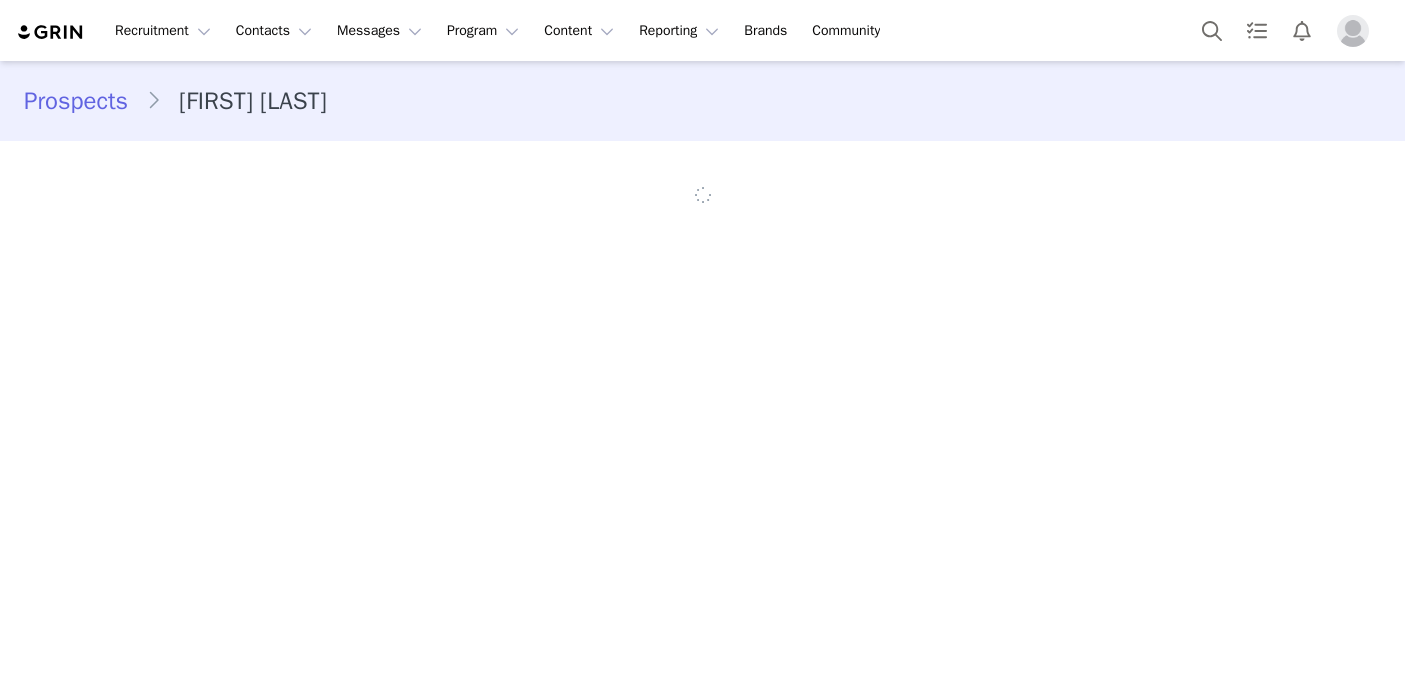 scroll, scrollTop: 0, scrollLeft: 0, axis: both 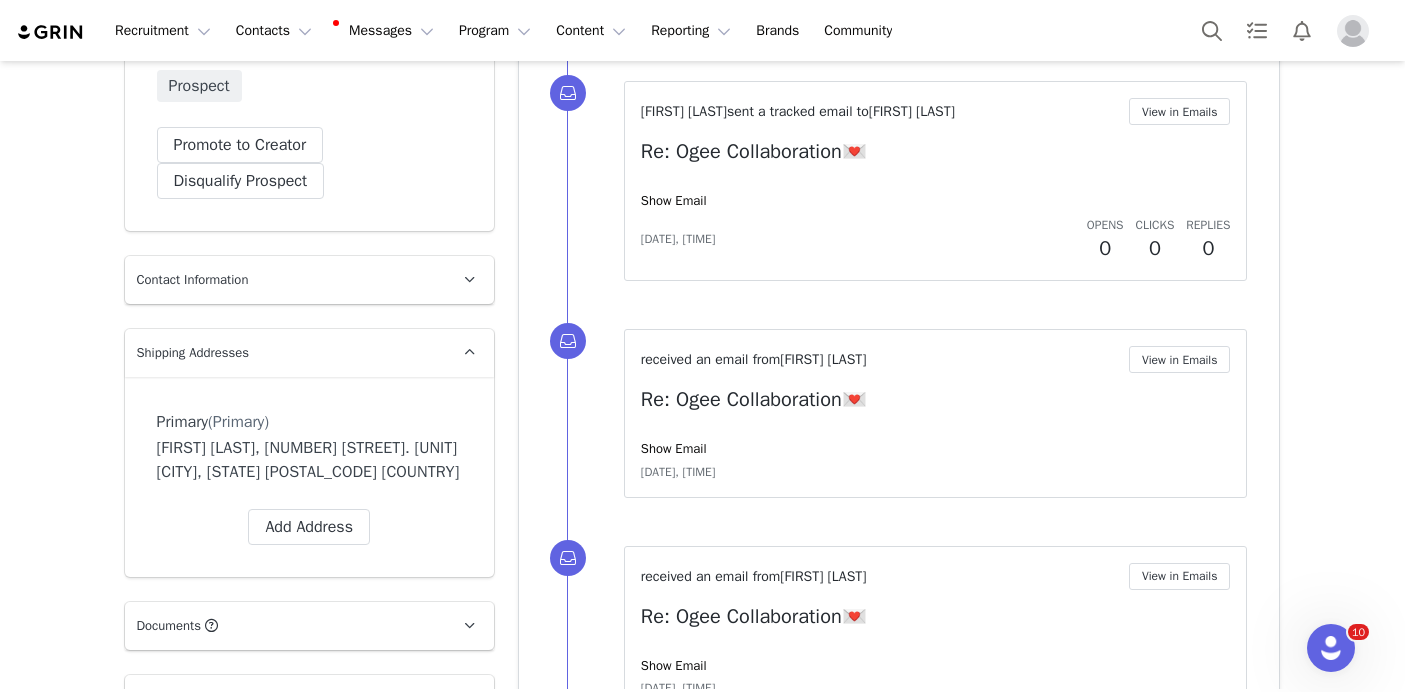 click on "Kristi Van Diver, 888 Kapiolani Blvd. 1708 Honolulu, Hawaii 96813 United States" at bounding box center (309, 460) 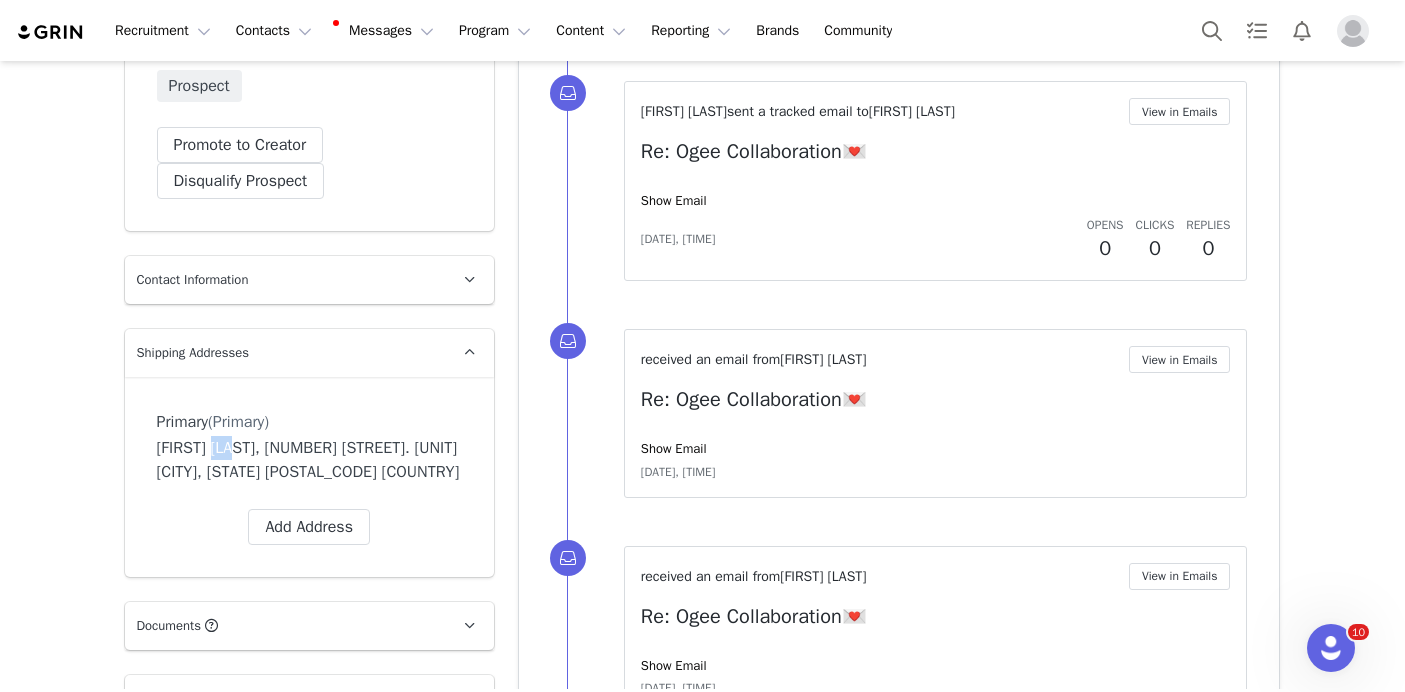 click on "Kristi Van Diver, 888 Kapiolani Blvd. 1708 Honolulu, Hawaii 96813 United States" at bounding box center (309, 460) 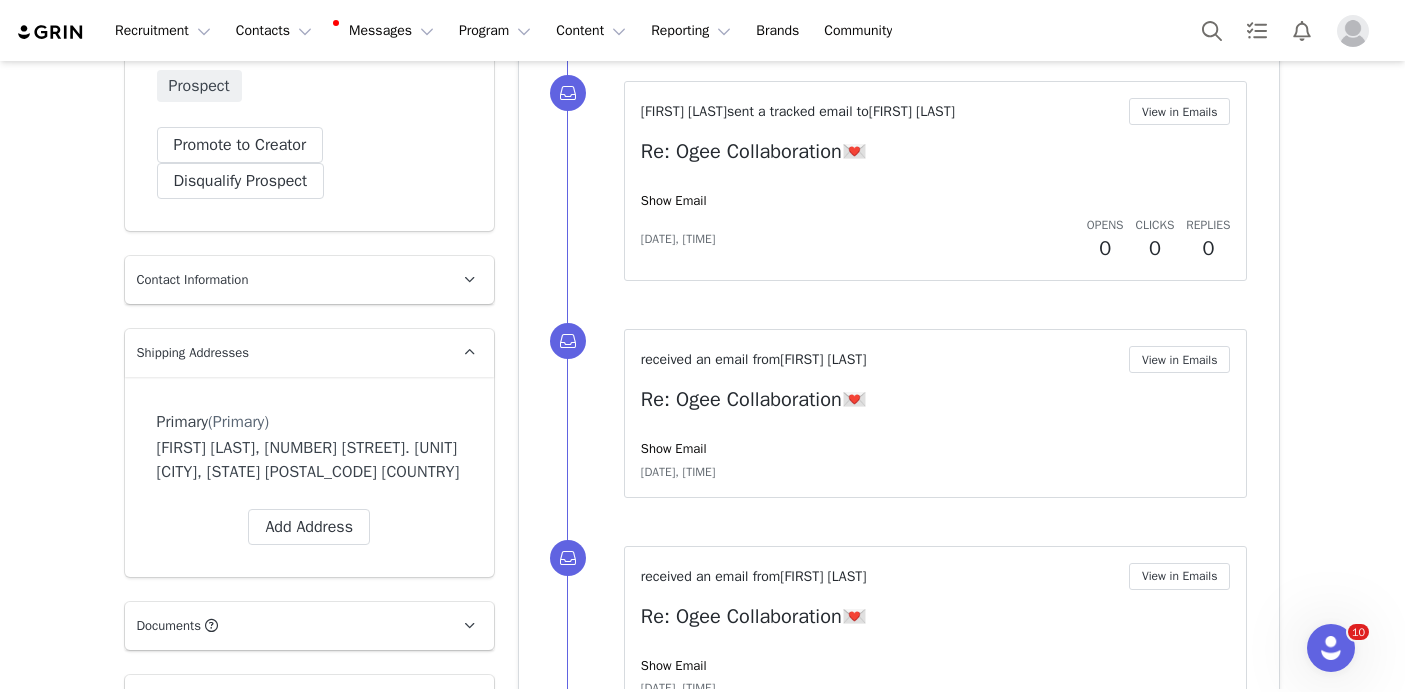 click on "Contact Information" at bounding box center [285, 280] 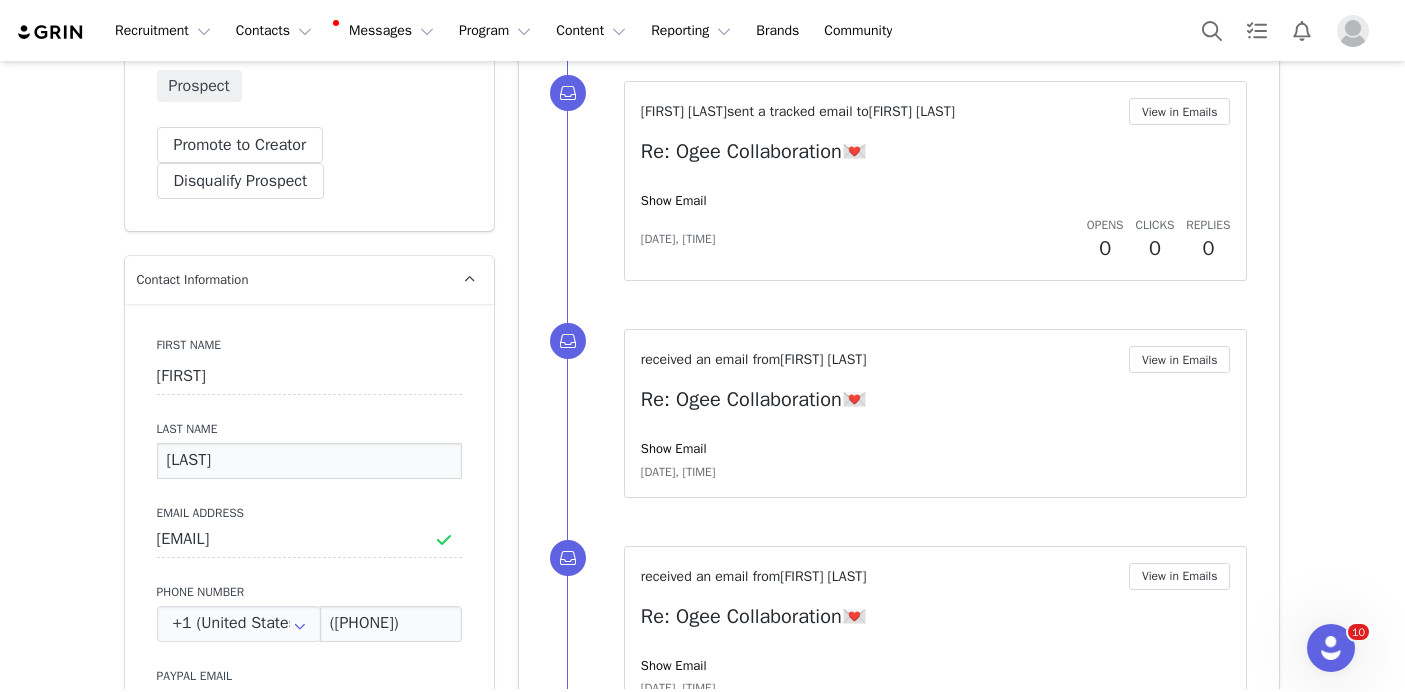 click on "Diver" at bounding box center (309, 461) 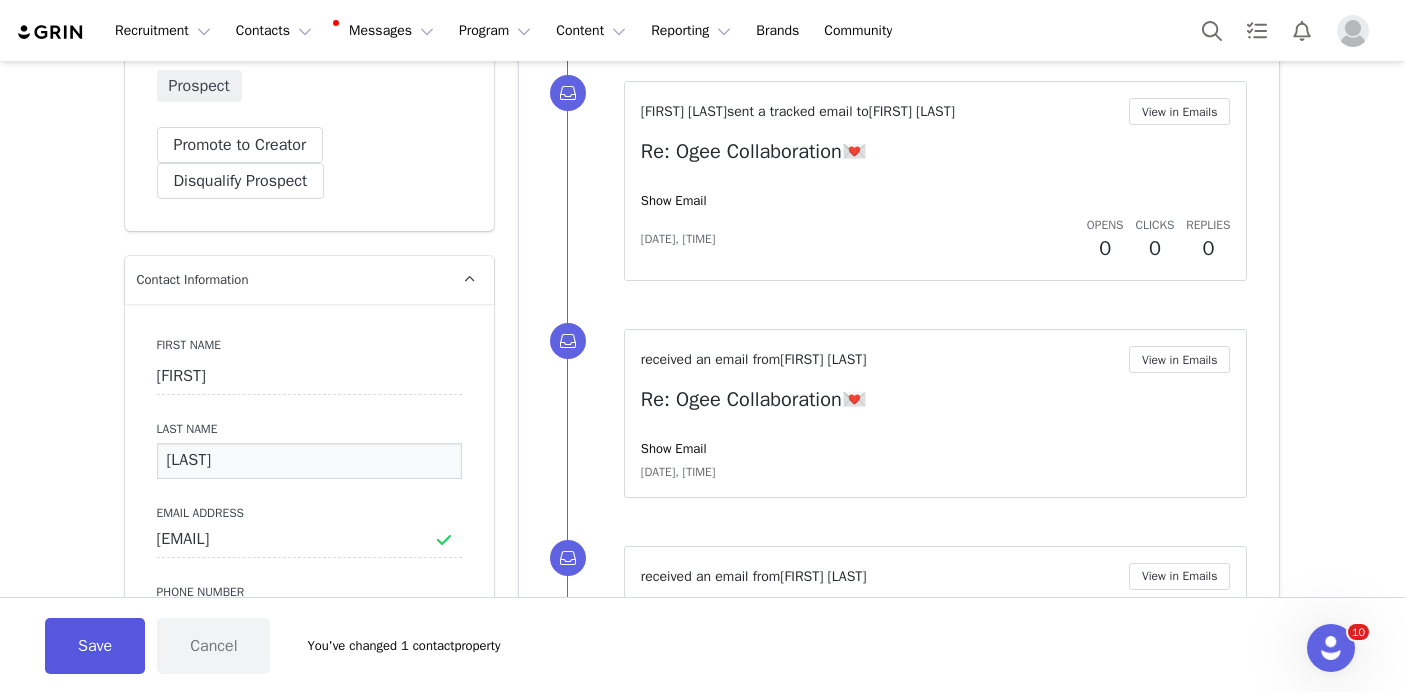 type on "Van Diver" 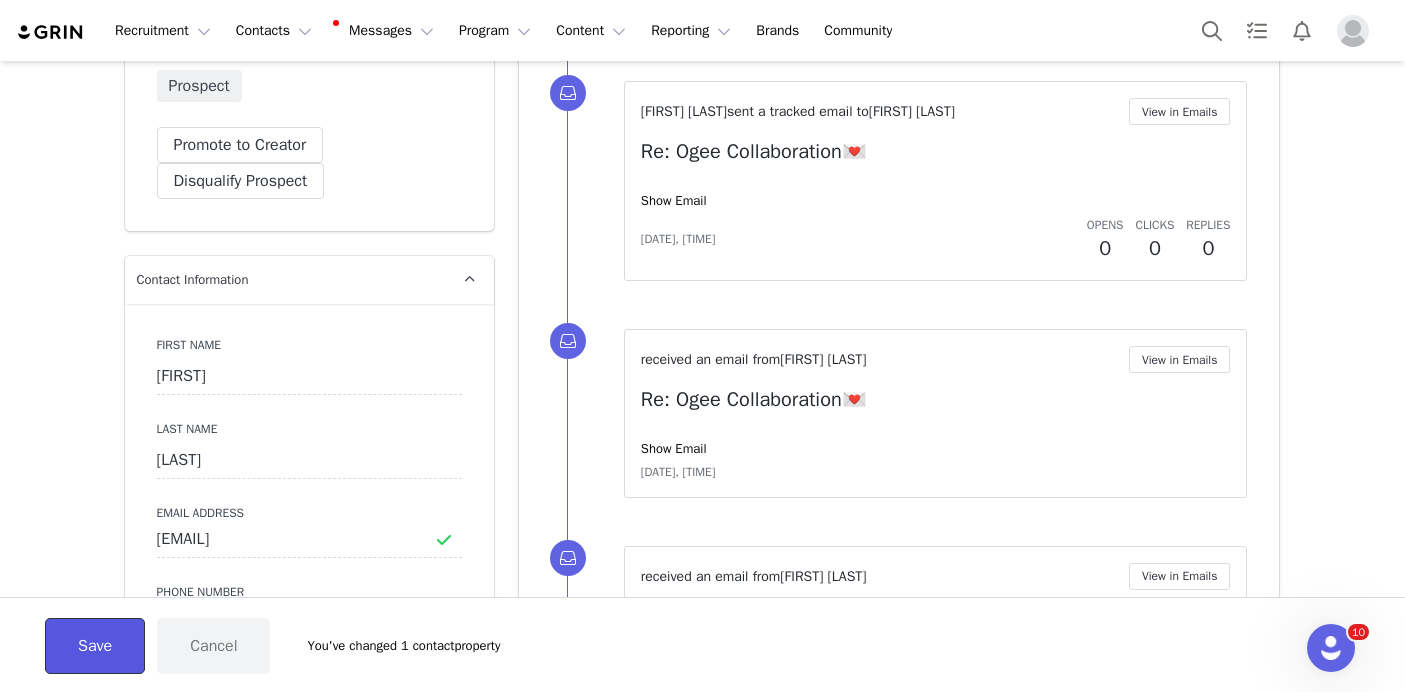 click on "Save" at bounding box center (95, 646) 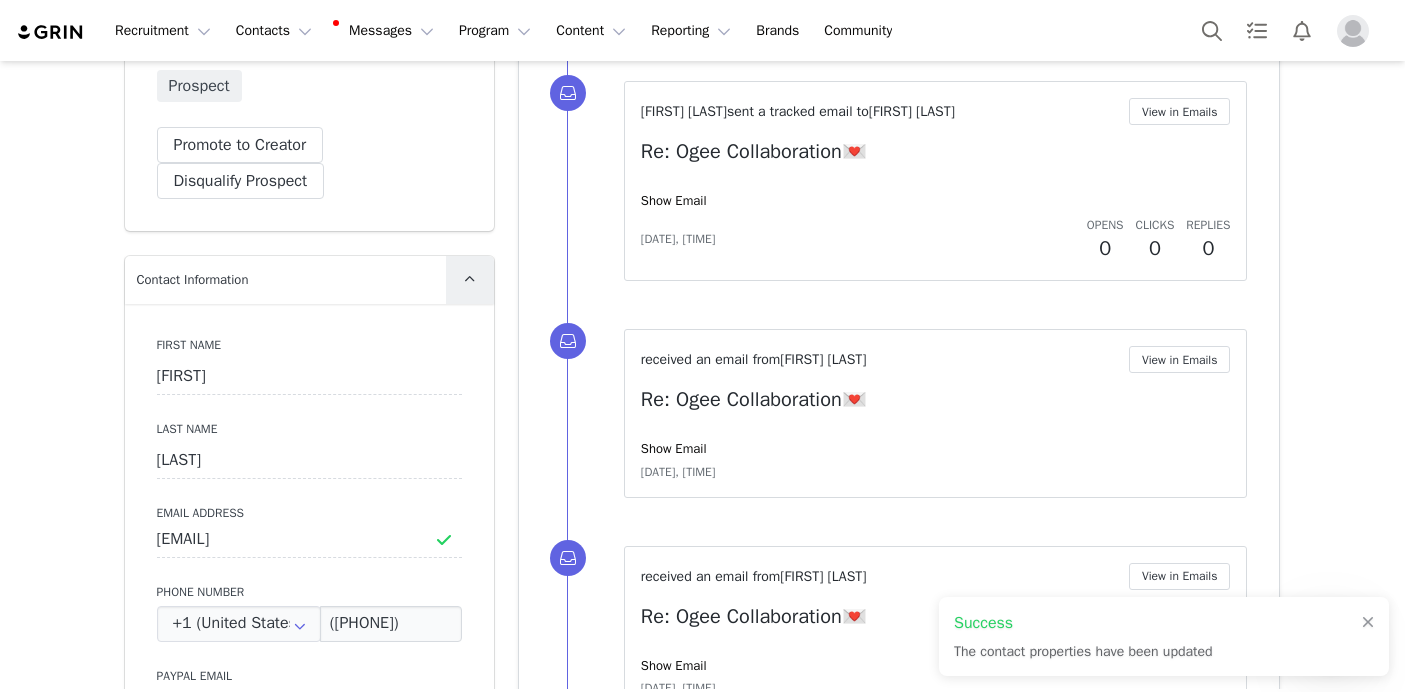 click at bounding box center (470, 280) 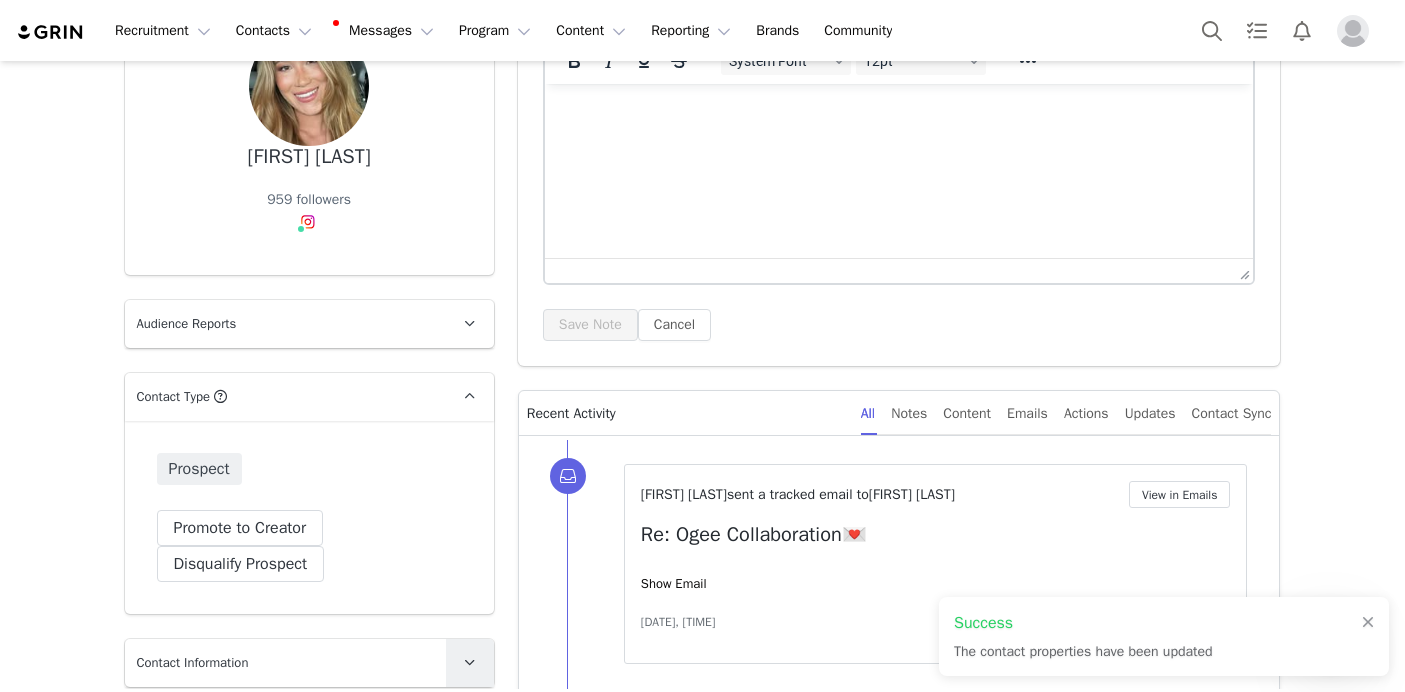 scroll, scrollTop: 145, scrollLeft: 0, axis: vertical 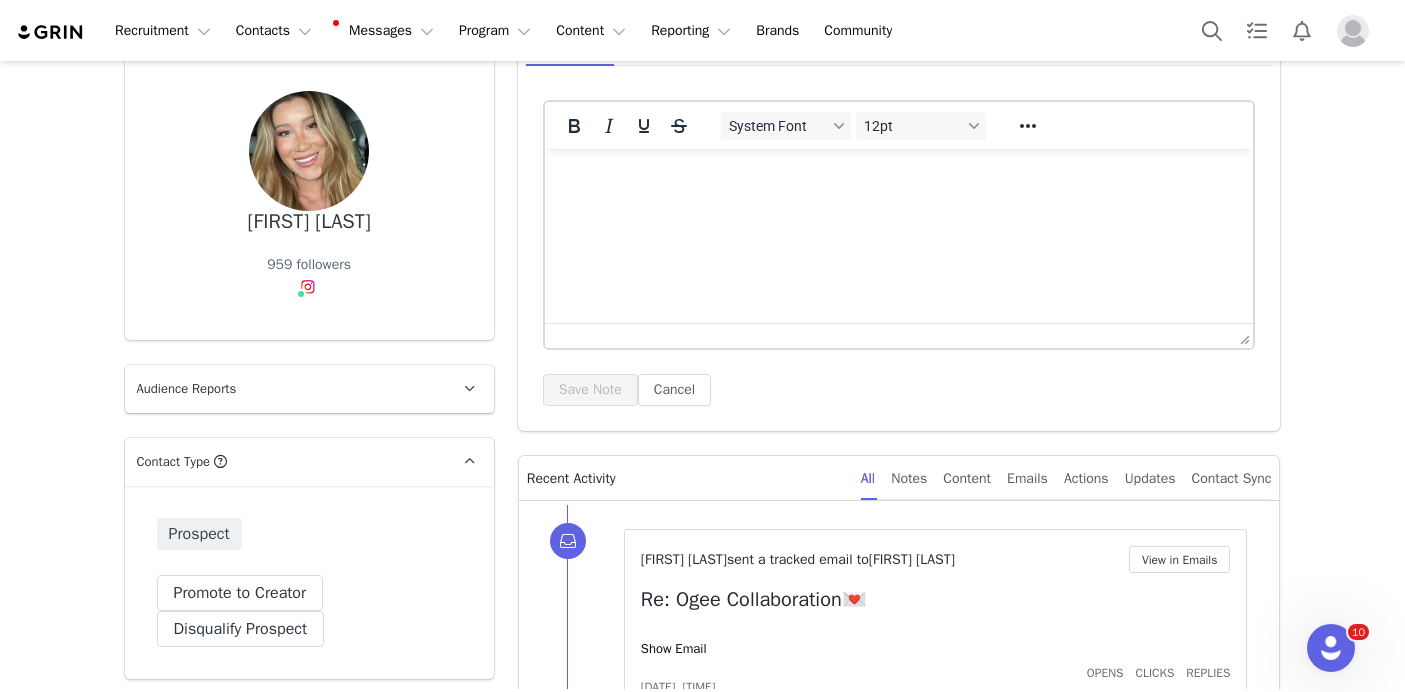 click on "Kristi Van Diver" at bounding box center (309, 222) 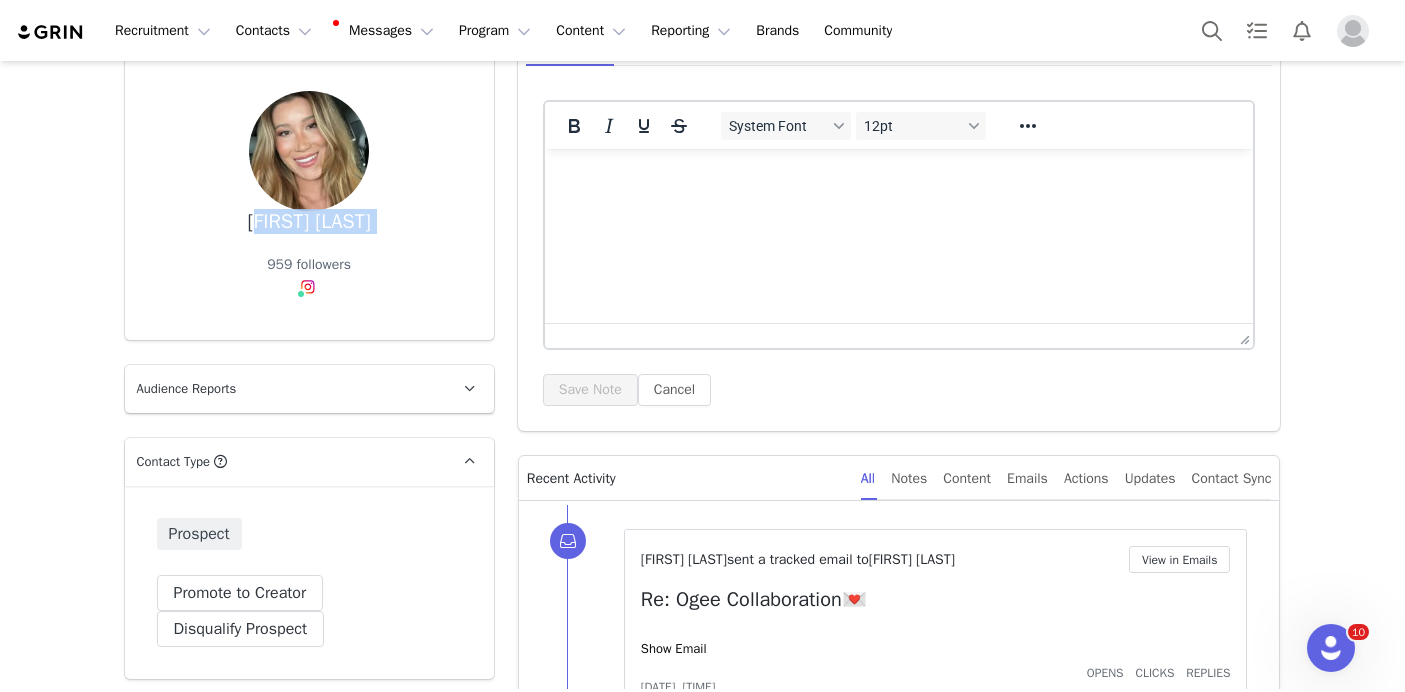 click on "Kristi Van Diver" at bounding box center (309, 222) 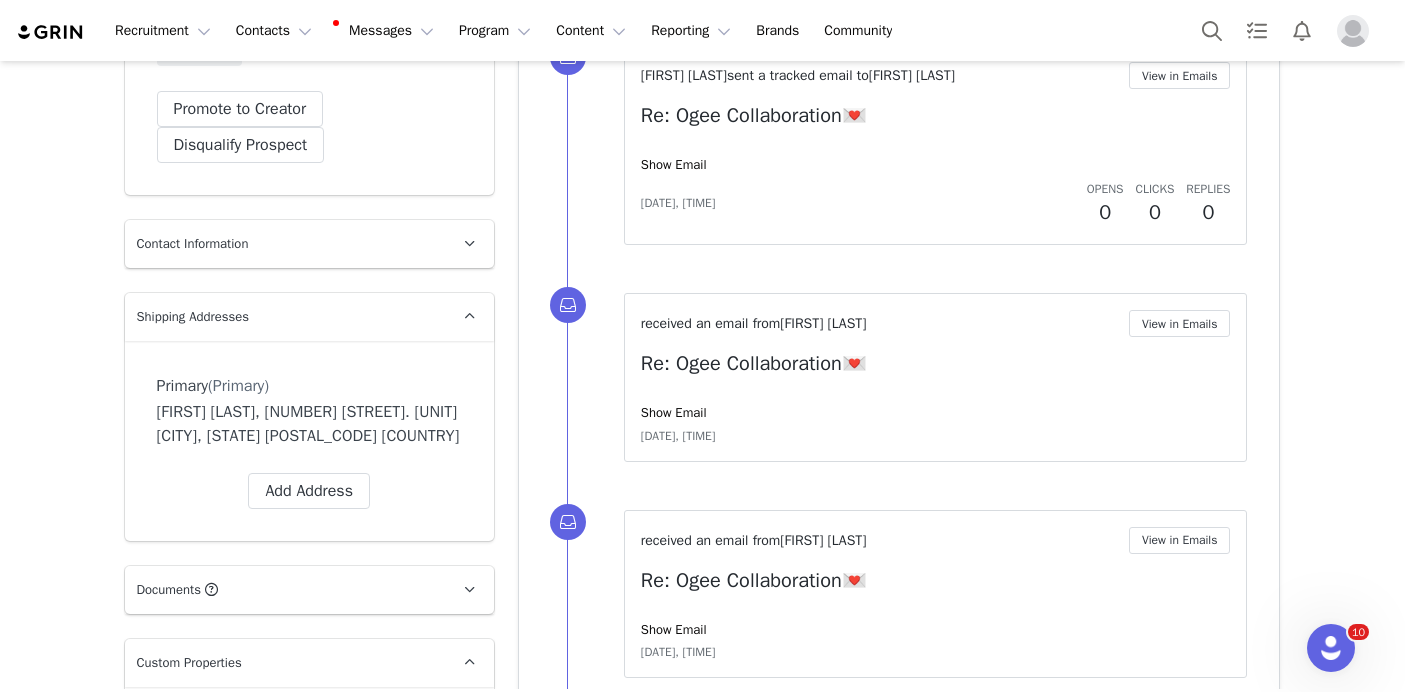 scroll, scrollTop: 636, scrollLeft: 0, axis: vertical 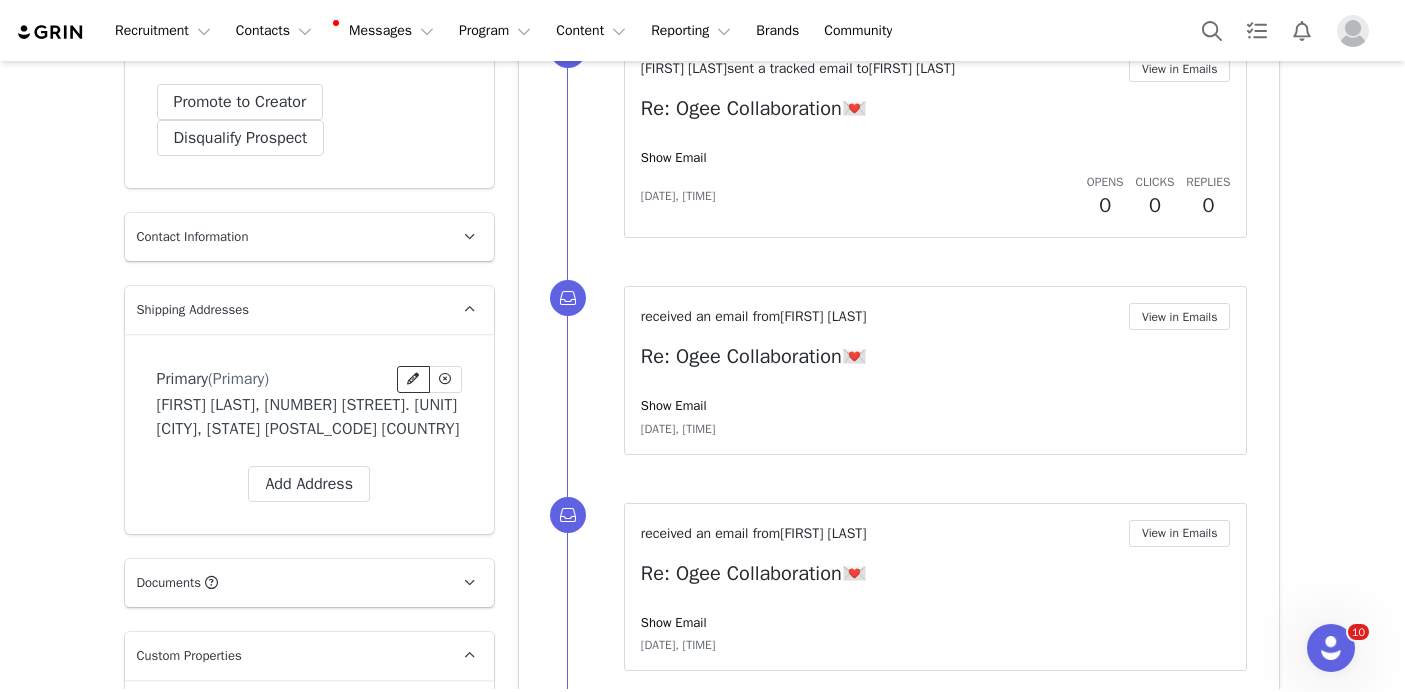 click at bounding box center [413, 379] 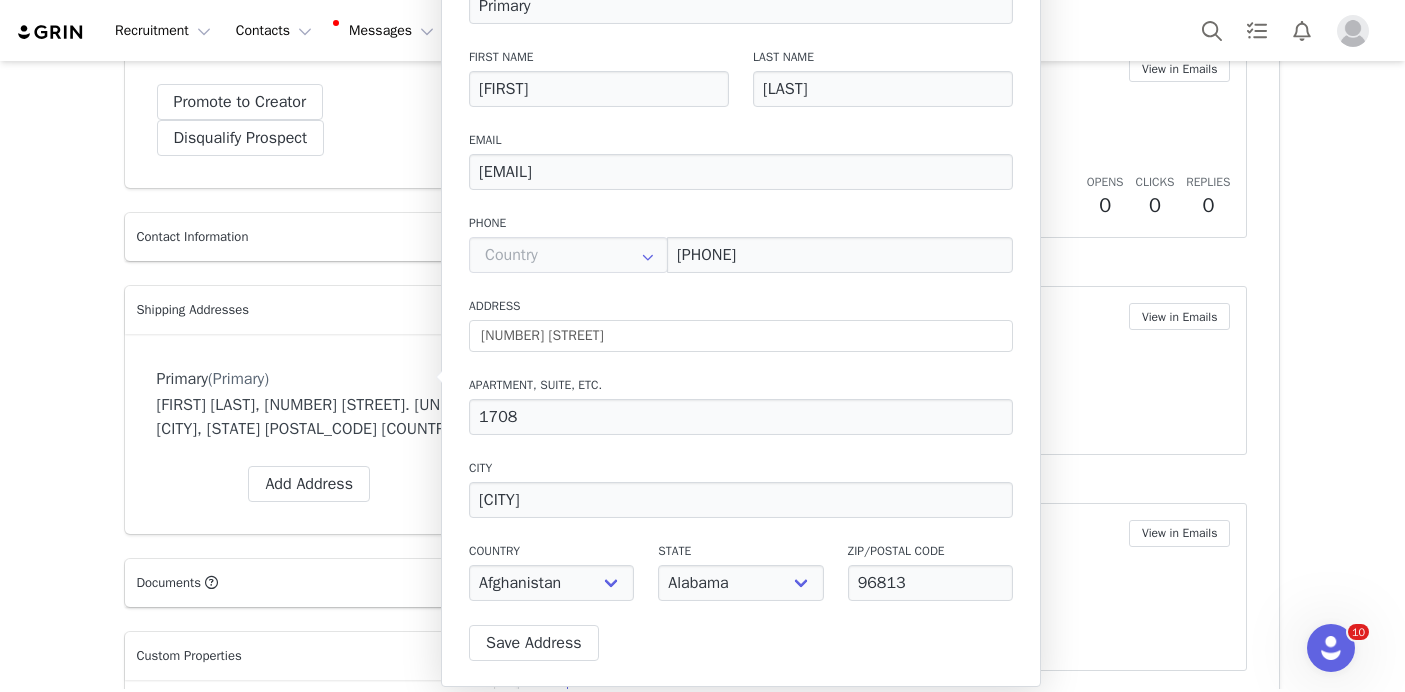 click on "Prospects Kristi Van Diver Profile  Kristi Van Diver      959 followers  Audience Reports  Request a detailed report of this creator's audience demographics and content performance for each social channel. Limit 100 reports per month.  0 / 100 reports used this month  Instagram          Request Report Contact Type  Contact type can be Creator, Prospect, Application, or Manager.   Prospect  Promote to Creator Disqualify this Prospect?  Yes, disqualify  Disqualify Prospect Contact Information  First Name  Kristi  Last Name  Van Diver Email Address vandiverkristi@gmail.com  Phone Number  +1 (United States) +93 (Afghanistan) +358 (Aland Islands) +355 (Albania) +213 (Algeria) +376 (Andorra) +244 (Angola) +1264 (Anguilla) +1268 (Antigua And Barbuda) +54 (Argentina) +374 (Armenia) +297 (Aruba) +61 (Australia) +43 (Austria) +994 (Azerbaijan) +1242 (Bahamas) +973 (Bahrain) +880 (Bangladesh) +1246 (Barbados) +375 (Belarus) +32 (Belgium) +501 (Belize) +229 (Benin) +1441 (Bermuda) +975 (Bhutan) +591 (Bolivia) +1 (Canada)" at bounding box center (702, 3265) 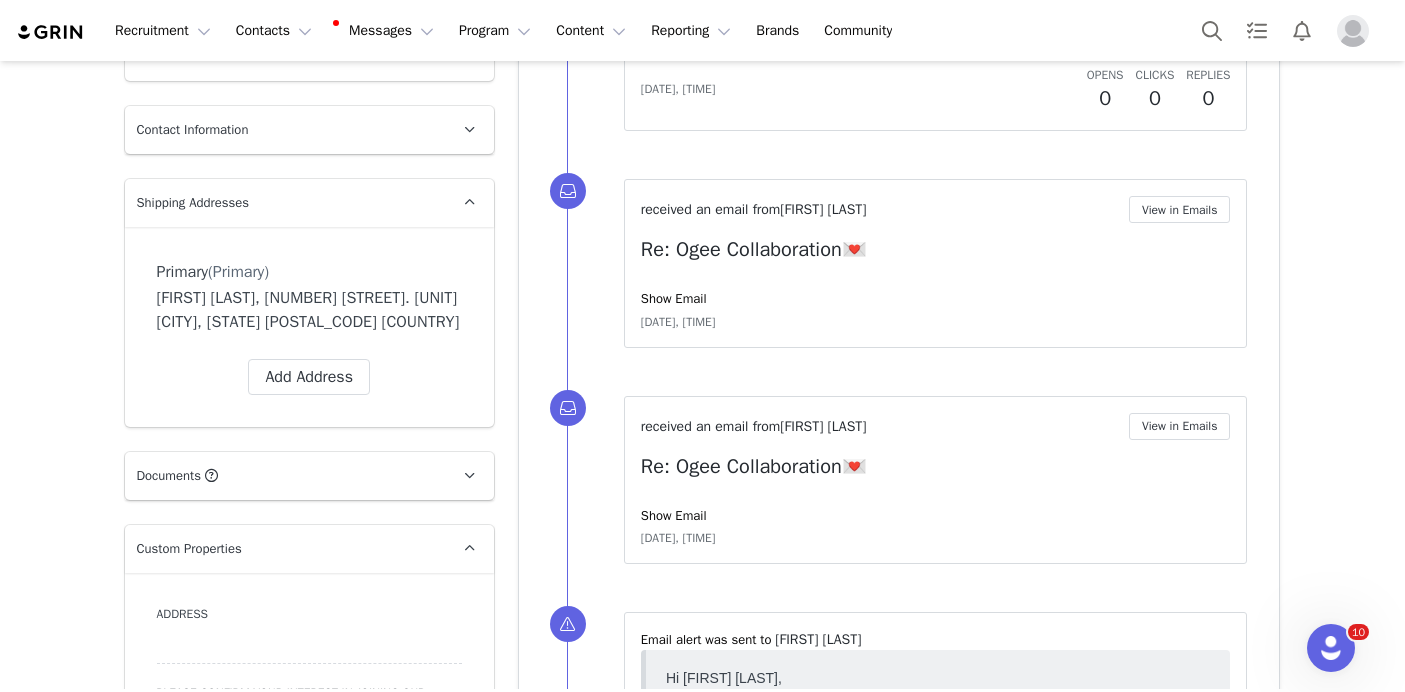 scroll, scrollTop: 745, scrollLeft: 0, axis: vertical 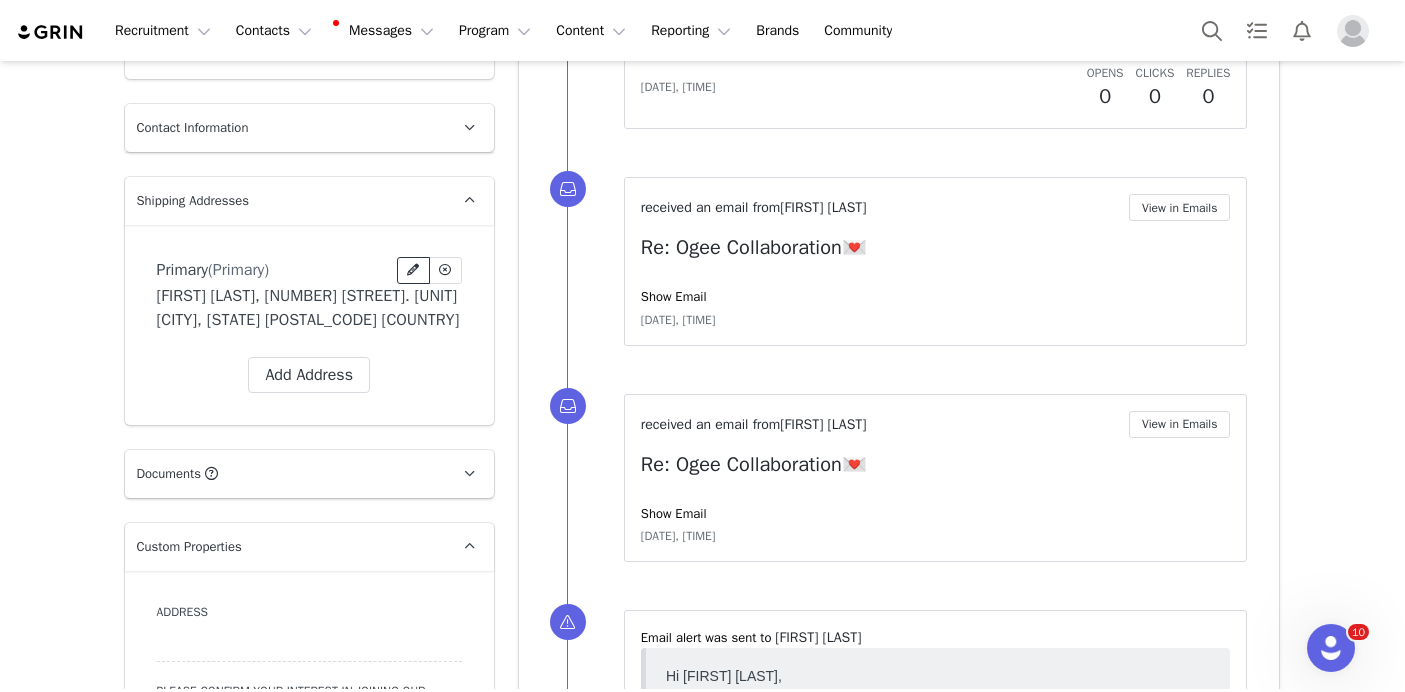 click at bounding box center (413, 270) 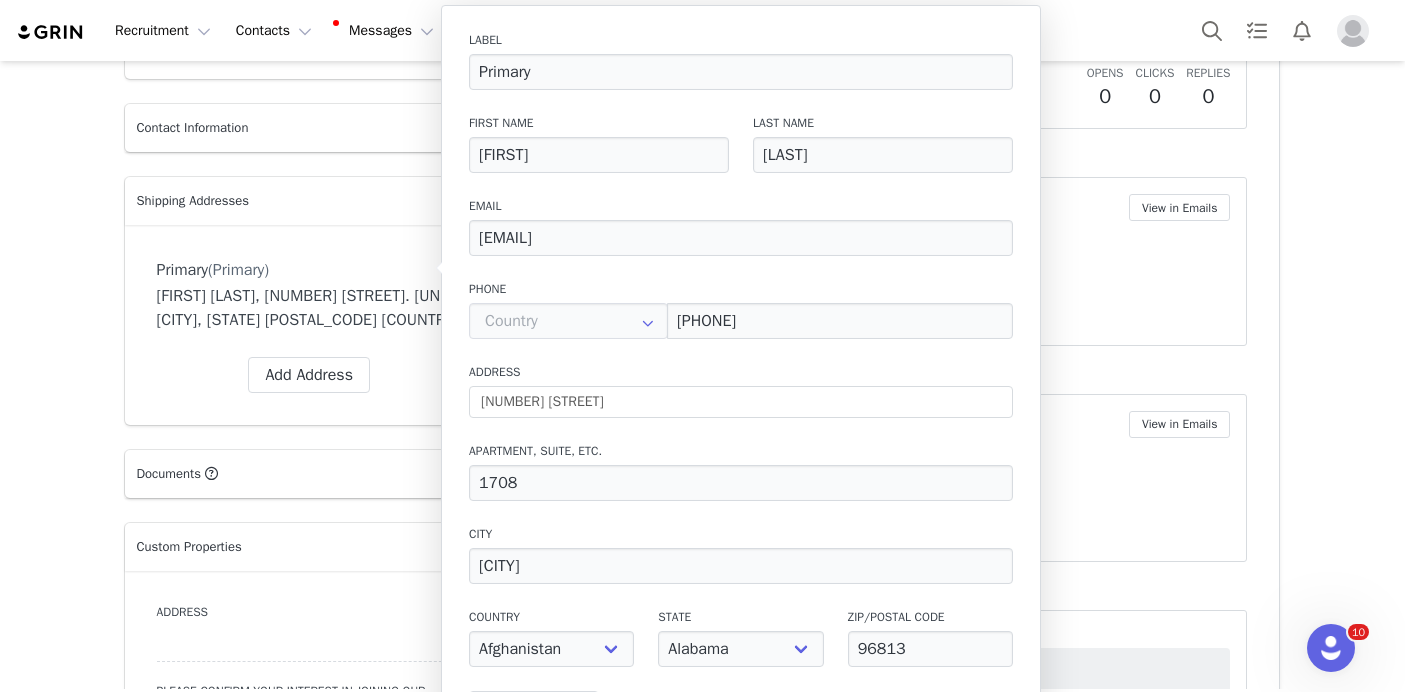 click on "Prospects Kristi Van Diver Profile  Kristi Van Diver      959 followers  Audience Reports  Request a detailed report of this creator's audience demographics and content performance for each social channel. Limit 100 reports per month.  0 / 100 reports used this month  Instagram          Request Report Contact Type  Contact type can be Creator, Prospect, Application, or Manager.   Prospect  Promote to Creator Disqualify this Prospect?  Yes, disqualify  Disqualify Prospect Contact Information  First Name  Kristi  Last Name  Van Diver Email Address vandiverkristi@gmail.com  Phone Number  +1 (United States) +93 (Afghanistan) +358 (Aland Islands) +355 (Albania) +213 (Algeria) +376 (Andorra) +244 (Angola) +1264 (Anguilla) +1268 (Antigua And Barbuda) +54 (Argentina) +374 (Armenia) +297 (Aruba) +61 (Australia) +43 (Austria) +994 (Azerbaijan) +1242 (Bahamas) +973 (Bahrain) +880 (Bangladesh) +1246 (Barbados) +375 (Belarus) +32 (Belgium) +501 (Belize) +229 (Benin) +1441 (Bermuda) +975 (Bhutan) +591 (Bolivia) +1 (Canada)" at bounding box center (702, 3156) 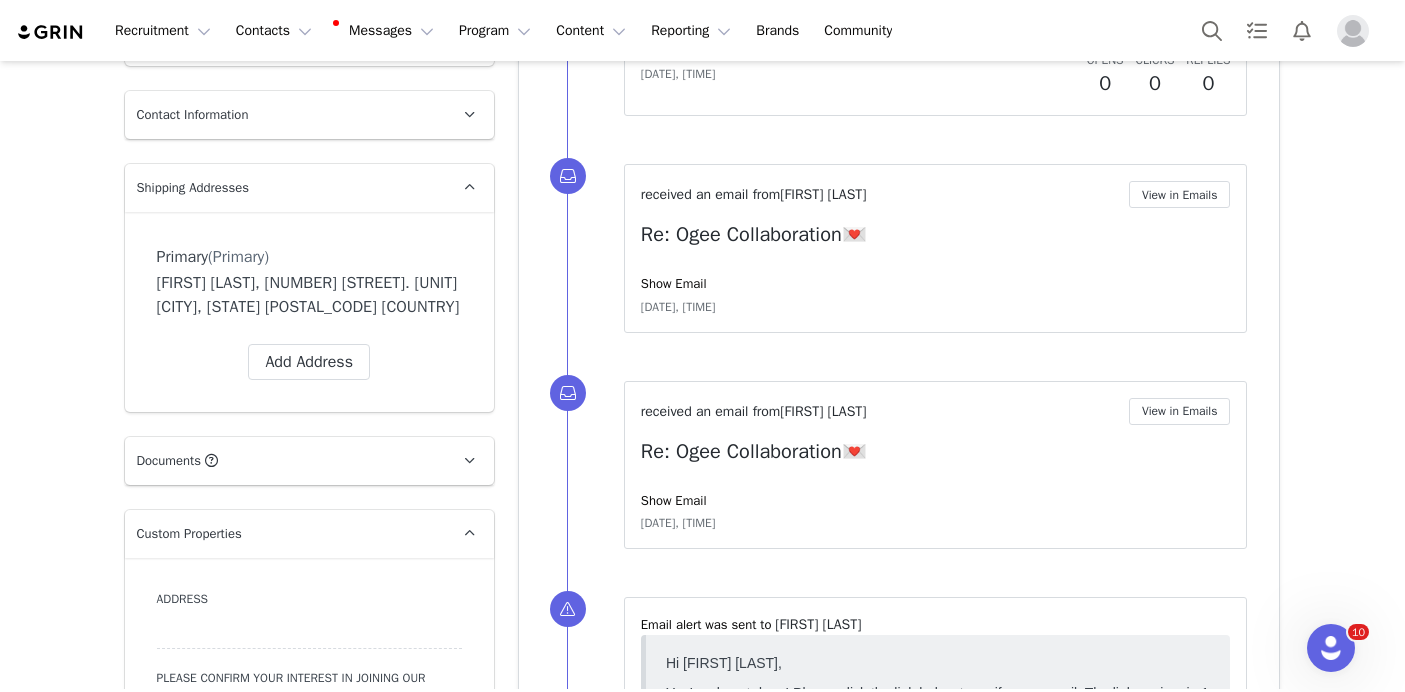 scroll, scrollTop: 759, scrollLeft: 0, axis: vertical 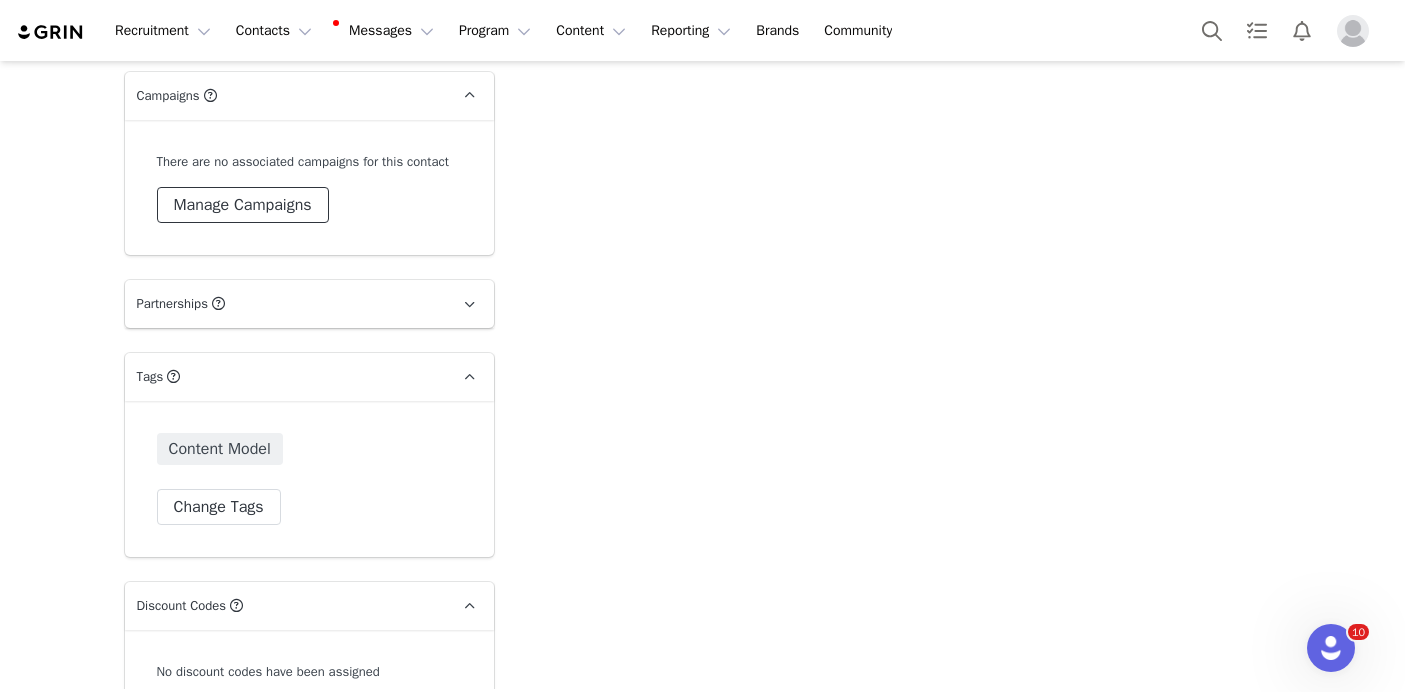 click on "Manage Campaigns" at bounding box center (243, 205) 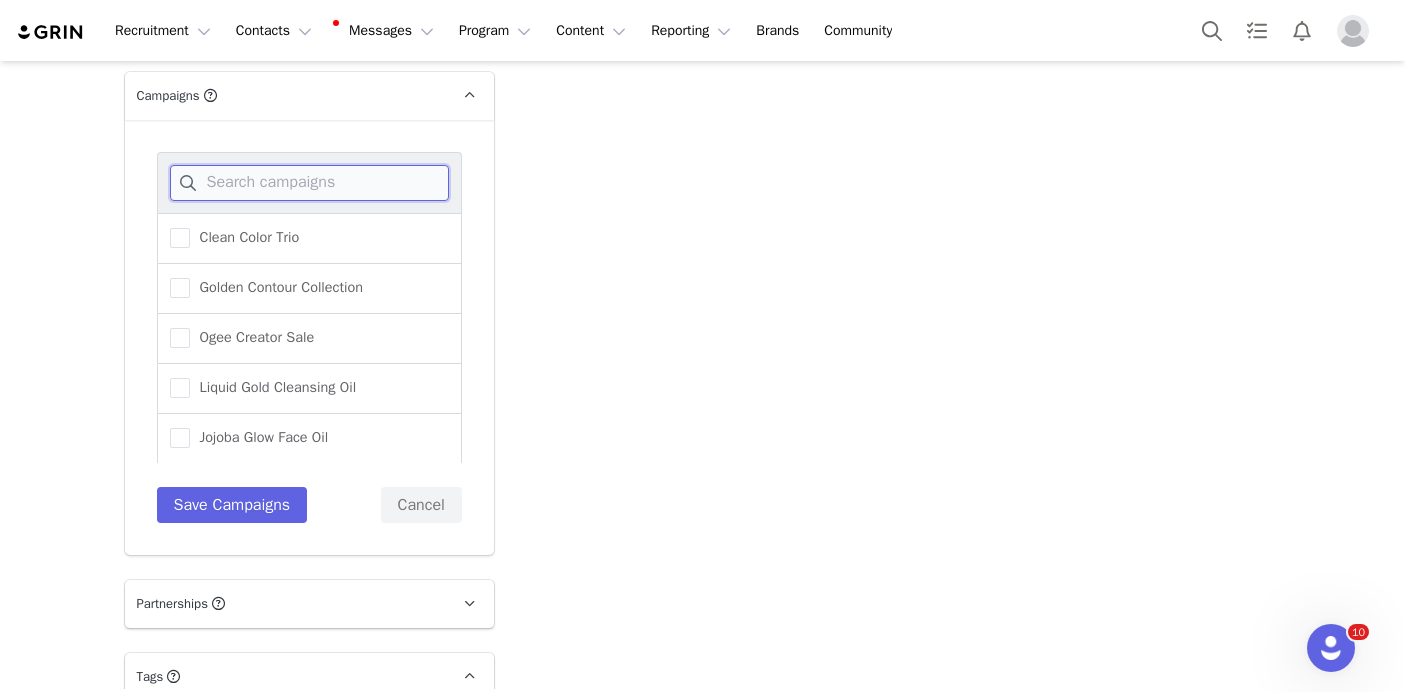 click at bounding box center (309, 183) 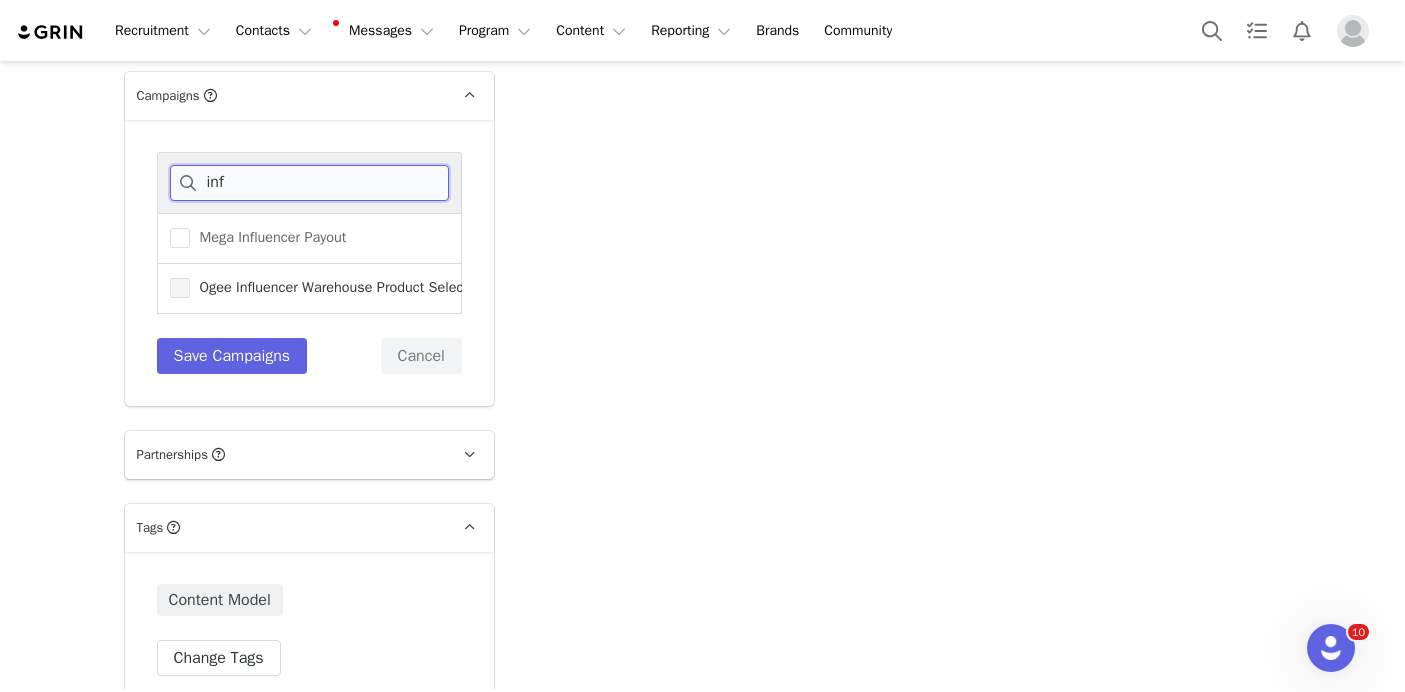 type on "inf" 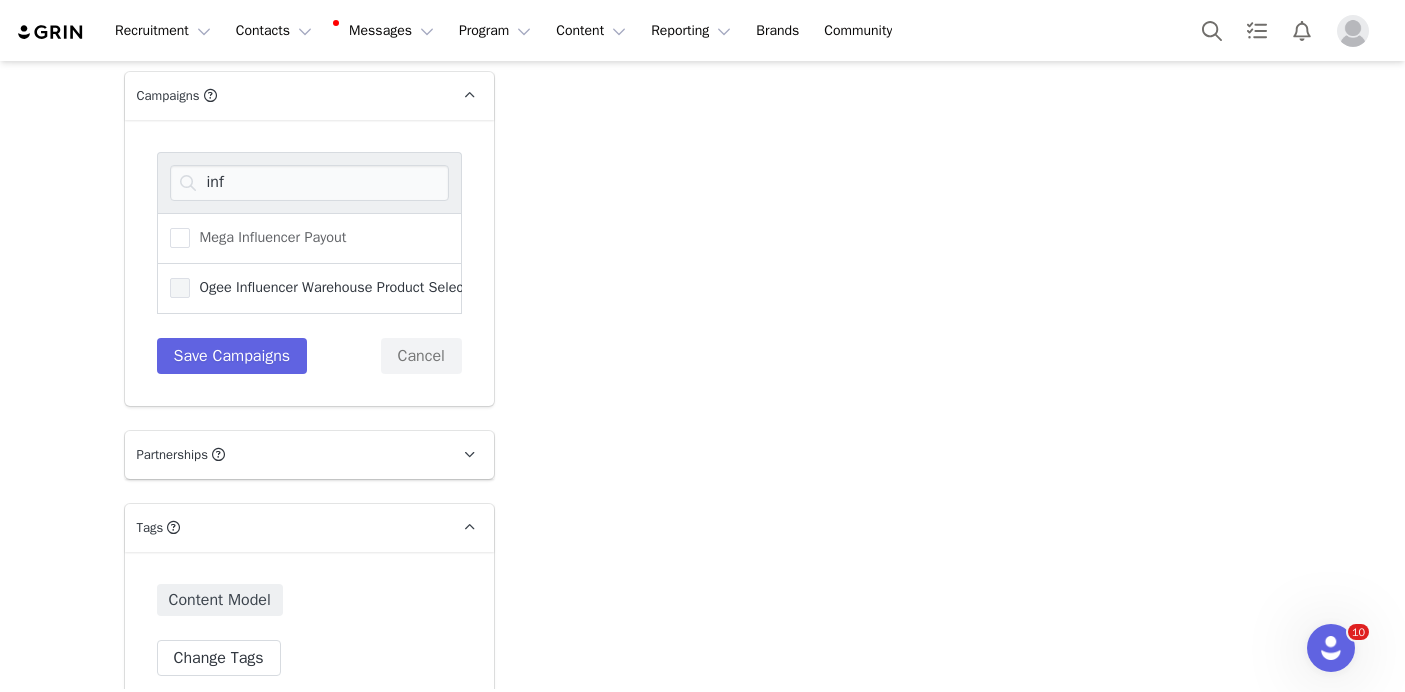 click on "Ogee Influencer Warehouse Product Selection" at bounding box center [338, 287] 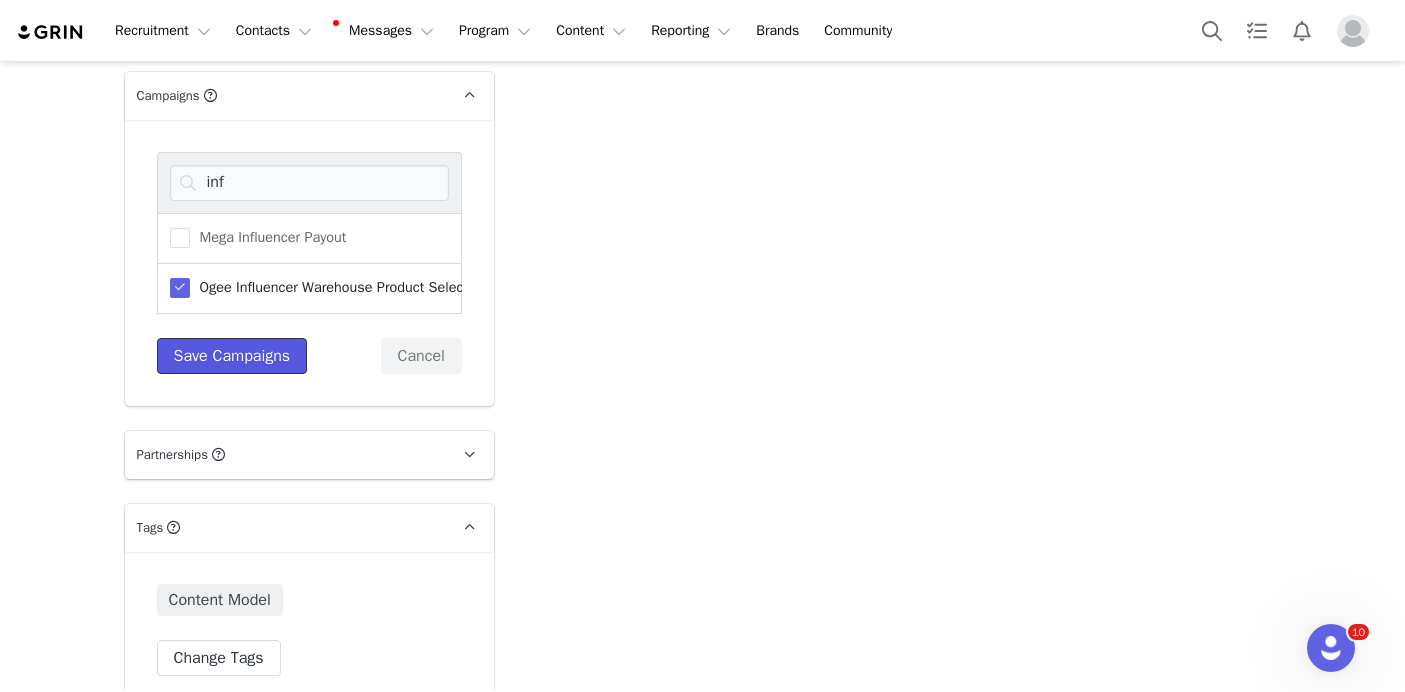 click on "Save Campaigns" at bounding box center [232, 356] 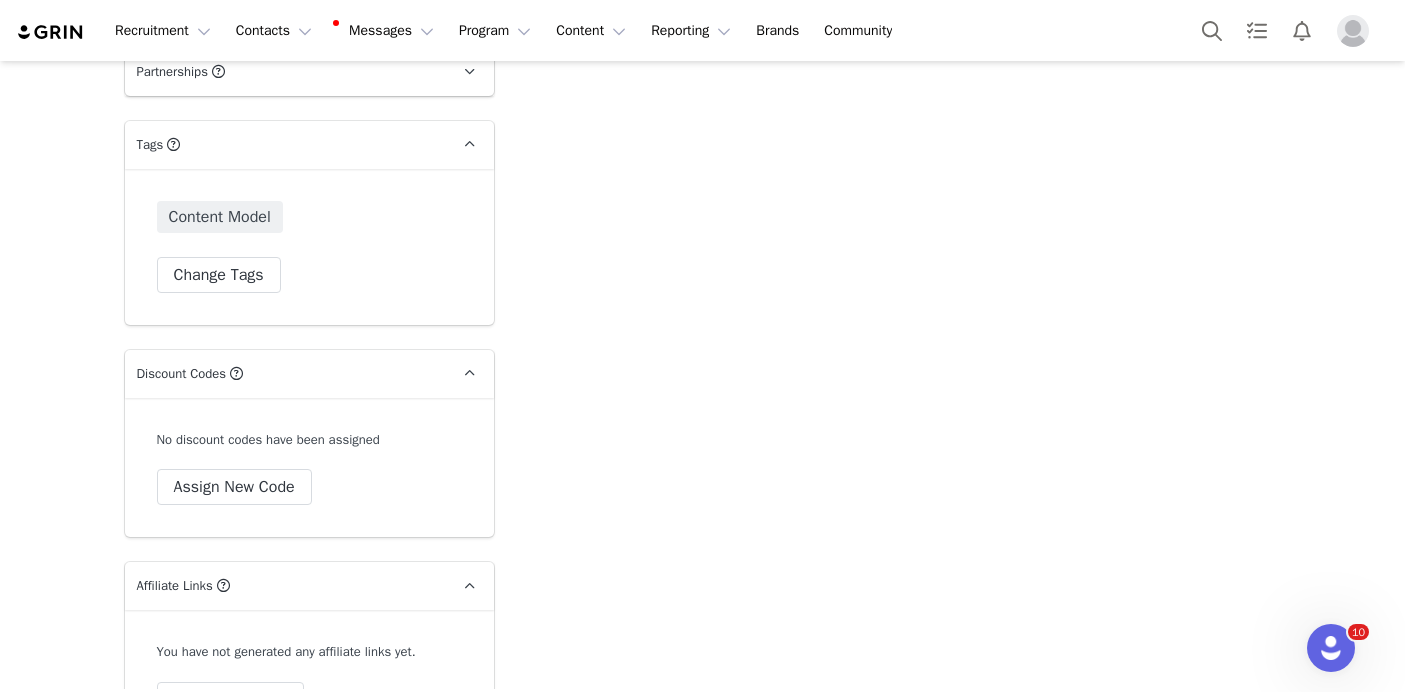scroll, scrollTop: 7555, scrollLeft: 0, axis: vertical 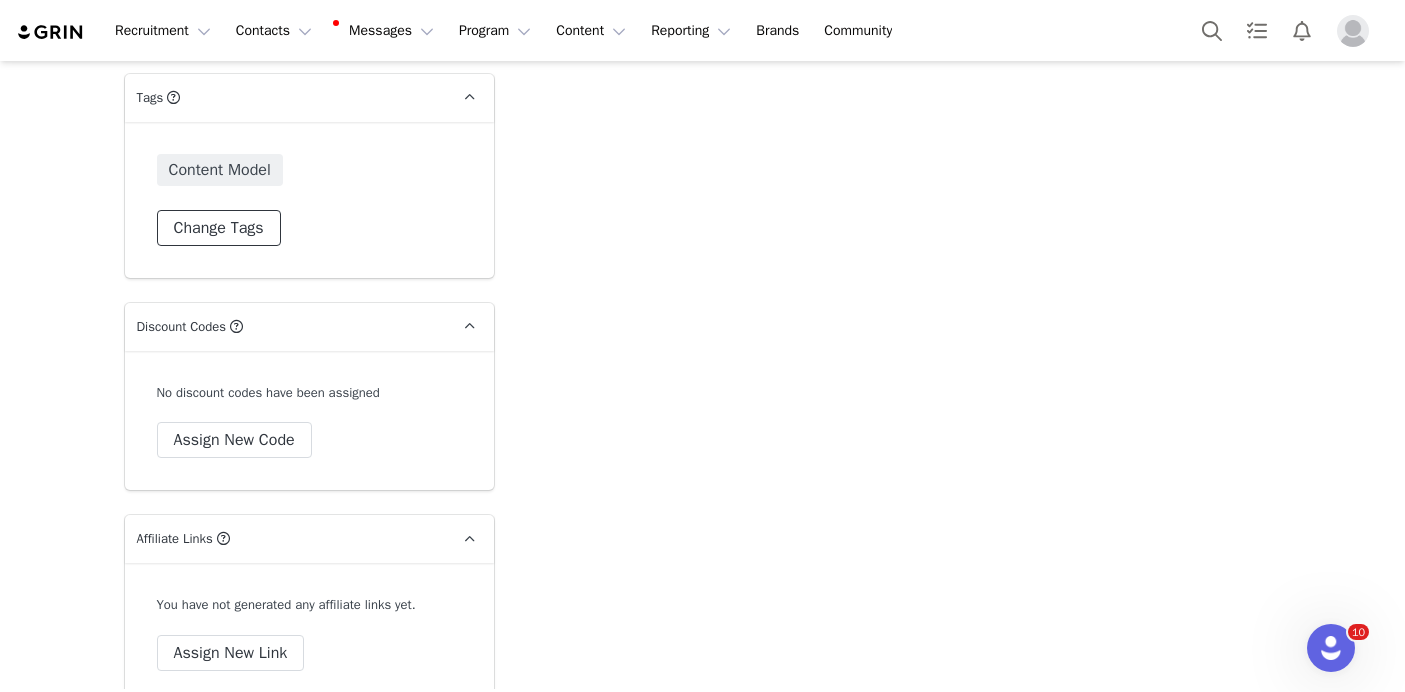 click on "Change Tags" at bounding box center (219, 228) 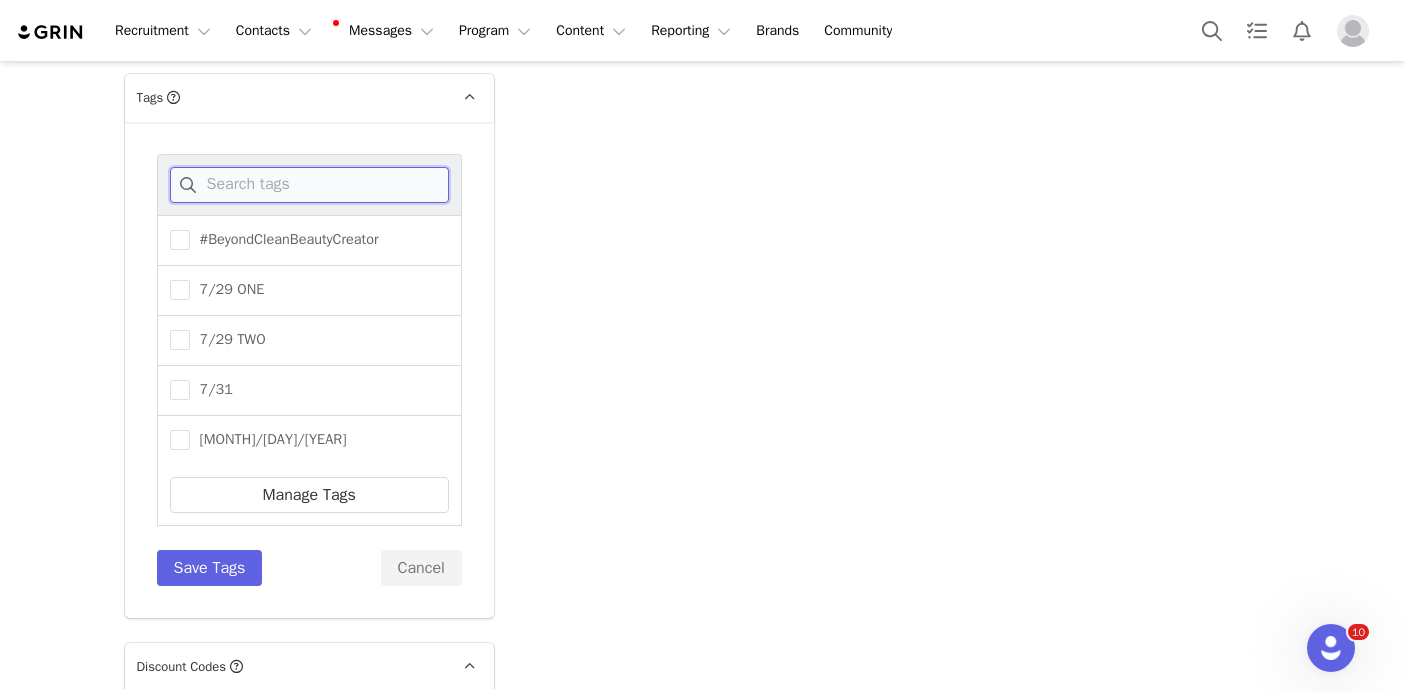 click at bounding box center (309, 185) 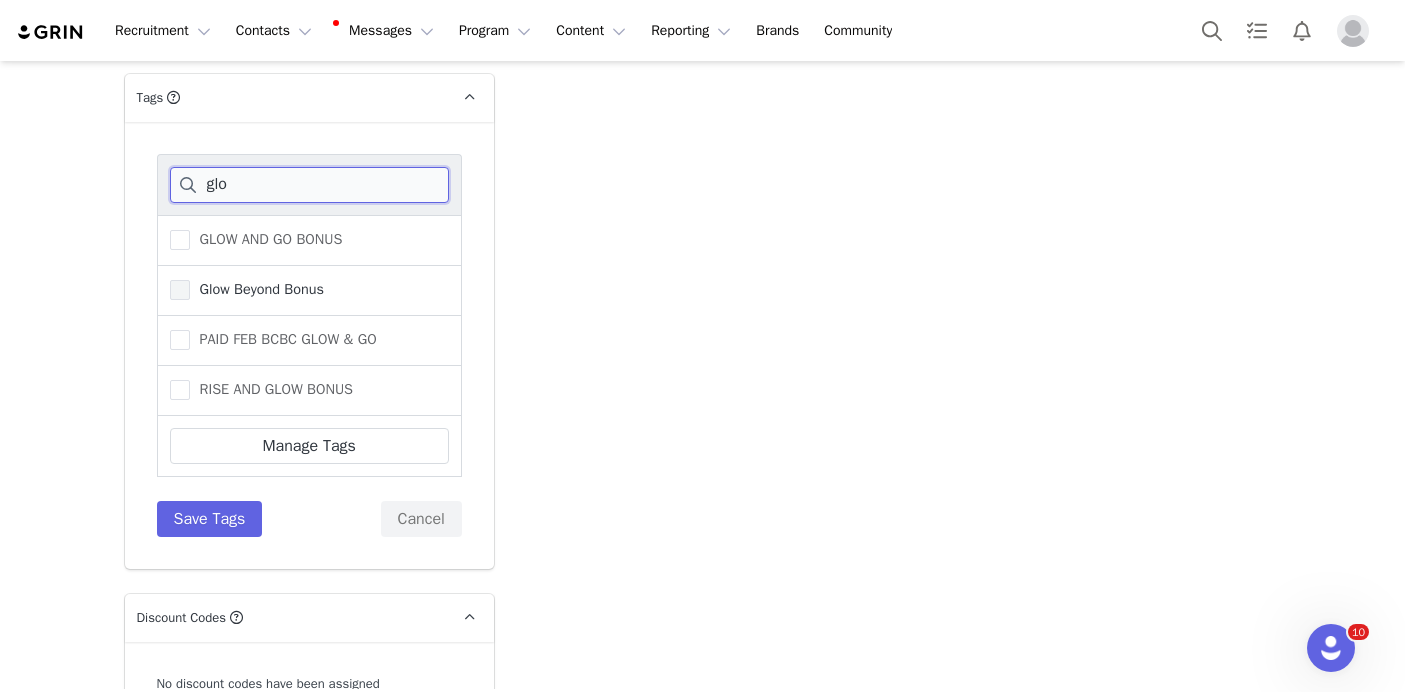type on "glo" 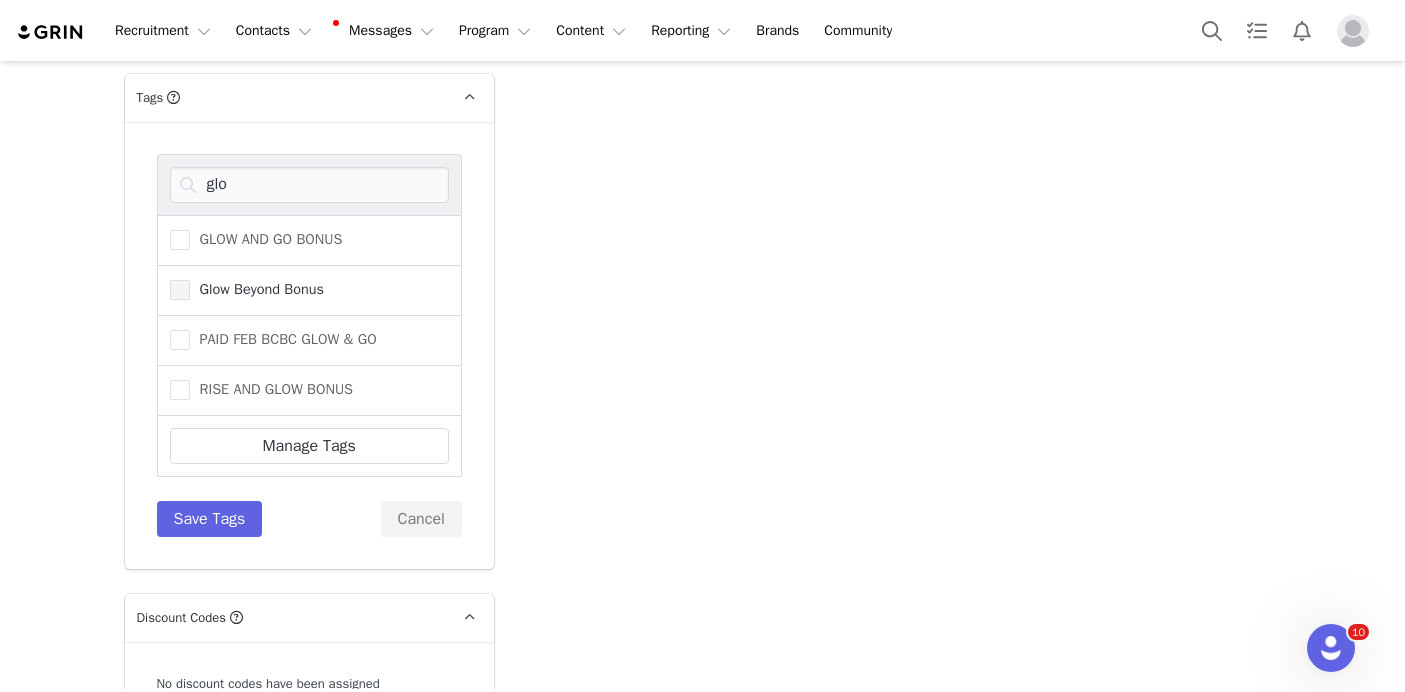 click on "Glow Beyond Bonus" at bounding box center (257, 289) 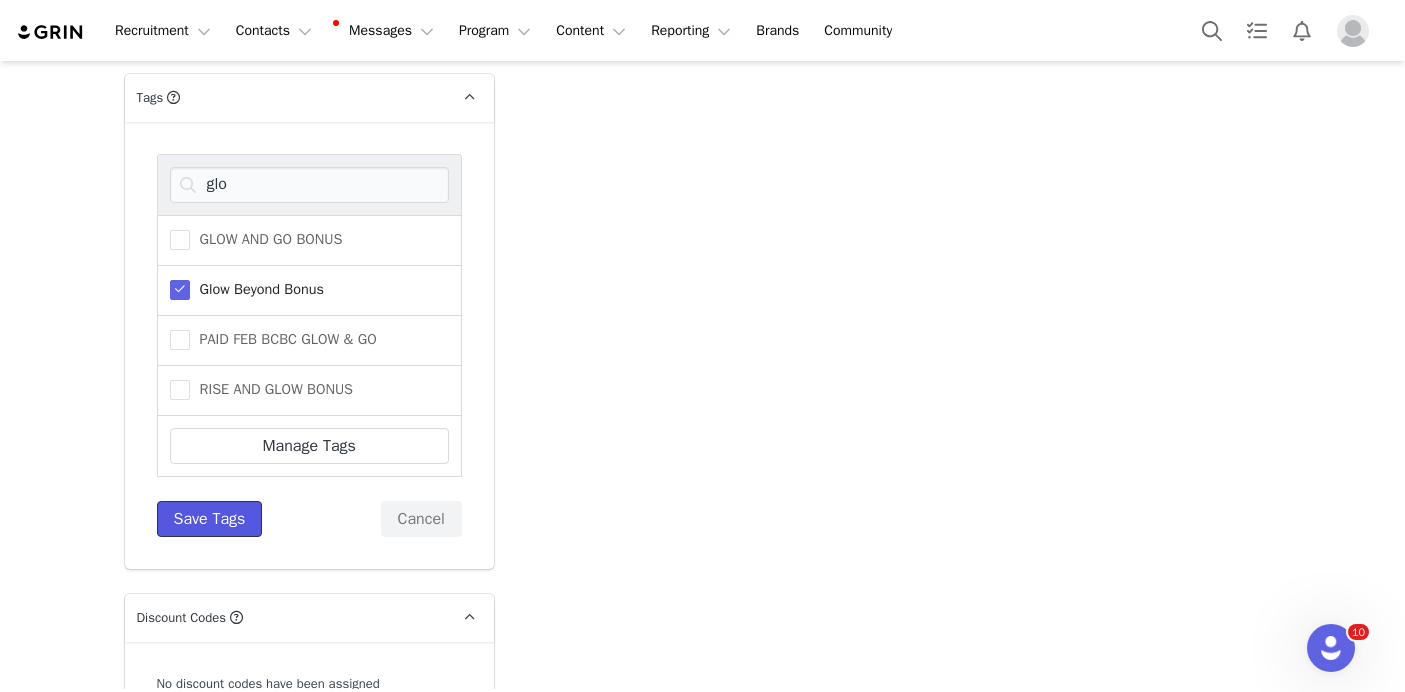 click on "Save Tags" at bounding box center [210, 519] 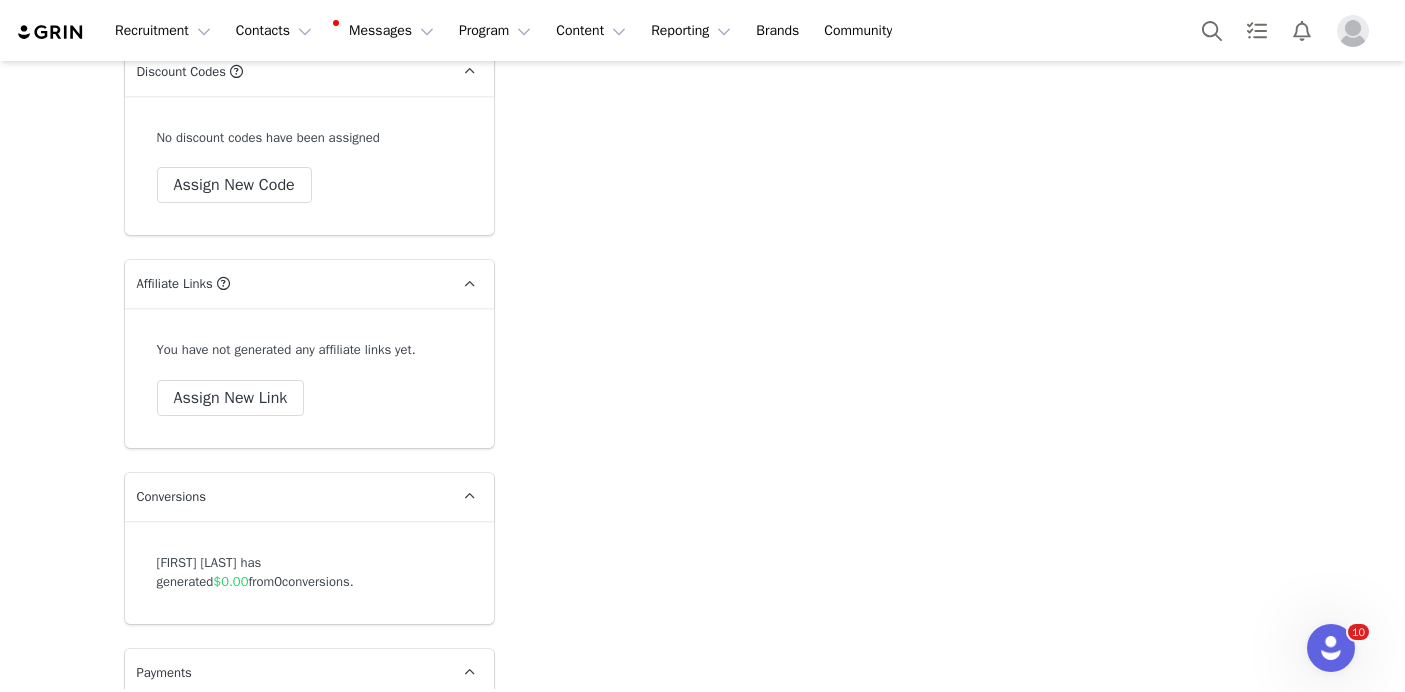 scroll, scrollTop: 7850, scrollLeft: 0, axis: vertical 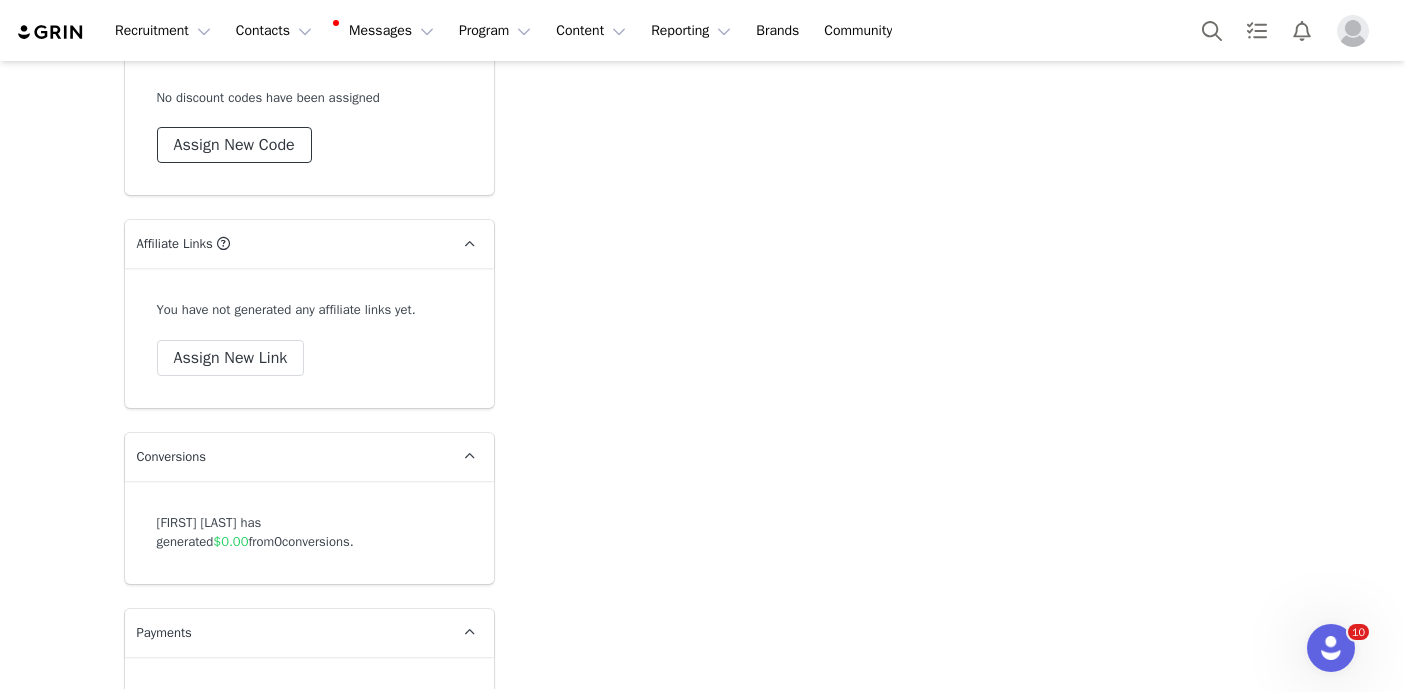 click on "Assign New Code" at bounding box center (234, 145) 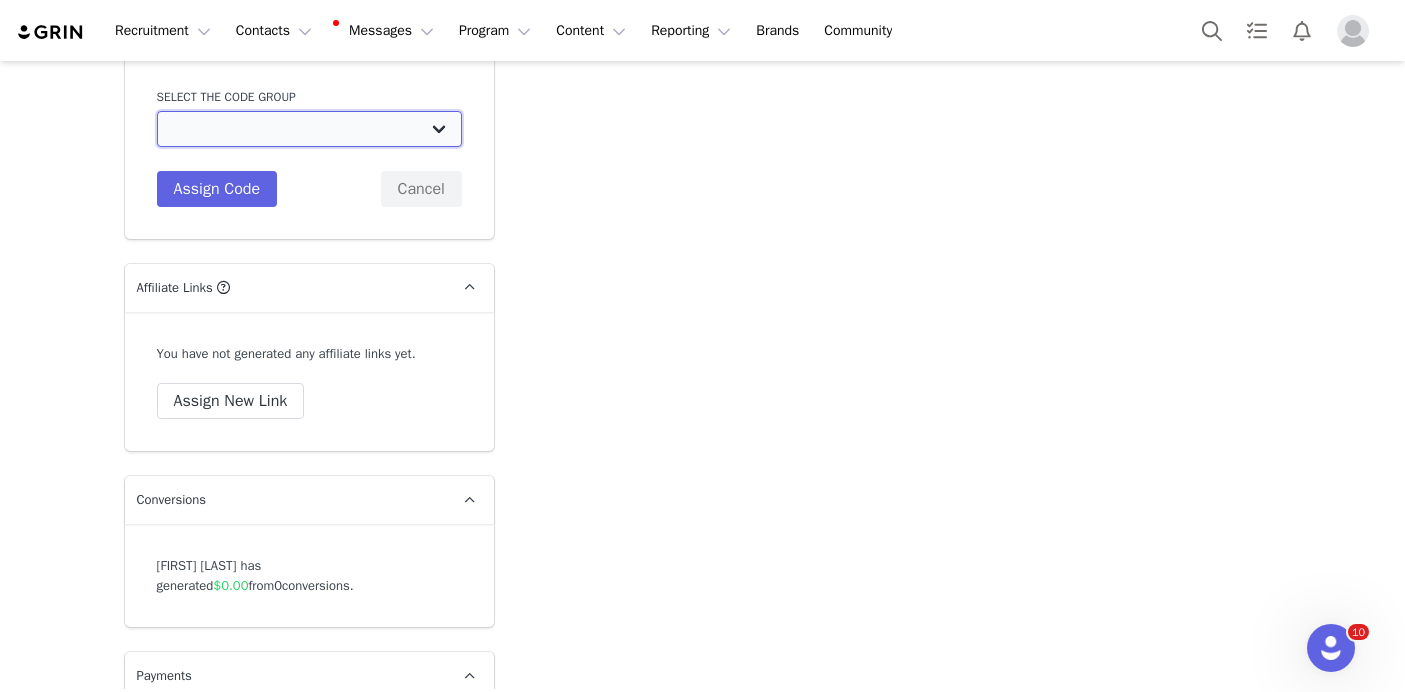 click on "Ogee: Beyond Clean Beauty Creators 15%   Ogee: General 25%   Ogee: OGEE GENERAL   Ogee: BCBC 30%   Ogee: Jenny Kaplan Holiday Discount   Ogee: Influencer Purchase 40% Off   Ogee: Mega Influencer Discount Codes   Ogee: Amanda YouTube Discount Codes   Ogee: Julia Pinterest Discount Codes   Ogee: Julia McGuire Code   Ogee: Sav Blog Discount Codes" at bounding box center [309, 129] 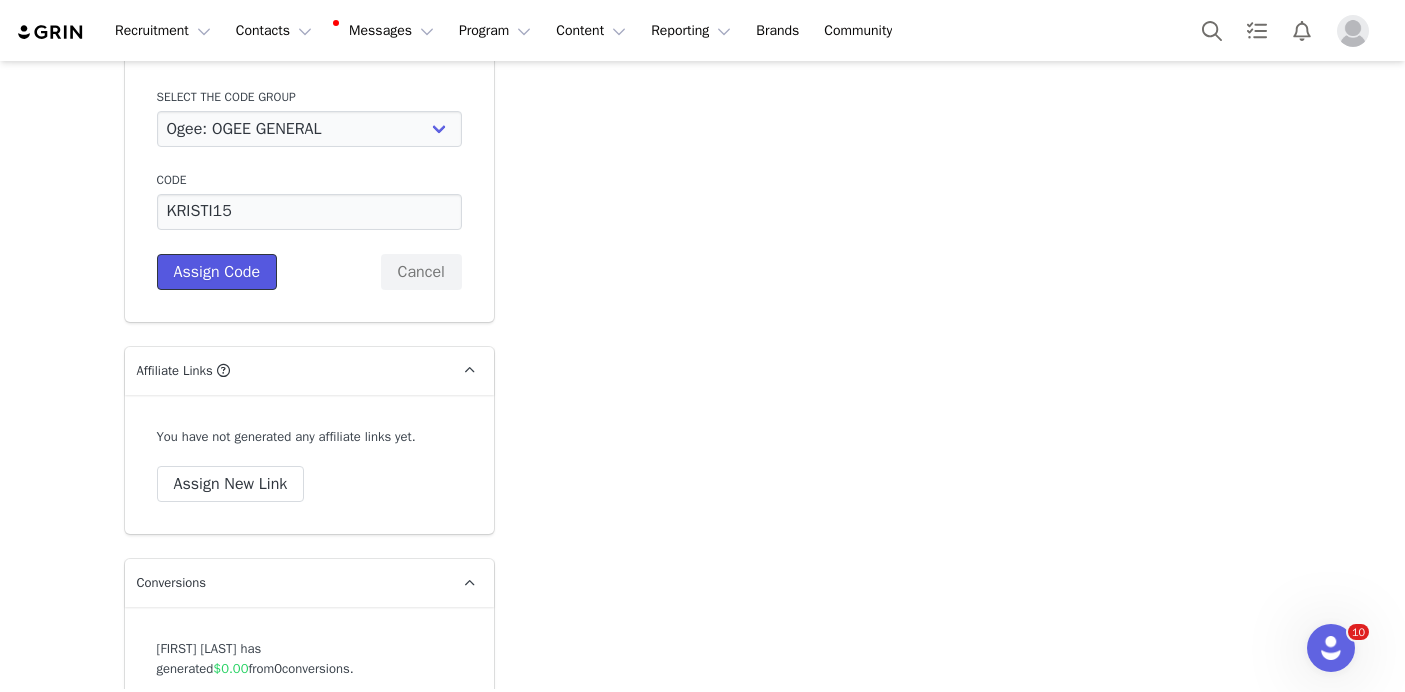 click on "Assign Code" at bounding box center (217, 272) 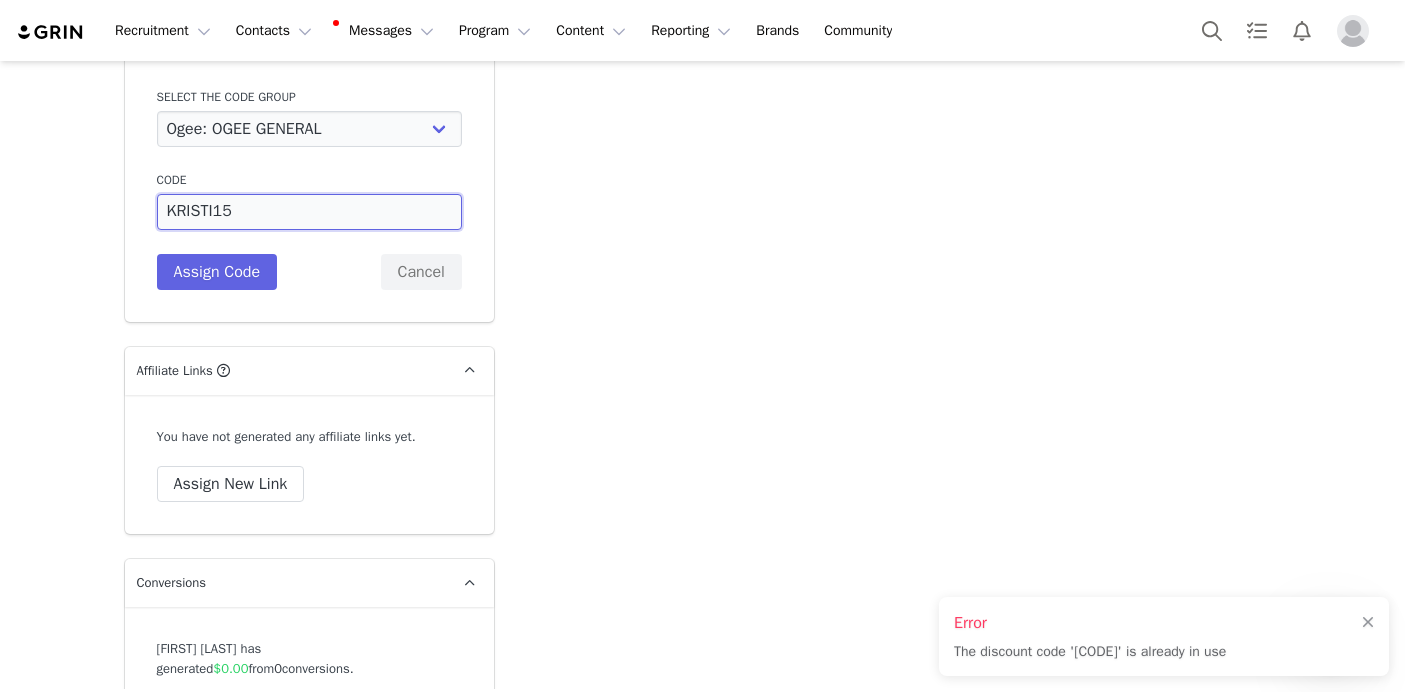 click on "KRISTI15" at bounding box center [309, 212] 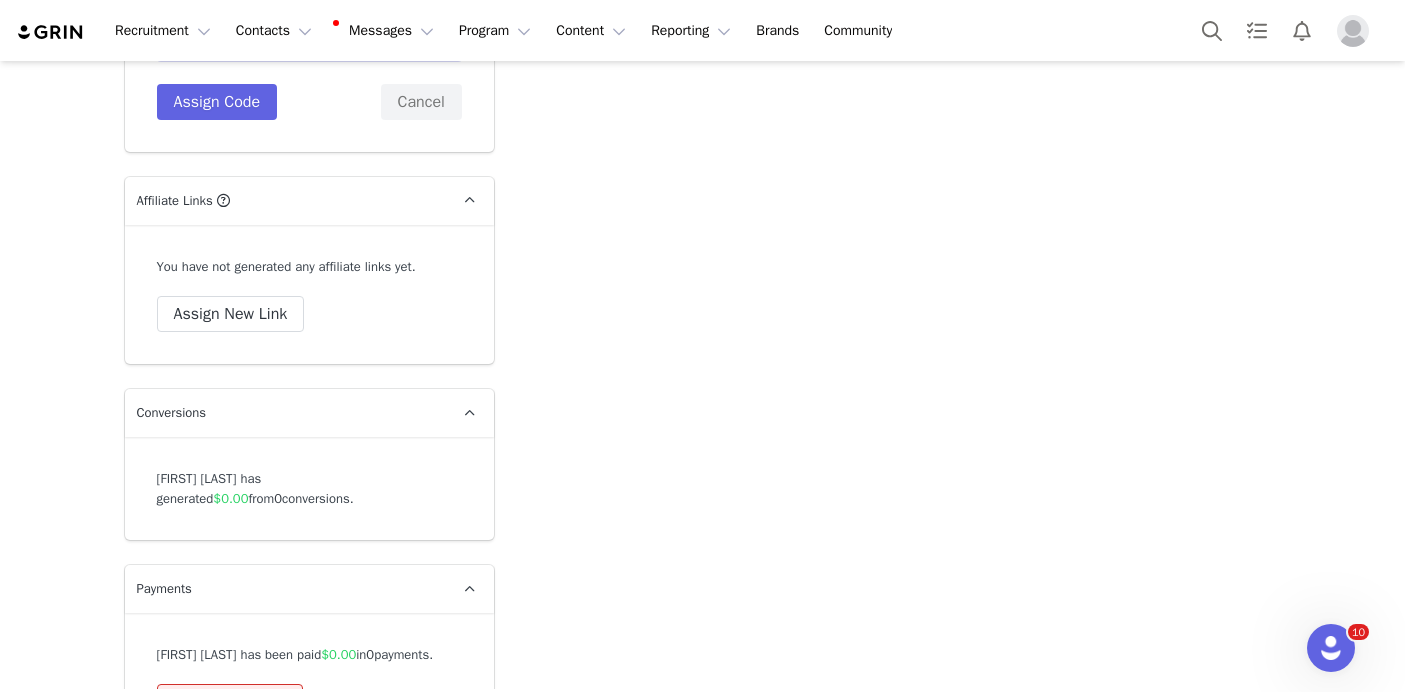 scroll, scrollTop: 8019, scrollLeft: 0, axis: vertical 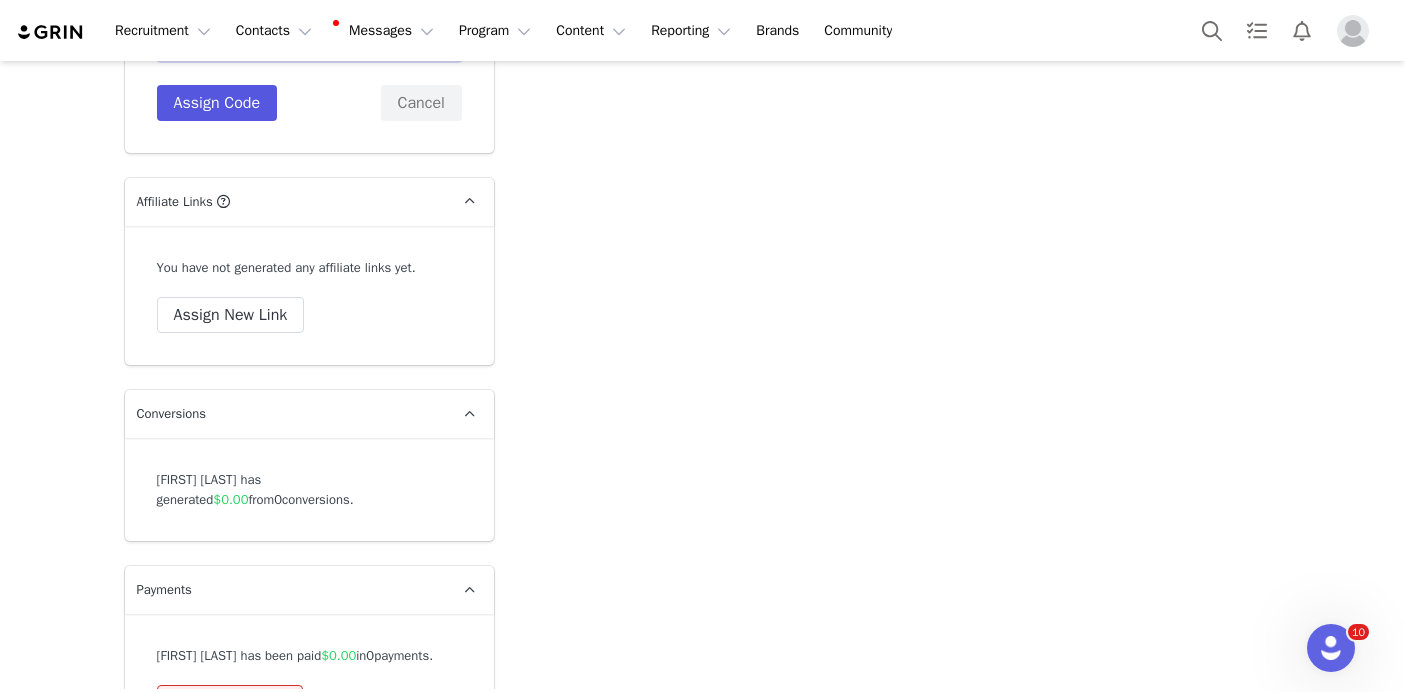 type on "KRISTIVANDIVER15" 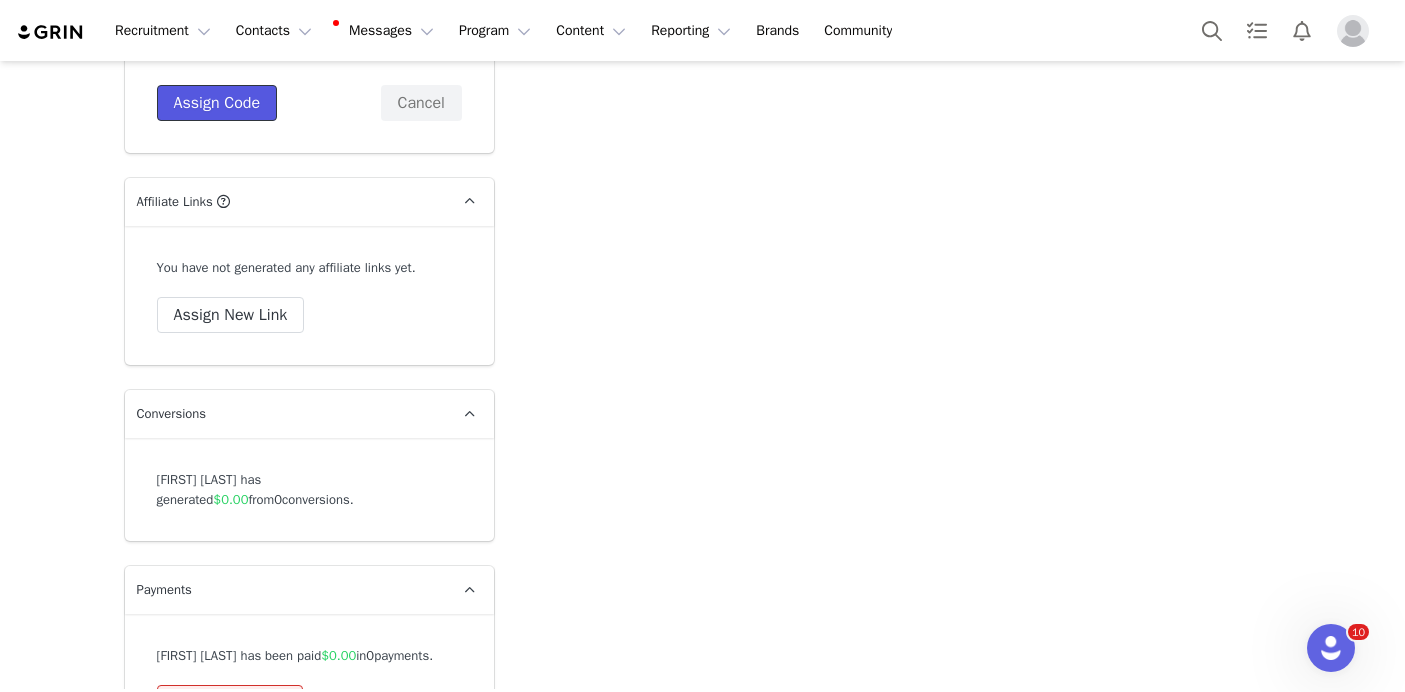 click on "Assign Code" at bounding box center (217, 103) 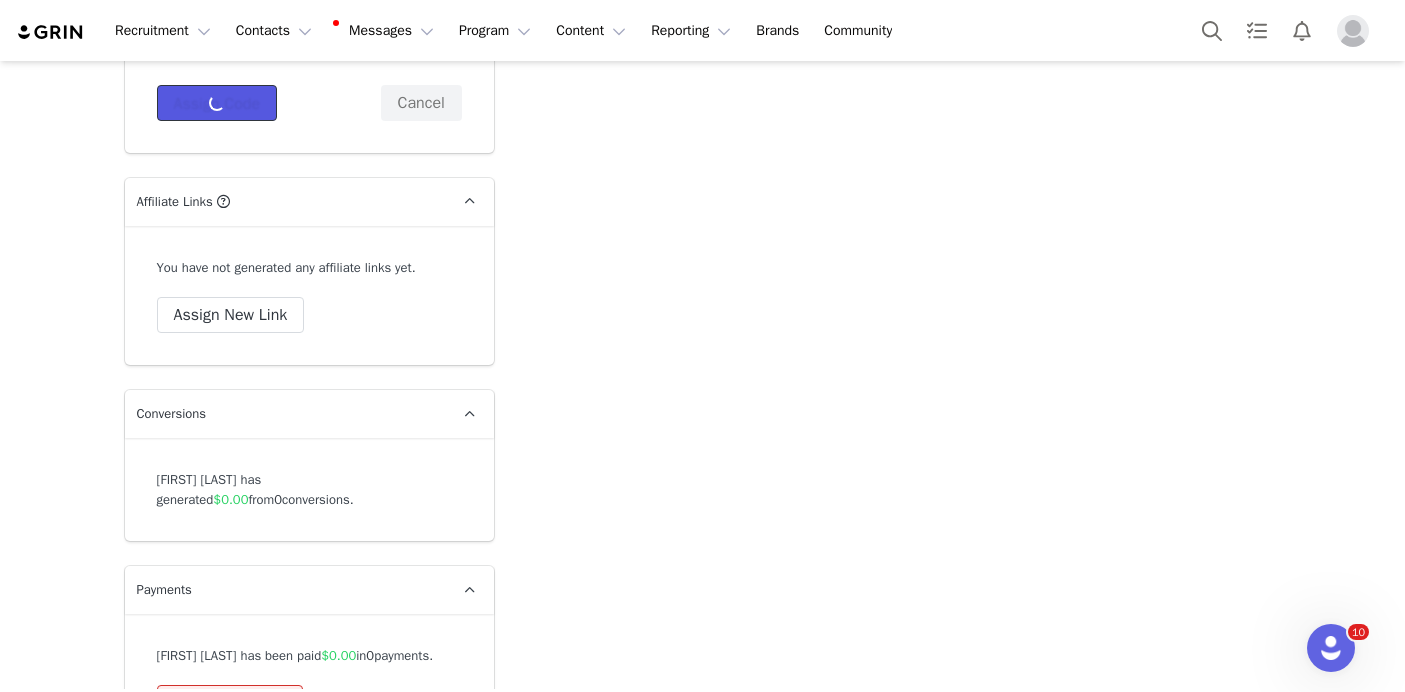 type 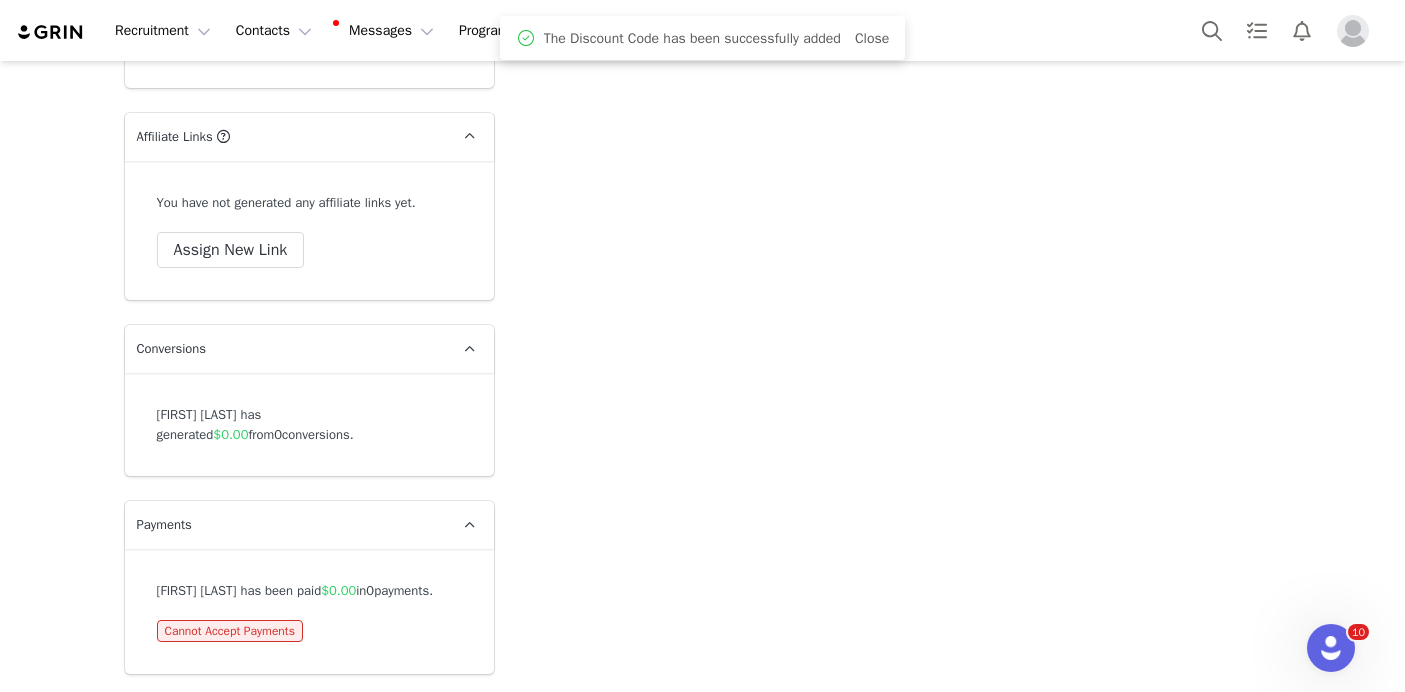 click on "Done" at bounding box center (347, 38) 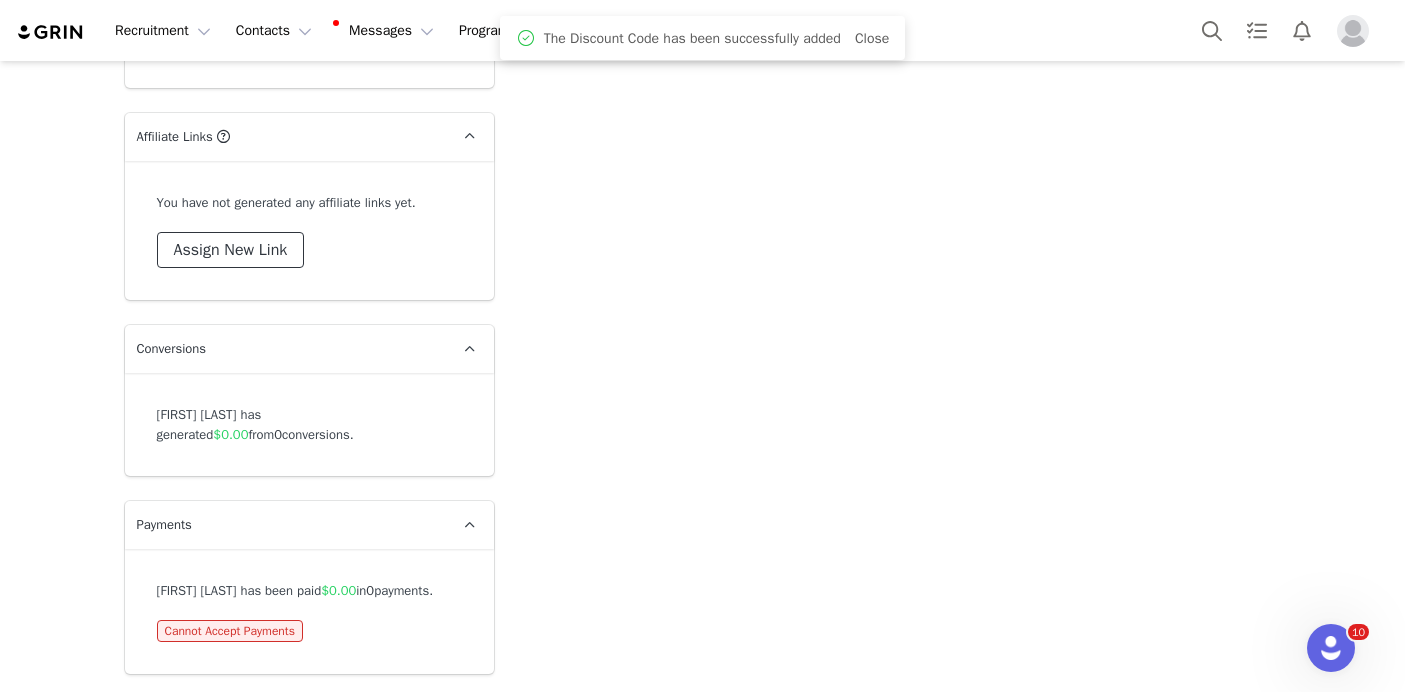 click on "Assign New Link" at bounding box center (231, 250) 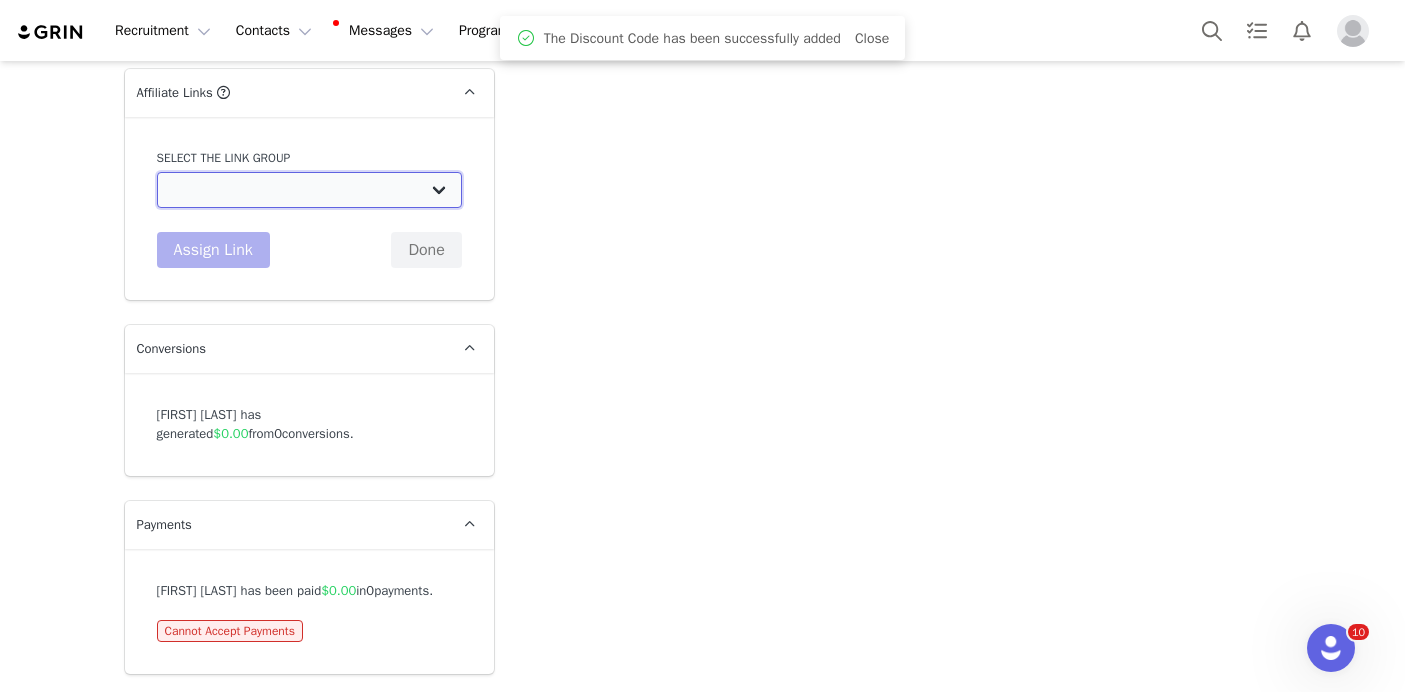 click on "Beyond Clean Beauty Creator Affiliate Link: http://ogee.com/discount/[discount_code_group_6736]   November 25% Link: http://ogee.com/discount/[discount_code_group_6929]   General Link: http://ogee.com/discount/[discount_code_group_6948]   LISA FACE STICK: https://ogee.com/products/sculpted-face-stick?discount/[discount_code_group_6929]   General 25% Link copy: http://ogee.com/discount/[discount_code_group_8553]   OGEE GENERAL: http://ogee.com/discount/[discount_code_group_9201]   BCBC 30%: http://ogee.com/discount/[discount_code_group_9278]   Mega Influencer Affiliate Link: http://ogee.com/discount/[discount_code_group_10005892]   Pinterest Affiliate Link: http://ogee.com/discount/[discount_code_group_10007460]   YouTube Affiliate Link: http://ogee.com/discount/[discount_code_group_10007459]   Blog Affiliate Link: http://ogee.com/discount/[discount_code_group_10008090]" at bounding box center [309, 190] 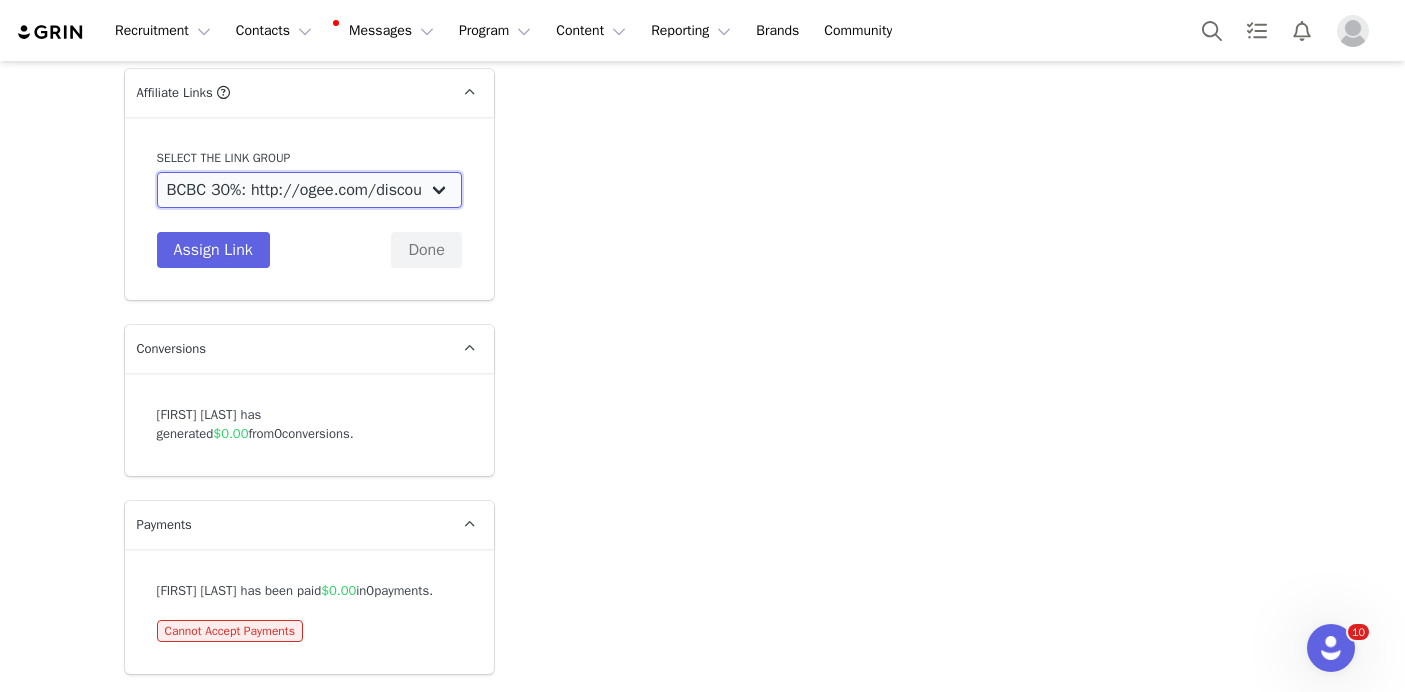 click on "Beyond Clean Beauty Creator Affiliate Link: http://ogee.com/discount/[discount_code_group_6736]   November 25% Link: http://ogee.com/discount/[discount_code_group_6929]   General Link: http://ogee.com/discount/[discount_code_group_6948]   LISA FACE STICK: https://ogee.com/products/sculpted-face-stick?discount/[discount_code_group_6929]   General 25% Link copy: http://ogee.com/discount/[discount_code_group_8553]   OGEE GENERAL: http://ogee.com/discount/[discount_code_group_9201]   BCBC 30%: http://ogee.com/discount/[discount_code_group_9278]   Mega Influencer Affiliate Link: http://ogee.com/discount/[discount_code_group_10005892]   Pinterest Affiliate Link: http://ogee.com/discount/[discount_code_group_10007460]   YouTube Affiliate Link: http://ogee.com/discount/[discount_code_group_10007459]   Blog Affiliate Link: http://ogee.com/discount/[discount_code_group_10008090]" at bounding box center (309, 190) 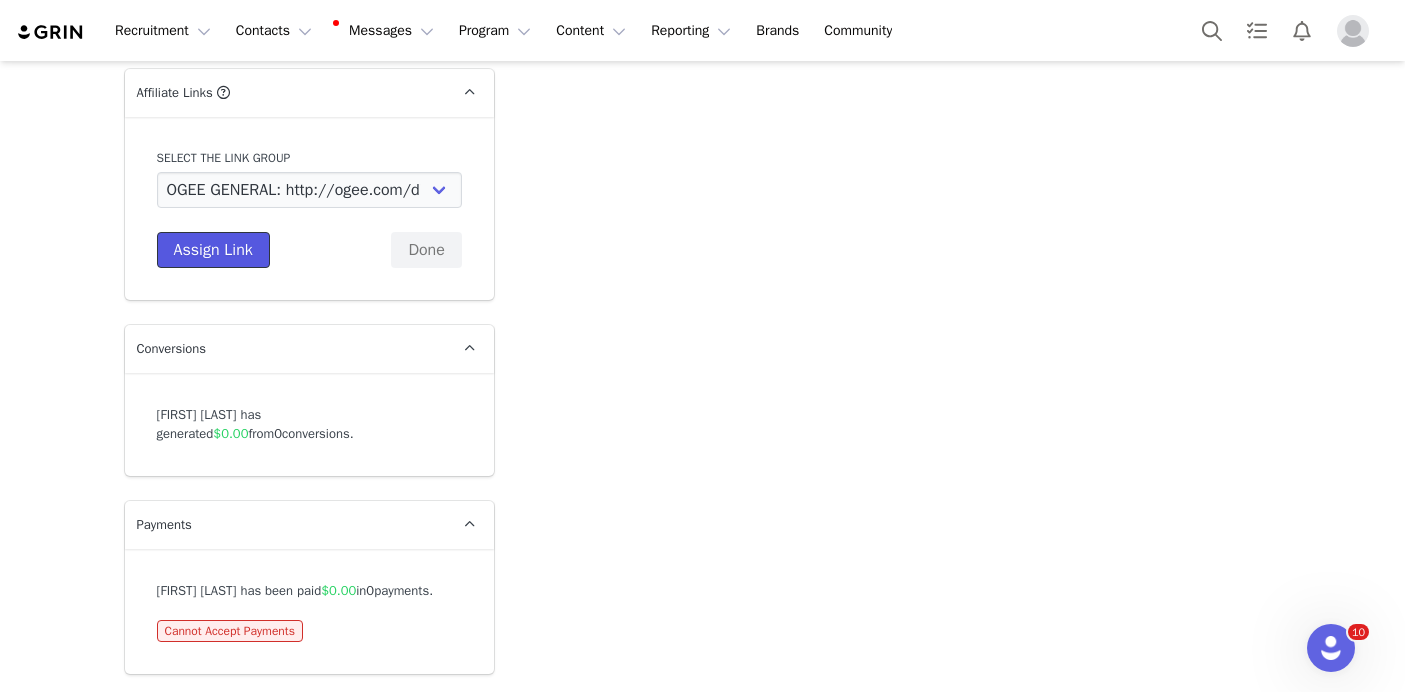 click on "Assign Link" at bounding box center [213, 250] 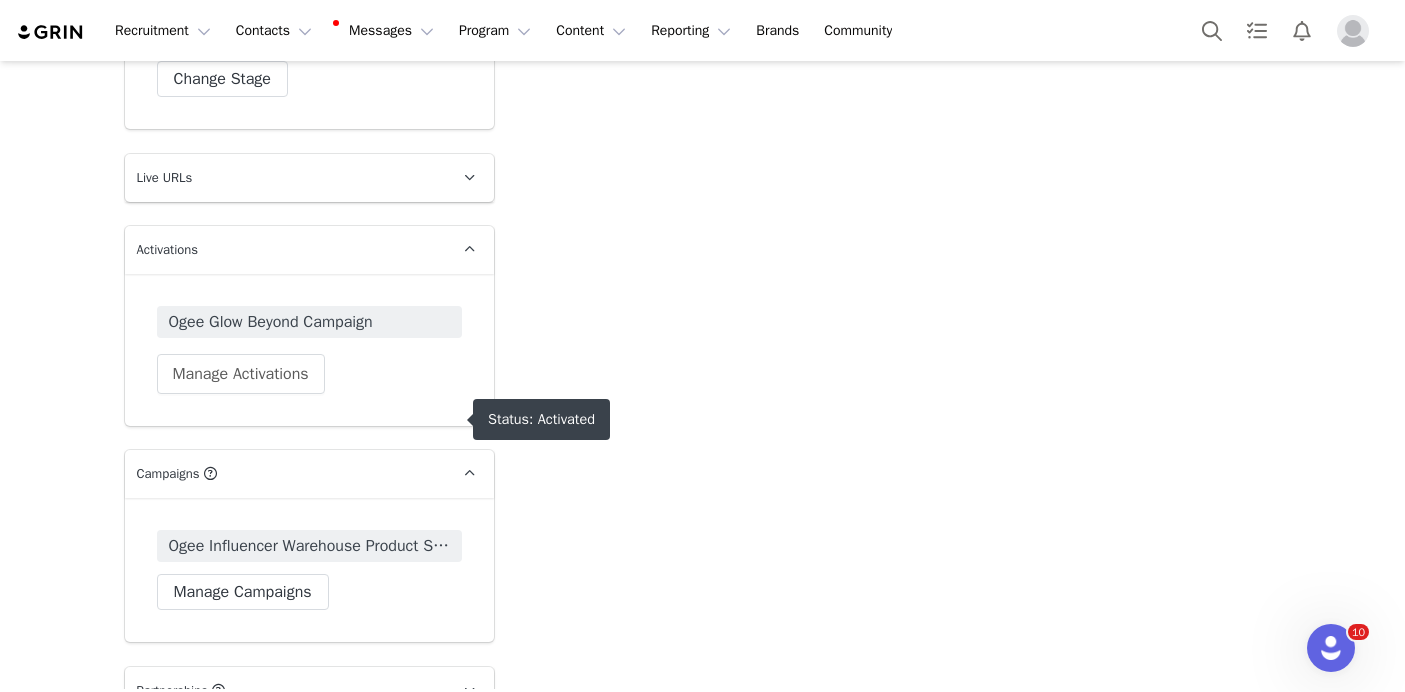 scroll, scrollTop: 6815, scrollLeft: 0, axis: vertical 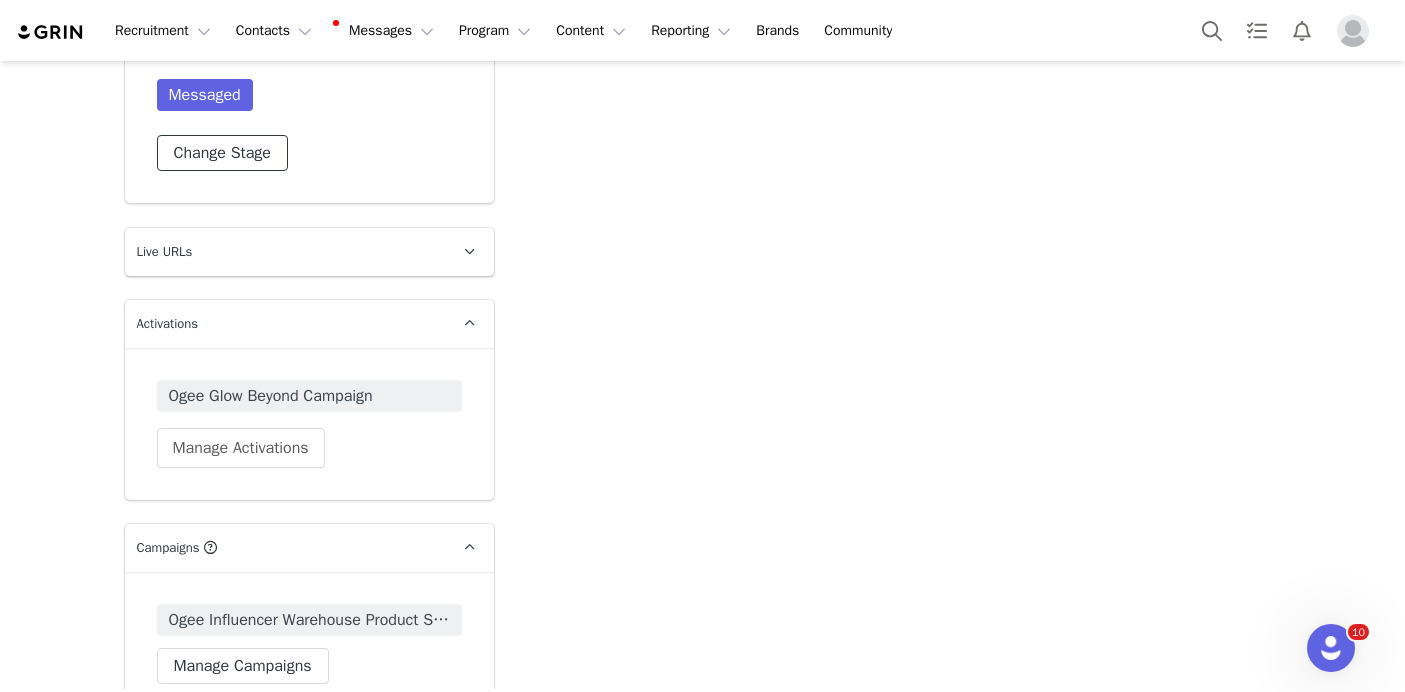 click on "Change Stage" at bounding box center (222, 153) 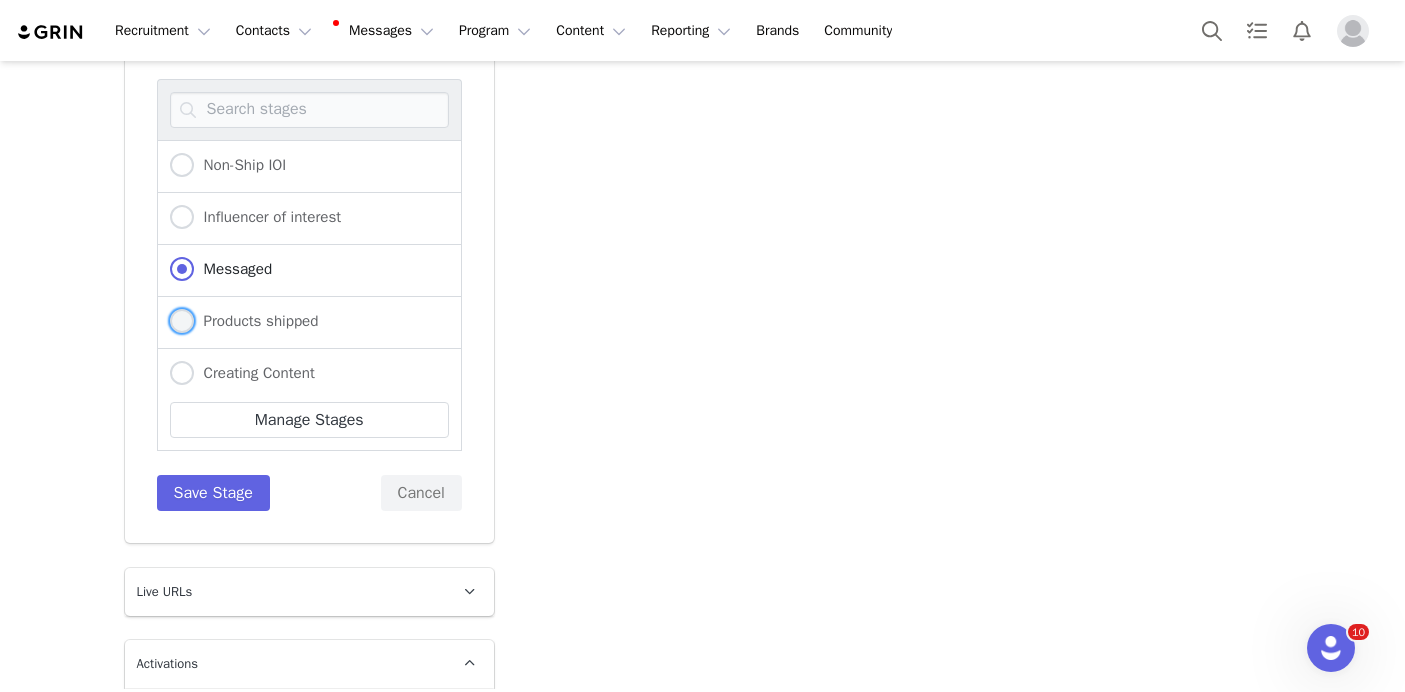 click on "Products shipped" at bounding box center [256, 321] 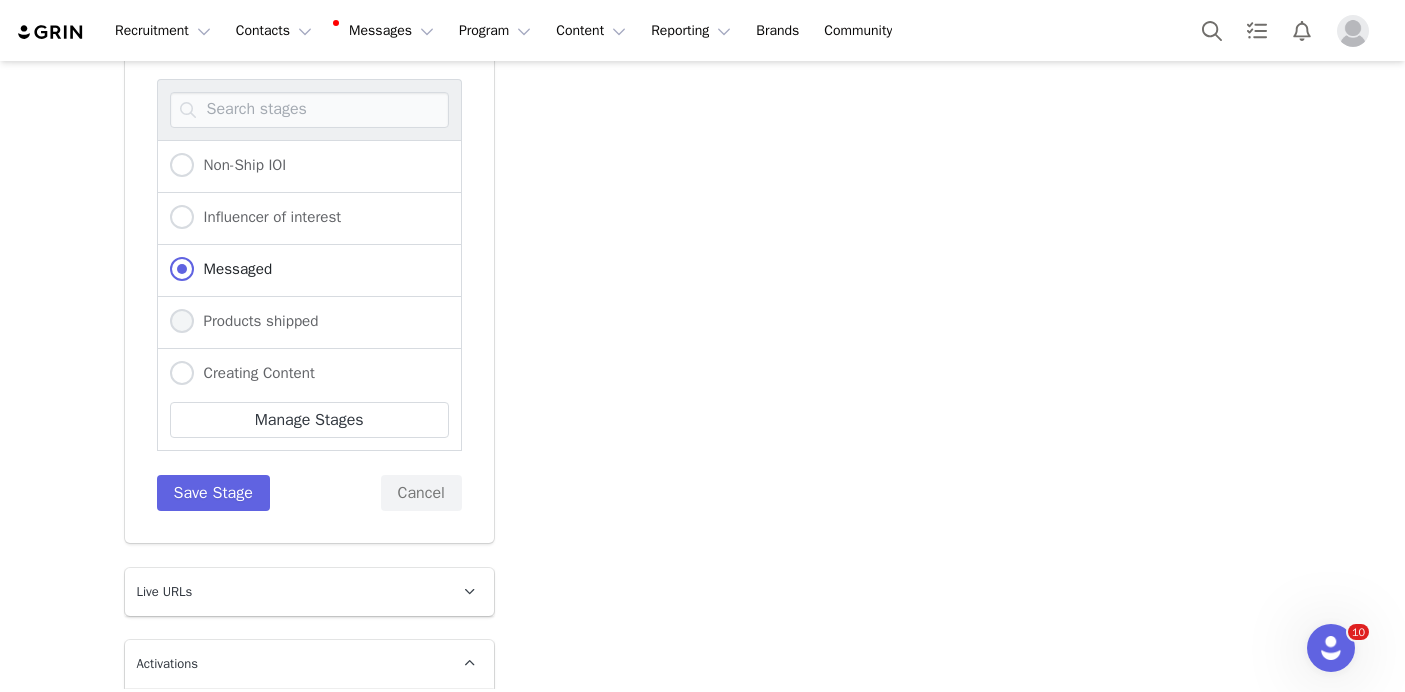 click on "Products shipped" at bounding box center [182, 322] 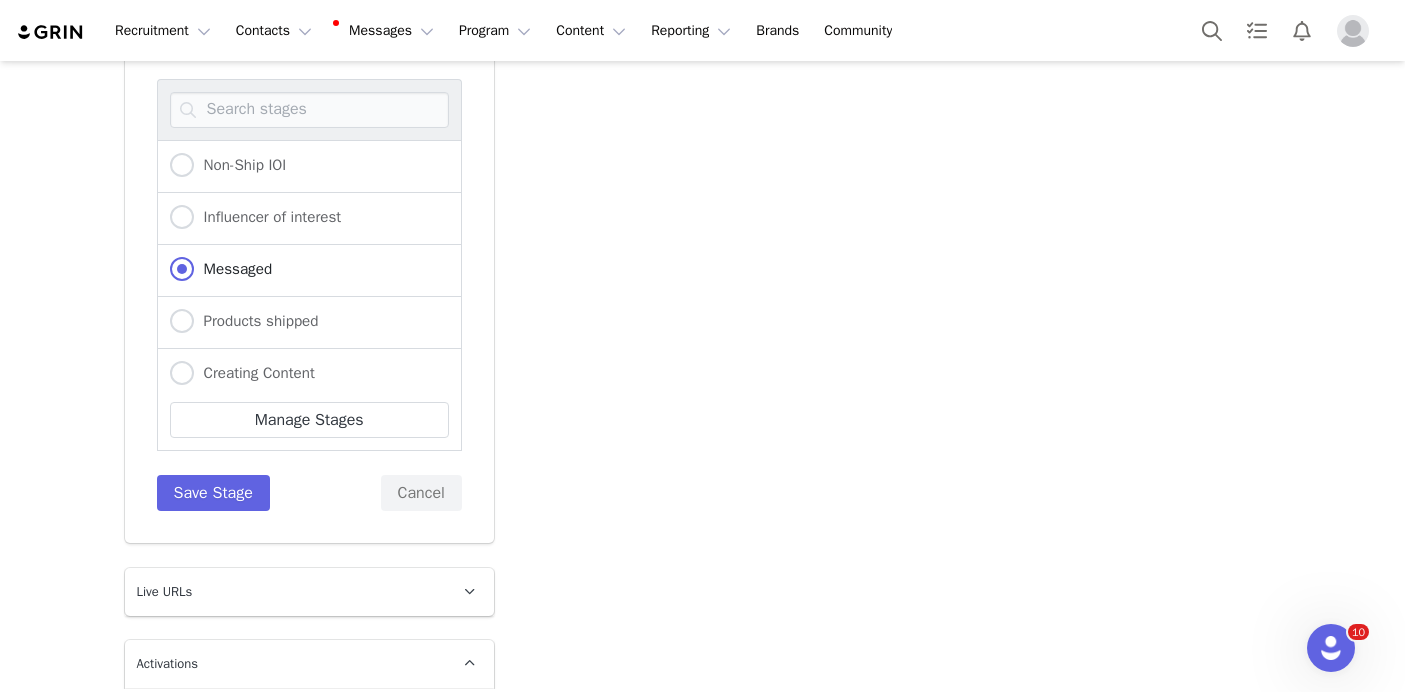 radio on "false" 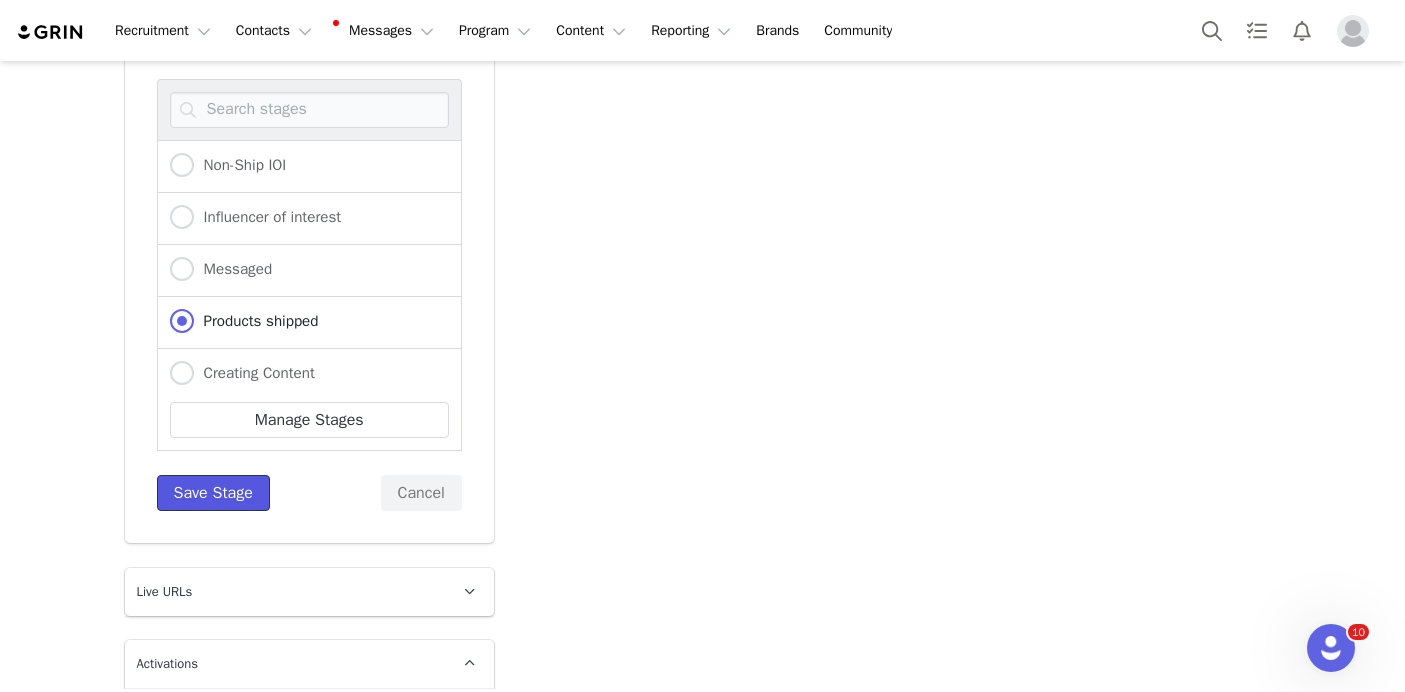 click on "Save Stage" at bounding box center [213, 493] 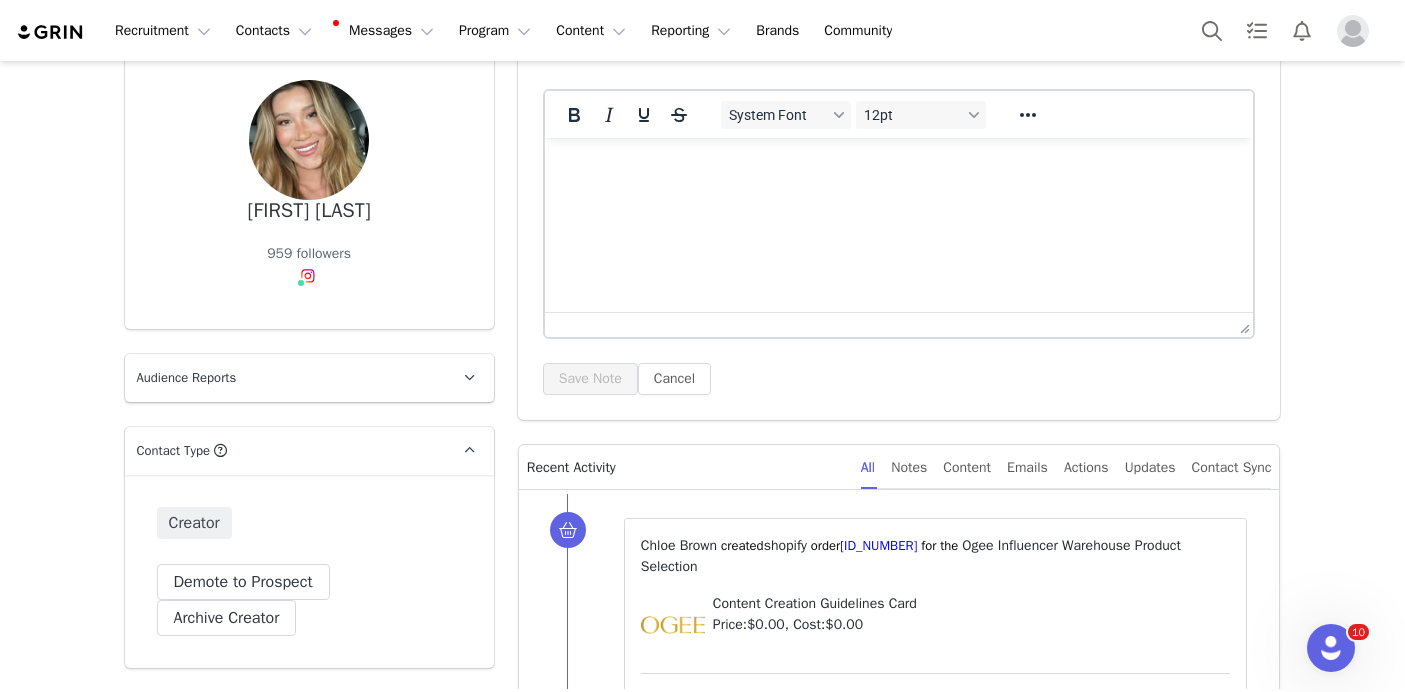 scroll, scrollTop: 0, scrollLeft: 0, axis: both 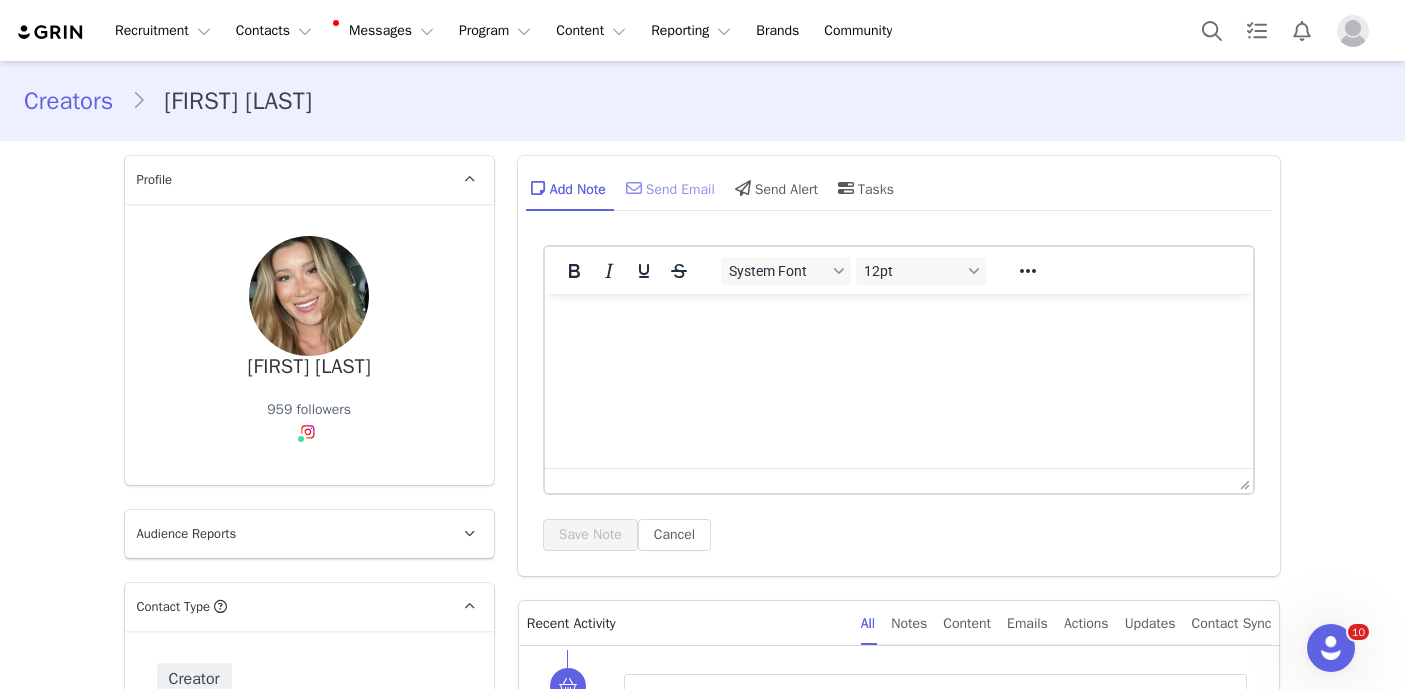 click on "Send Email" at bounding box center [668, 188] 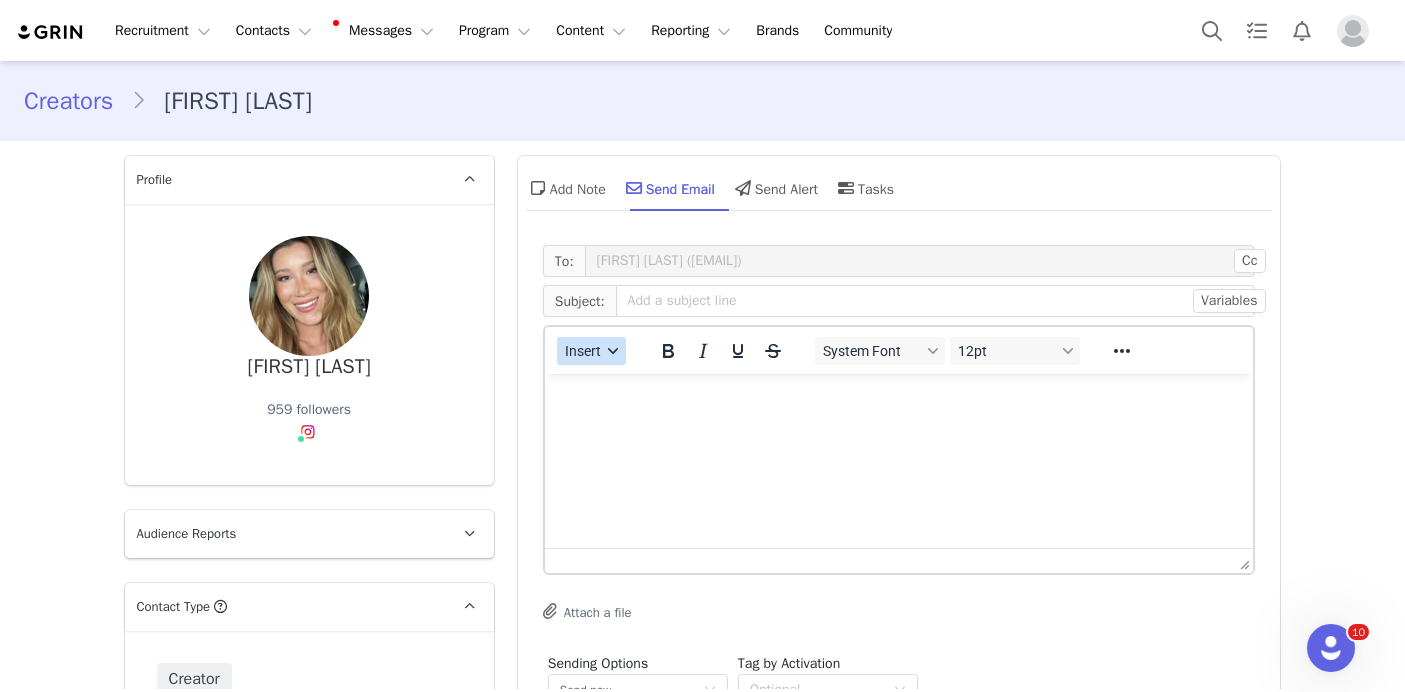 scroll, scrollTop: 0, scrollLeft: 0, axis: both 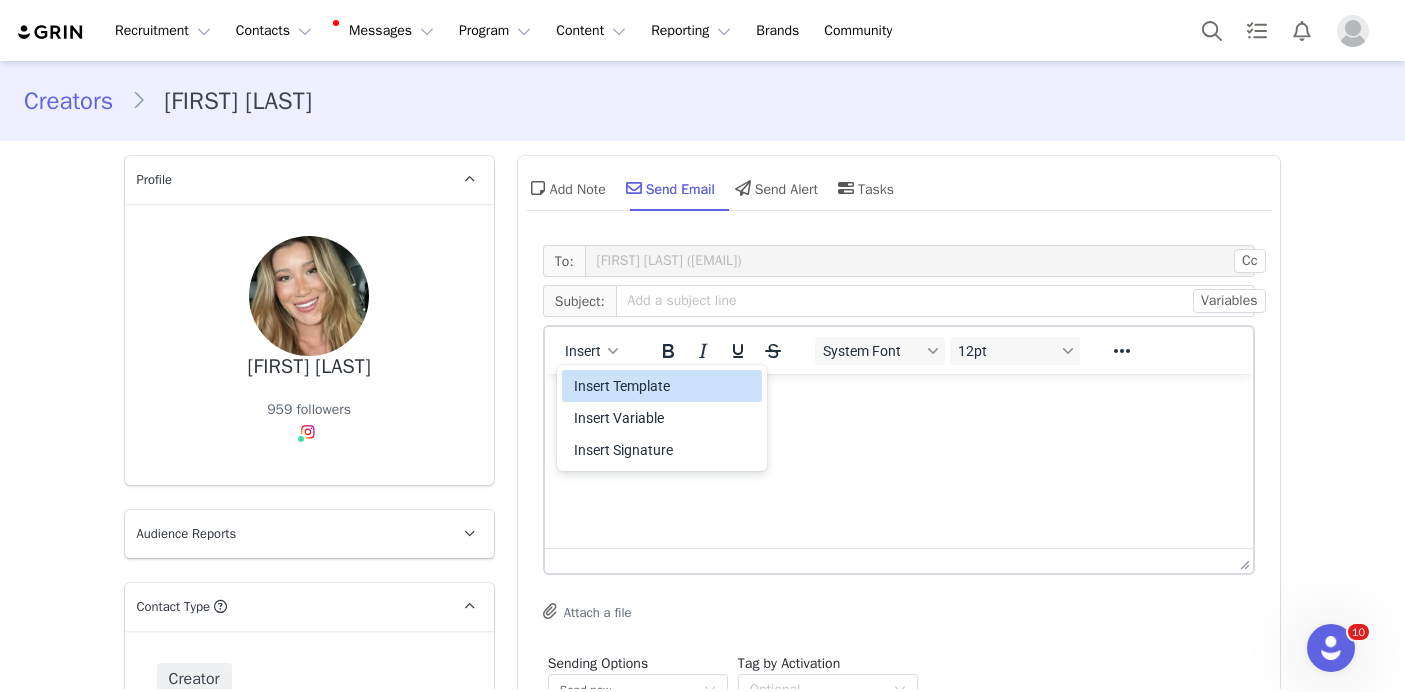 click on "Insert Template" at bounding box center [664, 386] 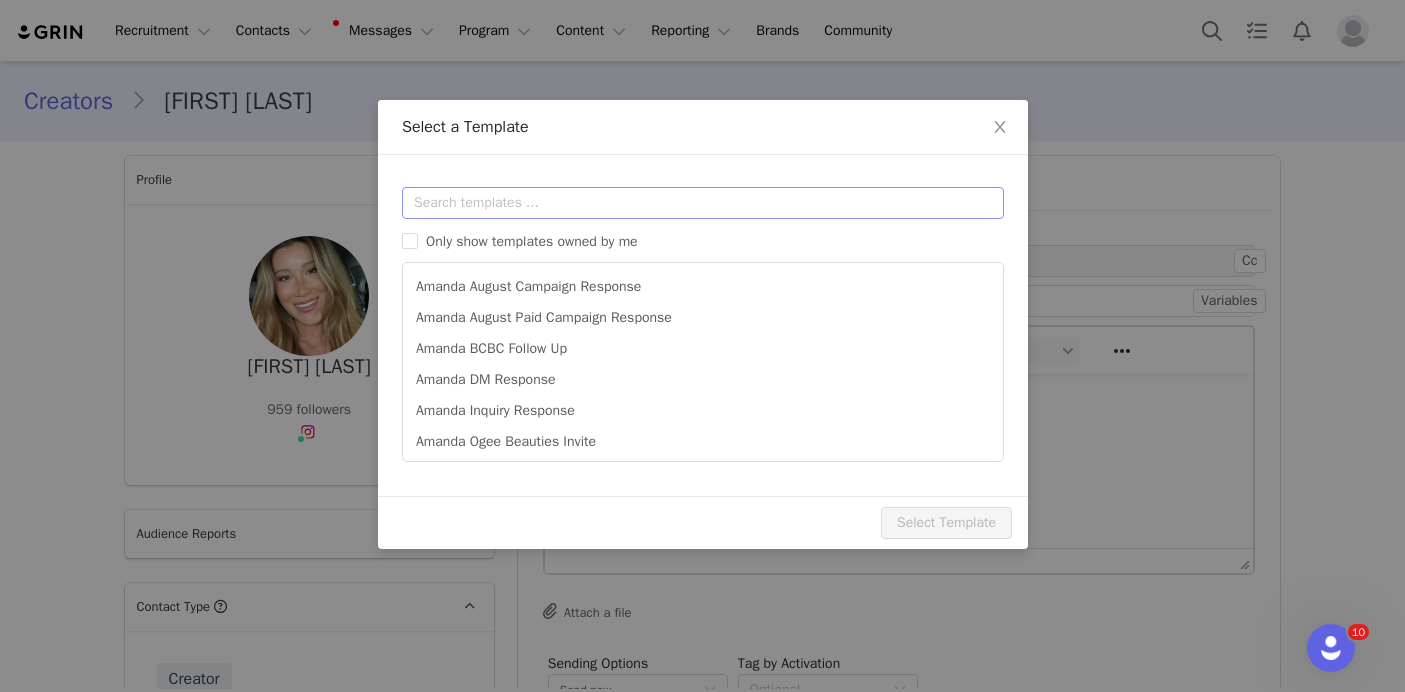 scroll, scrollTop: 0, scrollLeft: 0, axis: both 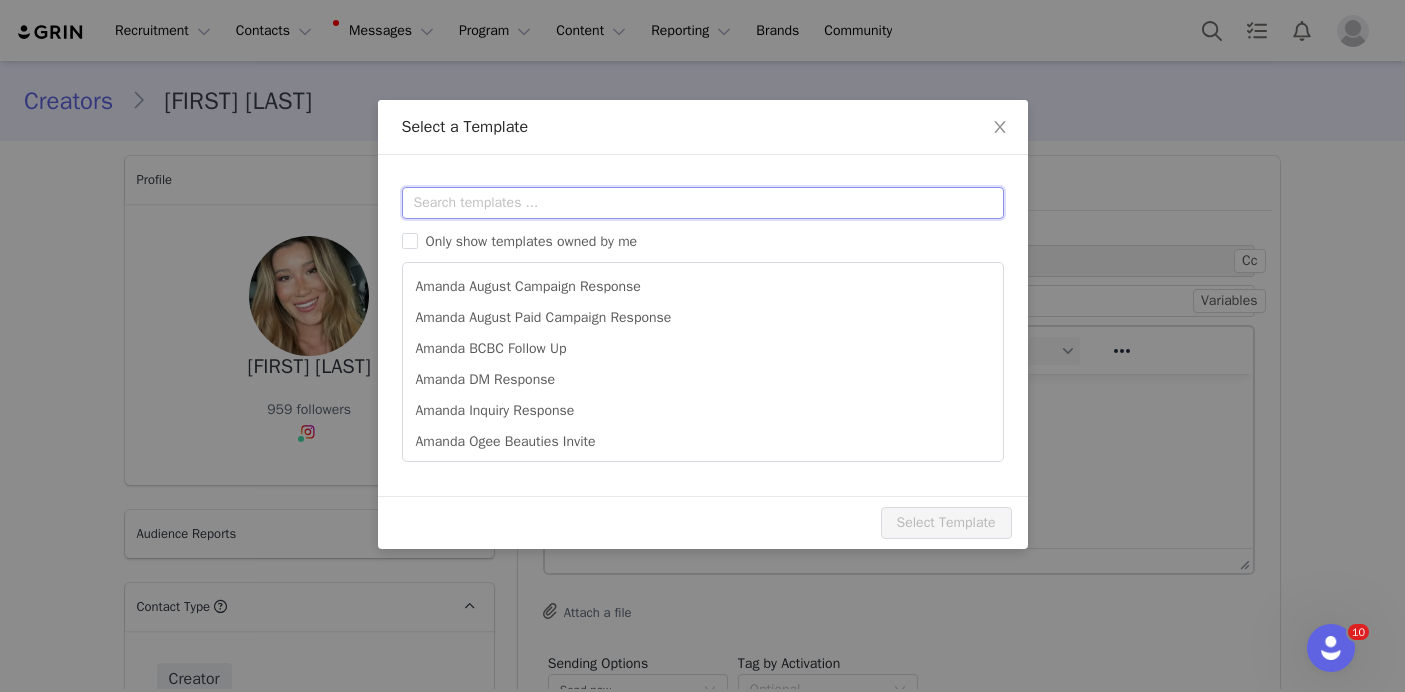 click at bounding box center [703, 203] 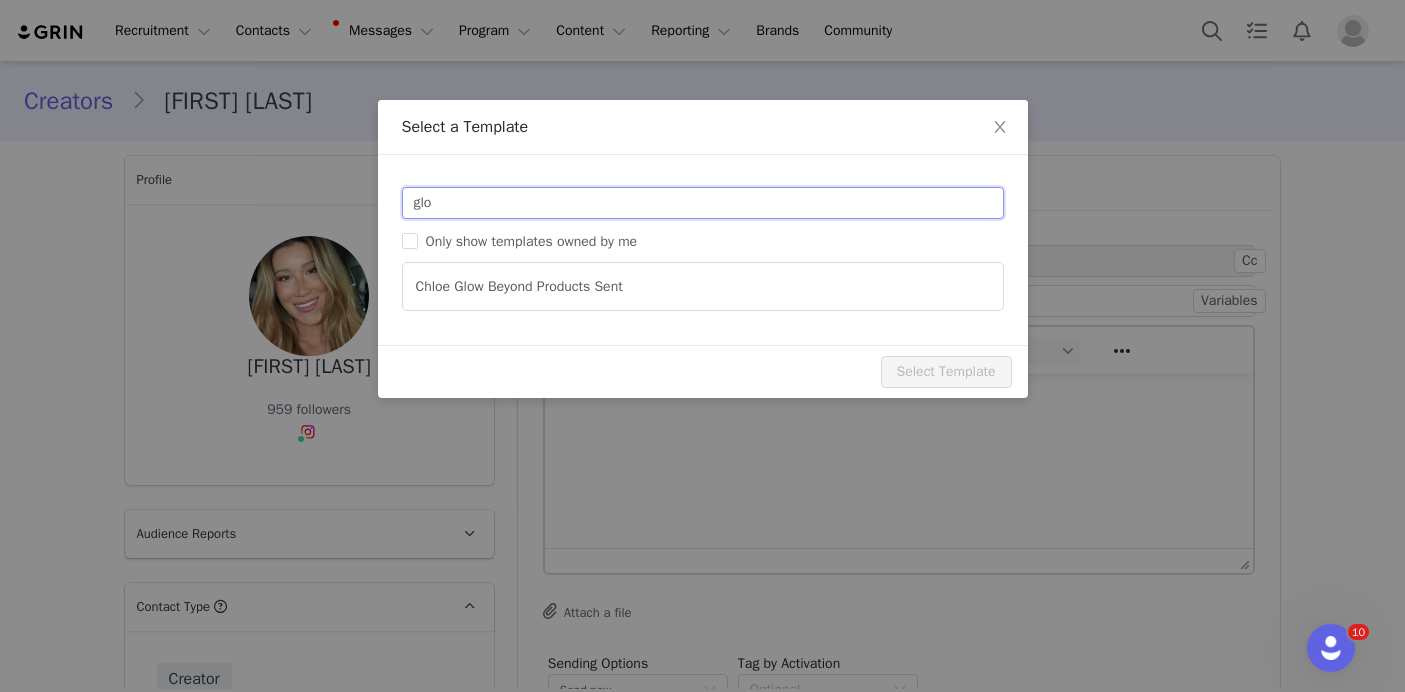 type on "glo" 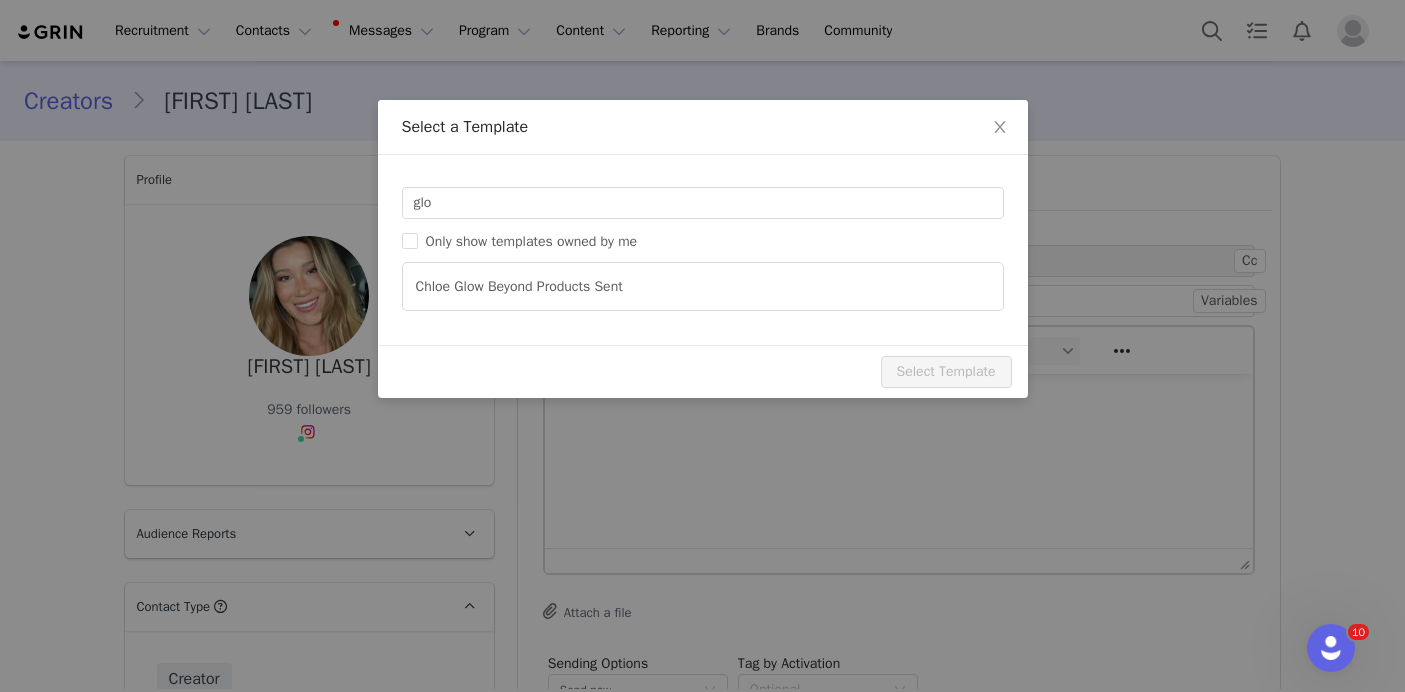 type on "Ogee Glow Beyond Products Sent 💫" 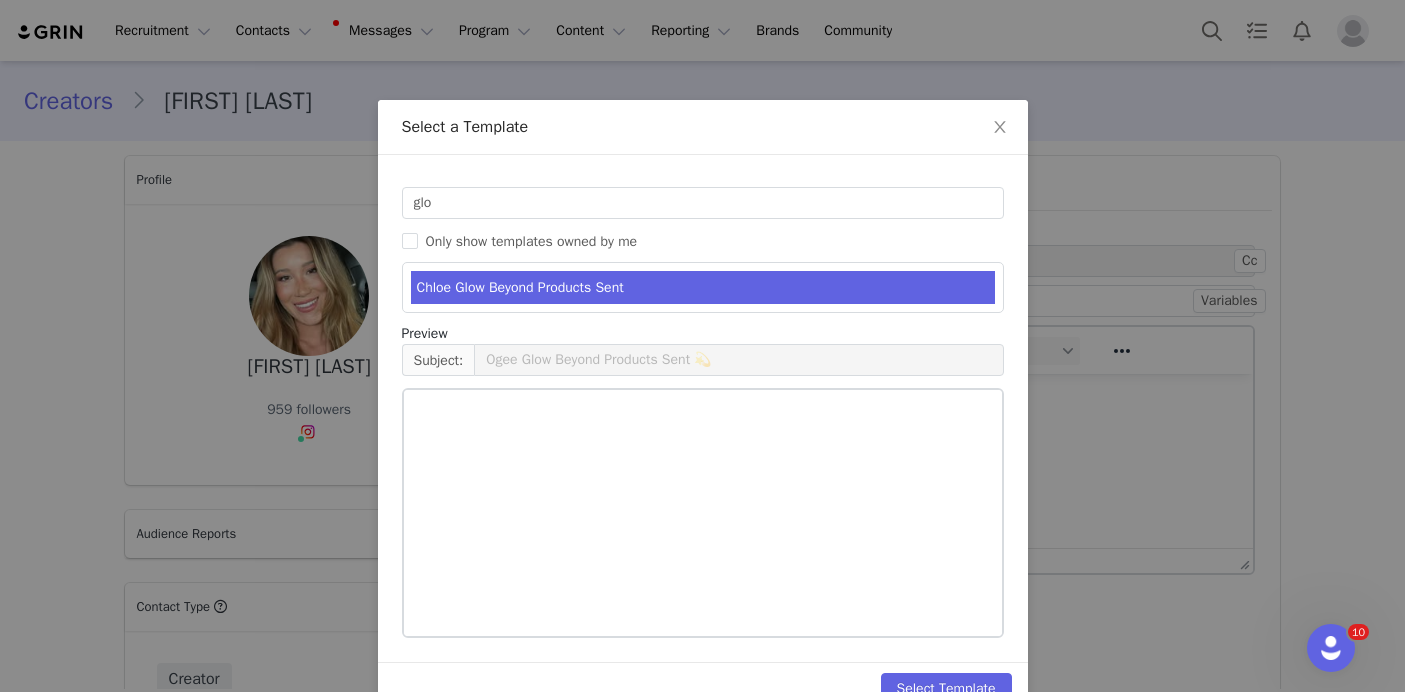click on "Chloe Glow Beyond Products Sent" at bounding box center (703, 287) 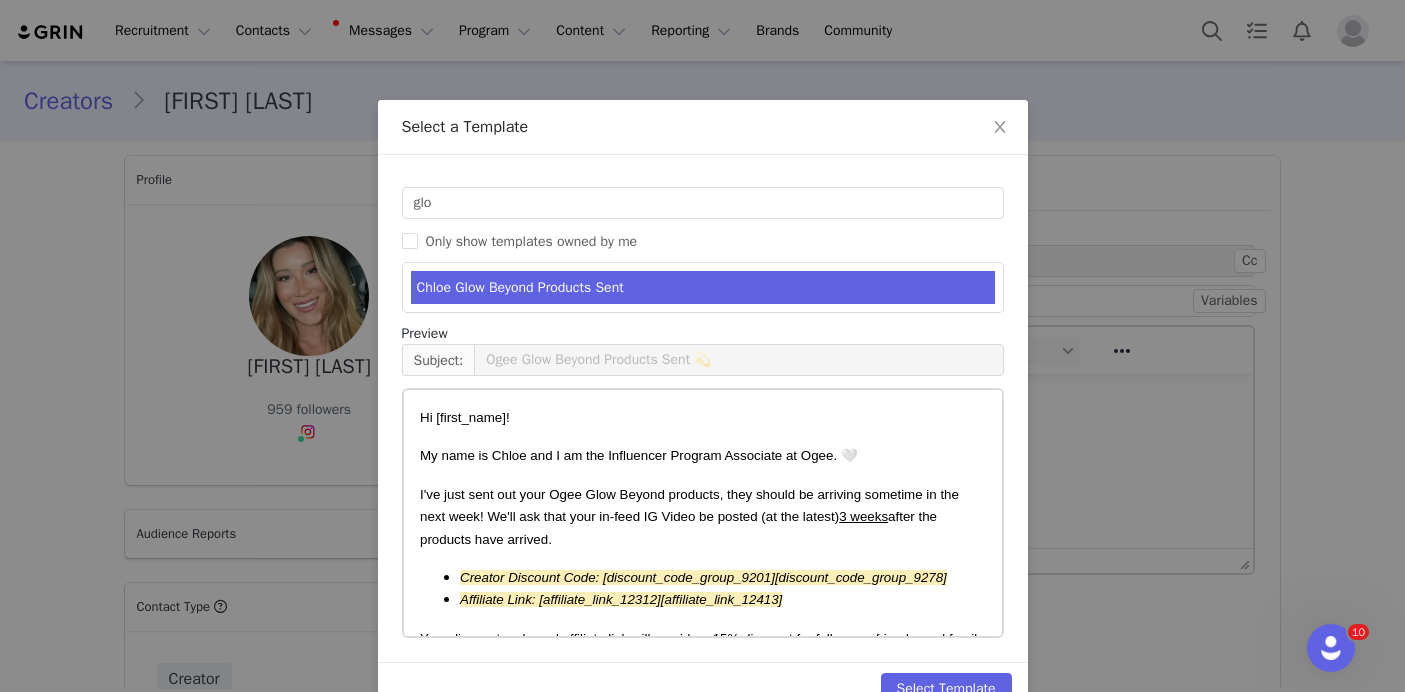 scroll, scrollTop: 47, scrollLeft: 0, axis: vertical 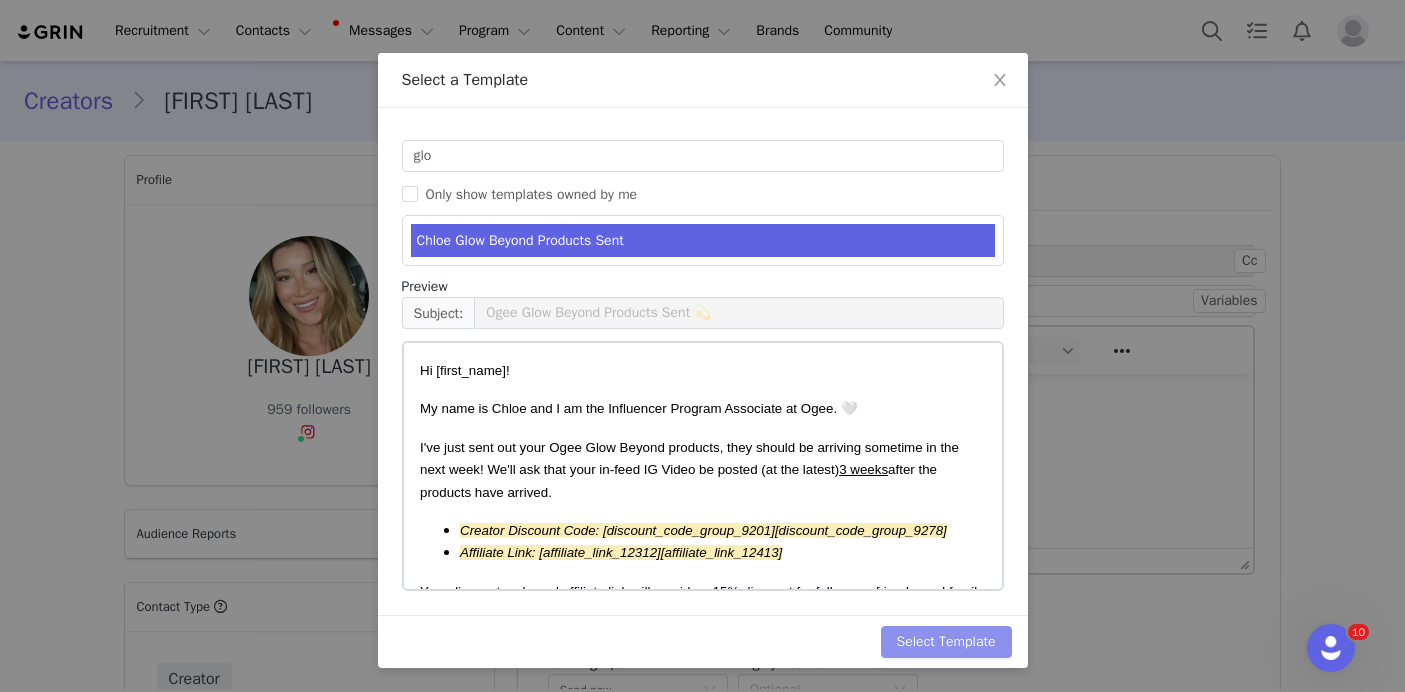 click on "Select Template" at bounding box center [946, 642] 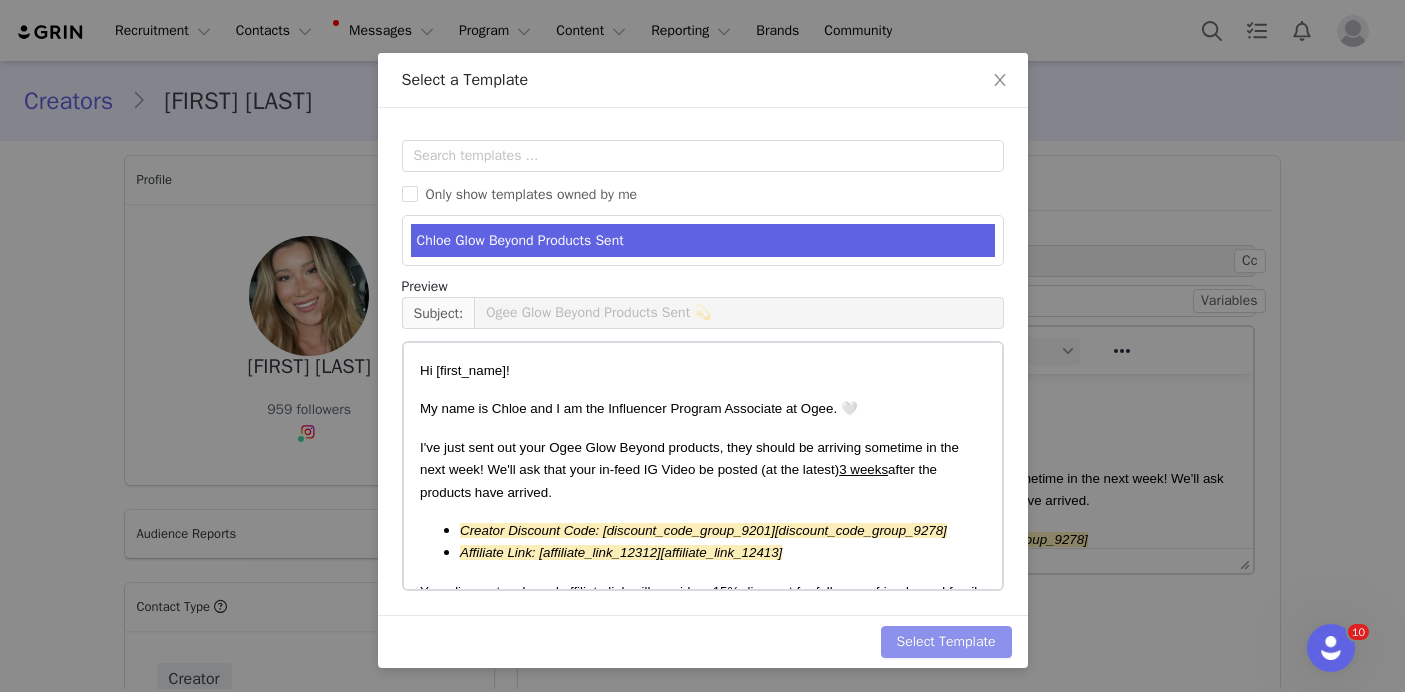 scroll, scrollTop: 0, scrollLeft: 0, axis: both 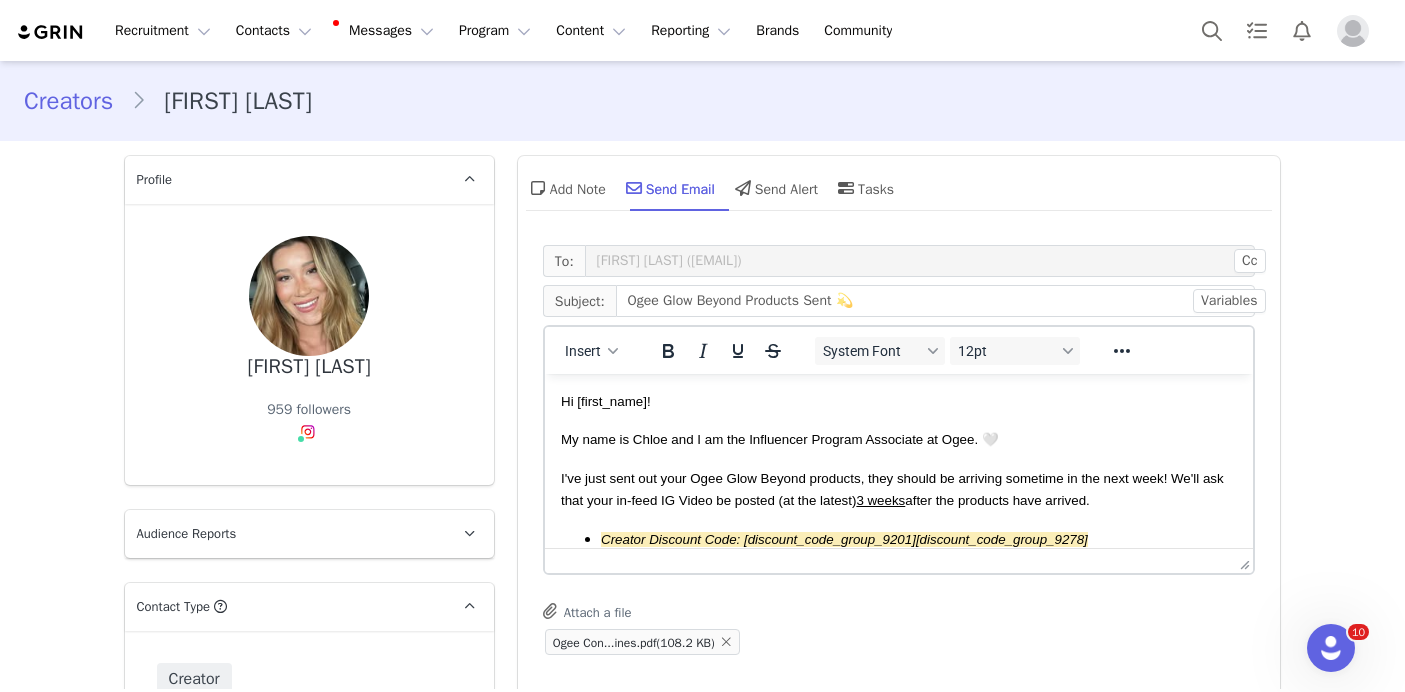click on "I've just sent out your Ogee Glow Beyond products, they should be arriving sometime in the next week! We'll ask that your in-feed IG Video be posted (at the latest)  3 weeks  after the products have arrived." at bounding box center (891, 489) 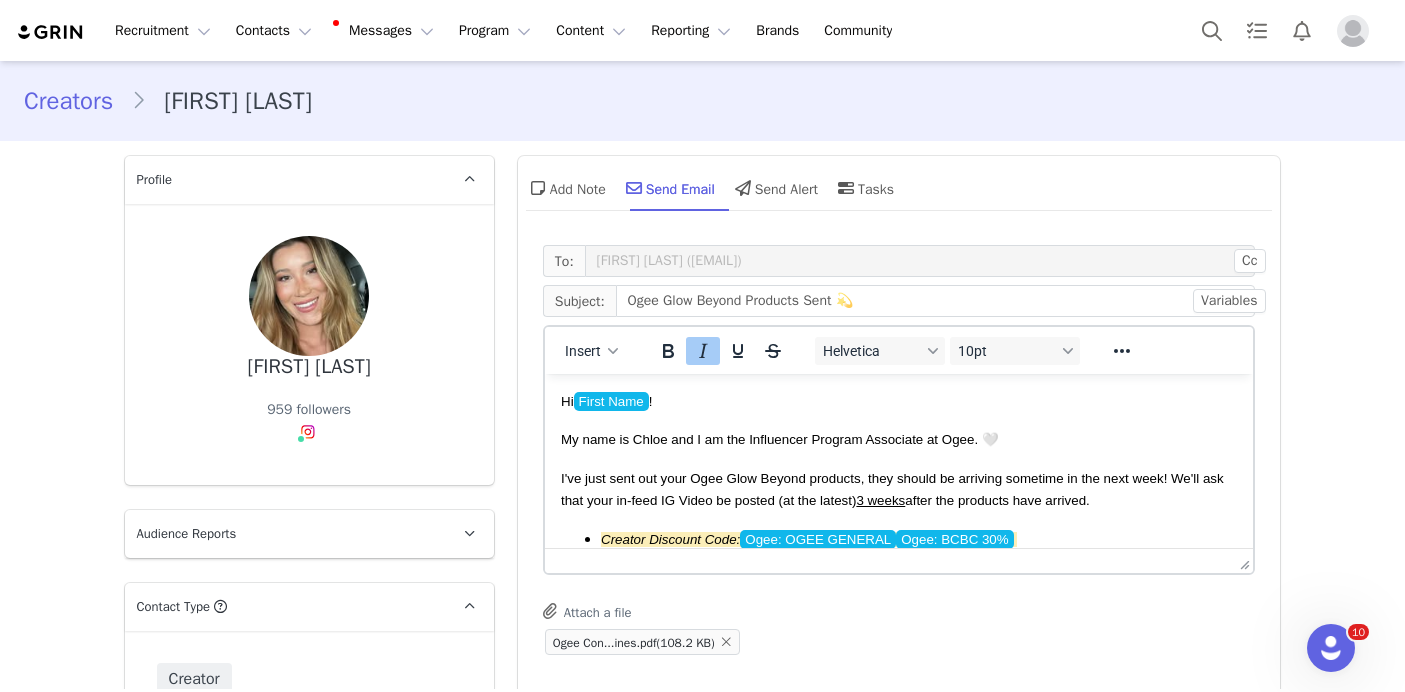 click on "I've just sent out your Ogee Glow Beyond products, they should be arriving sometime in the next week! We'll ask that your in-feed IG Video be posted (at the latest)  3 weeks  after the products have arrived." at bounding box center (891, 489) 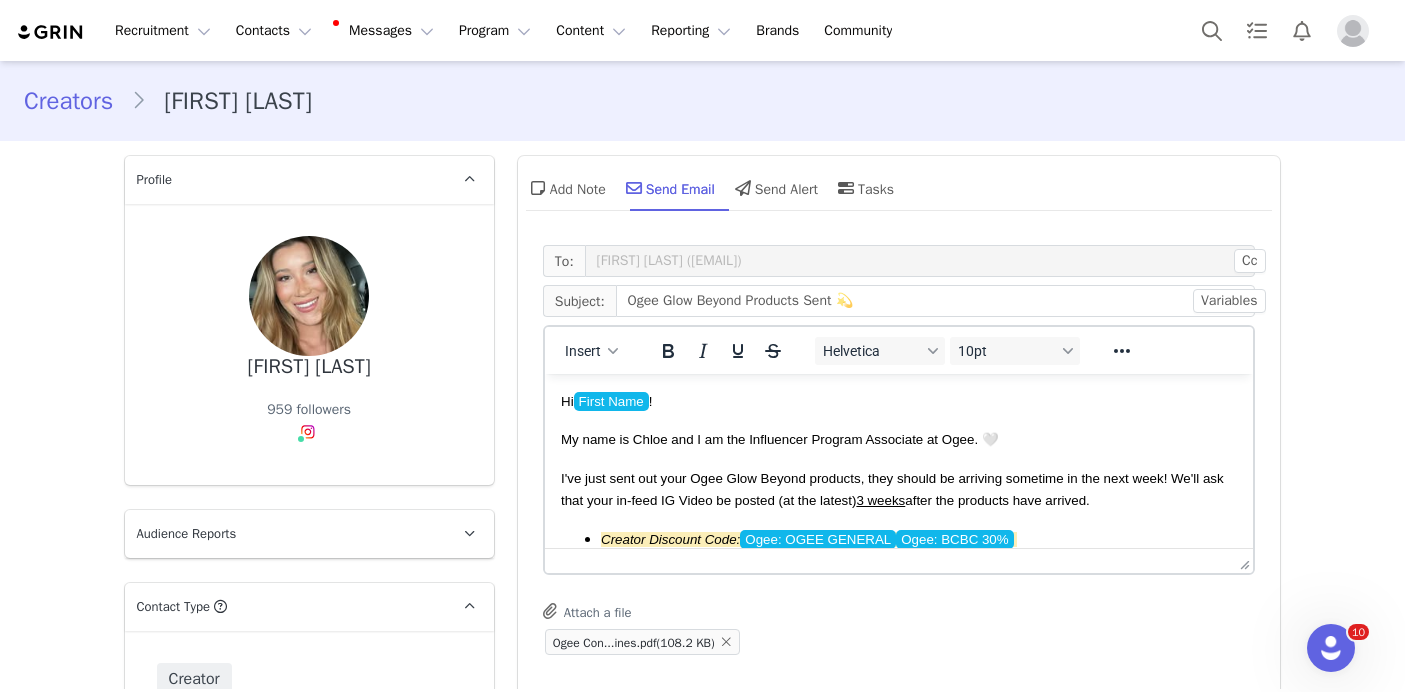 type 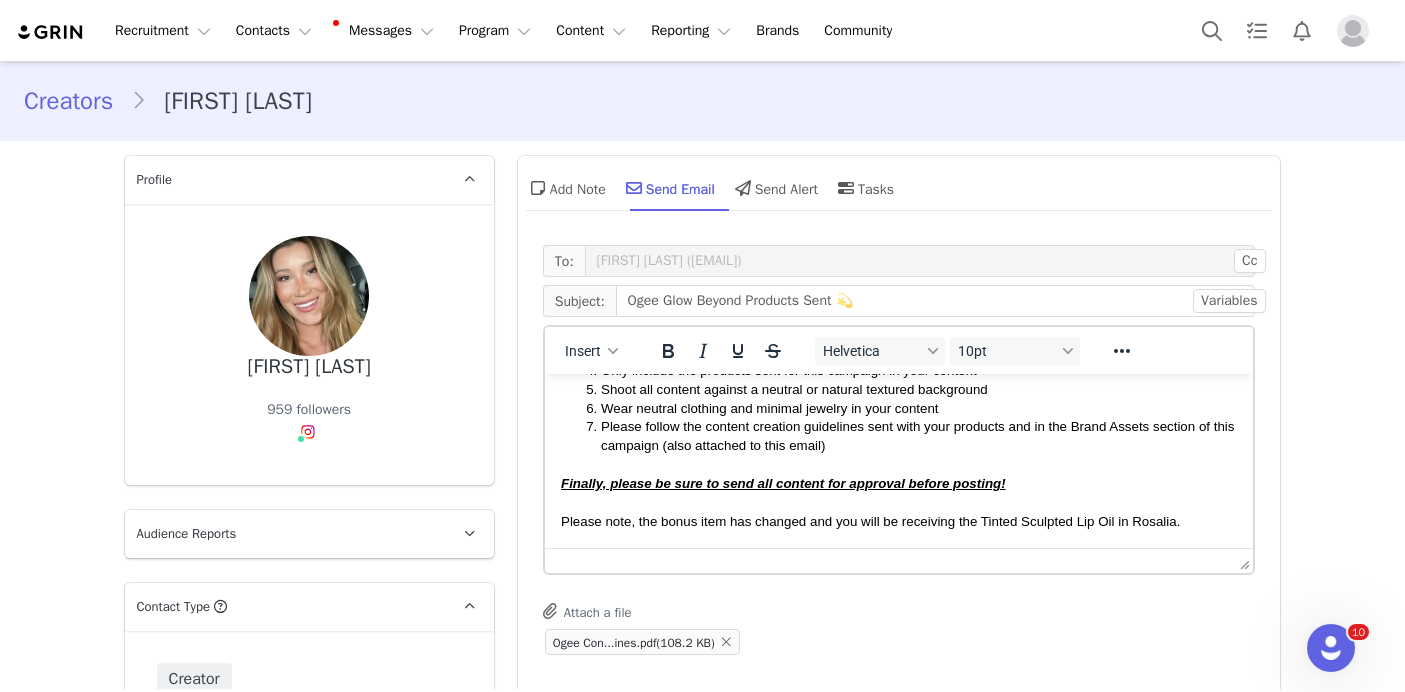 scroll, scrollTop: 415, scrollLeft: 0, axis: vertical 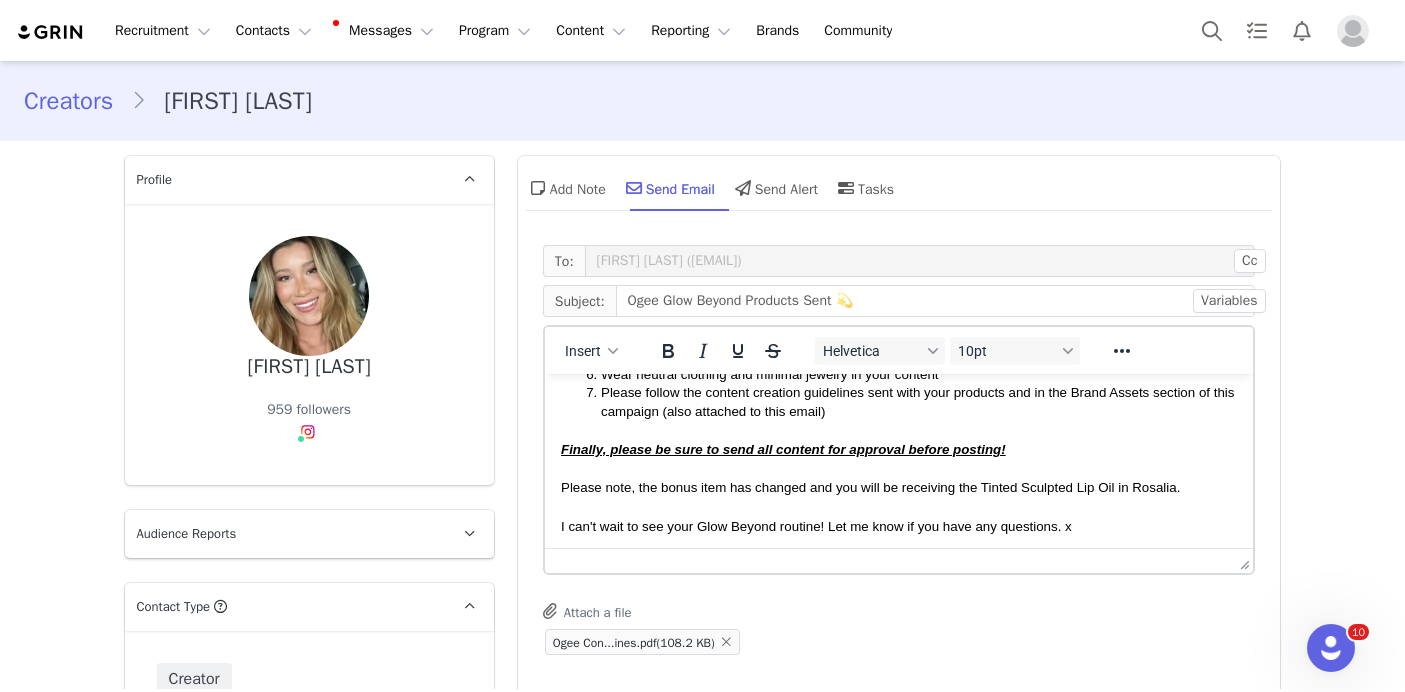 click on "Finally, please be sure to send all content for approval before posting!" at bounding box center (782, 449) 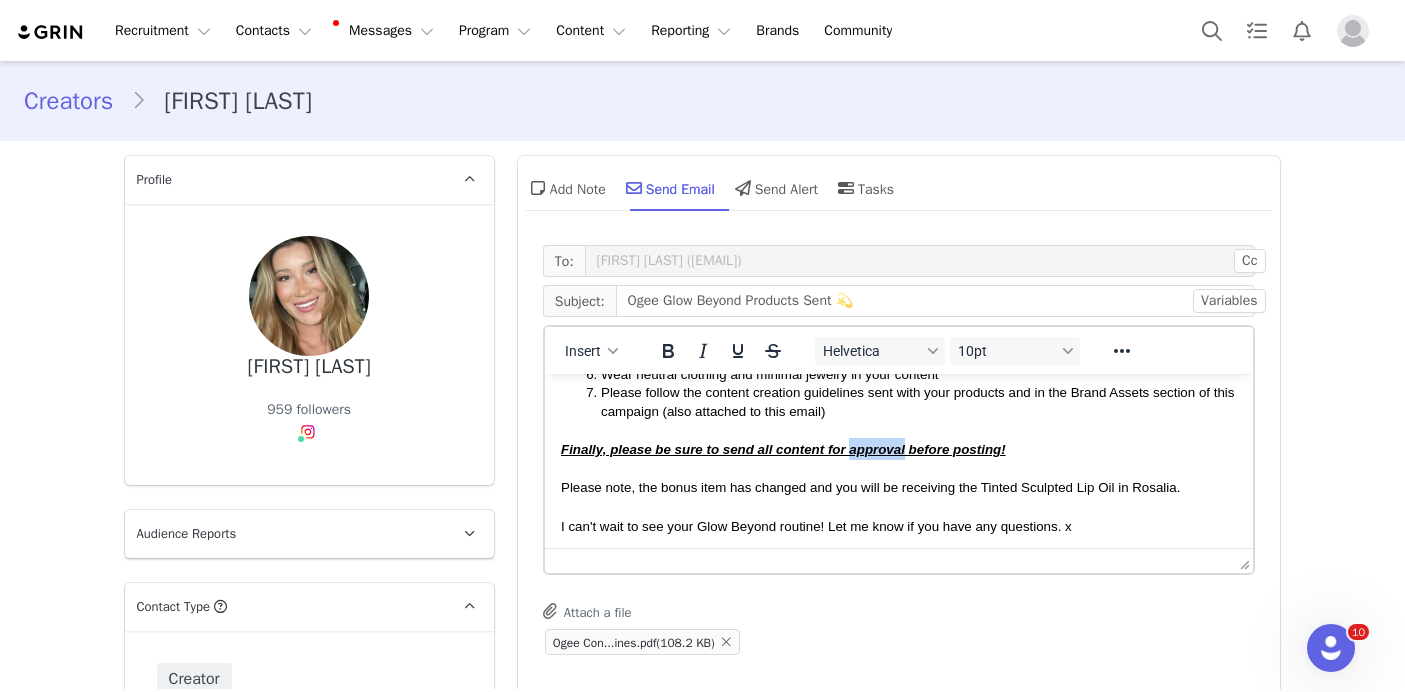click on "Finally, please be sure to send all content for approval before posting!" at bounding box center [782, 449] 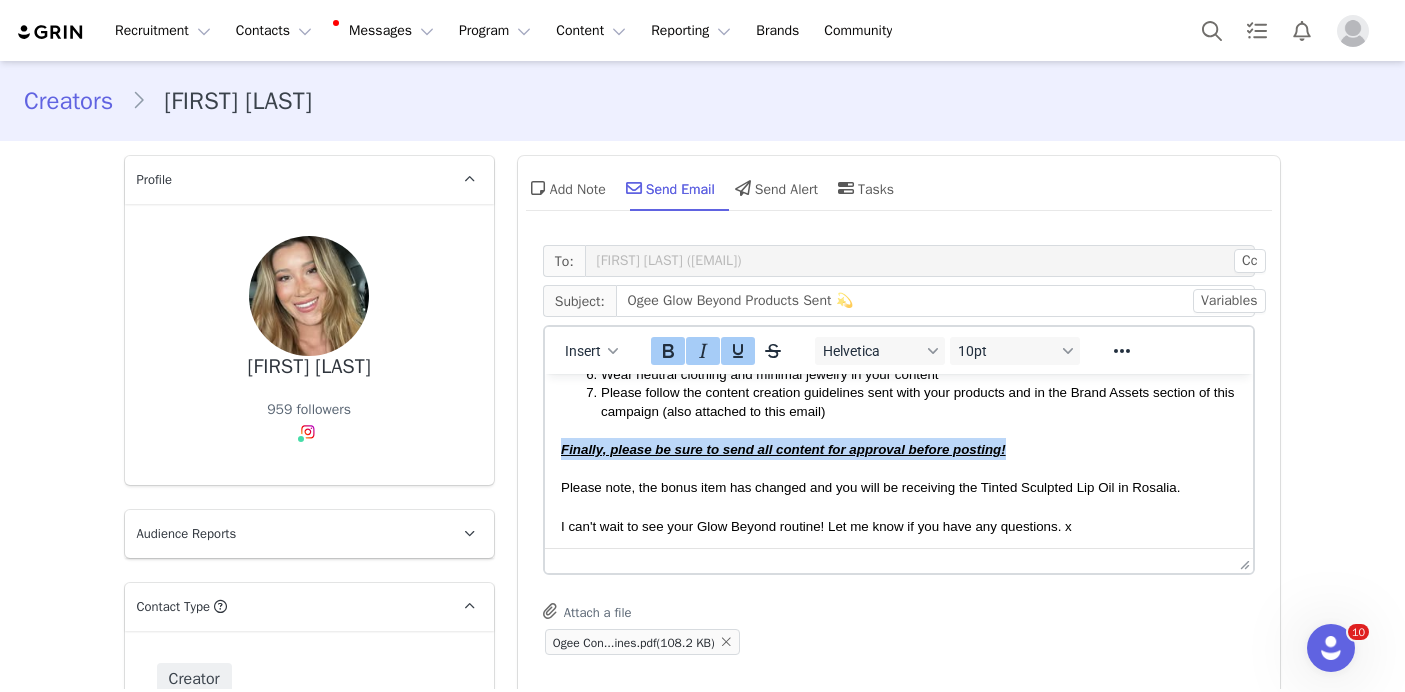click on "Finally, please be sure to send all content for approval before posting!" at bounding box center [782, 449] 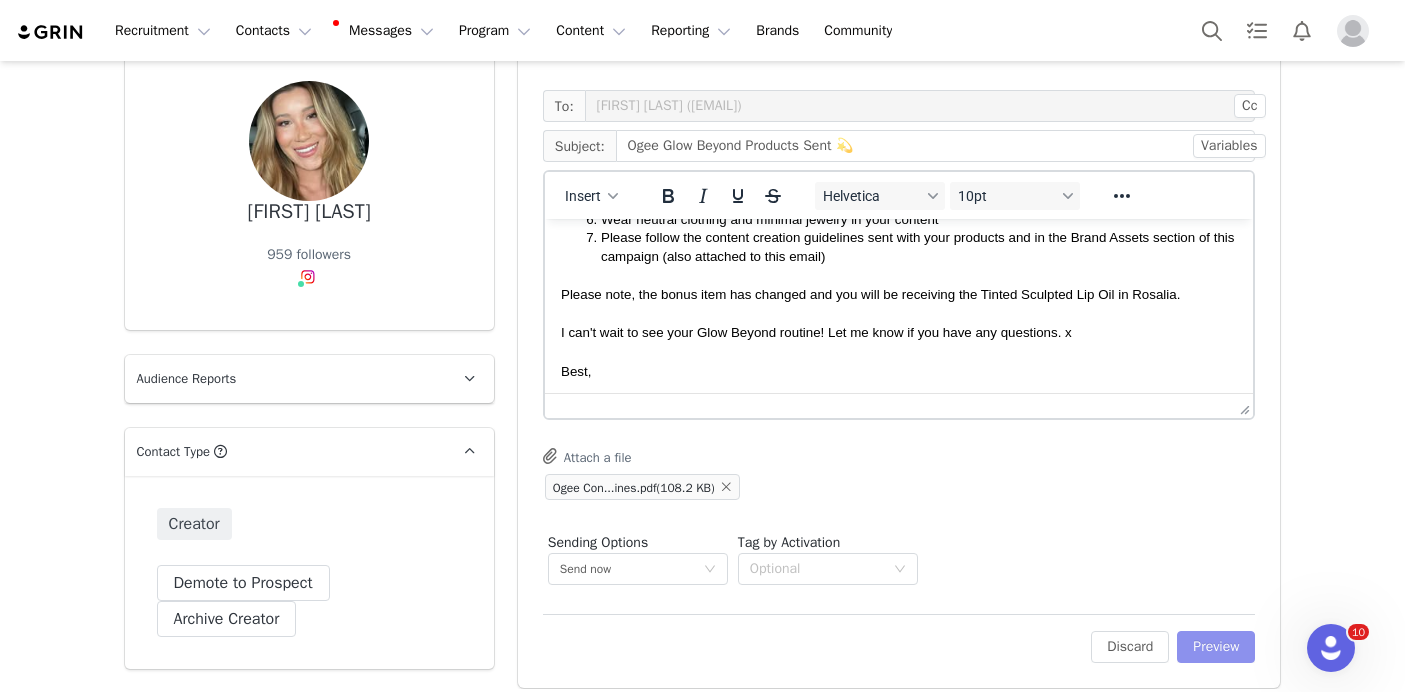scroll, scrollTop: 170, scrollLeft: 0, axis: vertical 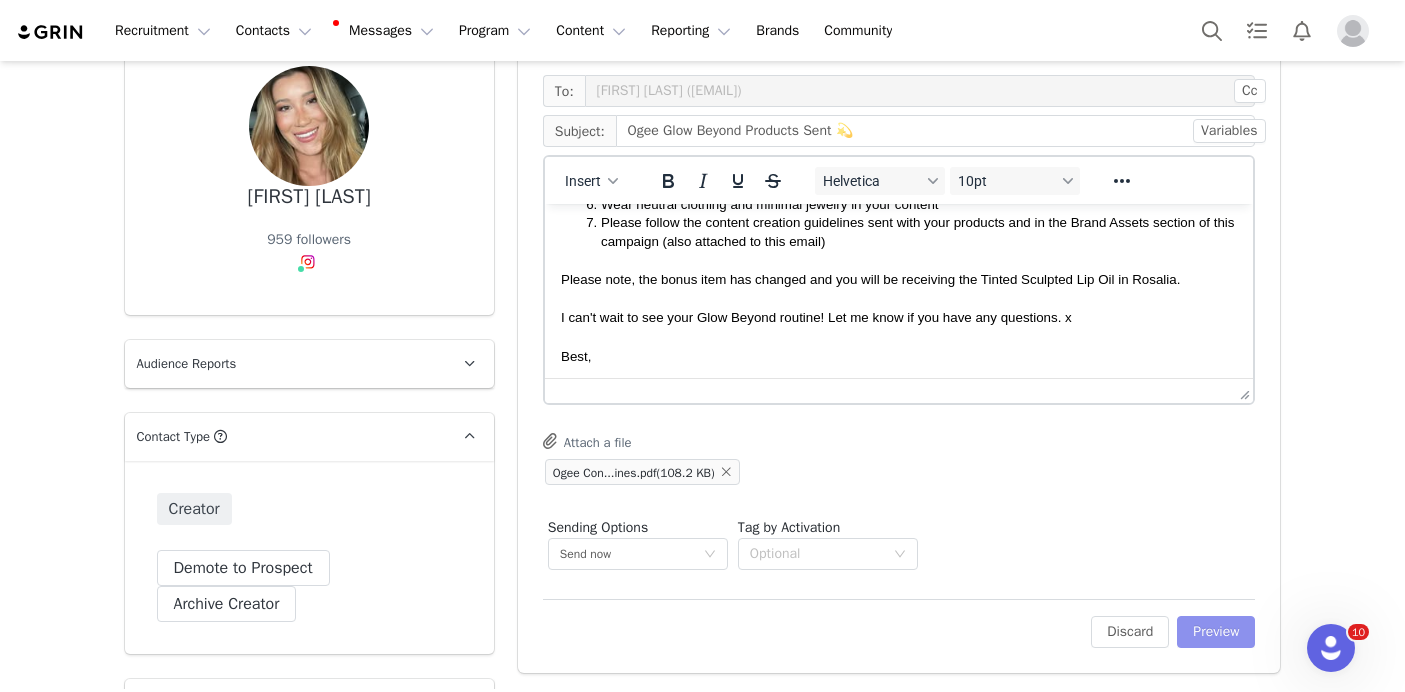 click on "Preview" at bounding box center (1216, 632) 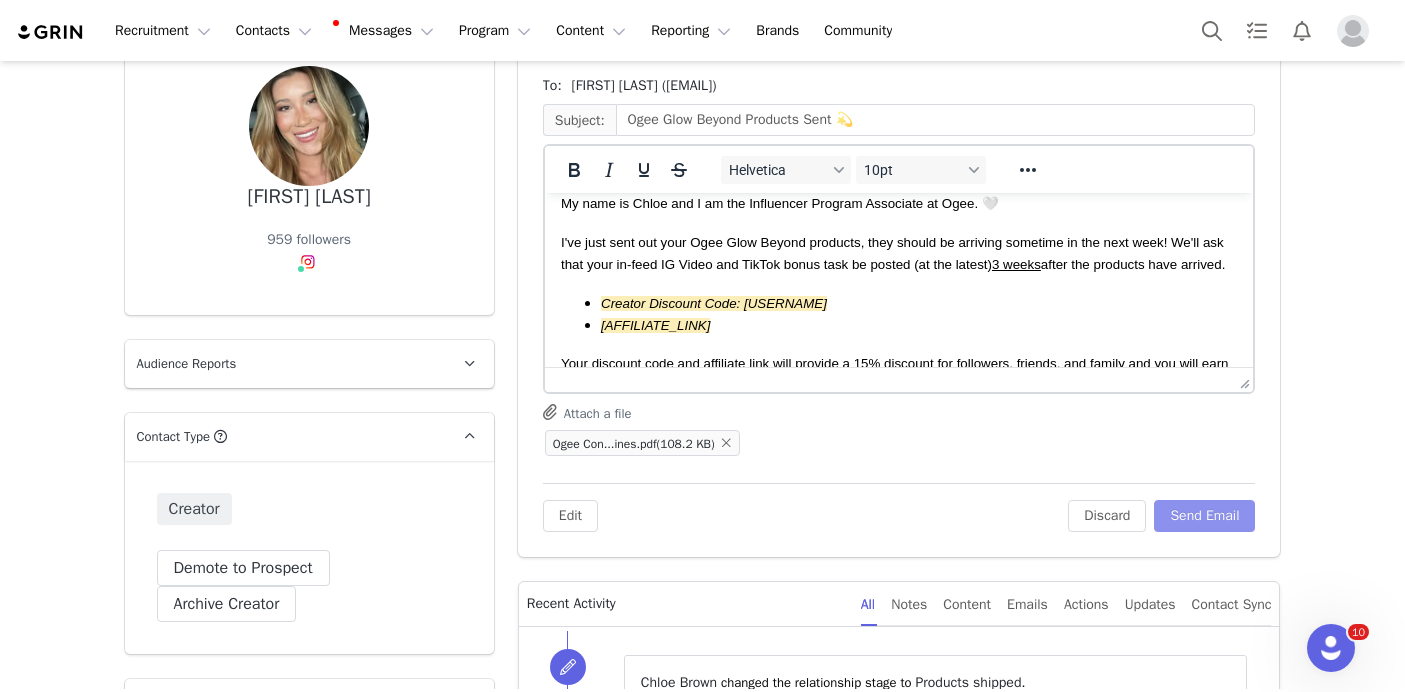 scroll, scrollTop: 65, scrollLeft: 0, axis: vertical 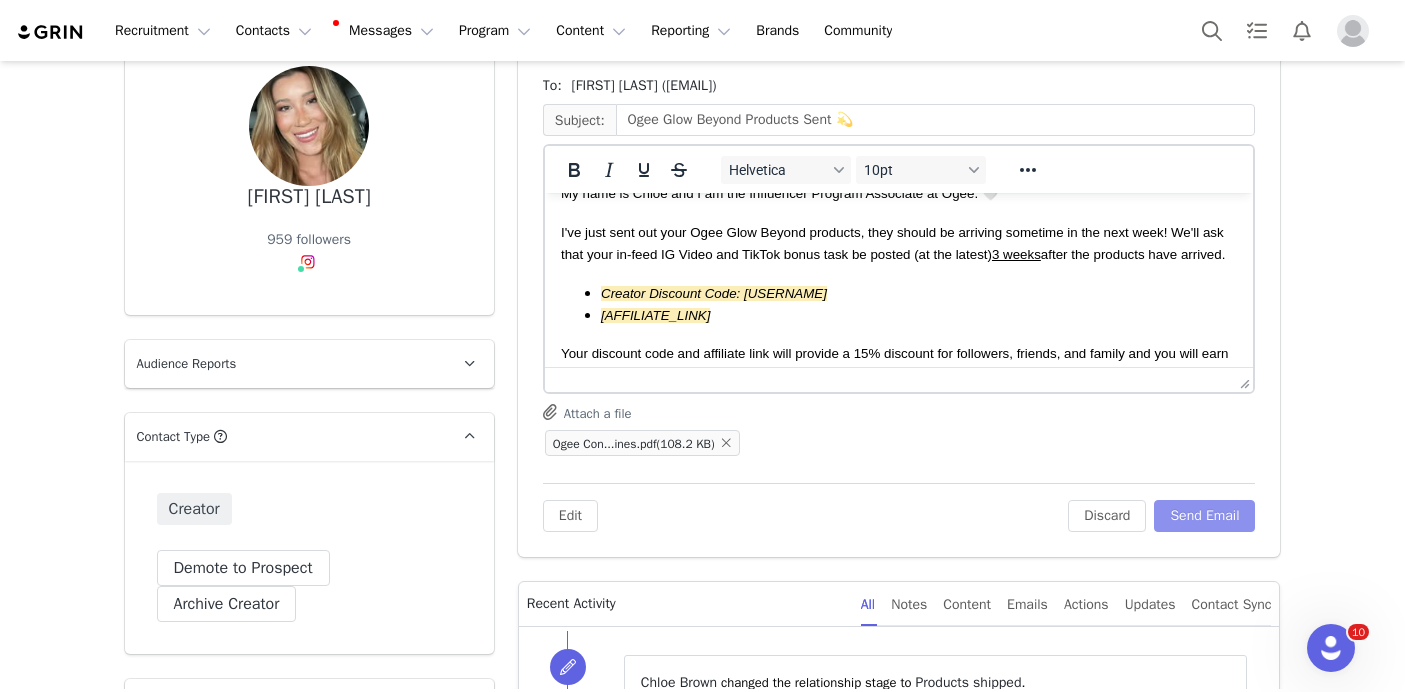click on "Send Email" at bounding box center (1204, 516) 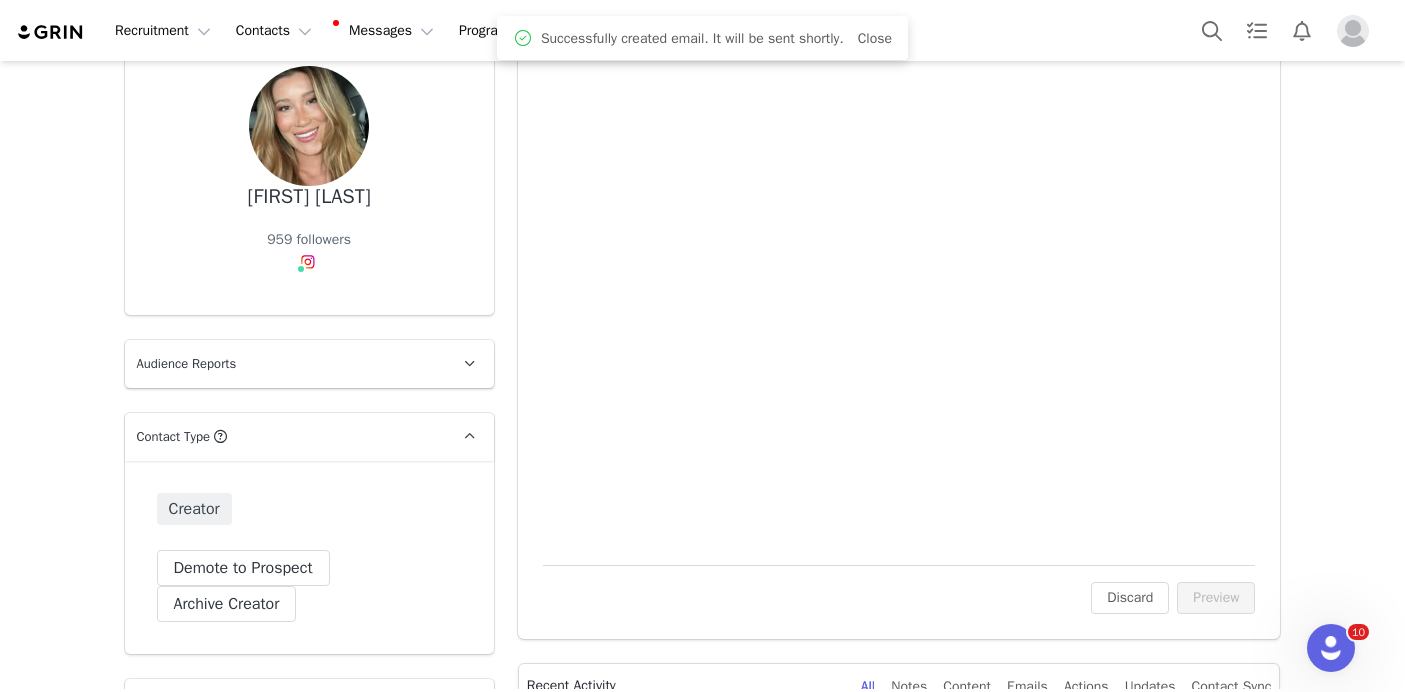 scroll, scrollTop: 0, scrollLeft: 0, axis: both 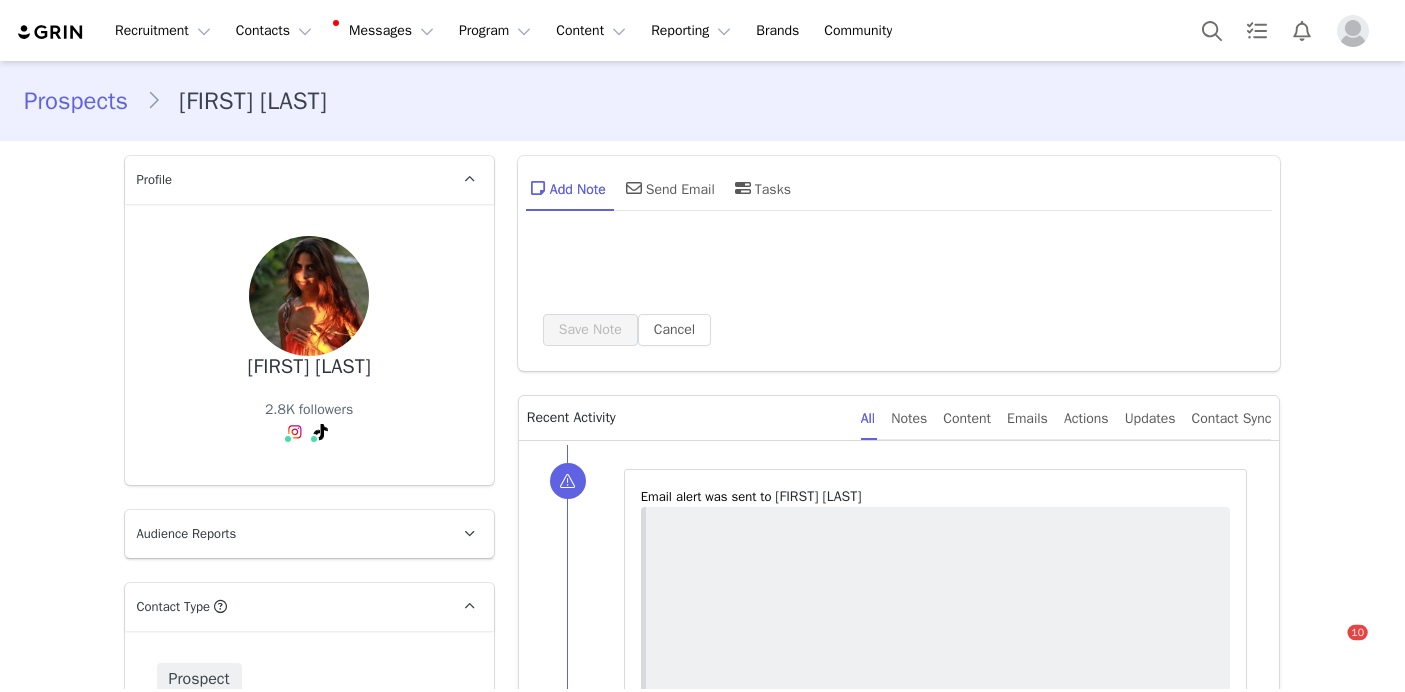type on "Primary" 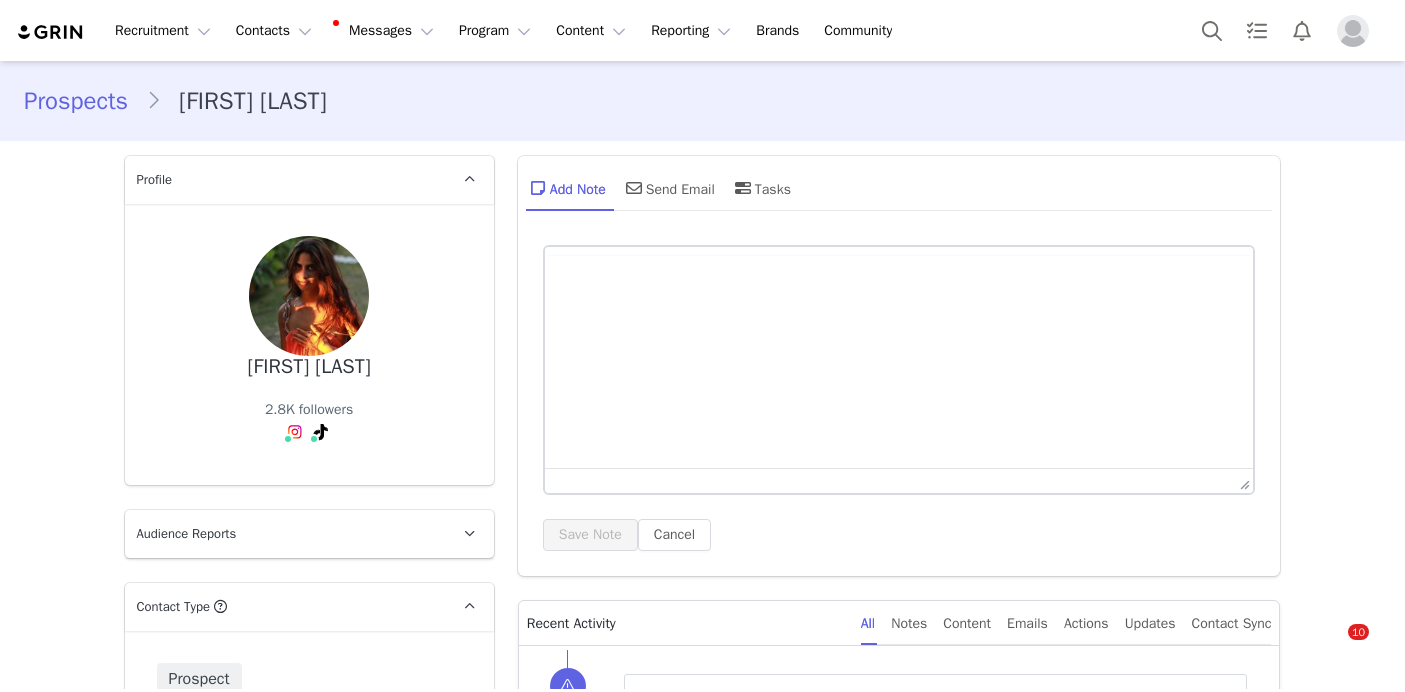 select on "[object Object]" 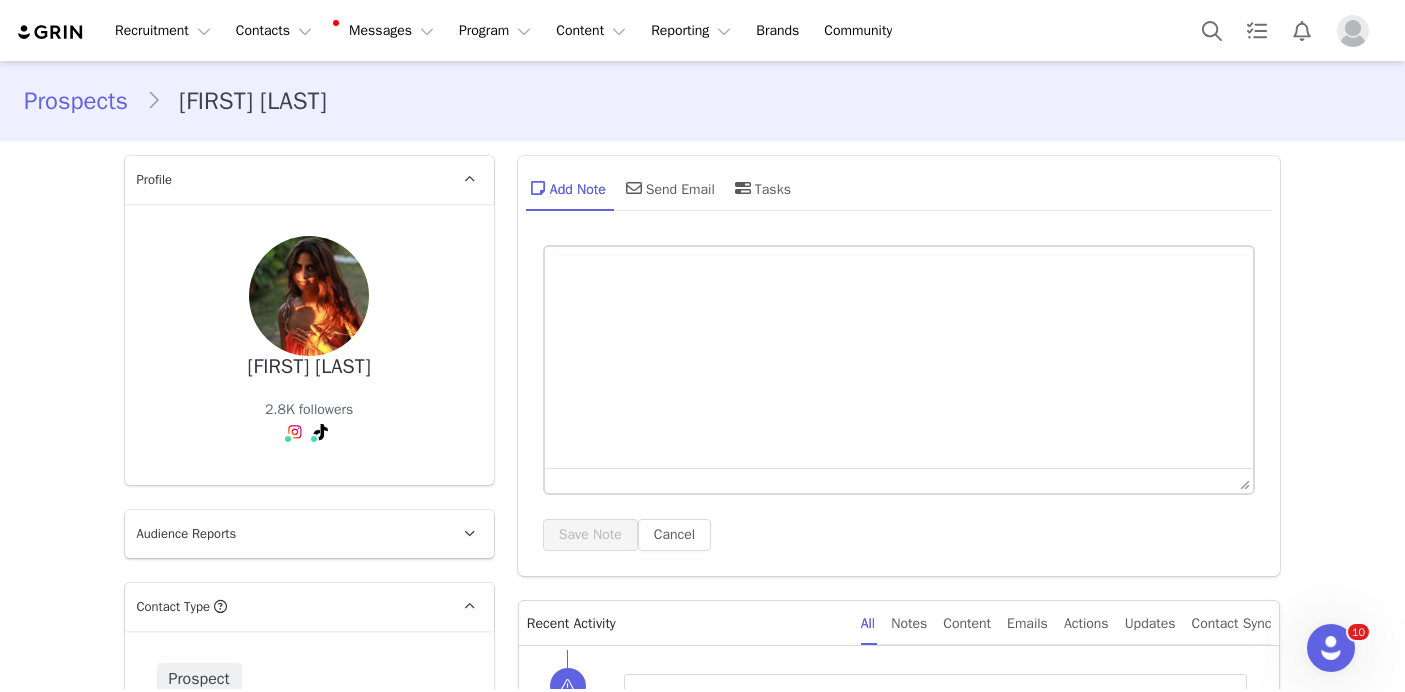 scroll, scrollTop: 293, scrollLeft: 0, axis: vertical 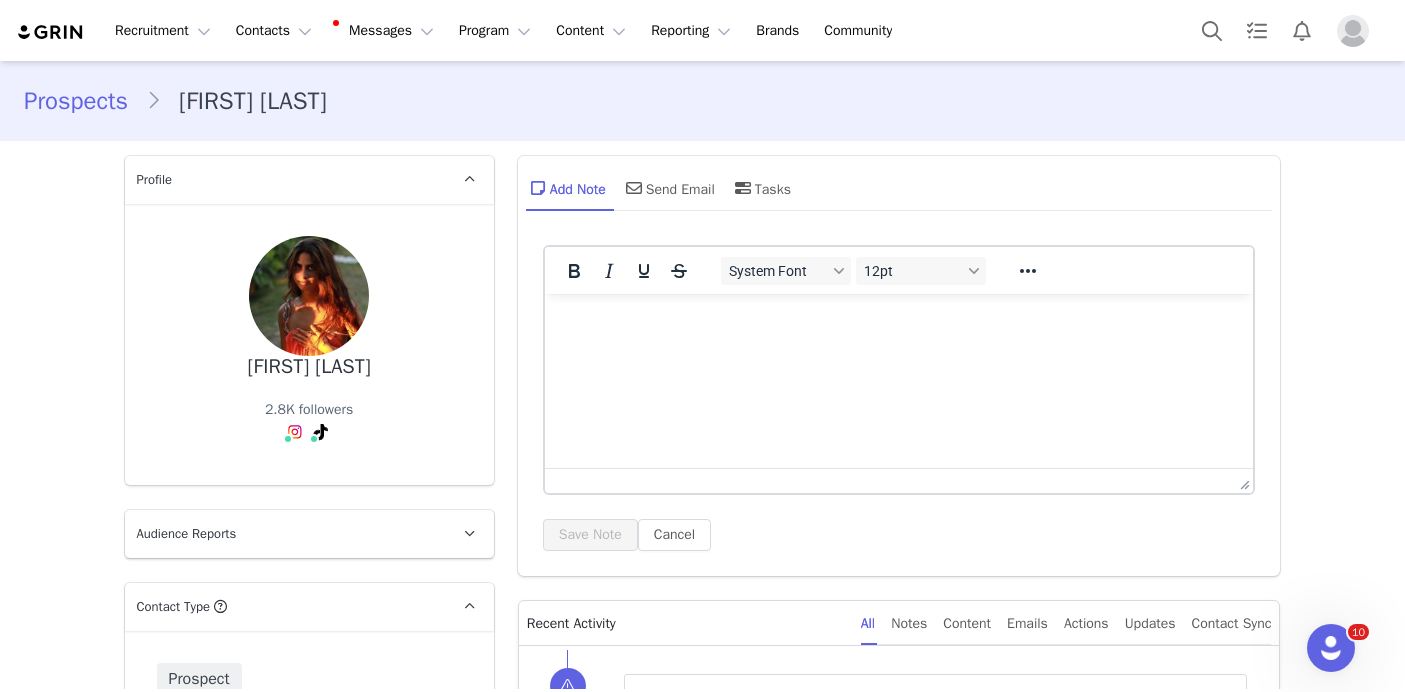 click on "[FIRST] [LAST]" at bounding box center (309, 367) 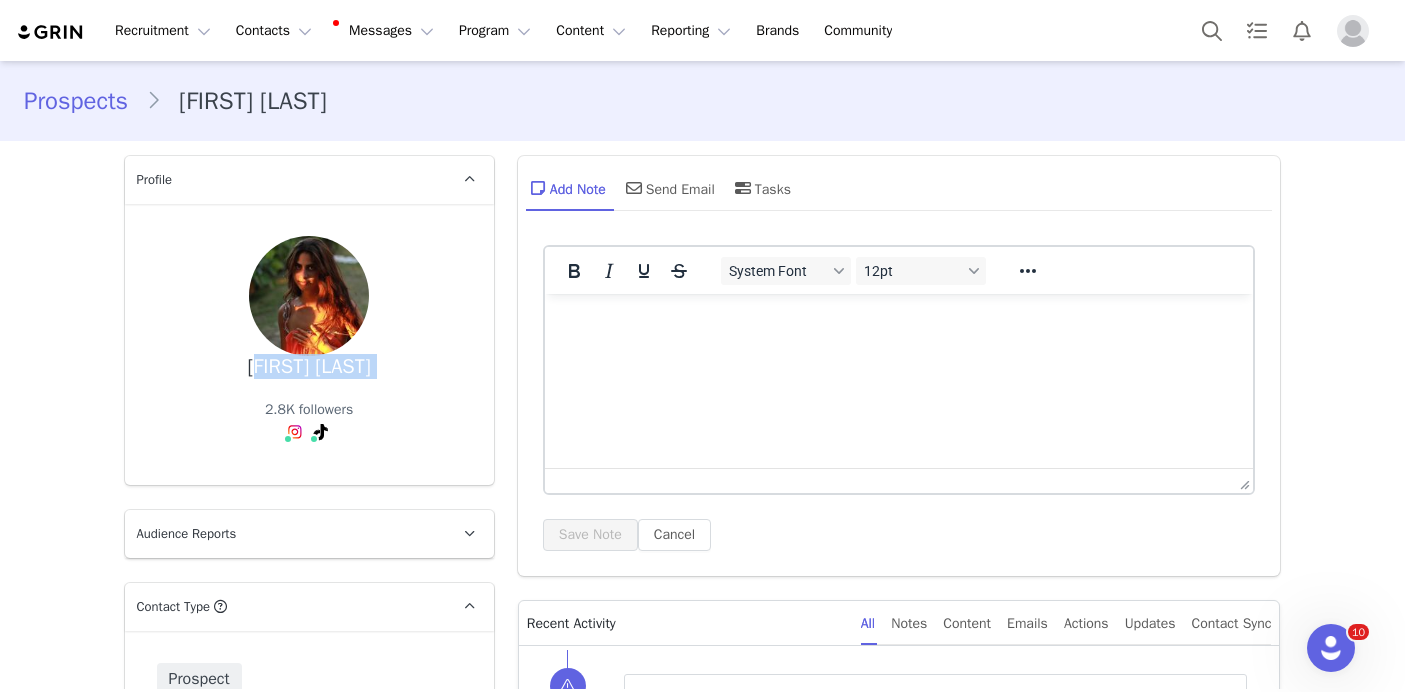click on "[FIRST] [LAST]" at bounding box center [309, 367] 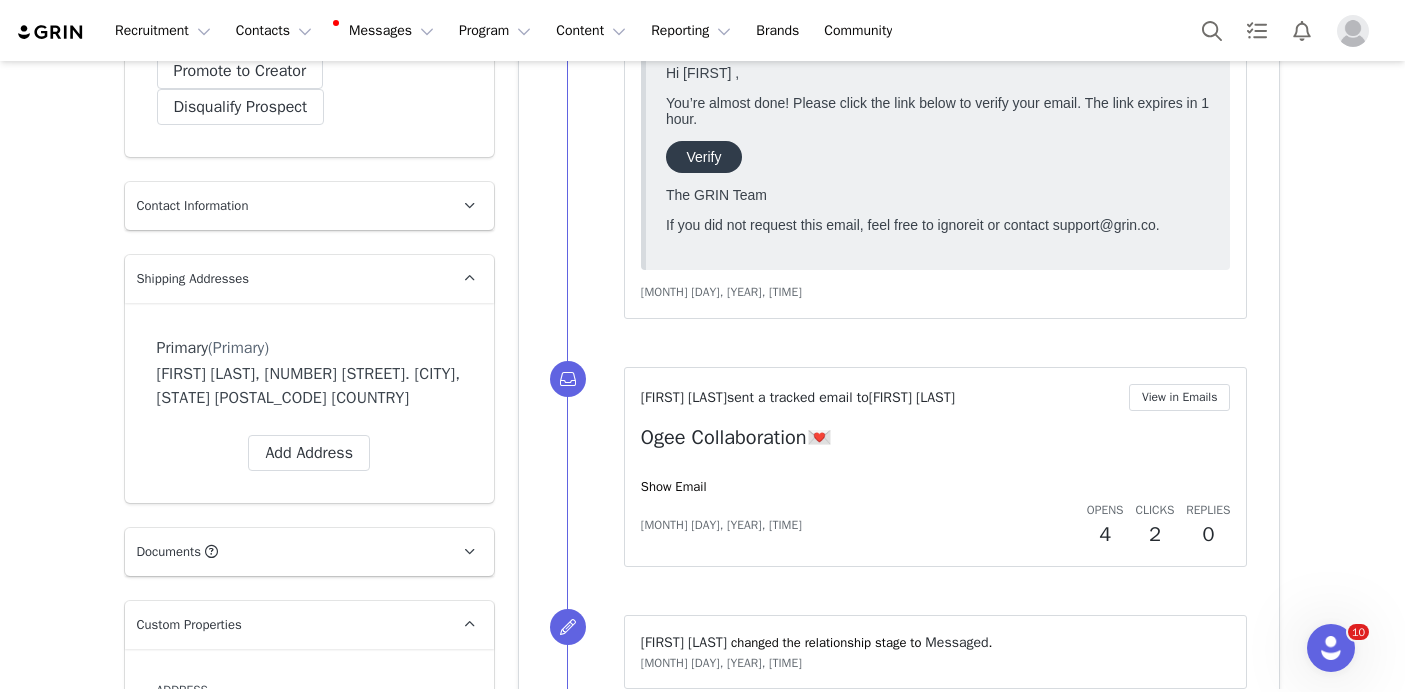scroll, scrollTop: 718, scrollLeft: 0, axis: vertical 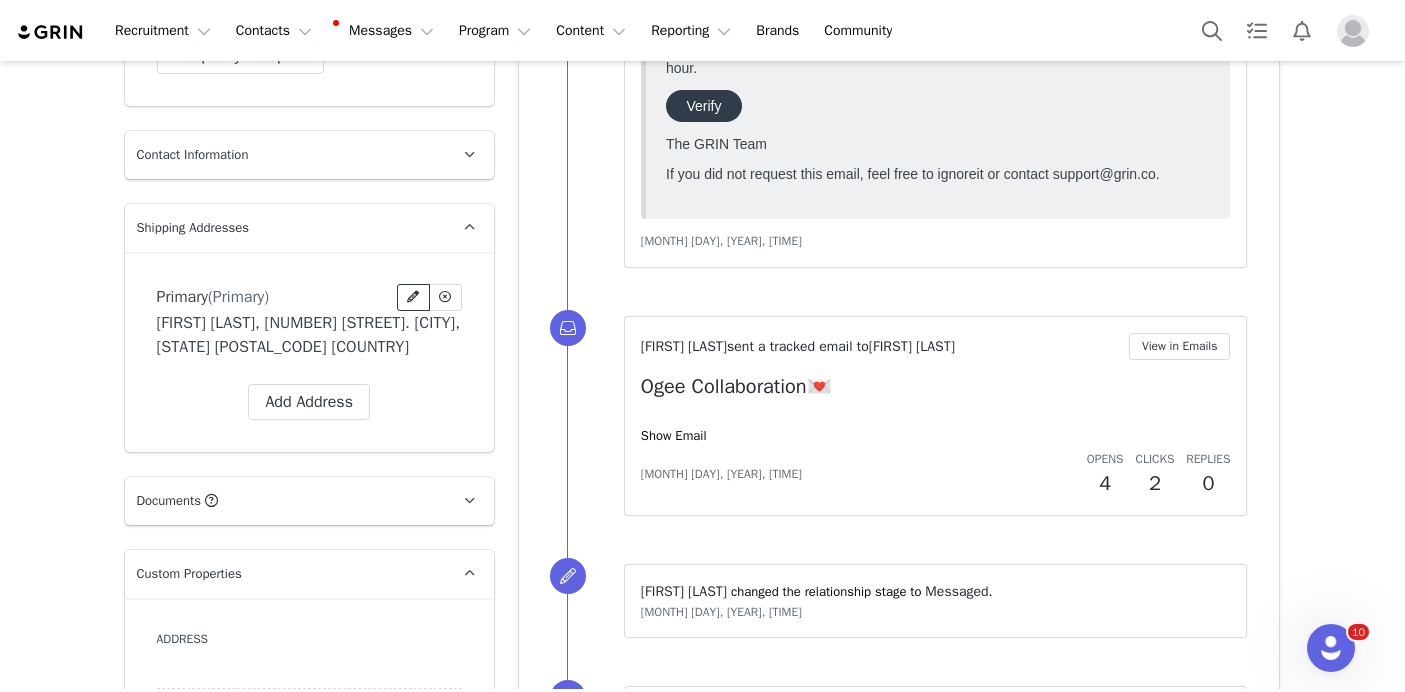 click at bounding box center (413, 297) 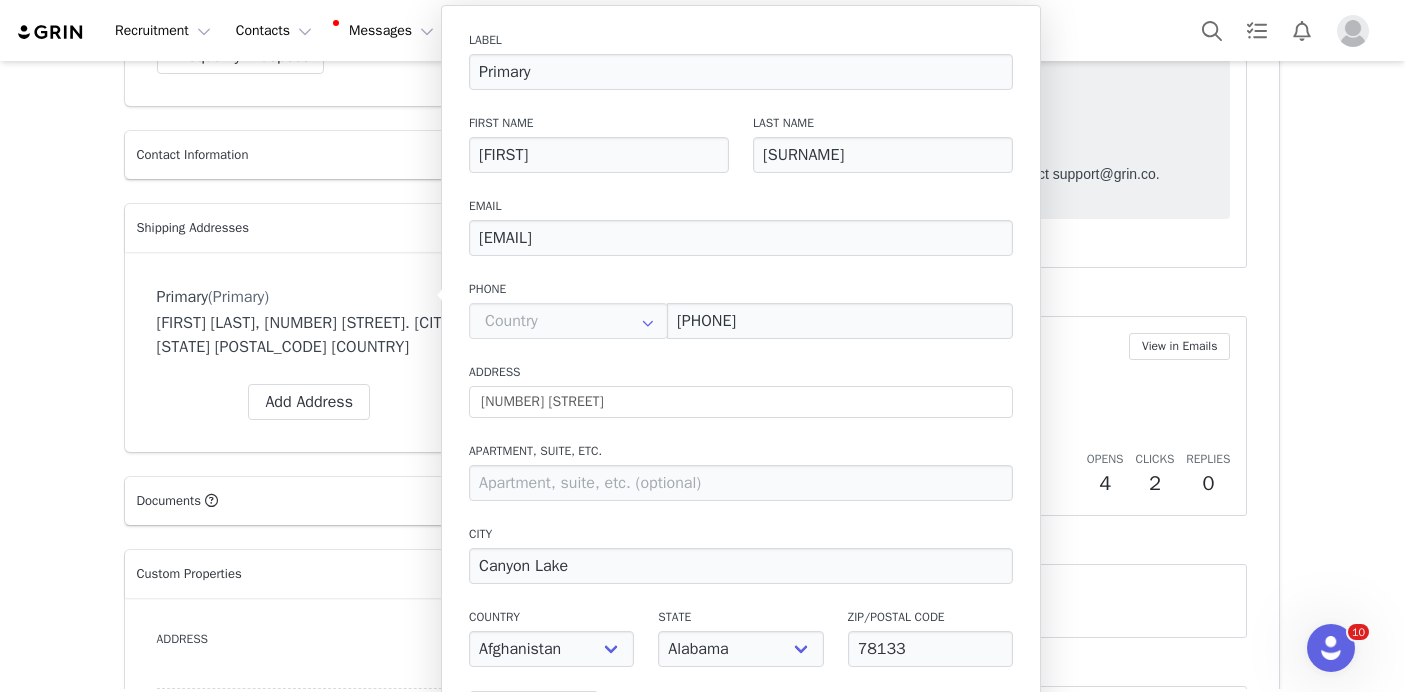 click on "Prospects [FIRST] [LAST] Profile  [FIRST] [LAST]      2.8K followers  Audience Reports  Request a detailed report of this creator's audience demographics and content performance for each social channel. Limit 100 reports per month.  0 / 100 reports used this month  Instagram          Request Report  TikTok          Request Report Contact Type  Contact type can be Creator, Prospect, Application, or Manager.   Prospect  Promote to Creator Disqualify this Prospect?  Yes, disqualify  Disqualify Prospect Contact Information  First Name  [FIRST]  Last Name  [LAST] Email Address [EMAIL]  Phone Number  +1 ([COUNTRY_CODE]) +93 (Afghanistan) +358 (Aland Islands) +355 (Albania) +213 (Algeria) +376 (Andorra) +244 (Angola) +1264 (Anguilla) +1268 (Antigua And Barbuda) +54 (Argentina) +374 (Armenia) +297 (Aruba) +61 (Australia) +43 (Austria) +994 (Azerbaijan) +1242 (Bahamas) +973 (Bahrain) +880 (Bangladesh) +1246 (Barbados) +375 (Belarus) +32 (Belgium) +501 (Belize) +229 (Benin) +1441 (Bermuda) +975 (Bhutan)" at bounding box center [702, 3183] 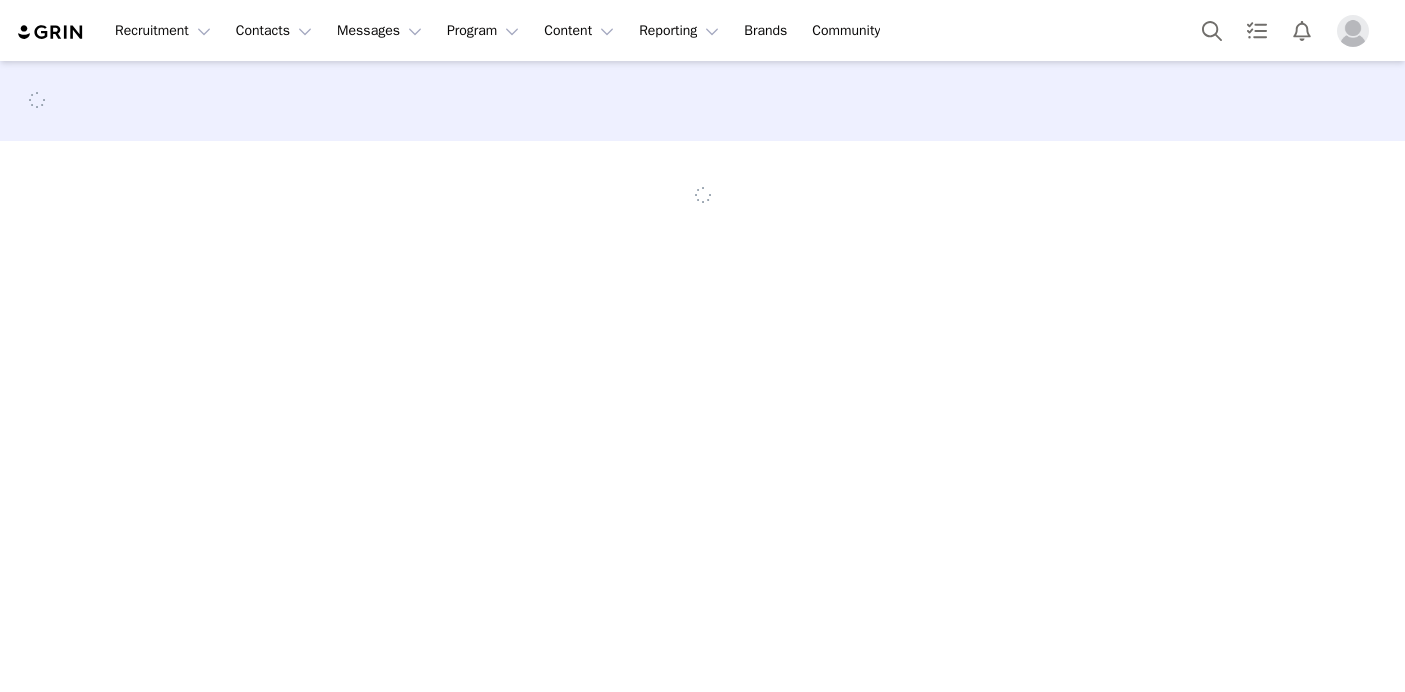 scroll, scrollTop: 0, scrollLeft: 0, axis: both 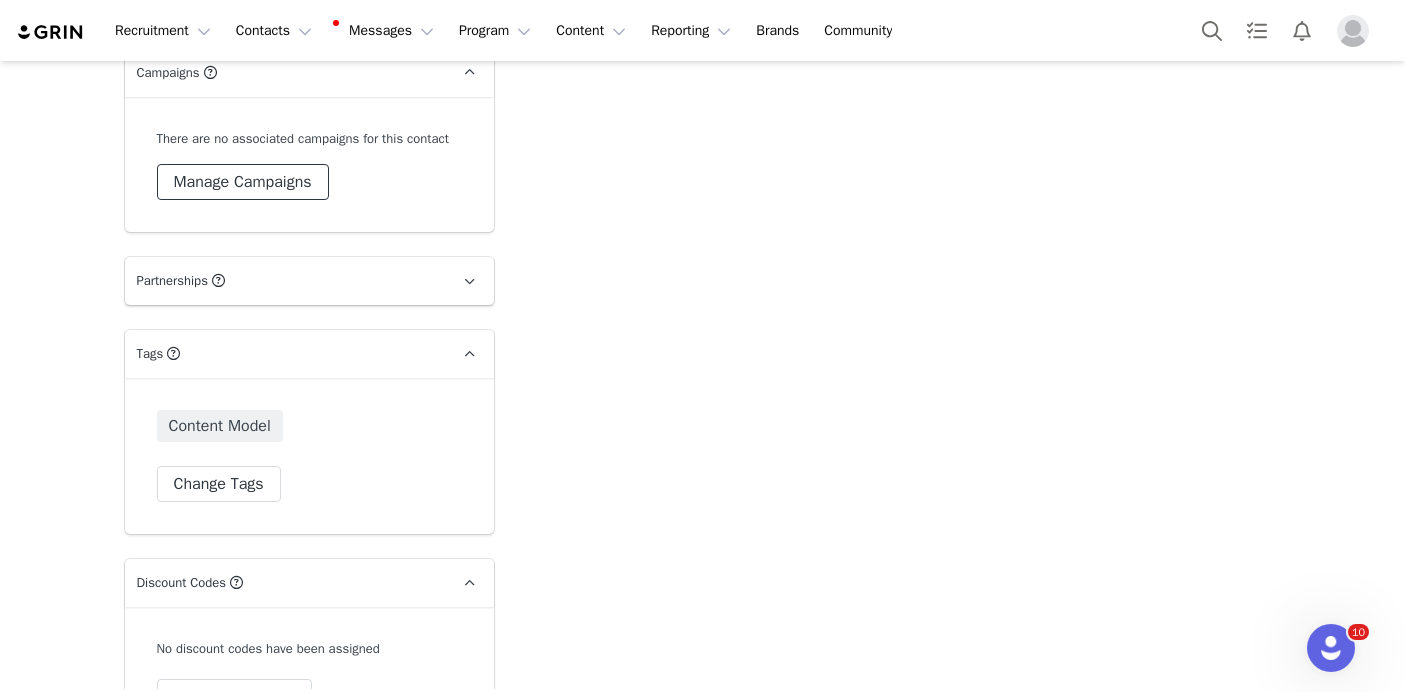 click on "Manage Campaigns" at bounding box center (243, 182) 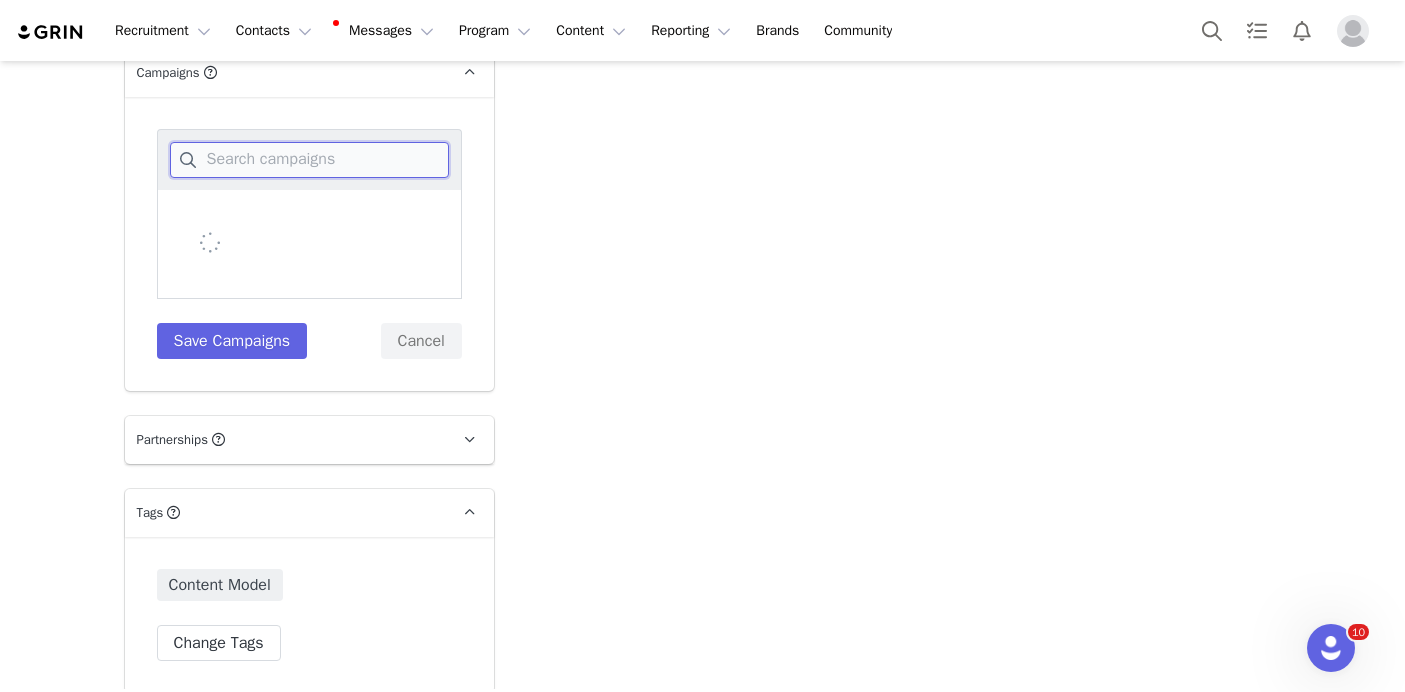 click at bounding box center (309, 160) 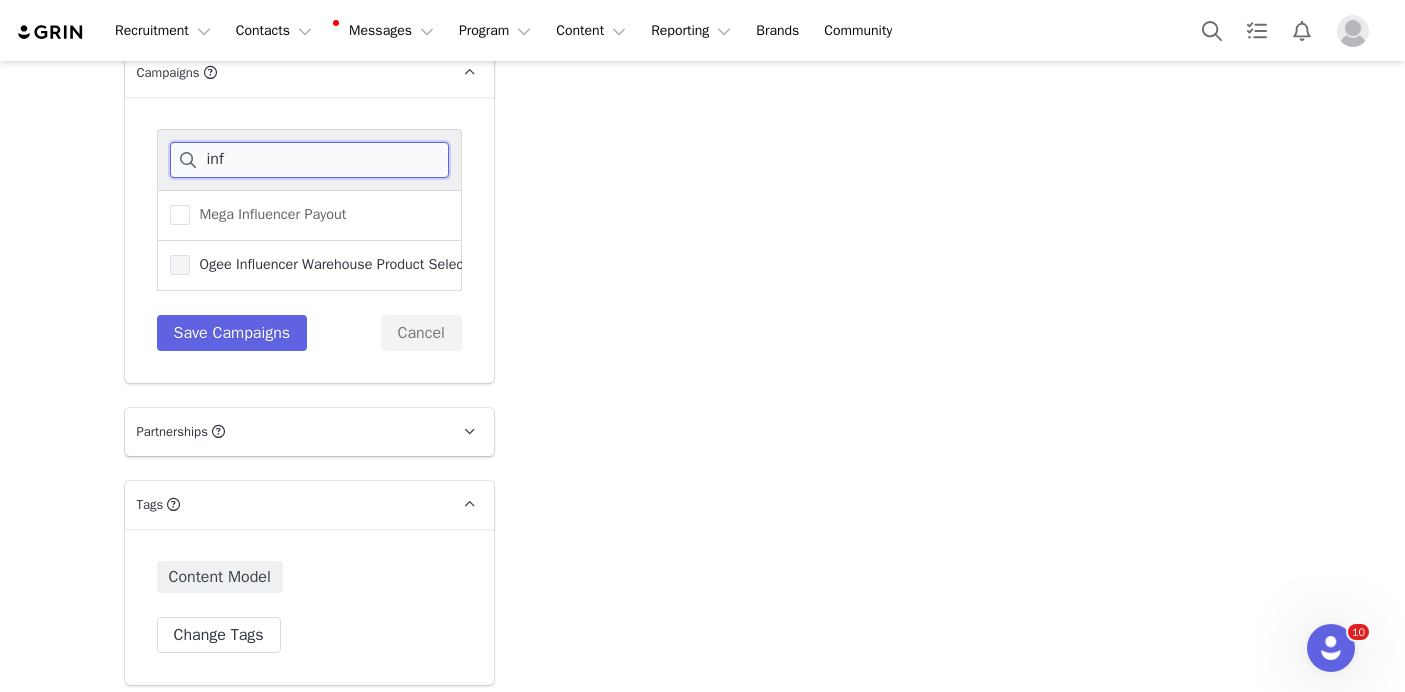 type on "inf" 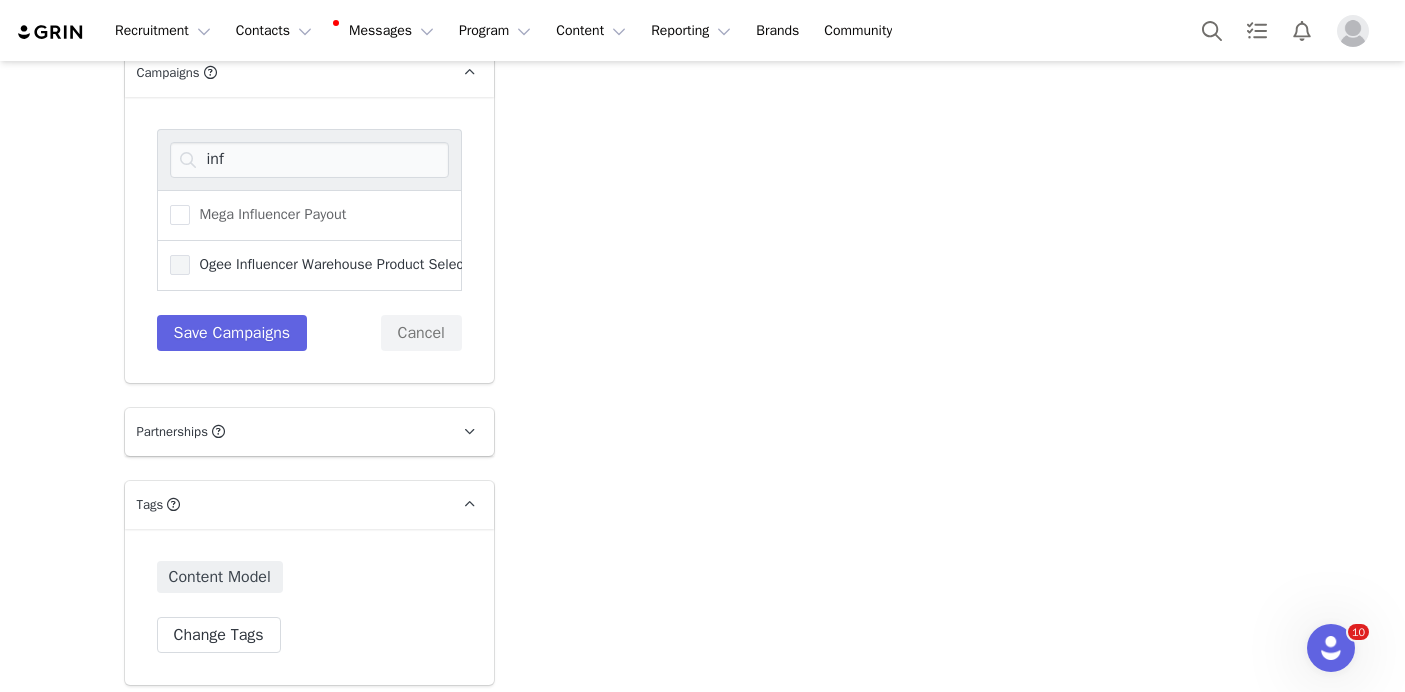 click on "Ogee Influencer Warehouse Product Selection" at bounding box center [338, 264] 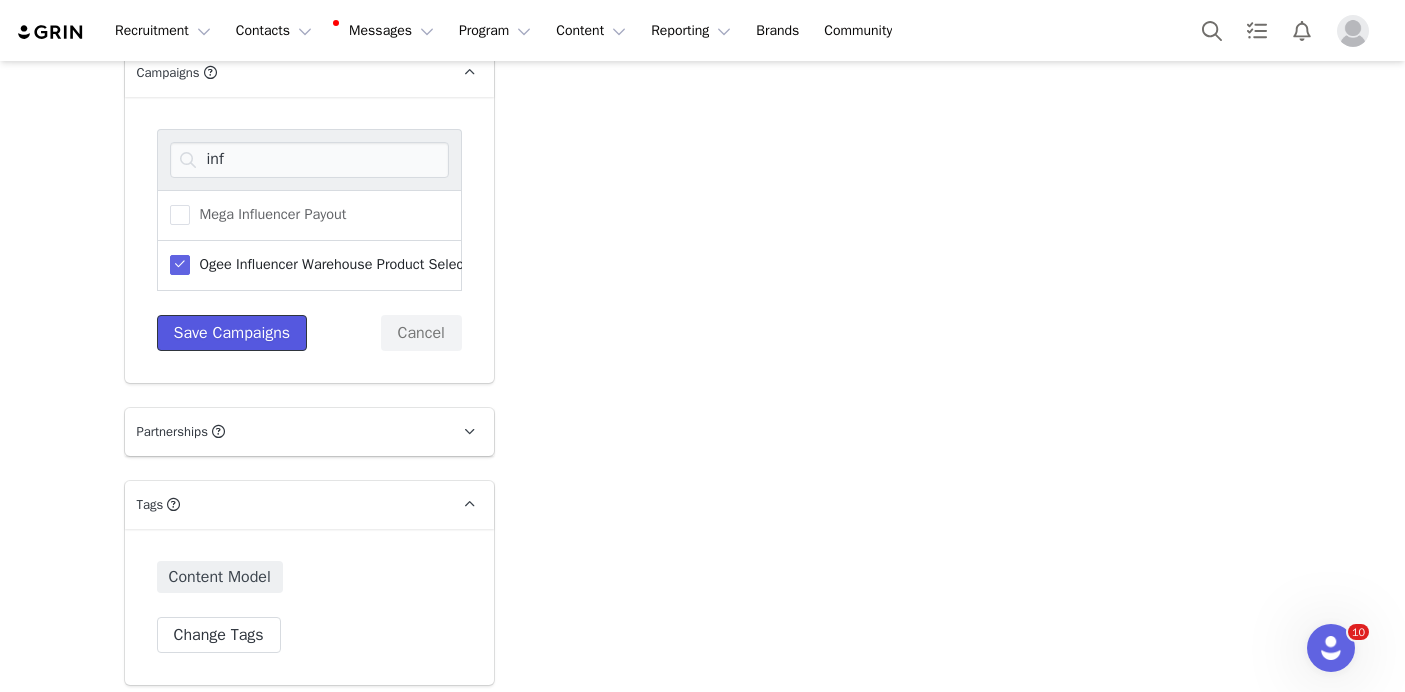 click on "Save Campaigns" at bounding box center [232, 333] 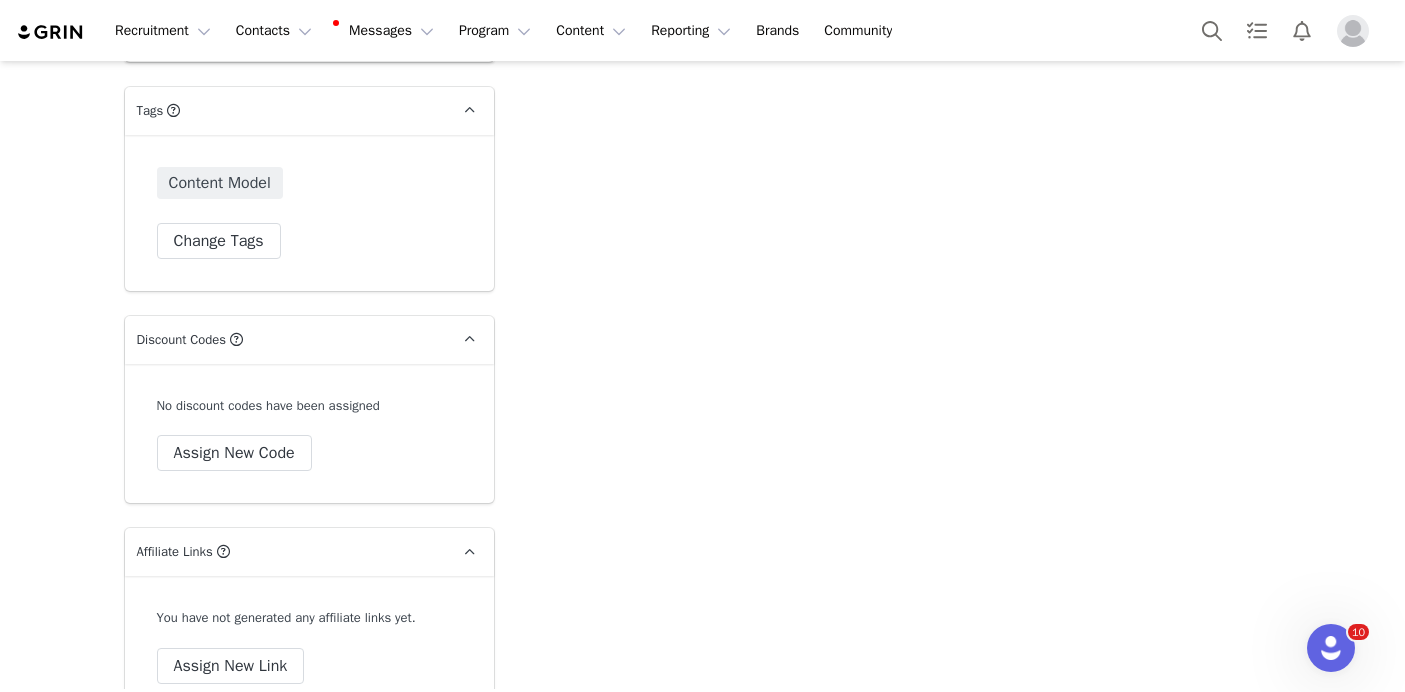 scroll, scrollTop: 7589, scrollLeft: 0, axis: vertical 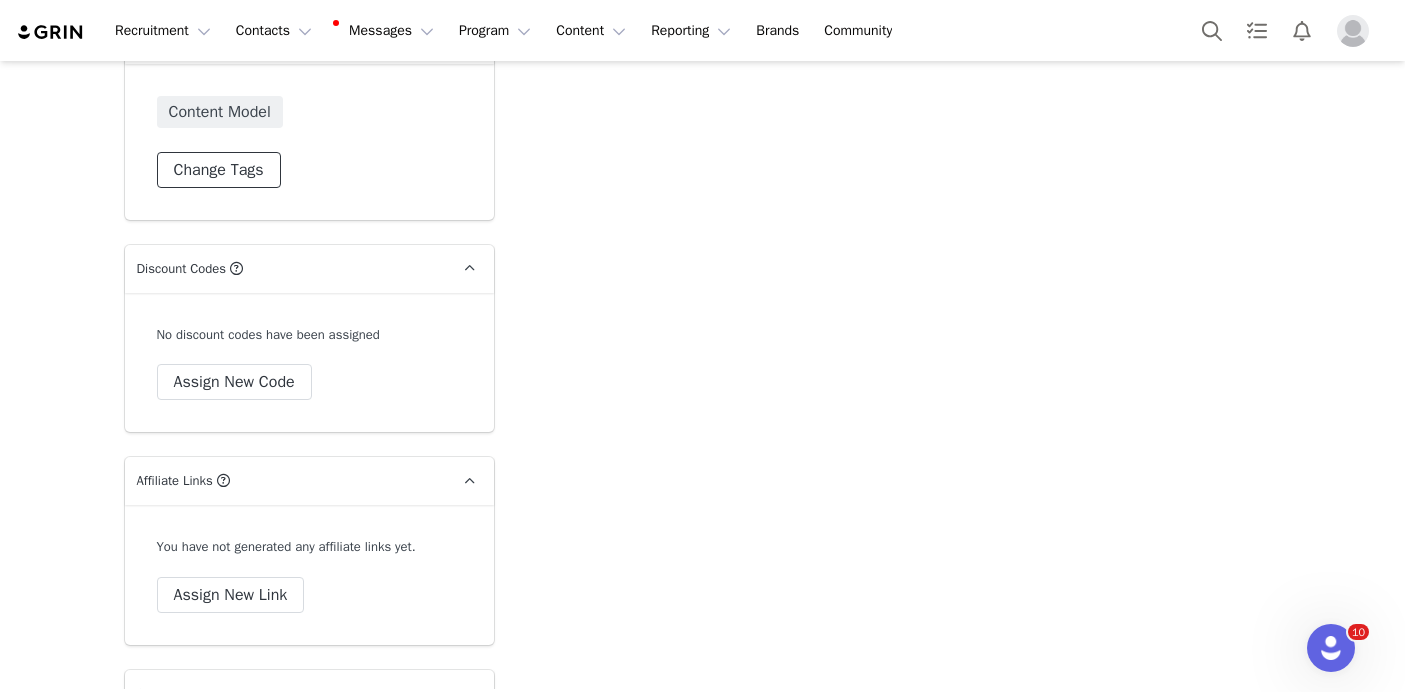 click on "Change Tags" at bounding box center [219, 170] 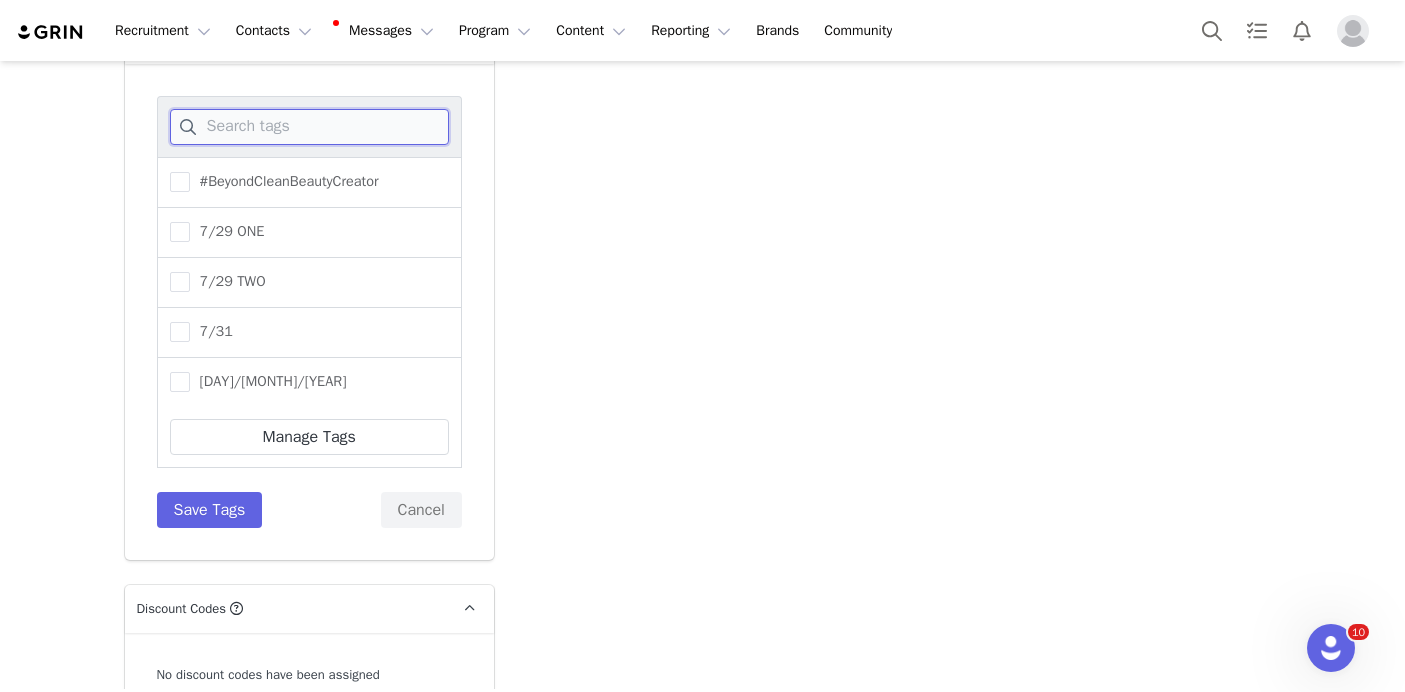 click at bounding box center [309, 127] 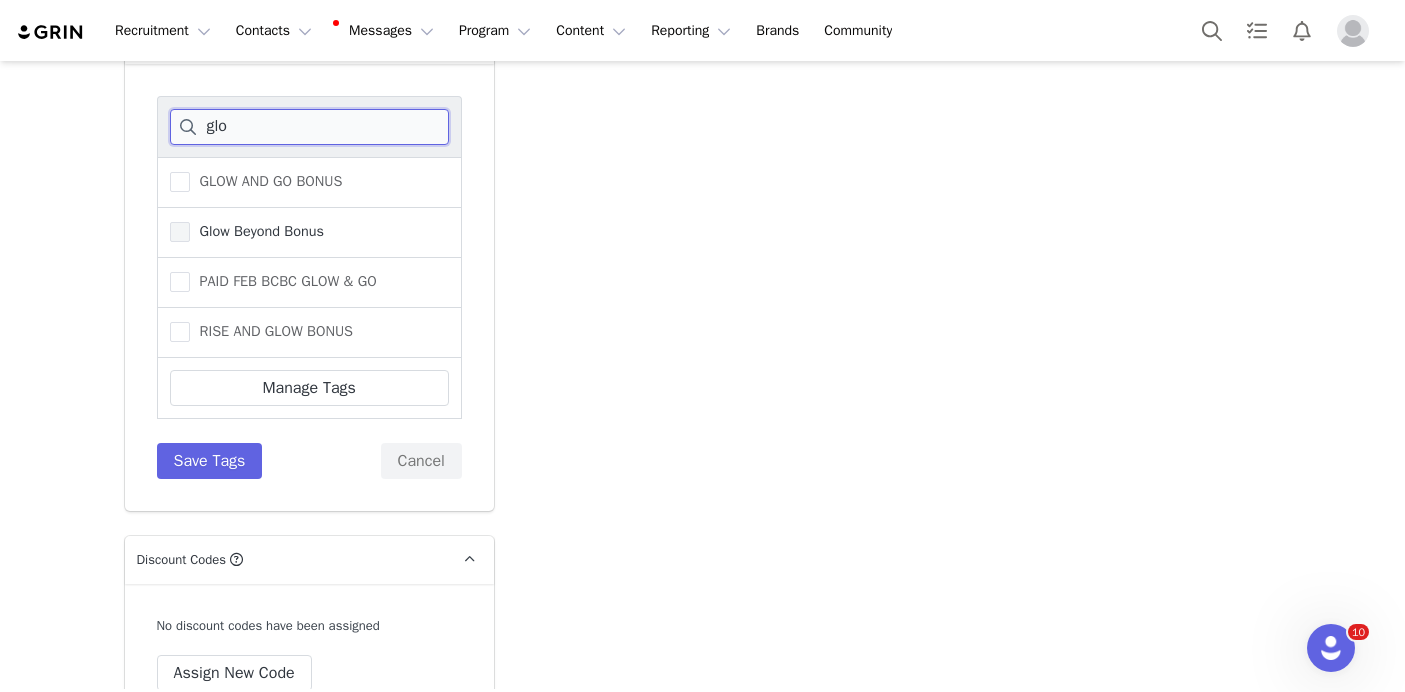 type on "glo" 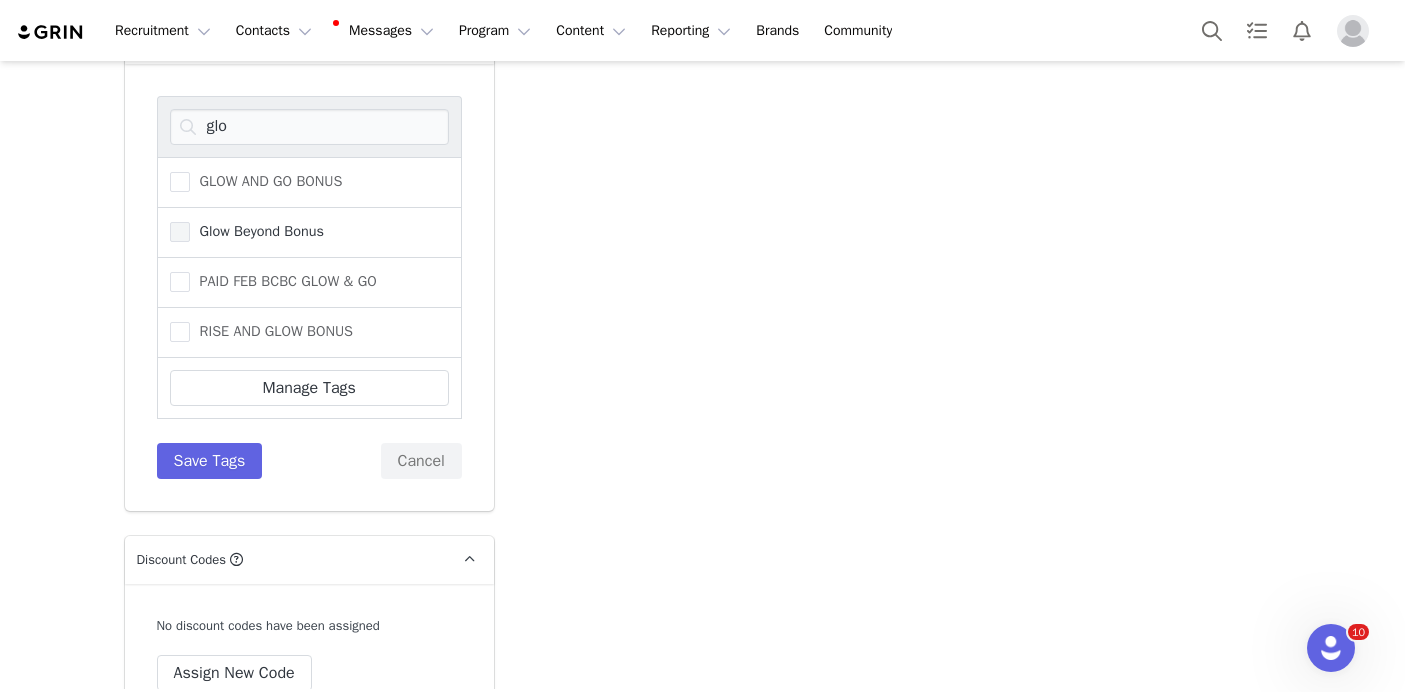 click on "Glow Beyond Bonus" at bounding box center [257, 231] 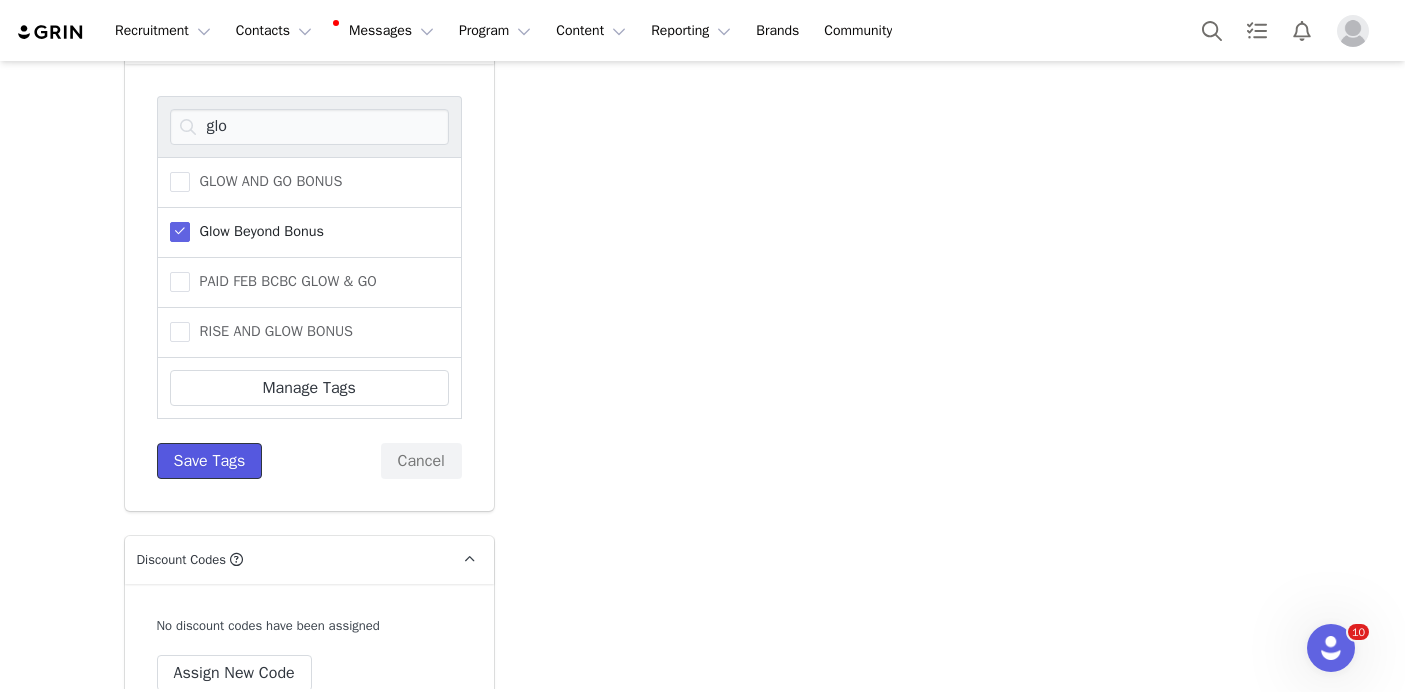 click on "Save Tags" at bounding box center [210, 461] 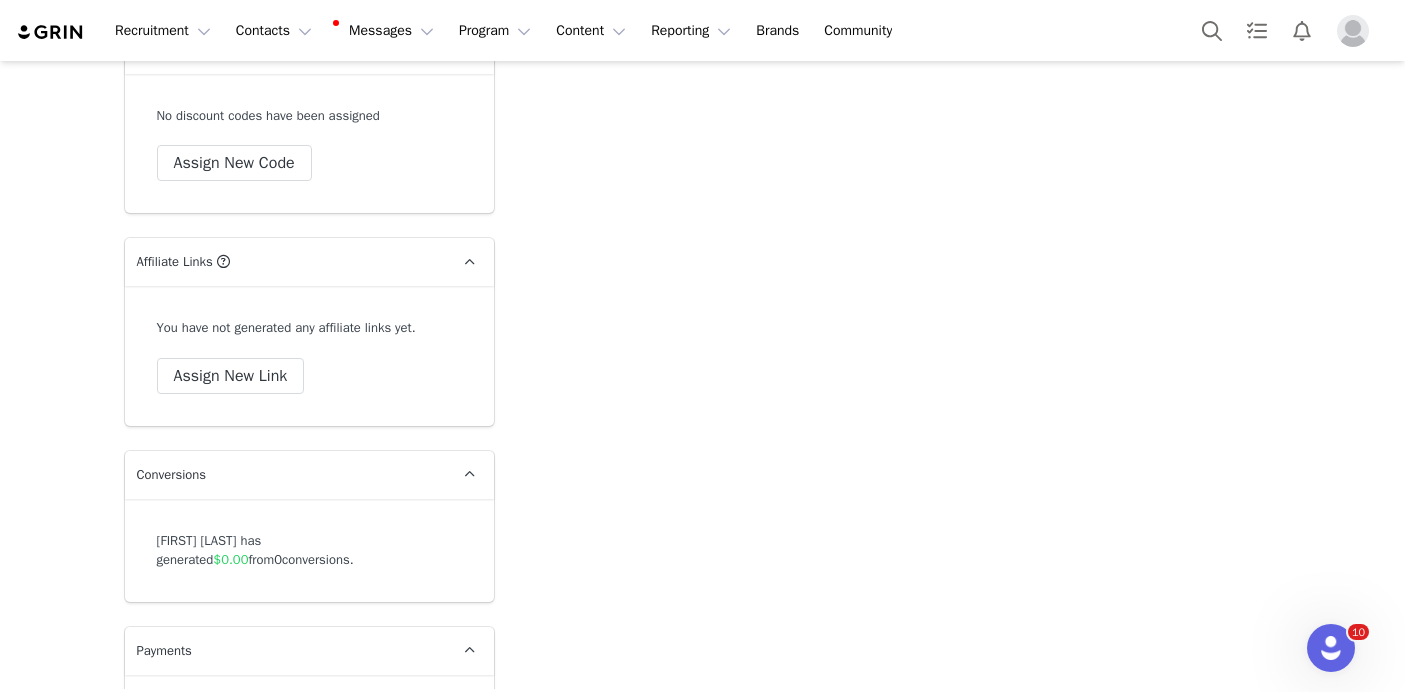 scroll, scrollTop: 7814, scrollLeft: 0, axis: vertical 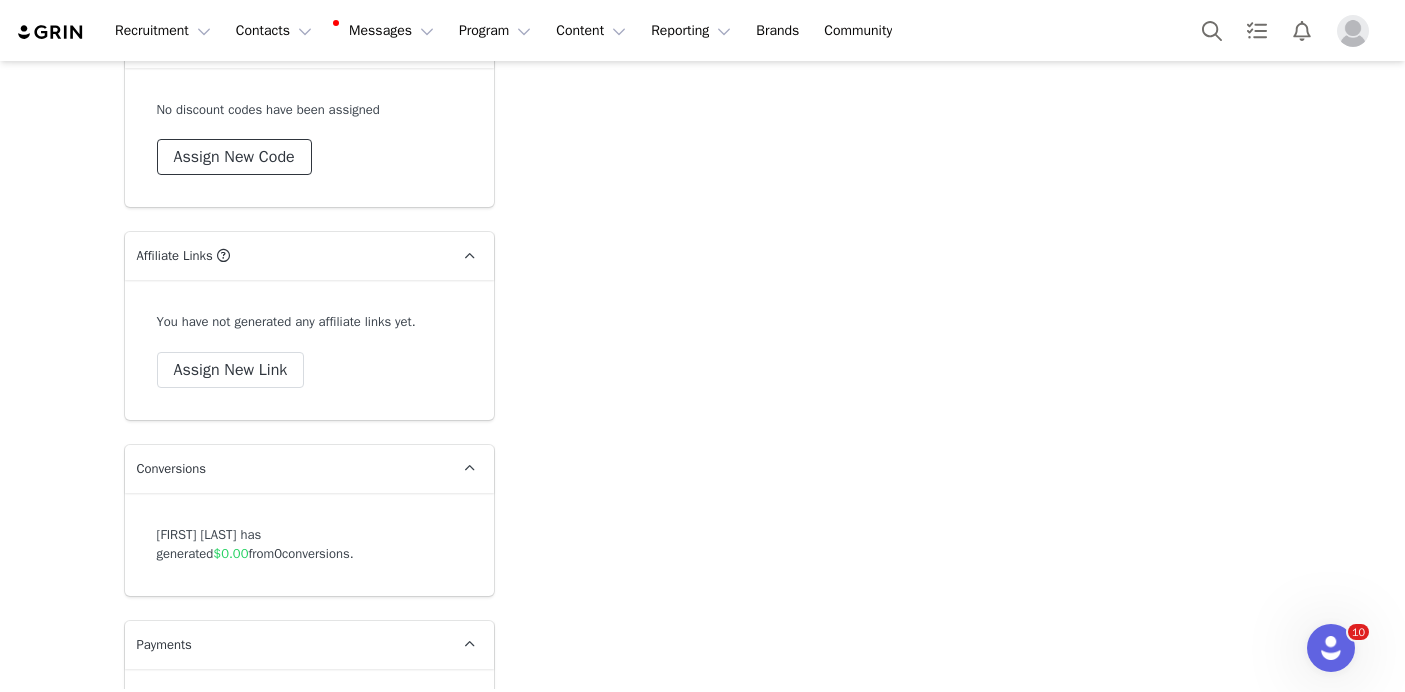 click on "Assign New Code" at bounding box center [234, 157] 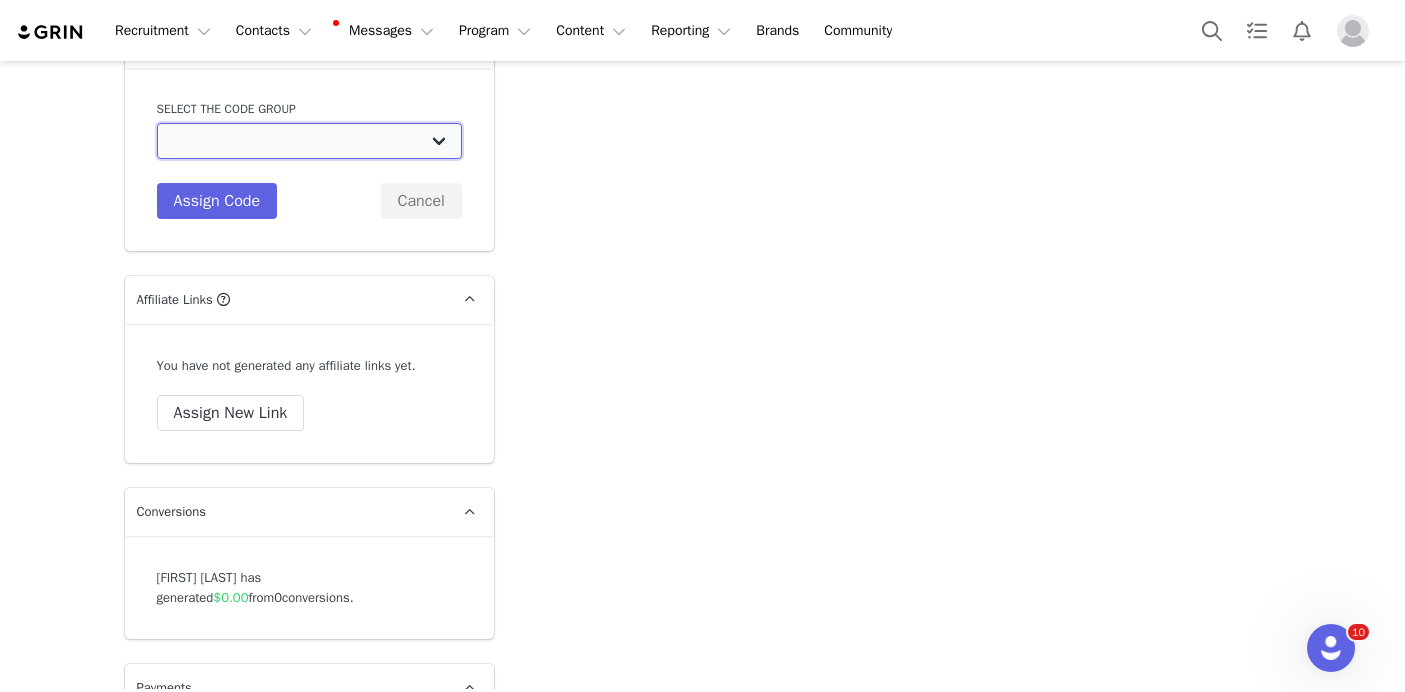 click on "Ogee: Beyond Clean Beauty Creators 15%   Ogee: General 25%   Ogee: OGEE GENERAL   Ogee: BCBC 30%   Ogee: Jenny Kaplan Holiday Discount   Ogee: Influencer Purchase 40% Off   Ogee: Mega Influencer Discount Codes   Ogee: Amanda YouTube Discount Codes   Ogee: Julia Pinterest Discount Codes   Ogee: Julia McGuire Code   Ogee: Sav Blog Discount Codes" at bounding box center [309, 141] 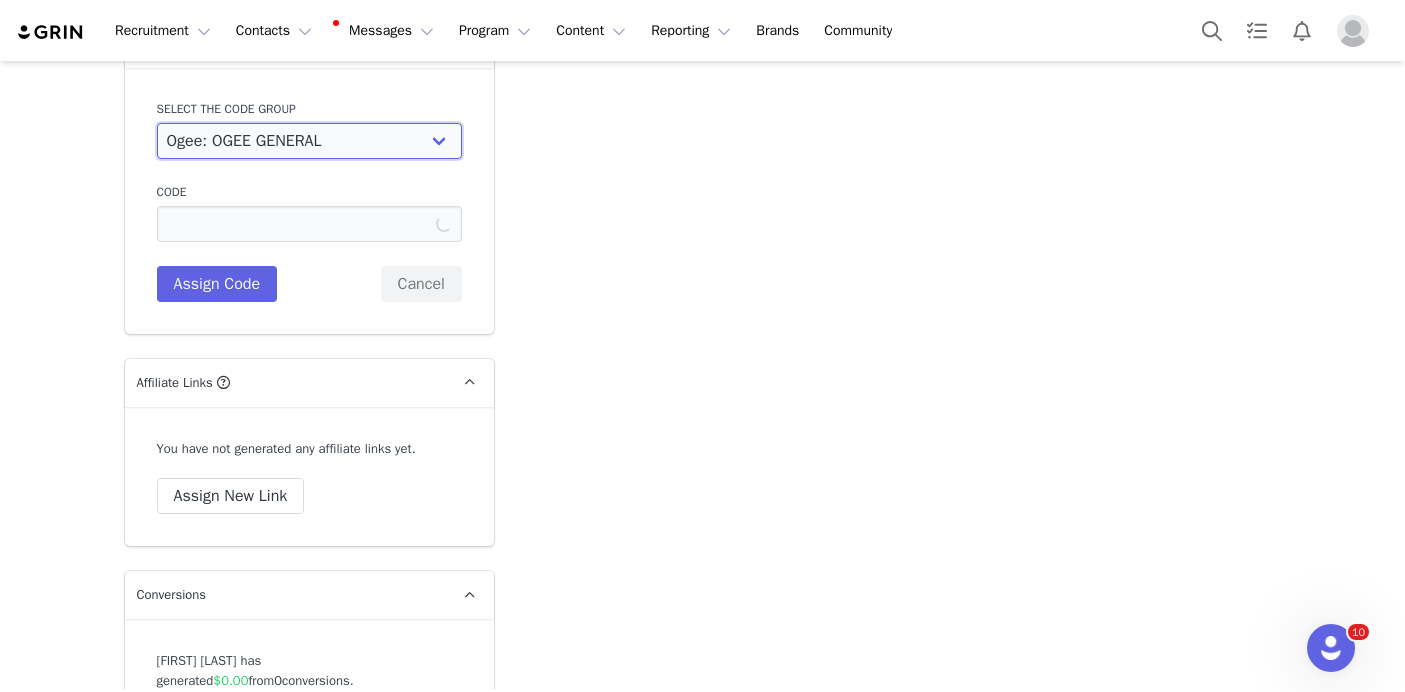 type on "RAIGEN15" 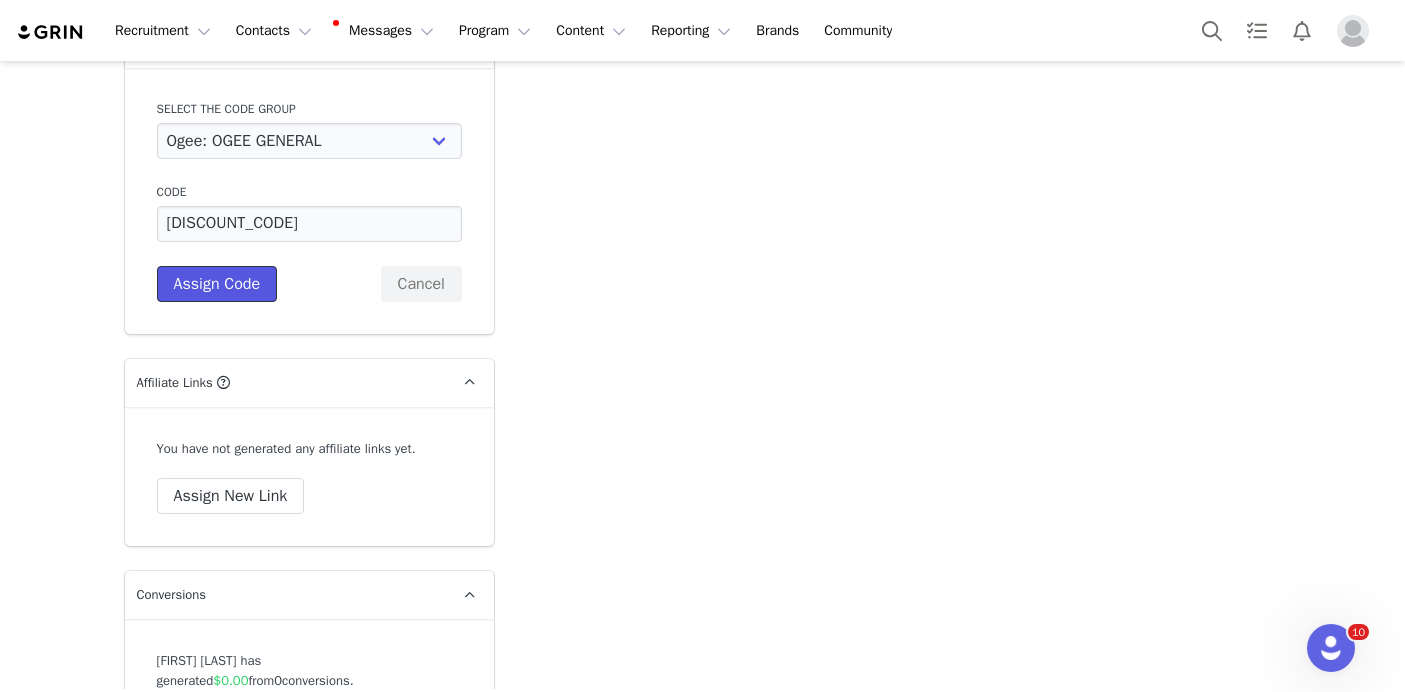 click on "Assign Code" at bounding box center (217, 284) 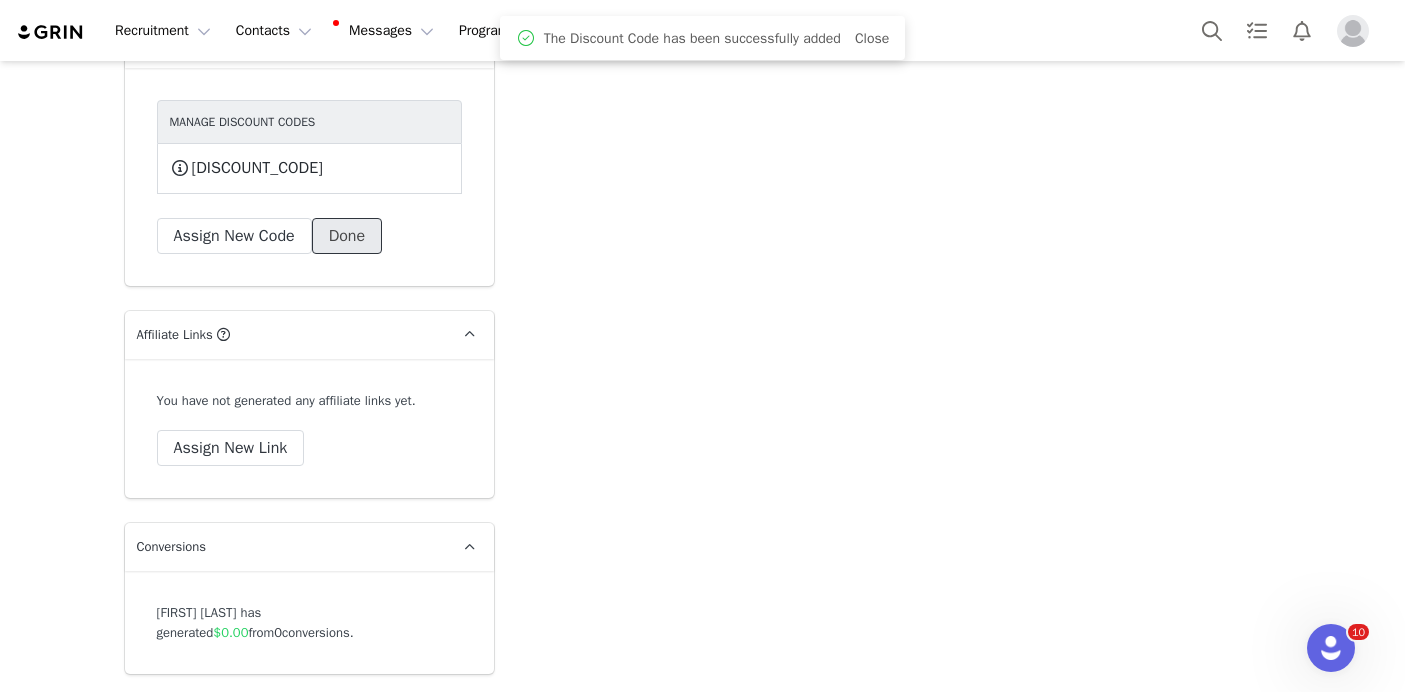 click on "Done" at bounding box center (347, 236) 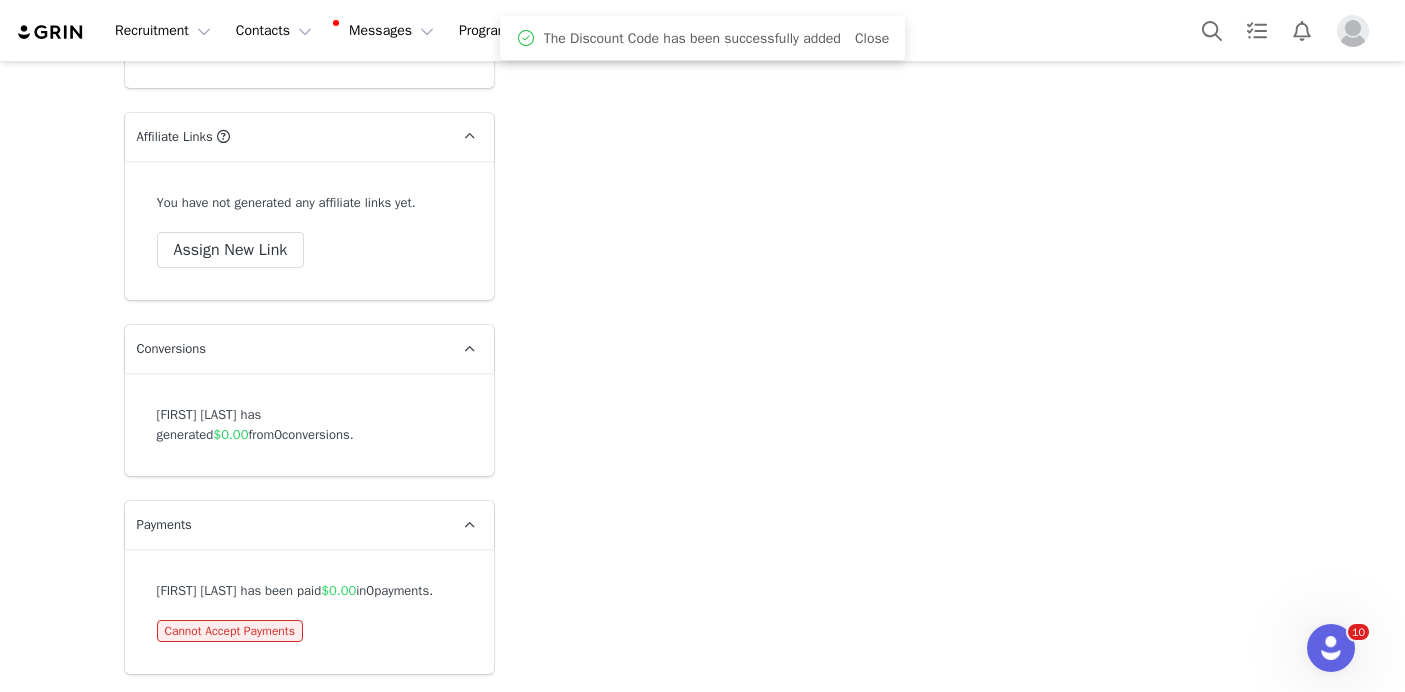 scroll, scrollTop: 8093, scrollLeft: 0, axis: vertical 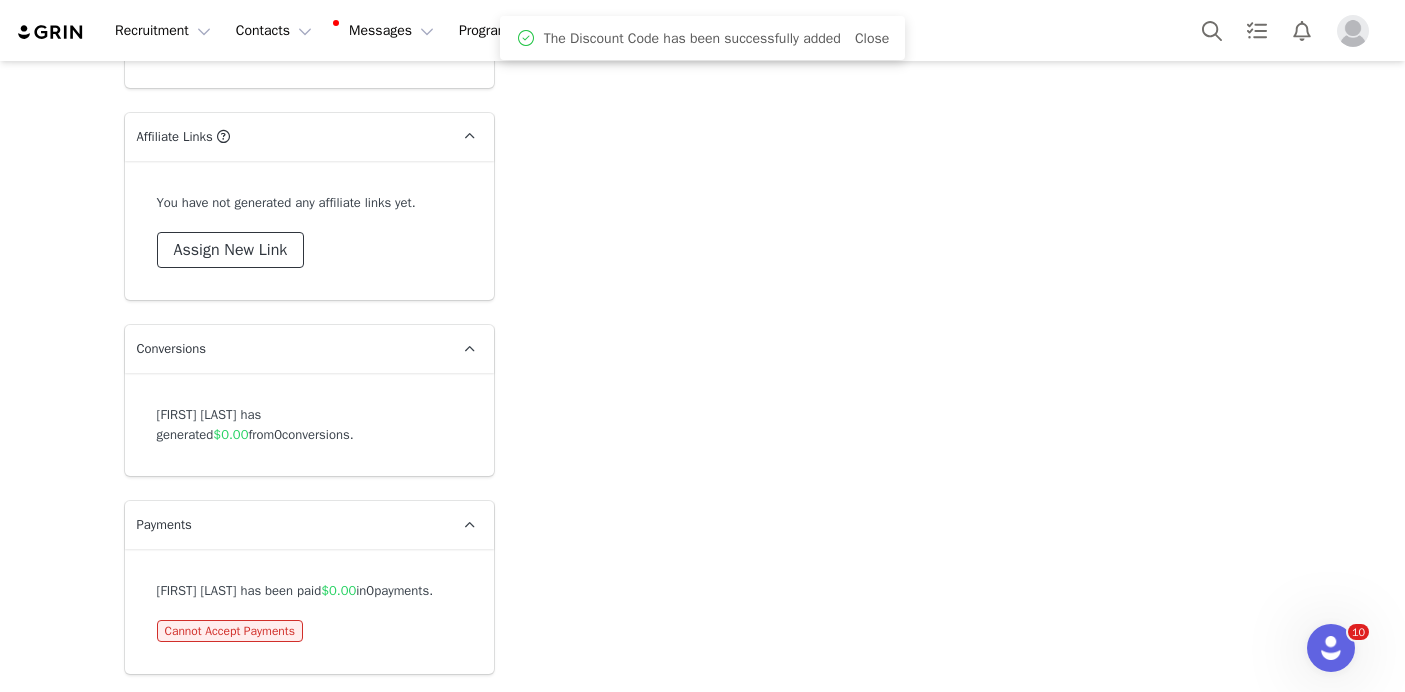 click on "Assign New Link" at bounding box center (231, 250) 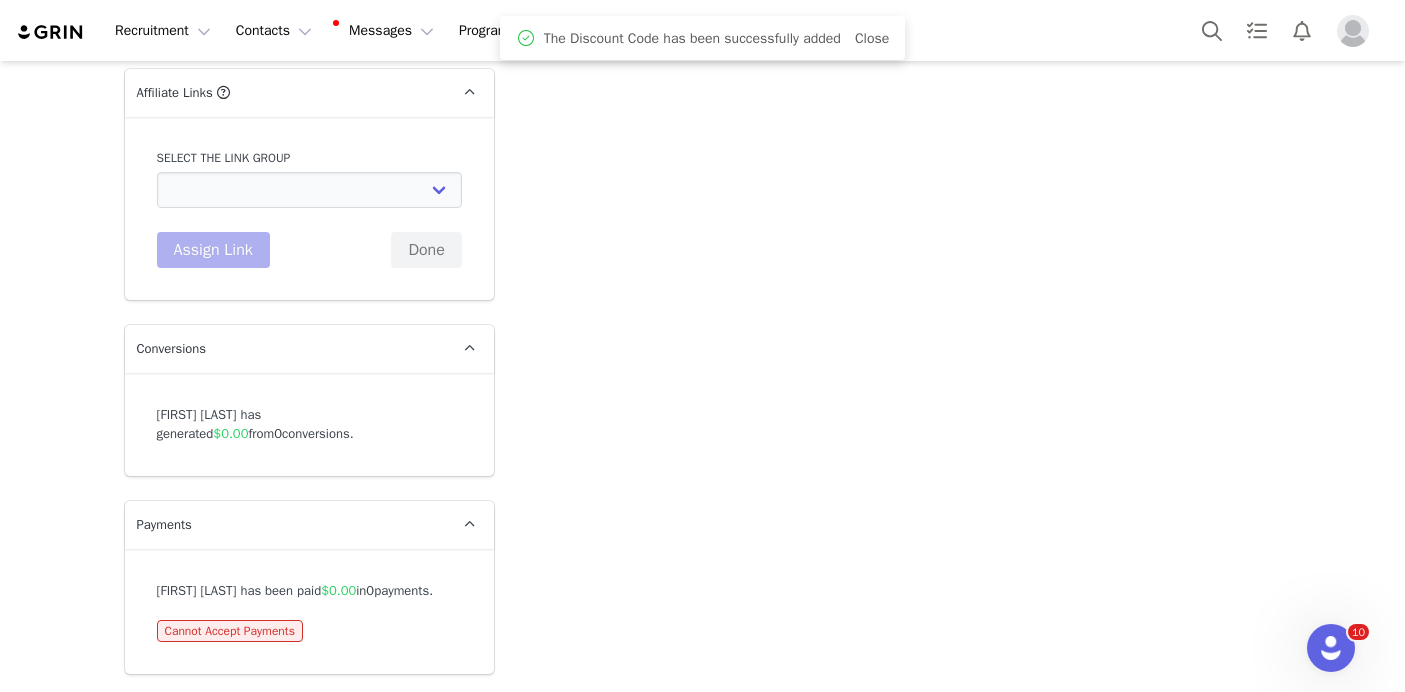 click on "Select the link group   Beyond Clean Beauty Creator Affiliate Link: http://ogee.com/discount/[discount_code_group_6736]   November 25% Link: http://ogee.com/discount/[discount_code_group_6929]   General Link: http://ogee.com/discount/[discount_code_group_6948]   LISA FACE STICK: https://ogee.com/products/sculpted-face-stick?discount/[discount_code_group_6929]   General 25% Link copy: http://ogee.com/discount/[discount_code_group_8553]   OGEE GENERAL: http://ogee.com/discount/[discount_code_group_9201]   BCBC 30%: http://ogee.com/discount/[discount_code_group_9278]   Mega Influencer Affiliate Link: http://ogee.com/discount/[discount_code_group_10005892]   Pinterest Affiliate Link: http://ogee.com/discount/[discount_code_group_10007460]   YouTube Affiliate Link: http://ogee.com/discount/[discount_code_group_10007459]   Blog Affiliate Link: http://ogee.com/discount/[discount_code_group_10008090]" at bounding box center (309, 178) 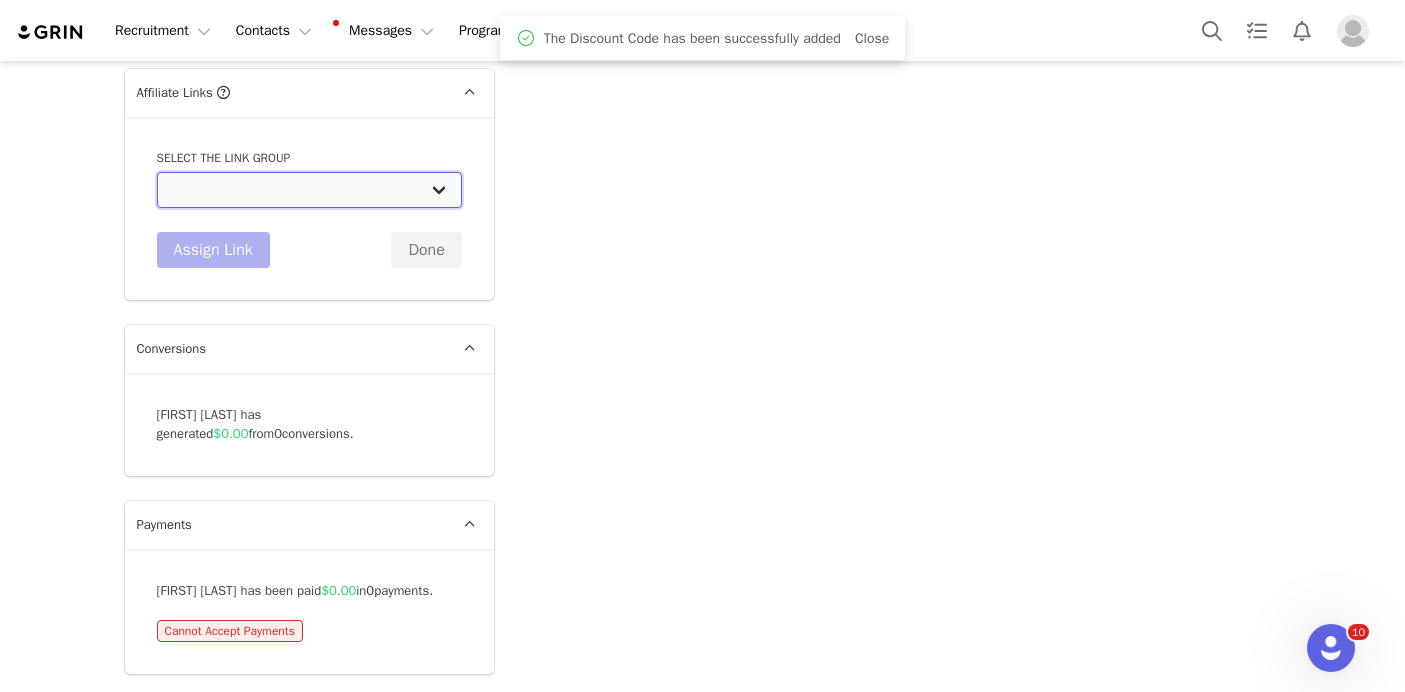 click on "Beyond Clean Beauty Creator Affiliate Link: http://ogee.com/discount/[discount_code_group_6736]   November 25% Link: http://ogee.com/discount/[discount_code_group_6929]   General Link: http://ogee.com/discount/[discount_code_group_6948]   LISA FACE STICK: https://ogee.com/products/sculpted-face-stick?discount/[discount_code_group_6929]   General 25% Link copy: http://ogee.com/discount/[discount_code_group_8553]   OGEE GENERAL: http://ogee.com/discount/[discount_code_group_9201]   BCBC 30%: http://ogee.com/discount/[discount_code_group_9278]   Mega Influencer Affiliate Link: http://ogee.com/discount/[discount_code_group_10005892]   Pinterest Affiliate Link: http://ogee.com/discount/[discount_code_group_10007460]   YouTube Affiliate Link: http://ogee.com/discount/[discount_code_group_10007459]   Blog Affiliate Link: http://ogee.com/discount/[discount_code_group_10008090]" at bounding box center (309, 190) 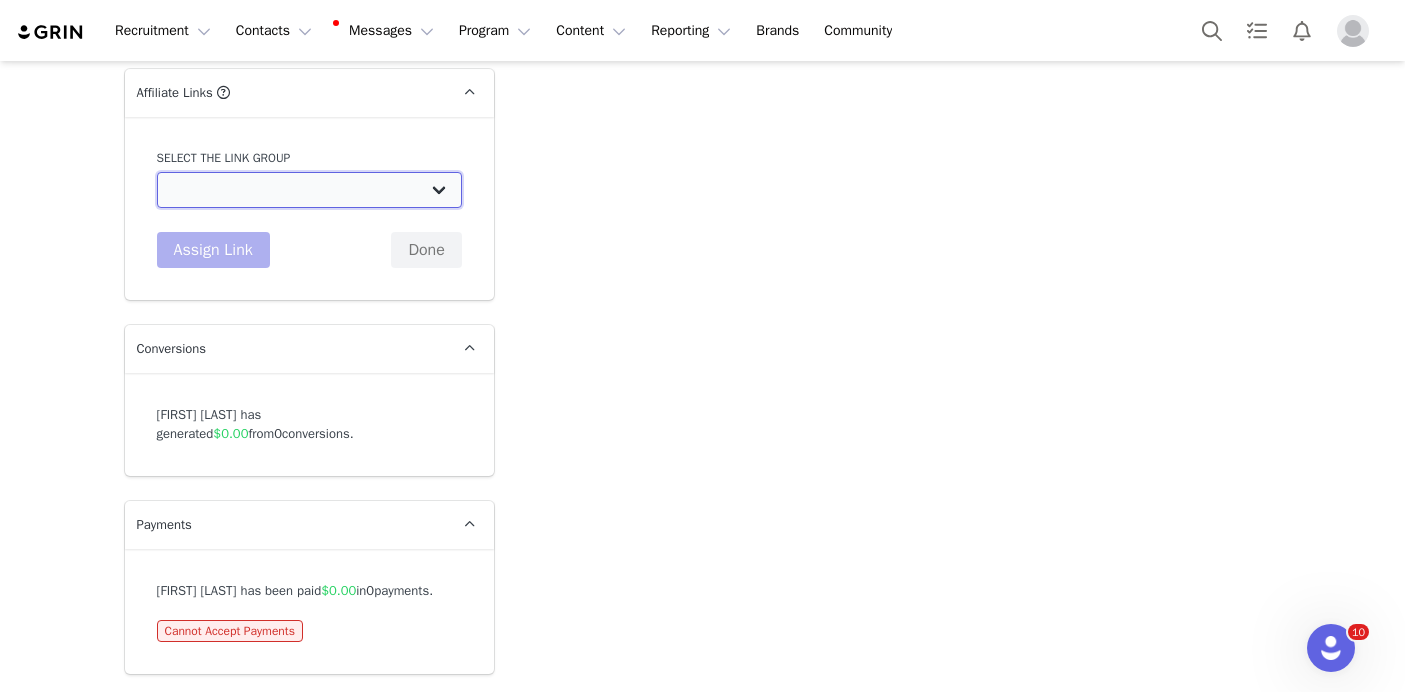 select on "12312" 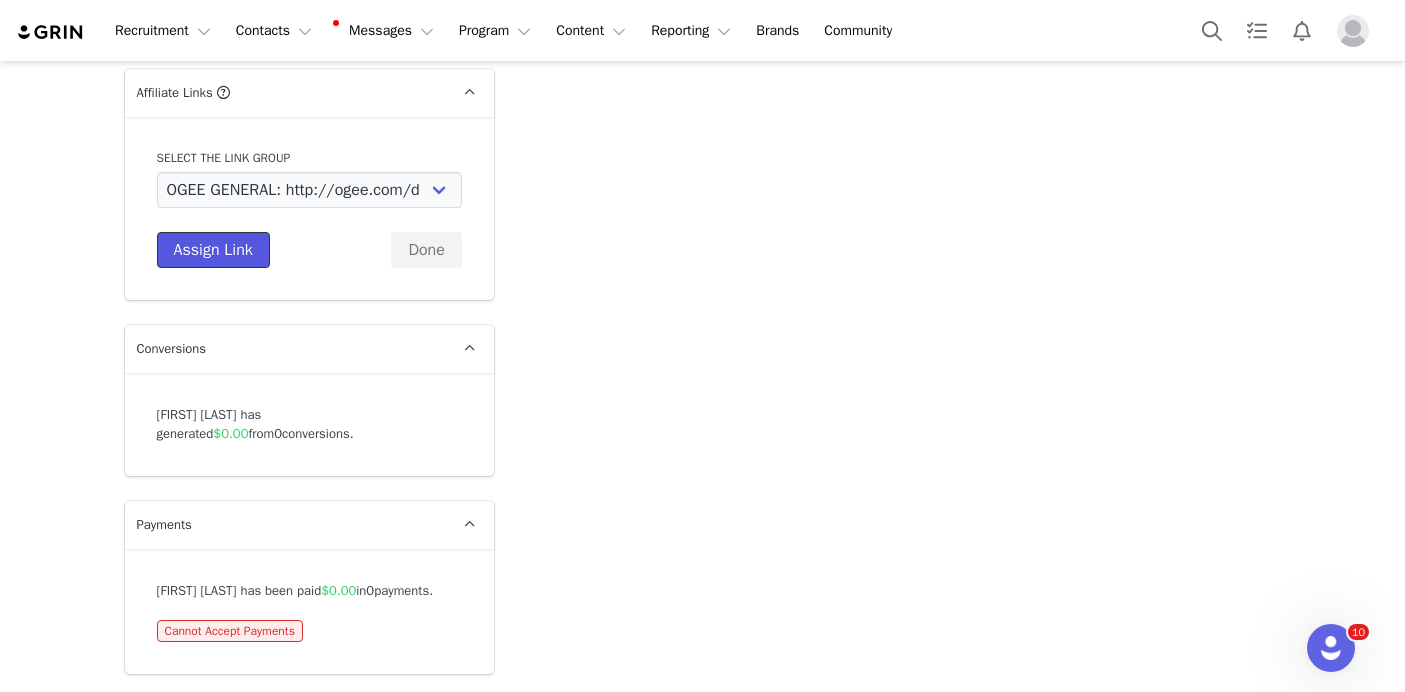 click on "Assign Link" at bounding box center [213, 250] 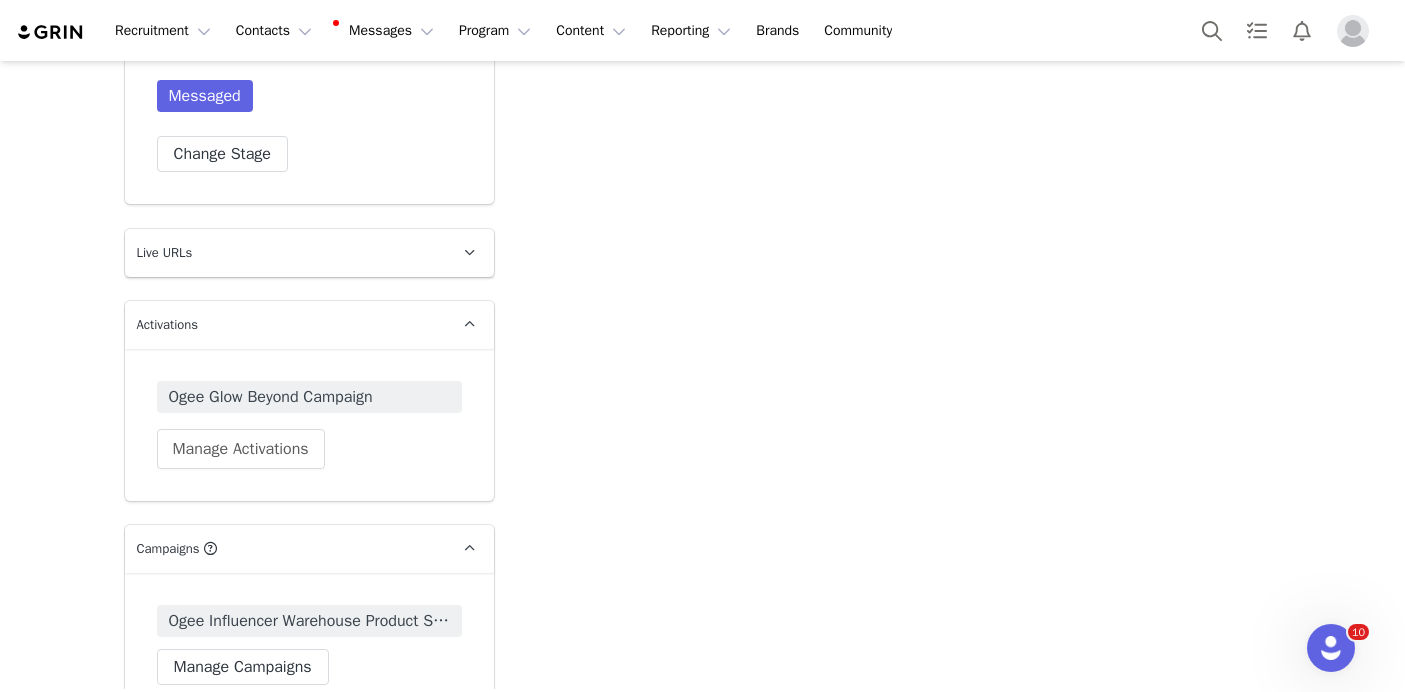 scroll, scrollTop: 6768, scrollLeft: 0, axis: vertical 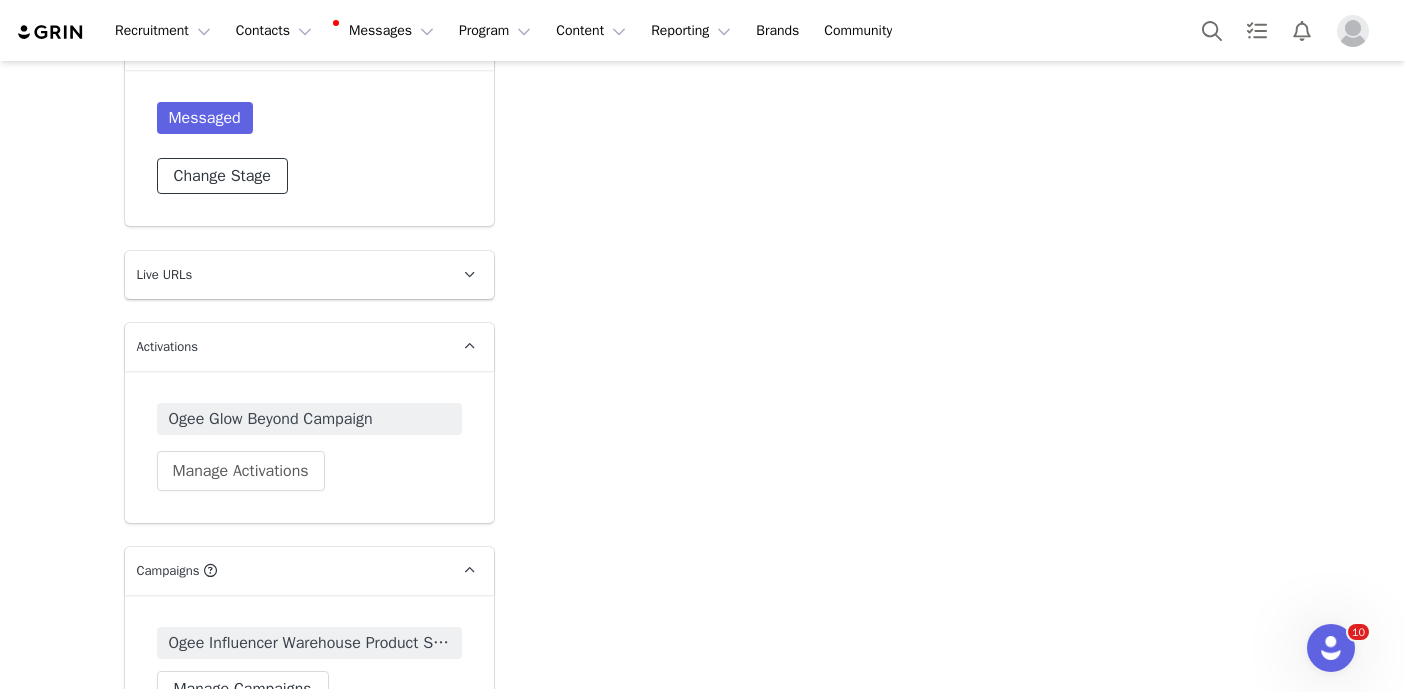 click on "Change Stage" at bounding box center (222, 176) 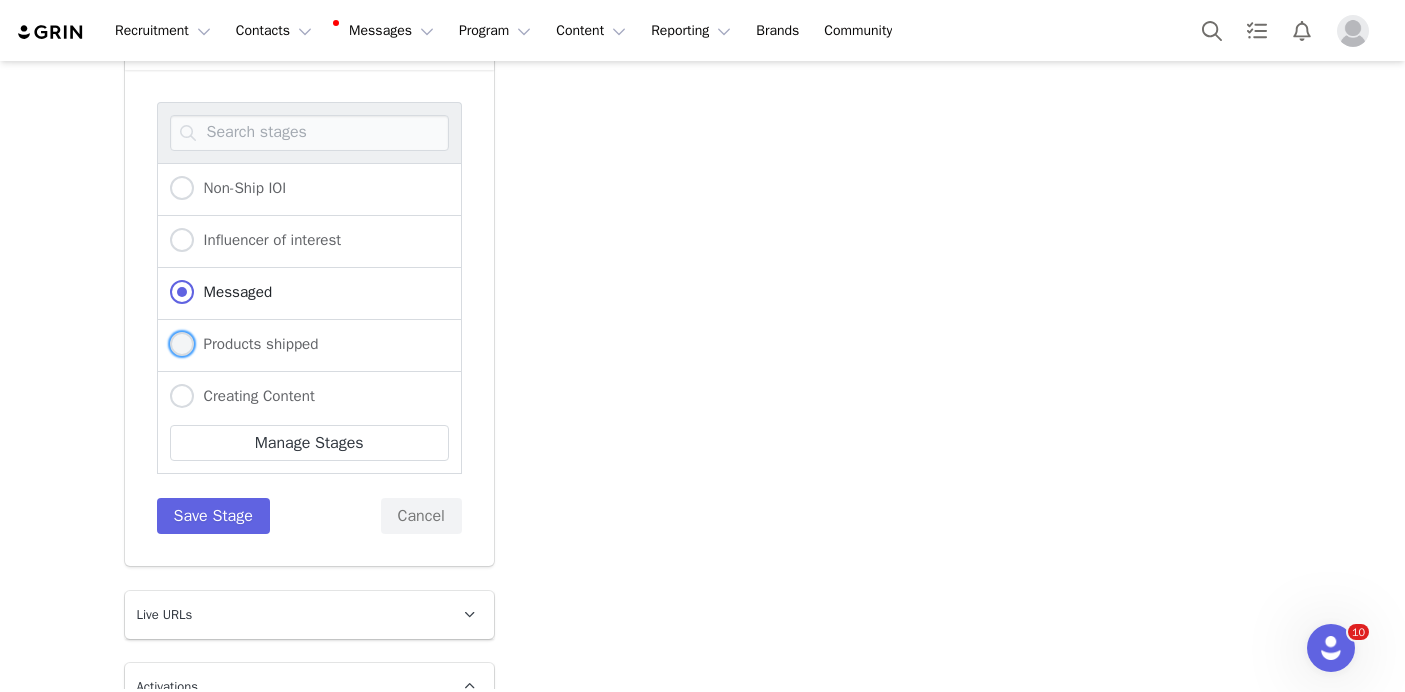 click on "Products shipped" at bounding box center [256, 344] 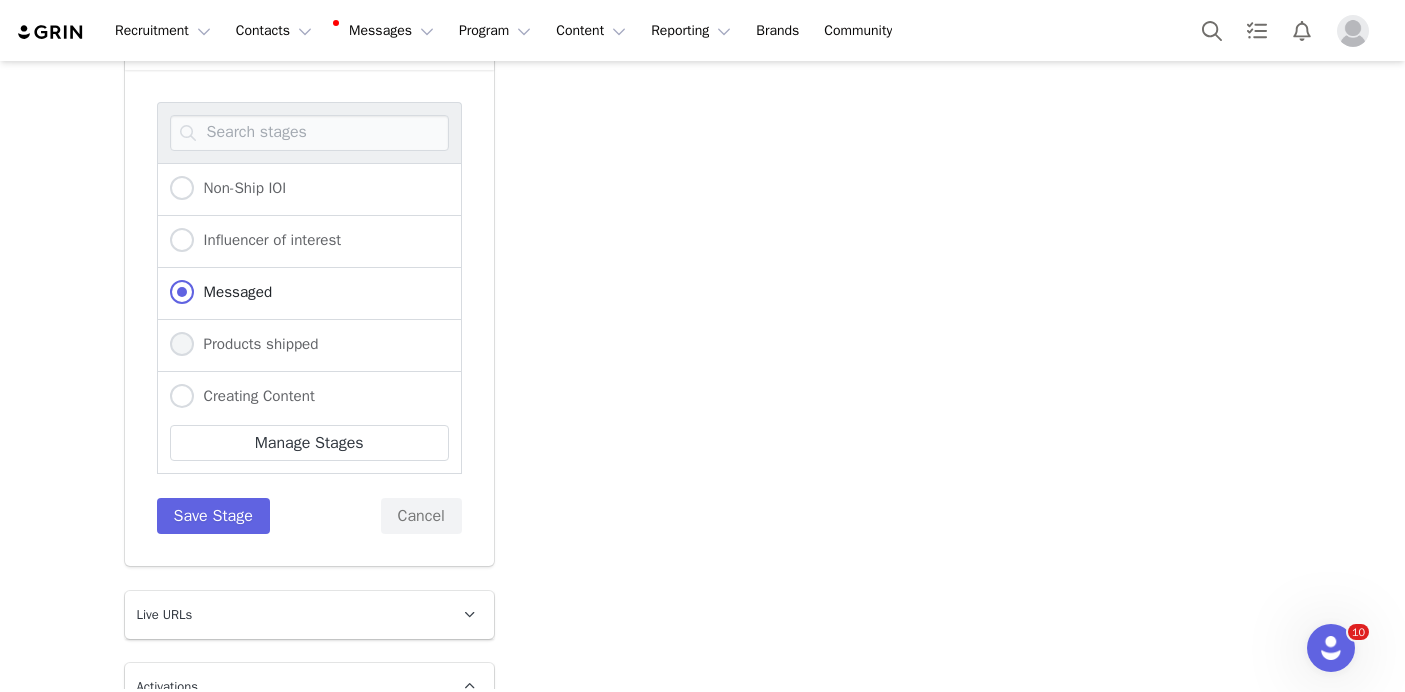 click on "Products shipped" at bounding box center (182, 345) 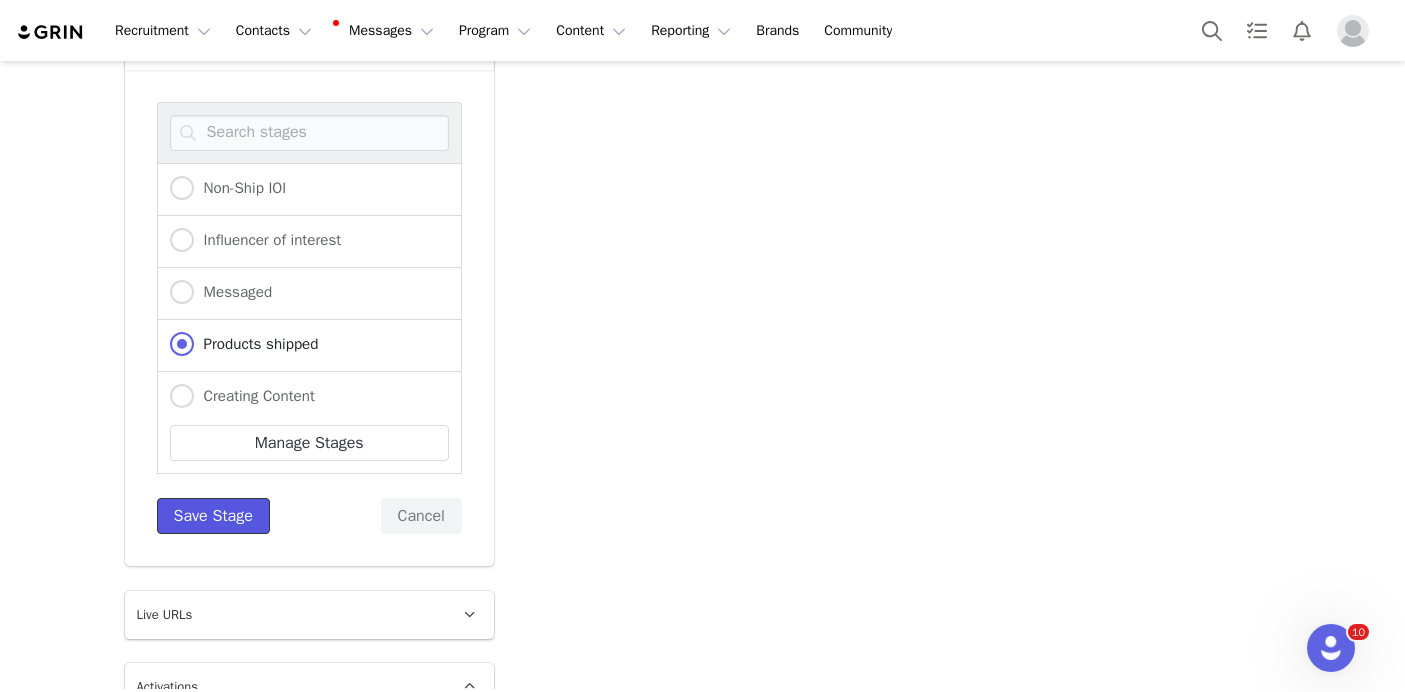 click on "Save Stage" at bounding box center (213, 516) 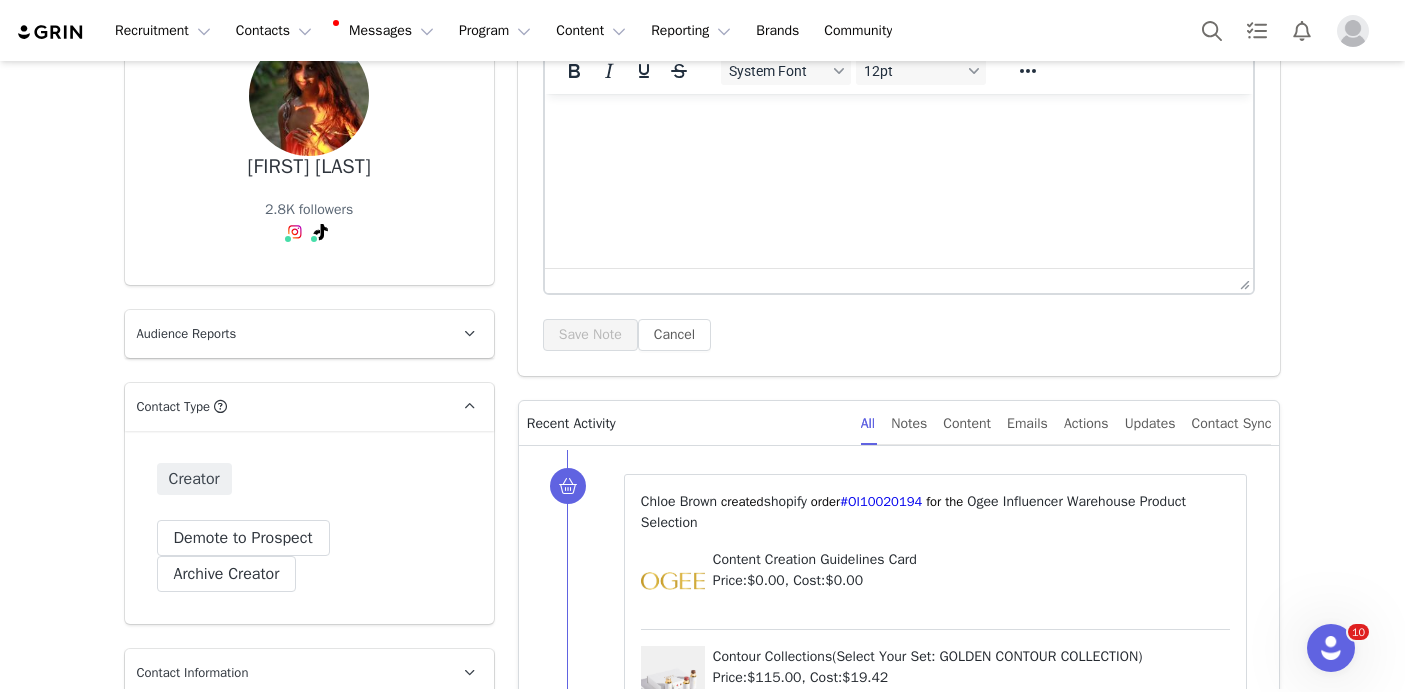 scroll, scrollTop: 0, scrollLeft: 0, axis: both 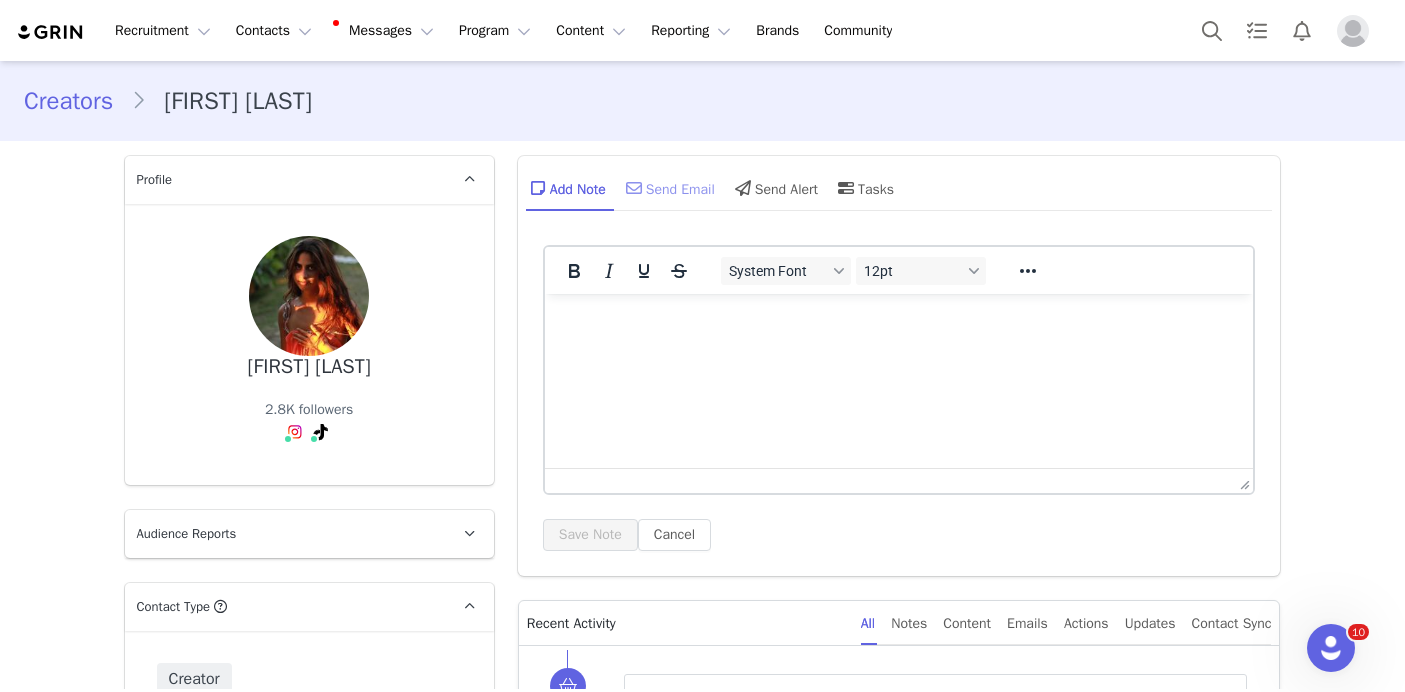 click on "Send Email" at bounding box center [668, 188] 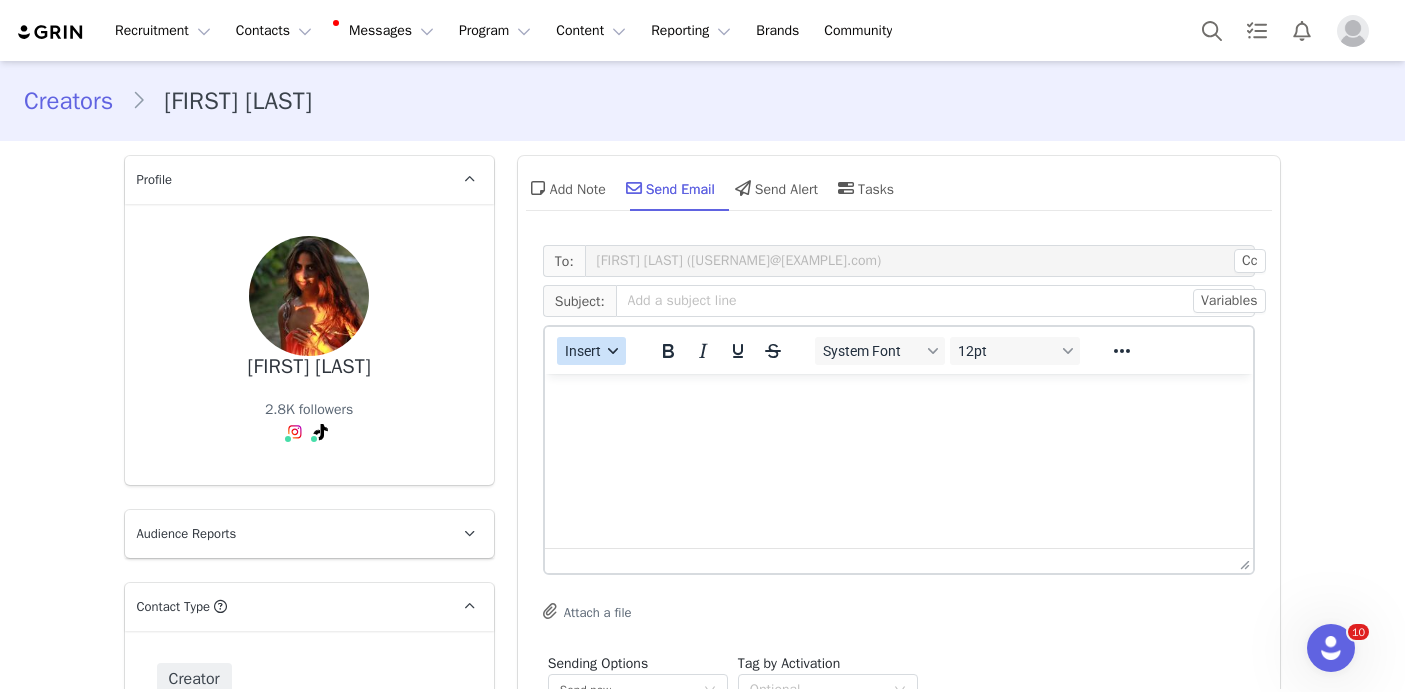 scroll, scrollTop: 0, scrollLeft: 0, axis: both 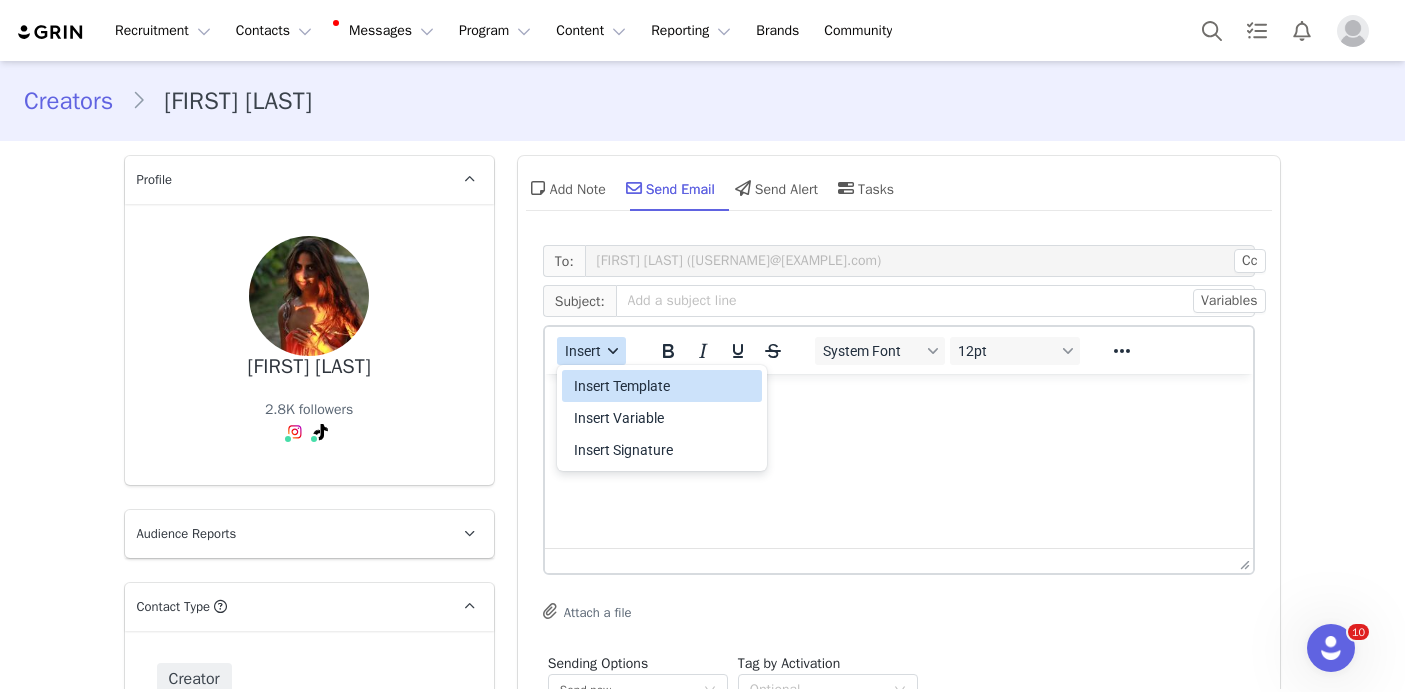 click on "Insert Template" at bounding box center [664, 386] 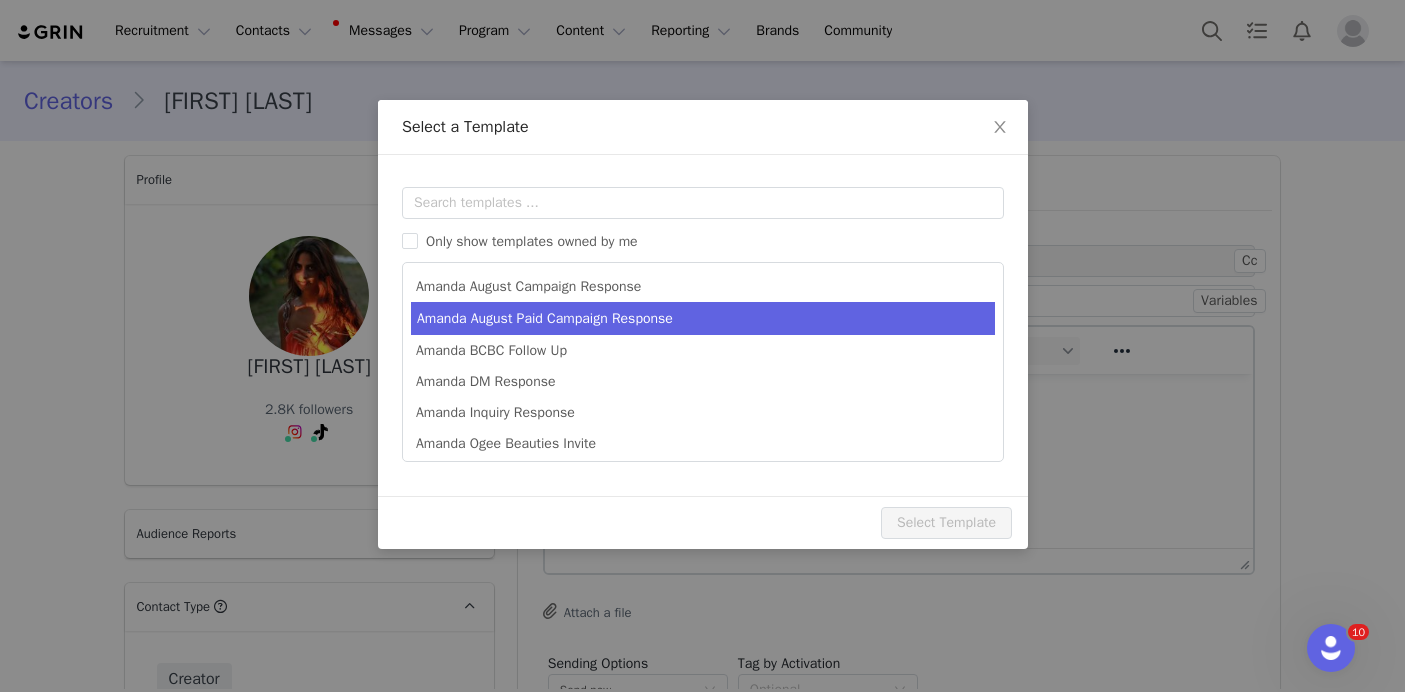 scroll, scrollTop: 0, scrollLeft: 0, axis: both 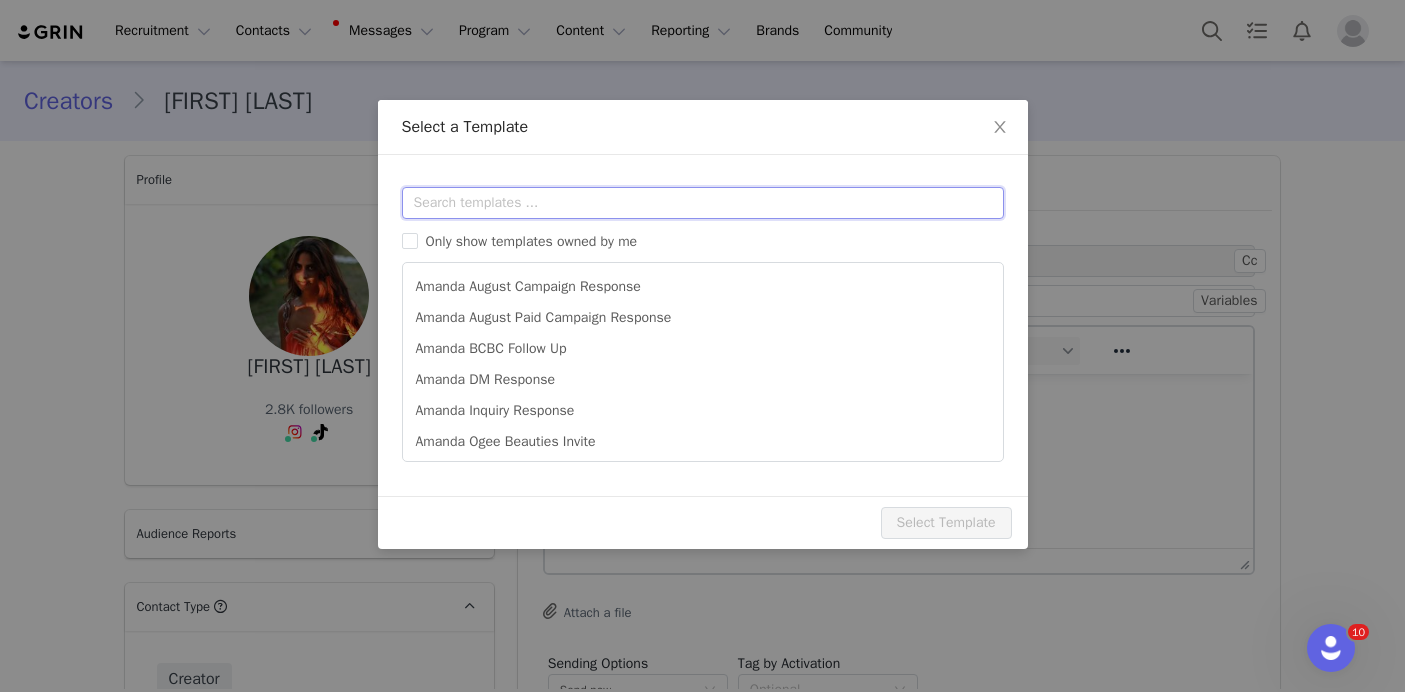 click at bounding box center (703, 203) 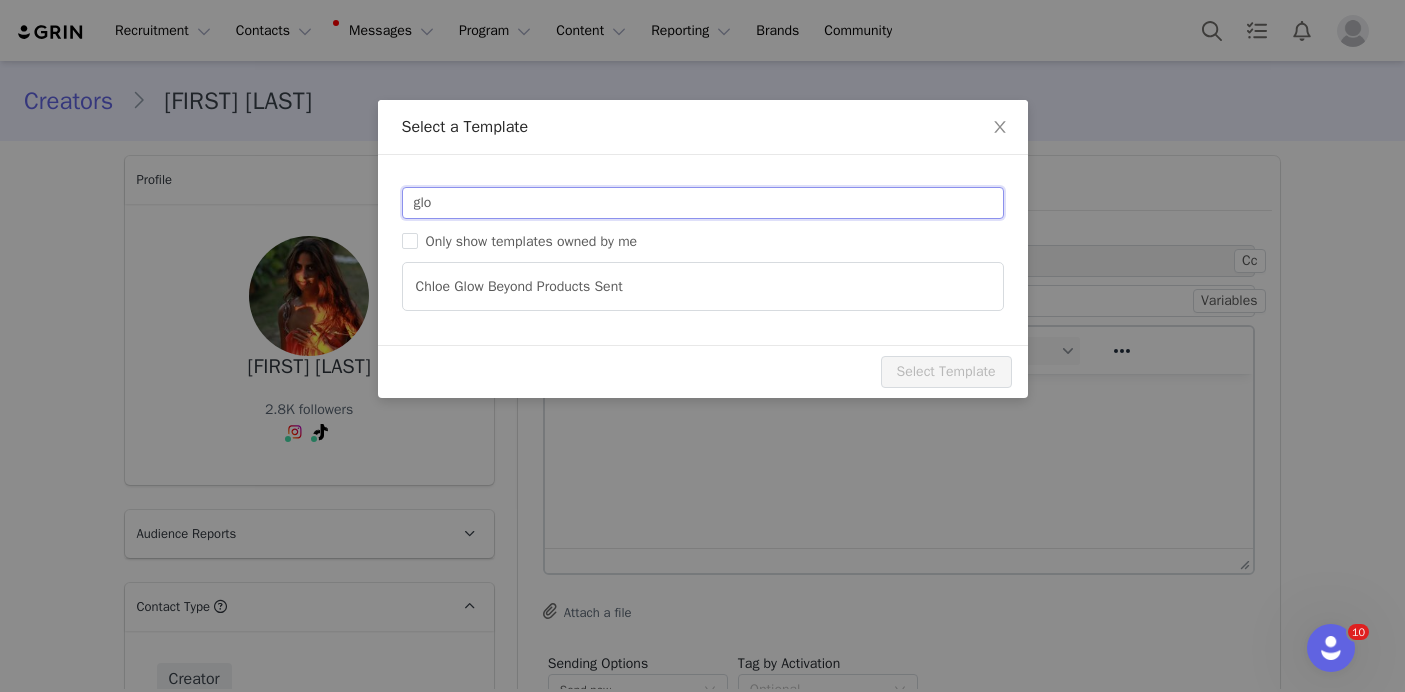 type on "glo" 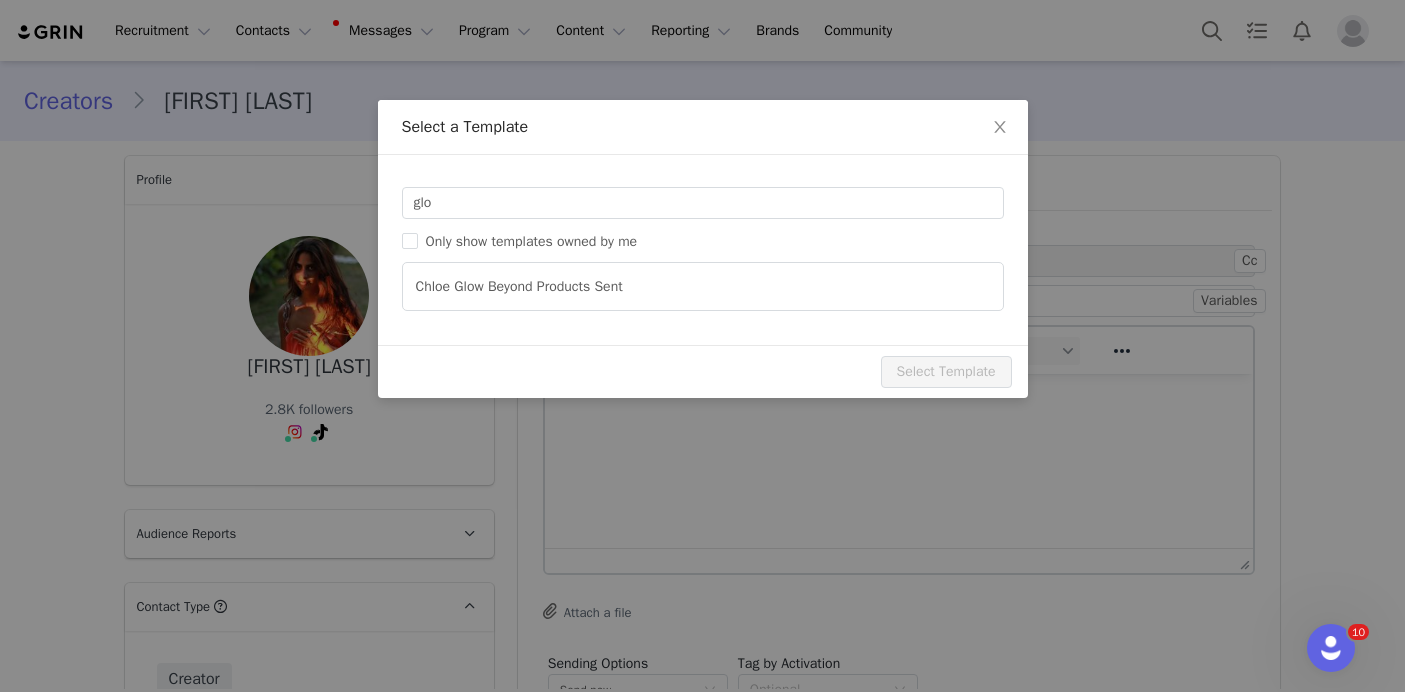 type on "Ogee Glow Beyond Products Sent 💫" 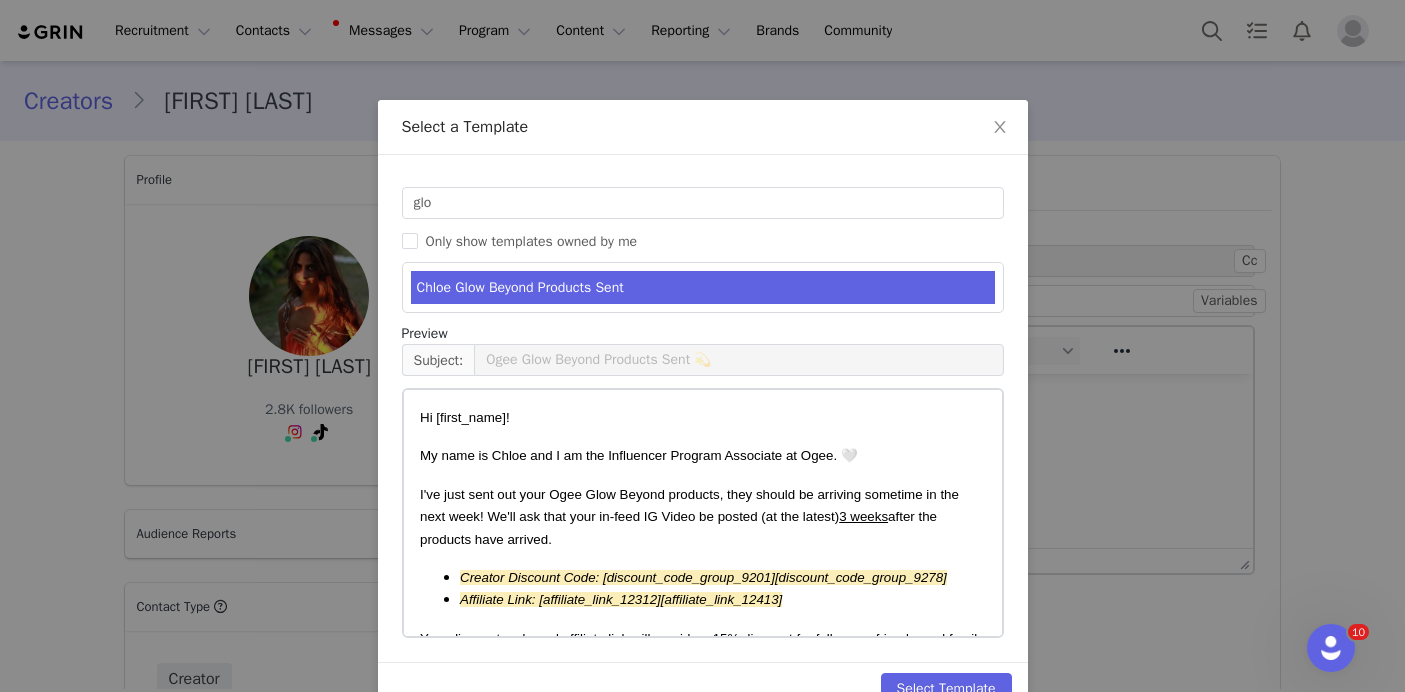 scroll, scrollTop: 47, scrollLeft: 0, axis: vertical 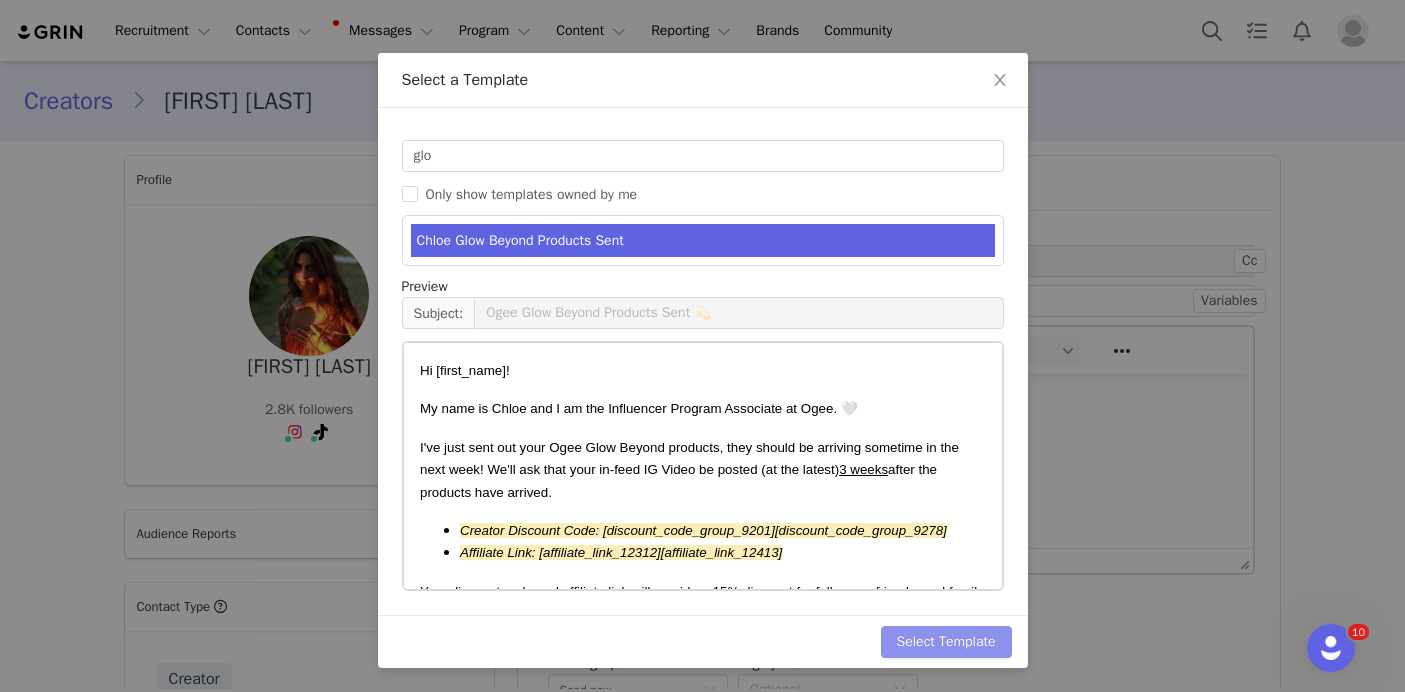 click on "Select Template" at bounding box center (946, 642) 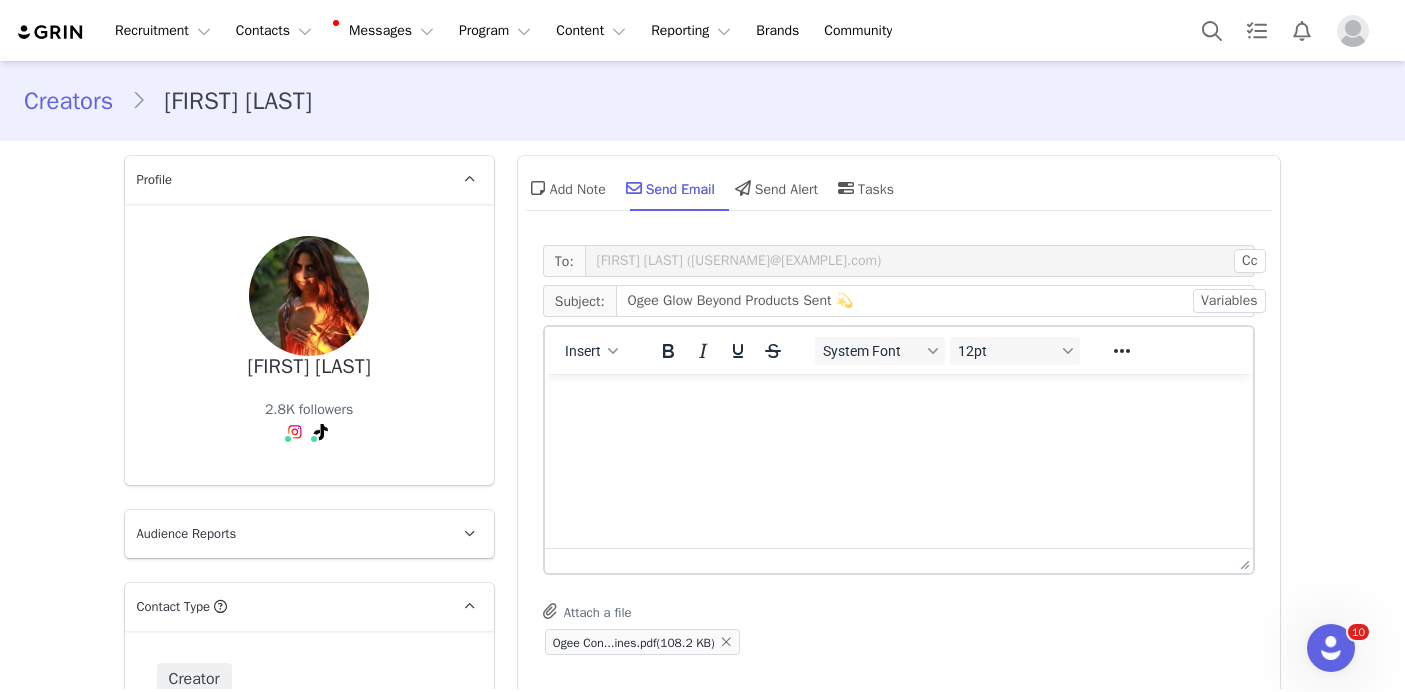 scroll, scrollTop: 0, scrollLeft: 0, axis: both 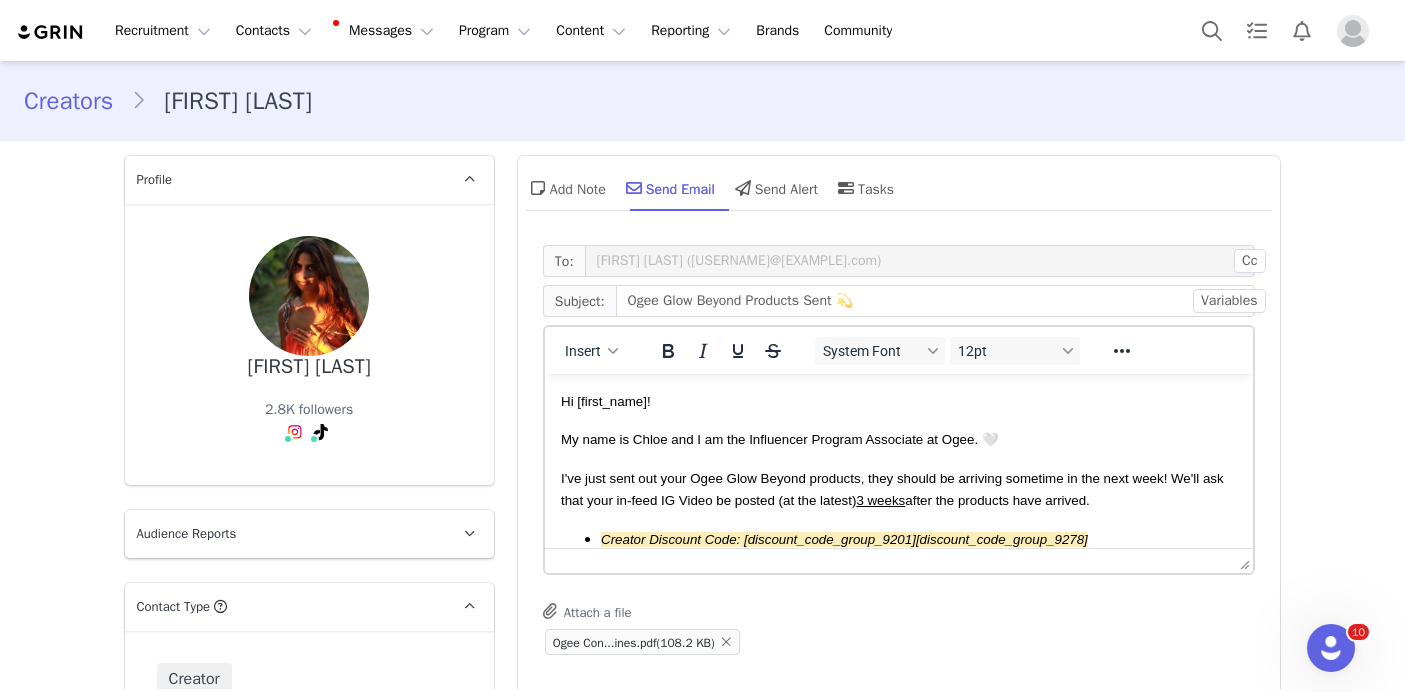 click on "I've just sent out your Ogee Glow Beyond products, they should be arriving sometime in the next week! We'll ask that your in-feed IG Video be posted (at the latest)  3 weeks  after the products have arrived." at bounding box center [891, 489] 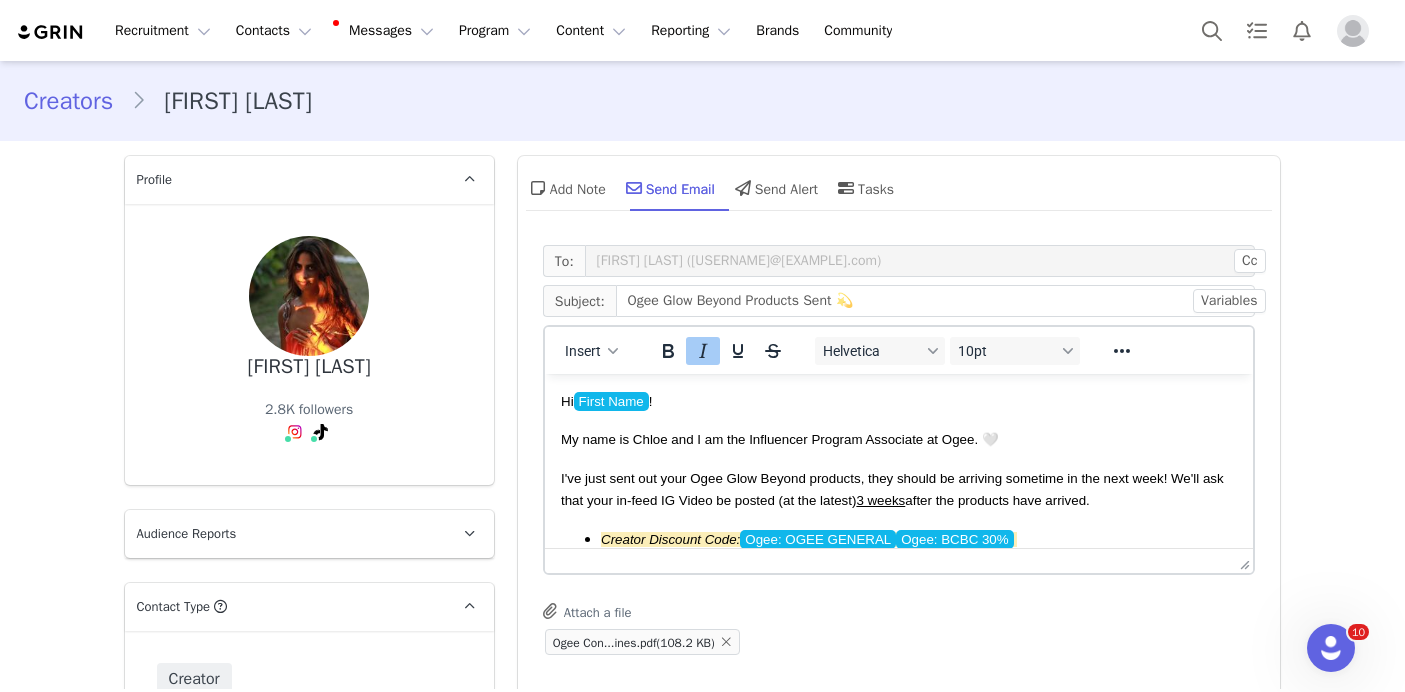 click on "I've just sent out your Ogee Glow Beyond products, they should be arriving sometime in the next week! We'll ask that your in-feed IG Video be posted (at the latest)  3 weeks  after the products have arrived." at bounding box center (891, 489) 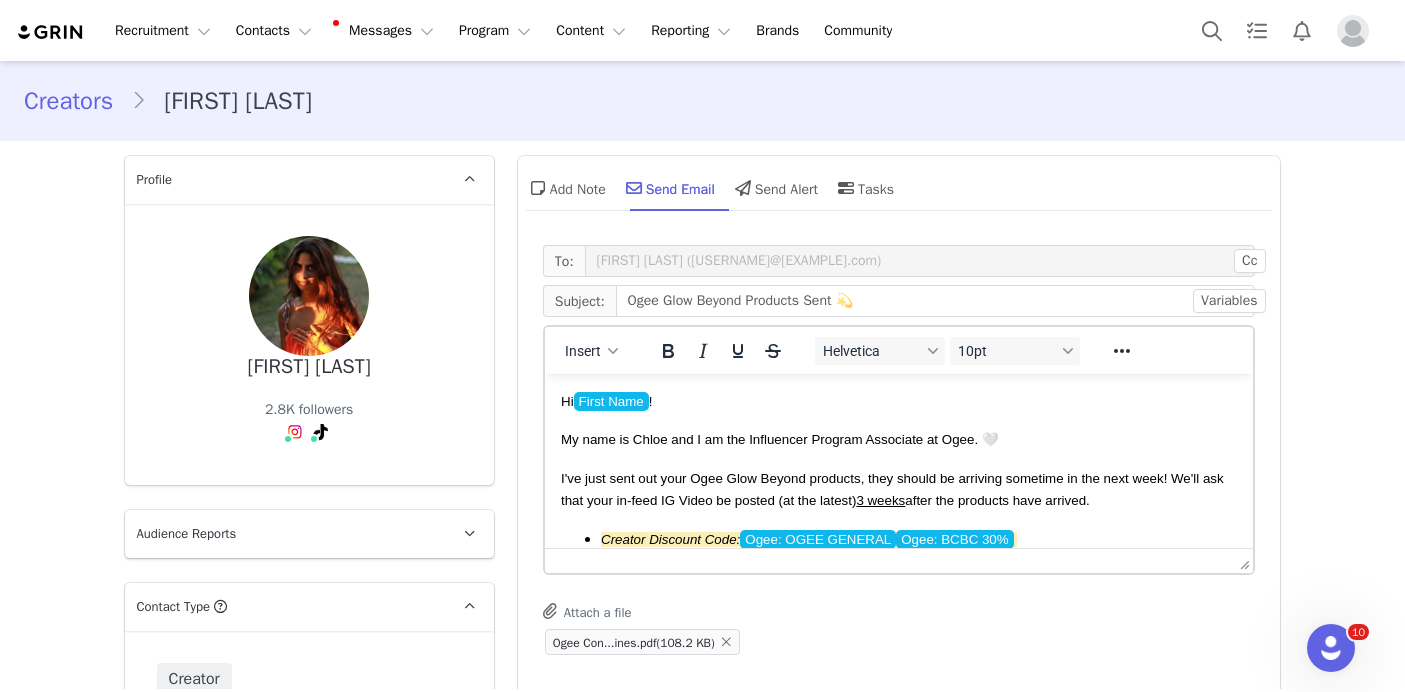 type 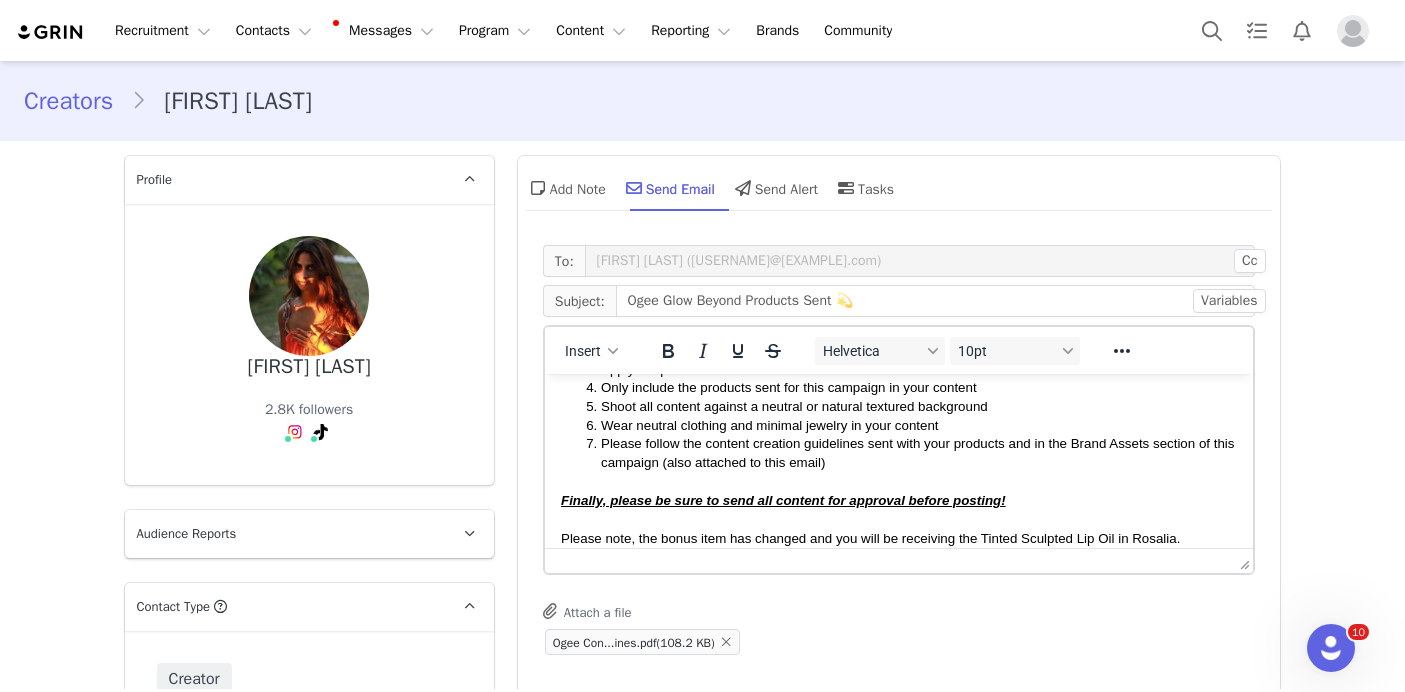 scroll, scrollTop: 372, scrollLeft: 0, axis: vertical 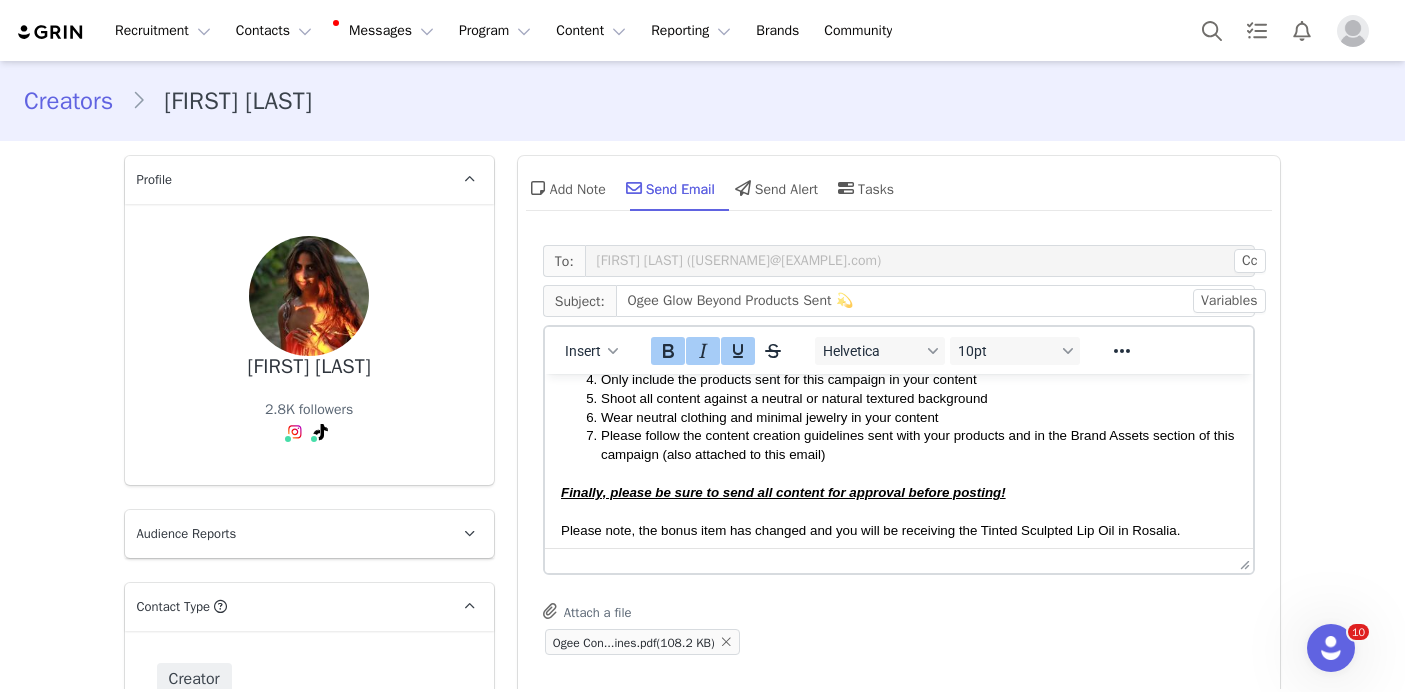 click on "Finally, please be sure to send all content for approval before posting!" at bounding box center [782, 492] 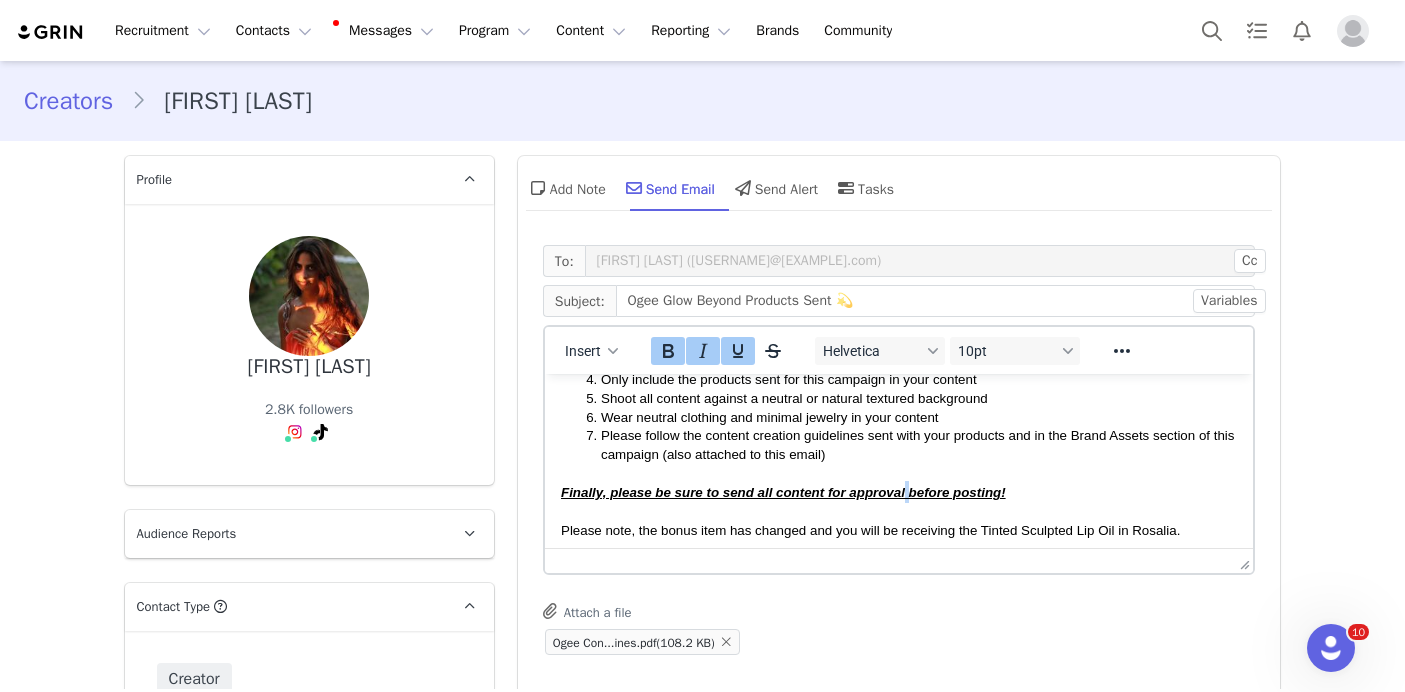 click on "Finally, please be sure to send all content for approval before posting!" at bounding box center (782, 492) 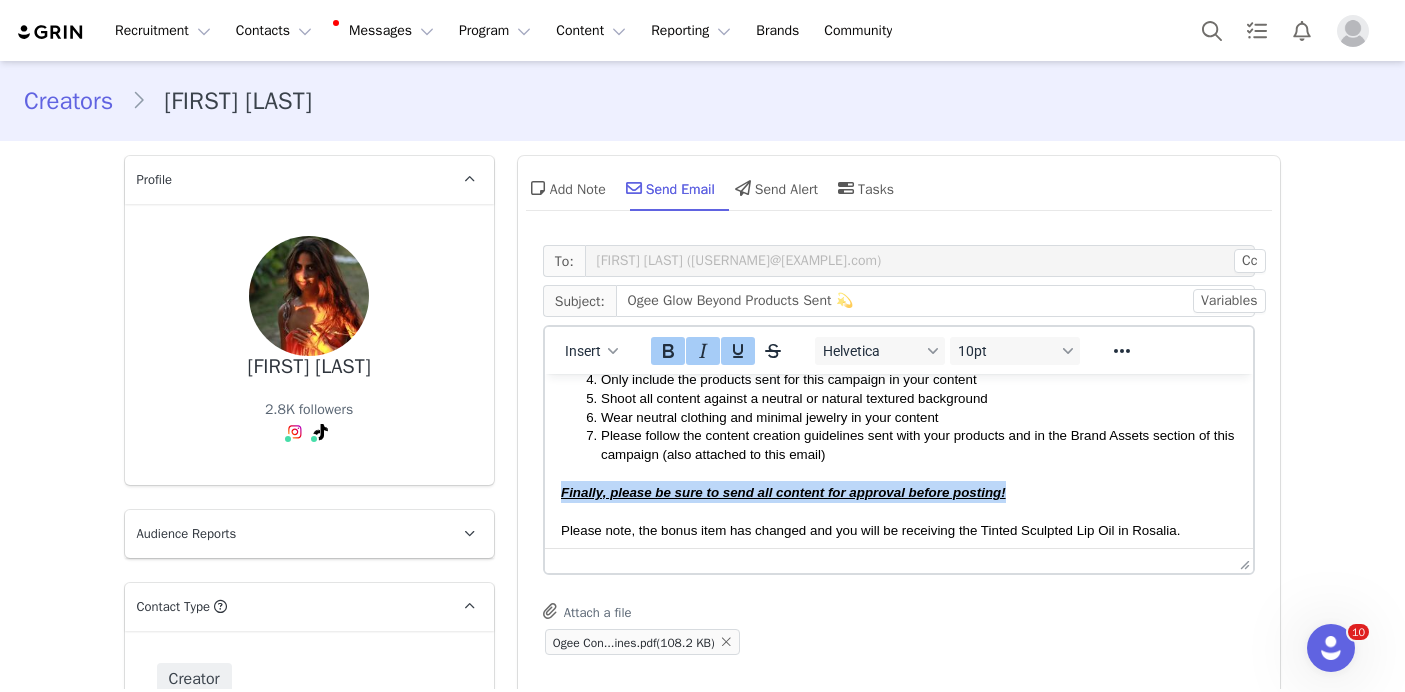 click on "Finally, please be sure to send all content for approval before posting!" at bounding box center (782, 492) 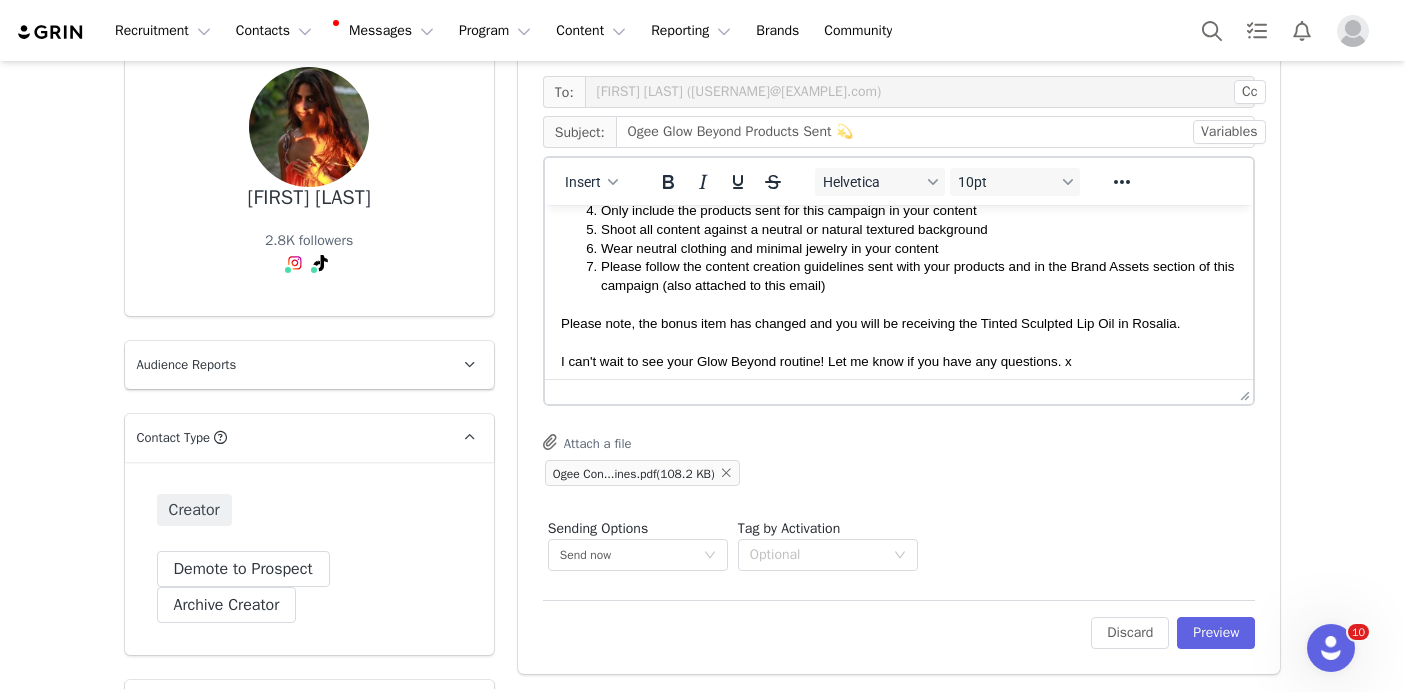 scroll, scrollTop: 185, scrollLeft: 0, axis: vertical 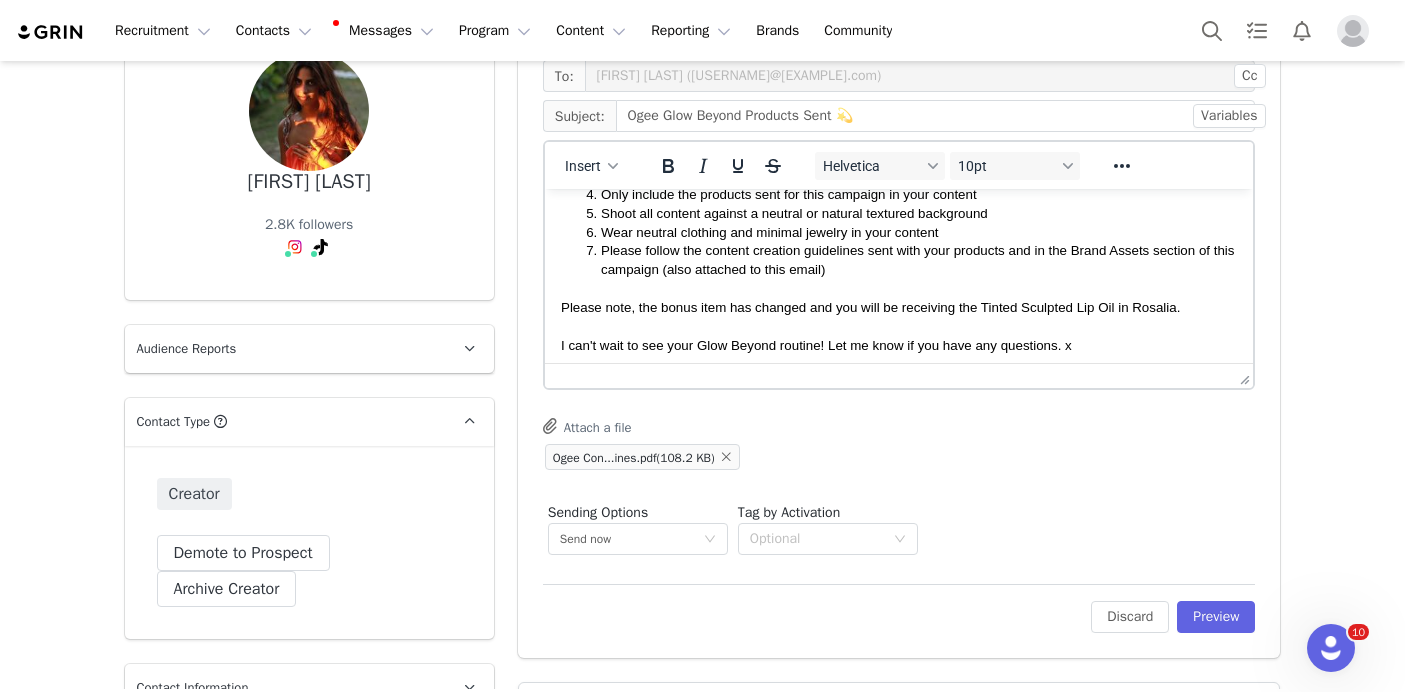 click on "Edit     Discard Preview" at bounding box center (899, 608) 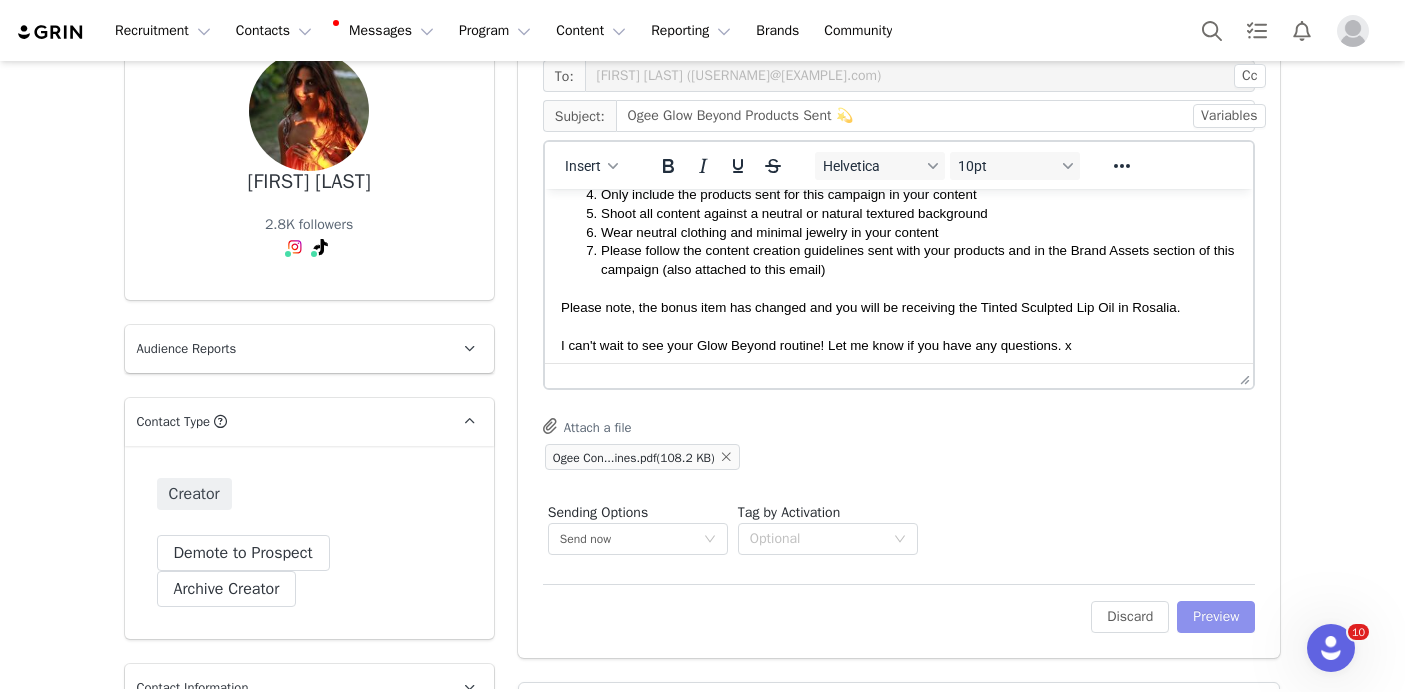 click on "Preview" at bounding box center [1216, 617] 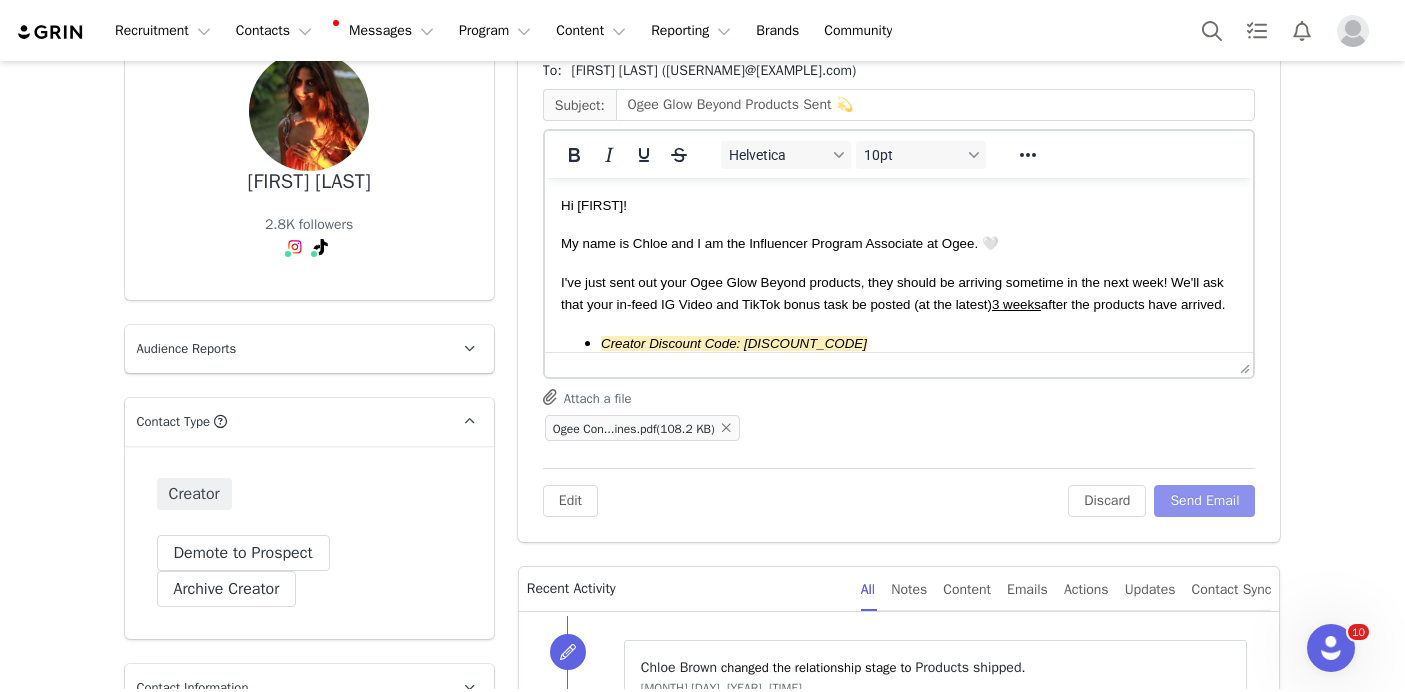 scroll, scrollTop: 35, scrollLeft: 0, axis: vertical 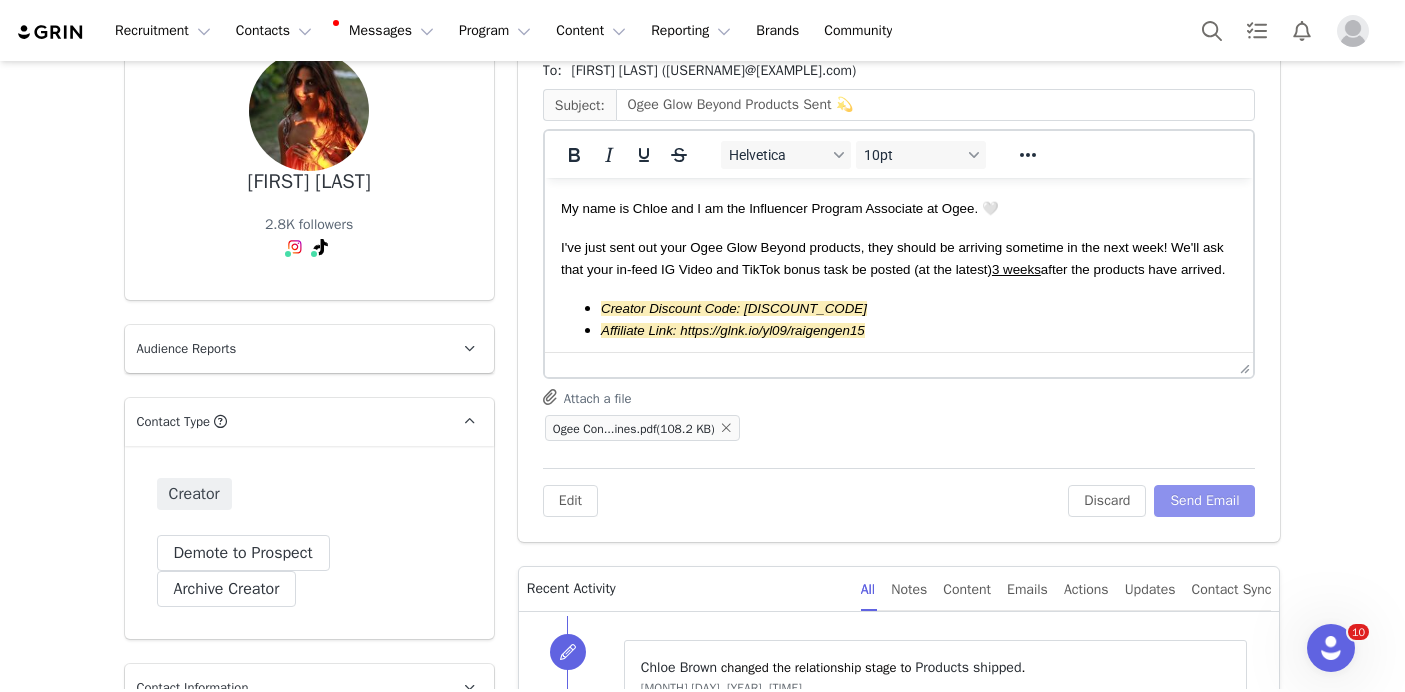 click on "Send Email" at bounding box center (1204, 501) 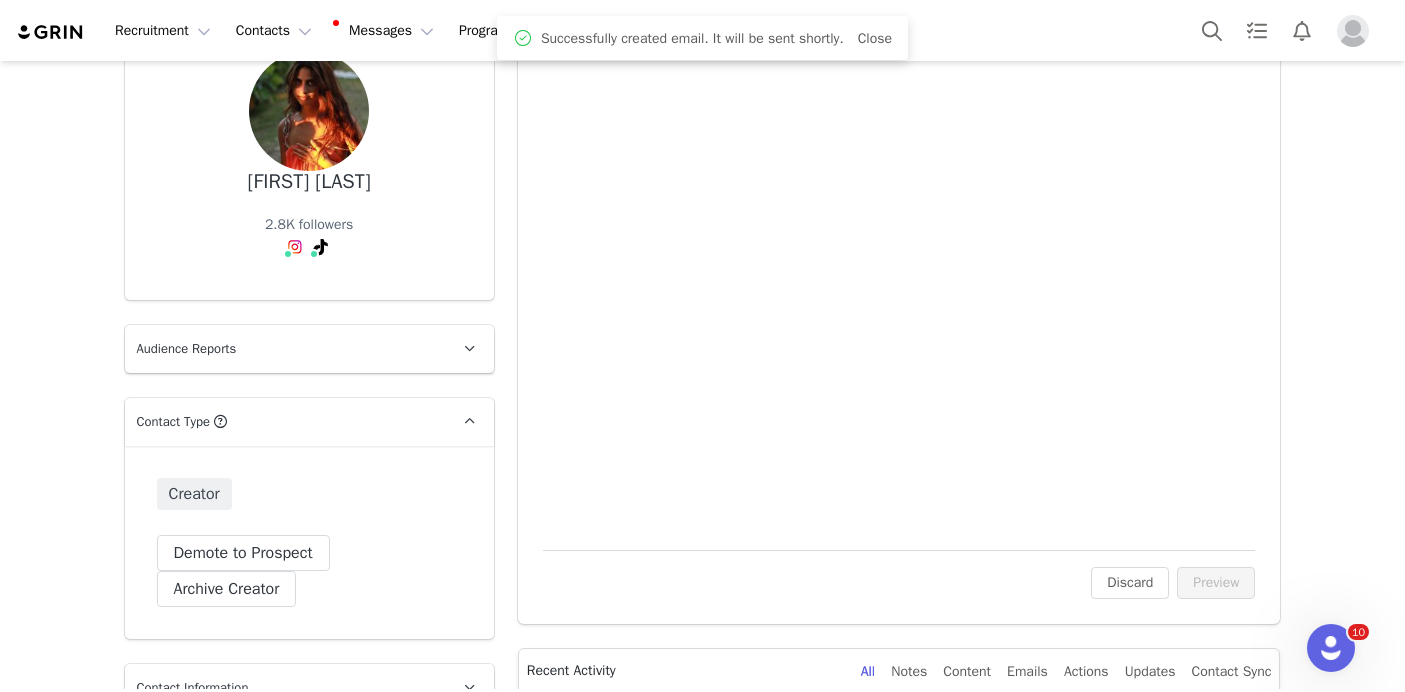 scroll, scrollTop: 0, scrollLeft: 0, axis: both 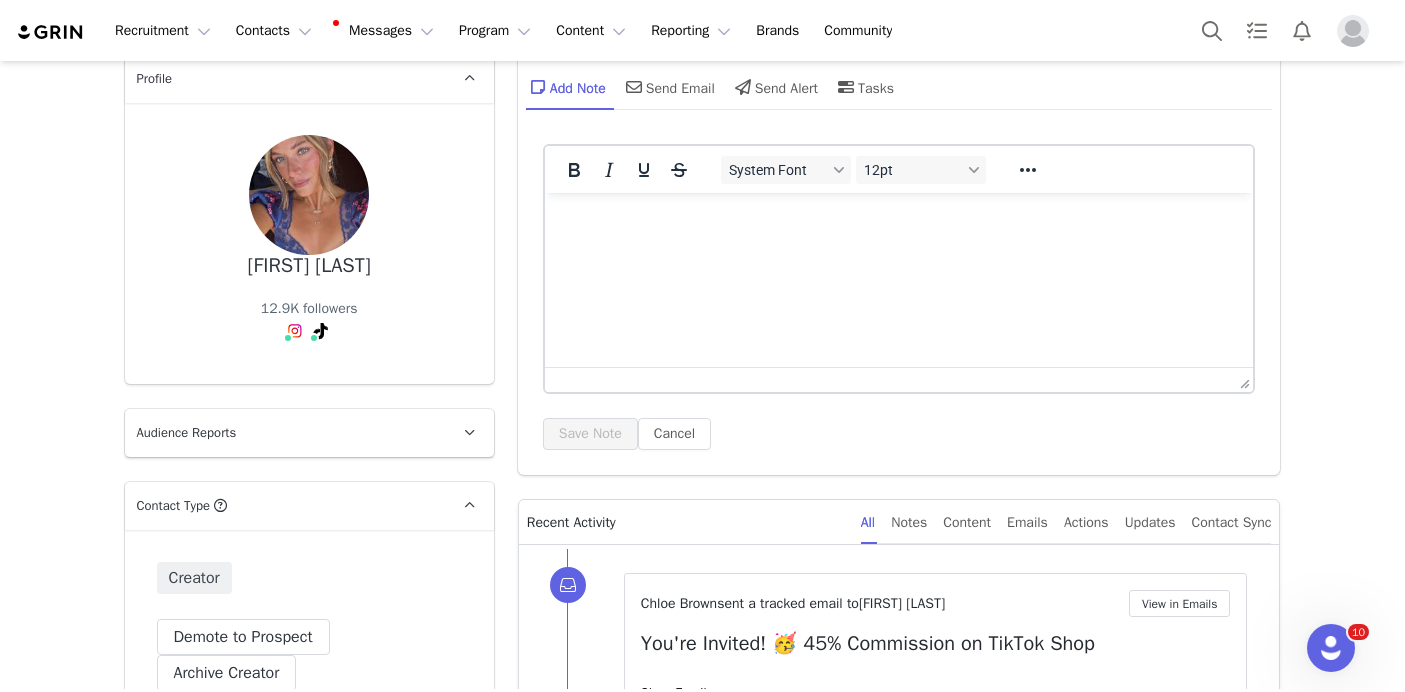 click on "Jessie Wright" at bounding box center [309, 266] 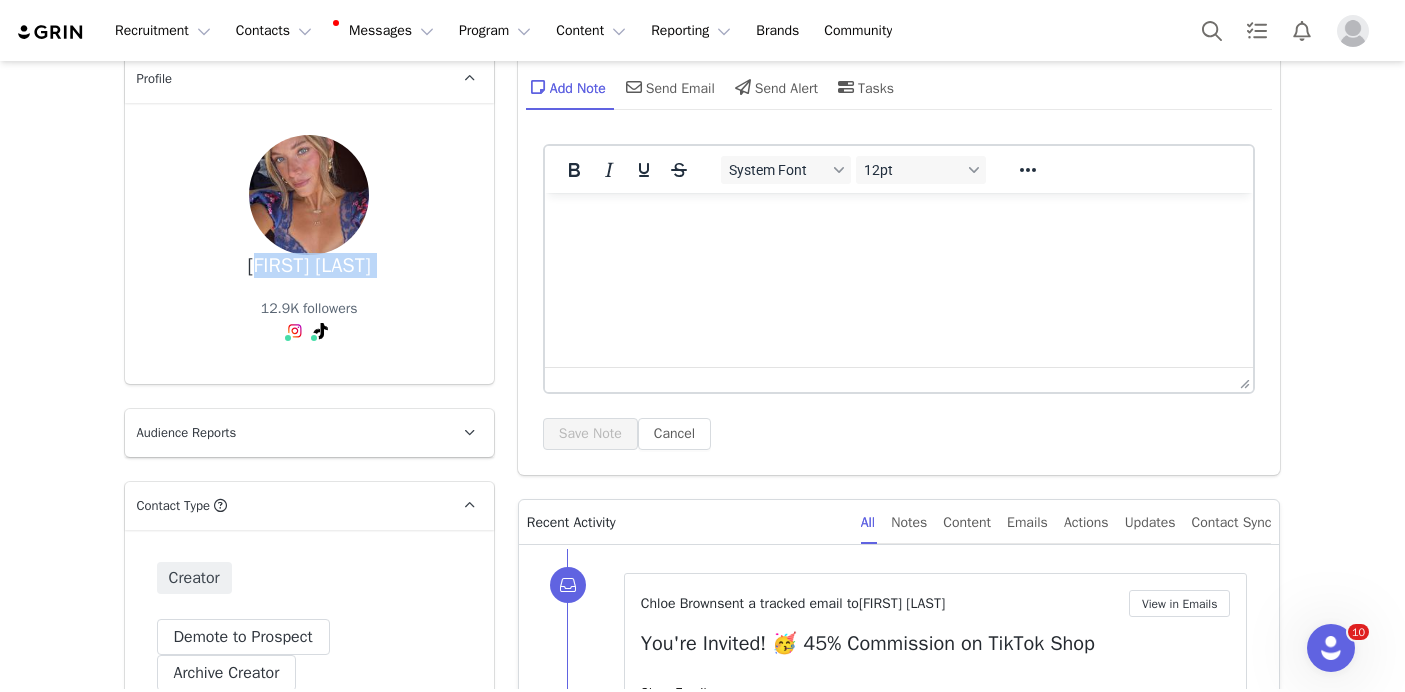 click on "Jessie Wright" at bounding box center (309, 266) 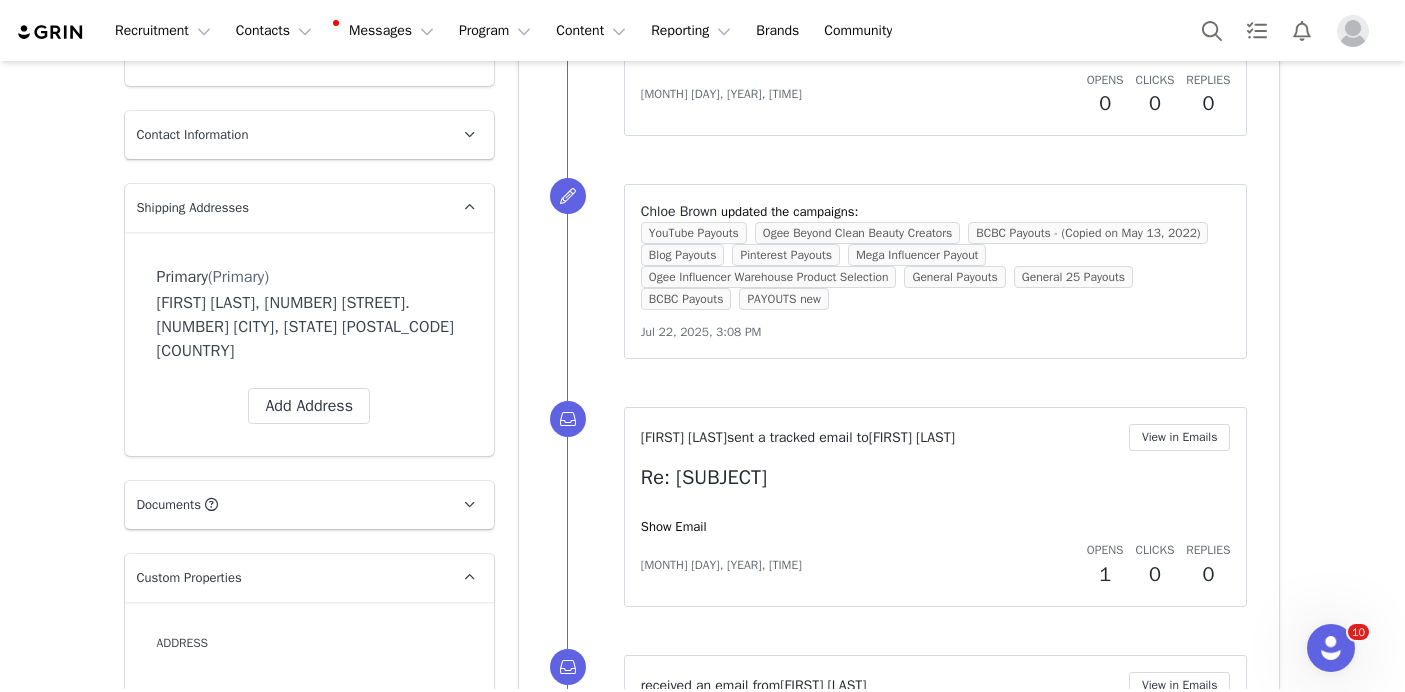 scroll, scrollTop: 742, scrollLeft: 0, axis: vertical 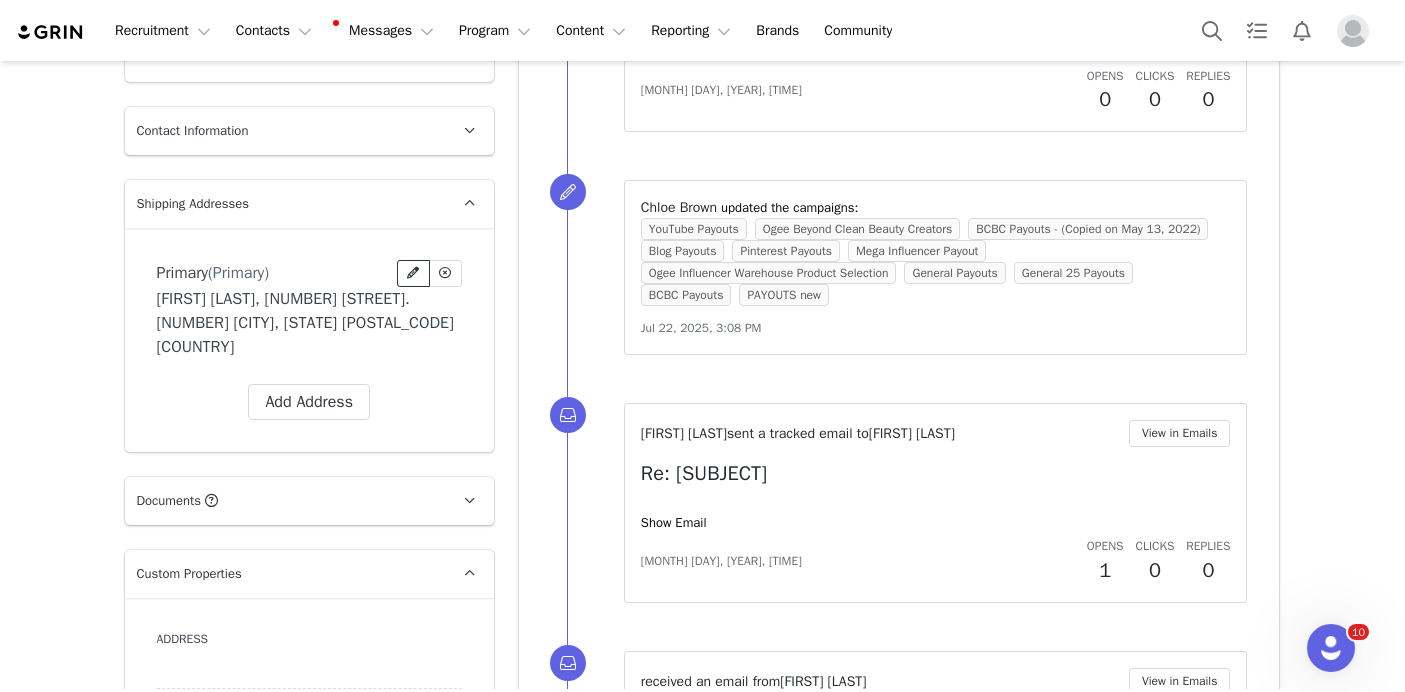 click at bounding box center (413, 273) 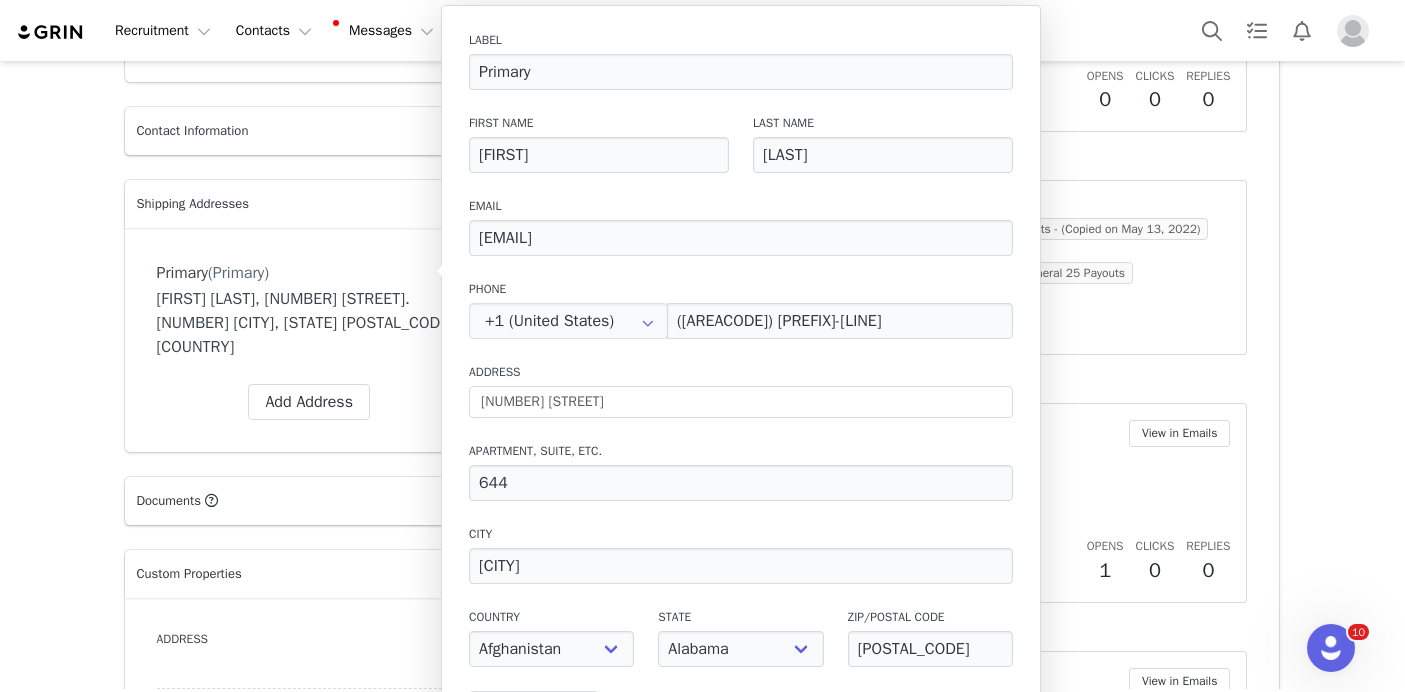 click on "Creators Jessie Wright Profile  Jessie Wright      12.9K followers  Audience Reports  Request a detailed report of this creator's audience demographics and content performance for each social channel. Limit 100 reports per month.  0 / 100 reports used this month  Instagram          Request Report  TikTok          Request Report Contact Type  Contact type can be Creator, Prospect, Application, or Manager.   Creator  Demote this Creator? This will remove all accepted proposals attached to this creator.  Yes, demote  Demote to Prospect Archive this Creator? Important:  marking a creator as "Archived" will stop conversion and content tracking. Previous conversions and content will still be available for reporting purposes. Are you sure you want to continue?   Yes, archive  Archive Creator Contact Information  First Name  Jessie  Last Name  Wright Email Address hello@jessiewrighto.com  Phone Number  +1 (United States) +93 (Afghanistan) +358 (Aland Islands) +355 (Albania) +213 (Algeria) +376 (Andorra) +244 (Angola)" at bounding box center [702, 4359] 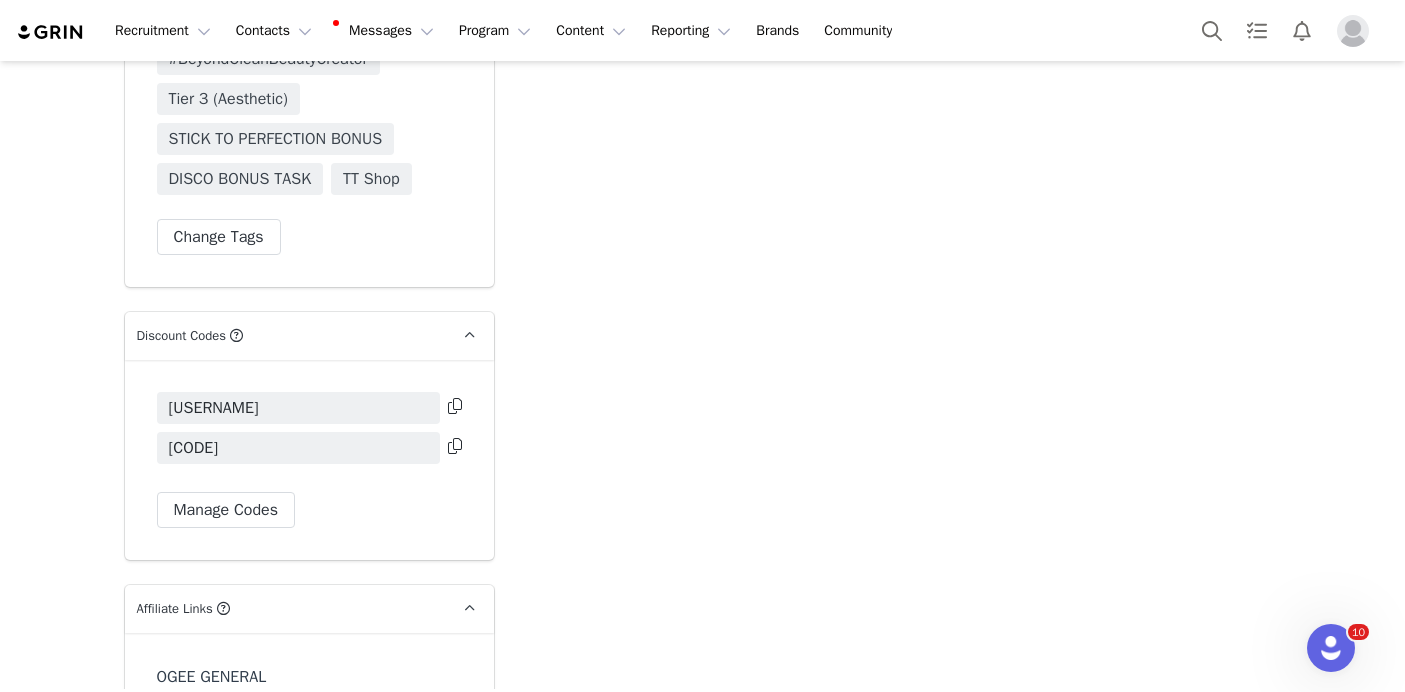 scroll, scrollTop: 8505, scrollLeft: 0, axis: vertical 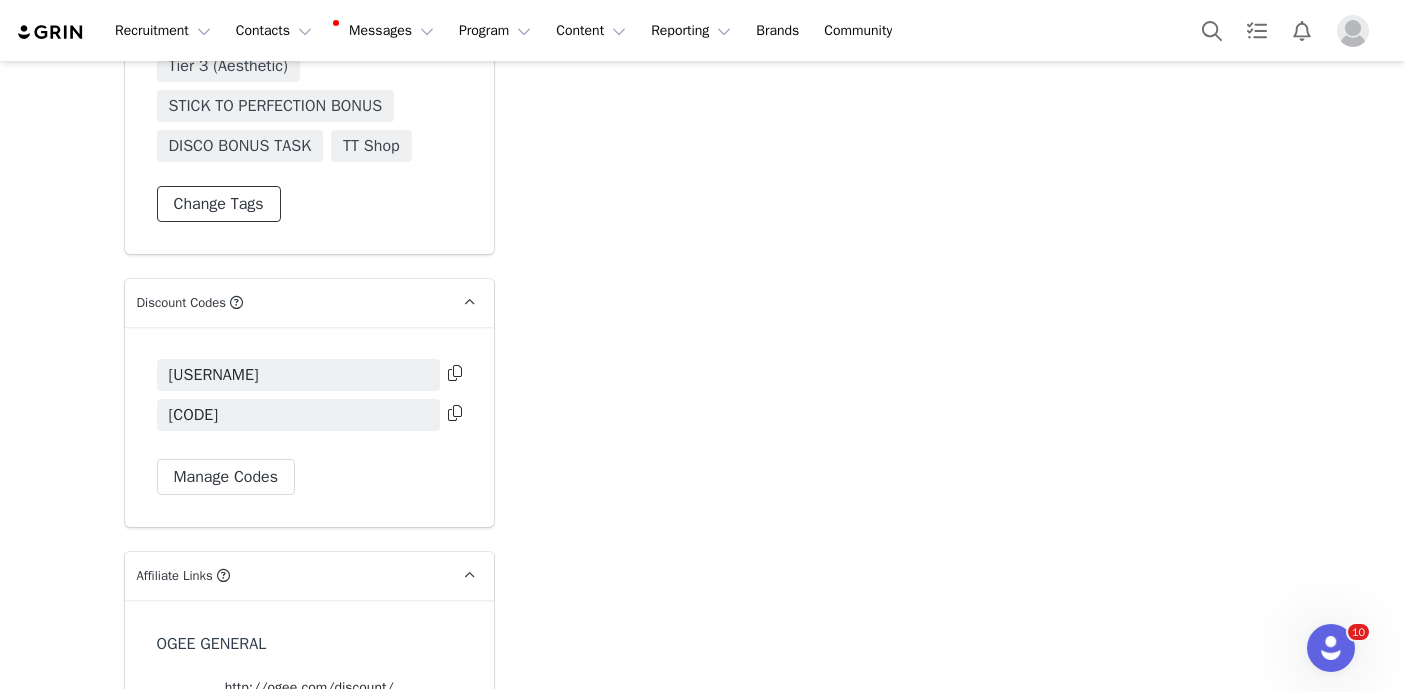 click on "Change Tags" at bounding box center (219, 204) 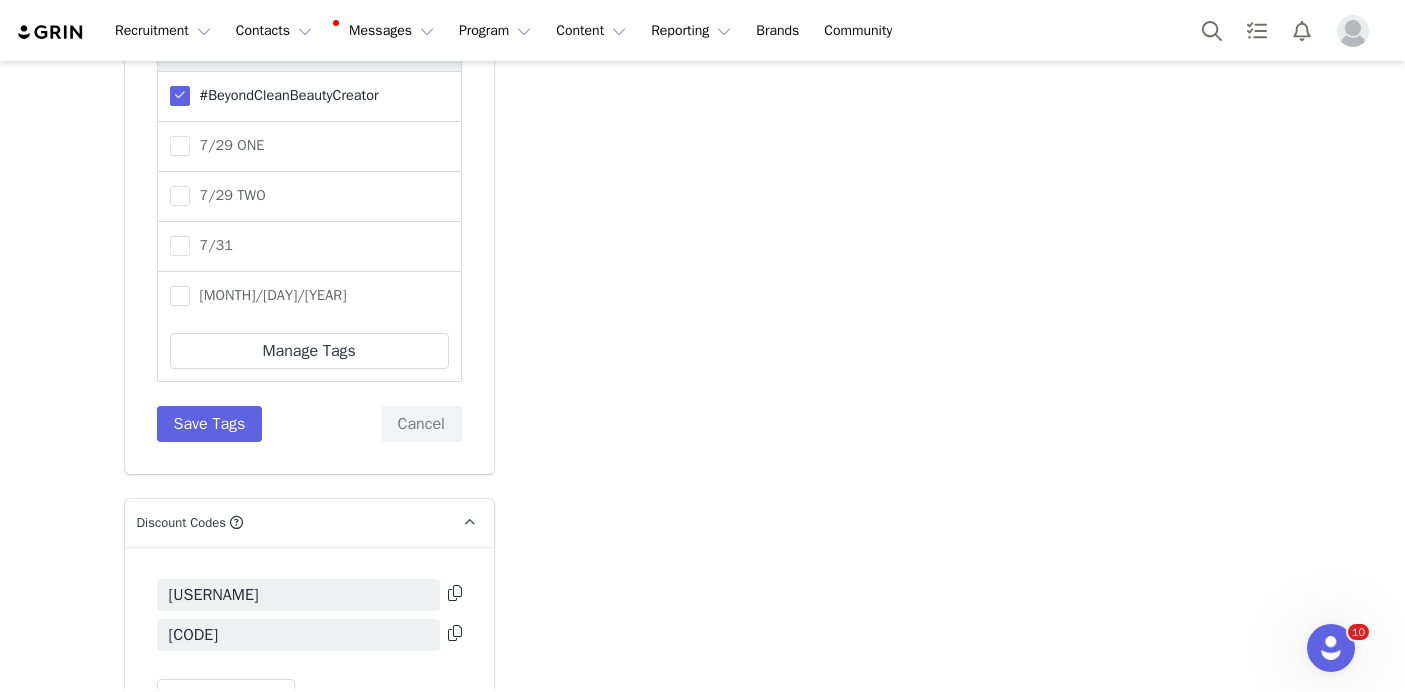click at bounding box center (309, 41) 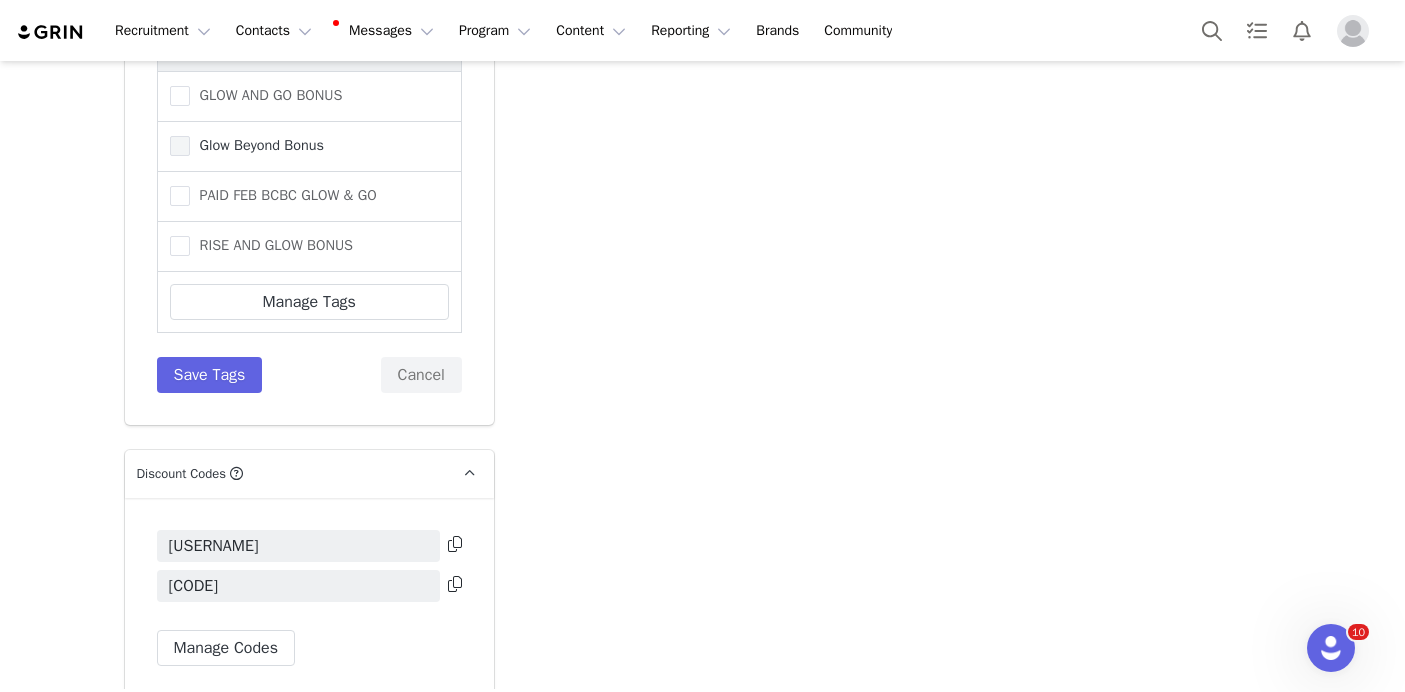 type on "glo" 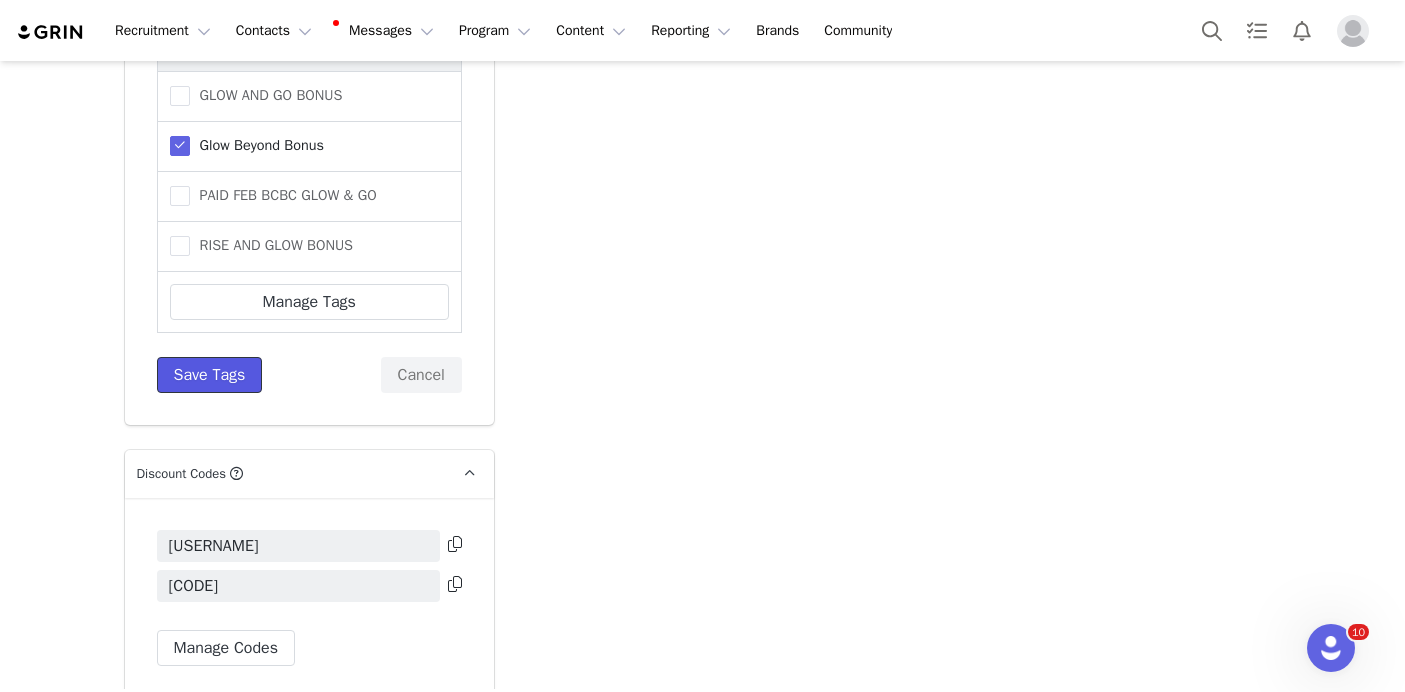click on "Save Tags" at bounding box center (210, 375) 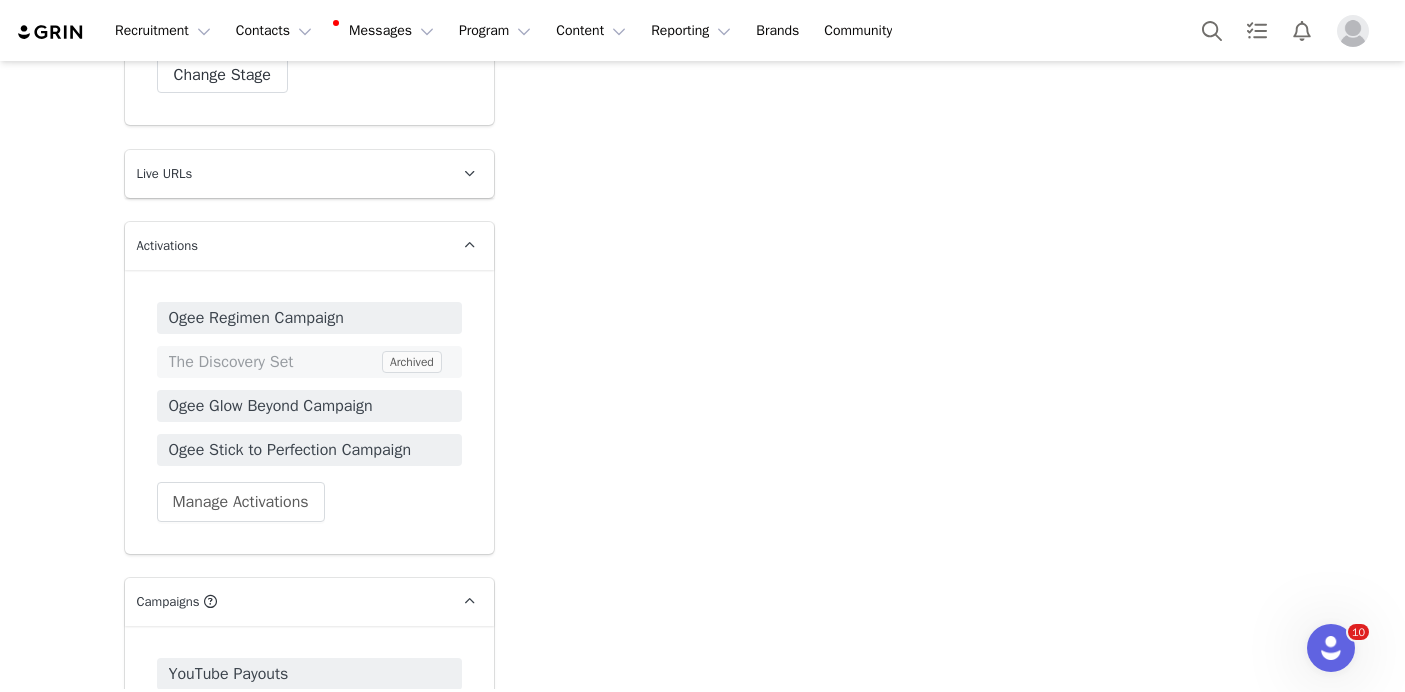 scroll, scrollTop: 7118, scrollLeft: 0, axis: vertical 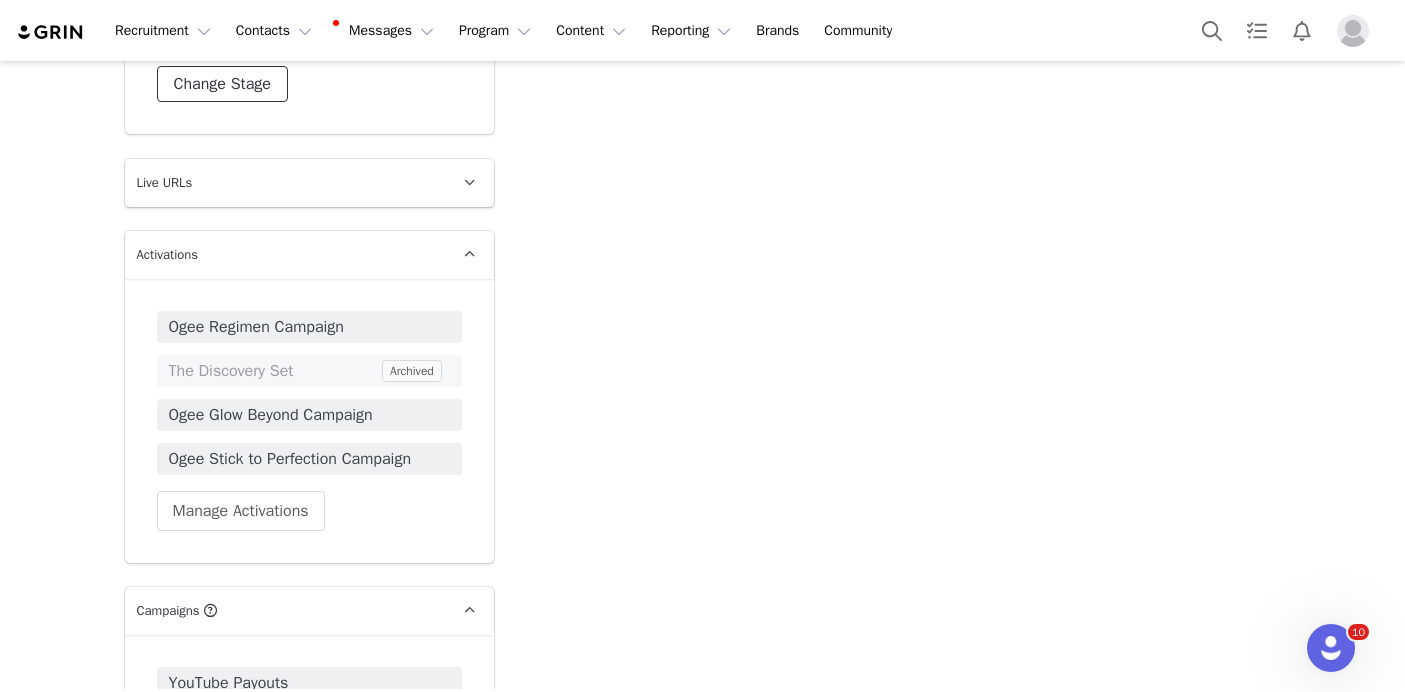 click on "Change Stage" at bounding box center (222, 84) 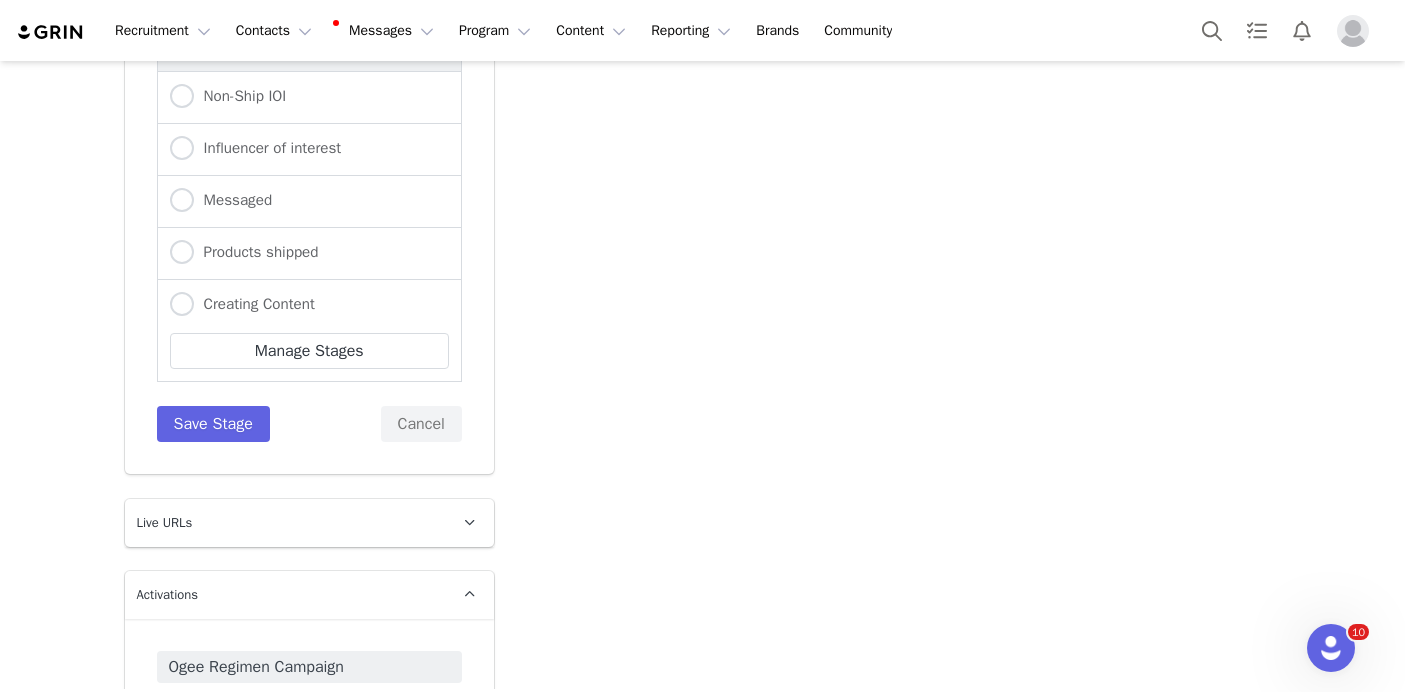 click on "Products shipped" at bounding box center (309, 254) 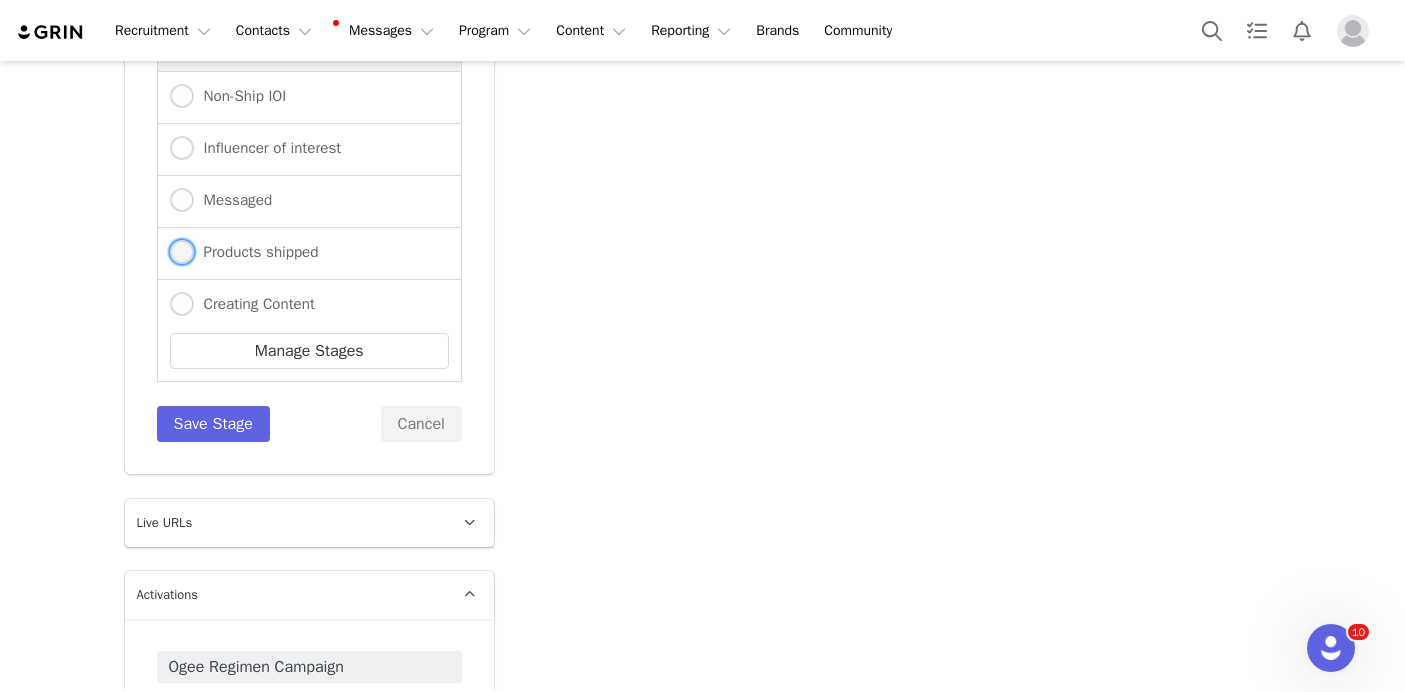 click on "Products shipped" at bounding box center [256, 252] 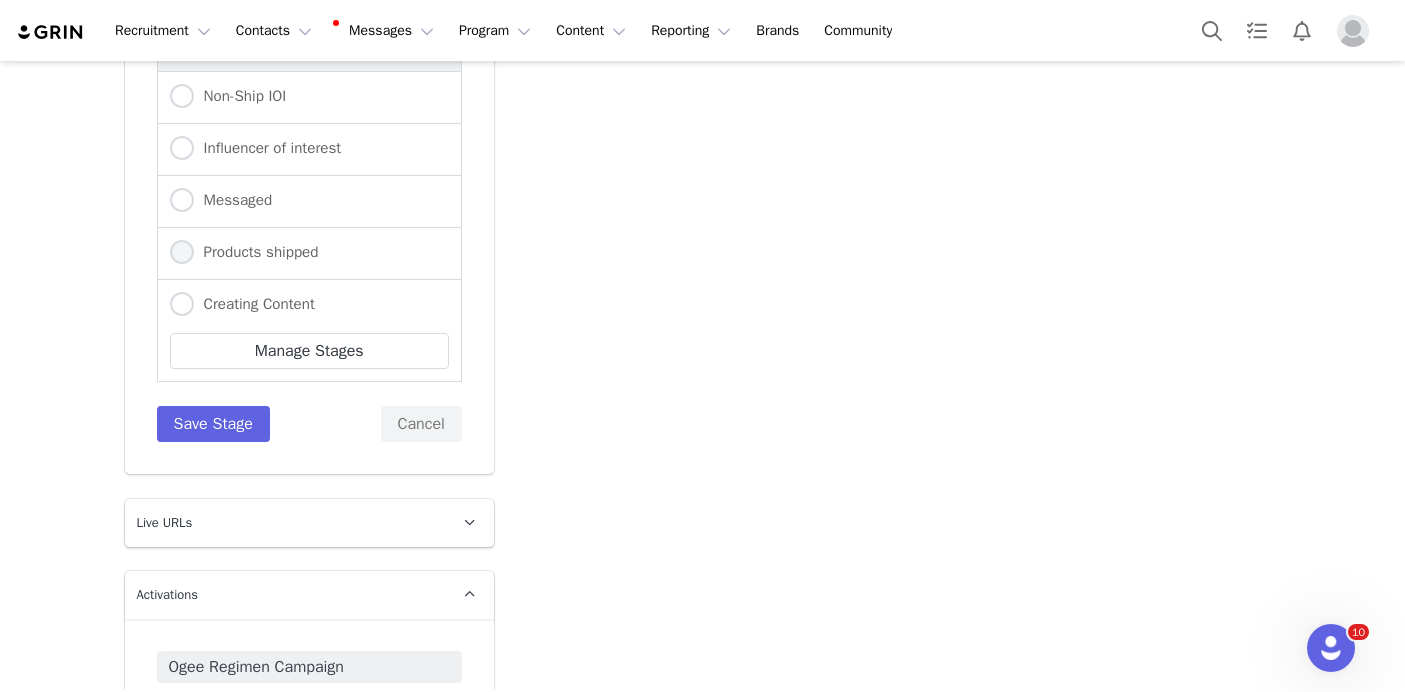 click on "Products shipped" at bounding box center (182, 253) 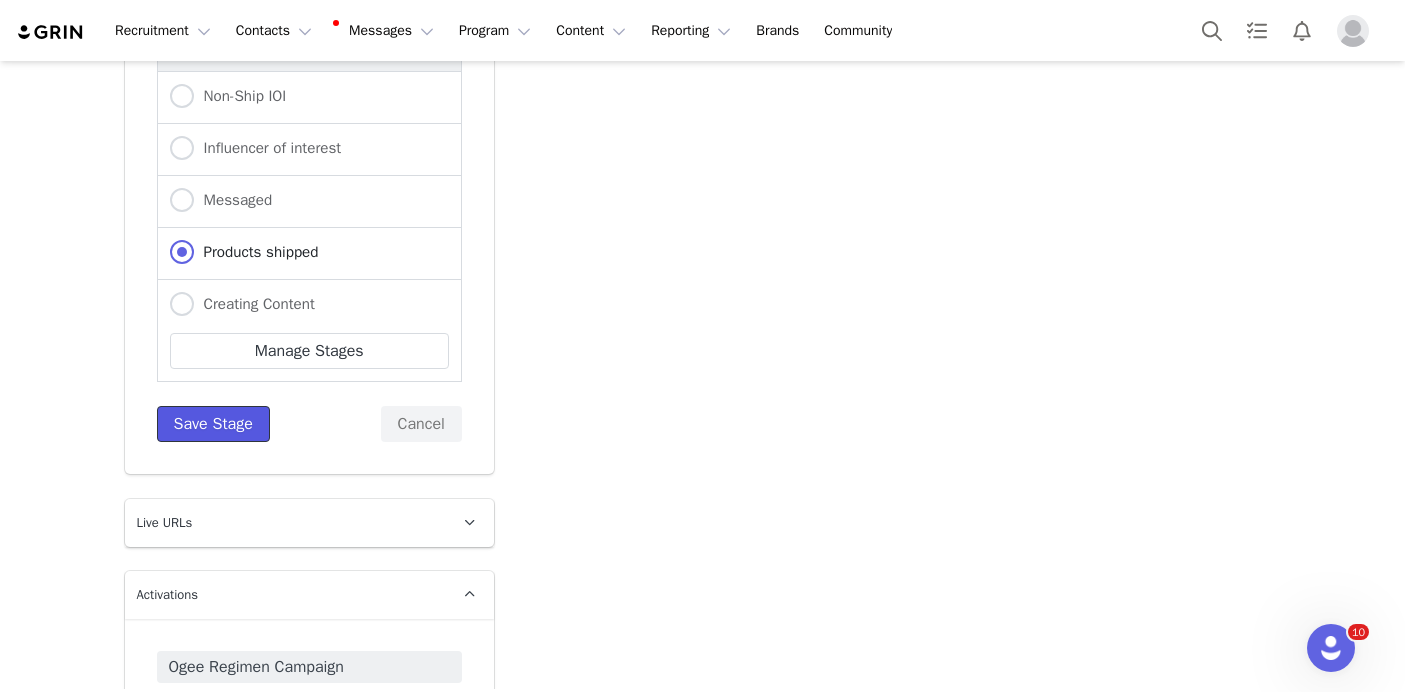 click on "Save Stage" at bounding box center (213, 424) 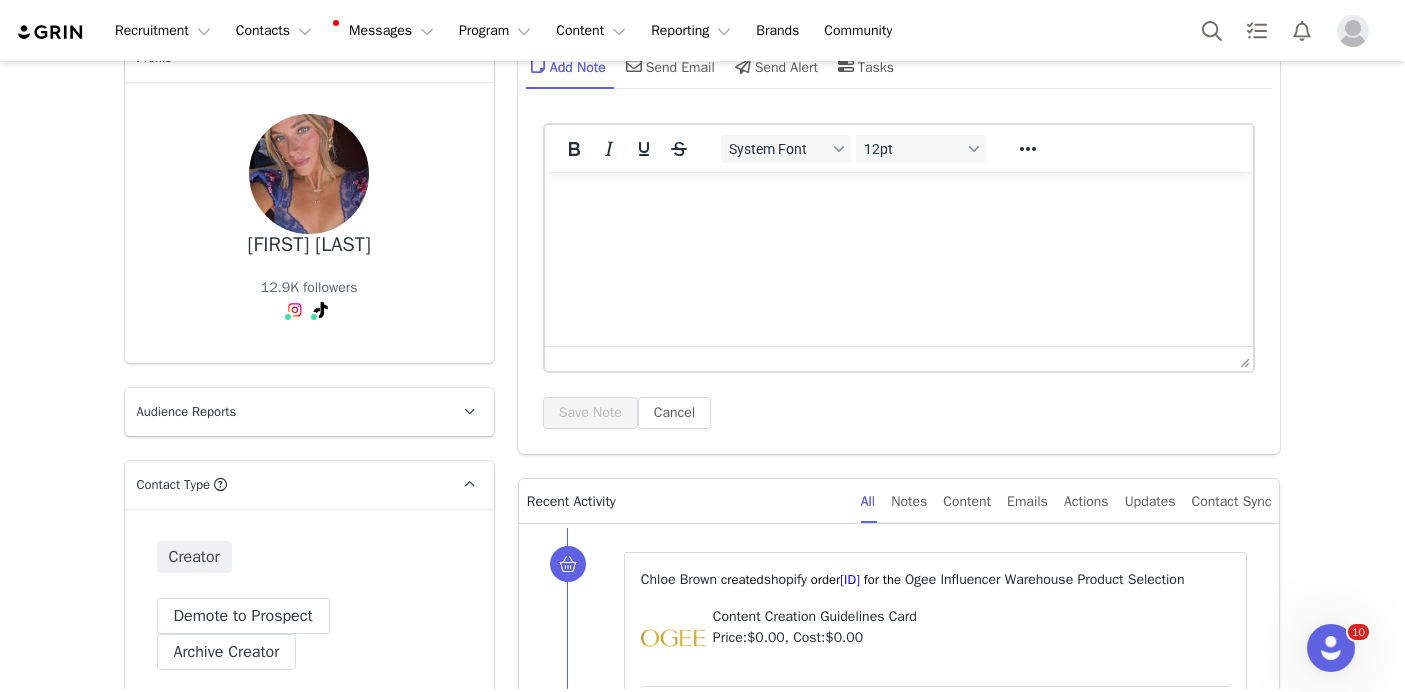 scroll, scrollTop: 0, scrollLeft: 0, axis: both 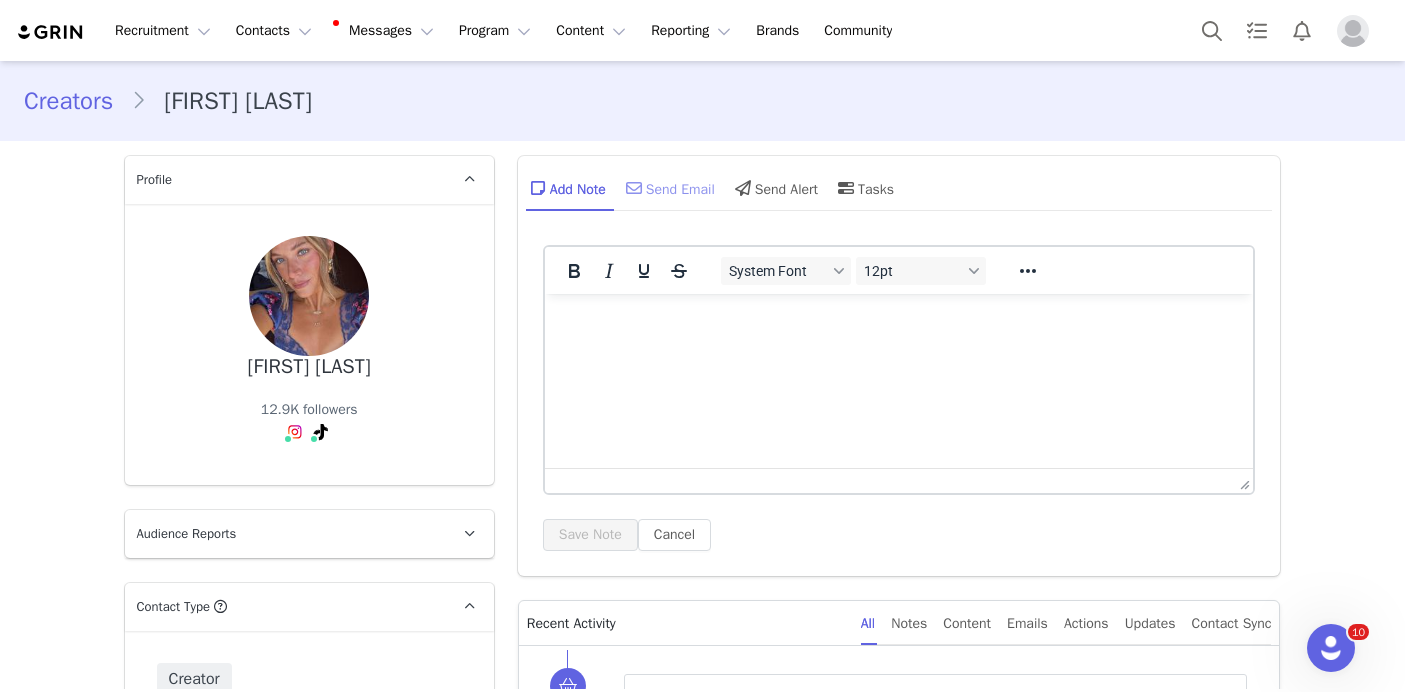 click on "Send Email" at bounding box center (668, 188) 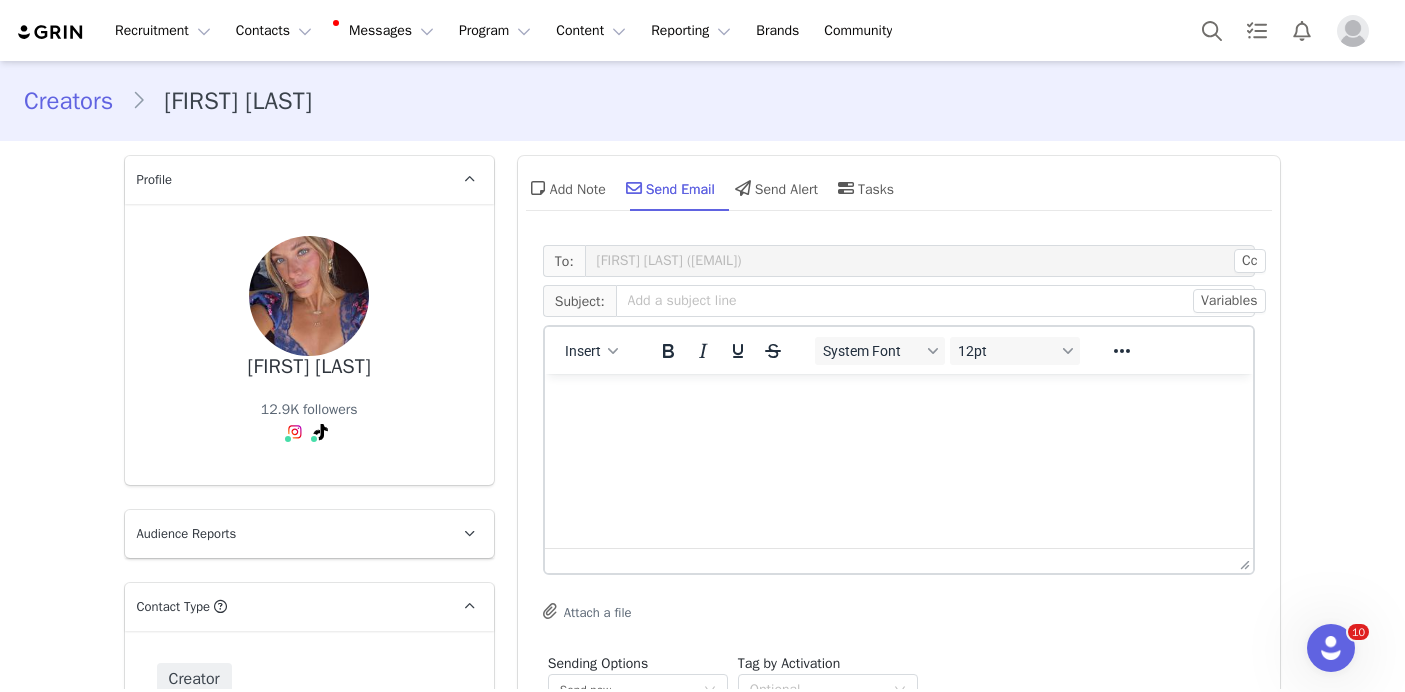 scroll, scrollTop: 0, scrollLeft: 0, axis: both 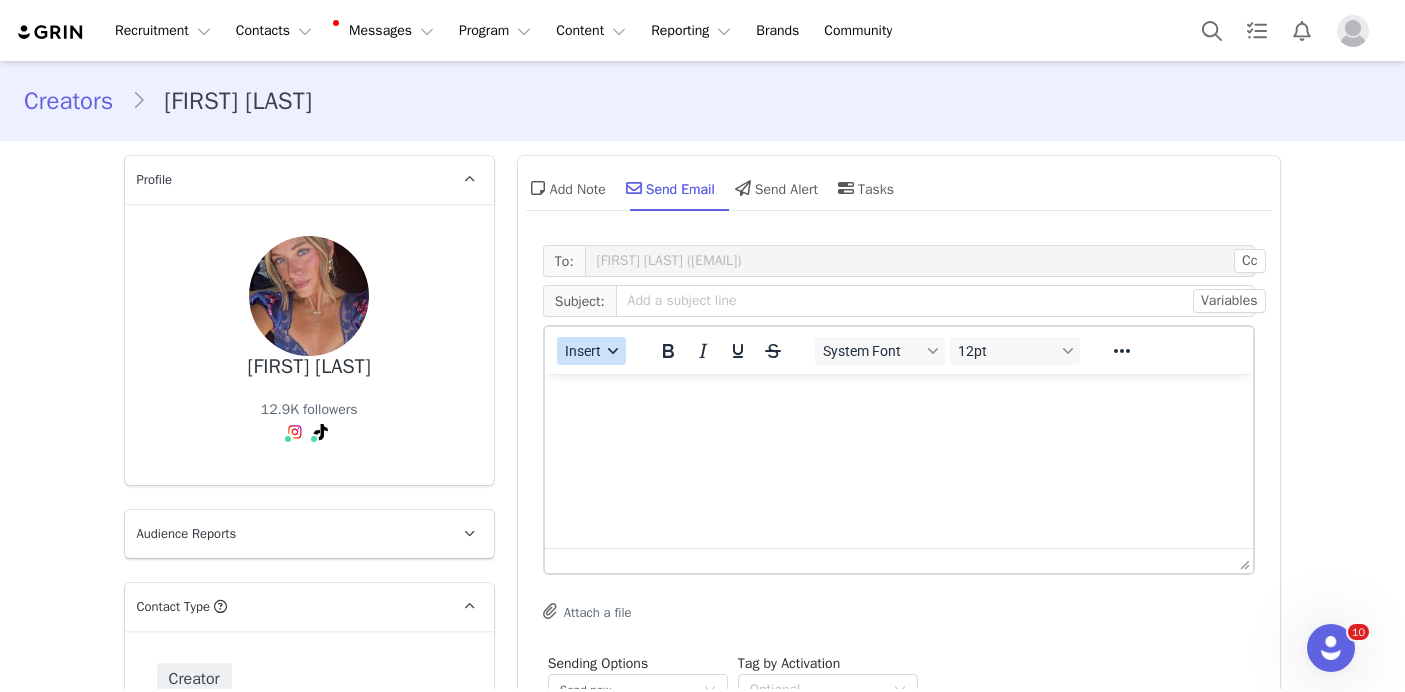 click on "Insert" at bounding box center [583, 351] 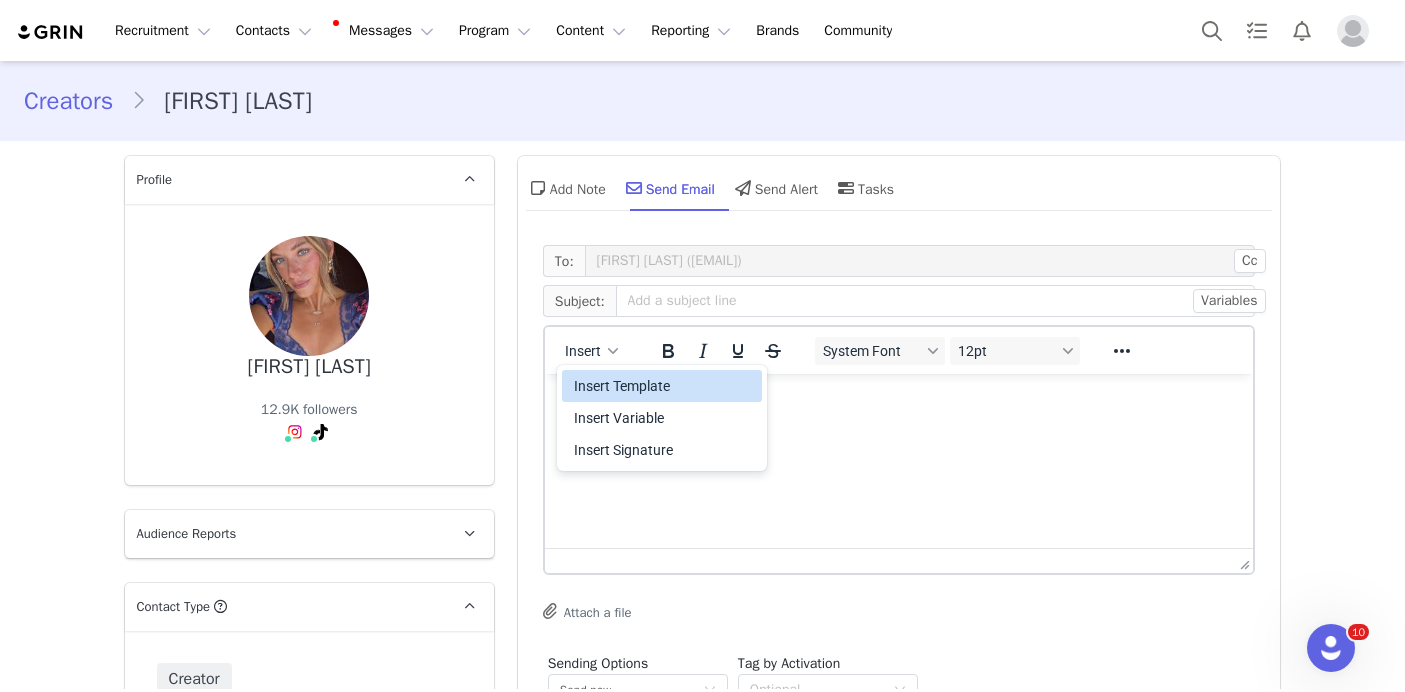click on "Insert Template" at bounding box center [664, 386] 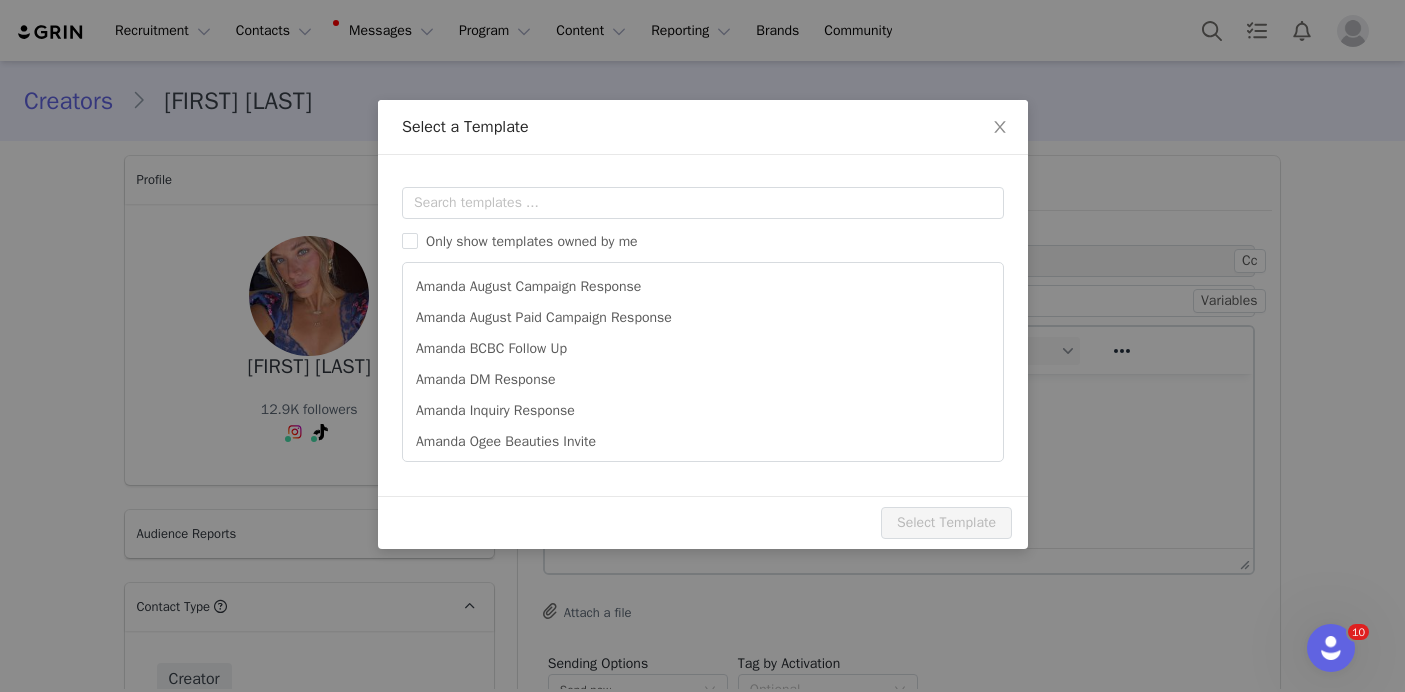 scroll, scrollTop: 0, scrollLeft: 0, axis: both 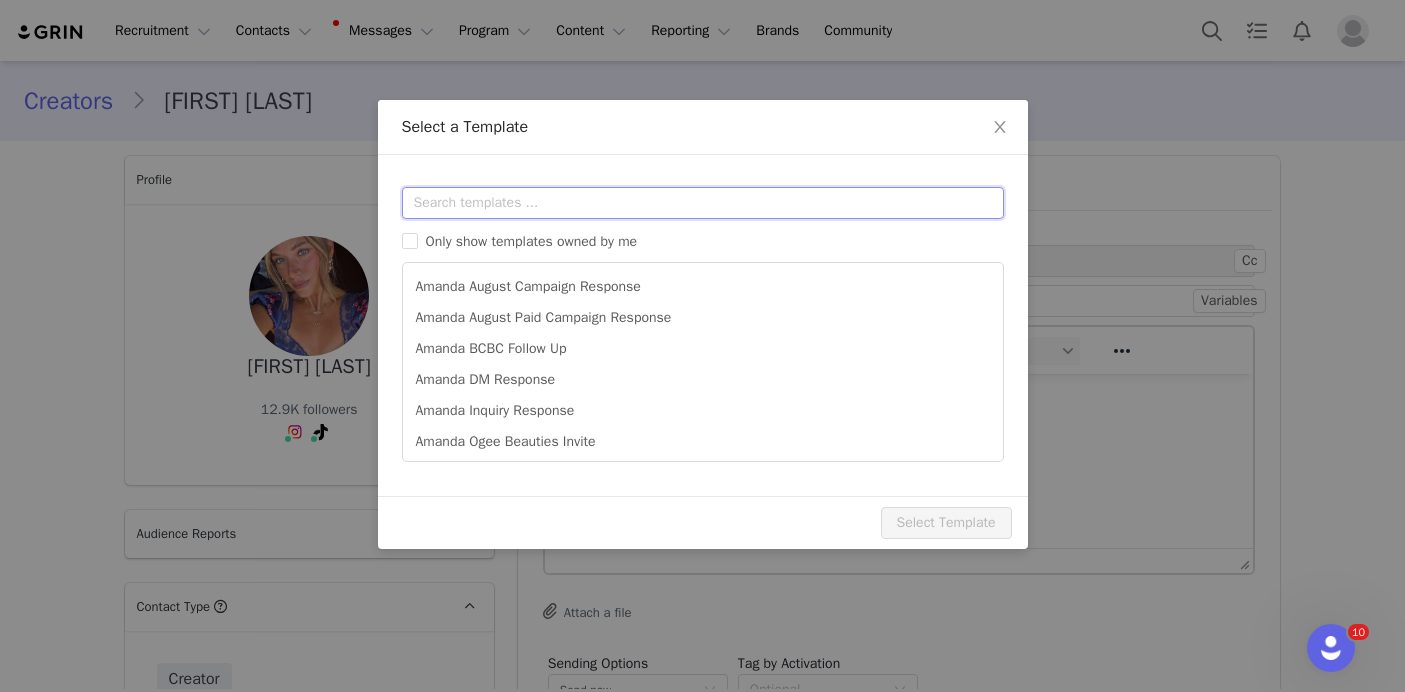 click at bounding box center [703, 203] 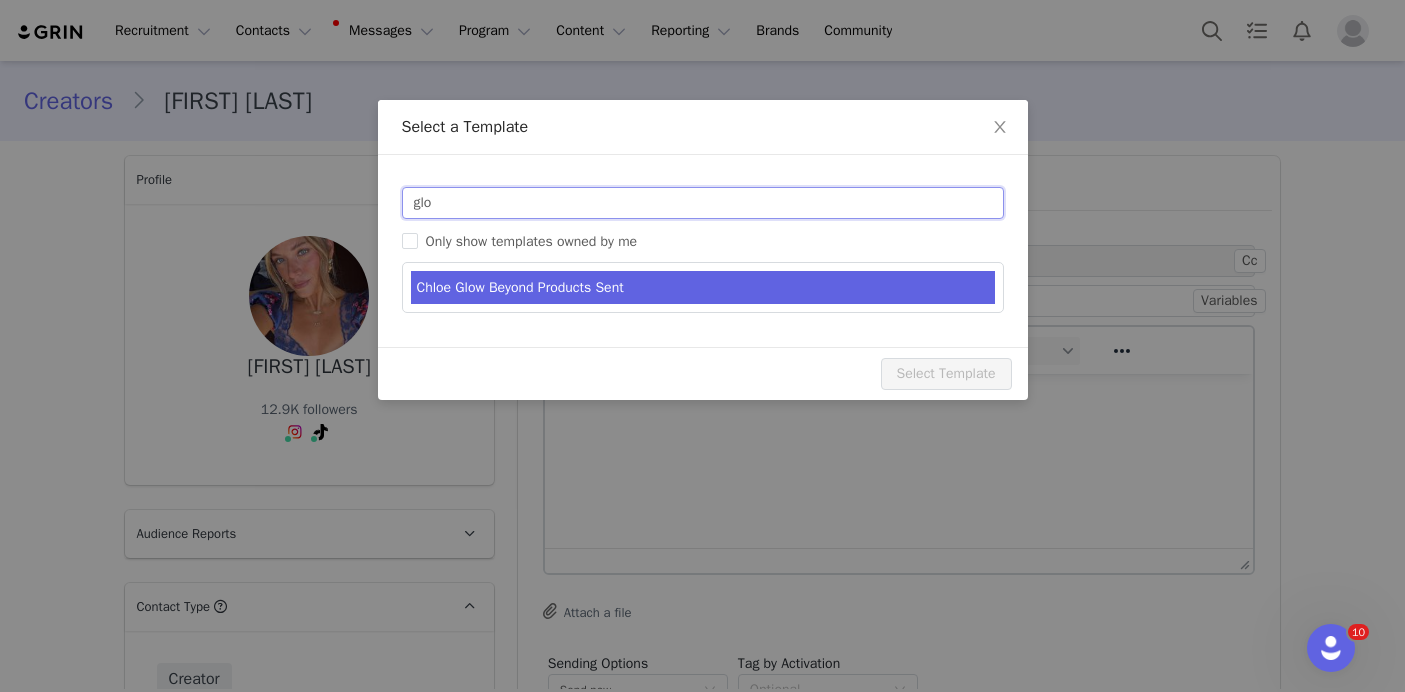 type on "glo" 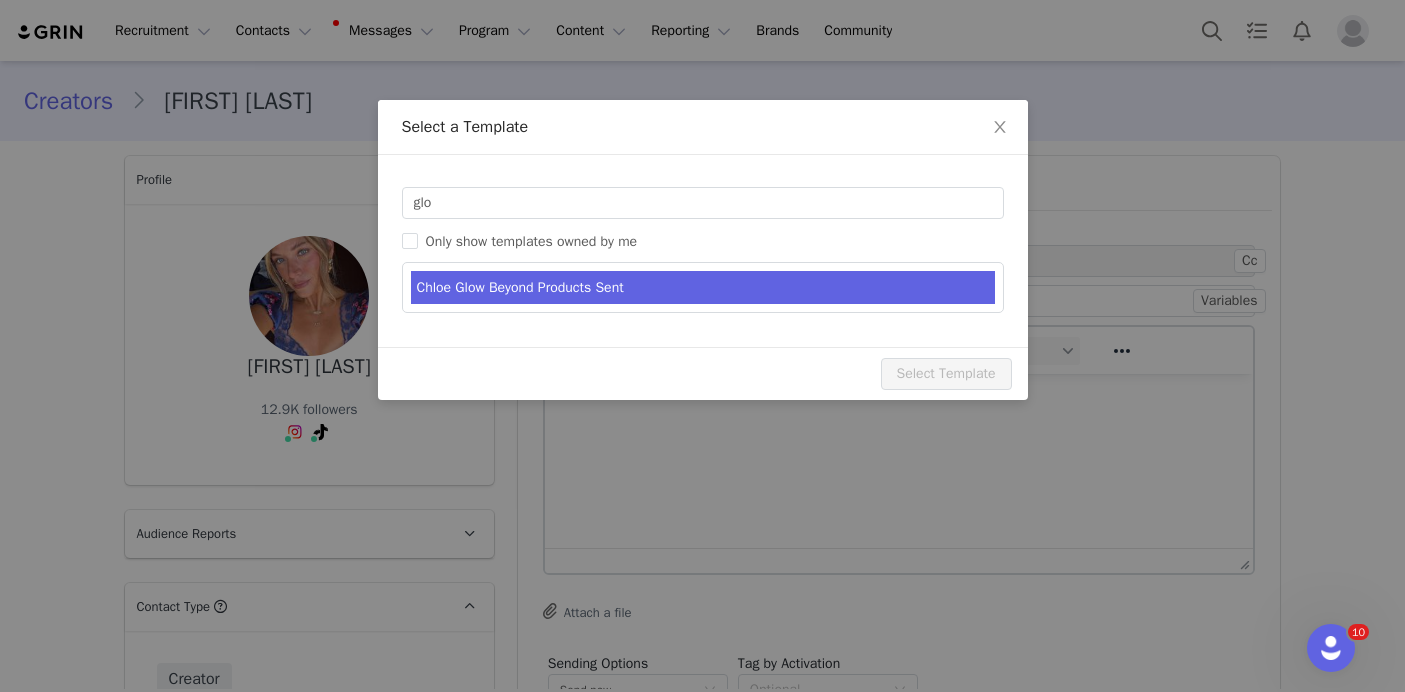 type on "Ogee Glow Beyond Products Sent 💫" 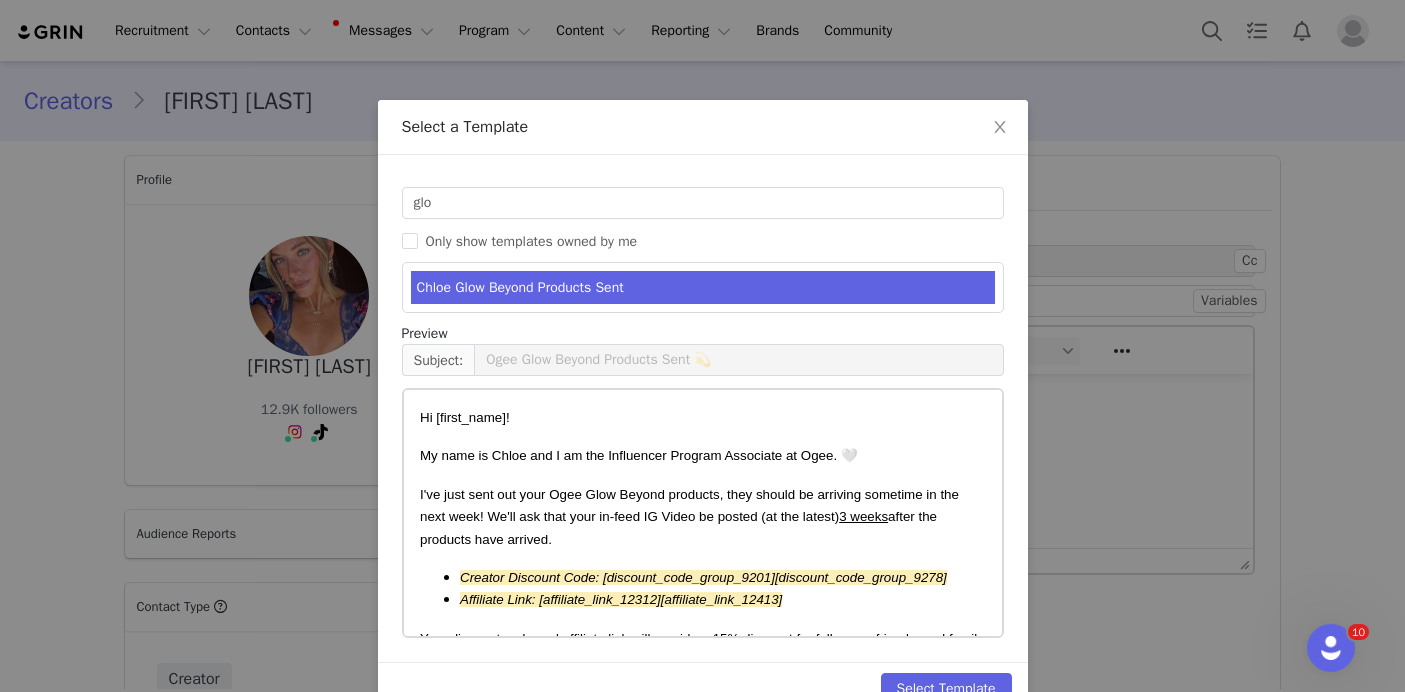 scroll, scrollTop: 47, scrollLeft: 0, axis: vertical 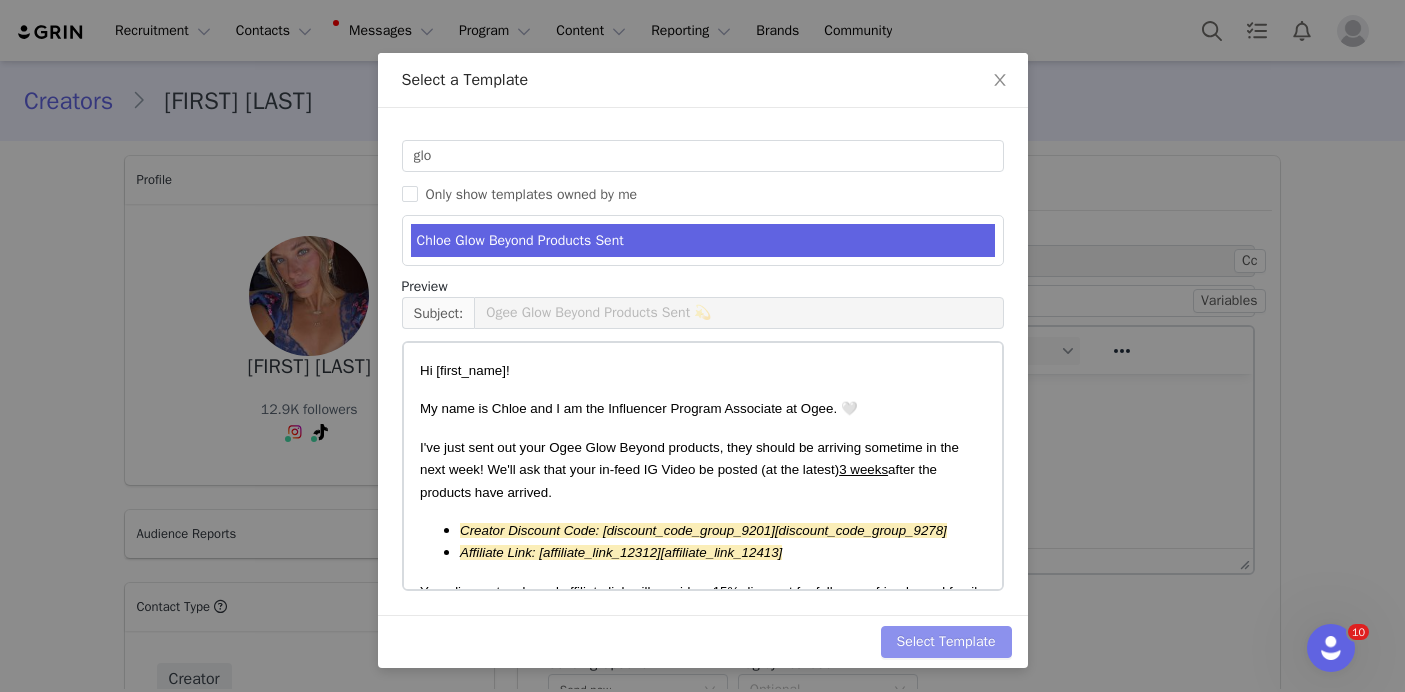 click on "Select Template" at bounding box center [946, 642] 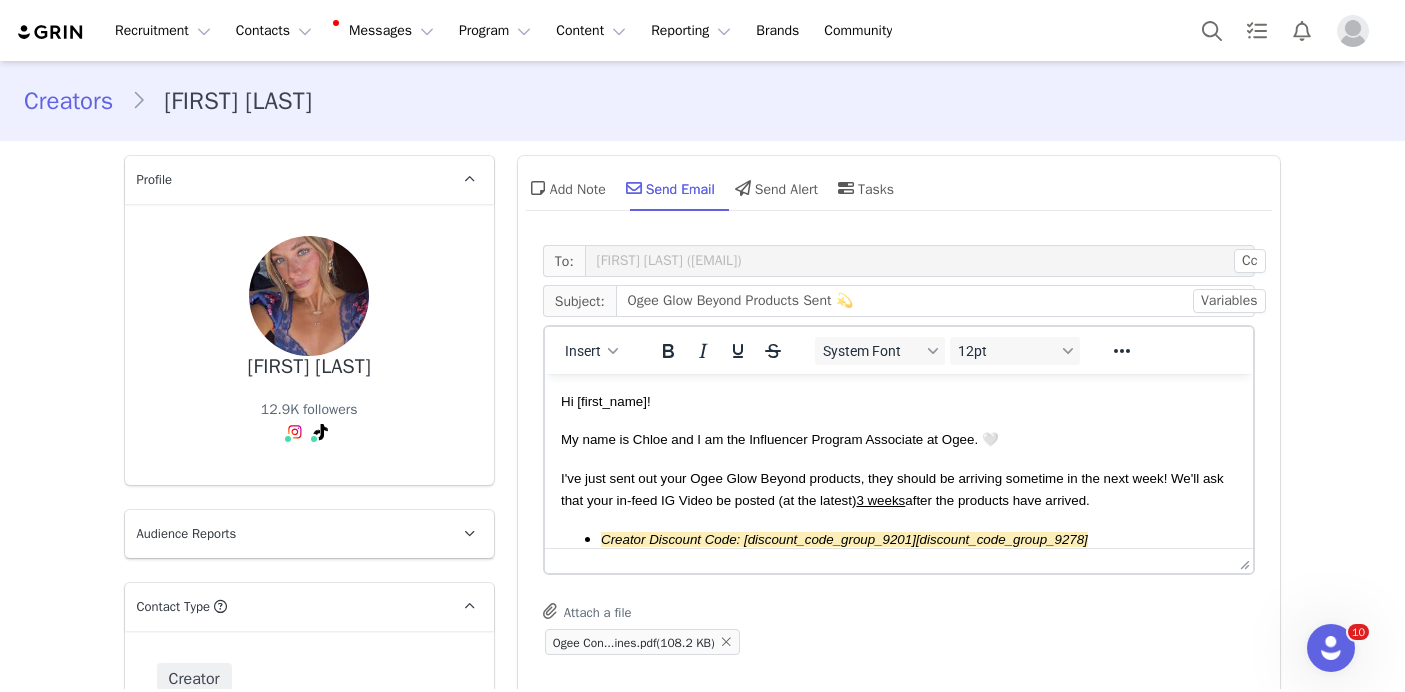 scroll, scrollTop: 0, scrollLeft: 0, axis: both 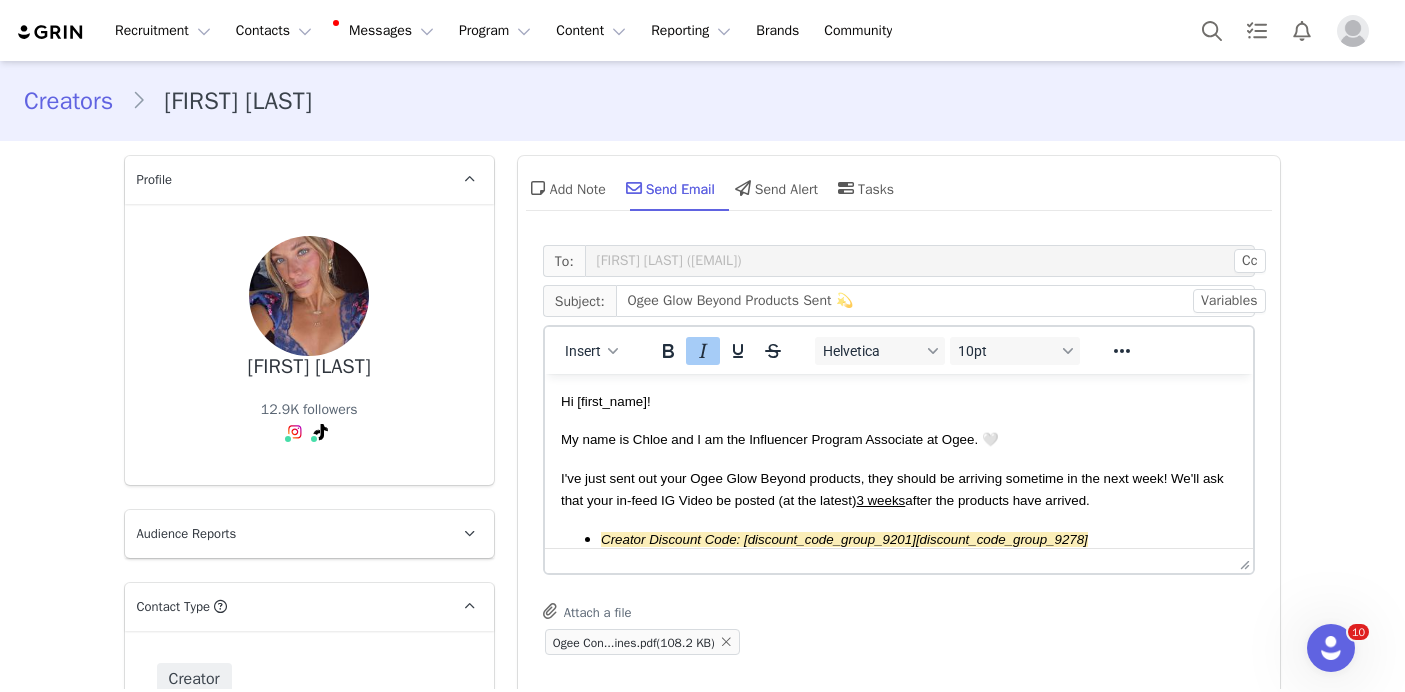 click on "I've just sent out your Ogee Glow Beyond products, they should be arriving sometime in the next week! We'll ask that your in-feed IG Video be posted (at the latest)  3 weeks  after the products have arrived." at bounding box center [891, 489] 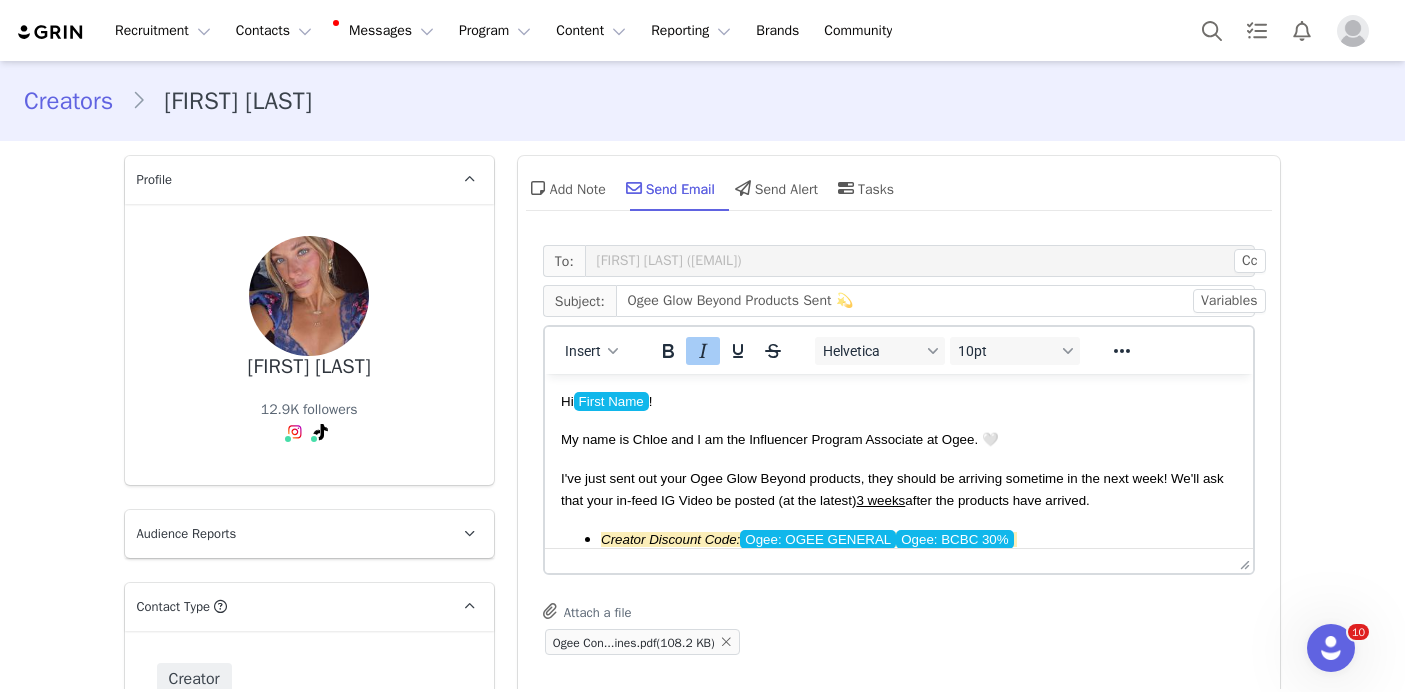 click on "I've just sent out your Ogee Glow Beyond products, they should be arriving sometime in the next week! We'll ask that your in-feed IG Video be posted (at the latest)  3 weeks  after the products have arrived." at bounding box center (891, 489) 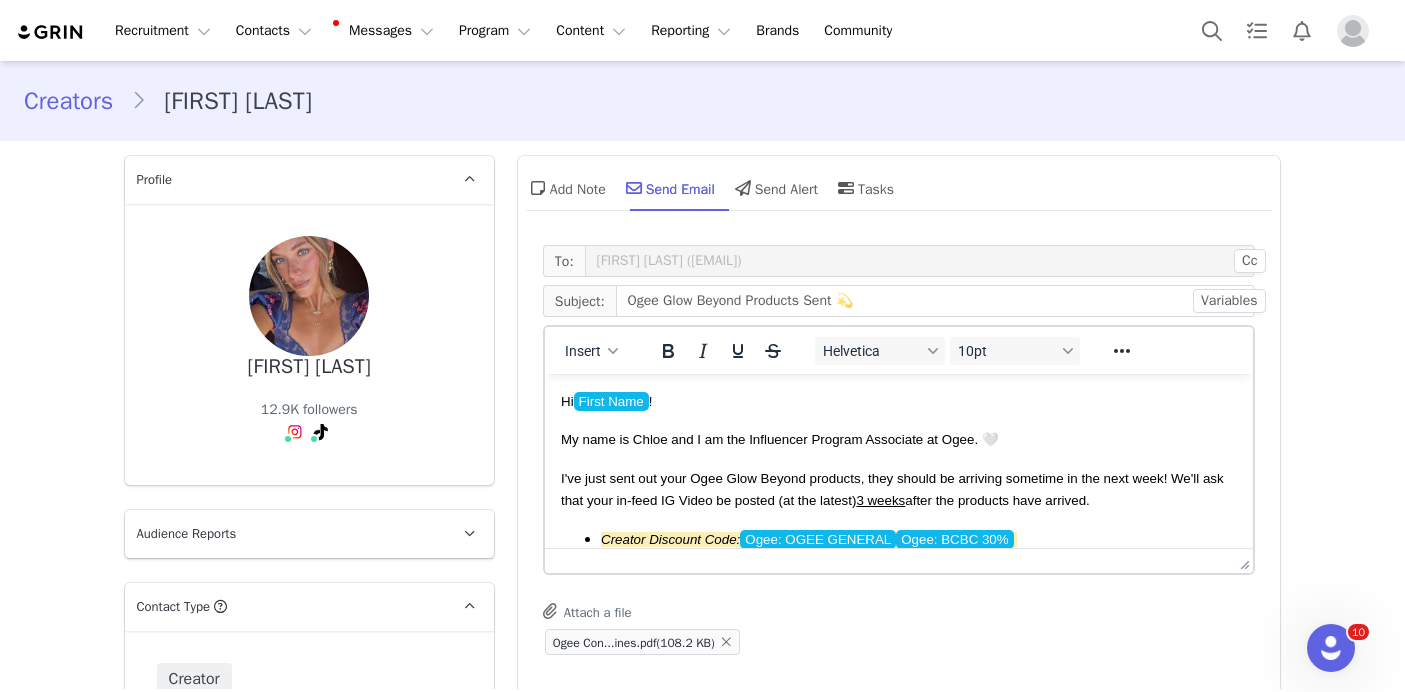 type 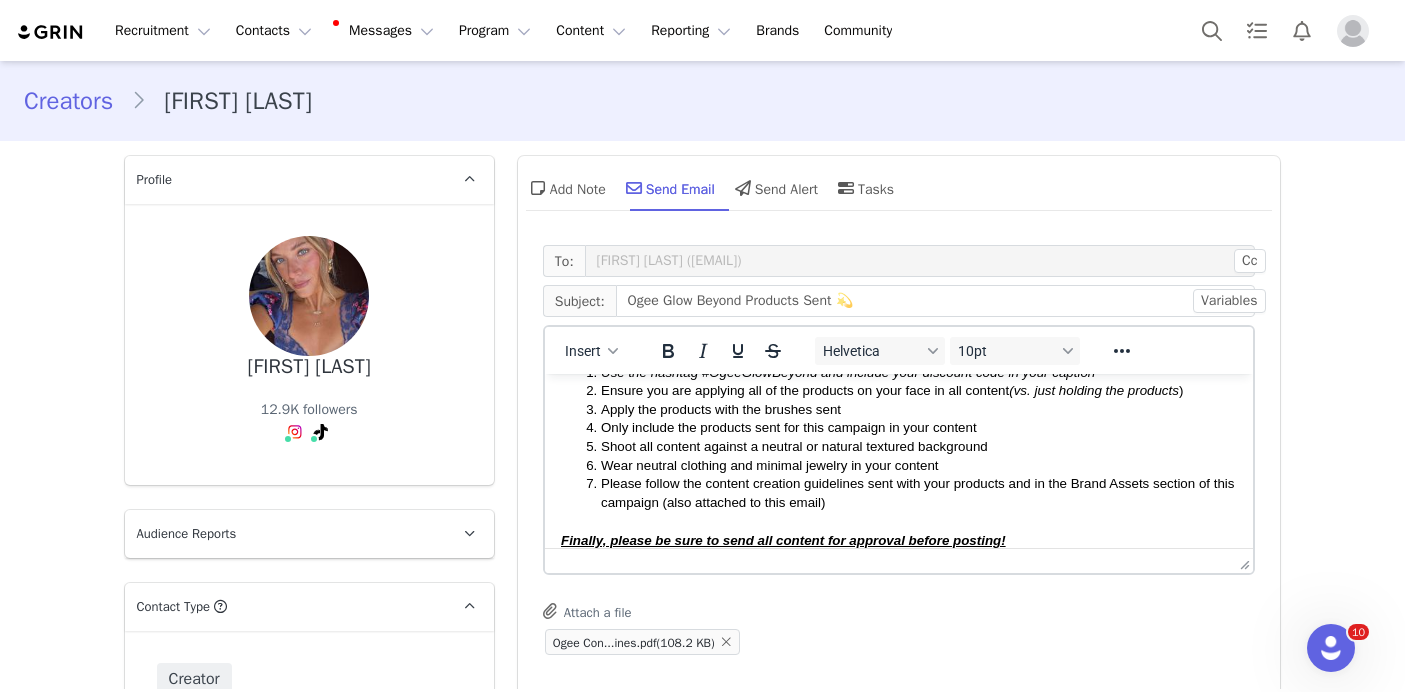 scroll, scrollTop: 379, scrollLeft: 0, axis: vertical 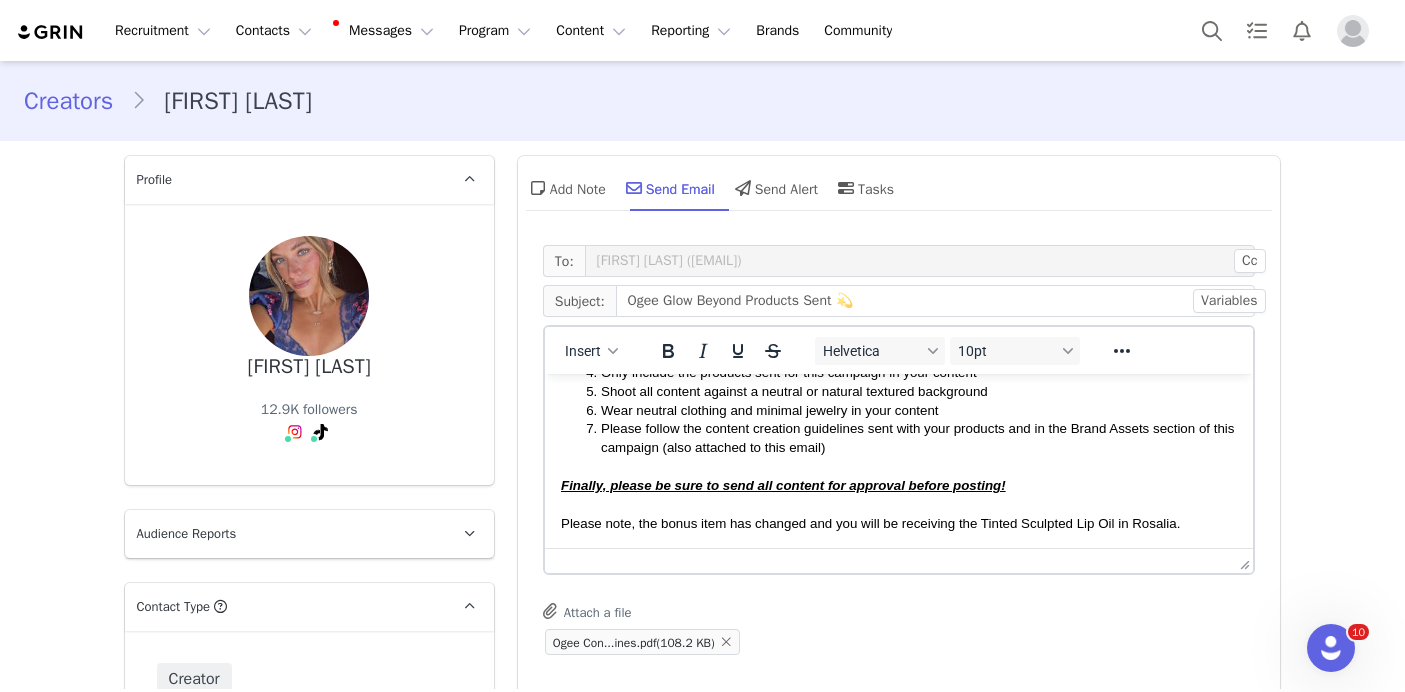 click on "Finally, please be sure to send all content for approval before posting!" at bounding box center (782, 485) 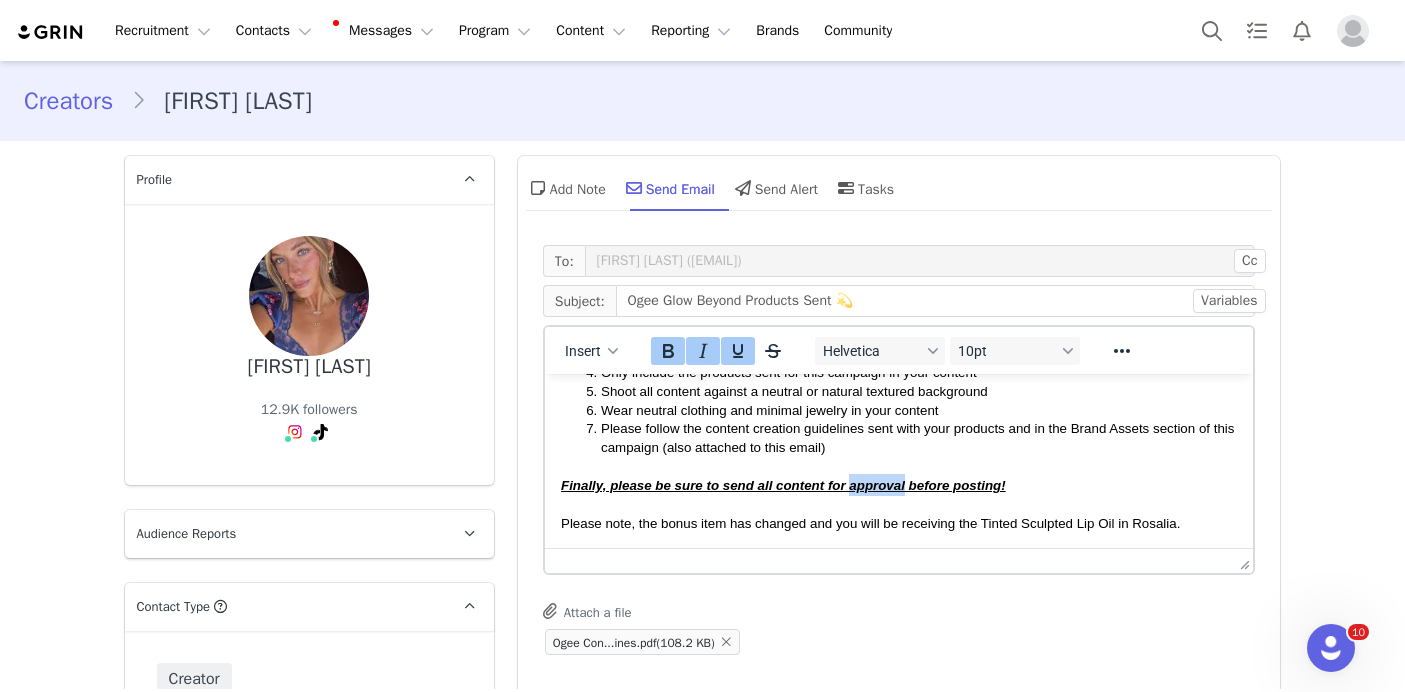 click on "Finally, please be sure to send all content for approval before posting!" at bounding box center [782, 485] 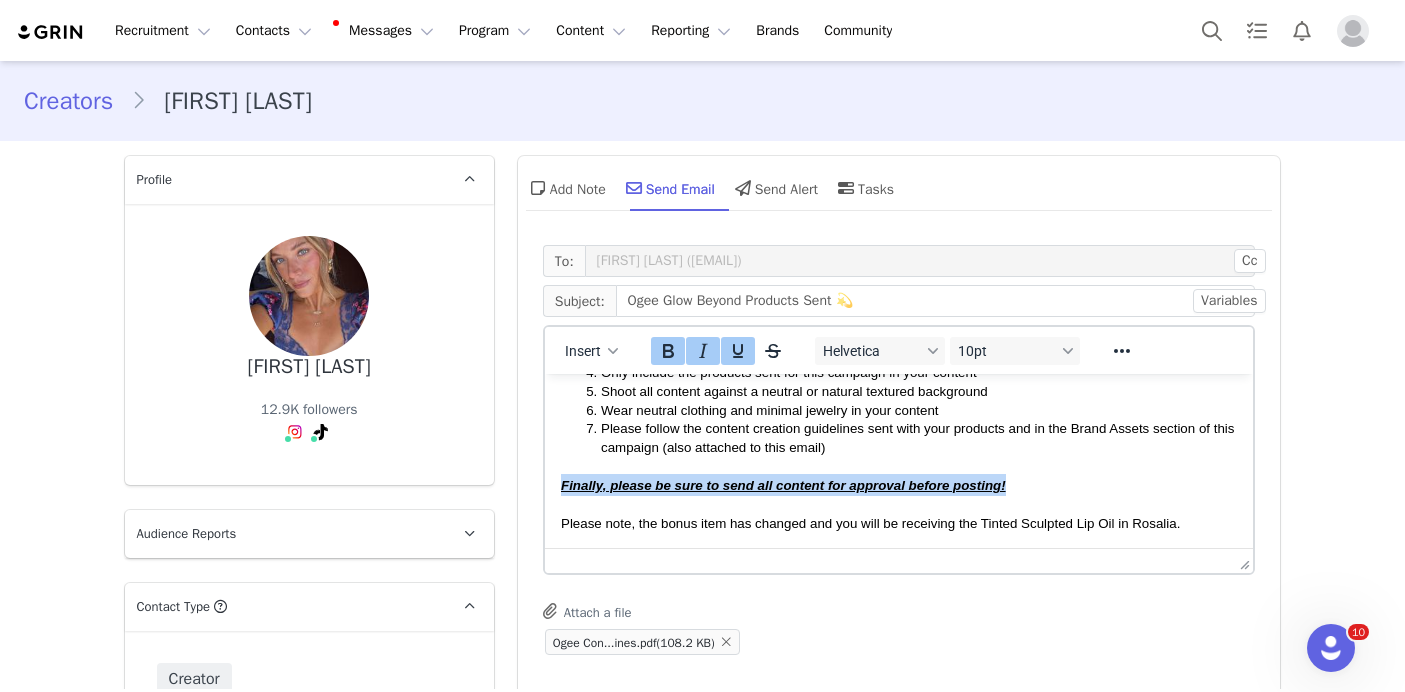 click on "Finally, please be sure to send all content for approval before posting!" at bounding box center (782, 485) 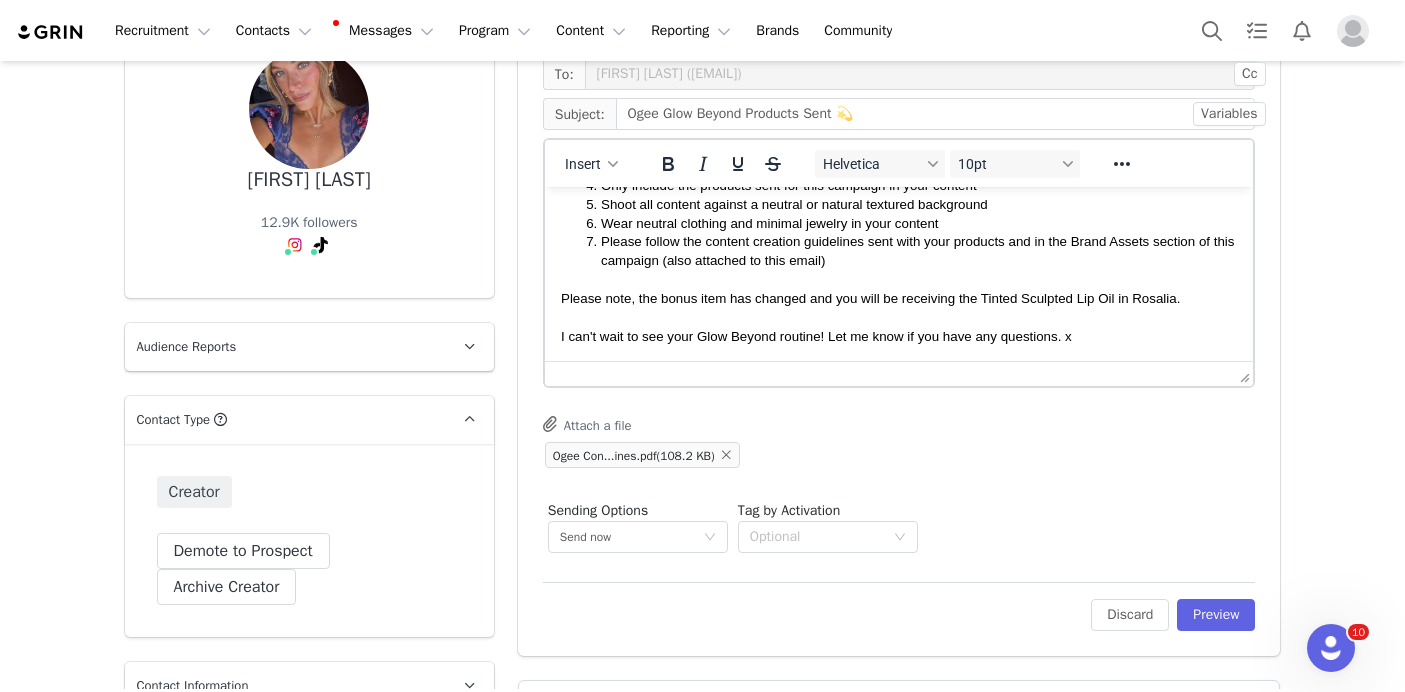 scroll, scrollTop: 215, scrollLeft: 0, axis: vertical 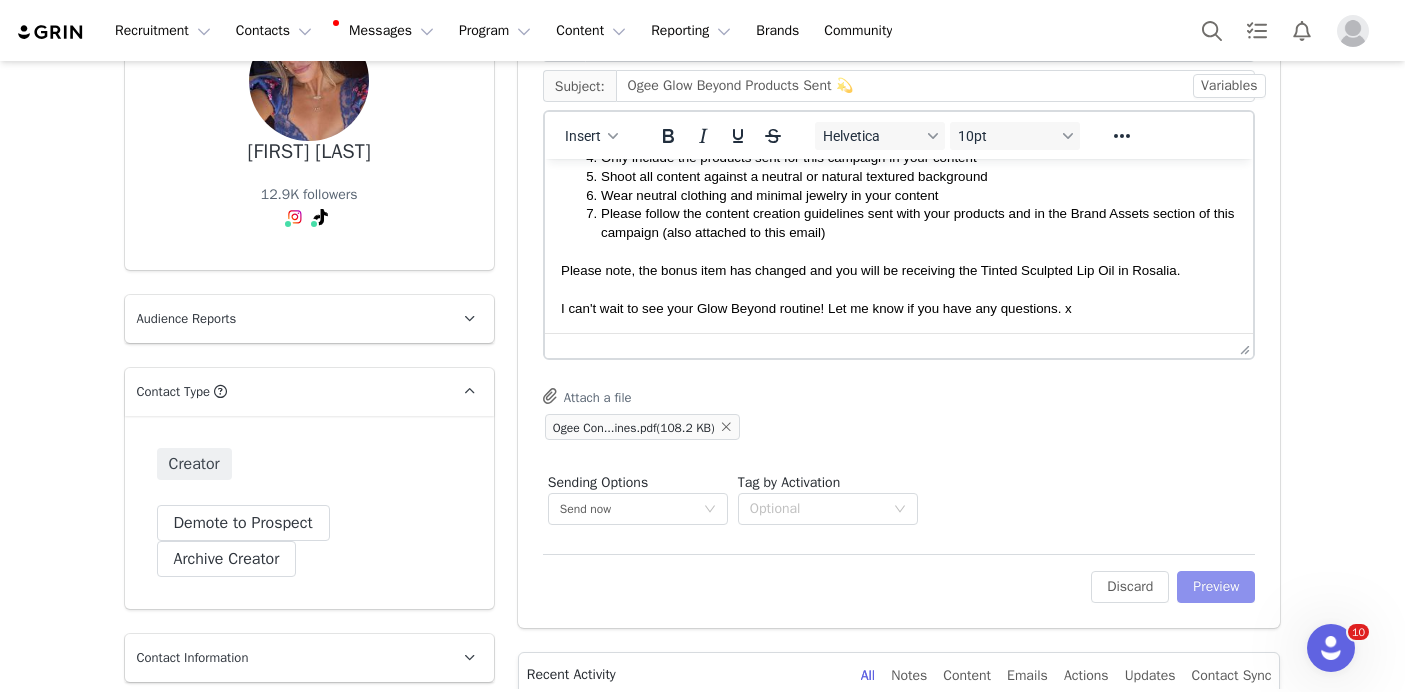 click on "Preview" at bounding box center [1216, 587] 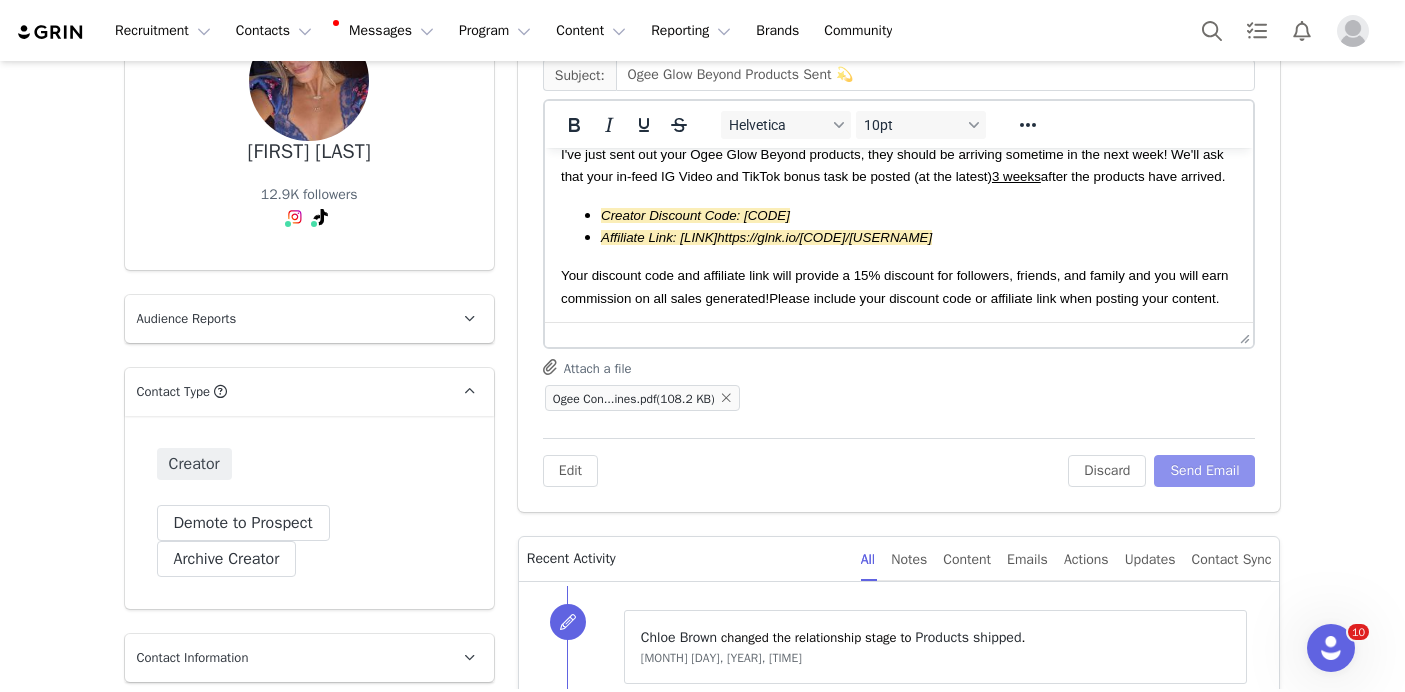 scroll, scrollTop: 123, scrollLeft: 0, axis: vertical 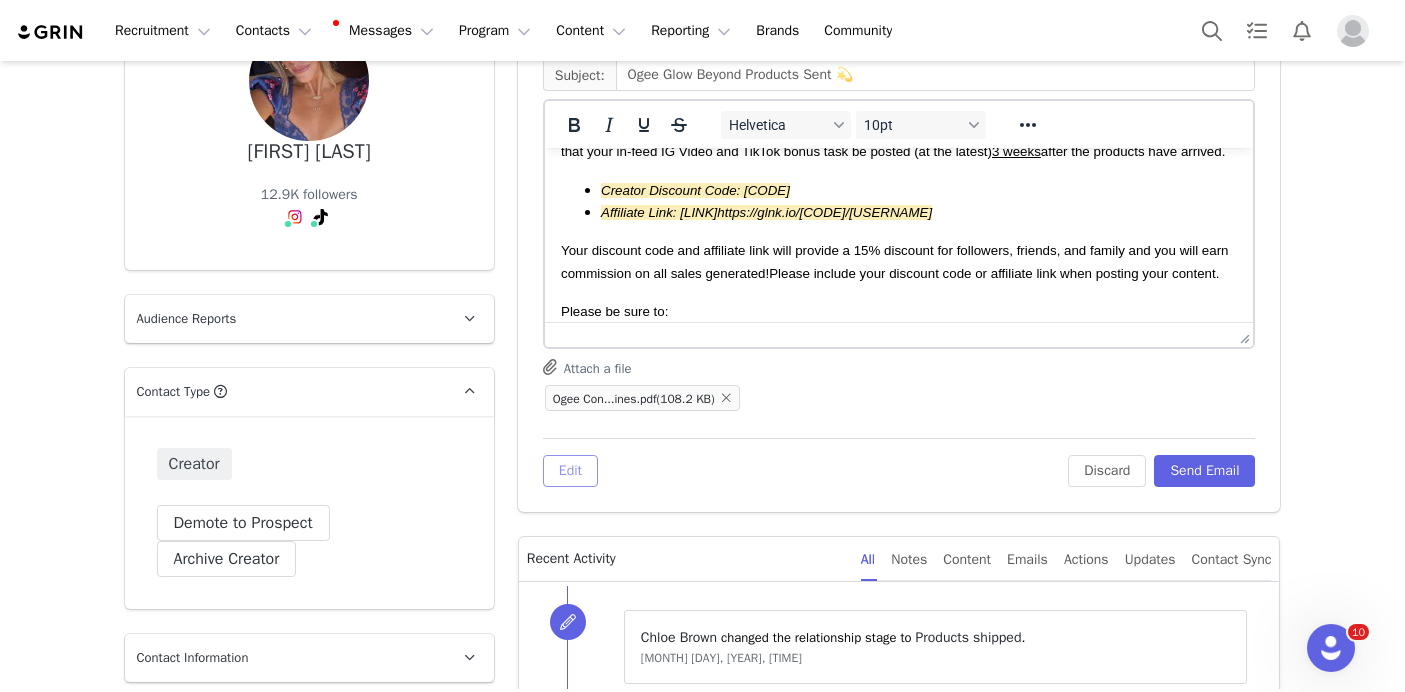 click on "Edit" at bounding box center [570, 471] 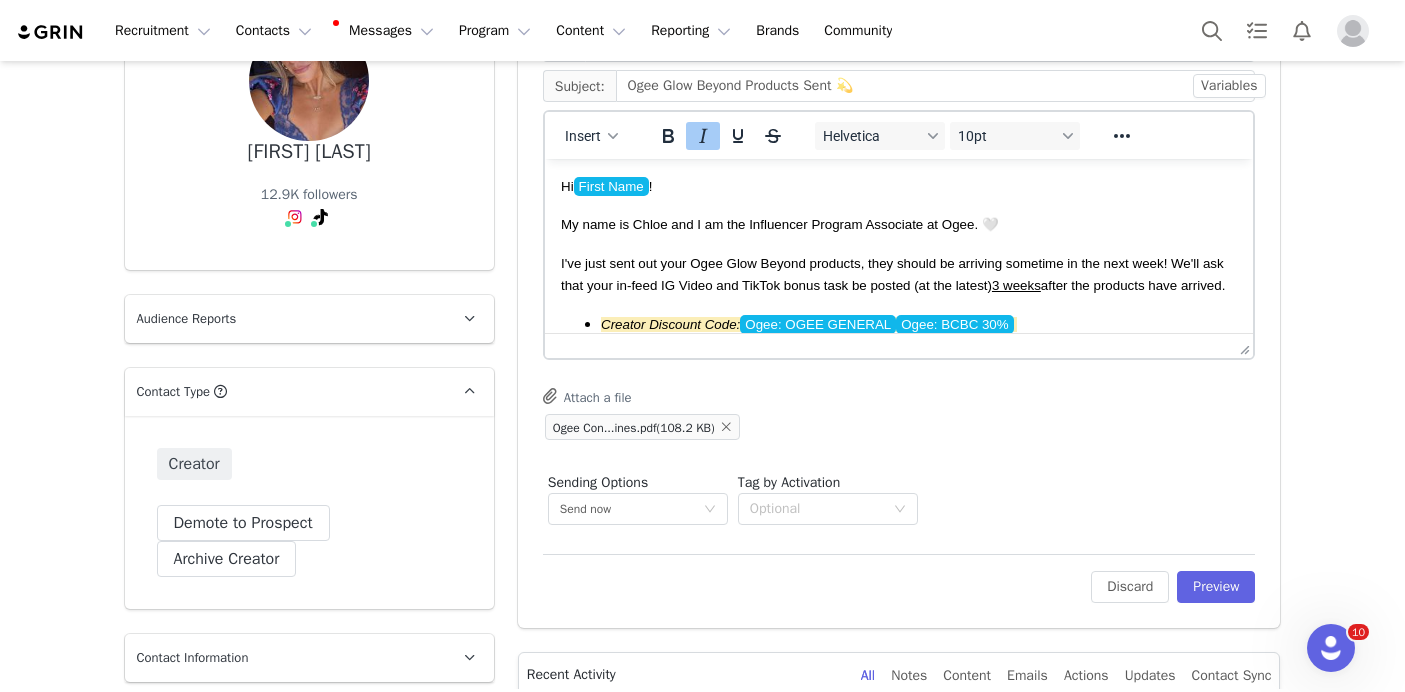 scroll, scrollTop: 0, scrollLeft: 0, axis: both 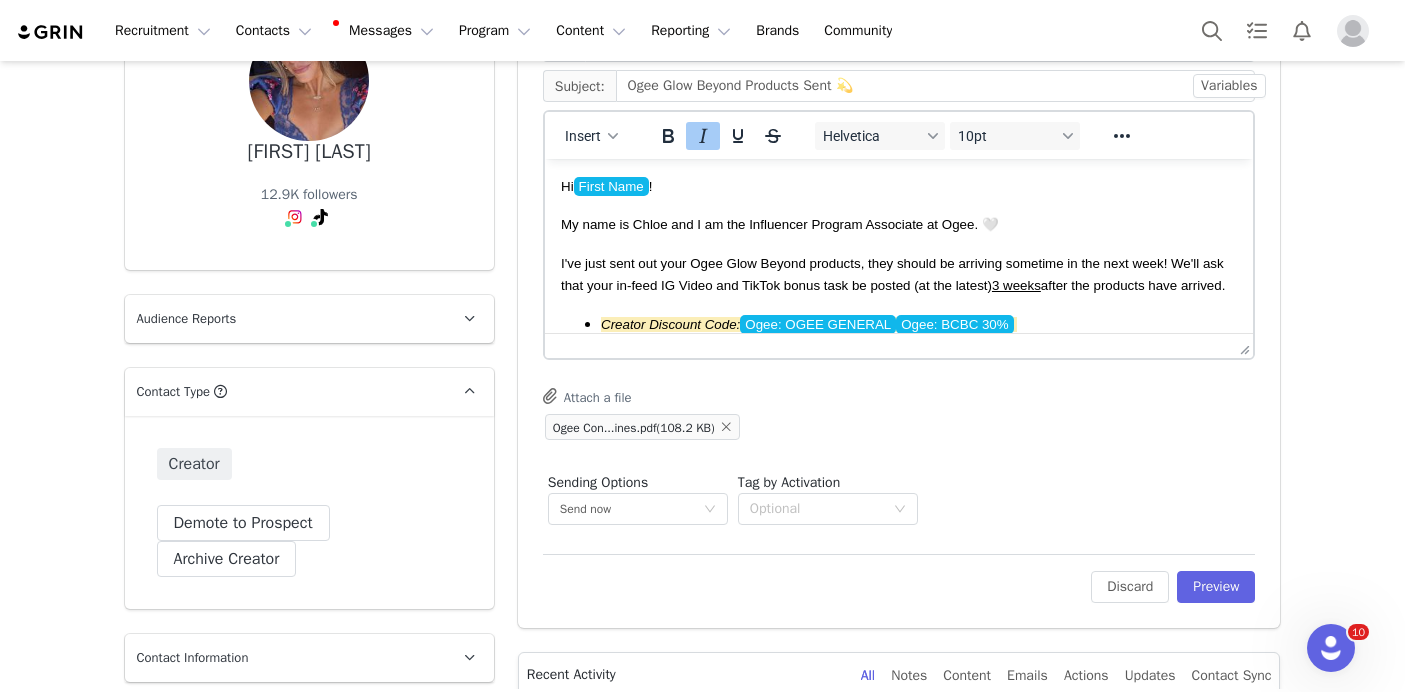 click on "My name is Chloe and I am the Influencer Program Associate at Ogee. 🤍" at bounding box center (779, 224) 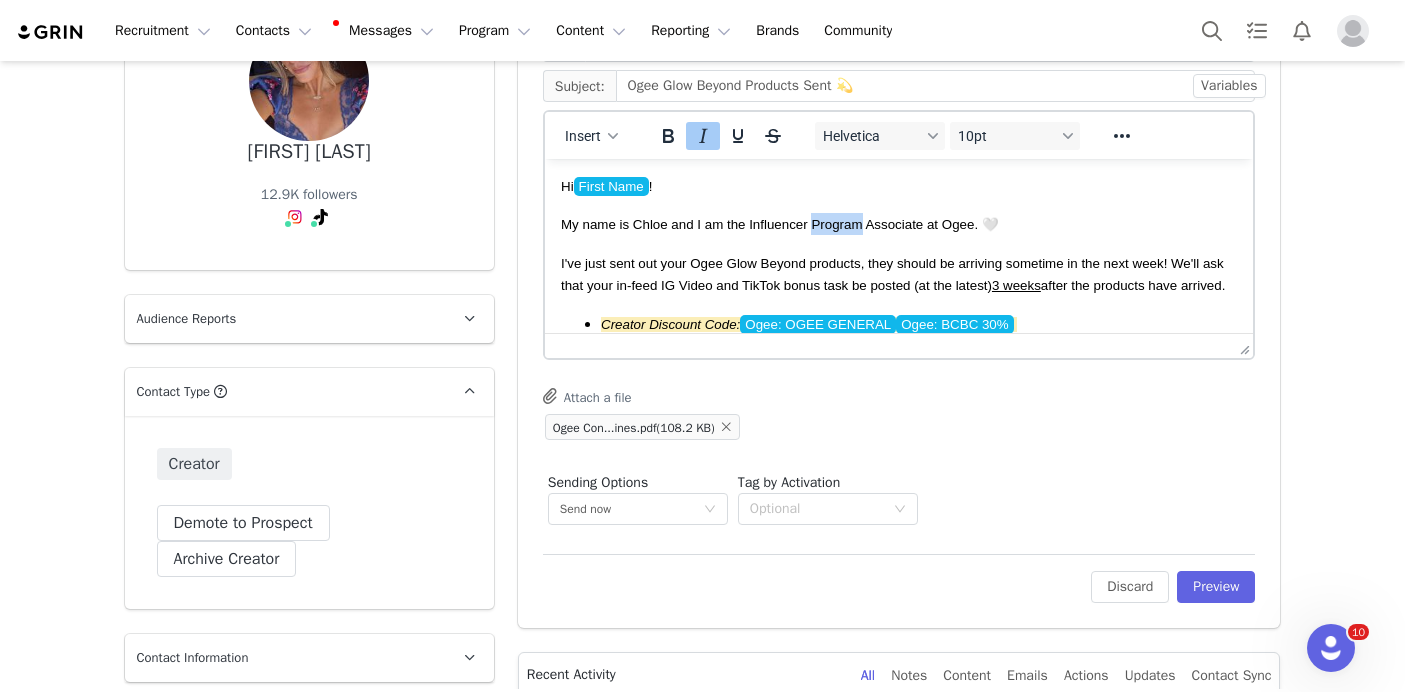 click on "My name is Chloe and I am the Influencer Program Associate at Ogee. 🤍" at bounding box center [779, 224] 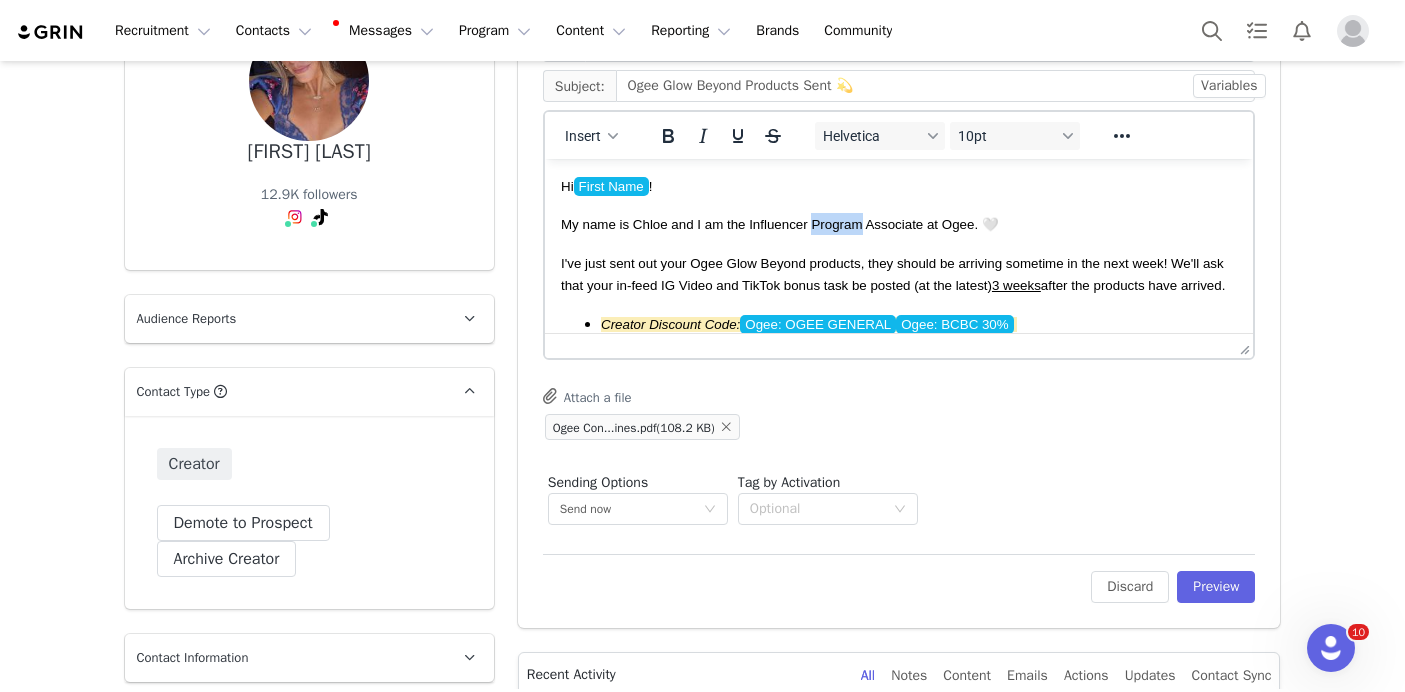 click on "My name is Chloe and I am the Influencer Program Associate at Ogee. 🤍" at bounding box center [779, 224] 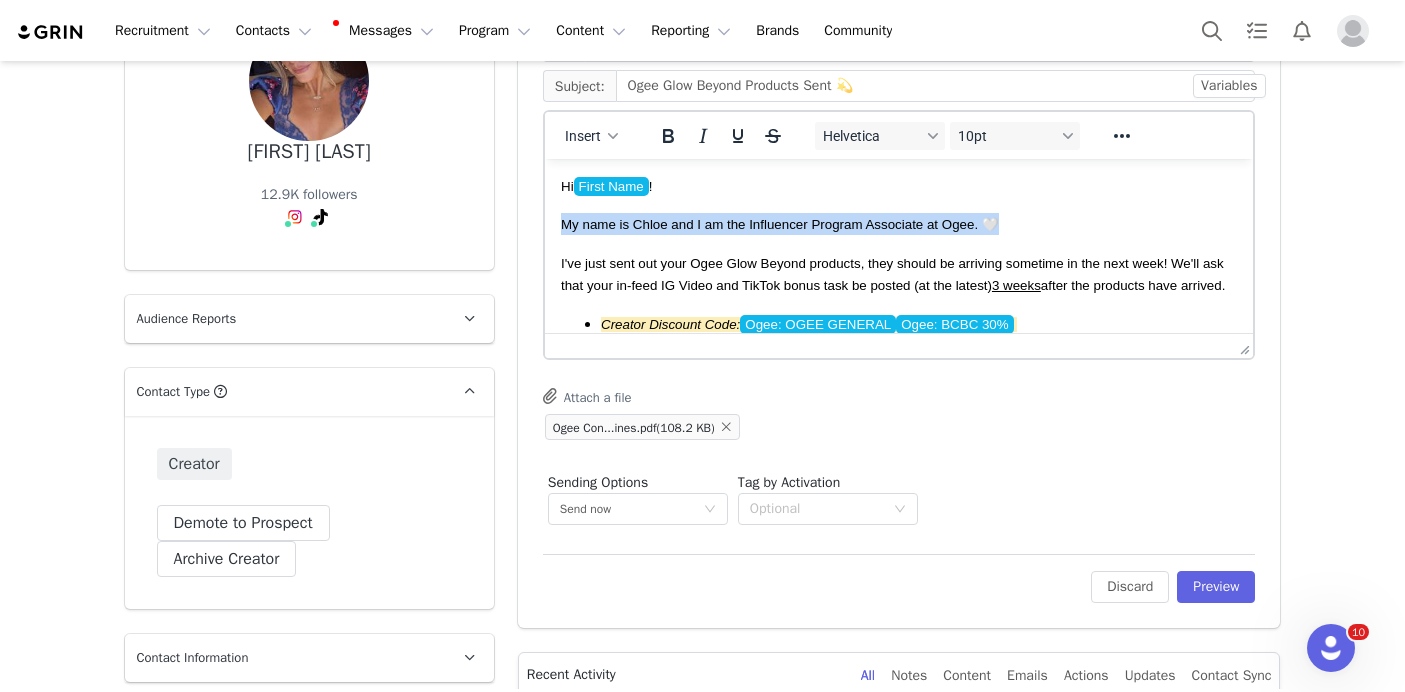 type 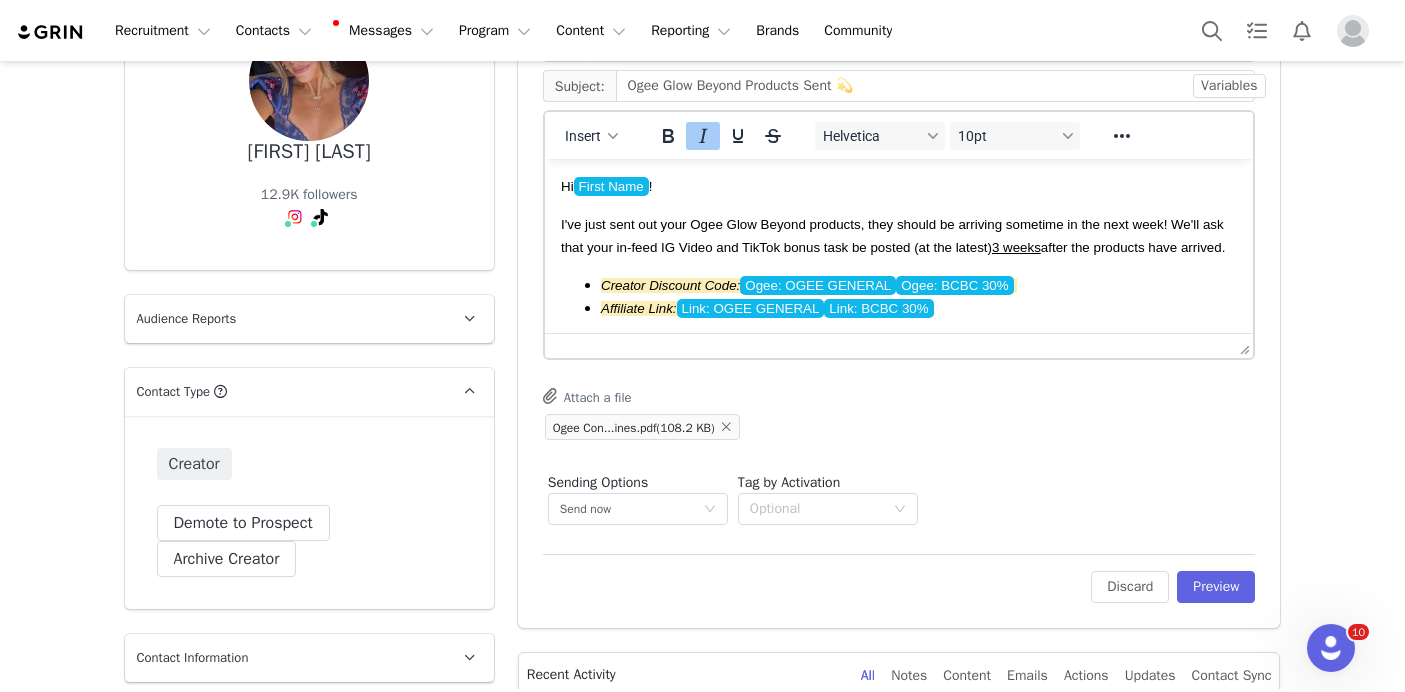 click on "Ogee: OGEE GENERAL" at bounding box center [817, 285] 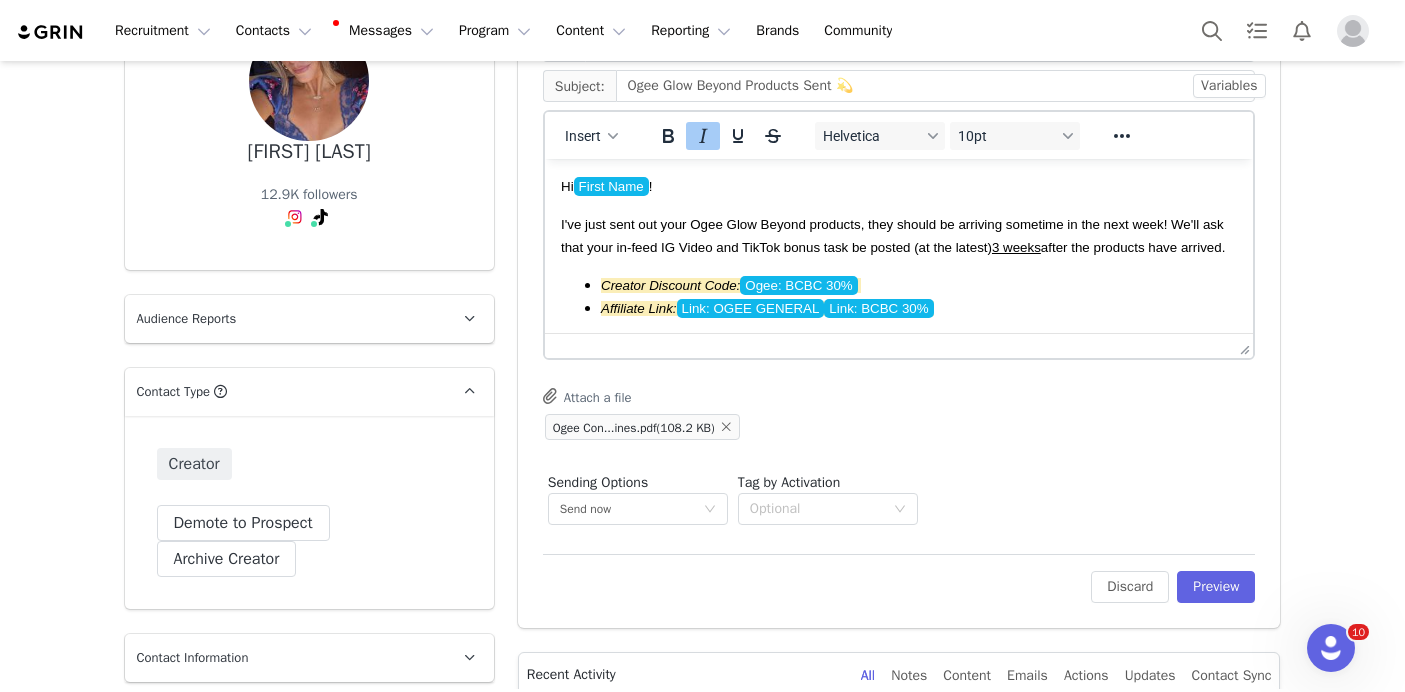 click on "Link: OGEE GENERAL" at bounding box center [750, 308] 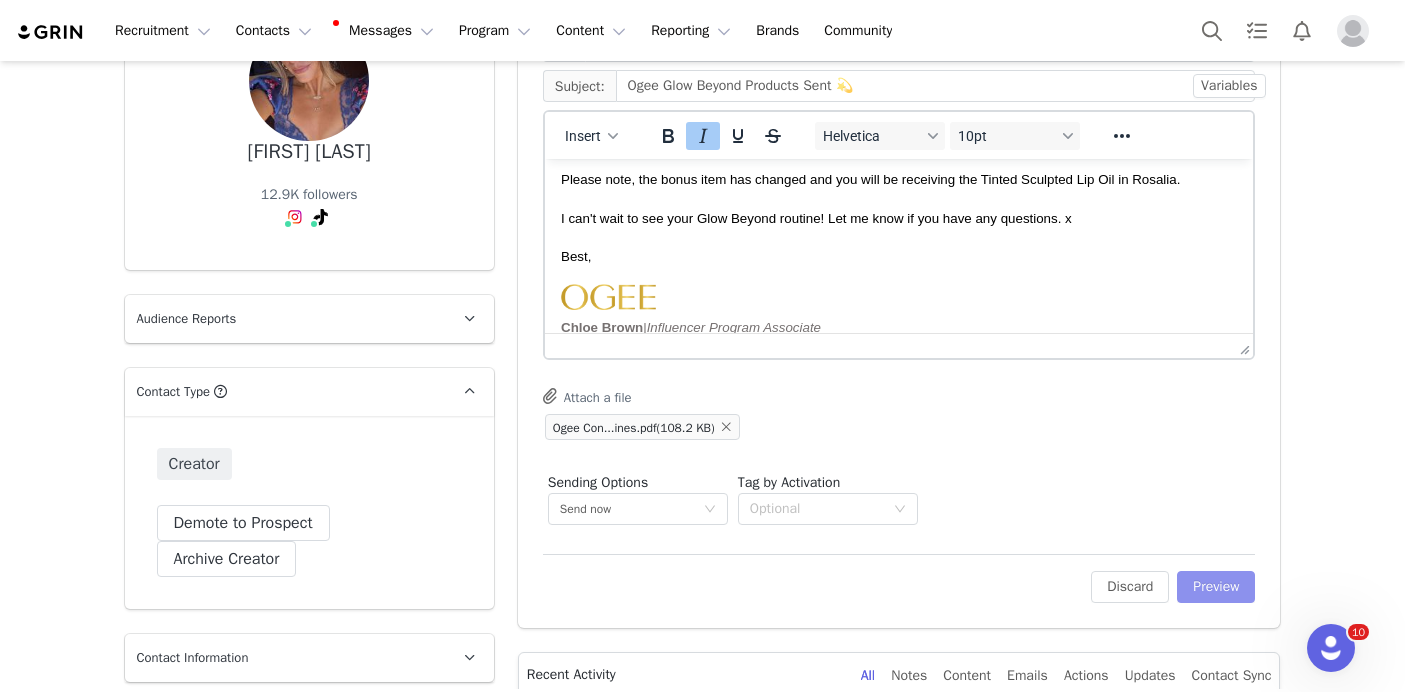 scroll, scrollTop: 445, scrollLeft: 0, axis: vertical 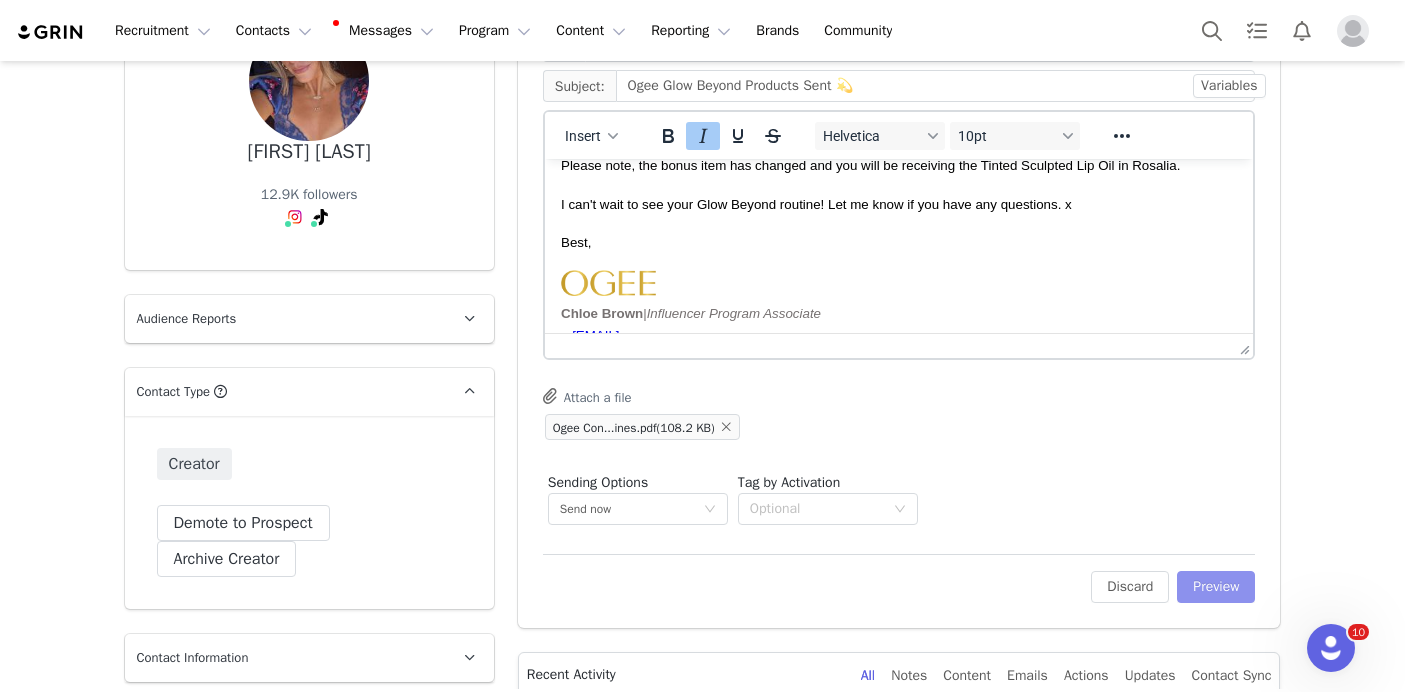 click on "Preview" at bounding box center [1216, 587] 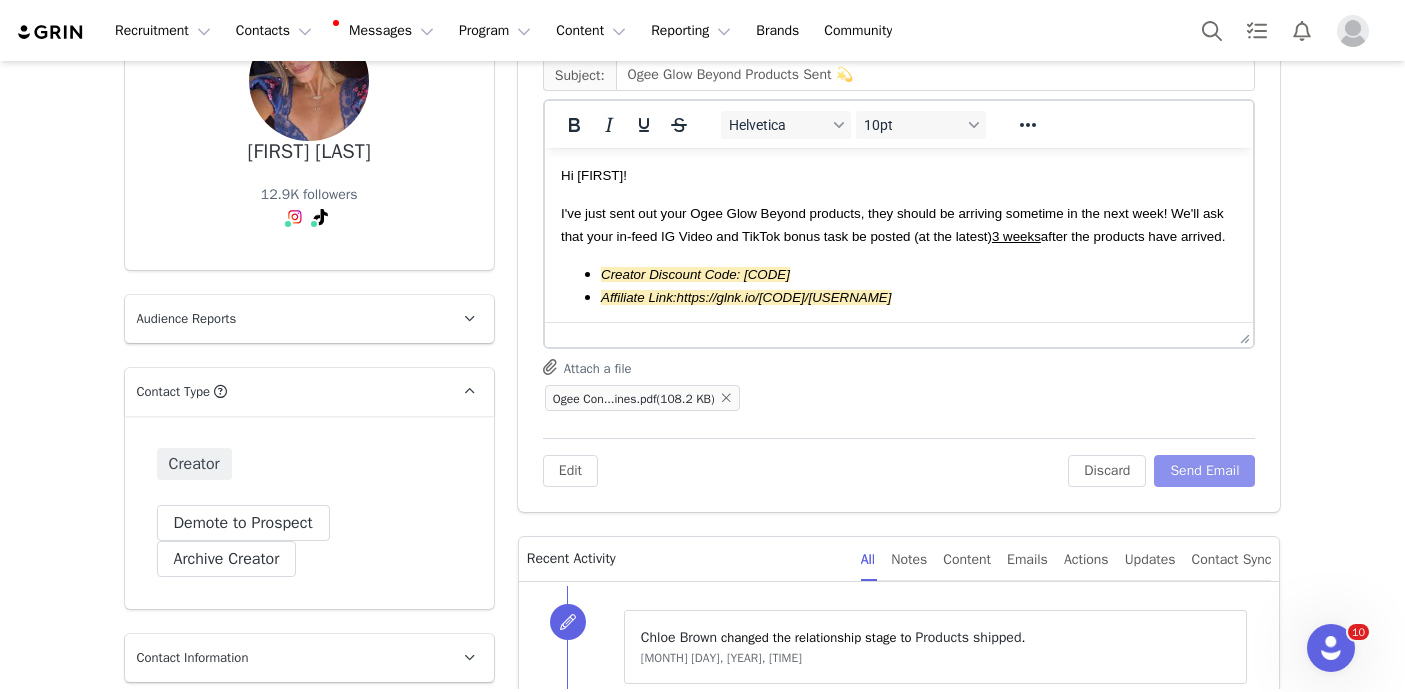 scroll, scrollTop: 23, scrollLeft: 0, axis: vertical 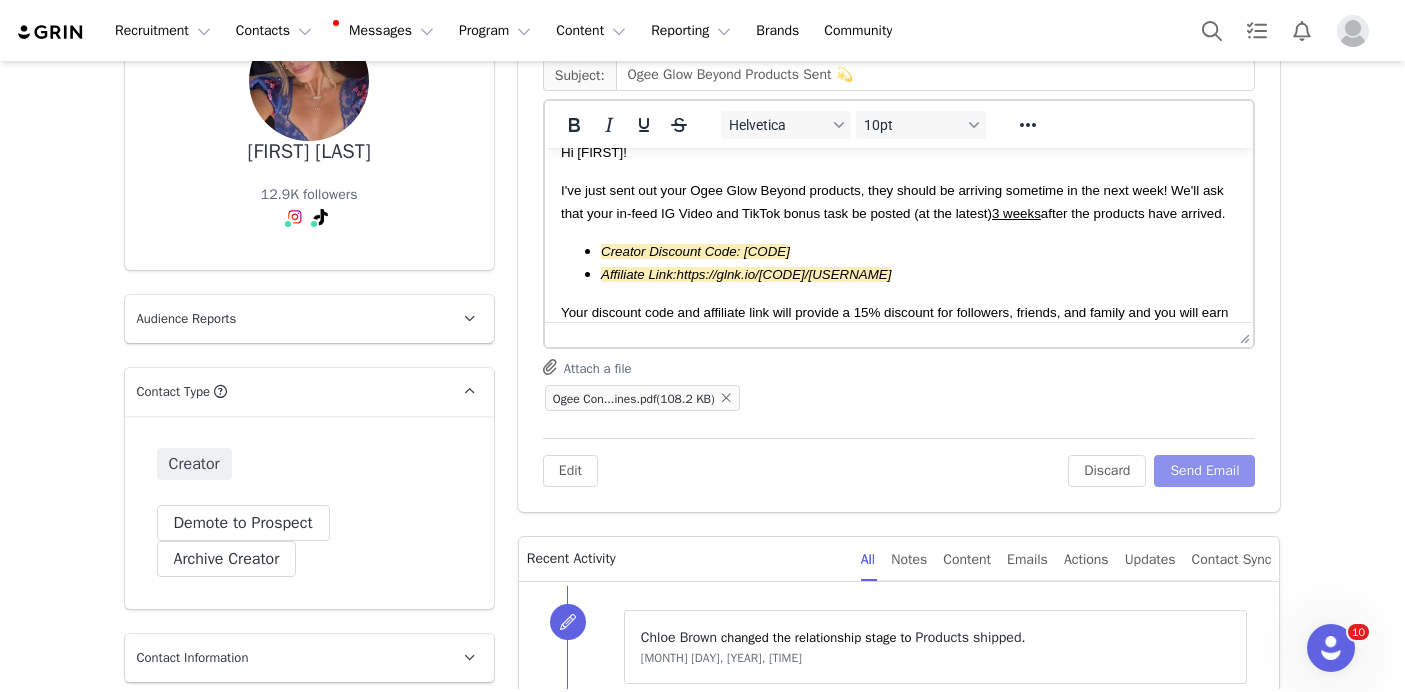 click on "Send Email" at bounding box center [1204, 471] 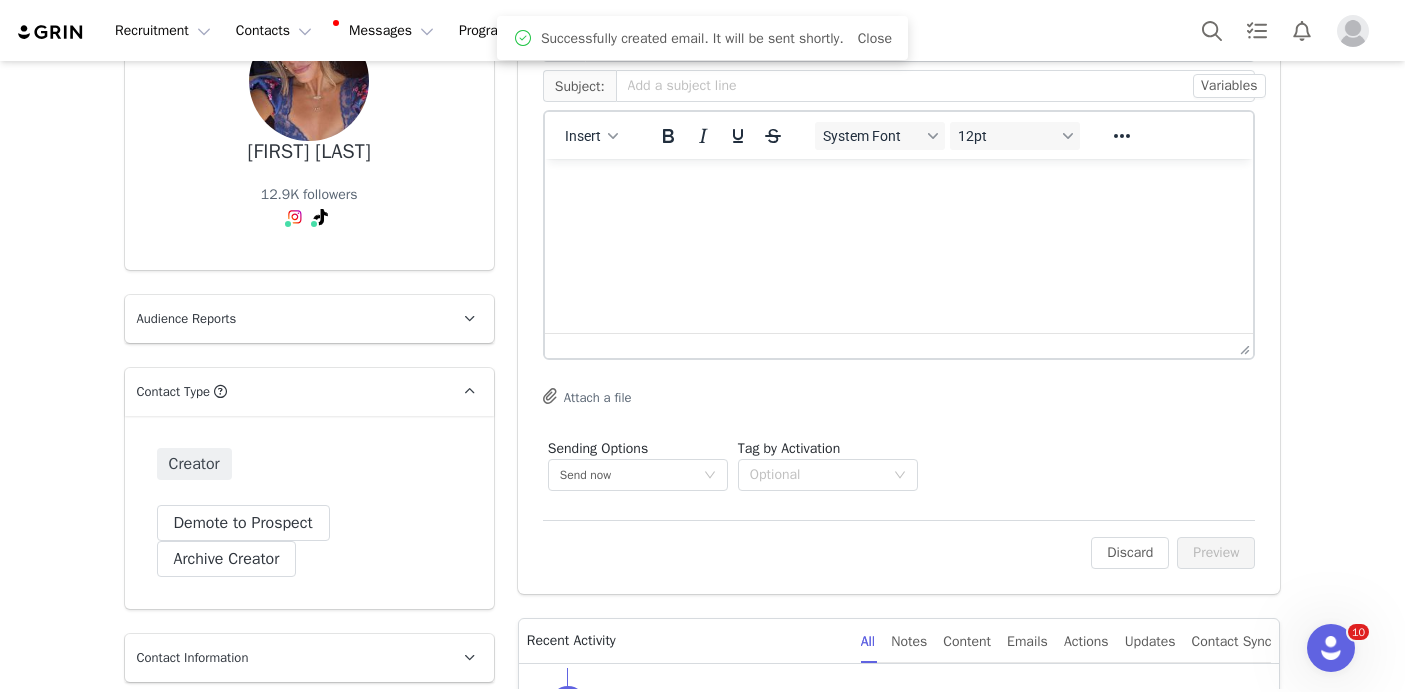 scroll, scrollTop: 0, scrollLeft: 0, axis: both 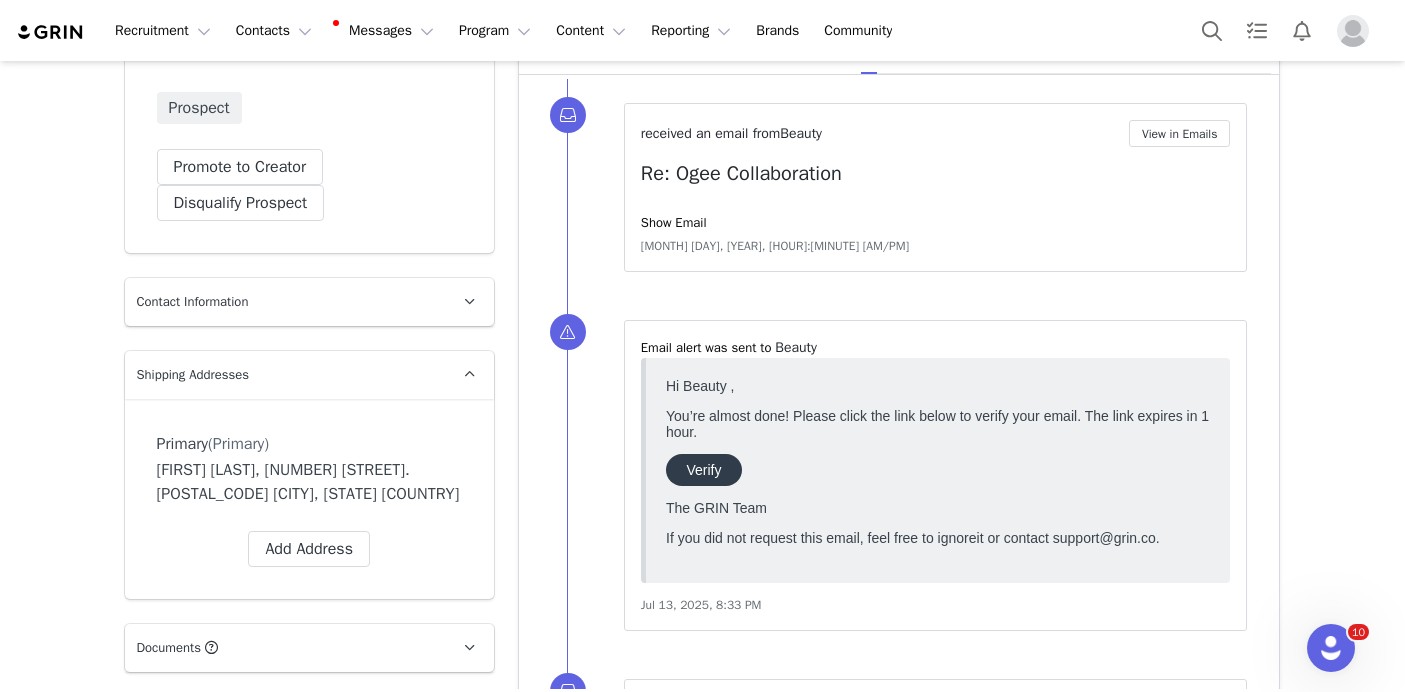 click on "received an email from Beauty View in Emails Re: Ogee Collaboration Show Email [MONTH] [DAY], [YEAR], [HOUR]:[MINUTE] [AM/PM]" at bounding box center (936, 187) 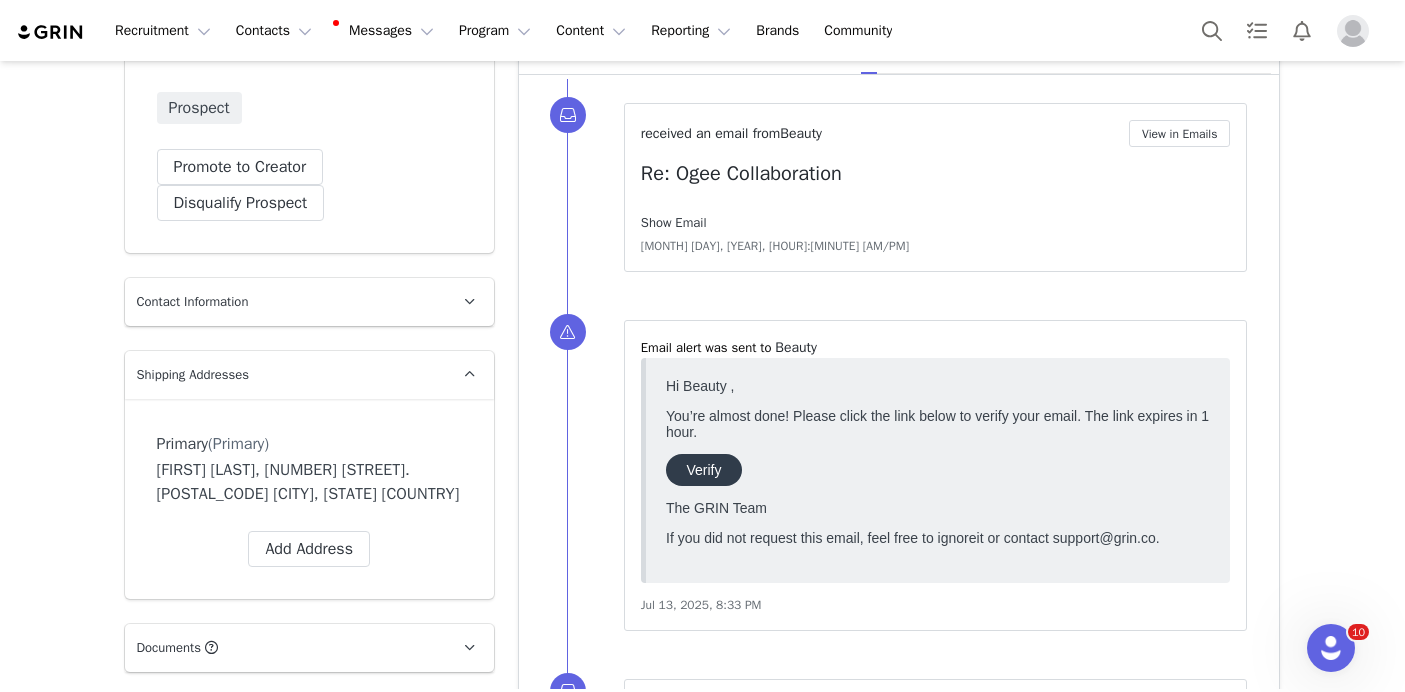 click on "Show Email" at bounding box center [674, 222] 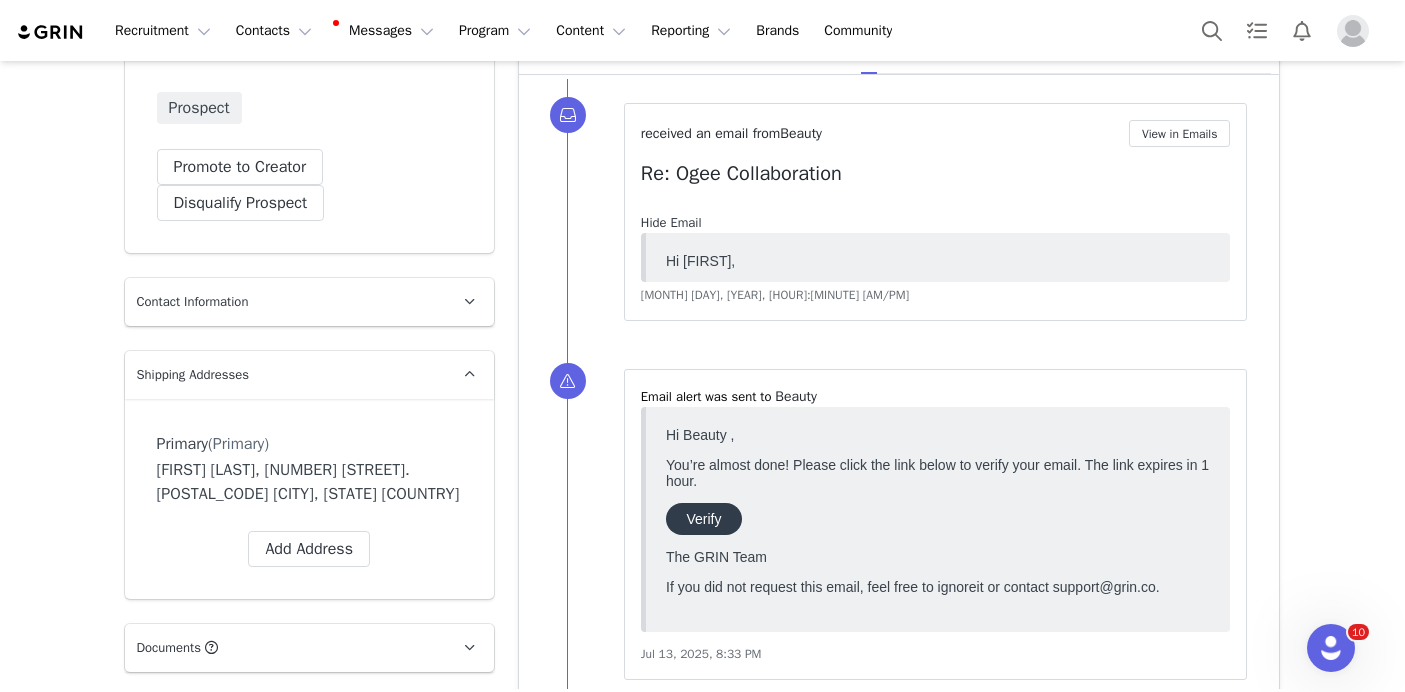 scroll, scrollTop: 0, scrollLeft: 0, axis: both 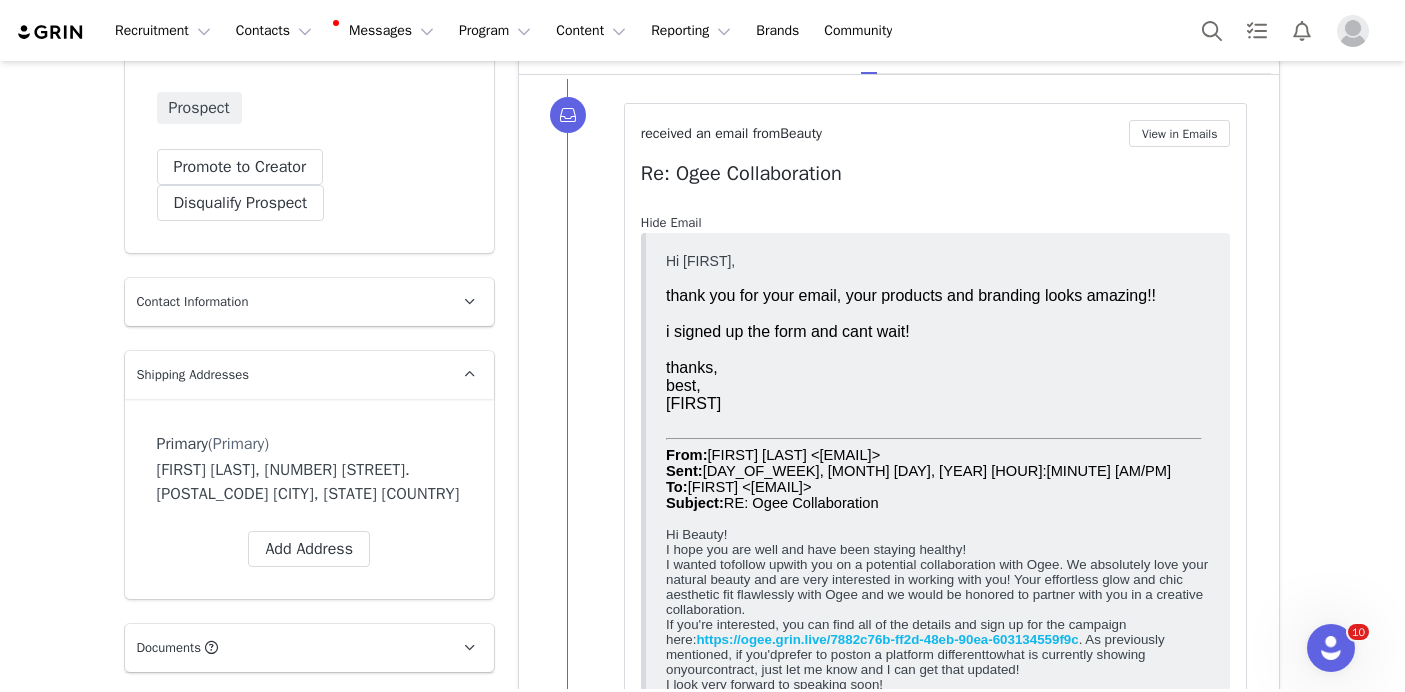 click on "Hide Email" at bounding box center (671, 222) 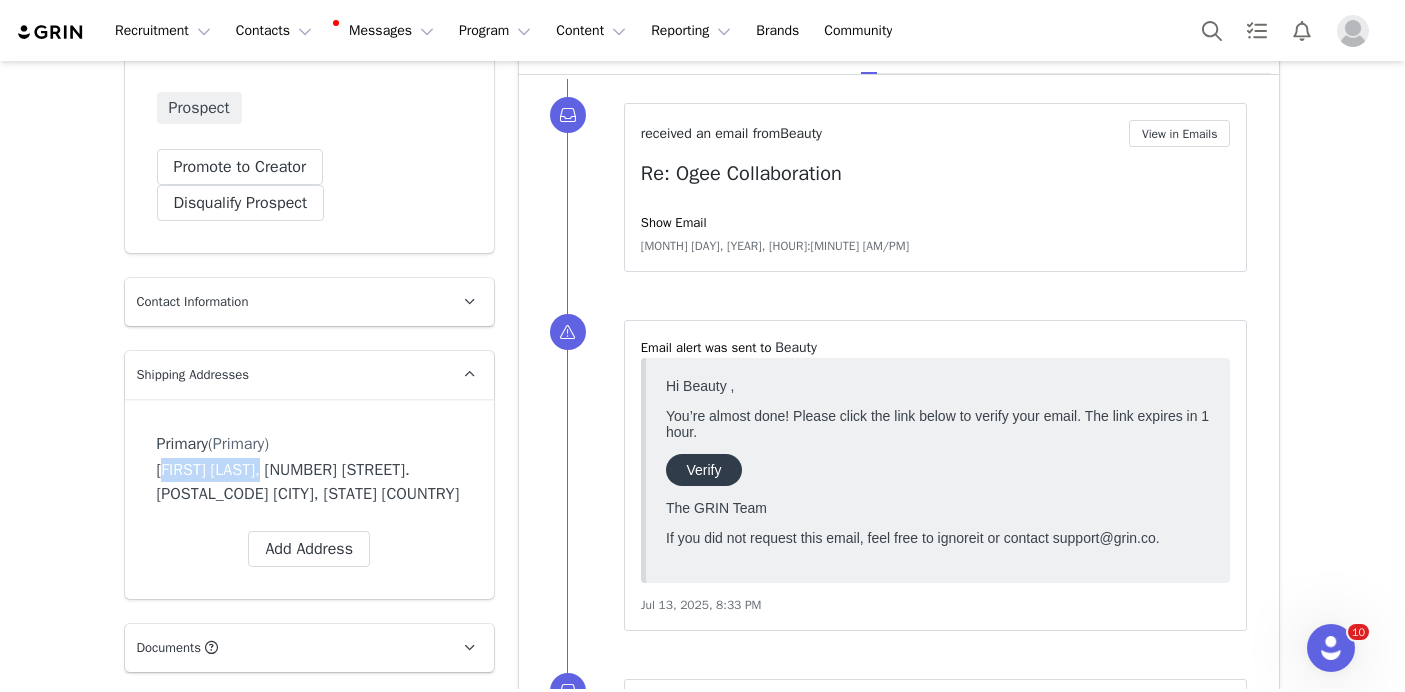 drag, startPoint x: 267, startPoint y: 469, endPoint x: 153, endPoint y: 470, distance: 114.00439 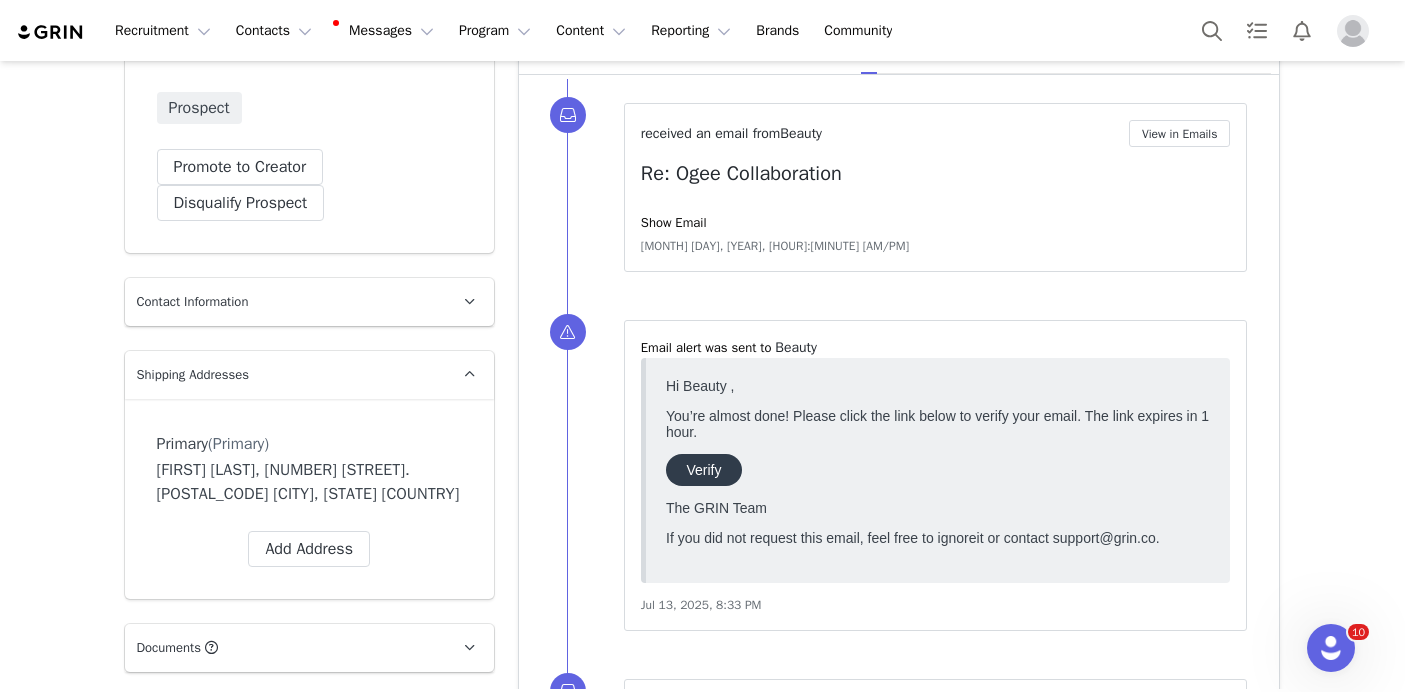 click on "Contact Information" at bounding box center (285, 302) 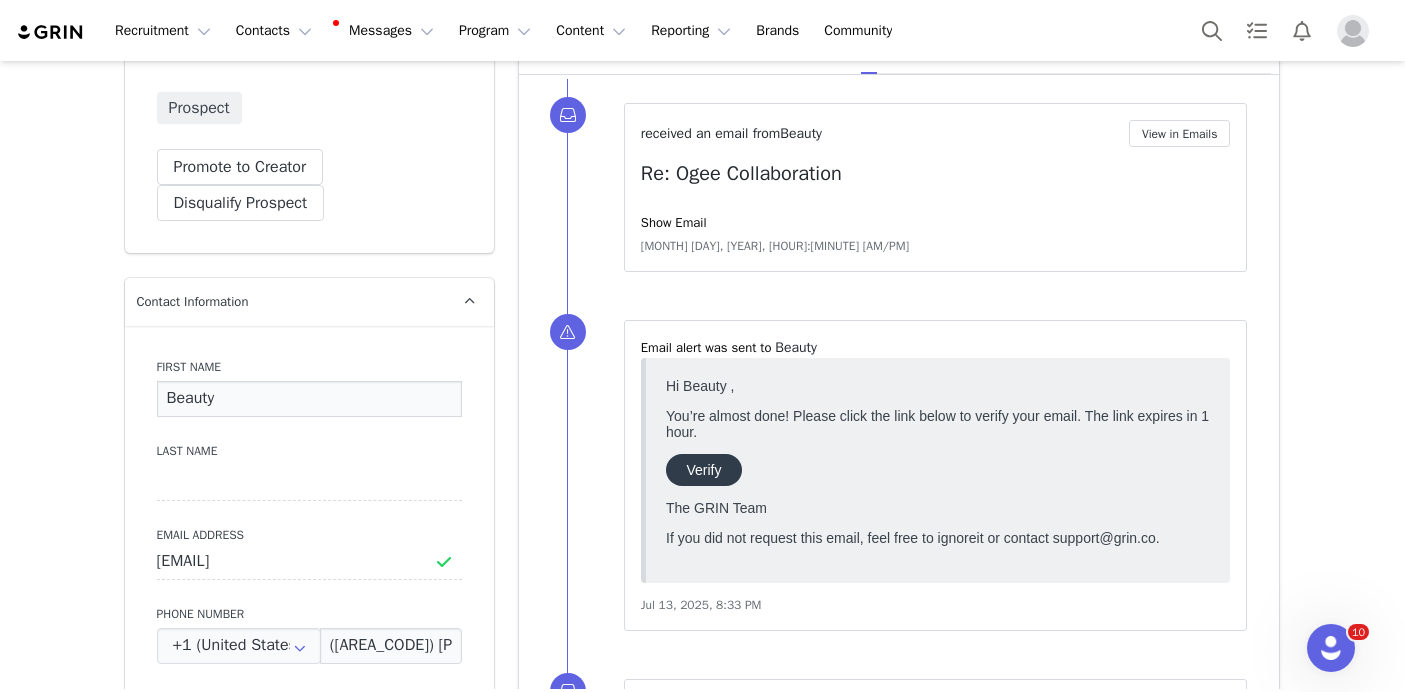 click on "Beauty" at bounding box center (309, 399) 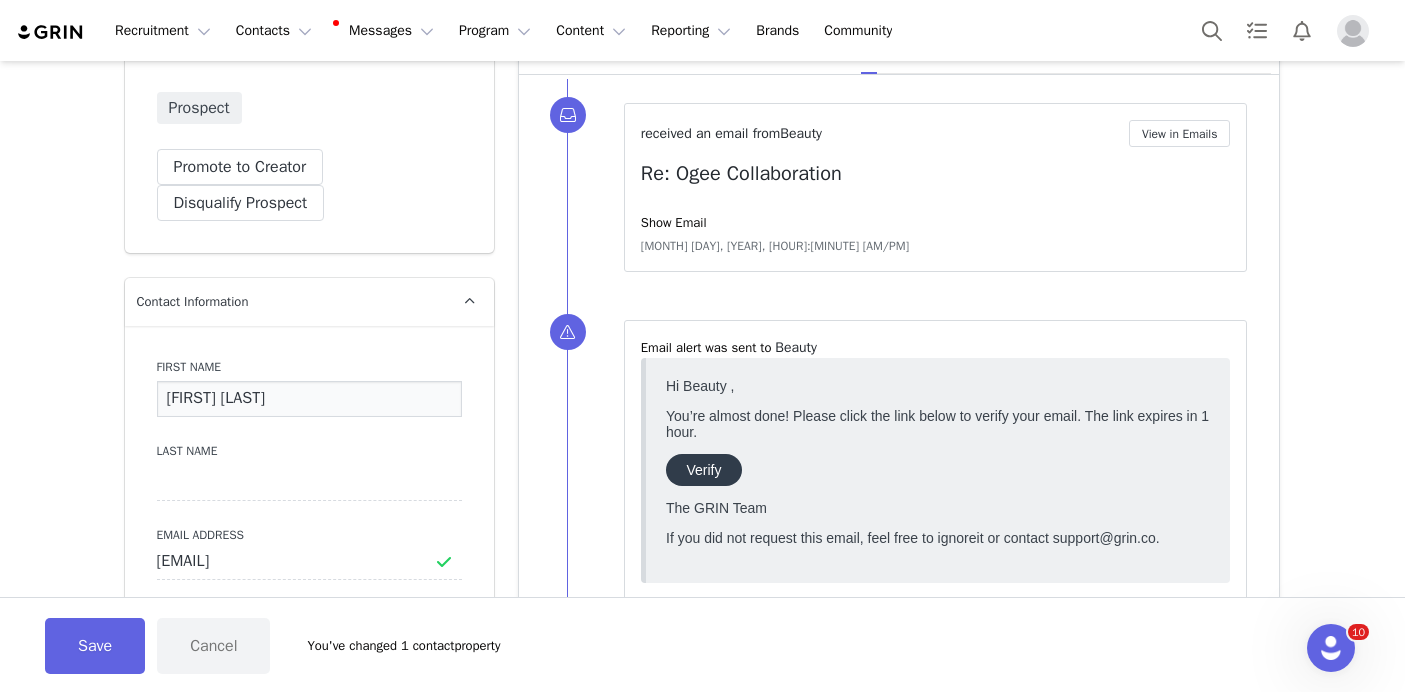 click on "[FIRST] [LAST]" at bounding box center [309, 399] 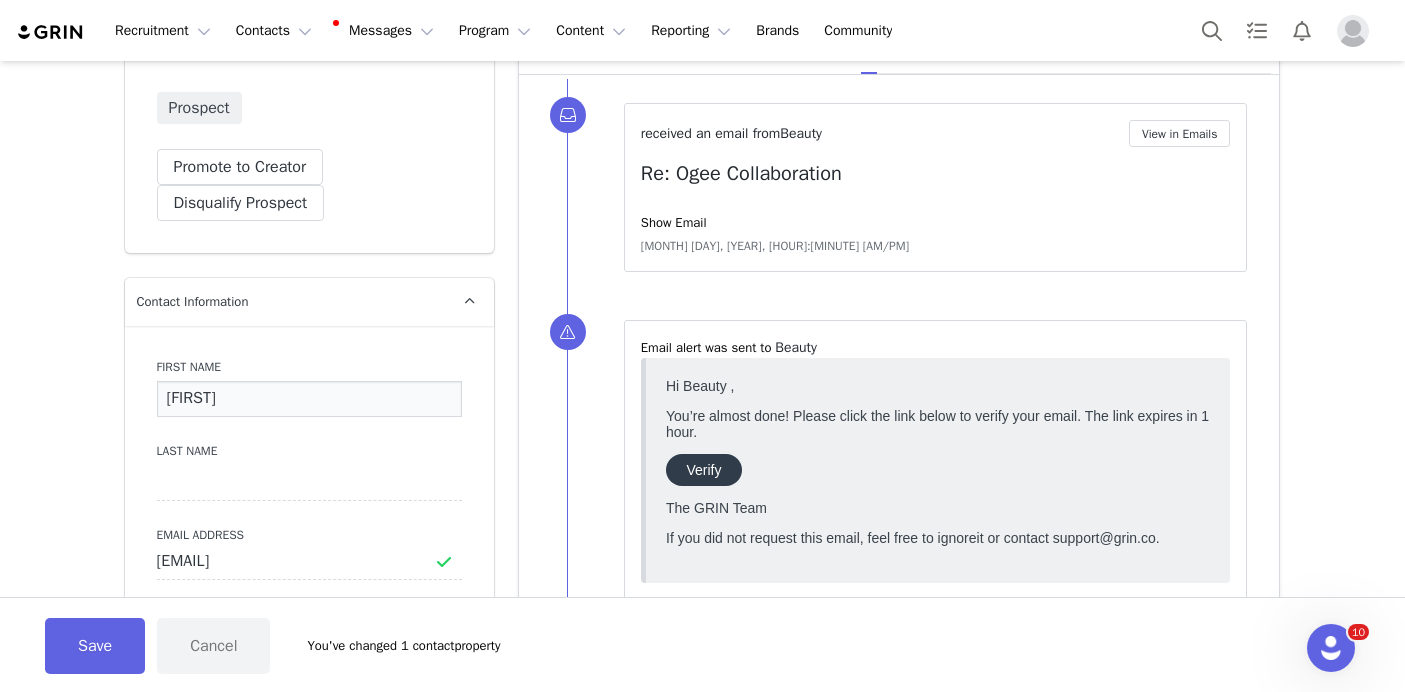 type on "[FIRST]" 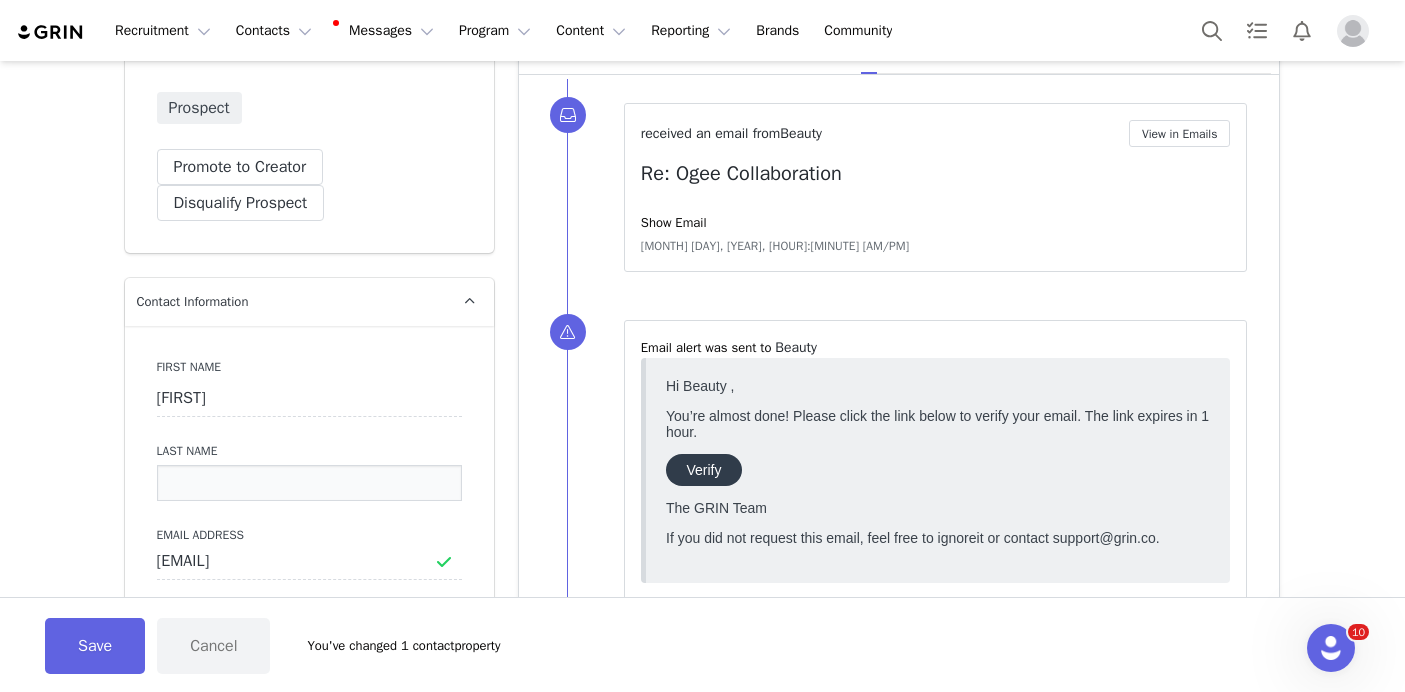 click at bounding box center (309, 483) 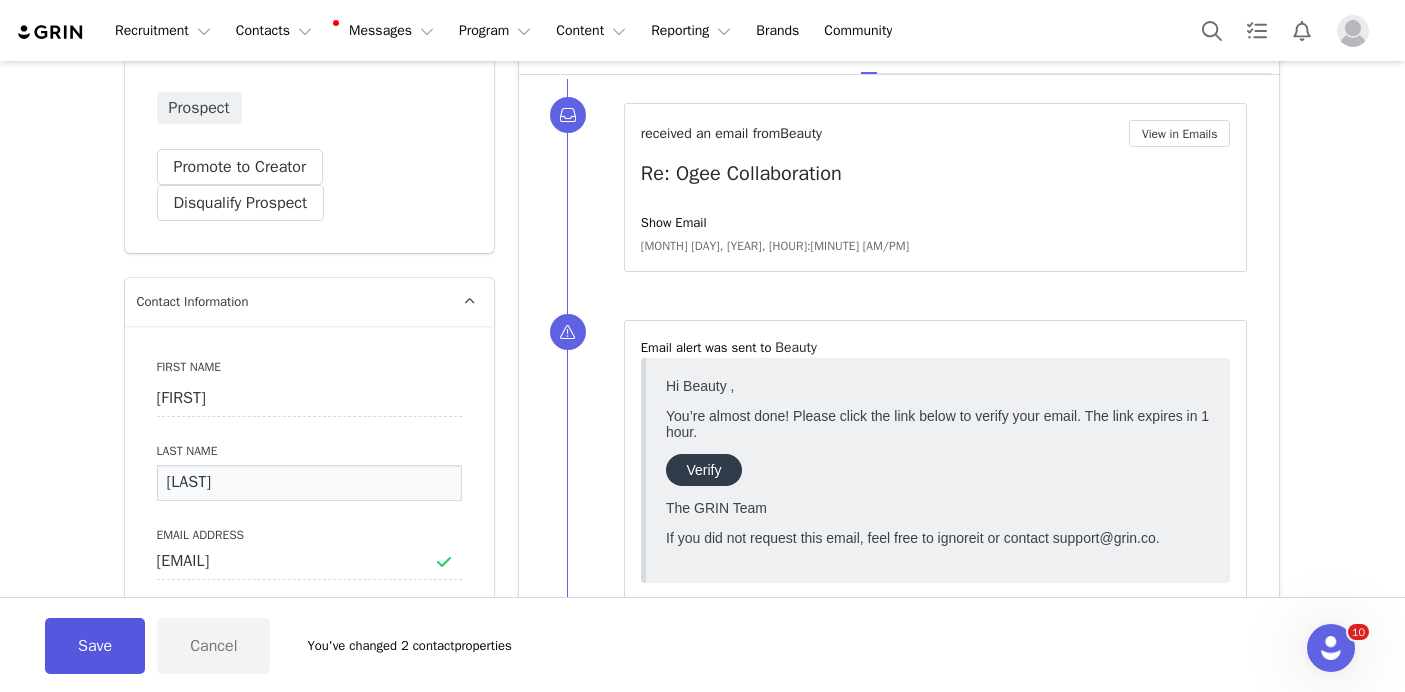 type on "[LAST]" 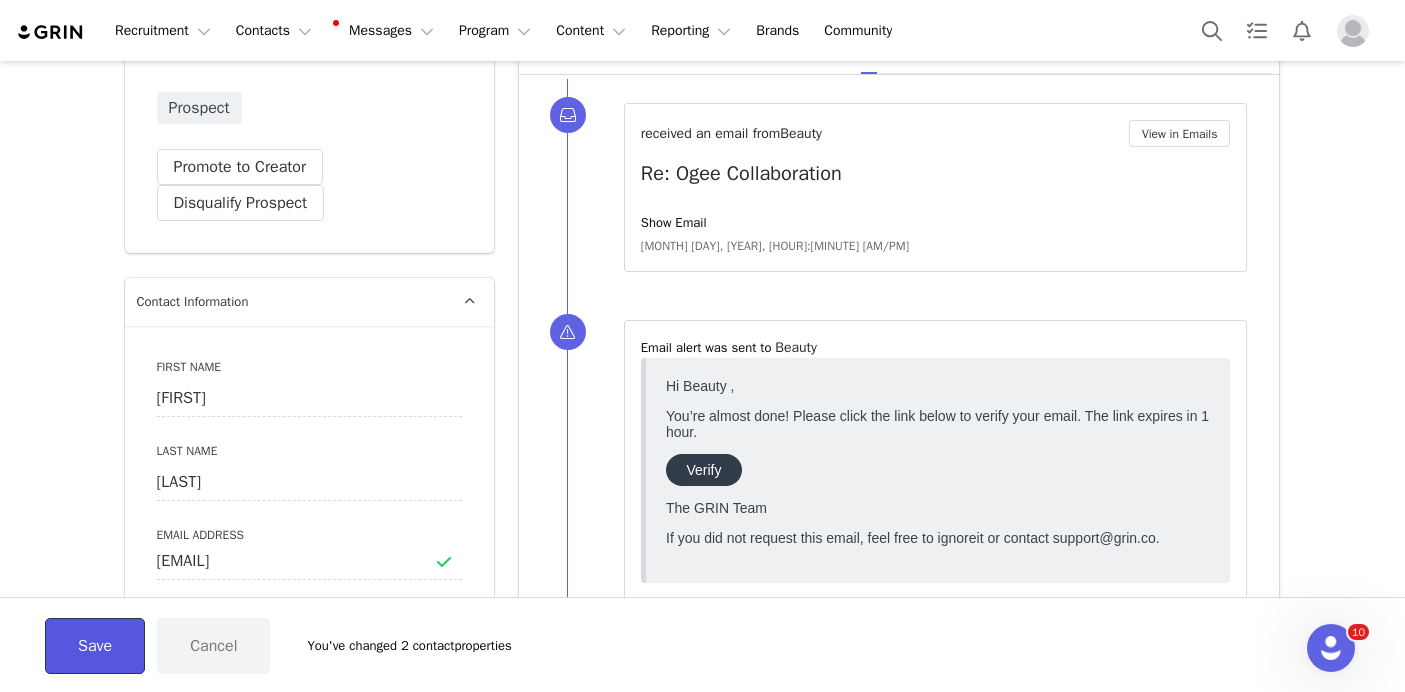 click on "Save" at bounding box center [95, 646] 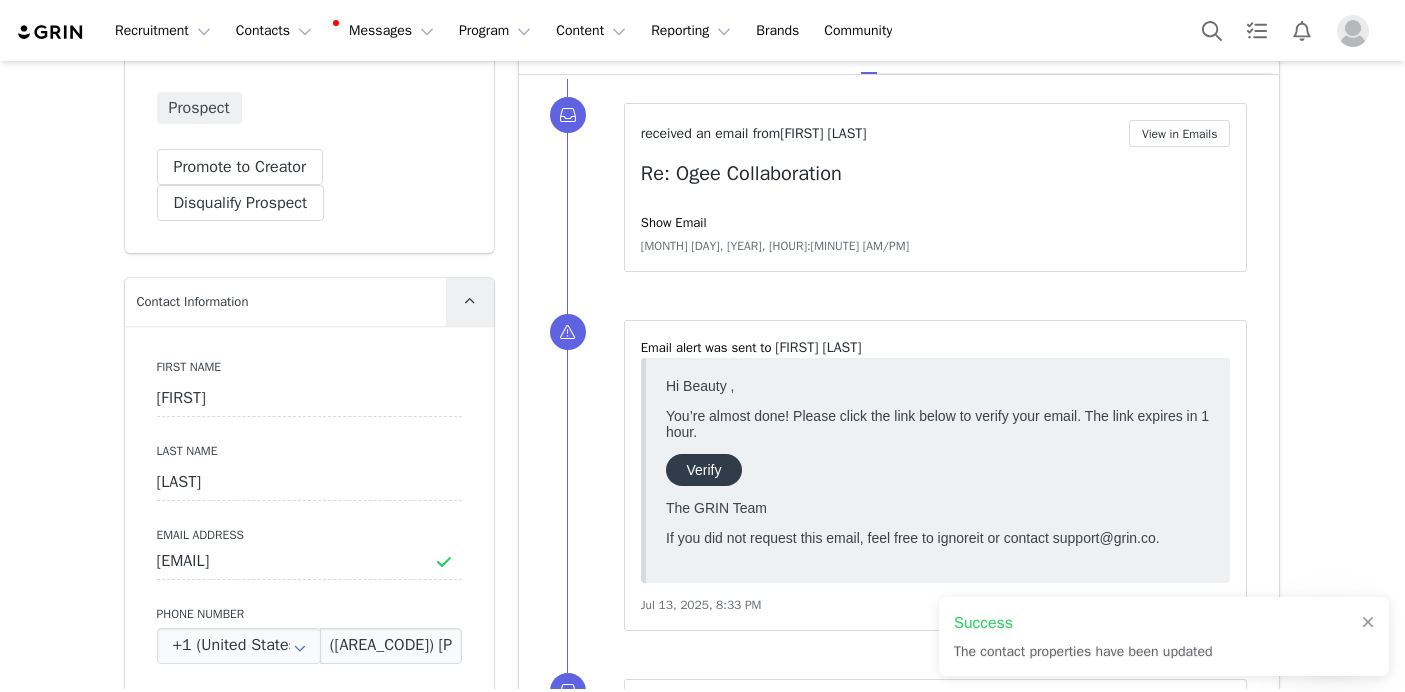 click at bounding box center (470, 302) 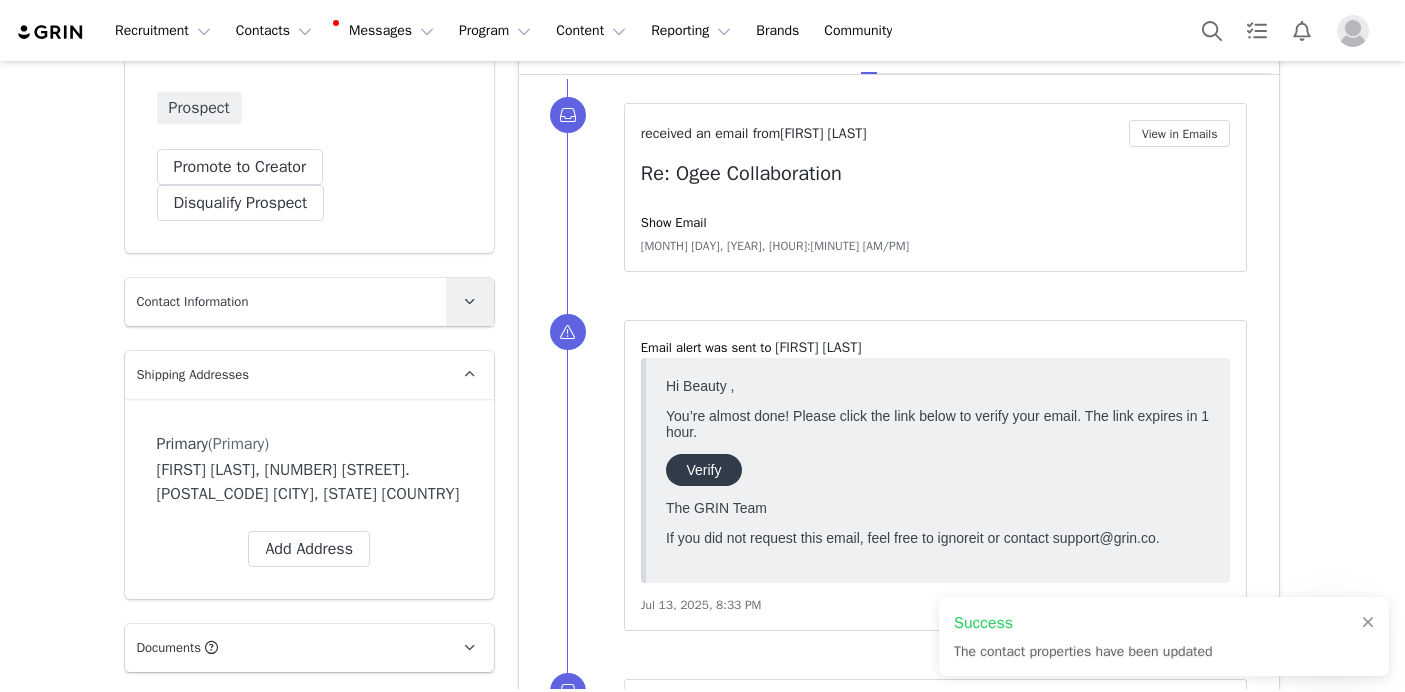 scroll, scrollTop: 0, scrollLeft: 0, axis: both 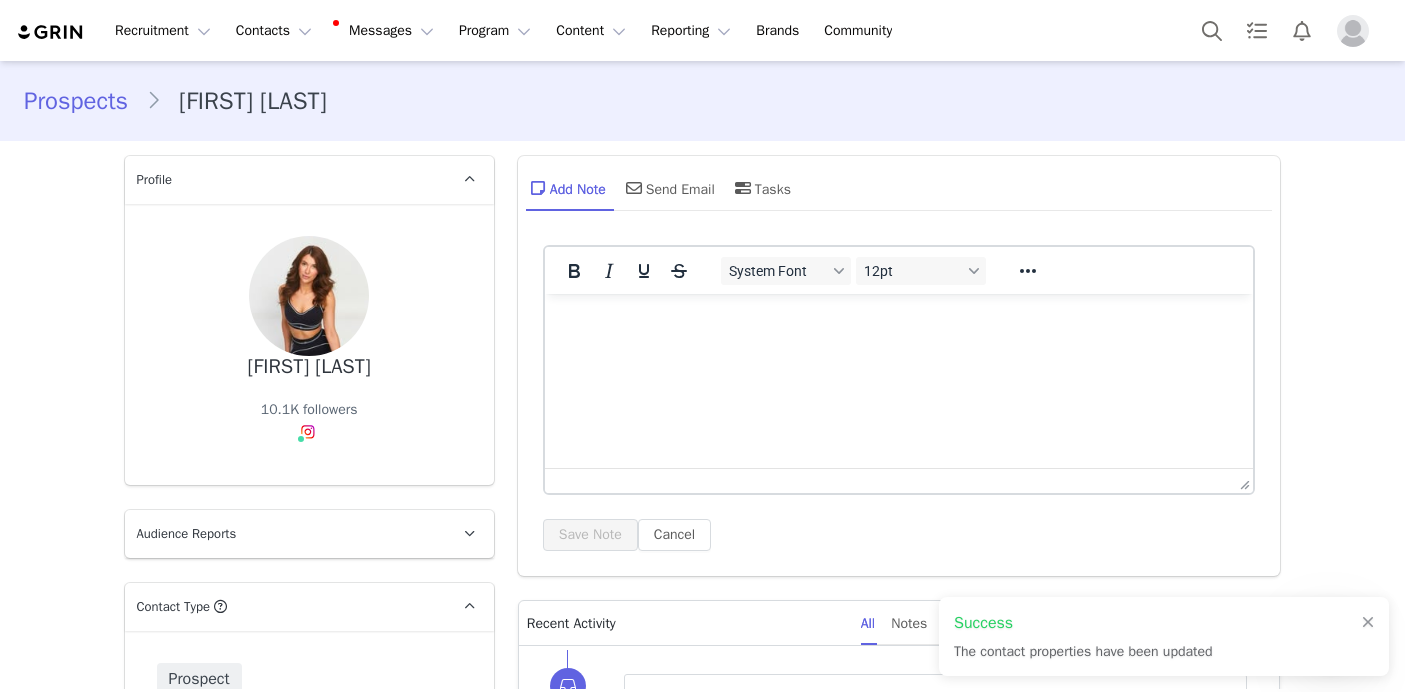 click on "[FIRST] [LAST]" at bounding box center [309, 367] 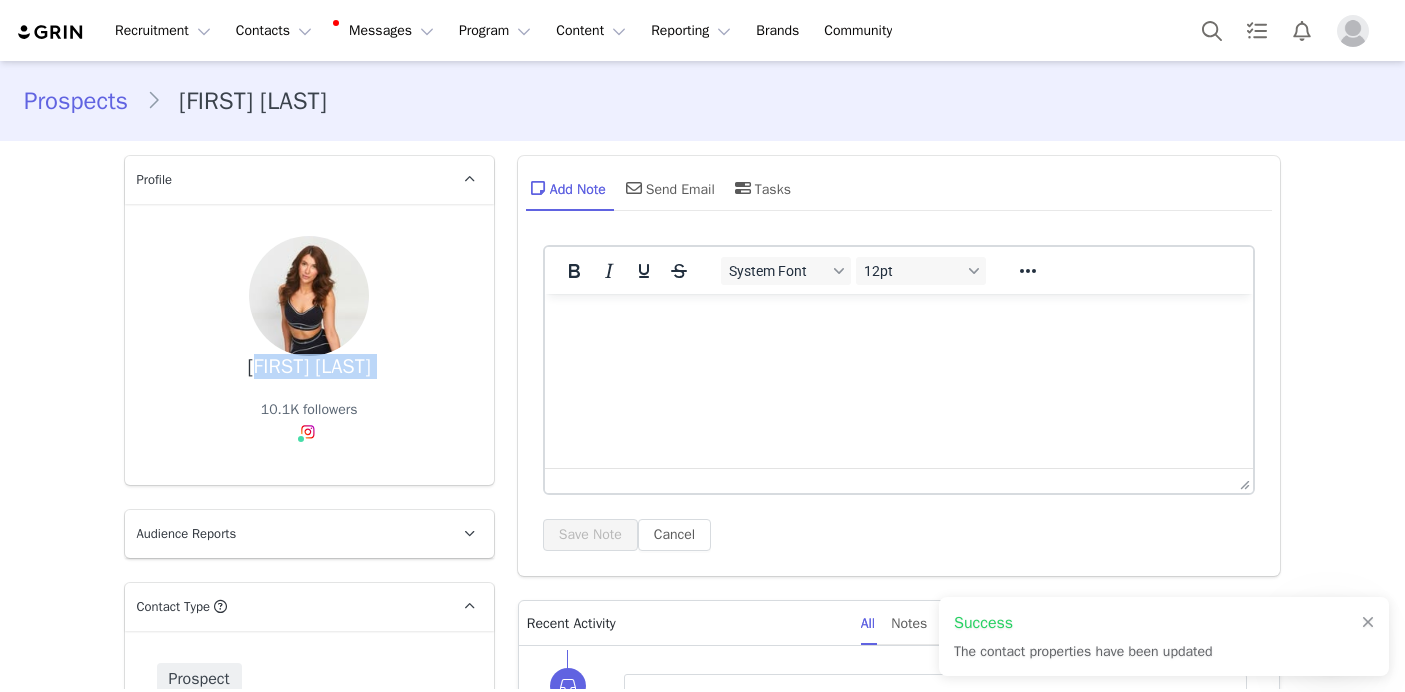 click on "[FIRST] [LAST]" at bounding box center (309, 367) 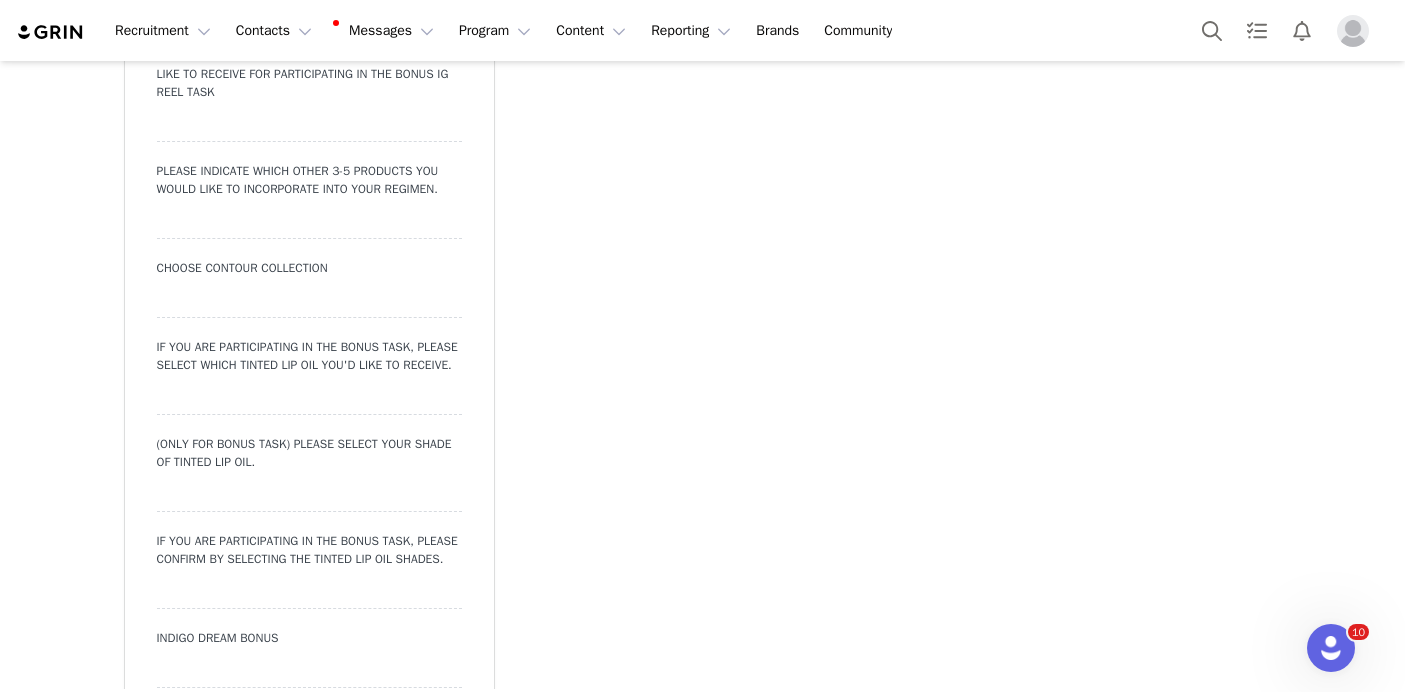 scroll, scrollTop: 2005, scrollLeft: 0, axis: vertical 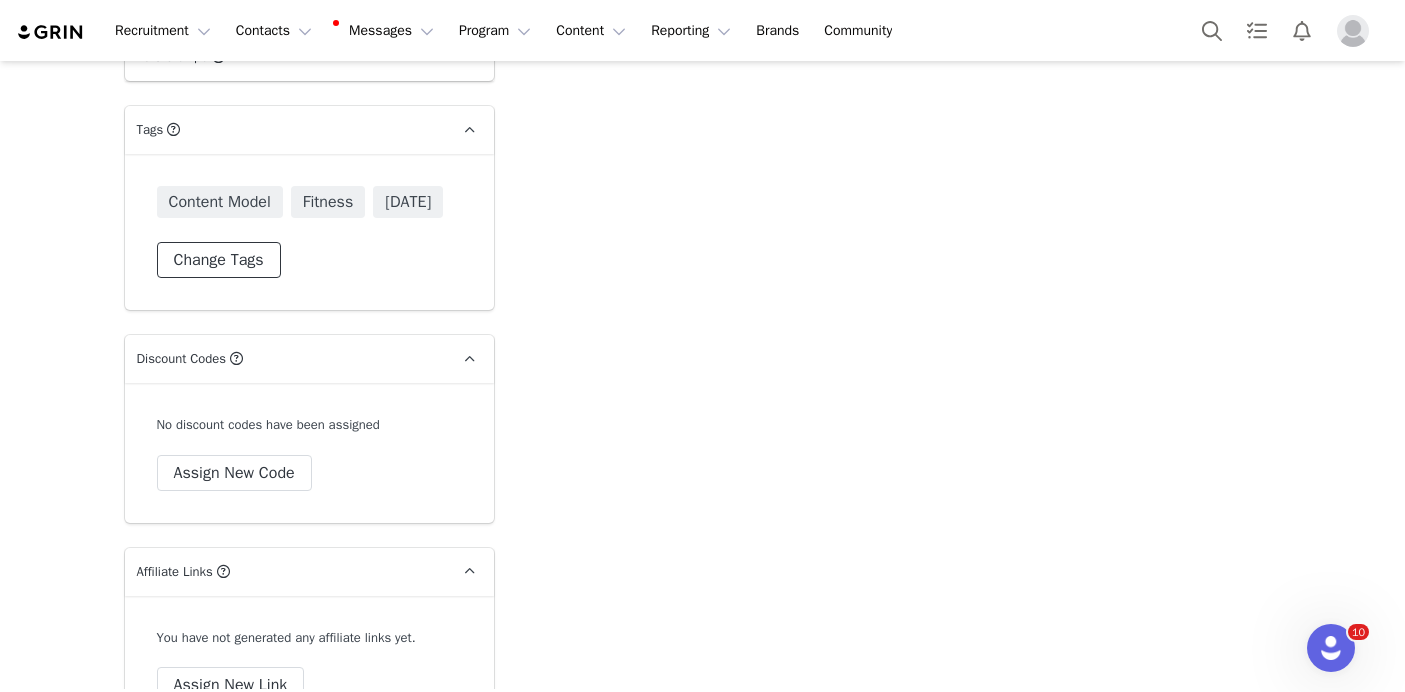 click on "Change Tags" at bounding box center [219, 260] 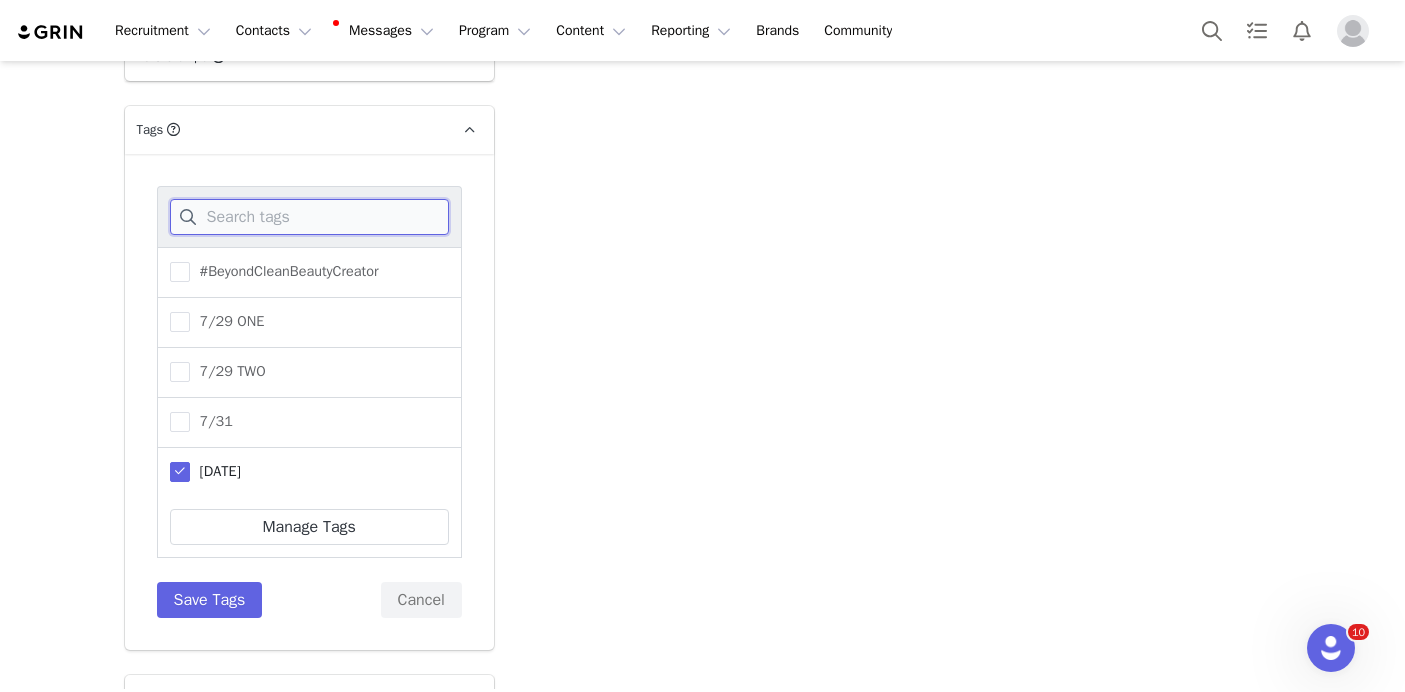click at bounding box center (309, 217) 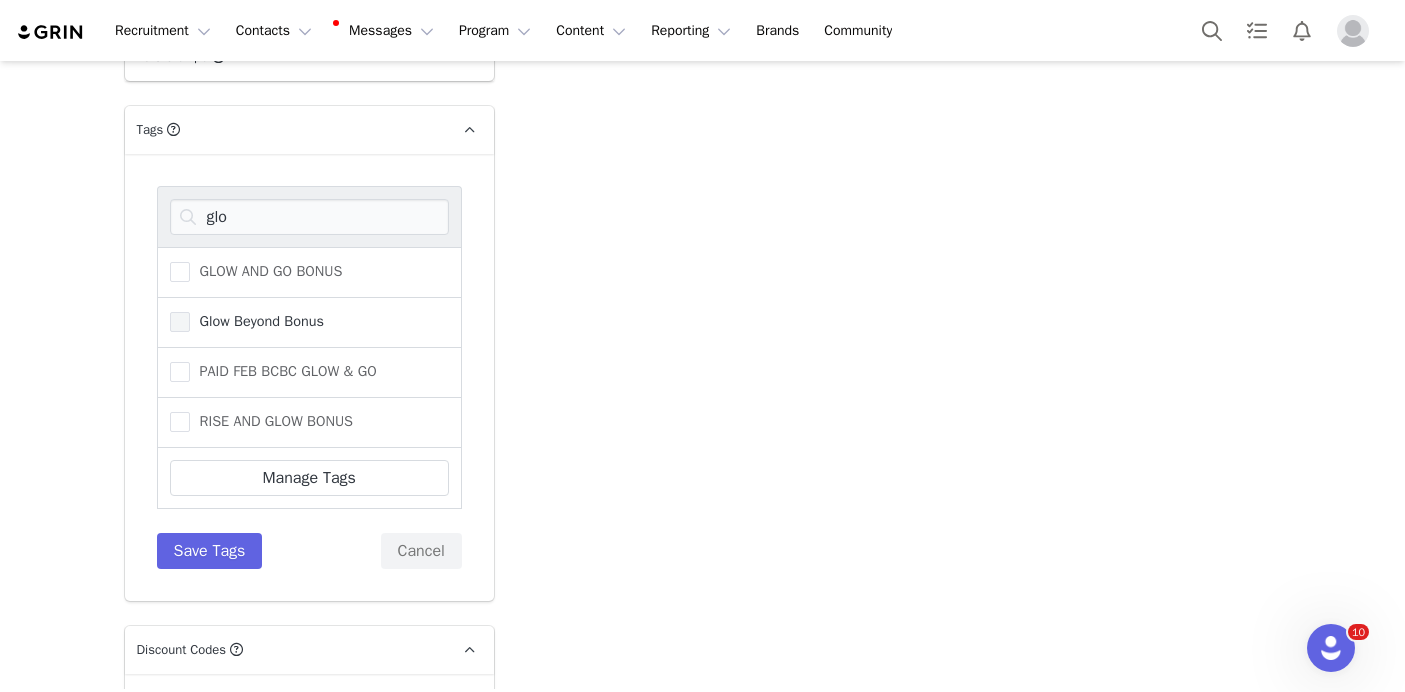 click on "Glow Beyond Bonus" at bounding box center [257, 321] 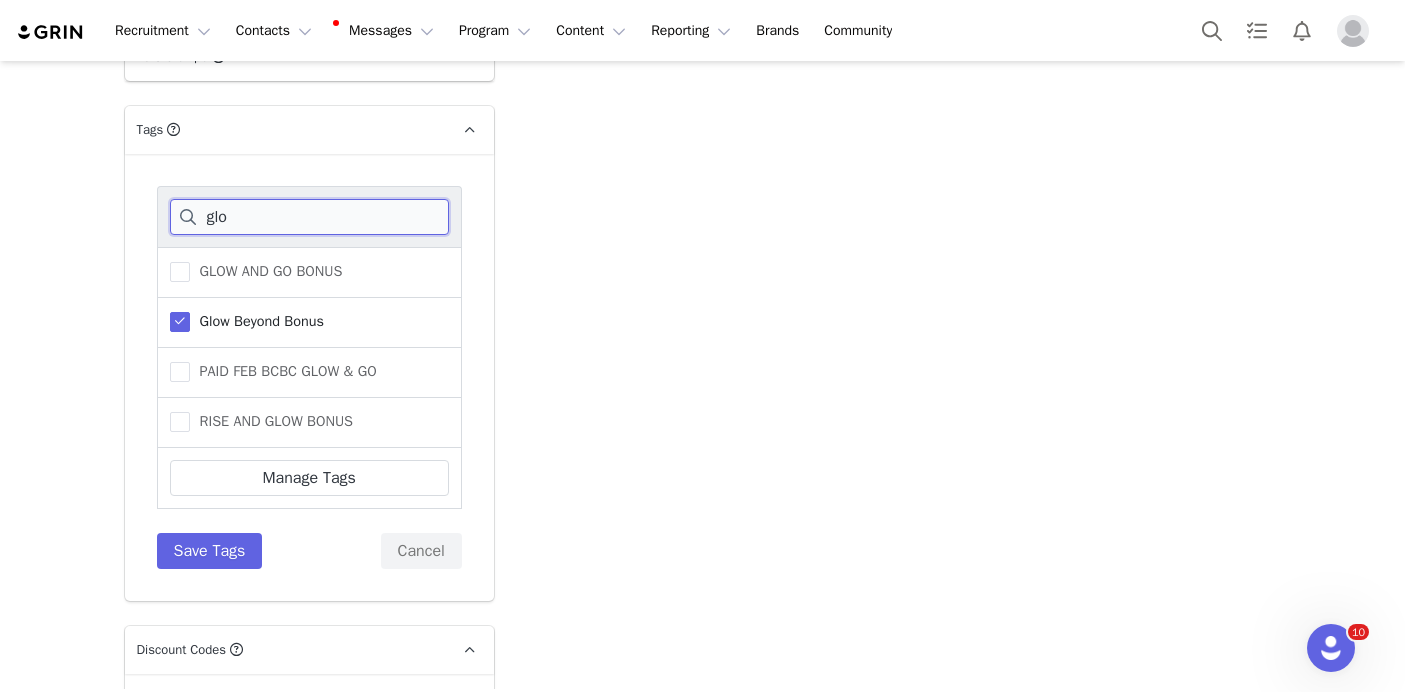 click on "glo" at bounding box center [309, 217] 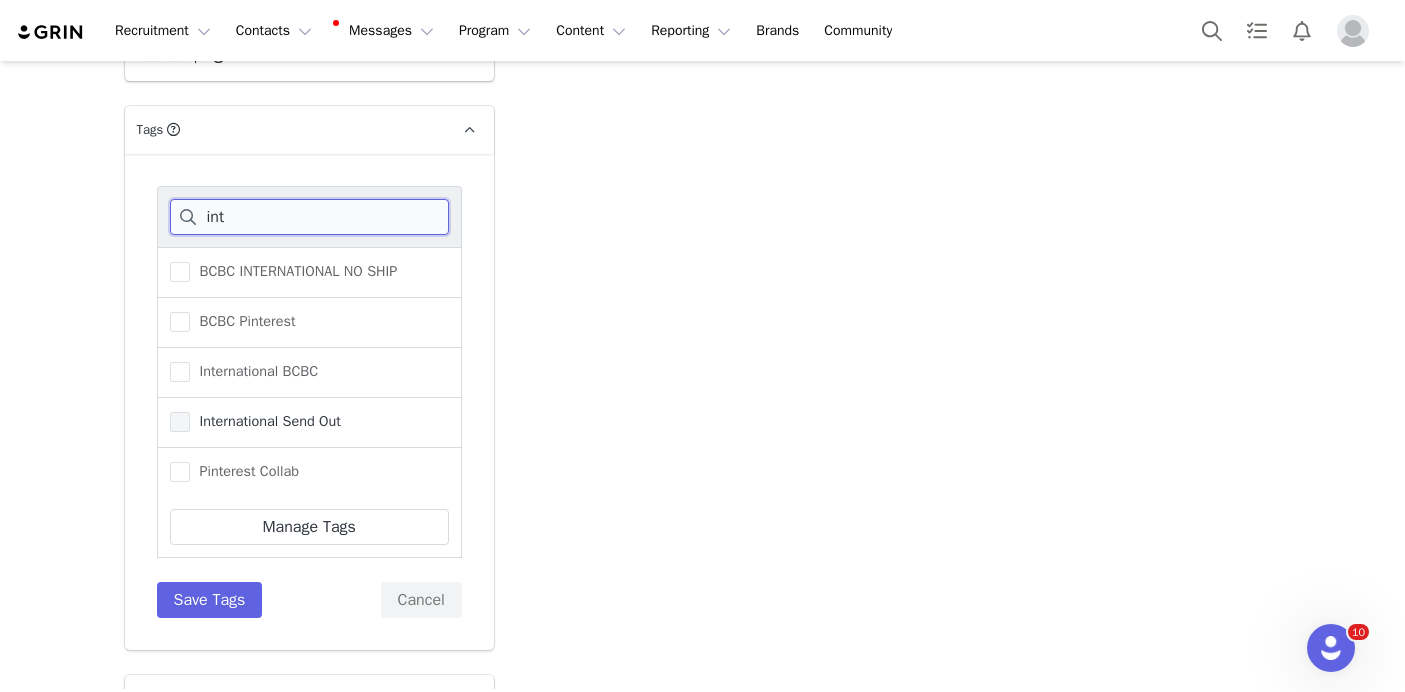 type on "int" 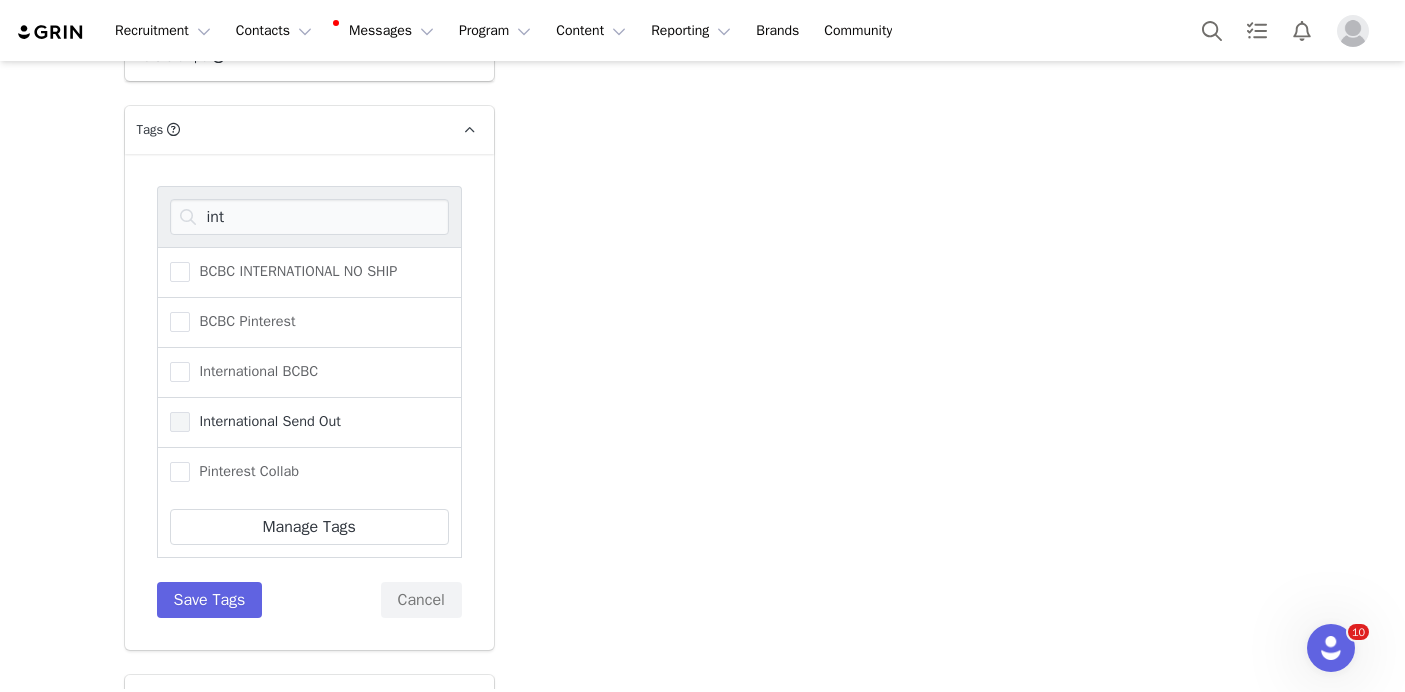click on "International Send Out" at bounding box center [265, 421] 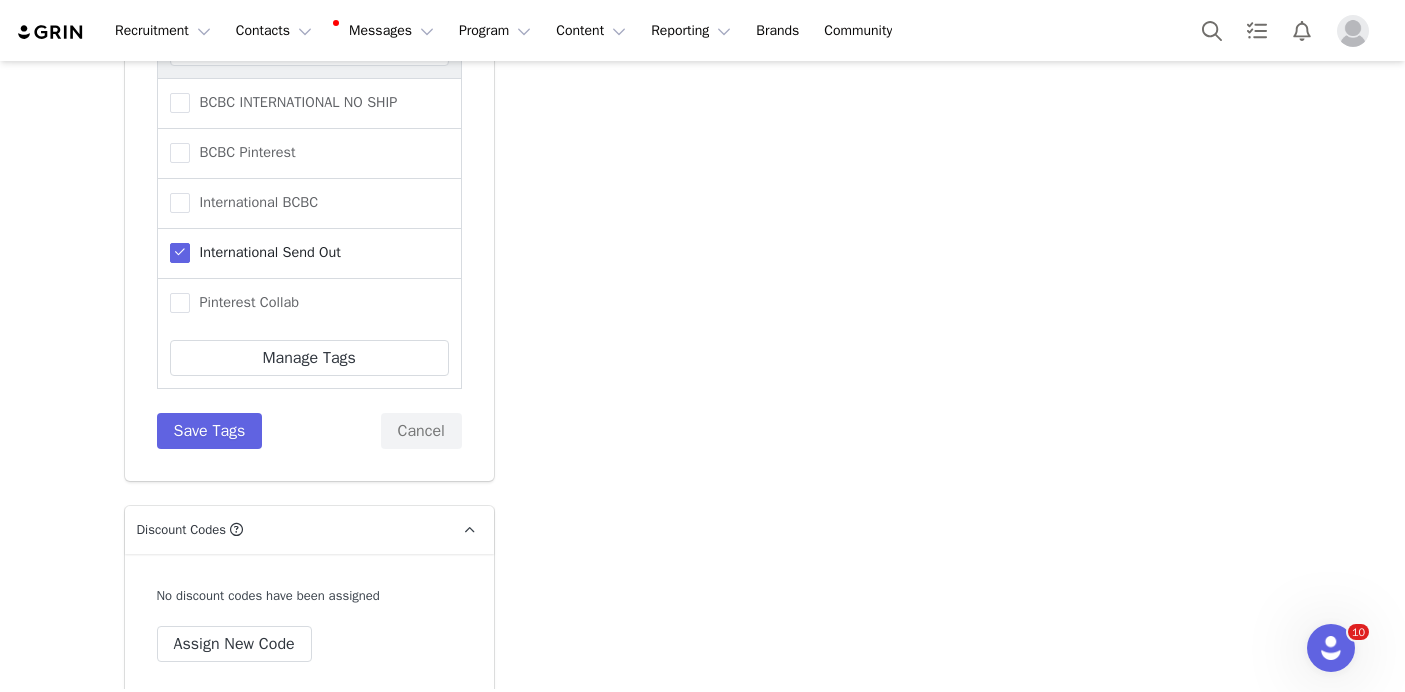 scroll, scrollTop: 7689, scrollLeft: 0, axis: vertical 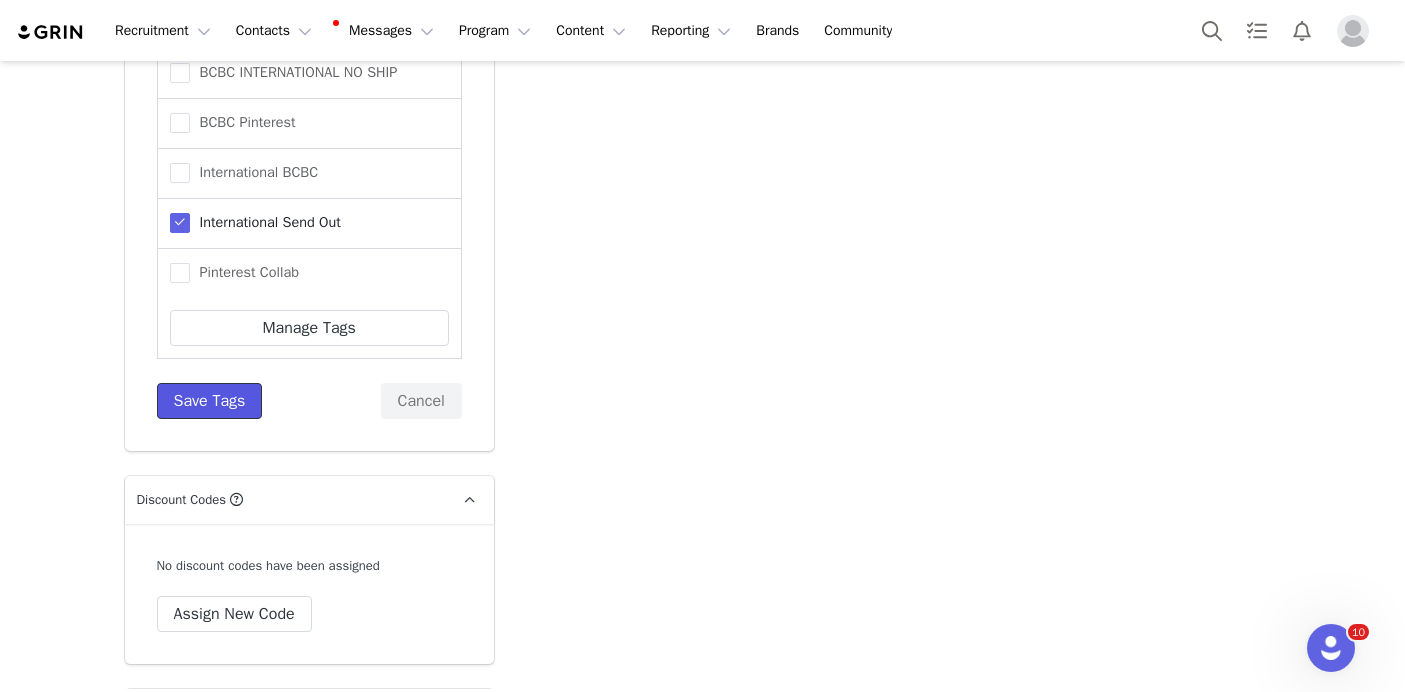 click on "Save Tags" at bounding box center (210, 401) 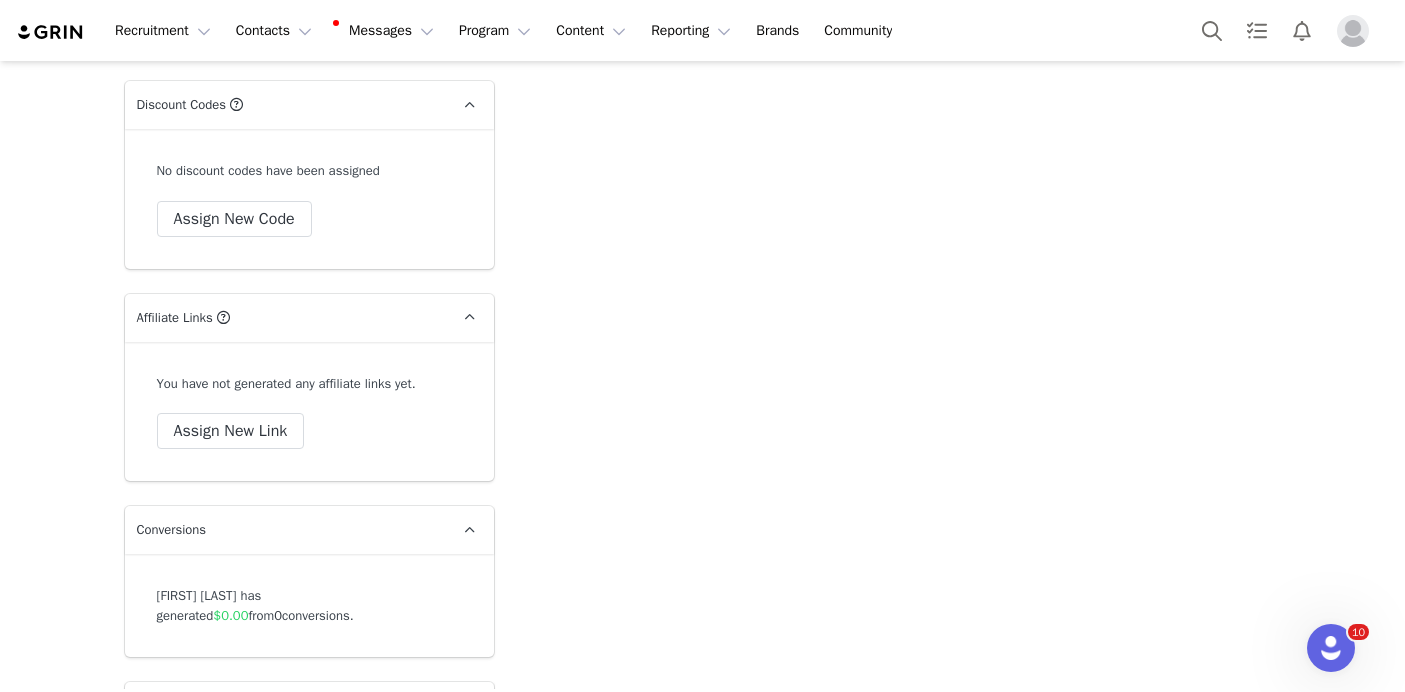 scroll, scrollTop: 7836, scrollLeft: 0, axis: vertical 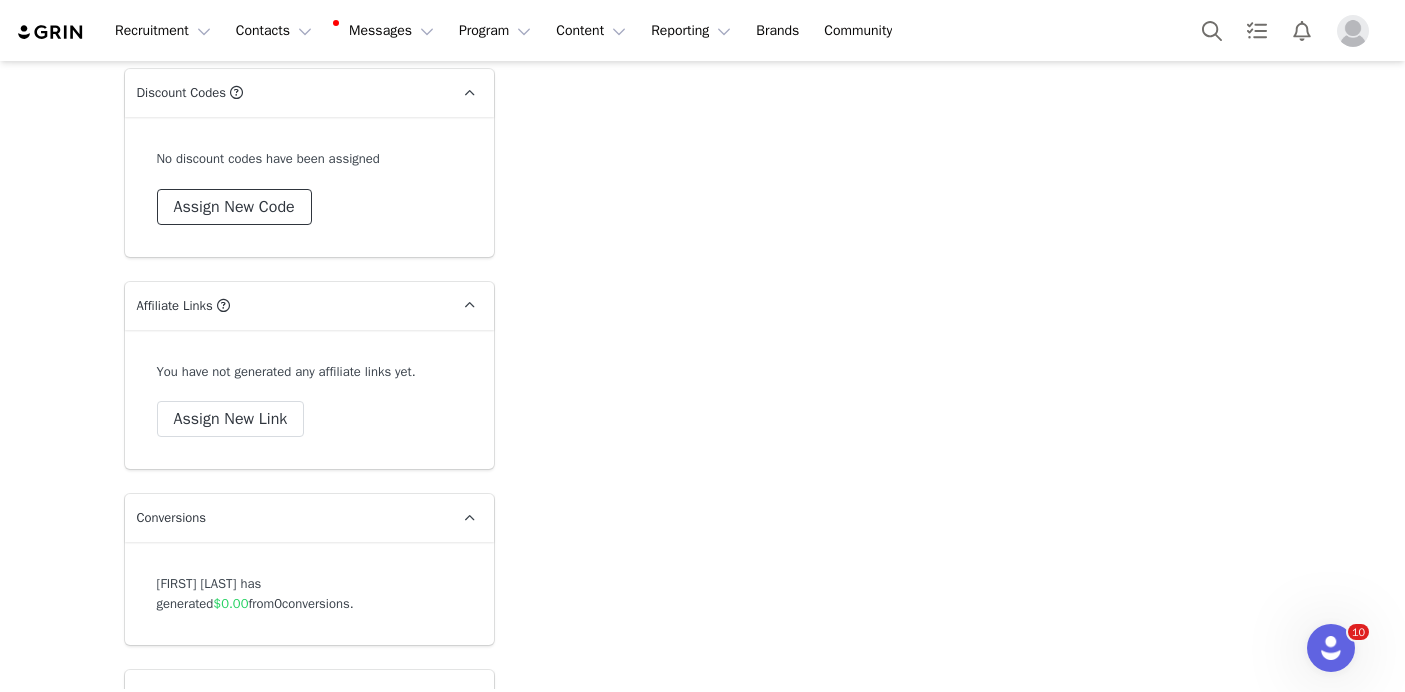 click on "Assign New Code" at bounding box center [234, 207] 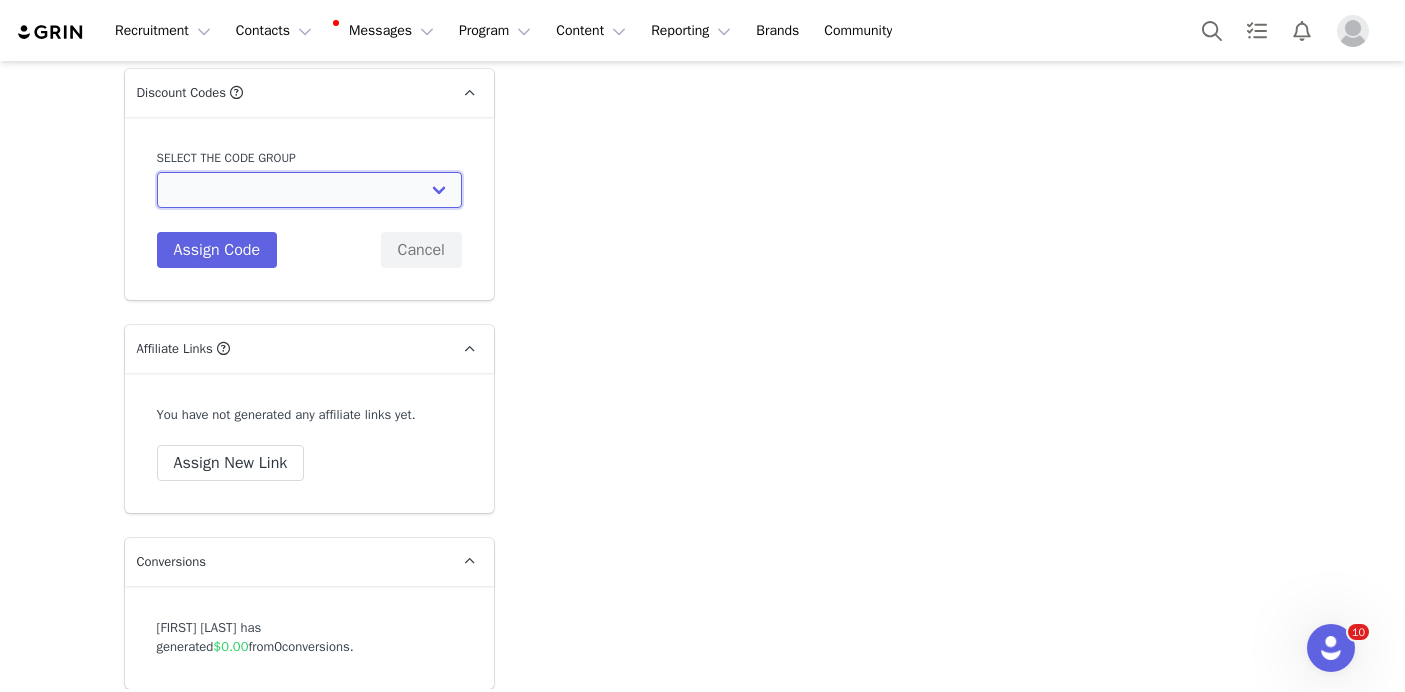 click on "Ogee: Beyond Clean Beauty Creators 15%   Ogee: General 25%   Ogee: OGEE GENERAL   Ogee: BCBC 30%   Ogee: Jenny Kaplan Holiday Discount   Ogee: Influencer Purchase 40% Off   Ogee: Mega Influencer Discount Codes   Ogee: Amanda YouTube Discount Codes   Ogee: Julia Pinterest Discount Codes   Ogee: Julia McGuire Code   Ogee: Sav Blog Discount Codes" at bounding box center (309, 190) 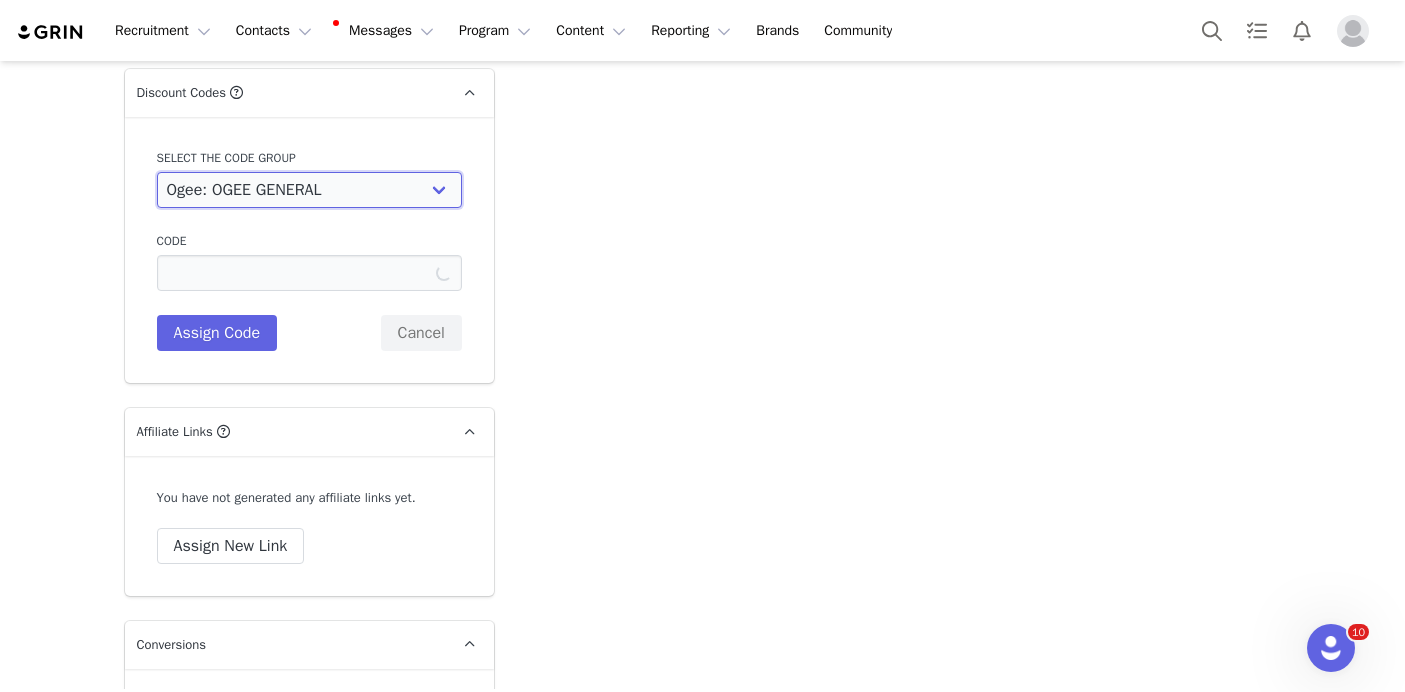 type on "GUNES15" 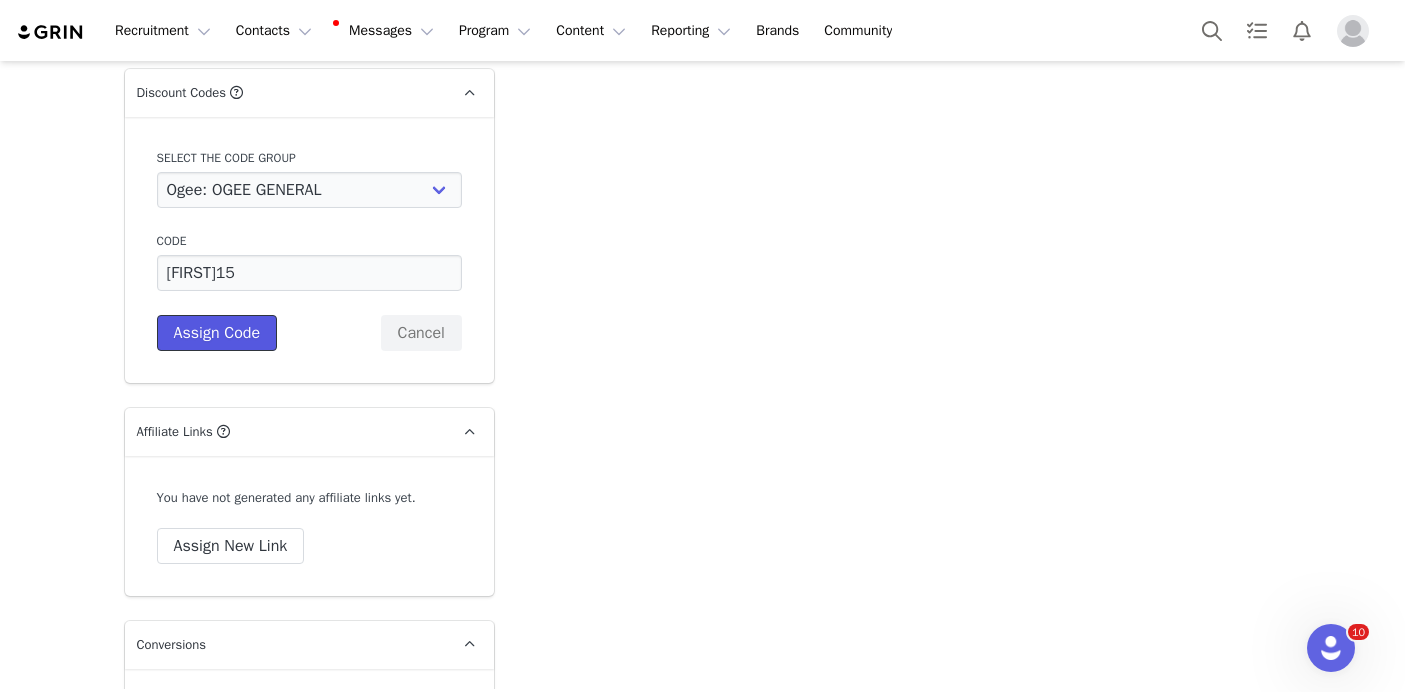 click on "Assign Code" at bounding box center (217, 333) 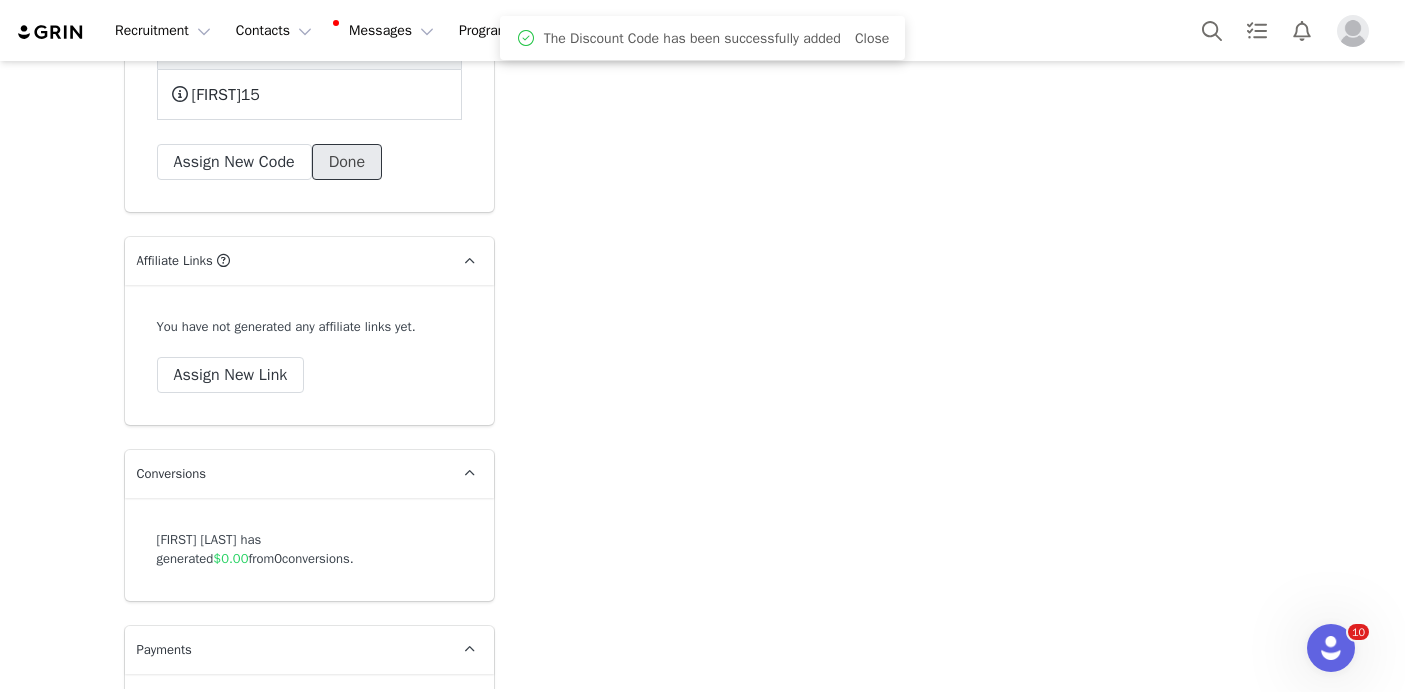 click on "Done" at bounding box center [347, 162] 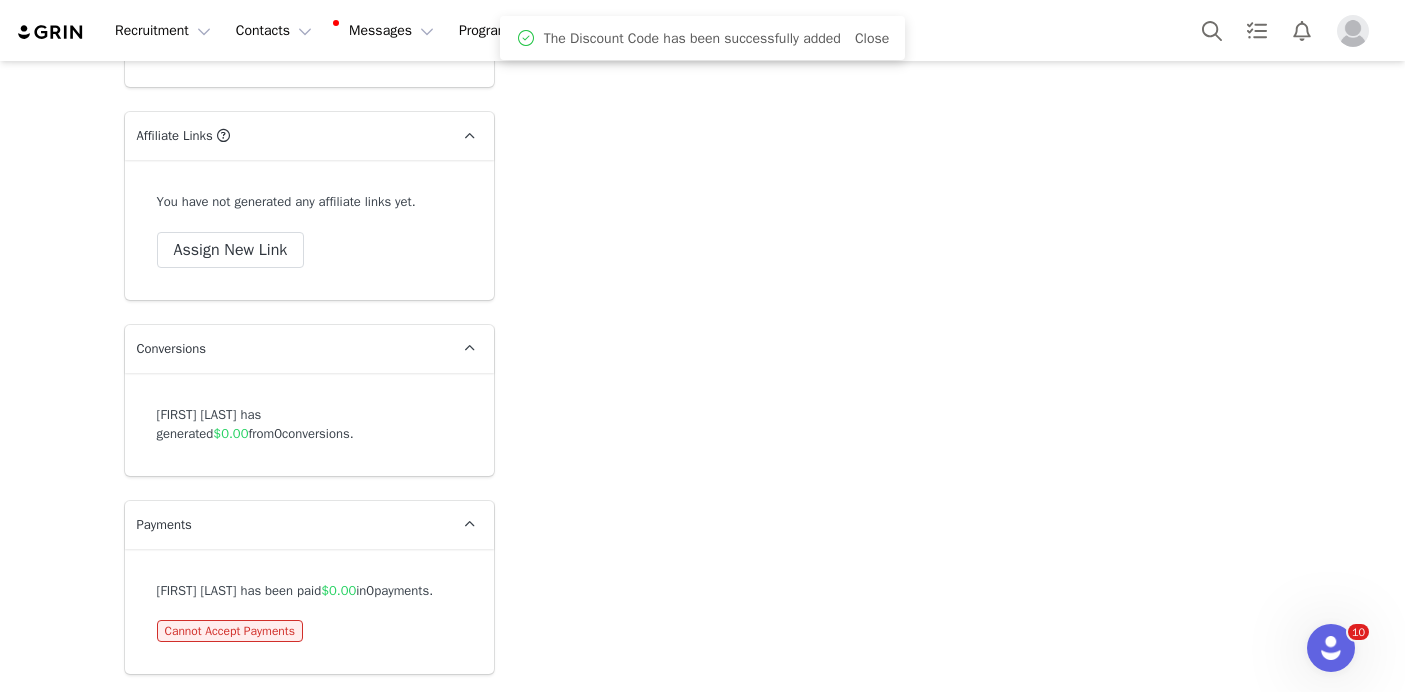scroll, scrollTop: 8138, scrollLeft: 0, axis: vertical 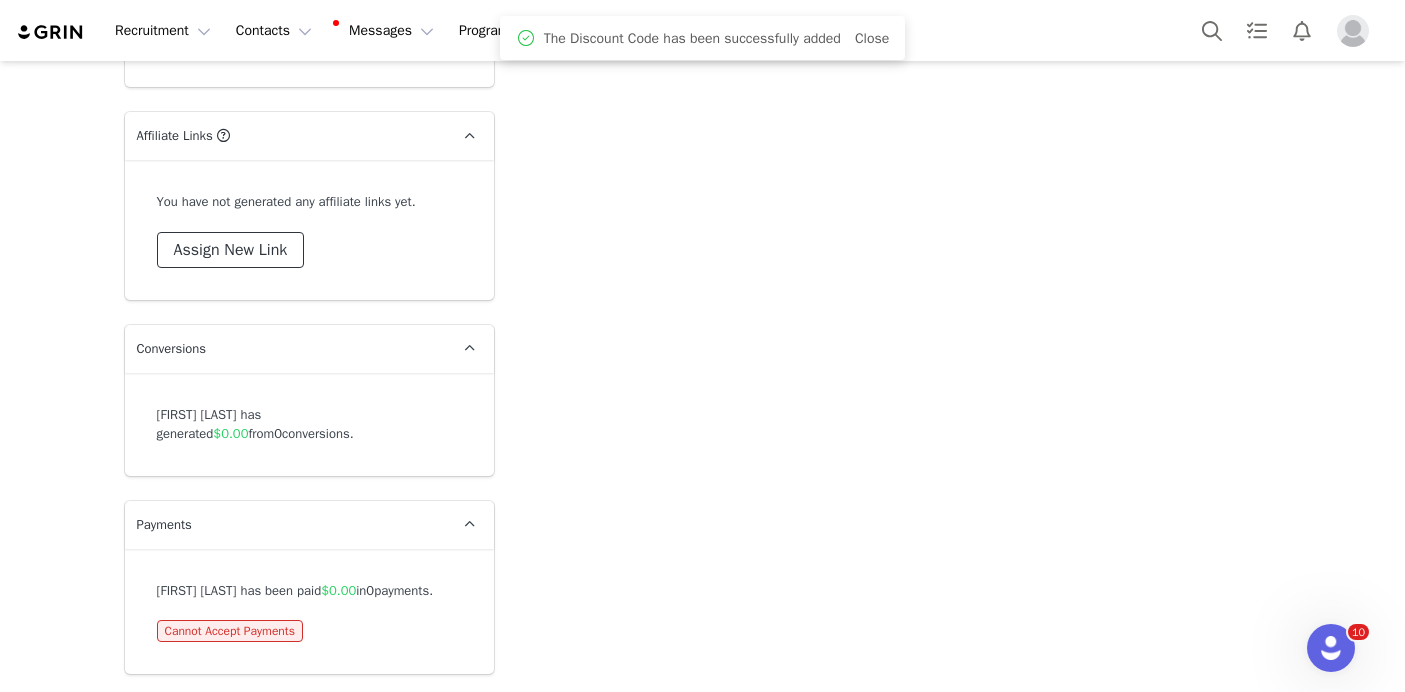 click on "Assign New Link" at bounding box center [231, 250] 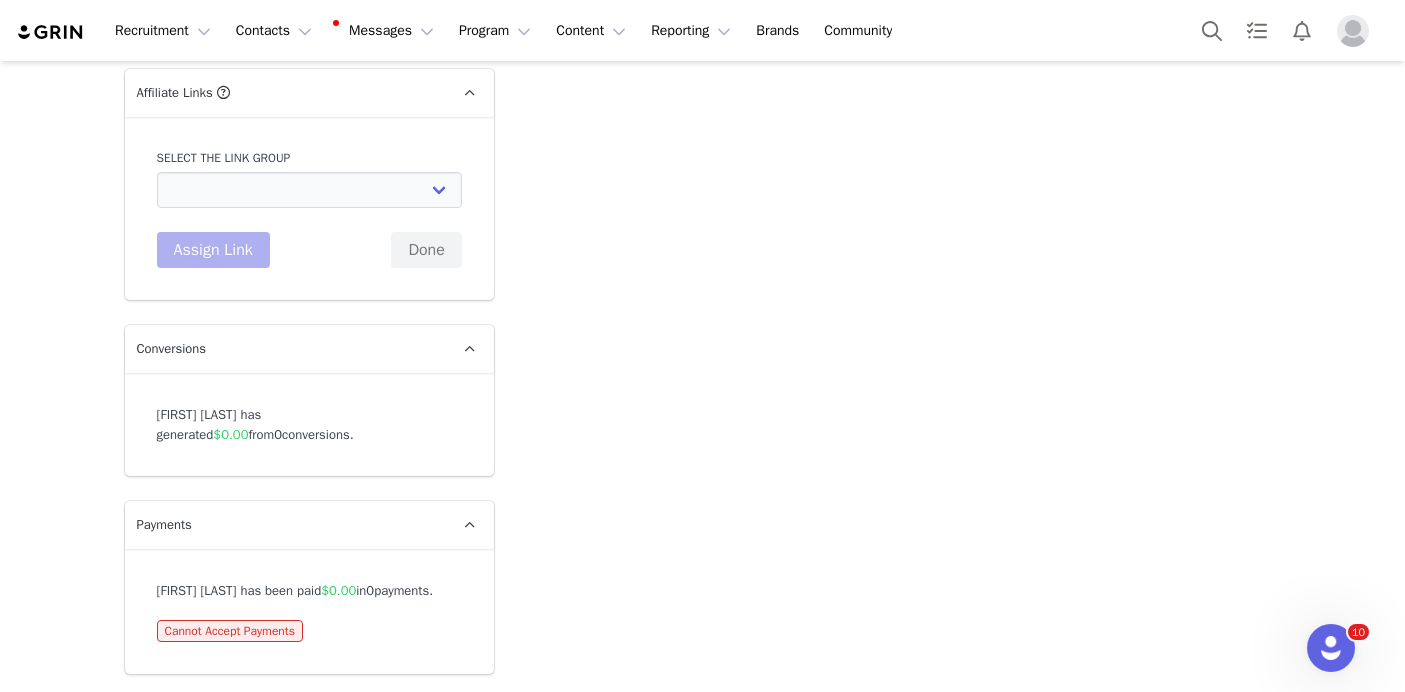 select on "12312" 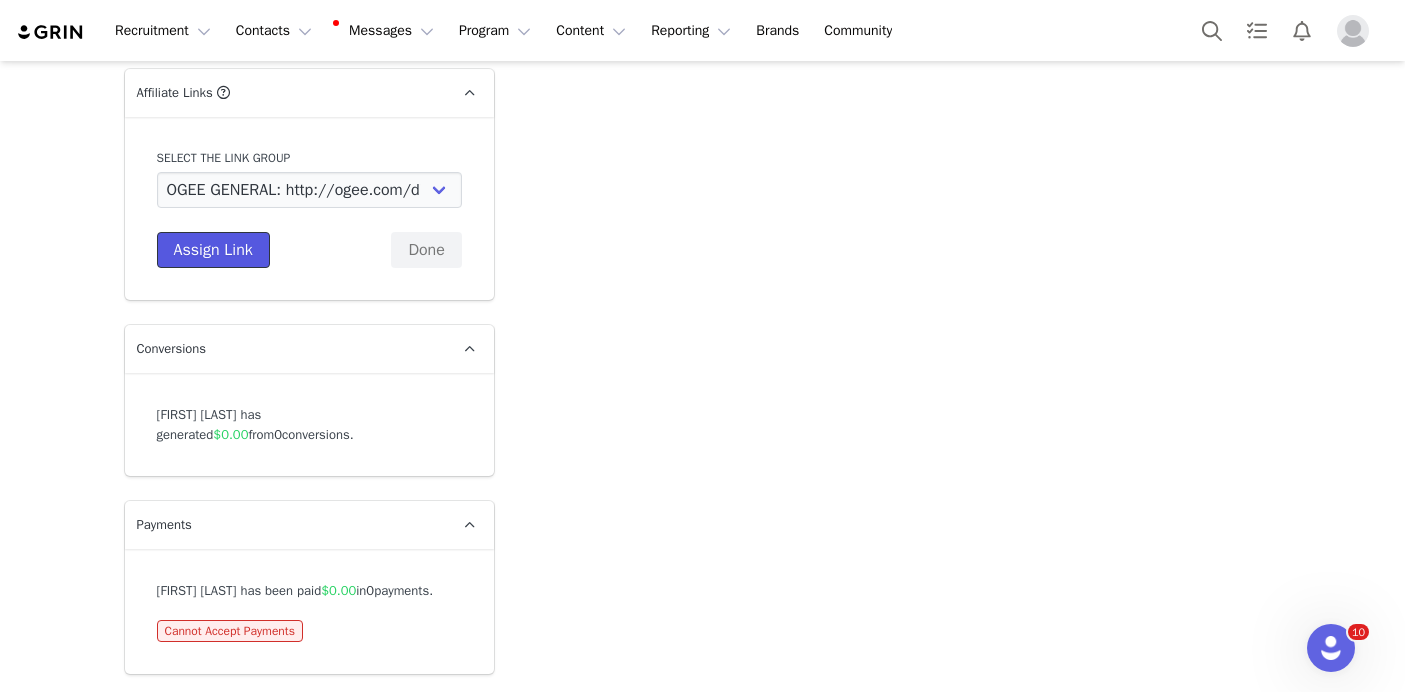 click on "Assign Link" at bounding box center [213, 250] 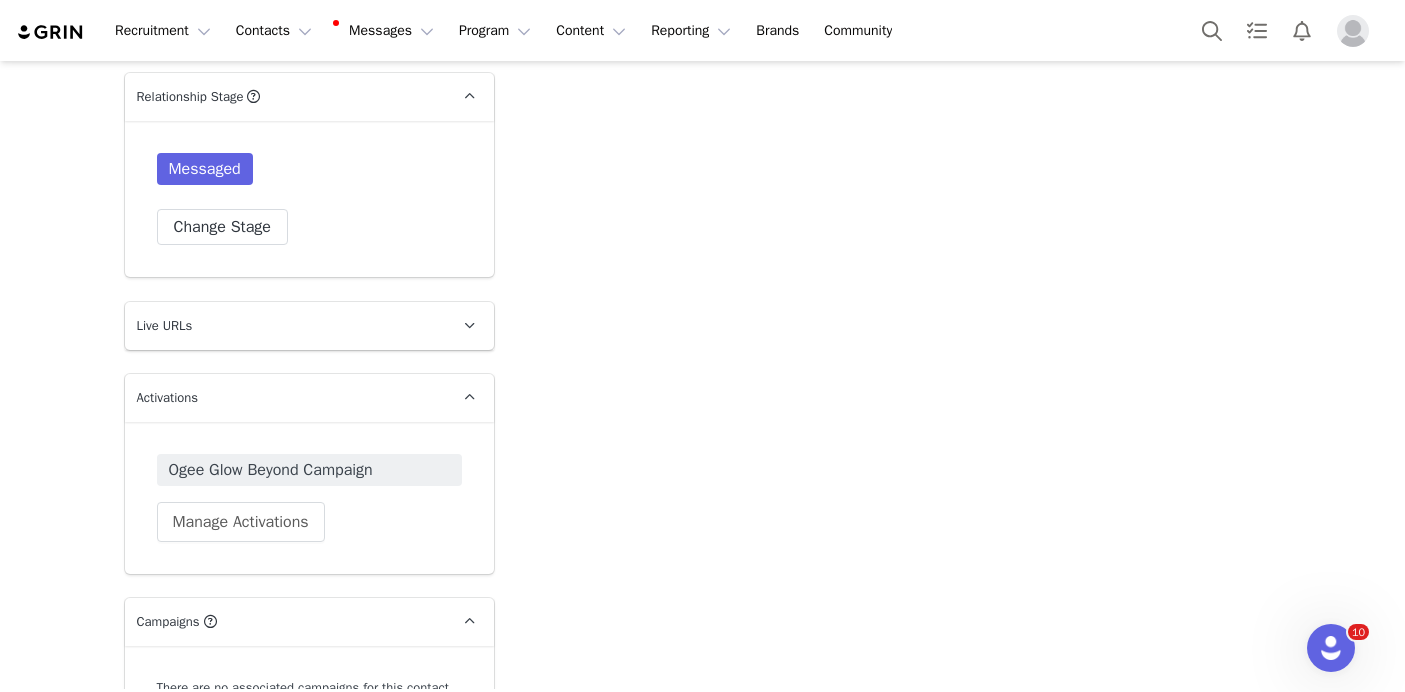scroll, scrollTop: 6688, scrollLeft: 0, axis: vertical 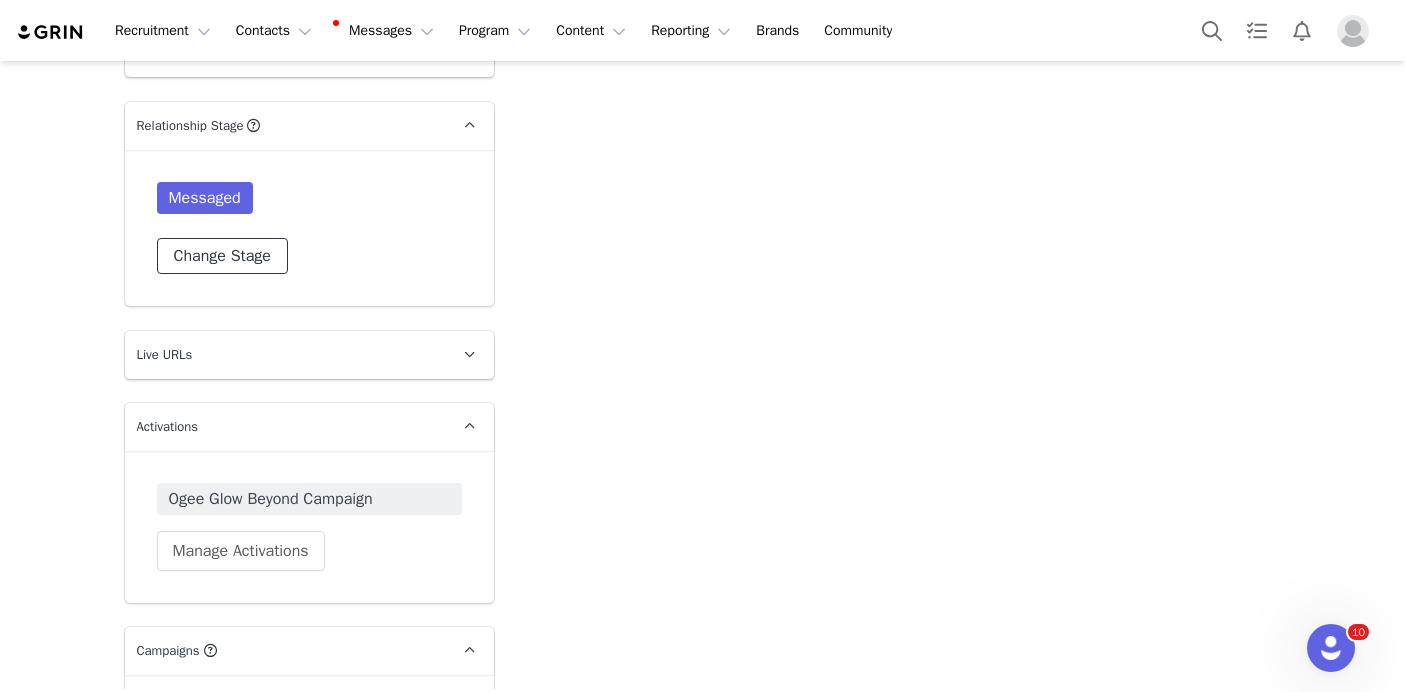 click on "Change Stage" at bounding box center (222, 256) 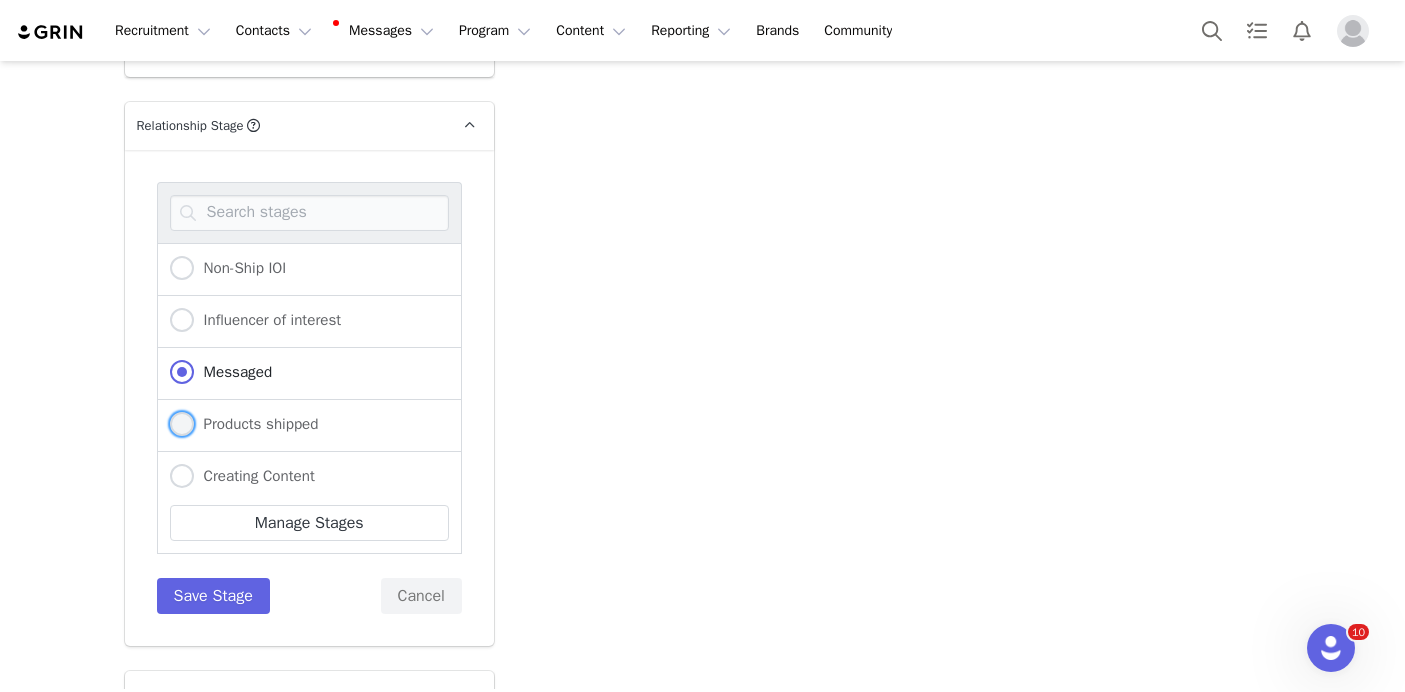 click on "Products shipped" at bounding box center (256, 424) 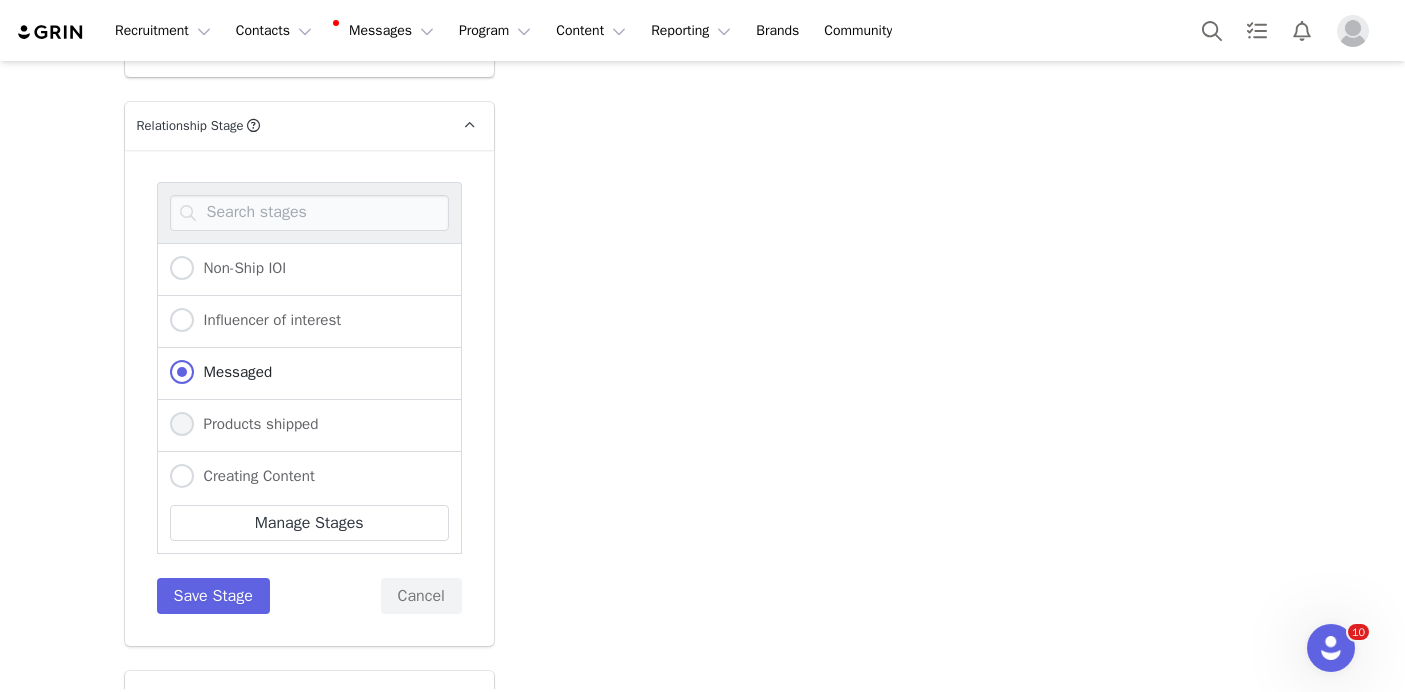 click on "Products shipped" at bounding box center (182, 425) 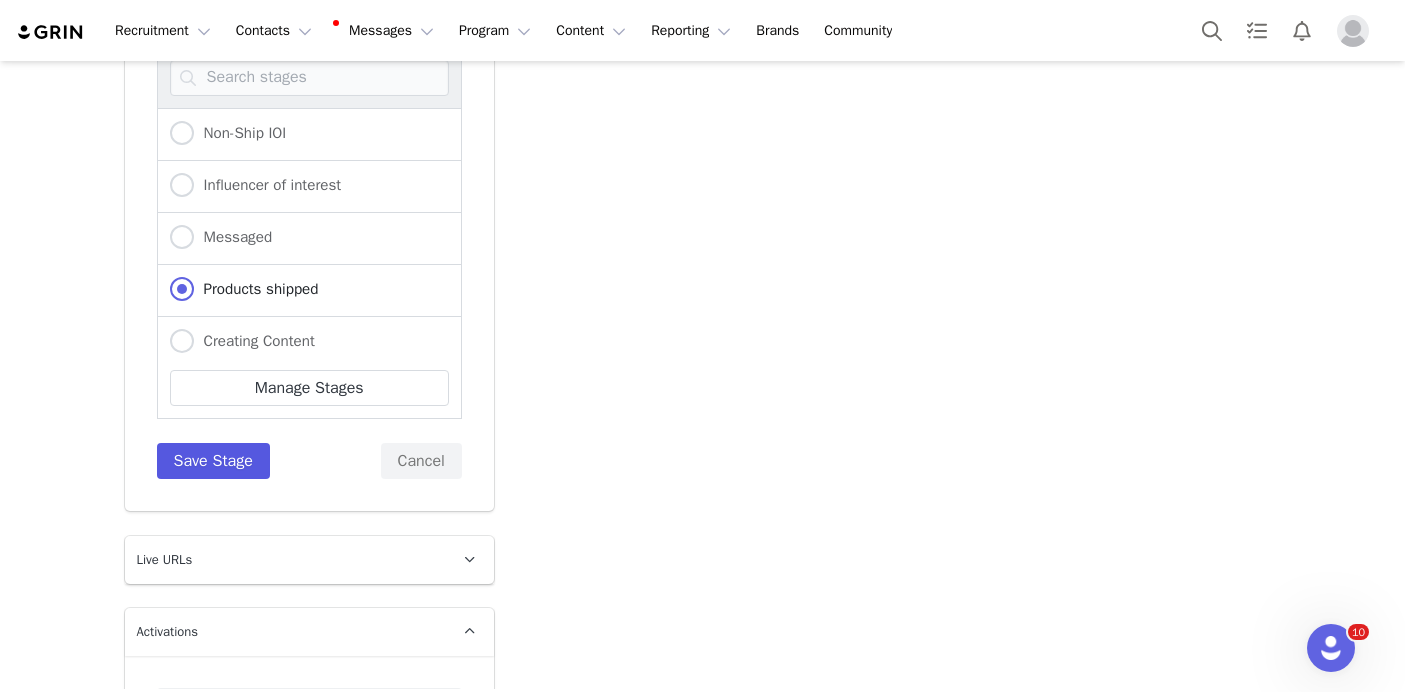 scroll, scrollTop: 6842, scrollLeft: 0, axis: vertical 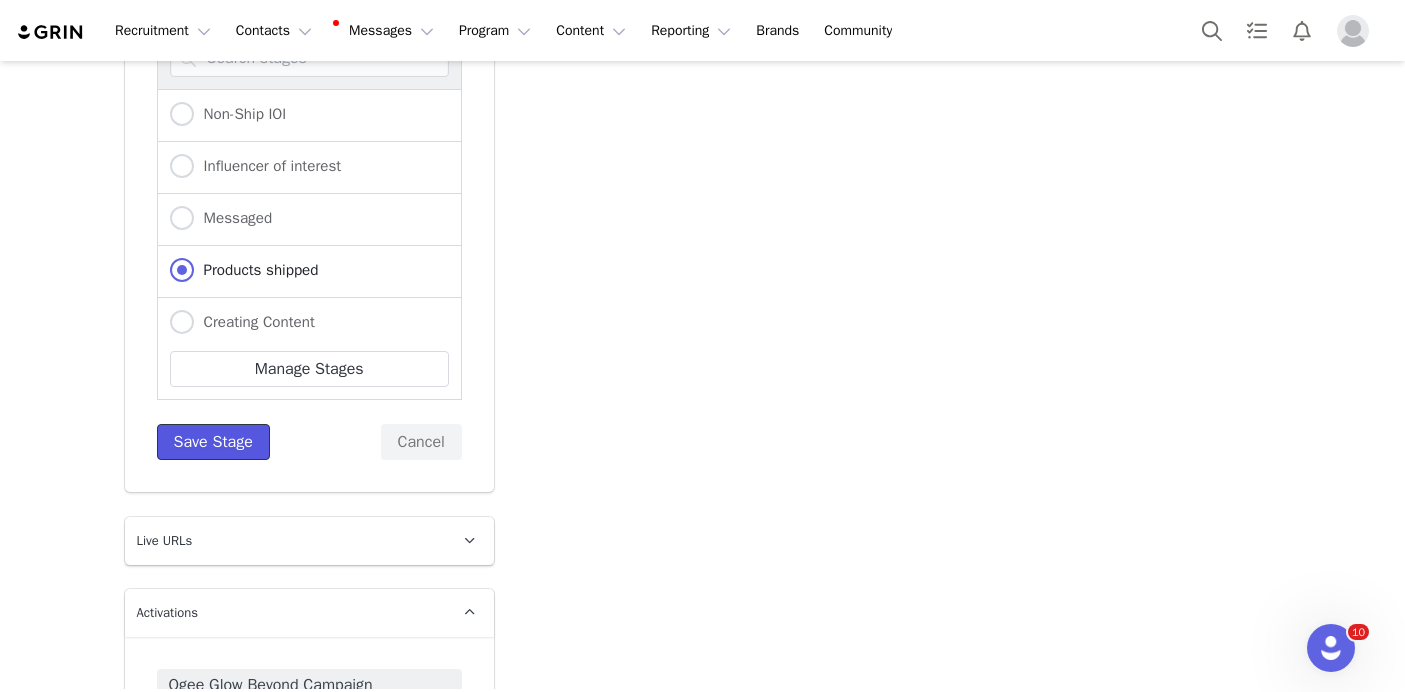 click on "Save Stage" at bounding box center (213, 442) 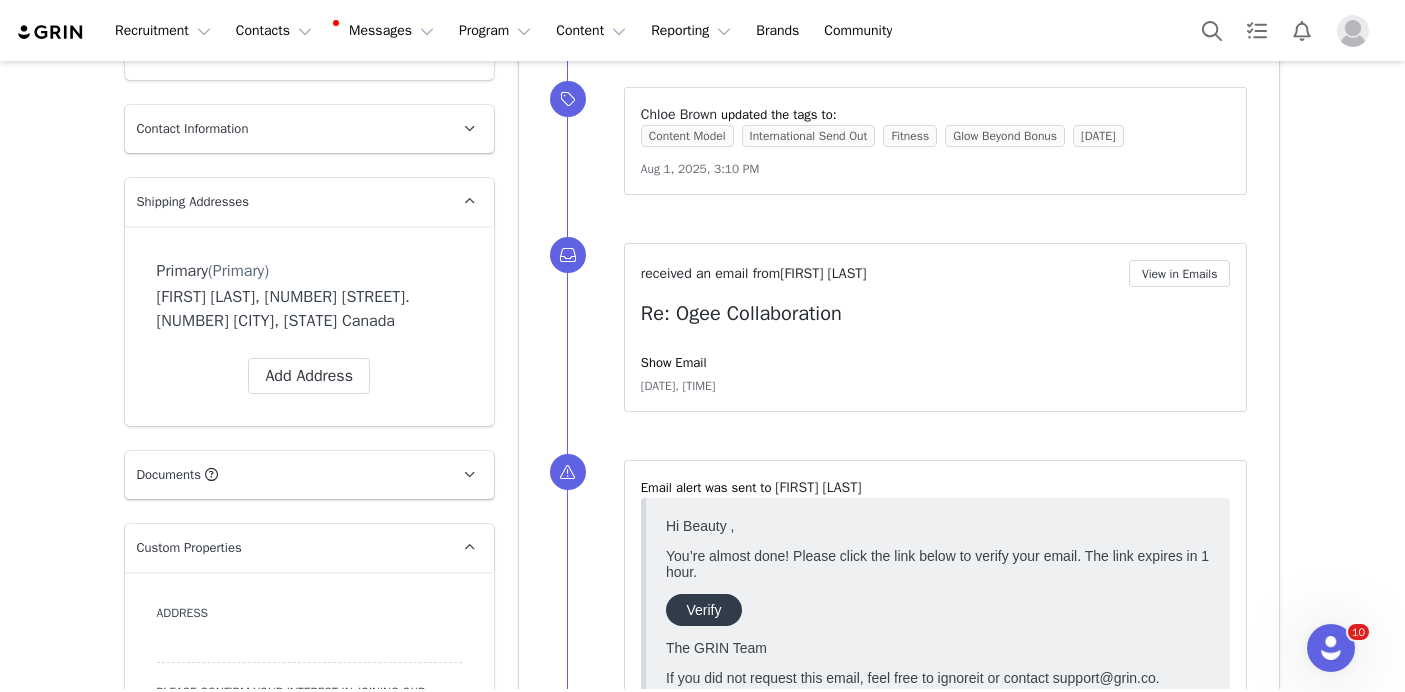 scroll, scrollTop: 742, scrollLeft: 0, axis: vertical 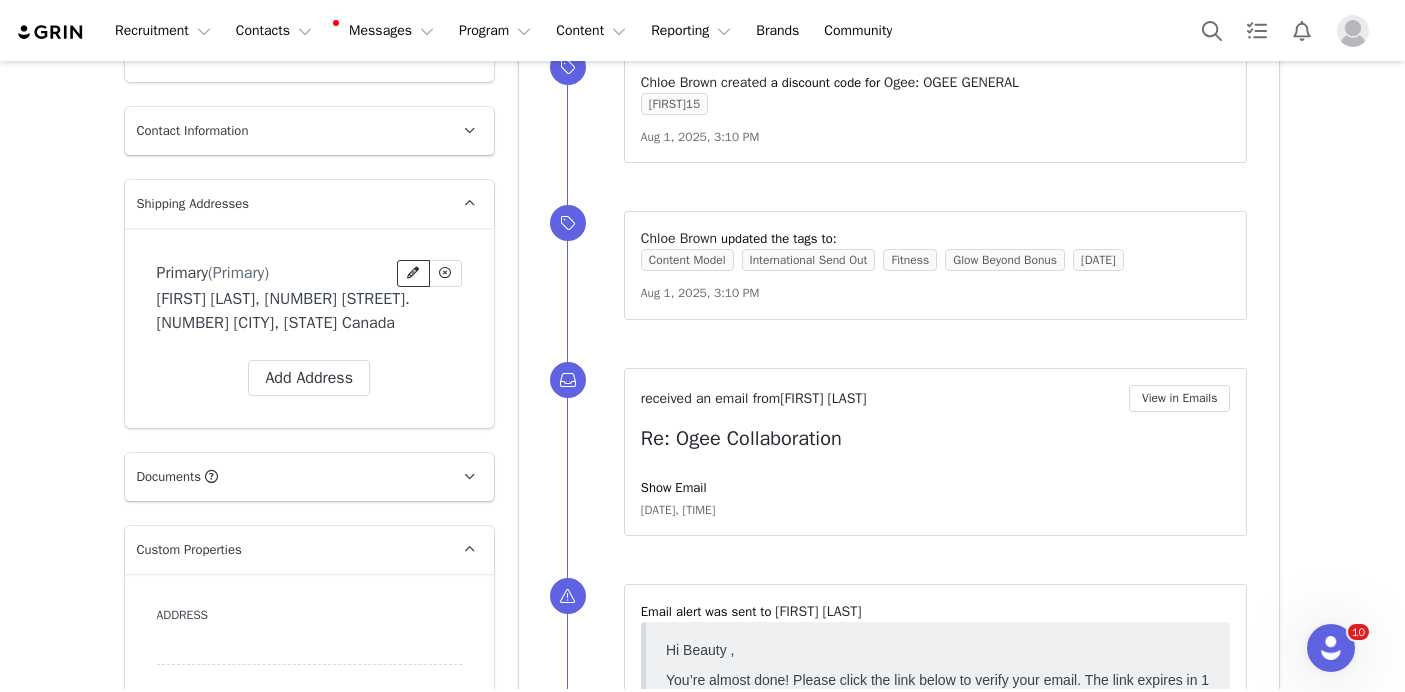 click at bounding box center [413, 273] 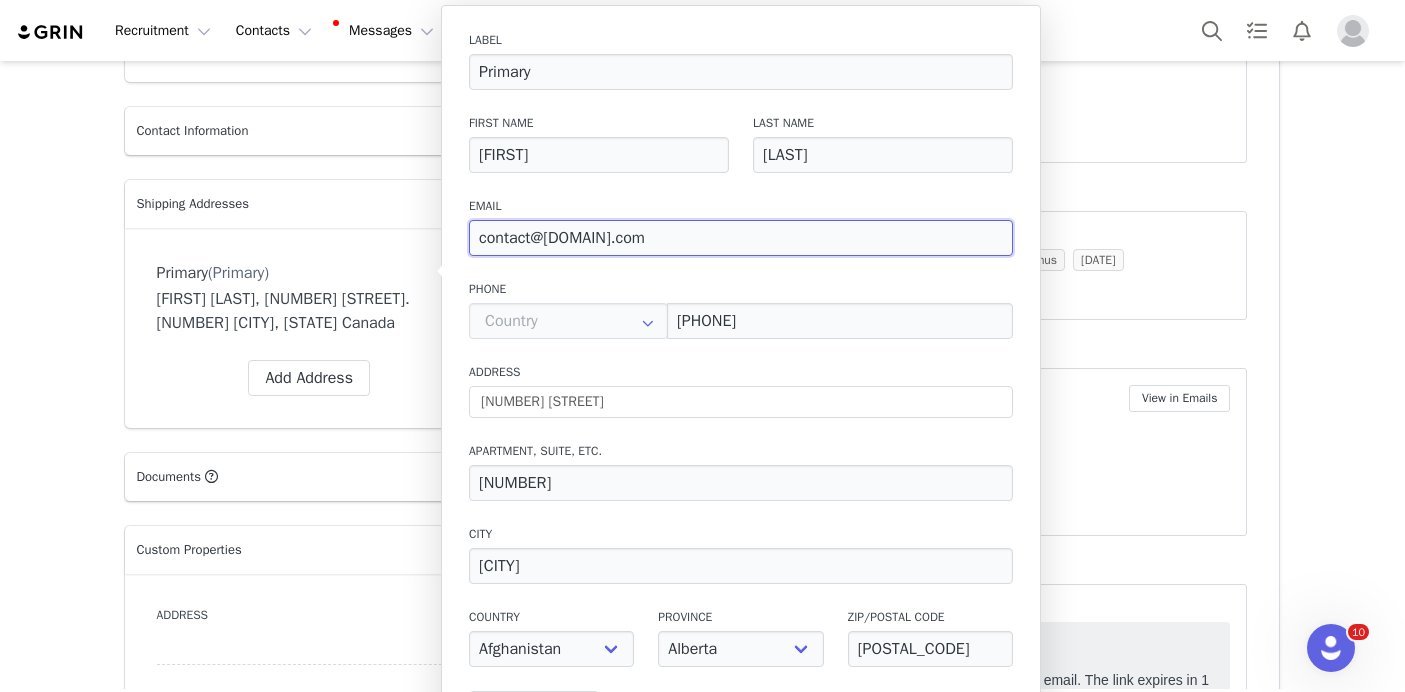 click on "contact@movewithgunes.com" at bounding box center (741, 238) 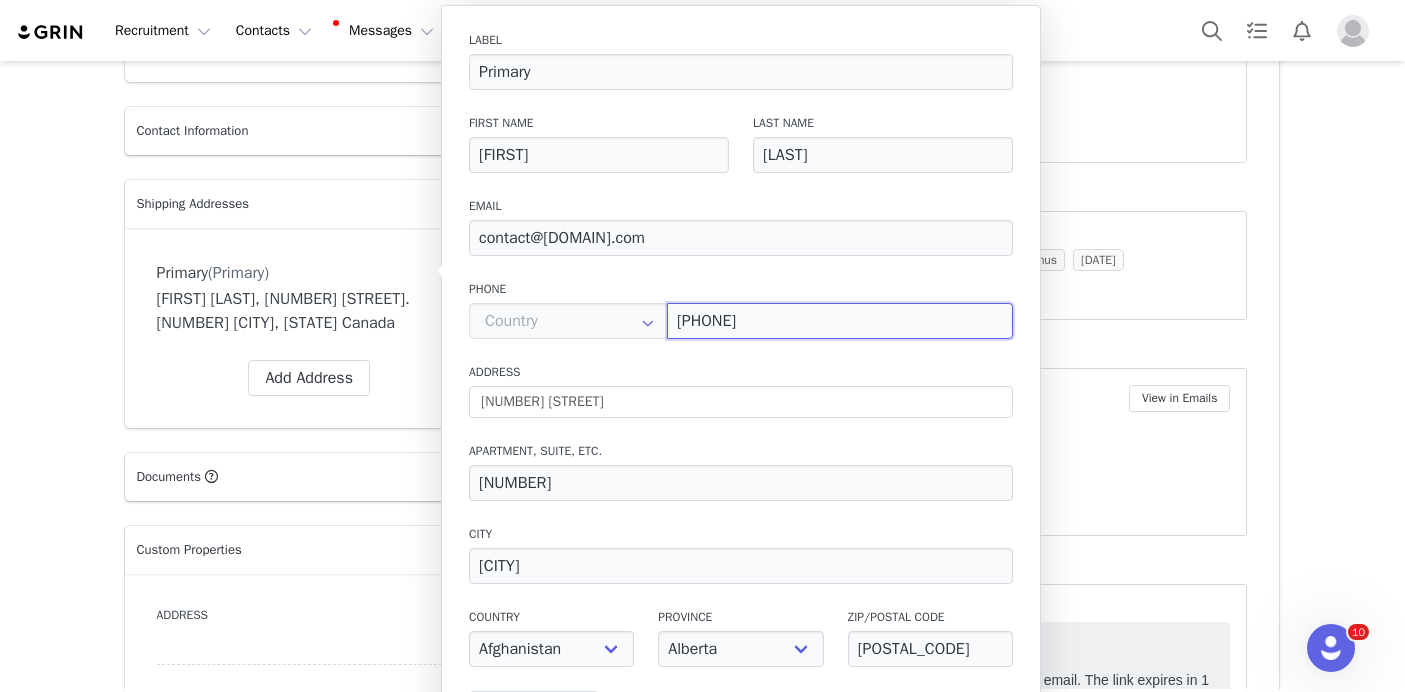 click on "4374248851" at bounding box center (840, 321) 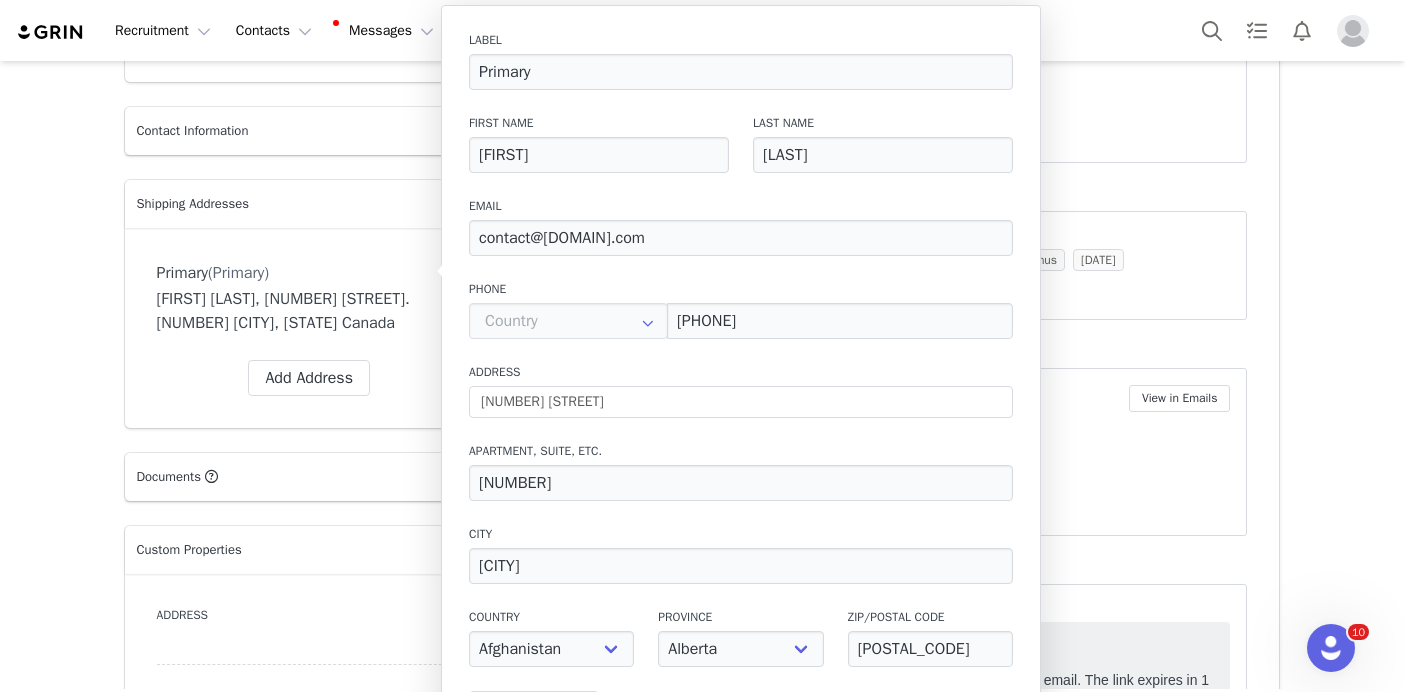 click on "Creators Gunes Caliskan Profile  Gunes Caliskan      10.1K followers  Audience Reports  Request a detailed report of this creator's audience demographics and content performance for each social channel. Limit 100 reports per month.  0 / 100 reports used this month  Instagram          Request Report Contact Type  Contact type can be Creator, Prospect, Application, or Manager.   Creator  Demote this Creator? This will remove all accepted proposals attached to this creator.  Yes, demote  Demote to Prospect Archive this Creator? Important:  marking a creator as "Archived" will stop conversion and content tracking. Previous conversions and content will still be available for reporting purposes. Are you sure you want to continue?   Yes, archive  Archive Creator Contact Information  First Name  Gunes  Last Name  Caliskan Email Address contact@movewithgunes.com  Phone Number  +1 (United States) +93 (Afghanistan) +358 (Aland Islands) +355 (Albania) +213 (Algeria) +376 (Andorra) +244 (Angola) +1264 (Anguilla)  Gender" at bounding box center [702, 3768] 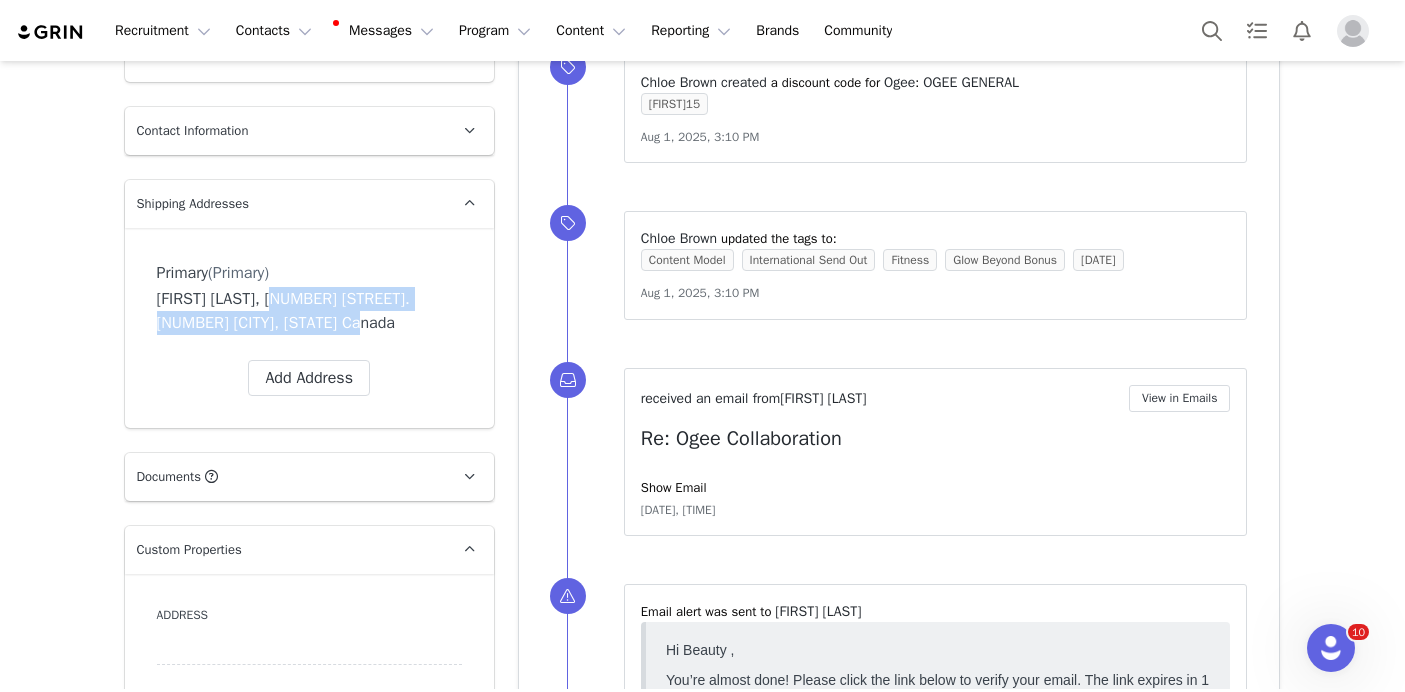 drag, startPoint x: 344, startPoint y: 321, endPoint x: 279, endPoint y: 294, distance: 70.38466 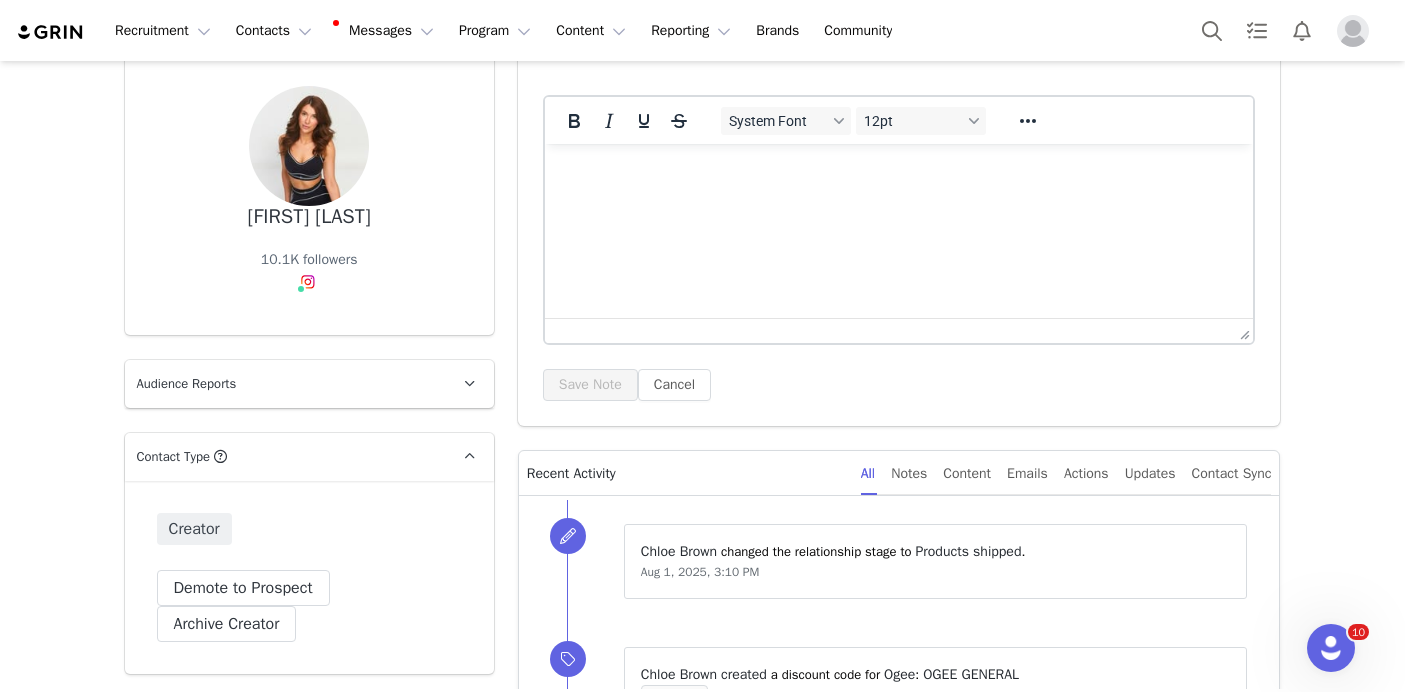 scroll, scrollTop: 0, scrollLeft: 0, axis: both 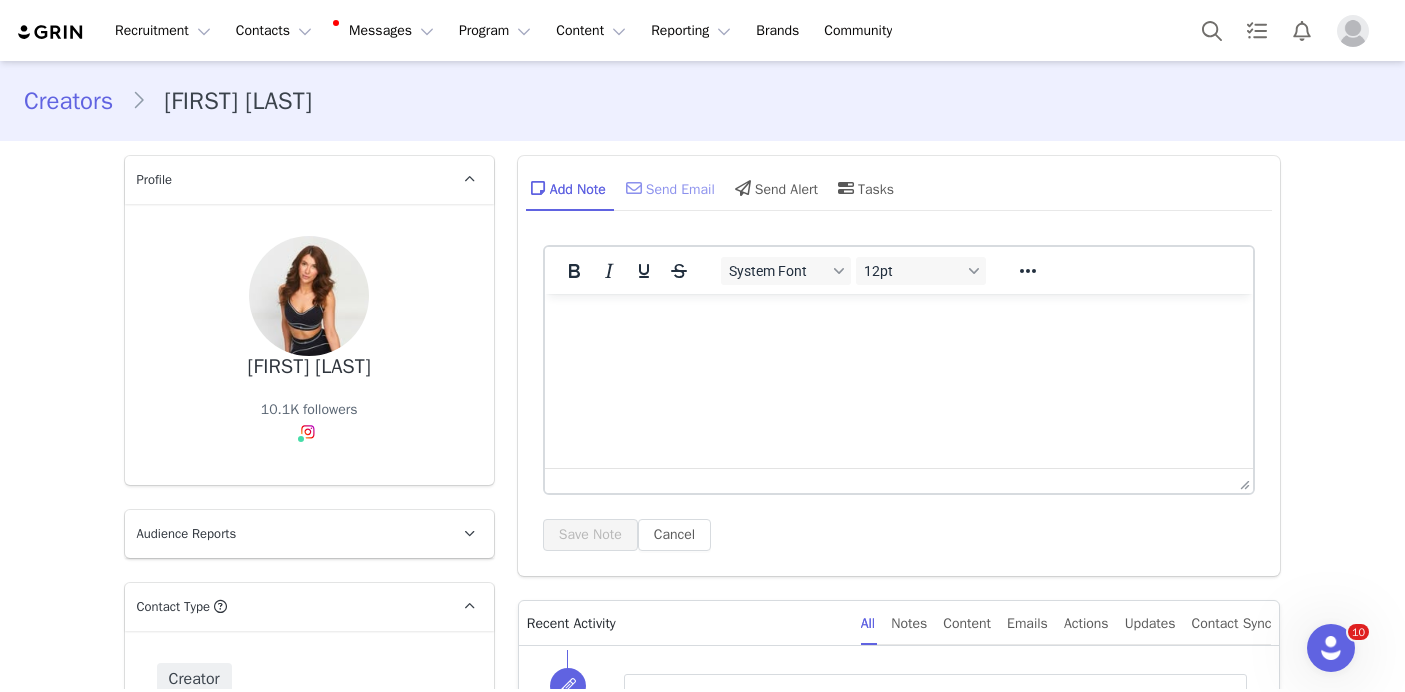 click on "Send Email" at bounding box center [668, 188] 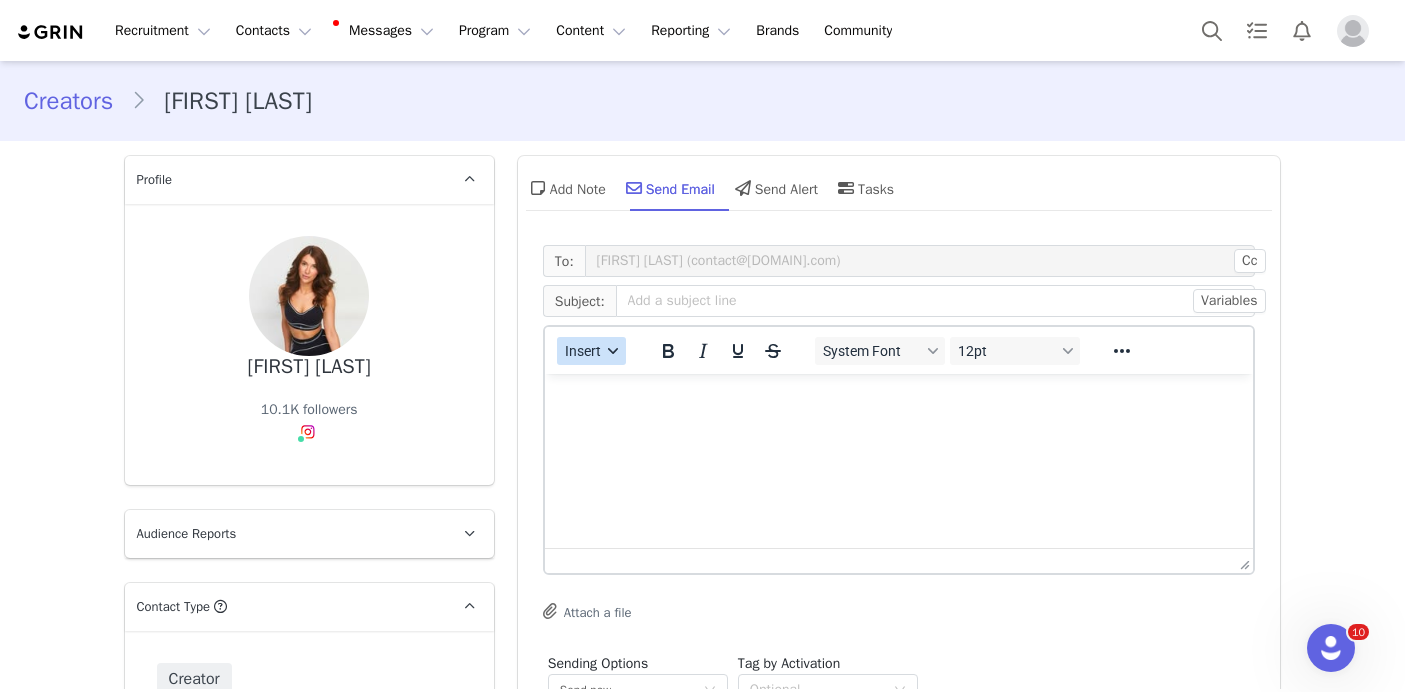scroll, scrollTop: 0, scrollLeft: 0, axis: both 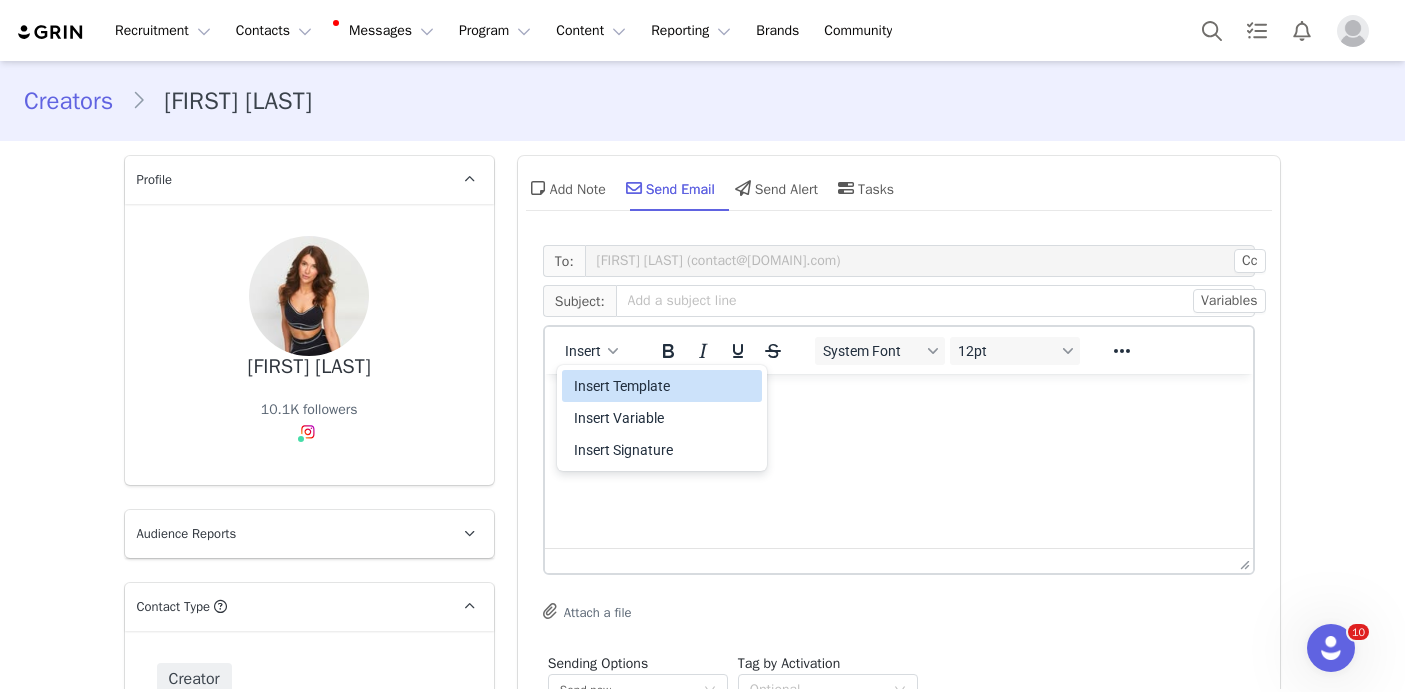 click on "Insert Template" at bounding box center [664, 386] 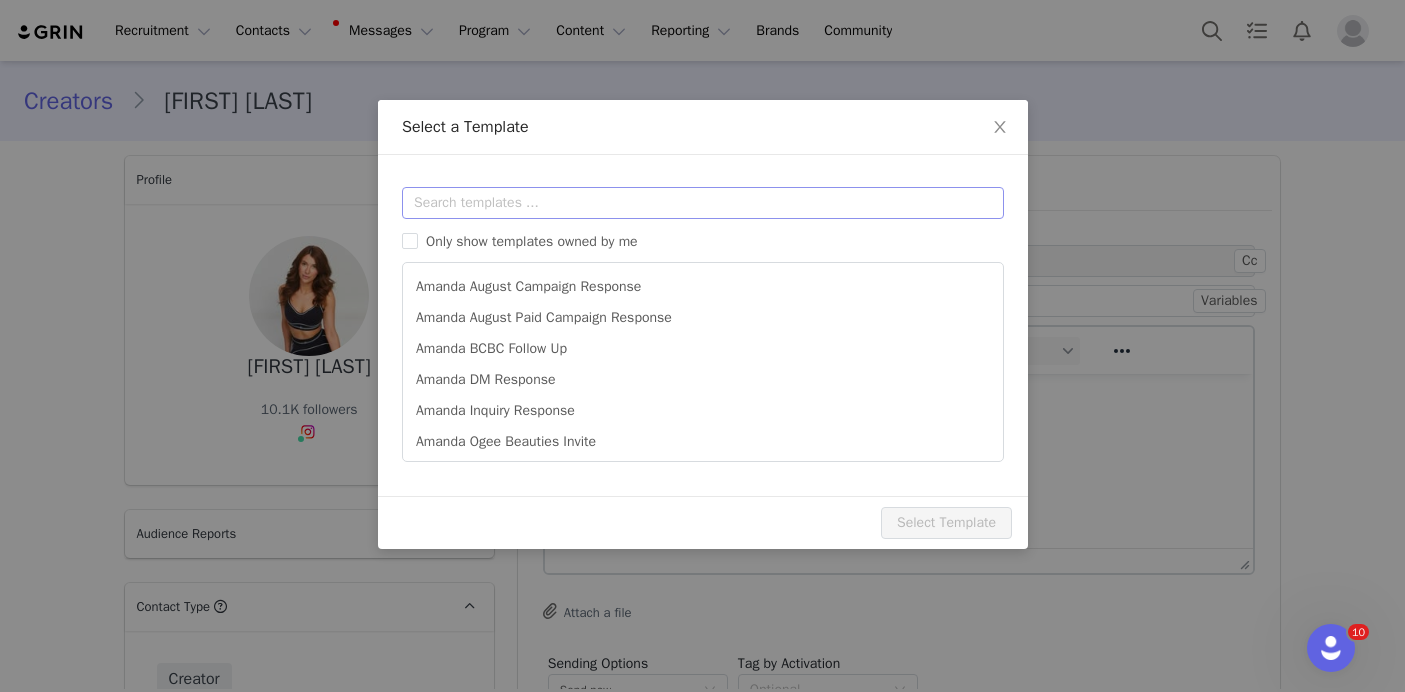 scroll, scrollTop: 0, scrollLeft: 0, axis: both 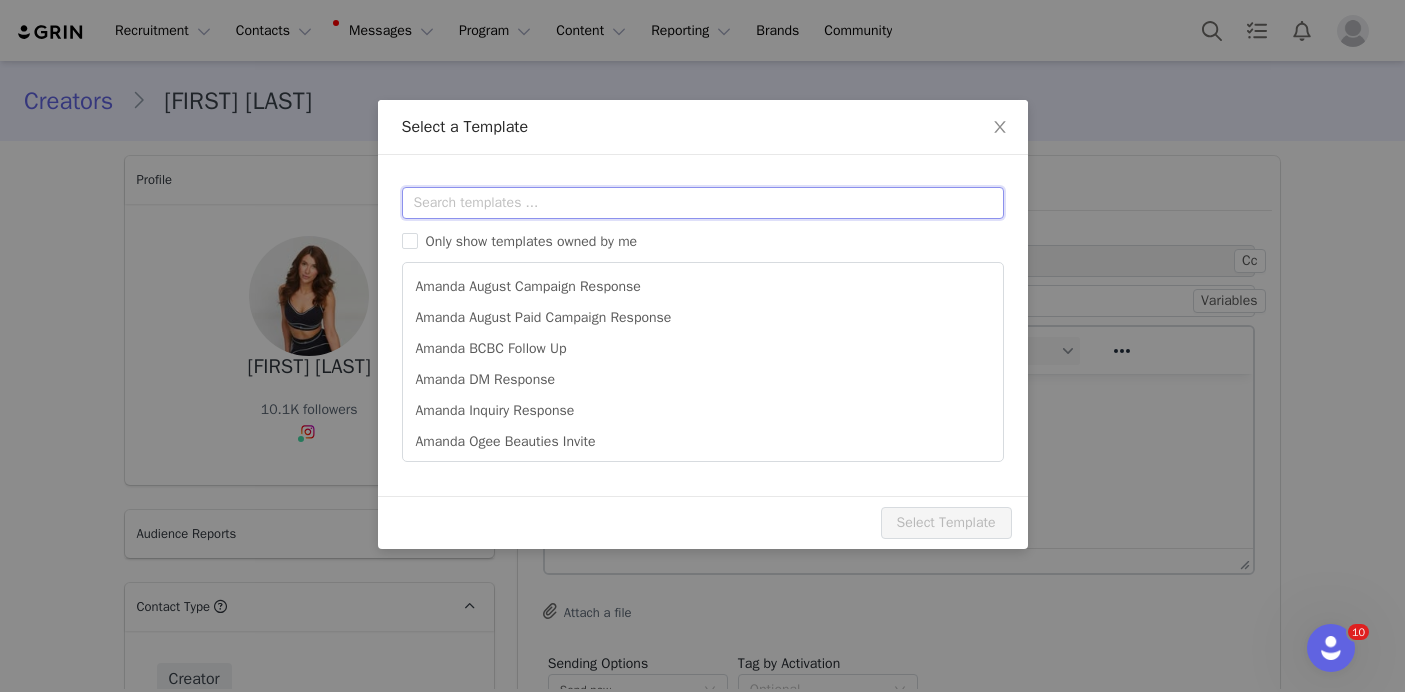 click at bounding box center (703, 203) 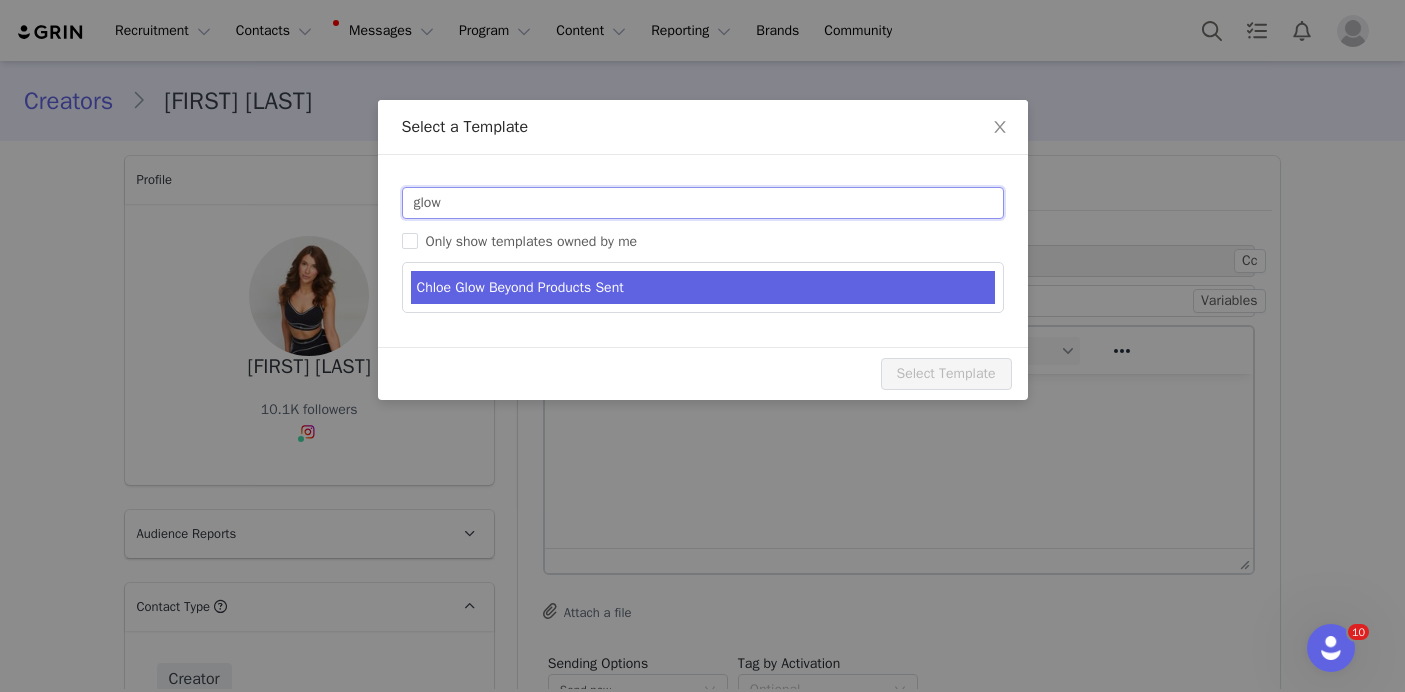 type on "glow" 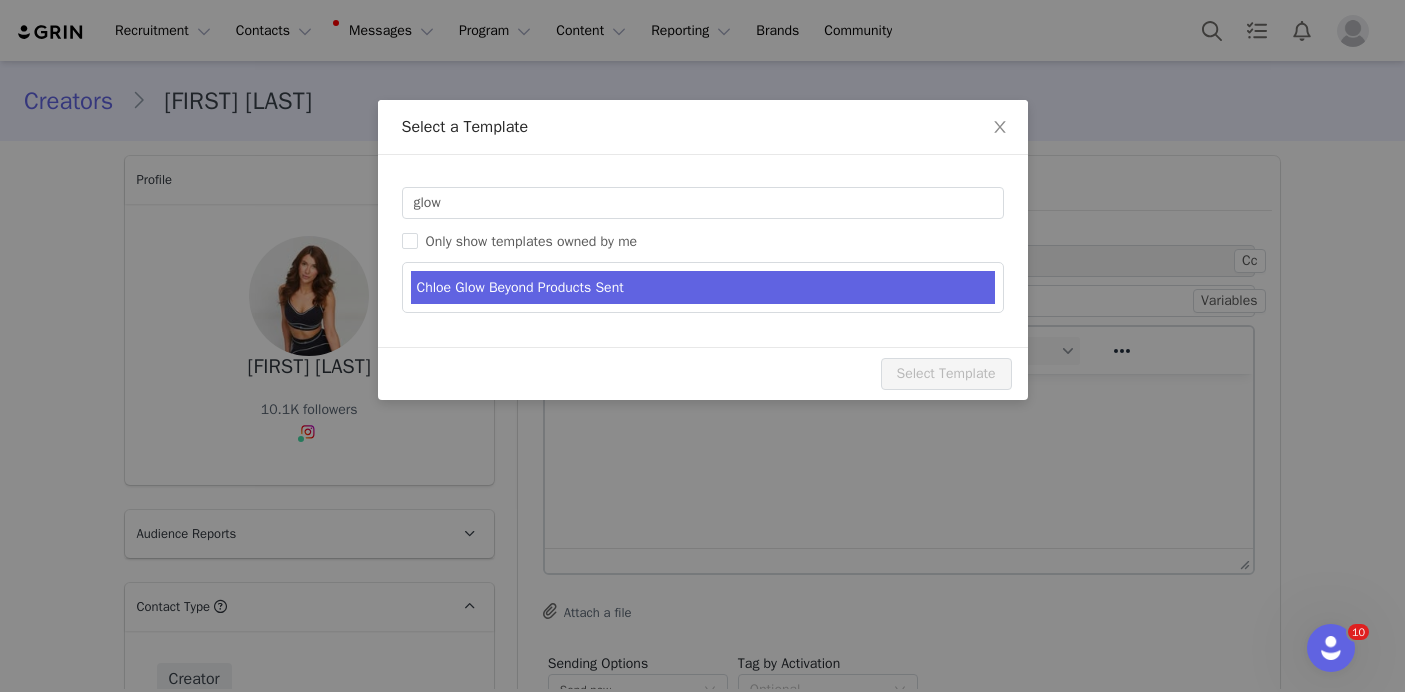 type on "Ogee Glow Beyond Products Sent 💫" 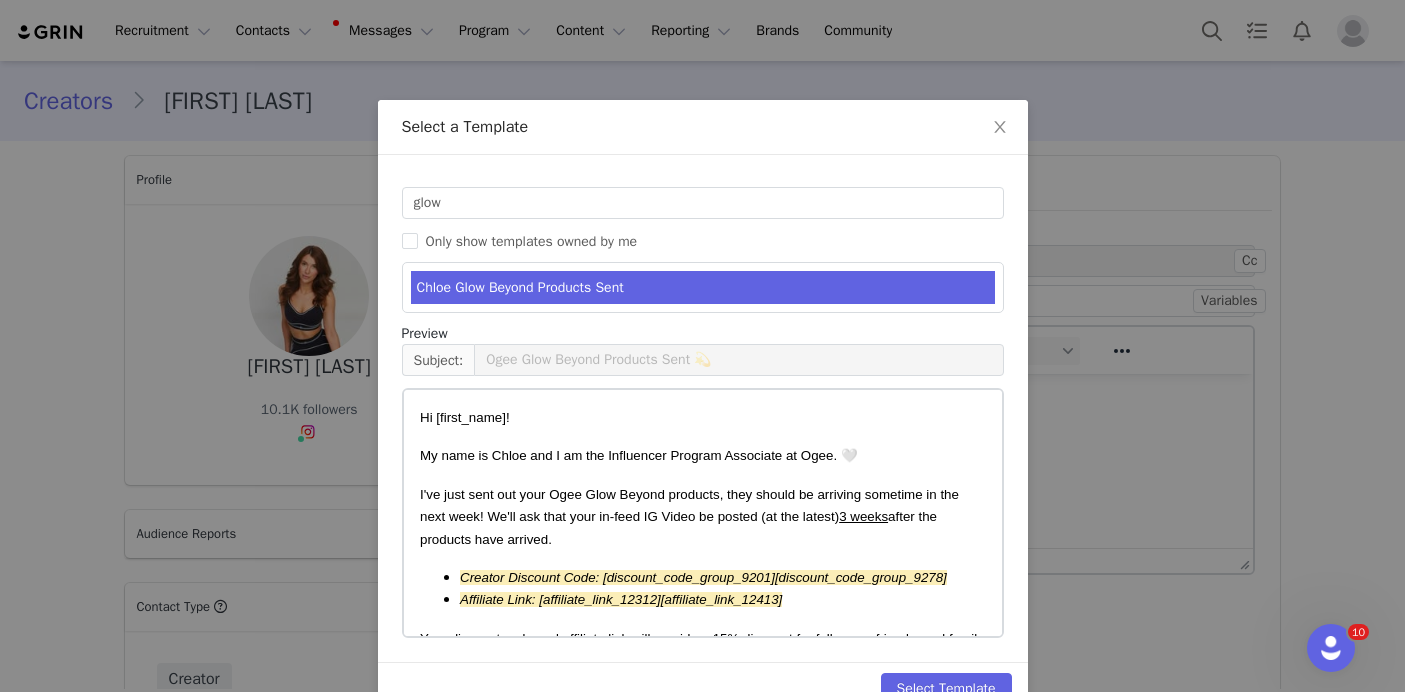 scroll, scrollTop: 47, scrollLeft: 0, axis: vertical 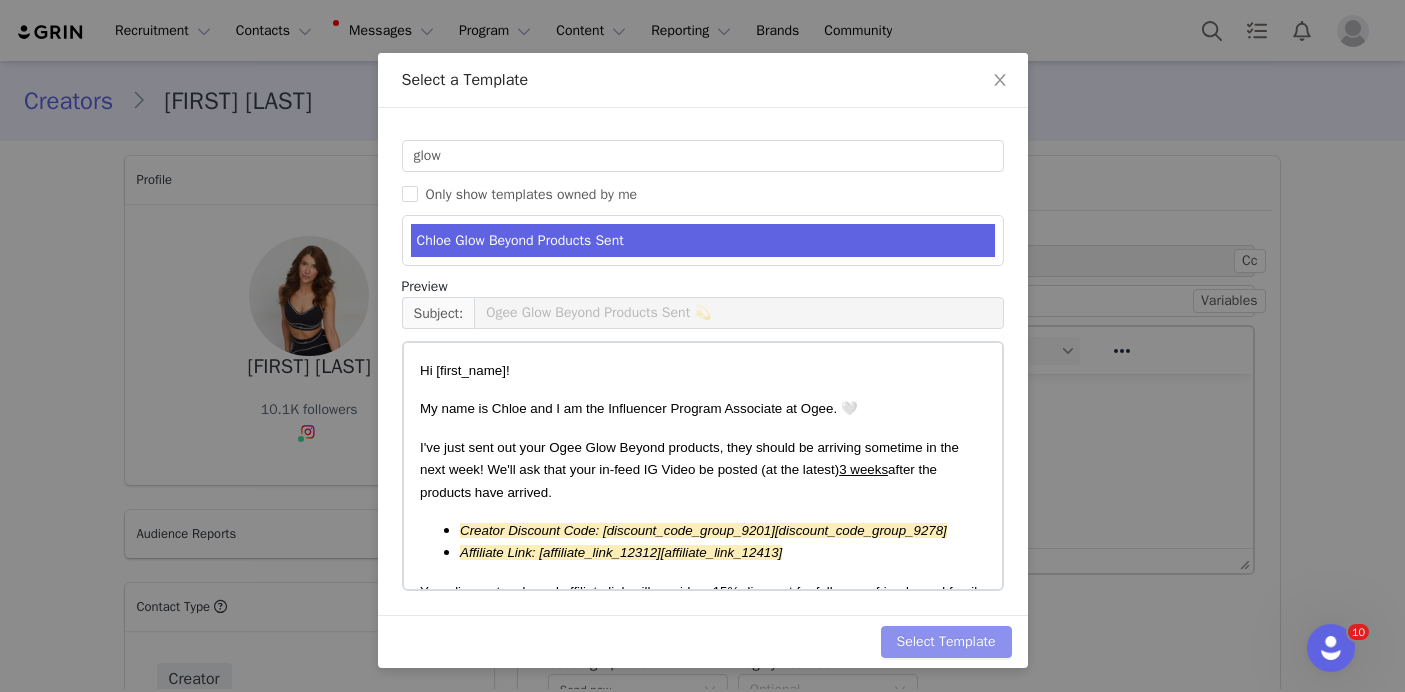 click on "Select Template" at bounding box center [946, 642] 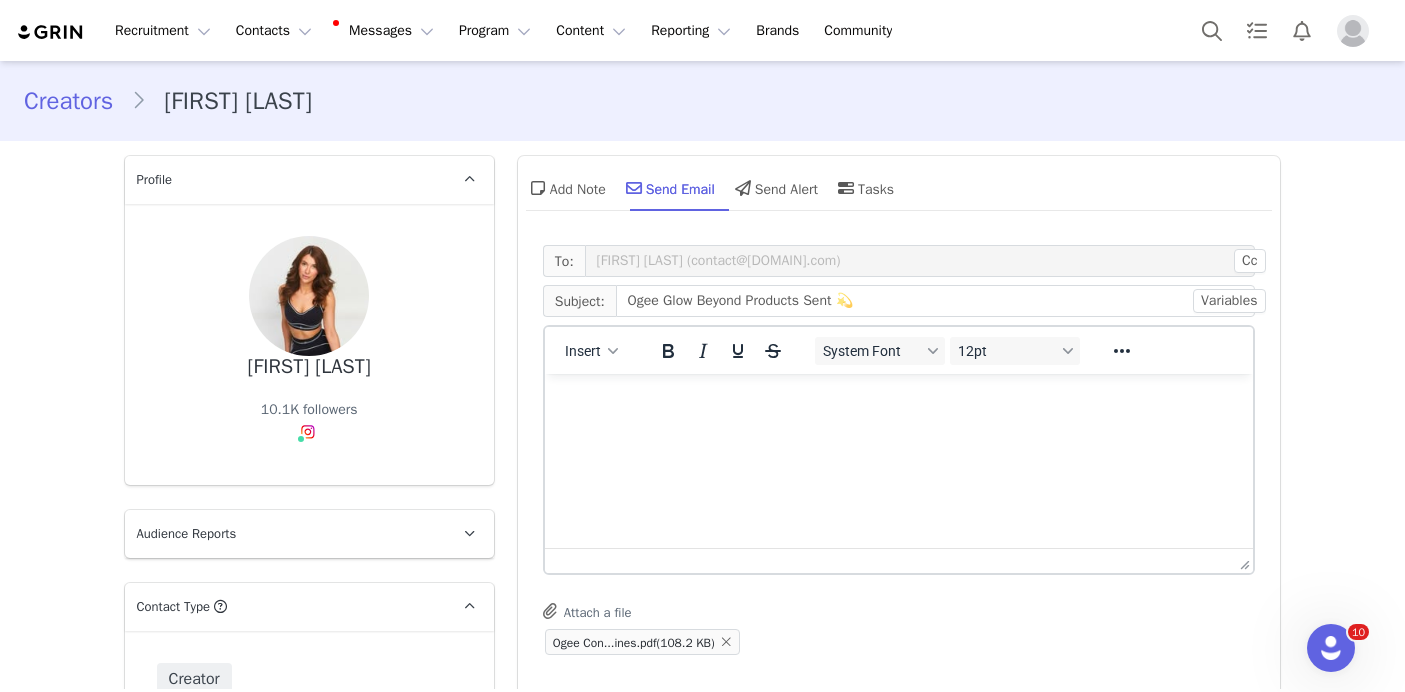 scroll, scrollTop: 0, scrollLeft: 0, axis: both 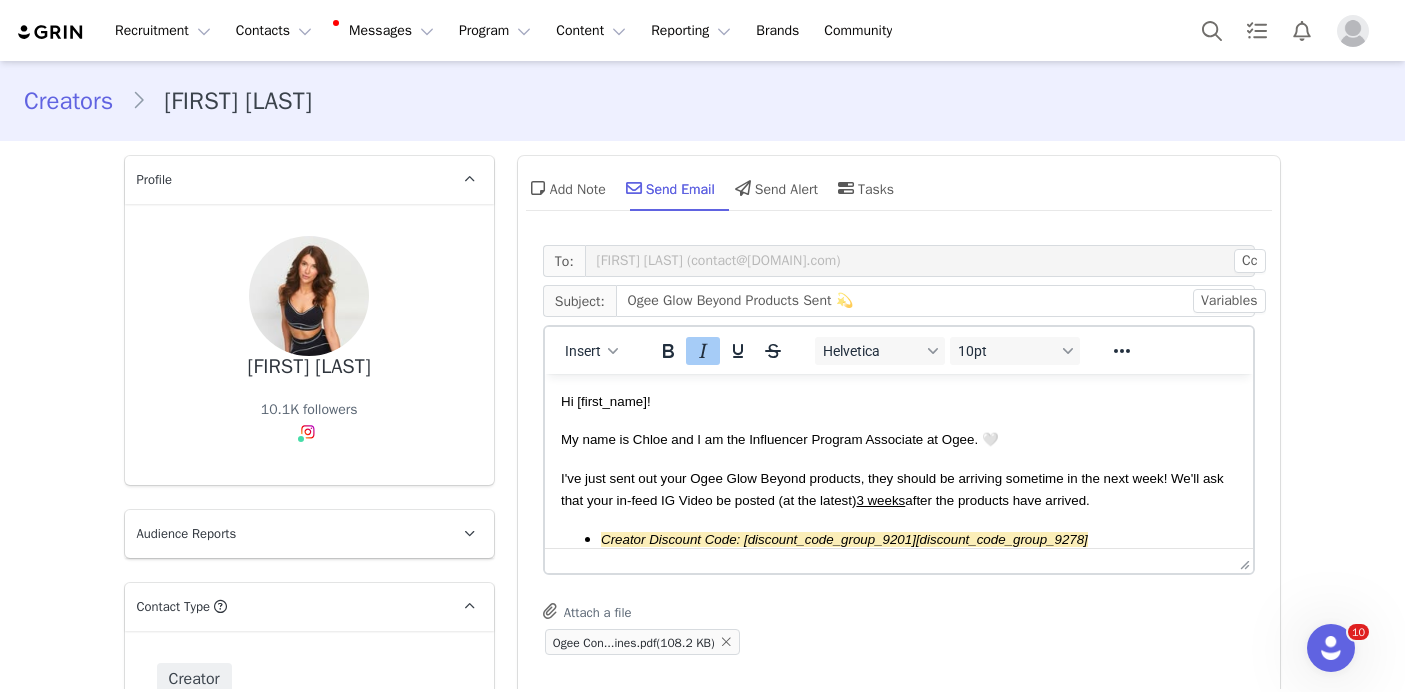click on "I've just sent out your Ogee Glow Beyond products, they should be arriving sometime in the next week! We'll ask that your in-feed IG Video be posted (at the latest)  3 weeks  after the products have arrived." at bounding box center (891, 489) 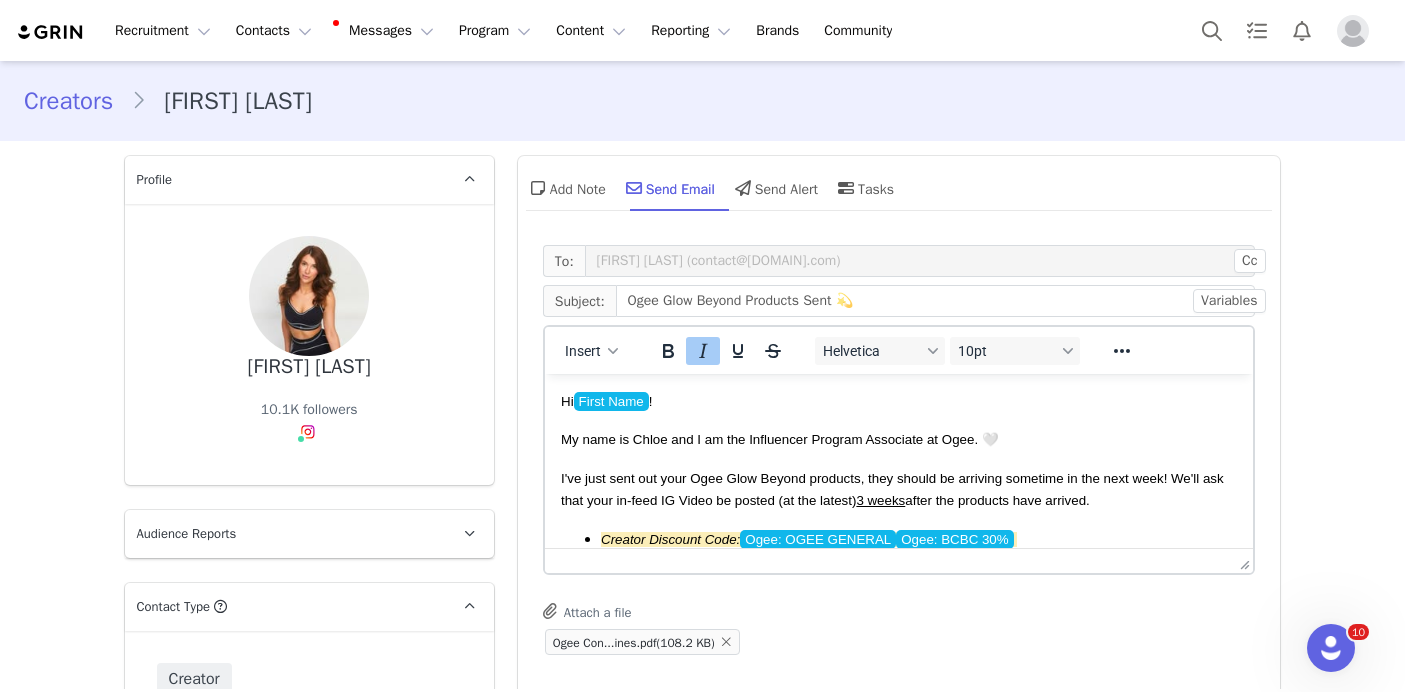 click on "I've just sent out your Ogee Glow Beyond products, they should be arriving sometime in the next week! We'll ask that your in-feed IG Video be posted (at the latest)  3 weeks  after the products have arrived." at bounding box center [891, 489] 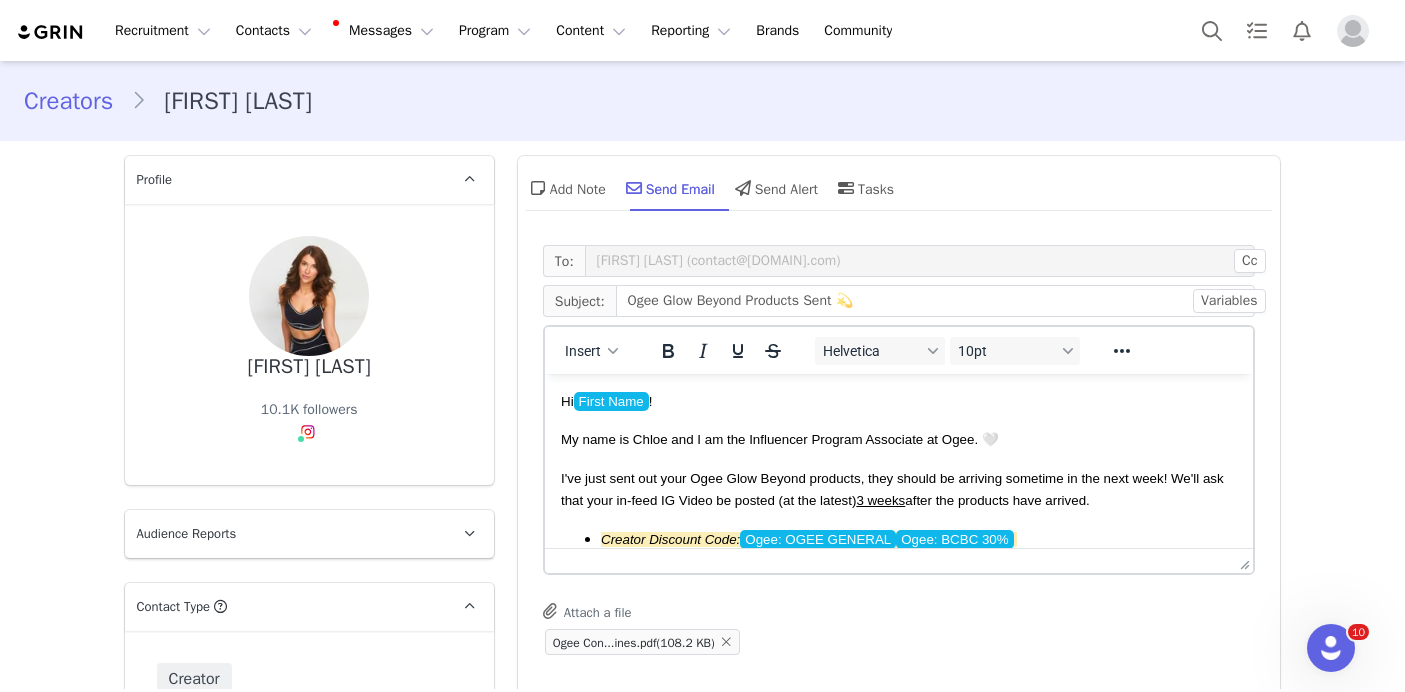 type 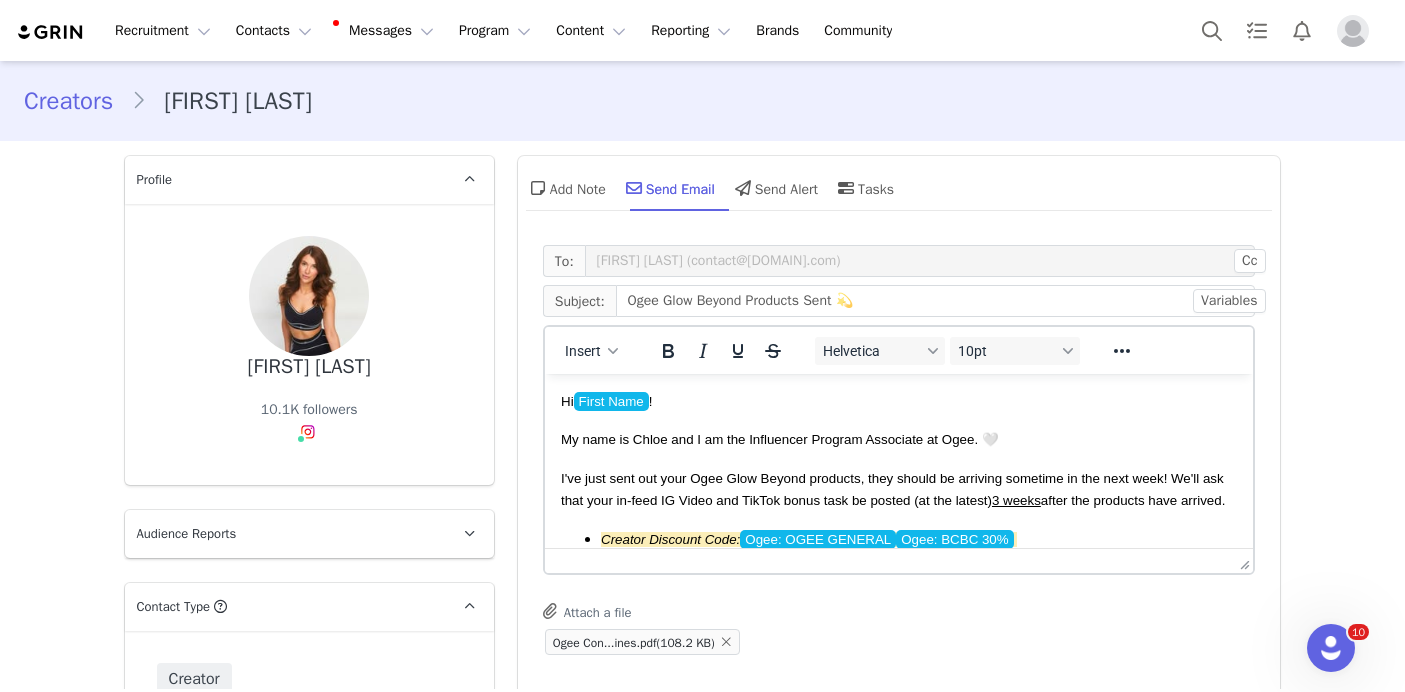 click on "I've just sent out your Ogee Glow Beyond products, they should be arriving sometime in the next week! We'll ask that your in-feed IG Video and TikTok bonus task be posted (at the latest)  3 weeks  after the products have arrived." at bounding box center (892, 489) 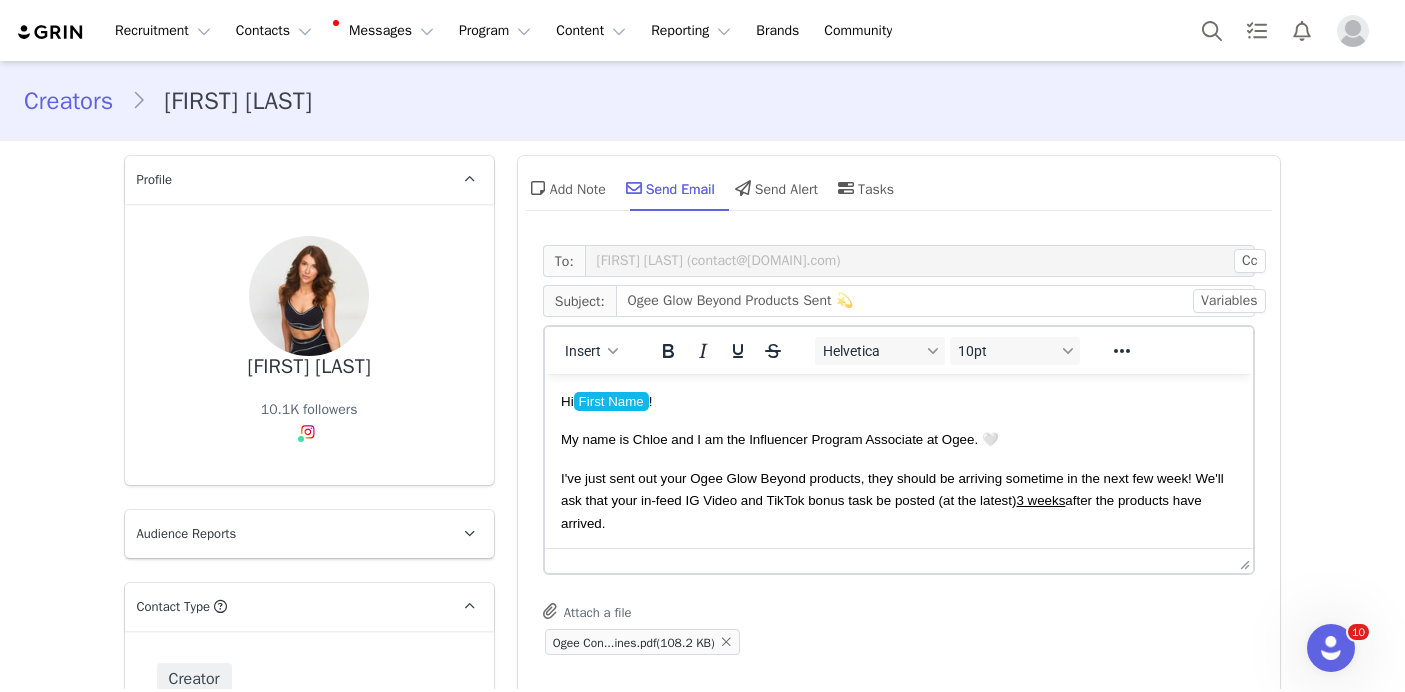 click on "I've just sent out your Ogee Glow Beyond products, they should be arriving sometime in the next few week! We'll ask that your in-feed IG Video and TikTok bonus task be posted (at the latest)  3 weeks  after the products have arrived." at bounding box center (891, 501) 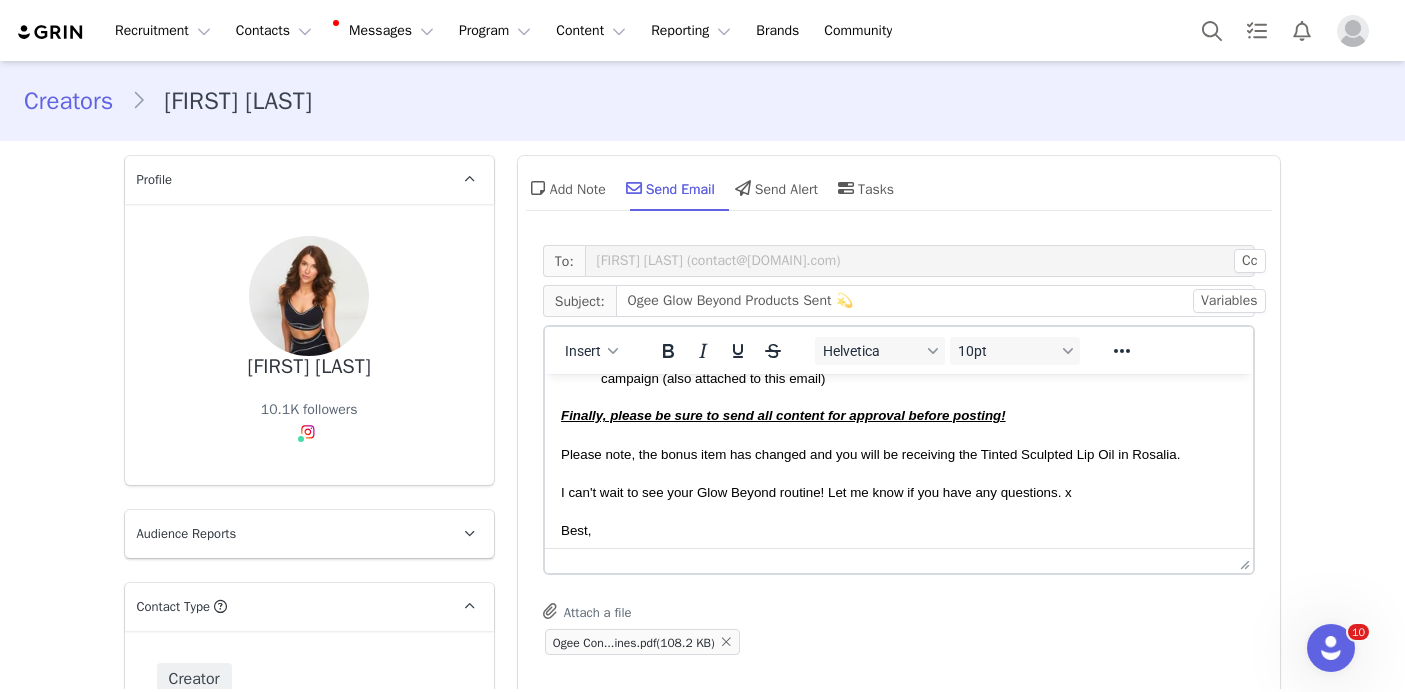 scroll, scrollTop: 472, scrollLeft: 0, axis: vertical 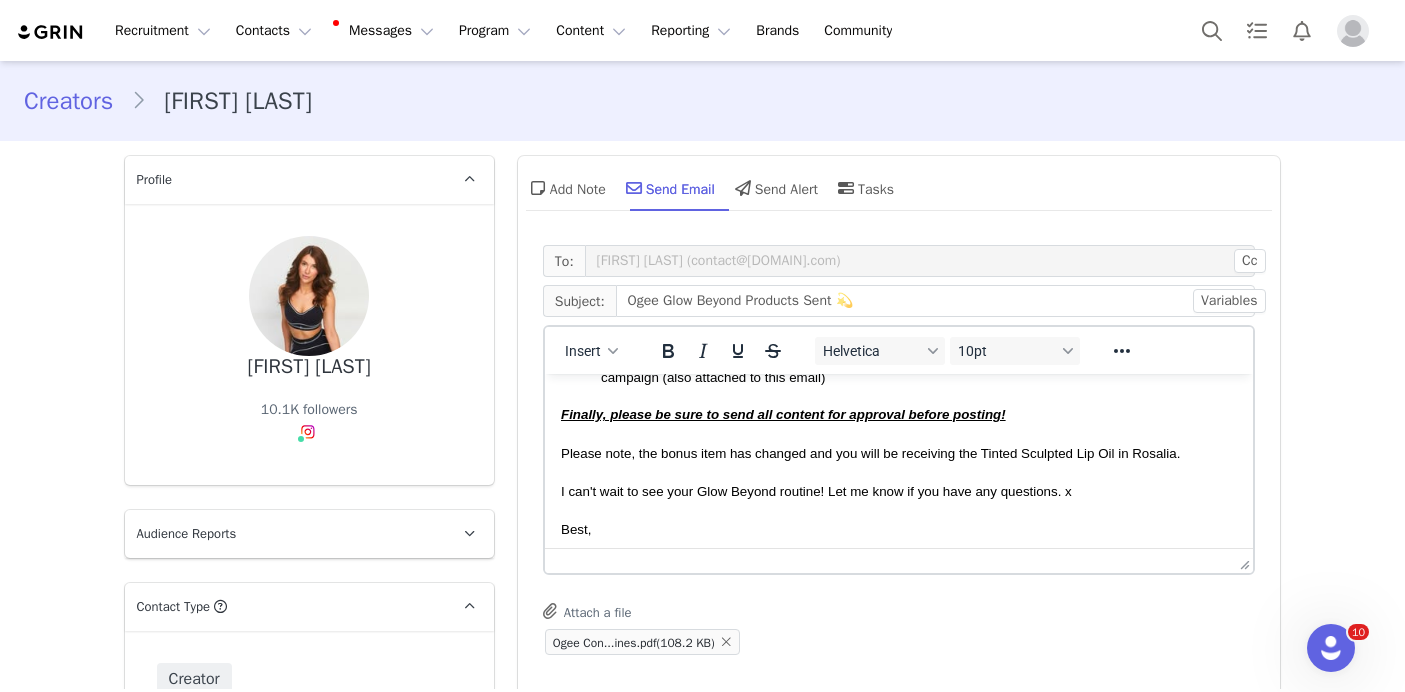 click on "Finally, please be sure to send all content for approval before posting!" at bounding box center (898, 414) 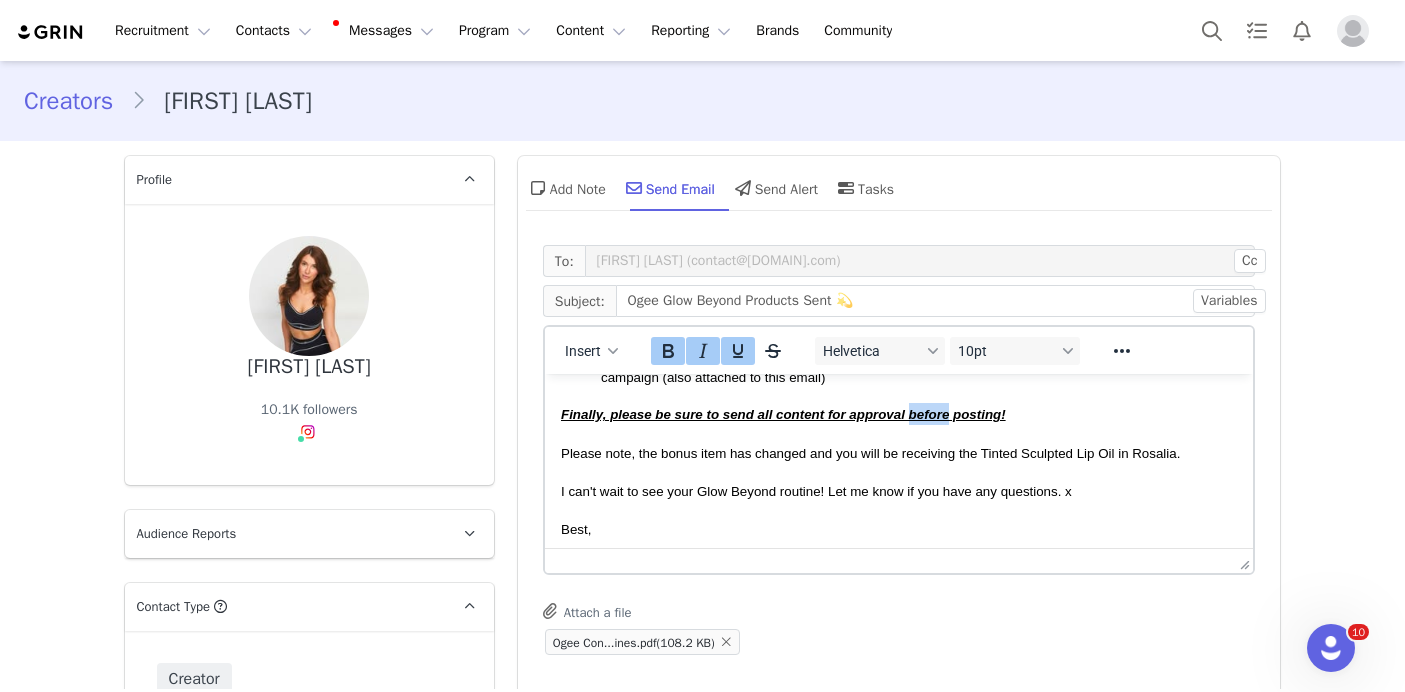 click on "Finally, please be sure to send all content for approval before posting!" at bounding box center (898, 414) 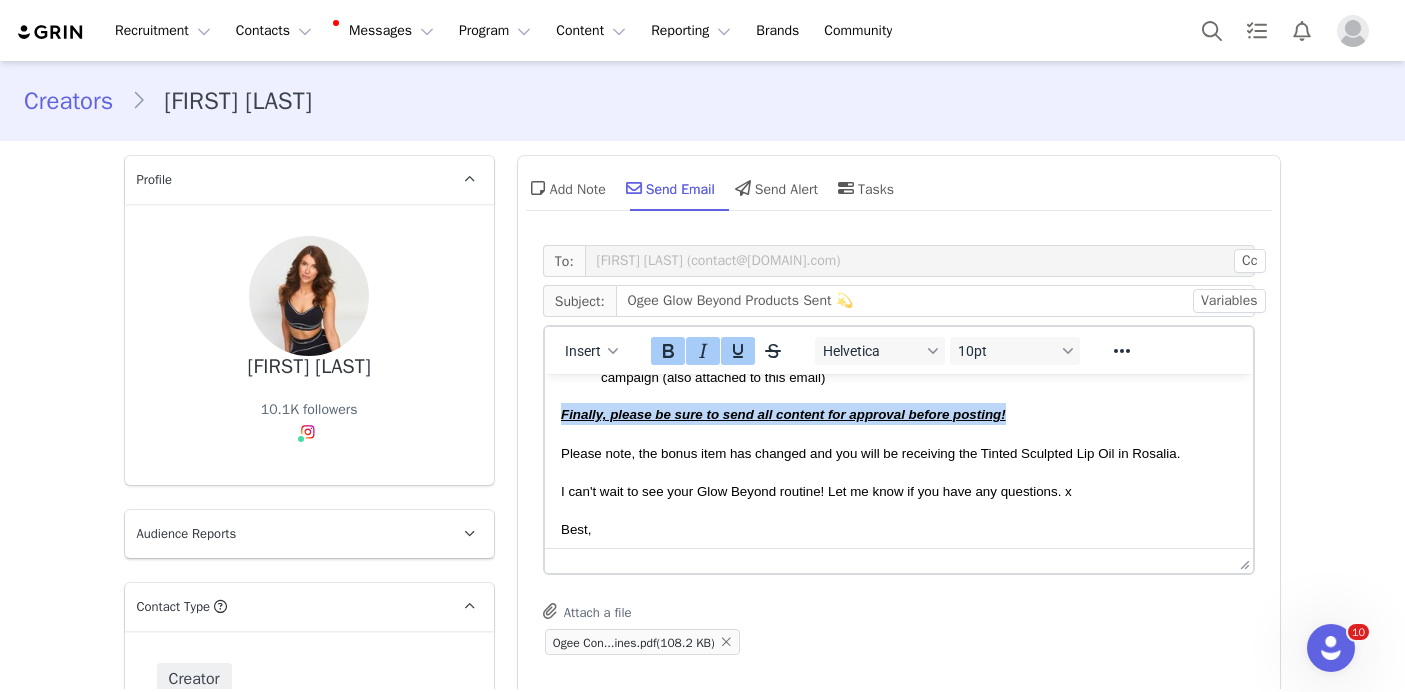 click on "Finally, please be sure to send all content for approval before posting!" at bounding box center [898, 414] 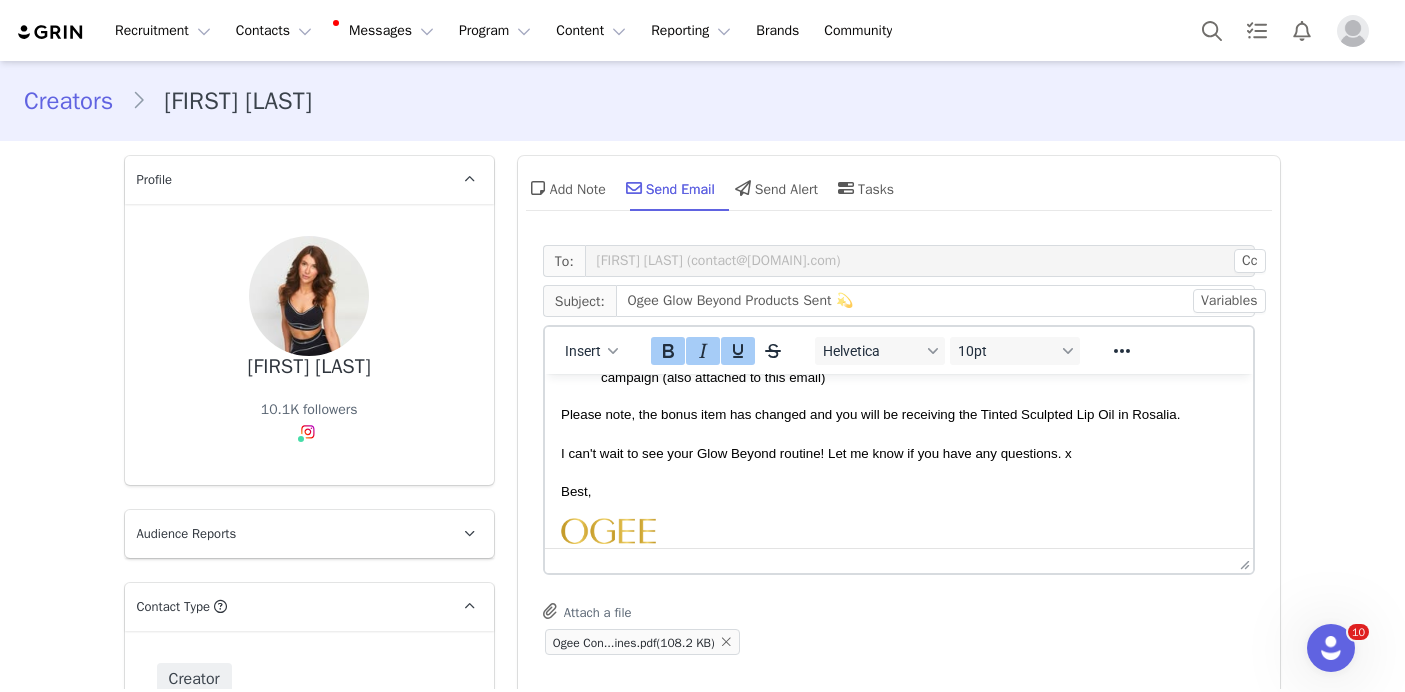 scroll, scrollTop: 468, scrollLeft: 0, axis: vertical 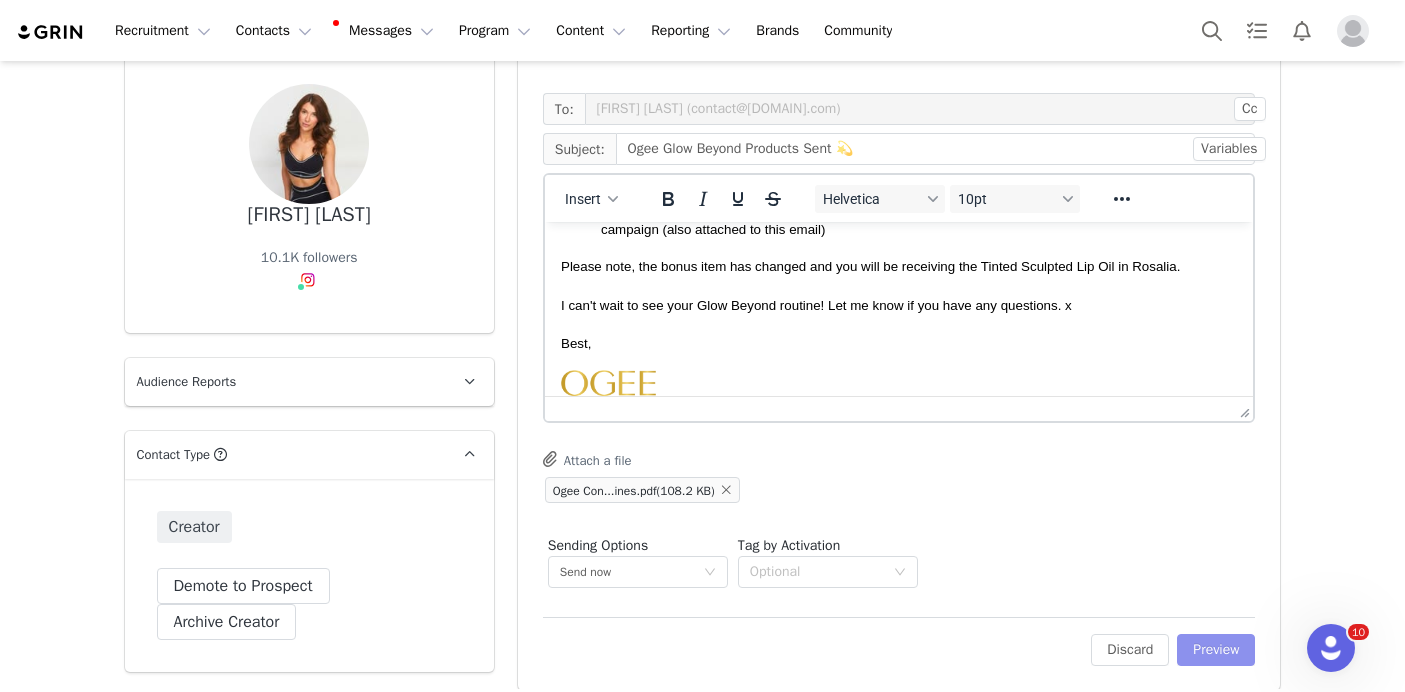click on "Preview" at bounding box center (1216, 650) 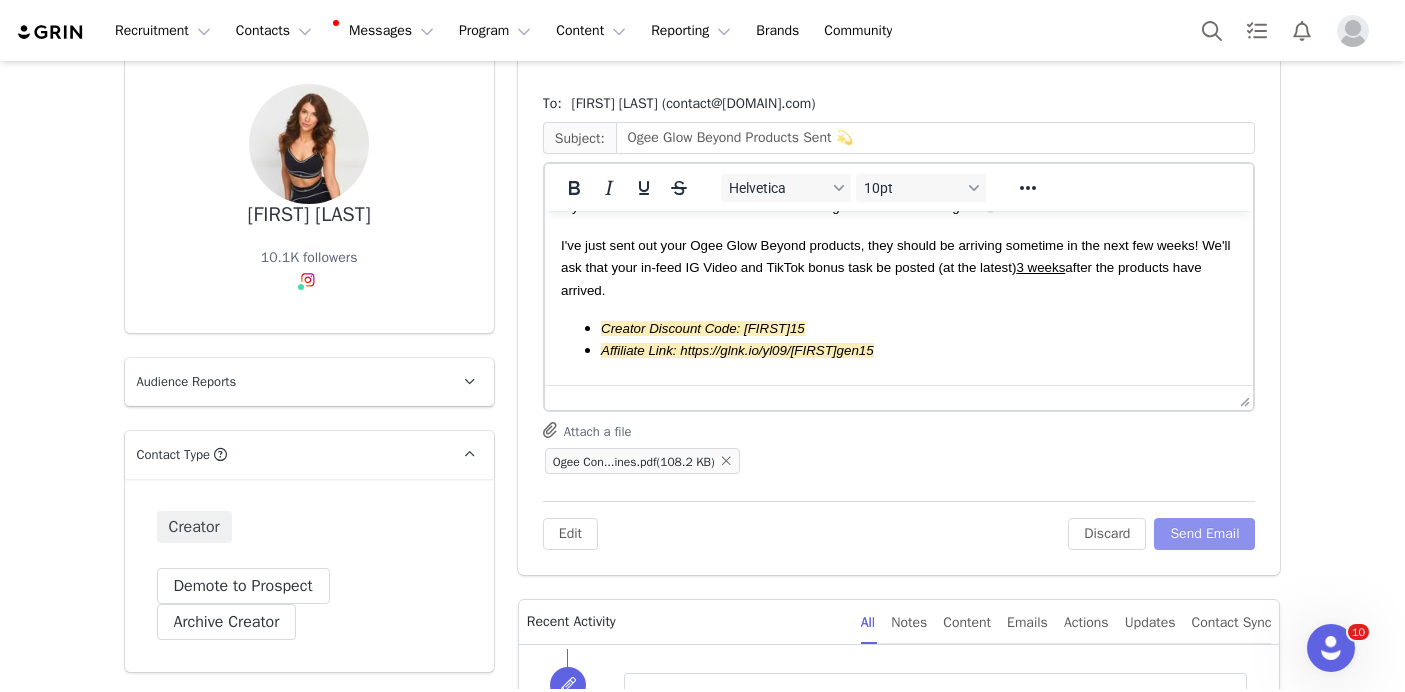 scroll, scrollTop: 75, scrollLeft: 0, axis: vertical 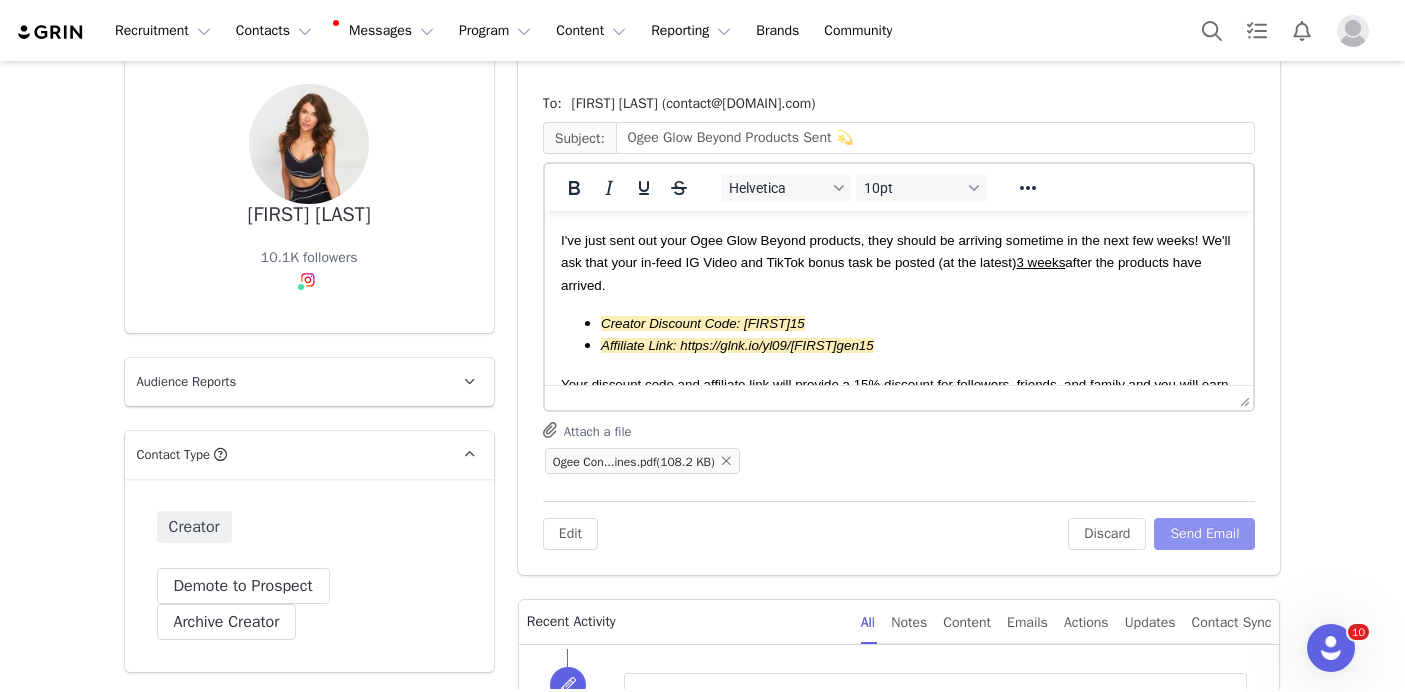 click on "Send Email" at bounding box center (1204, 534) 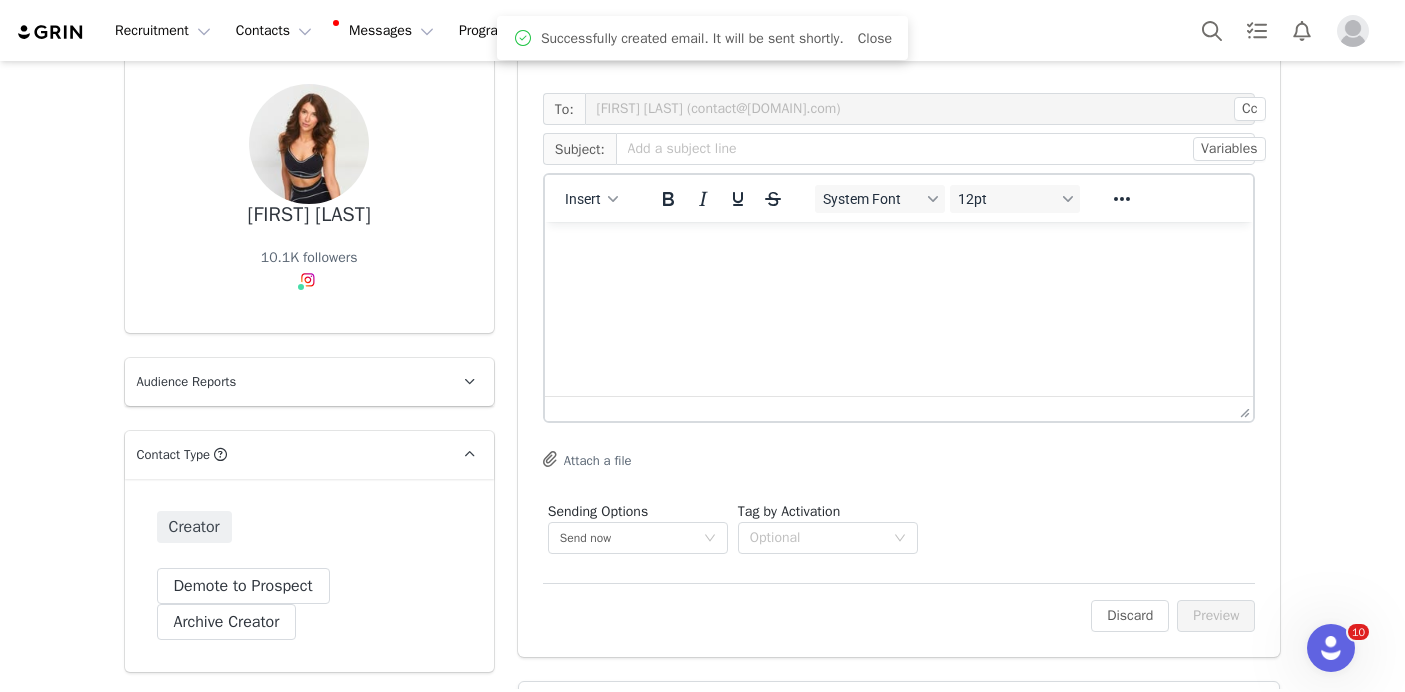 scroll, scrollTop: 0, scrollLeft: 0, axis: both 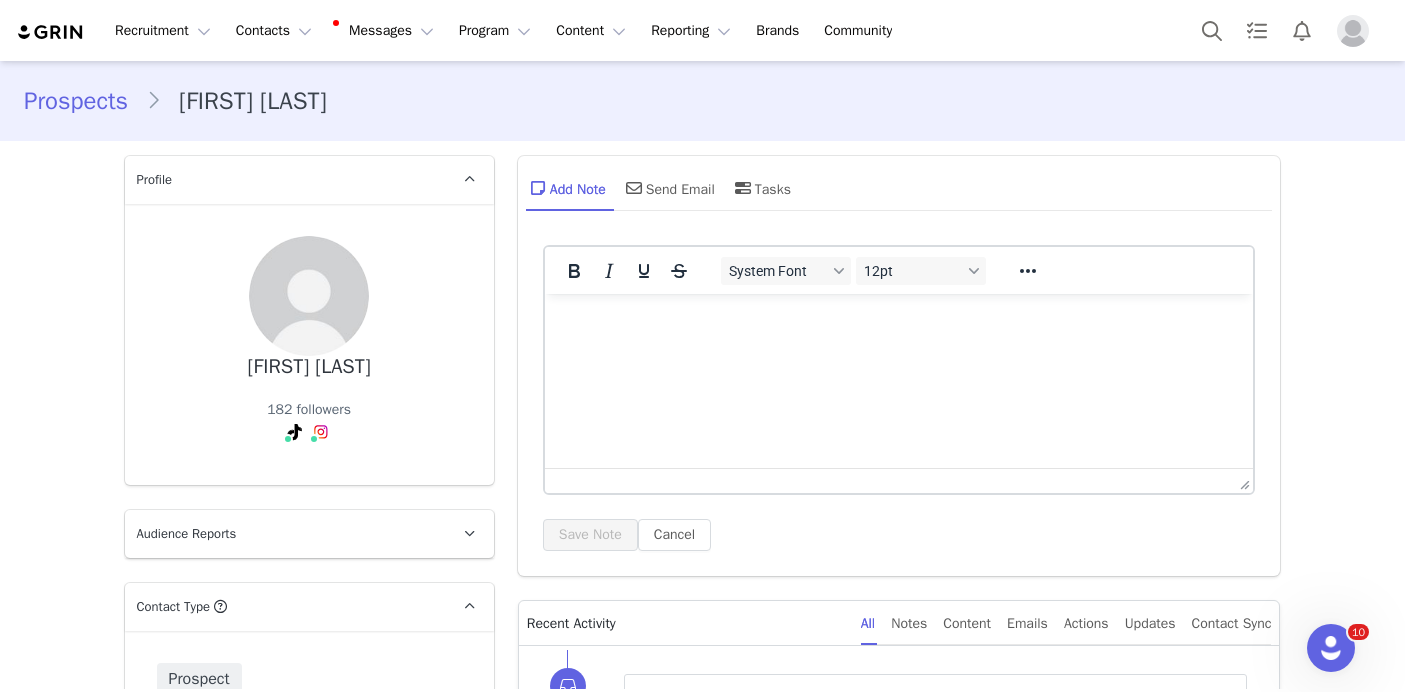 click on "Elizabeth Nevarez" at bounding box center [309, 367] 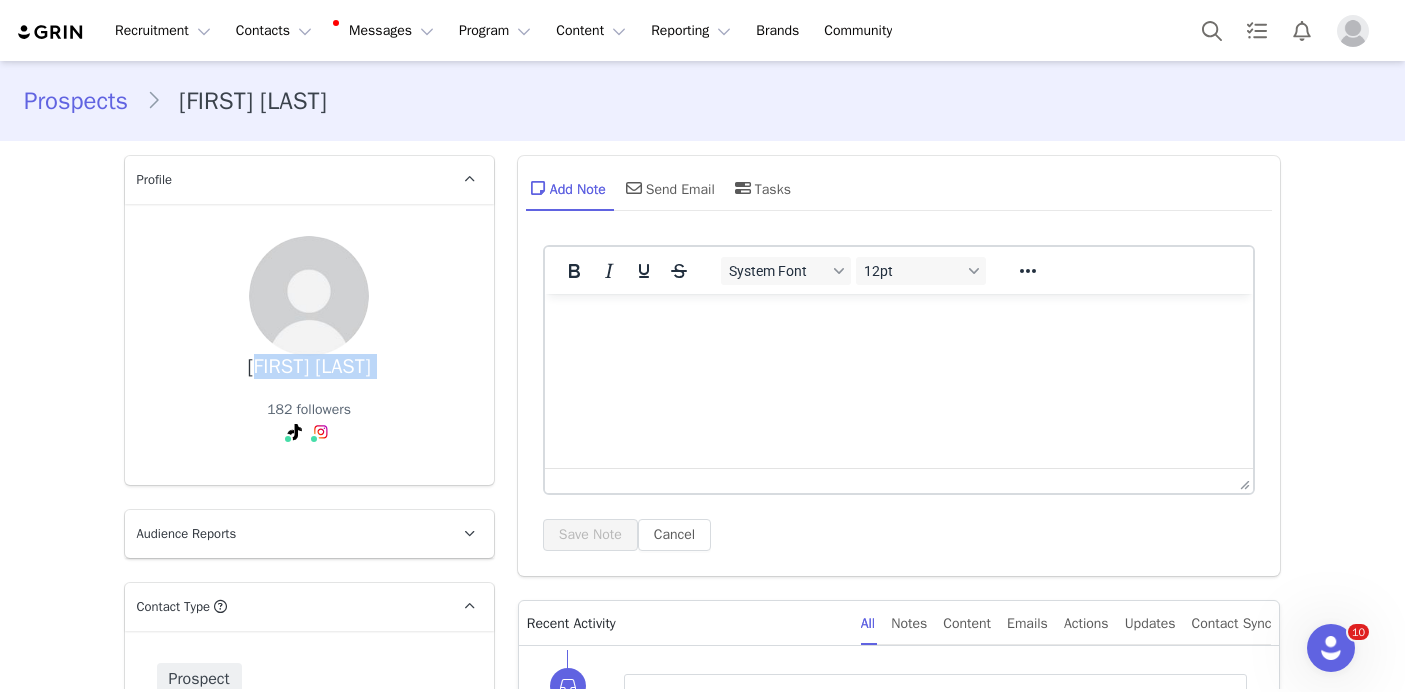 click on "Elizabeth Nevarez" at bounding box center [309, 367] 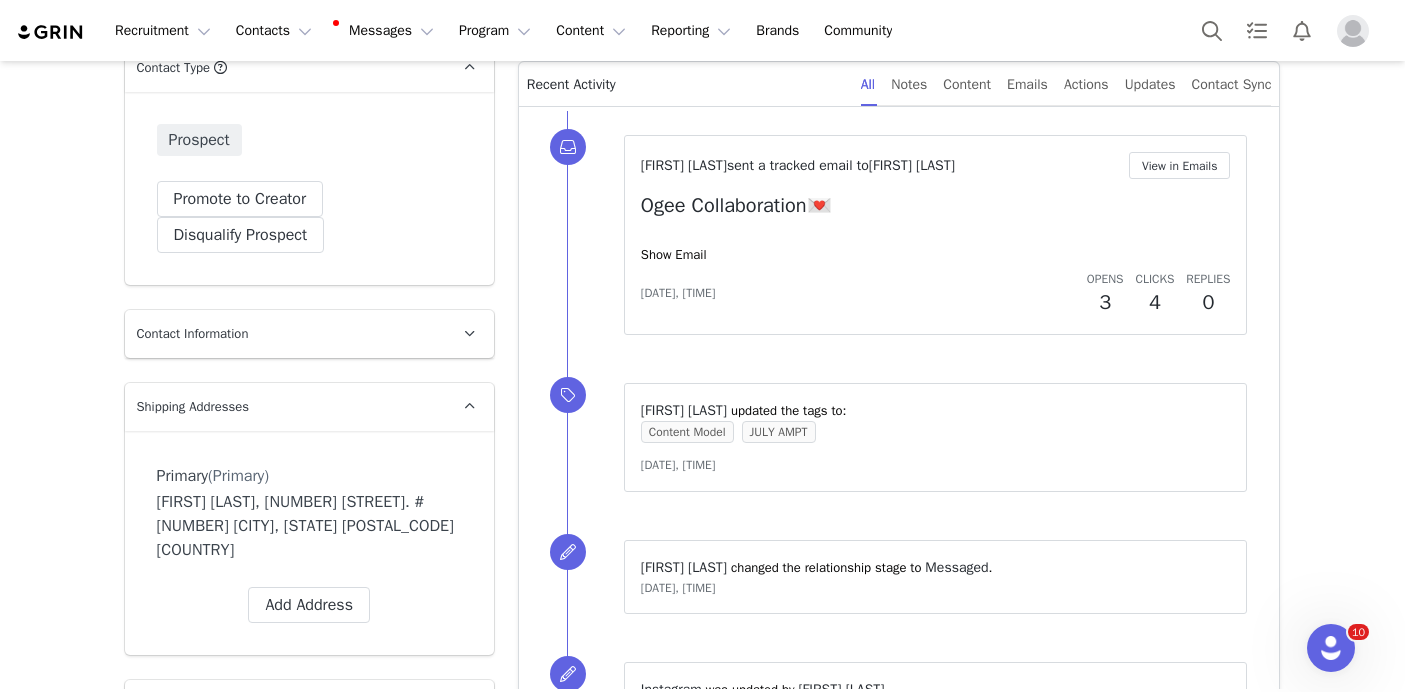 scroll, scrollTop: 136, scrollLeft: 0, axis: vertical 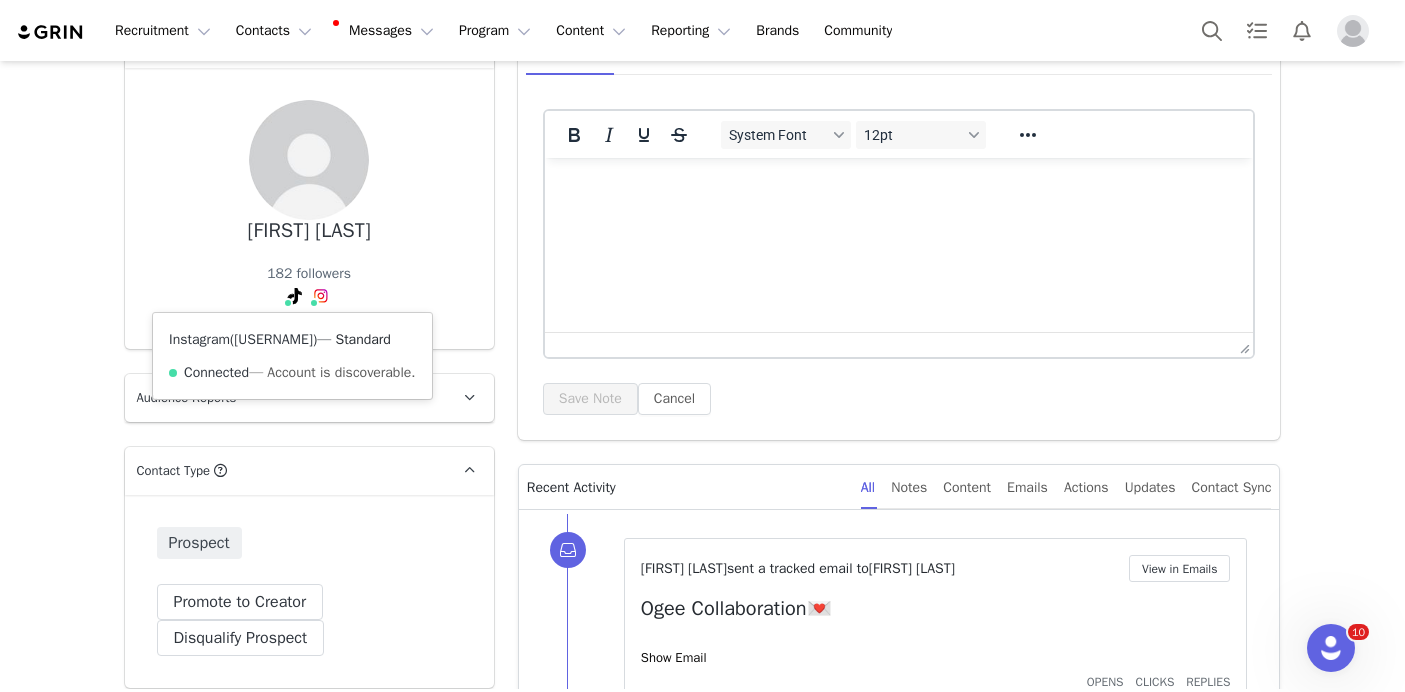 click on "@elizabethnnevarez" at bounding box center (273, 339) 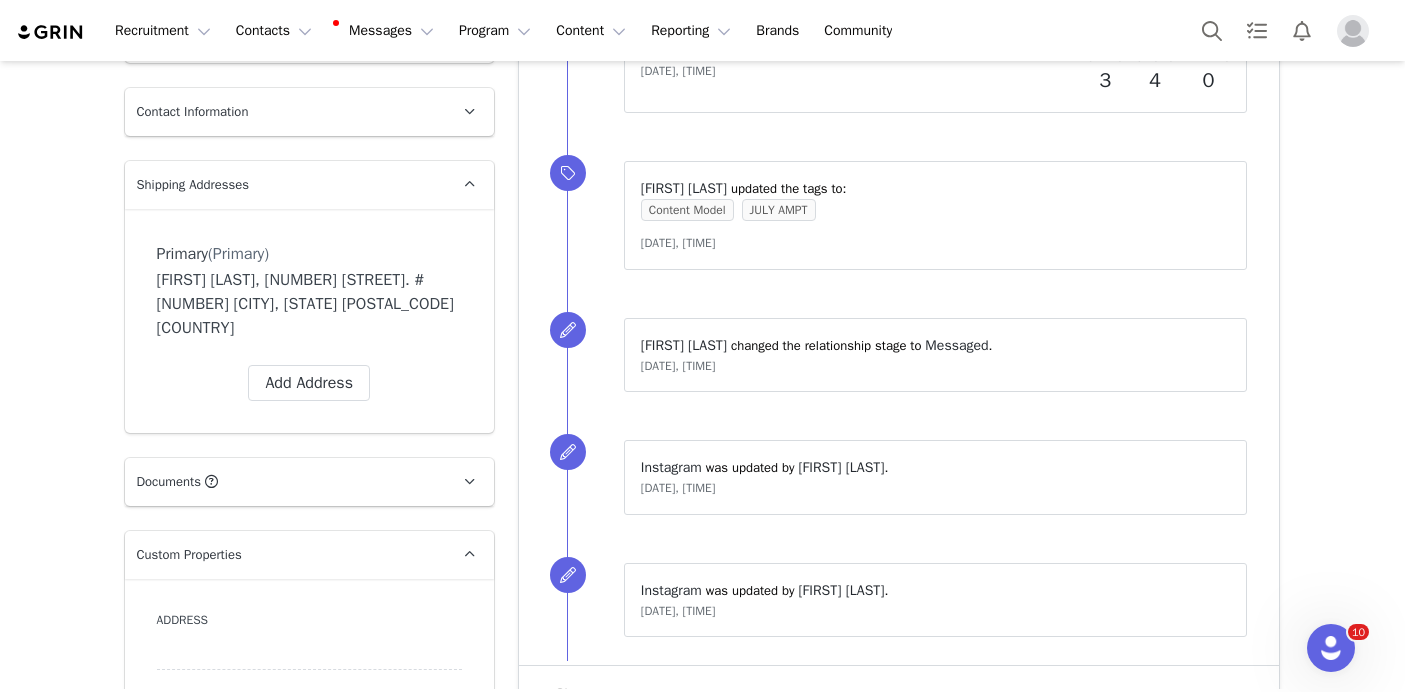 scroll, scrollTop: 776, scrollLeft: 0, axis: vertical 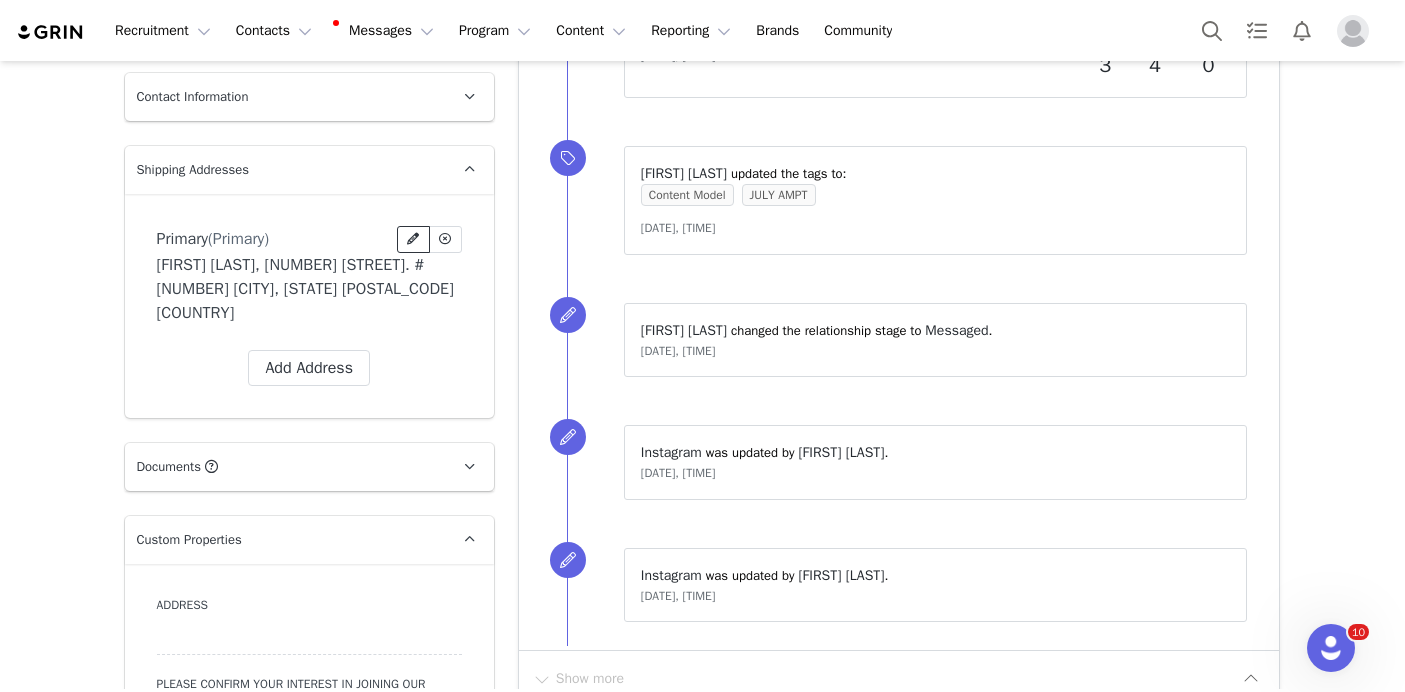 click at bounding box center [413, 239] 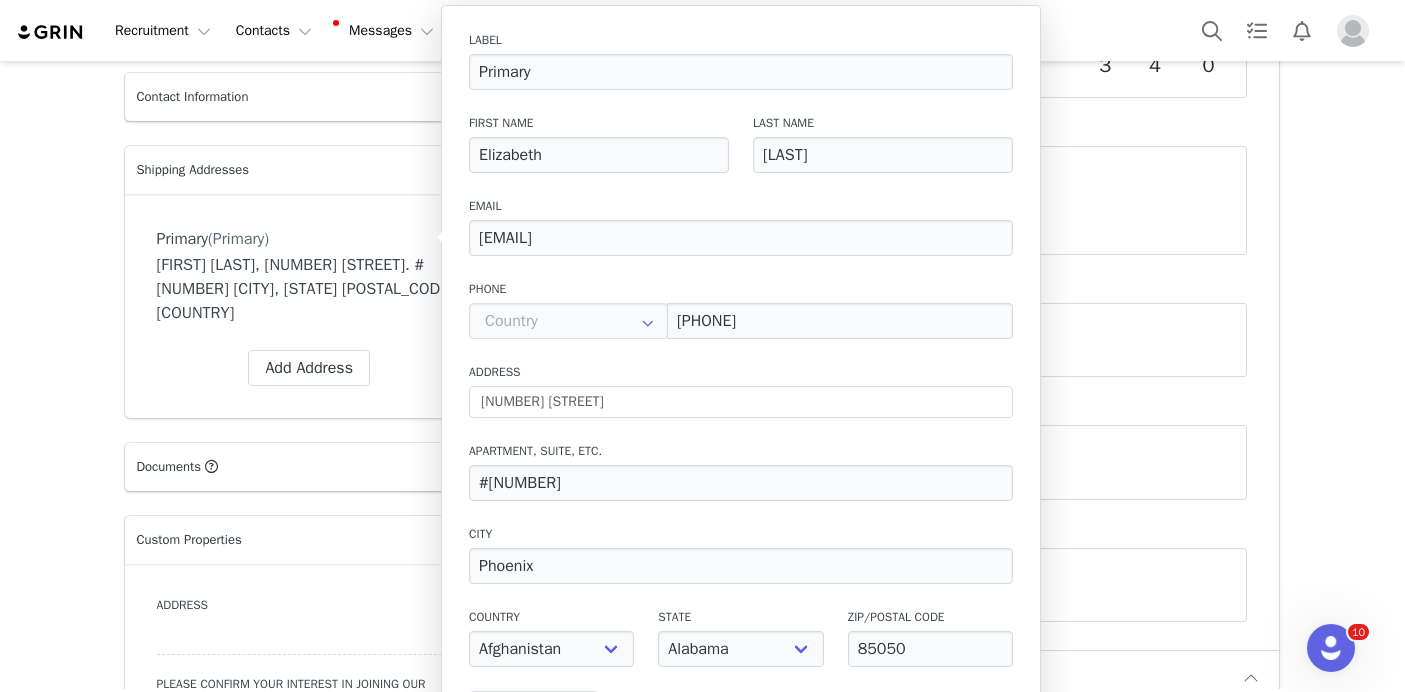 click on "Prospects Elizabeth Nevarez Profile  Elizabeth Nevarez      182 followers  TikTok  (   @elizabethnnevarez   )   — Personal/Creator  Connected  — Videos and Insights. Instagram  (   @elizabethnnevarez   )   — Standard  Connected  — Account is discoverable. Audience Reports  Request a detailed report of this creator's audience demographics and content performance for each social channel. Limit 100 reports per month.  0 / 100 reports used this month  Instagram          Request Report  TikTok          Request Report Contact Type  Contact type can be Creator, Prospect, Application, or Manager.   Prospect  Promote to Creator Disqualify this Prospect?  Yes, disqualify  Disqualify Prospect Contact Information  First Name  Elizabeth  Last Name  Nevarez Email Address elizabethnnevarez@icloud.com  Phone Number  +1 (United States) +93 (Afghanistan) +358 (Aland Islands) +355 (Albania) +213 (Algeria) +376 (Andorra) +244 (Angola) +1264 (Anguilla) +1268 (Antigua And Barbuda) +54 (Argentina) +374 (Armenia) +1 (Canada)" at bounding box center [702, 3137] 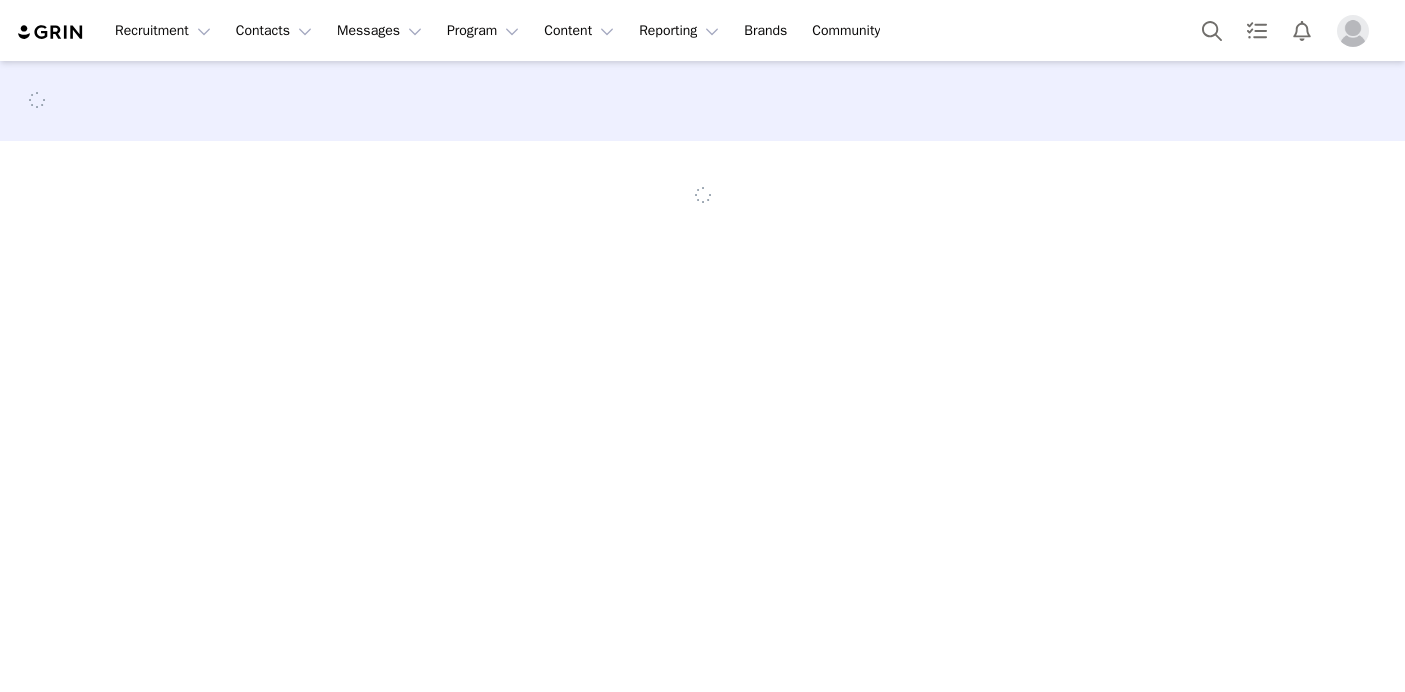 scroll, scrollTop: 0, scrollLeft: 0, axis: both 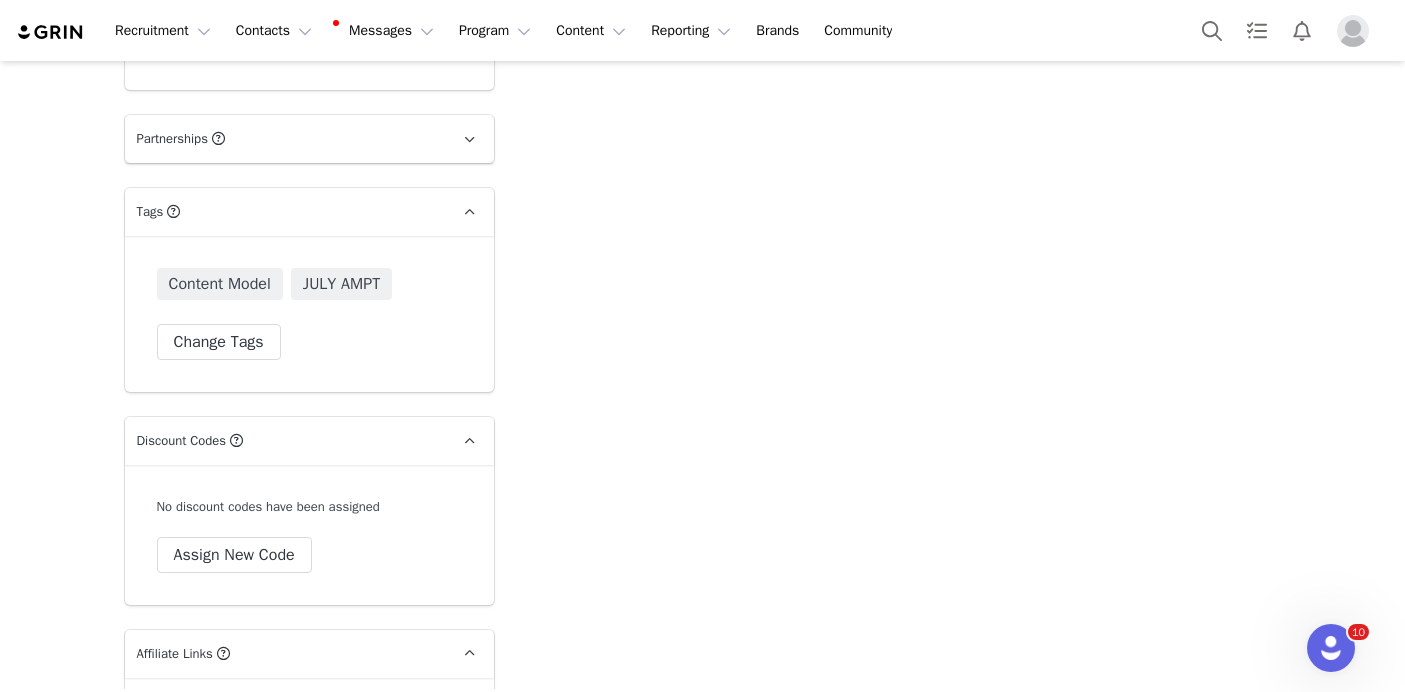 click on "Manage Campaigns" at bounding box center (243, 40) 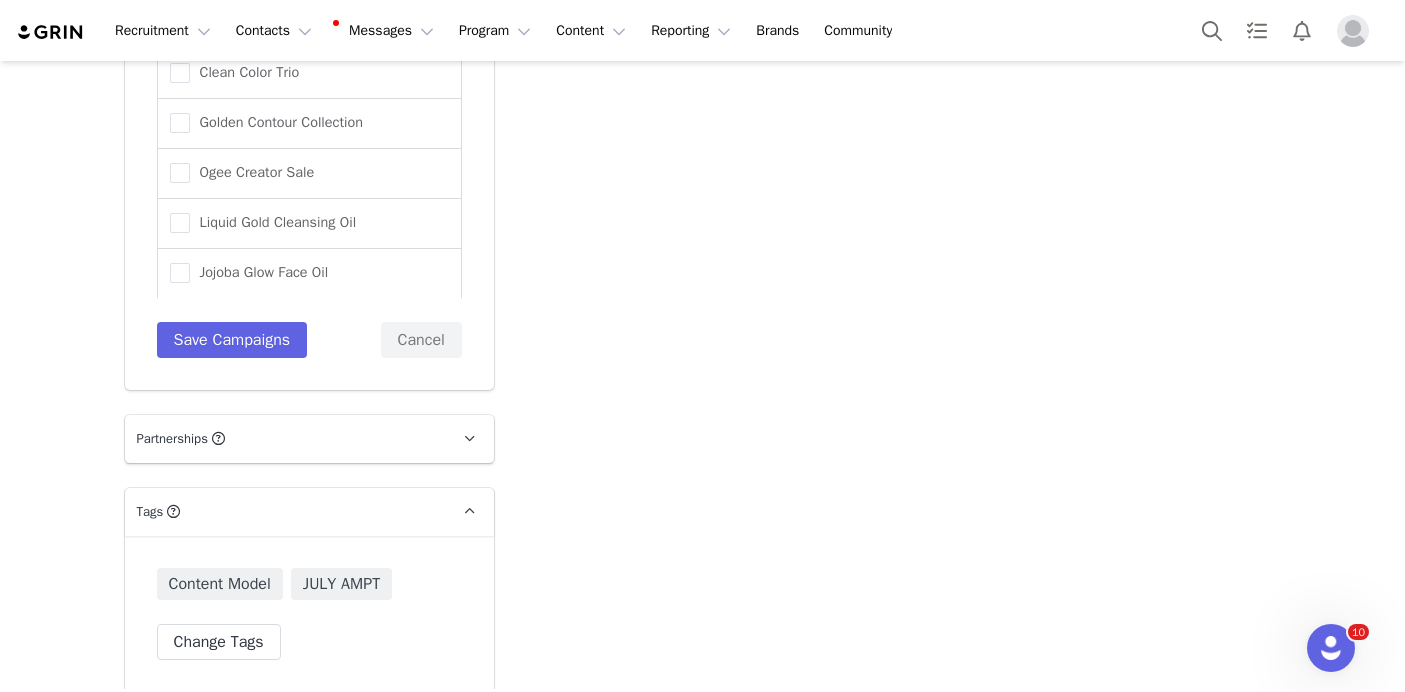 click at bounding box center [309, 18] 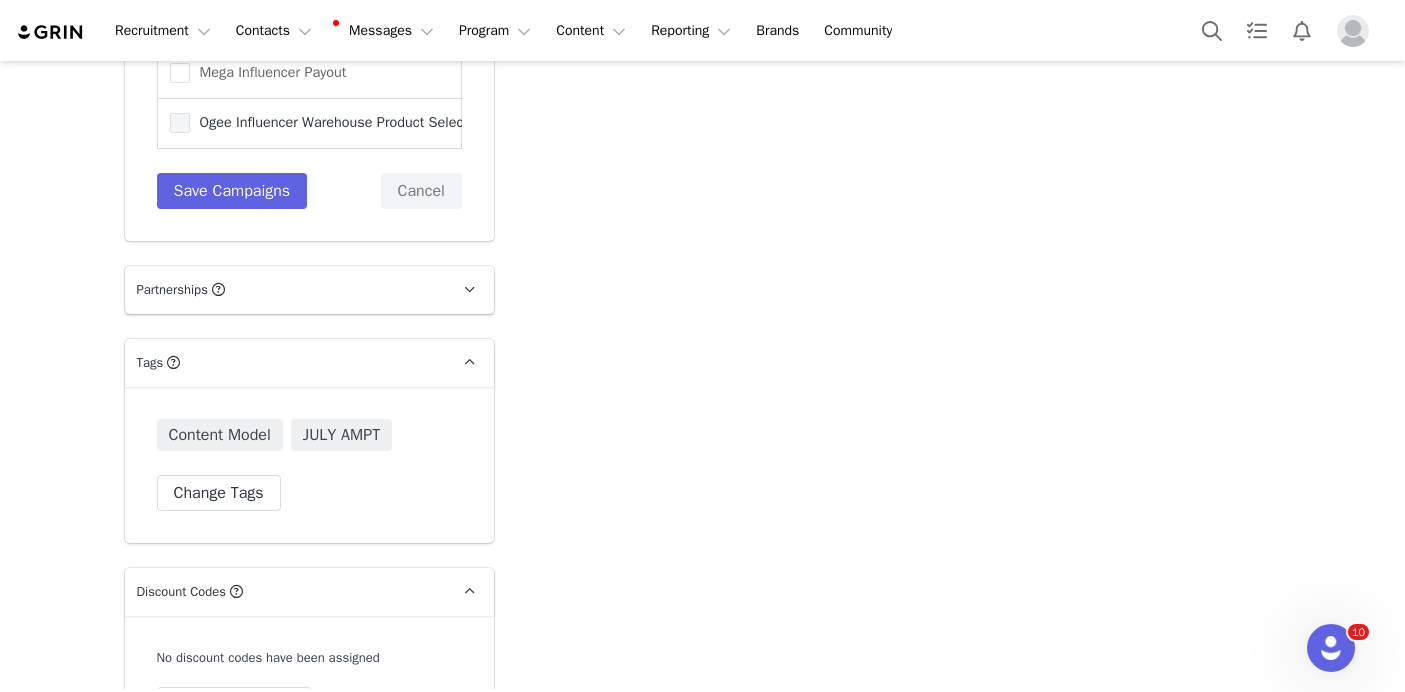 type on "infl" 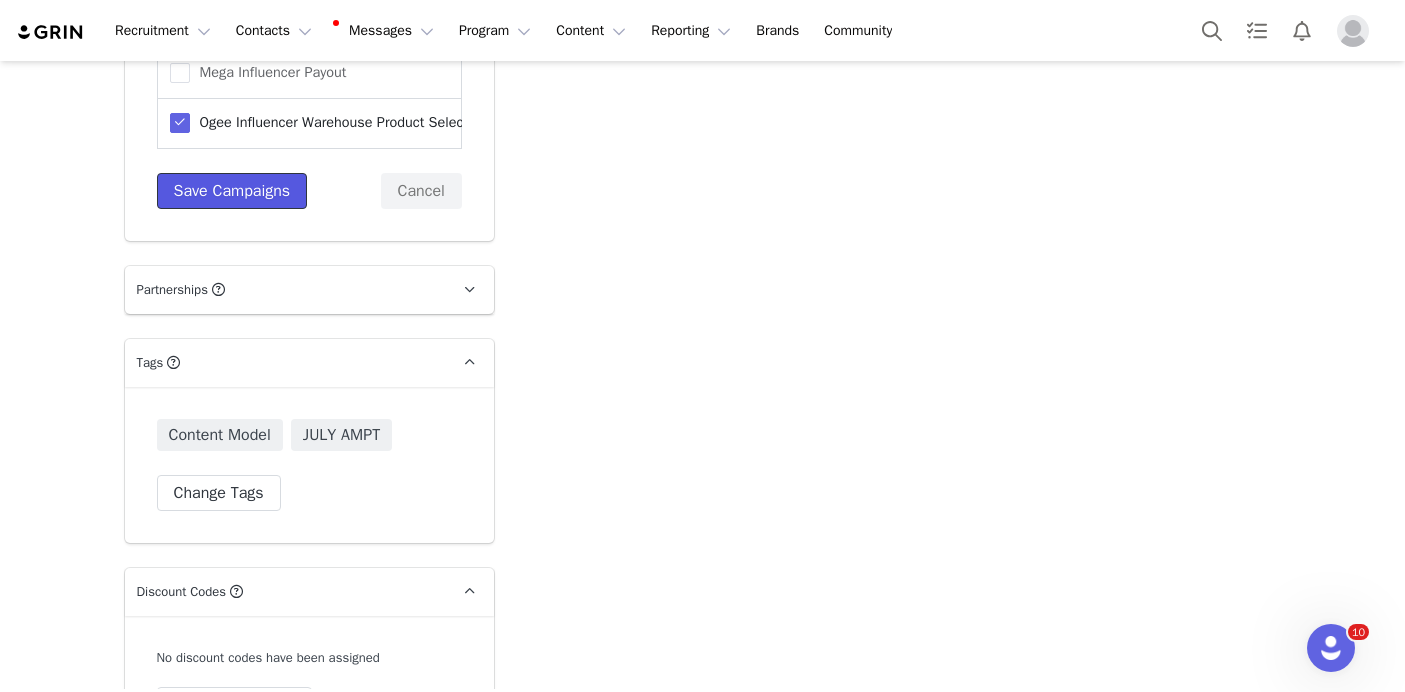 click on "Save Campaigns" at bounding box center (232, 191) 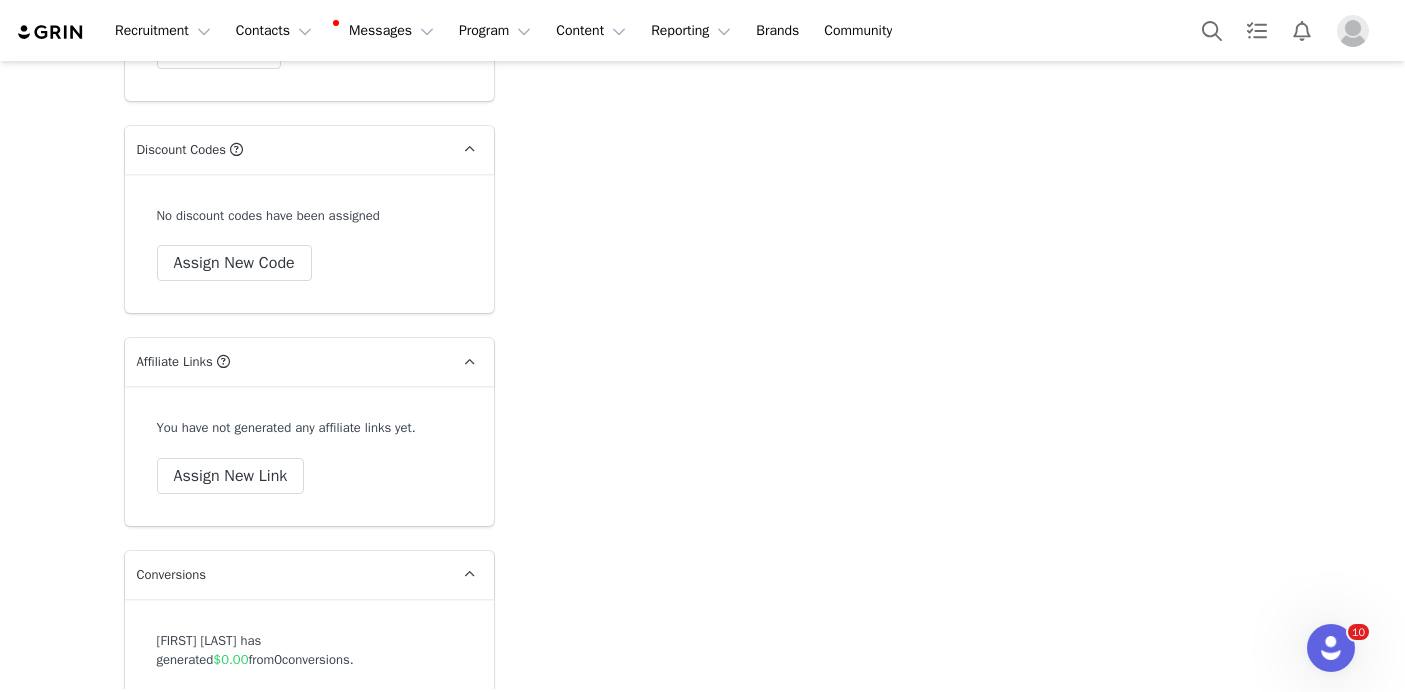 scroll, scrollTop: 7649, scrollLeft: 0, axis: vertical 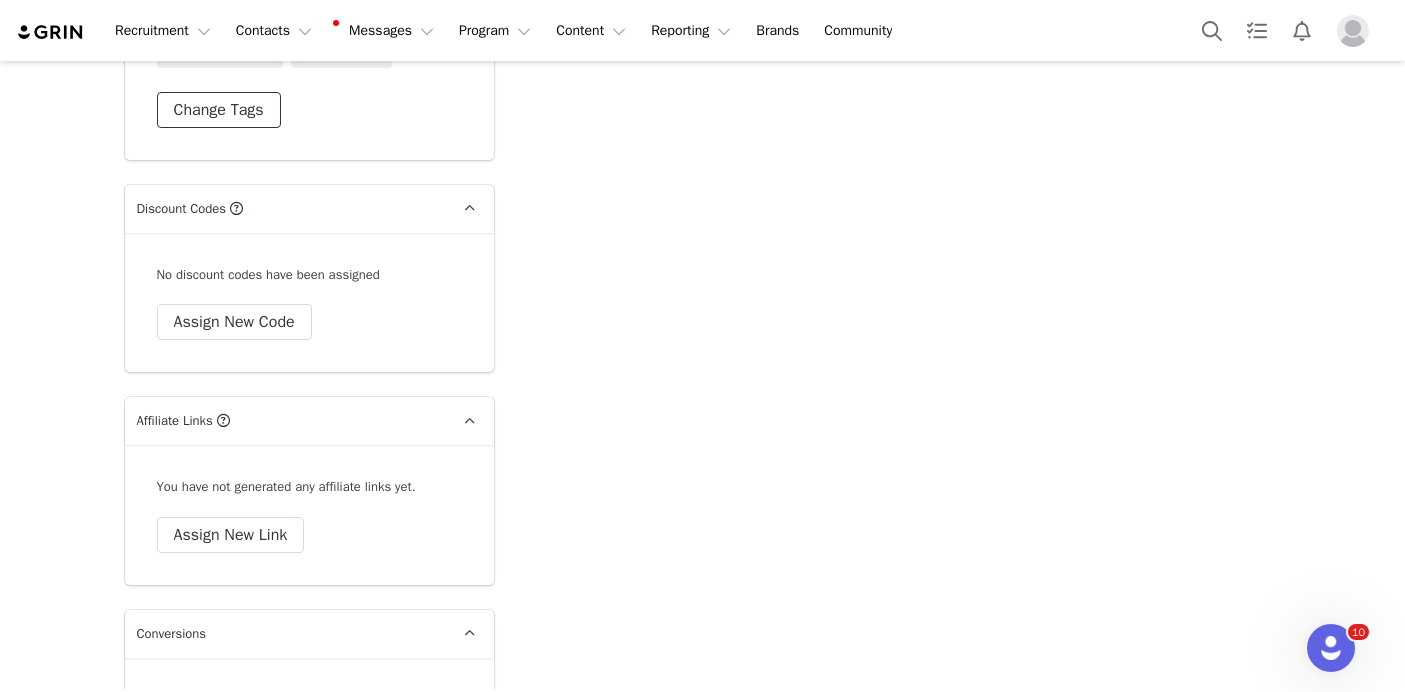 click on "Change Tags" at bounding box center (219, 110) 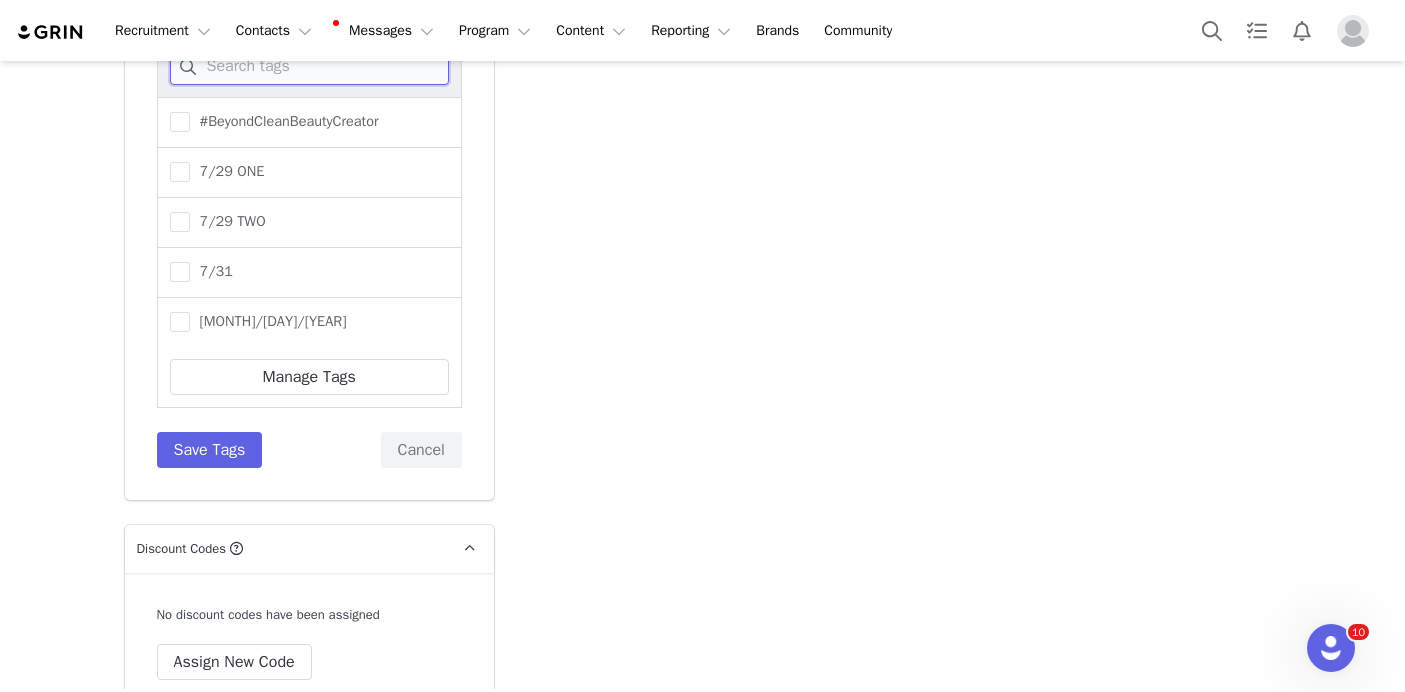 click at bounding box center (309, 67) 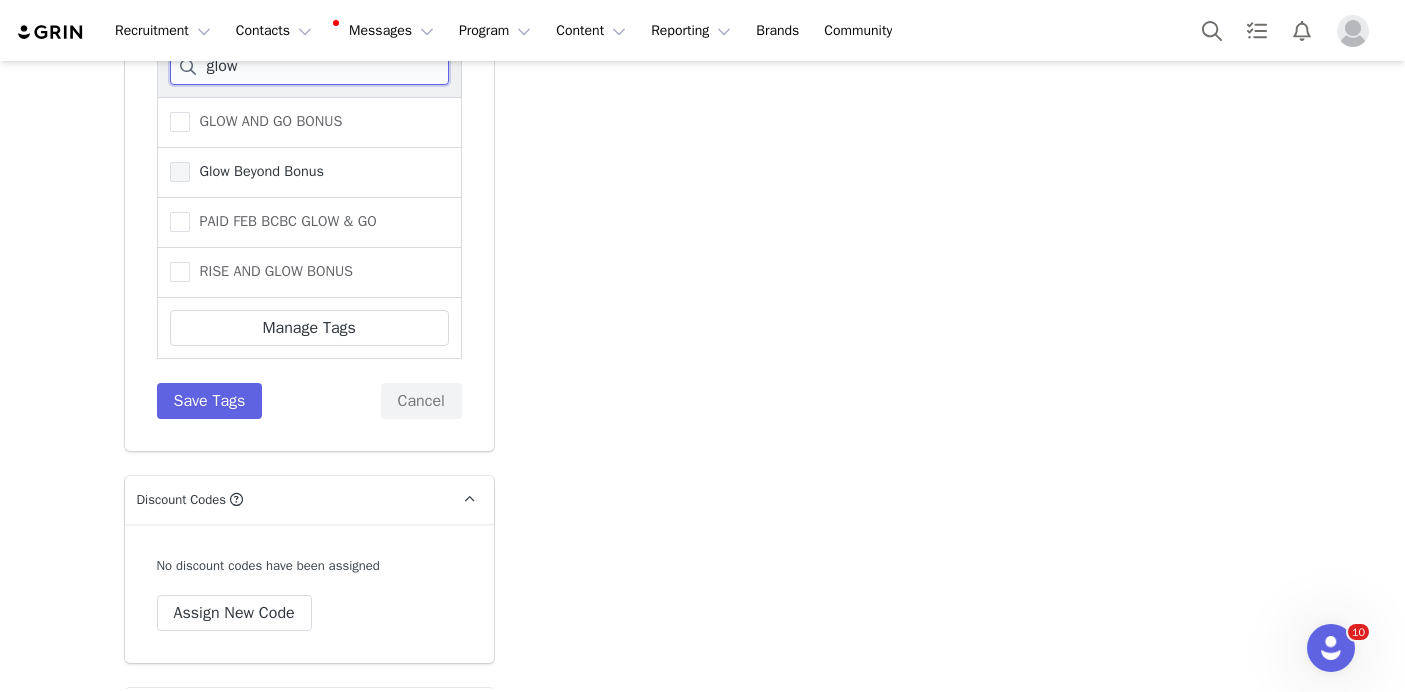 type on "glow" 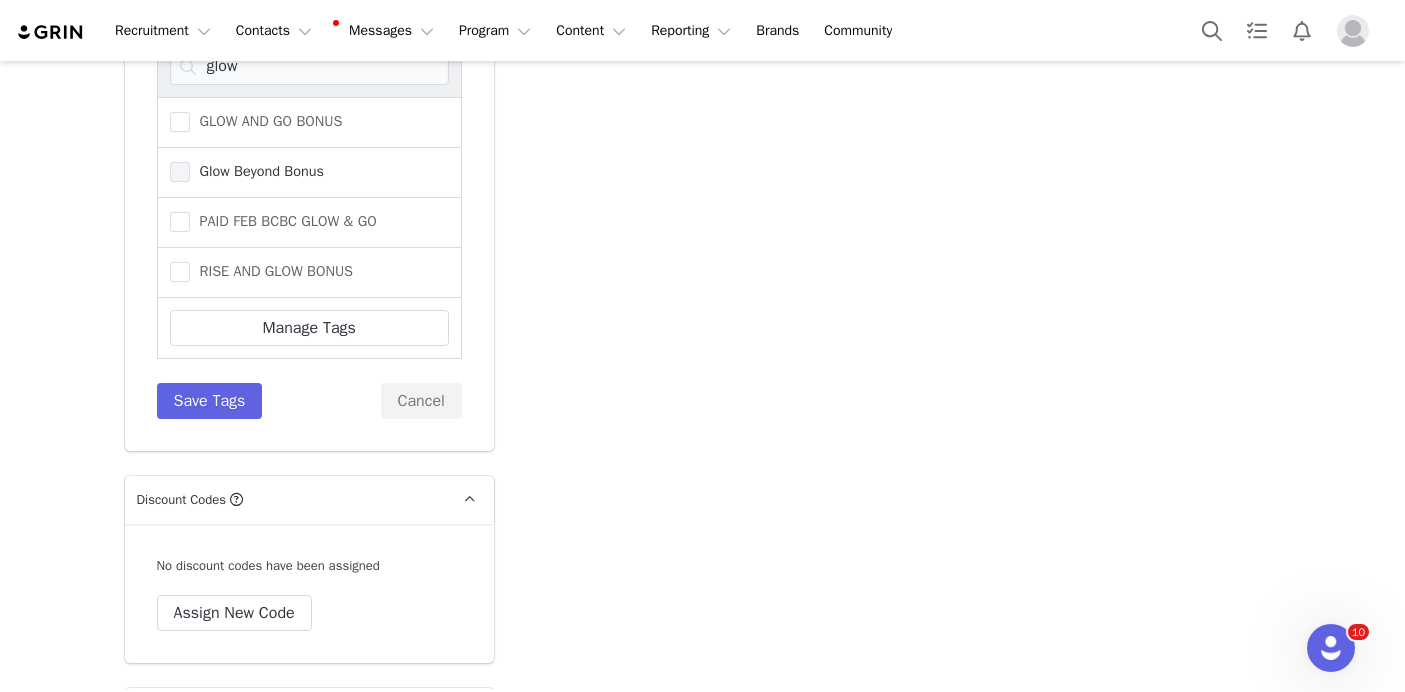 click on "Glow Beyond Bonus" at bounding box center (257, 171) 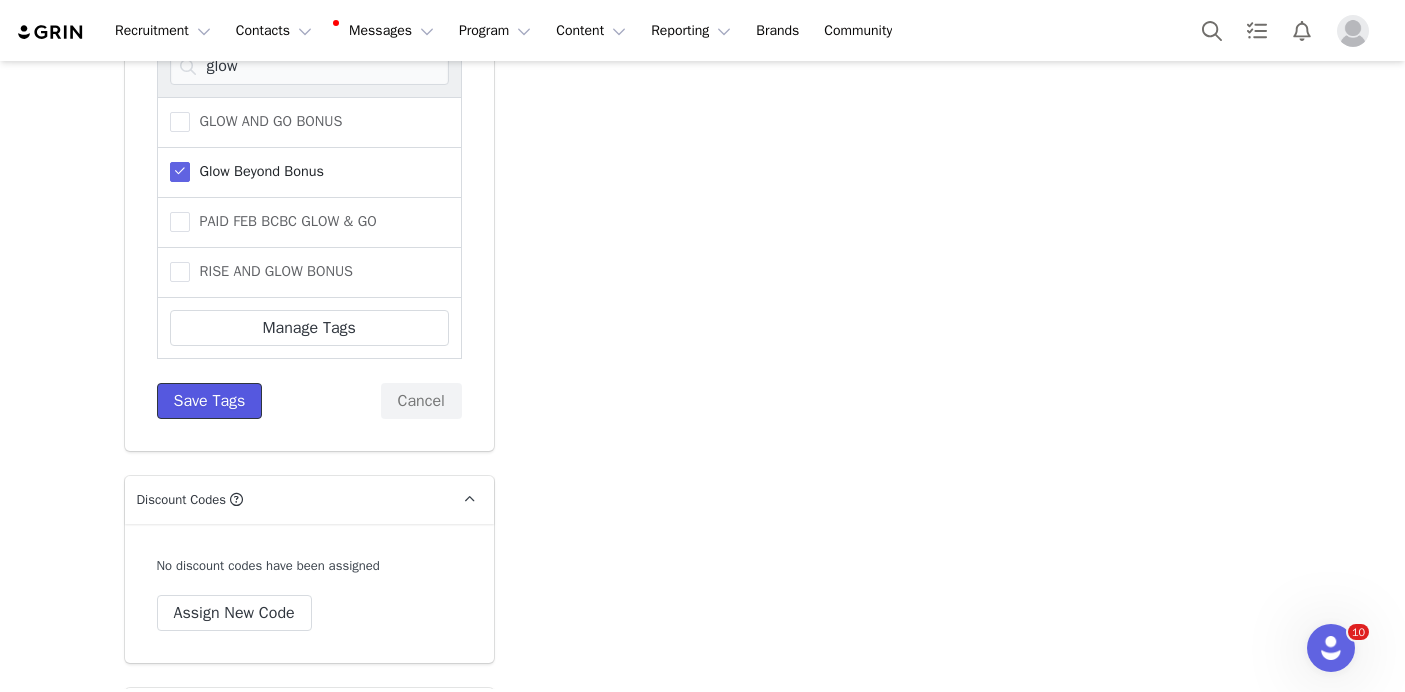 click on "Save Tags" at bounding box center [210, 401] 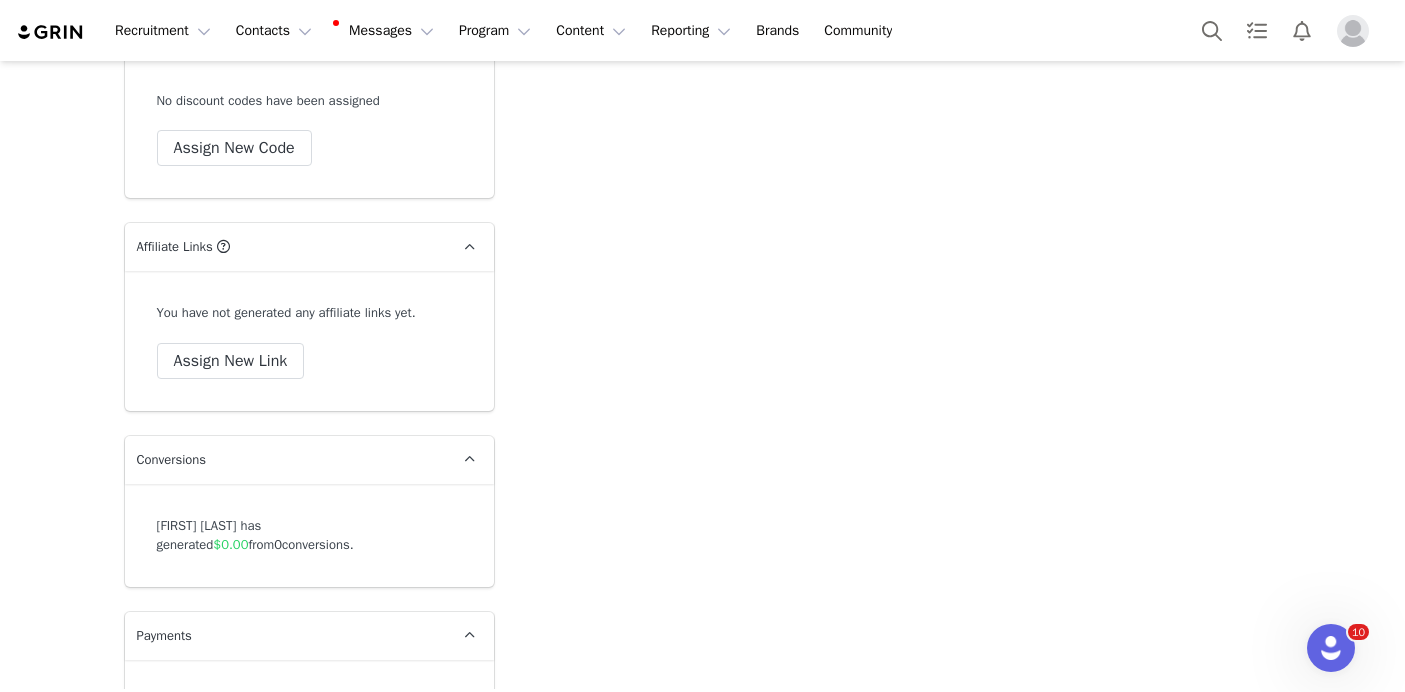 scroll, scrollTop: 7915, scrollLeft: 0, axis: vertical 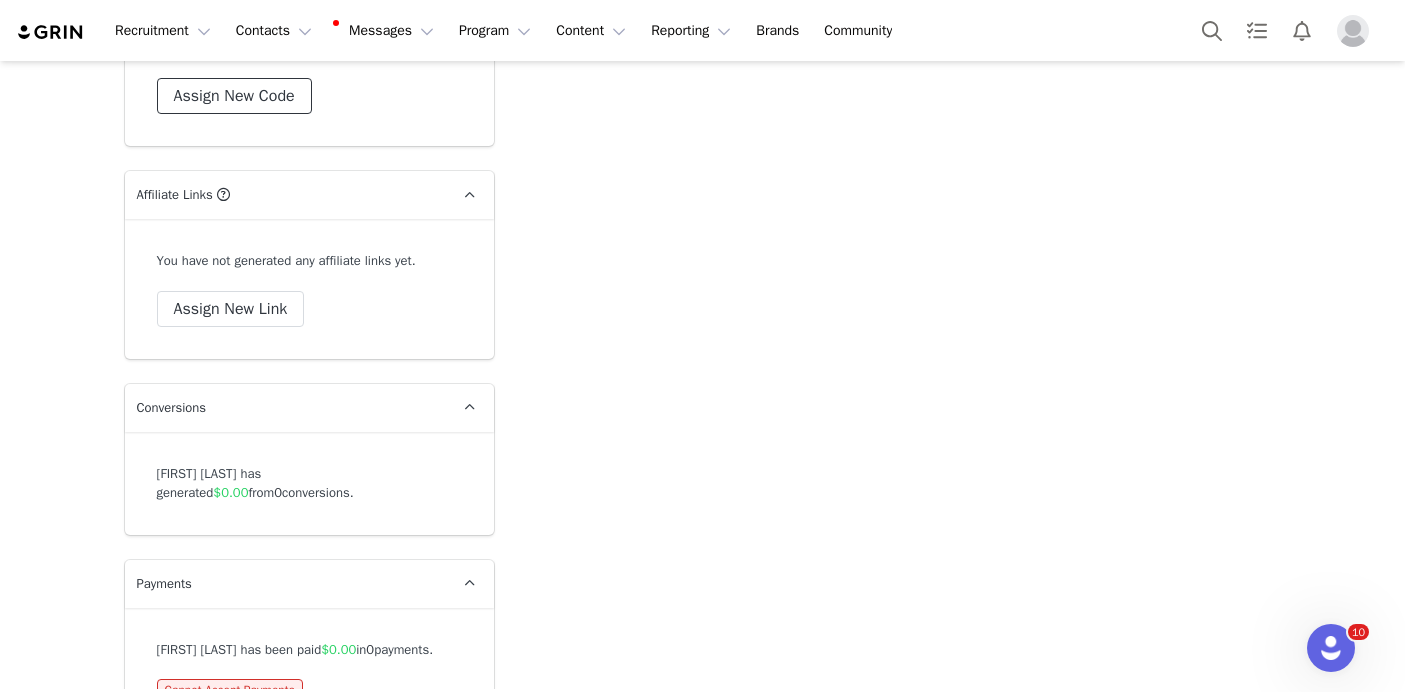 click on "Assign New Code" at bounding box center [234, 96] 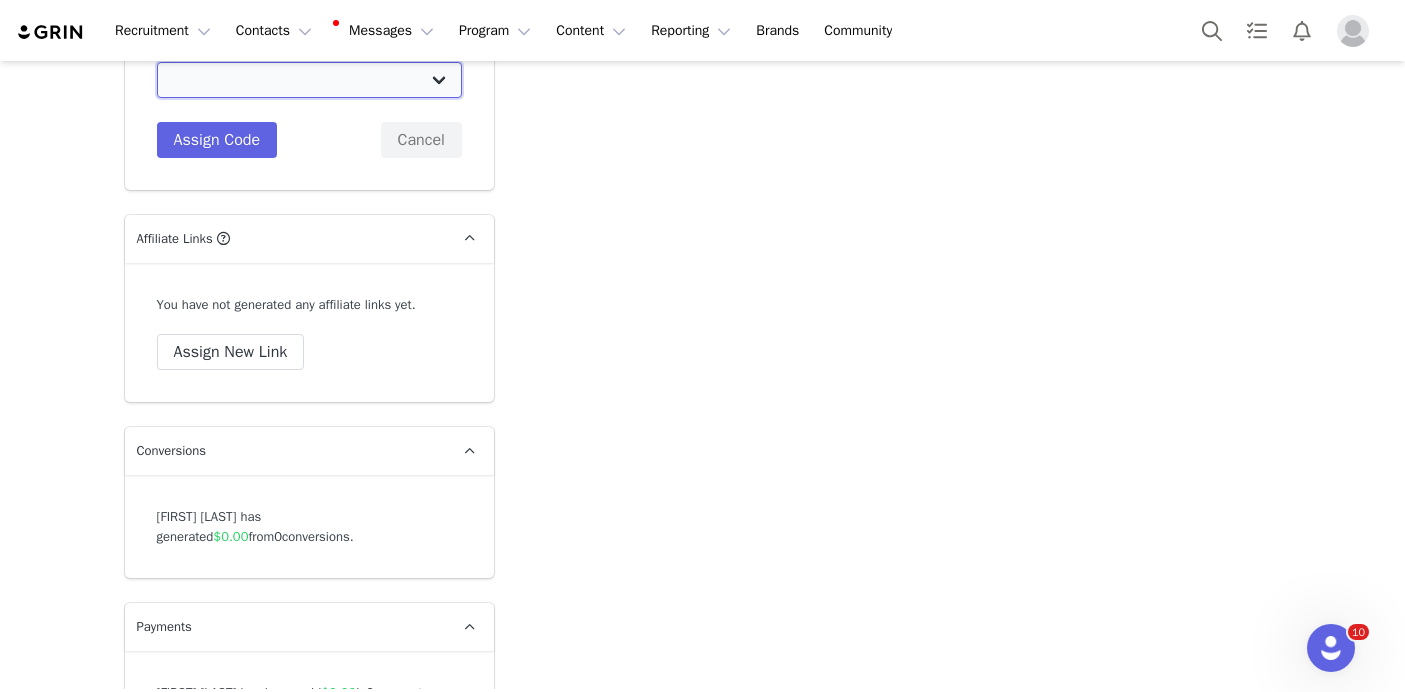 click on "Ogee: Beyond Clean Beauty Creators 15%   Ogee: General 25%   Ogee: OGEE GENERAL   Ogee: BCBC 30%   Ogee: Jenny Kaplan Holiday Discount   Ogee: Influencer Purchase 40% Off   Ogee: Mega Influencer Discount Codes   Ogee: Amanda YouTube Discount Codes   Ogee: Julia Pinterest Discount Codes   Ogee: Julia McGuire Code   Ogee: Sav Blog Discount Codes" at bounding box center (309, 80) 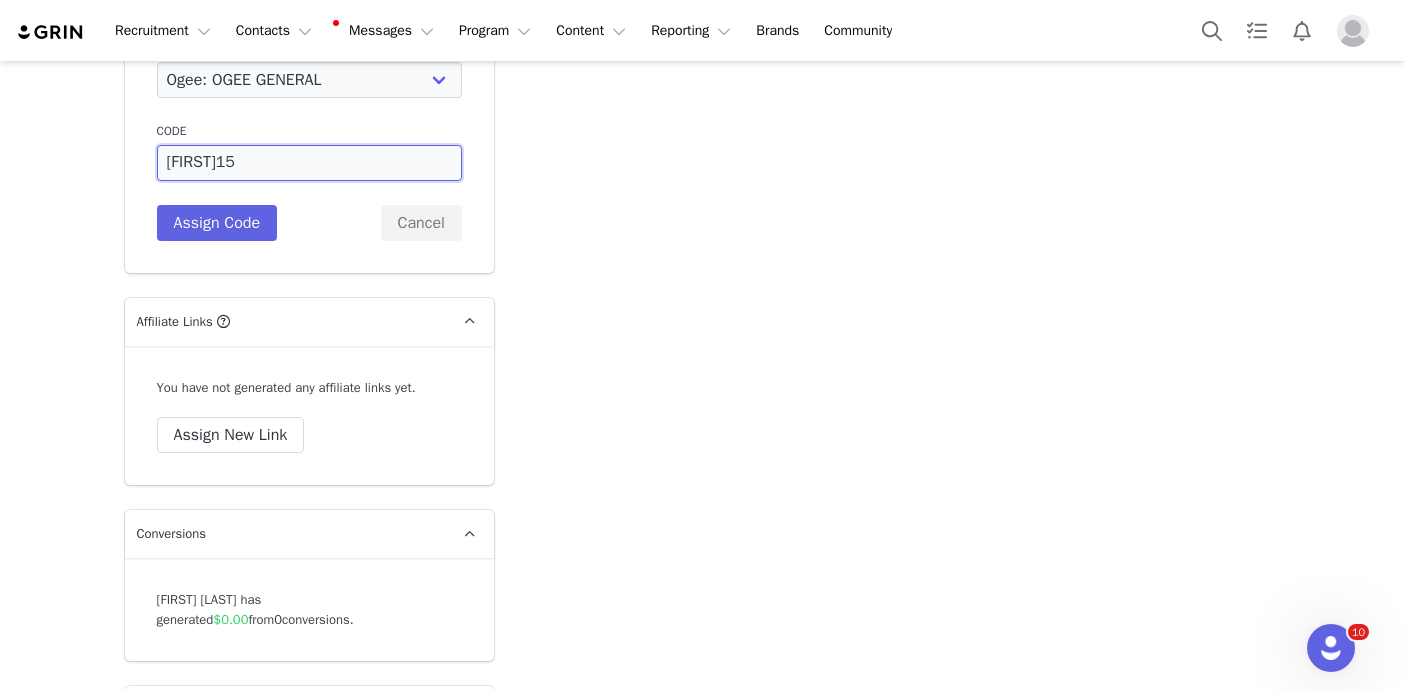 click on "ELIZABETH15" at bounding box center [309, 163] 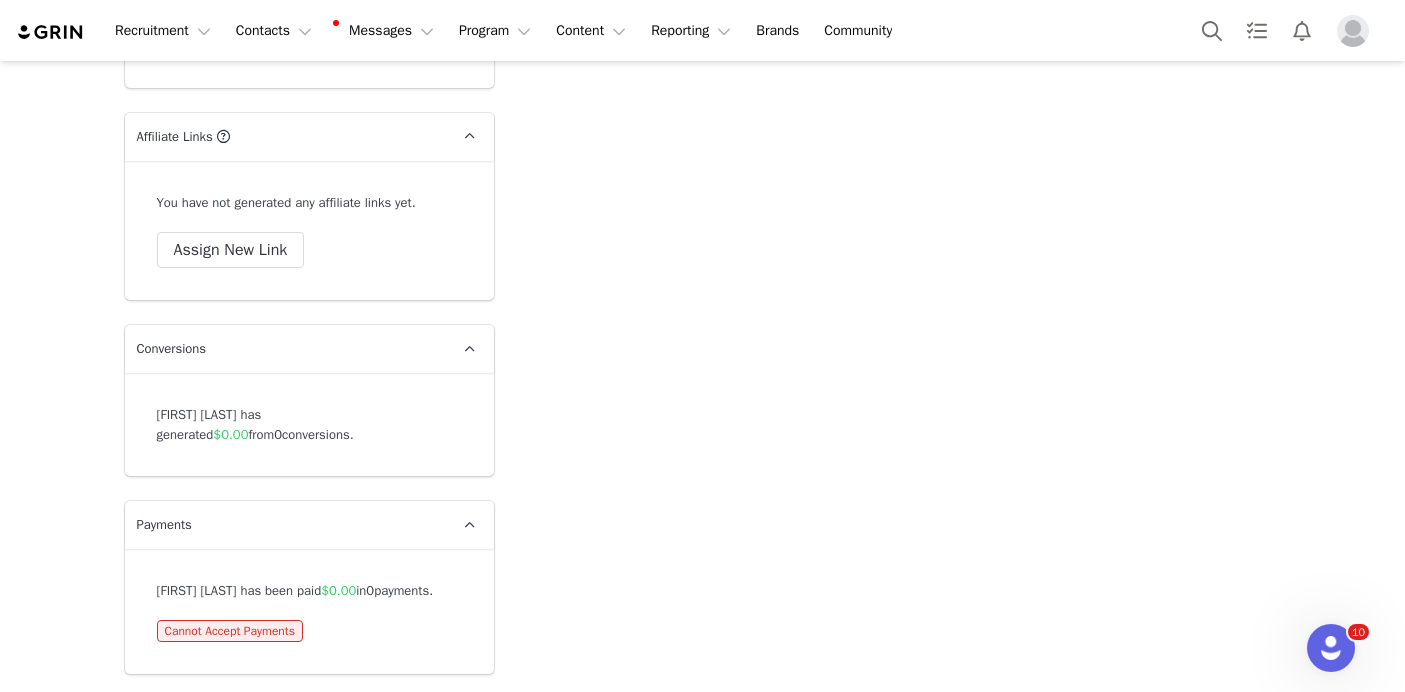 scroll, scrollTop: 8137, scrollLeft: 0, axis: vertical 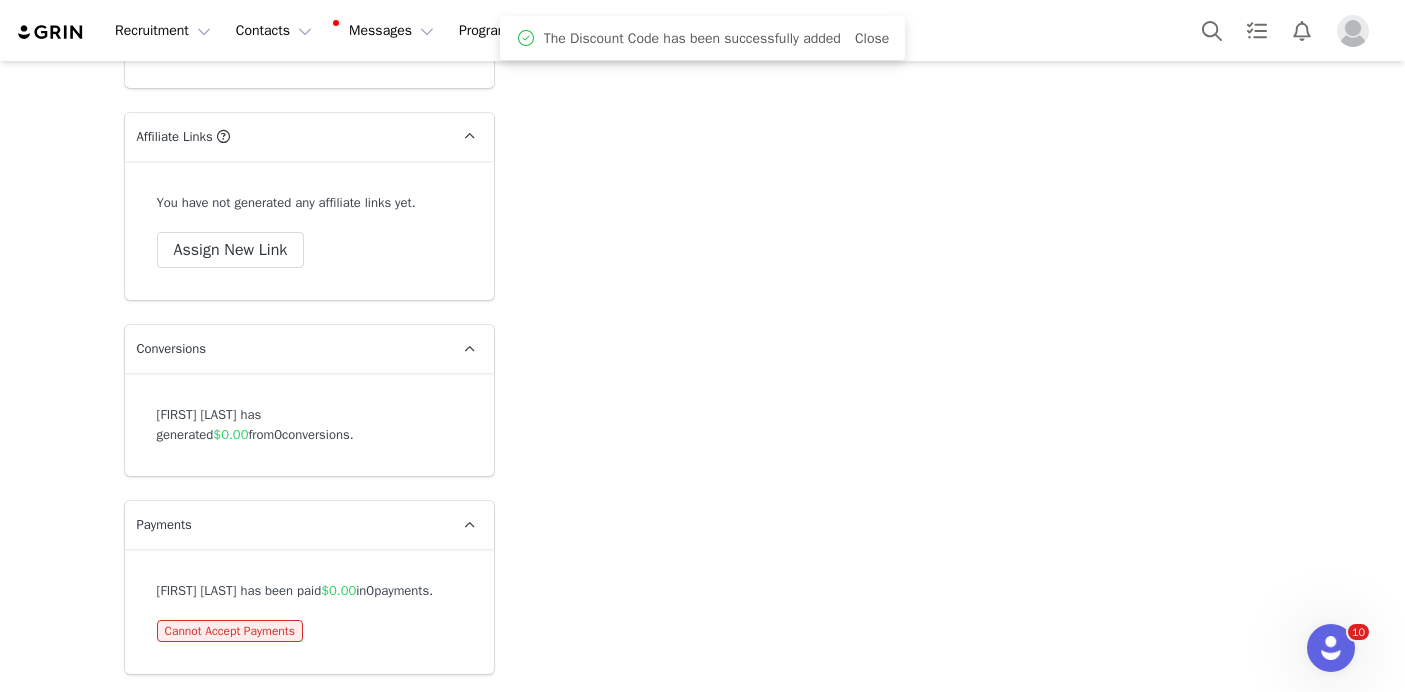 click on "Done" at bounding box center (347, 38) 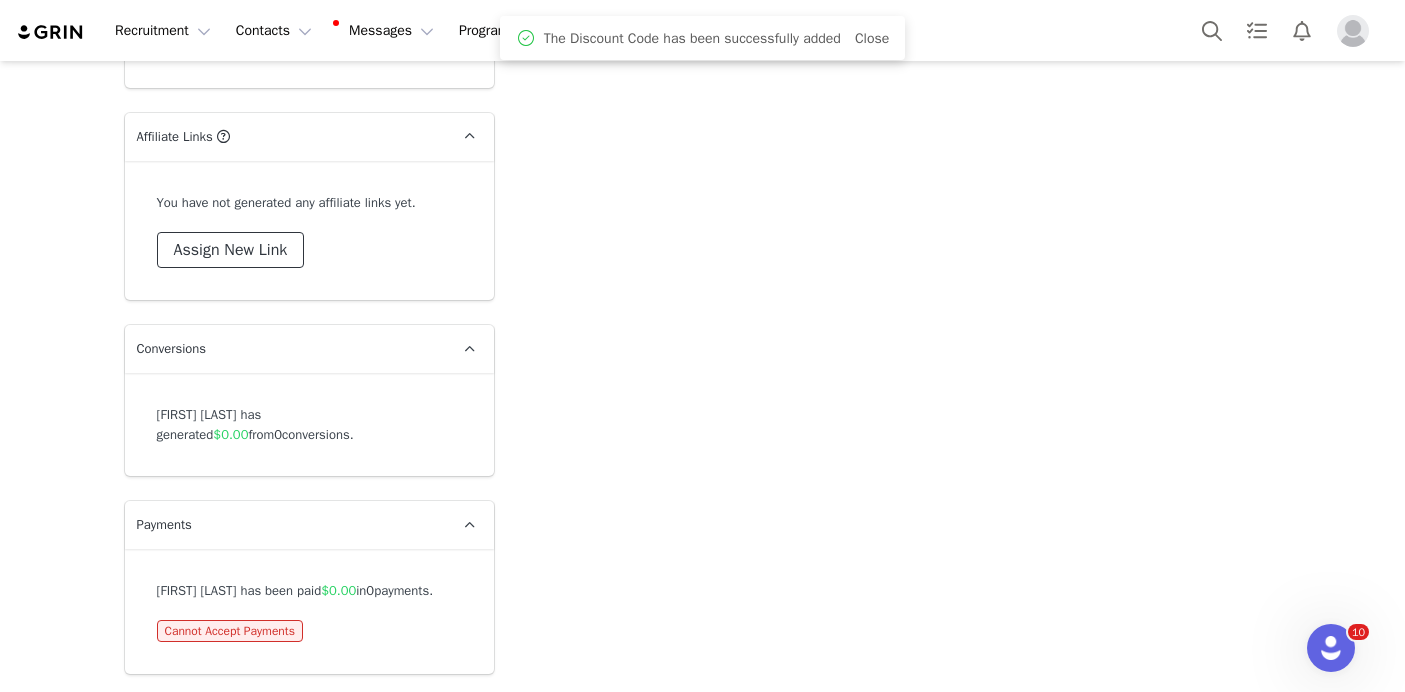 click on "Assign New Link" at bounding box center (231, 250) 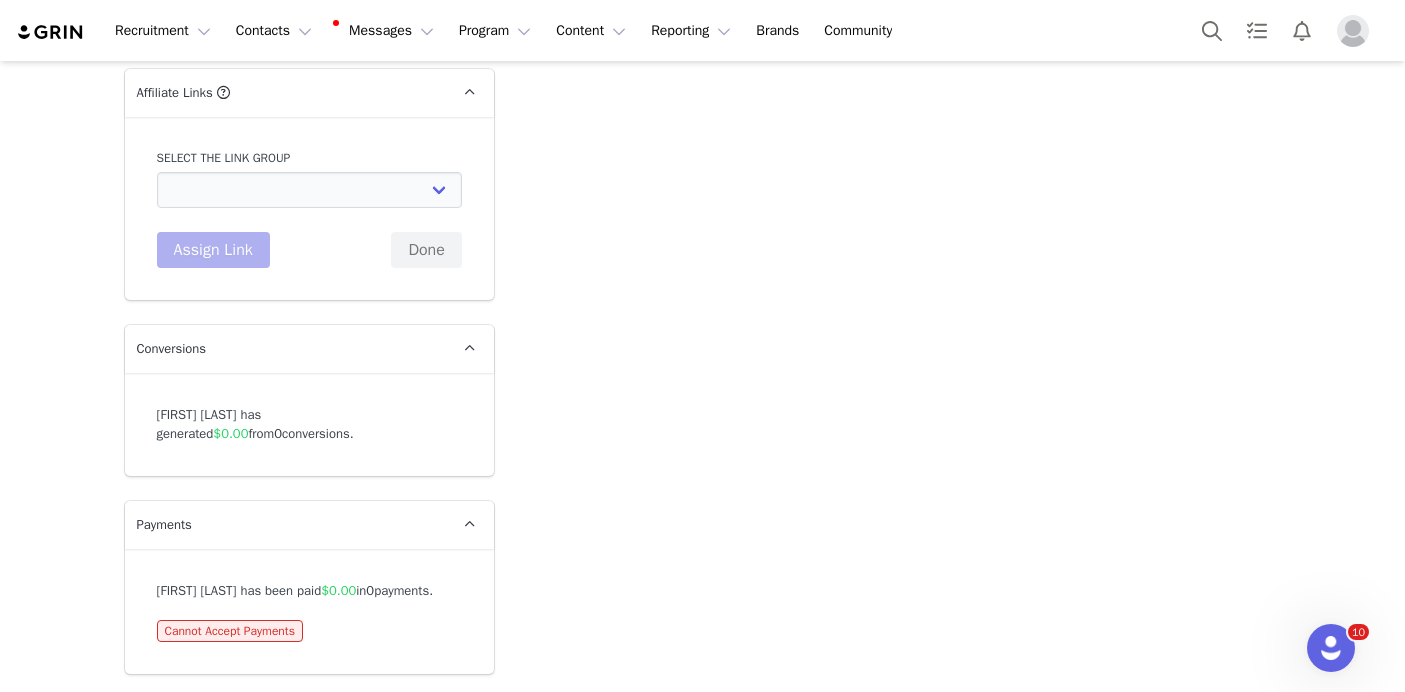 select on "12312" 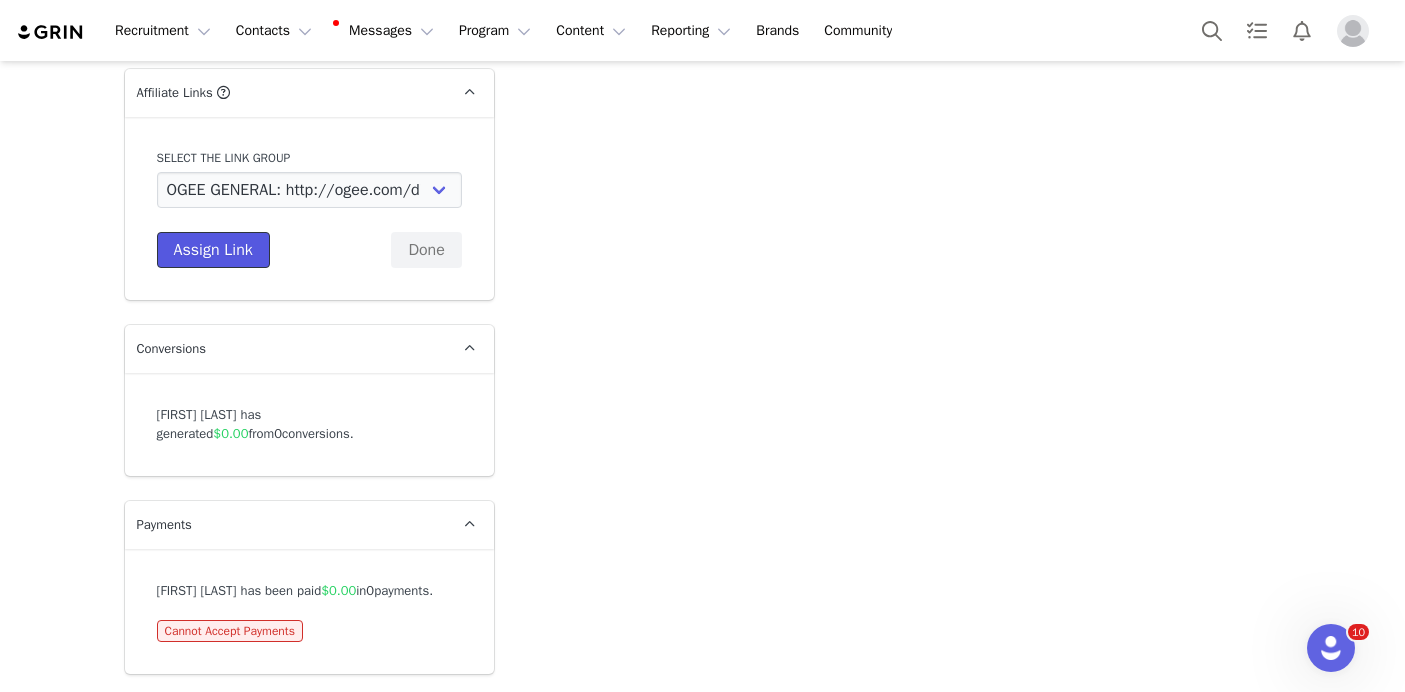 click on "Assign Link" at bounding box center [213, 250] 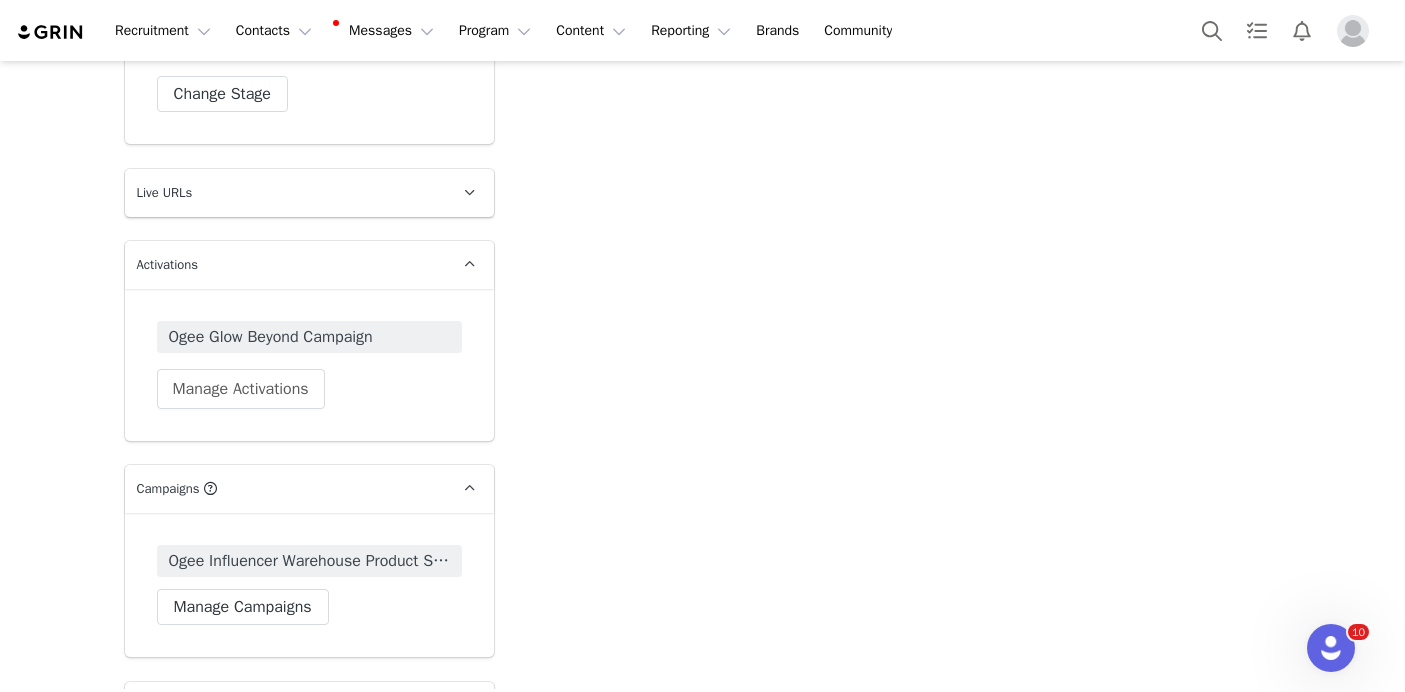 scroll, scrollTop: 6846, scrollLeft: 0, axis: vertical 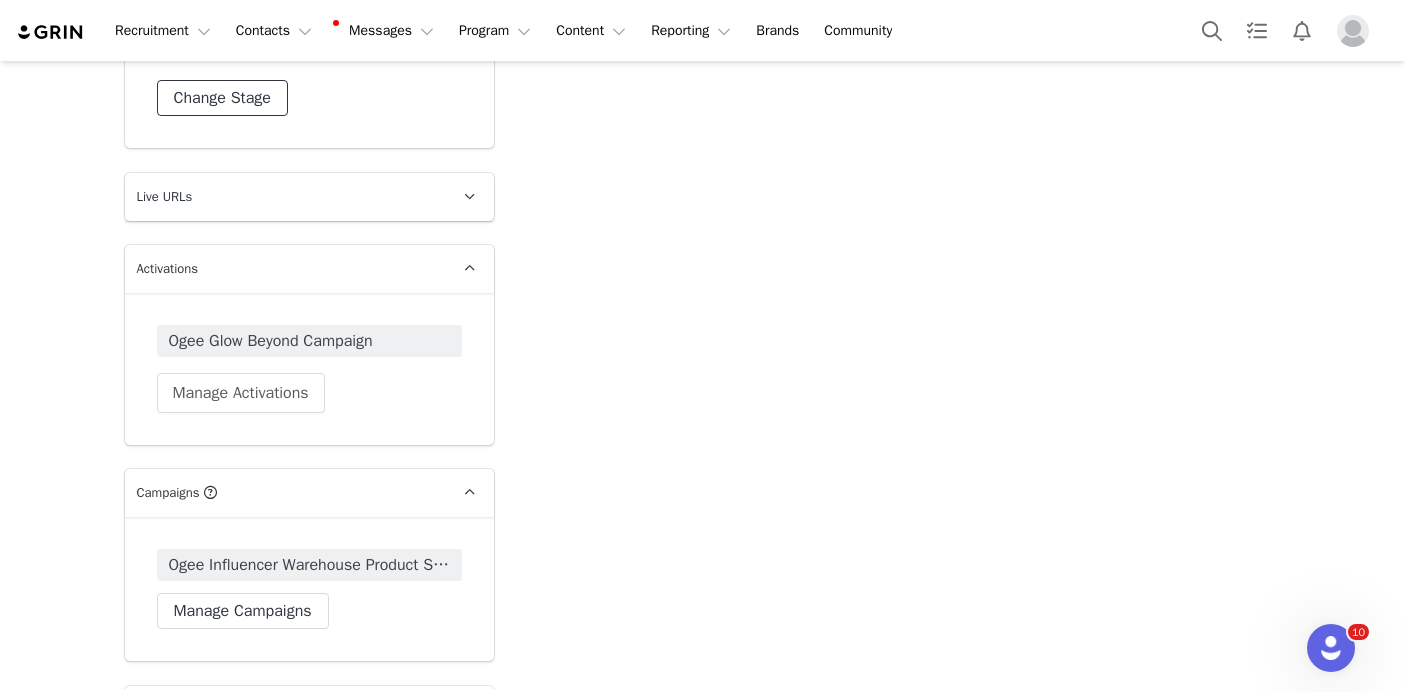 click on "Change Stage" at bounding box center [222, 98] 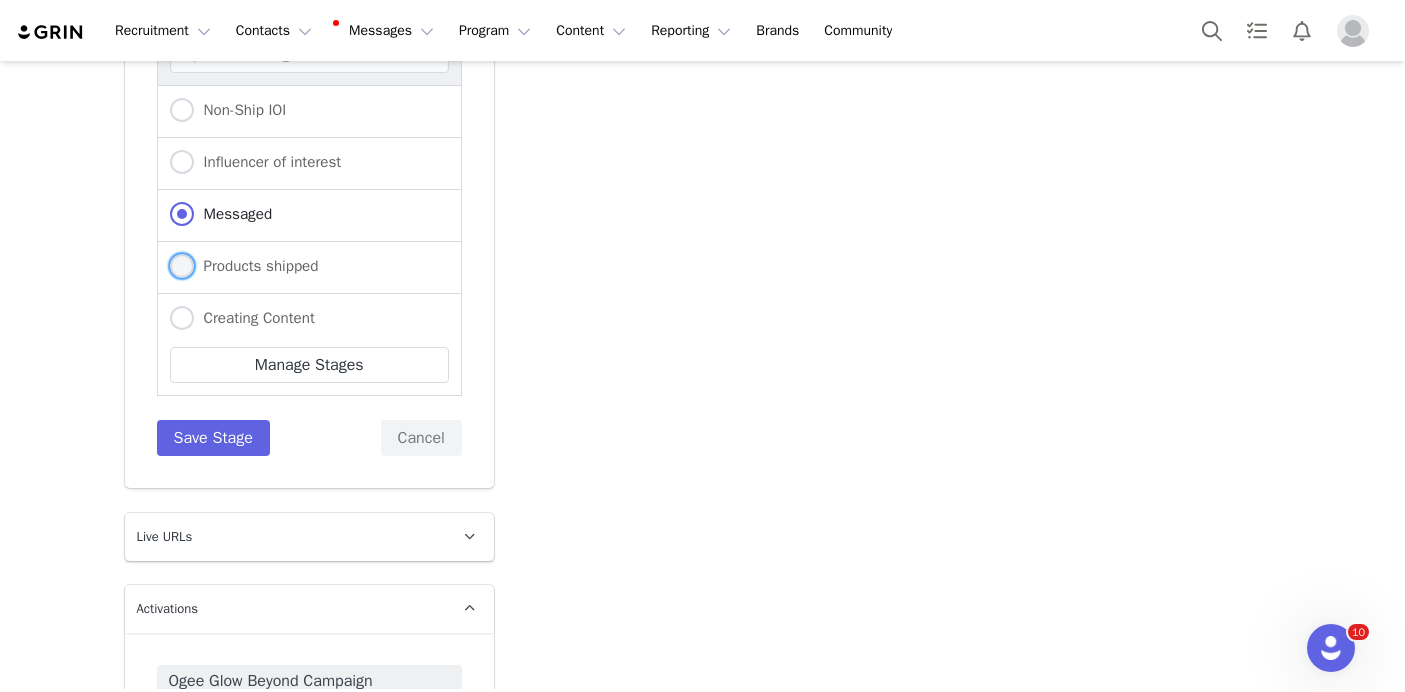 click on "Products shipped" at bounding box center [256, 266] 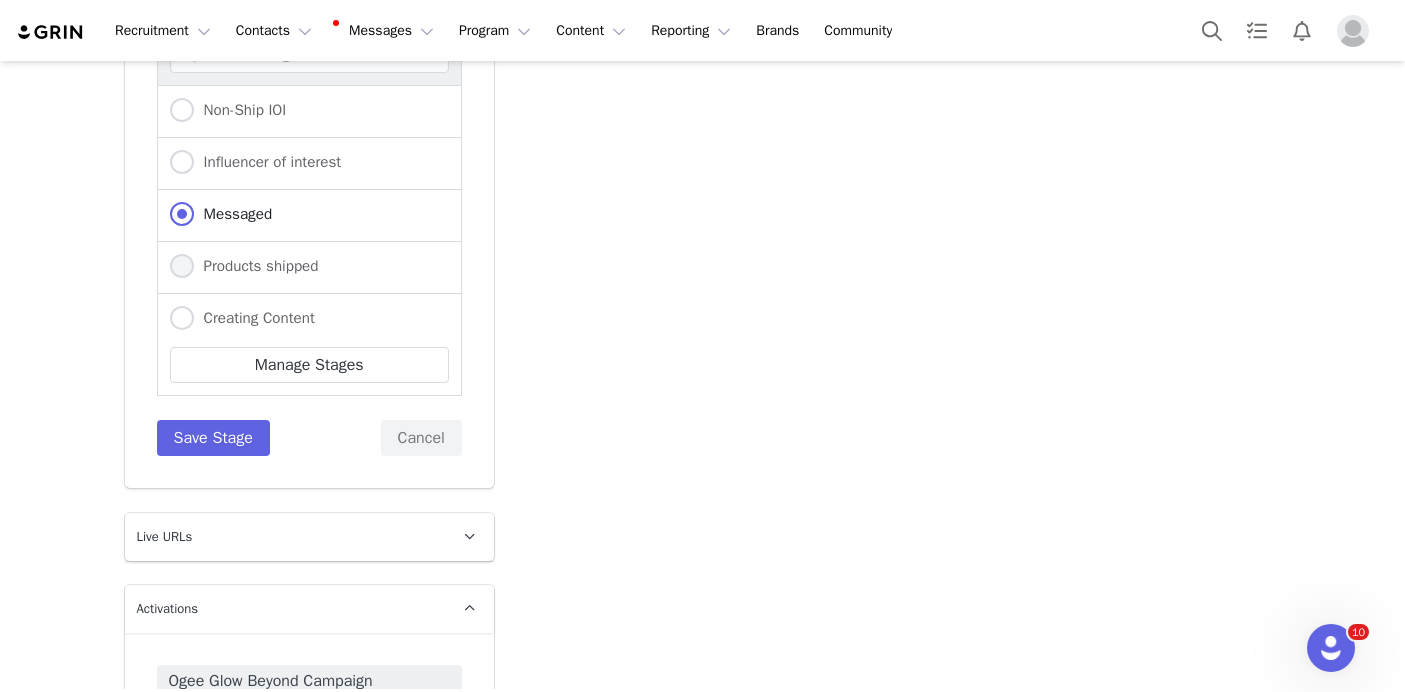 click on "Products shipped" at bounding box center [182, 267] 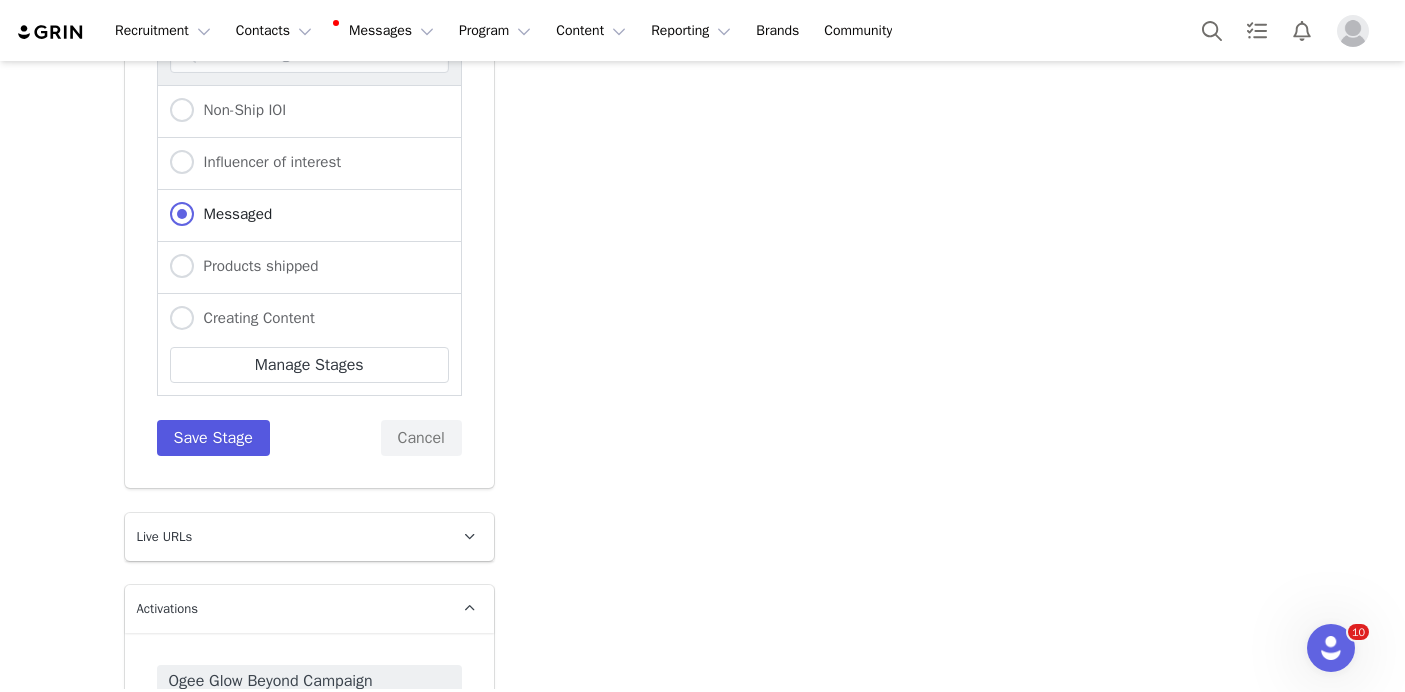 radio on "false" 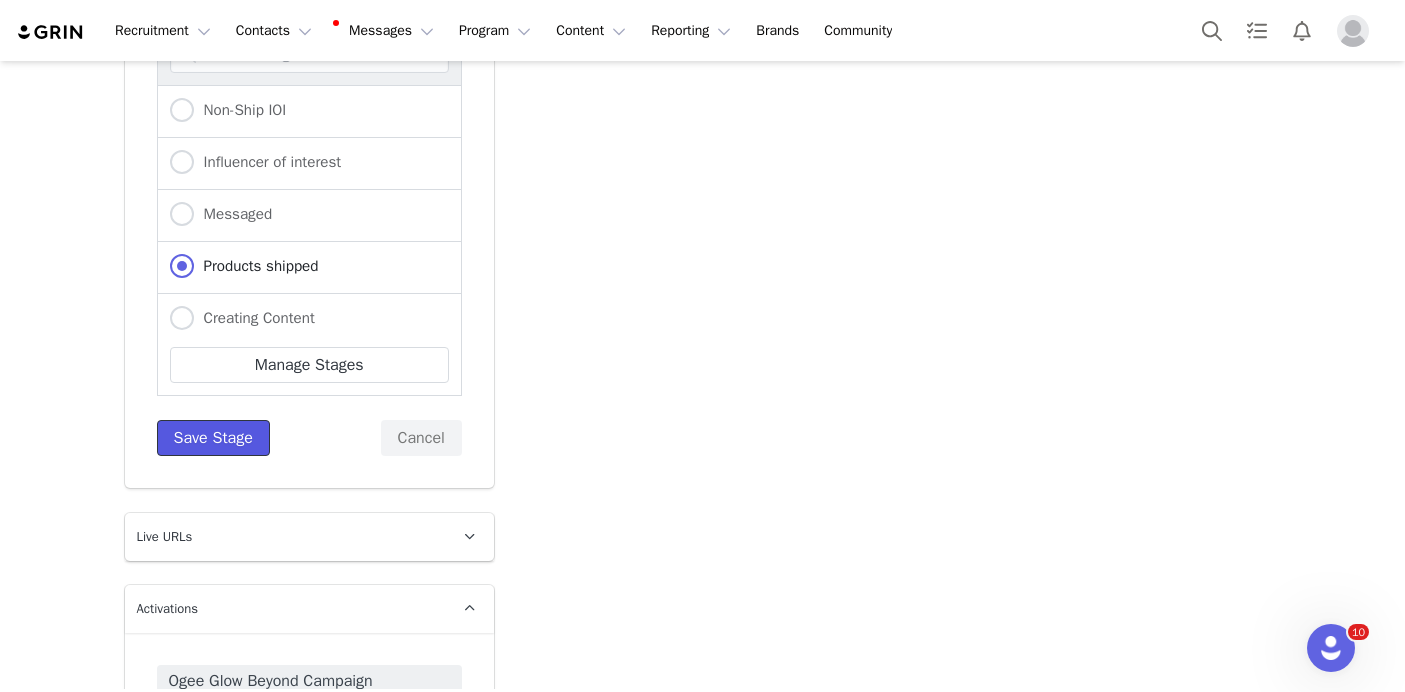 click on "Save Stage" at bounding box center (213, 438) 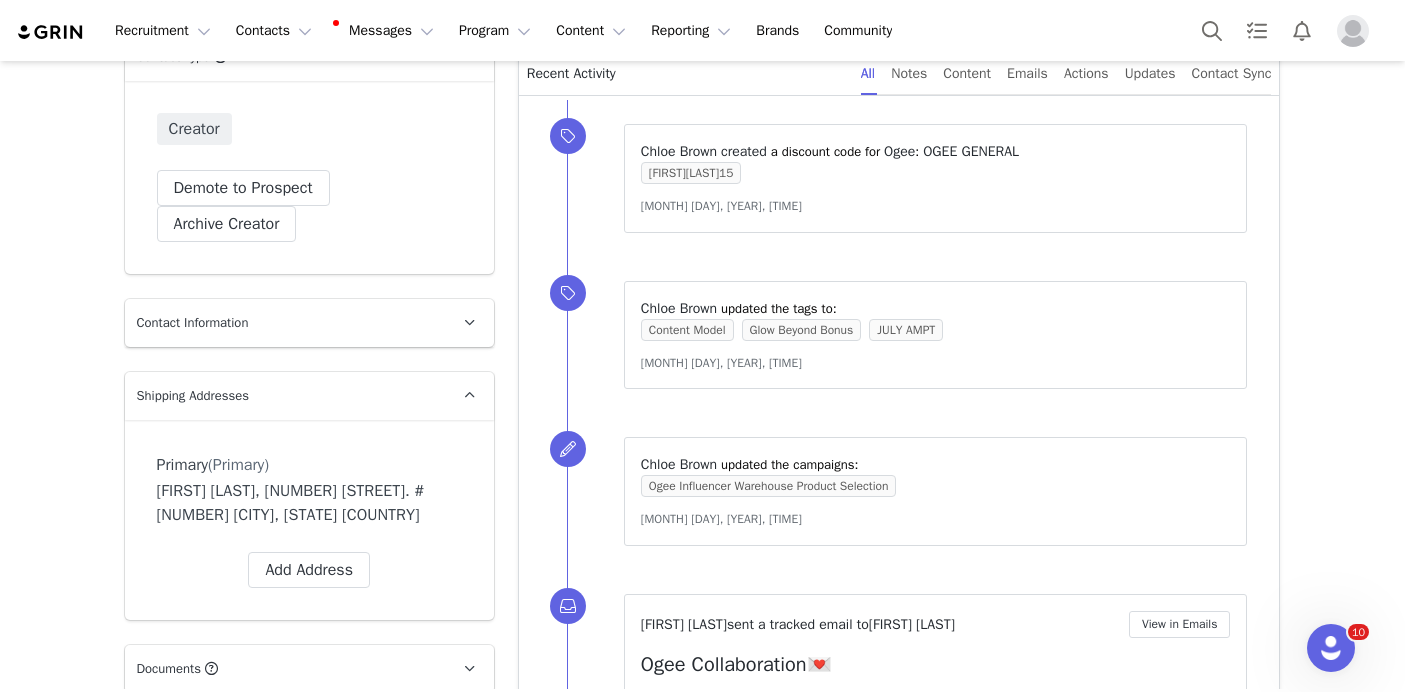scroll, scrollTop: 0, scrollLeft: 0, axis: both 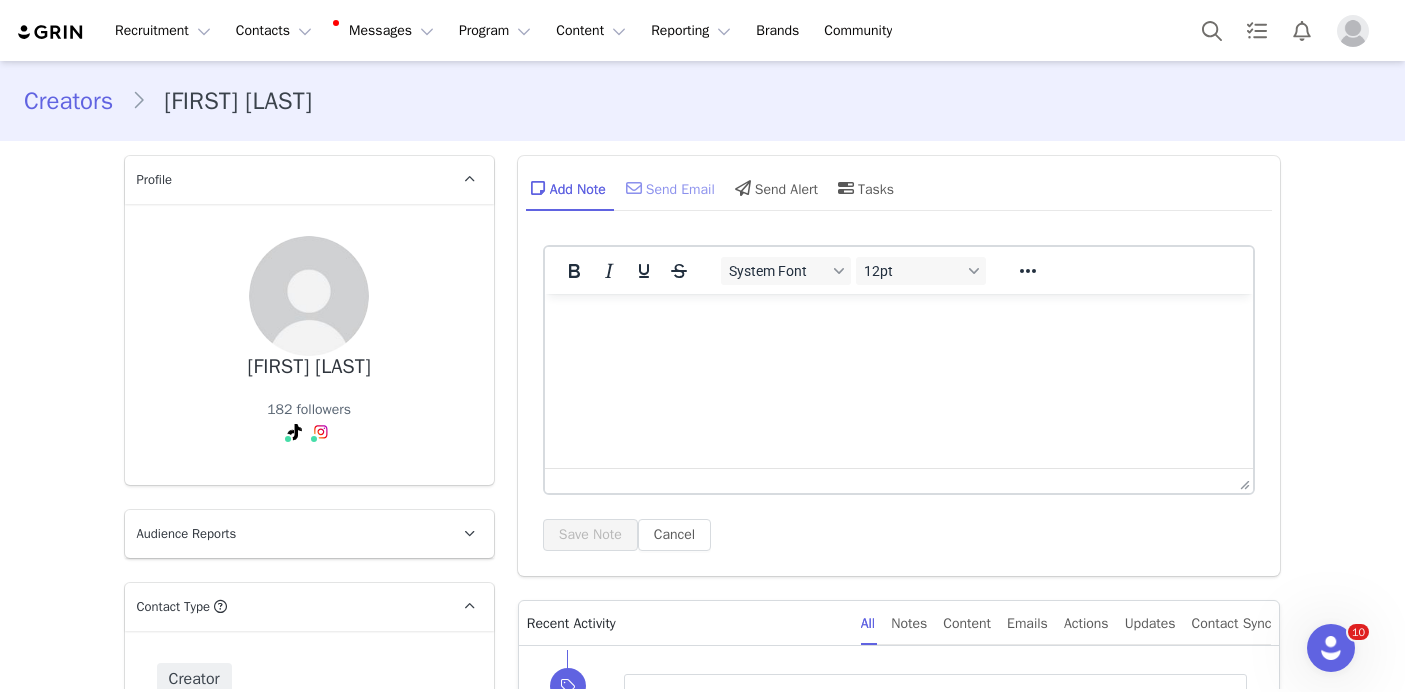 click on "Send Email" at bounding box center (668, 188) 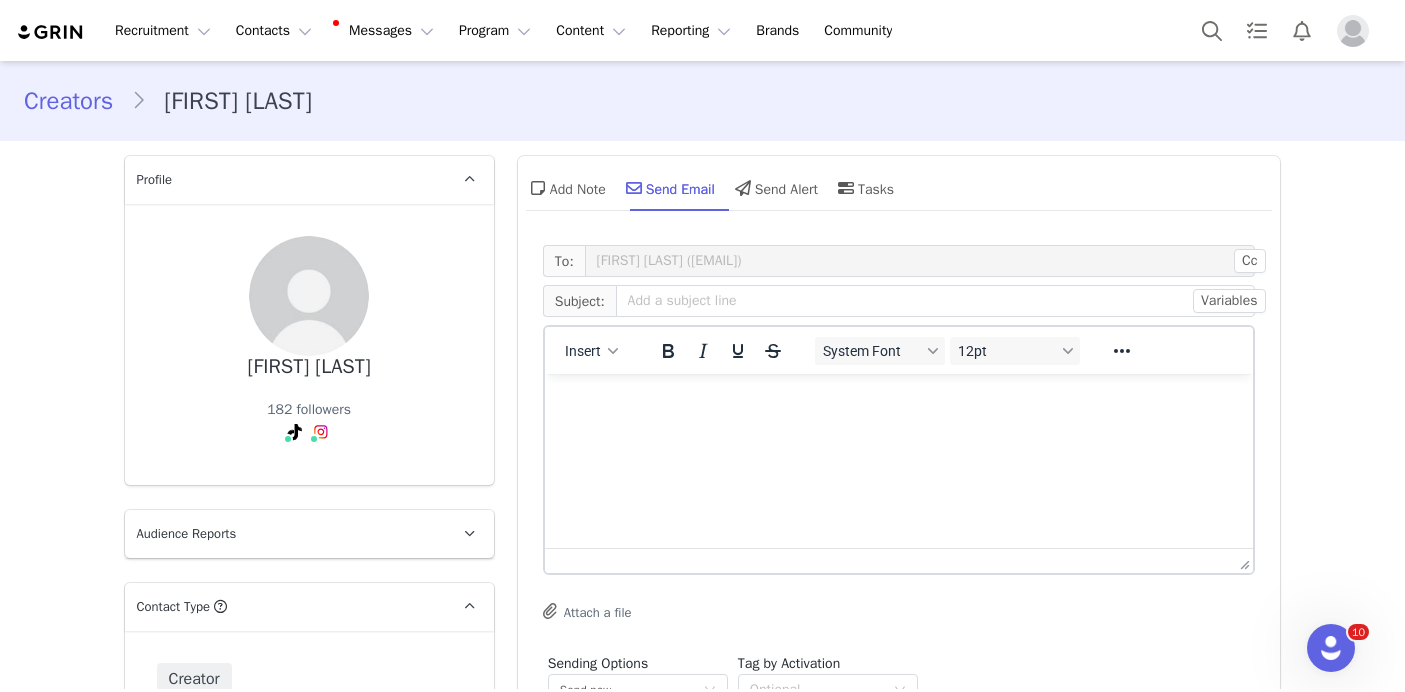 scroll, scrollTop: 0, scrollLeft: 0, axis: both 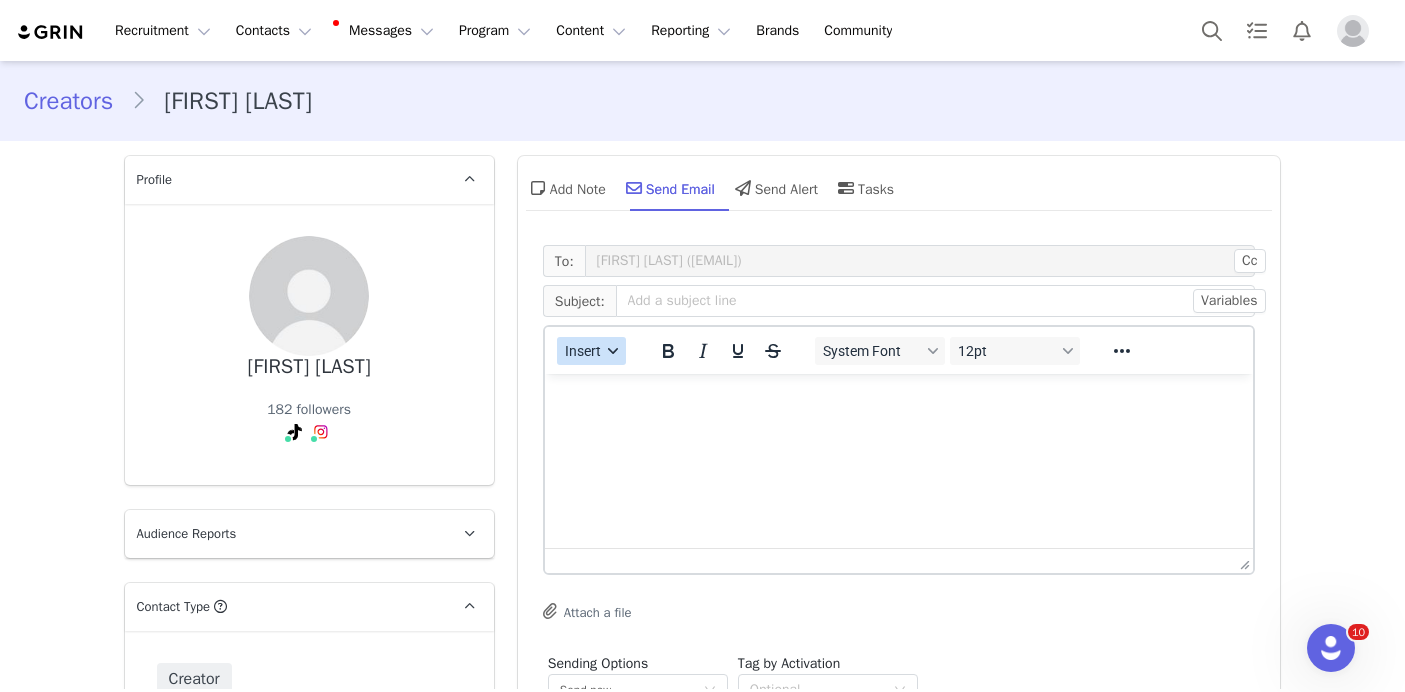 click on "Insert" at bounding box center (583, 351) 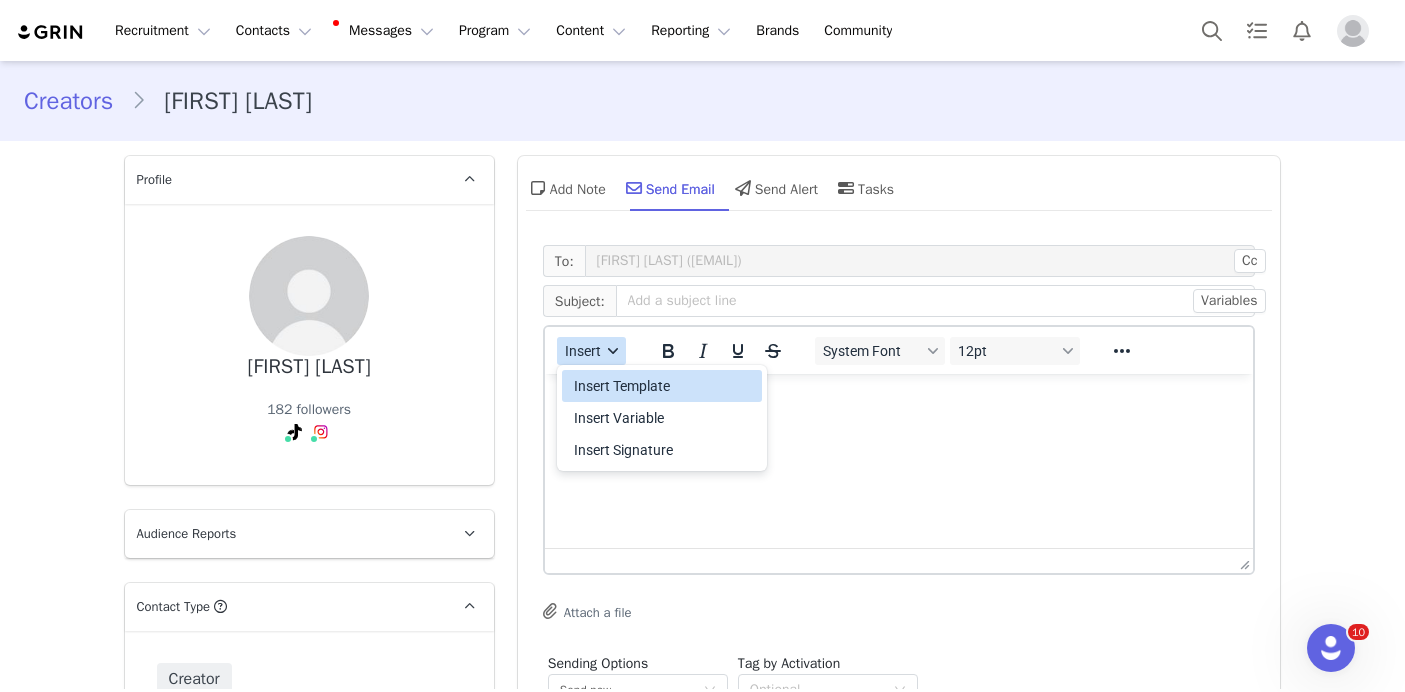 click on "Insert Template" at bounding box center [664, 386] 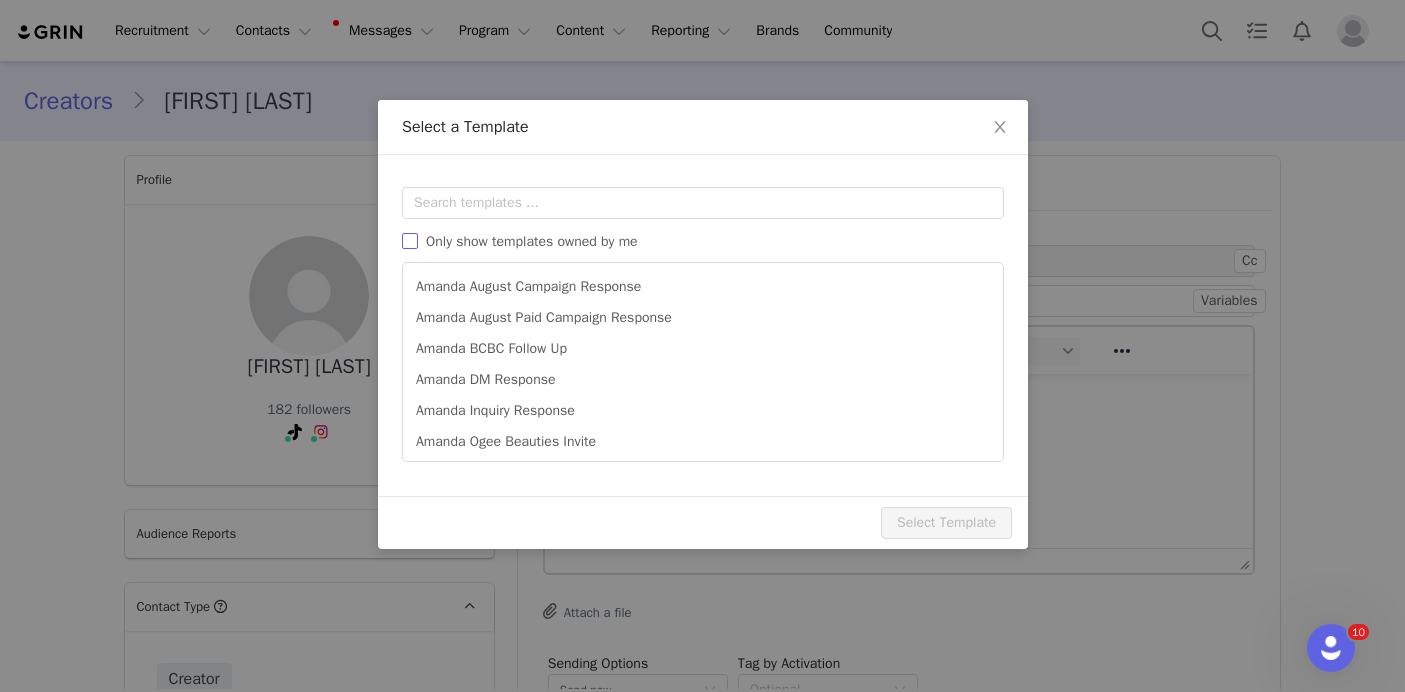 scroll, scrollTop: 0, scrollLeft: 0, axis: both 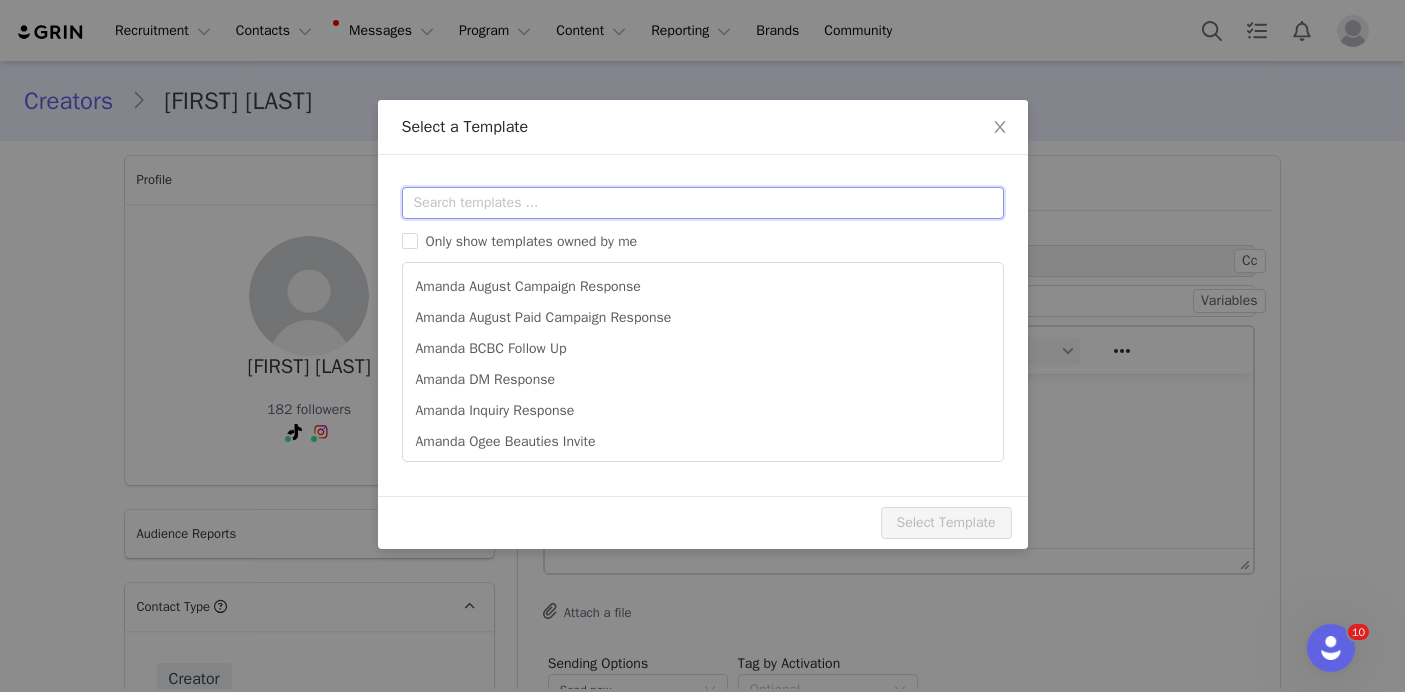 click at bounding box center (703, 203) 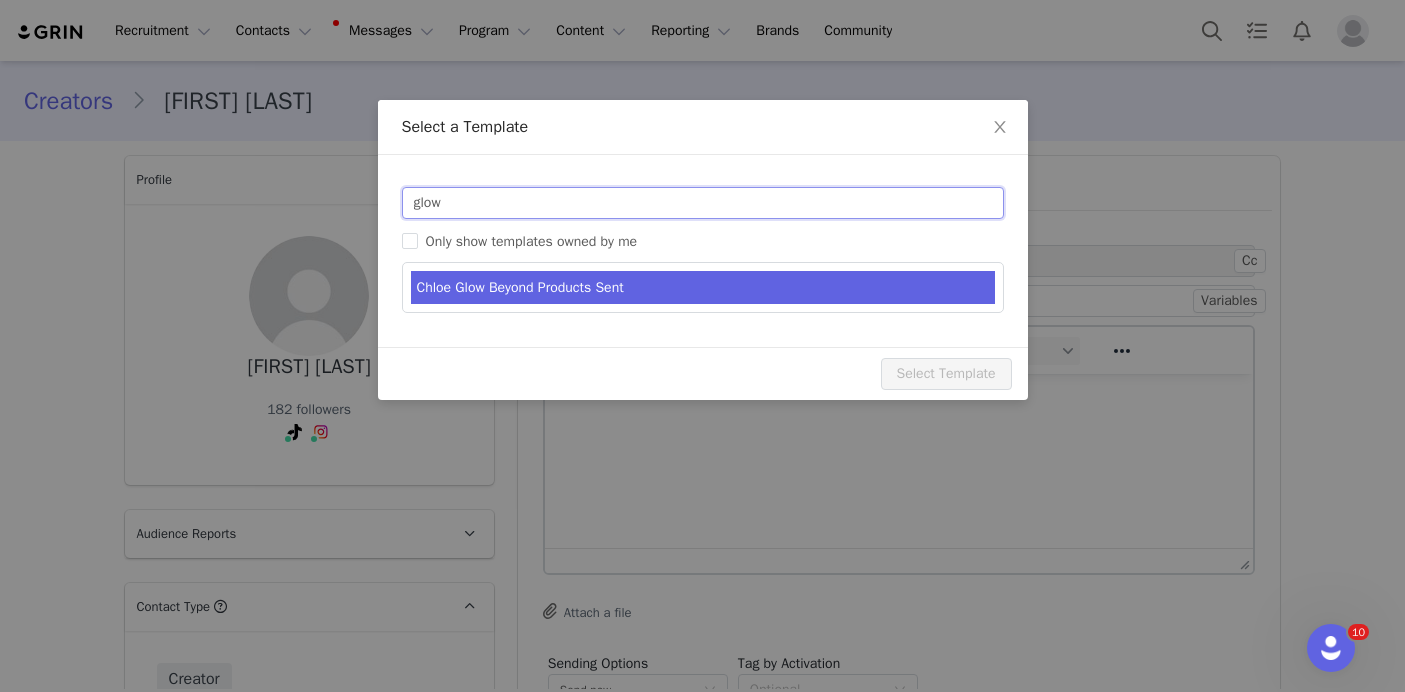 type on "glow" 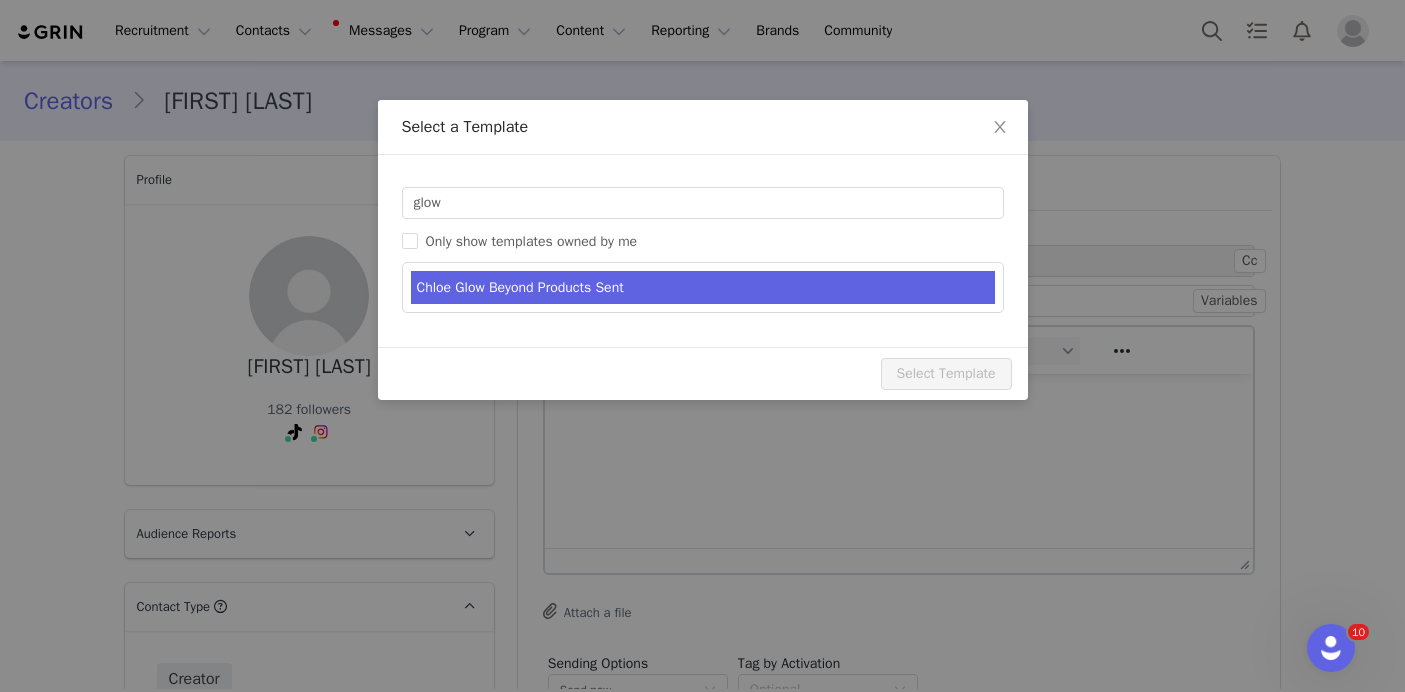 click on "Chloe Glow Beyond Products Sent" at bounding box center [703, 287] 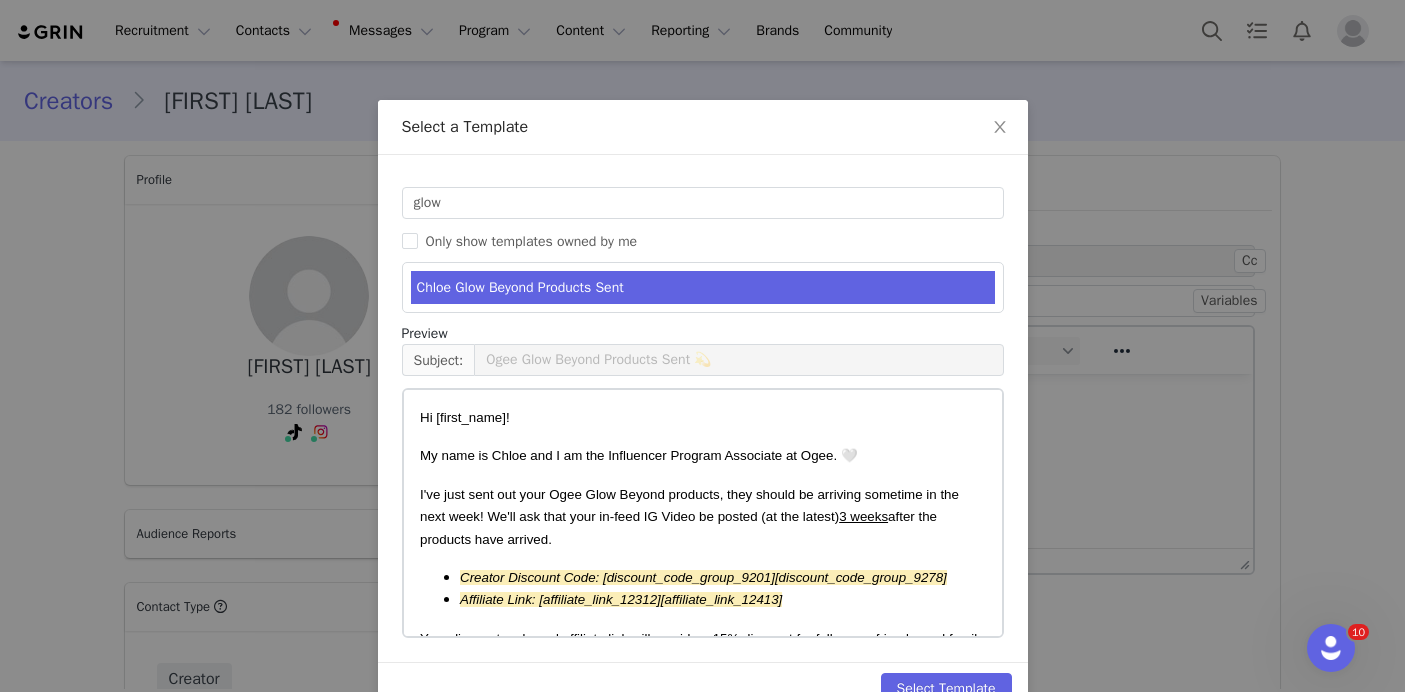 scroll, scrollTop: 47, scrollLeft: 0, axis: vertical 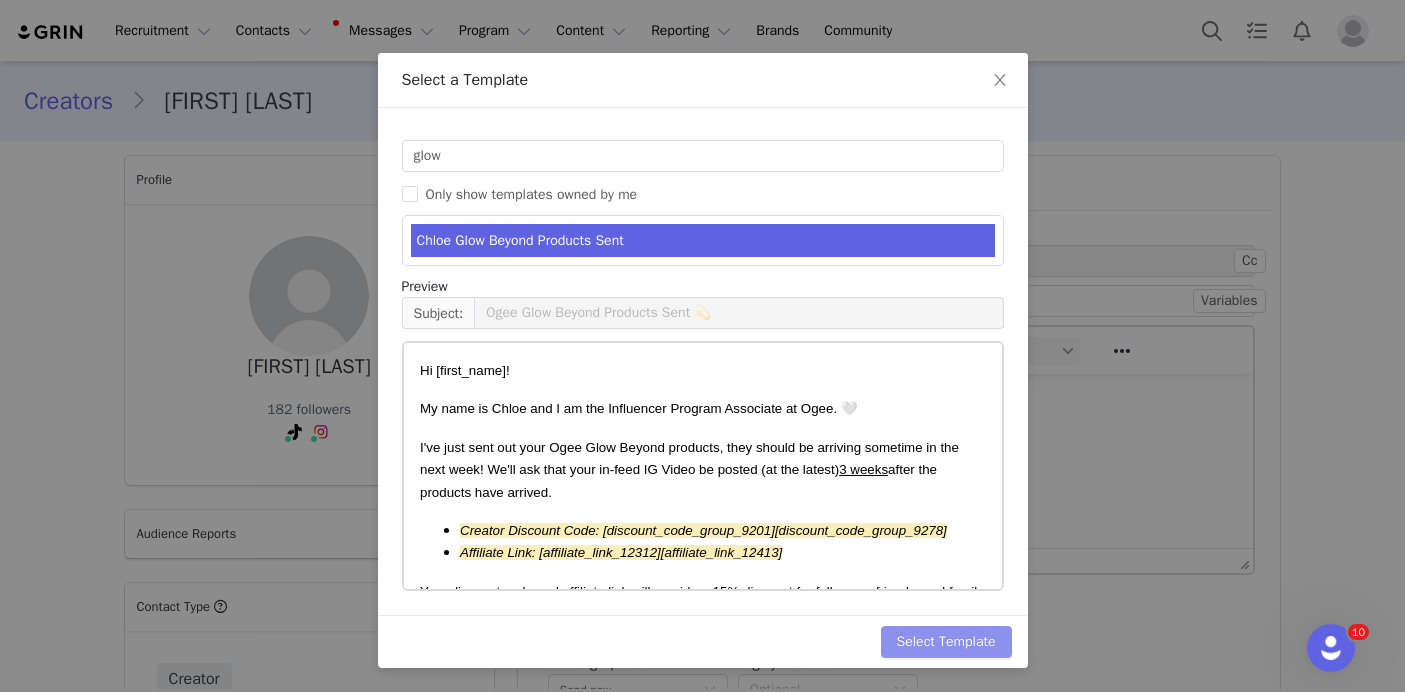click on "Select Template" at bounding box center (946, 642) 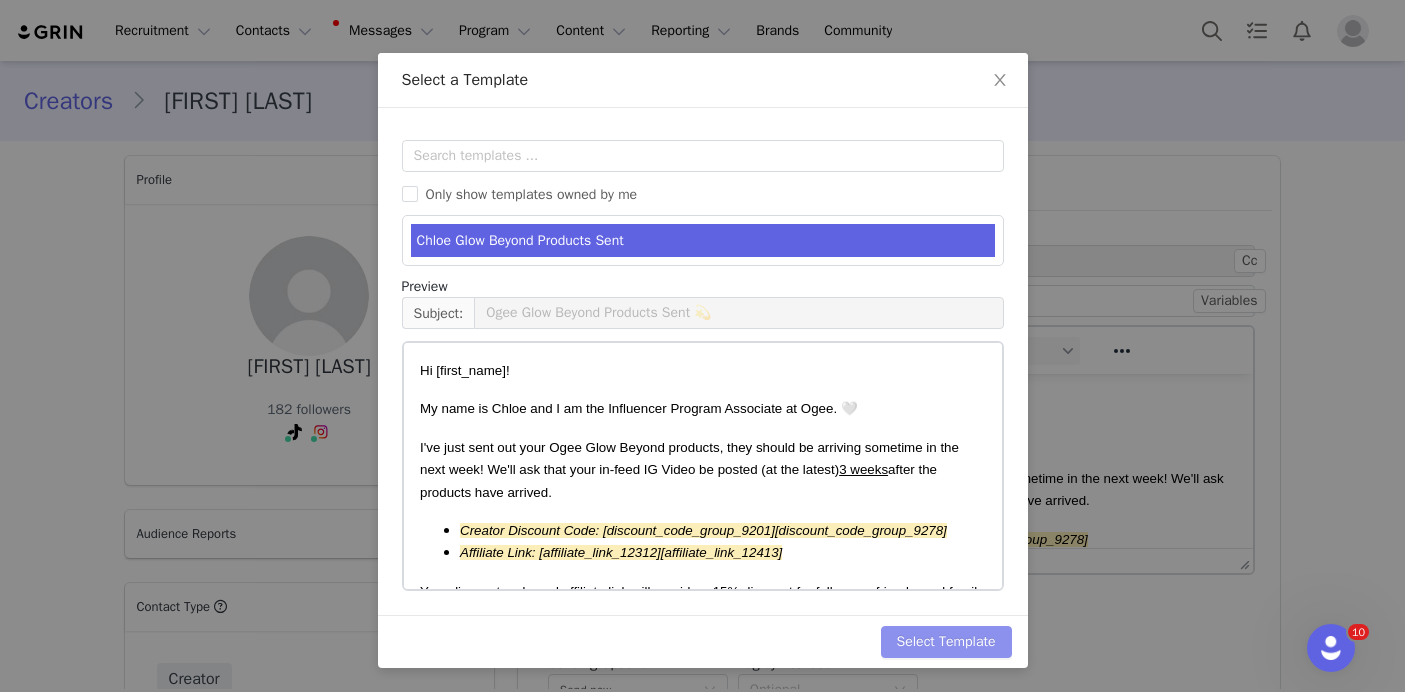 scroll, scrollTop: 0, scrollLeft: 0, axis: both 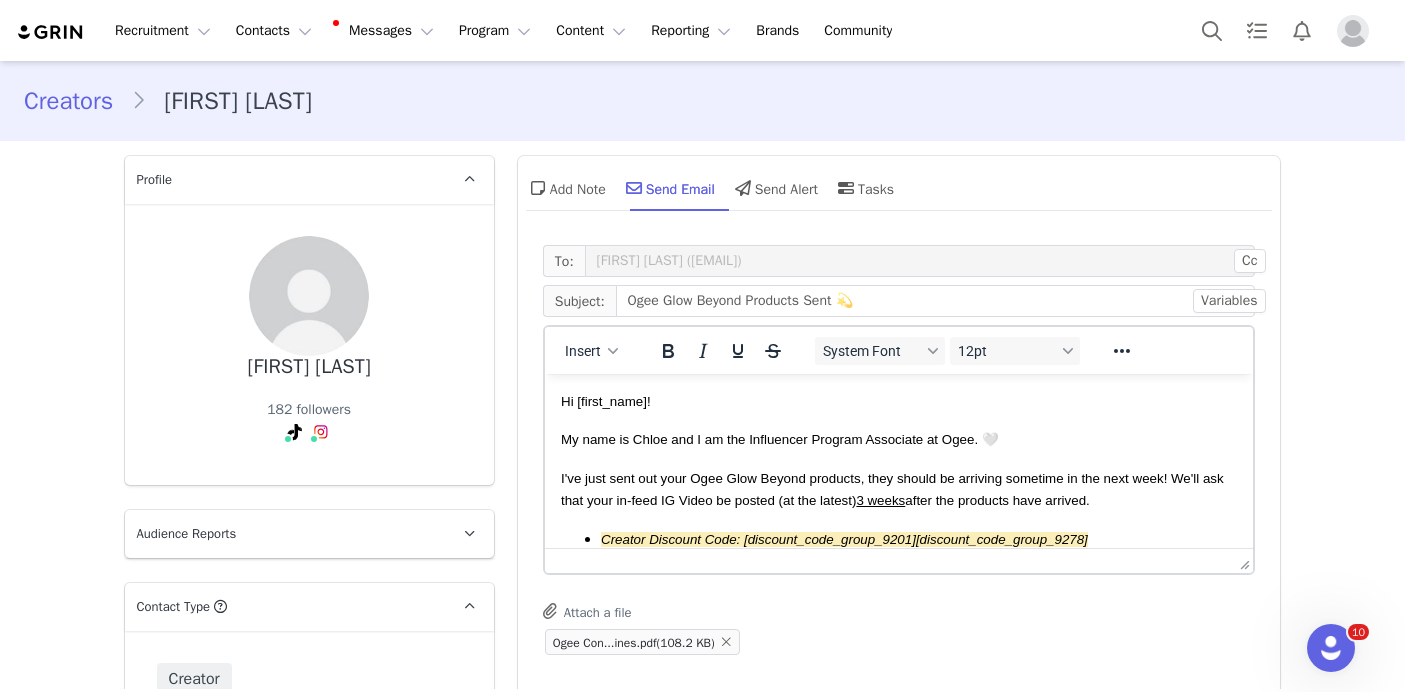 click on "I've just sent out your Ogee Glow Beyond products, they should be arriving sometime in the next week! We'll ask that your in-feed IG Video be posted (at the latest)  3 weeks  after the products have arrived." at bounding box center (891, 489) 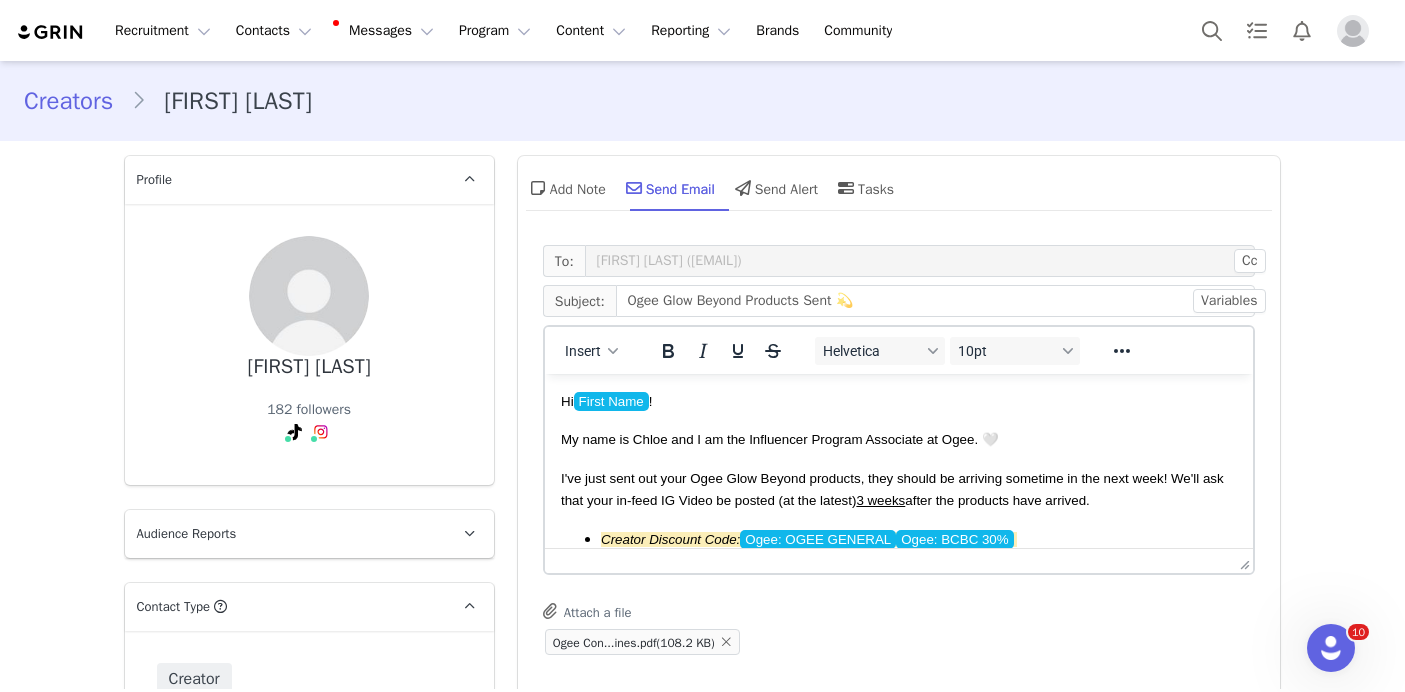 click on "I've just sent out your Ogee Glow Beyond products, they should be arriving sometime in the next week! We'll ask that your in-feed IG Video be posted (at the latest)  3 weeks  after the products have arrived." at bounding box center [891, 489] 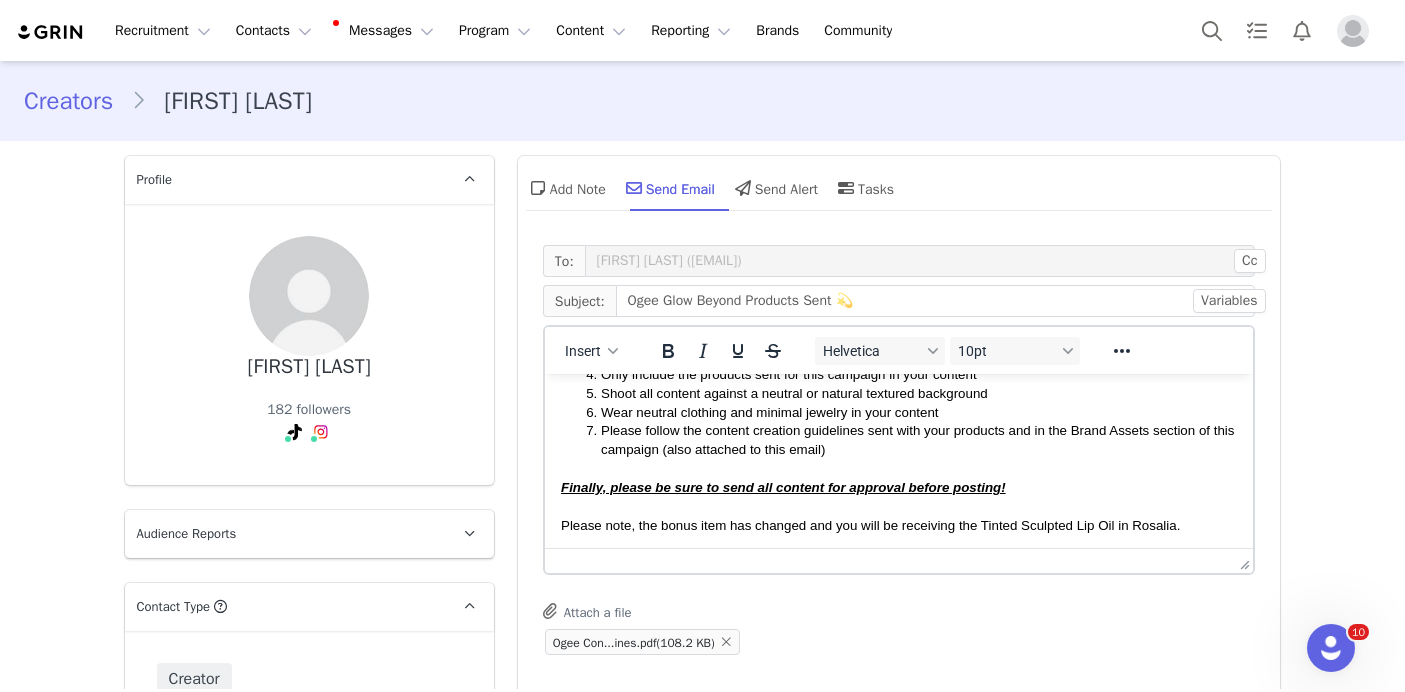 scroll, scrollTop: 409, scrollLeft: 0, axis: vertical 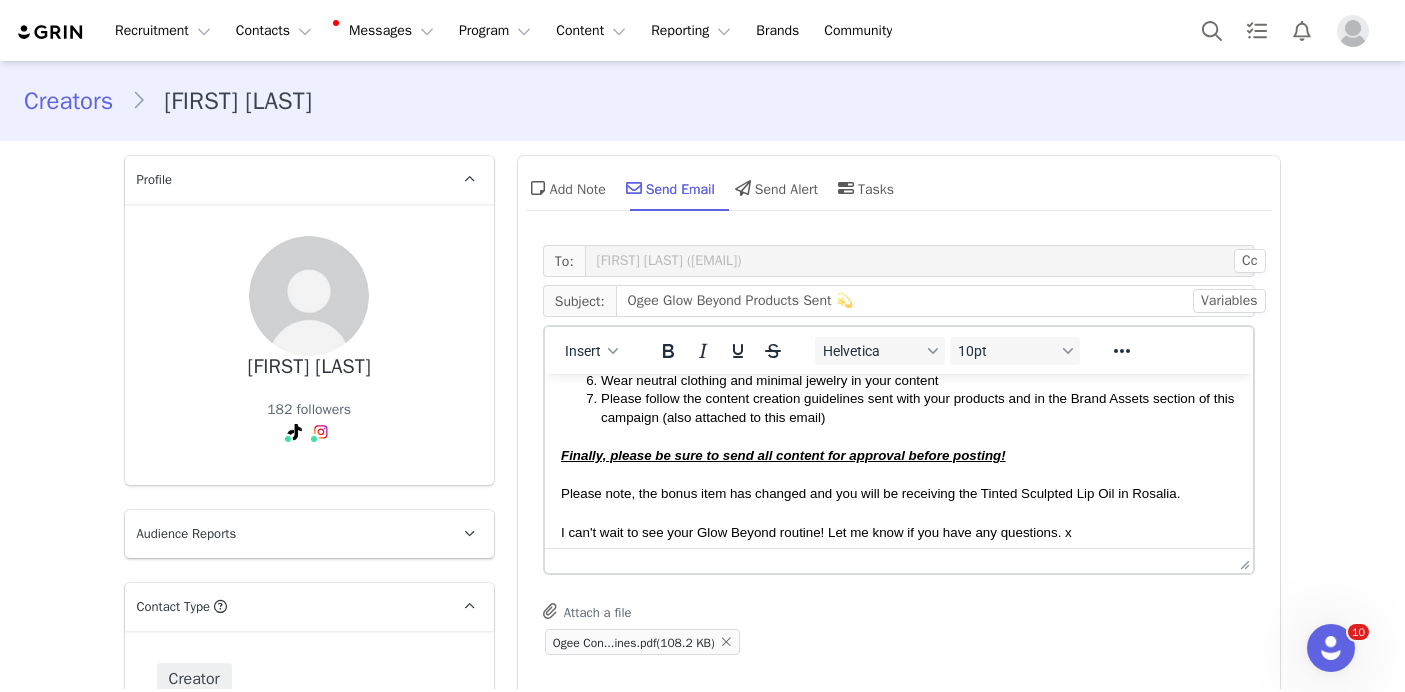 click on "Finally, please be sure to send all content for approval before posting!" at bounding box center (782, 455) 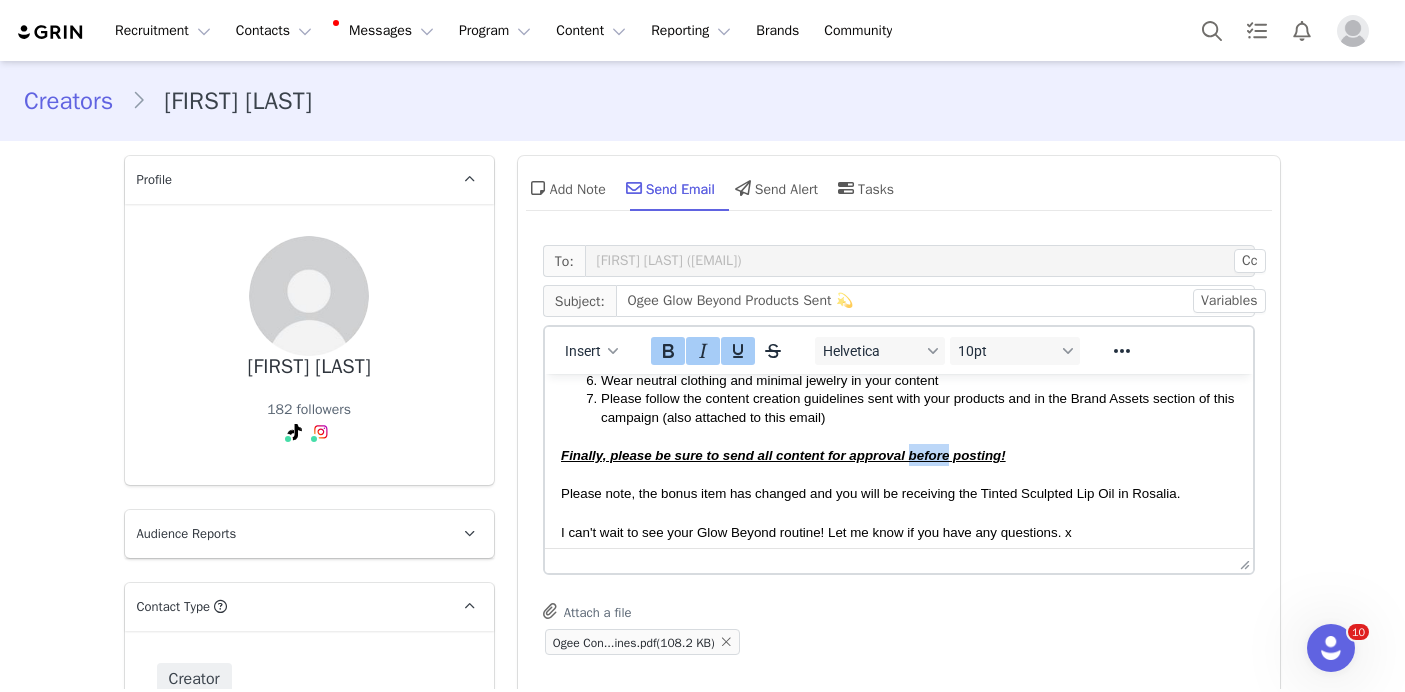 click on "Finally, please be sure to send all content for approval before posting!" at bounding box center (782, 455) 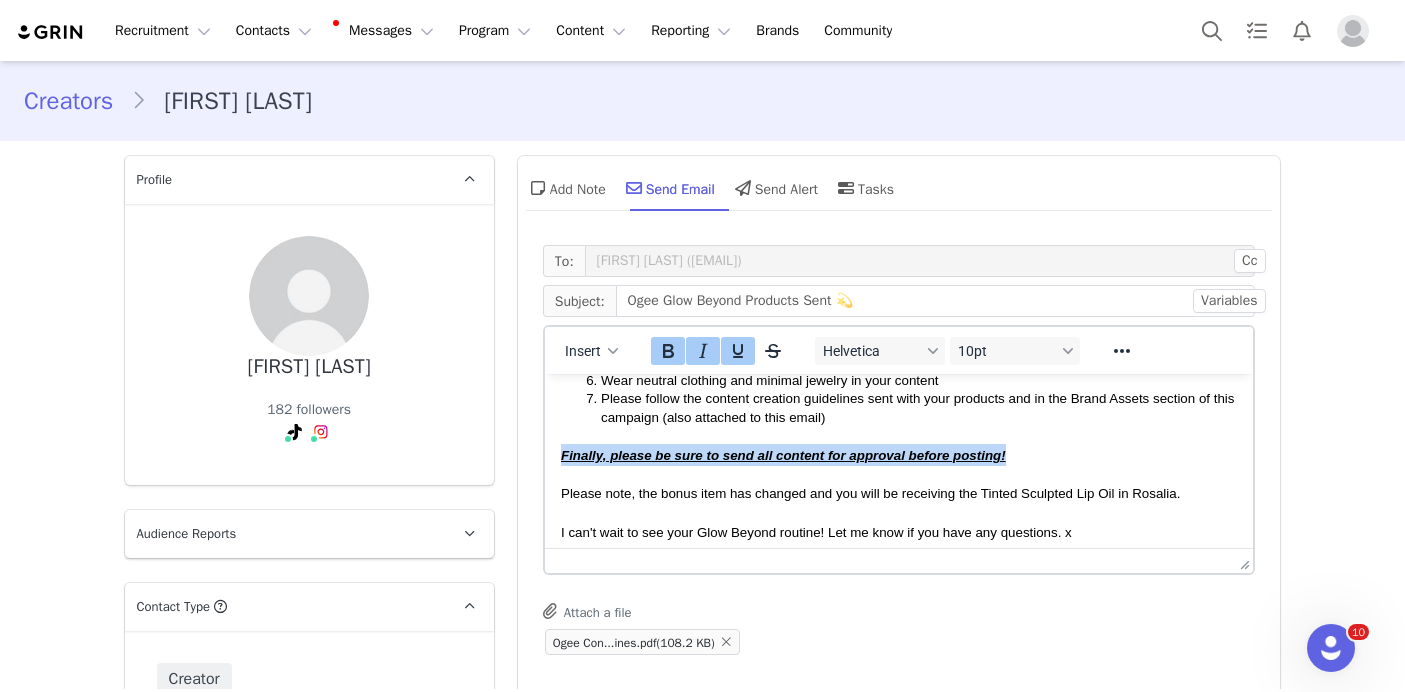 click on "Finally, please be sure to send all content for approval before posting!" at bounding box center [782, 455] 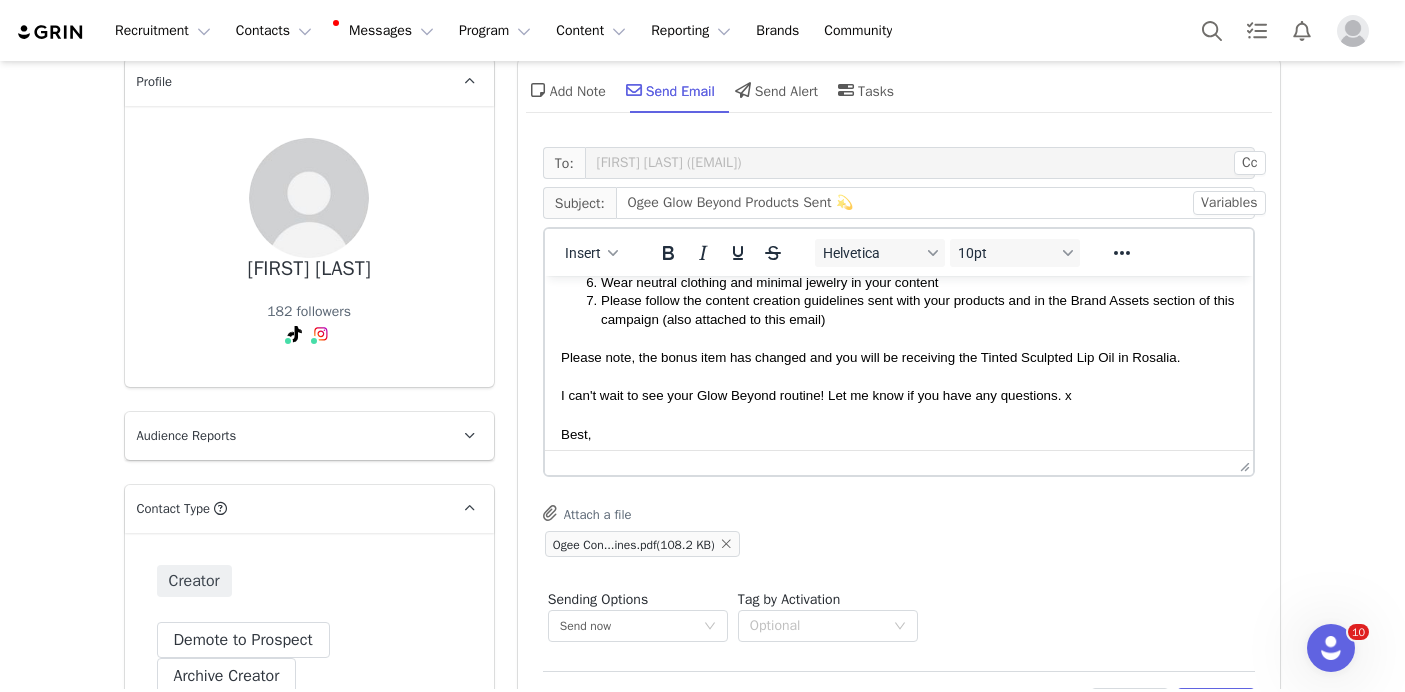 scroll, scrollTop: 164, scrollLeft: 0, axis: vertical 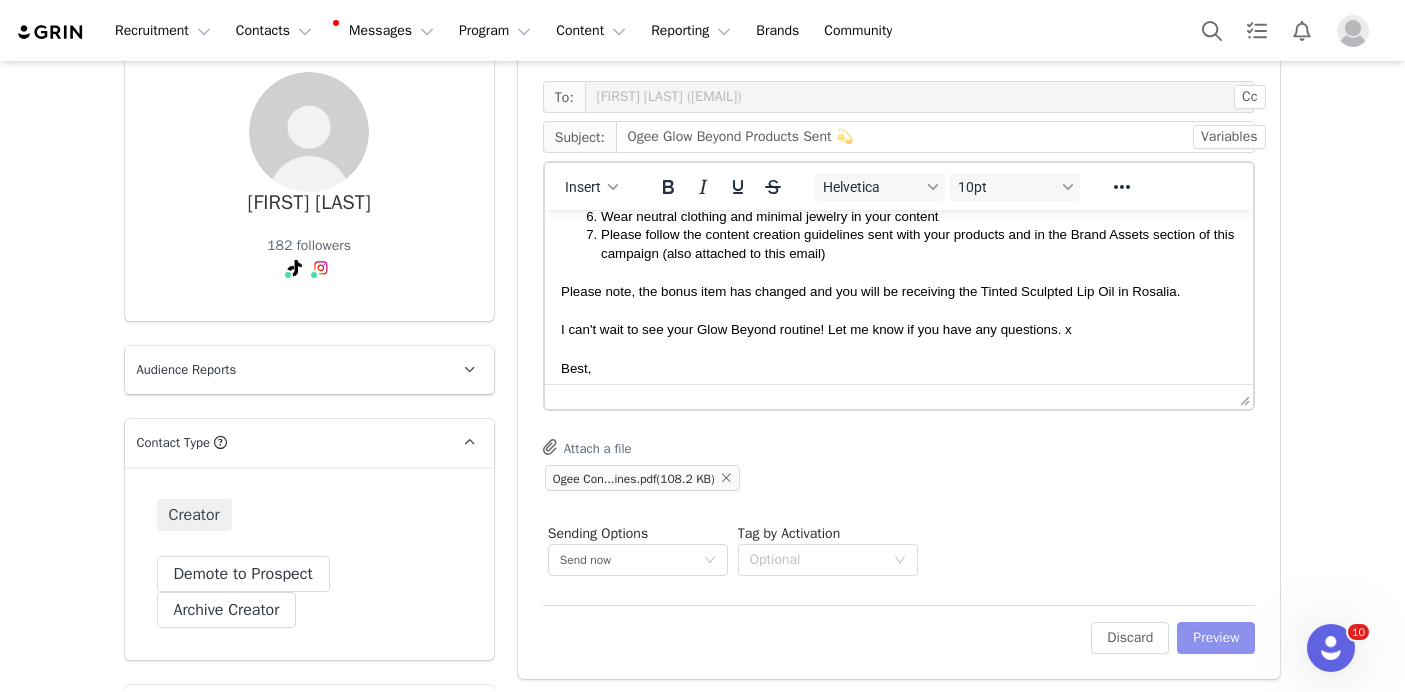 click on "Preview" at bounding box center (1216, 638) 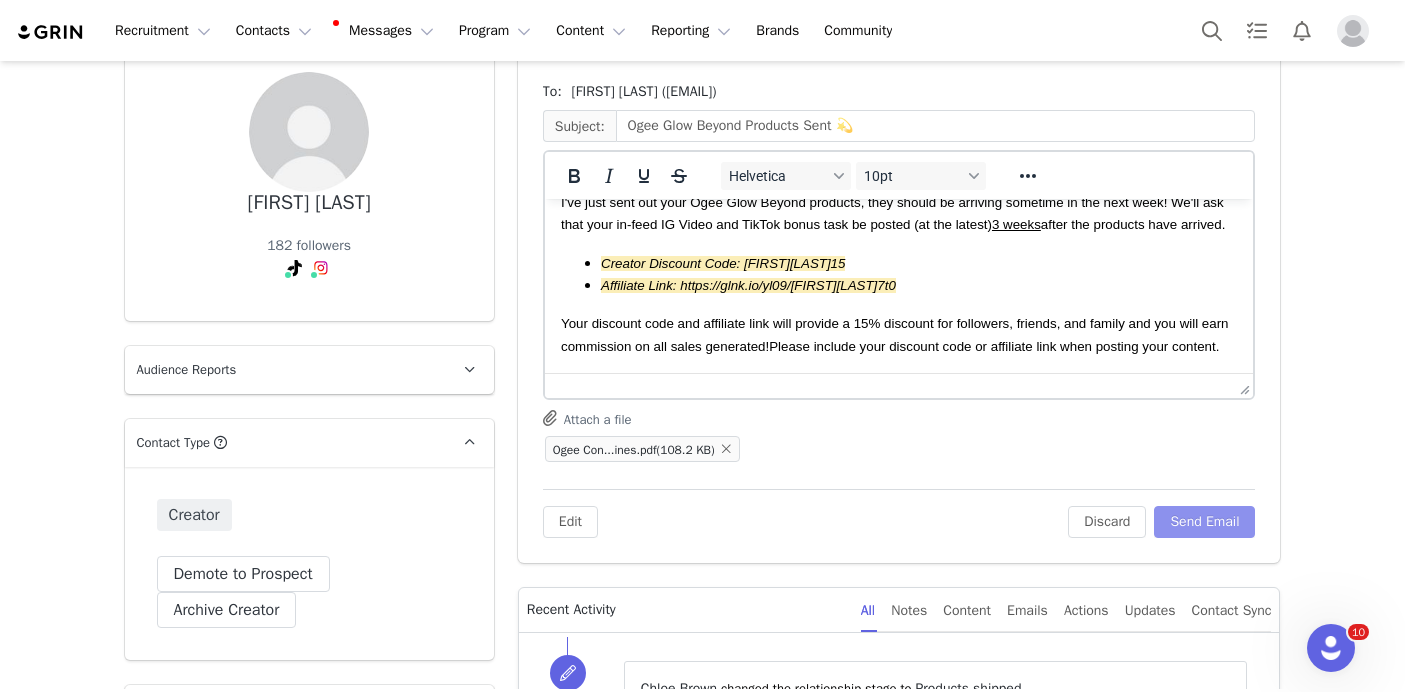 scroll, scrollTop: 99, scrollLeft: 0, axis: vertical 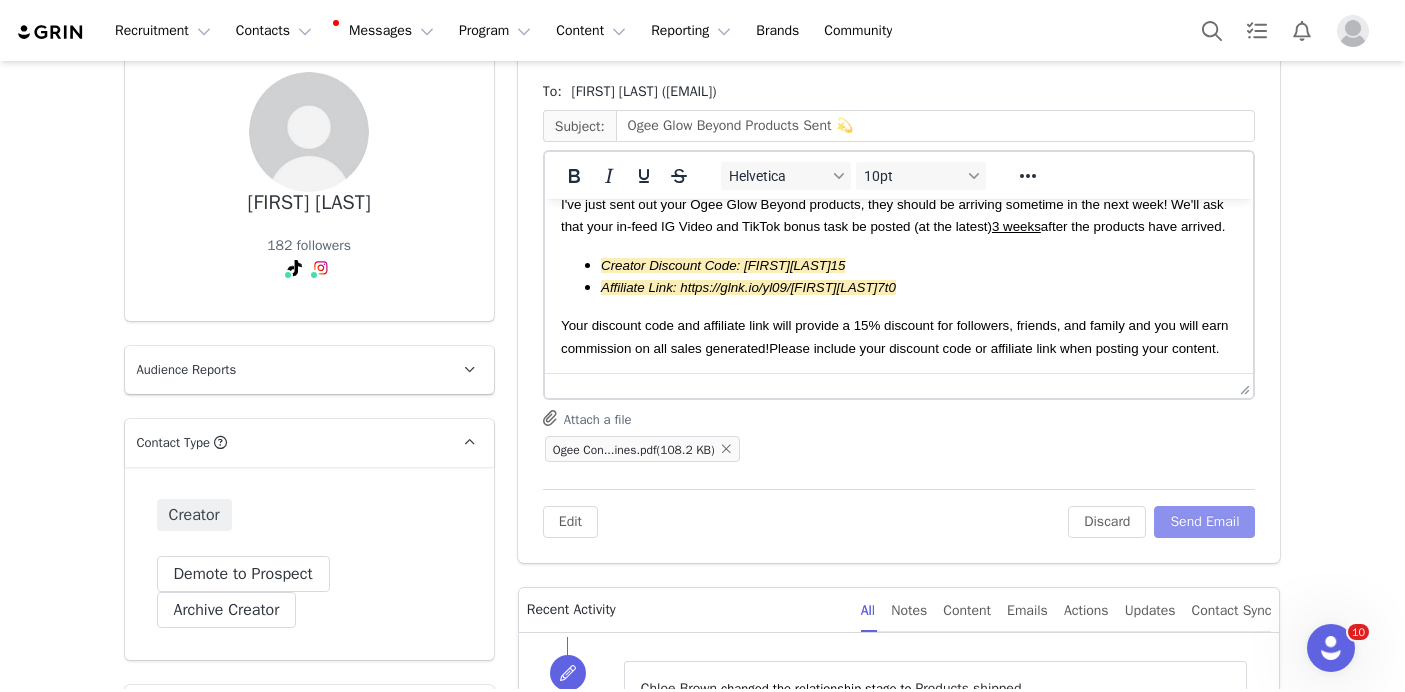 click on "Send Email" at bounding box center (1204, 522) 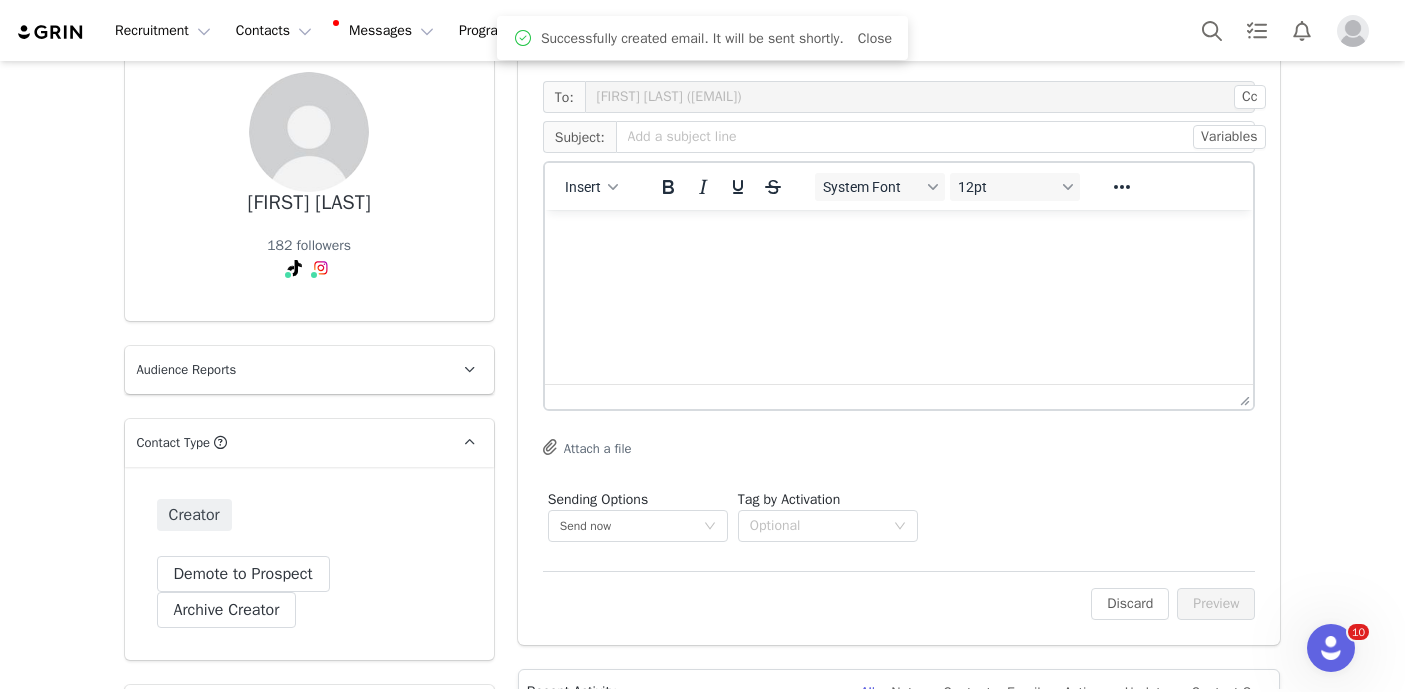 scroll, scrollTop: 0, scrollLeft: 0, axis: both 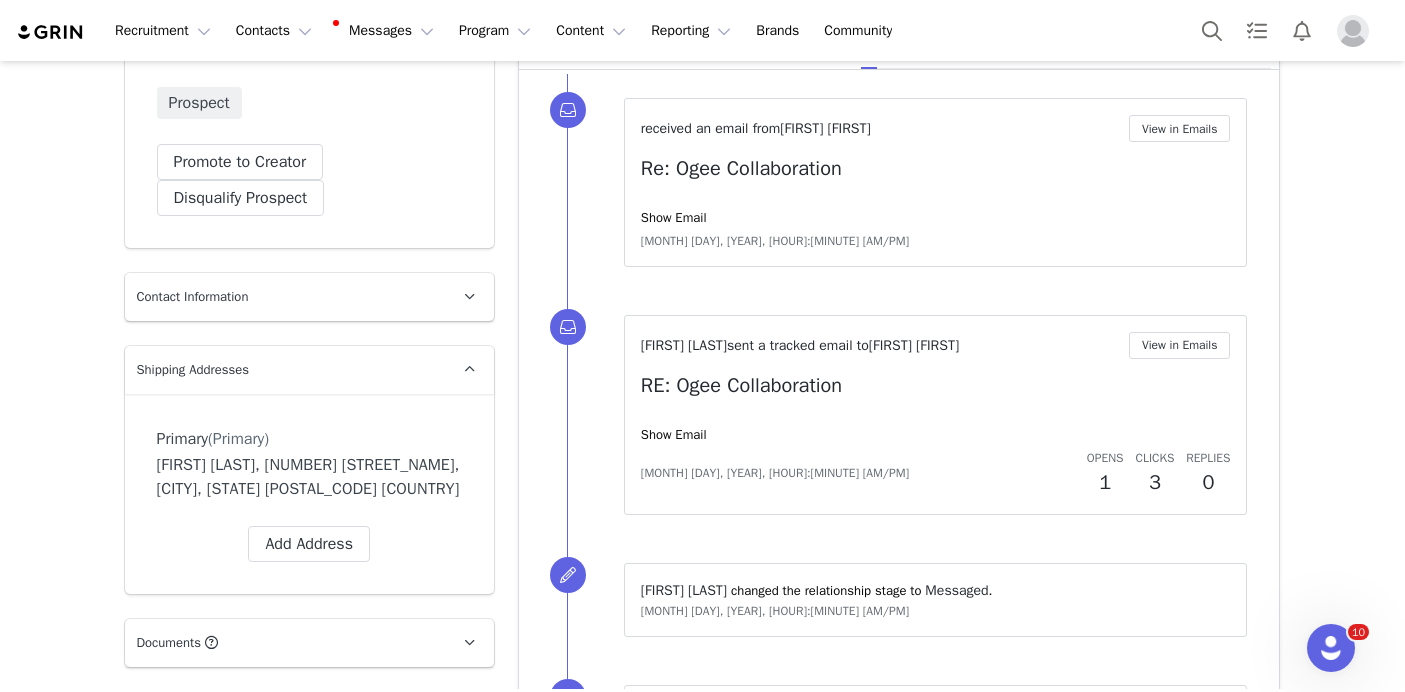 click on "[FIRST] [LAST], [NUMBER] [STREET_NAME], [CITY], [STATE] [POSTAL_CODE] [COUNTRY]" at bounding box center (309, 477) 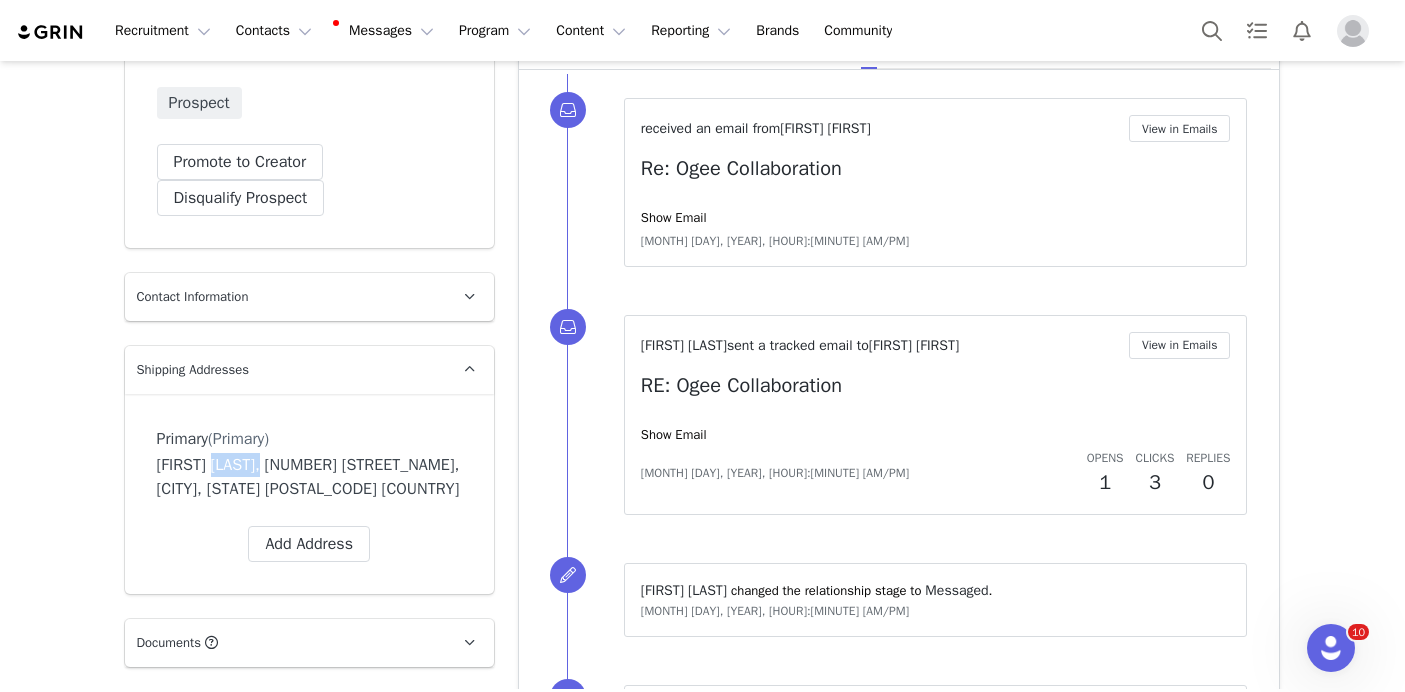 click on "[FIRST] [LAST], [NUMBER] [STREET_NAME], [CITY], [STATE] [POSTAL_CODE] [COUNTRY]" at bounding box center (309, 477) 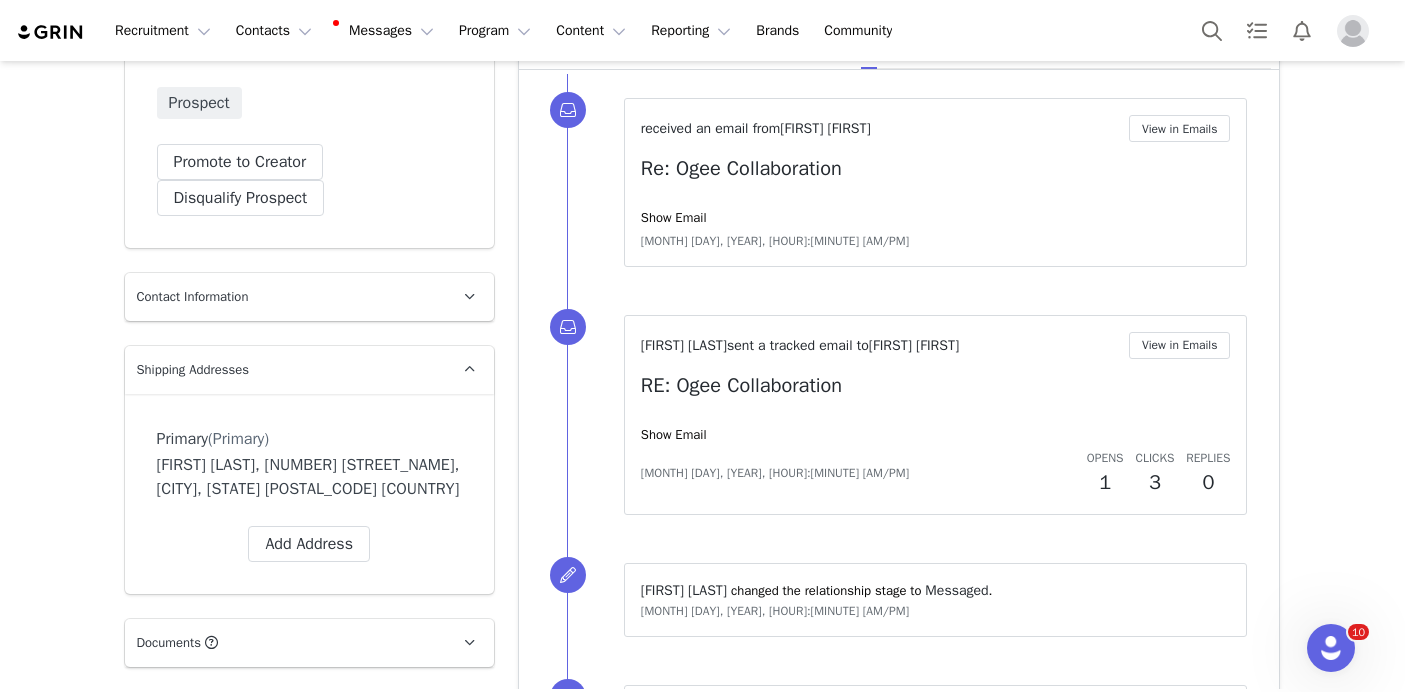 click on "Contact Information" at bounding box center (193, 297) 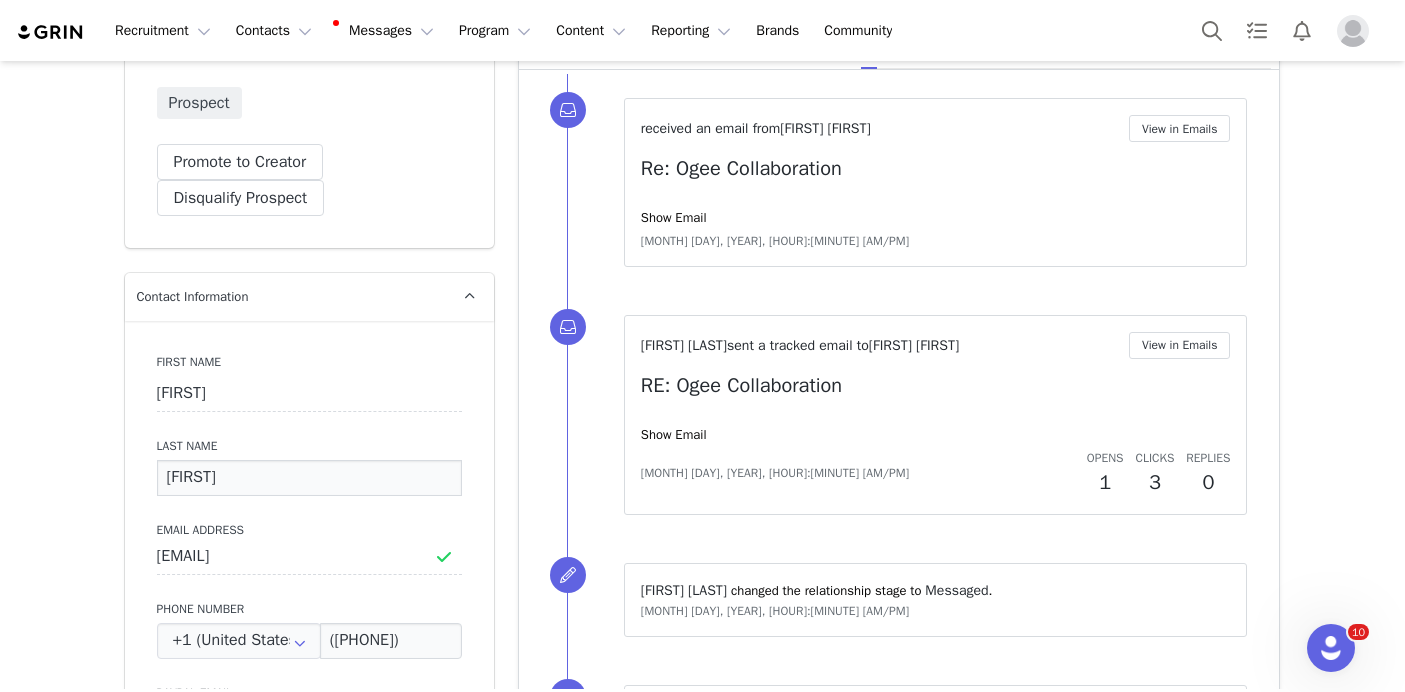 click on "[FIRST]" at bounding box center [309, 478] 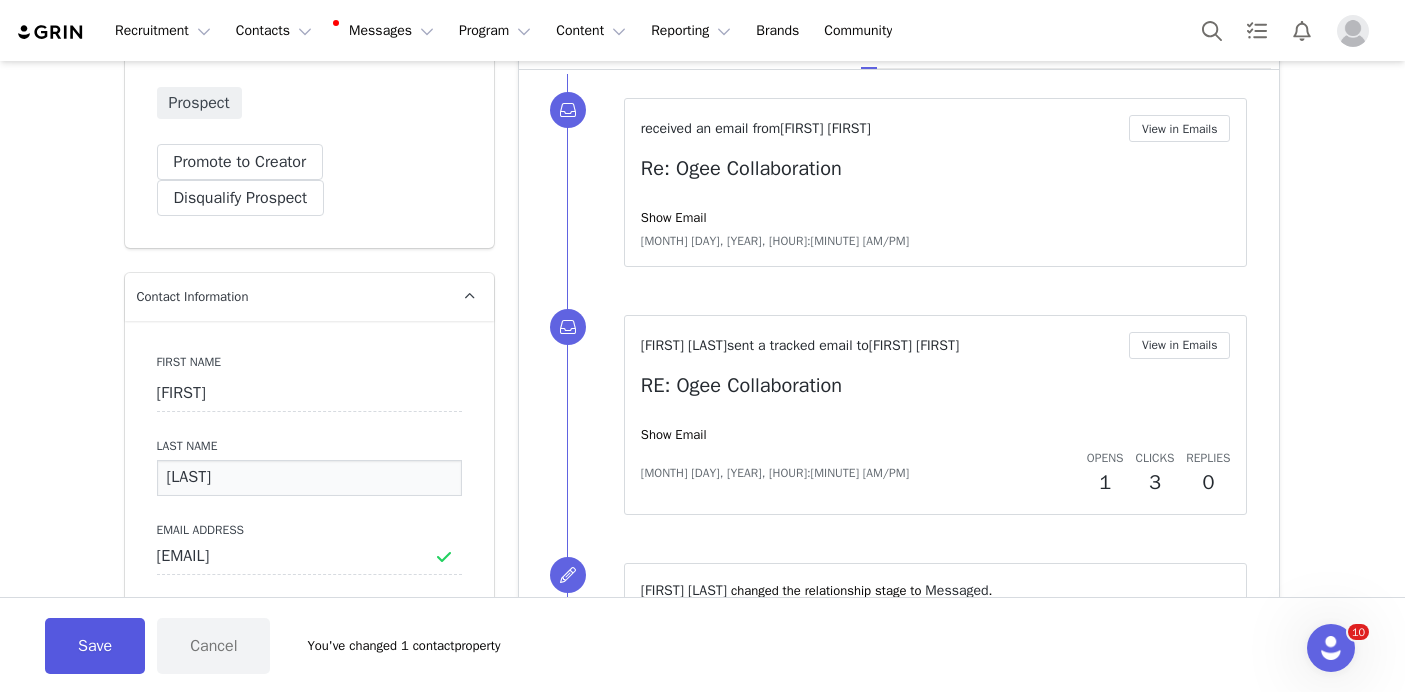 type on "[LAST]" 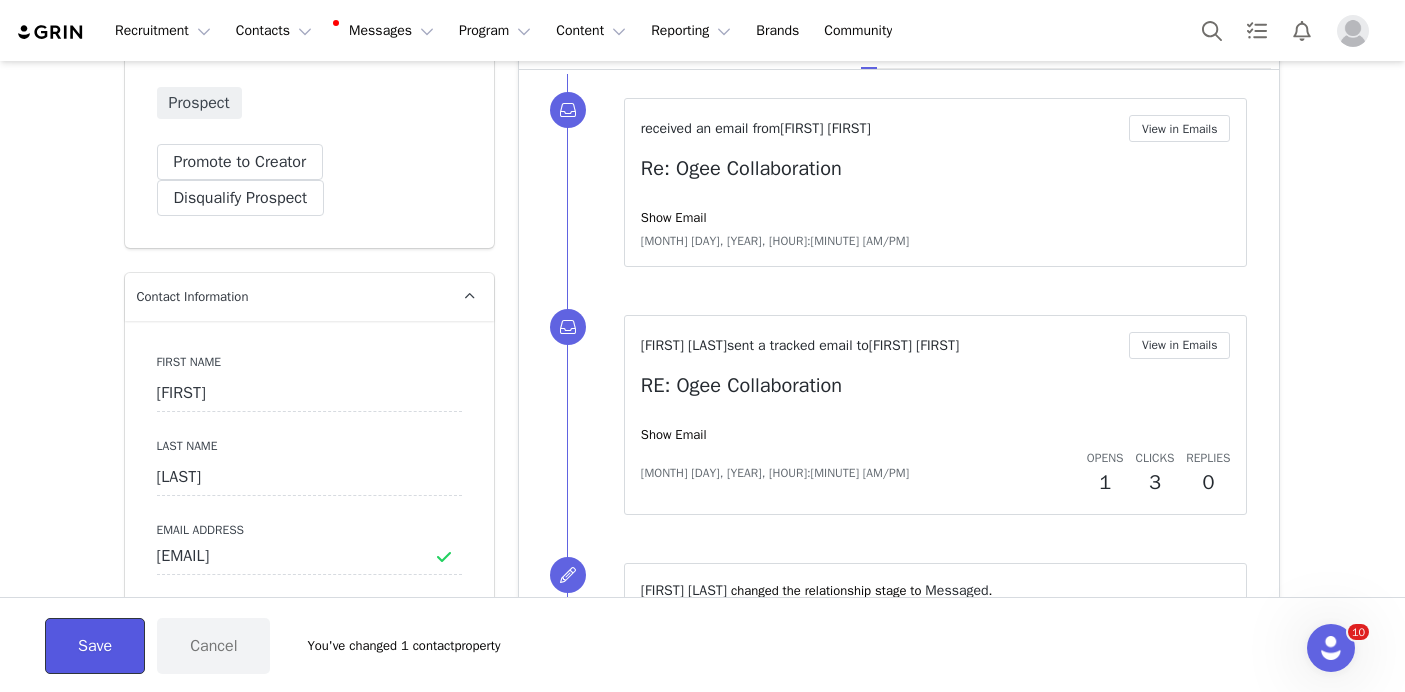 click on "Save" at bounding box center (95, 646) 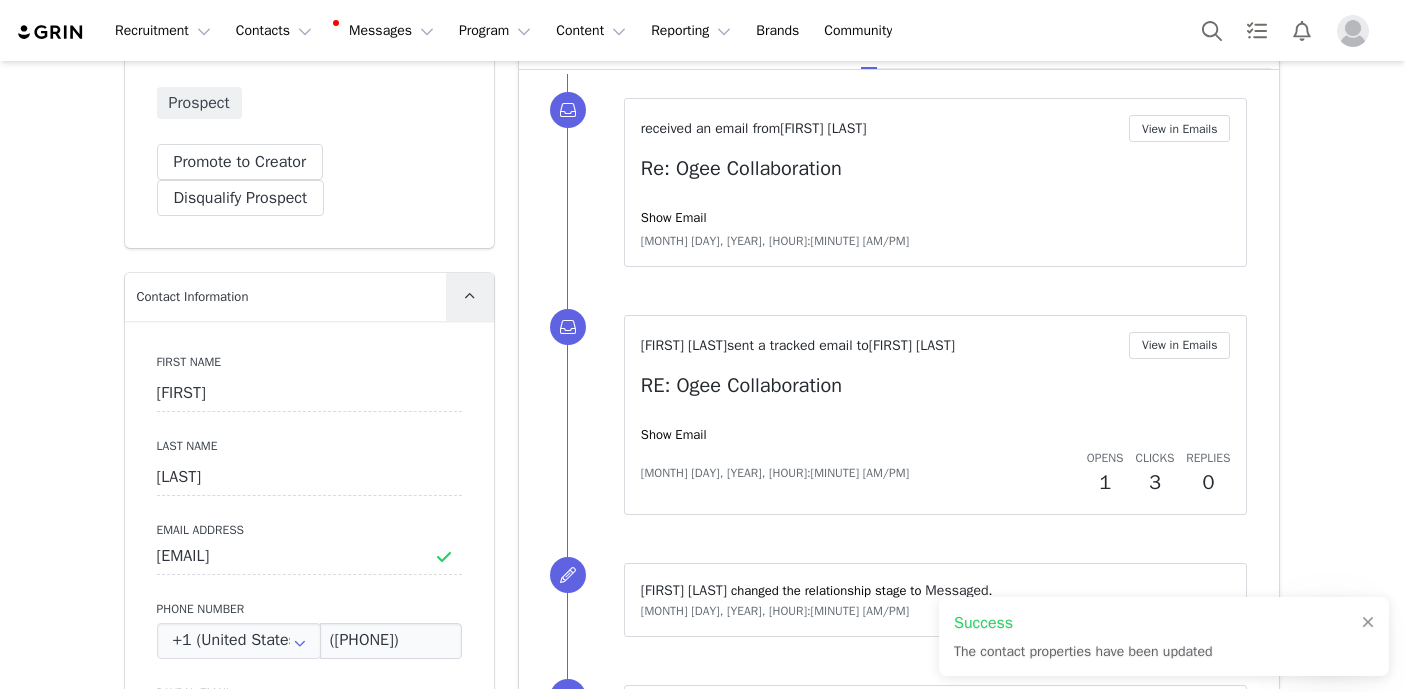 click at bounding box center [470, 297] 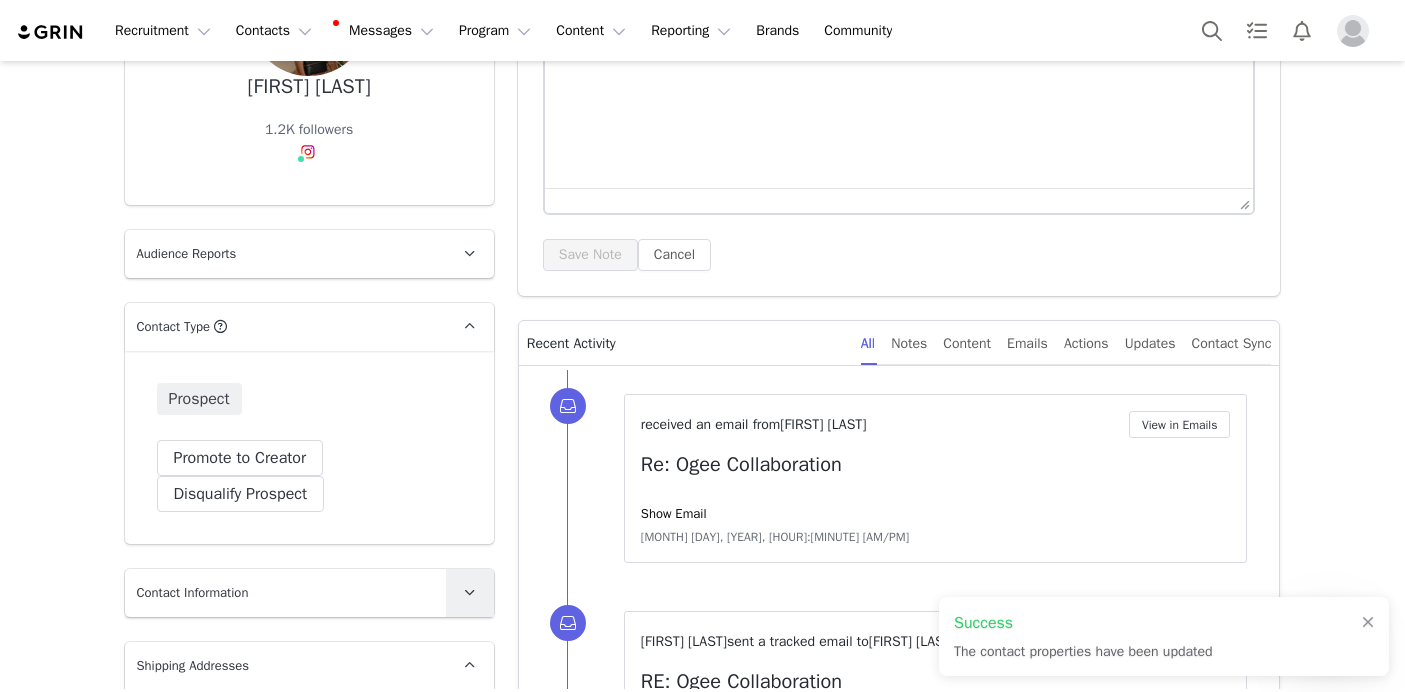 scroll, scrollTop: 0, scrollLeft: 0, axis: both 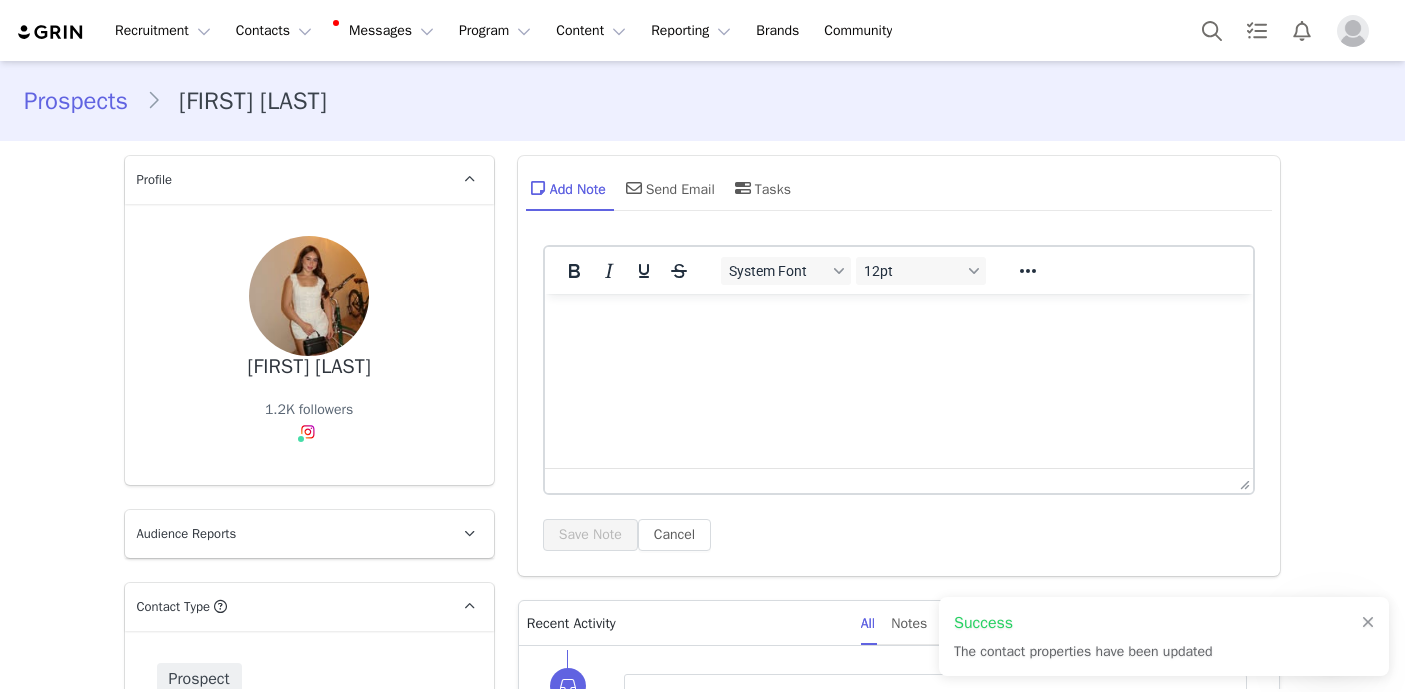 click on "[FIRST] [LAST]" at bounding box center (309, 367) 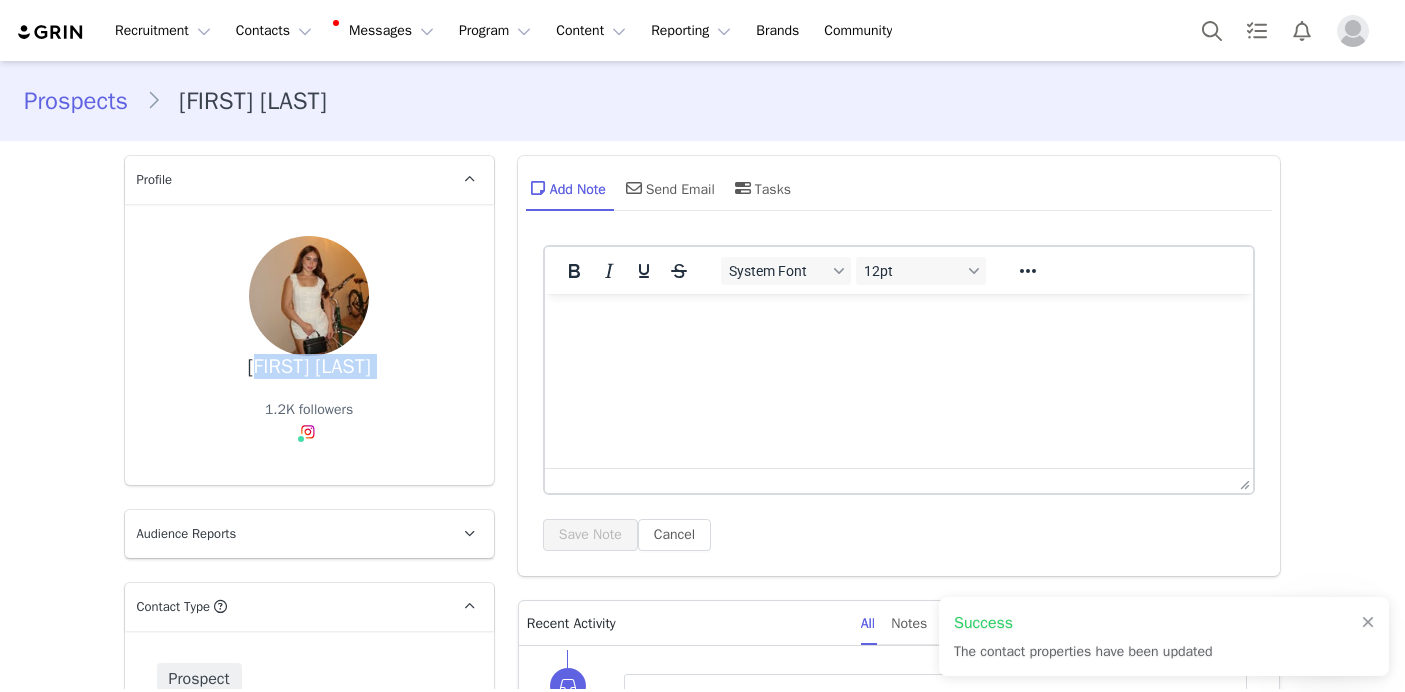 click on "[FIRST] [LAST]" at bounding box center [309, 367] 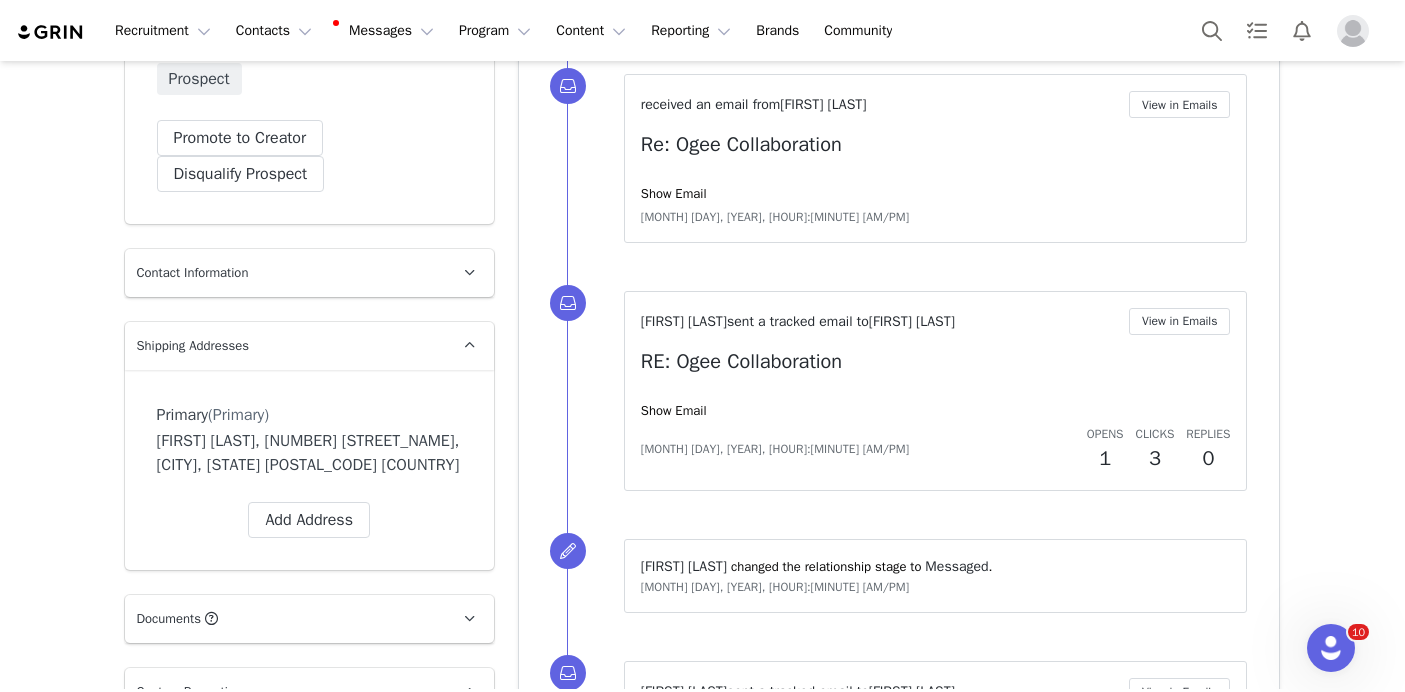 scroll, scrollTop: 634, scrollLeft: 0, axis: vertical 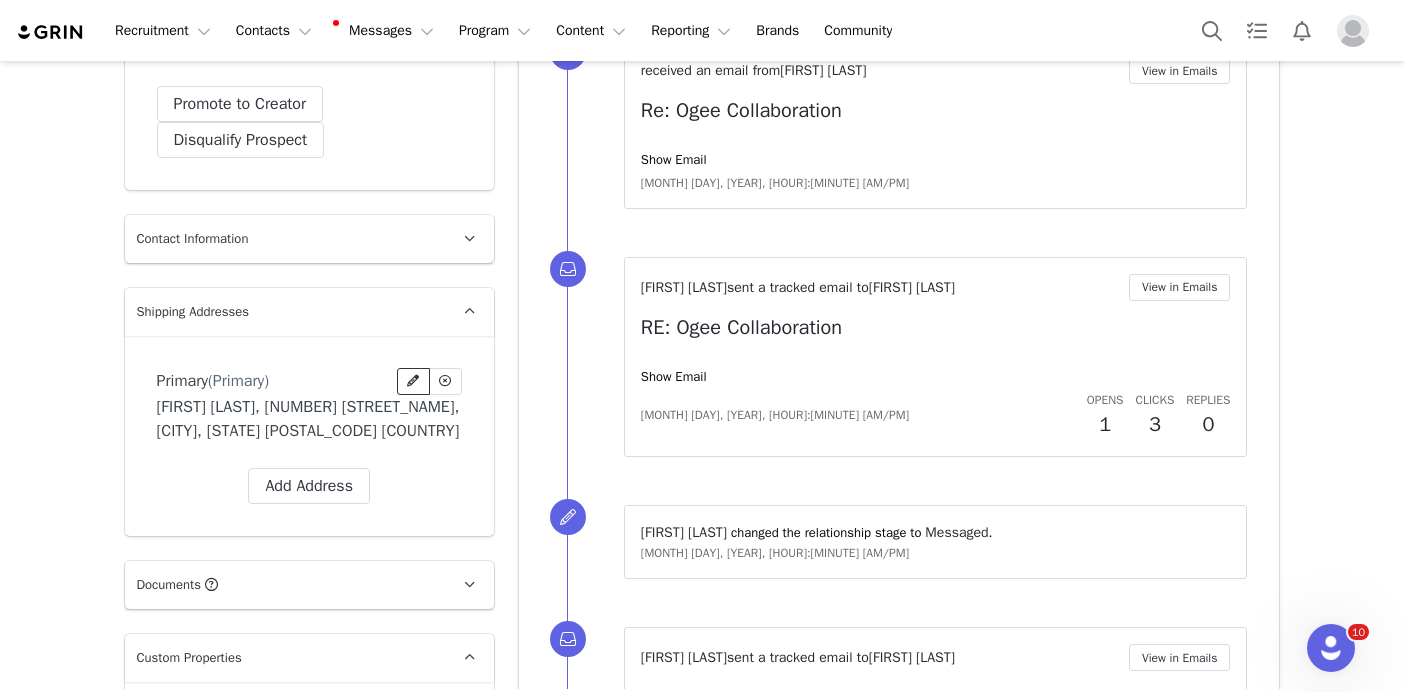 click at bounding box center (413, 381) 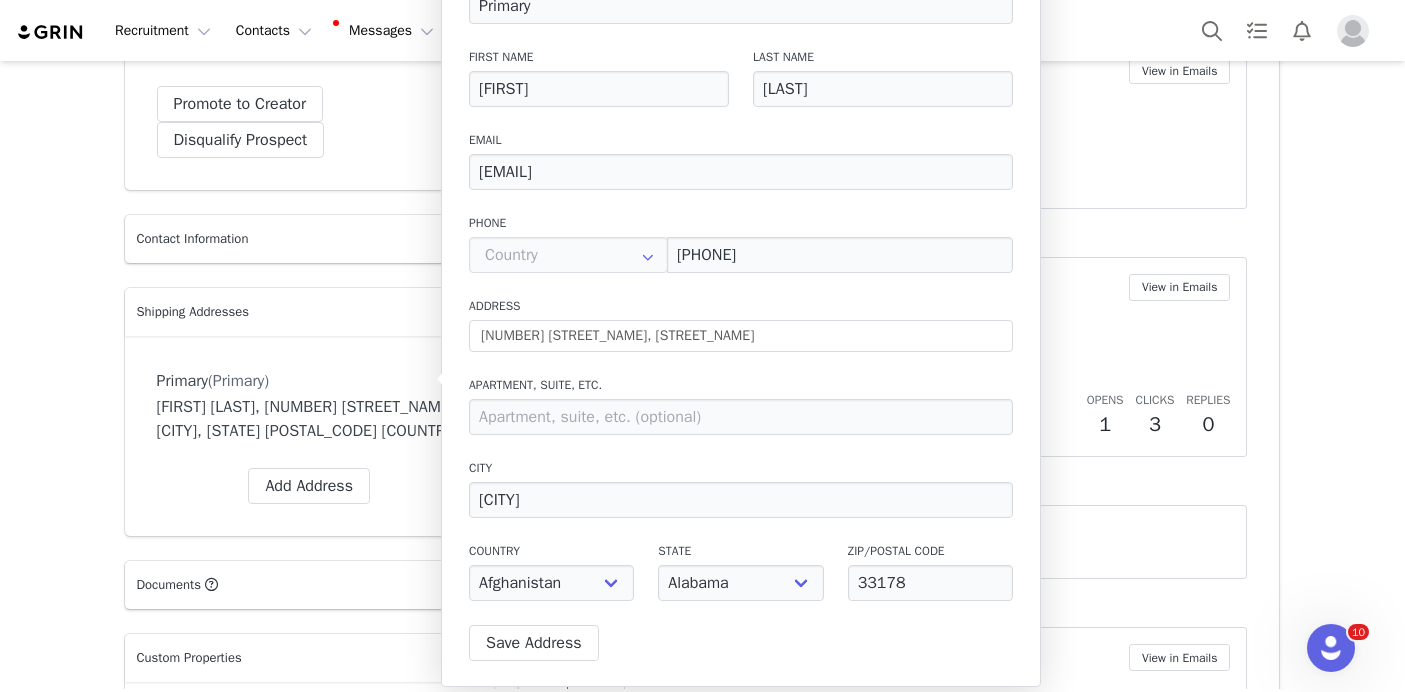 click on "Prospects [FIRST] [LAST] Profile  [FIRST] [LAST]      1.2K followers  Instagram  (   @[USERNAME]   )   — Standard  Connected  — Account is discoverable. Audience Reports  Request a detailed report of this creator's audience demographics and content performance for each social channel. Limit 100 reports per month.  0 / 100 reports used this month  Instagram          Request Report Contact Type  Contact type can be Creator, Prospect, Application, or Manager.   Prospect  Promote to Creator Disqualify this Prospect?  Yes, disqualify  Disqualify Prospect Contact Information  First Name  [FIRST]  Last Name  [LAST] Email Address [EMAIL]  Phone Number  +1 ([COUNTRY]) +93 (Afghanistan) +358 (Aland Islands) +355 (Albania) +213 (Algeria) +376 (Andorra) +244 (Angola) +1264 (Anguilla) +1268 (Antigua And Barbuda) +54 (Argentina) +374 (Armenia) +297 (Aruba) +61 (Australia) +43 (Austria) +994 (Azerbaijan) +1242 (Bahamas) +973 (Bahrain) +880 (Bangladesh) +1246 (Barbados) +375 (Belarus)" at bounding box center (702, 3287) 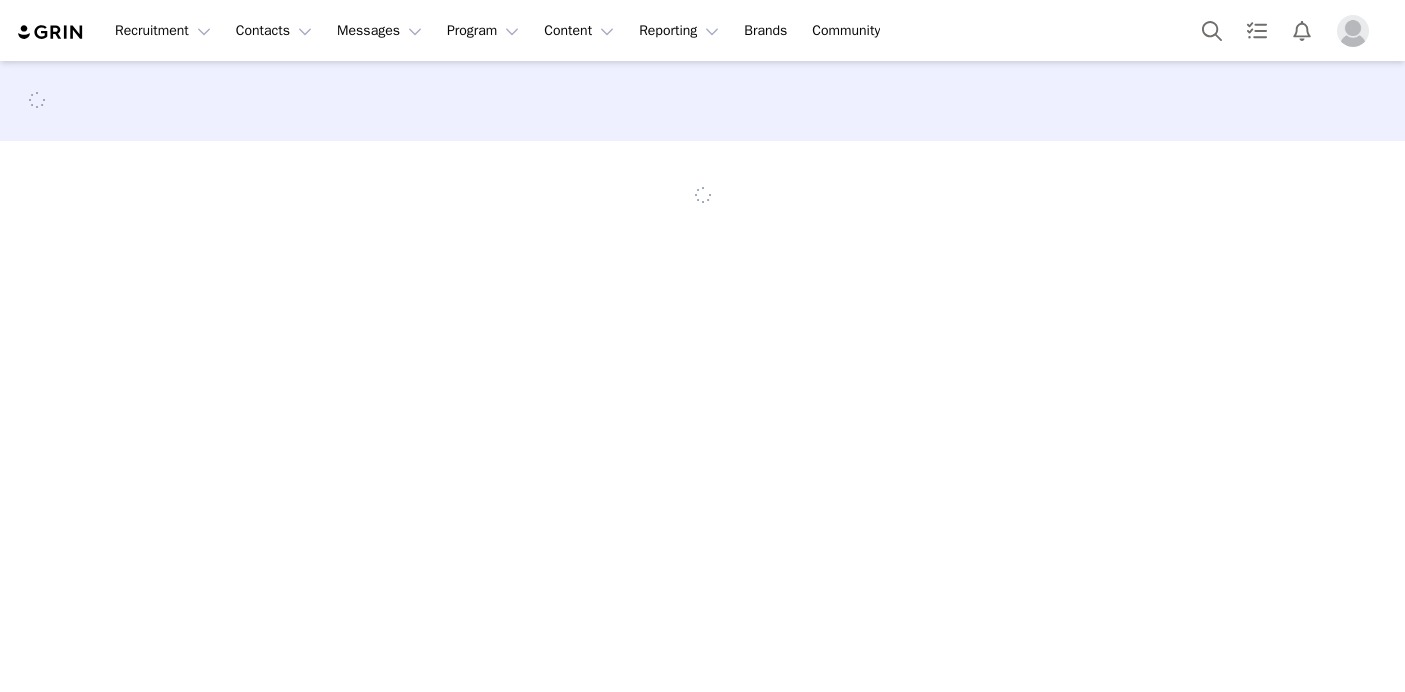 scroll, scrollTop: 0, scrollLeft: 0, axis: both 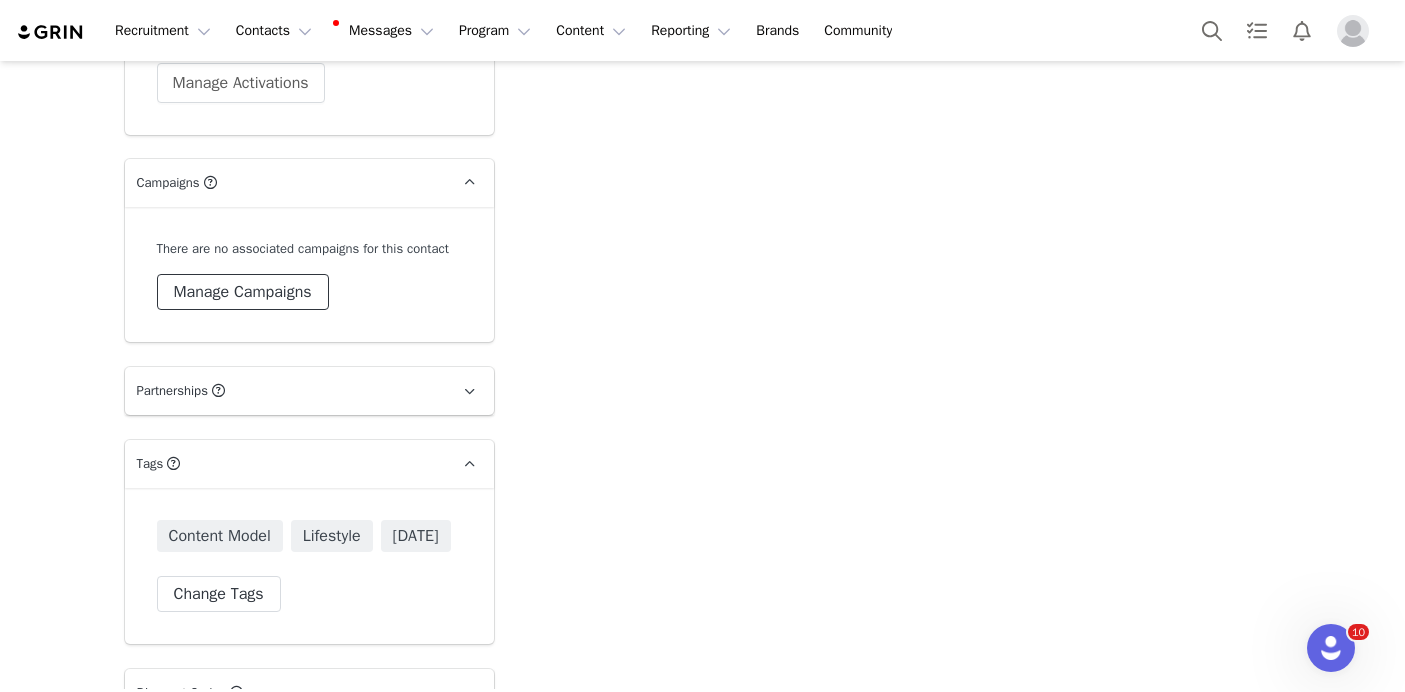 click on "Manage Campaigns" at bounding box center (243, 292) 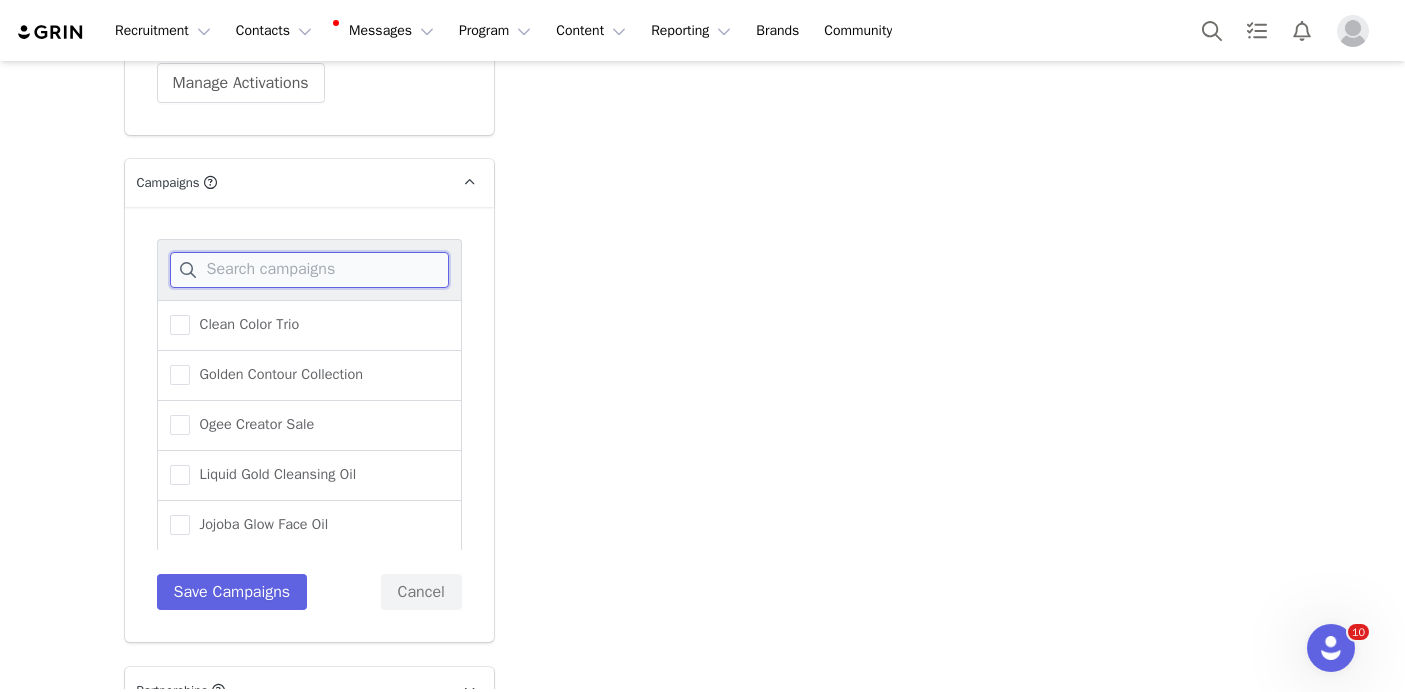 click at bounding box center (309, 270) 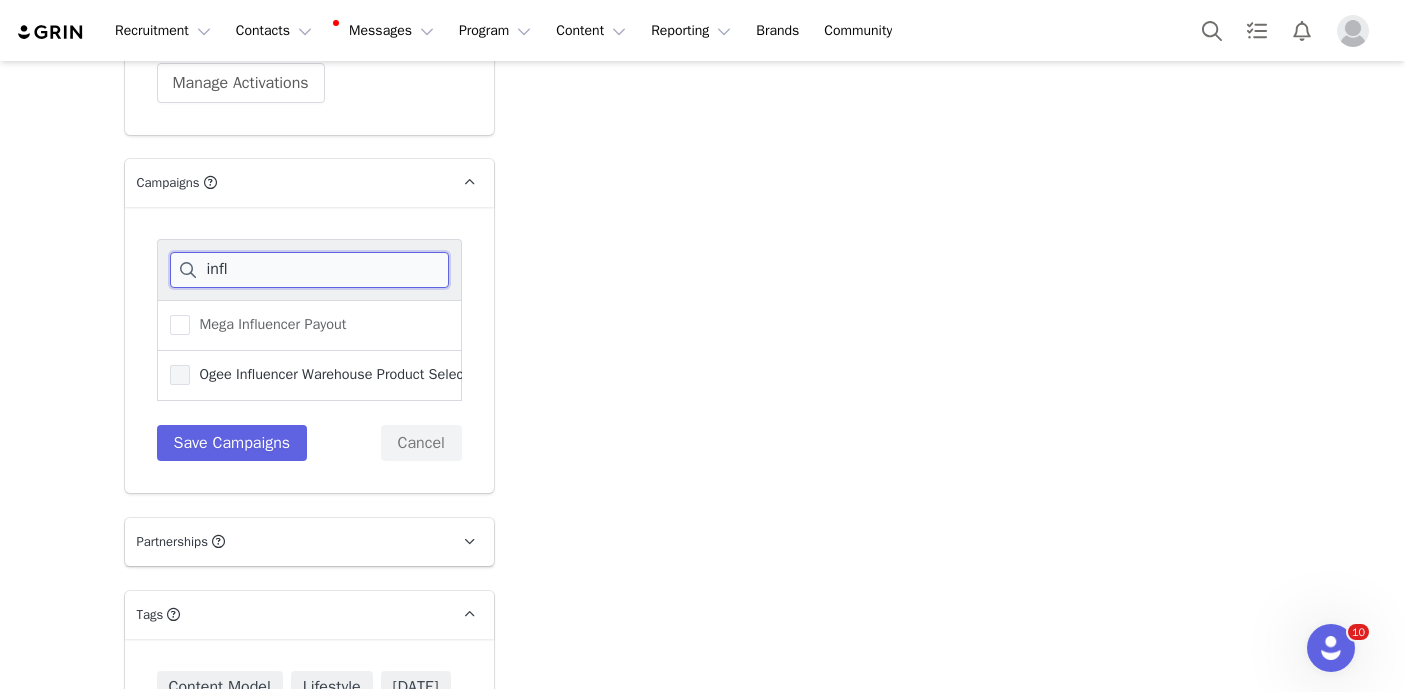 type on "infl" 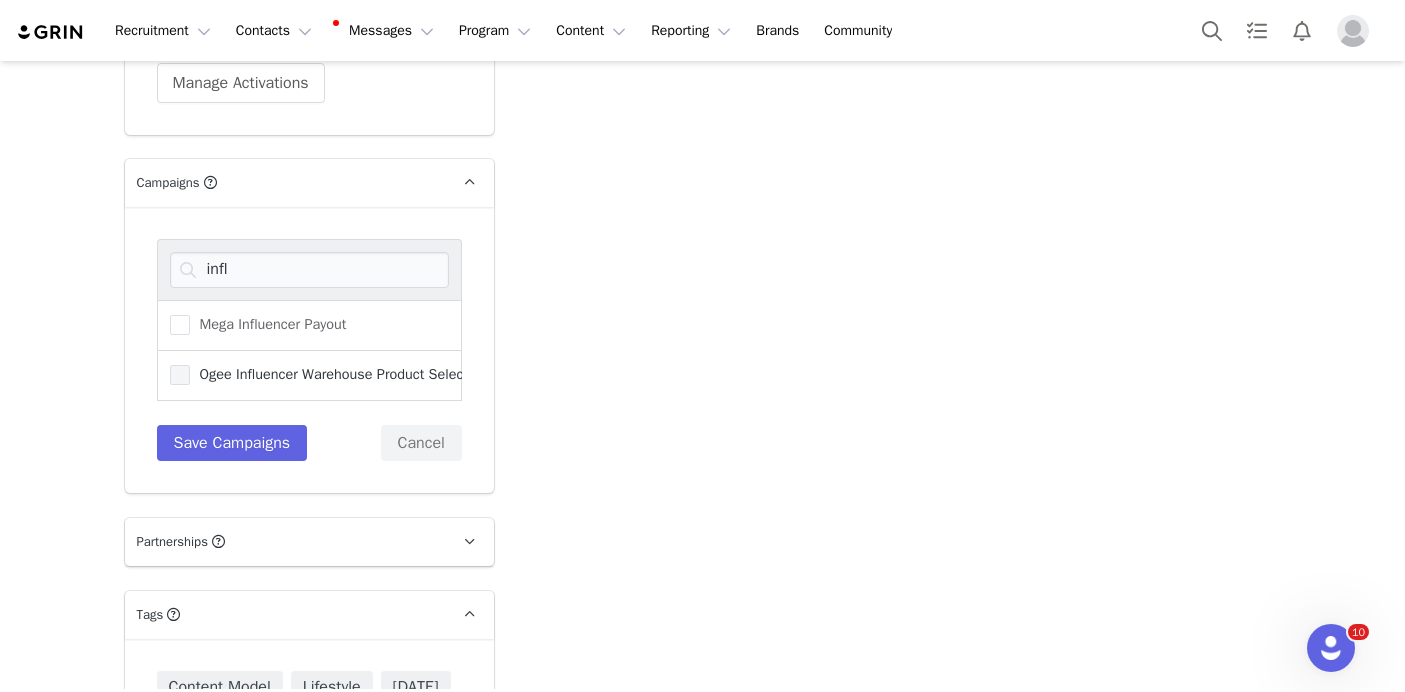 click on "Ogee Influencer Warehouse Product Selection" at bounding box center (338, 374) 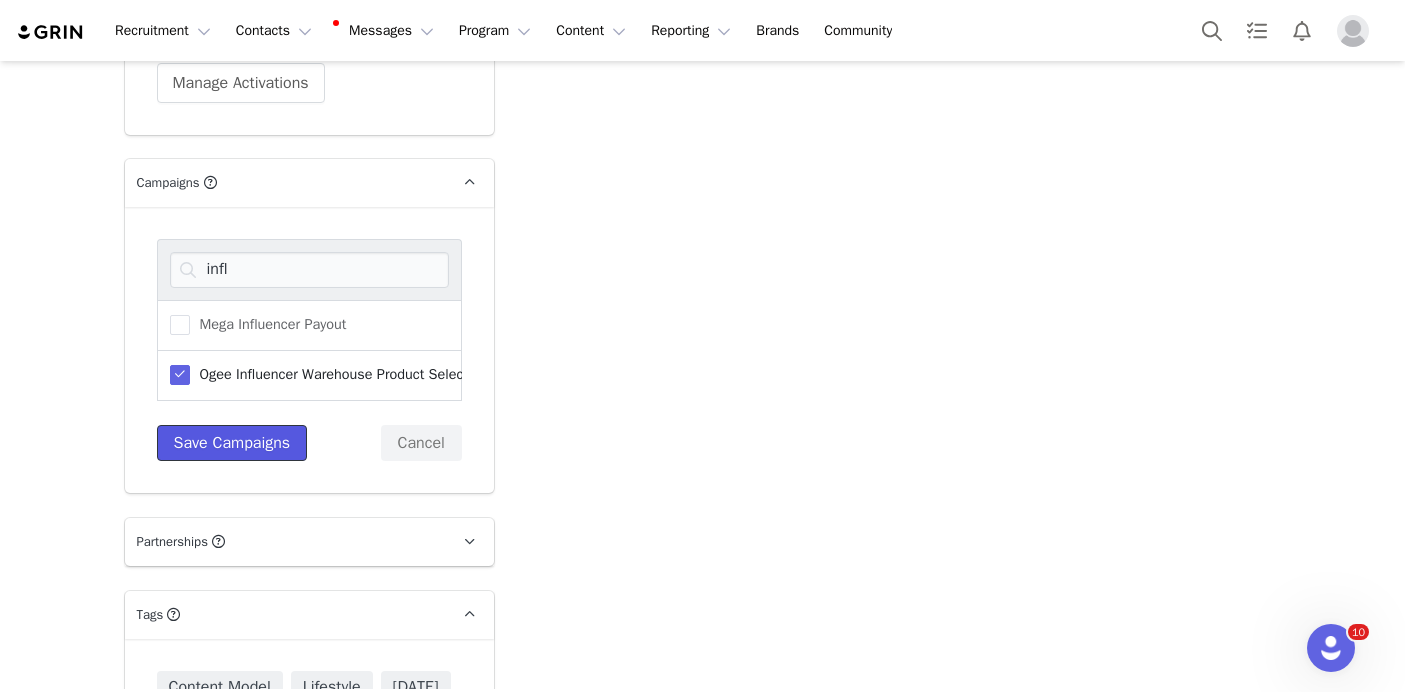 click on "Save Campaigns" at bounding box center [232, 443] 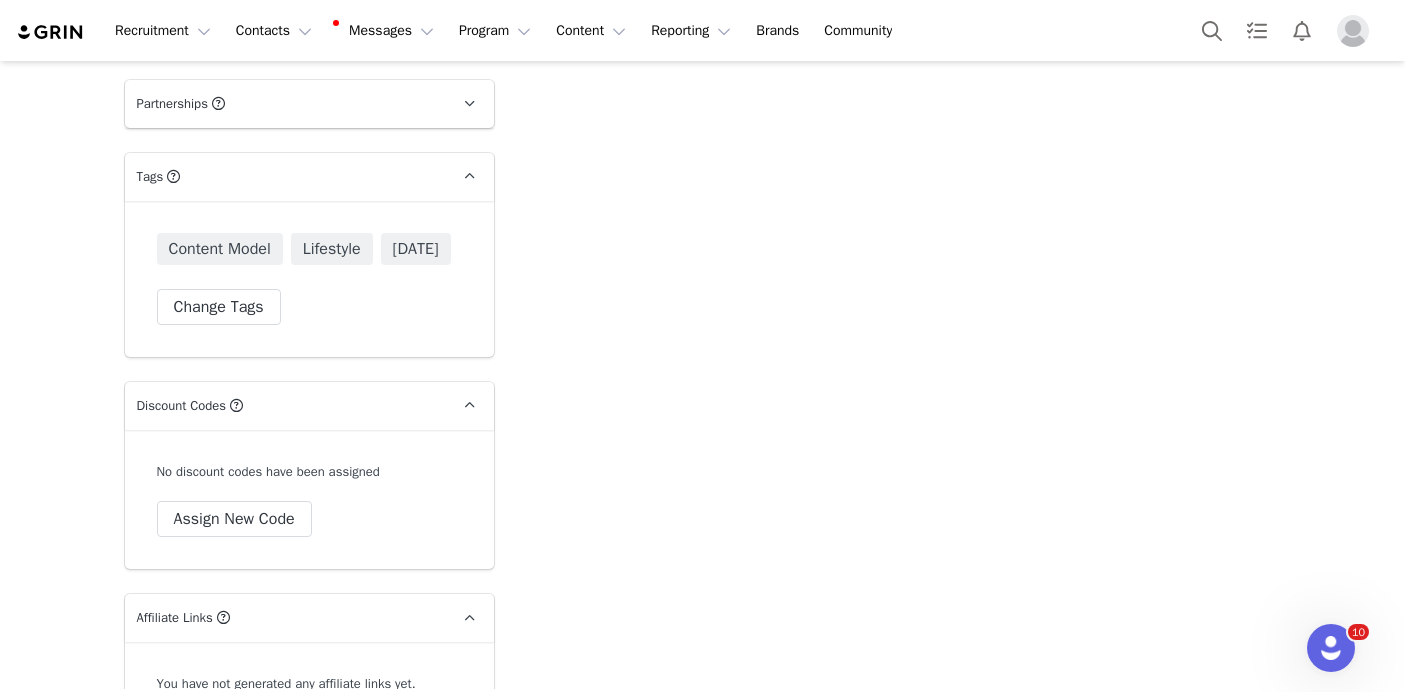 scroll, scrollTop: 7497, scrollLeft: 0, axis: vertical 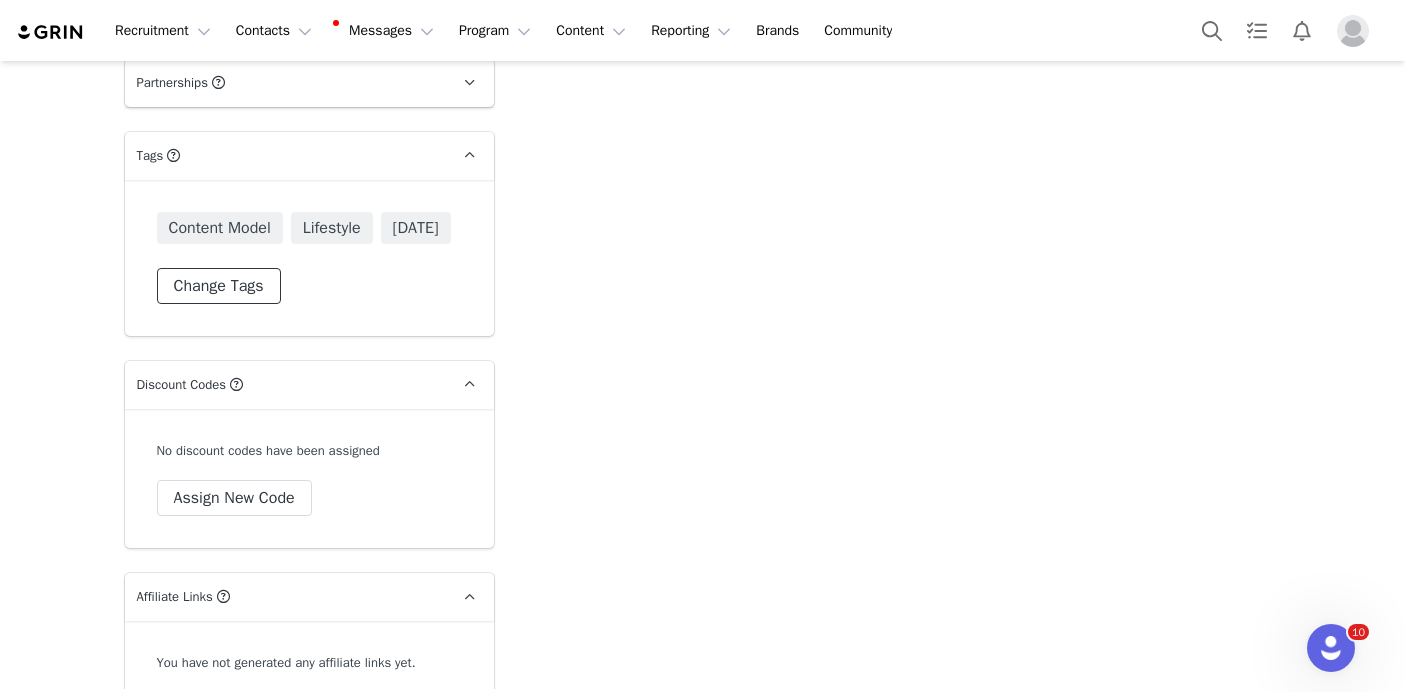 click on "Change Tags" at bounding box center (219, 286) 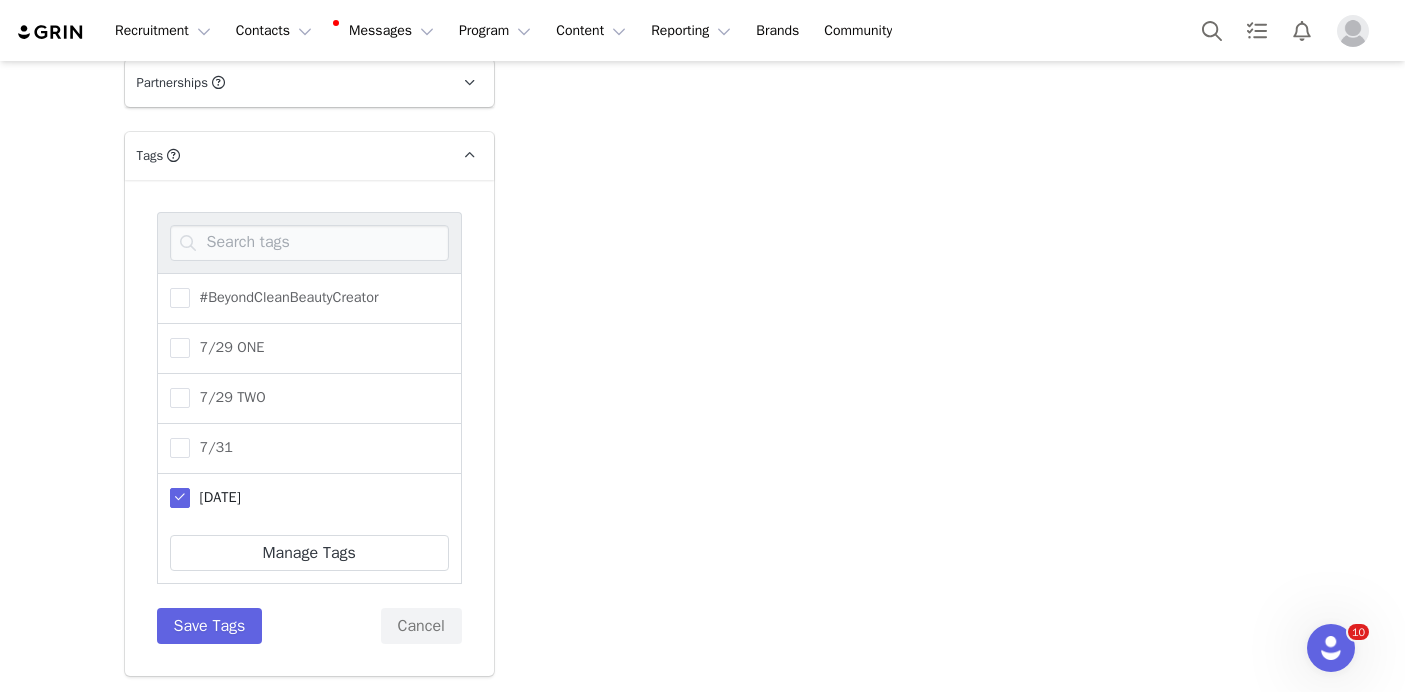 click at bounding box center [309, 242] 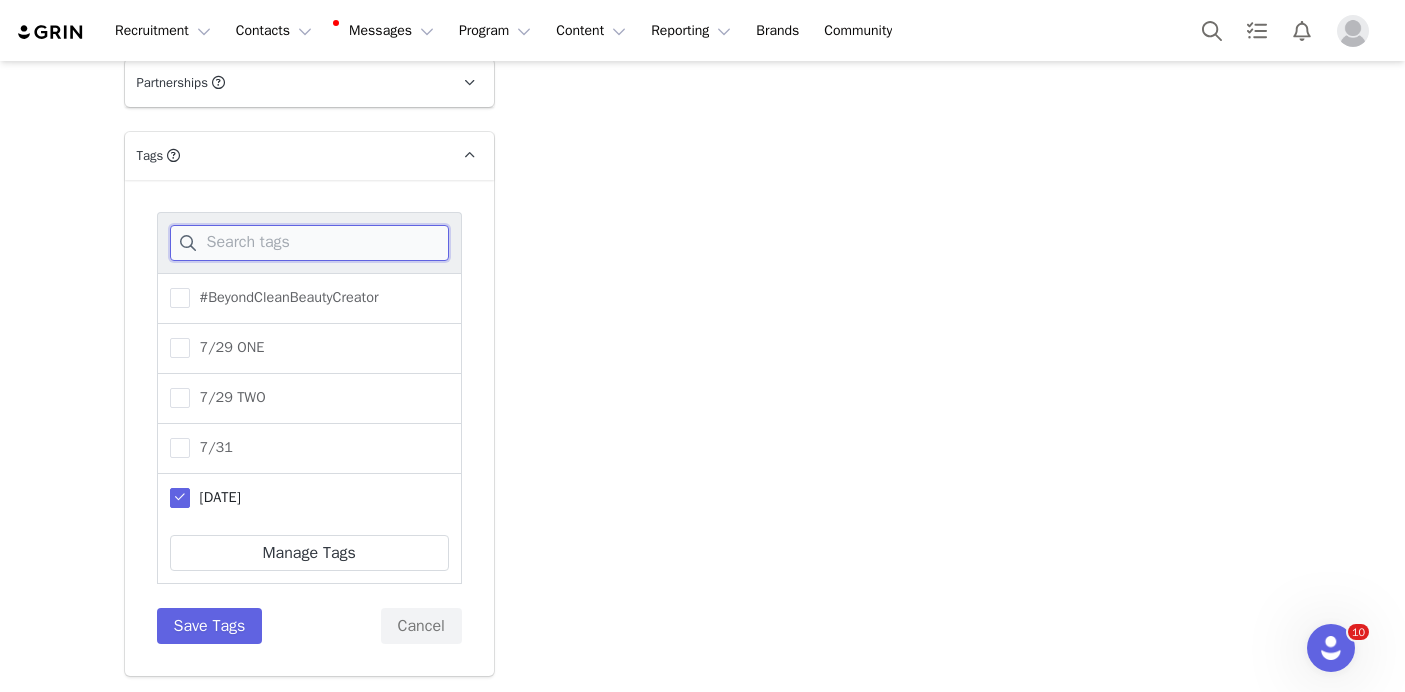 click at bounding box center (309, 243) 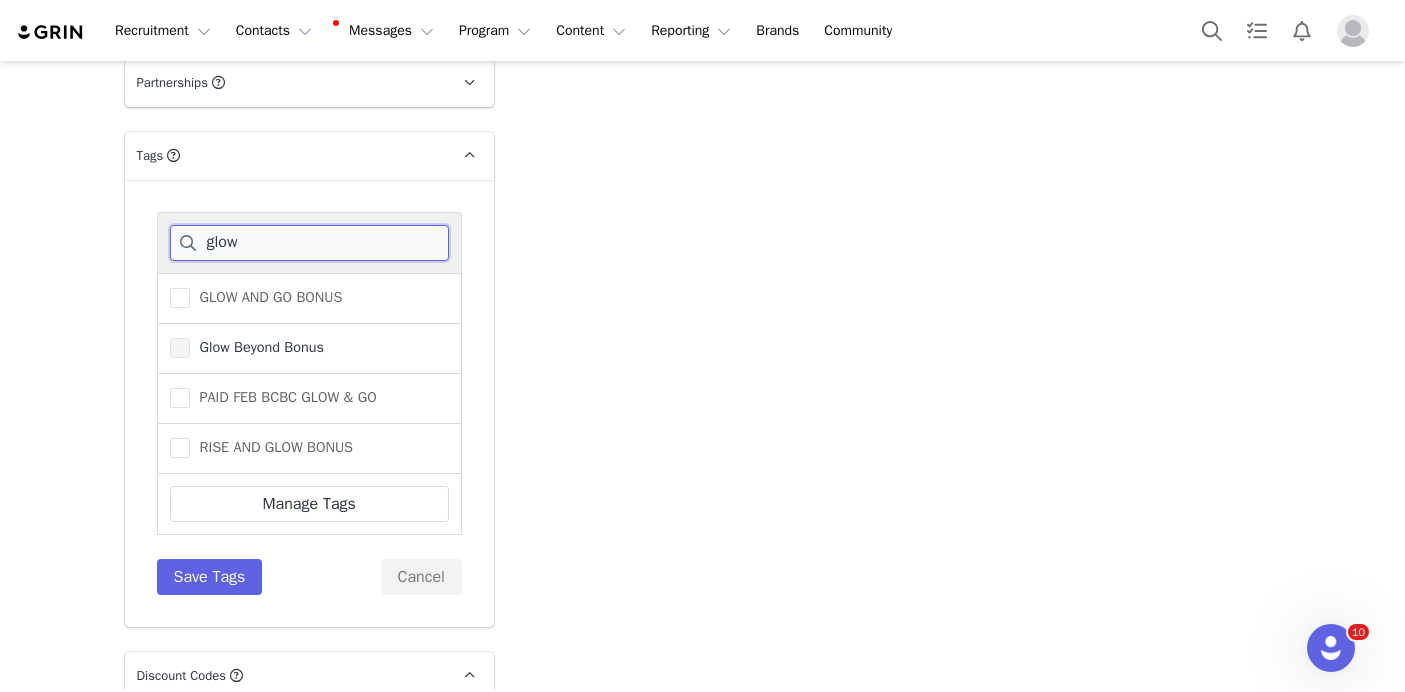 type on "glow" 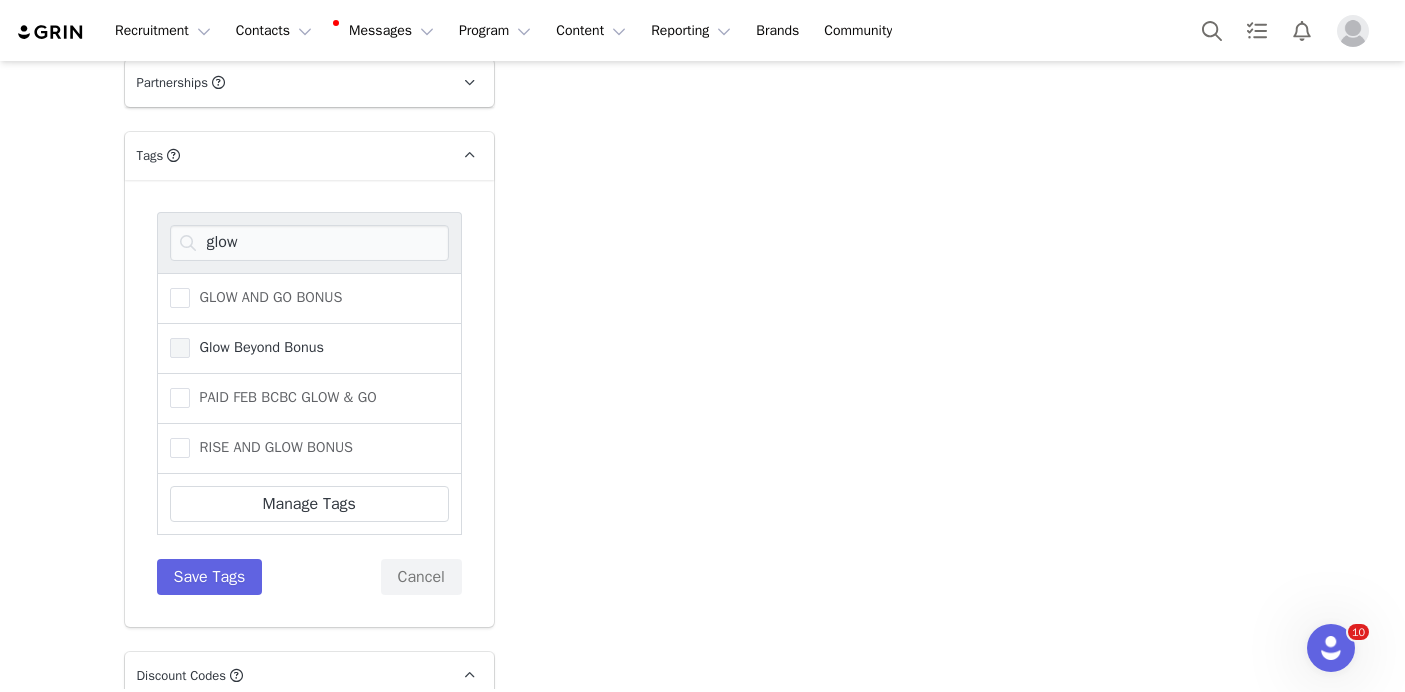 click on "Glow Beyond Bonus" at bounding box center (247, 348) 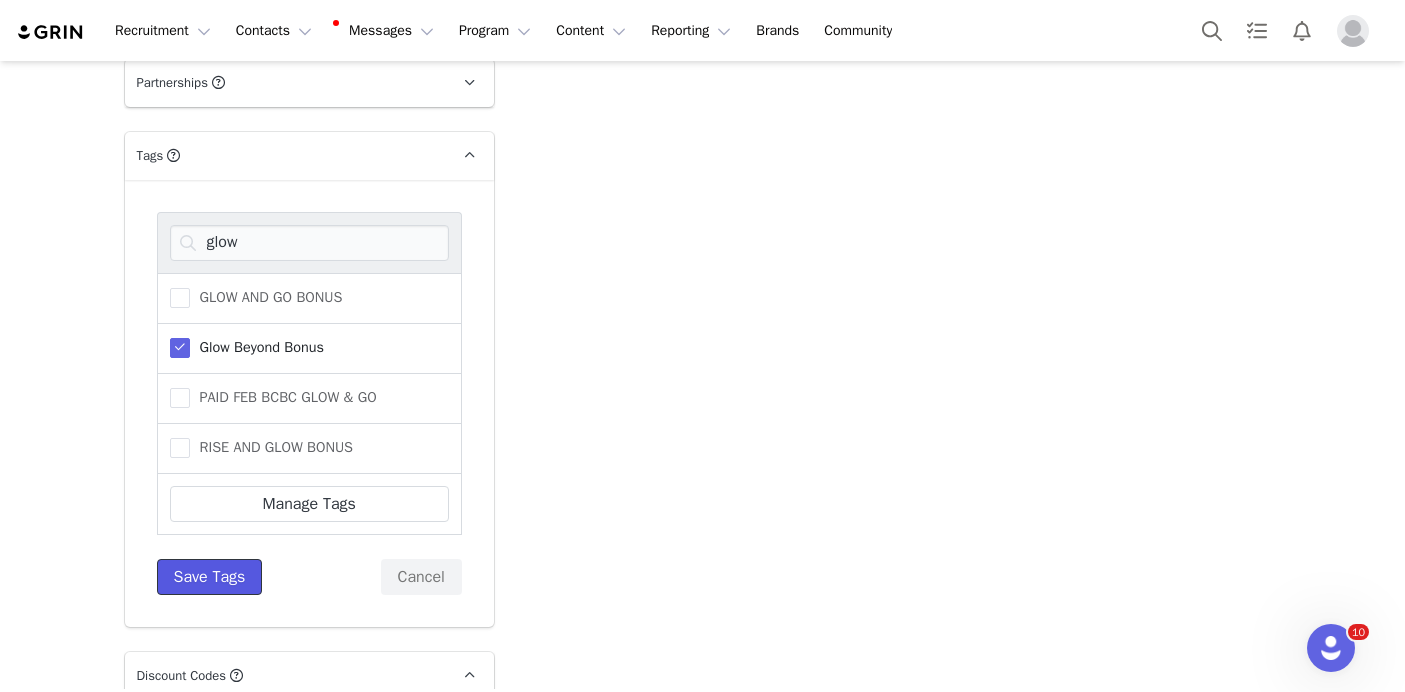 click on "Save Tags" at bounding box center (210, 577) 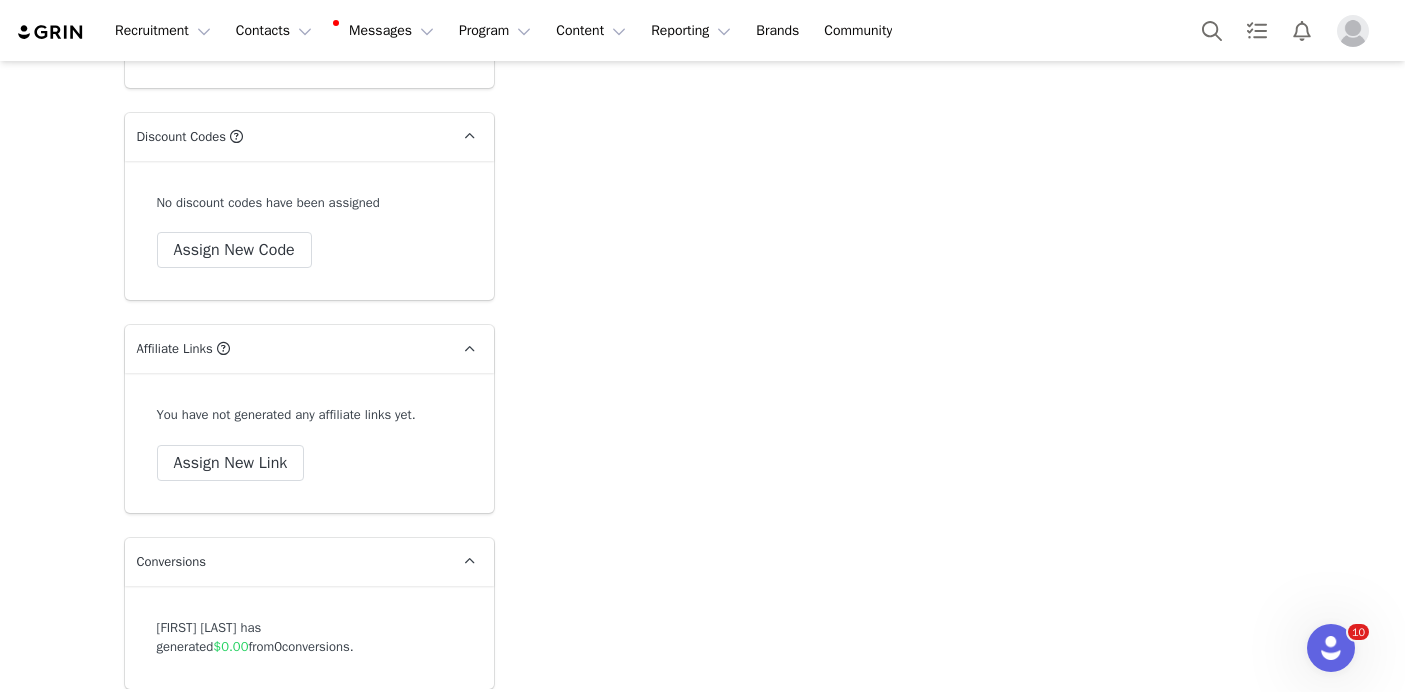 scroll, scrollTop: 7842, scrollLeft: 0, axis: vertical 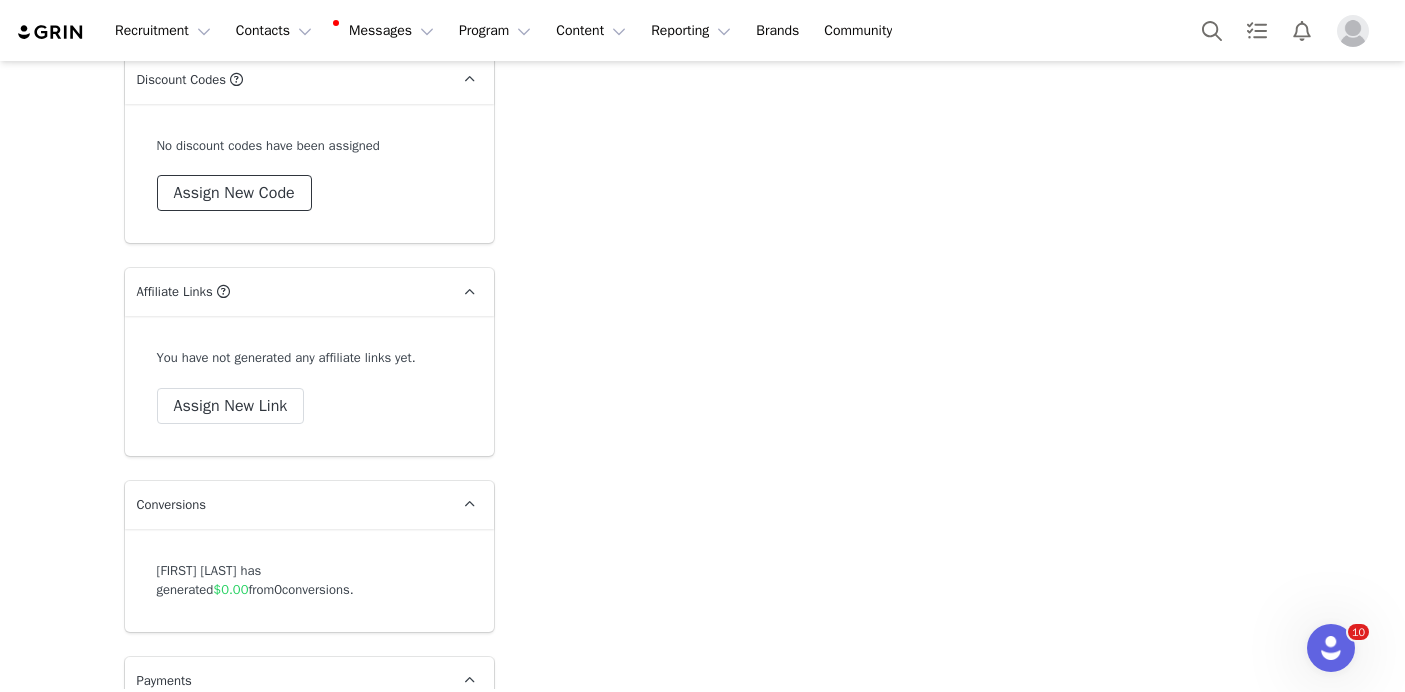 click on "Assign New Code" at bounding box center [234, 193] 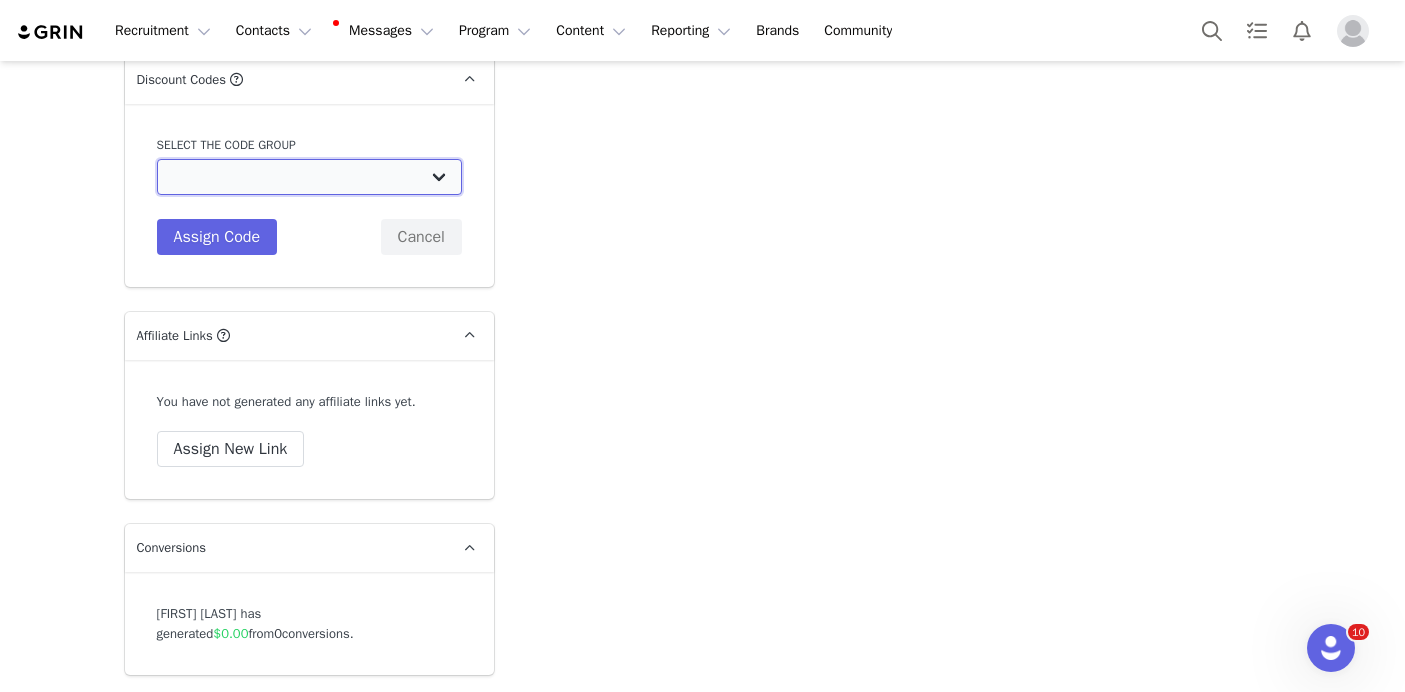 click on "Ogee: Beyond Clean Beauty Creators 15%   Ogee: General 25%   Ogee: OGEE GENERAL   Ogee: BCBC 30%   Ogee: Jenny Kaplan Holiday Discount   Ogee: Influencer Purchase 40% Off   Ogee: Mega Influencer Discount Codes   Ogee: Amanda YouTube Discount Codes   Ogee: Julia Pinterest Discount Codes   Ogee: Julia McGuire Code   Ogee: Sav Blog Discount Codes" at bounding box center (309, 177) 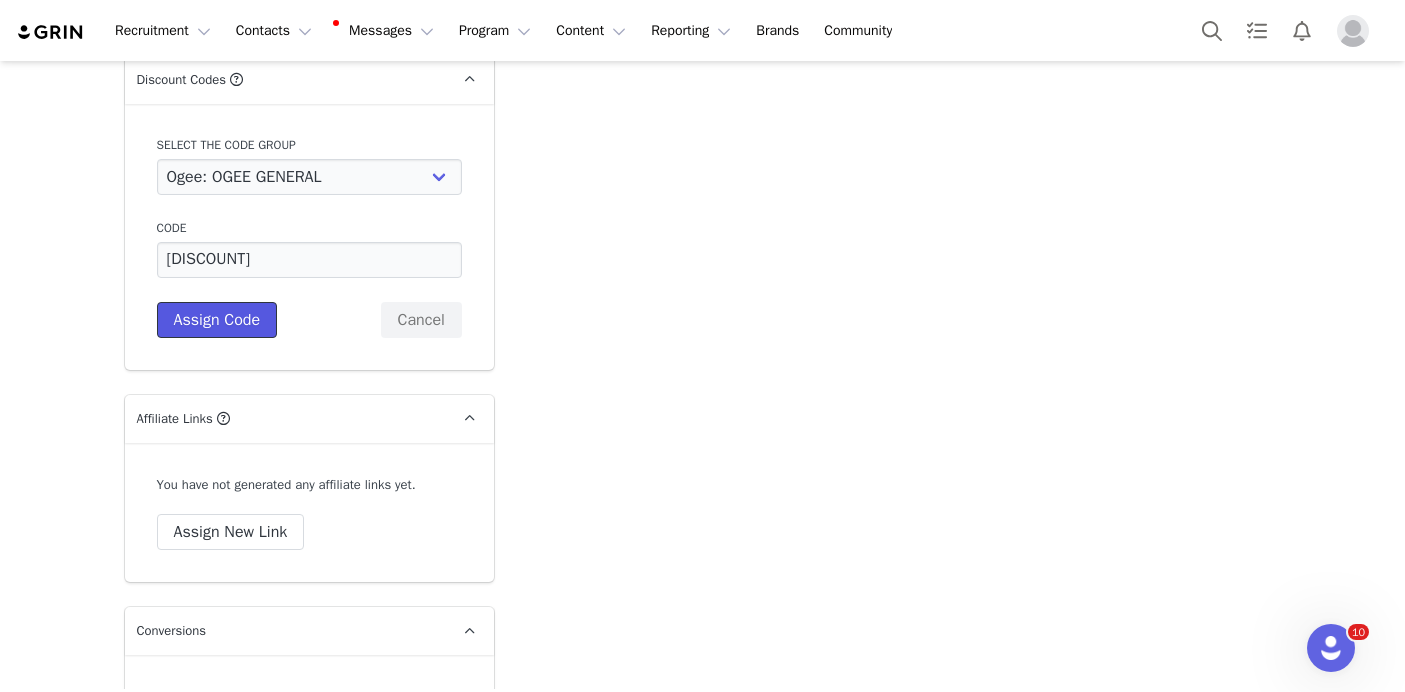 click on "Assign Code" at bounding box center (217, 320) 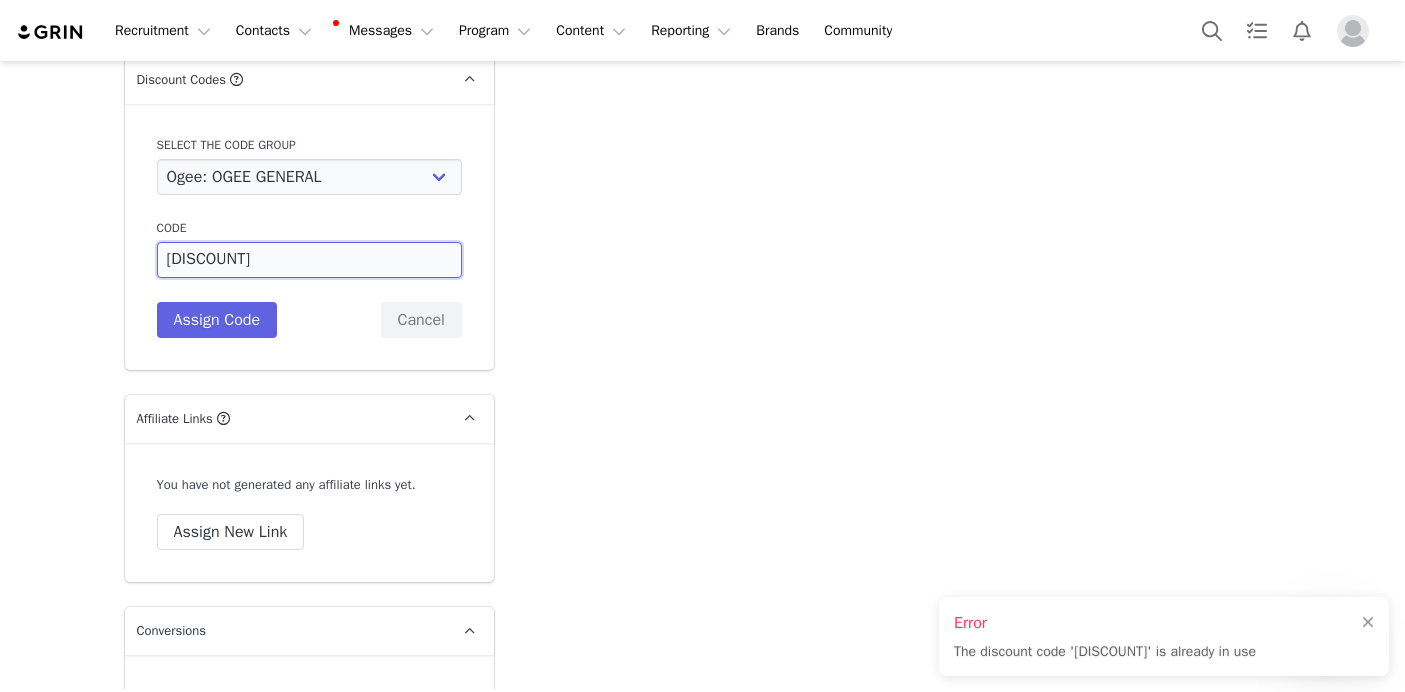 click on "[DISCOUNT]" at bounding box center [309, 260] 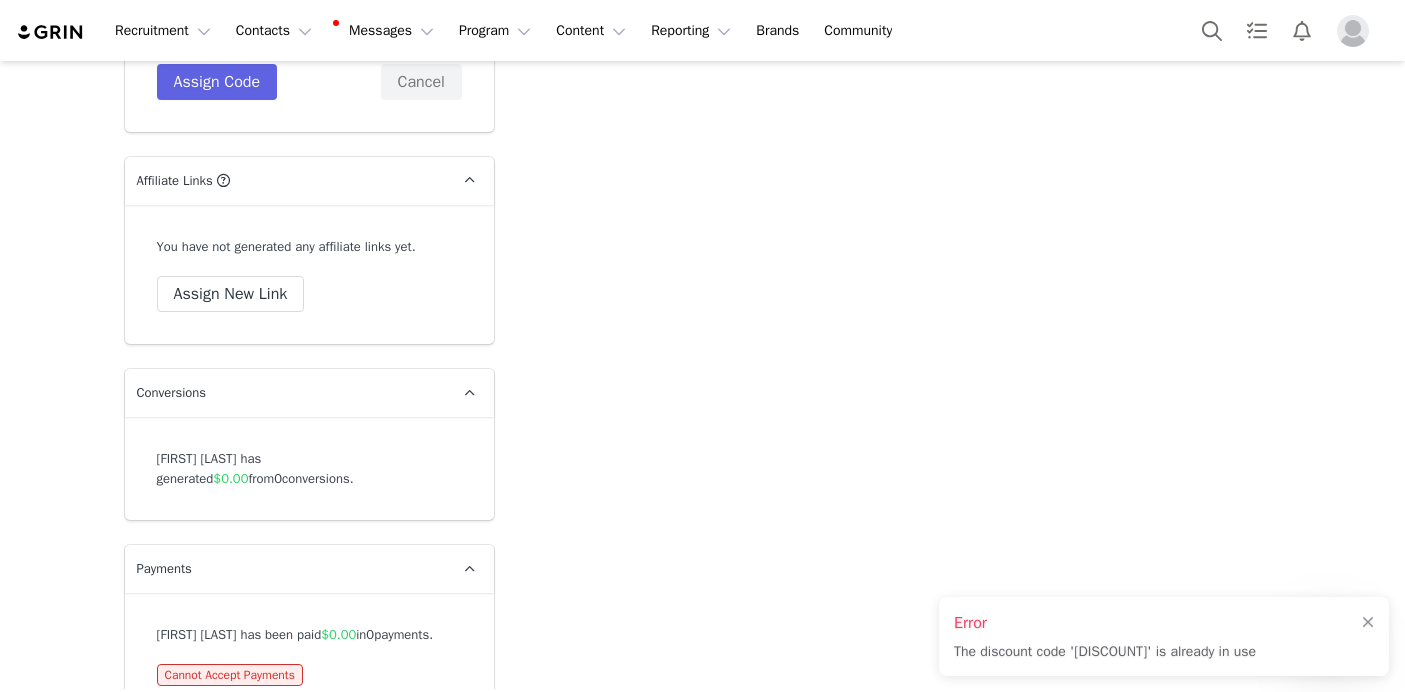 scroll, scrollTop: 8076, scrollLeft: 0, axis: vertical 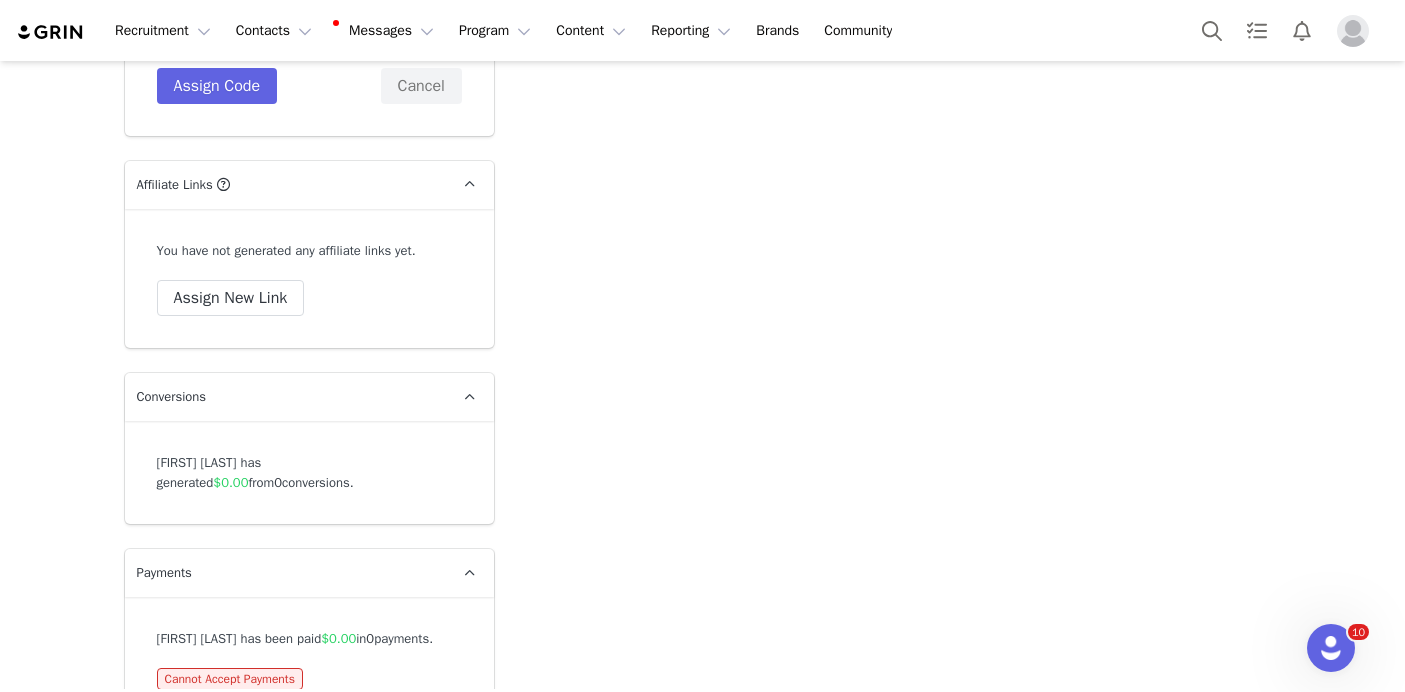 click on "[DISCOUNT]" at bounding box center (309, 26) 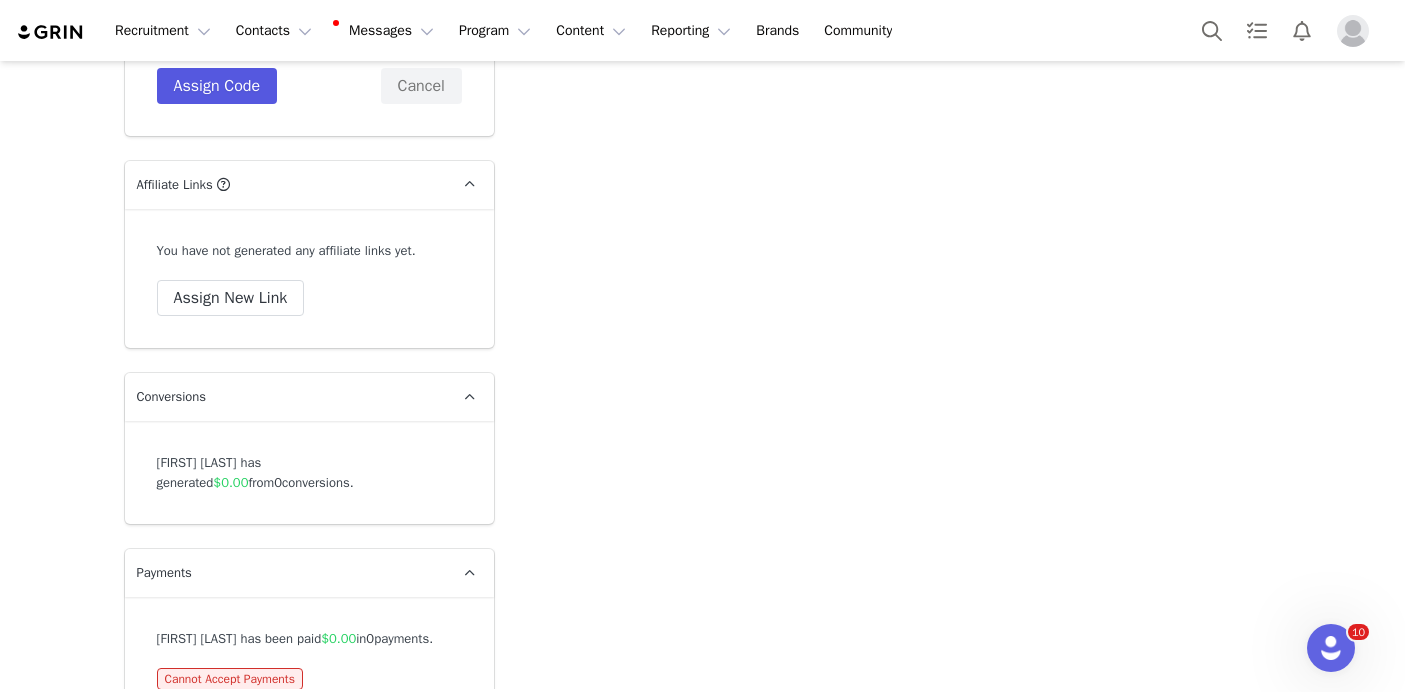 type on "[DISCOUNT]" 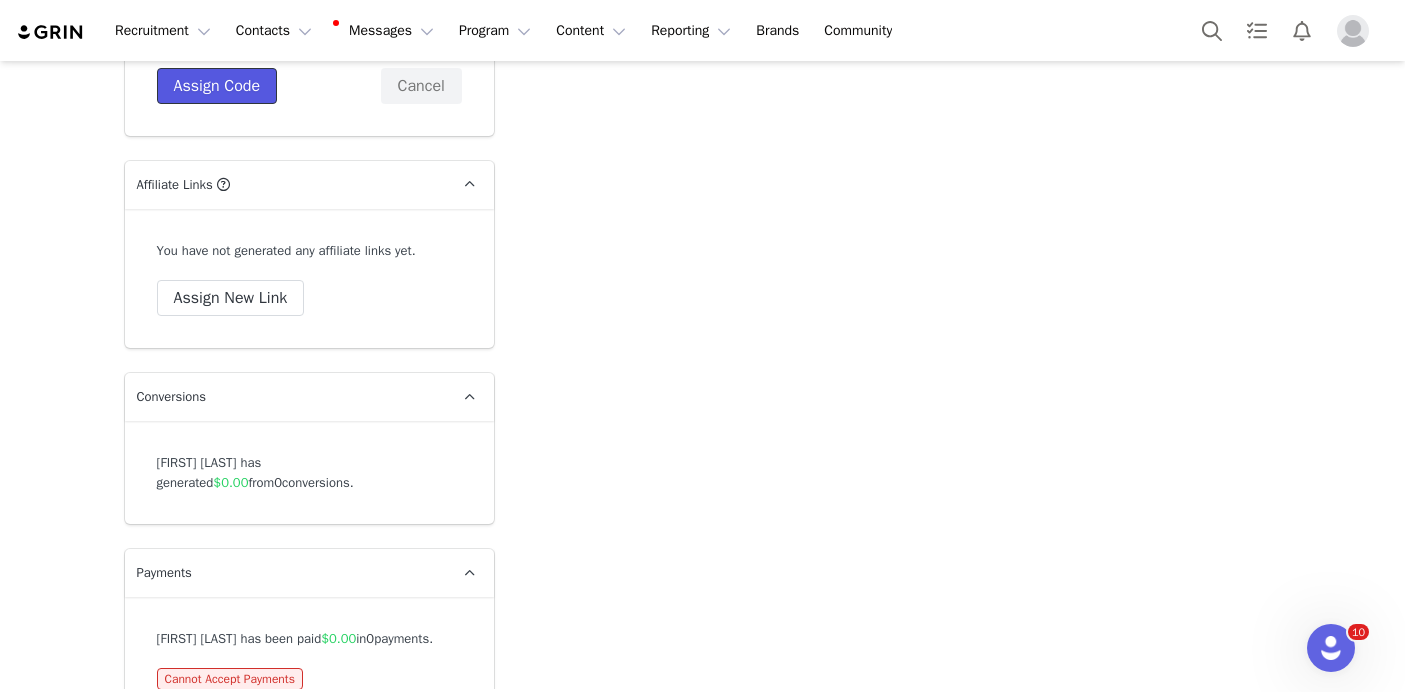 click on "Assign Code" at bounding box center (217, 86) 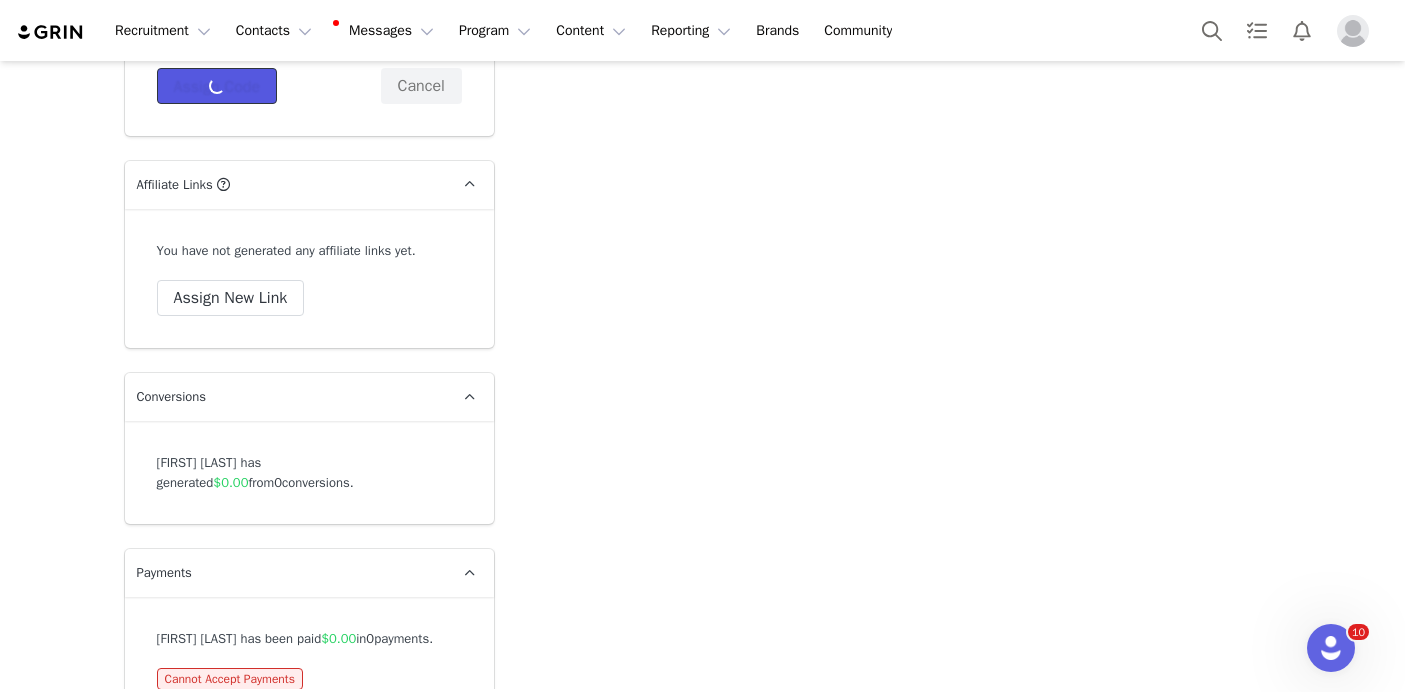 type 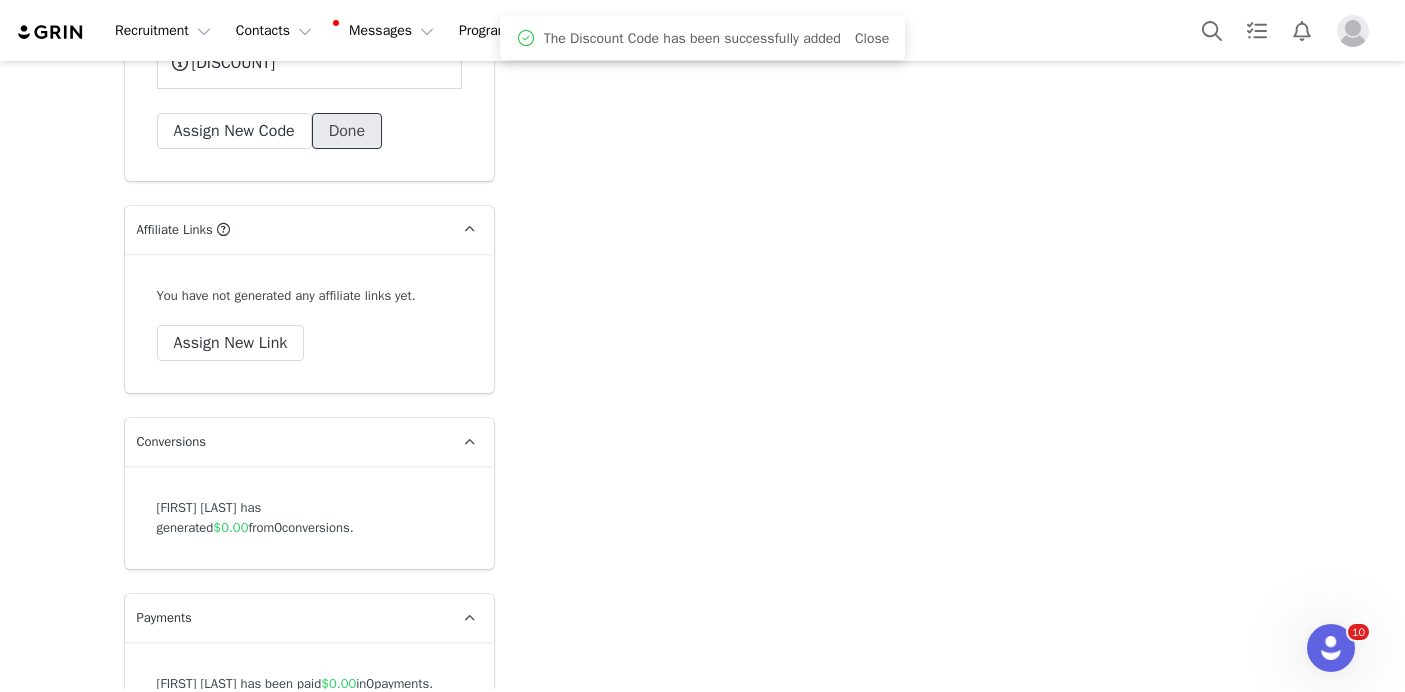 click on "Done" at bounding box center (347, 131) 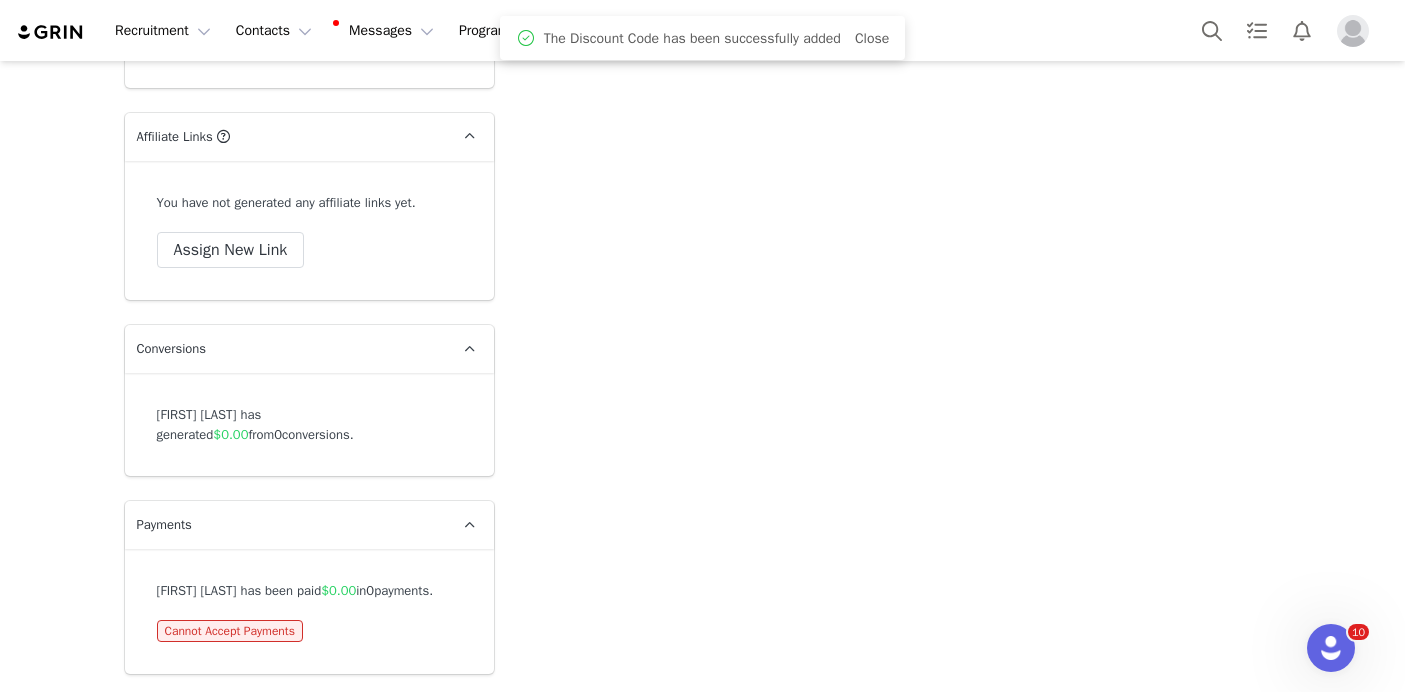 scroll, scrollTop: 8120, scrollLeft: 0, axis: vertical 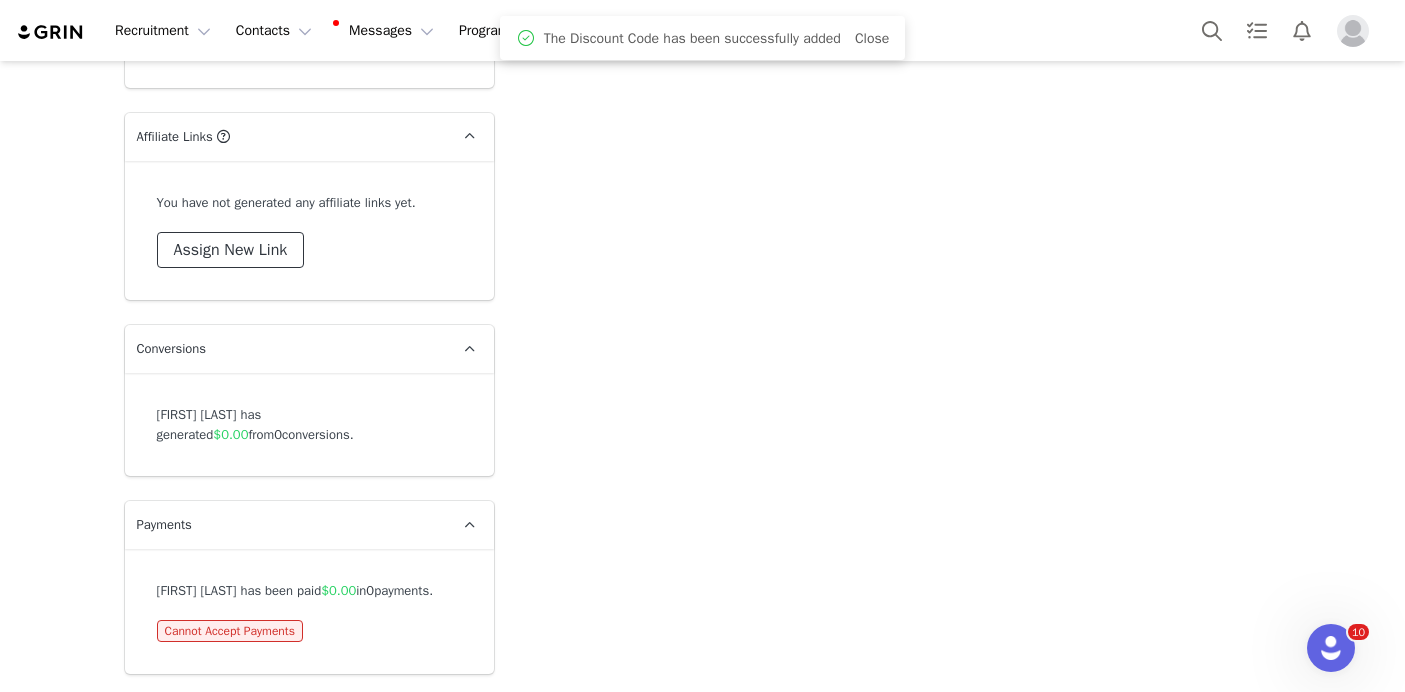click on "Assign New Link" at bounding box center (231, 250) 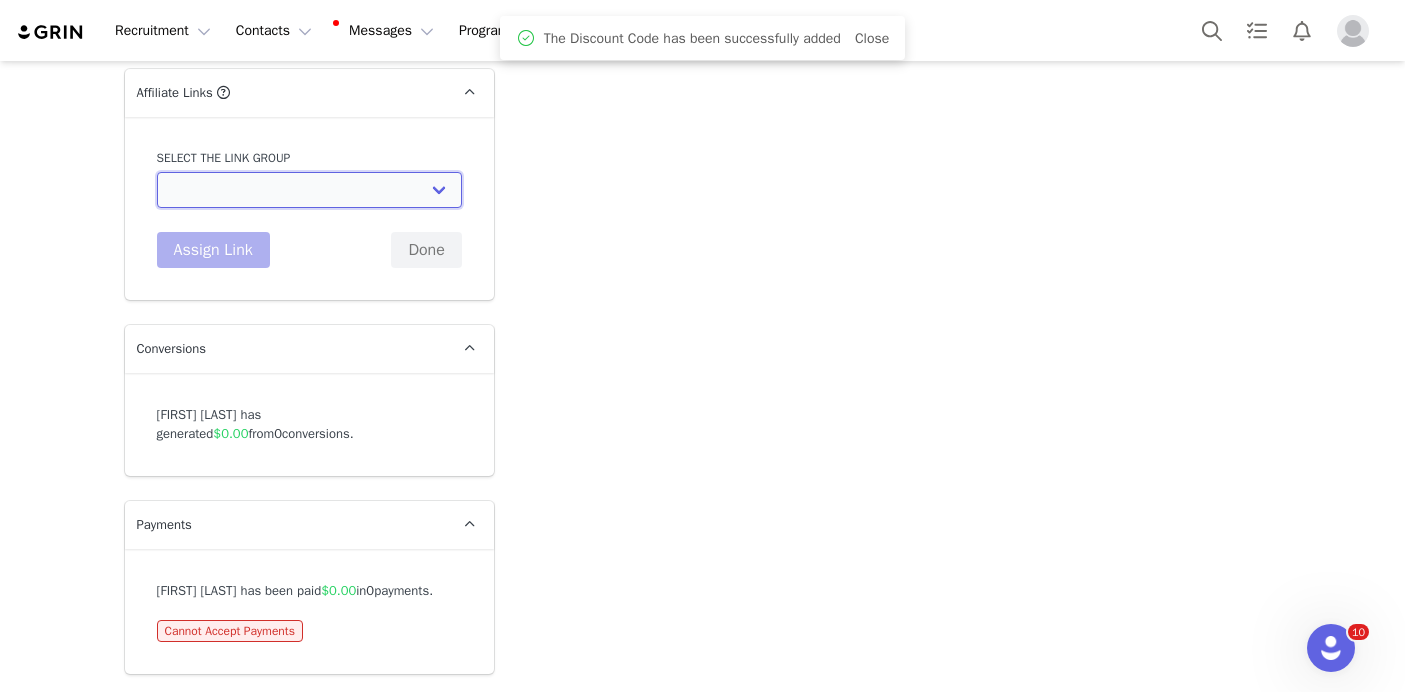 click on "Beyond Clean Beauty Creator Affiliate Link: http://ogee.com/discount/[discount_code_group_6736]   November 25% Link: http://ogee.com/discount/[discount_code_group_6929]   General Link: http://ogee.com/discount/[discount_code_group_6948]   LISA FACE STICK: https://ogee.com/products/sculpted-face-stick?discount/[discount_code_group_6929]   General 25% Link copy: http://ogee.com/discount/[discount_code_group_8553]   OGEE GENERAL: http://ogee.com/discount/[discount_code_group_9201]   BCBC 30%: http://ogee.com/discount/[discount_code_group_9278]   Mega Influencer Affiliate Link: http://ogee.com/discount/[discount_code_group_10005892]   Pinterest Affiliate Link: http://ogee.com/discount/[discount_code_group_10007460]   YouTube Affiliate Link: http://ogee.com/discount/[discount_code_group_10007459]   Blog Affiliate Link: http://ogee.com/discount/[discount_code_group_10008090]" at bounding box center (309, 190) 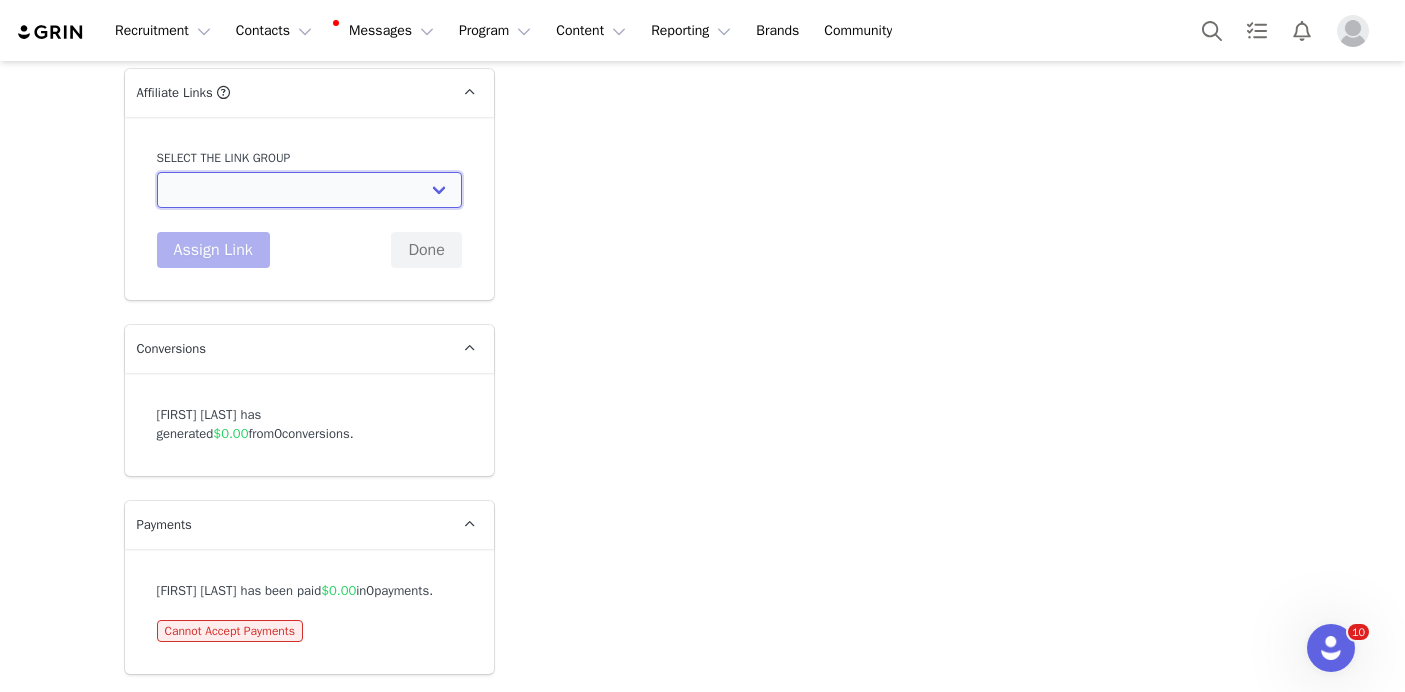 select on "12312" 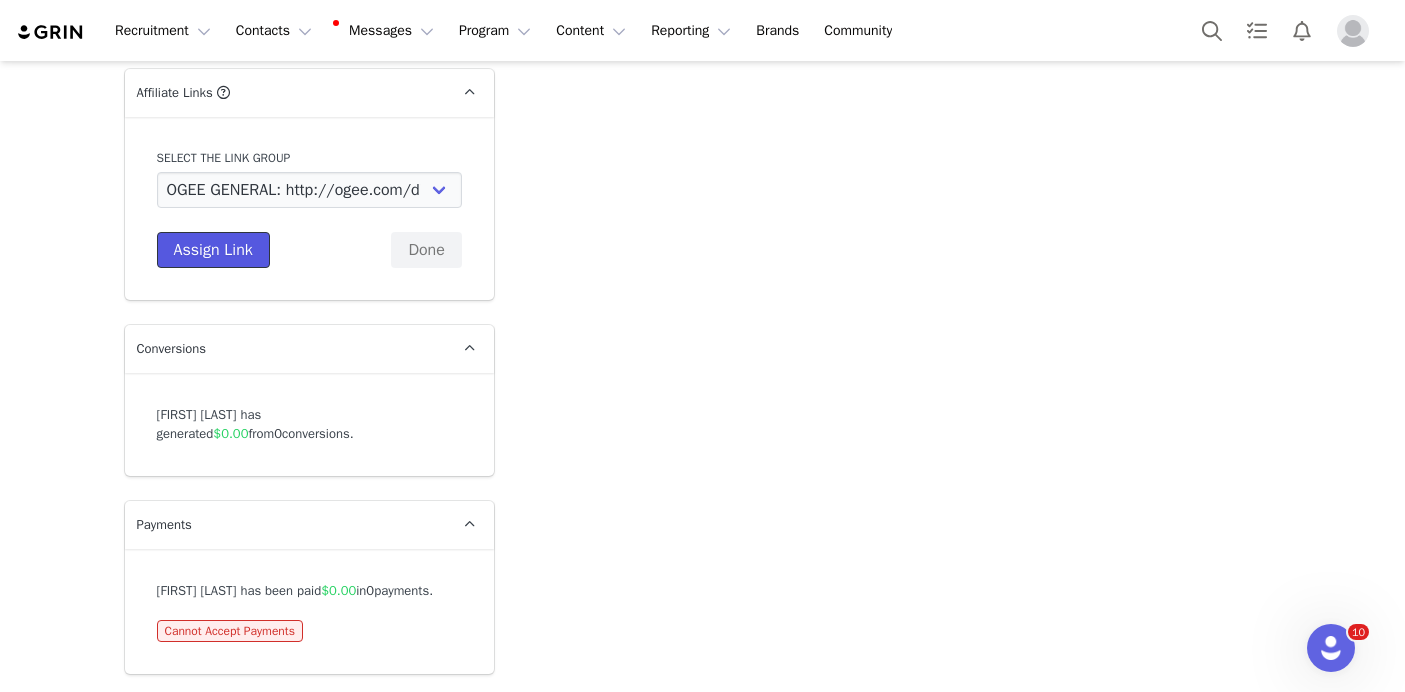 click on "Assign Link" at bounding box center [213, 250] 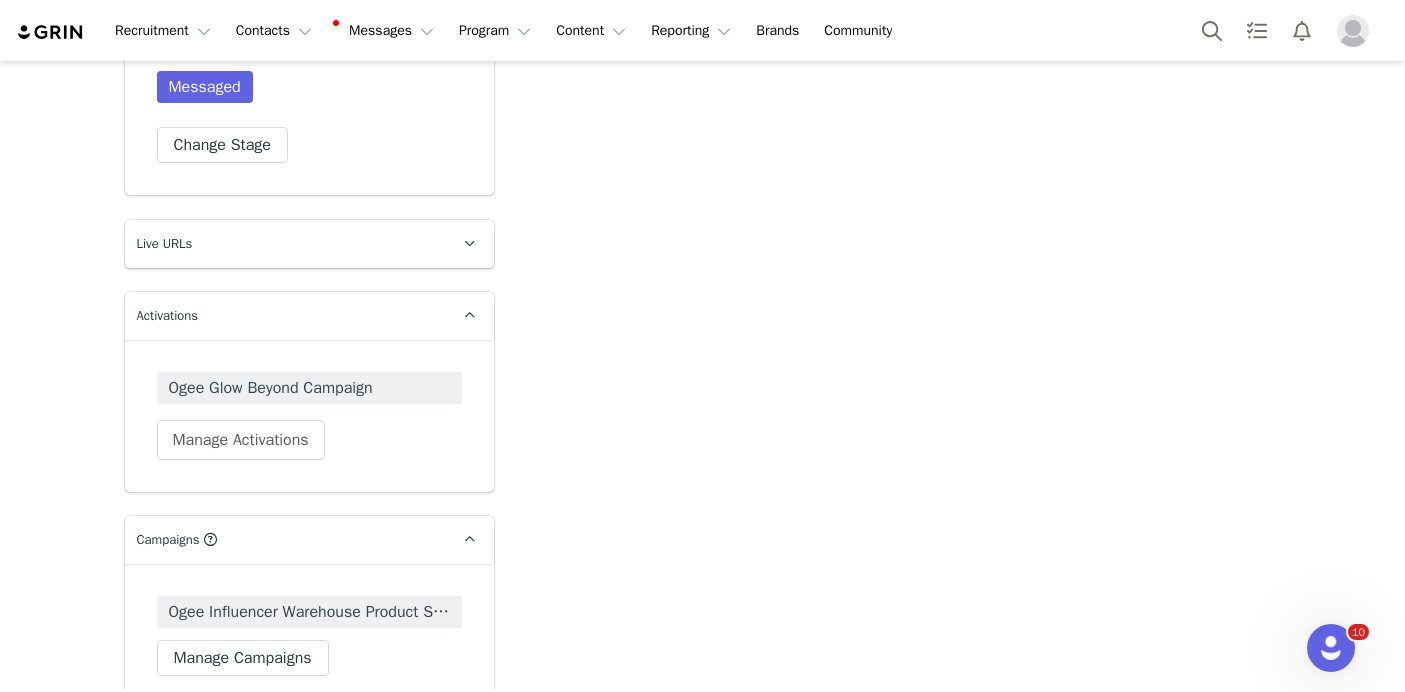 scroll, scrollTop: 6797, scrollLeft: 0, axis: vertical 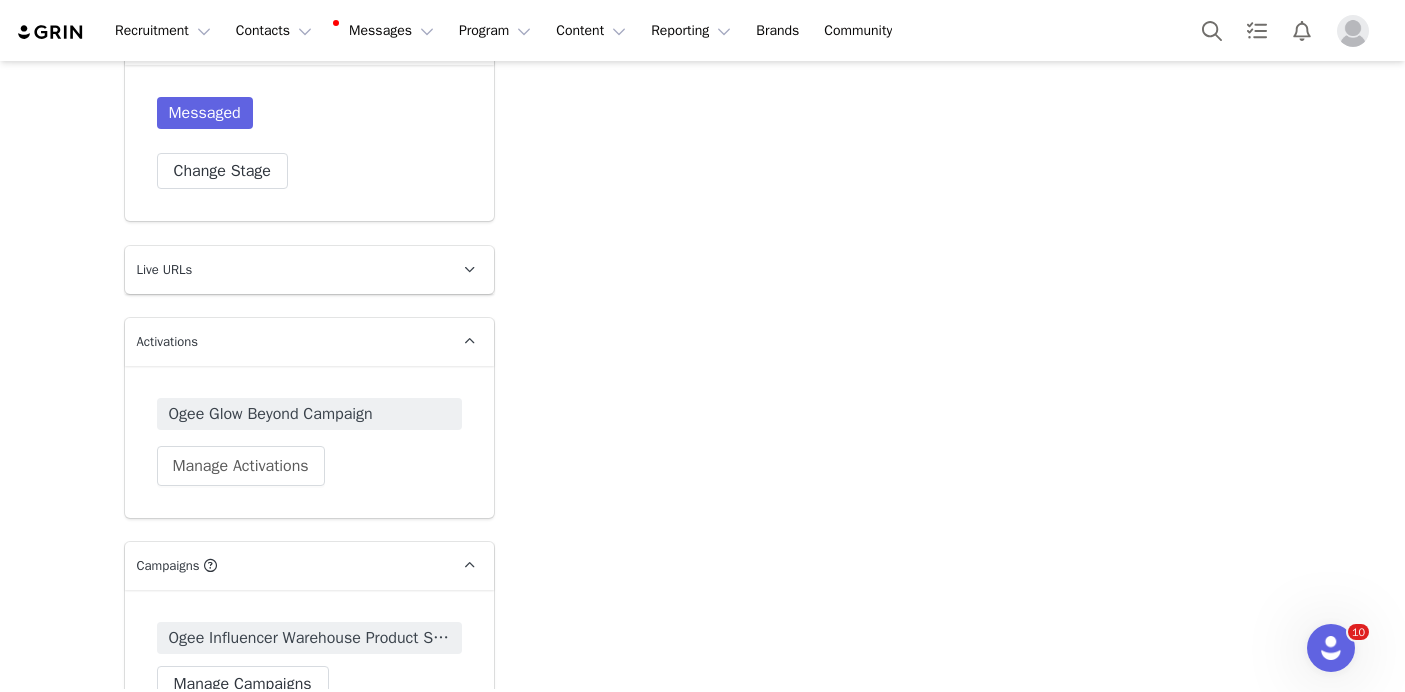 click on "Messaged Change Stage" at bounding box center [309, 143] 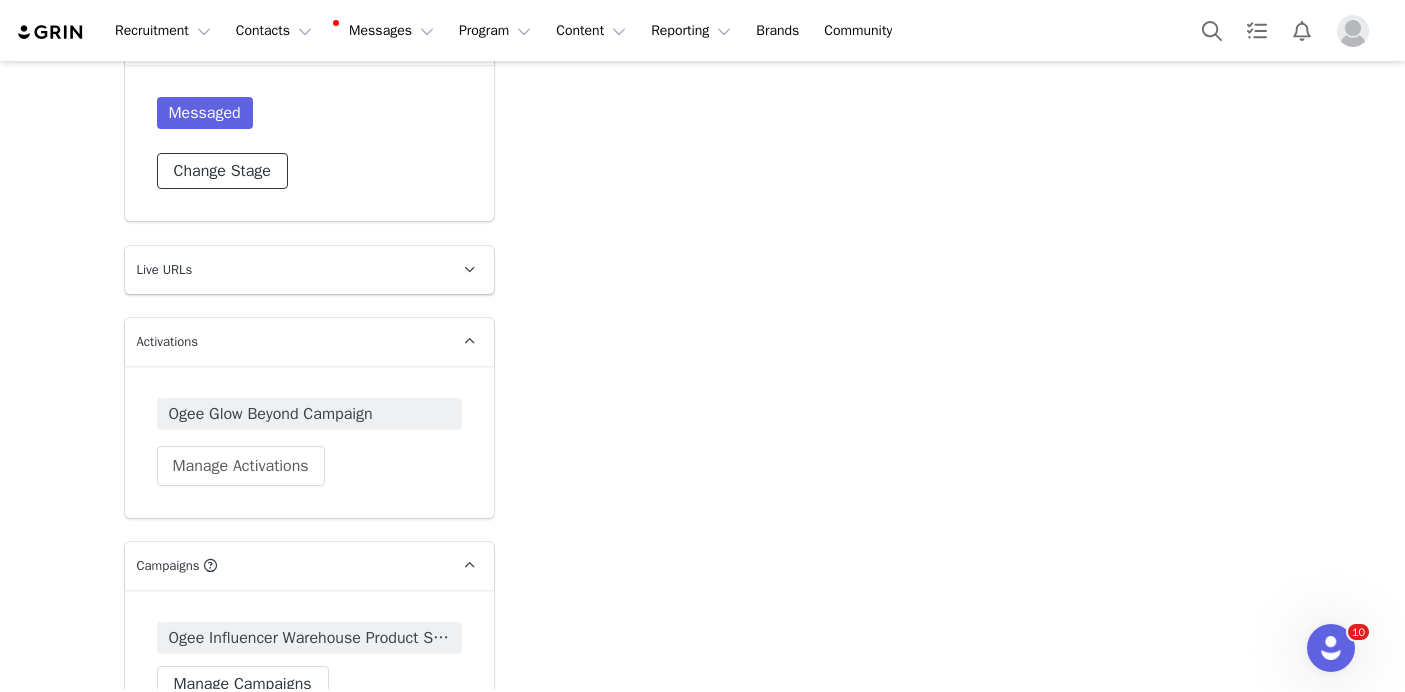 click on "Change Stage" at bounding box center [222, 171] 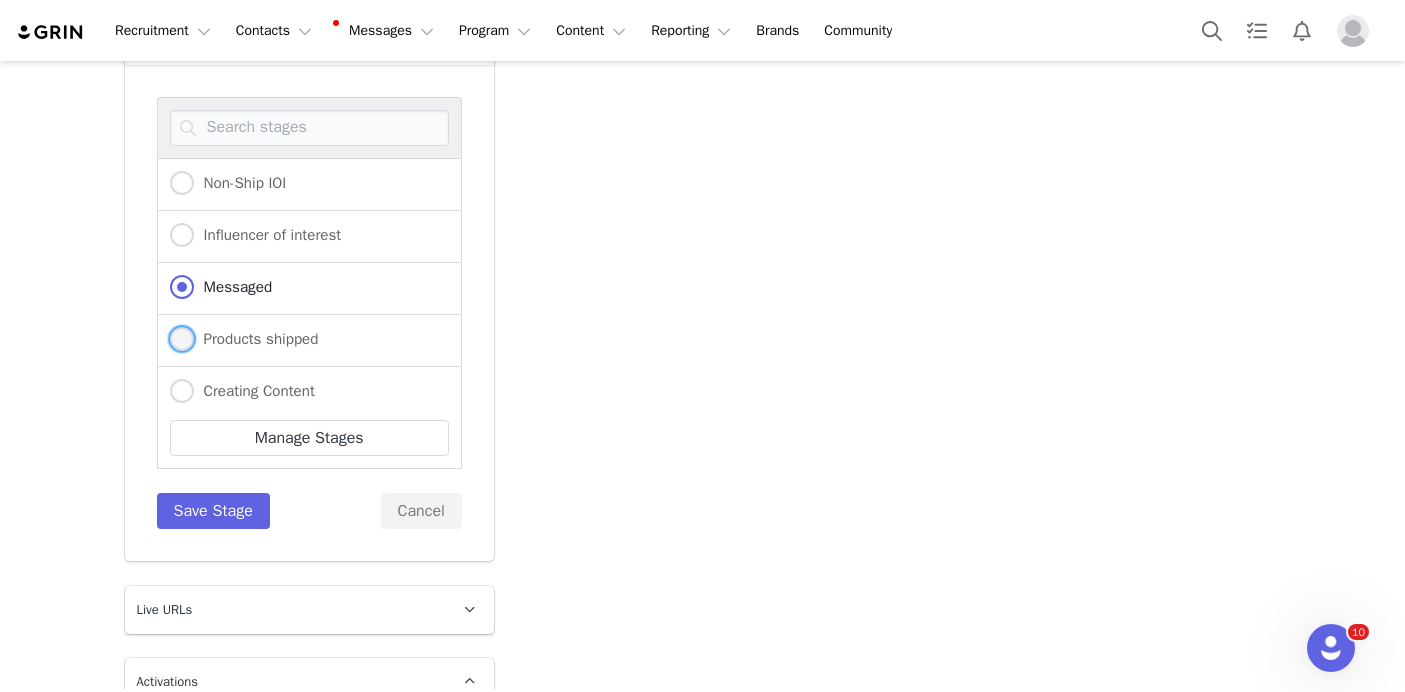 click on "Products shipped" at bounding box center [256, 339] 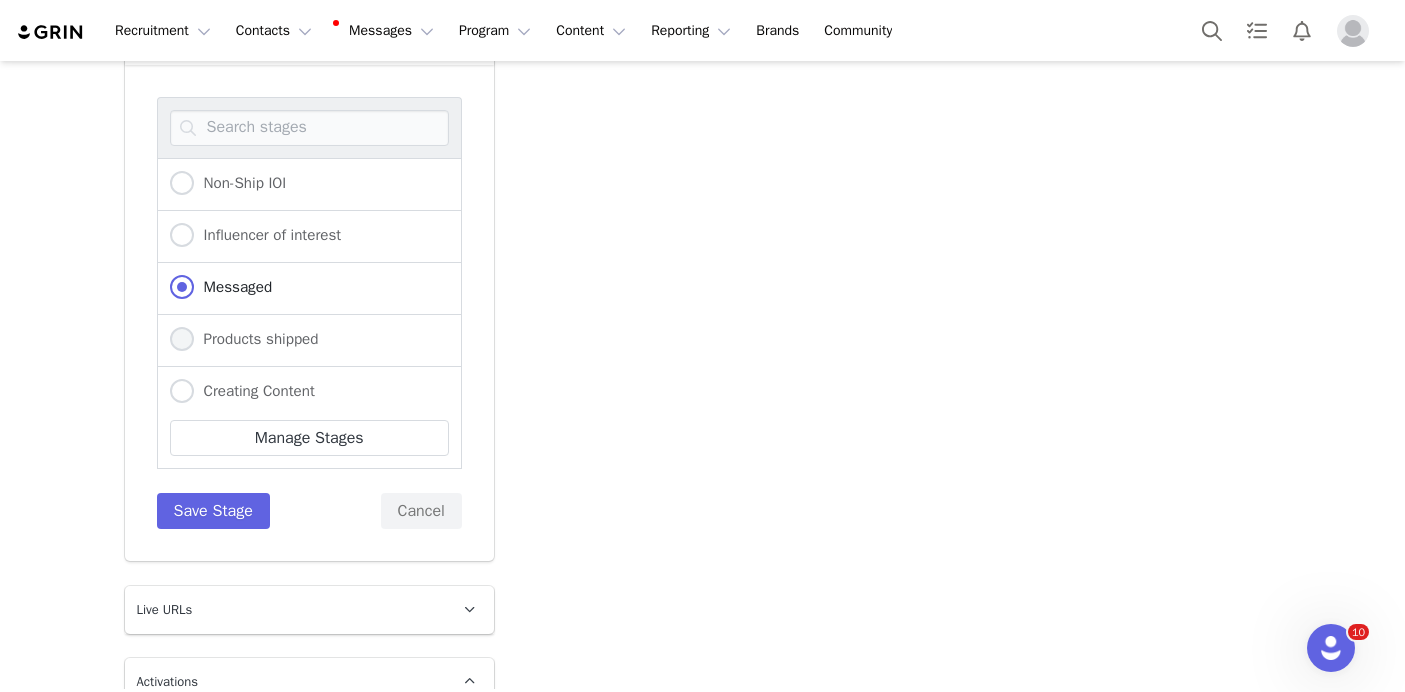 click on "Products shipped" at bounding box center (182, 340) 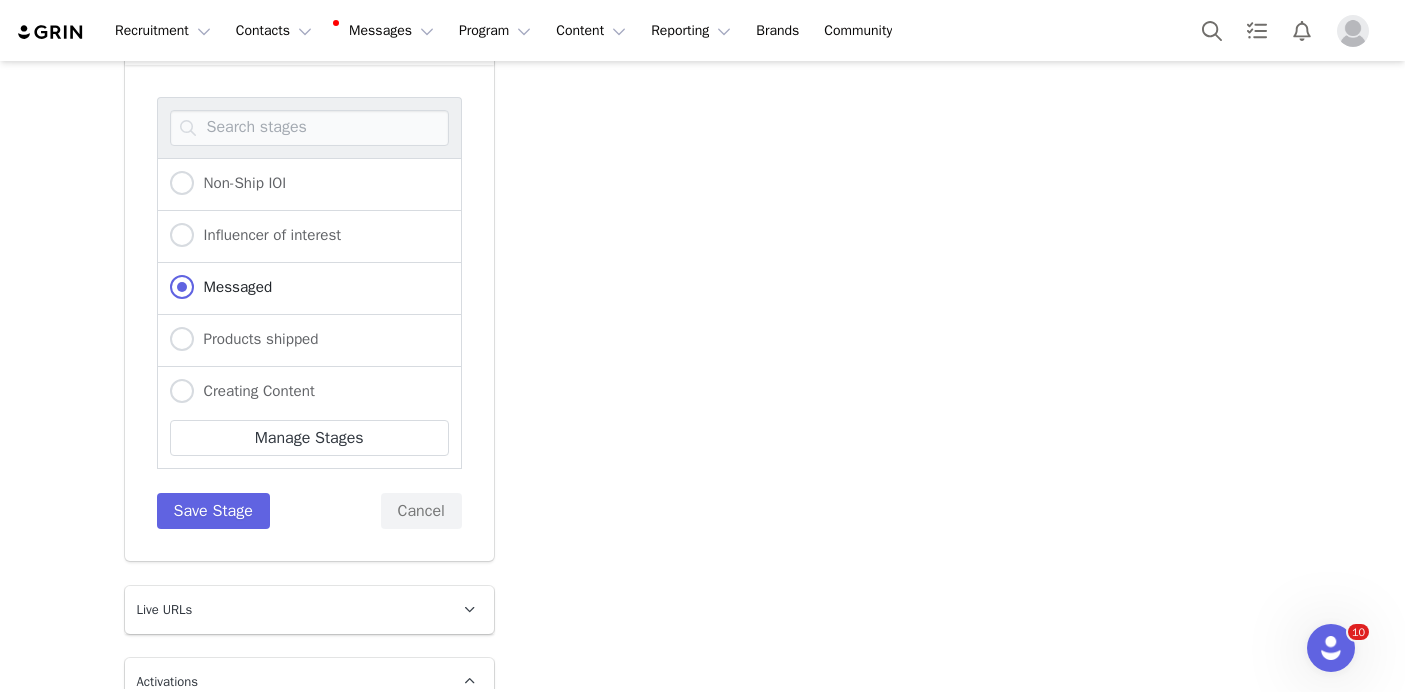 radio on "false" 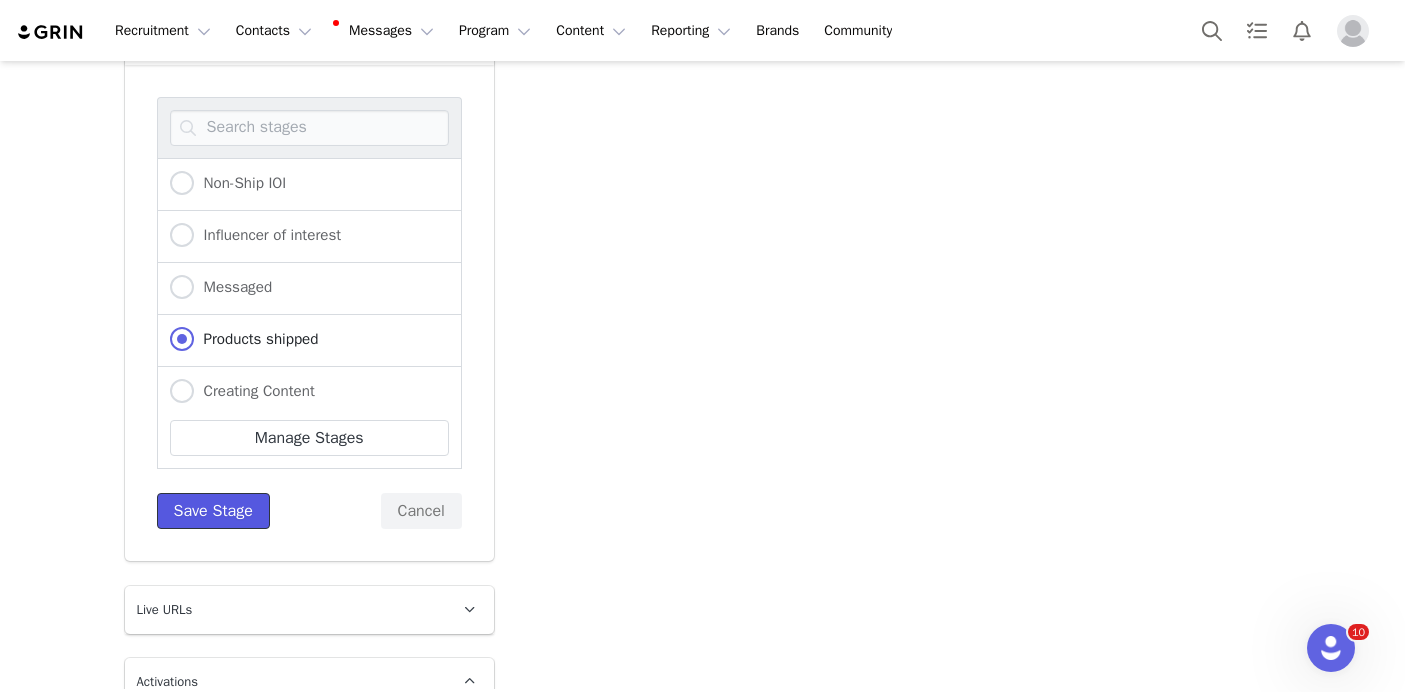 click on "Save Stage" at bounding box center (213, 511) 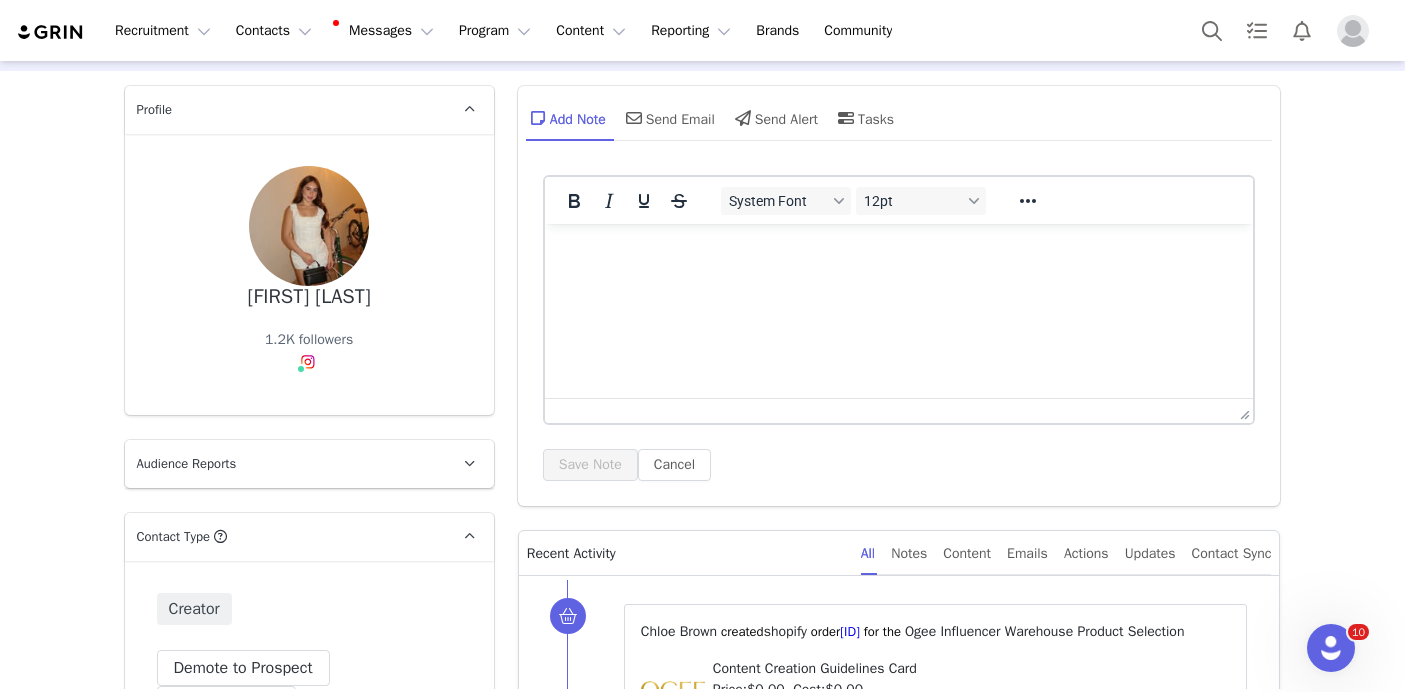 scroll, scrollTop: 0, scrollLeft: 0, axis: both 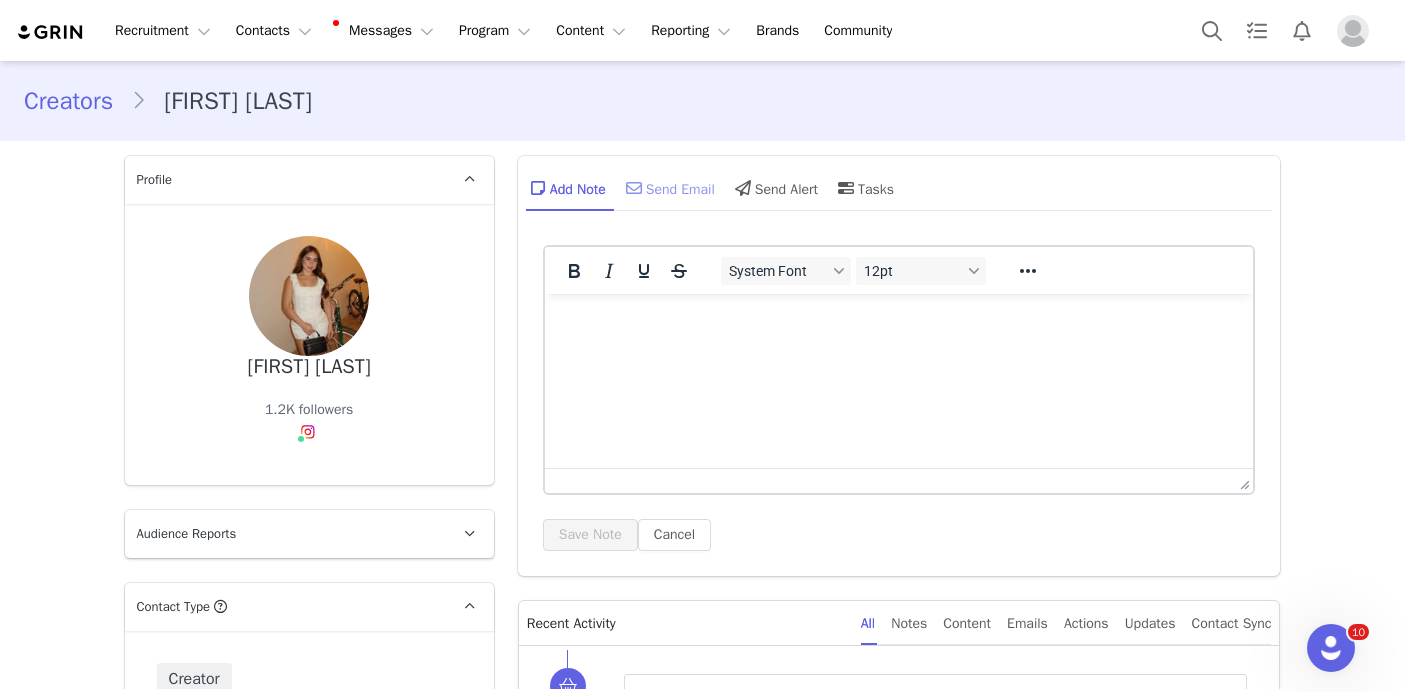 click on "Send Email" at bounding box center (668, 188) 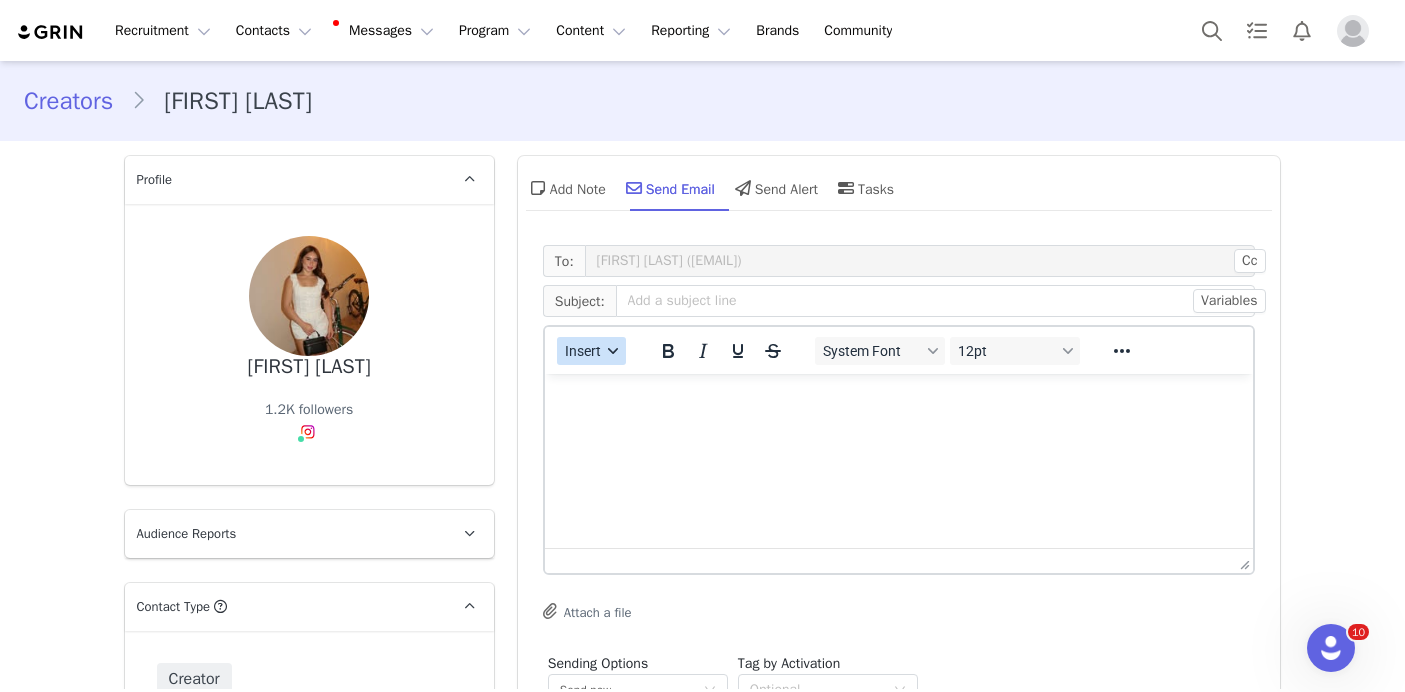 scroll, scrollTop: 0, scrollLeft: 0, axis: both 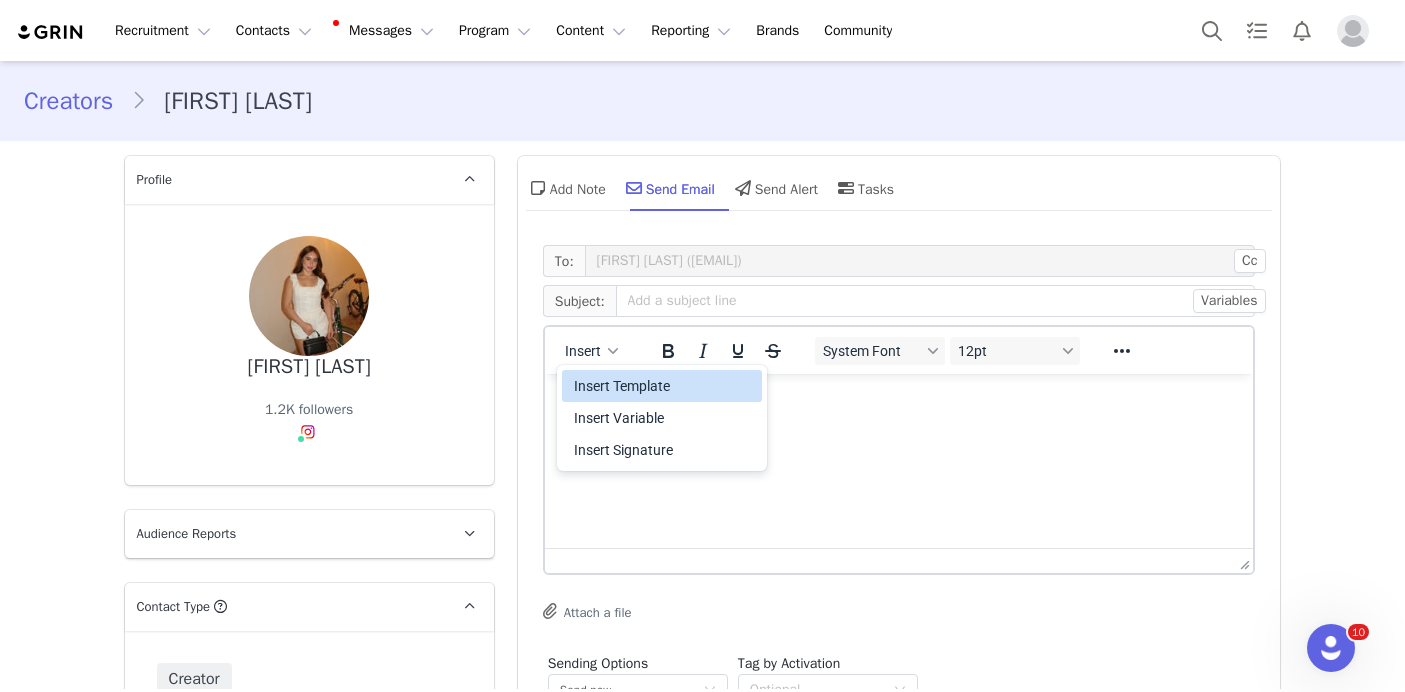 click on "Insert Template" at bounding box center [664, 386] 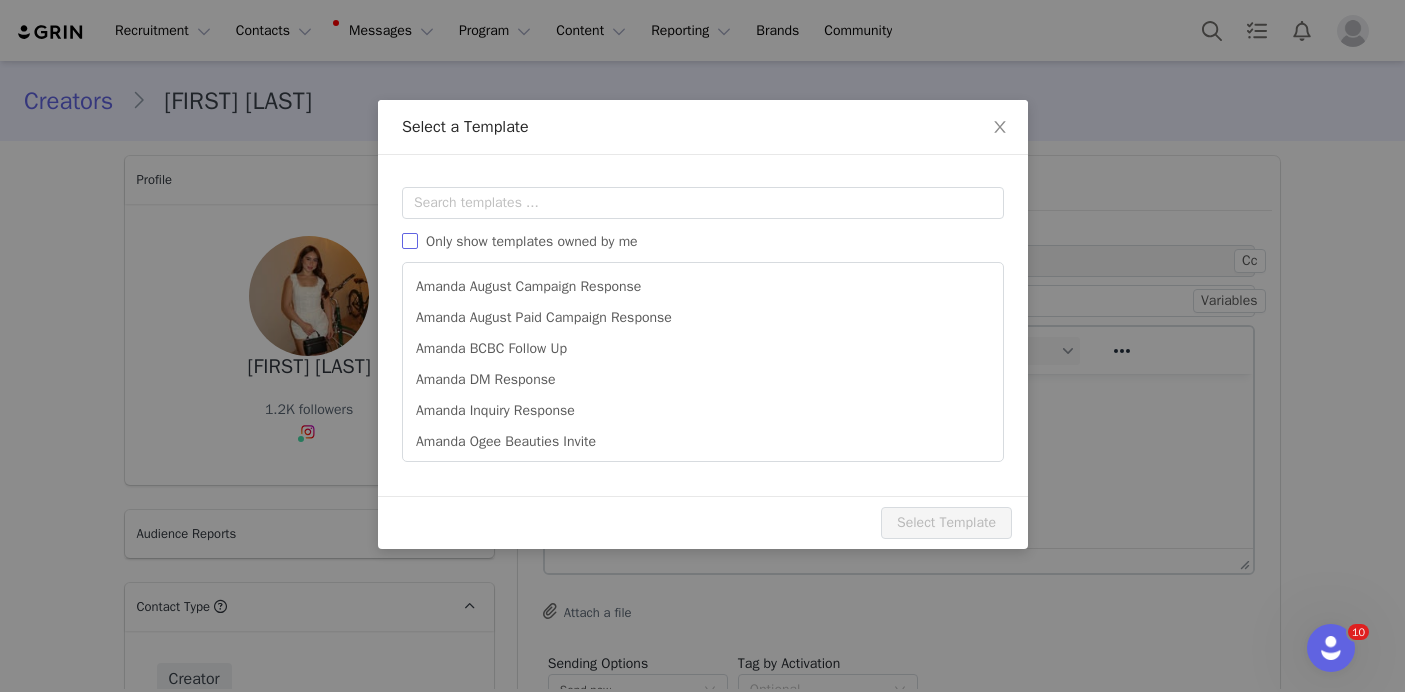 scroll, scrollTop: 0, scrollLeft: 0, axis: both 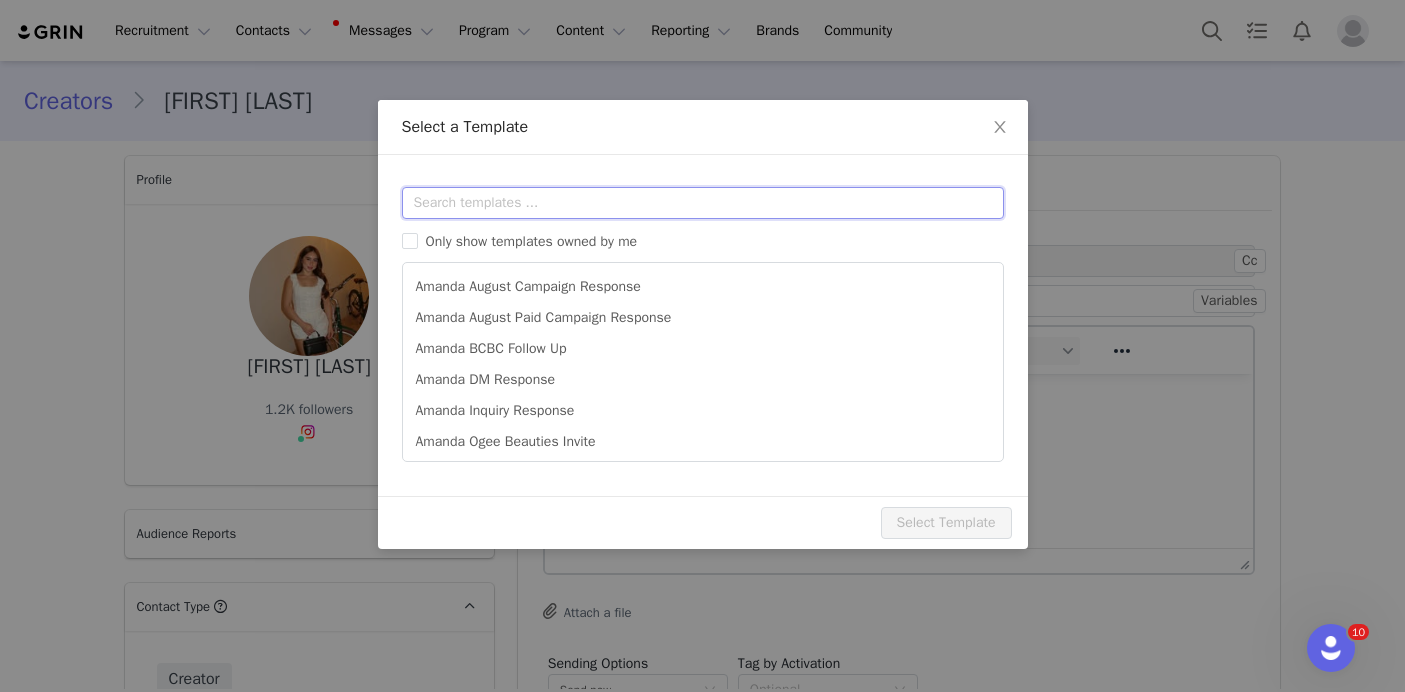 click at bounding box center (703, 203) 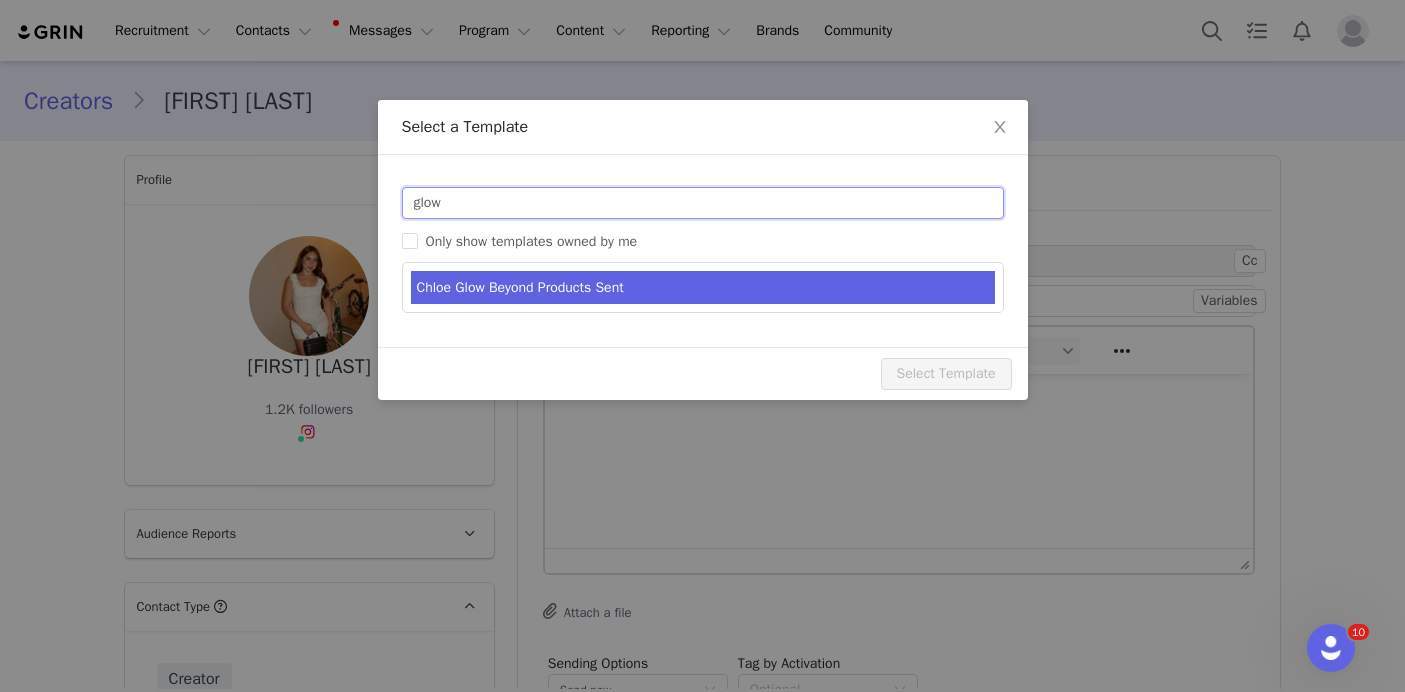 type on "glow" 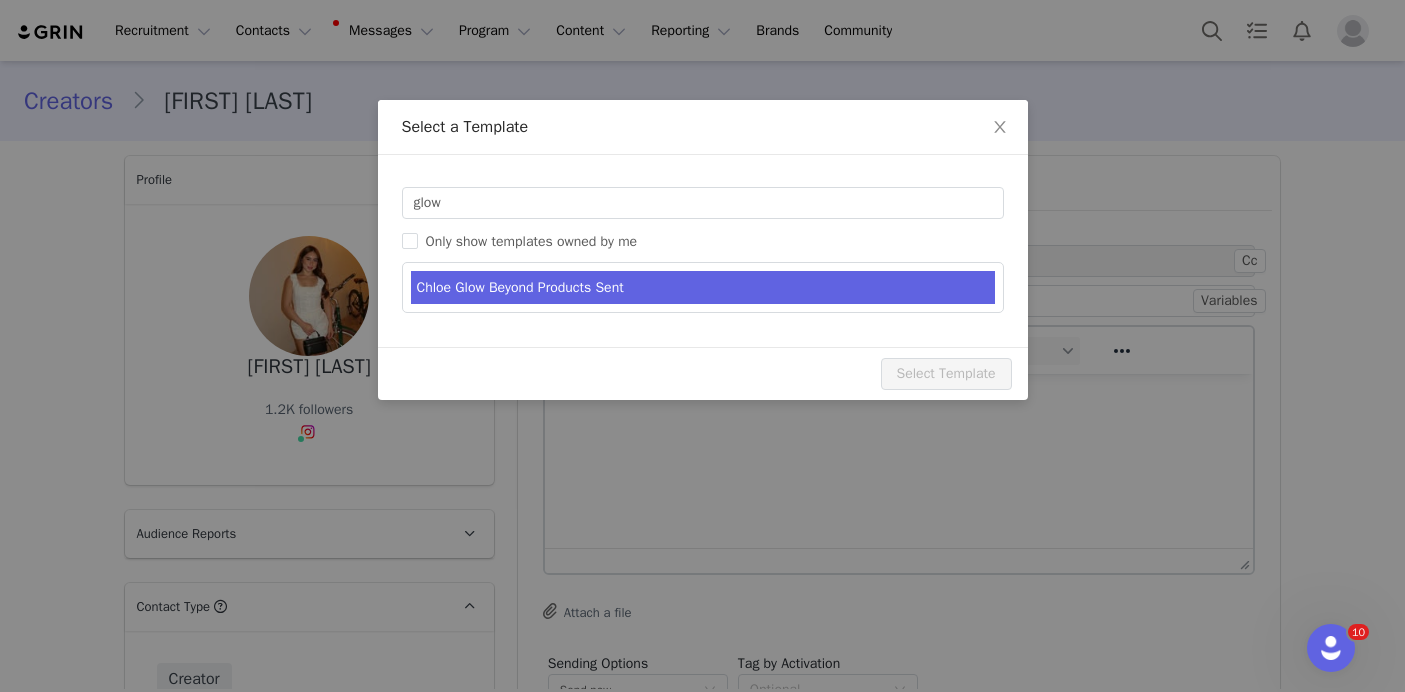 click on "Chloe Glow Beyond Products Sent" at bounding box center [703, 287] 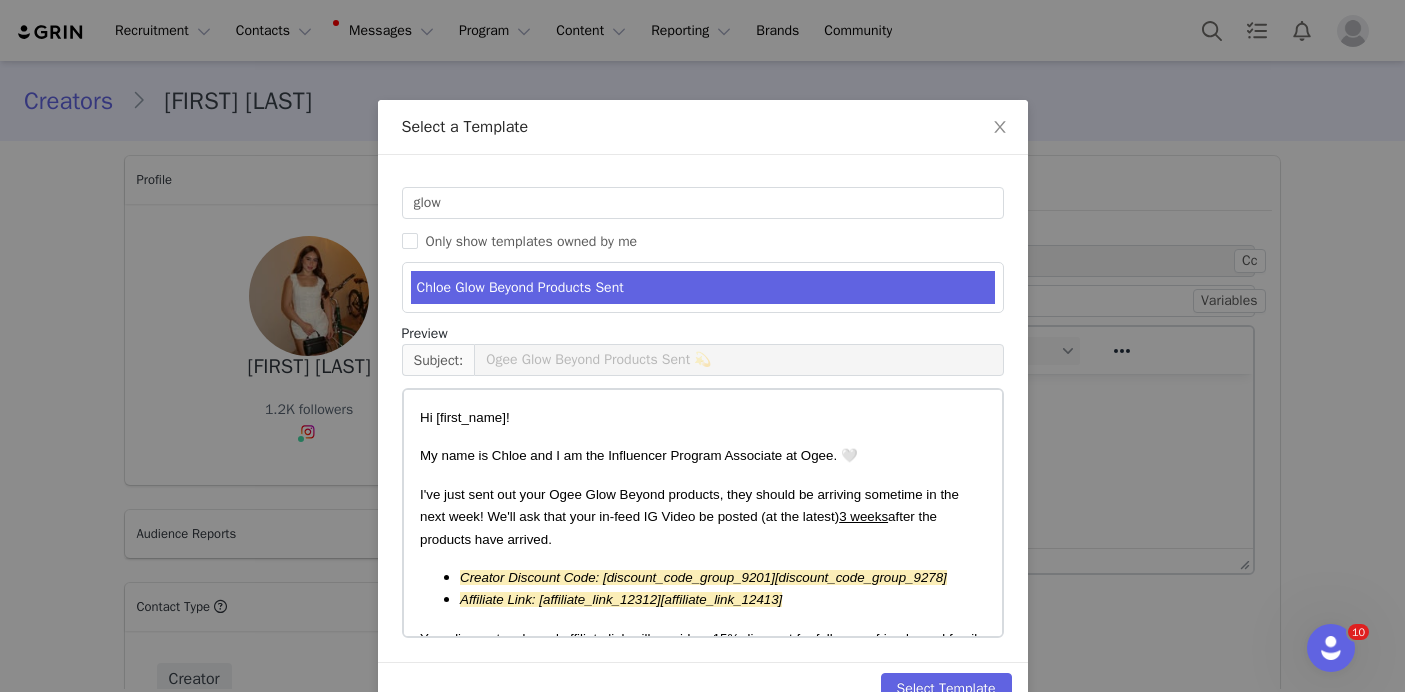 scroll, scrollTop: 47, scrollLeft: 0, axis: vertical 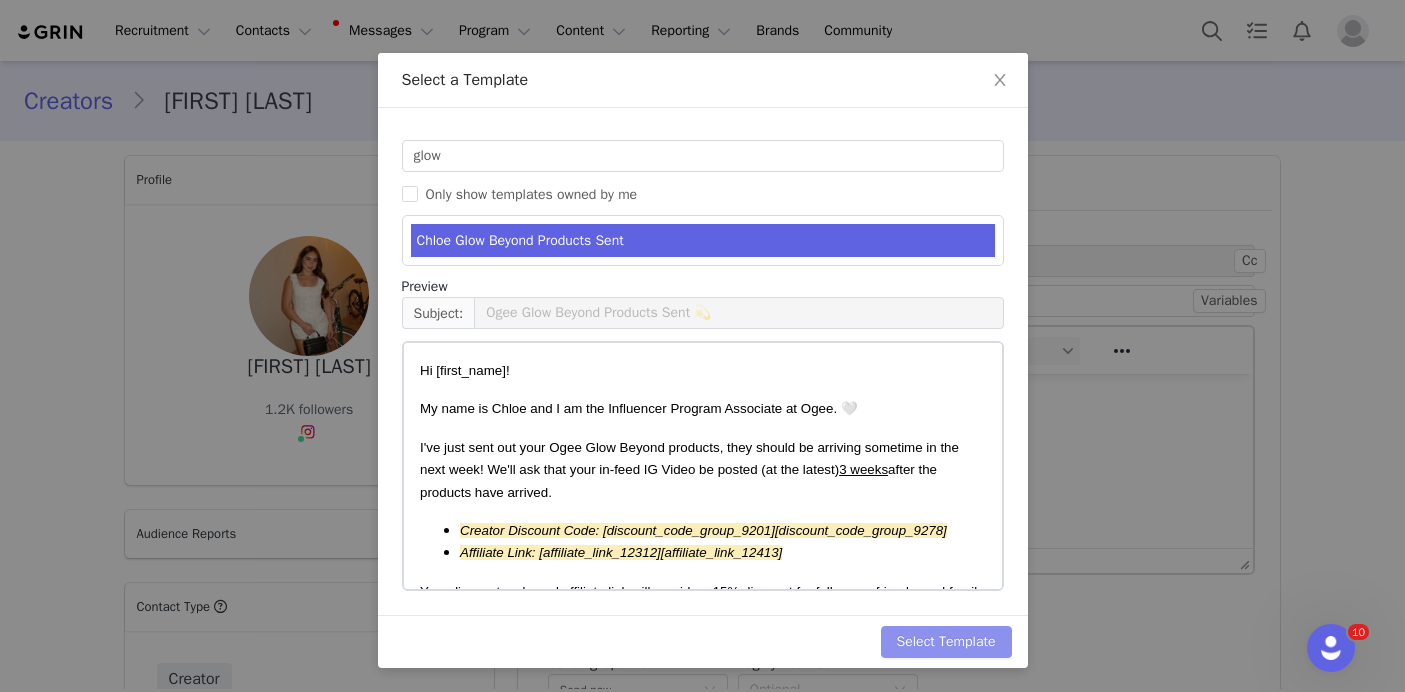 click on "Select Template" at bounding box center [946, 642] 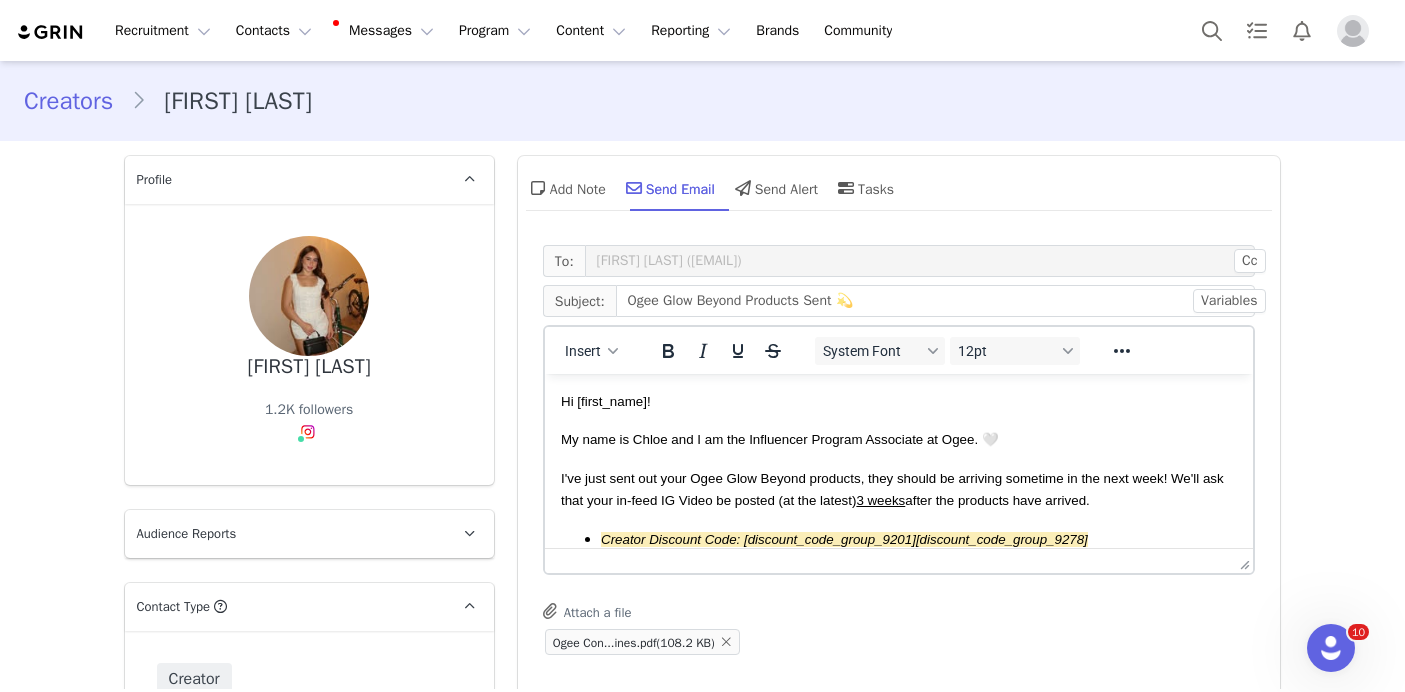 scroll, scrollTop: 0, scrollLeft: 0, axis: both 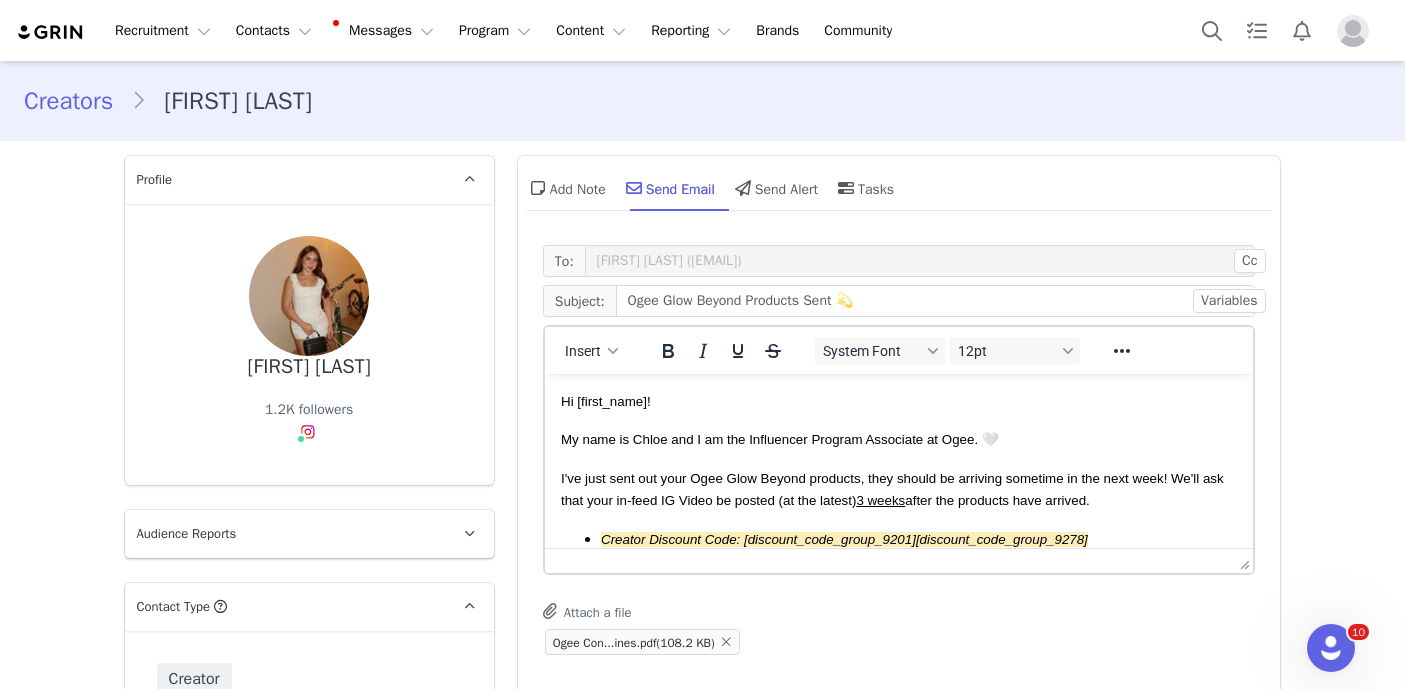 click on "I've just sent out your Ogee Glow Beyond products, they should be arriving sometime in the next week! We'll ask that your in-feed IG Video be posted (at the latest)  3 weeks  after the products have arrived." at bounding box center (891, 489) 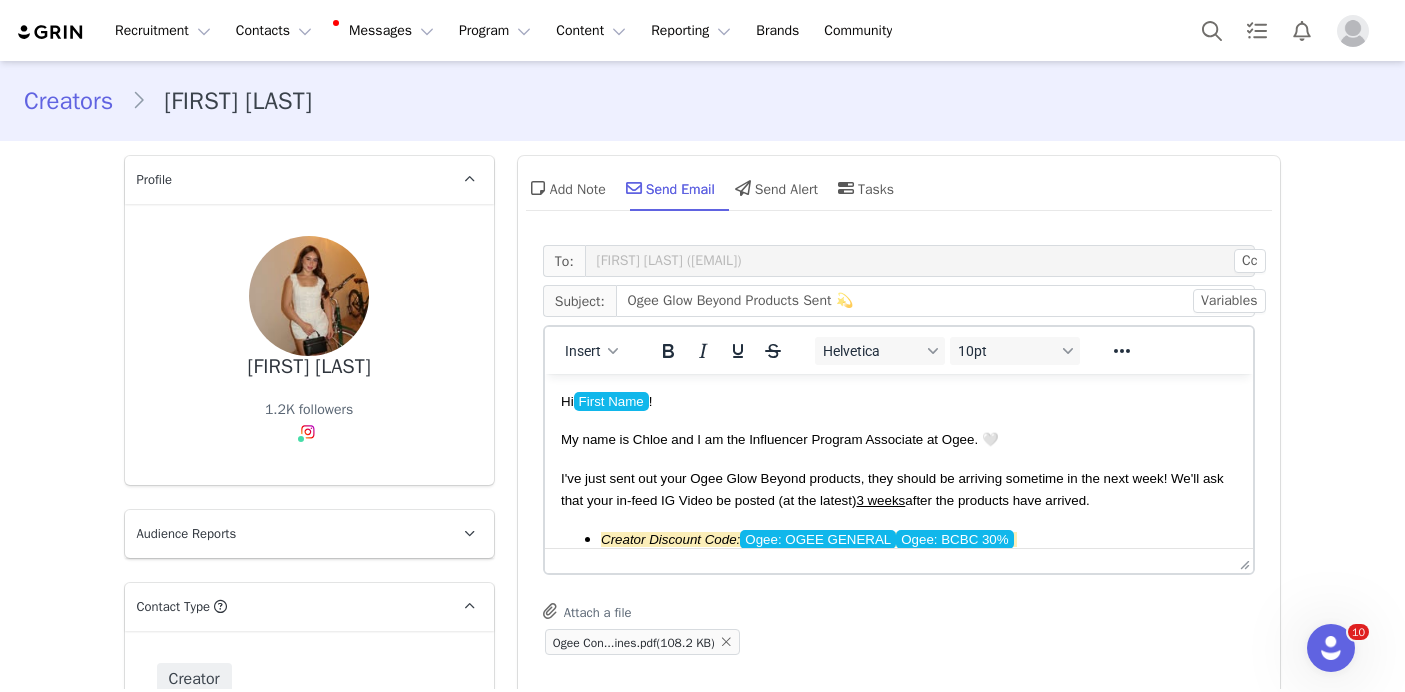 click on "I've just sent out your Ogee Glow Beyond products, they should be arriving sometime in the next week! We'll ask that your in-feed IG Video be posted (at the latest)  3 weeks  after the products have arrived." at bounding box center (891, 489) 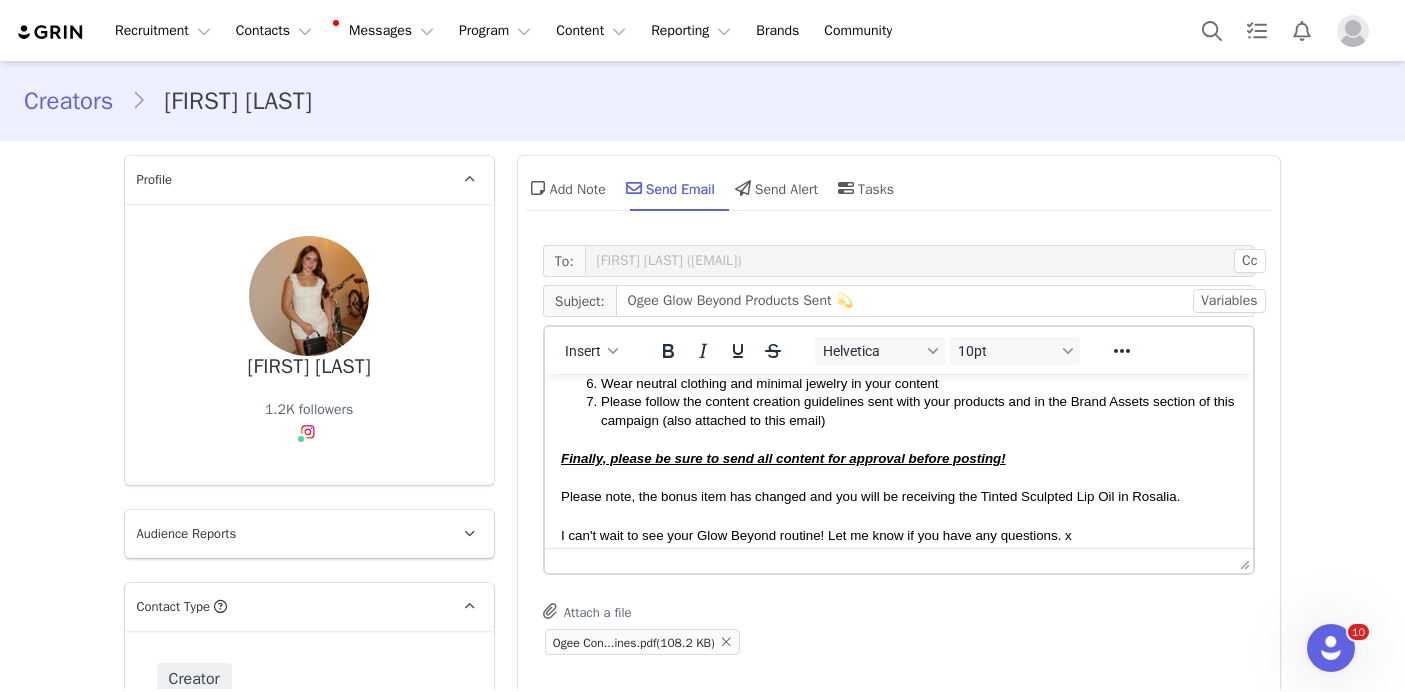 scroll, scrollTop: 407, scrollLeft: 0, axis: vertical 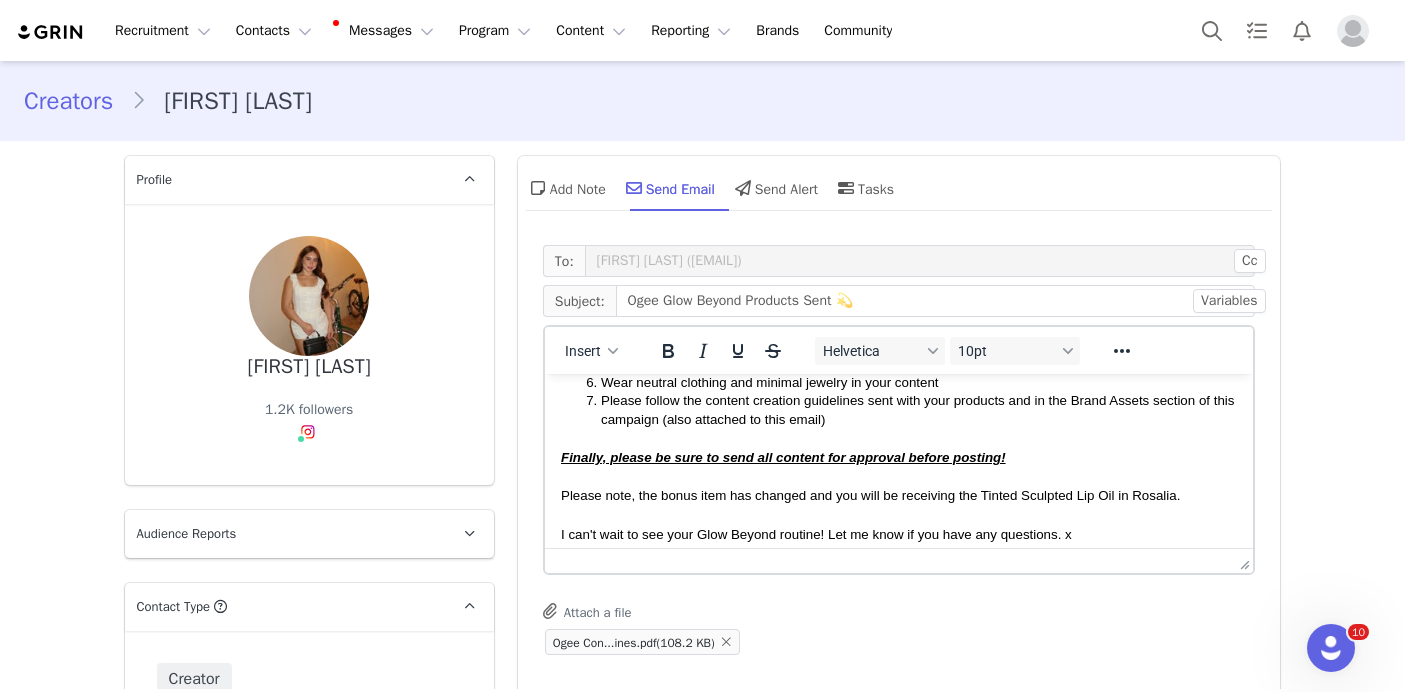 click on "Finally, please be sure to send all content for approval before posting!" at bounding box center (782, 457) 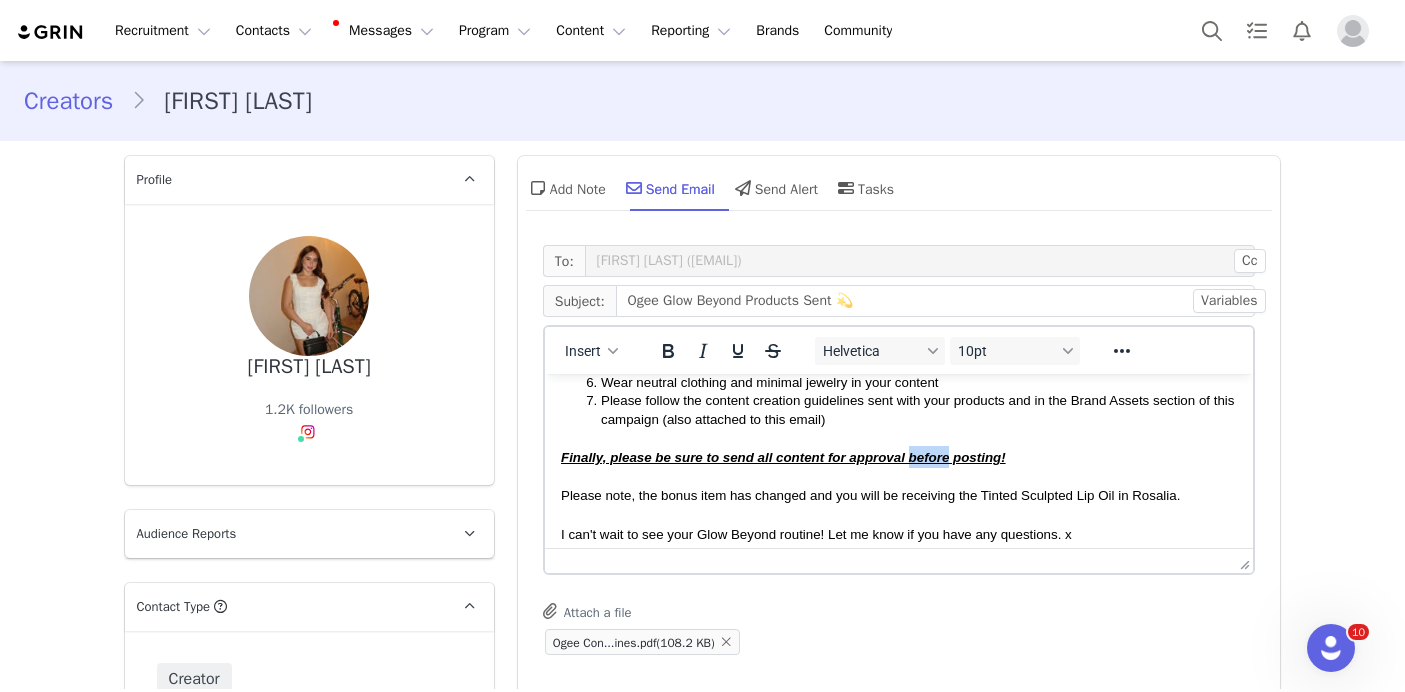 click on "Finally, please be sure to send all content for approval before posting!" at bounding box center [782, 457] 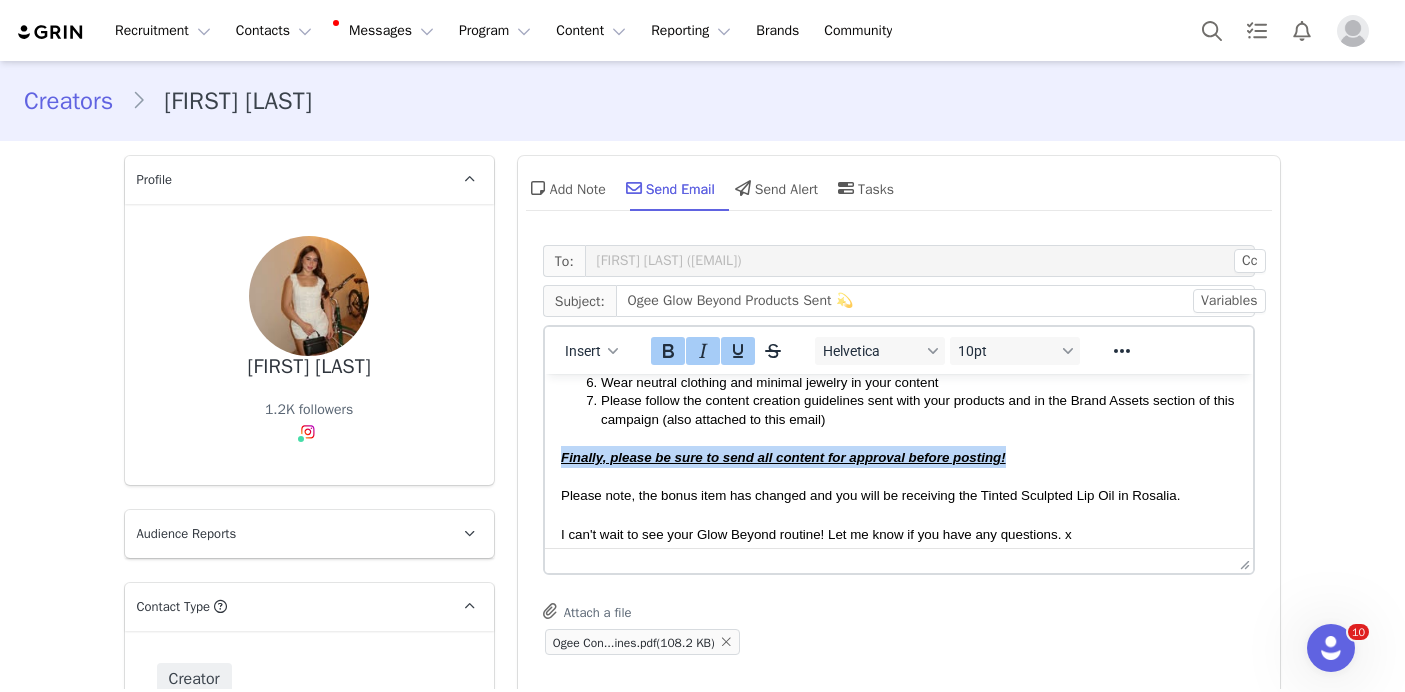 click on "Finally, please be sure to send all content for approval before posting!" at bounding box center [782, 457] 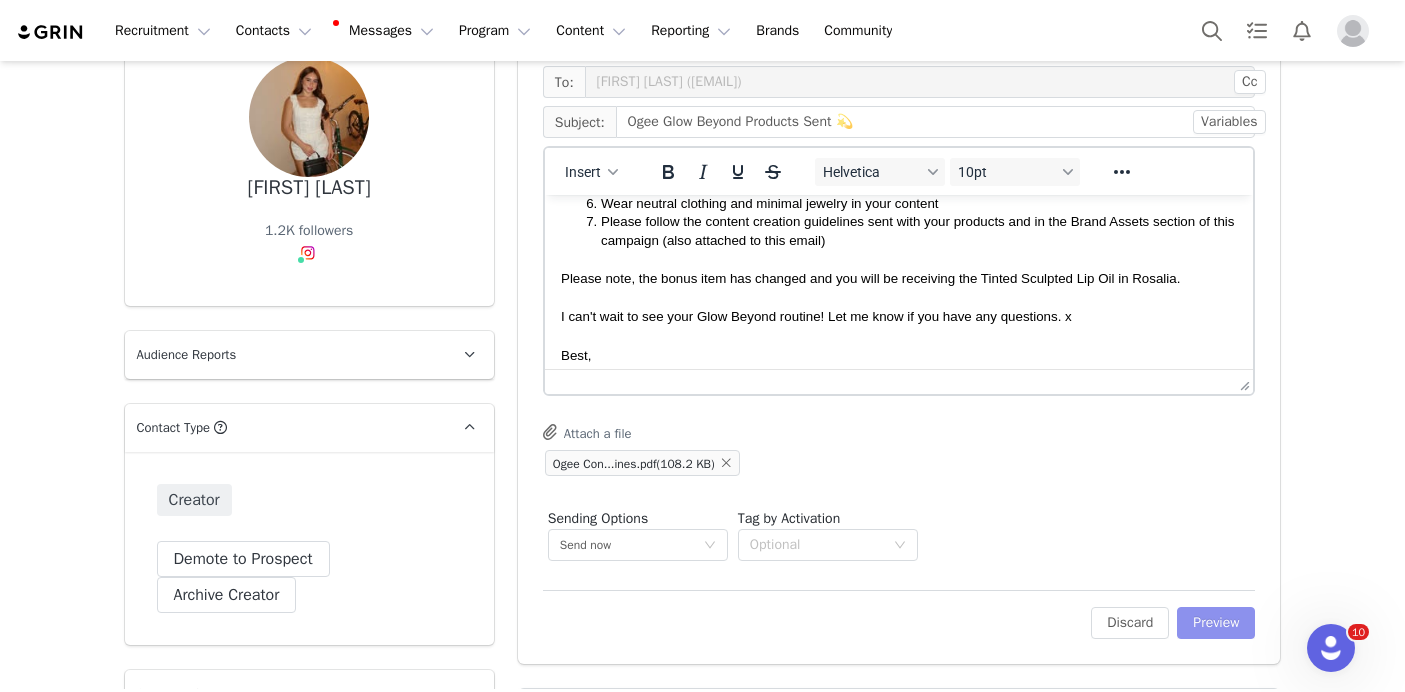 scroll, scrollTop: 197, scrollLeft: 0, axis: vertical 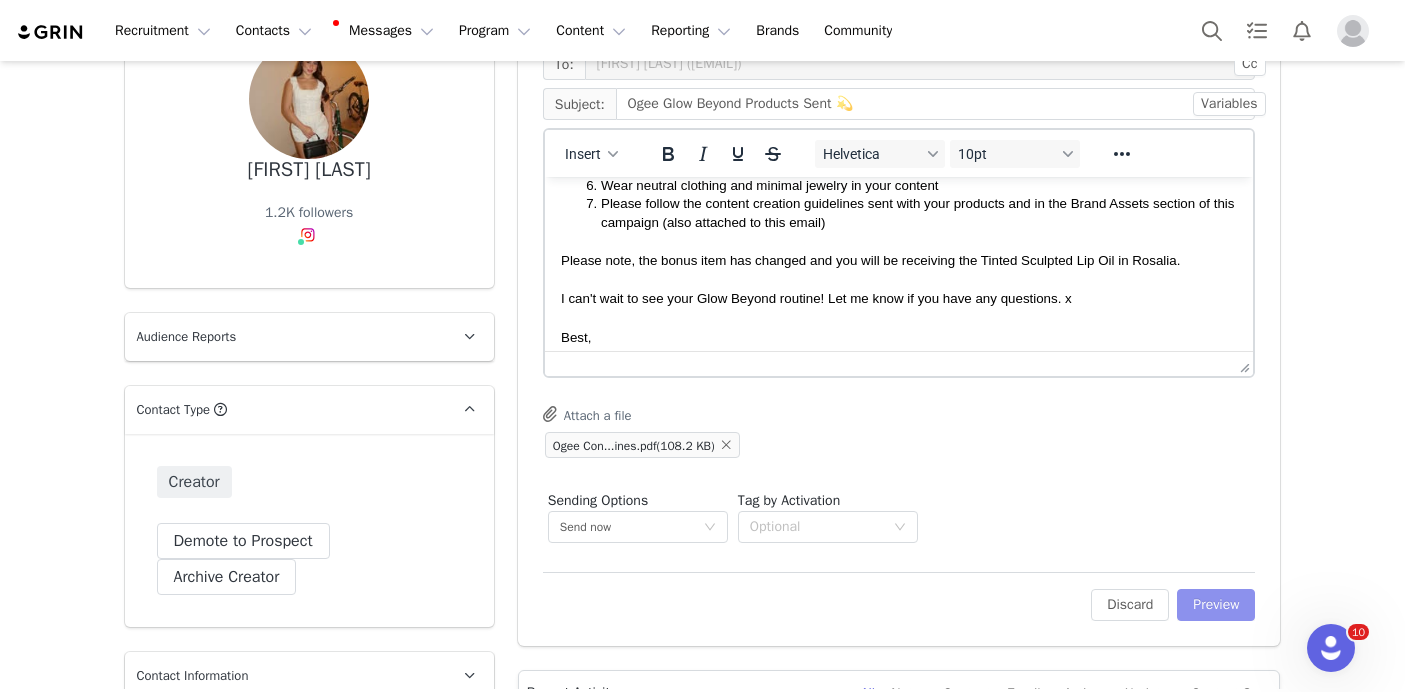 click on "Preview" at bounding box center (1216, 605) 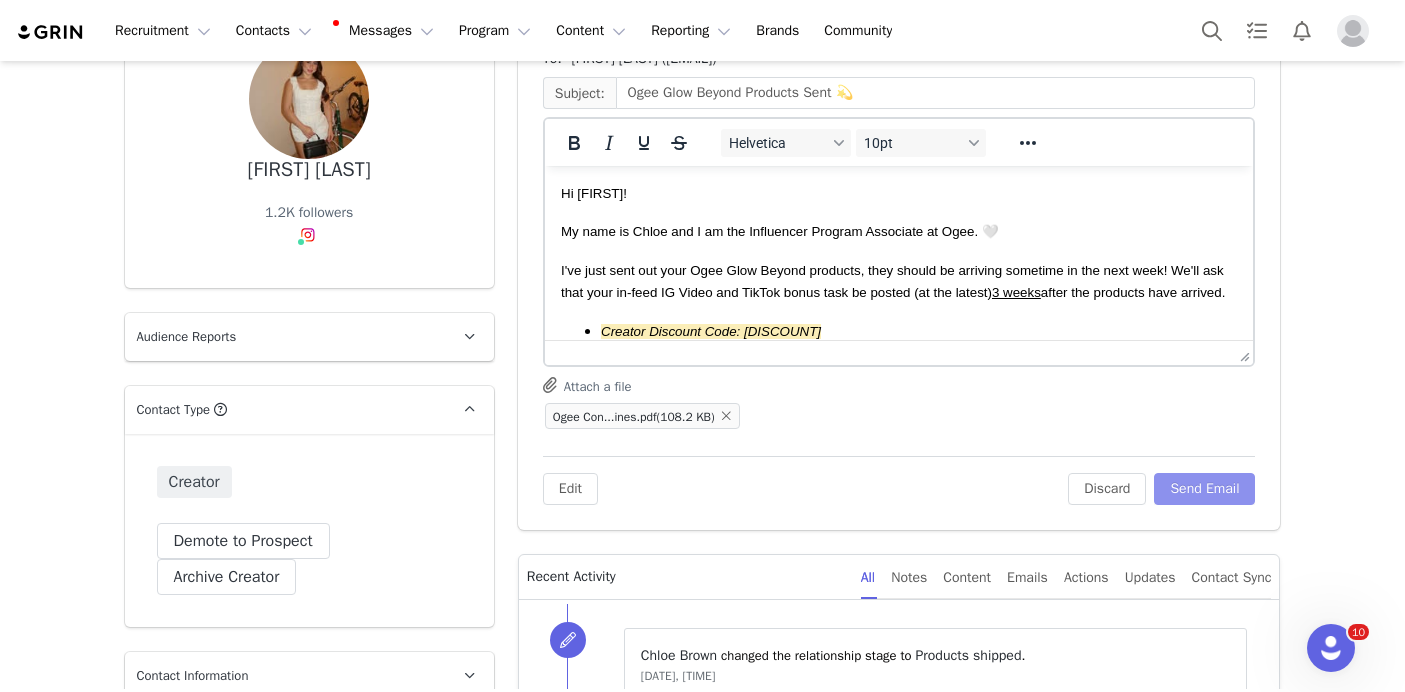 scroll, scrollTop: 43, scrollLeft: 0, axis: vertical 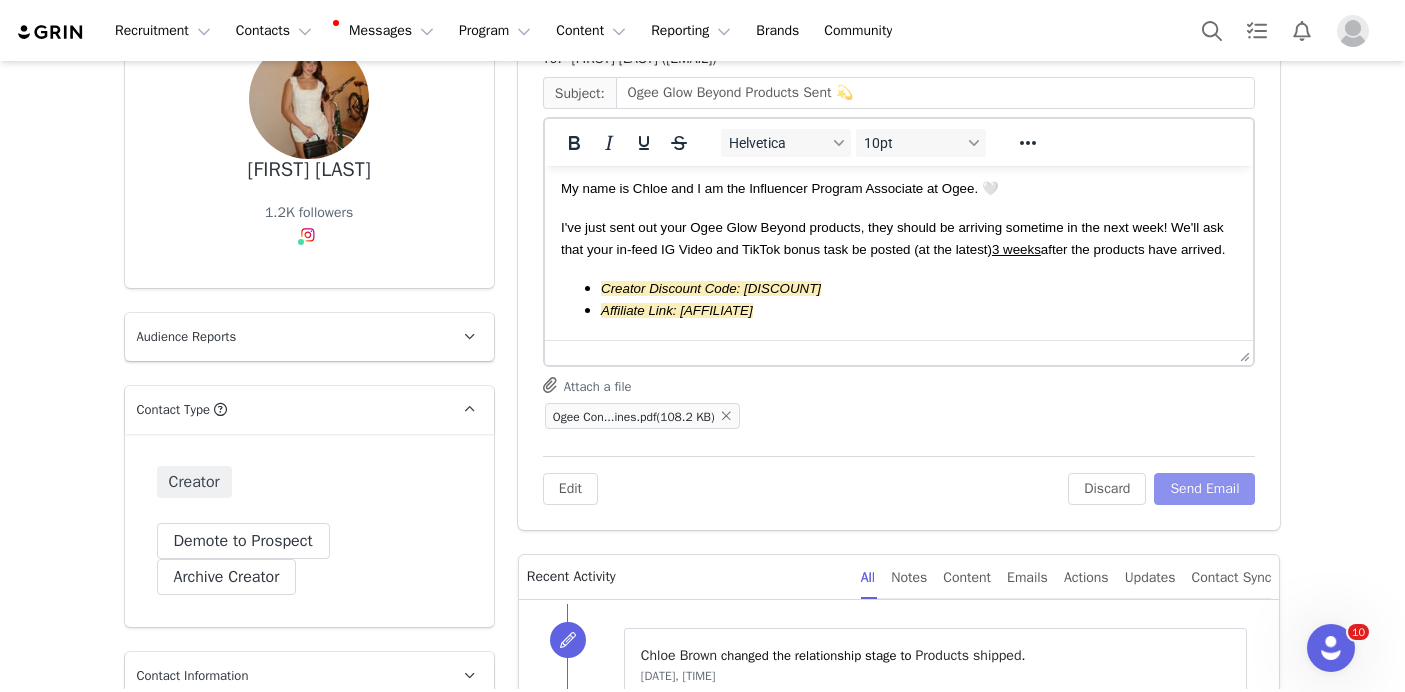 click on "Send Email" at bounding box center (1204, 489) 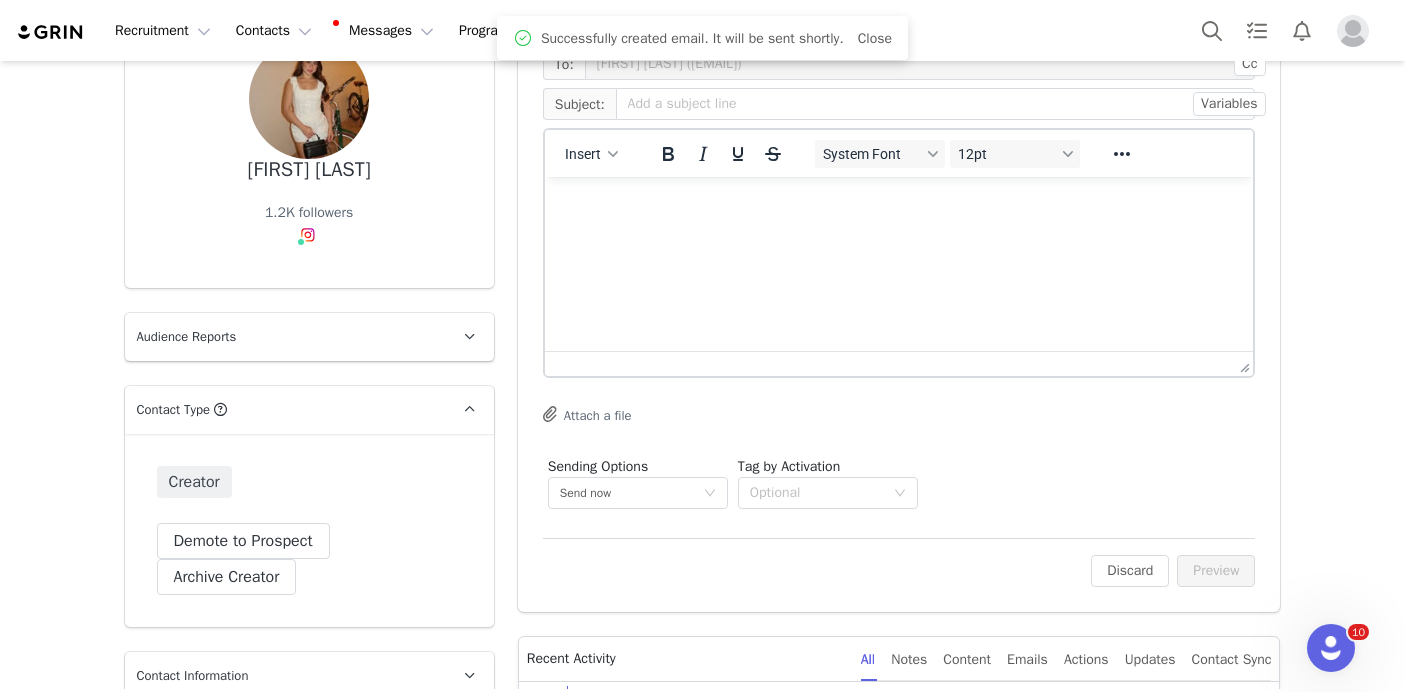 scroll, scrollTop: 444, scrollLeft: 0, axis: vertical 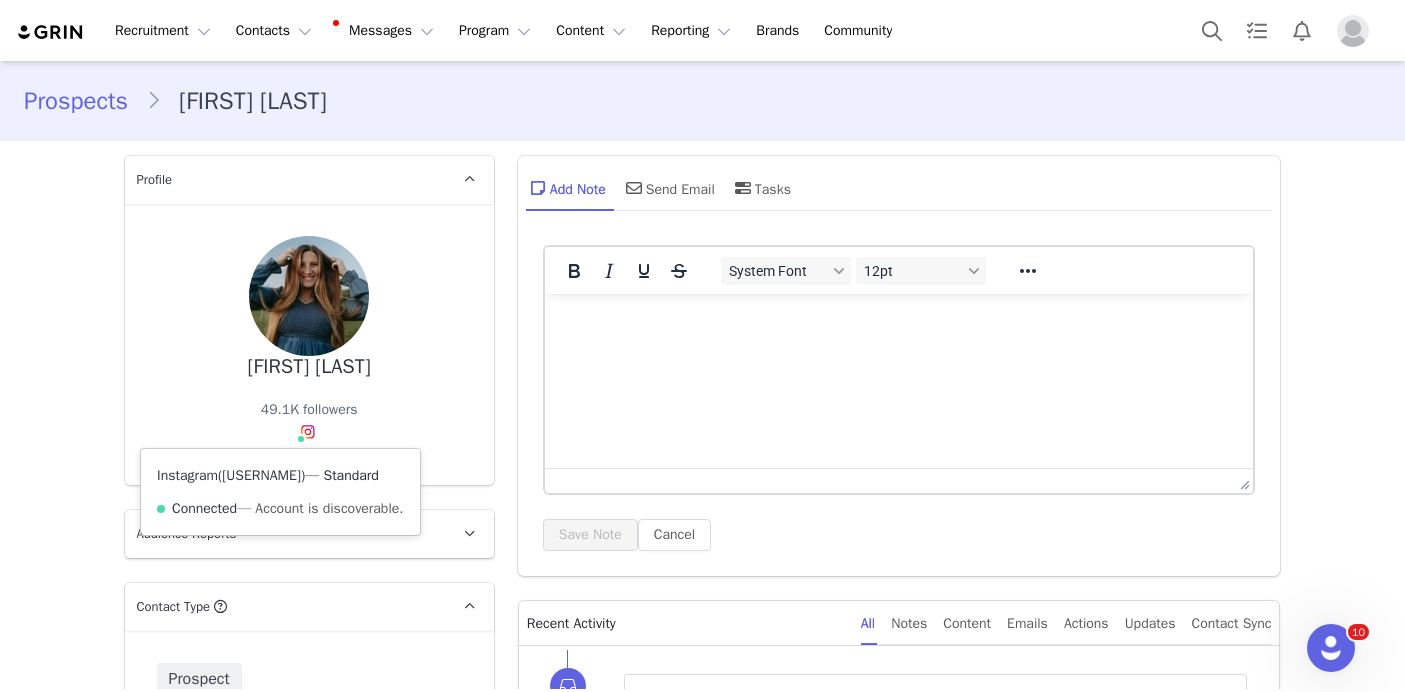 click on "[USERNAME]" at bounding box center (261, 475) 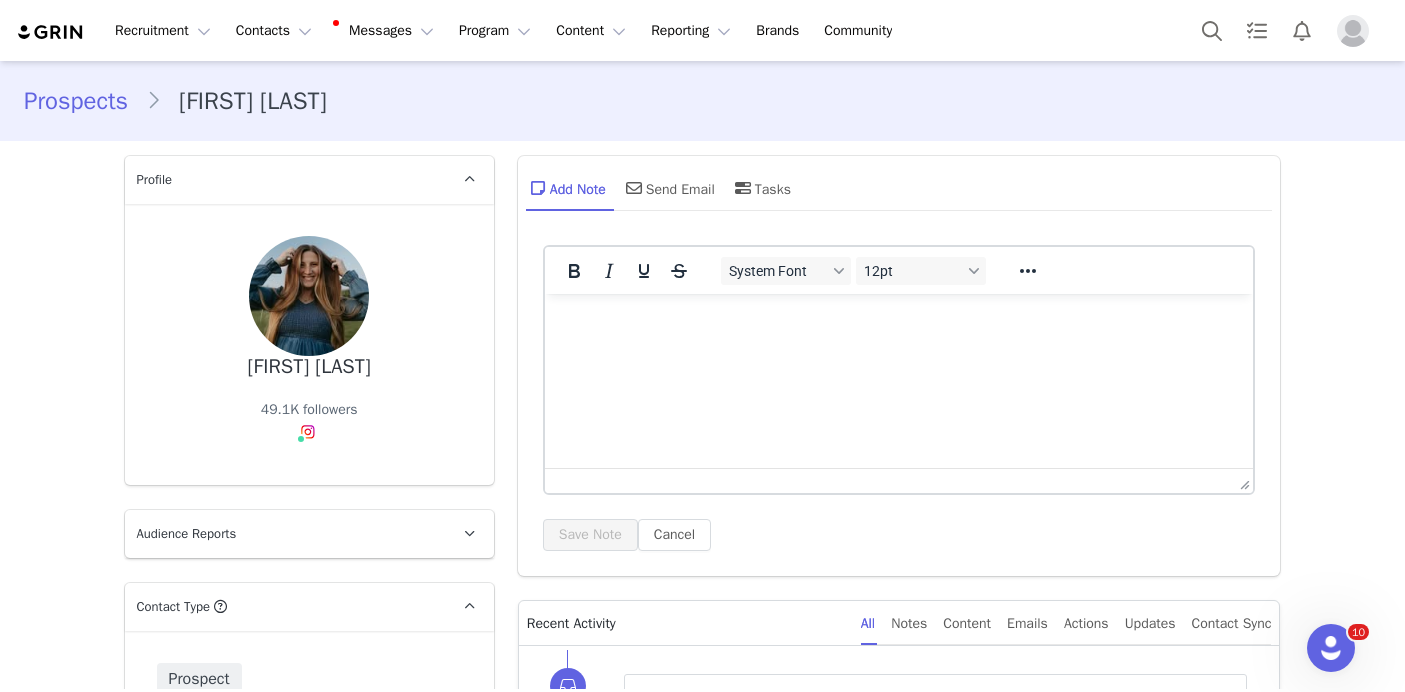 click on "[FIRST] [LAST]" at bounding box center [309, 367] 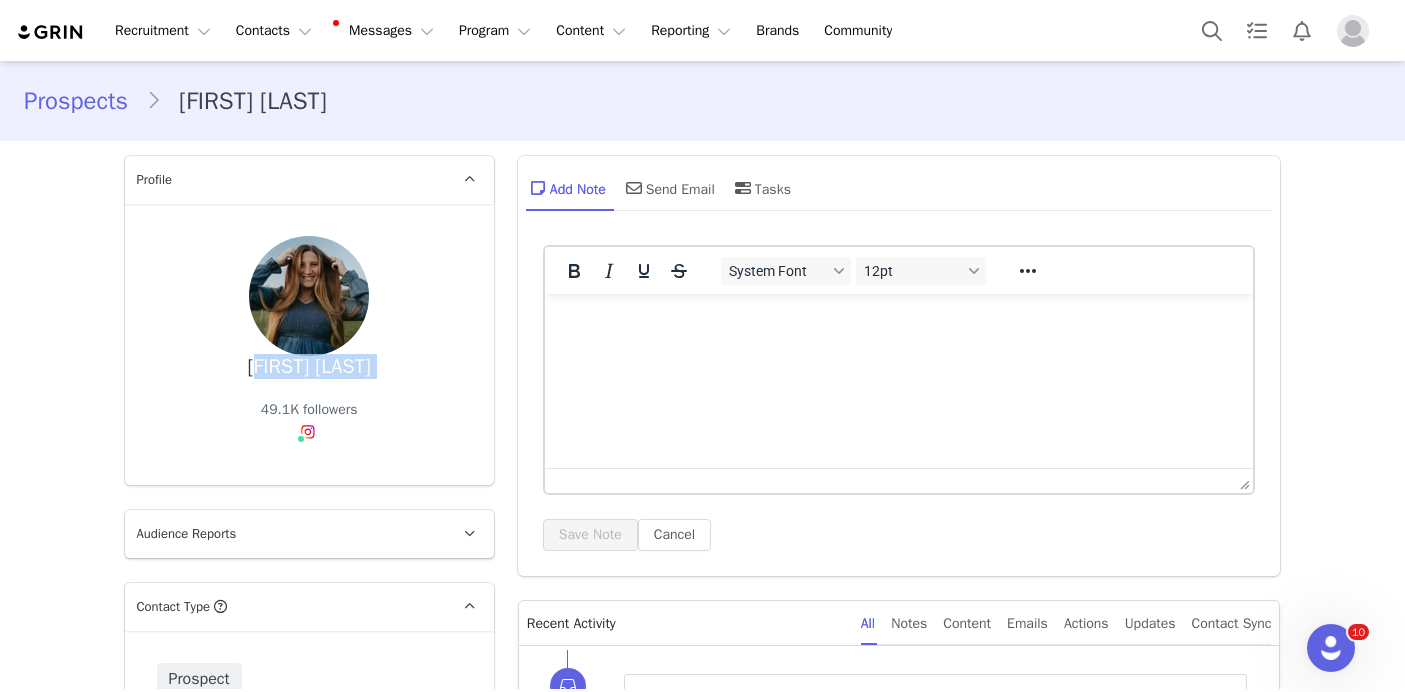 click on "[FIRST] [LAST]" at bounding box center [309, 367] 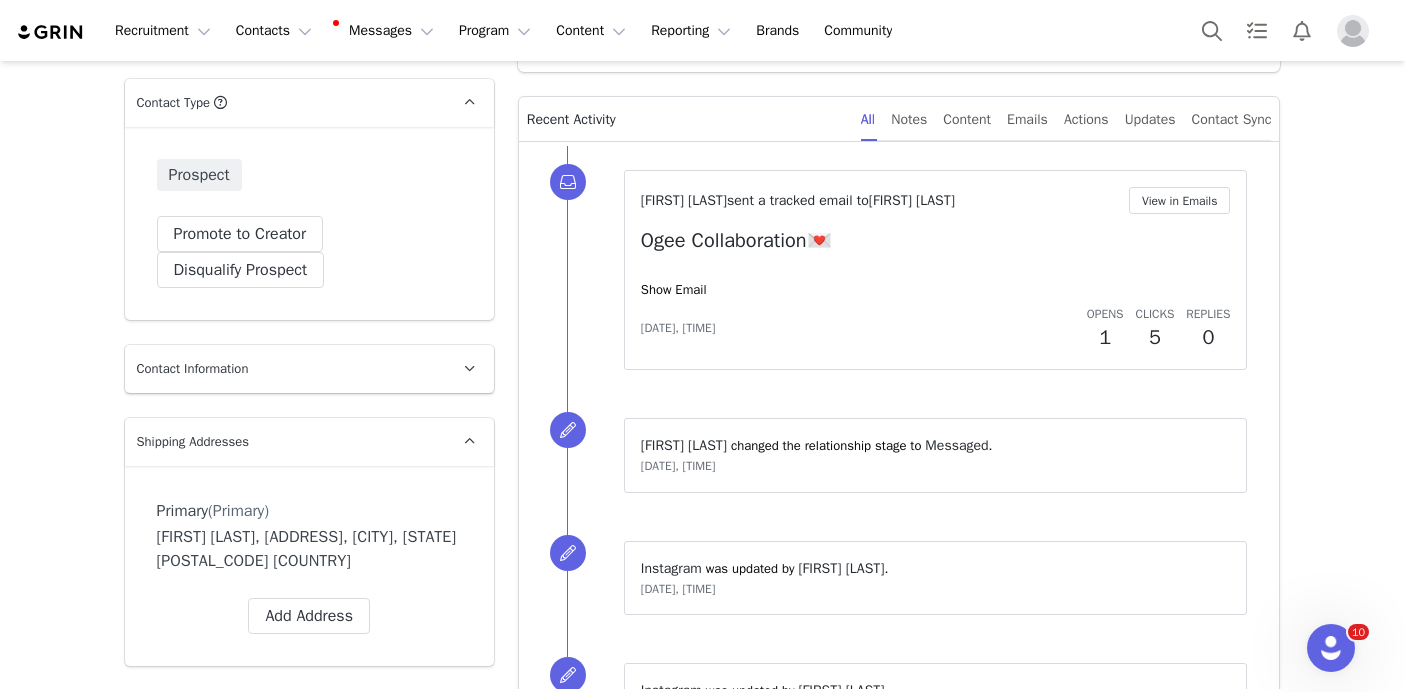 scroll, scrollTop: 439, scrollLeft: 0, axis: vertical 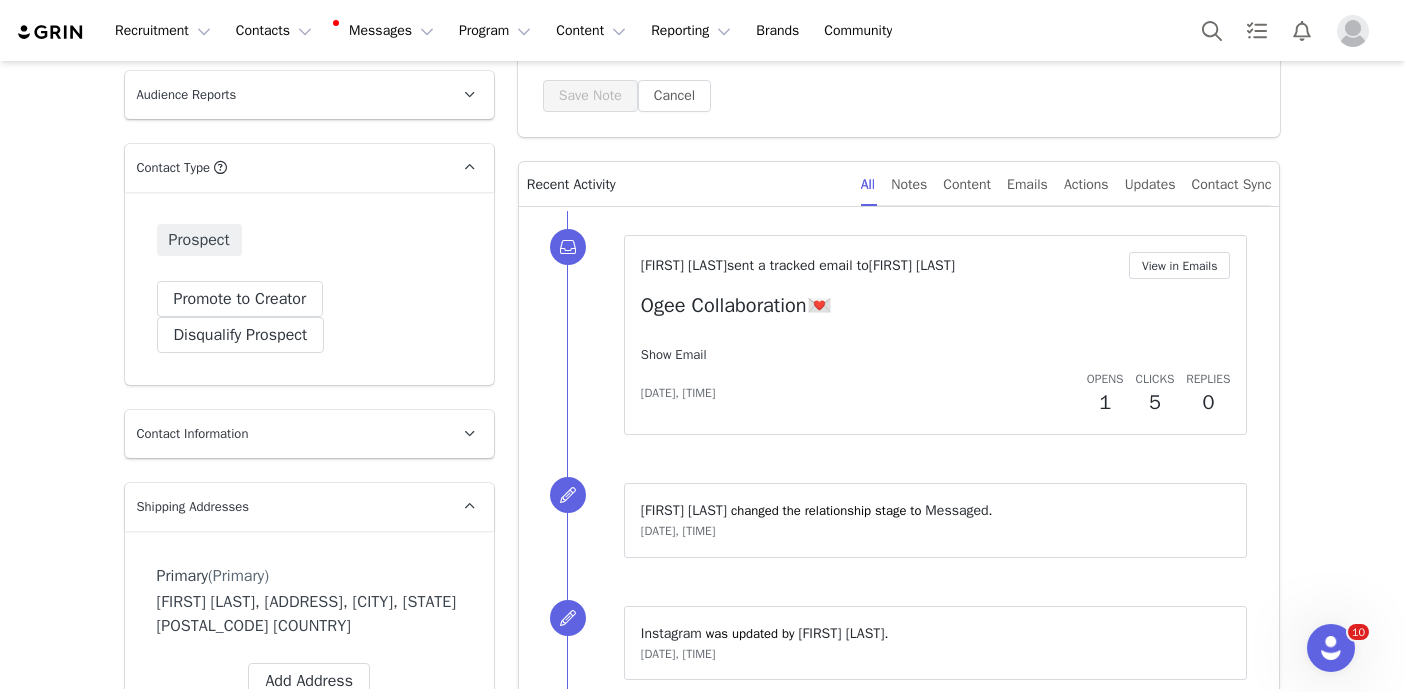 click on "Show Email" at bounding box center [674, 354] 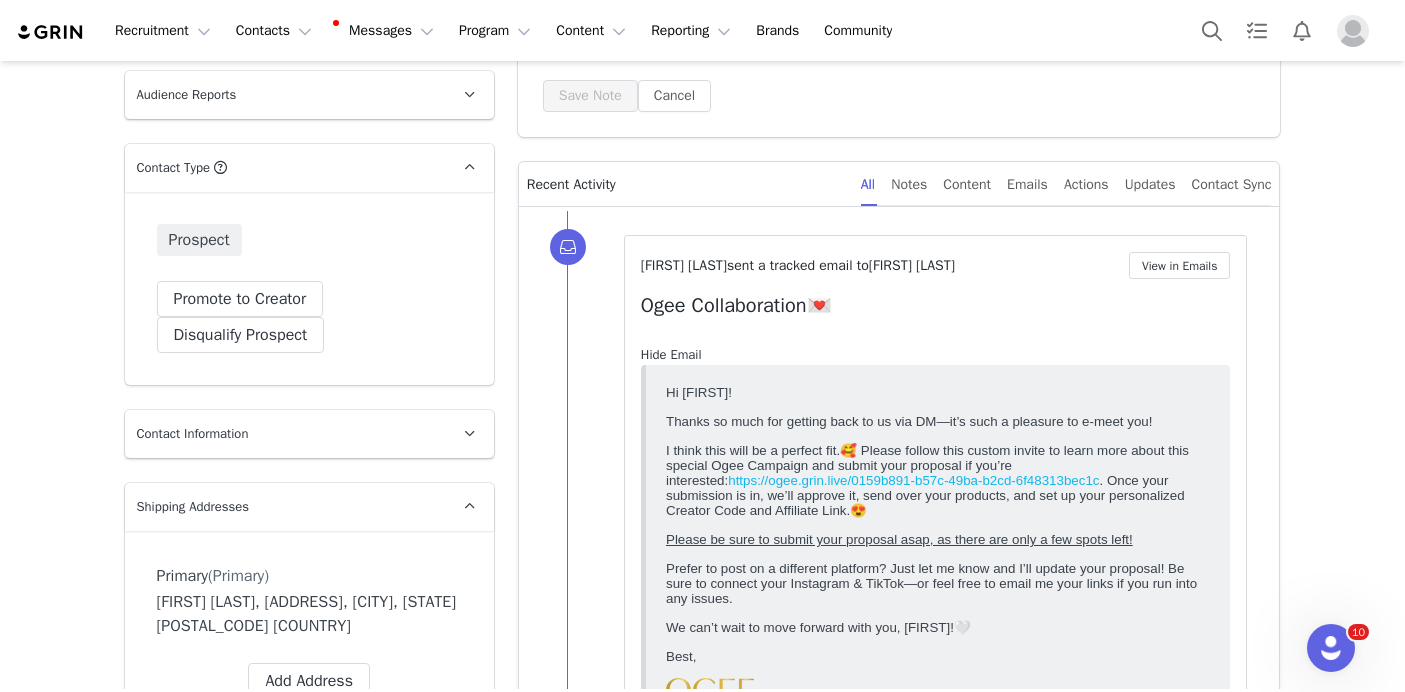 scroll, scrollTop: 0, scrollLeft: 0, axis: both 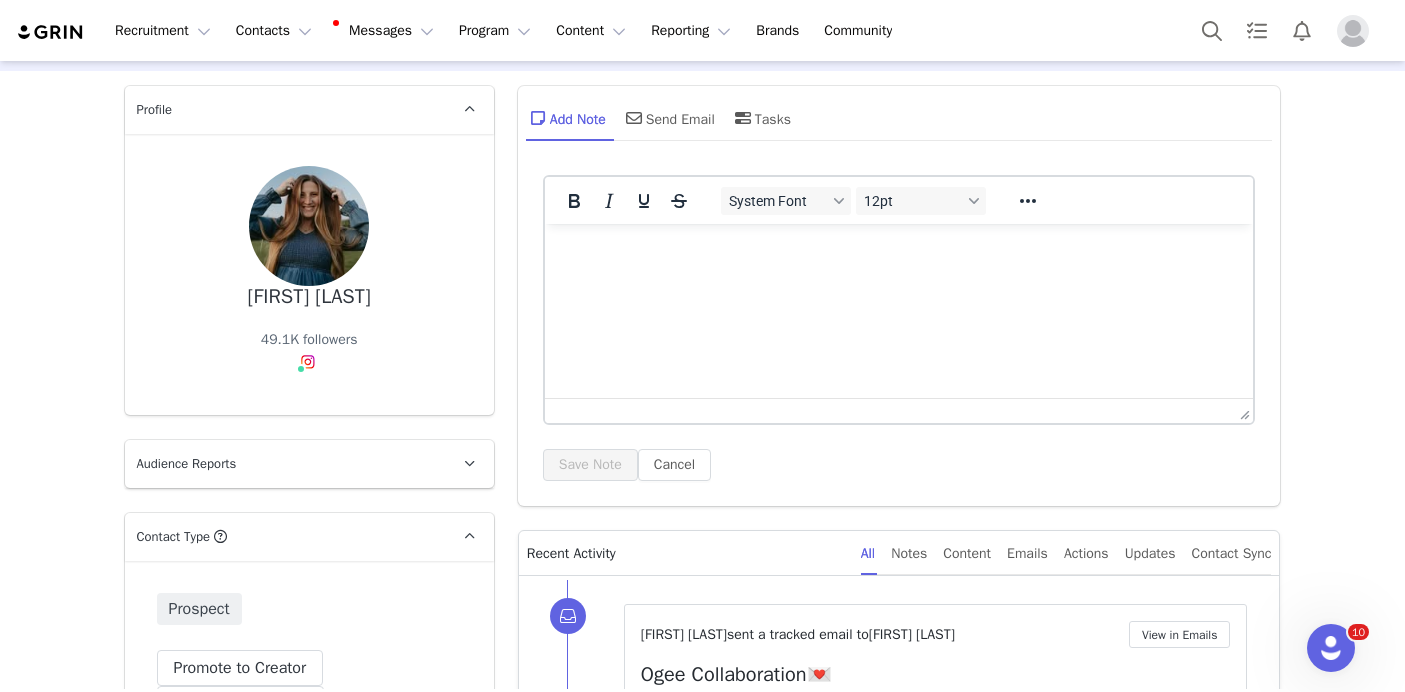 click on "[FIRST] [LAST]" at bounding box center [309, 297] 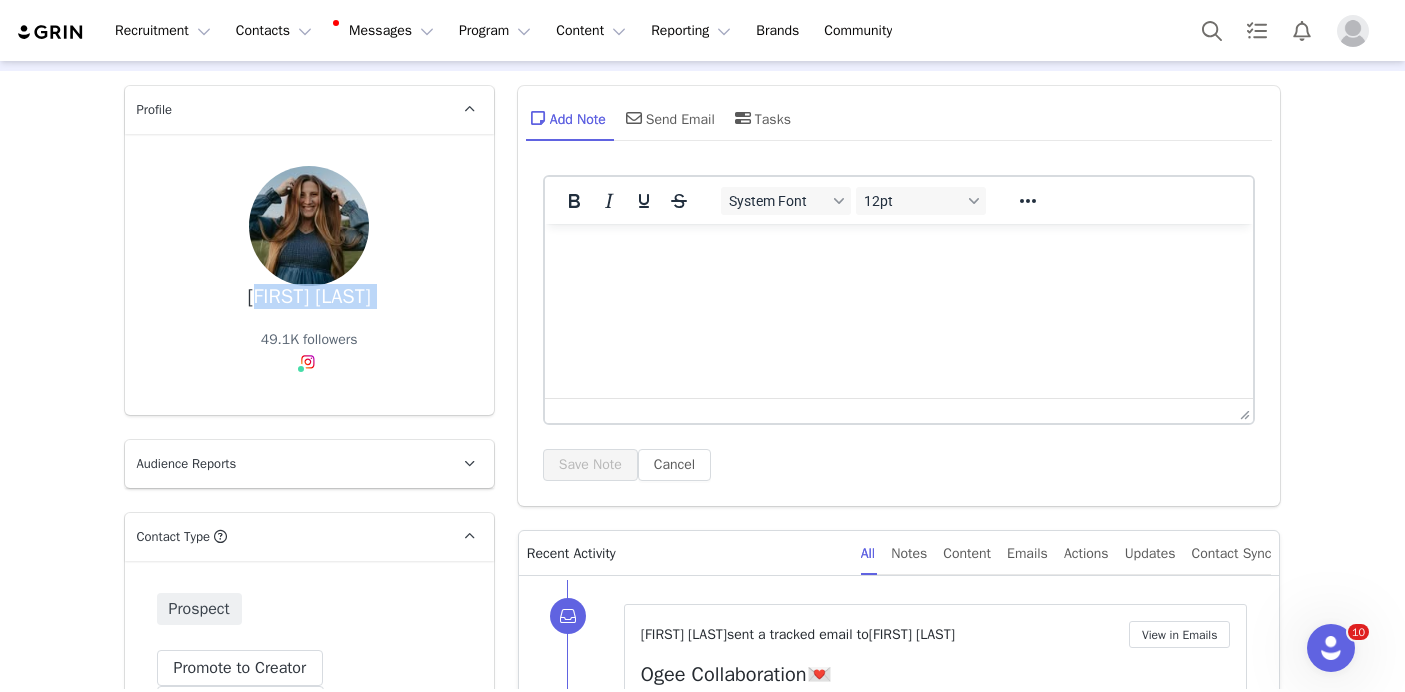 click on "[FIRST] [LAST]" at bounding box center (309, 297) 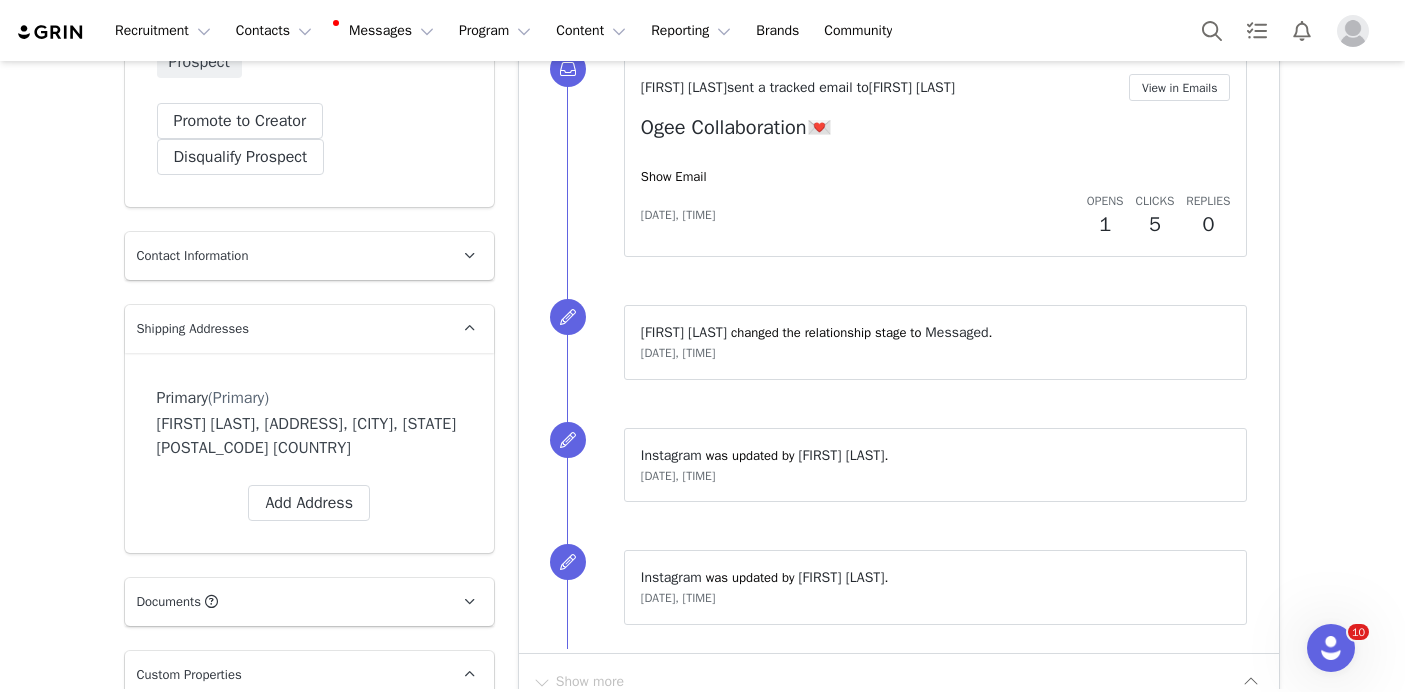 scroll, scrollTop: 713, scrollLeft: 0, axis: vertical 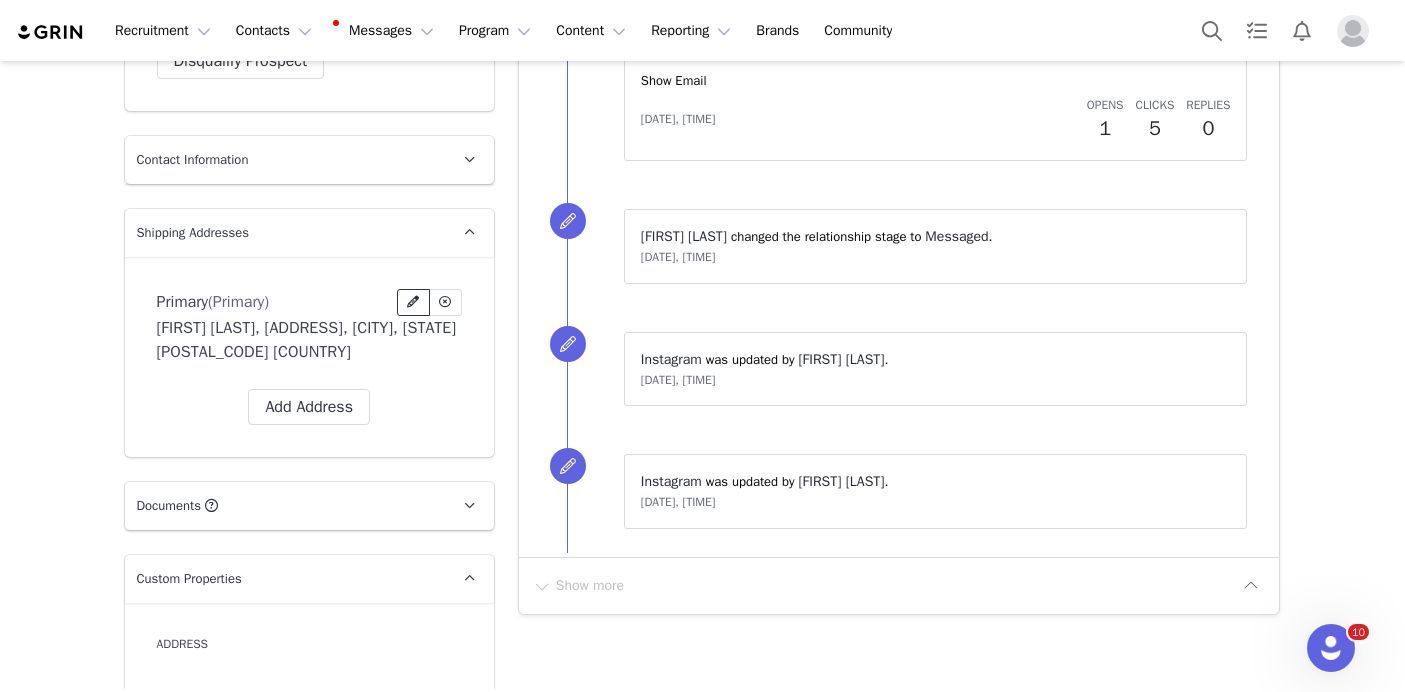 click at bounding box center (413, 302) 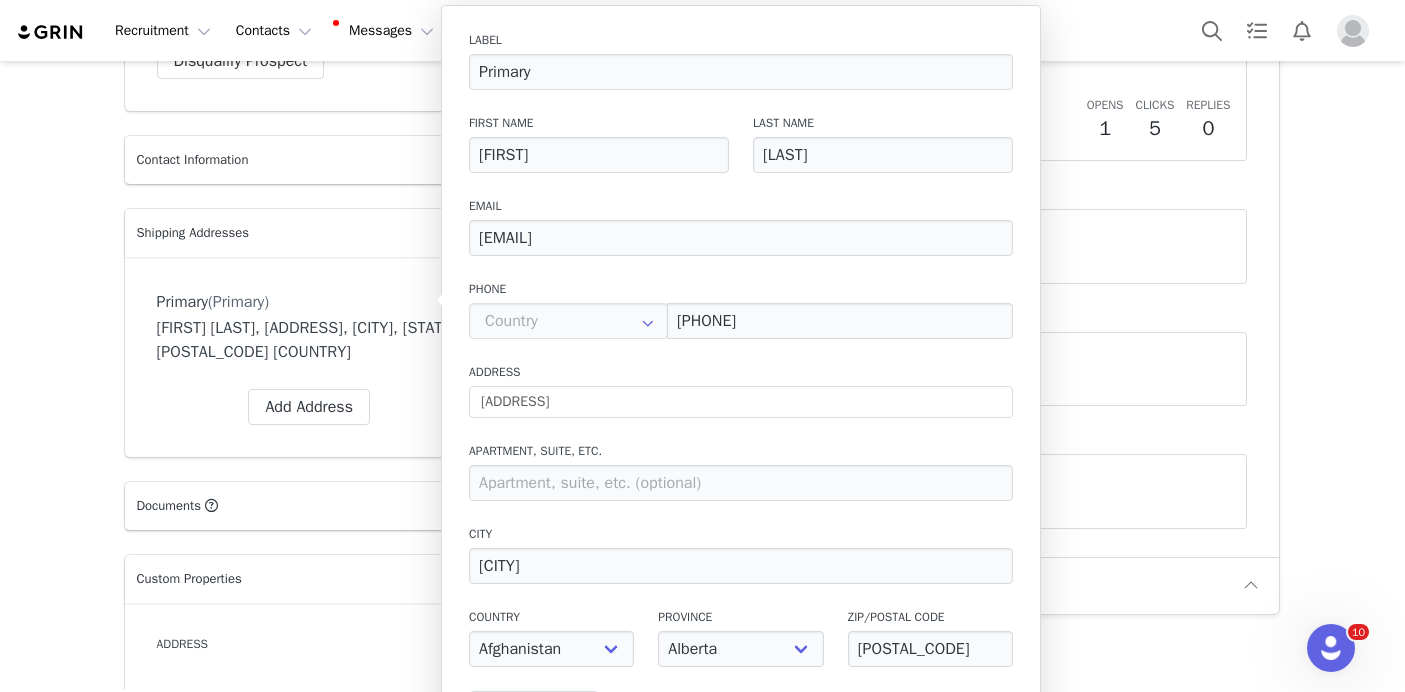 click on "Profile  Brooke Vanderkley      49.1K followers  Instagram  (   @brookevanderkley   )   — Standard  Connected  — Account is discoverable. Audience Reports  Request a detailed report of this creator's audience demographics and content performance for each social channel. Limit 100 reports per month.  0 / 100 reports used this month  Instagram          Request Report Contact Type  Contact type can be Creator, Prospect, Application, or Manager.   Prospect  Promote to Creator Disqualify this Prospect?  Yes, disqualify  Disqualify Prospect Contact Information  First Name  Brooke  Last Name  Vanderkley Email Address brookevanderkley@gmail.com  Phone Number  +1 (United States) +93 (Afghanistan) +358 (Aland Islands) +355 (Albania) +213 (Algeria) +376 (Andorra) +244 (Angola) +1264 (Anguilla) +1268 (Antigua And Barbuda) +54 (Argentina) +374 (Armenia) +297 (Aruba) +61 (Australia) +43 (Austria) +994 (Azerbaijan) +1242 (Bahamas) +973 (Bahrain) +880 (Bangladesh) +1246 (Barbados) +375 (Belarus) +32 (Belgium) +1 (Canada)" at bounding box center [309, 3205] 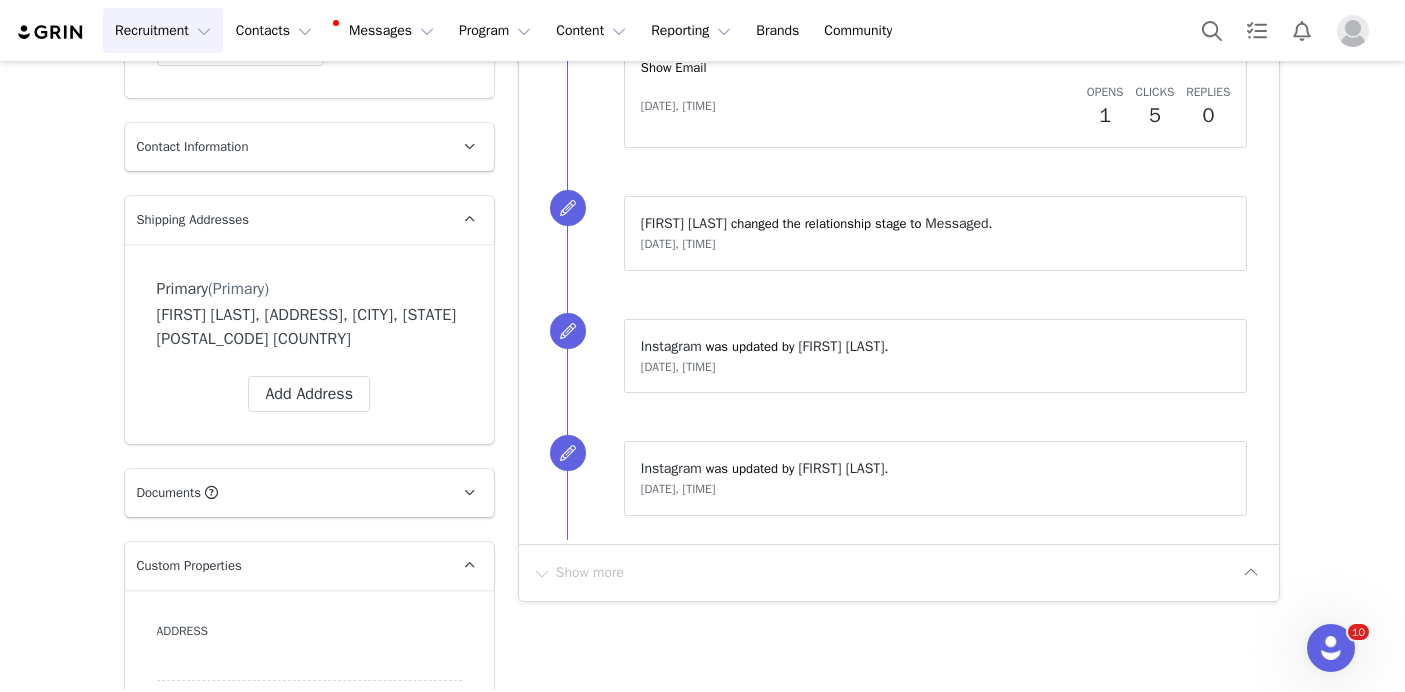 scroll, scrollTop: 687, scrollLeft: 0, axis: vertical 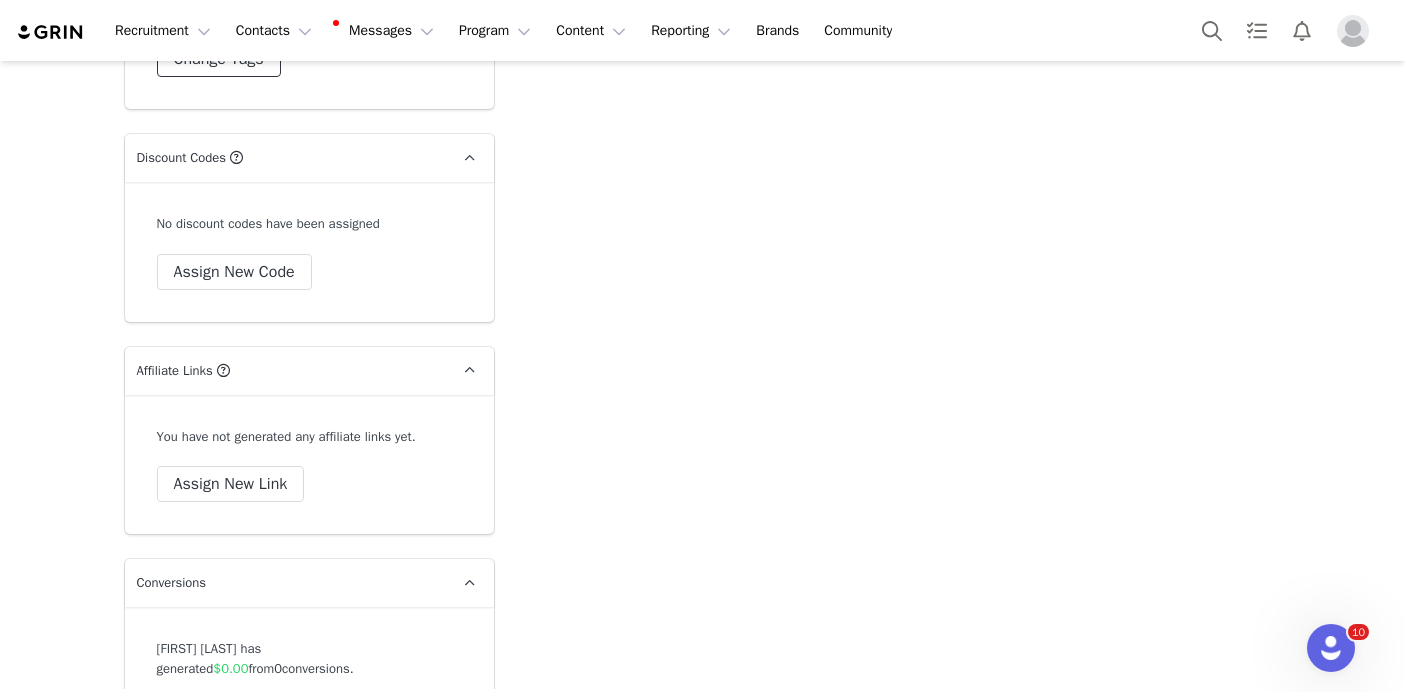 click on "Change Tags" at bounding box center (219, 59) 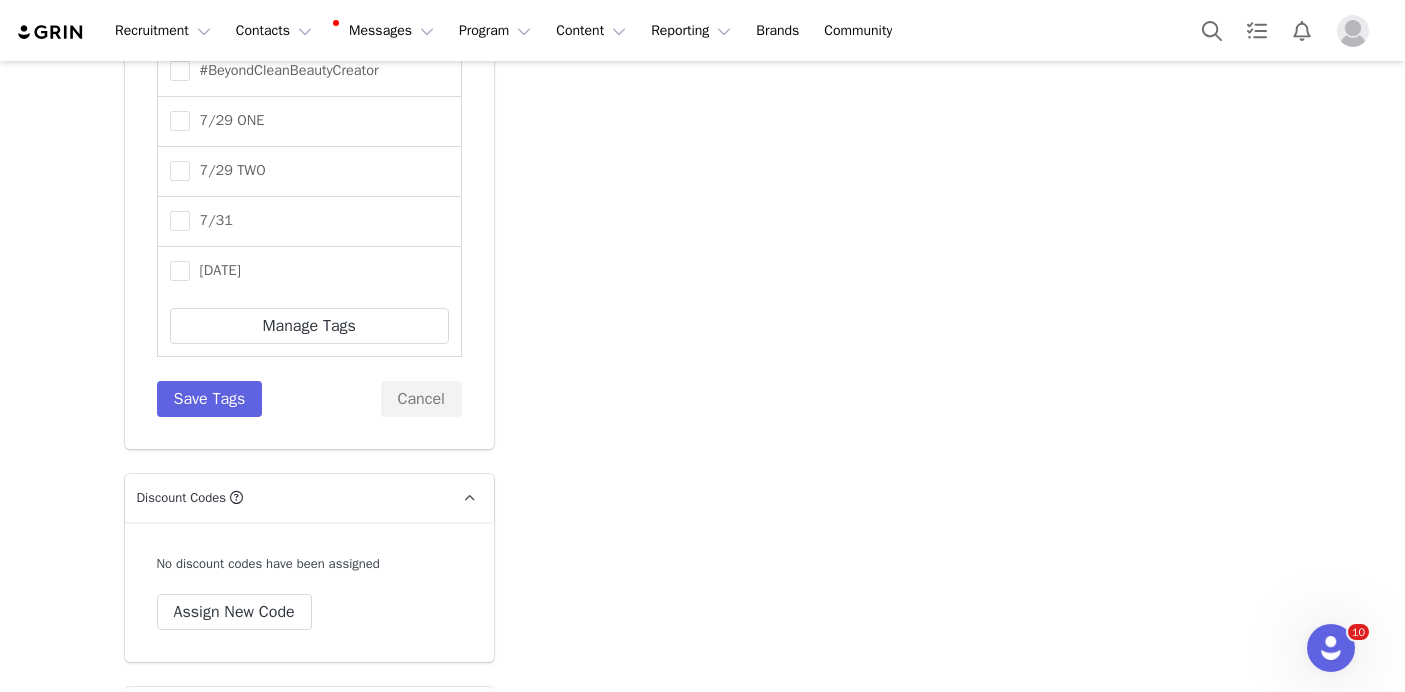 click at bounding box center (309, 15) 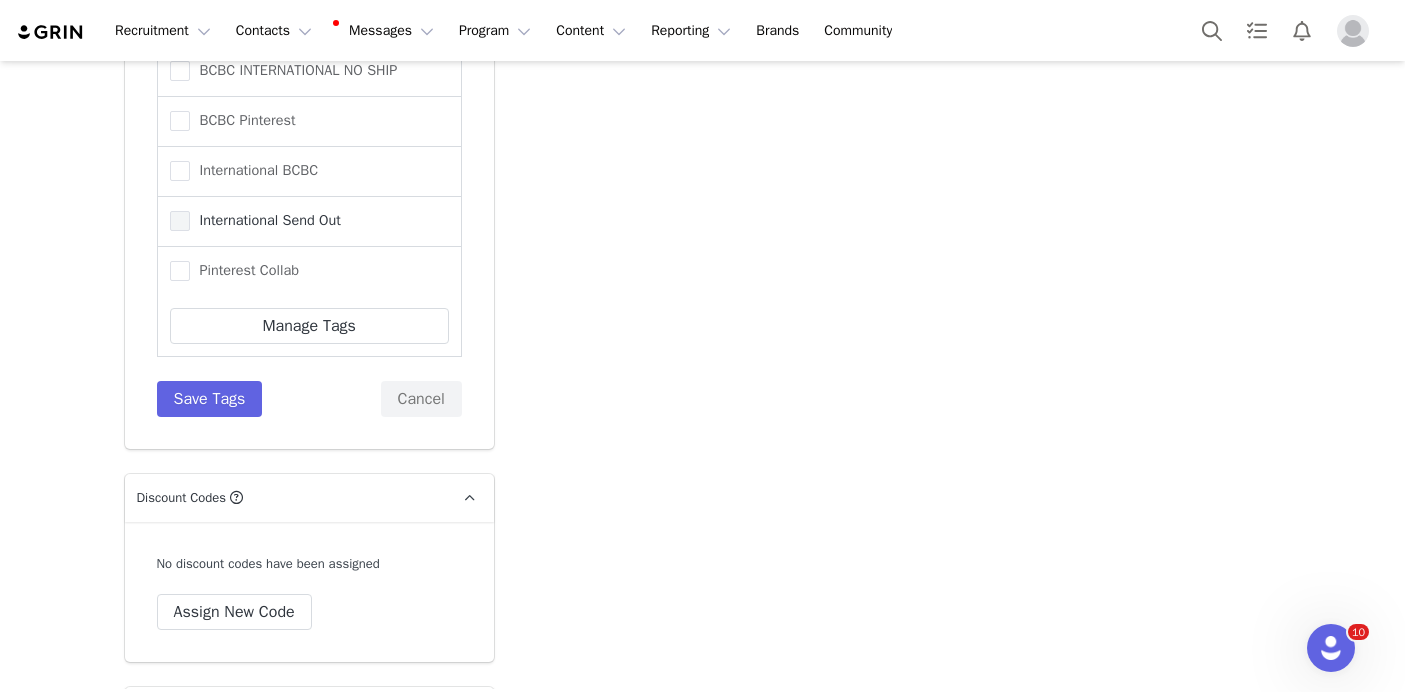 type on "int" 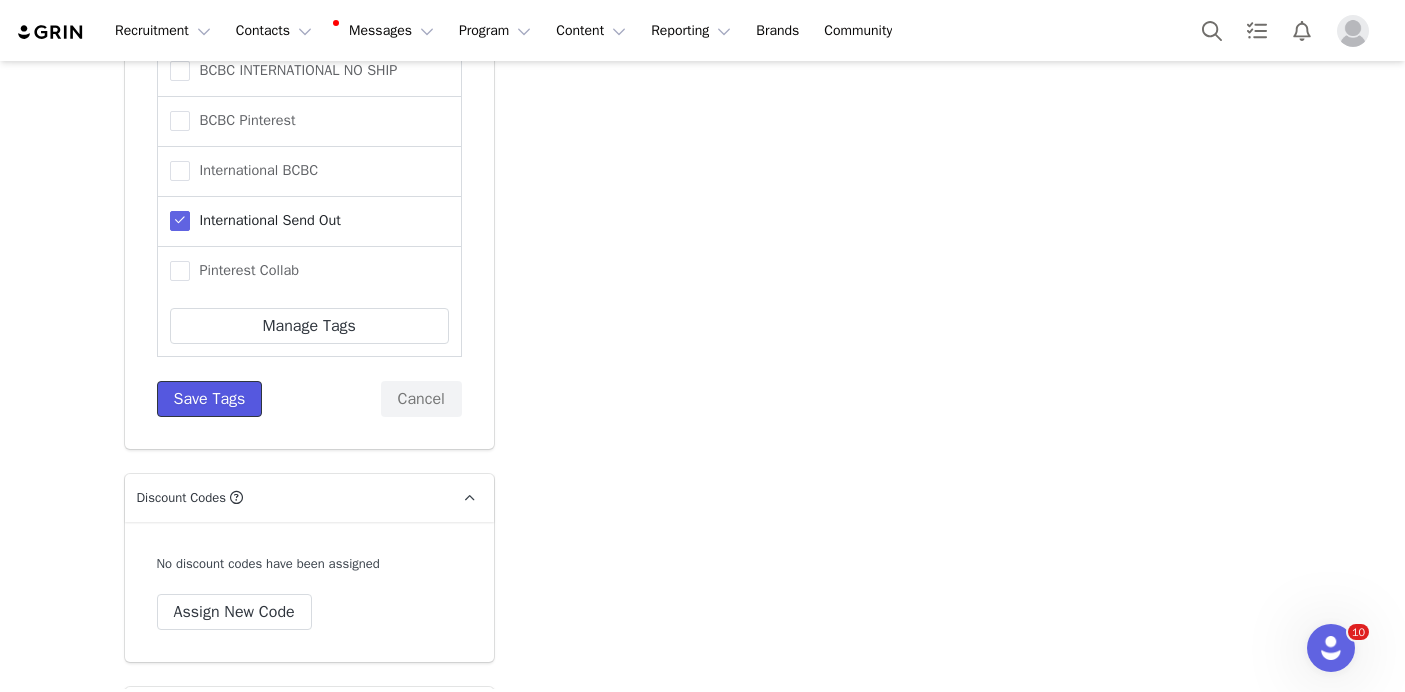 click on "Save Tags" at bounding box center [210, 399] 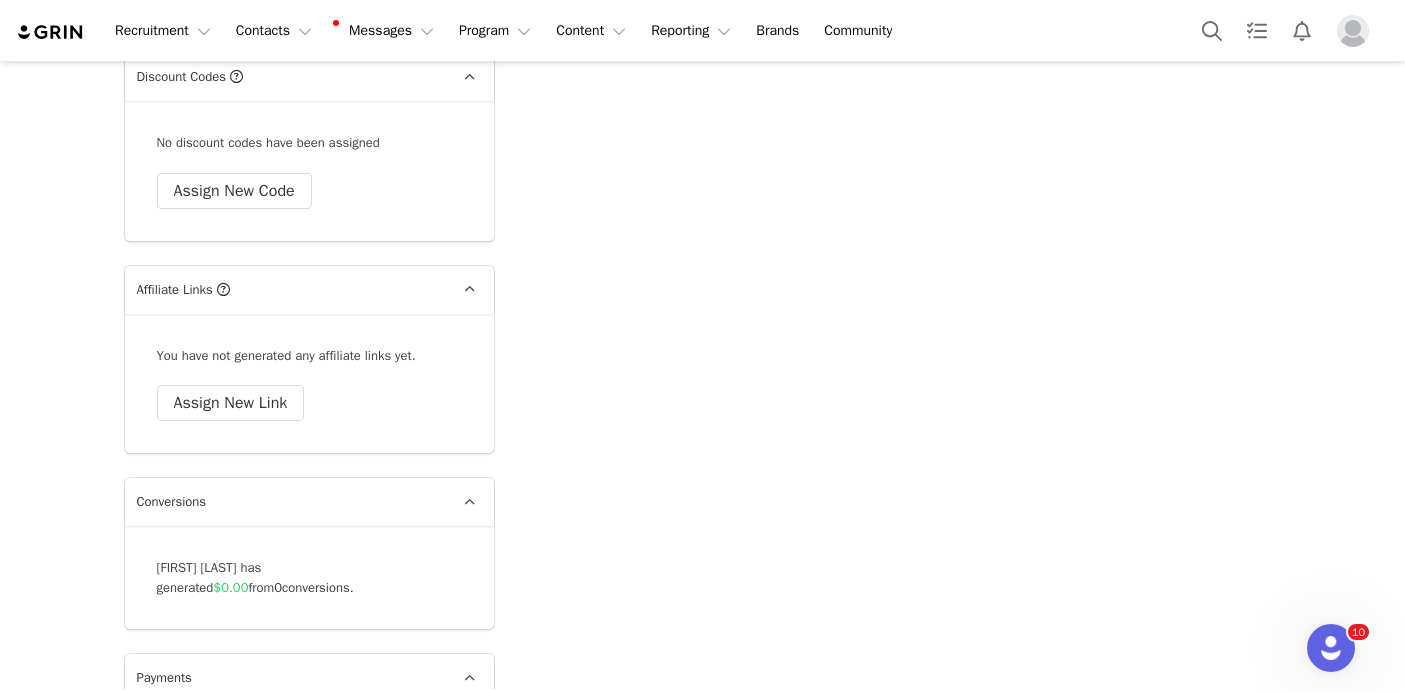 scroll, scrollTop: 7780, scrollLeft: 0, axis: vertical 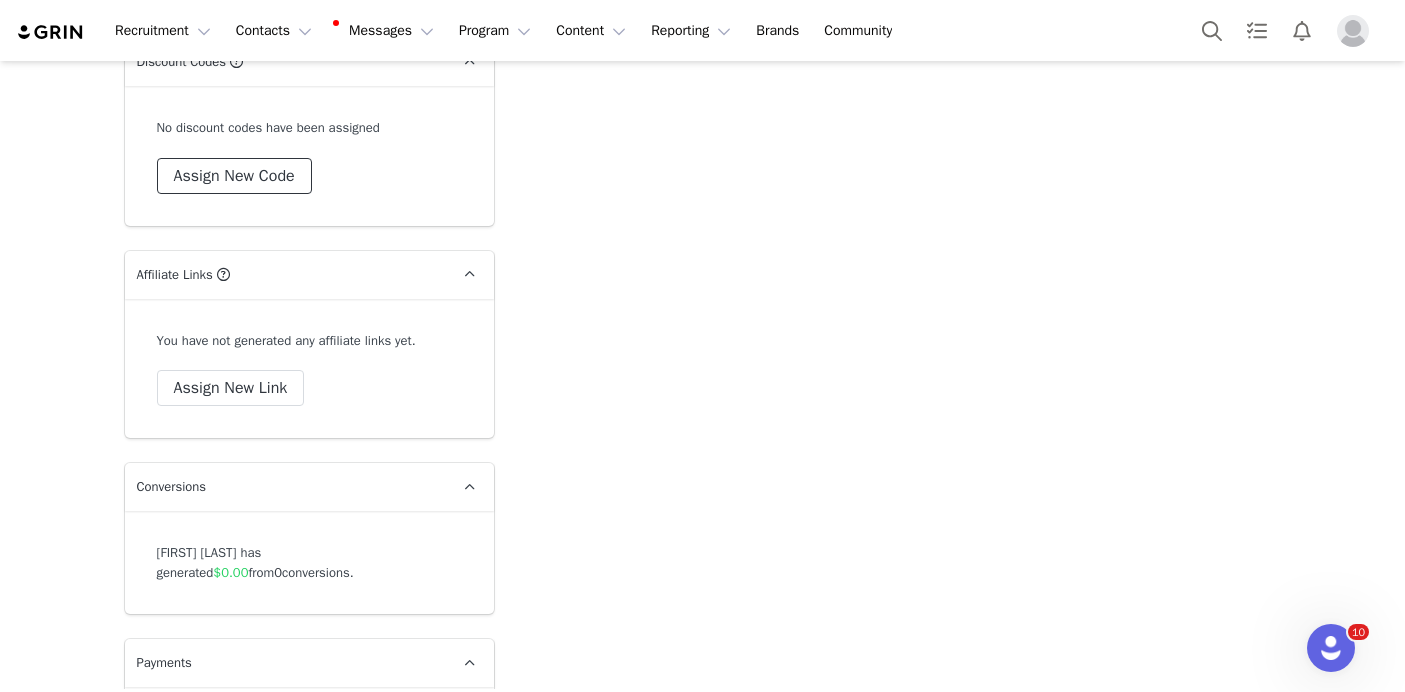 click on "Assign New Code" at bounding box center (234, 176) 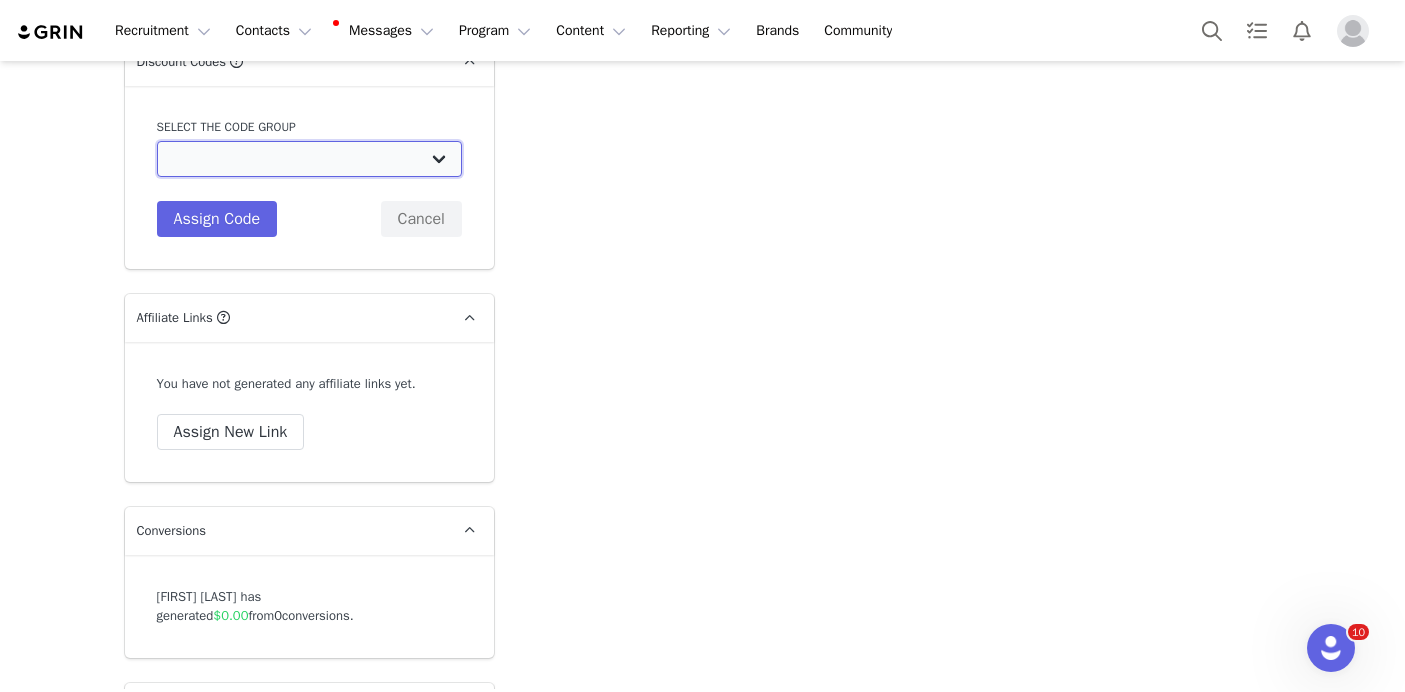 click on "Ogee: Beyond Clean Beauty Creators 15%   Ogee: General 25%   Ogee: OGEE GENERAL   Ogee: BCBC 30%   Ogee: Jenny Kaplan Holiday Discount   Ogee: Influencer Purchase 40% Off   Ogee: Mega Influencer Discount Codes   Ogee: Amanda YouTube Discount Codes   Ogee: Julia Pinterest Discount Codes   Ogee: Julia McGuire Code   Ogee: Sav Blog Discount Codes" at bounding box center [309, 159] 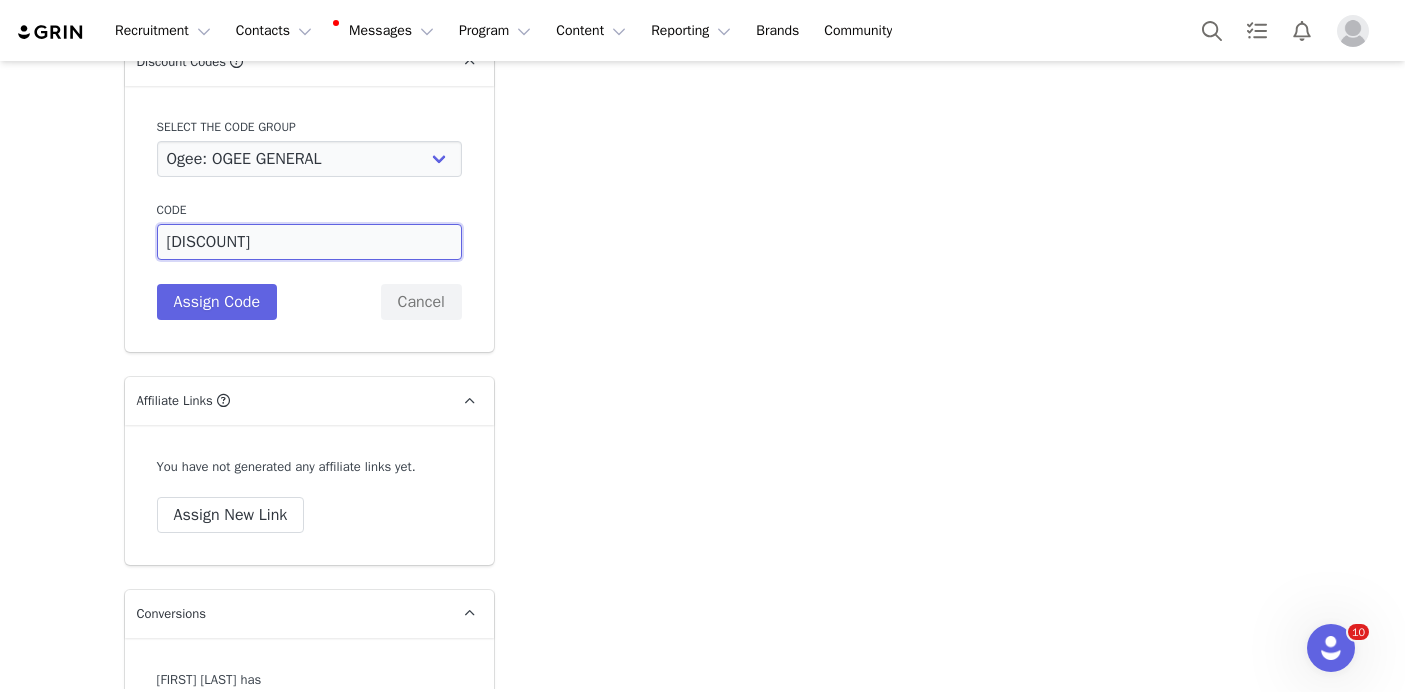 click on "BROOKE15" at bounding box center (309, 242) 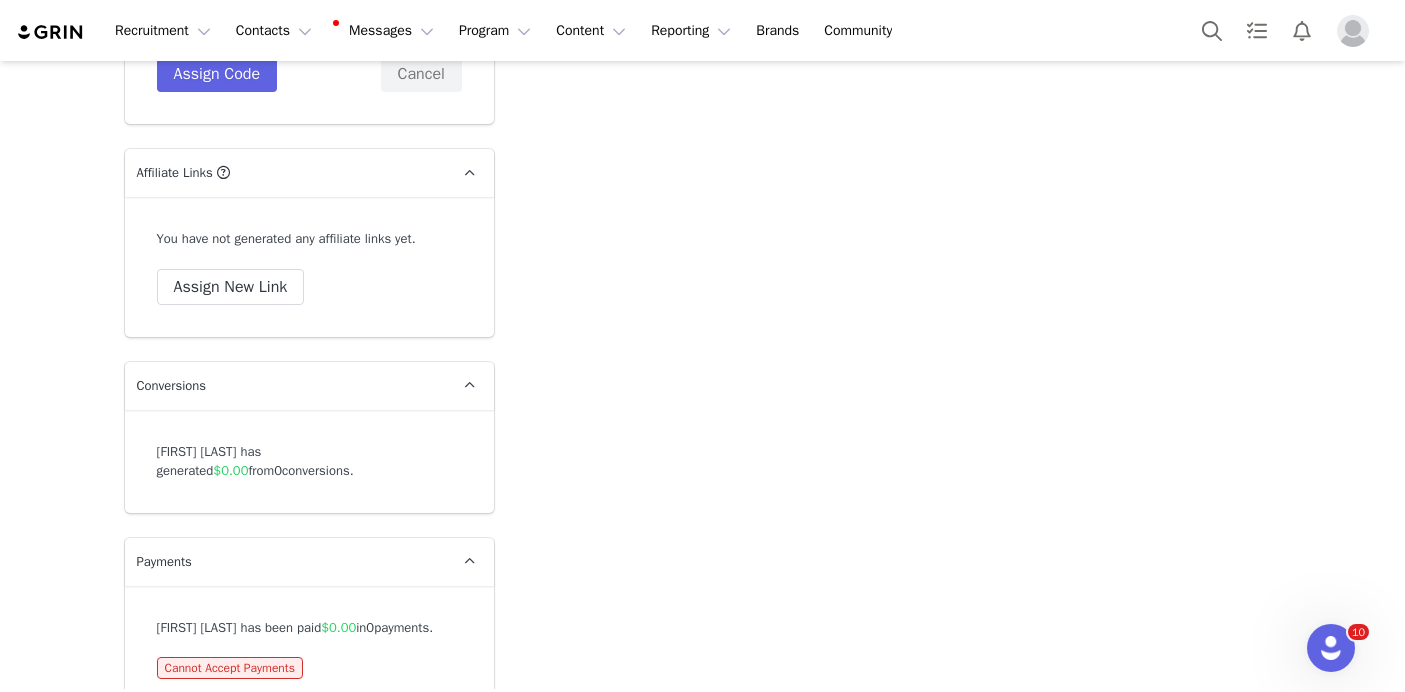 scroll, scrollTop: 8007, scrollLeft: 0, axis: vertical 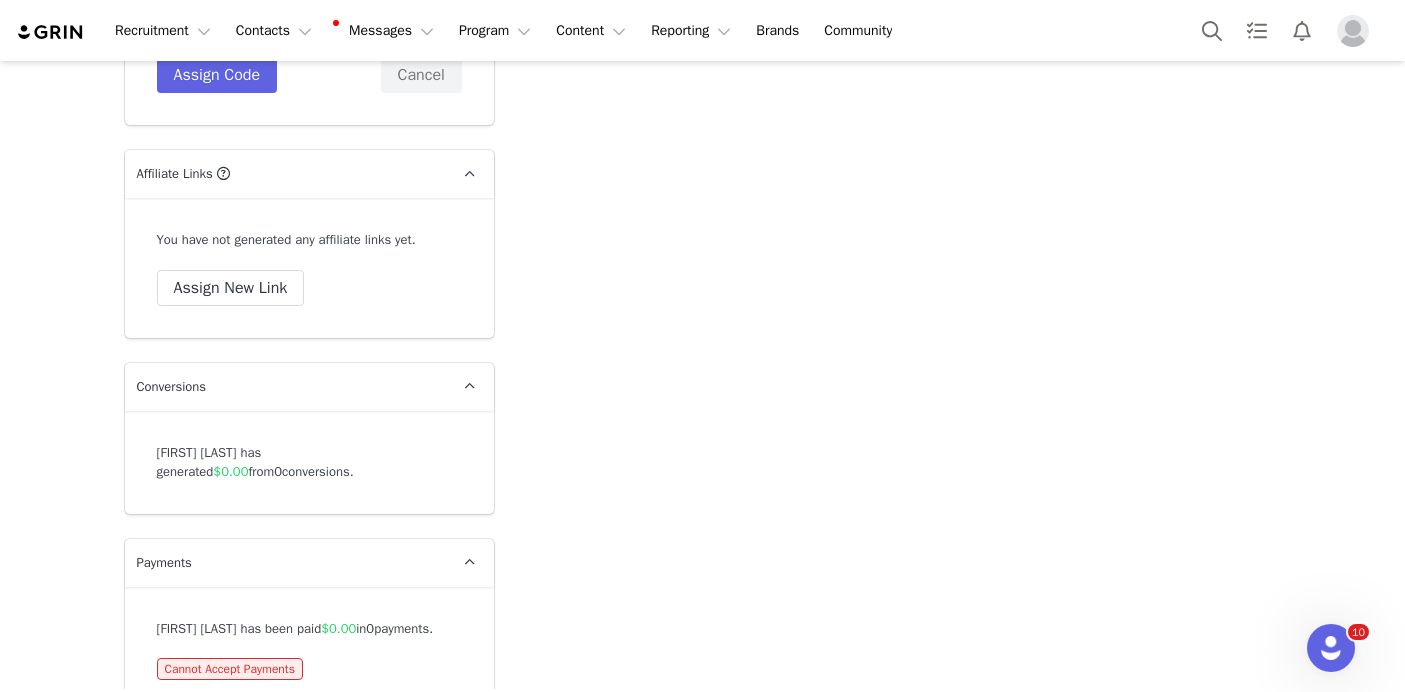 click on "BROOKEVANDERKLEY15" at bounding box center (309, 15) 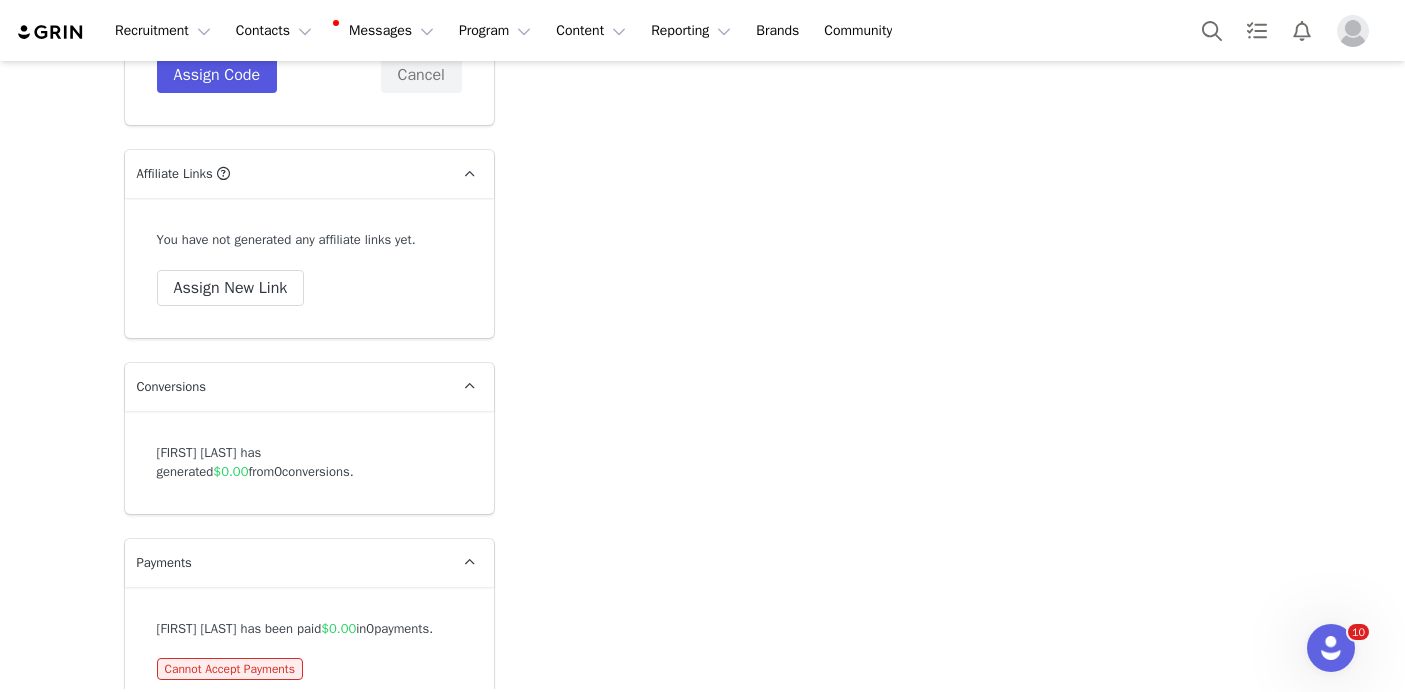 type on "BROOKEVANDERKLEY15" 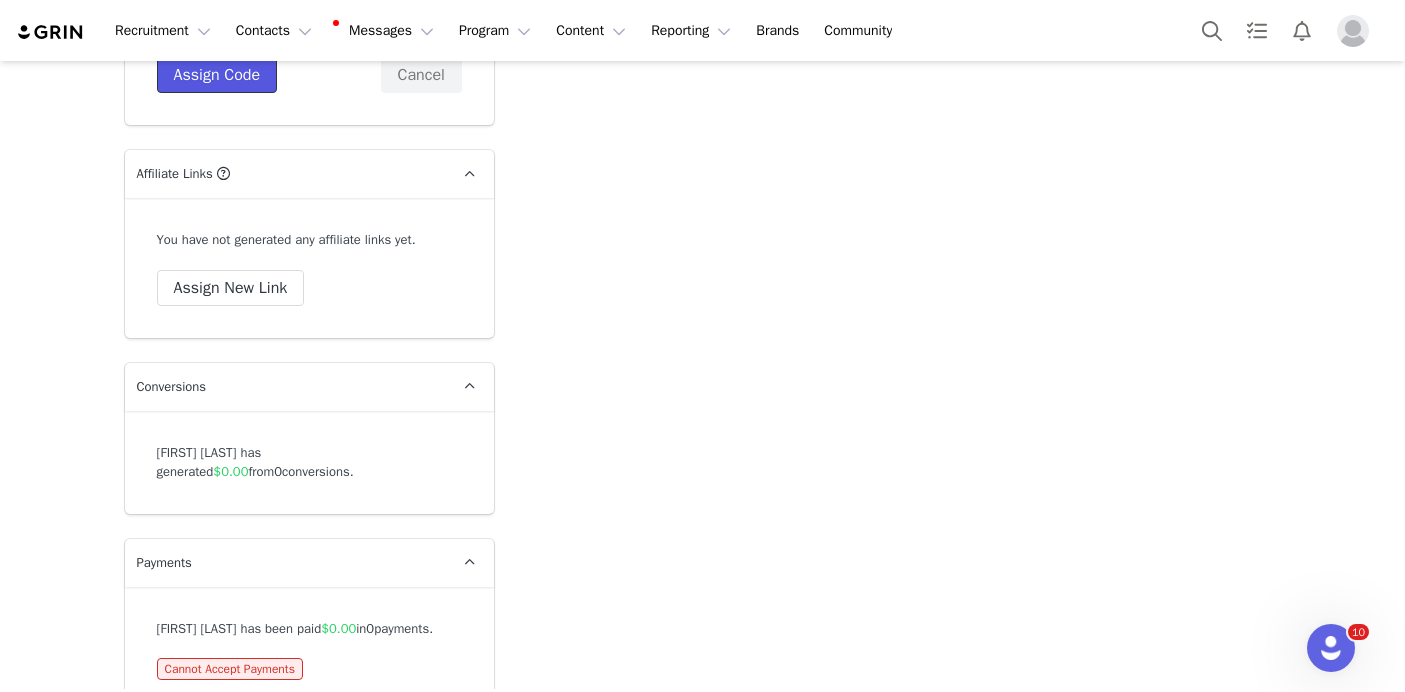 click on "Assign Code" at bounding box center [217, 75] 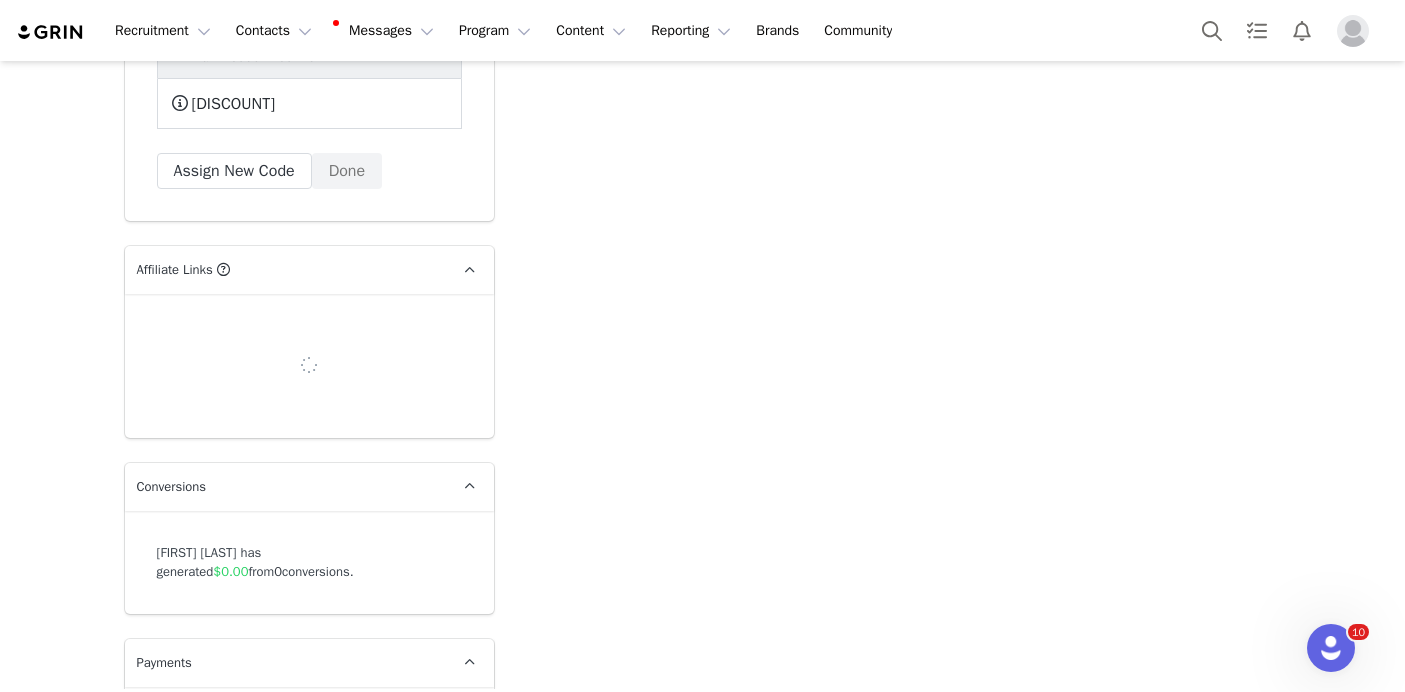 scroll, scrollTop: 7943, scrollLeft: 0, axis: vertical 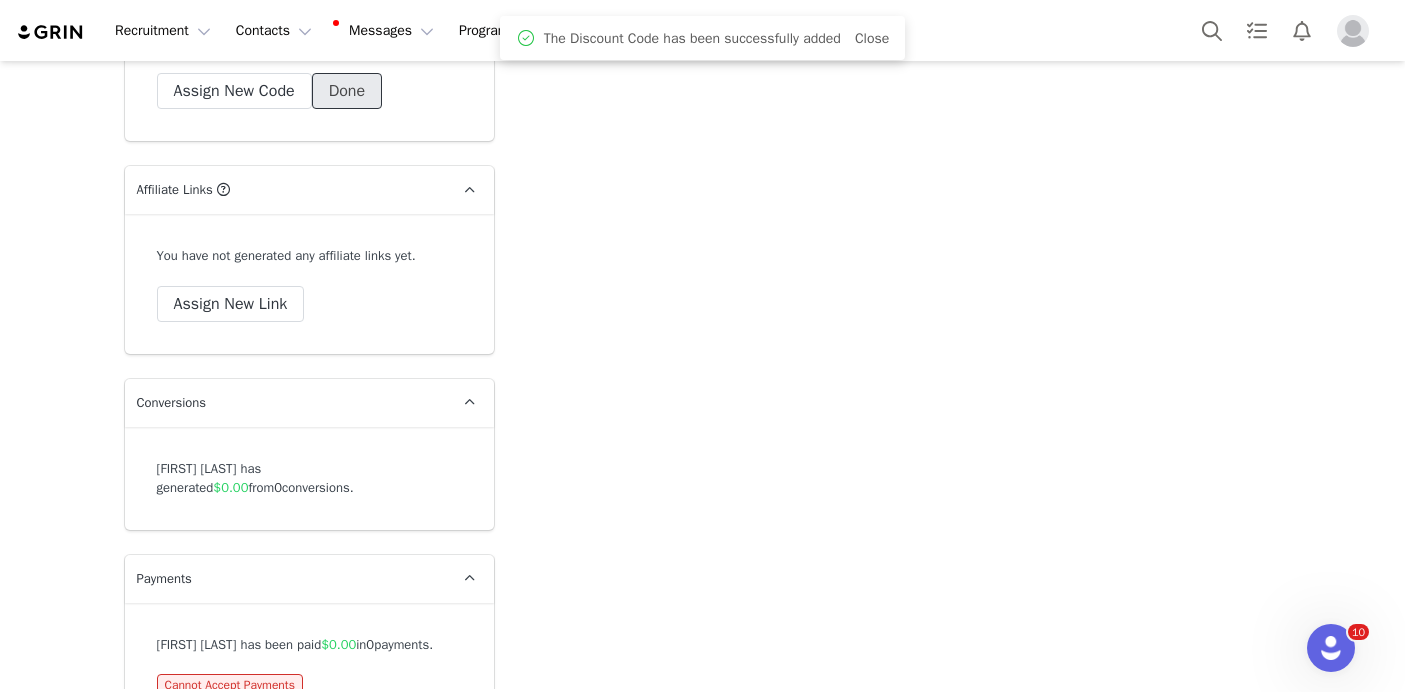 click on "Done" at bounding box center [347, 91] 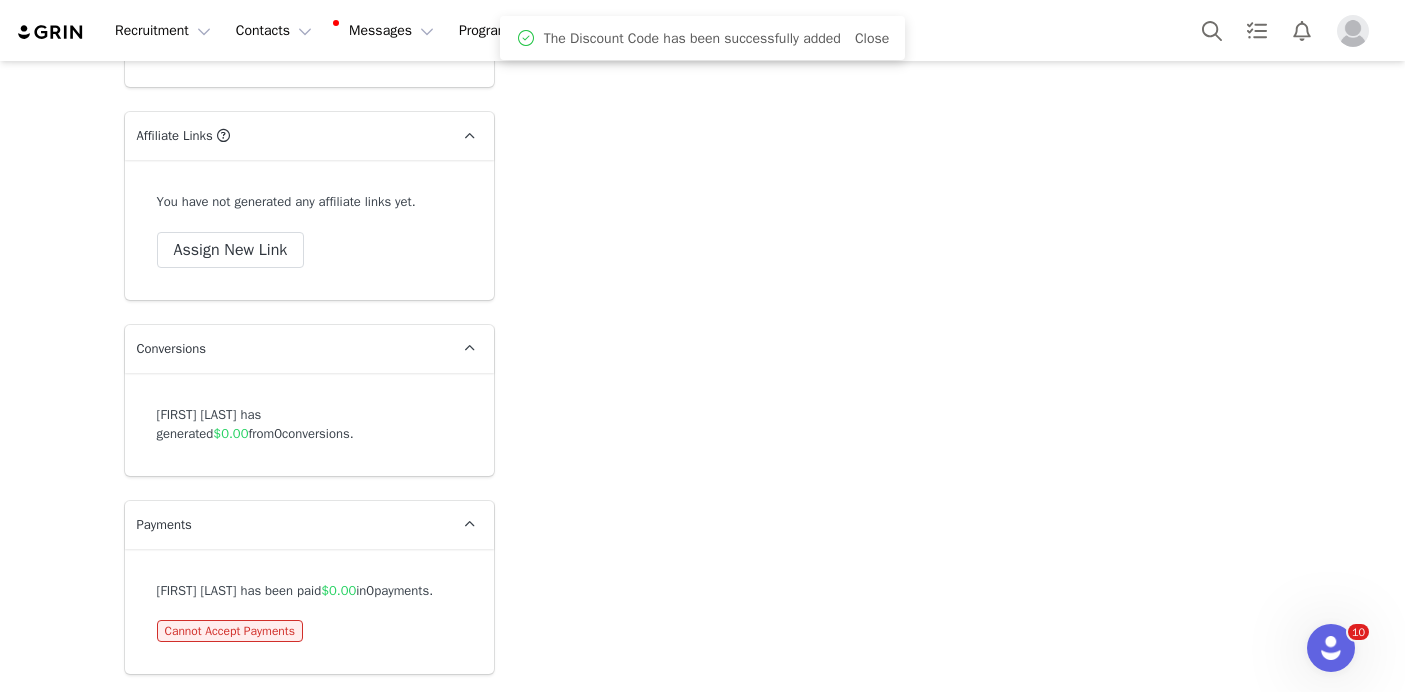 scroll, scrollTop: 8108, scrollLeft: 0, axis: vertical 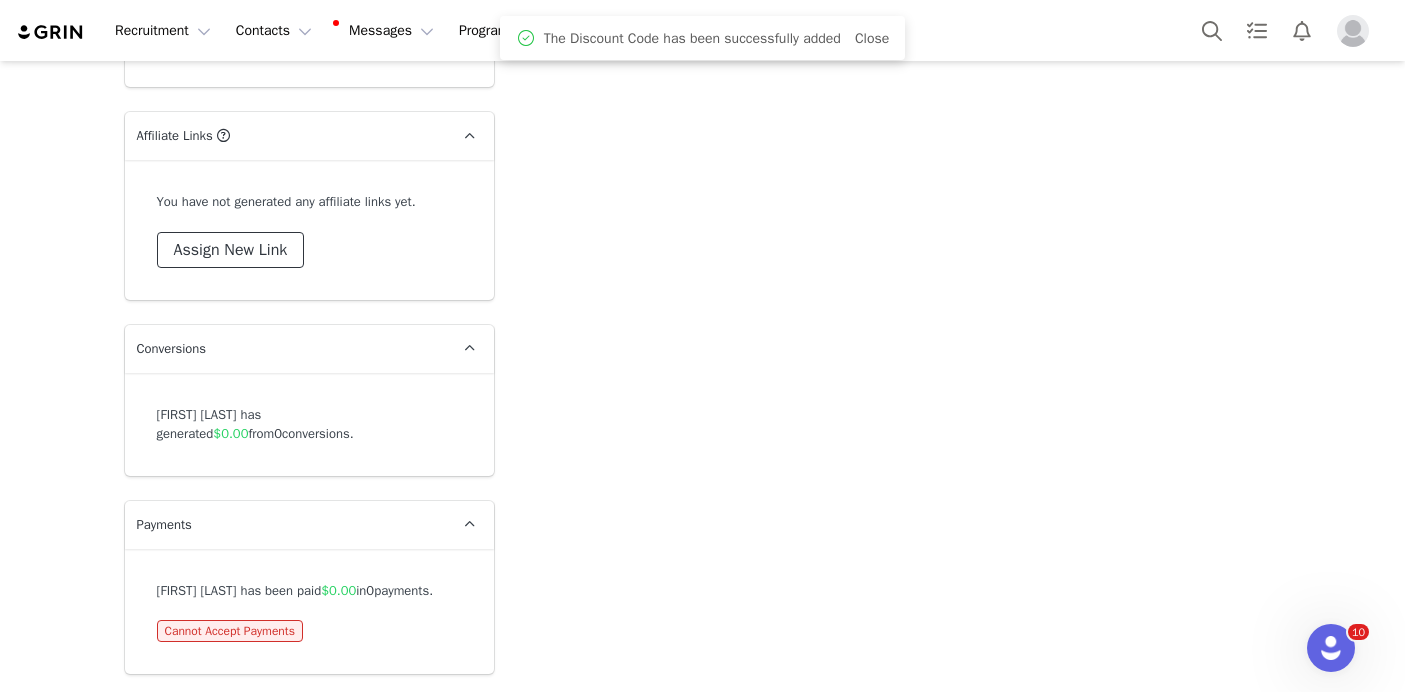 click on "Assign New Link" at bounding box center [231, 250] 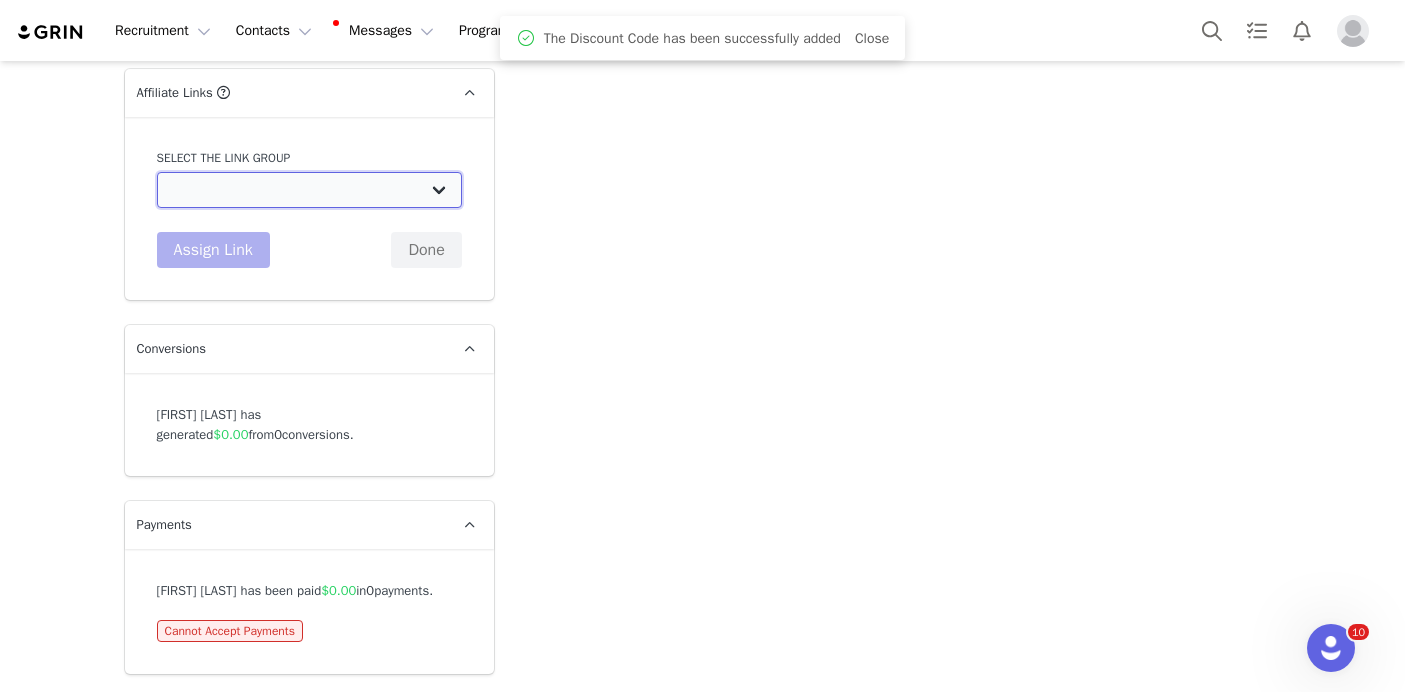 click on "Beyond Clean Beauty Creator Affiliate Link: http://ogee.com/discount/[discount_code_group_6736]   November 25% Link: http://ogee.com/discount/[discount_code_group_6929]   General Link: http://ogee.com/discount/[discount_code_group_6948]   LISA FACE STICK: https://ogee.com/products/sculpted-face-stick?discount/[discount_code_group_6929]   General 25% Link copy: http://ogee.com/discount/[discount_code_group_8553]   OGEE GENERAL: http://ogee.com/discount/[discount_code_group_9201]   BCBC 30%: http://ogee.com/discount/[discount_code_group_9278]   Mega Influencer Affiliate Link: http://ogee.com/discount/[discount_code_group_10005892]   Pinterest Affiliate Link: http://ogee.com/discount/[discount_code_group_10007460]   YouTube Affiliate Link: http://ogee.com/discount/[discount_code_group_10007459]   Blog Affiliate Link: http://ogee.com/discount/[discount_code_group_10008090]" at bounding box center (309, 190) 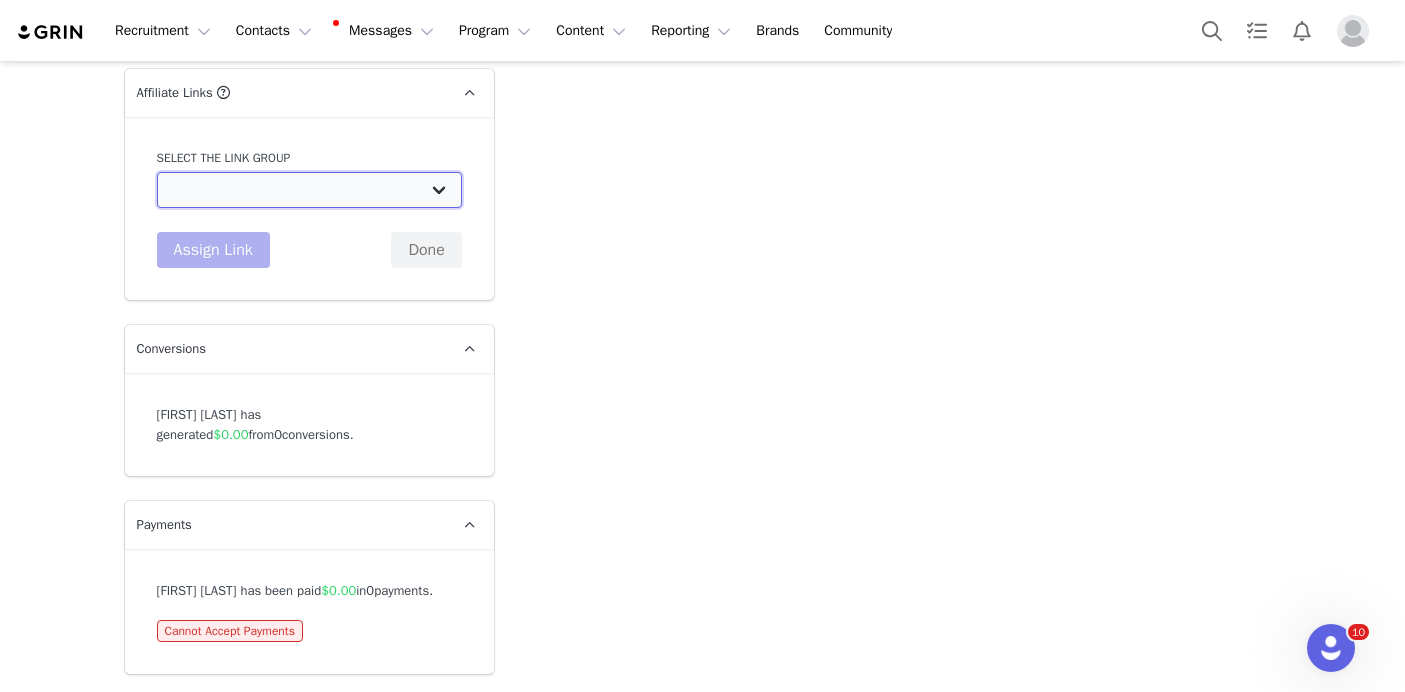 select on "12312" 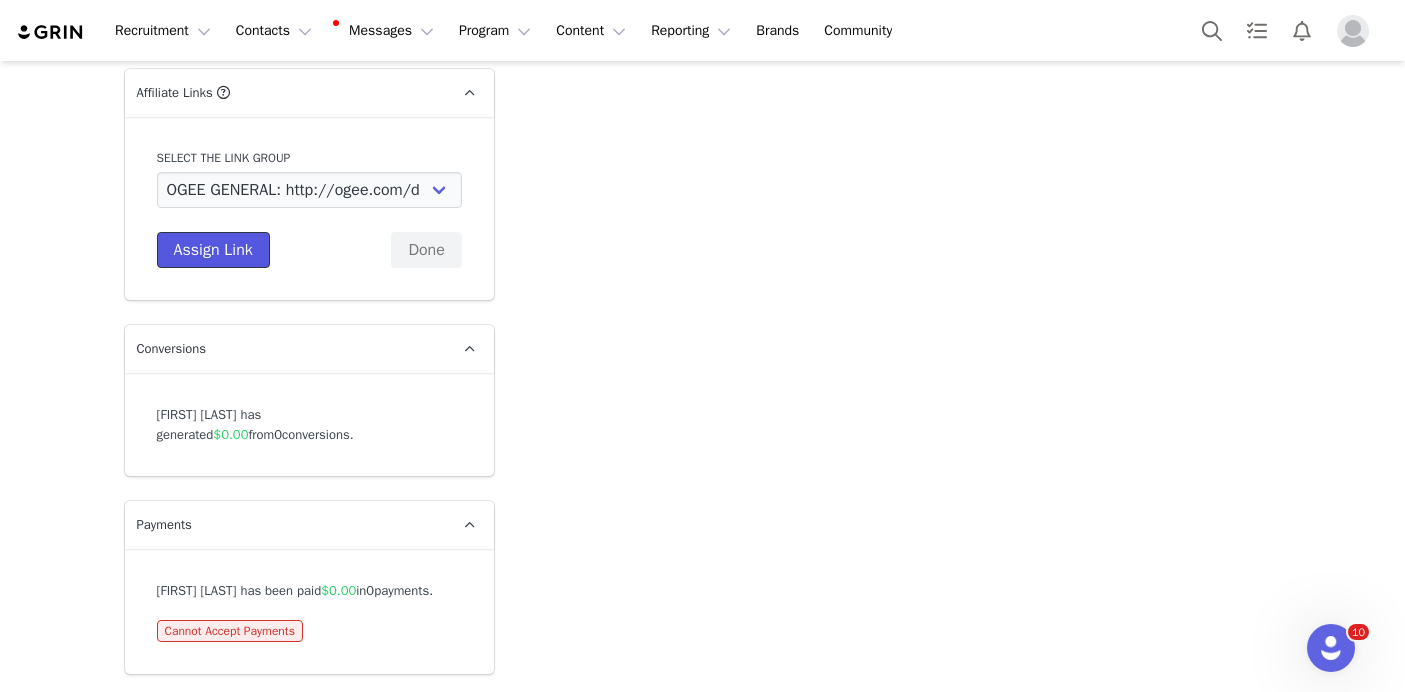 click on "Assign Link" at bounding box center [213, 250] 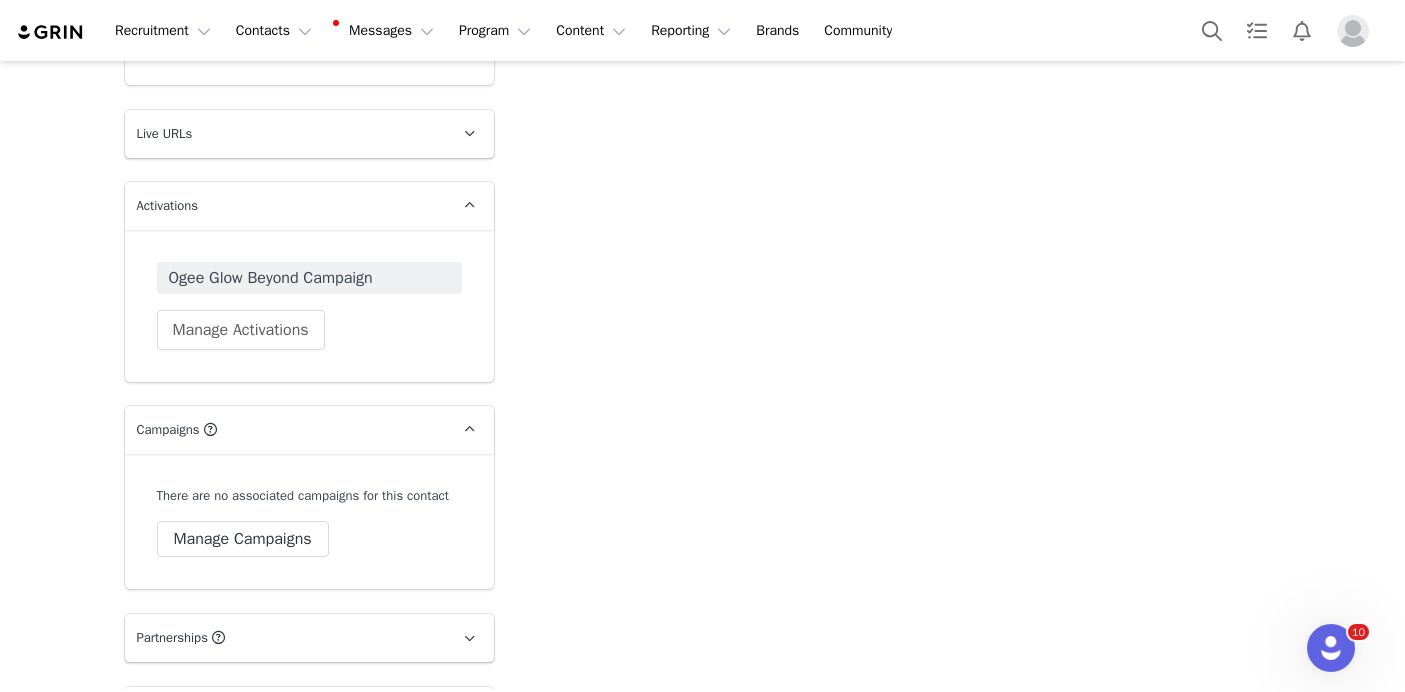 scroll, scrollTop: 6817, scrollLeft: 0, axis: vertical 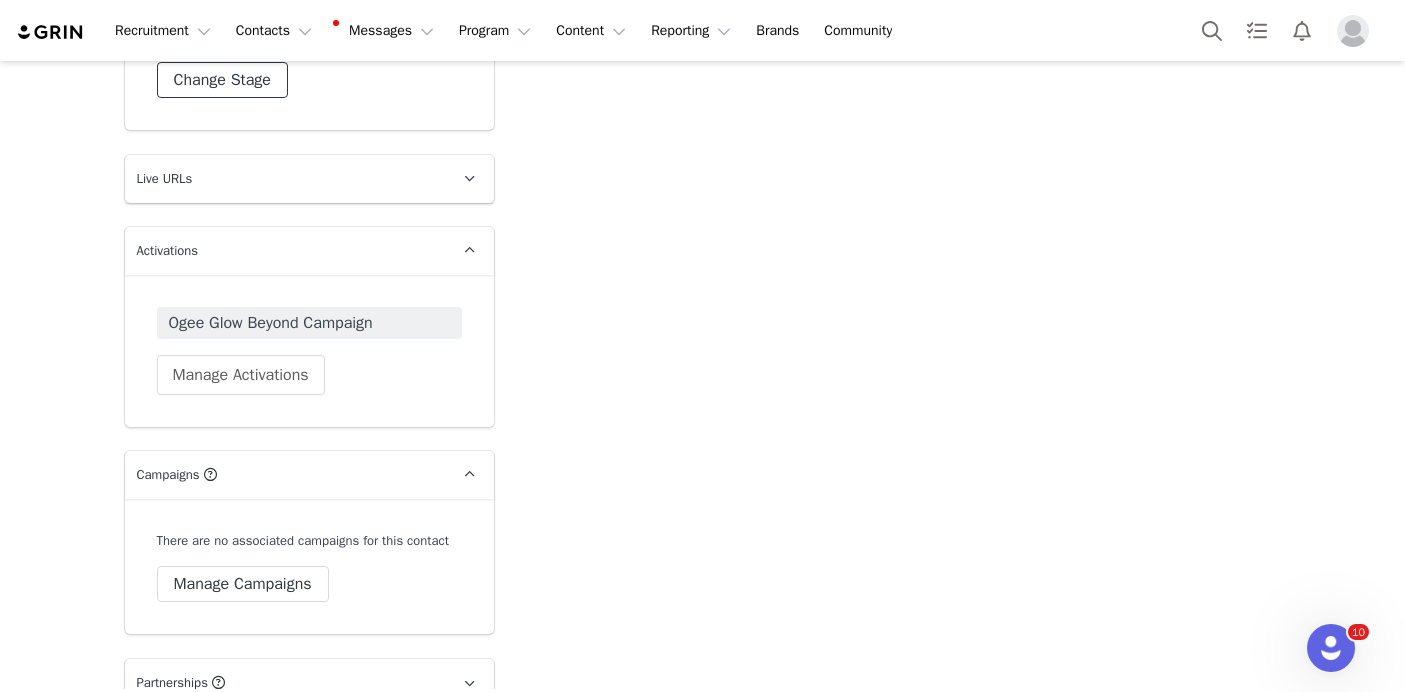 click on "Change Stage" at bounding box center (222, 80) 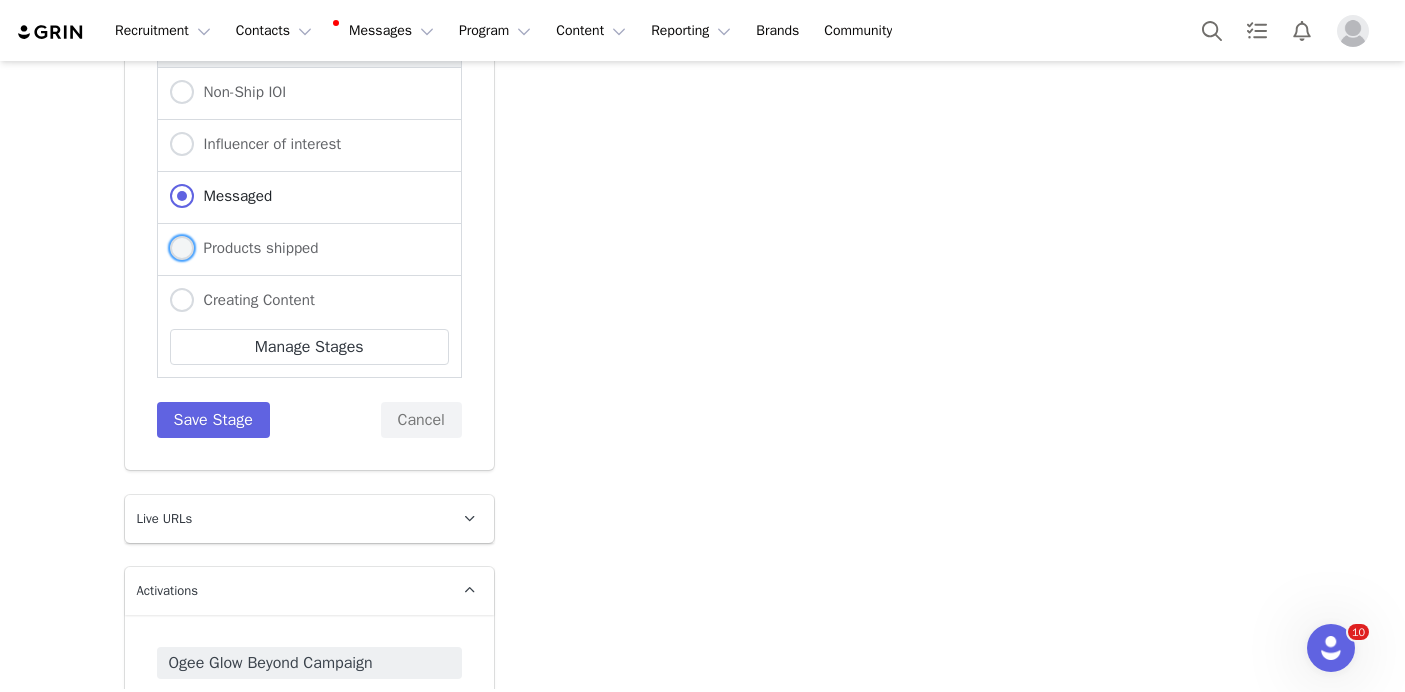 click on "Products shipped" at bounding box center [256, 248] 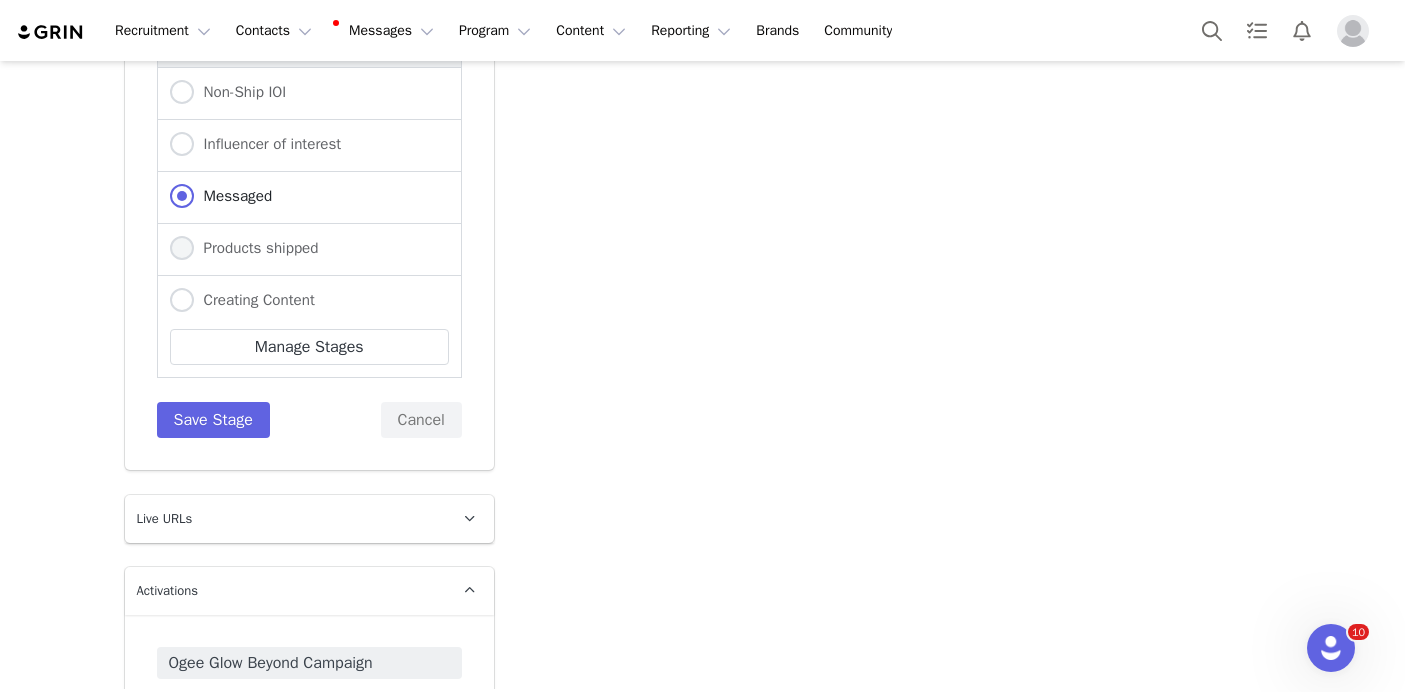 click on "Products shipped" at bounding box center [182, 249] 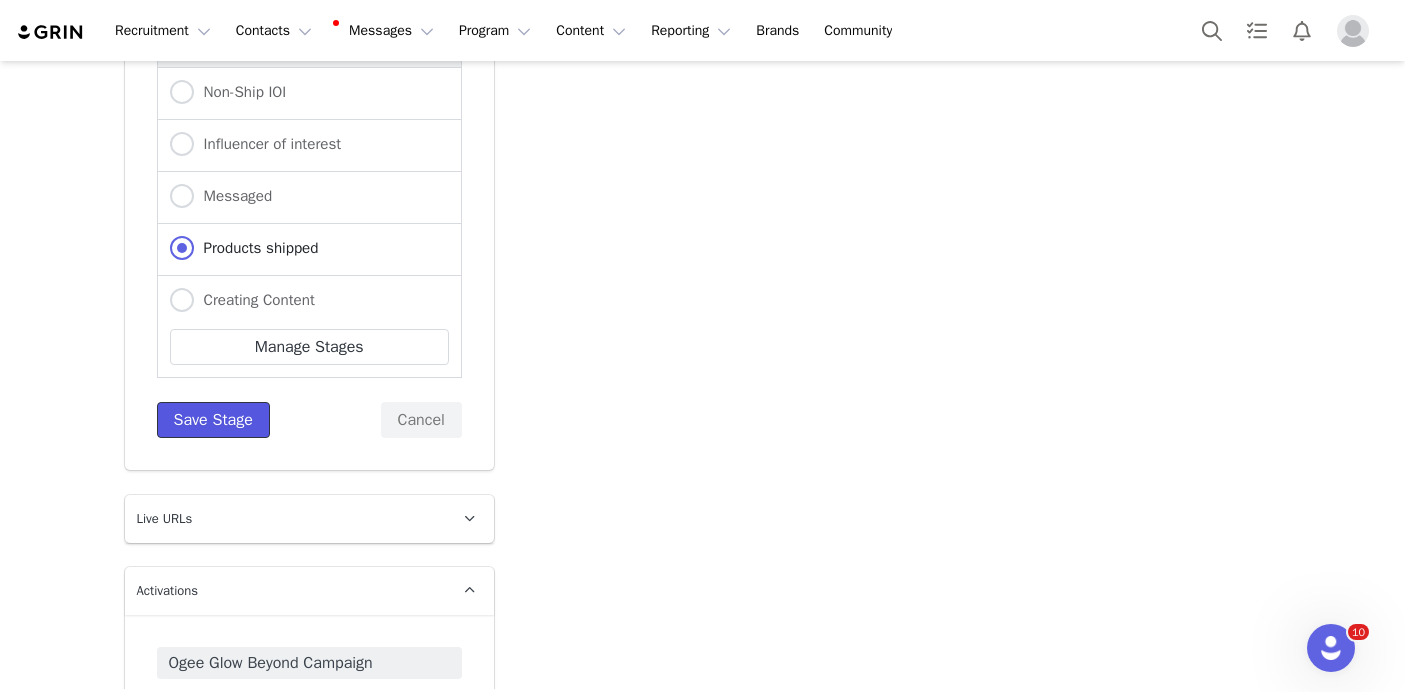 click on "Save Stage" at bounding box center [213, 420] 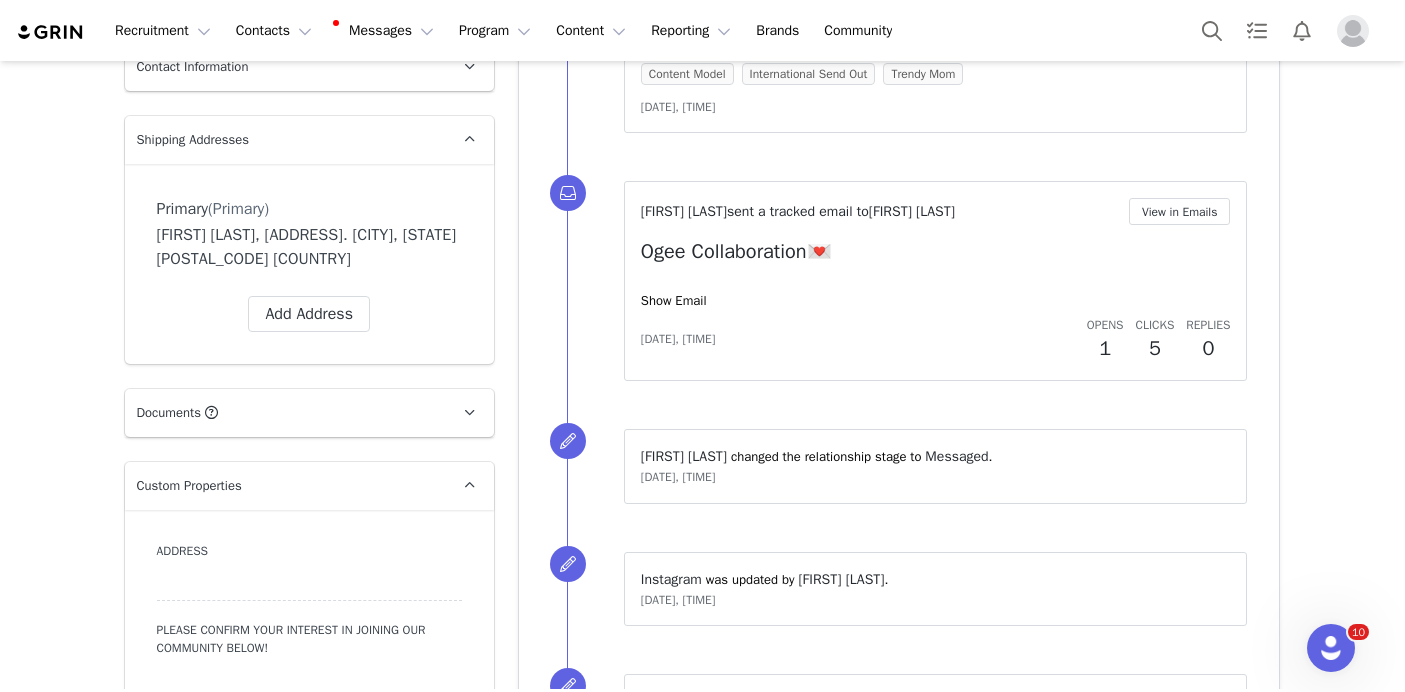 scroll, scrollTop: 804, scrollLeft: 0, axis: vertical 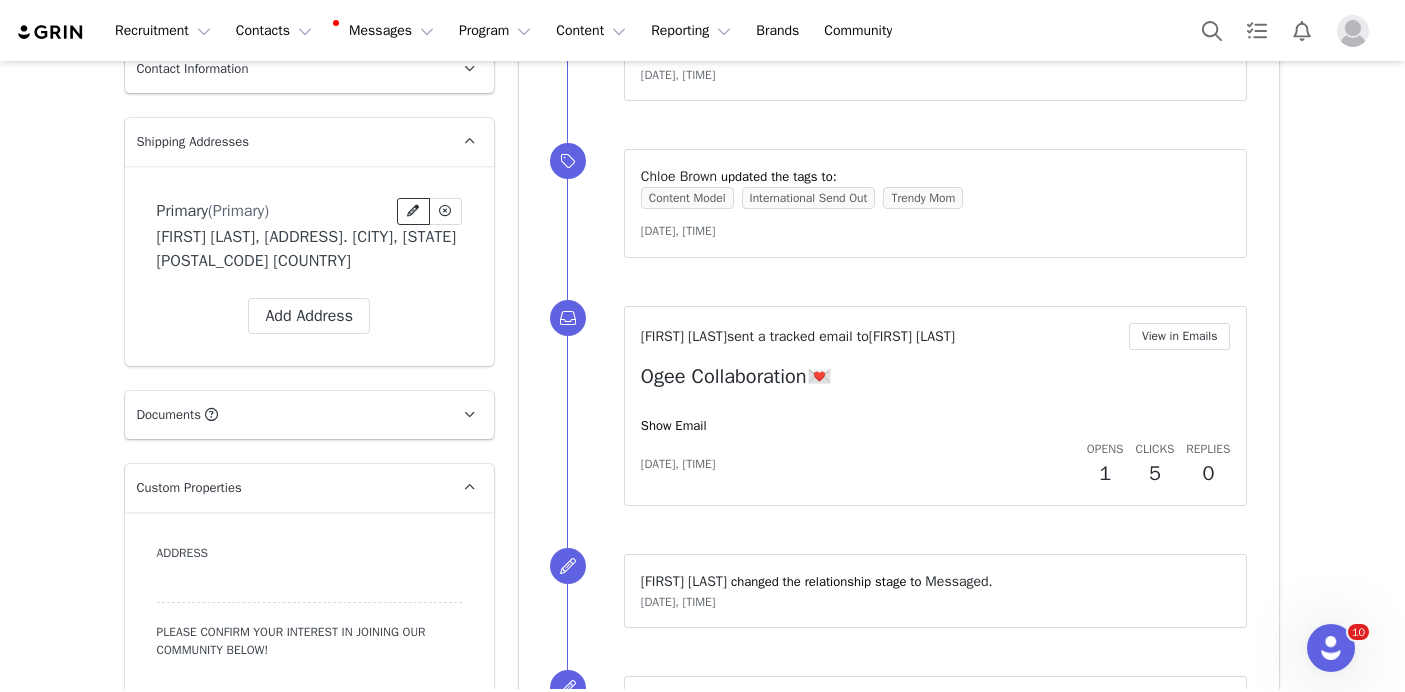 click at bounding box center [413, 211] 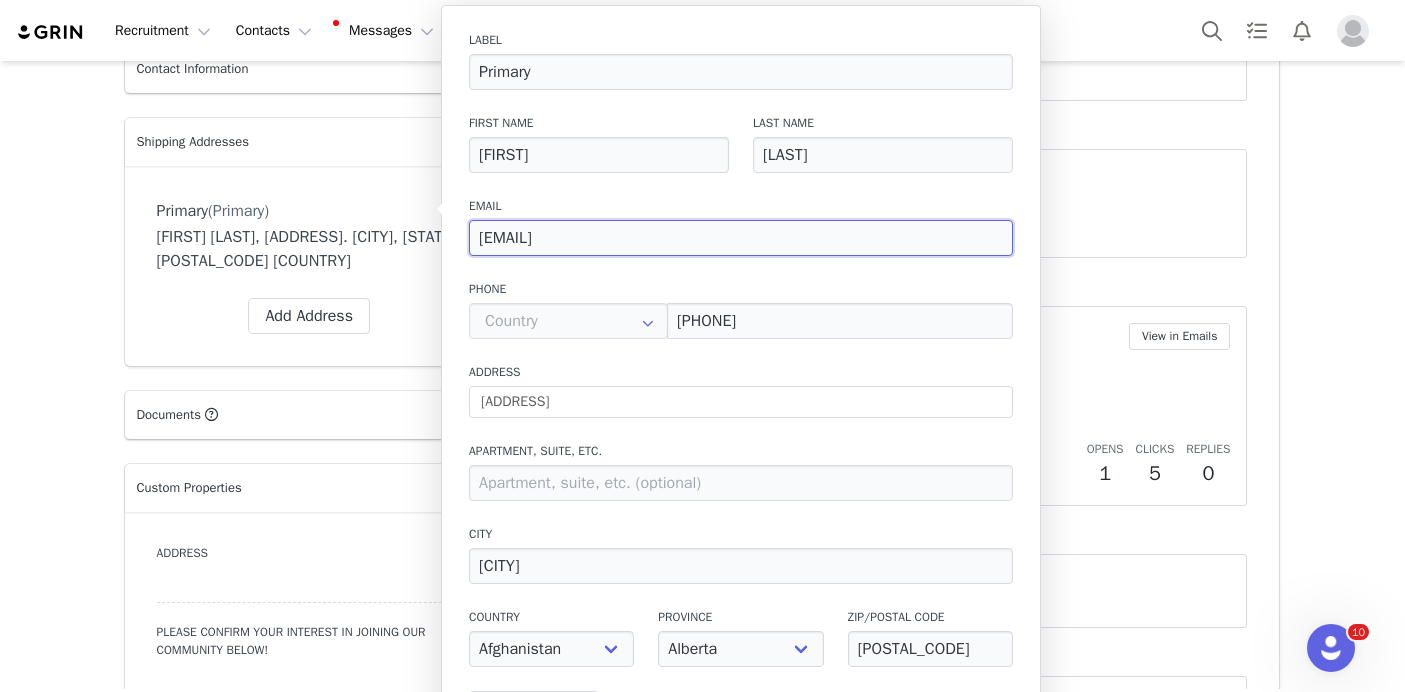 click on "brookevanderkley@gmail.com" at bounding box center (741, 238) 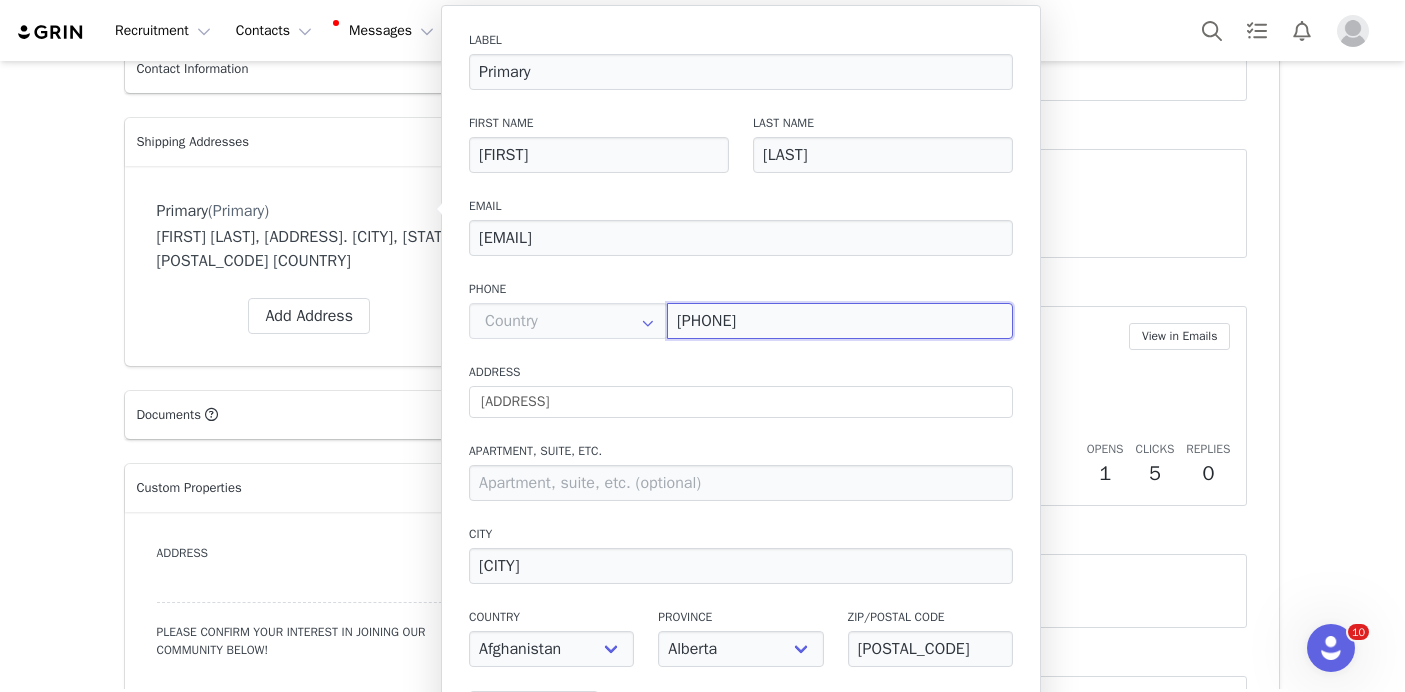 click on "4038777535" at bounding box center [840, 321] 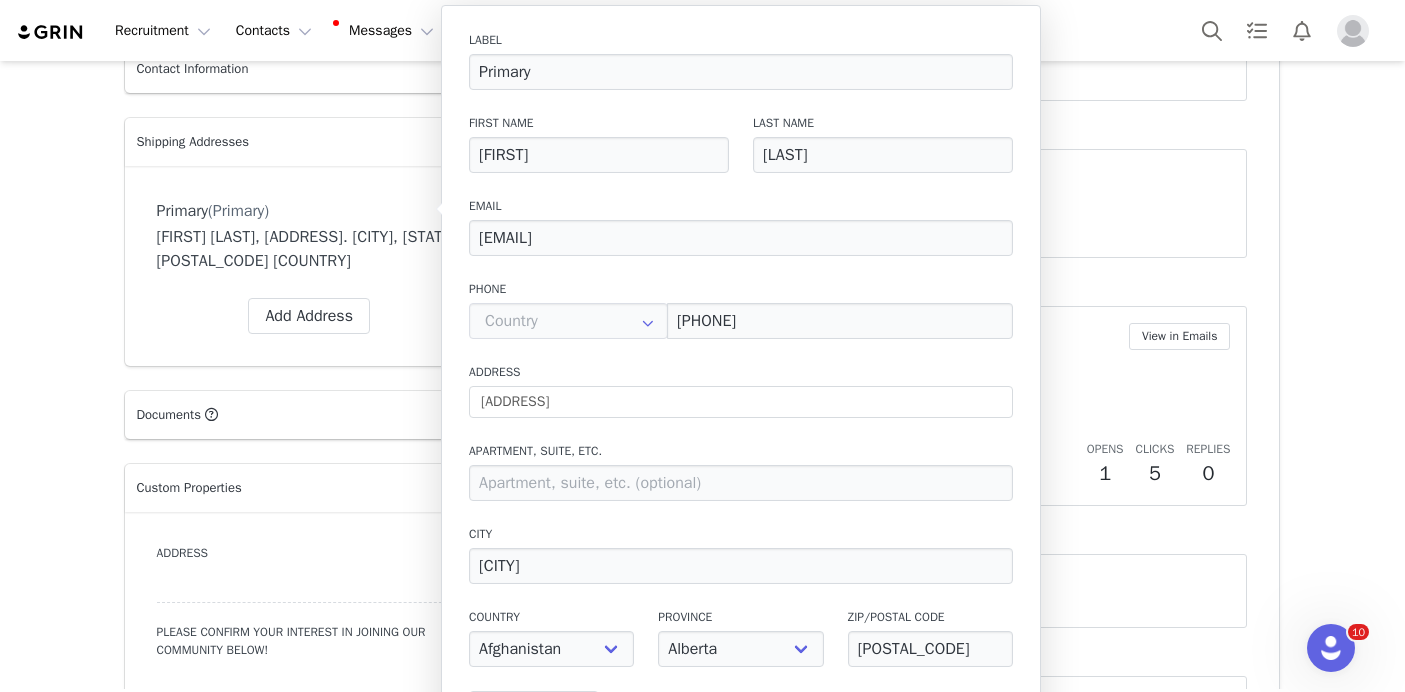 click on "Creators Brooke Vanderkley Profile  Brooke Vanderkley      49.1K followers  Audience Reports  Request a detailed report of this creator's audience demographics and content performance for each social channel. Limit 100 reports per month.  0 / 100 reports used this month  Instagram          Request Report Contact Type  Contact type can be Creator, Prospect, Application, or Manager.   Creator  Demote this Creator? This will remove all accepted proposals attached to this creator.  Yes, demote  Demote to Prospect Archive this Creator? Important:  marking a creator as "Archived" will stop conversion and content tracking. Previous conversions and content will still be available for reporting purposes. Are you sure you want to continue?   Yes, archive  Archive Creator Contact Information  First Name  Brooke  Last Name  Vanderkley Email Address brookevanderkley@gmail.com  Phone Number  +1 (United States) +93 (Afghanistan) +358 (Aland Islands) +355 (Albania) +213 (Algeria) +376 (Andorra) +244 (Angola) +1264 (Anguilla)" at bounding box center (702, 3643) 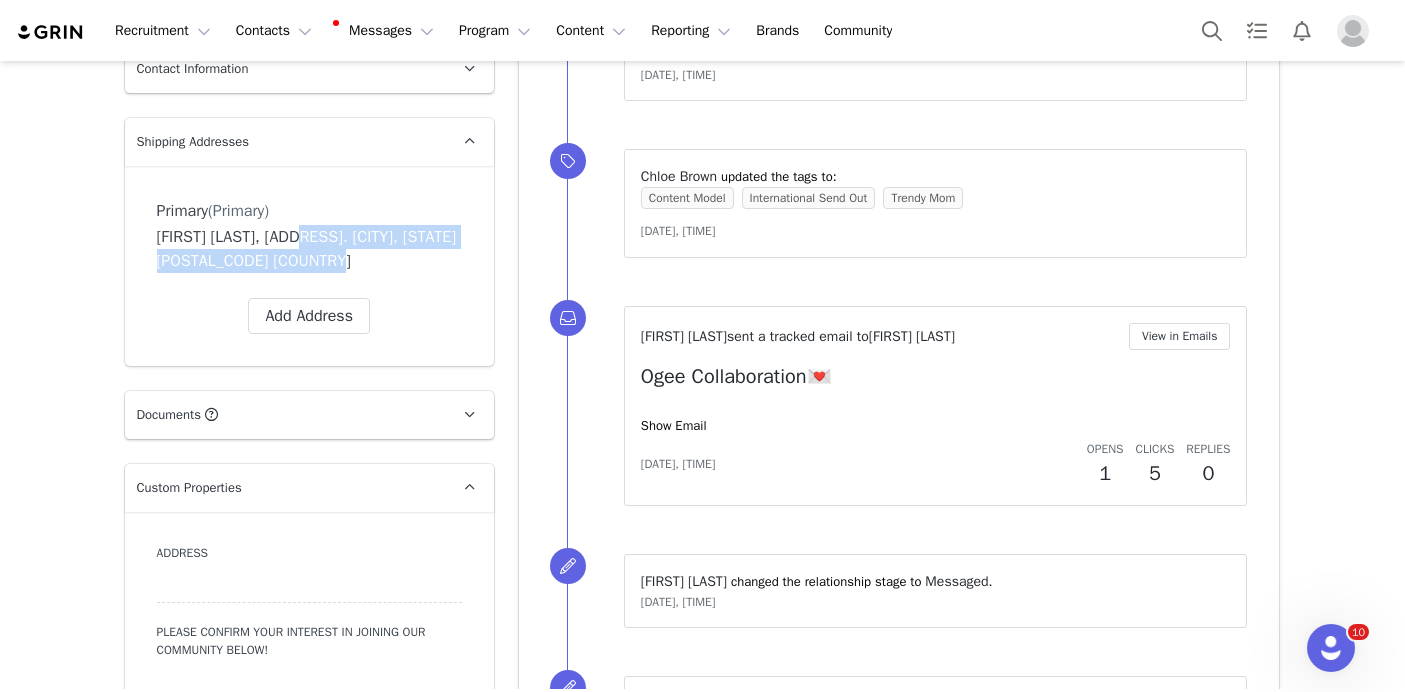 drag, startPoint x: 359, startPoint y: 261, endPoint x: 303, endPoint y: 237, distance: 60.926186 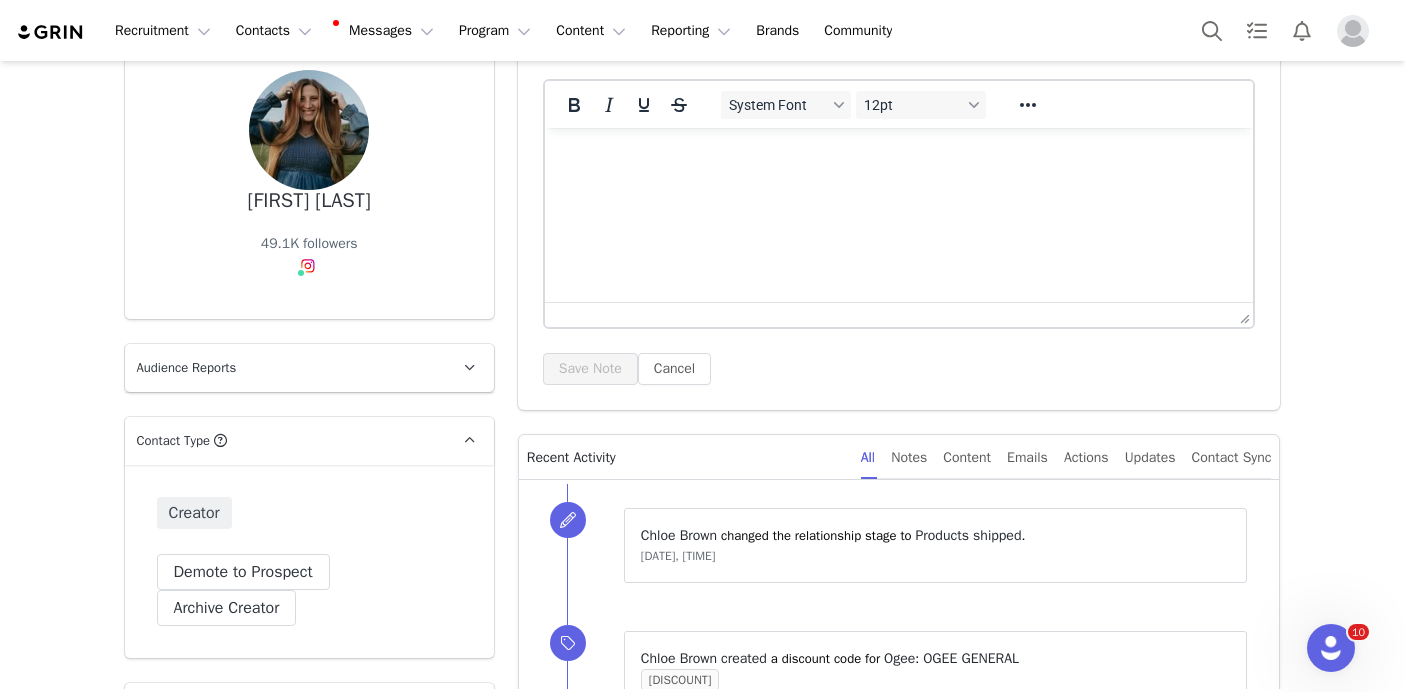 scroll, scrollTop: 0, scrollLeft: 0, axis: both 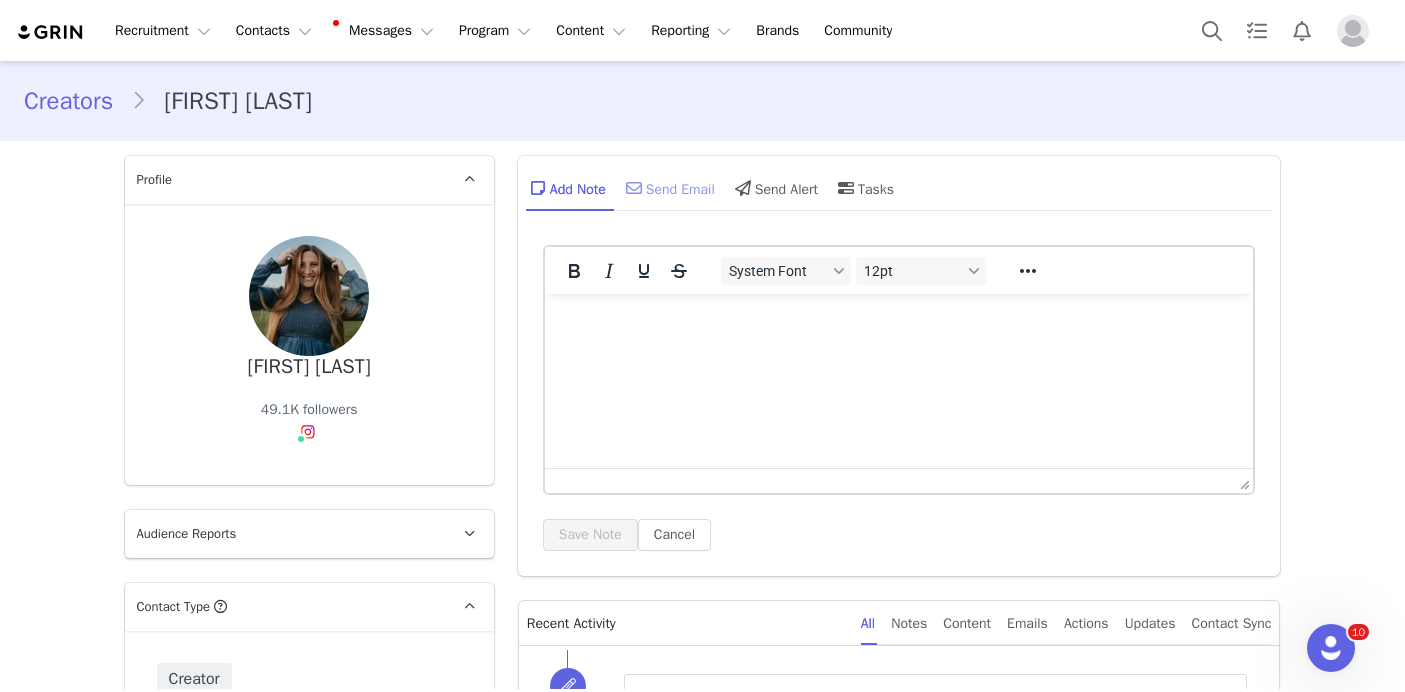 click on "Send Email" at bounding box center [668, 188] 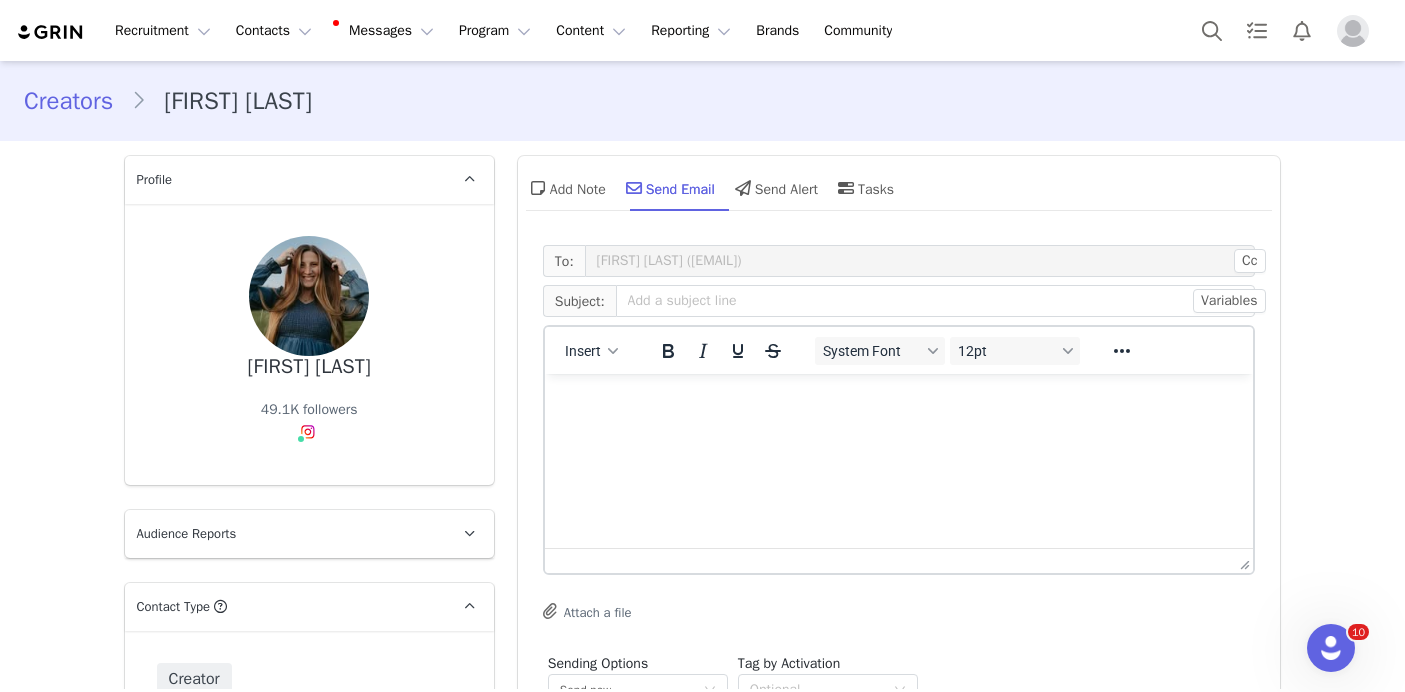 scroll, scrollTop: 0, scrollLeft: 0, axis: both 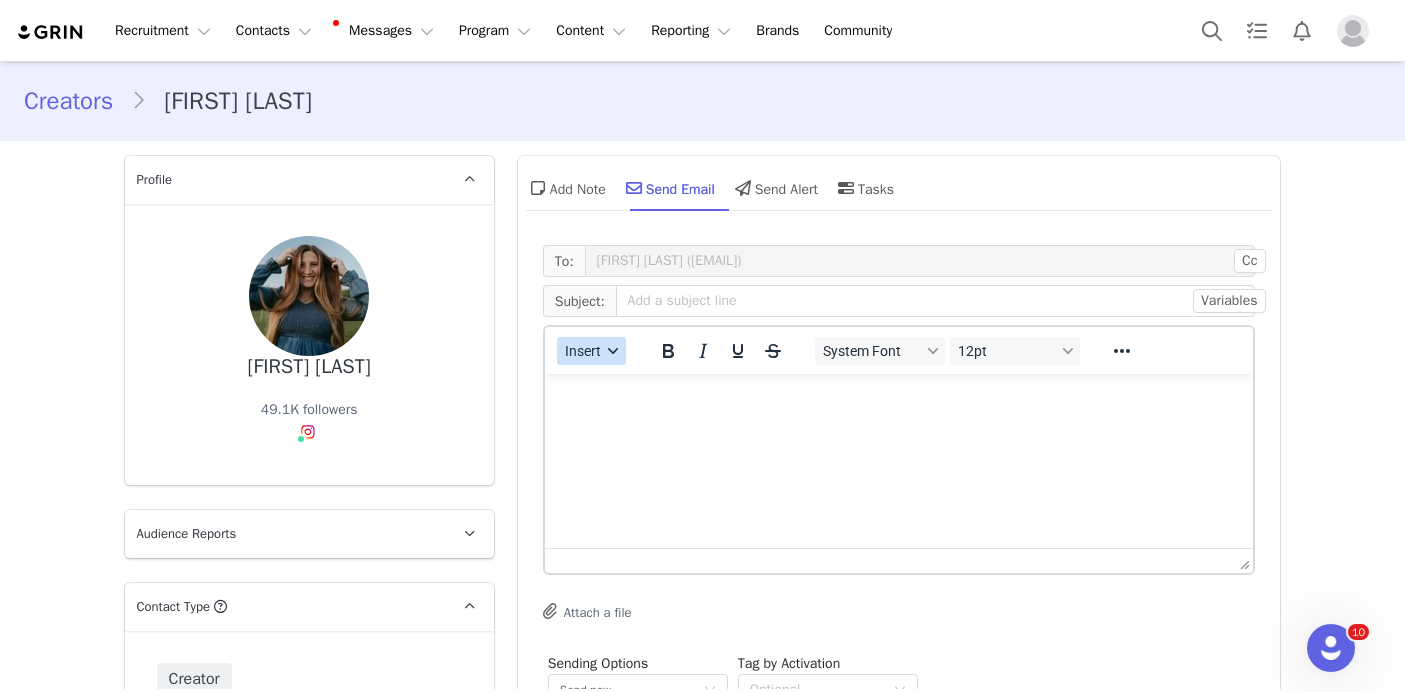 click on "Insert" at bounding box center (591, 351) 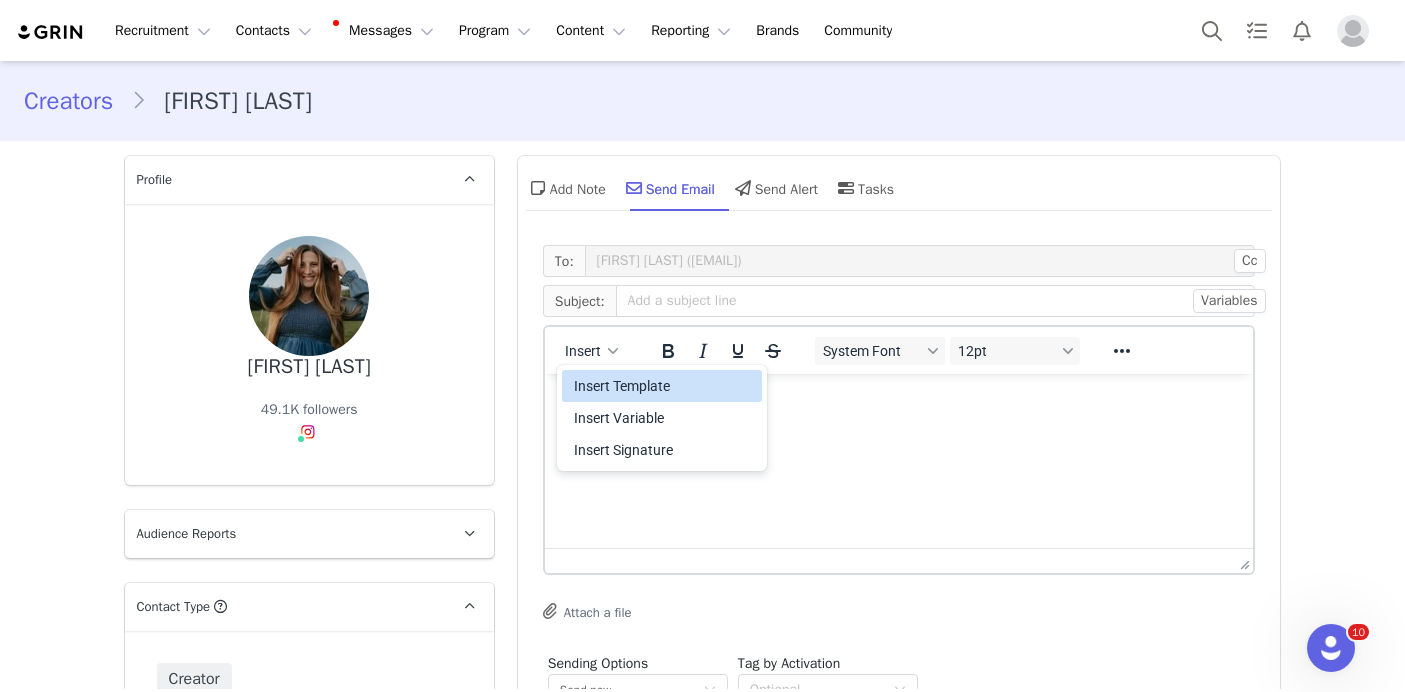 click on "Insert Template" at bounding box center [664, 386] 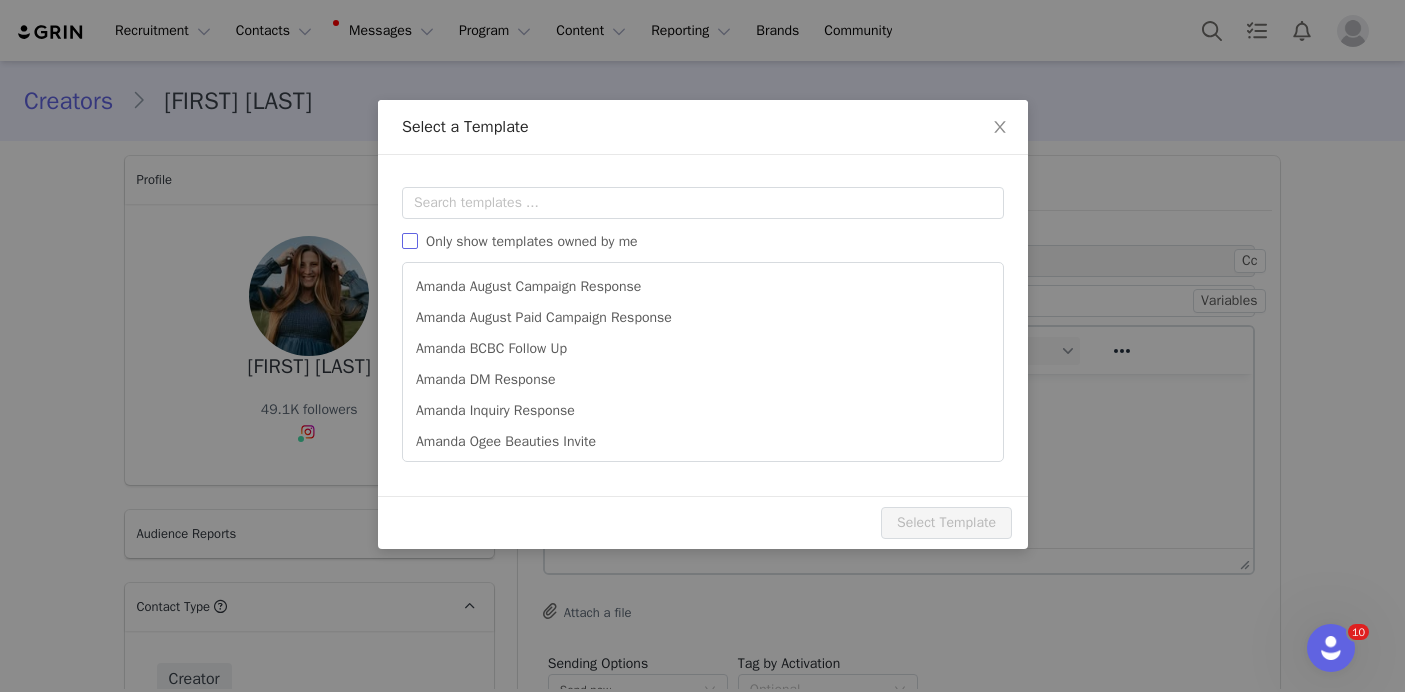scroll, scrollTop: 0, scrollLeft: 0, axis: both 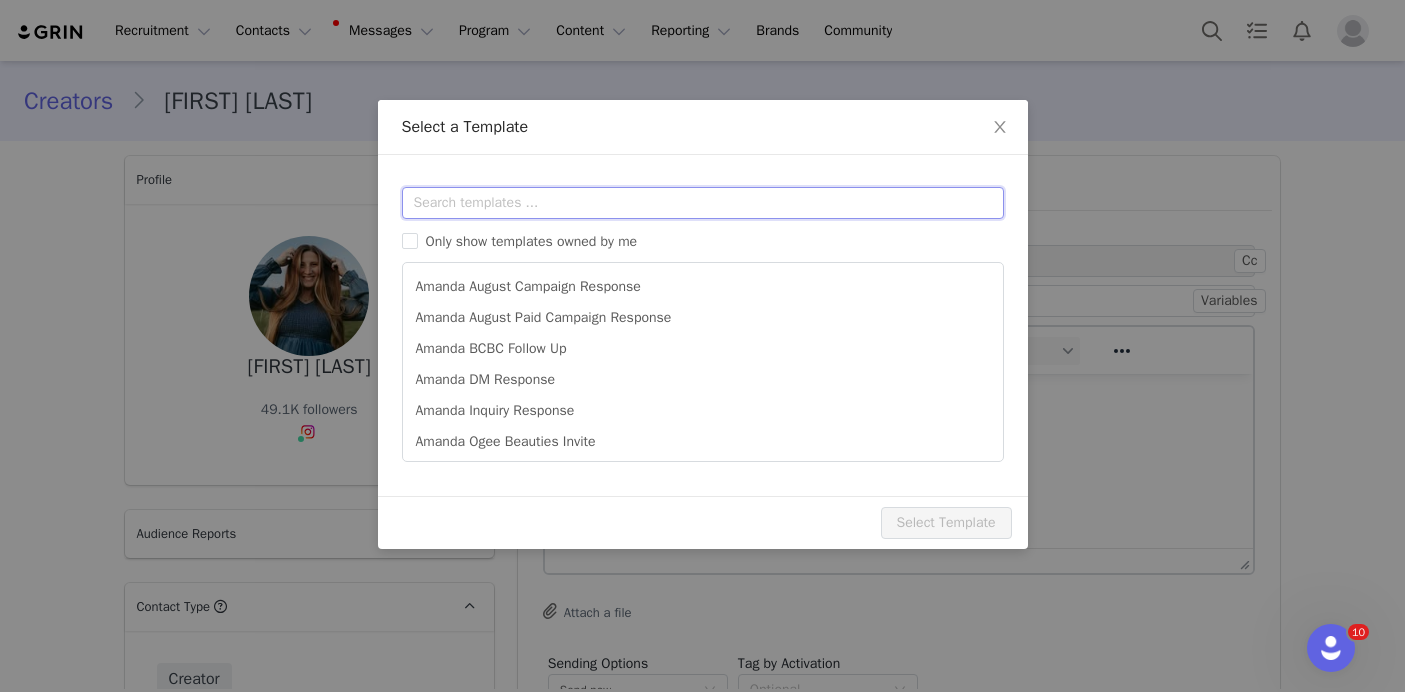 click at bounding box center [703, 203] 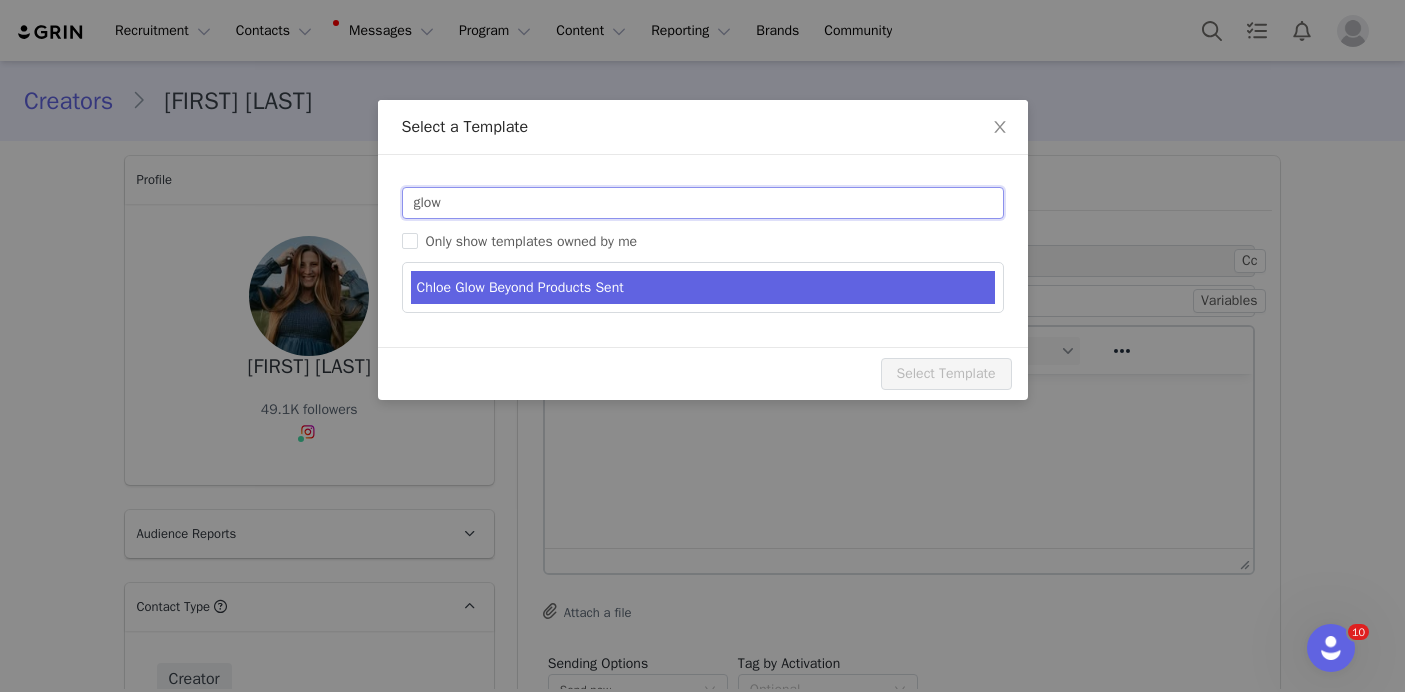 type on "glow" 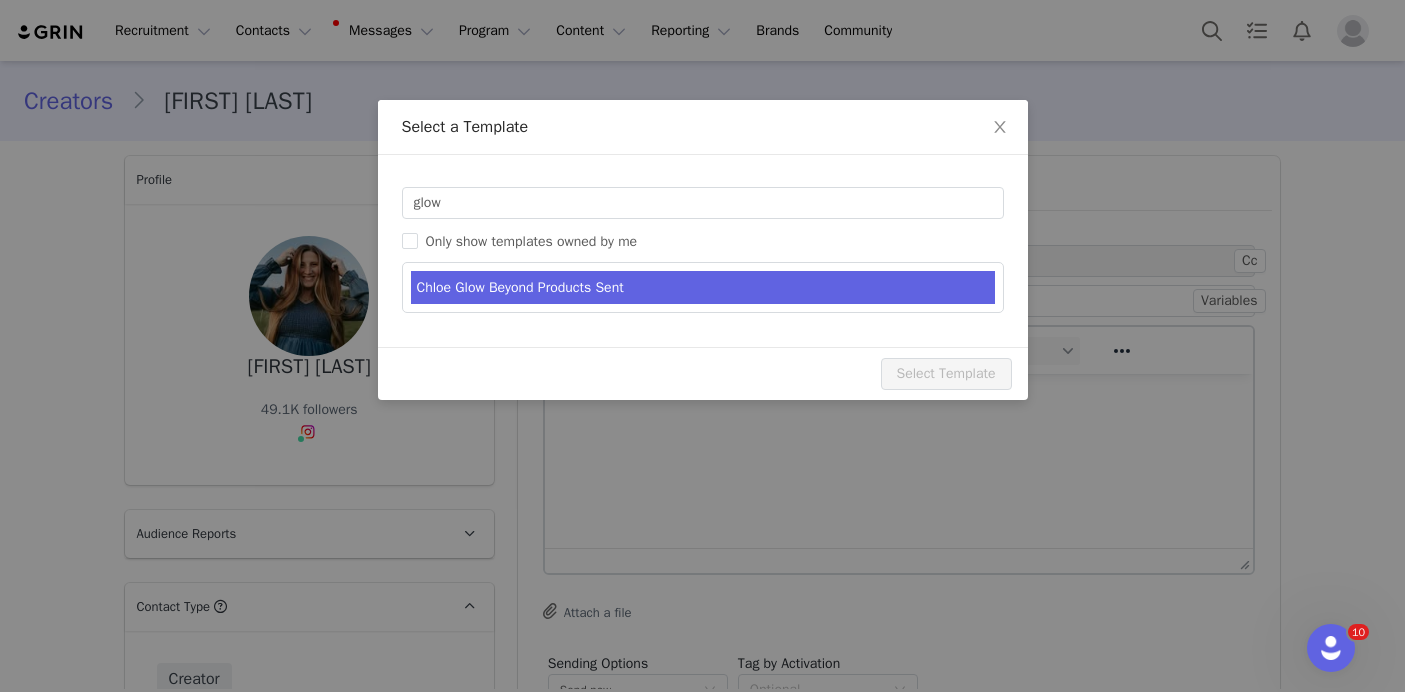 type on "Ogee Glow Beyond Products Sent 💫" 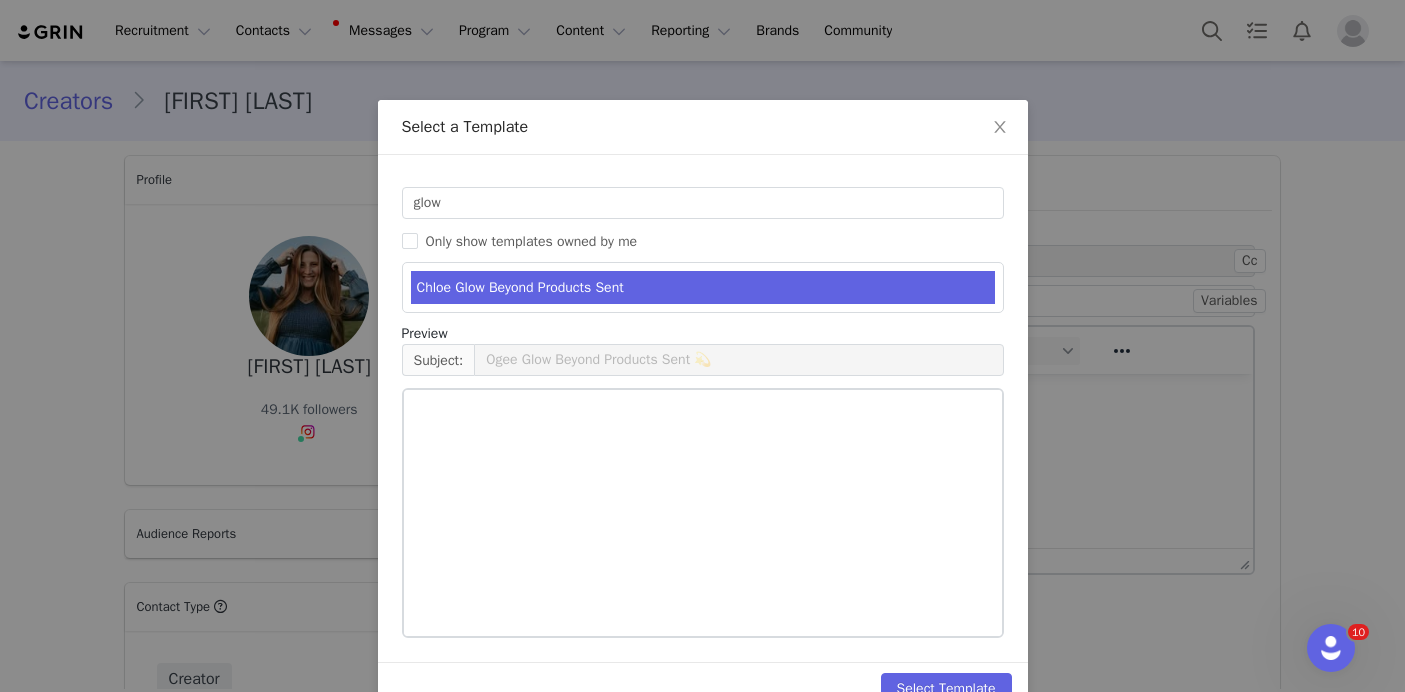 click on "Chloe Glow Beyond Products Sent" at bounding box center [703, 287] 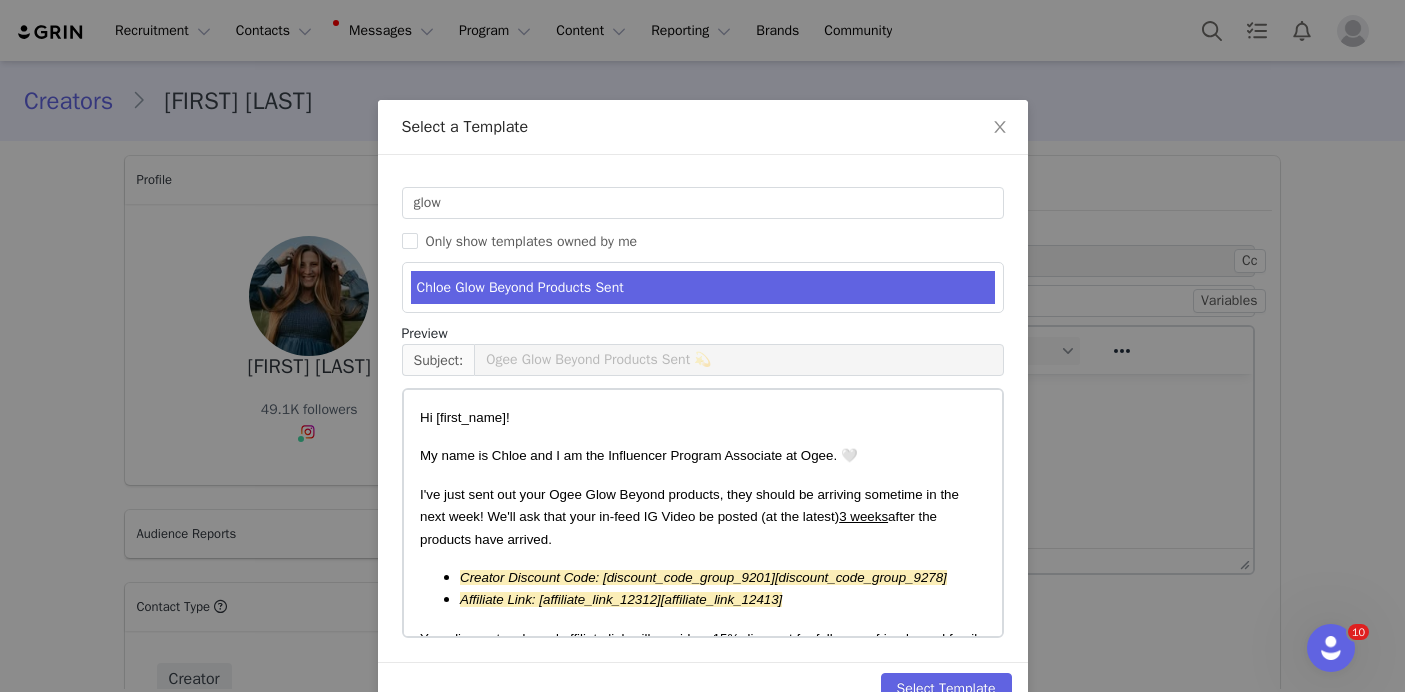 scroll, scrollTop: 47, scrollLeft: 0, axis: vertical 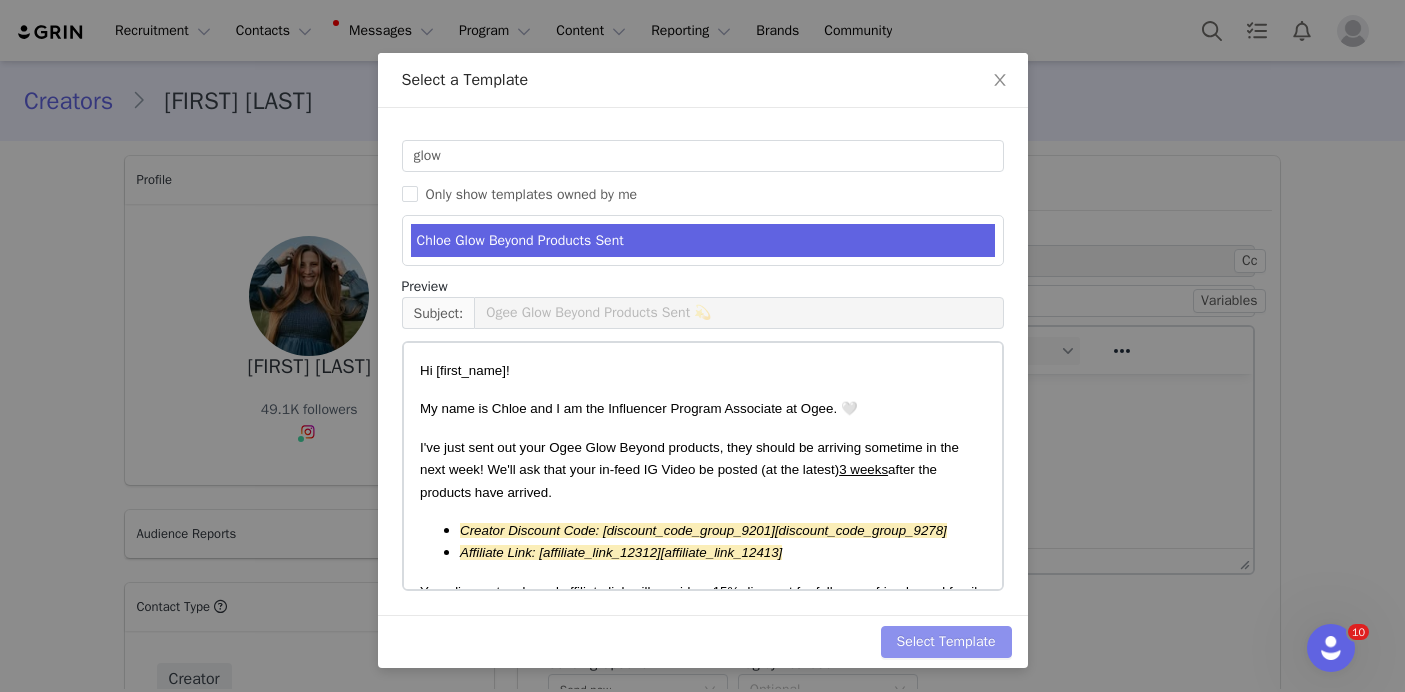 click on "Select Template" at bounding box center [946, 642] 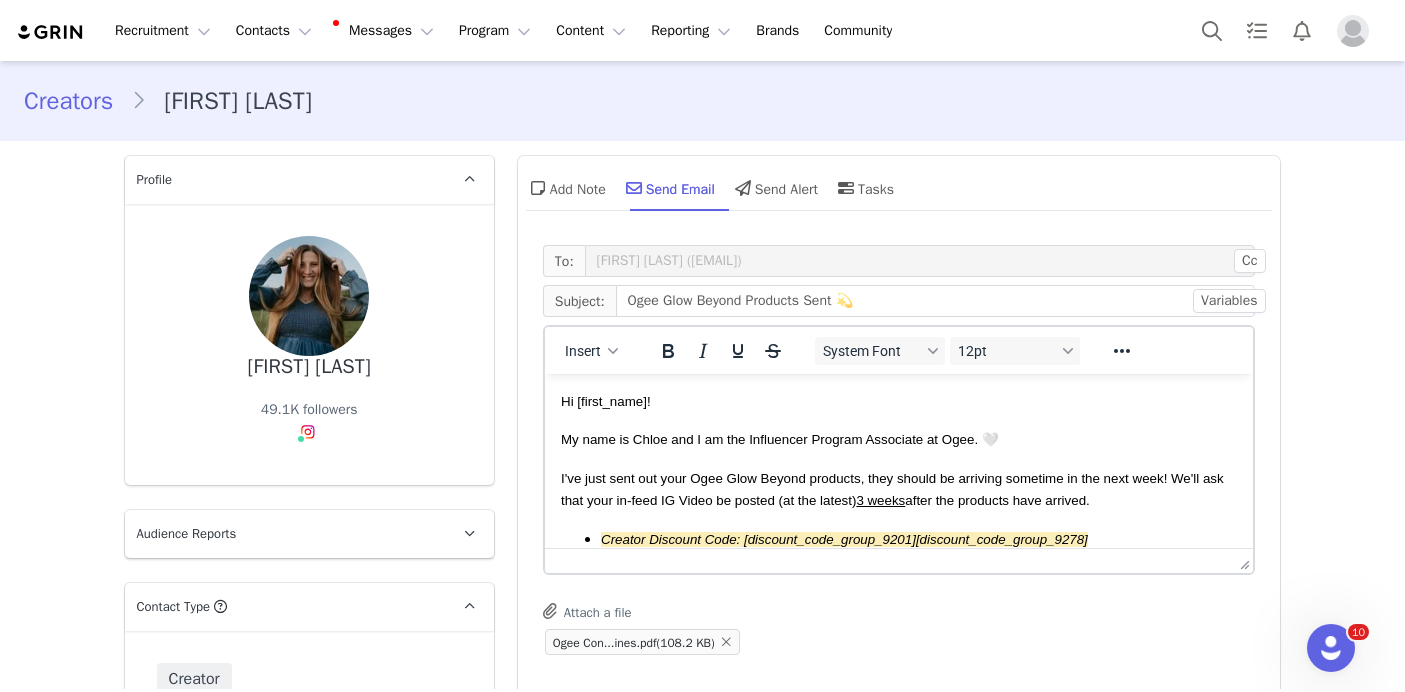 scroll, scrollTop: 0, scrollLeft: 0, axis: both 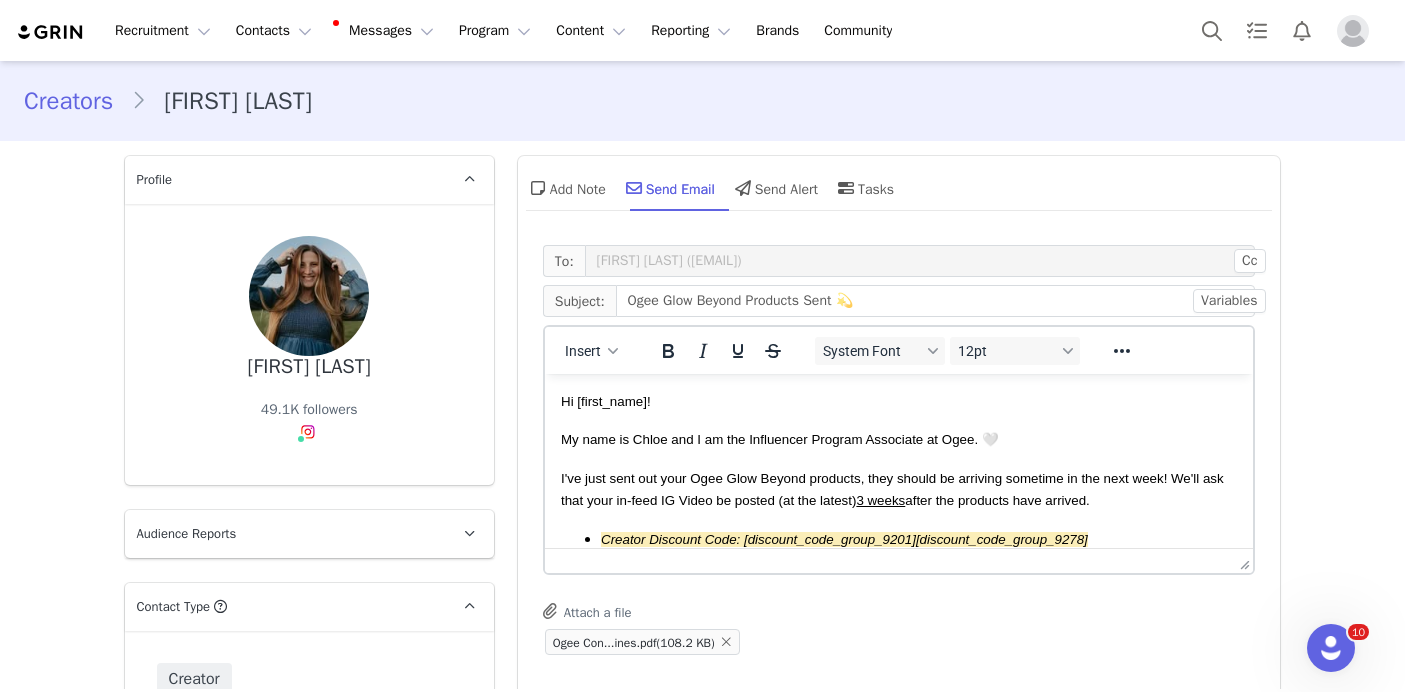 click on "I've just sent out your Ogee Glow Beyond products, they should be arriving sometime in the next week! We'll ask that your in-feed IG Video be posted (at the latest)  3 weeks  after the products have arrived." at bounding box center (891, 489) 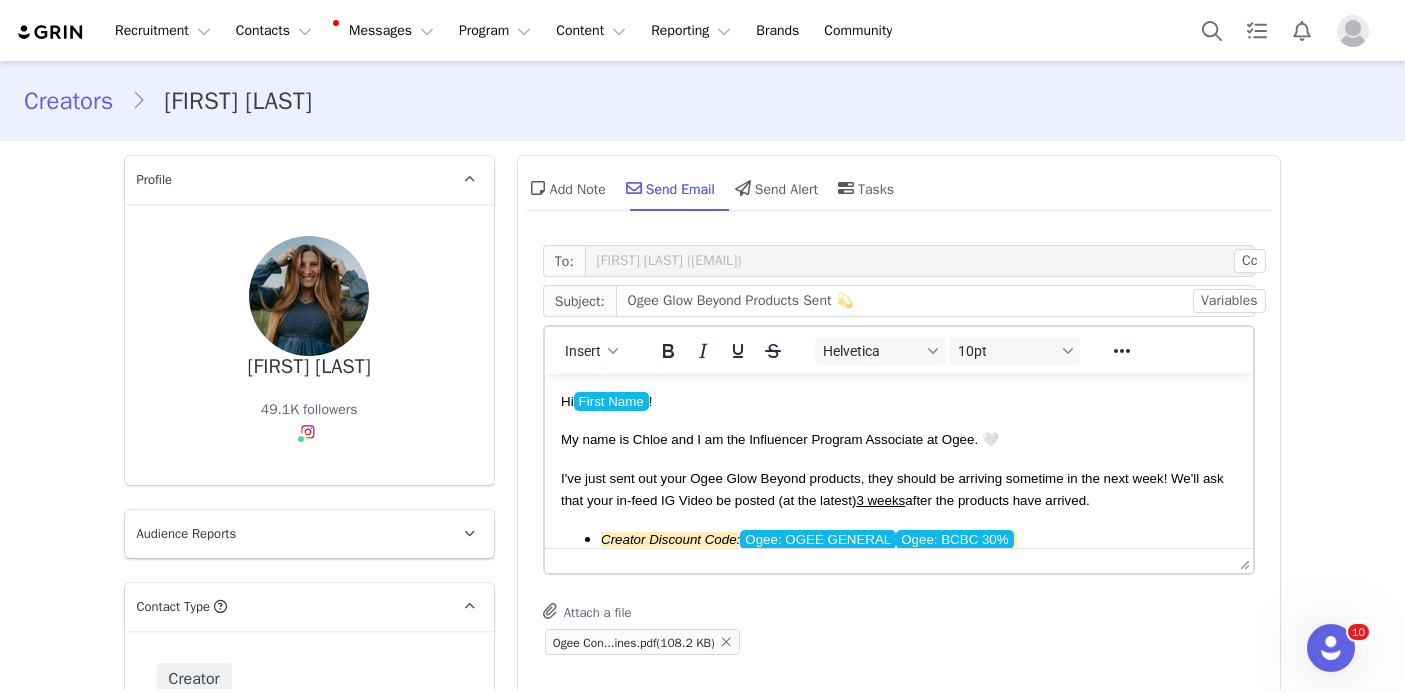 click on "I've just sent out your Ogee Glow Beyond products, they should be arriving sometime in the next week! We'll ask that your in-feed IG Video be posted (at the latest)  3 weeks  after the products have arrived." at bounding box center (891, 489) 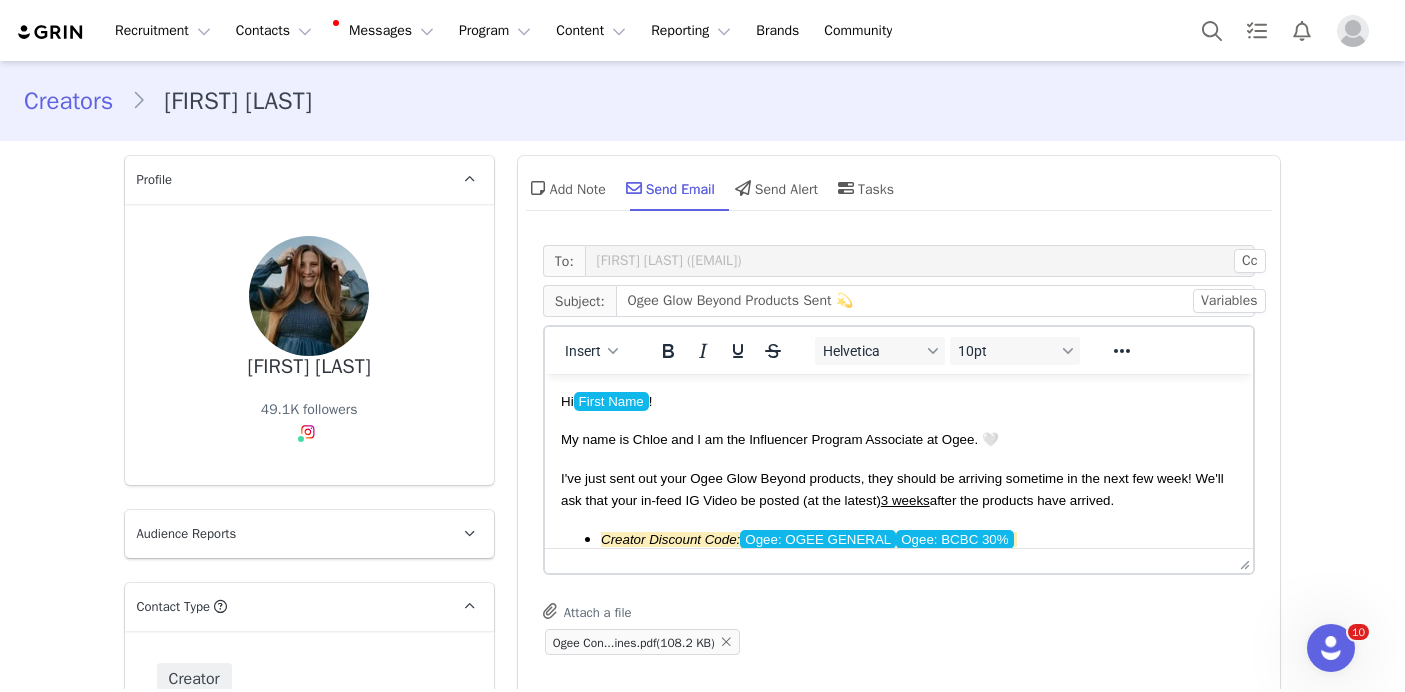click on "I've just sent out your Ogee Glow Beyond products, they should be arriving sometime in the next few week! We'll ask that your in-feed IG Video be posted (at the latest)  3 weeks  after the products have arrived." at bounding box center (891, 489) 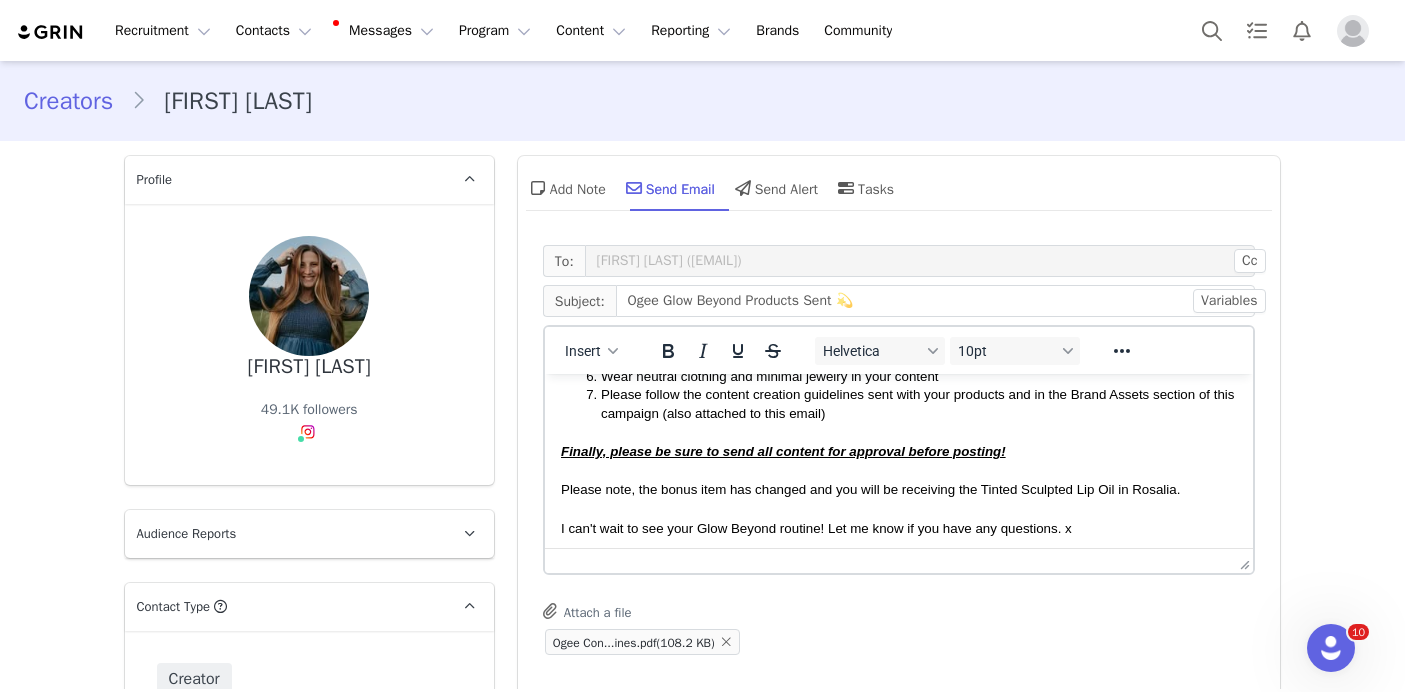 scroll, scrollTop: 412, scrollLeft: 0, axis: vertical 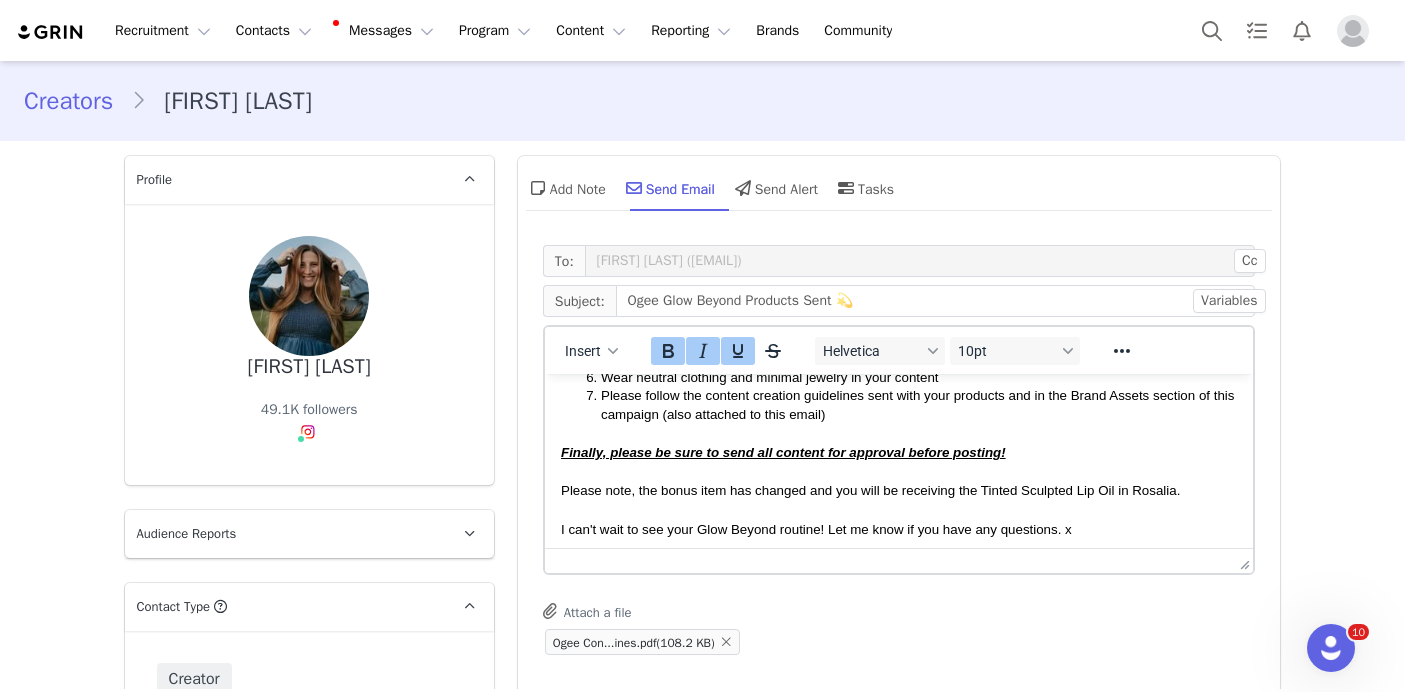 drag, startPoint x: 1192, startPoint y: 494, endPoint x: 545, endPoint y: 458, distance: 648.0008 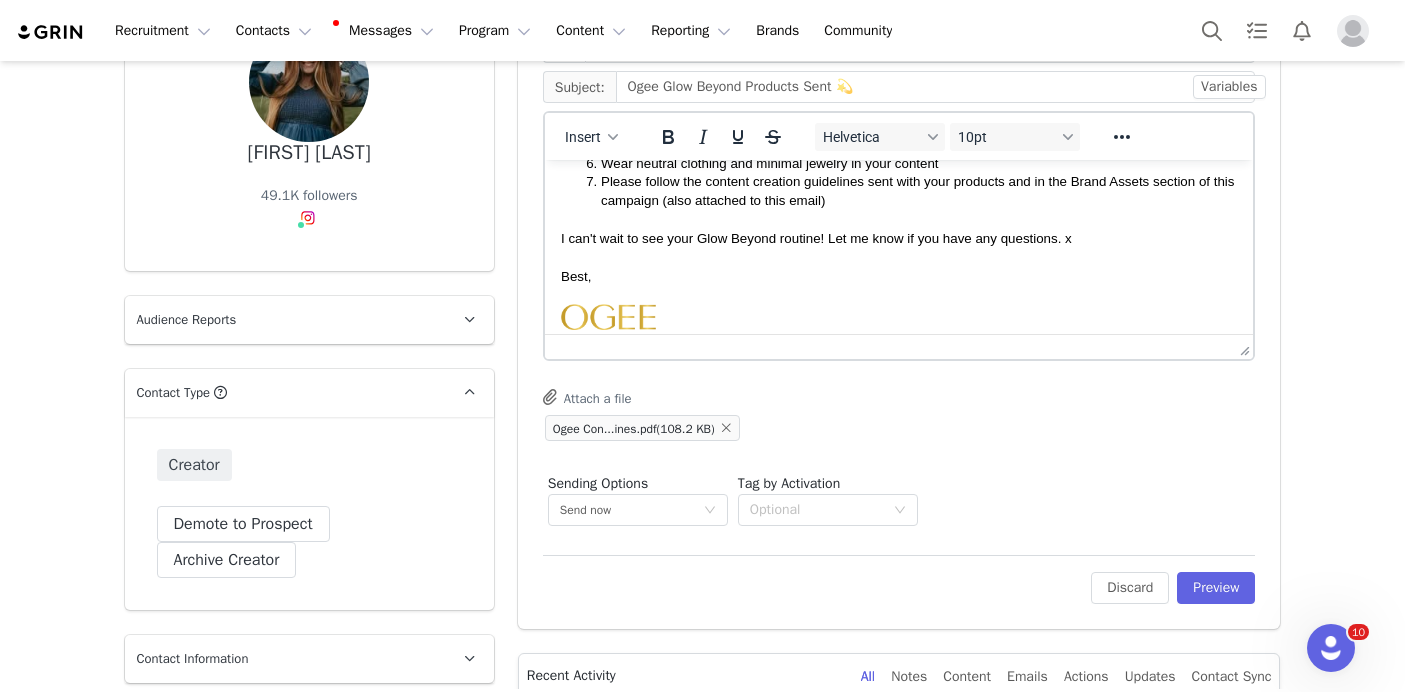scroll, scrollTop: 212, scrollLeft: 0, axis: vertical 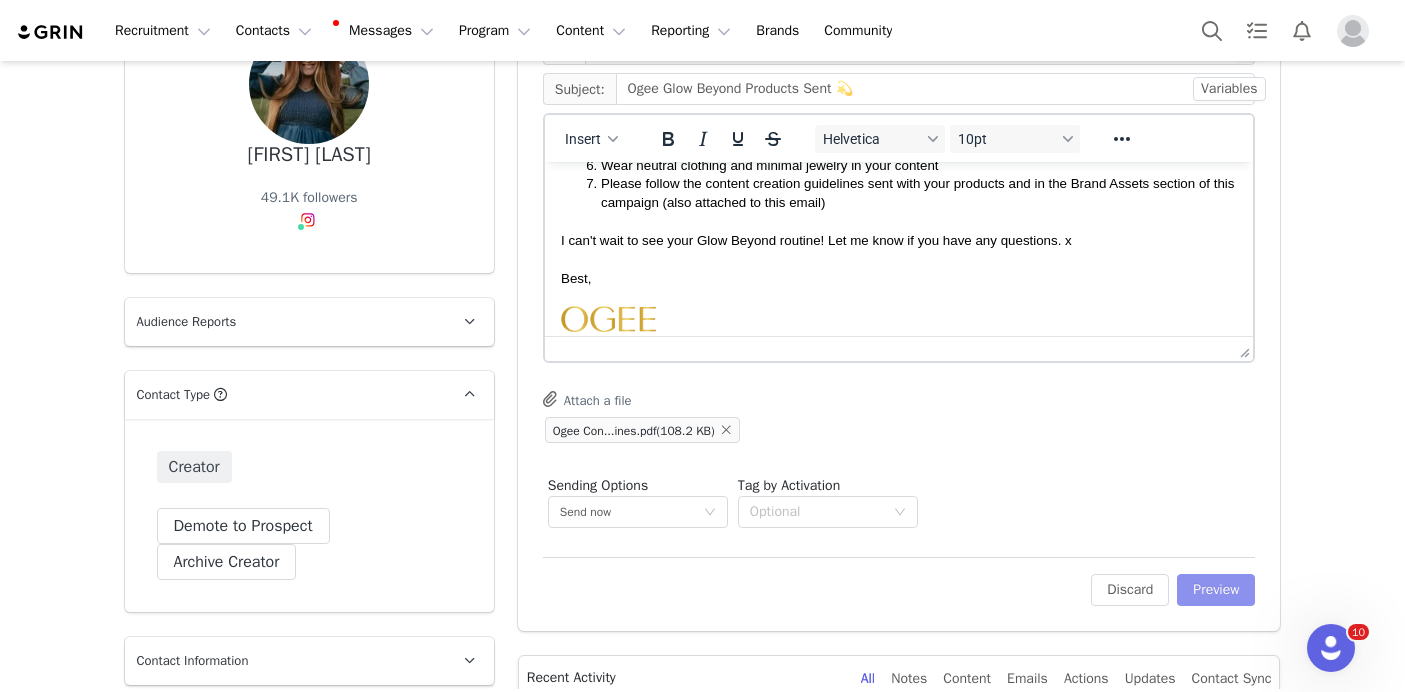 click on "Preview" at bounding box center (1216, 590) 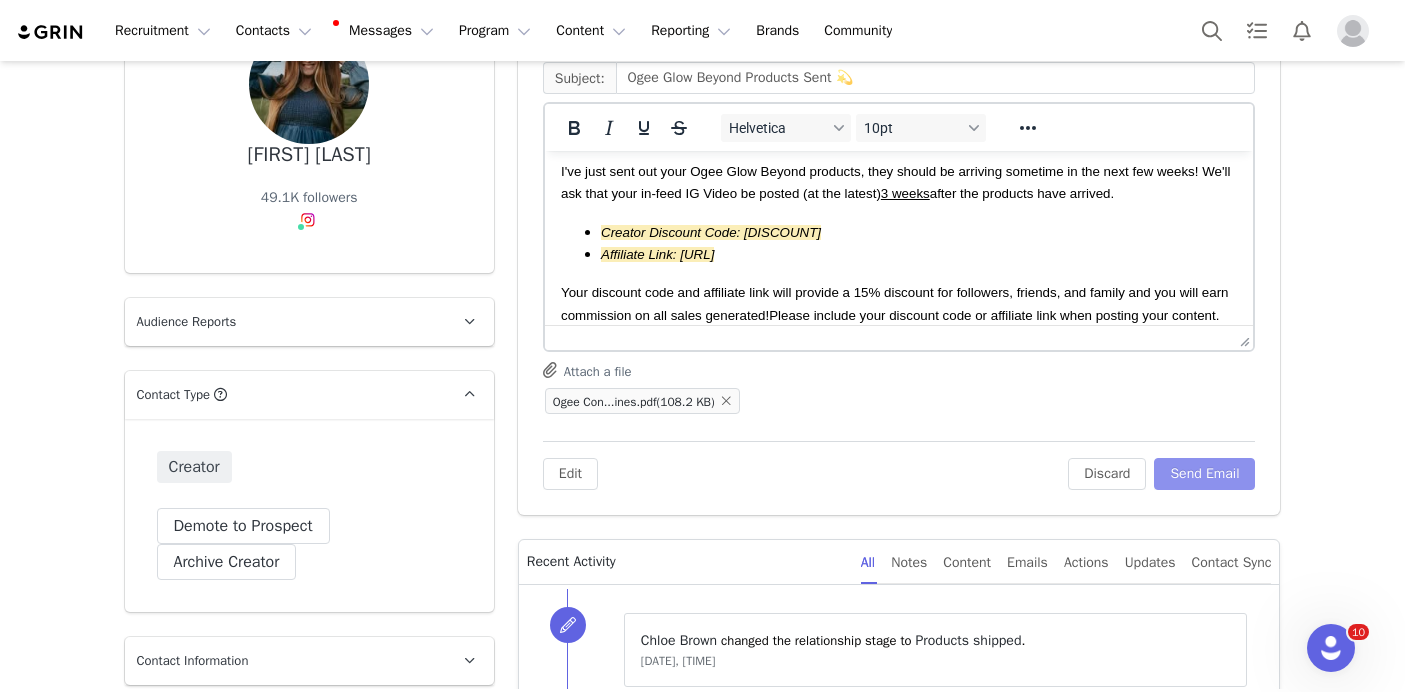 scroll, scrollTop: 150, scrollLeft: 0, axis: vertical 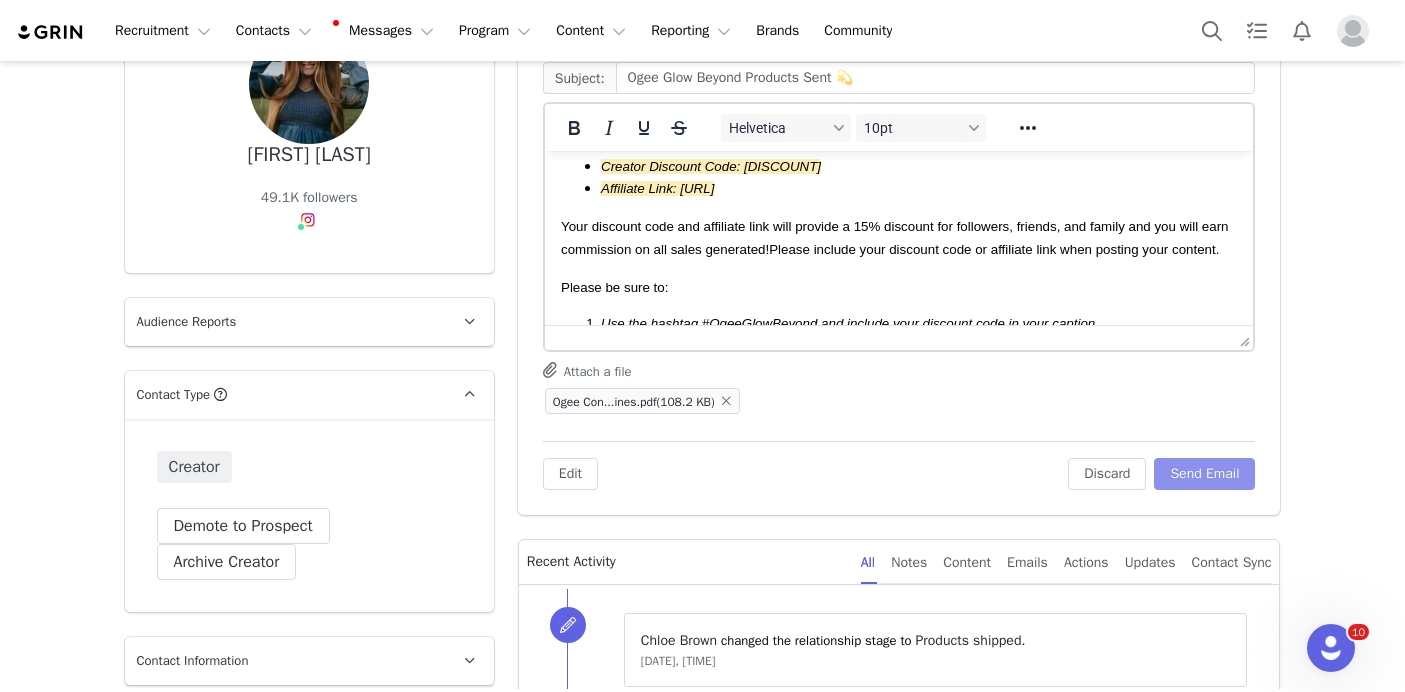click on "Send Email" at bounding box center (1204, 474) 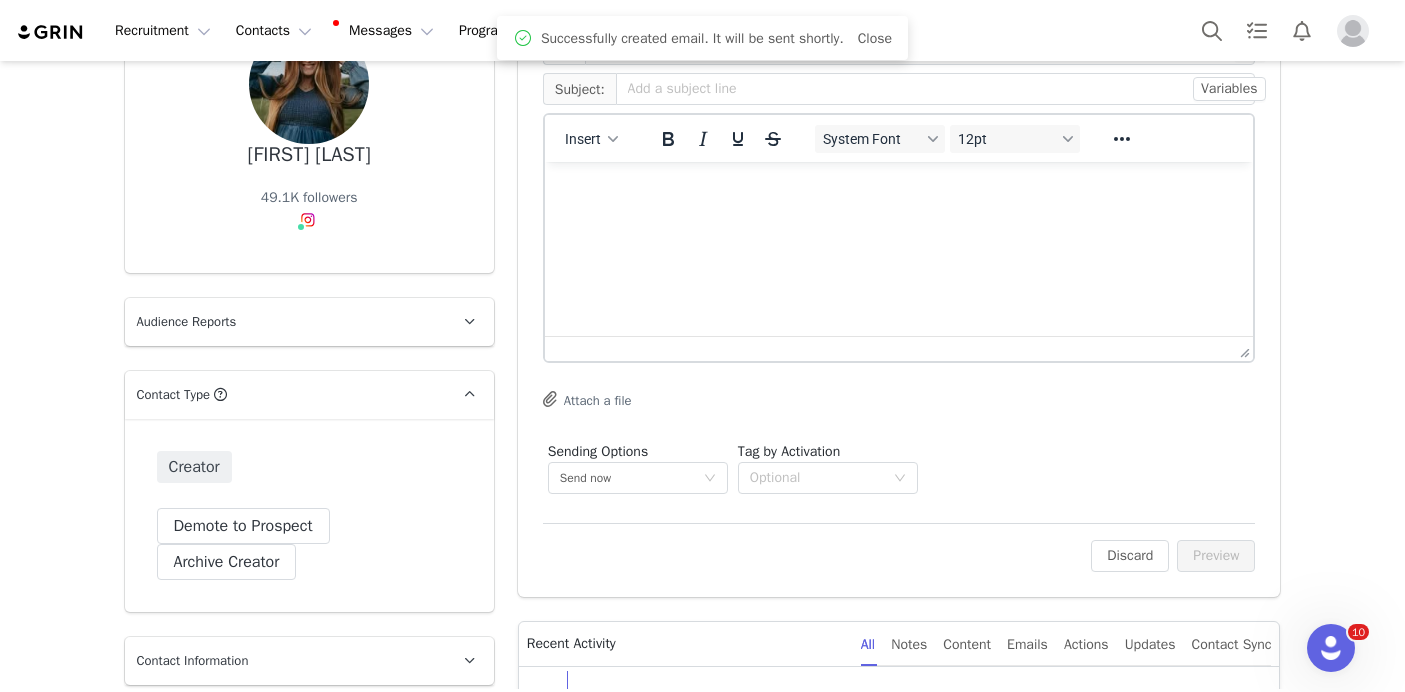 scroll, scrollTop: 0, scrollLeft: 0, axis: both 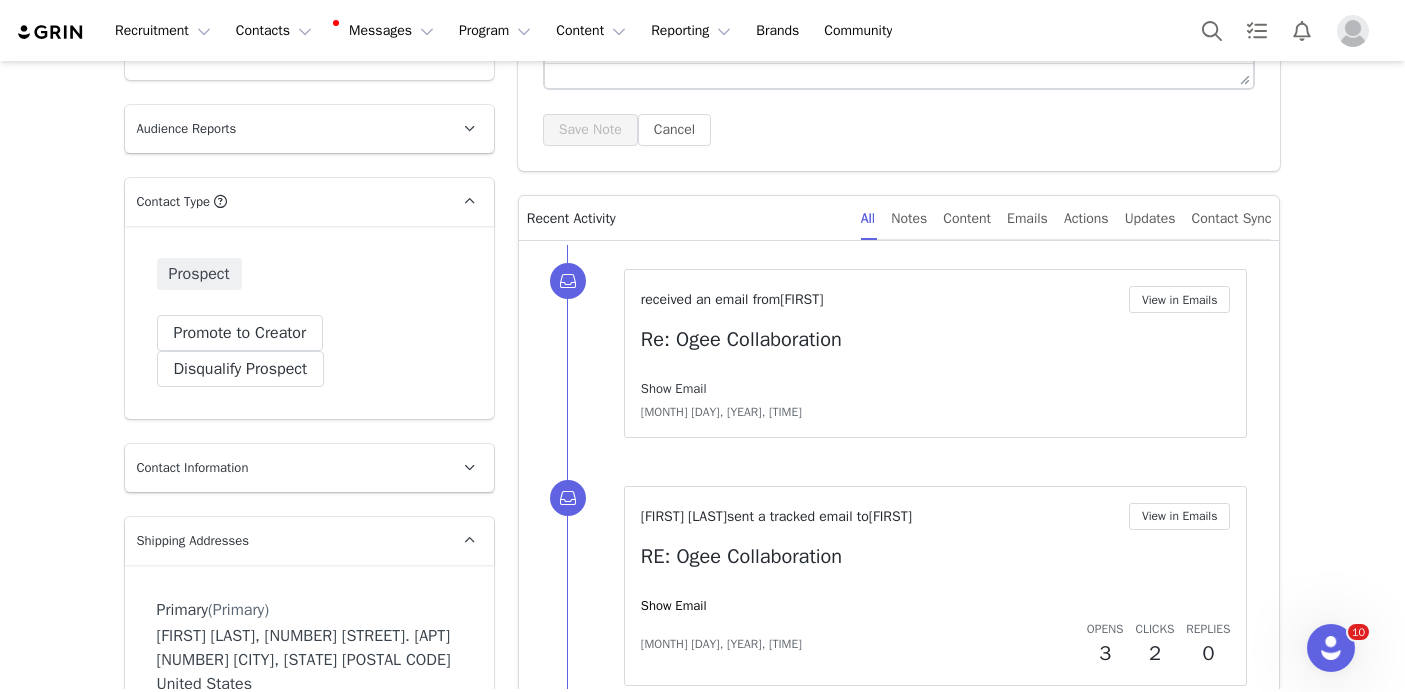 click on "Show Email" at bounding box center [674, 388] 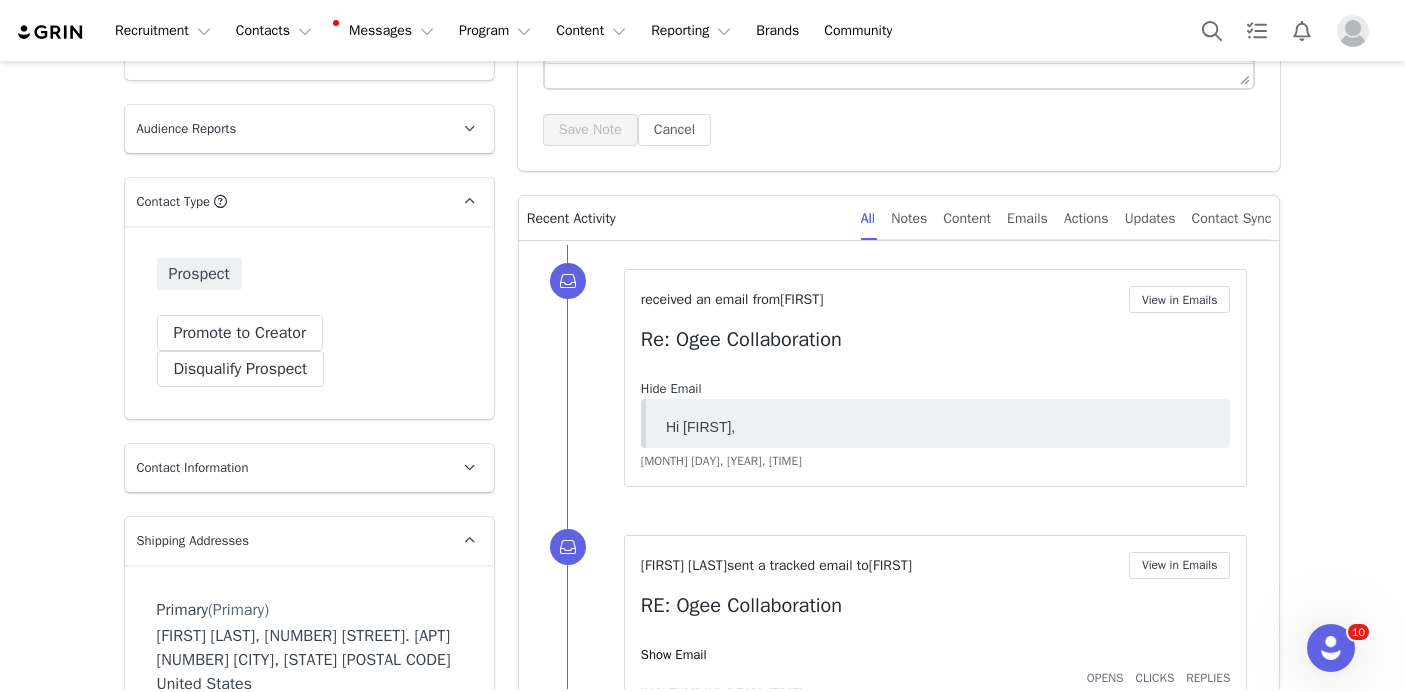 scroll, scrollTop: 0, scrollLeft: 0, axis: both 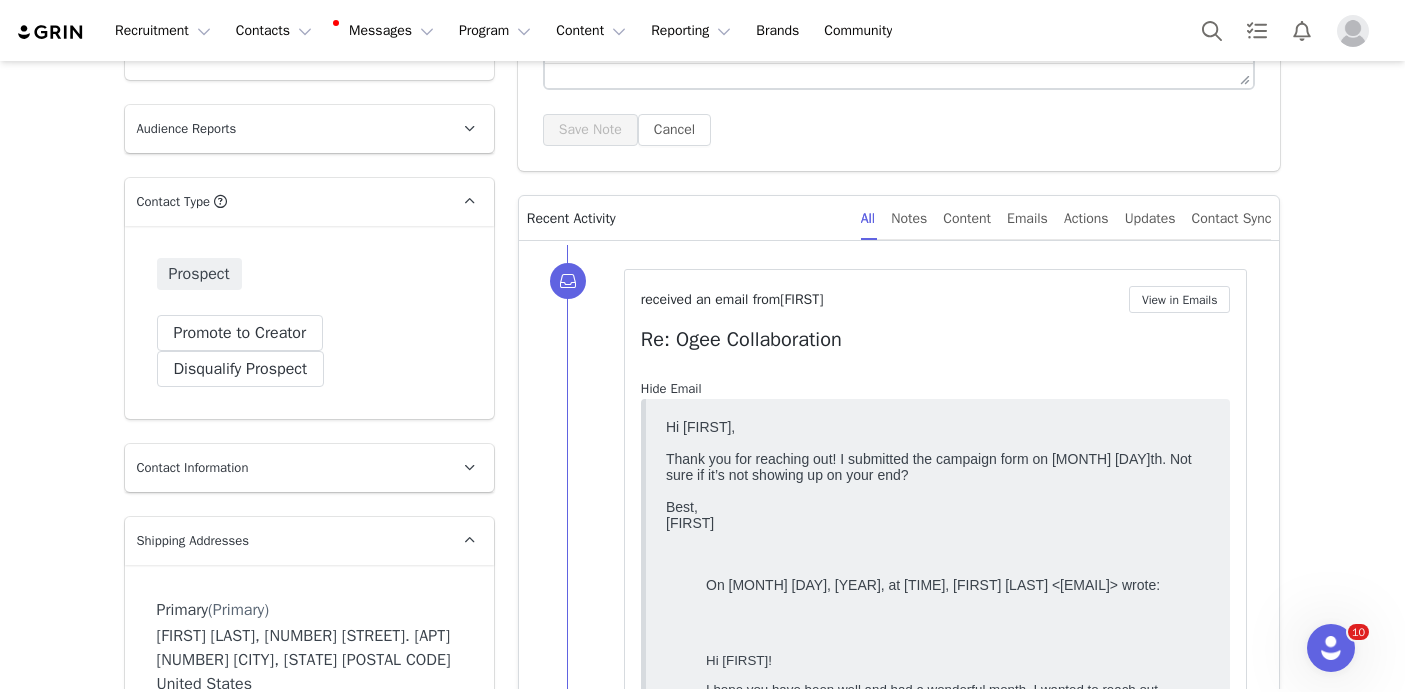 click on "Hide Email" at bounding box center (671, 388) 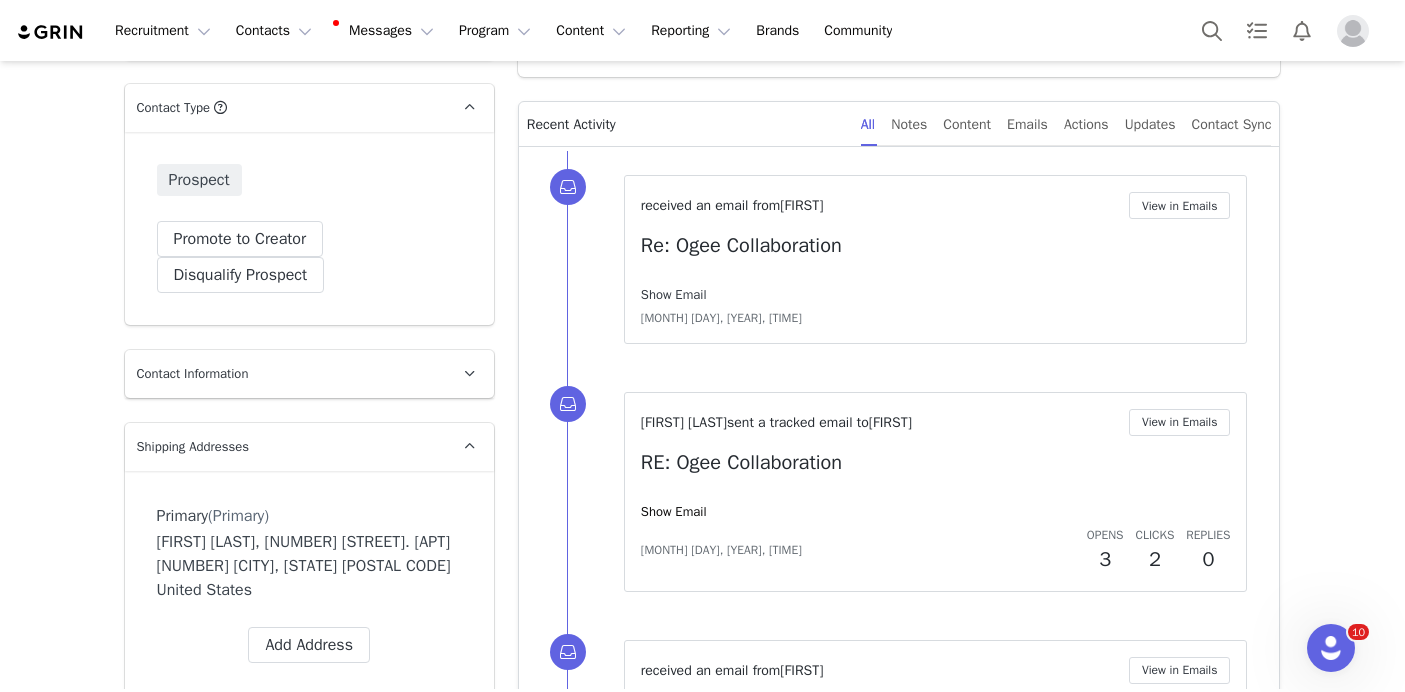 scroll, scrollTop: 503, scrollLeft: 0, axis: vertical 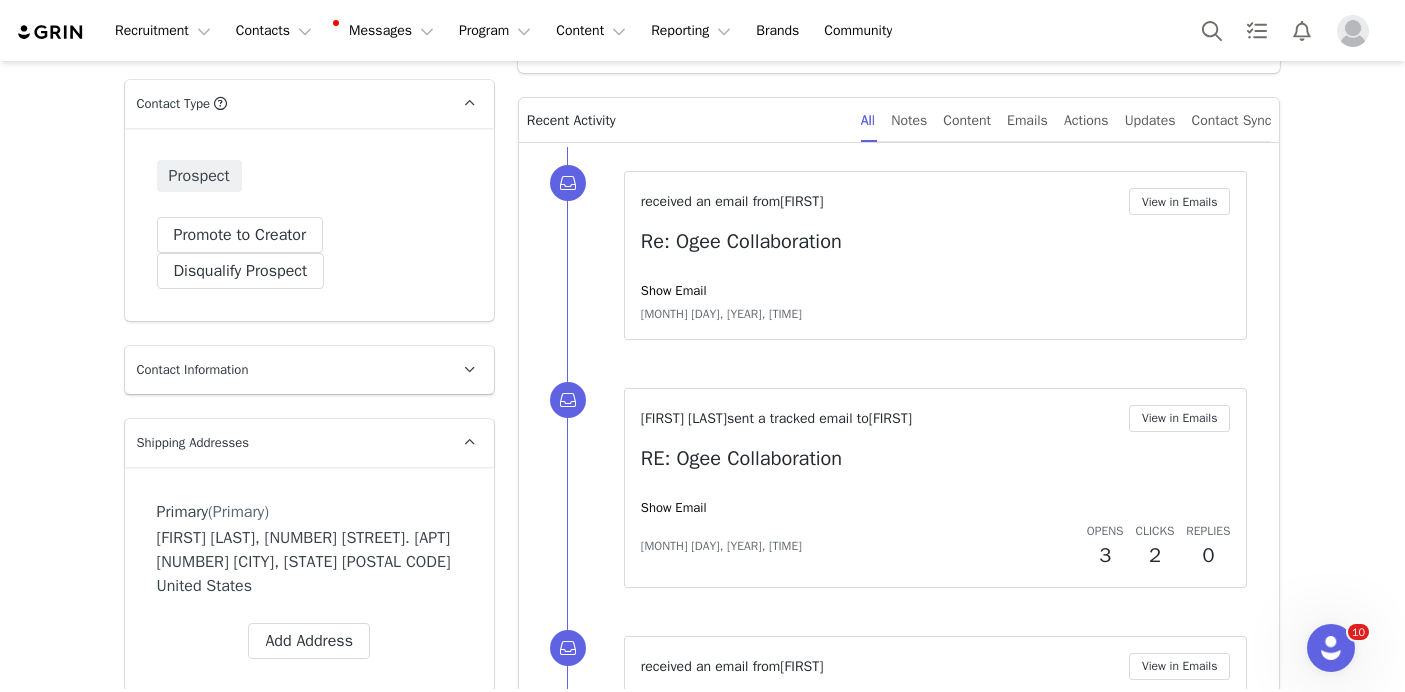 click on "[FIRST] [LAST], [NUMBER] [STREET]. Apt [NUMBER] [CITY], [STATE] [POSTAL_CODE] [COUNTRY]" at bounding box center (309, 562) 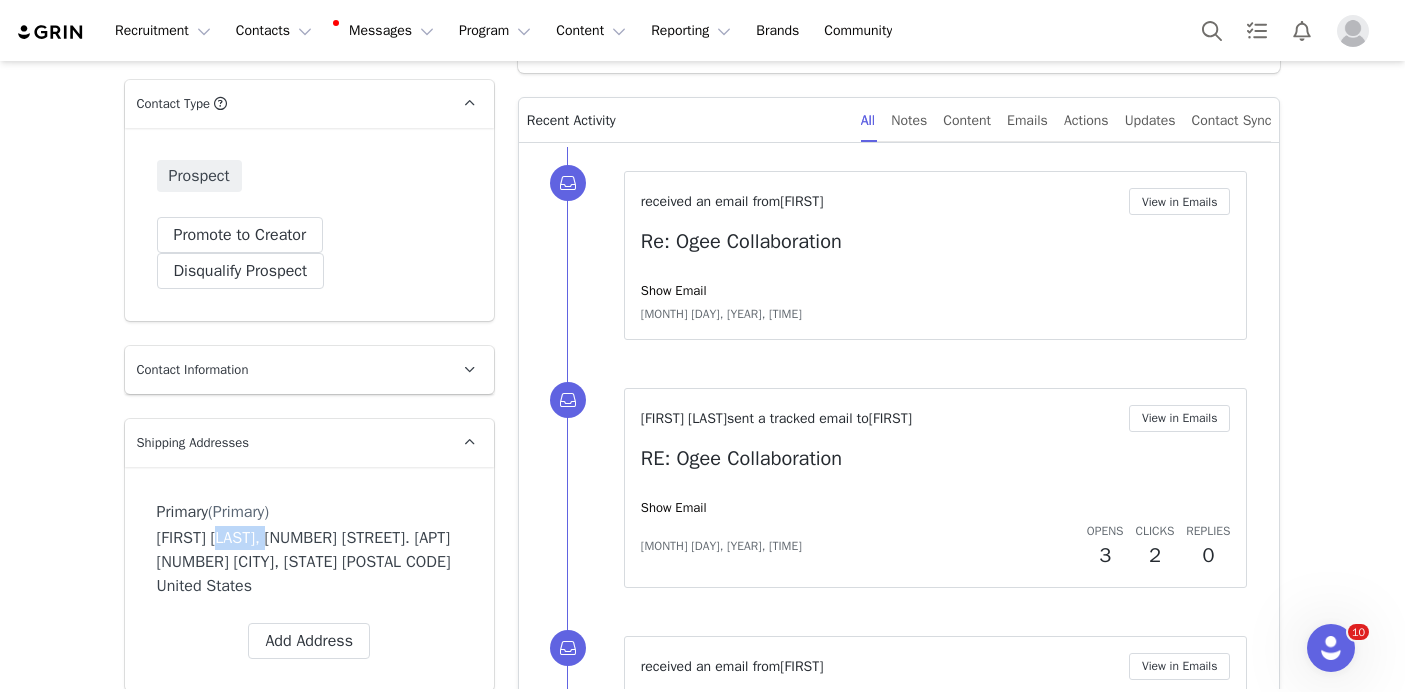 click on "[FIRST] [LAST], [NUMBER] [STREET]. Apt [NUMBER] [CITY], [STATE] [POSTAL_CODE] [COUNTRY]" at bounding box center [309, 562] 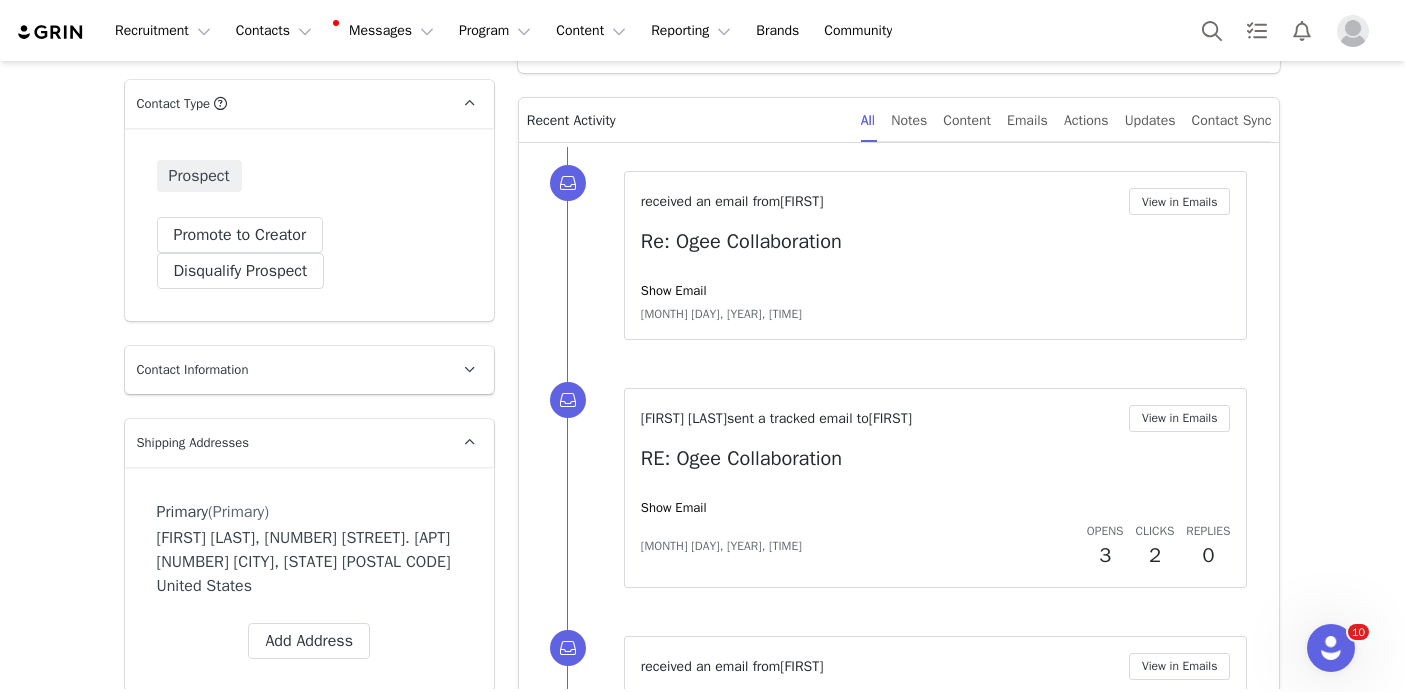 click on "Contact Information" at bounding box center (285, 370) 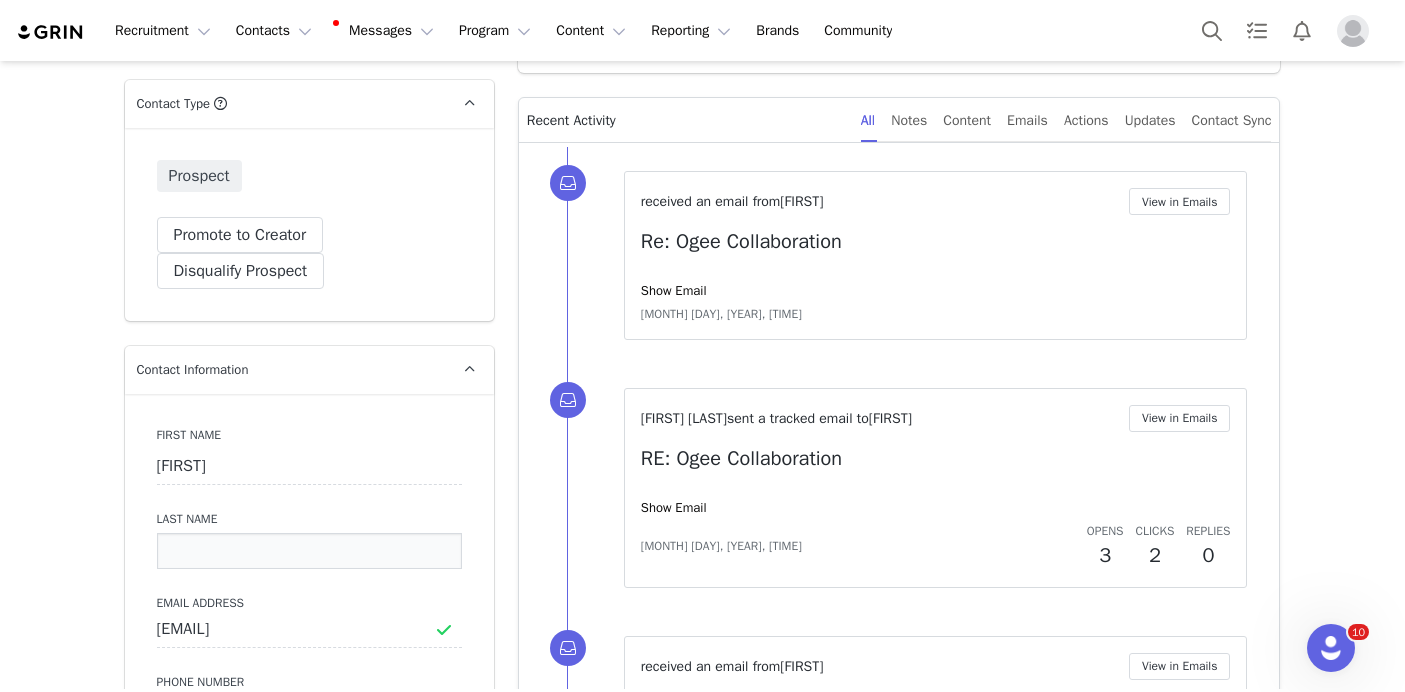 click at bounding box center (309, 551) 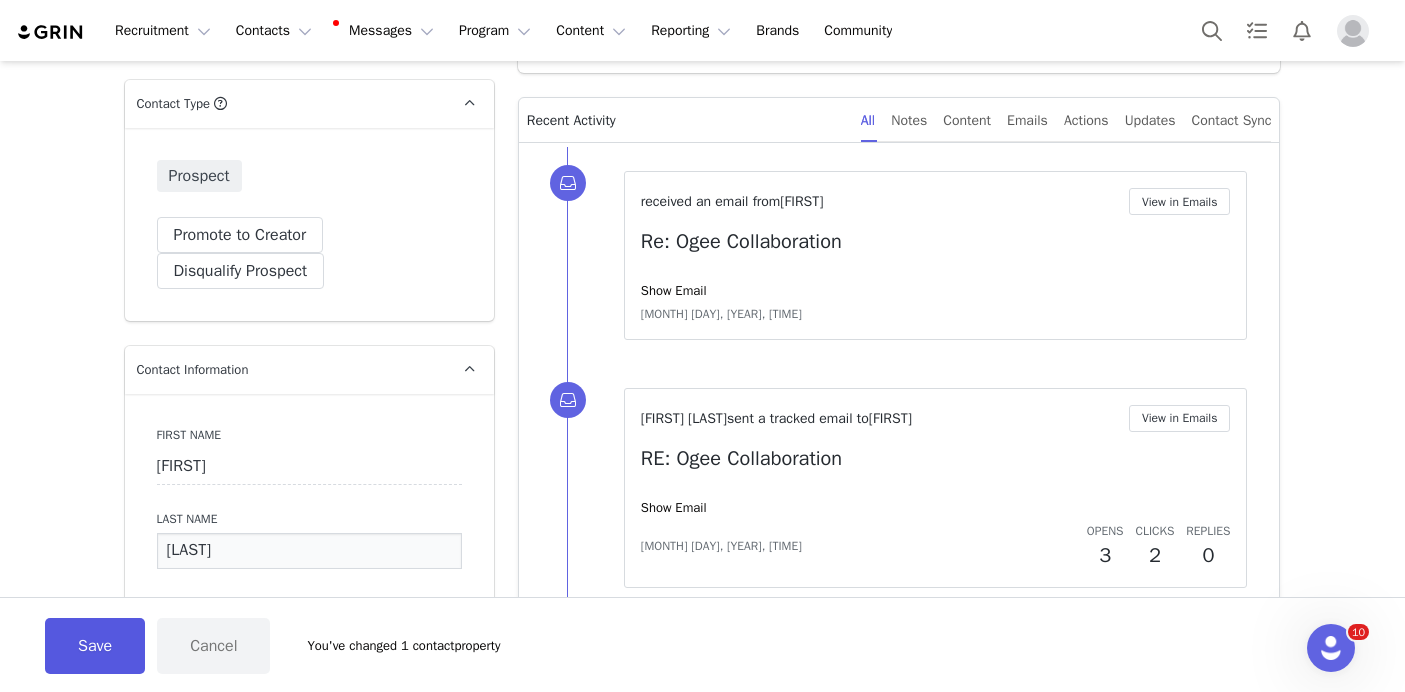 type on "[LAST]" 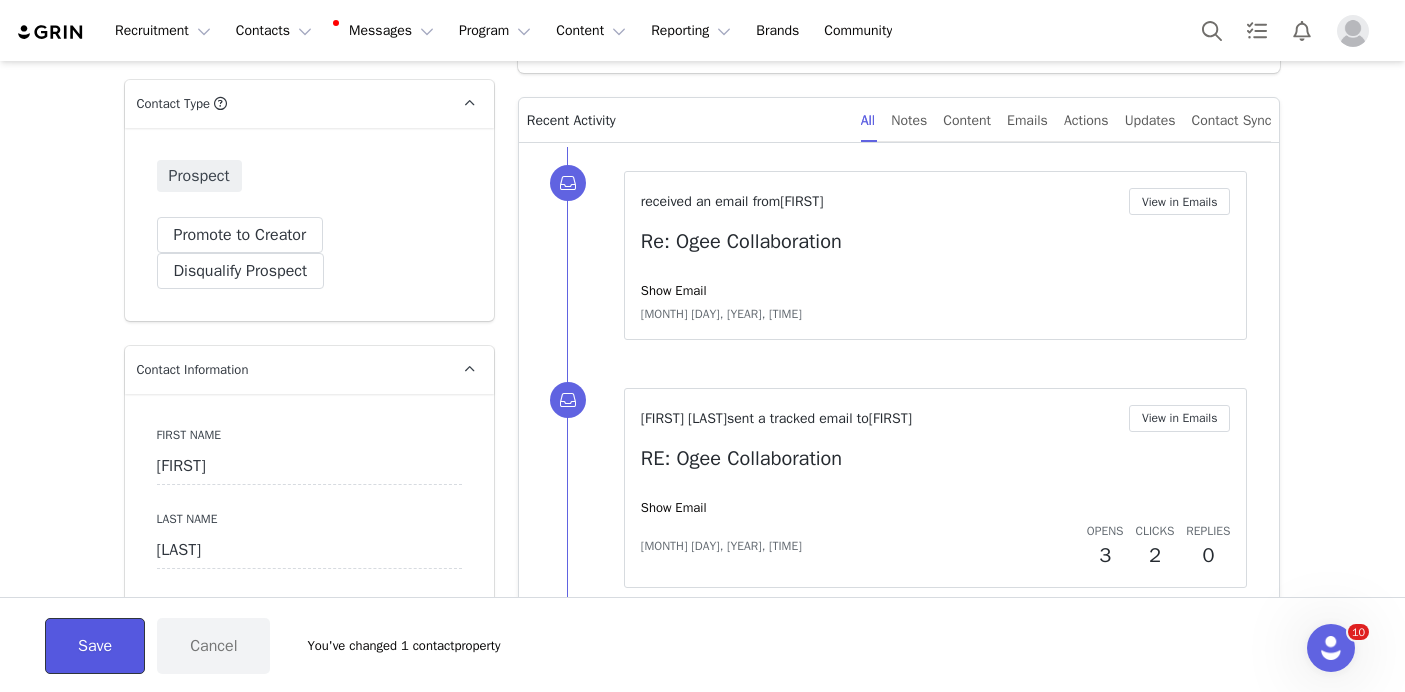 click on "Save" at bounding box center (95, 646) 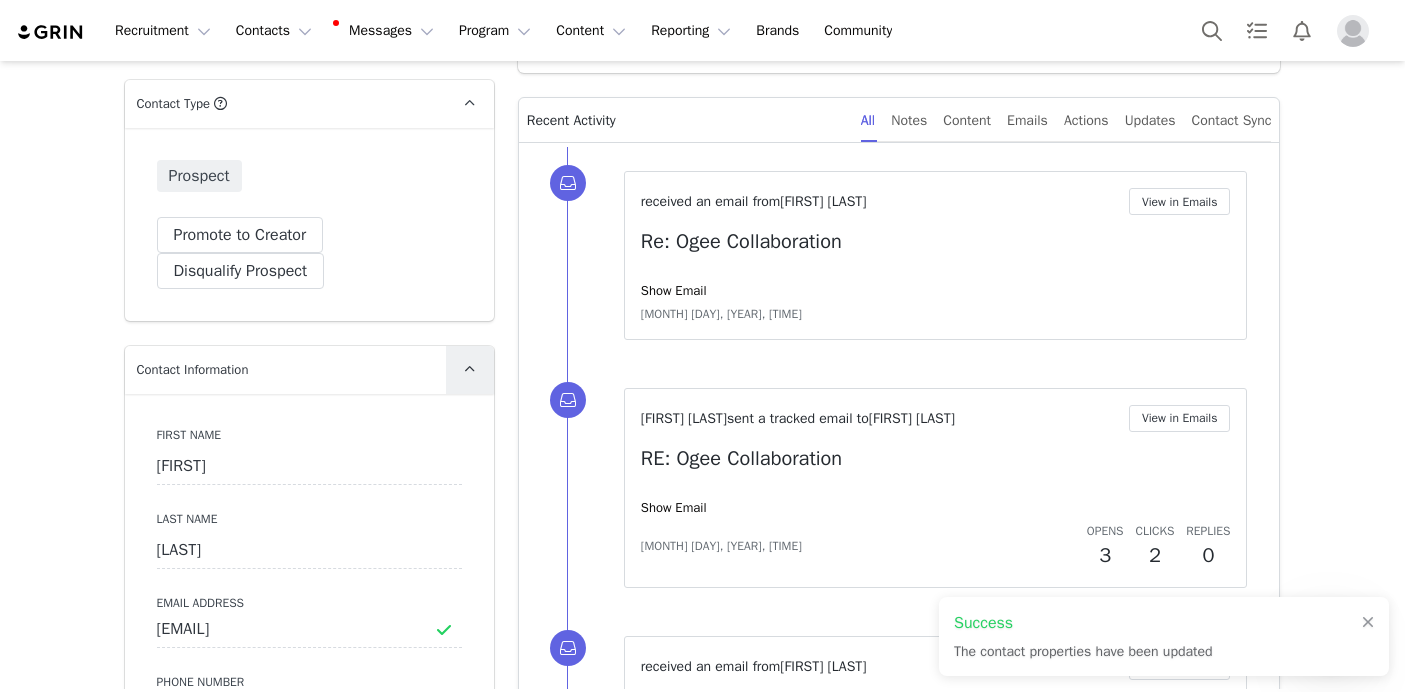 click at bounding box center [470, 370] 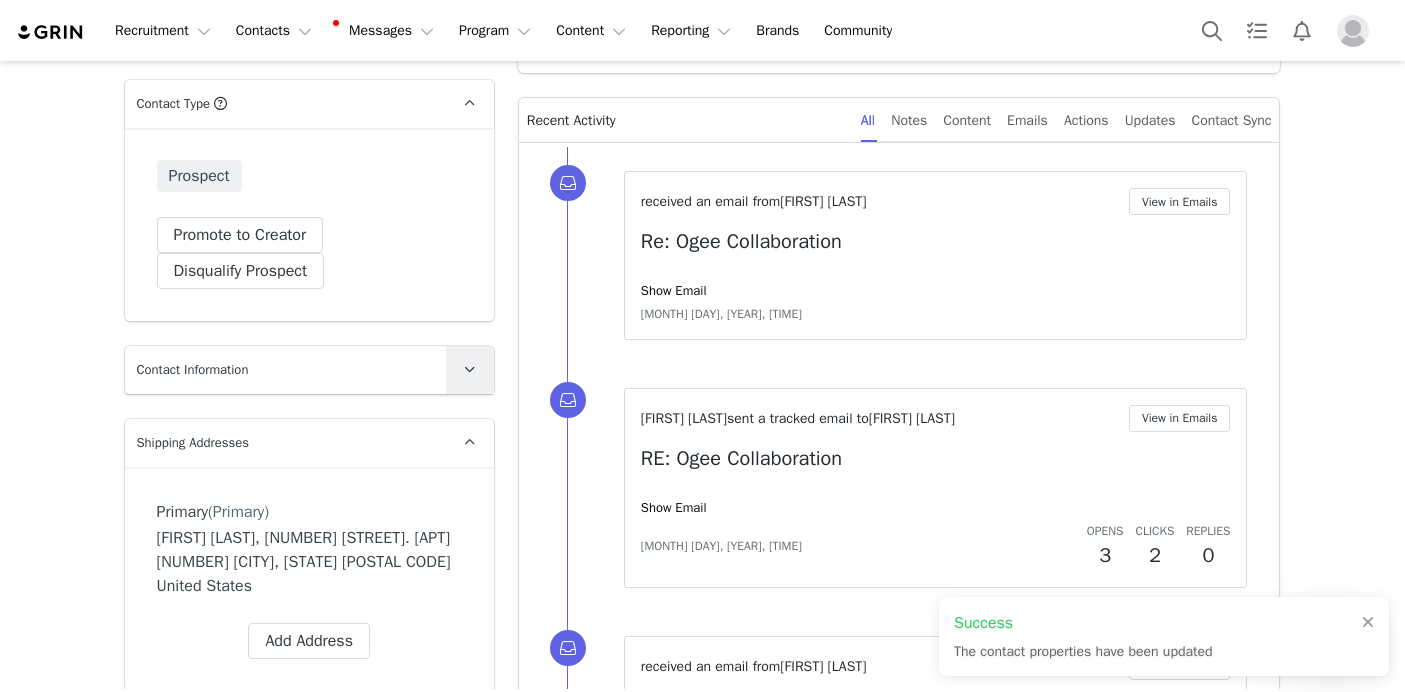 scroll, scrollTop: 65, scrollLeft: 0, axis: vertical 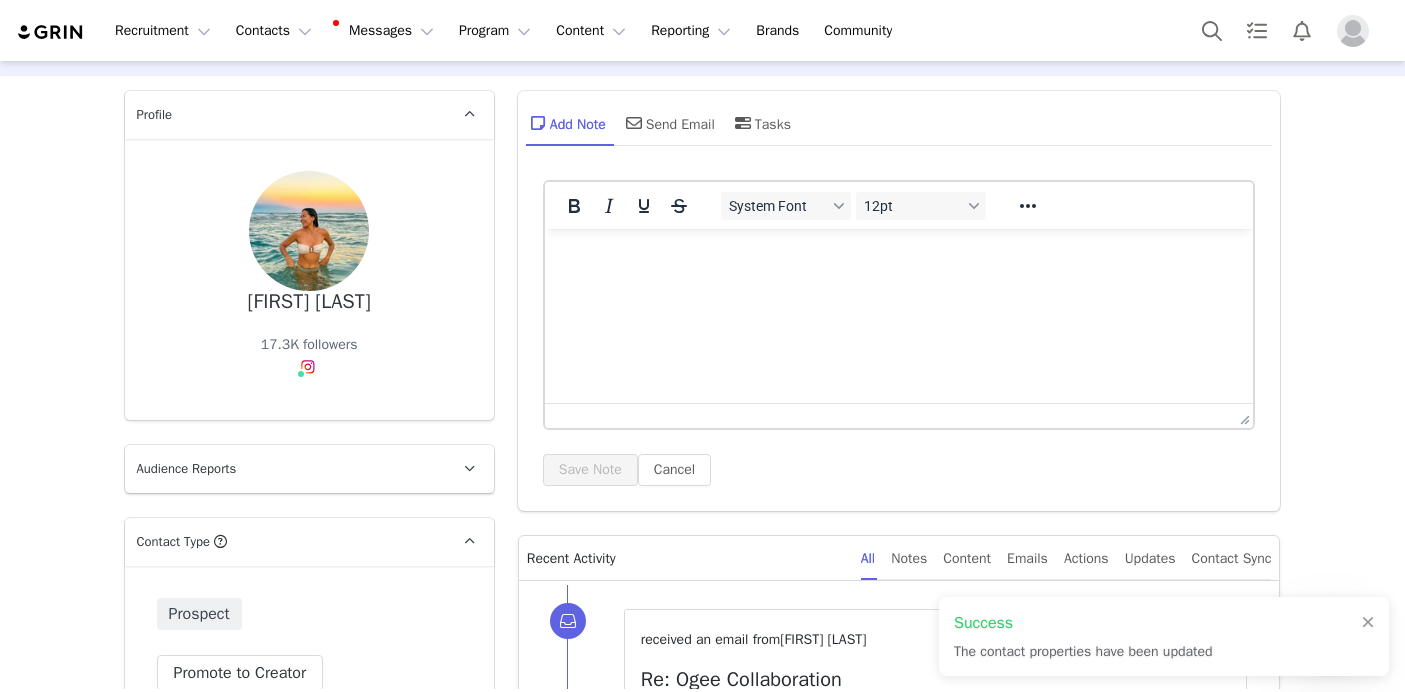 click on "[FIRST] [LAST]" at bounding box center [309, 302] 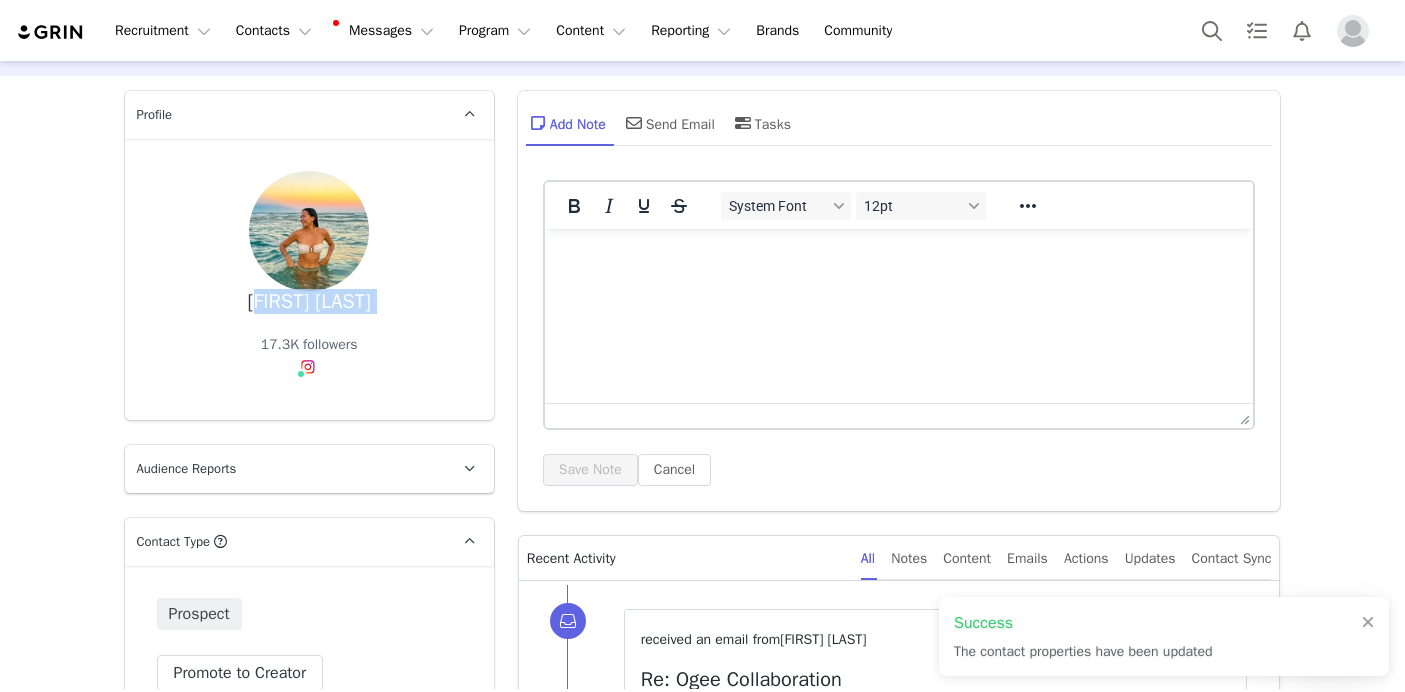 click on "[FIRST] [LAST]" at bounding box center (309, 302) 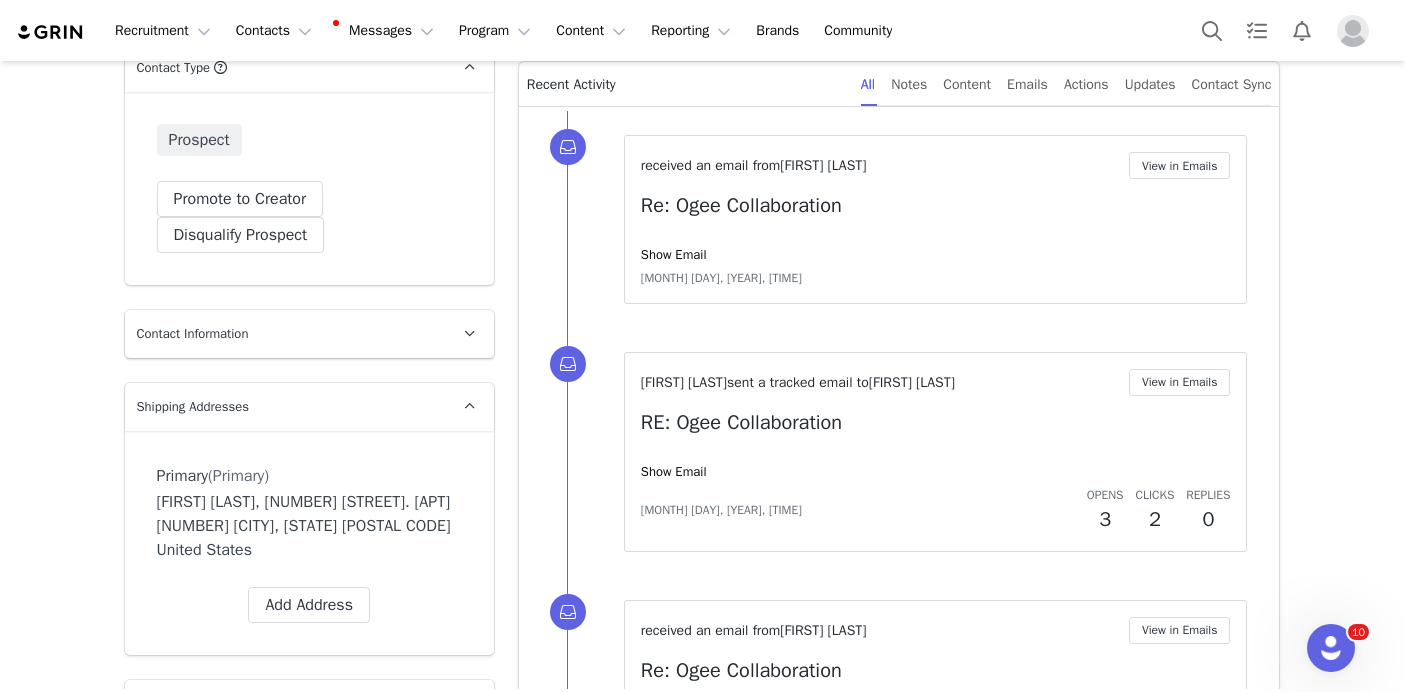 scroll, scrollTop: 555, scrollLeft: 0, axis: vertical 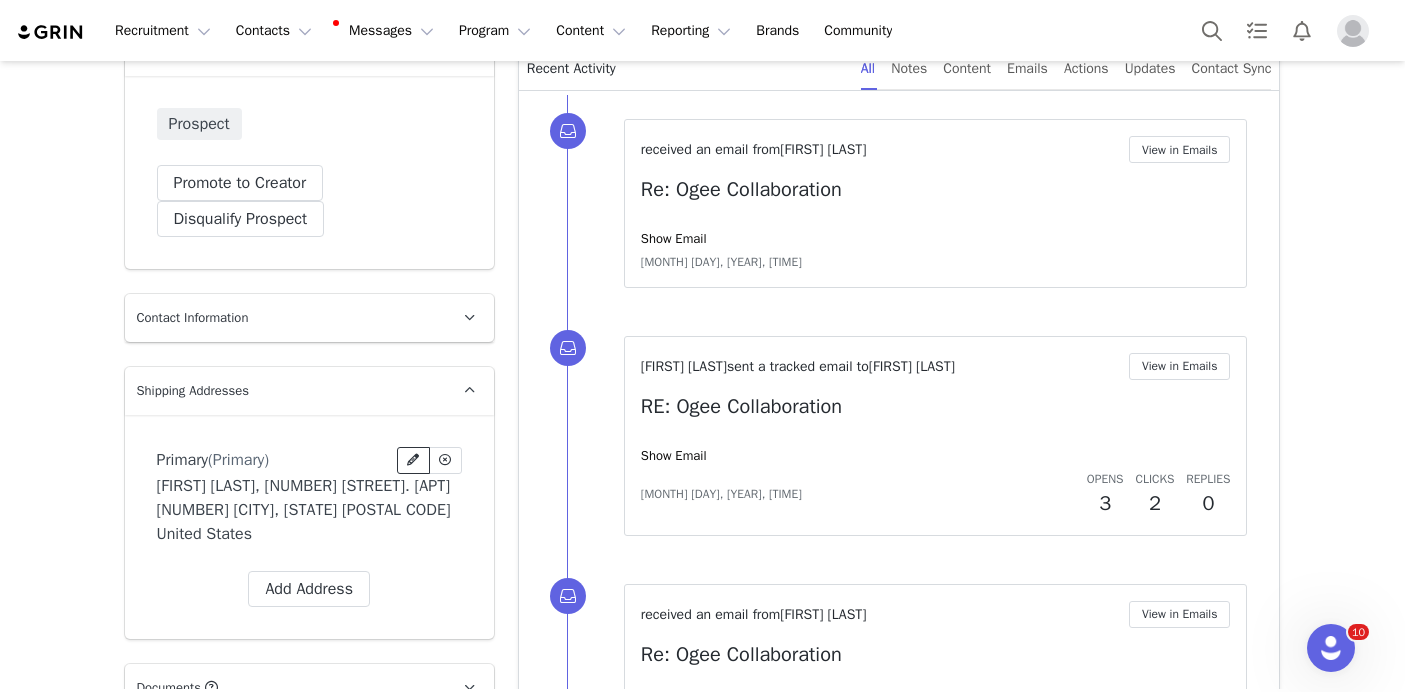 click at bounding box center (413, 460) 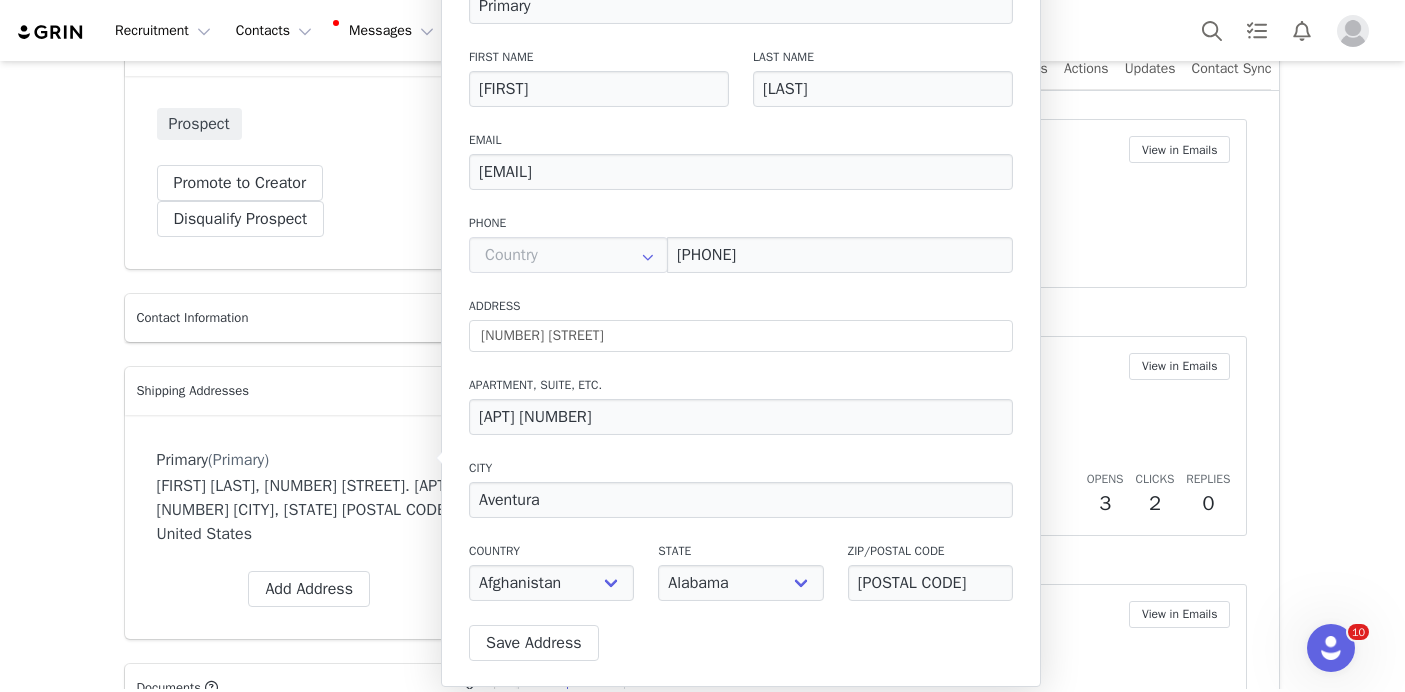 click on "Prospects Jocelyn Jimenez Profile  Jocelyn Jimenez      17.3K followers  Audience Reports  Request a detailed report of this creator's audience demographics and content performance for each social channel. Limit 100 reports per month.  0 / 100 reports used this month  Instagram          Request Report Contact Type  Contact type can be Creator, Prospect, Application, or Manager.   Prospect  Promote to Creator Disqualify this Prospect?  Yes, disqualify  Disqualify Prospect Contact Information  First Name  Jocelyn  Last Name  Jimenez Email Address jocelynljimenezz@gmail.com  Phone Number  +1 (United States) +93 (Afghanistan) +358 (Aland Islands) +355 (Albania) +213 (Algeria) +376 (Andorra) +244 (Angola) +1264 (Anguilla) +1268 (Antigua And Barbuda) +54 (Argentina) +374 (Armenia) +297 (Aruba) +61 (Australia) +43 (Austria) +994 (Azerbaijan) +1242 (Bahamas) +973 (Bahrain) +880 (Bangladesh) +1246 (Barbados) +375 (Belarus) +32 (Belgium) +501 (Belize) +229 (Benin) +1441 (Bermuda) +975 (Bhutan) +591 (Bolivia) +53 (Cuba)" at bounding box center (702, 3378) 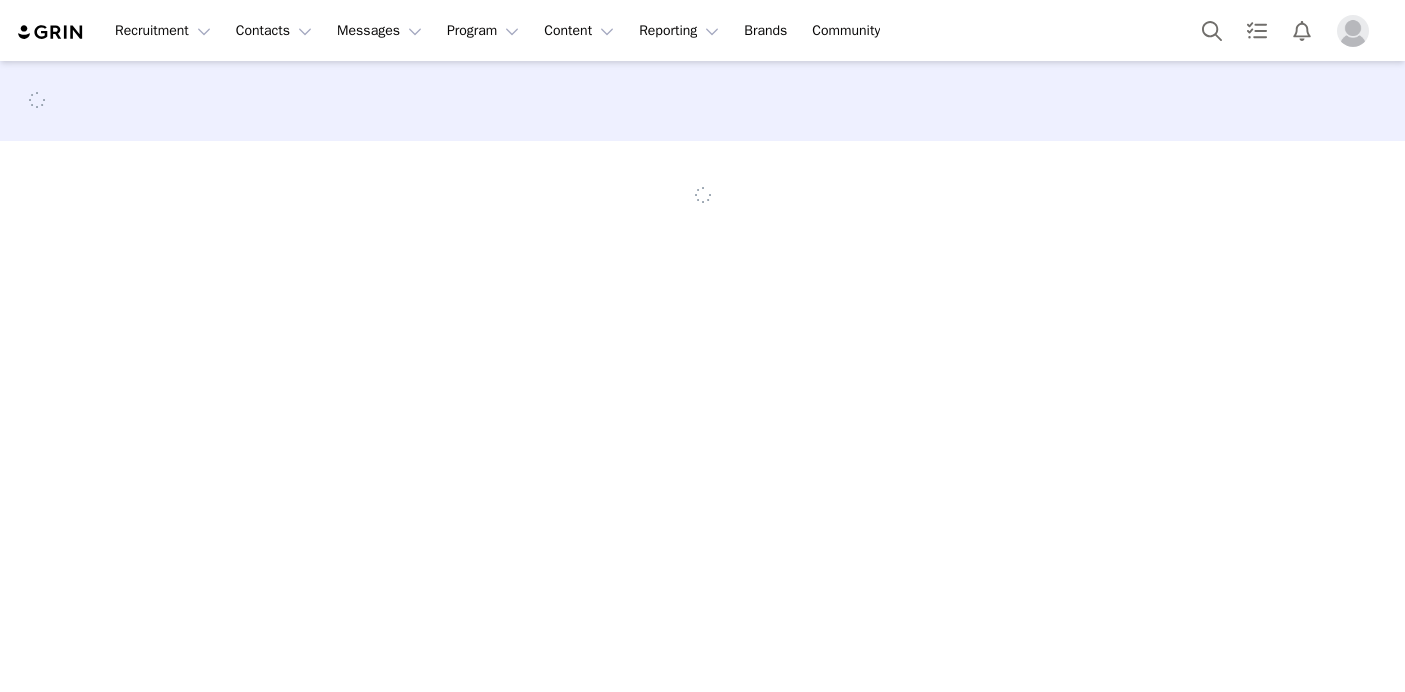 scroll, scrollTop: 0, scrollLeft: 0, axis: both 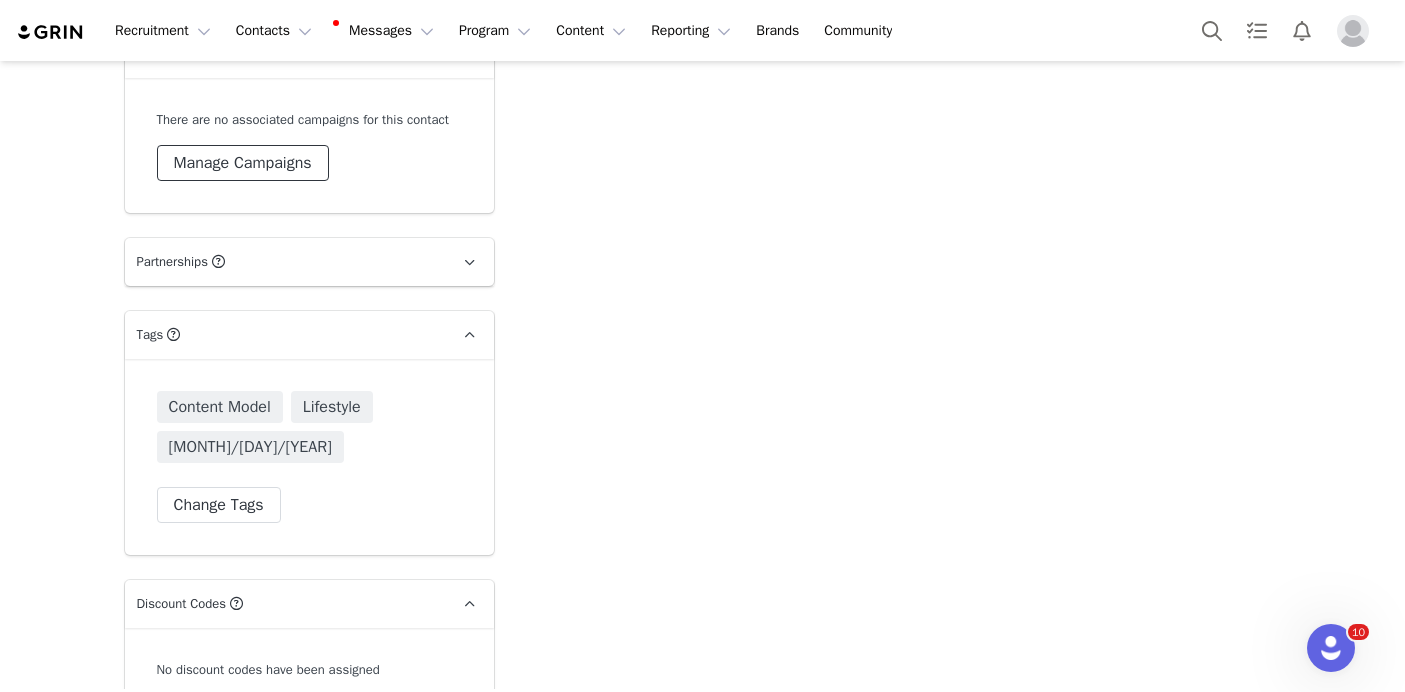 click on "Manage Campaigns" at bounding box center [243, 163] 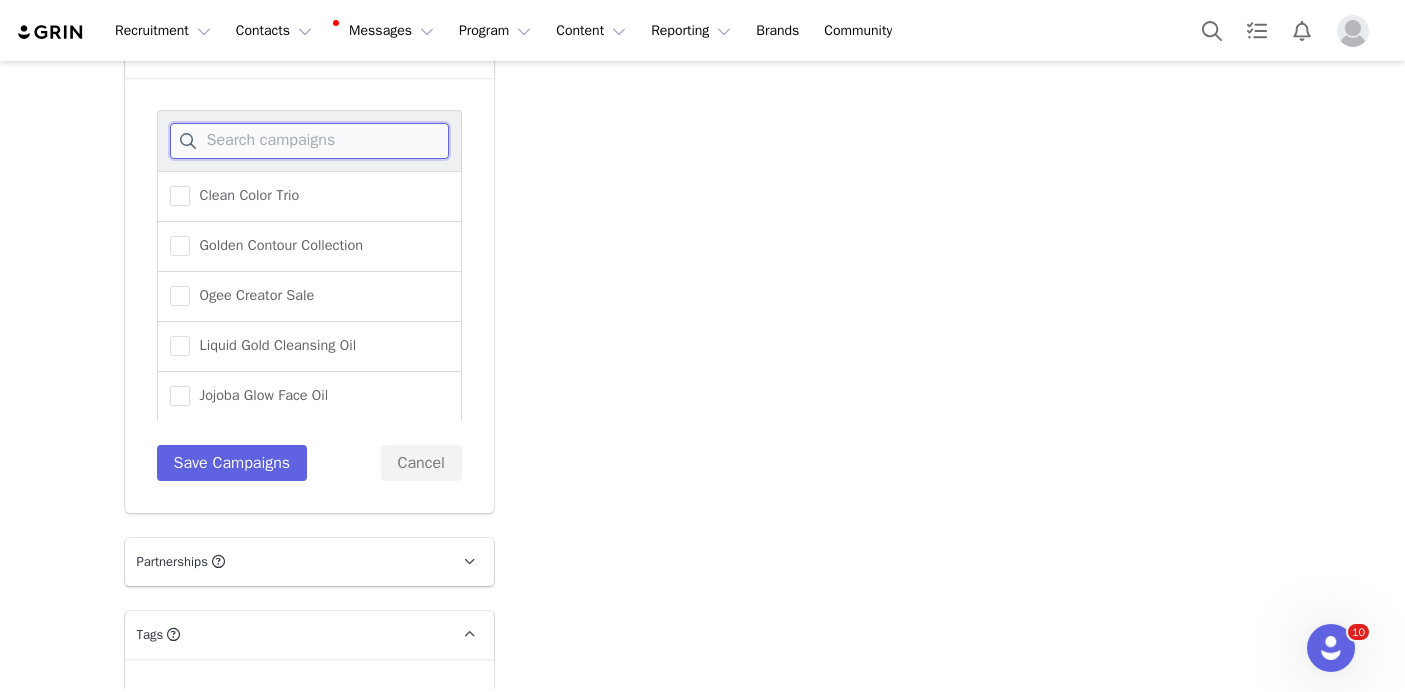 click at bounding box center [309, 141] 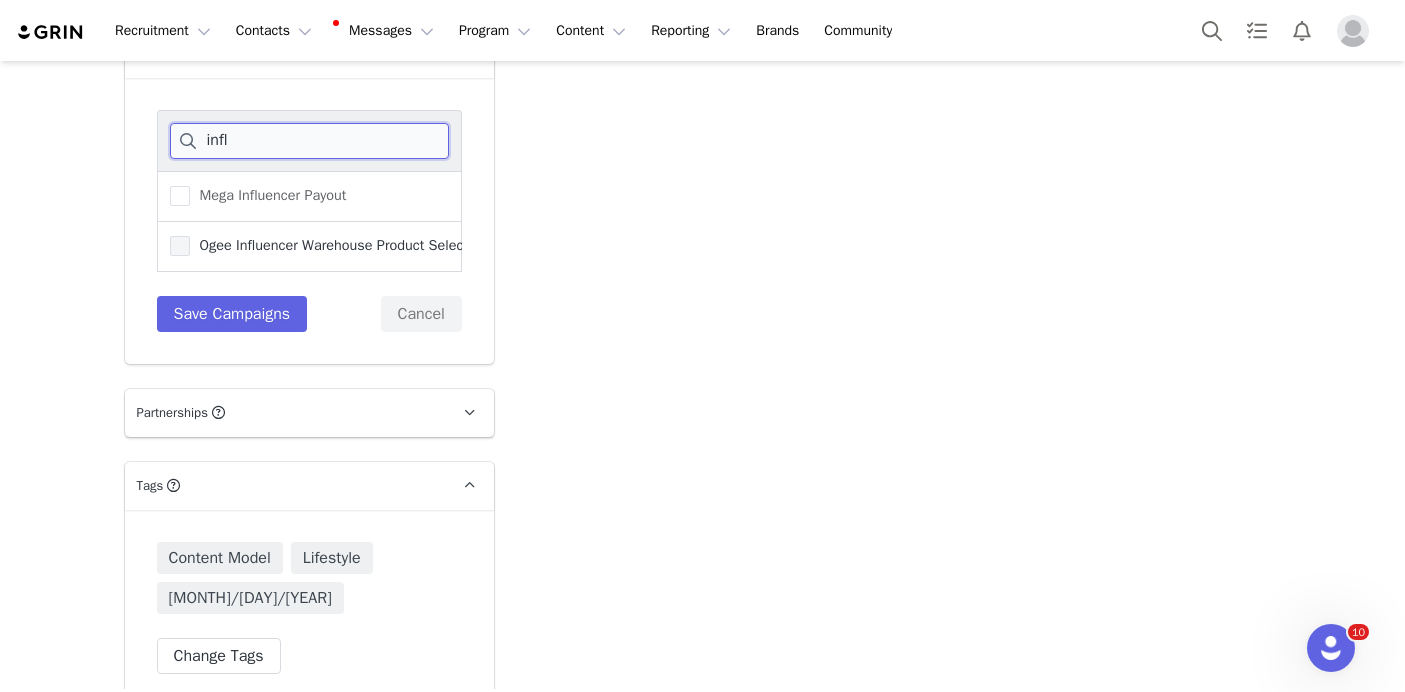 type on "infl" 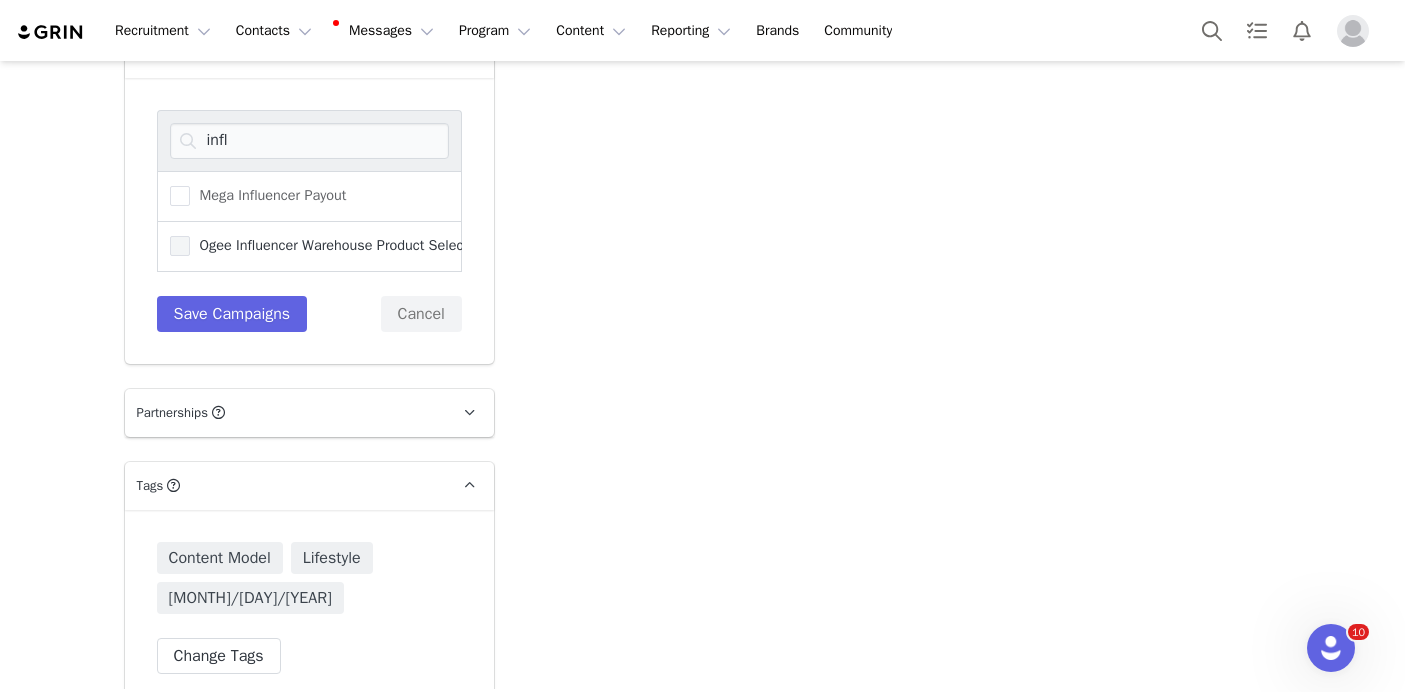 click on "Ogee Influencer Warehouse Product Selection" at bounding box center (338, 245) 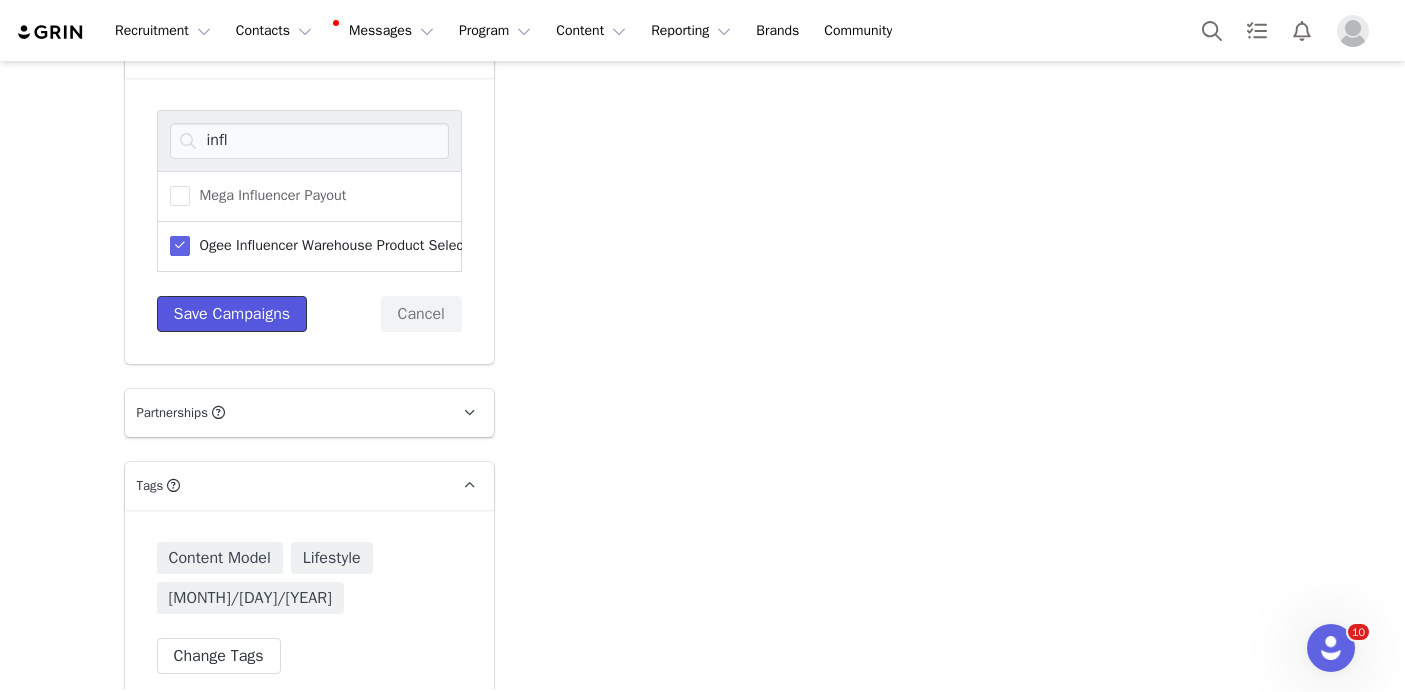 click on "Save Campaigns" at bounding box center [232, 314] 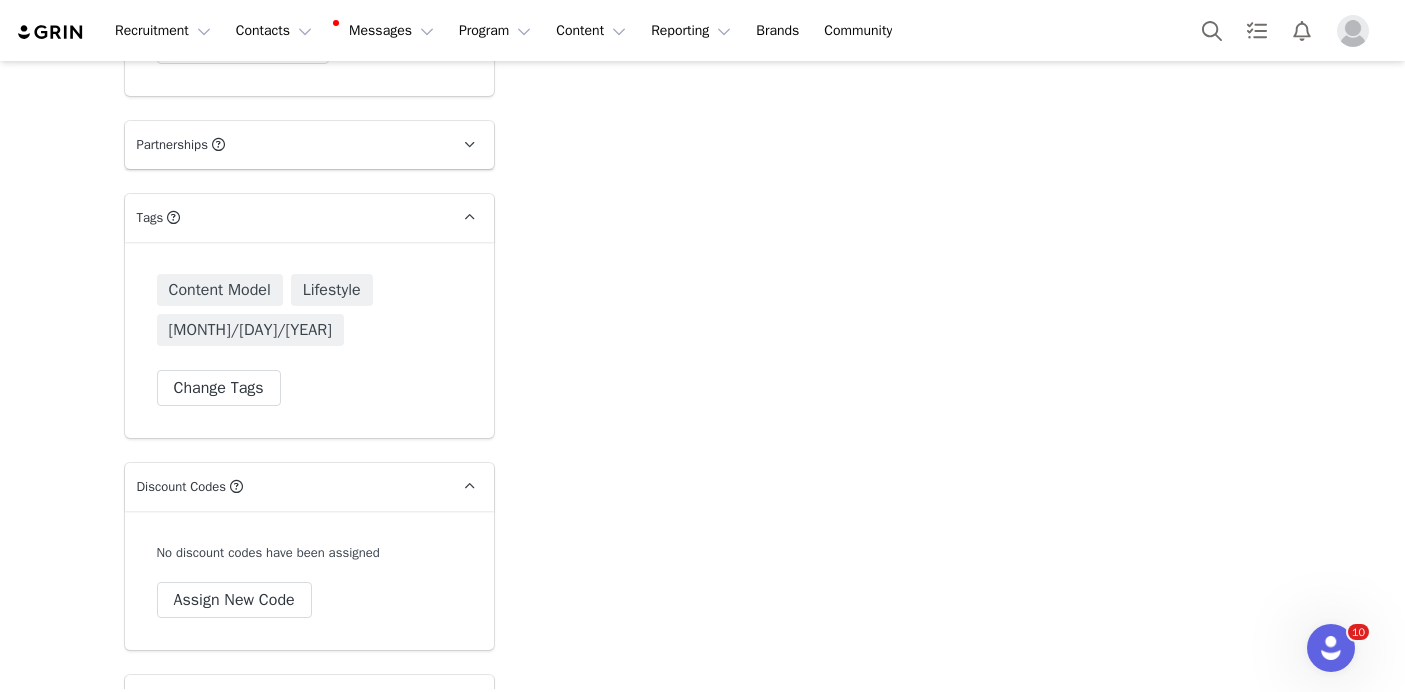 scroll, scrollTop: 7458, scrollLeft: 0, axis: vertical 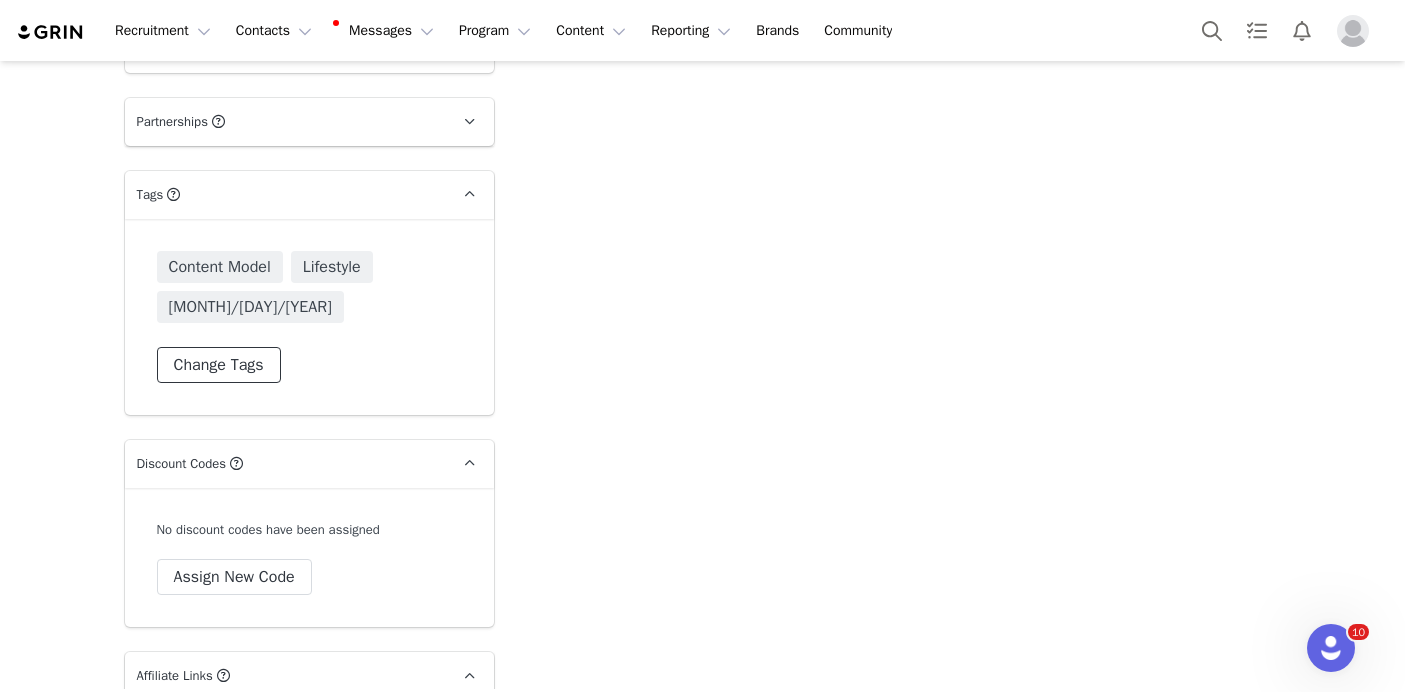 click on "Change Tags" at bounding box center [219, 365] 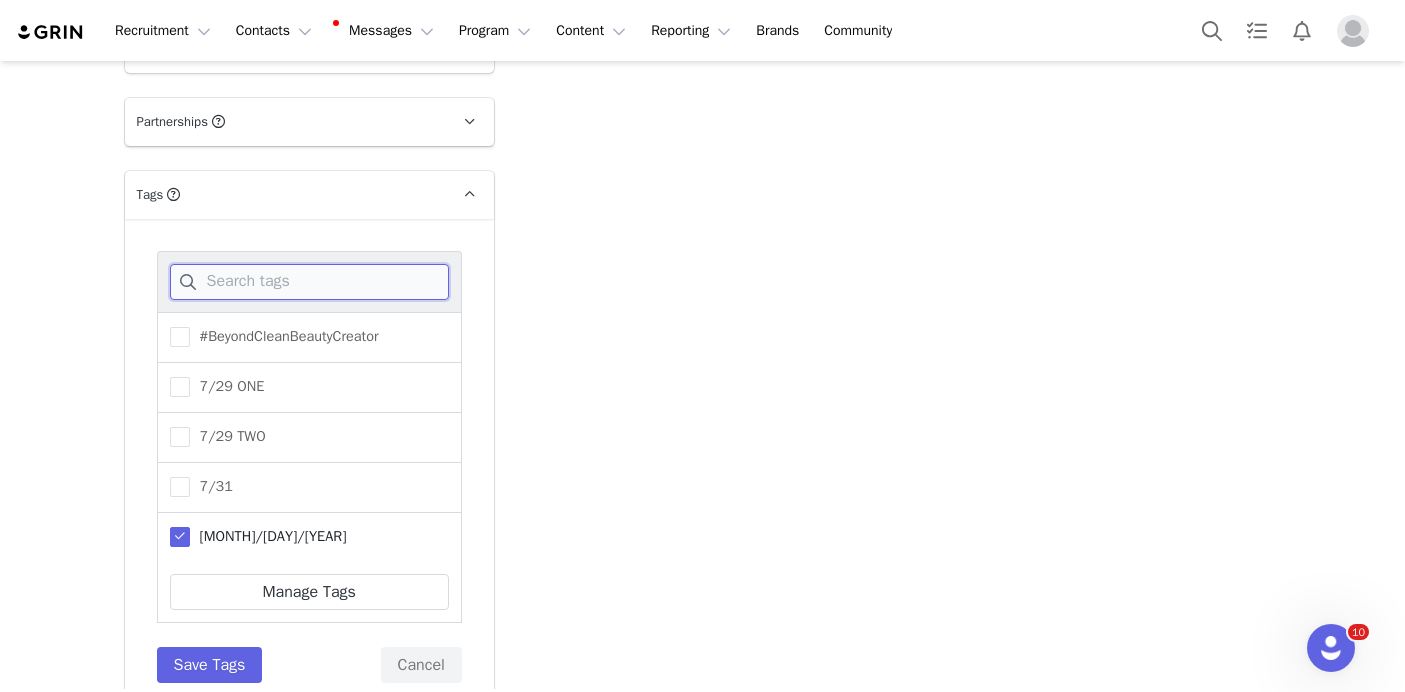 click at bounding box center (309, 282) 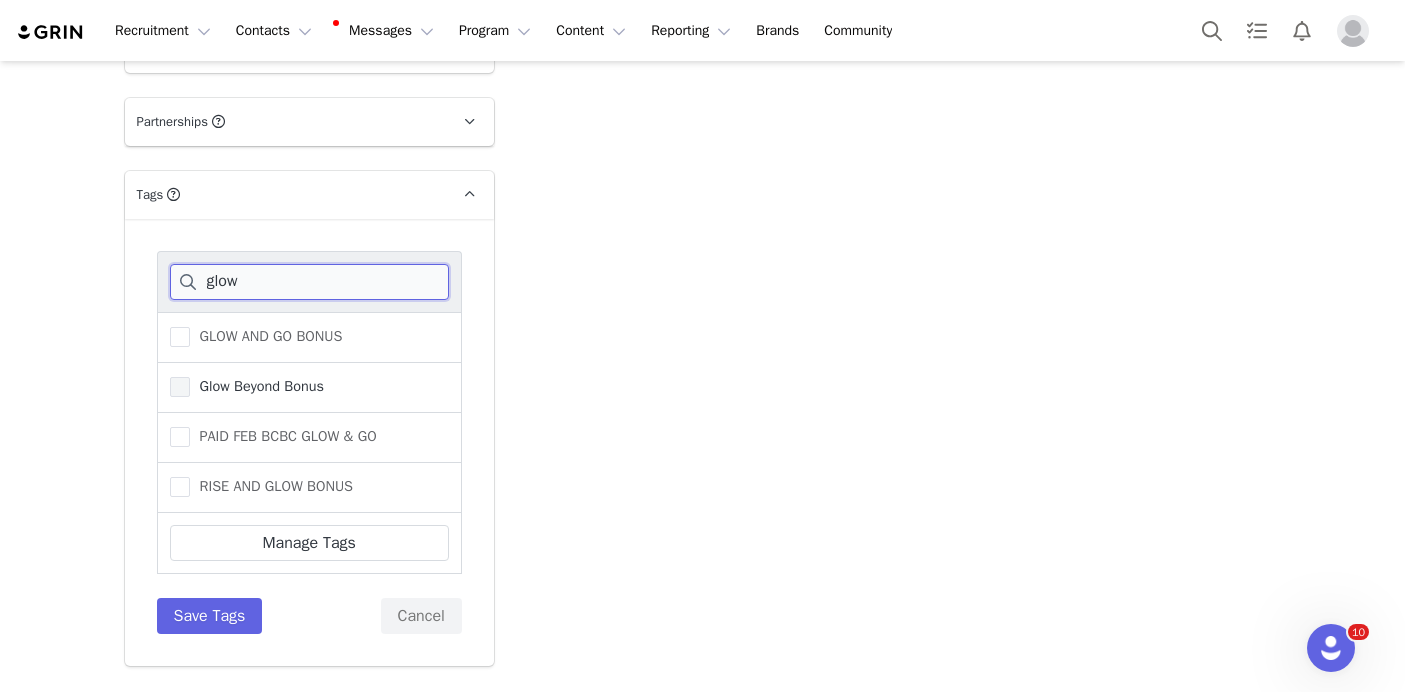 type on "glow" 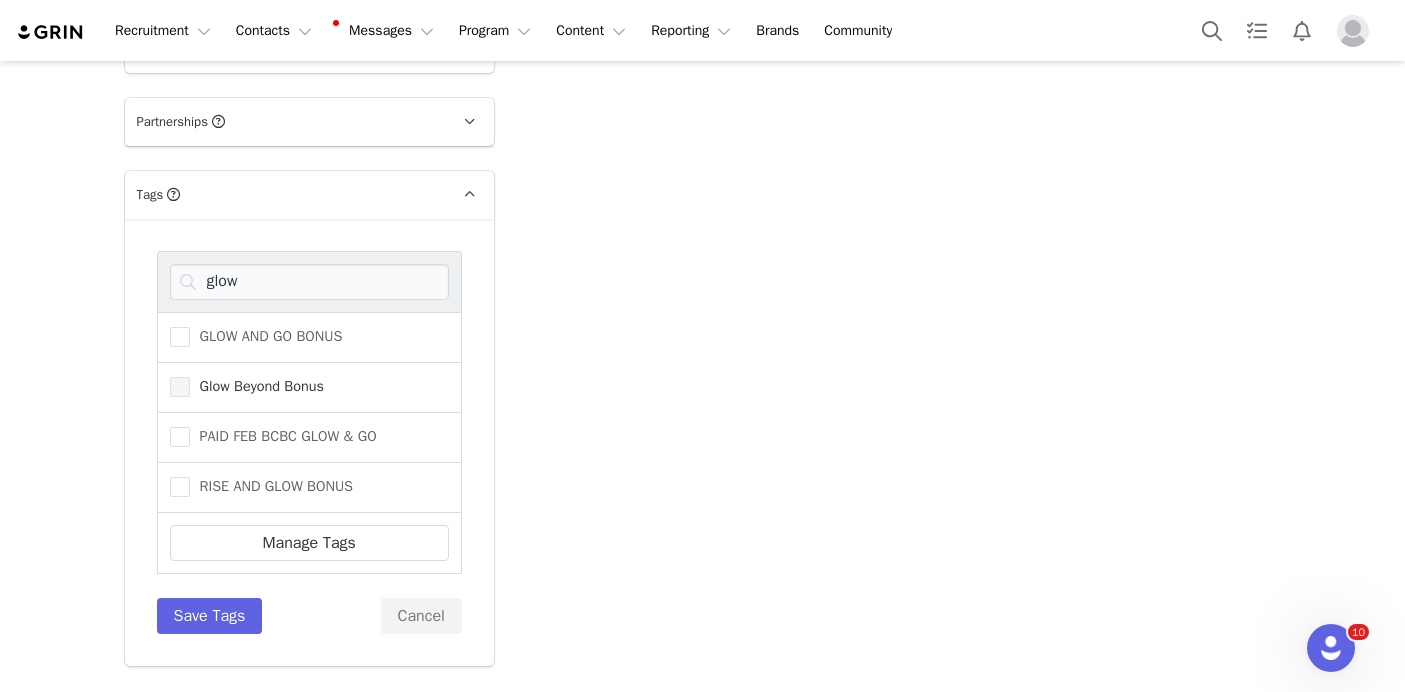 click on "Glow Beyond Bonus" at bounding box center (257, 386) 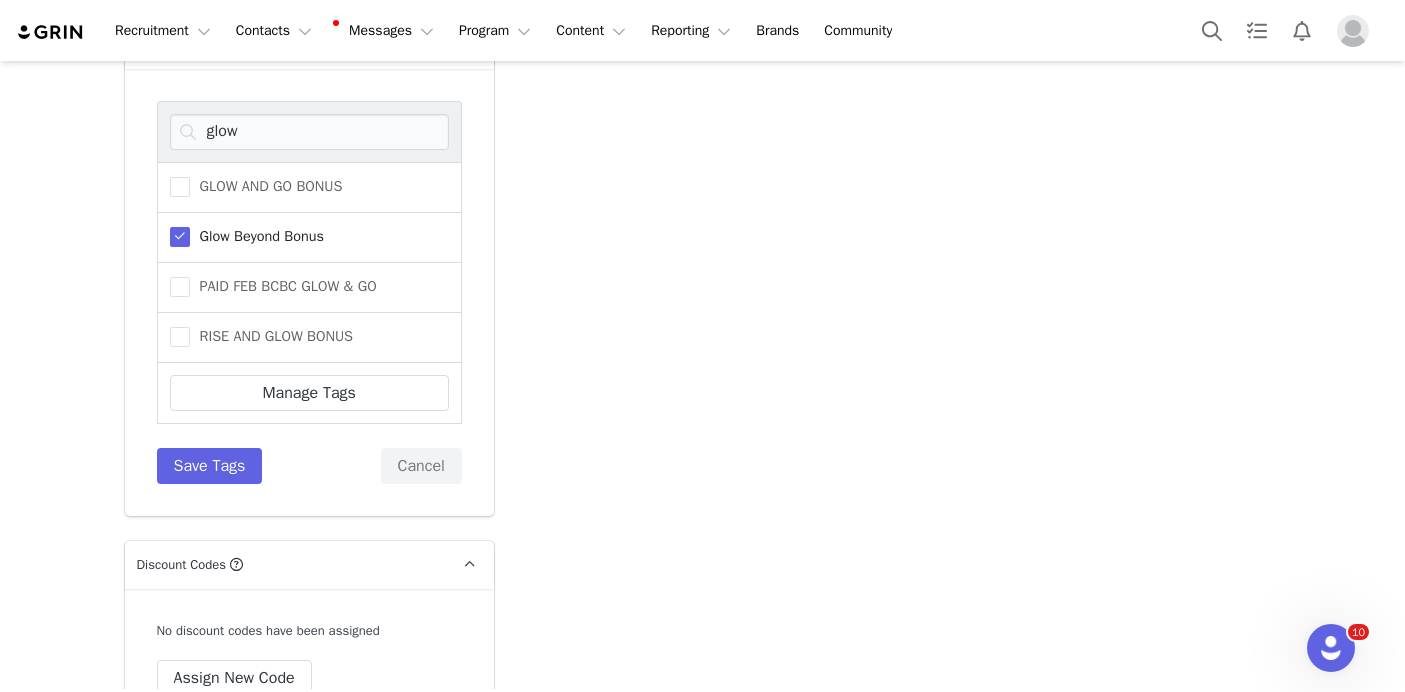 scroll, scrollTop: 7621, scrollLeft: 0, axis: vertical 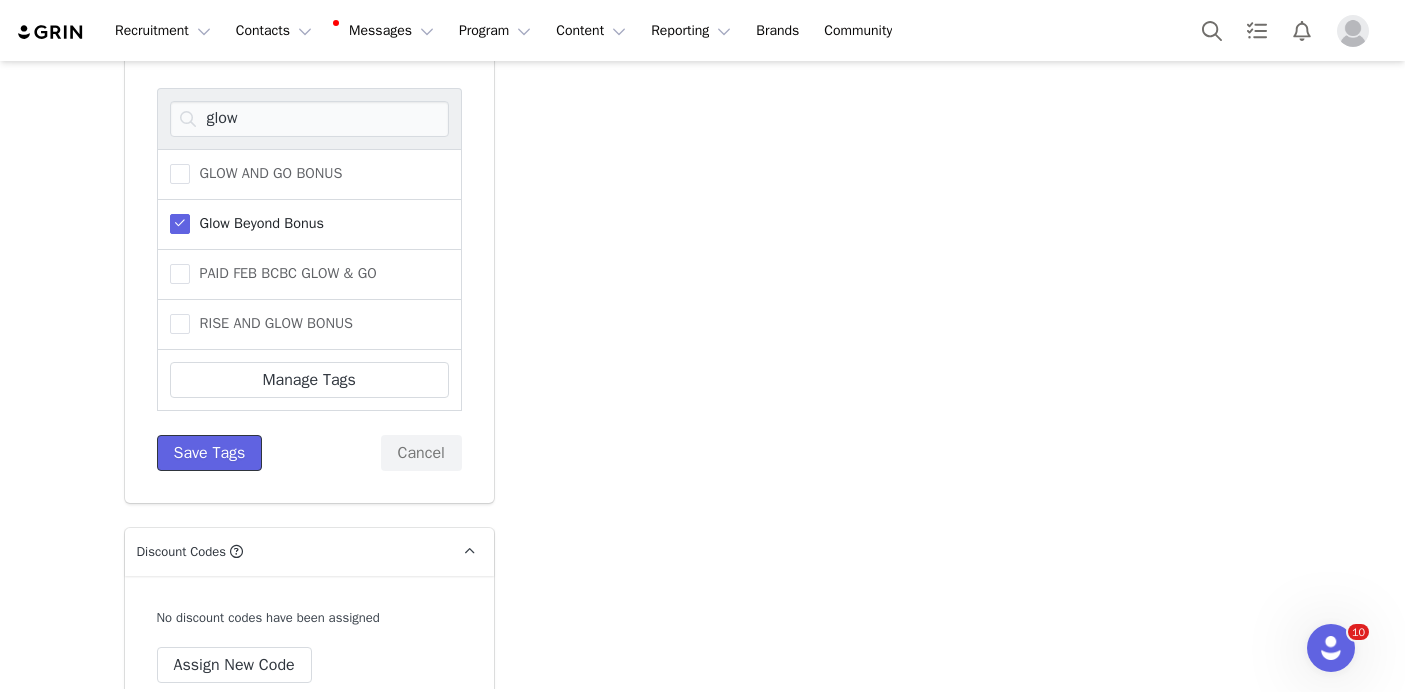 drag, startPoint x: 246, startPoint y: 551, endPoint x: 267, endPoint y: 507, distance: 48.754486 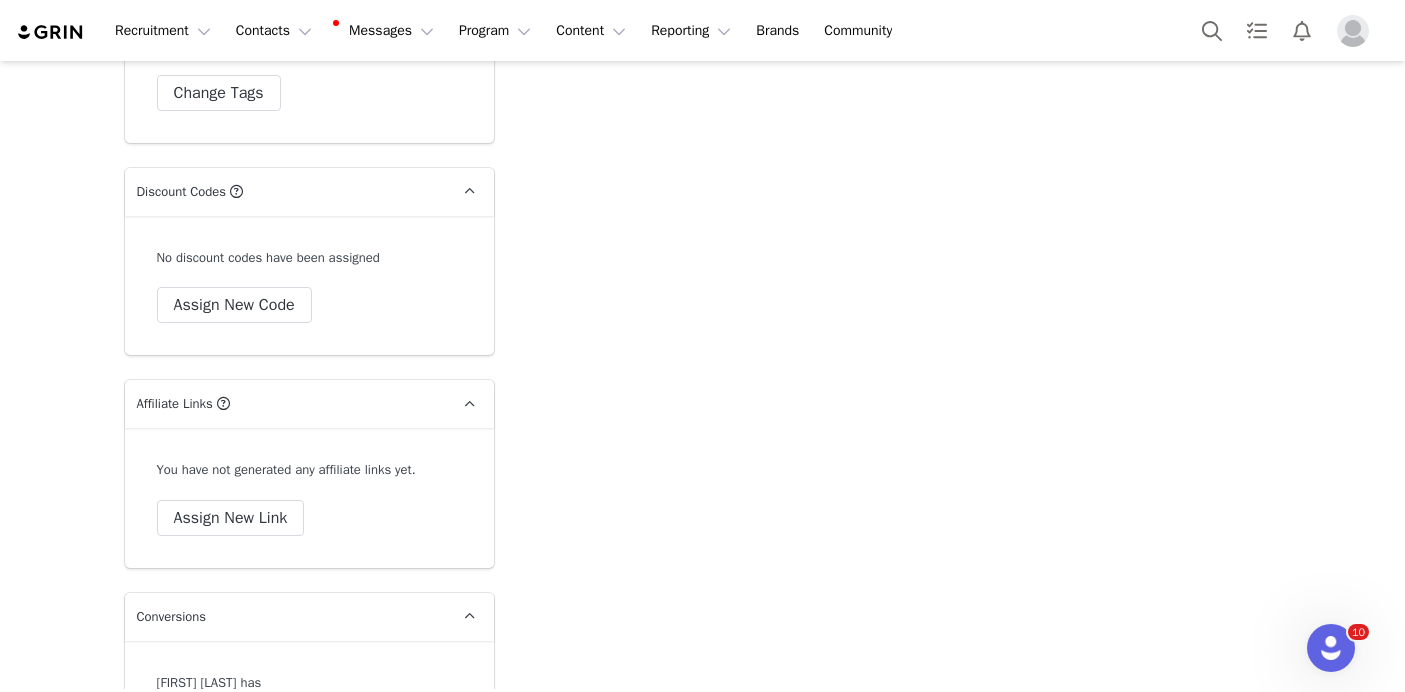 scroll, scrollTop: 7789, scrollLeft: 0, axis: vertical 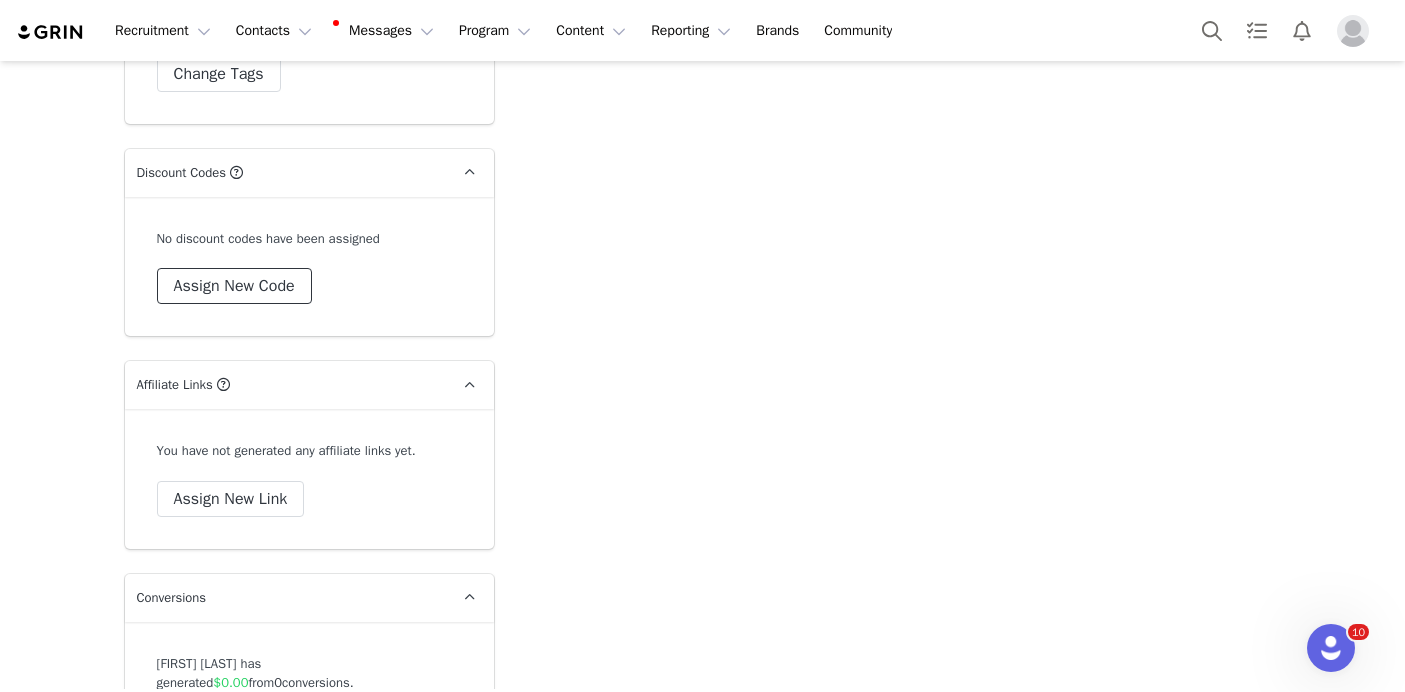 click on "Assign New Code" at bounding box center (234, 286) 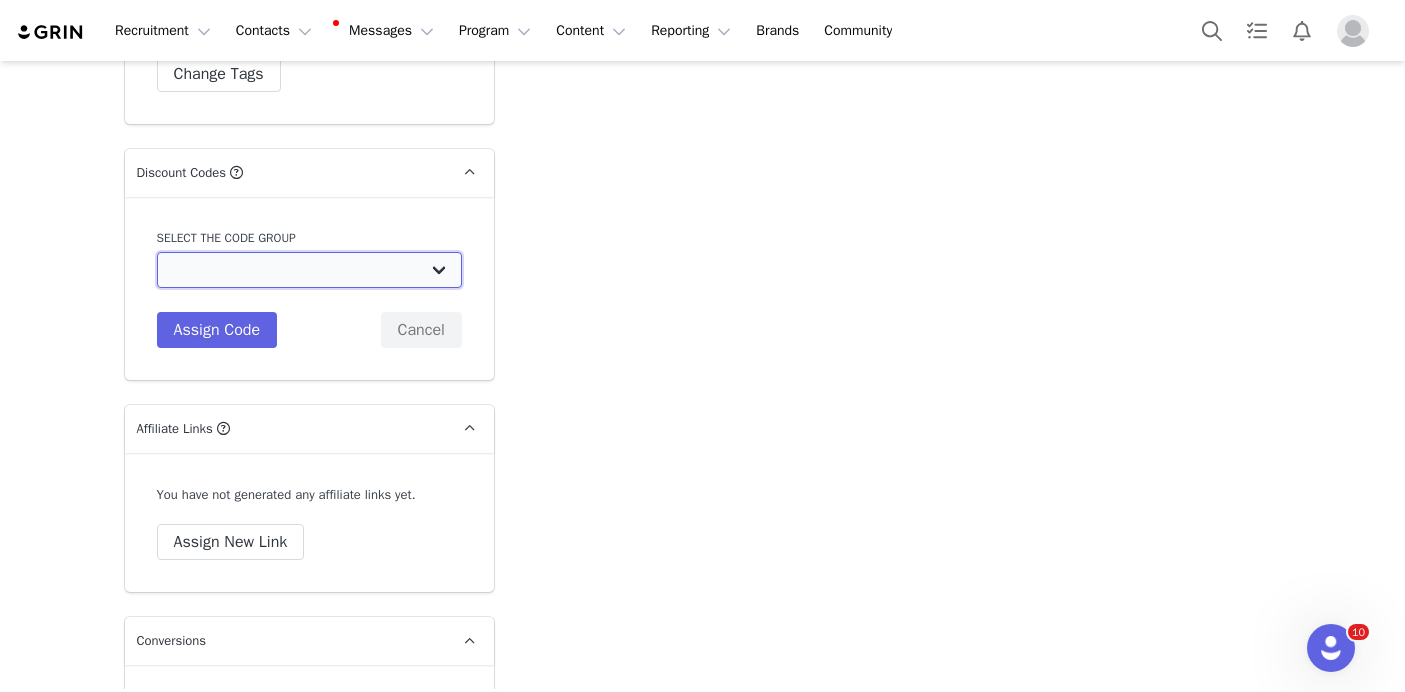 click on "Ogee: Beyond Clean Beauty Creators 15%   Ogee: General 25%   Ogee: OGEE GENERAL   Ogee: BCBC 30%   Ogee: Jenny Kaplan Holiday Discount   Ogee: Influencer Purchase 40% Off   Ogee: Mega Influencer Discount Codes   Ogee: Amanda YouTube Discount Codes   Ogee: Julia Pinterest Discount Codes   Ogee: Julia McGuire Code   Ogee: Sav Blog Discount Codes" at bounding box center (309, 270) 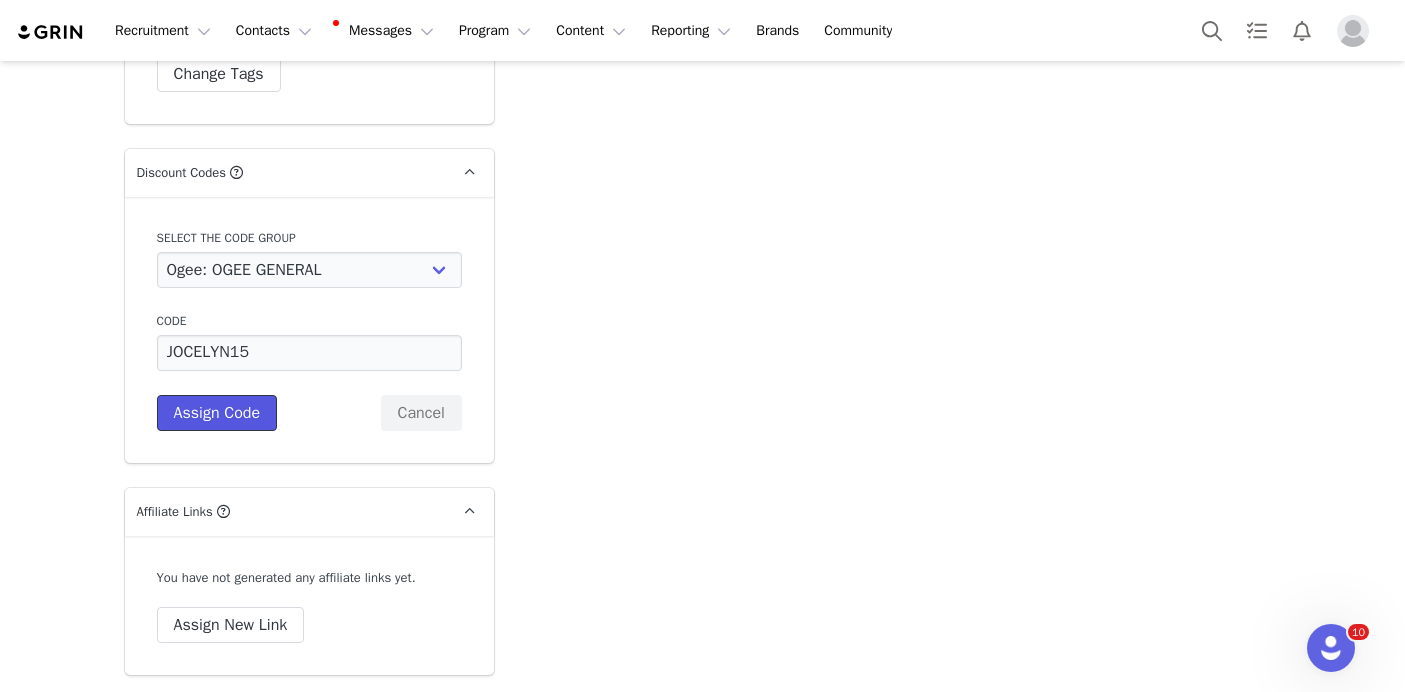 click on "Assign Code" at bounding box center [217, 413] 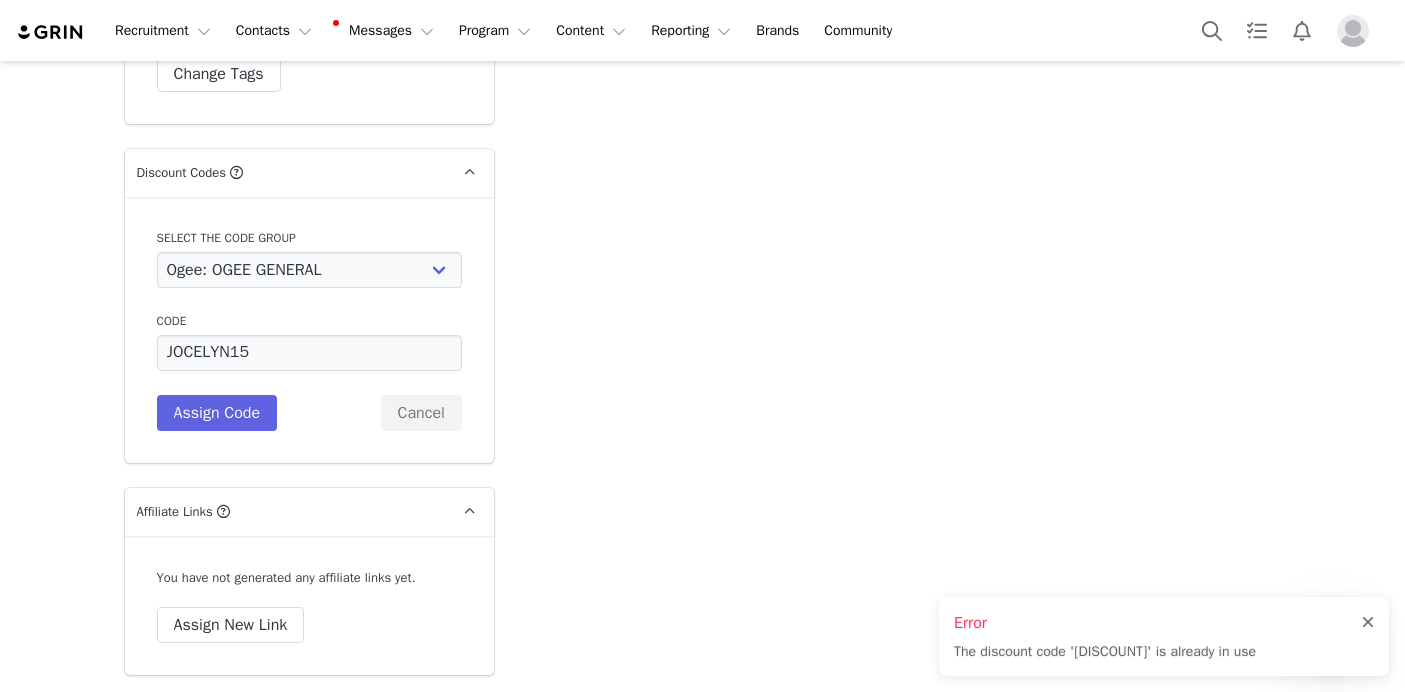 click at bounding box center [1368, 623] 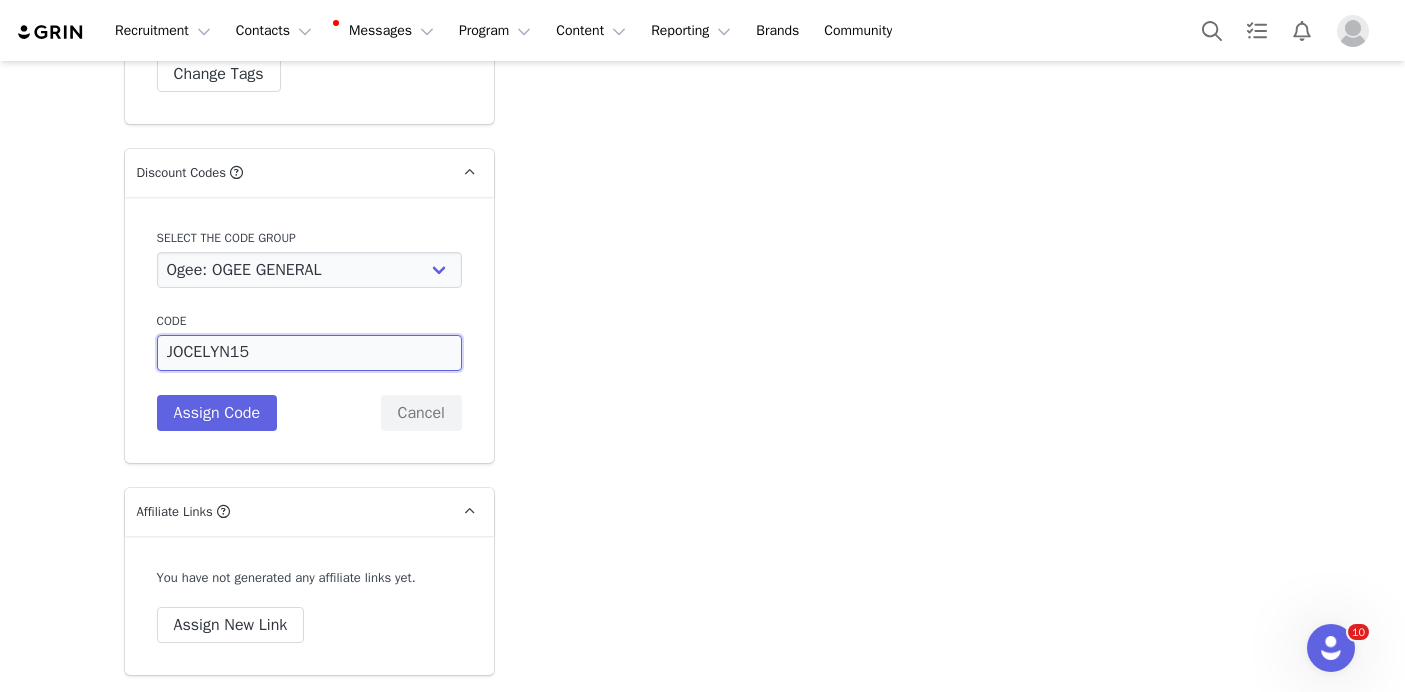 click on "JOCELYN15" at bounding box center (309, 353) 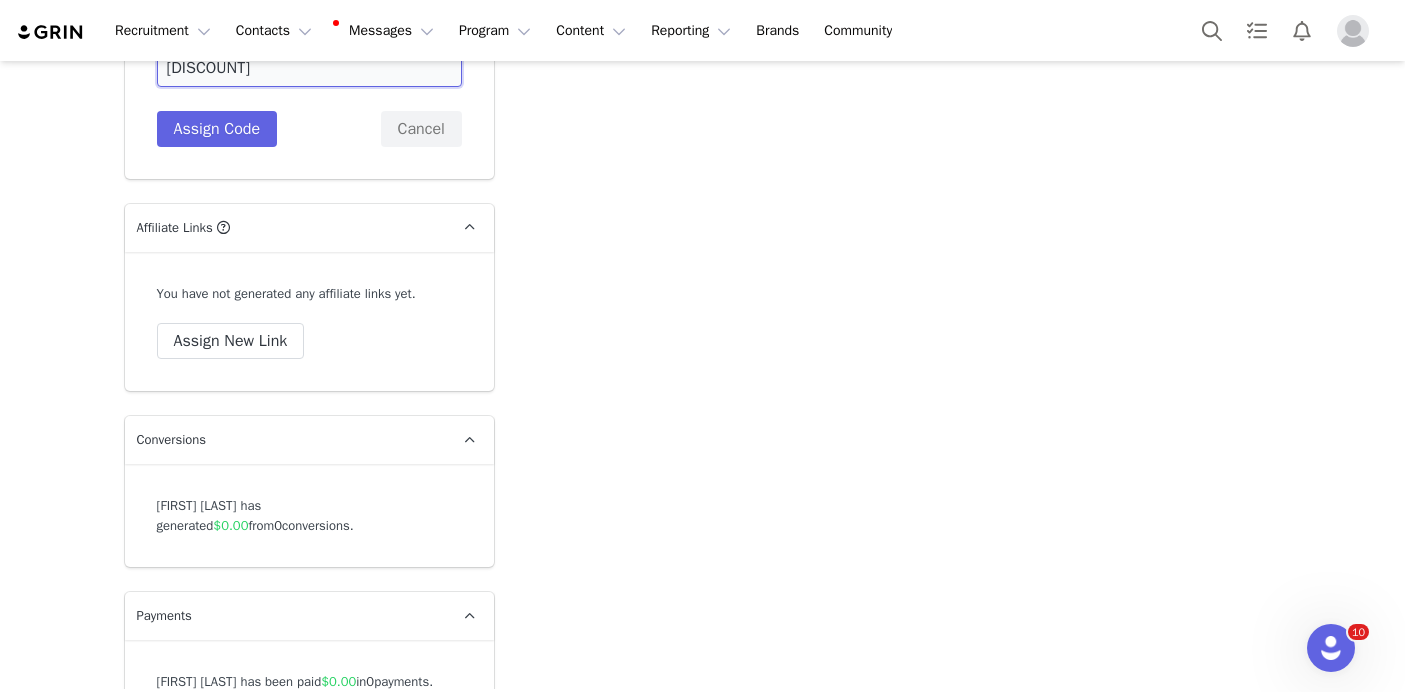 scroll, scrollTop: 8072, scrollLeft: 0, axis: vertical 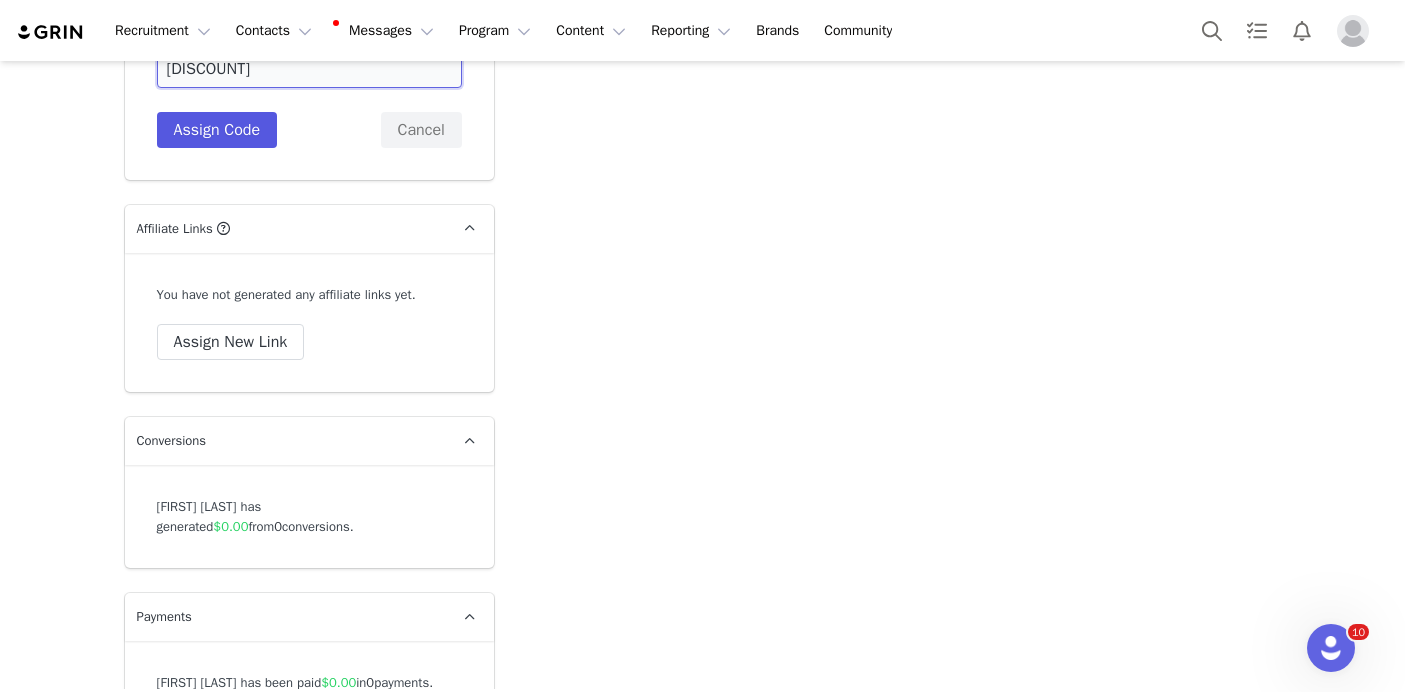 type on "JOCELYNJIMENEZ15" 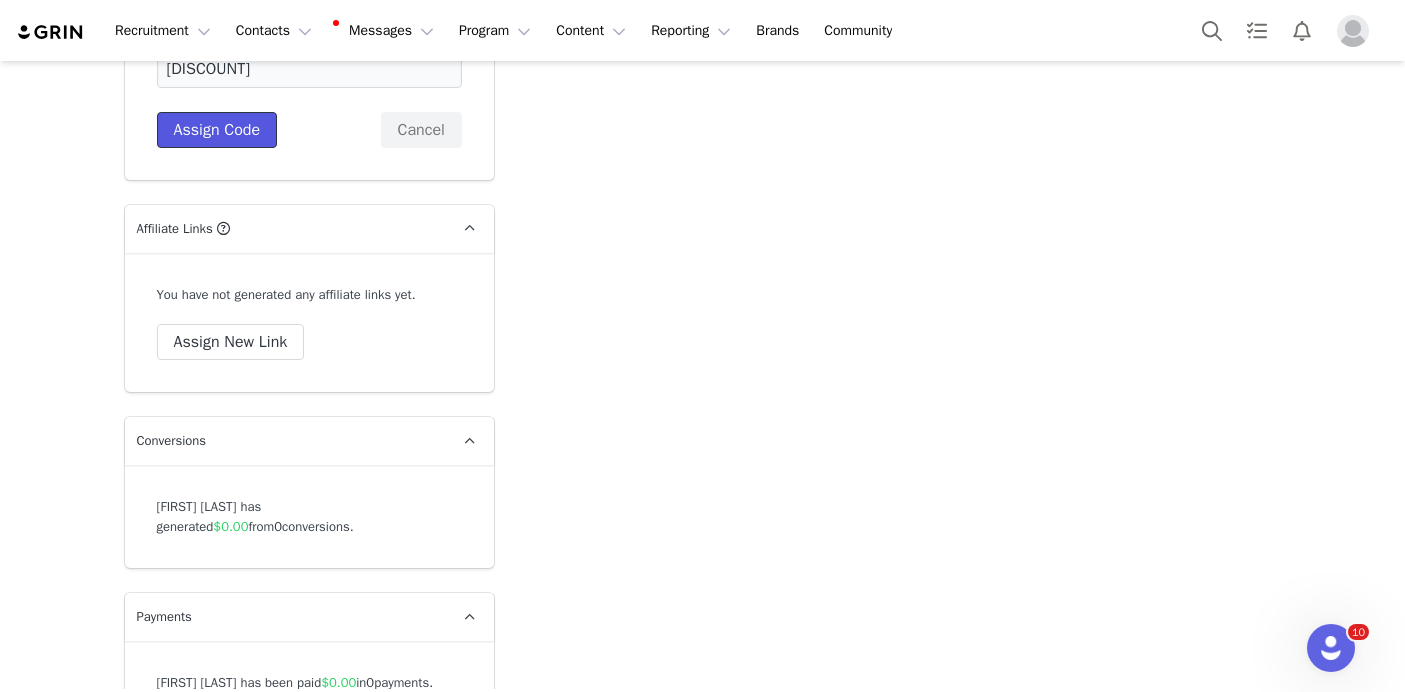 click on "Assign Code" at bounding box center (217, 130) 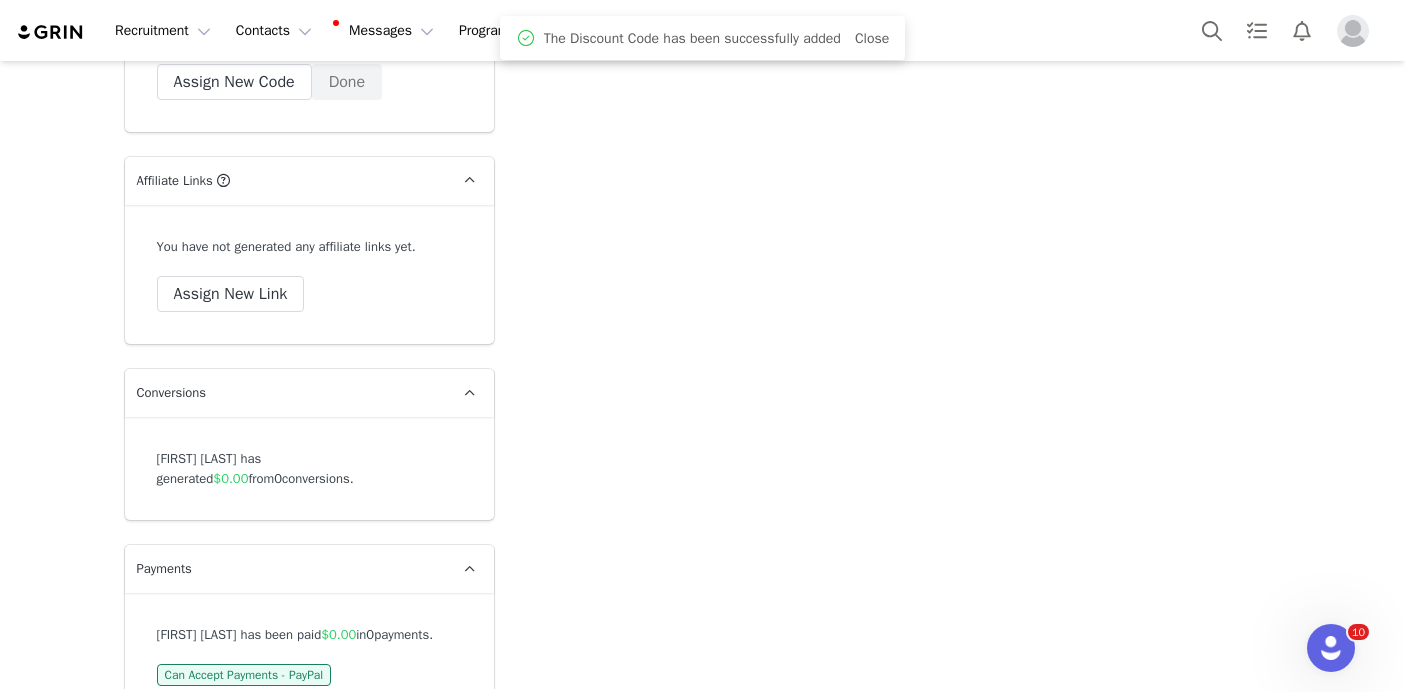 scroll, scrollTop: 8201, scrollLeft: 0, axis: vertical 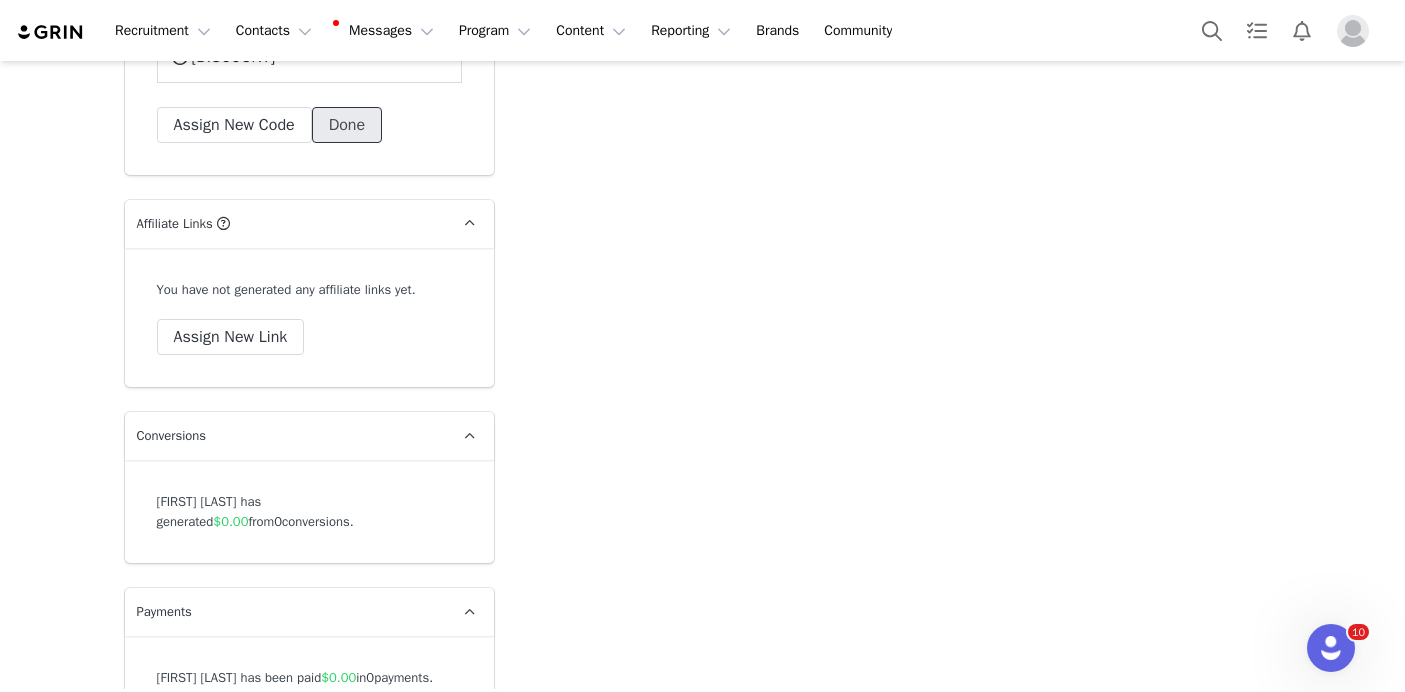 click on "Done" at bounding box center [347, 125] 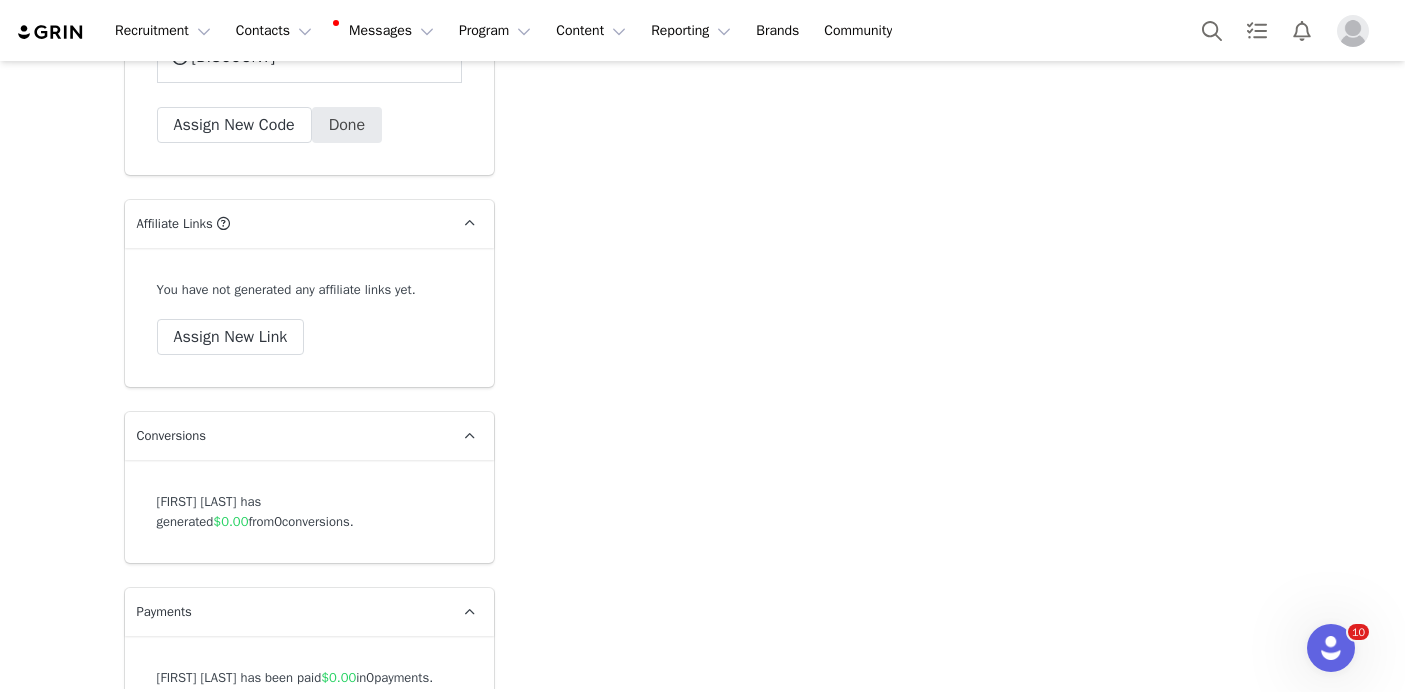 scroll, scrollTop: 8125, scrollLeft: 0, axis: vertical 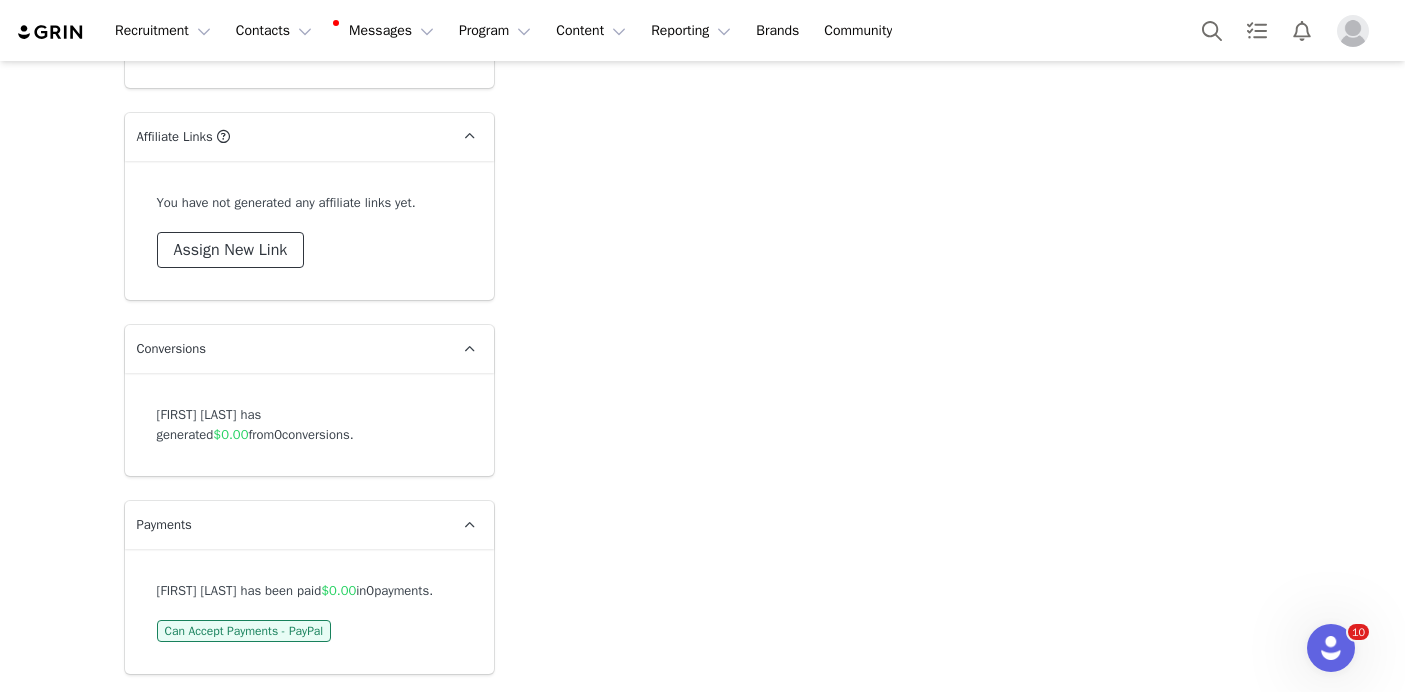 click on "Assign New Link" at bounding box center [231, 250] 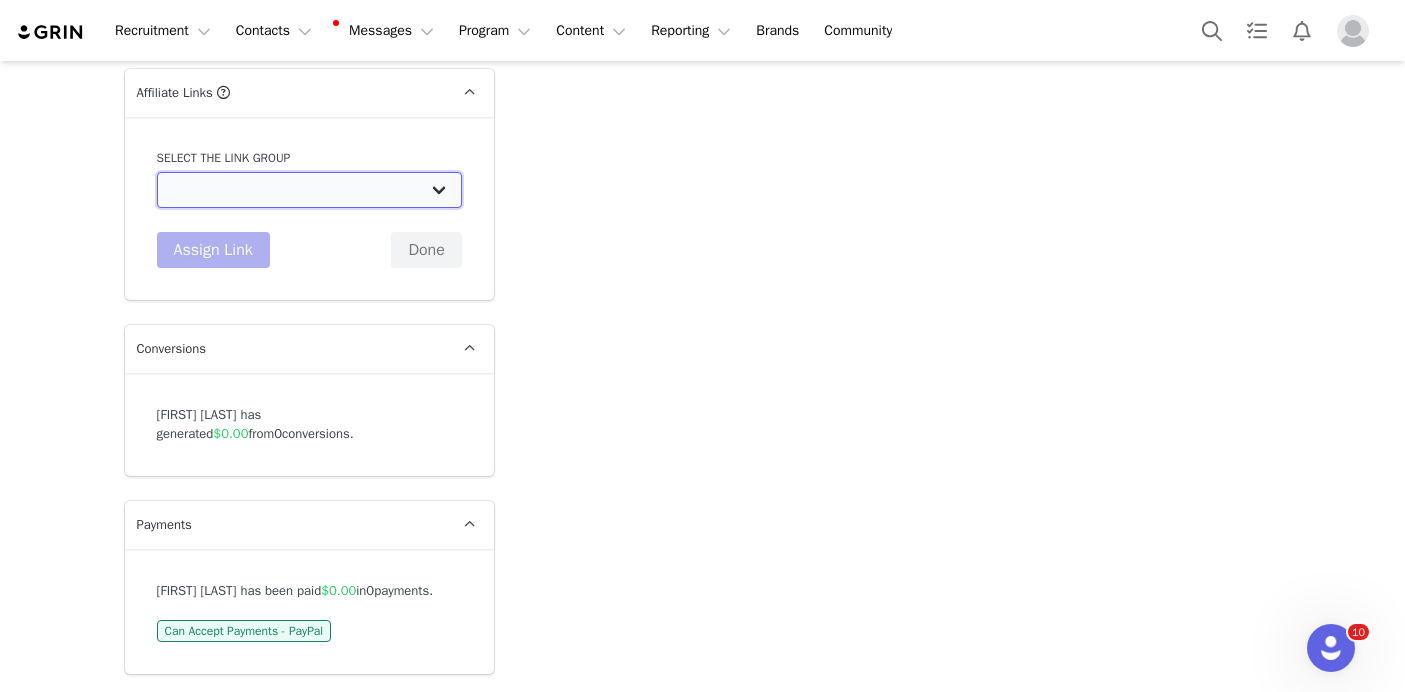 click on "Beyond Clean Beauty Creator Affiliate Link: http://ogee.com/discount/[discount_code_group_6736]   November 25% Link: http://ogee.com/discount/[discount_code_group_6929]   General Link: http://ogee.com/discount/[discount_code_group_6948]   LISA FACE STICK: https://ogee.com/products/sculpted-face-stick?discount/[discount_code_group_6929]   General 25% Link copy: http://ogee.com/discount/[discount_code_group_8553]   OGEE GENERAL: http://ogee.com/discount/[discount_code_group_9201]   BCBC 30%: http://ogee.com/discount/[discount_code_group_9278]   Mega Influencer Affiliate Link: http://ogee.com/discount/[discount_code_group_10005892]   Pinterest Affiliate Link: http://ogee.com/discount/[discount_code_group_10007460]   YouTube Affiliate Link: http://ogee.com/discount/[discount_code_group_10007459]   Blog Affiliate Link: http://ogee.com/discount/[discount_code_group_10008090]" at bounding box center (309, 190) 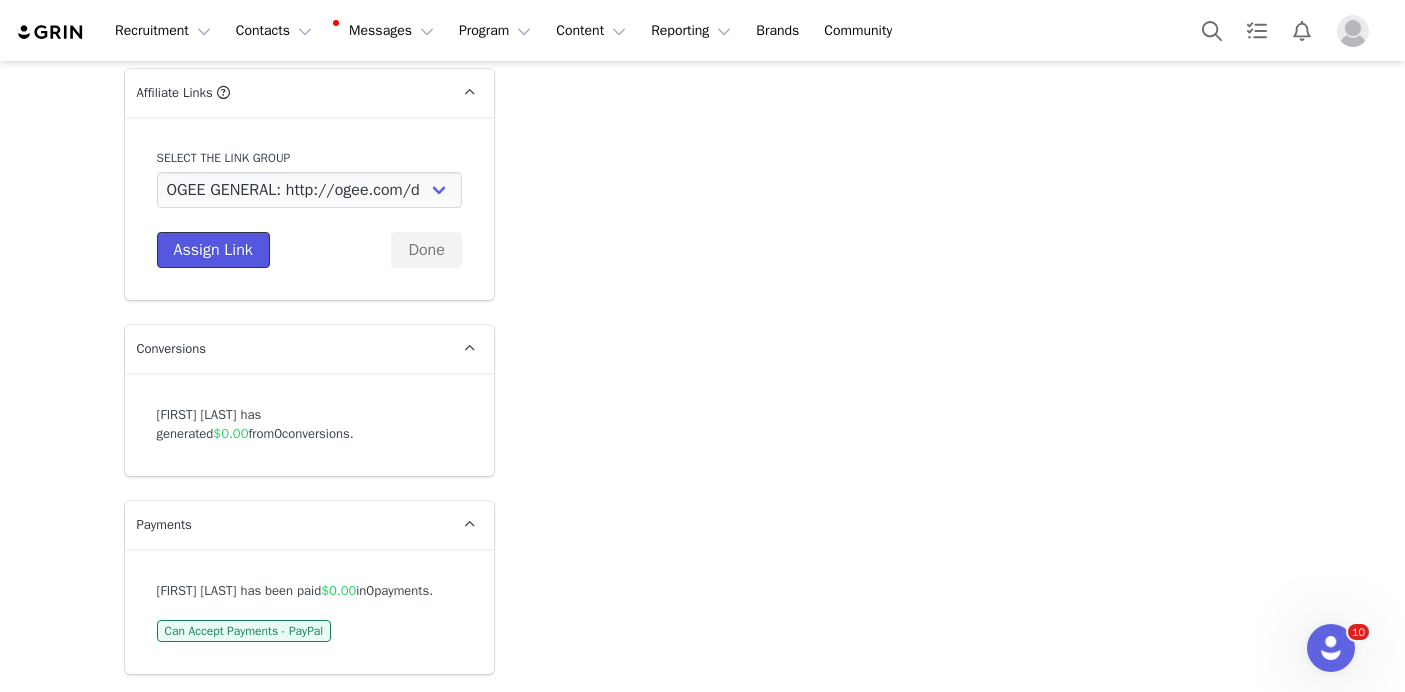 click on "Assign Link" at bounding box center (213, 250) 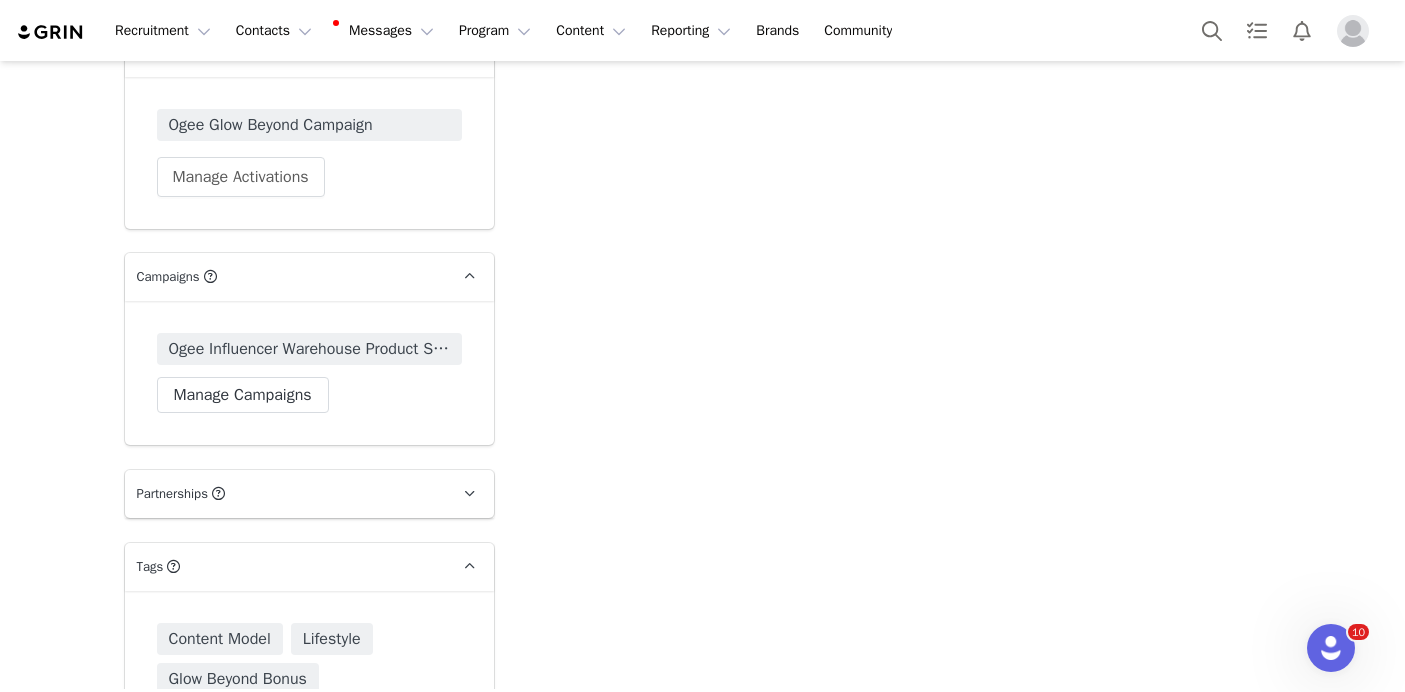 scroll, scrollTop: 6920, scrollLeft: 0, axis: vertical 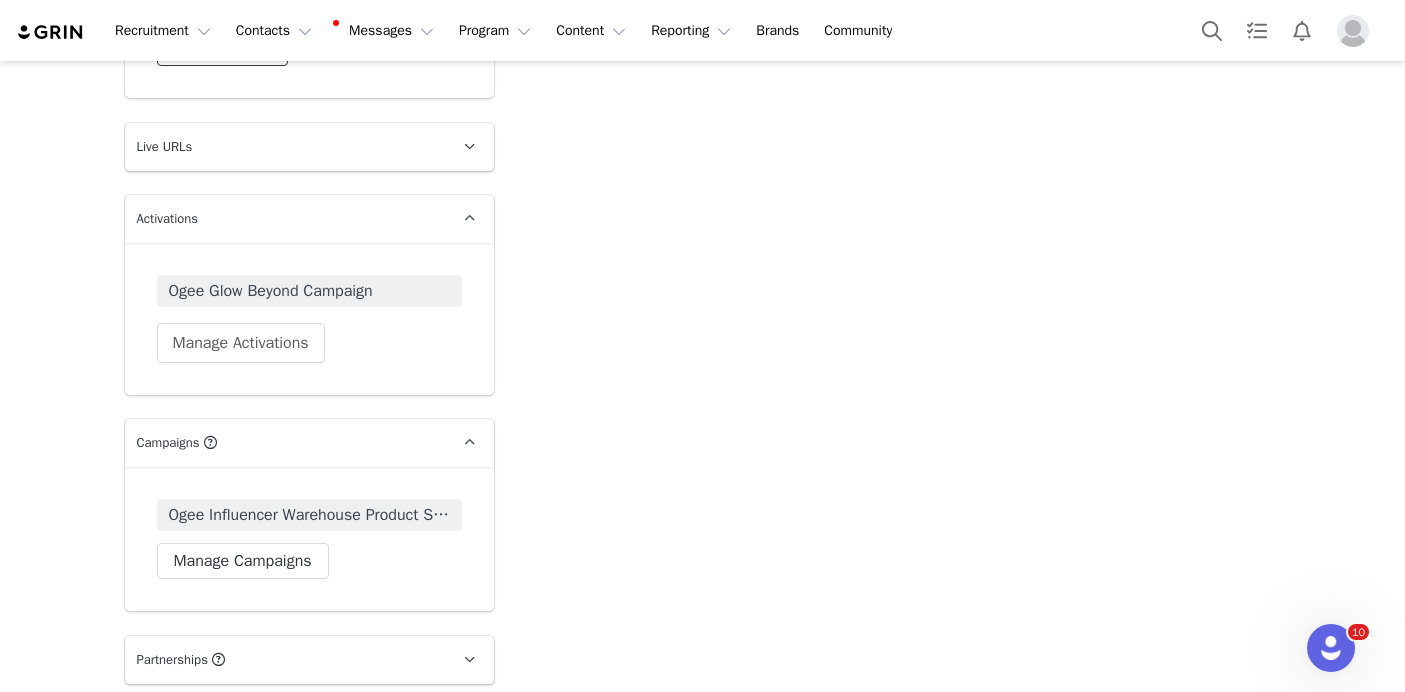 click on "Change Stage" at bounding box center (222, 48) 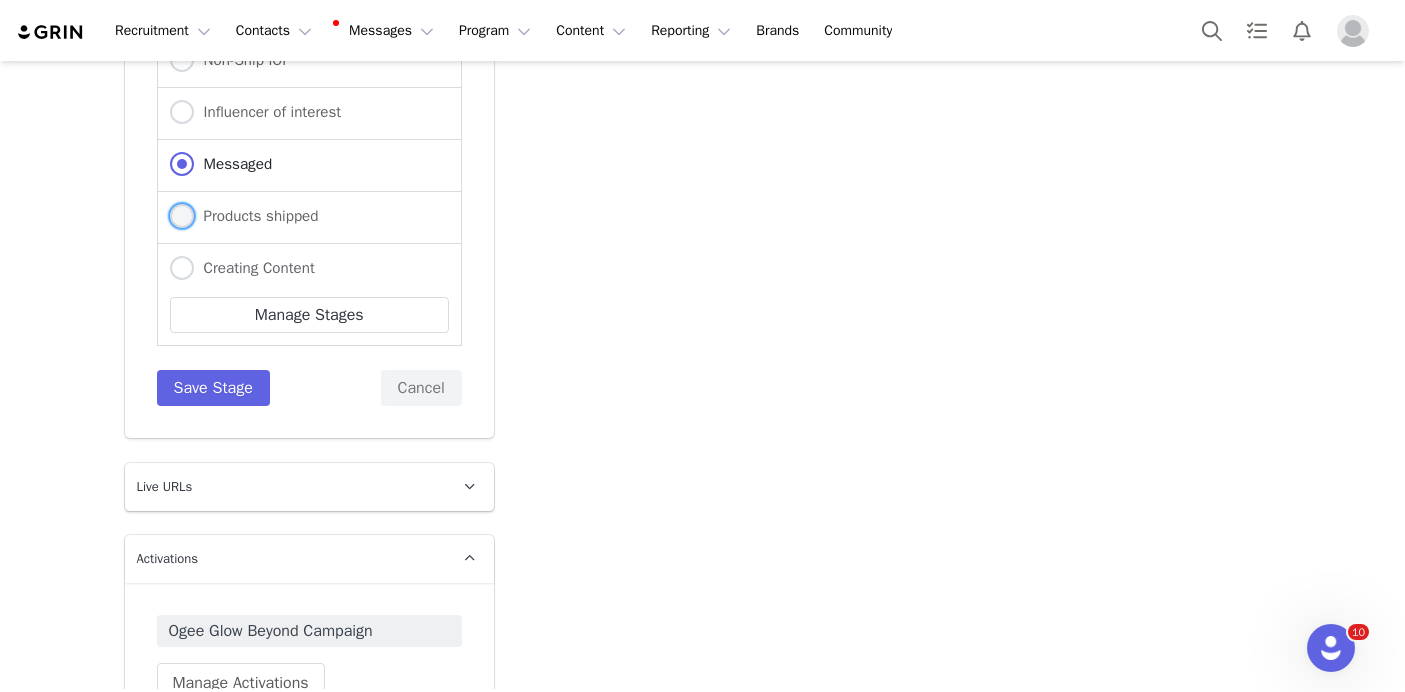 click on "Products shipped" at bounding box center (256, 216) 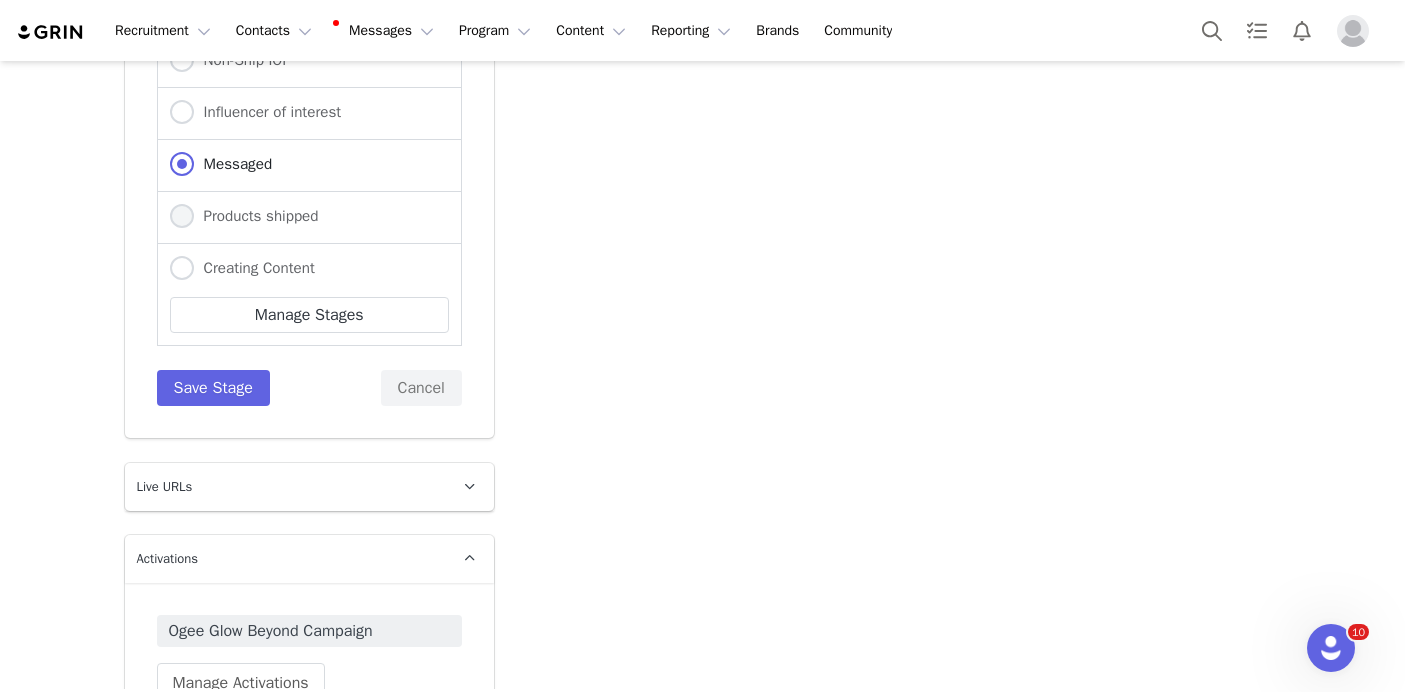 click on "Products shipped" at bounding box center (182, 217) 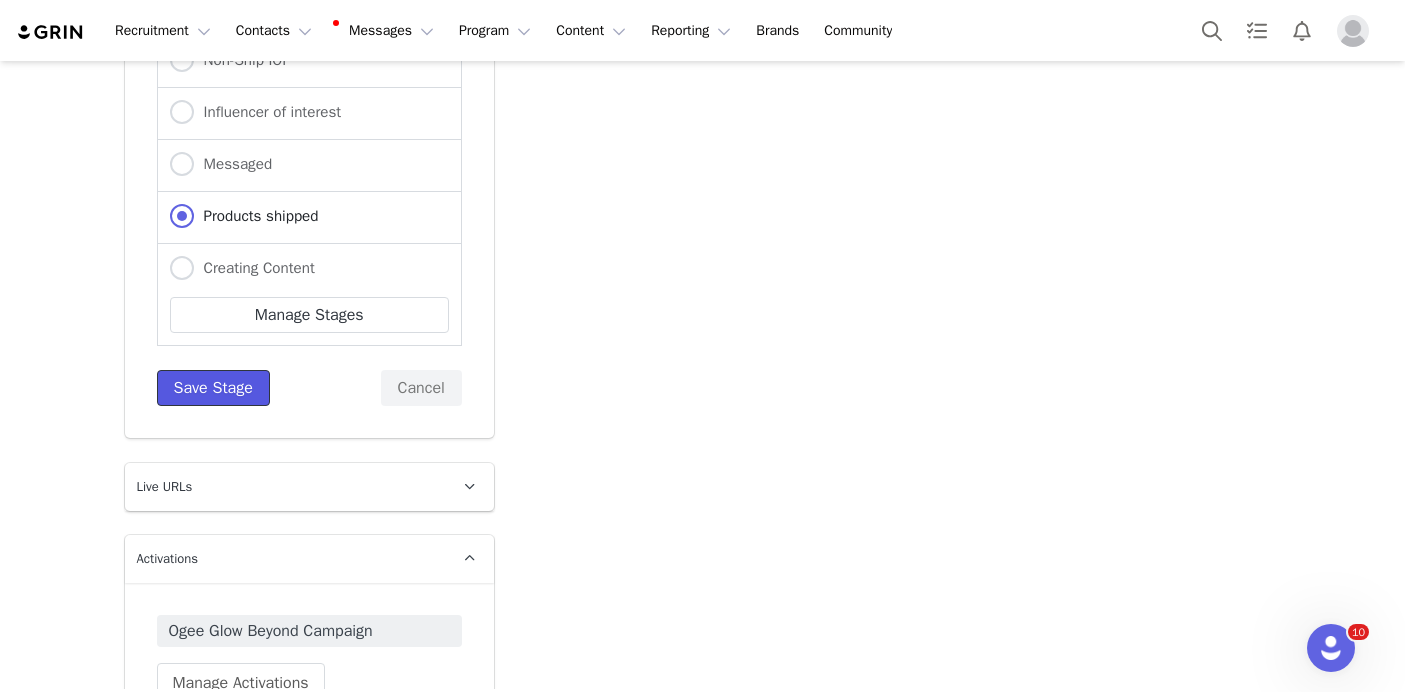 click on "Save Stage" at bounding box center [213, 388] 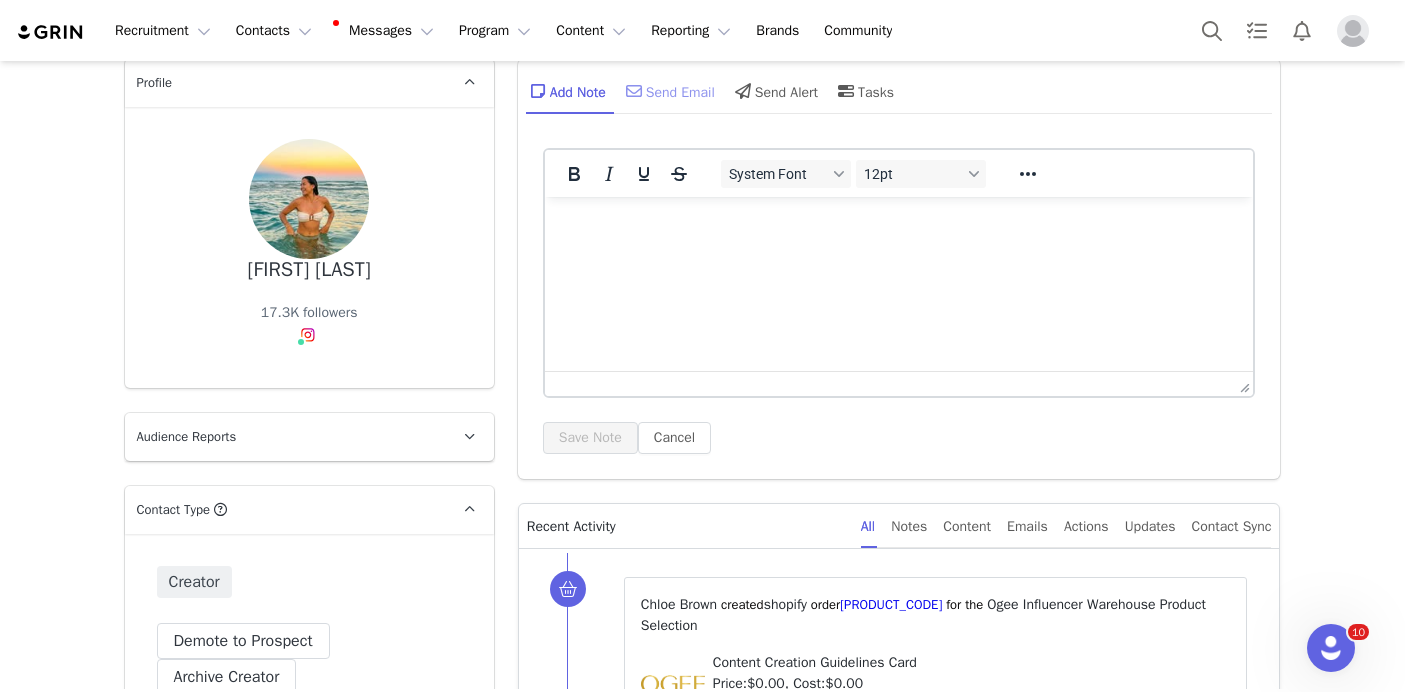 scroll, scrollTop: 0, scrollLeft: 0, axis: both 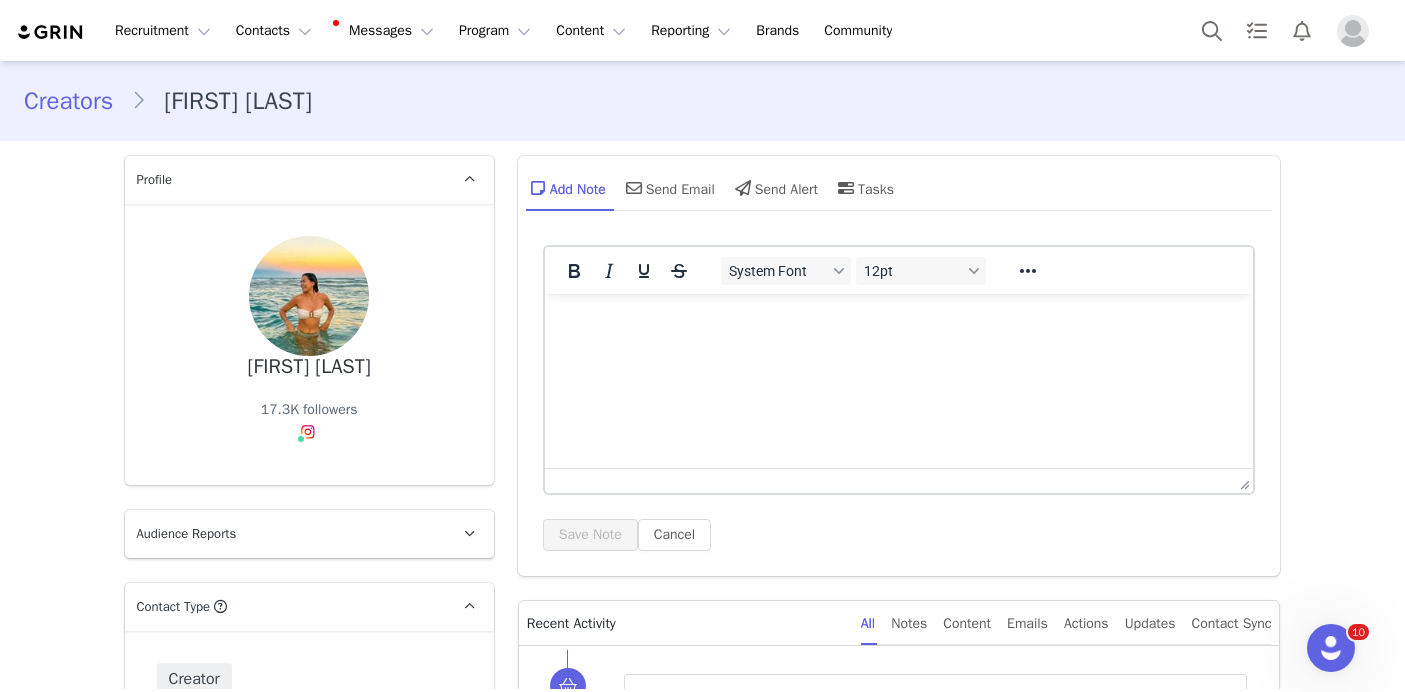 drag, startPoint x: 685, startPoint y: 192, endPoint x: 676, endPoint y: 242, distance: 50.803543 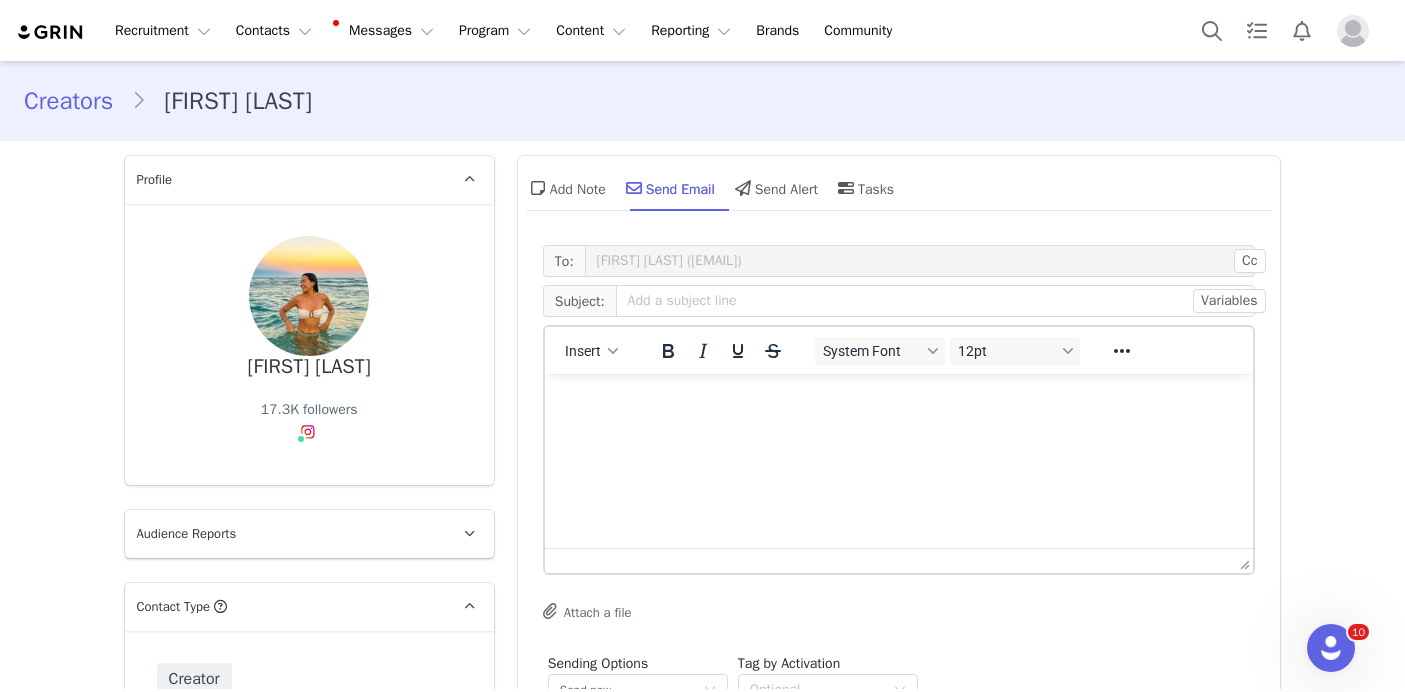 scroll, scrollTop: 0, scrollLeft: 0, axis: both 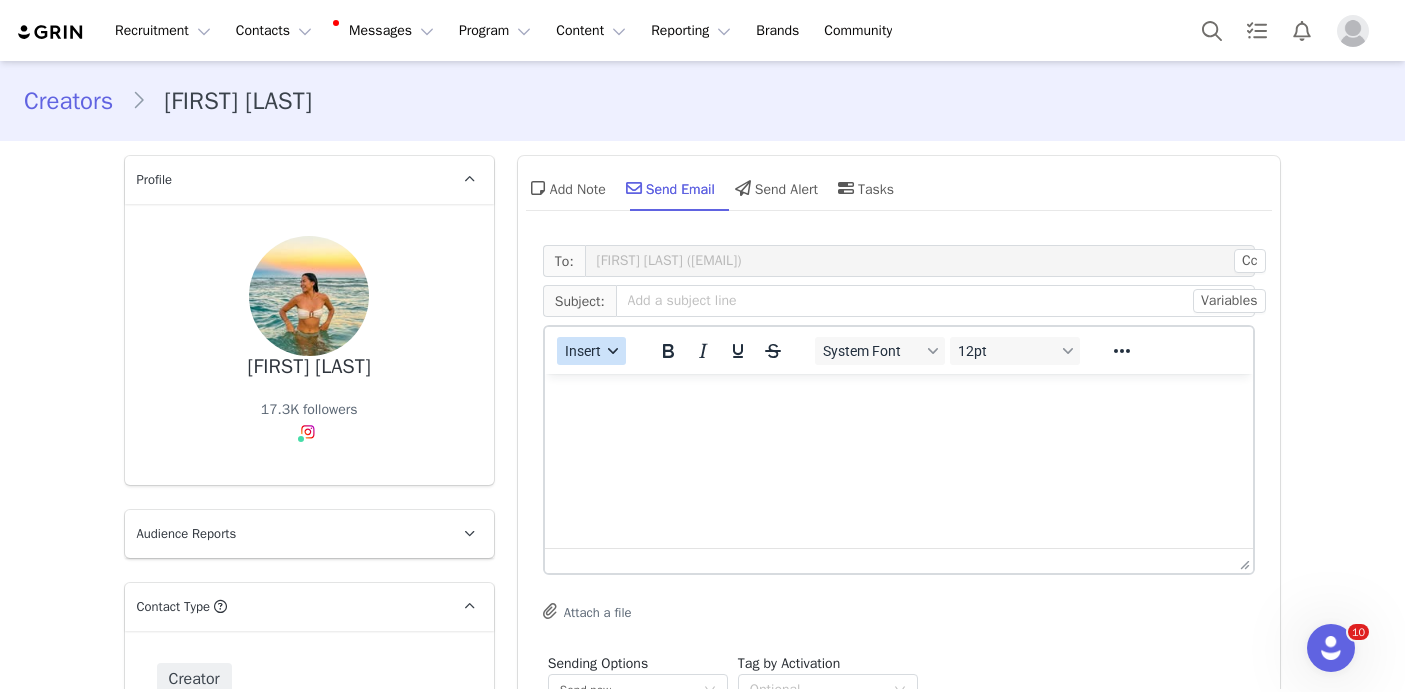 click on "Insert" at bounding box center (583, 351) 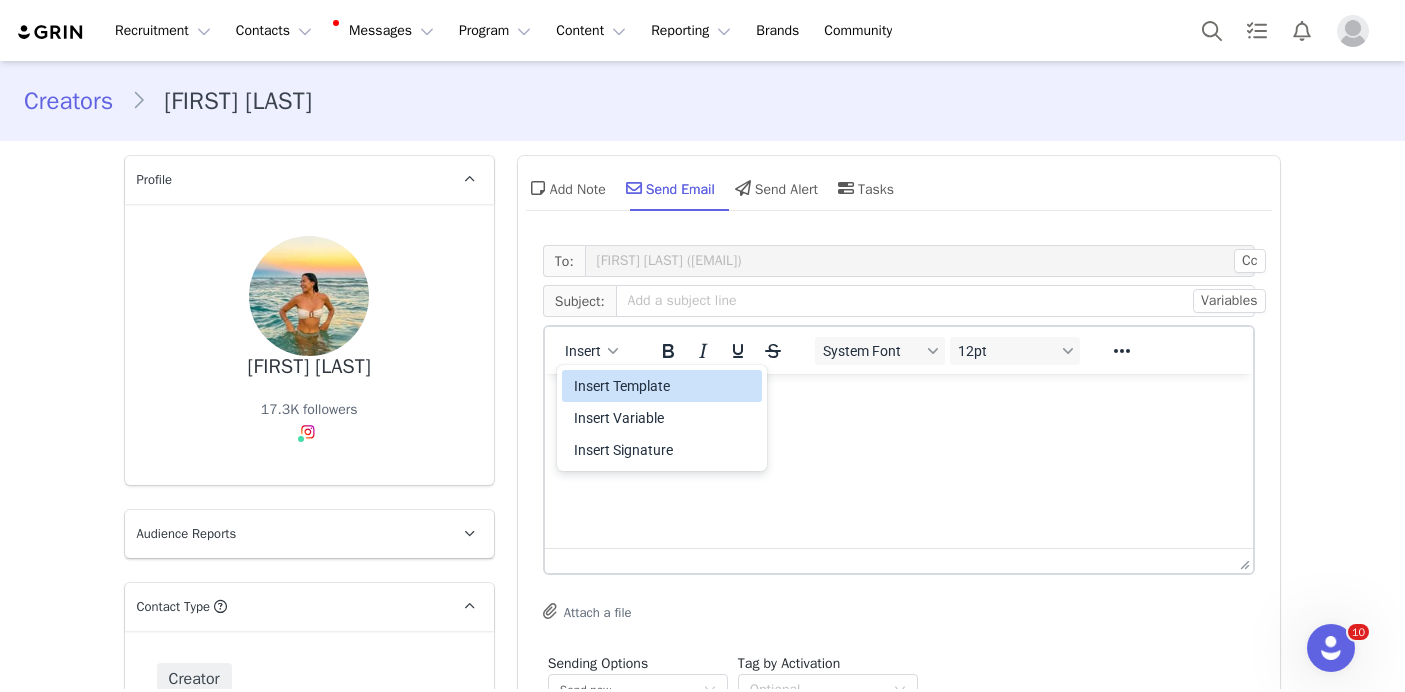 click on "Insert Template" at bounding box center (664, 386) 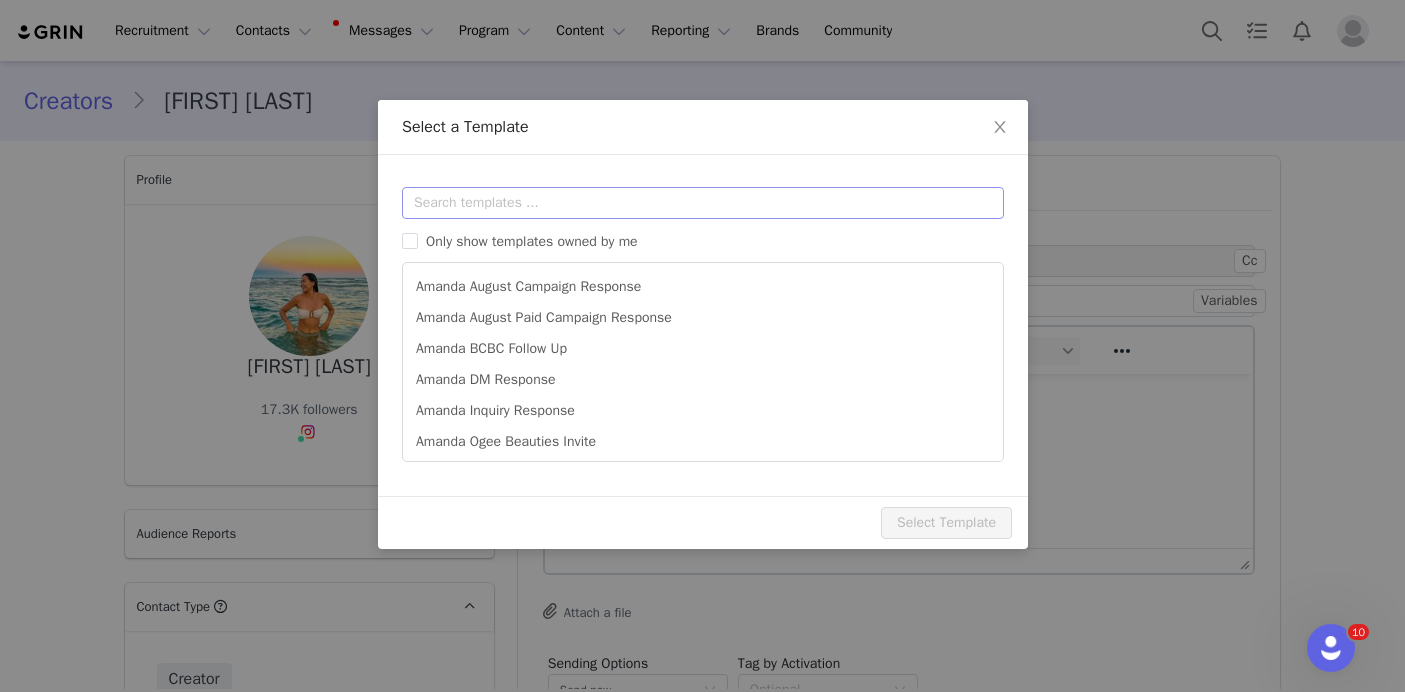 scroll, scrollTop: 0, scrollLeft: 0, axis: both 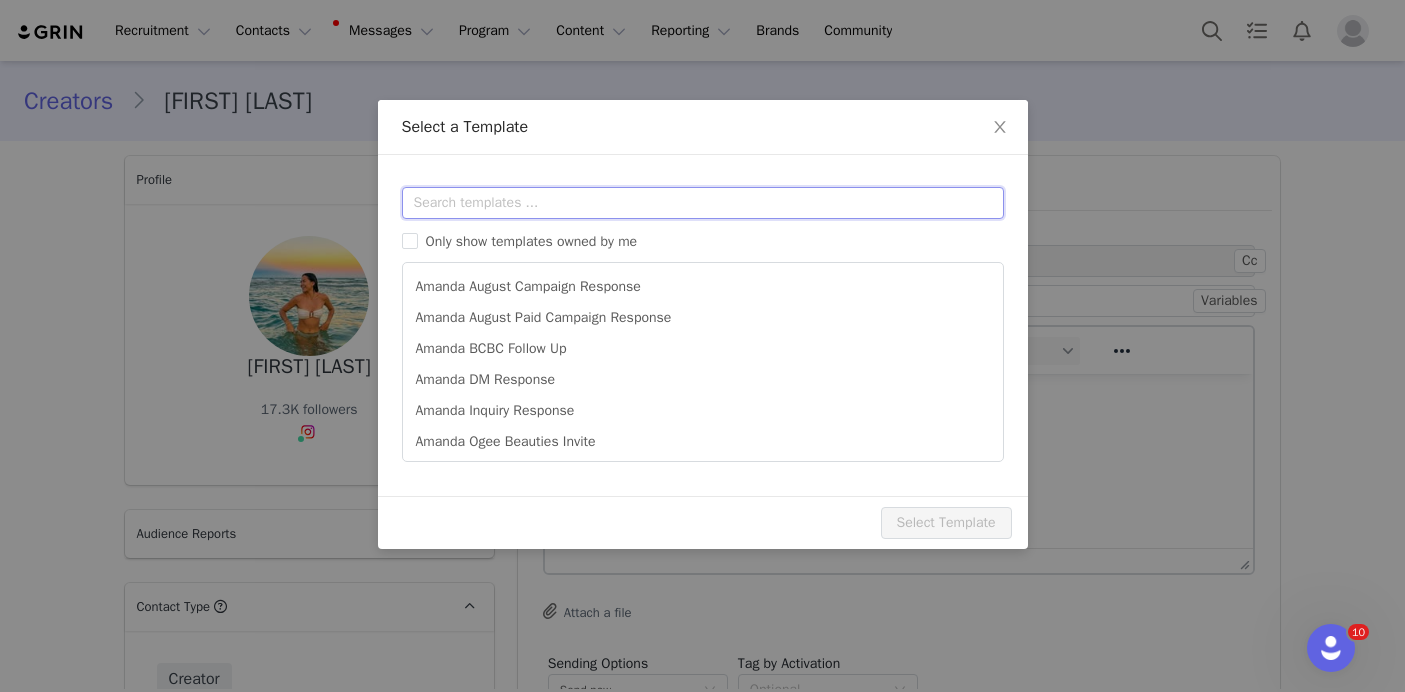 click at bounding box center (703, 203) 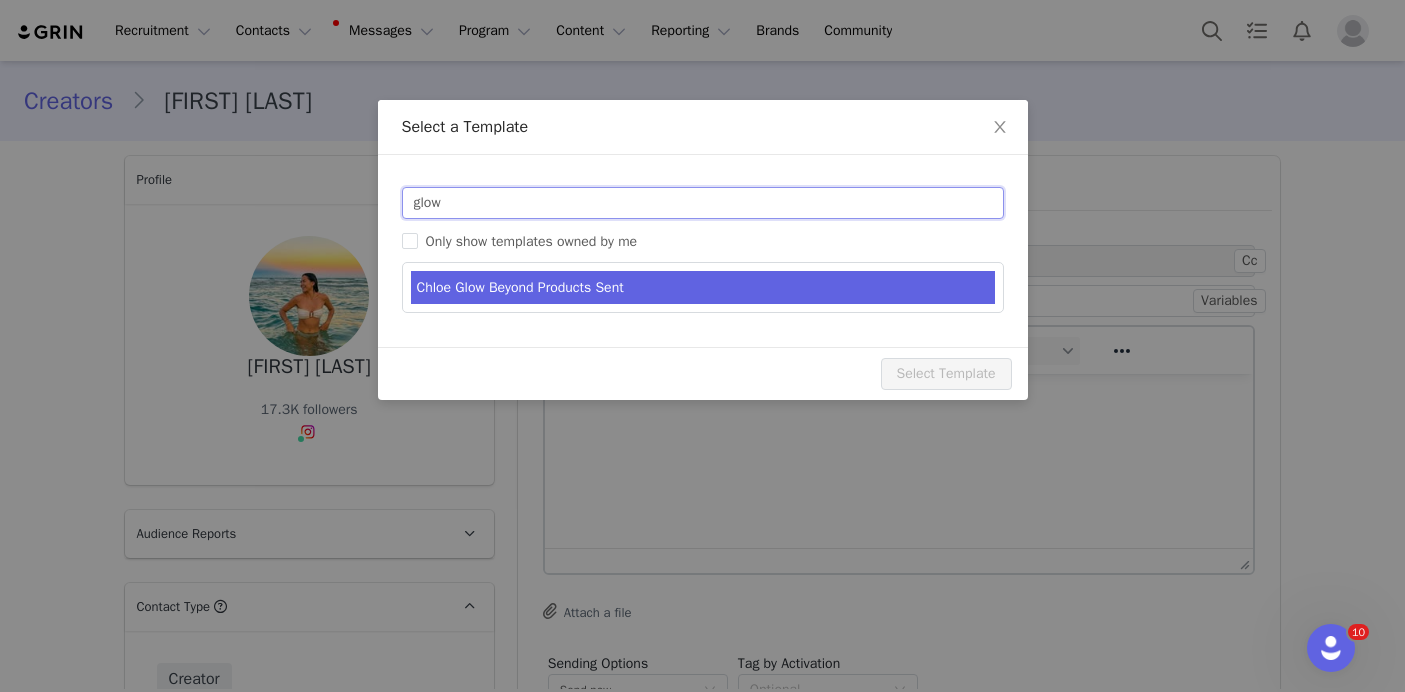 type on "glow" 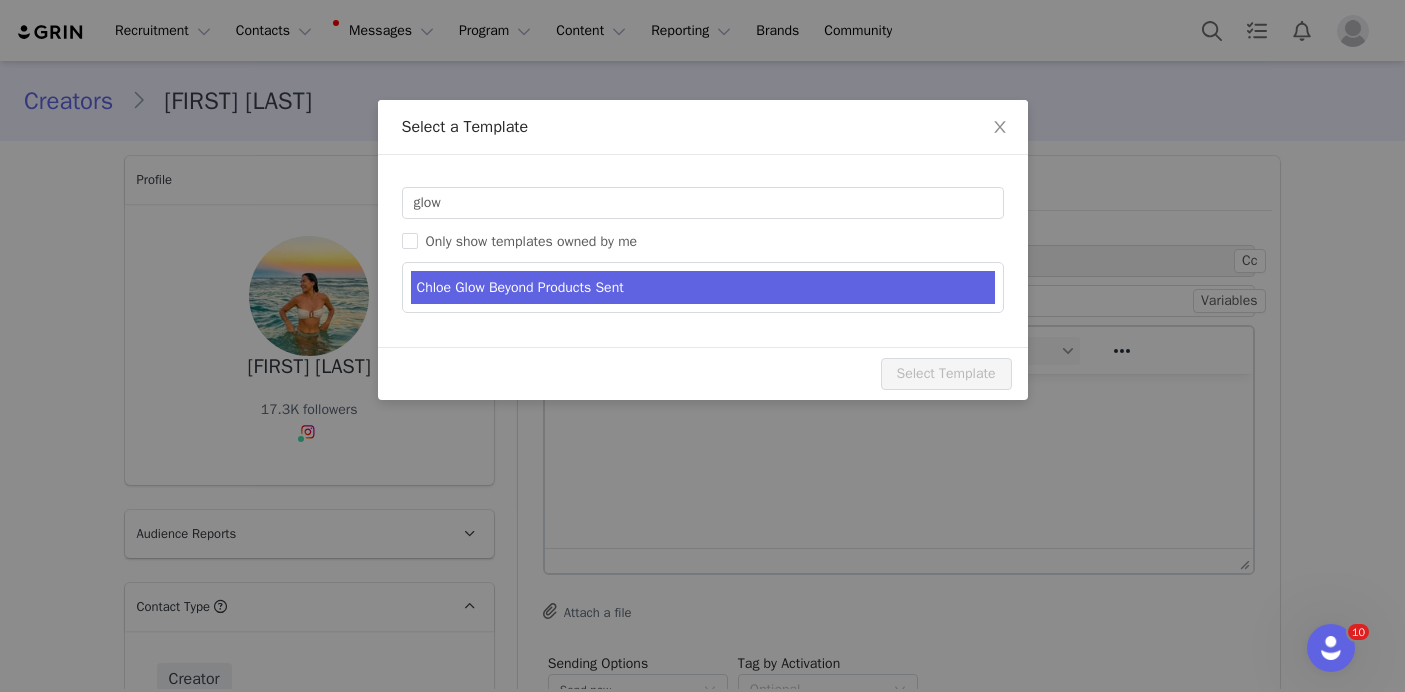 type on "Ogee Glow Beyond Products Sent 💫" 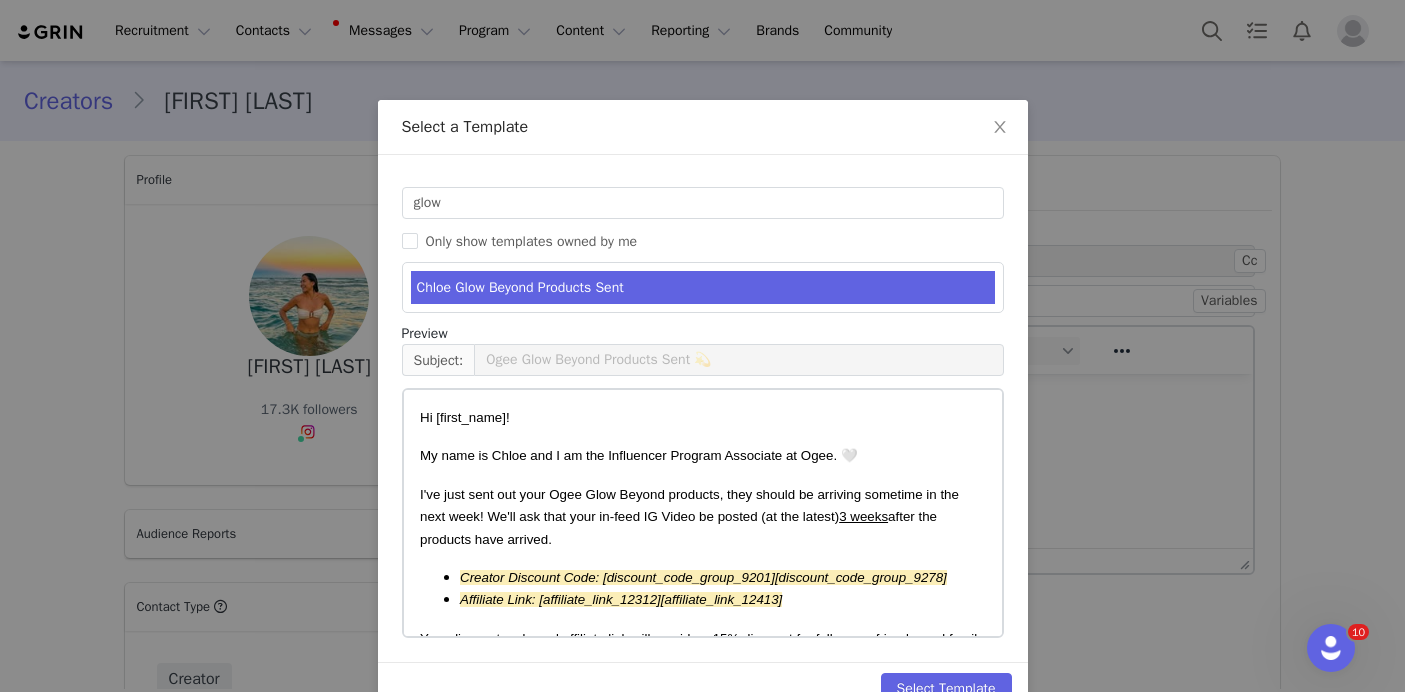 scroll, scrollTop: 47, scrollLeft: 0, axis: vertical 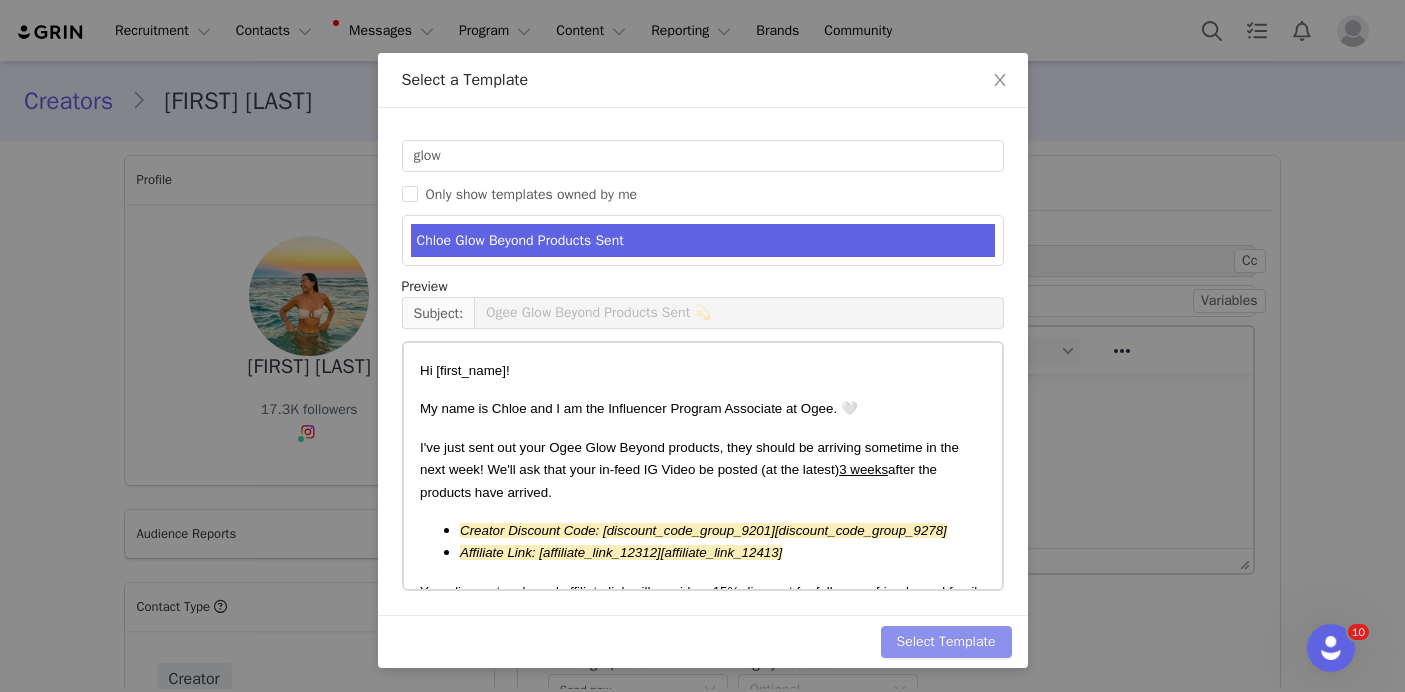 click on "Select Template" at bounding box center [946, 642] 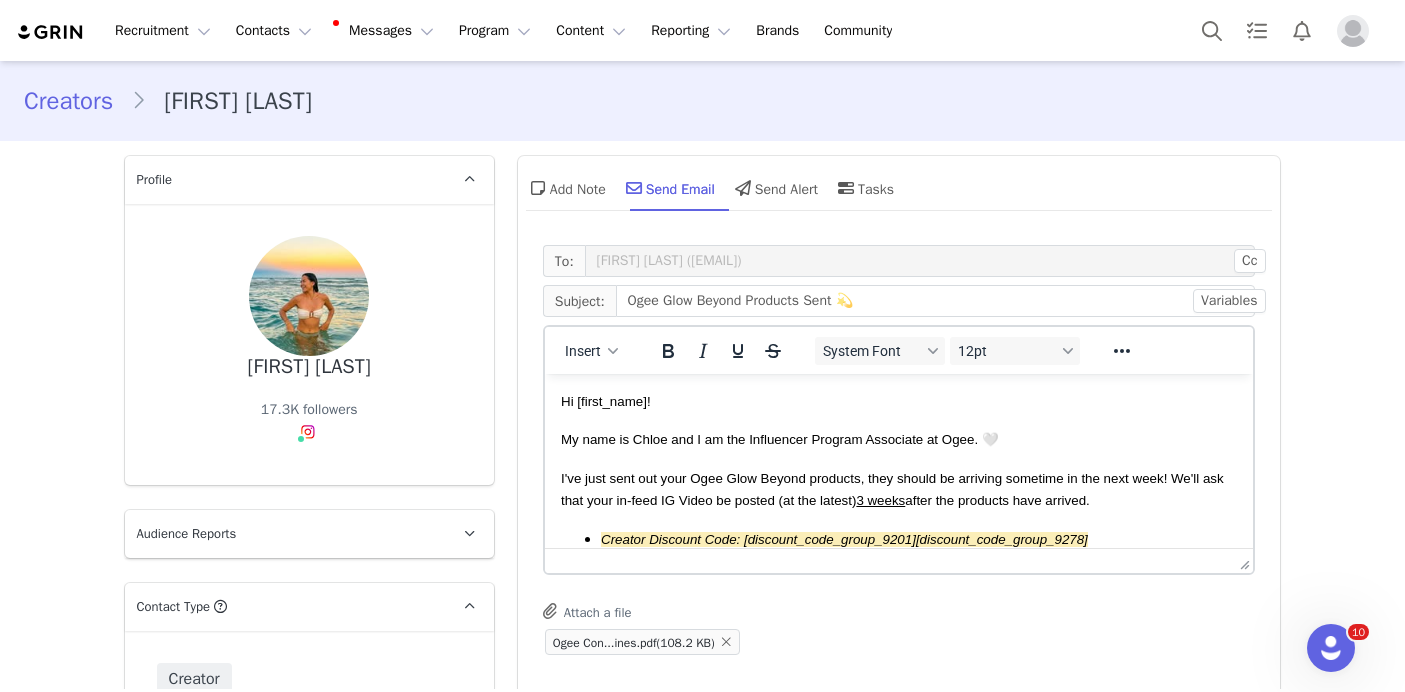 scroll, scrollTop: 0, scrollLeft: 0, axis: both 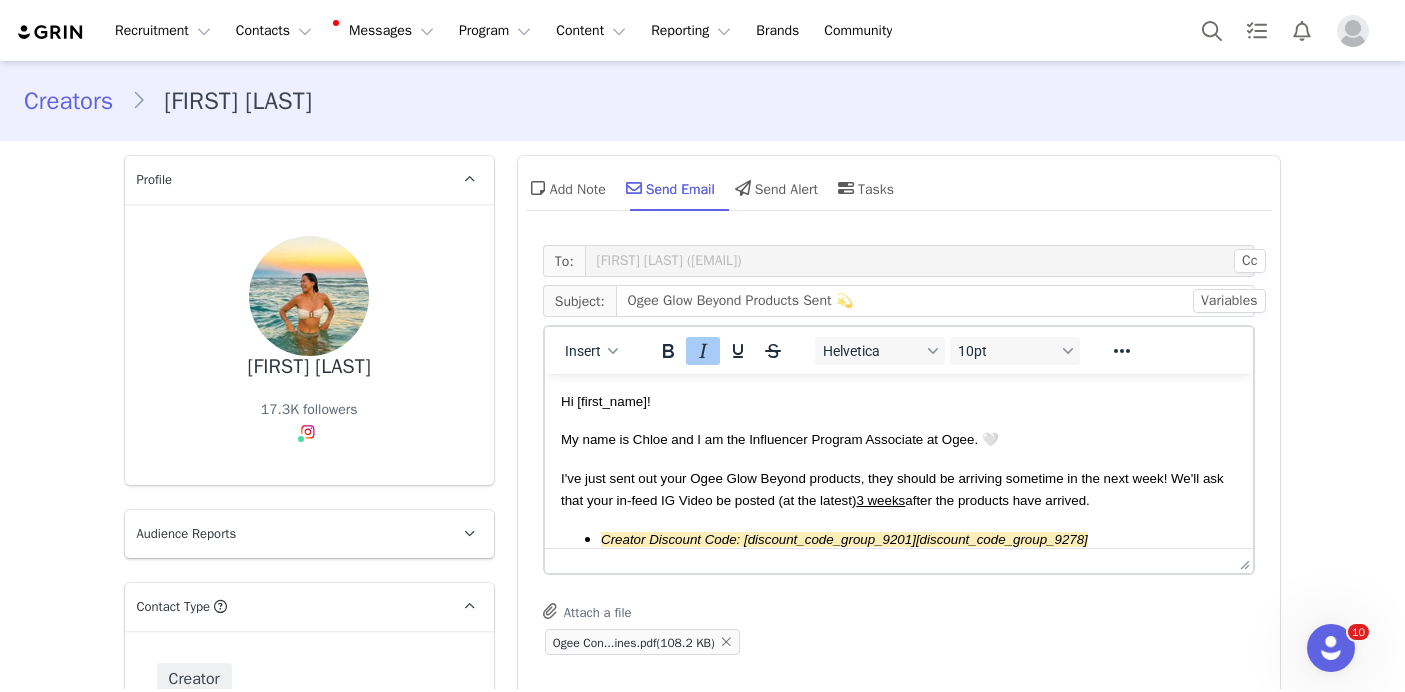 click on "I've just sent out your Ogee Glow Beyond products, they should be arriving sometime in the next week! We'll ask that your in-feed IG Video be posted (at the latest)  3 weeks  after the products have arrived." at bounding box center [891, 489] 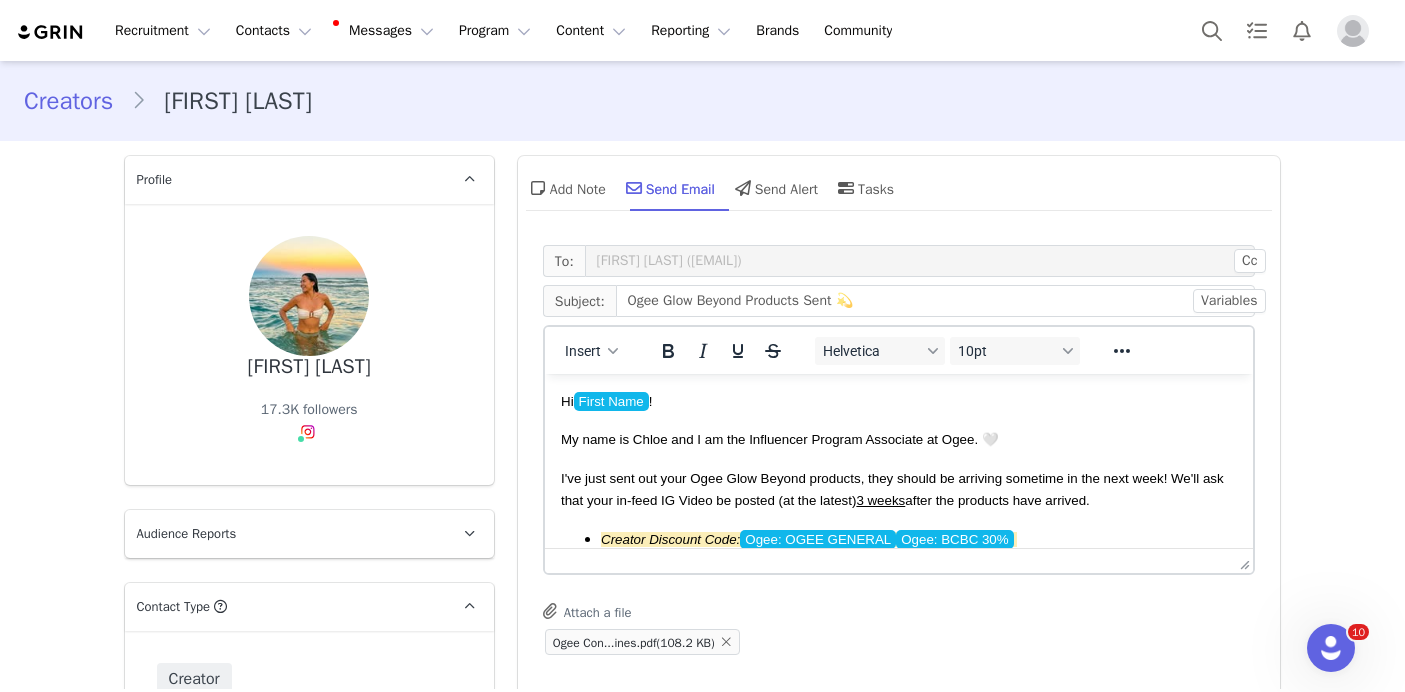 click on "I've just sent out your Ogee Glow Beyond products, they should be arriving sometime in the next week! We'll ask that your in-feed IG Video be posted (at the latest)  3 weeks  after the products have arrived." at bounding box center [891, 489] 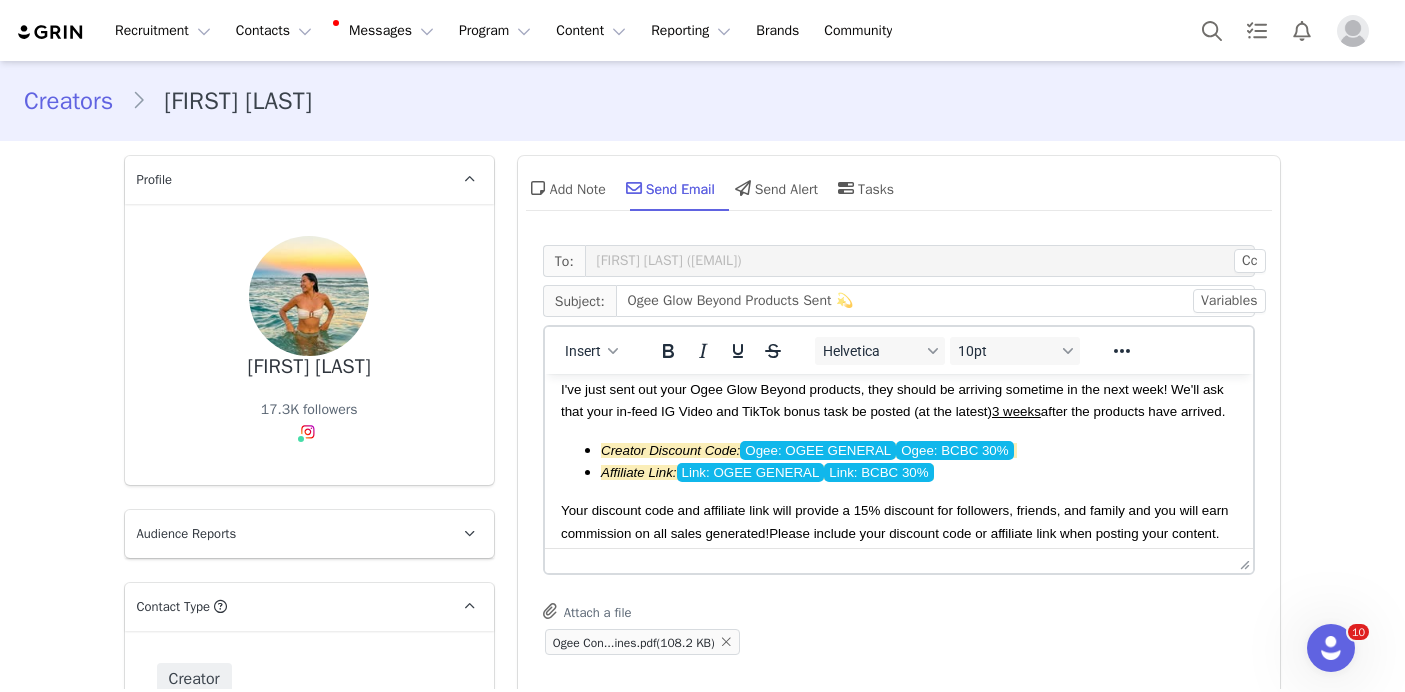 scroll, scrollTop: 88, scrollLeft: 0, axis: vertical 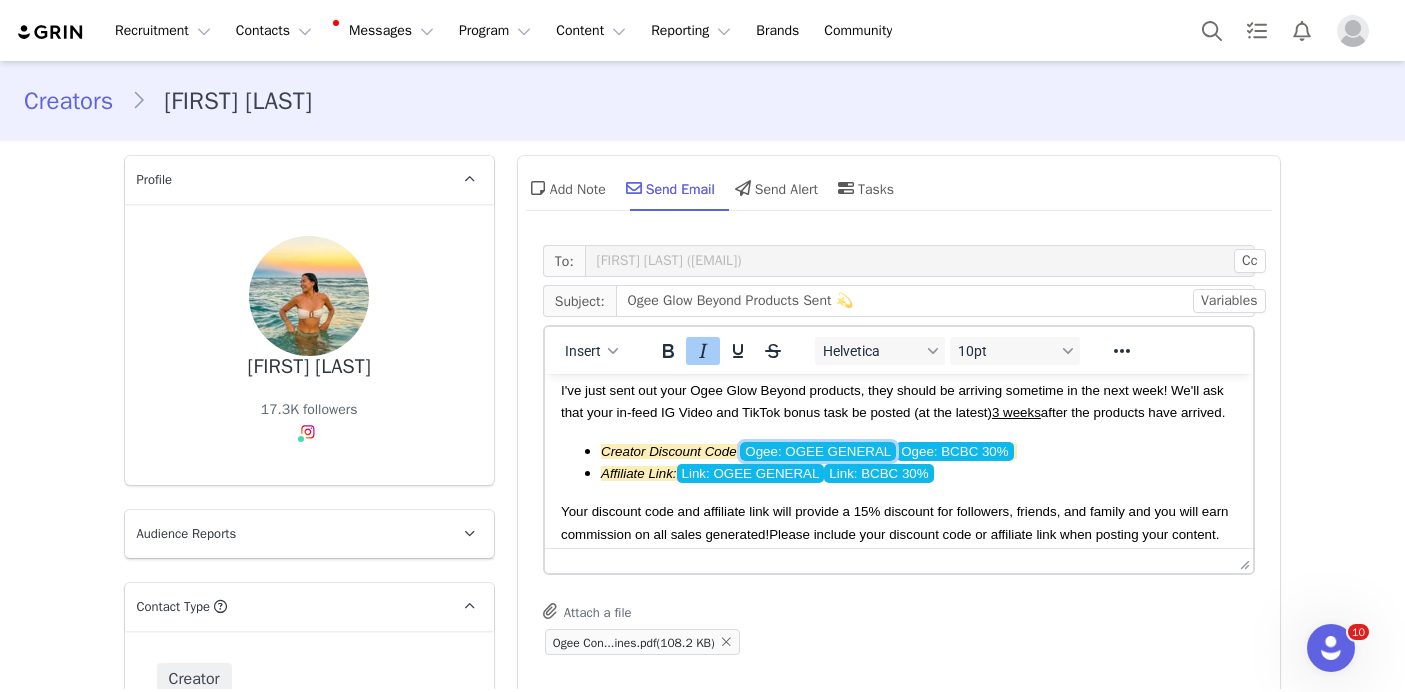 click on "Ogee: OGEE GENERAL" at bounding box center [817, 451] 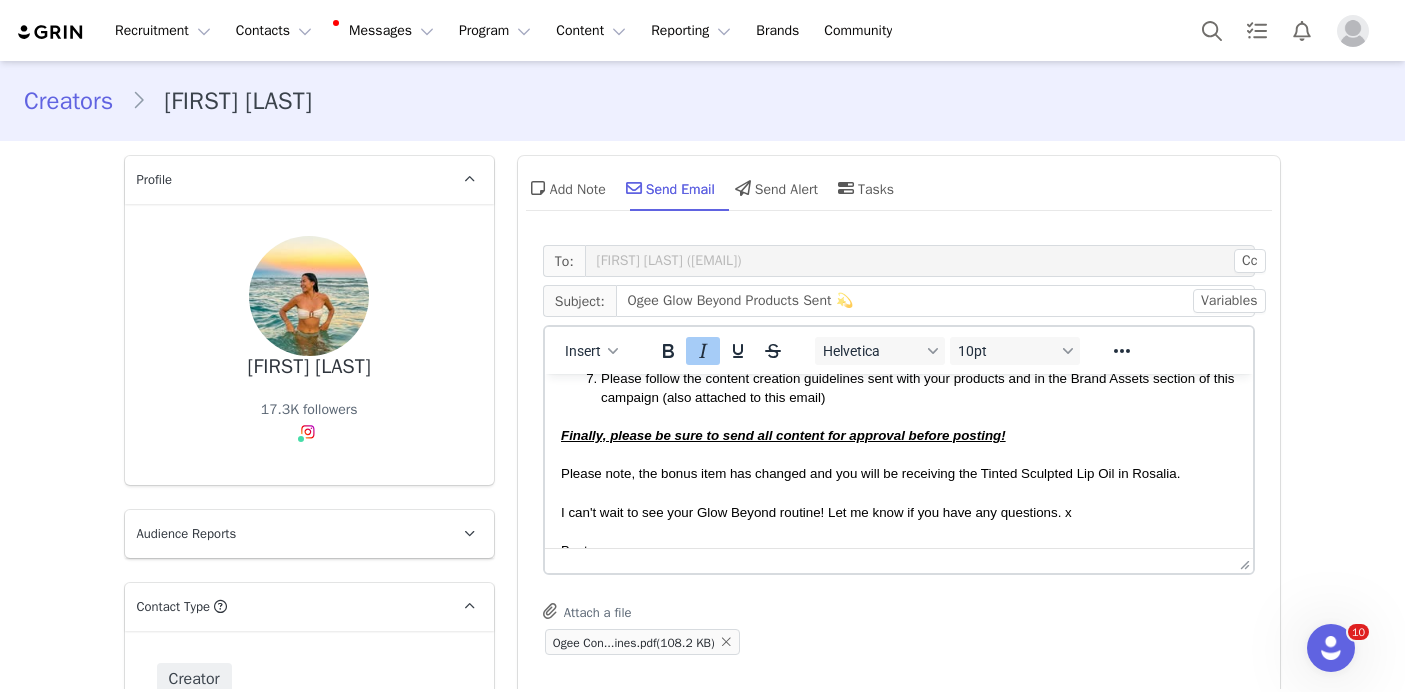scroll, scrollTop: 433, scrollLeft: 0, axis: vertical 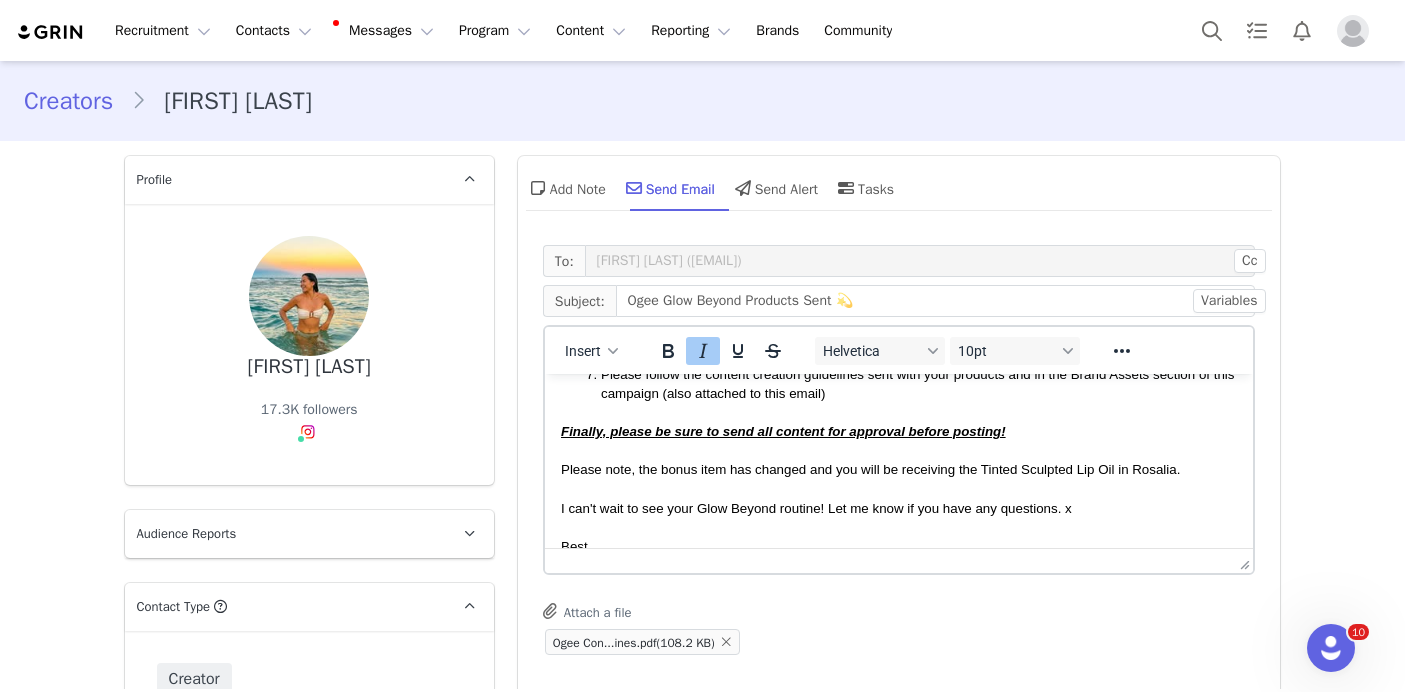 click on "Finally, please be sure to send all content for approval before posting!" at bounding box center (782, 431) 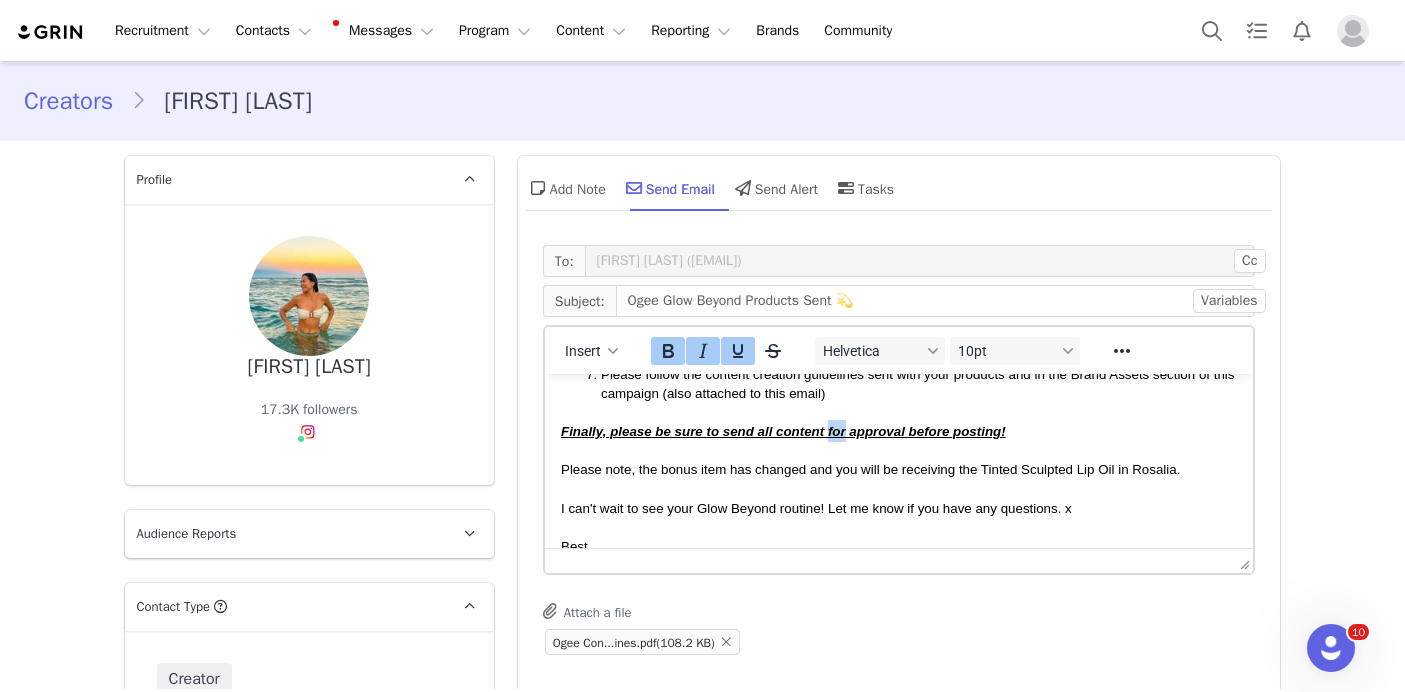 click on "Finally, please be sure to send all content for approval before posting!" at bounding box center (782, 431) 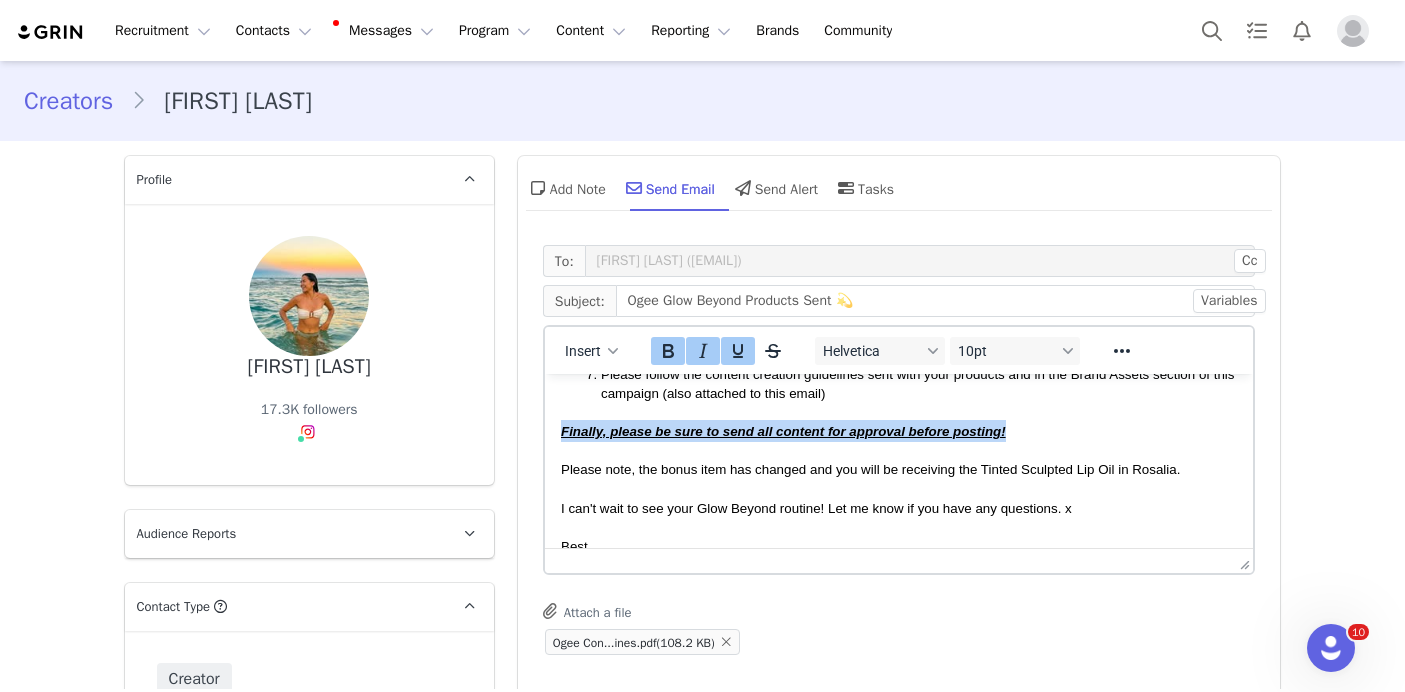 click on "Finally, please be sure to send all content for approval before posting!" at bounding box center (782, 431) 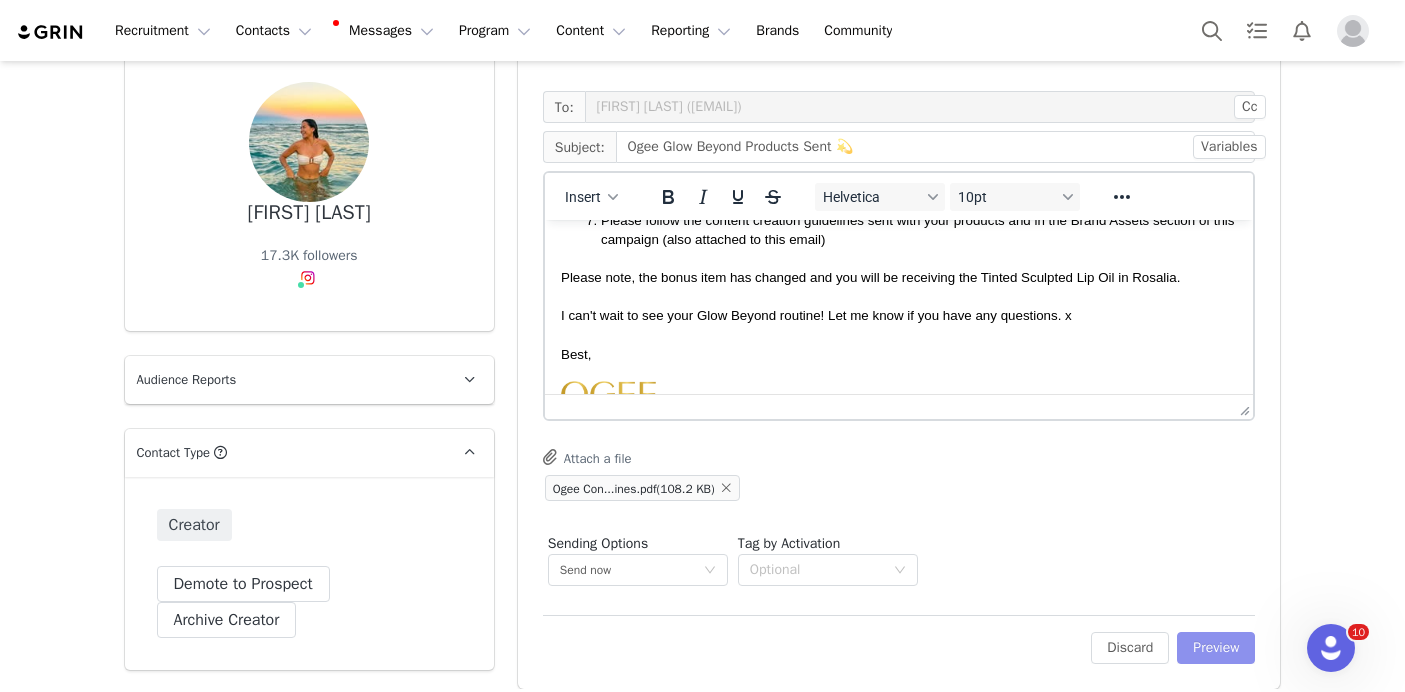 scroll, scrollTop: 157, scrollLeft: 0, axis: vertical 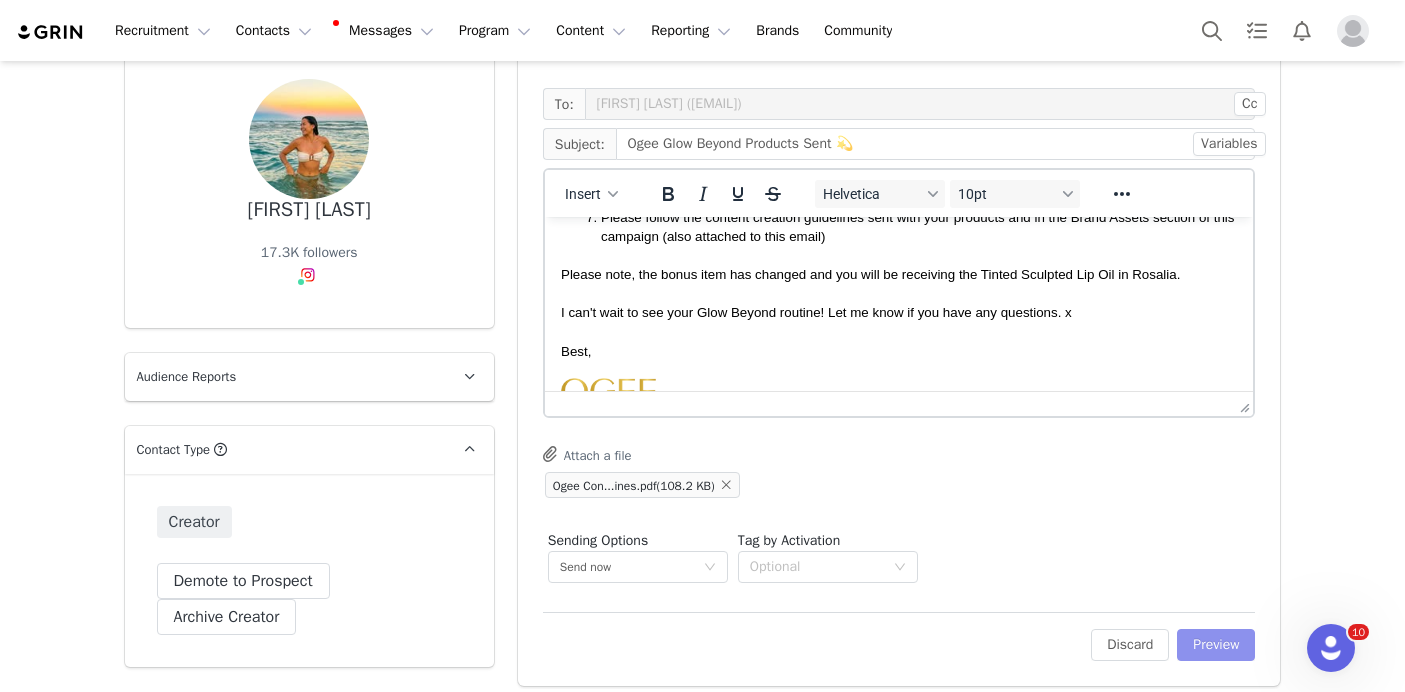 click on "Preview" at bounding box center [1216, 645] 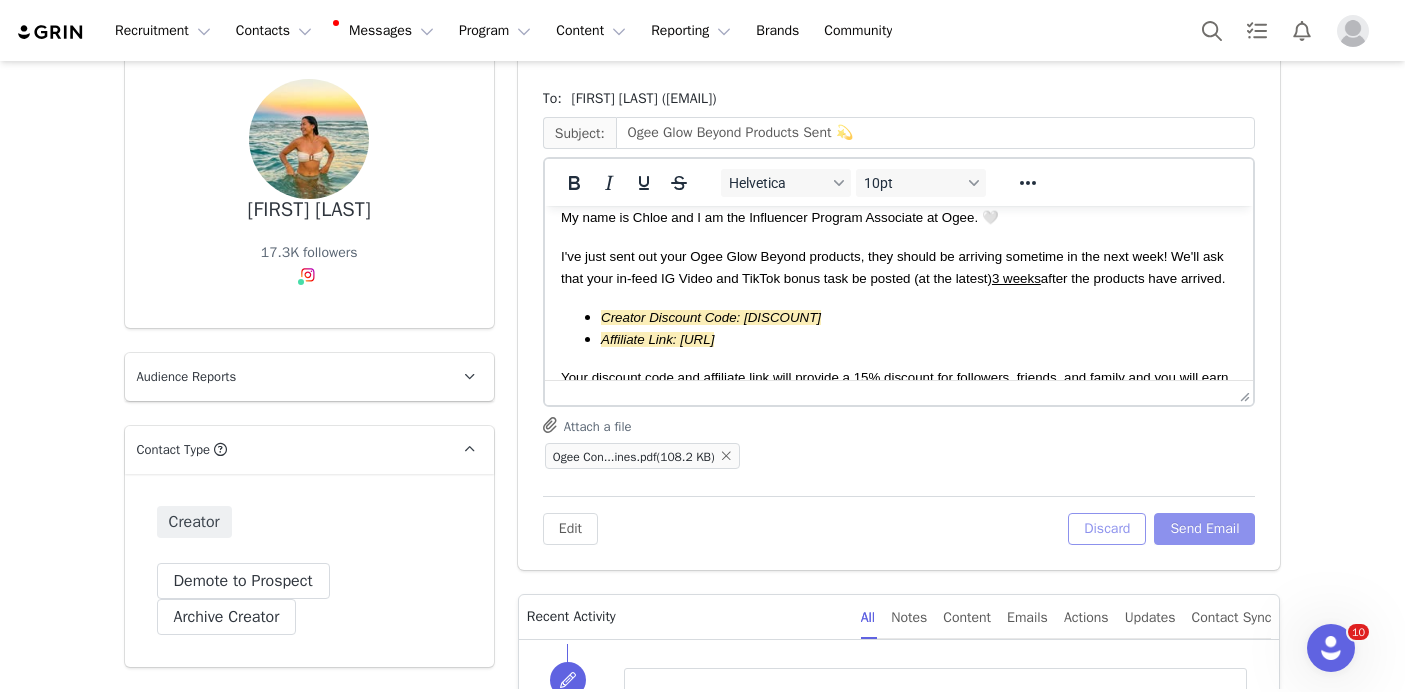 scroll, scrollTop: 60, scrollLeft: 0, axis: vertical 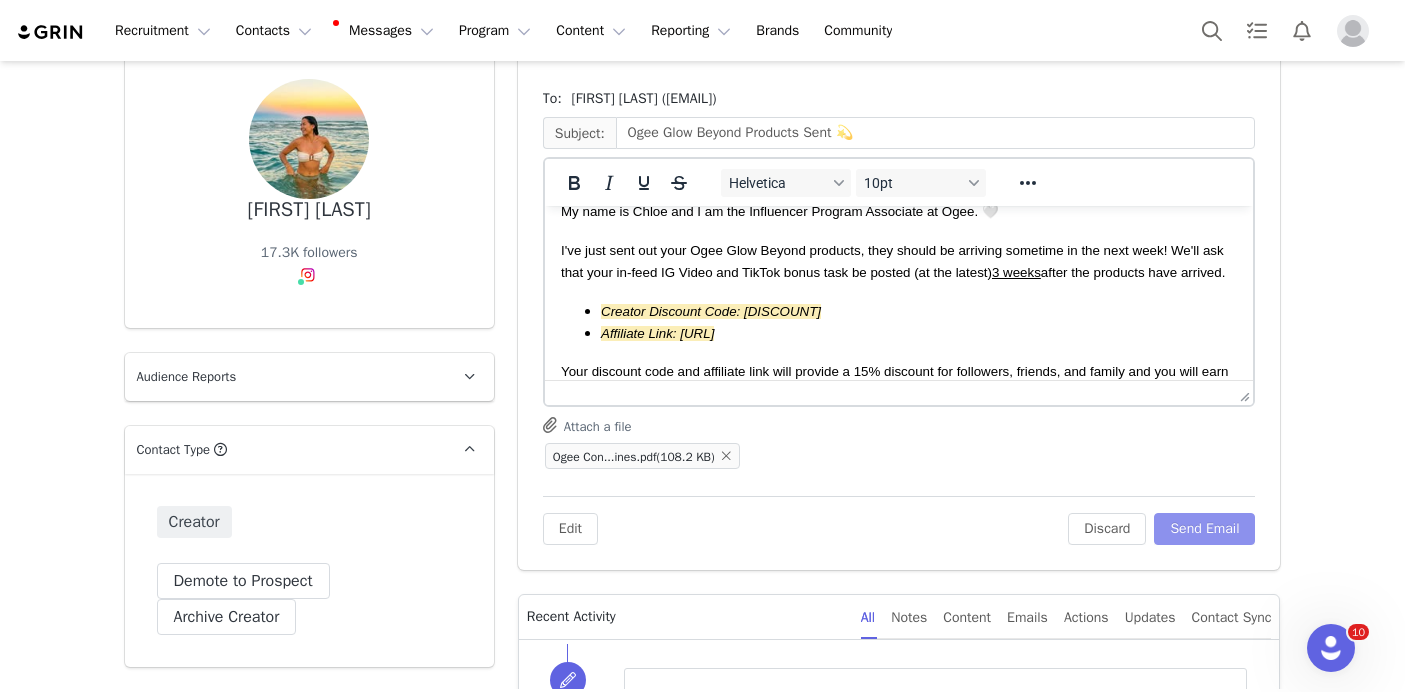 click on "Send Email" at bounding box center (1204, 529) 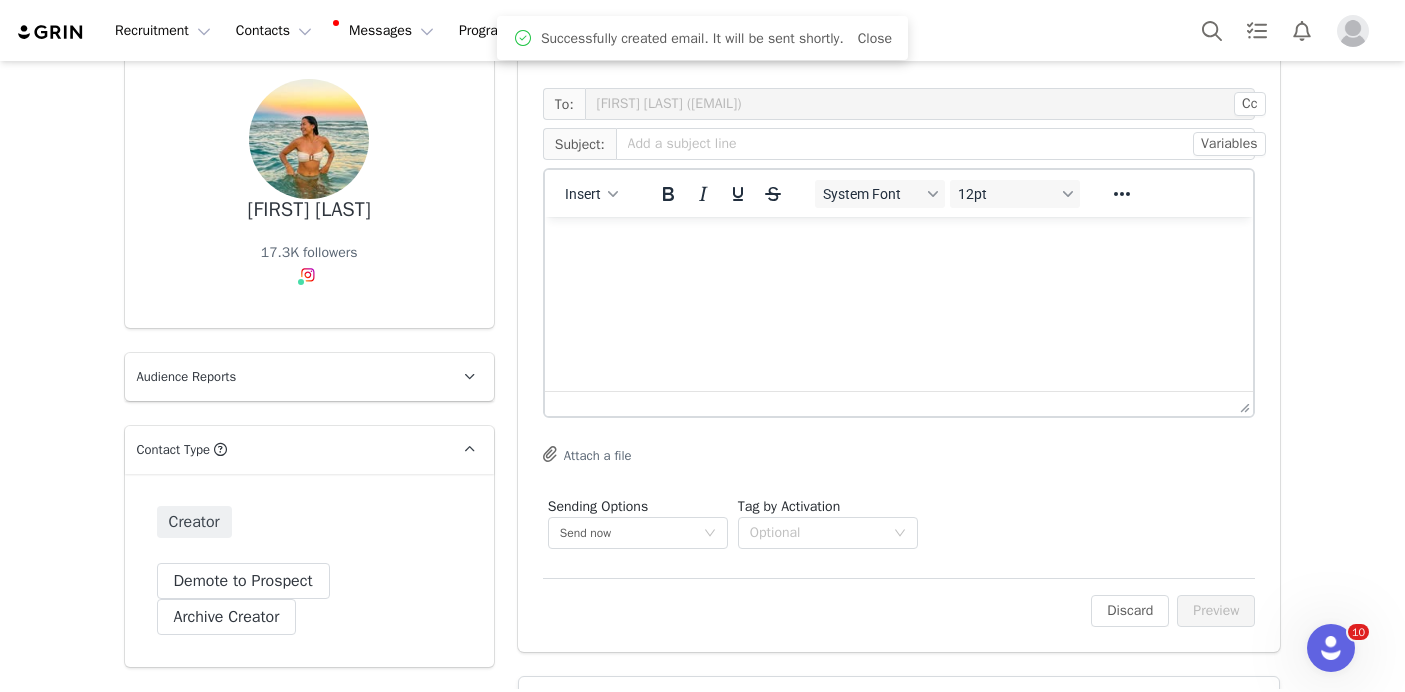 scroll, scrollTop: 352, scrollLeft: 0, axis: vertical 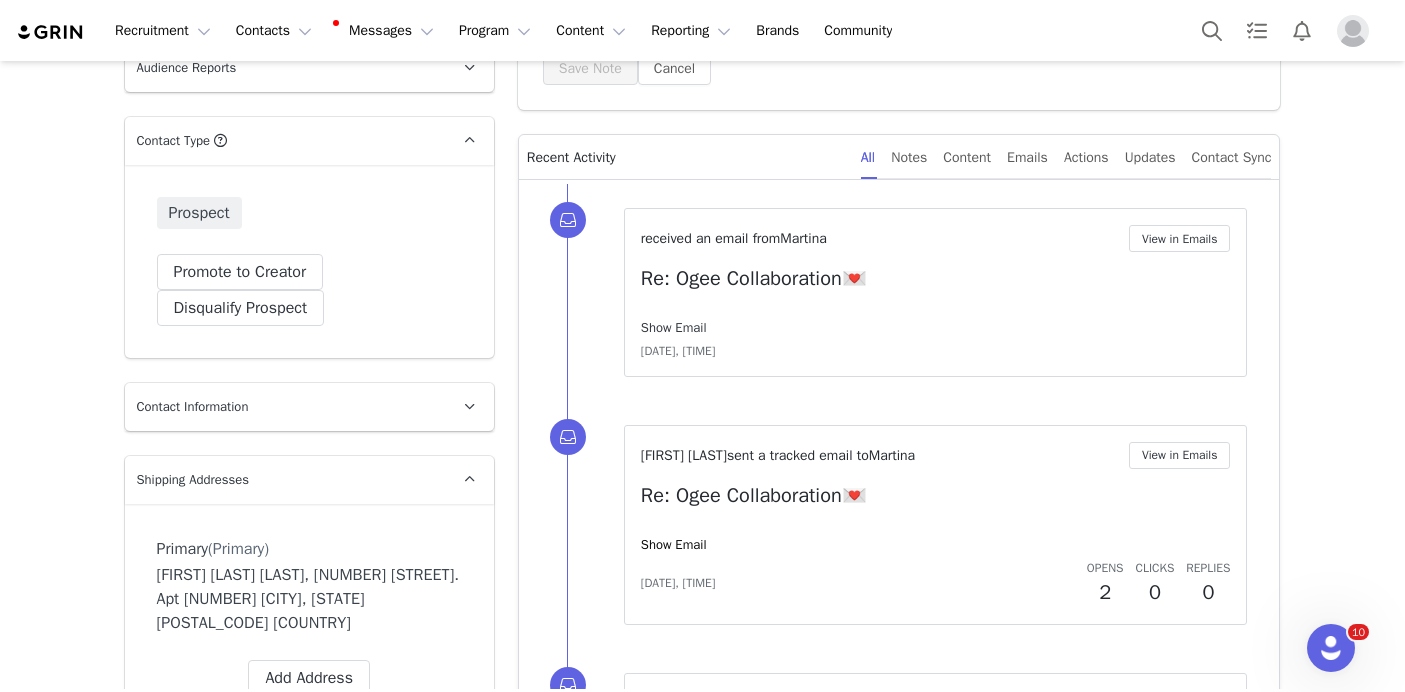 click on "Show Email" at bounding box center (674, 327) 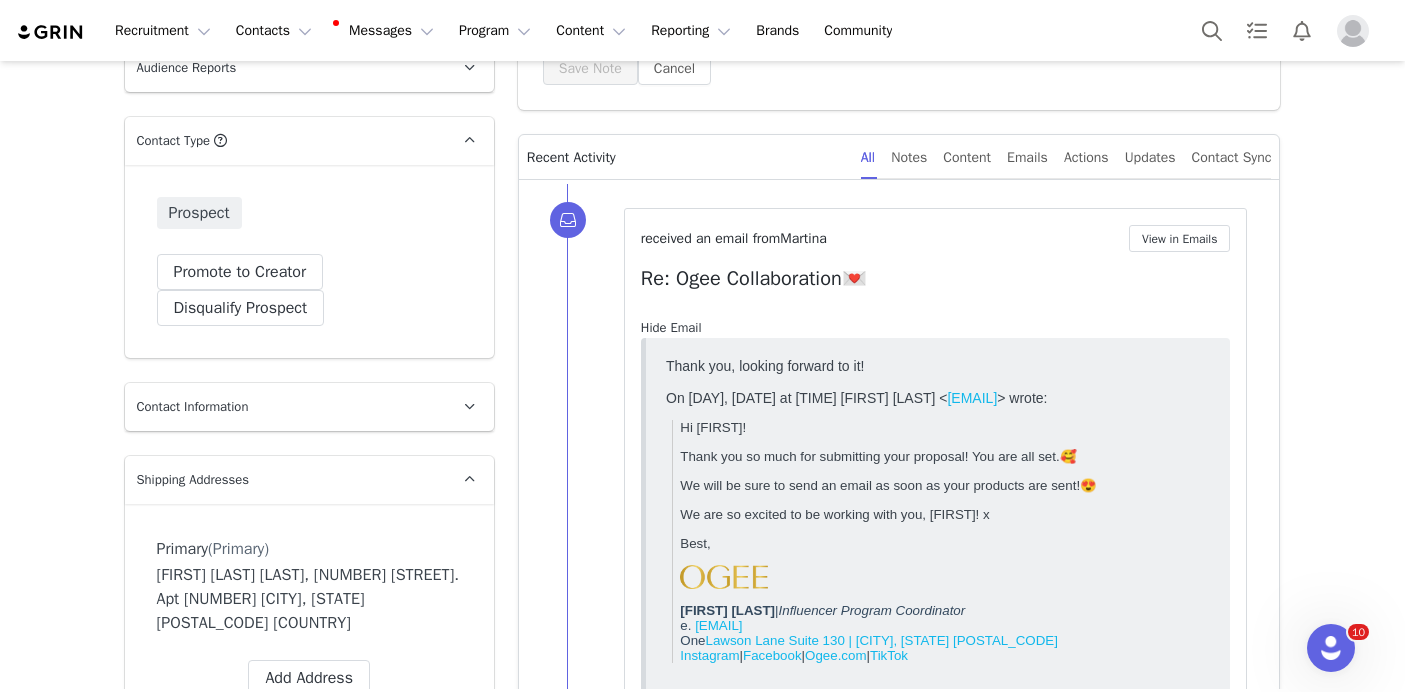 scroll, scrollTop: 0, scrollLeft: 0, axis: both 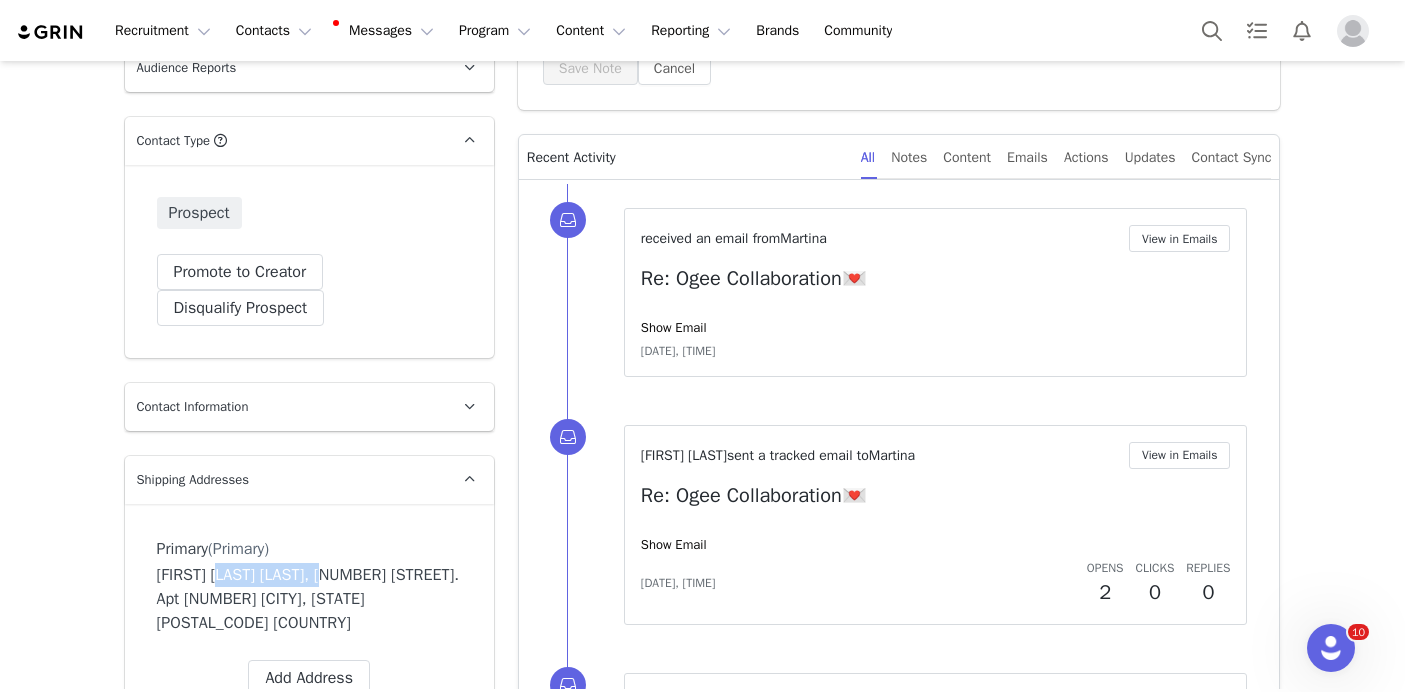 drag, startPoint x: 325, startPoint y: 575, endPoint x: 217, endPoint y: 574, distance: 108.00463 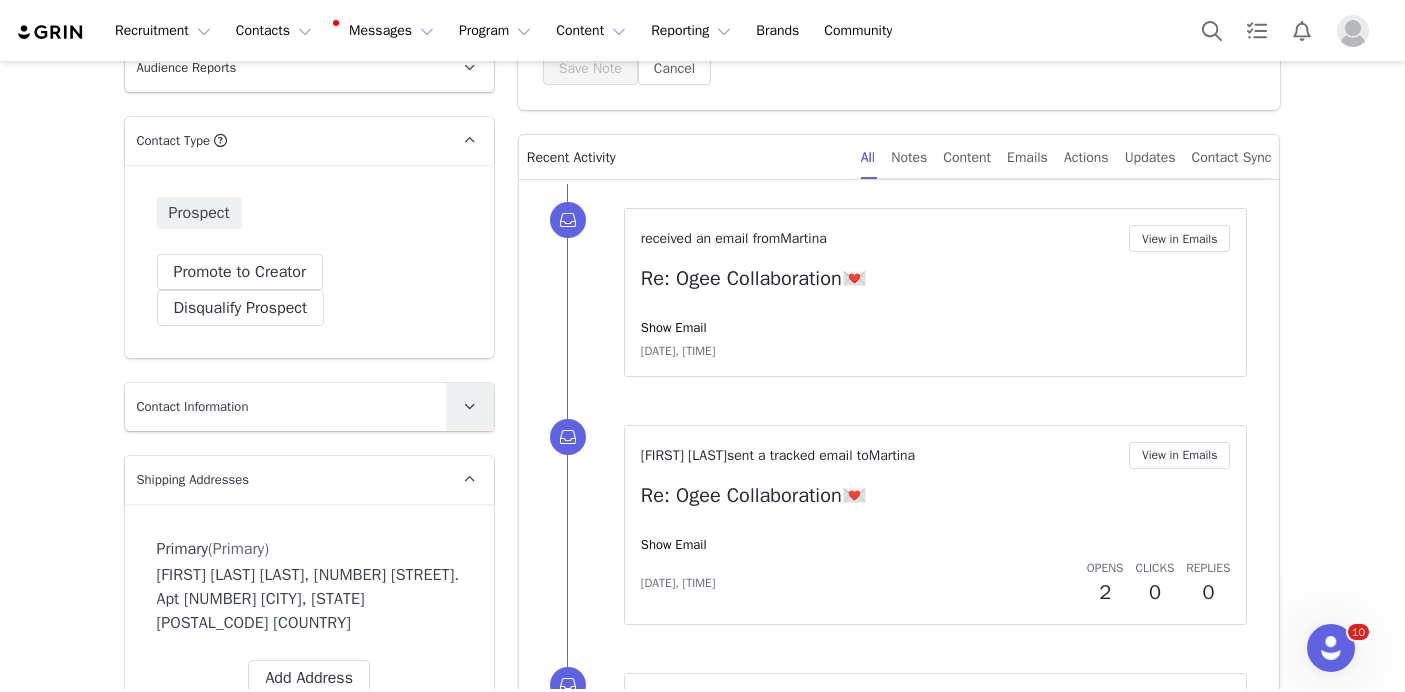 click at bounding box center [470, 407] 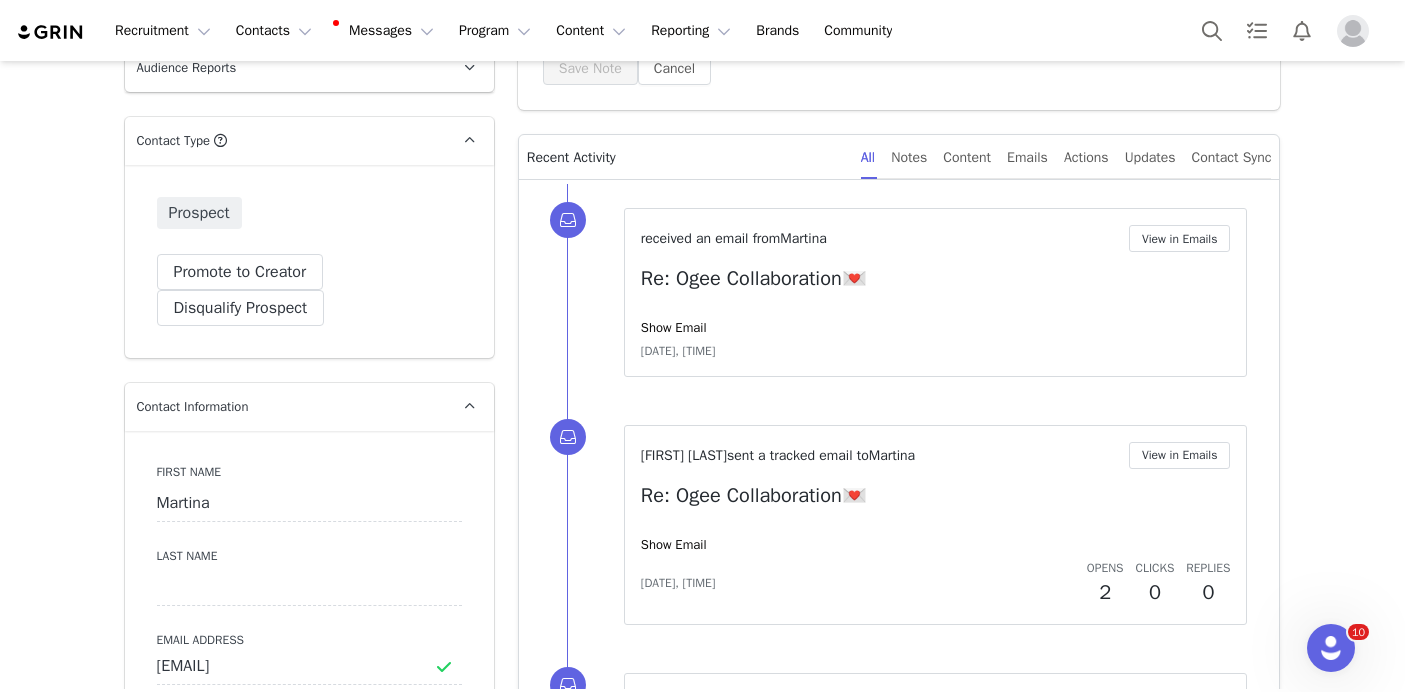 click on "Last Name" at bounding box center (309, 576) 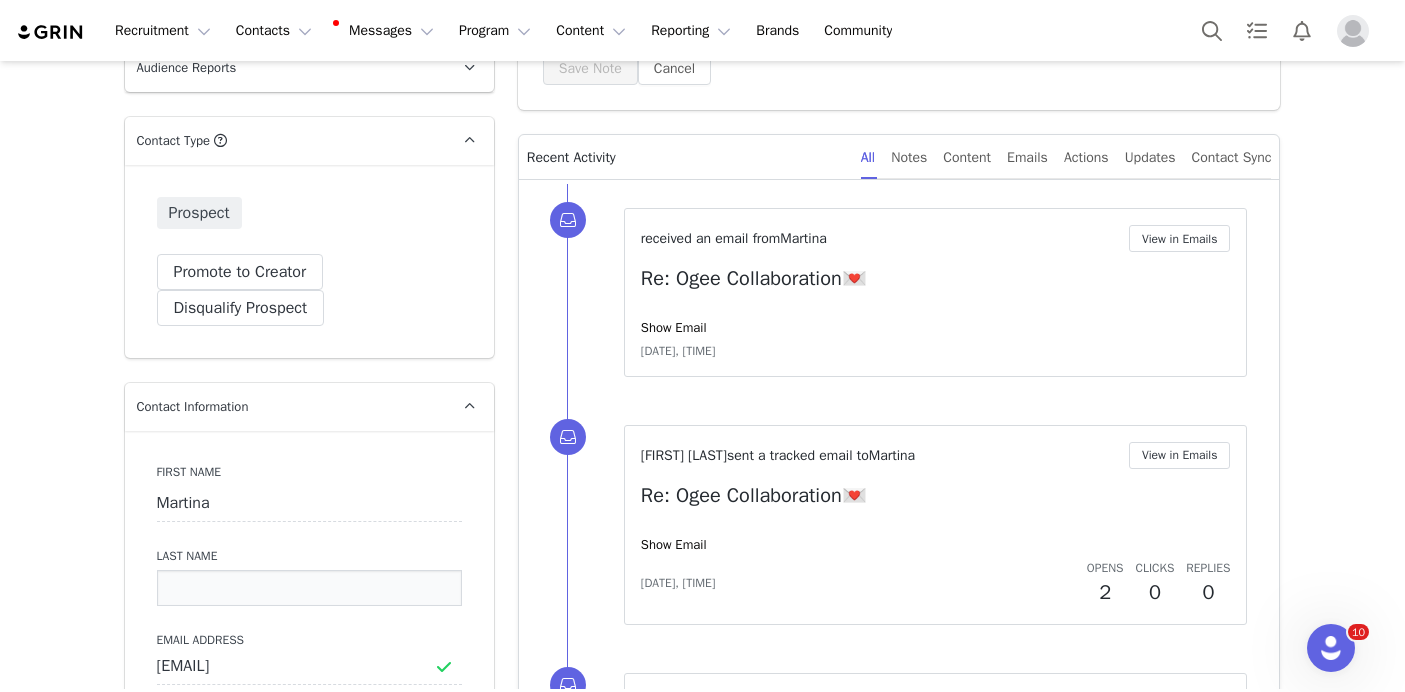 click at bounding box center (309, 588) 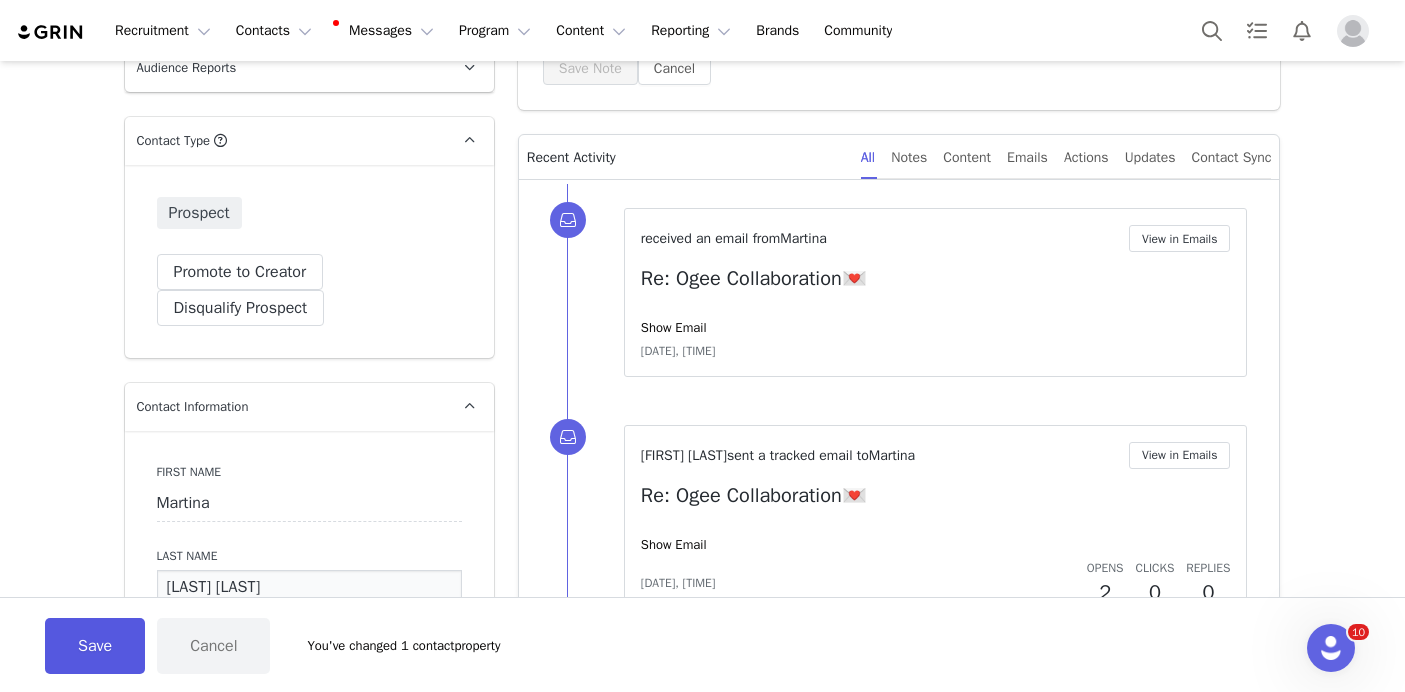 type on "[LAST] [LAST]" 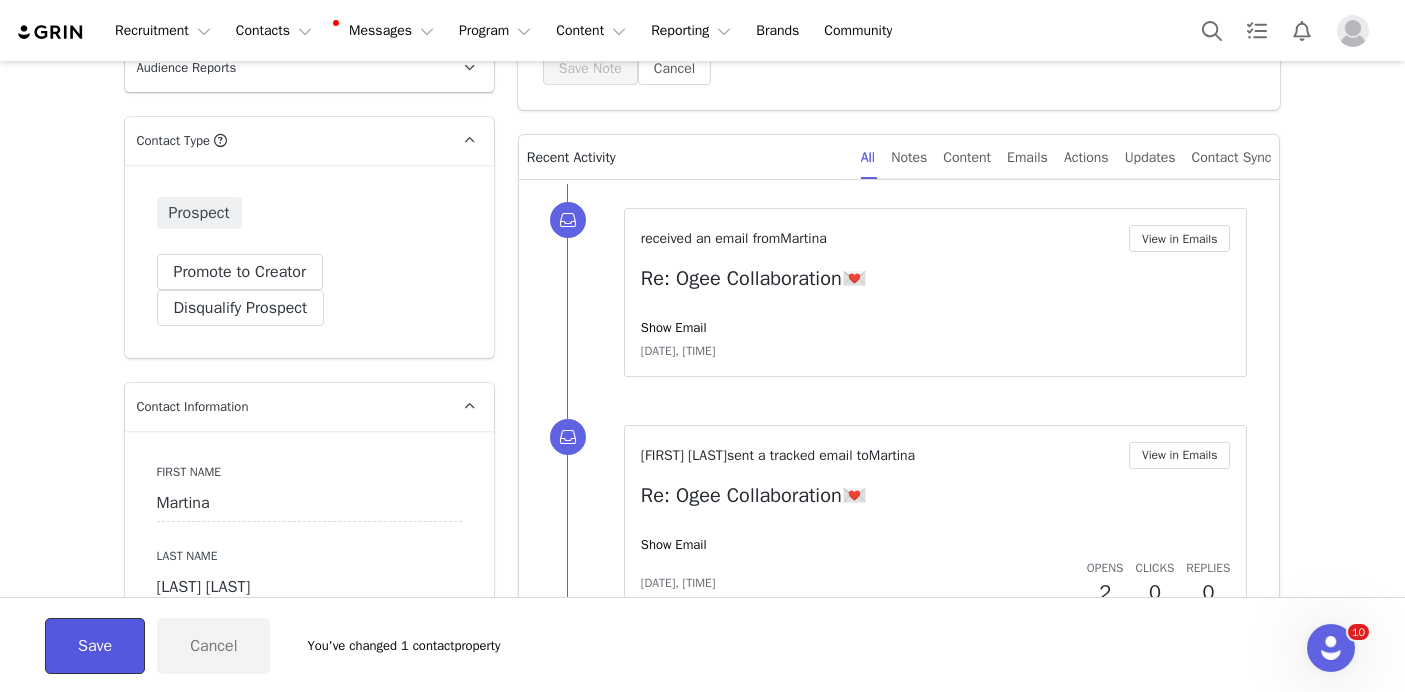 click on "Save" at bounding box center (95, 646) 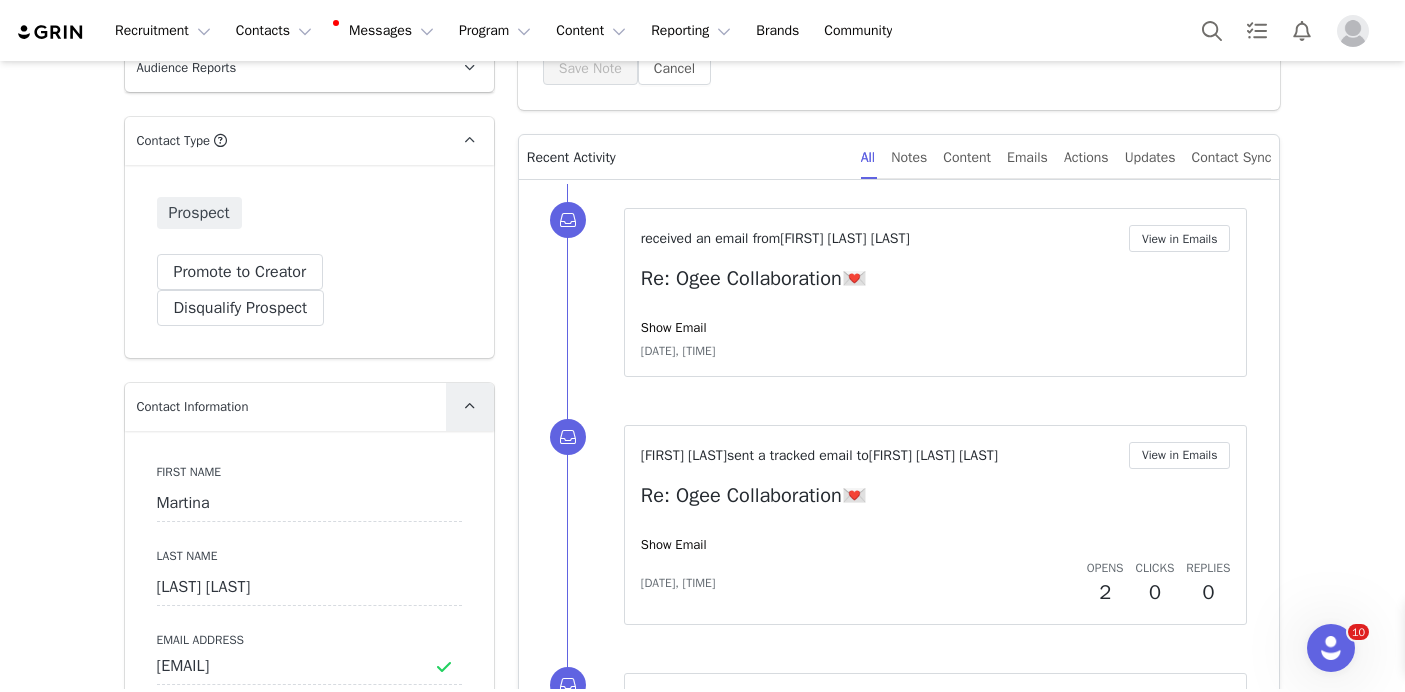 click at bounding box center [469, 406] 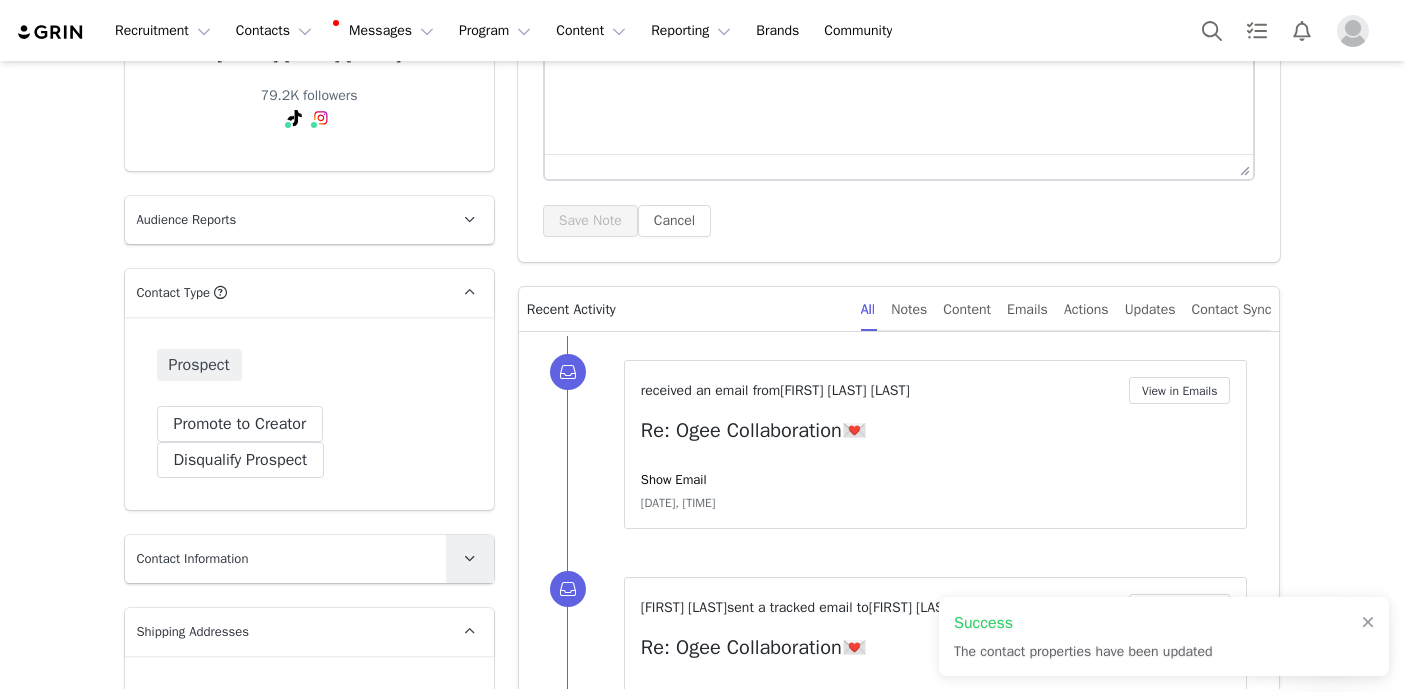 scroll, scrollTop: 0, scrollLeft: 0, axis: both 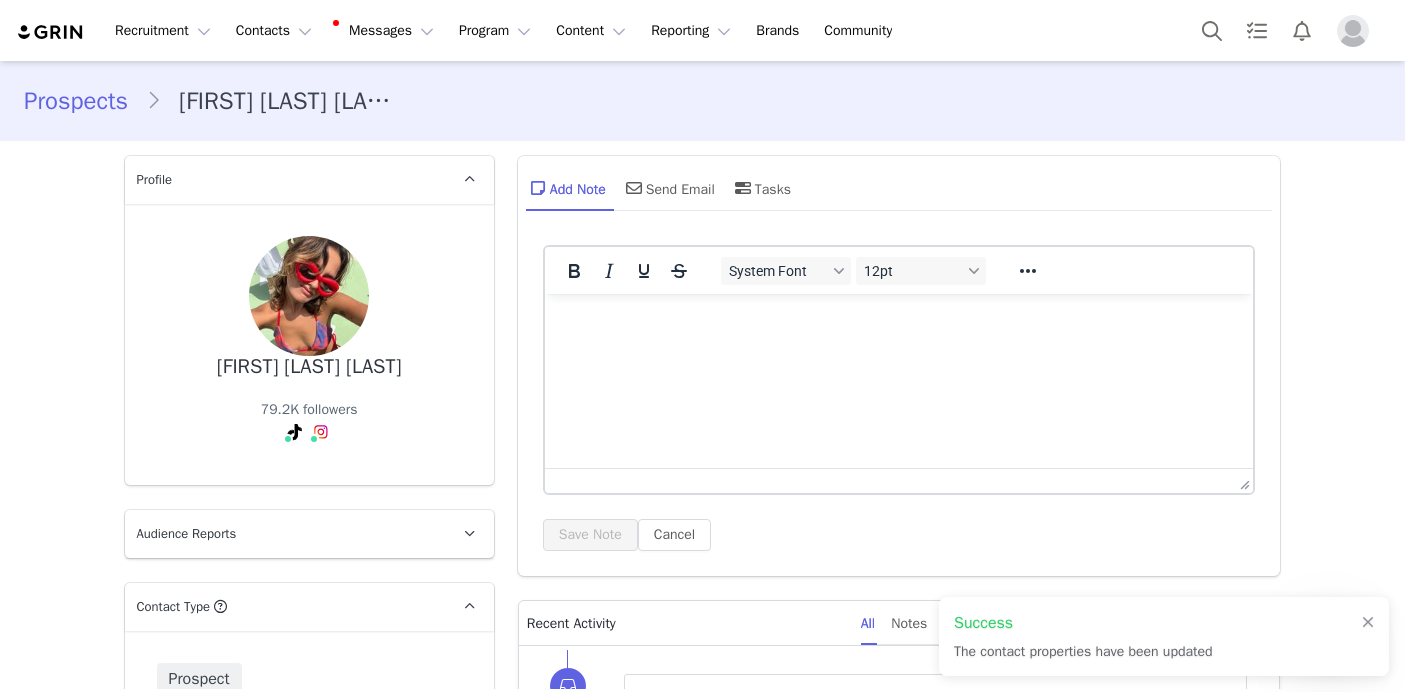 click on "Martina Stopello Llobet      79.2K followers" at bounding box center (309, 344) 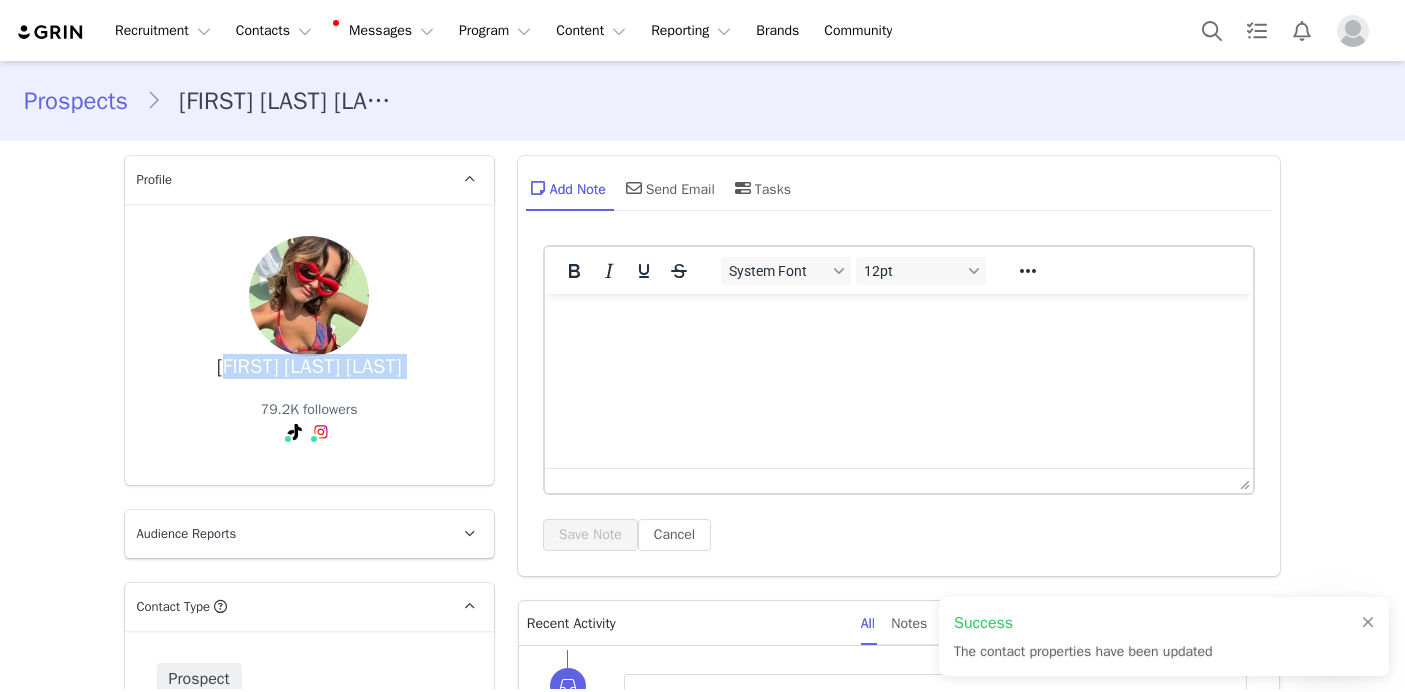 click on "[FIRST] [LAST] [LAST]" at bounding box center (309, 367) 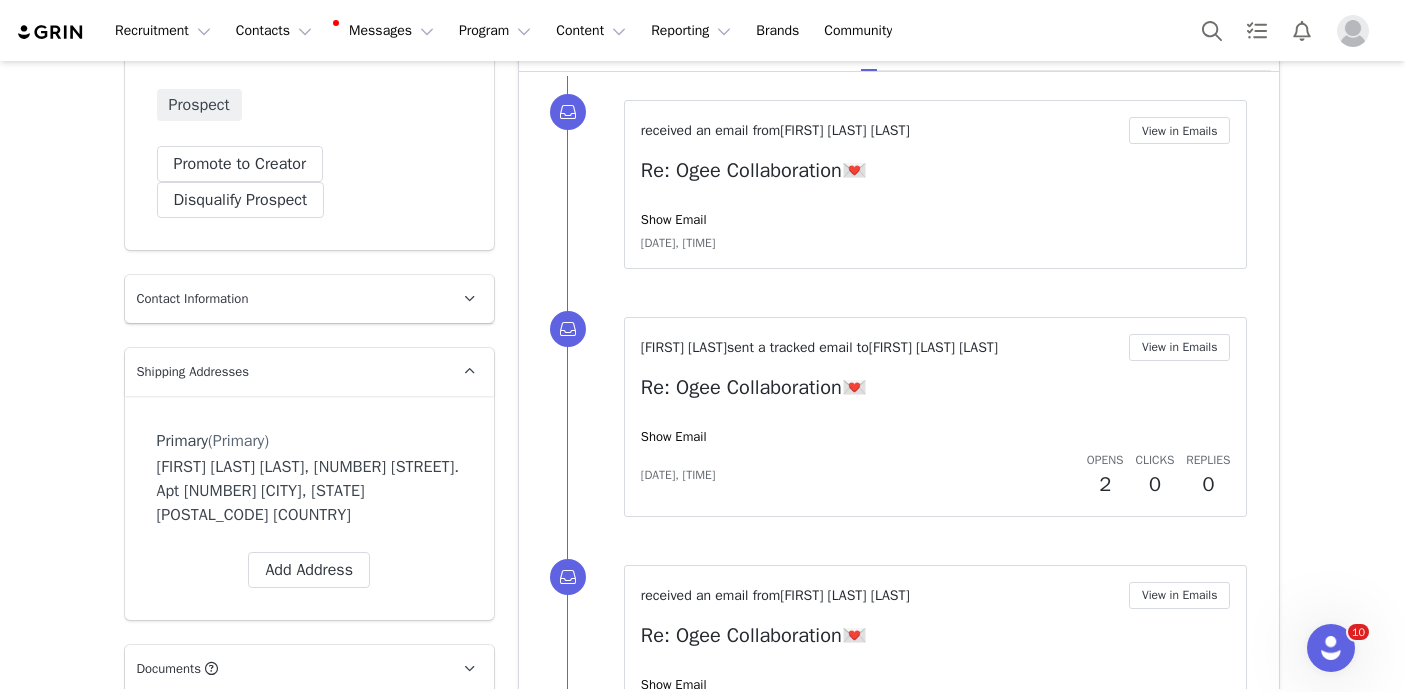 scroll, scrollTop: 639, scrollLeft: 0, axis: vertical 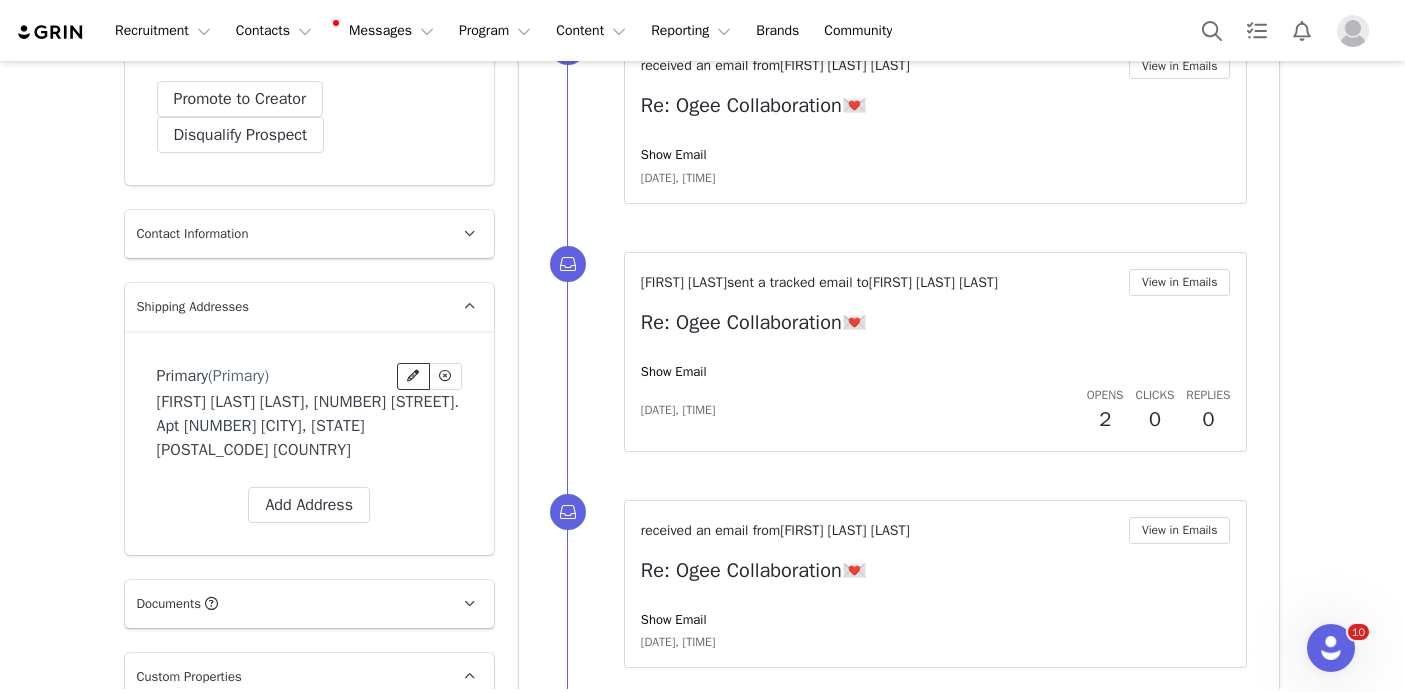 click at bounding box center [413, 376] 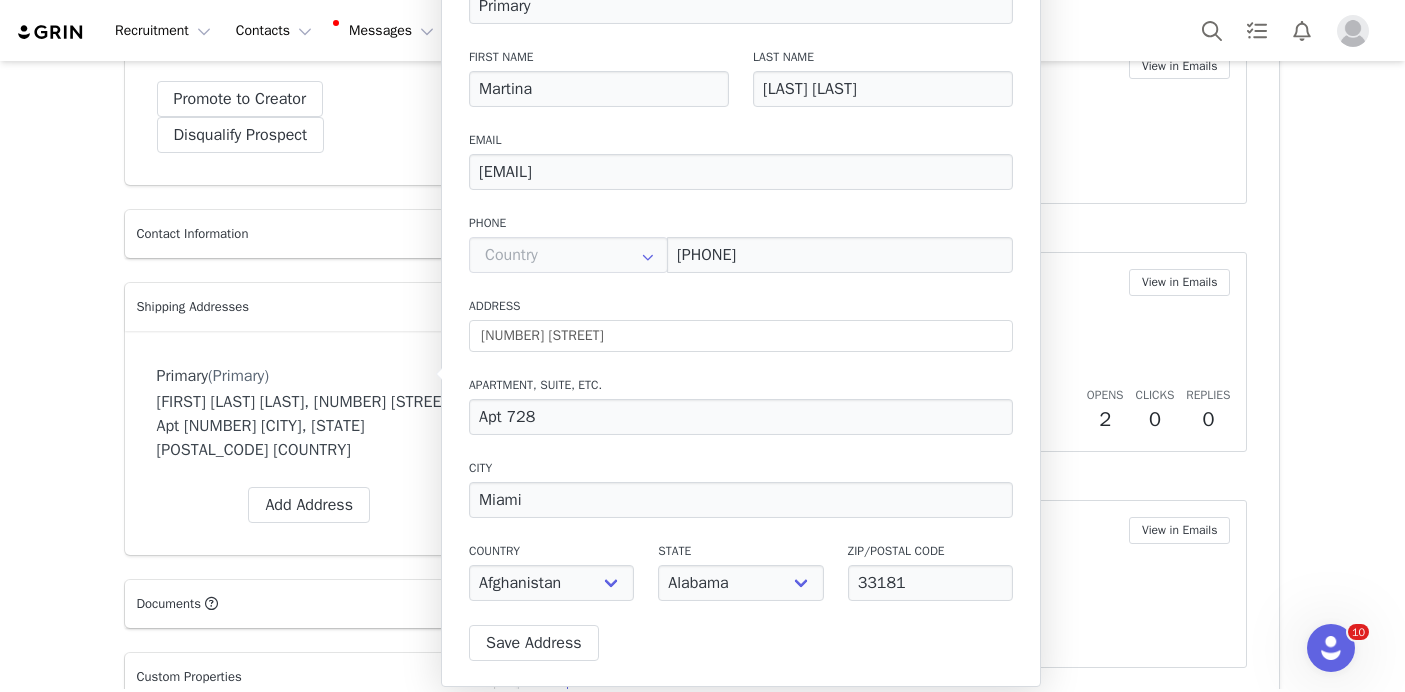 click on "Prospects Martina Stopello Llobet Profile  Martina Stopello Llobet      79.2K followers  Audience Reports  Request a detailed report of this creator's audience demographics and content performance for each social channel. Limit 100 reports per month.  0 / 100 reports used this month  Instagram          Request Report  TikTok          Request Report Contact Type  Contact type can be Creator, Prospect, Application, or Manager.   Prospect  Promote to Creator Disqualify this Prospect?  Yes, disqualify  Disqualify Prospect Contact Information  First Name  Martina  Last Name  Stopello Llobet Email Address mstopello@gmail.com  Phone Number  +1 (United States) +93 (Afghanistan) +358 (Aland Islands) +355 (Albania) +213 (Algeria) +376 (Andorra) +244 (Angola) +1264 (Anguilla) +1268 (Antigua And Barbuda) +54 (Argentina) +374 (Armenia) +297 (Aruba) +61 (Australia) +43 (Austria) +994 (Azerbaijan) +1242 (Bahamas) +973 (Bahrain) +880 (Bangladesh) +1246 (Barbados) +375 (Belarus) +32 (Belgium) +501 (Belize) +229 (Benin)  Save" at bounding box center (702, 3274) 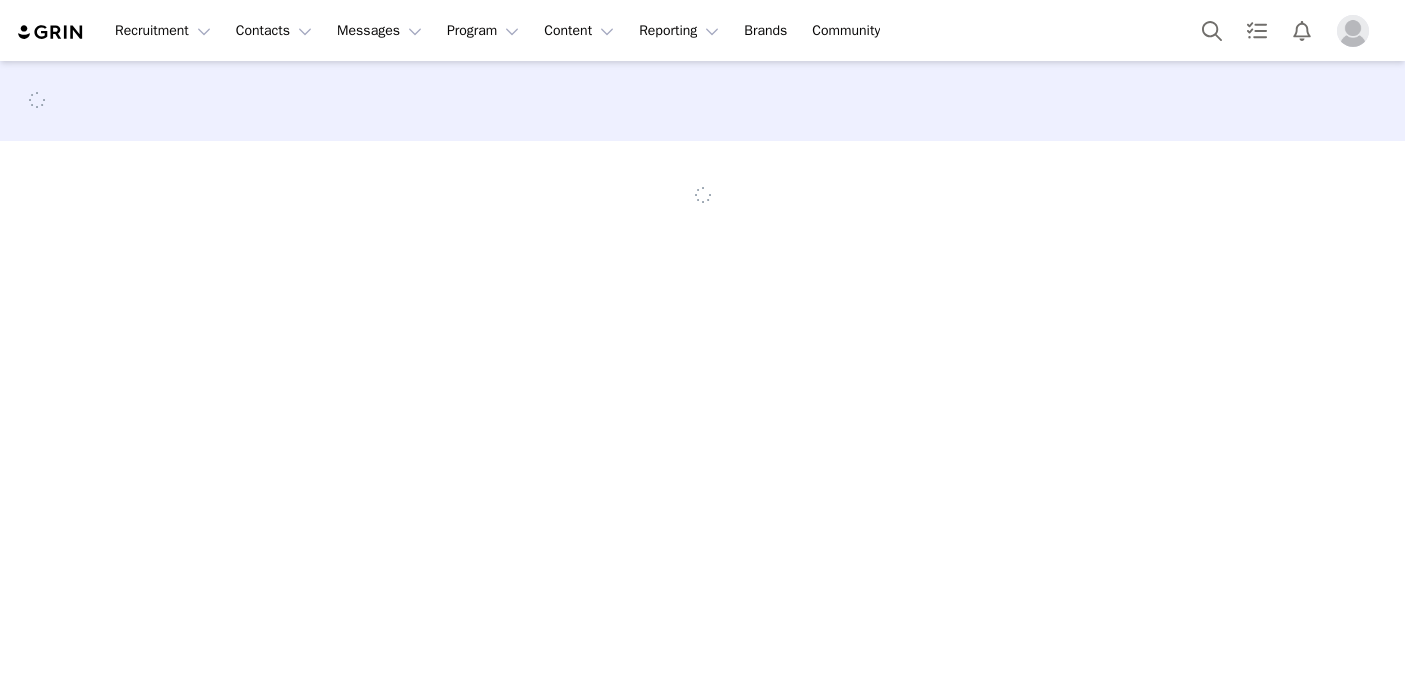 scroll, scrollTop: 0, scrollLeft: 0, axis: both 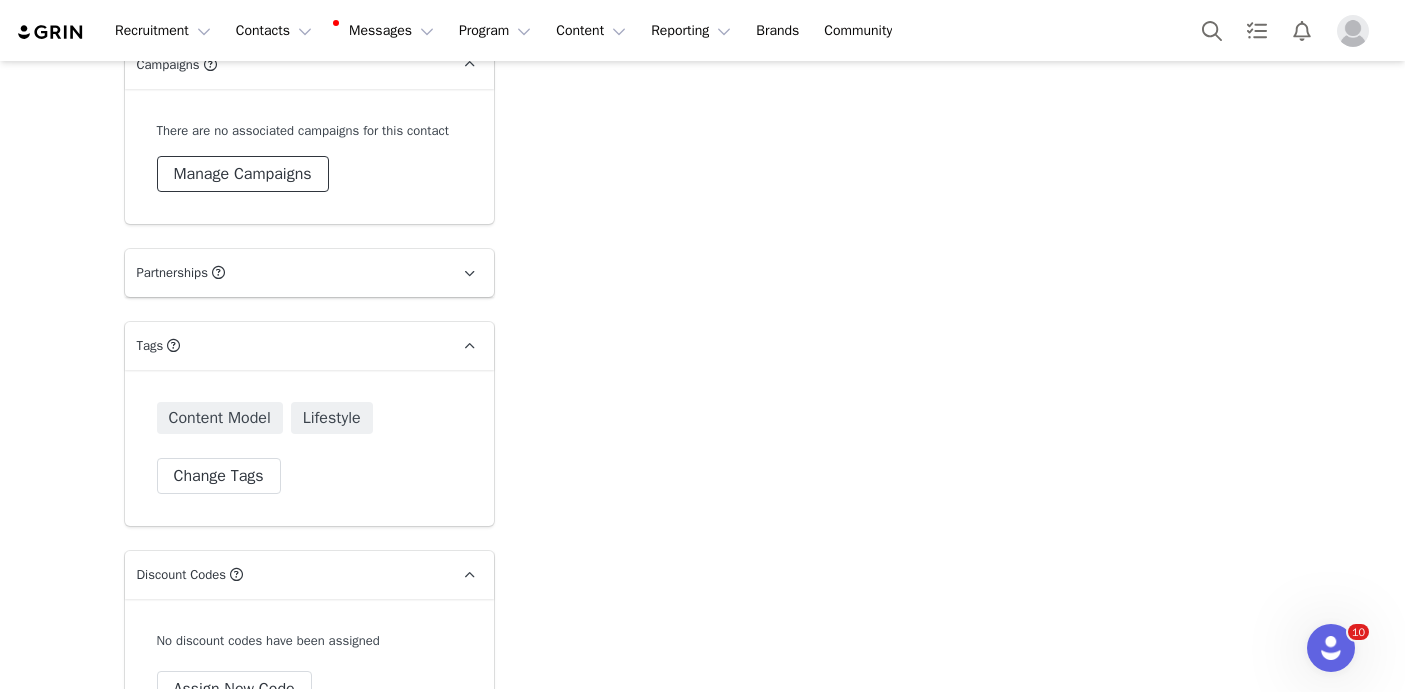click on "Manage Campaigns" at bounding box center (243, 174) 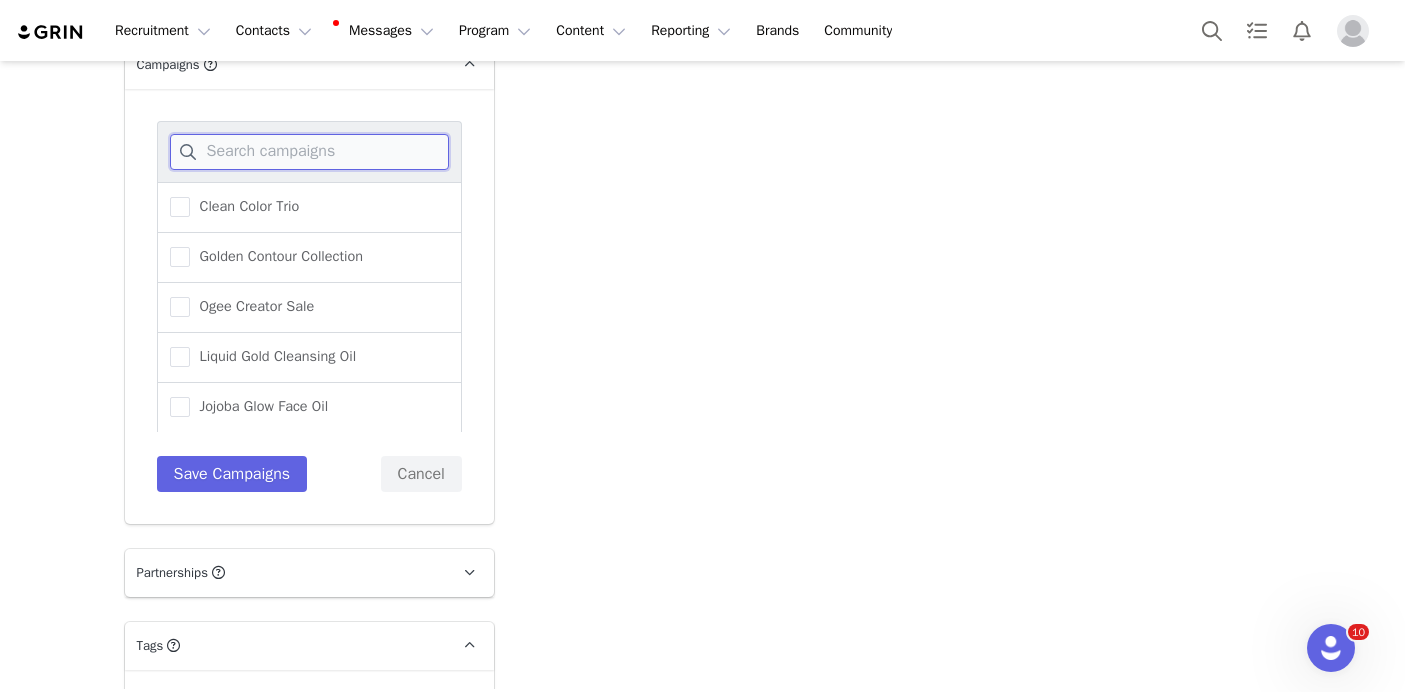 click at bounding box center (309, 152) 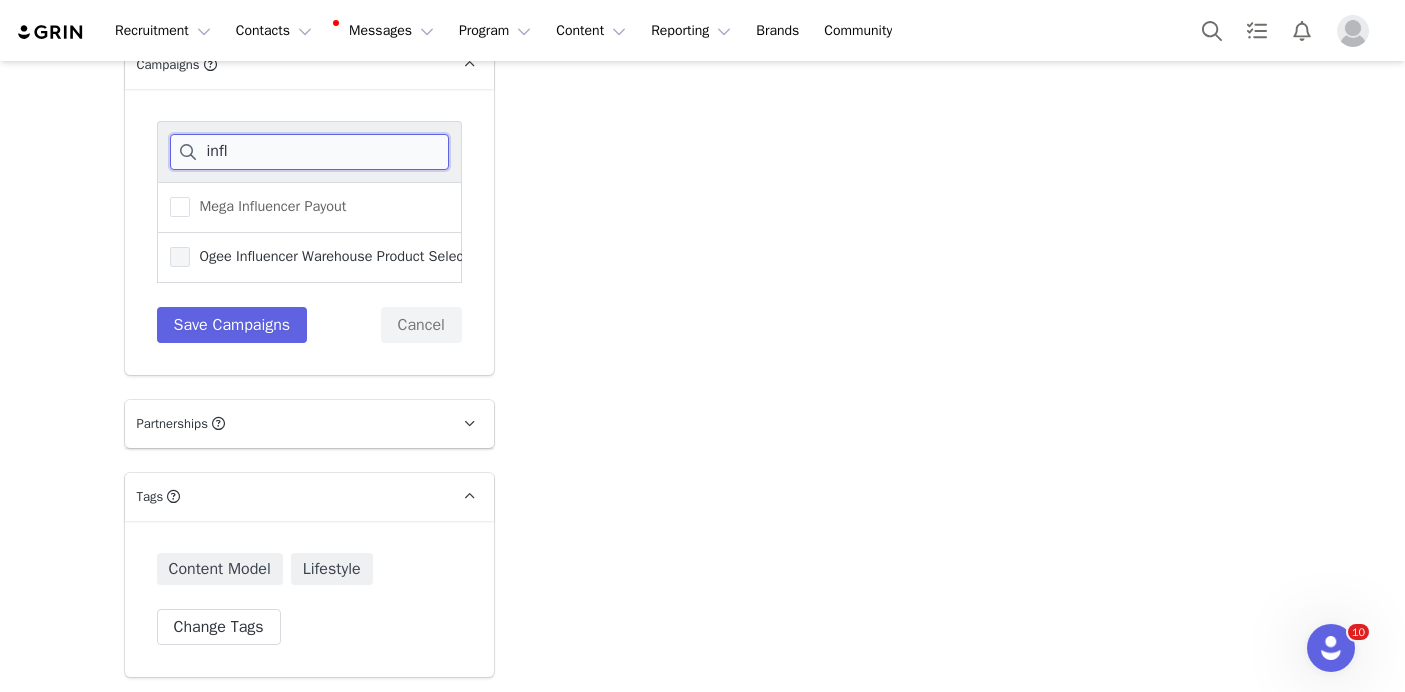 type on "infl" 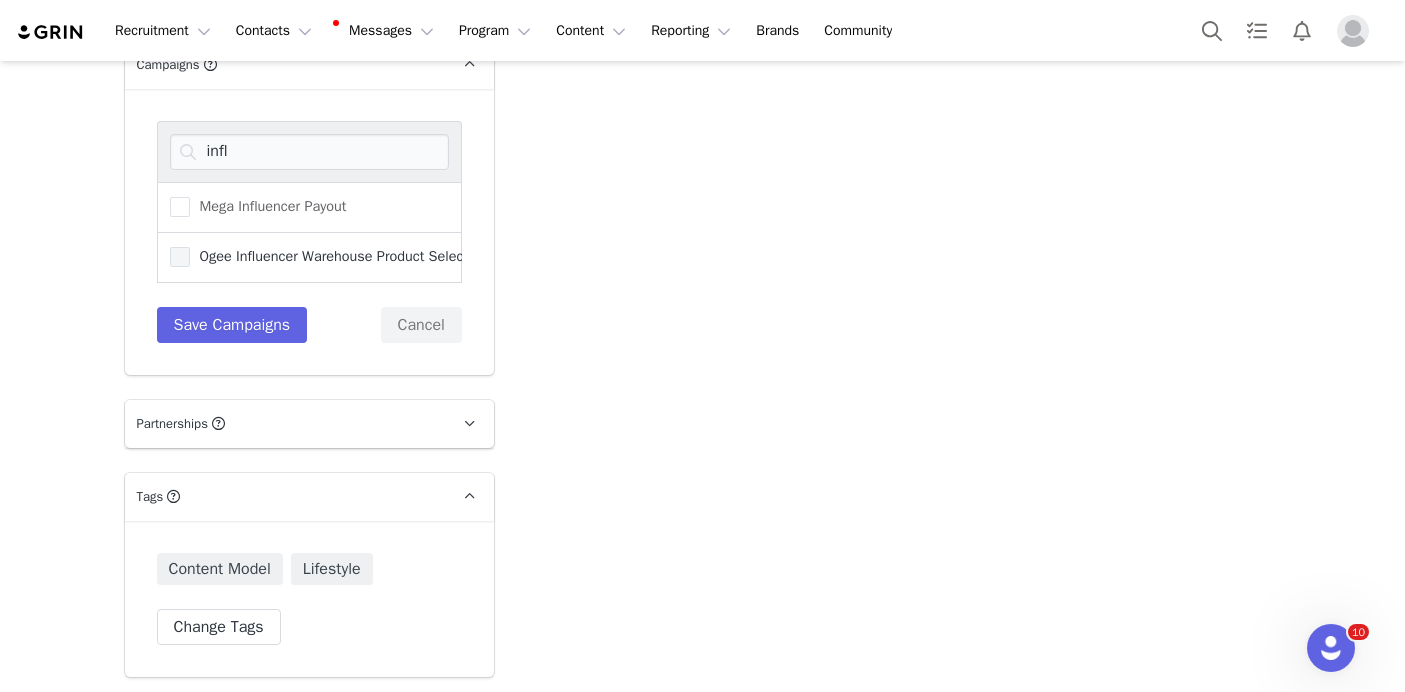 click on "Ogee Influencer Warehouse Product Selection" at bounding box center [338, 256] 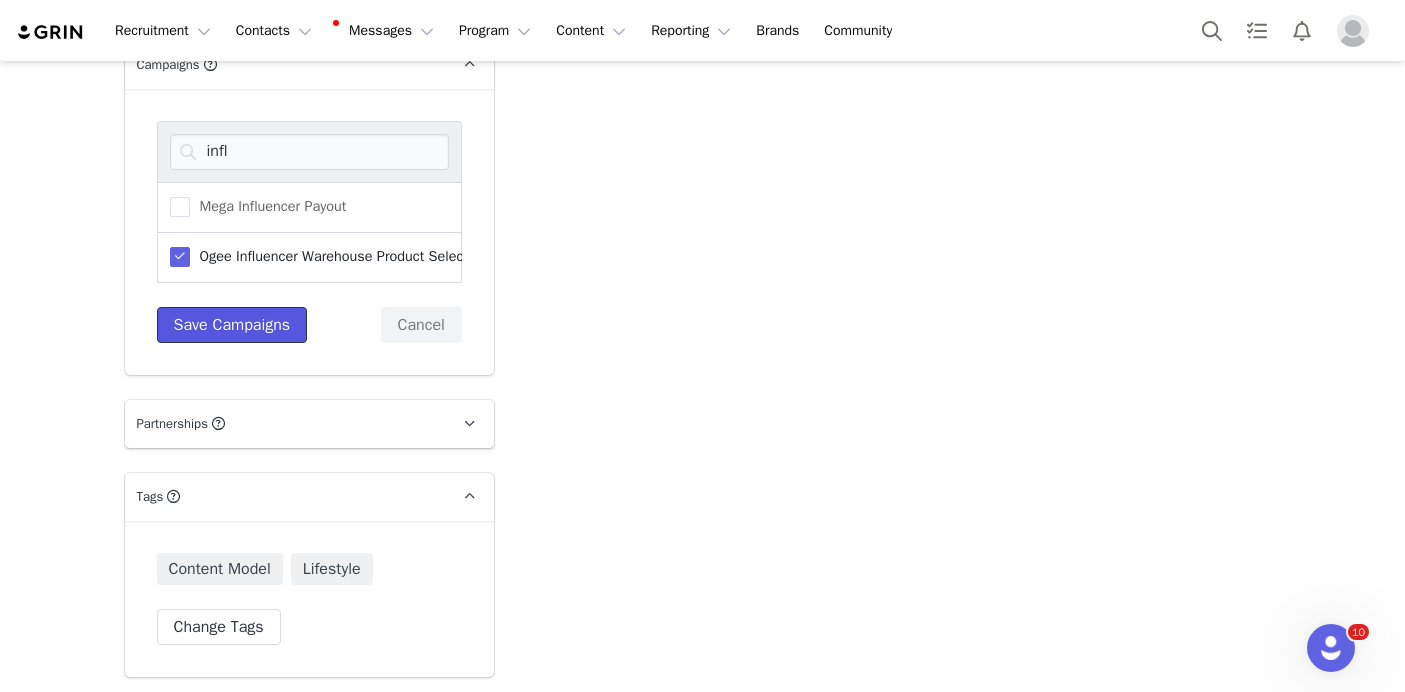click on "Save Campaigns" at bounding box center (232, 325) 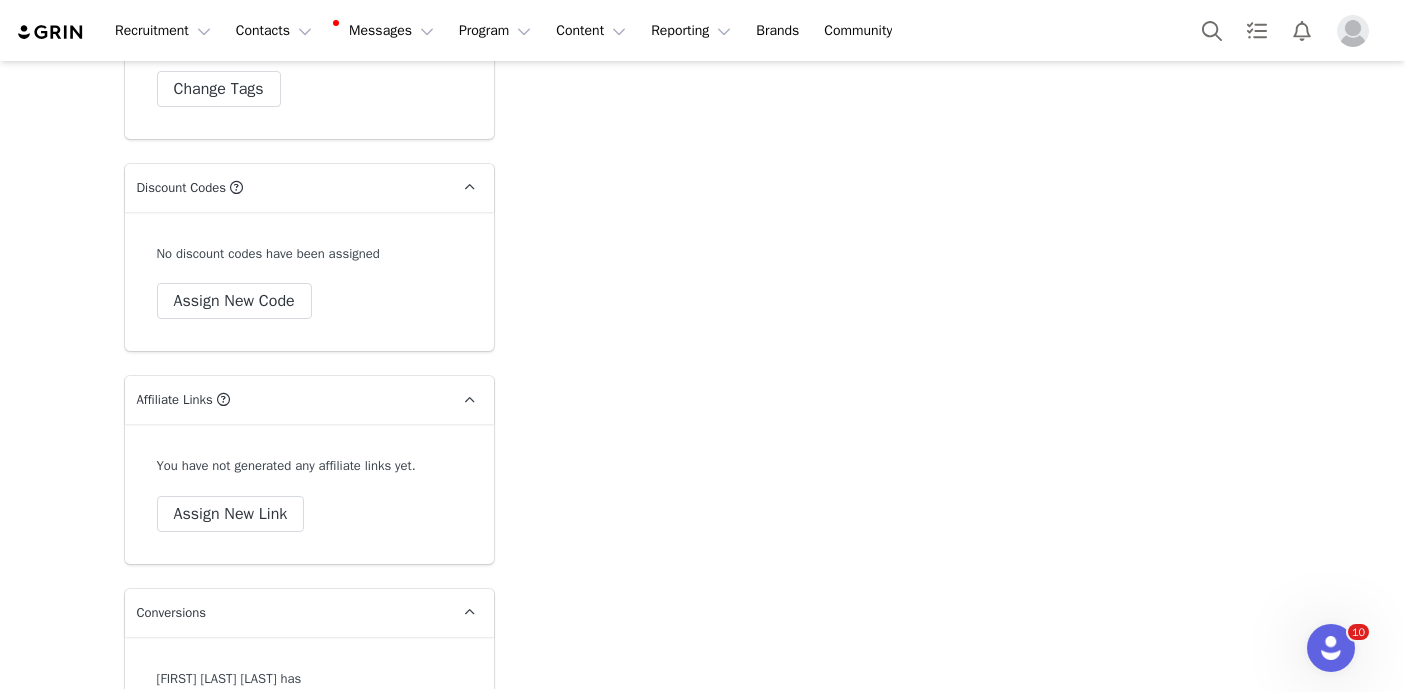scroll, scrollTop: 7693, scrollLeft: 0, axis: vertical 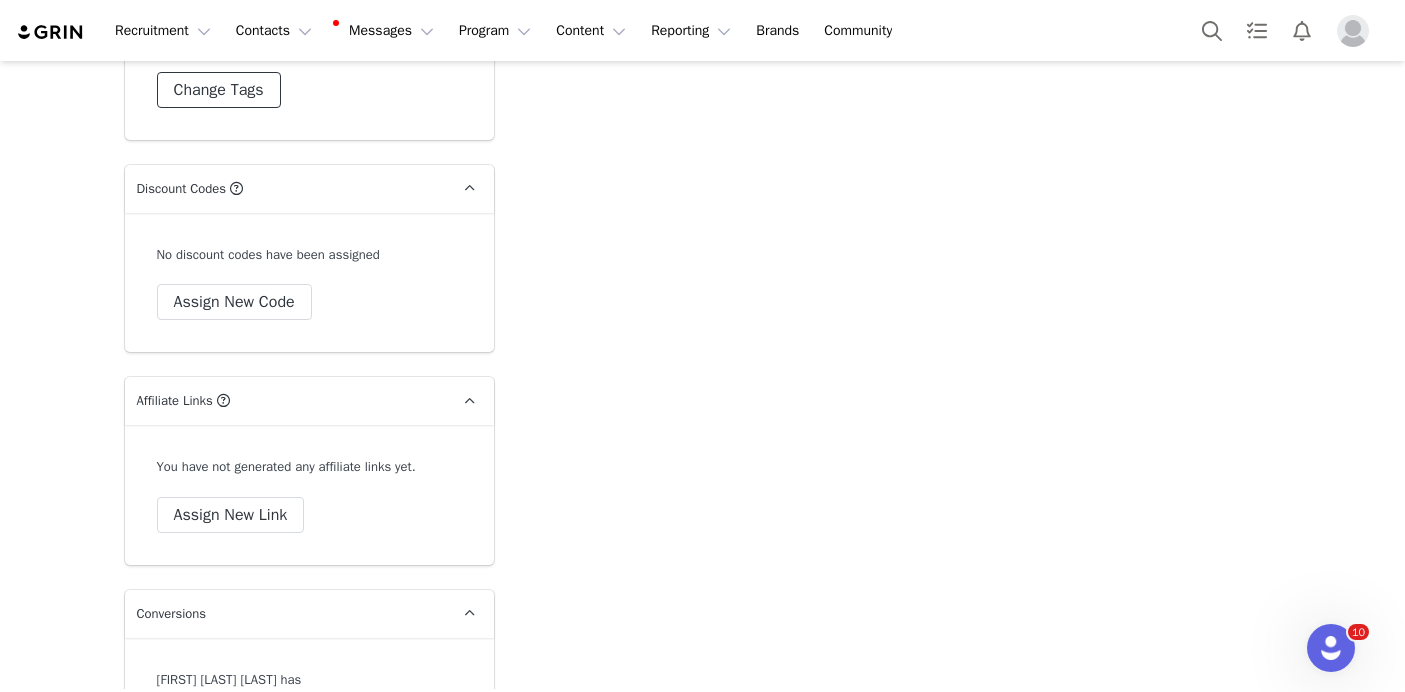 click on "Change Tags" at bounding box center (219, 90) 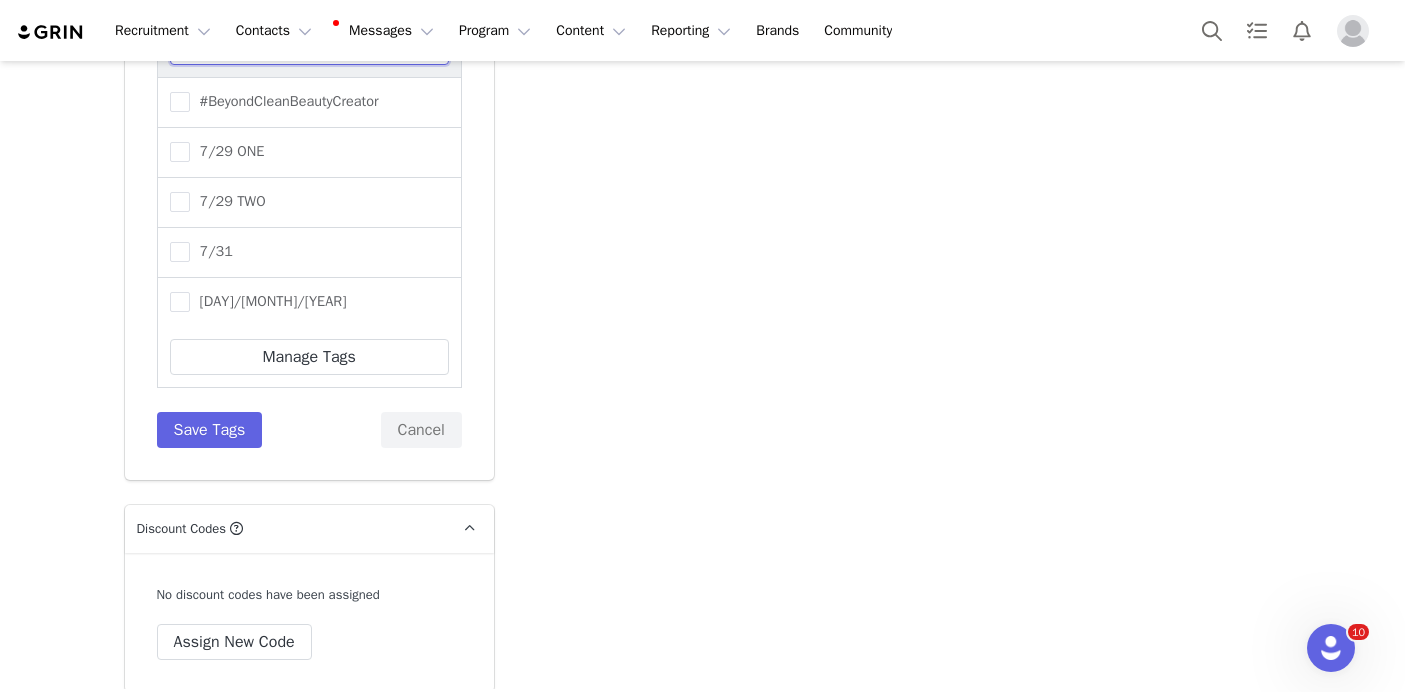 click at bounding box center [309, 47] 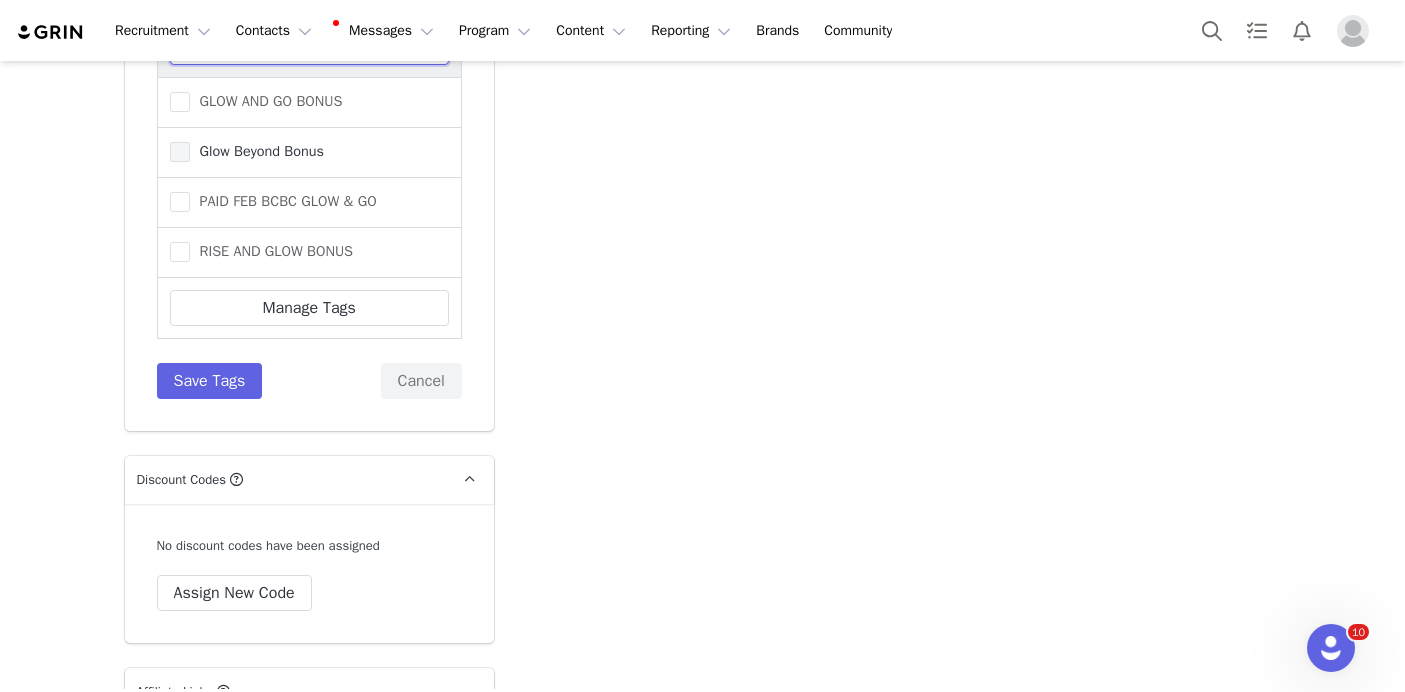 type on "glow" 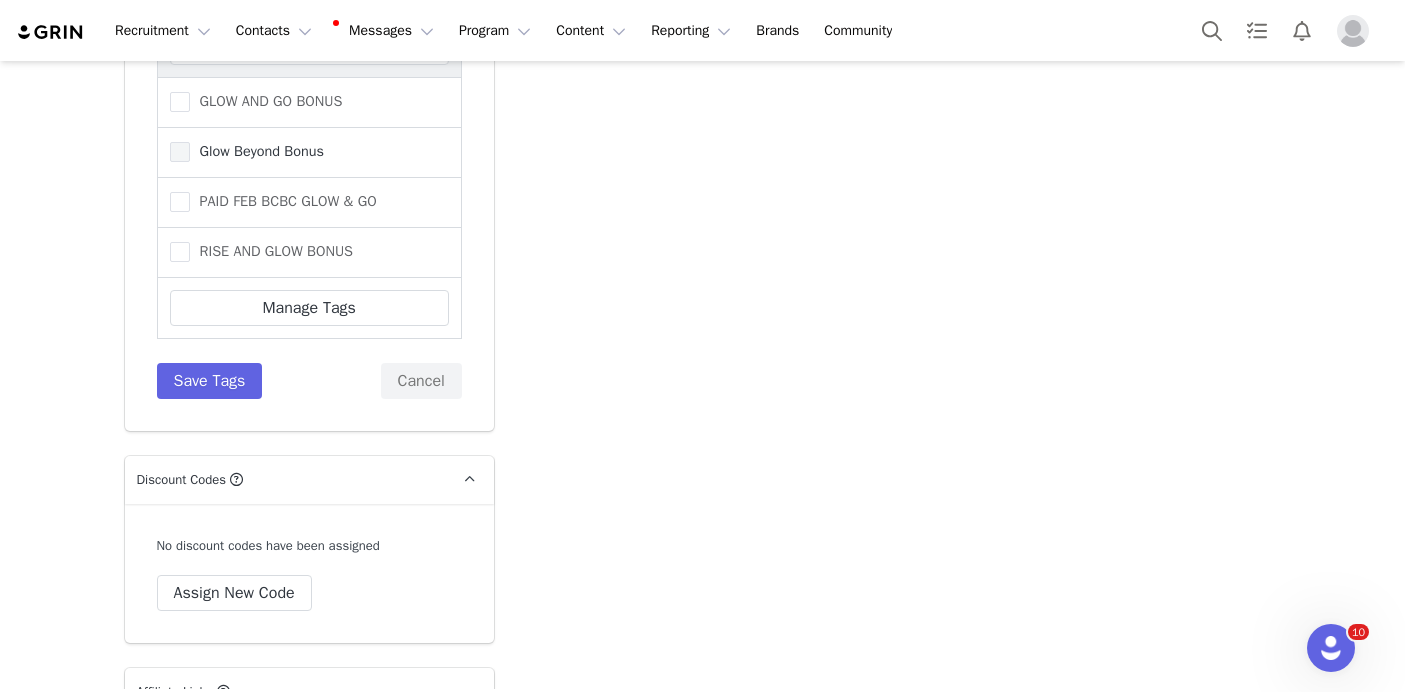 click on "Glow Beyond Bonus" at bounding box center (257, 151) 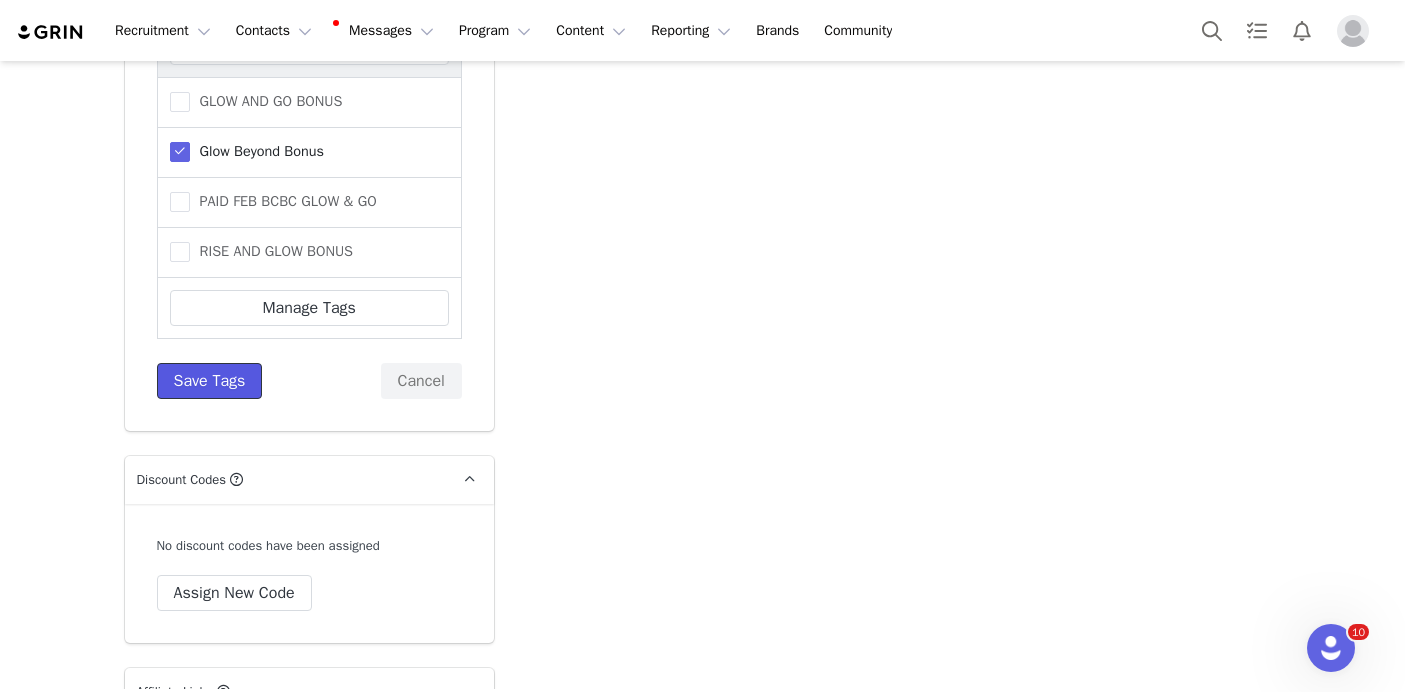 click on "Save Tags" at bounding box center (210, 381) 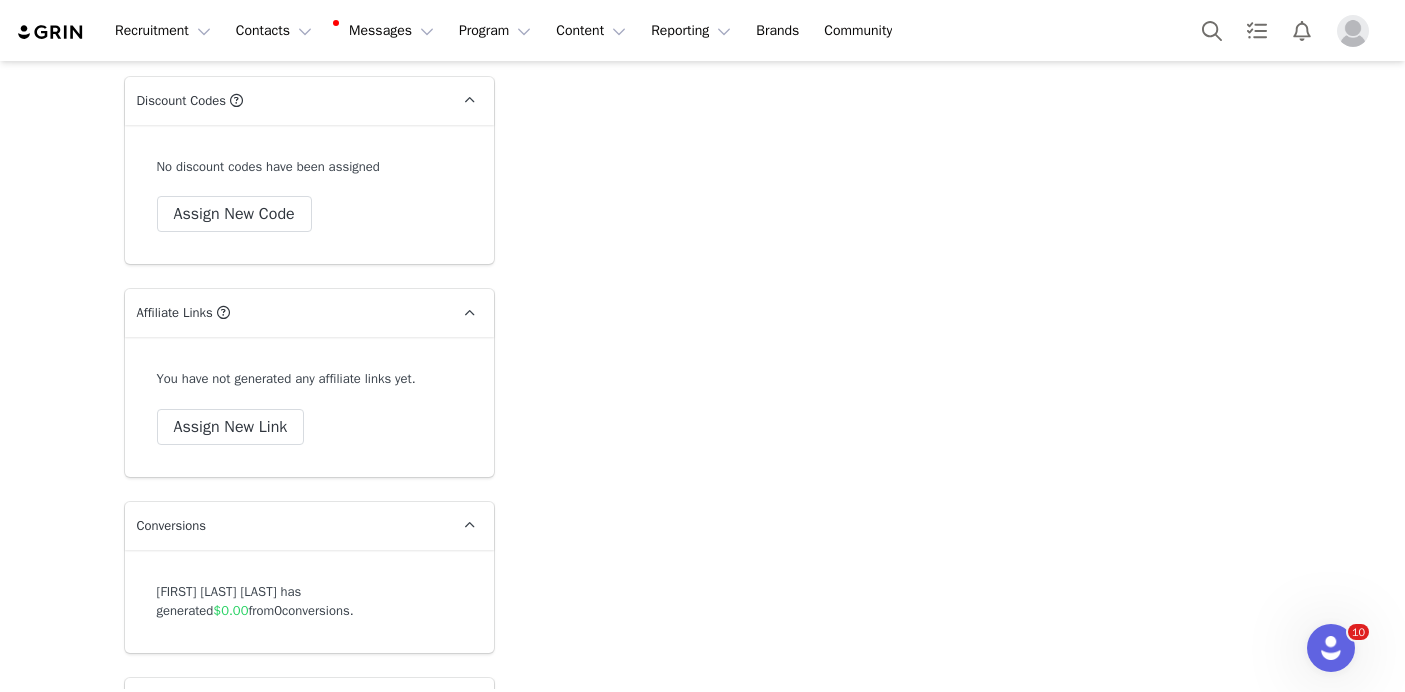 scroll, scrollTop: 7841, scrollLeft: 0, axis: vertical 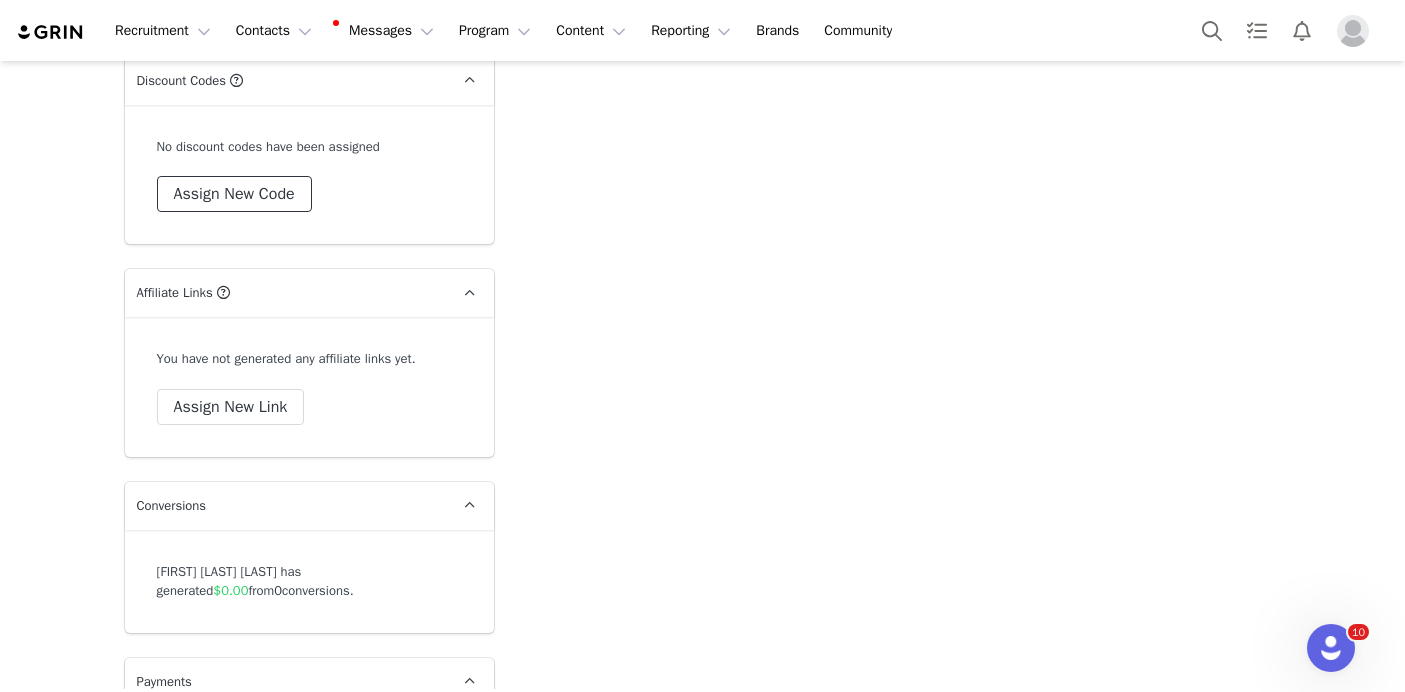 click on "Assign New Code" at bounding box center [234, 194] 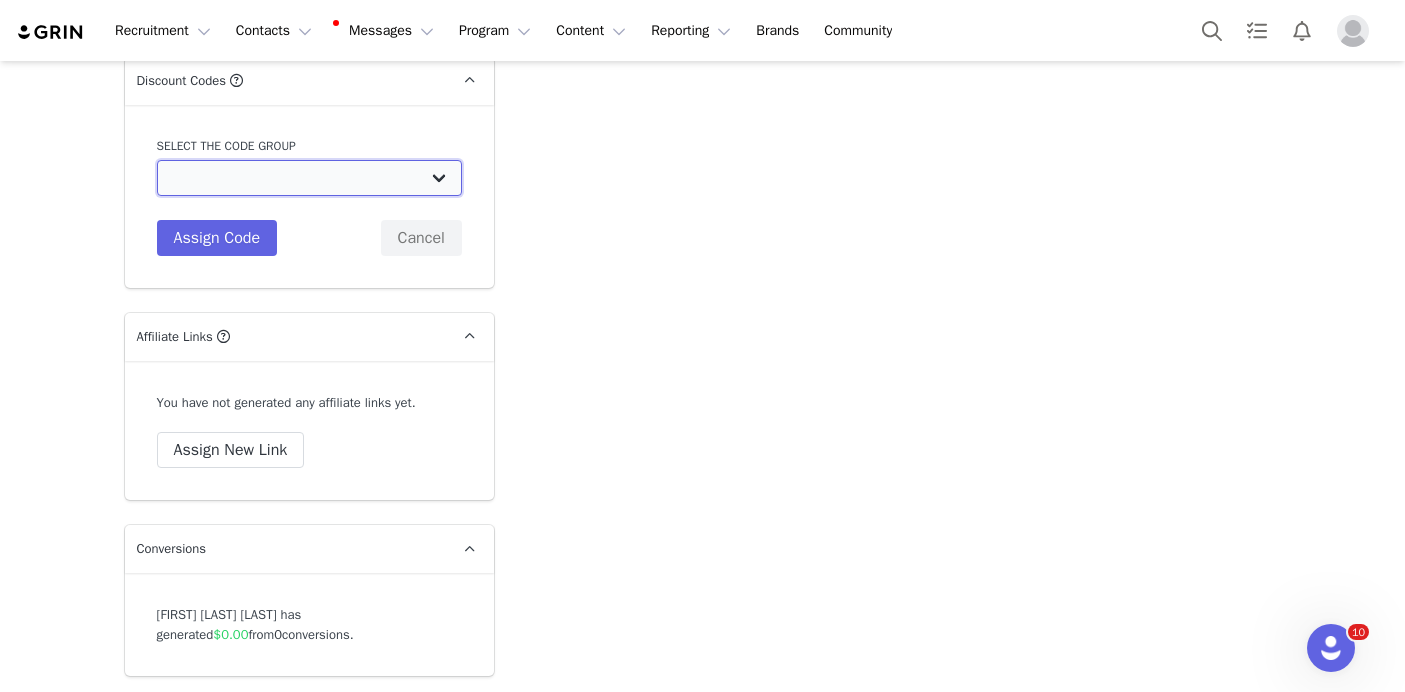 click on "Ogee: Beyond Clean Beauty Creators 15%   Ogee: General 25%   Ogee: OGEE GENERAL   Ogee: BCBC 30%   Ogee: Jenny Kaplan Holiday Discount   Ogee: Influencer Purchase 40% Off   Ogee: Mega Influencer Discount Codes   Ogee: Amanda YouTube Discount Codes   Ogee: Julia Pinterest Discount Codes   Ogee: Julia McGuire Code   Ogee: Sav Blog Discount Codes" at bounding box center [309, 178] 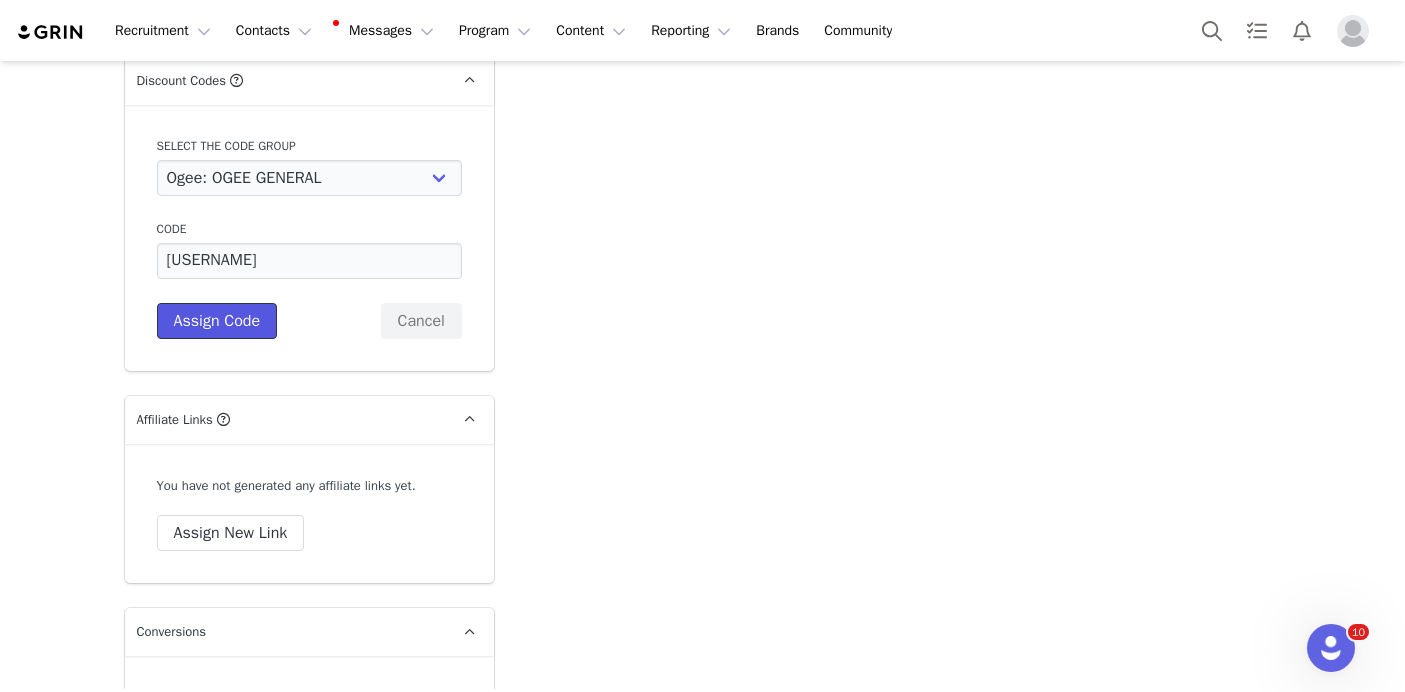 click on "Assign Code" at bounding box center [217, 321] 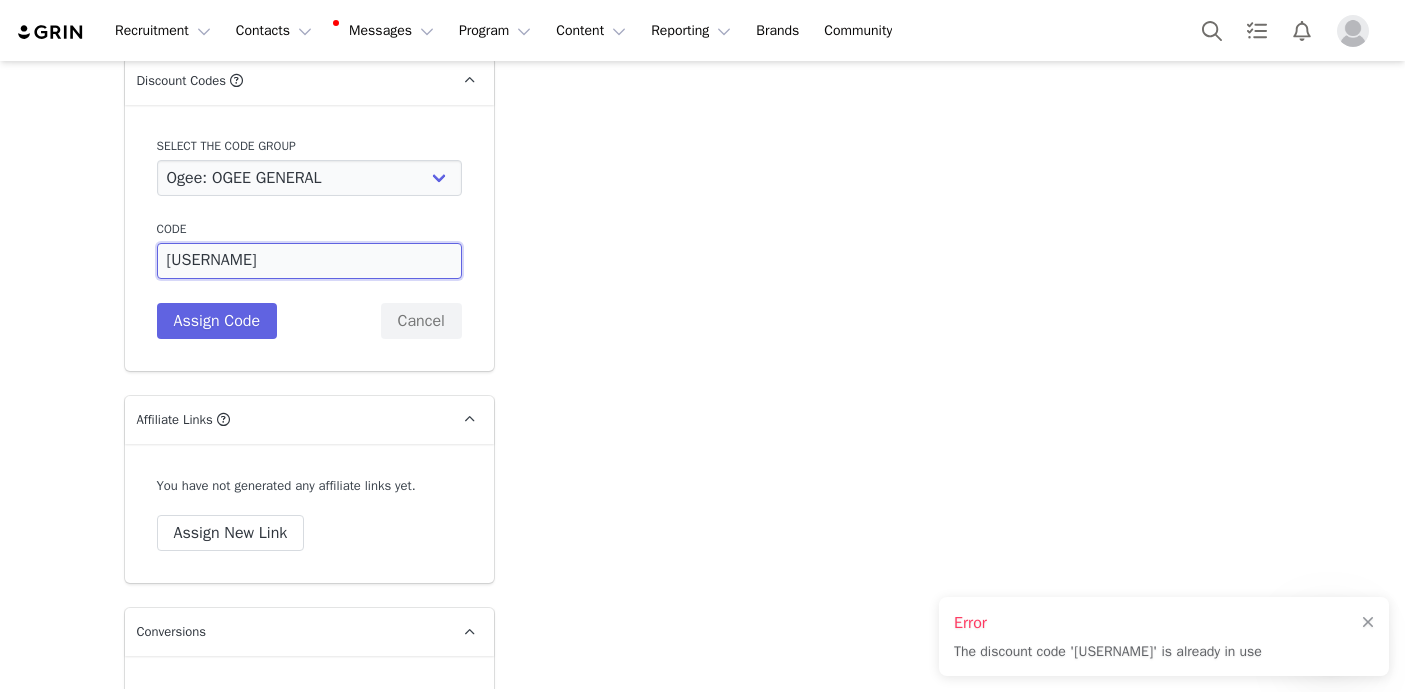 click on "MARTINA15" at bounding box center [309, 261] 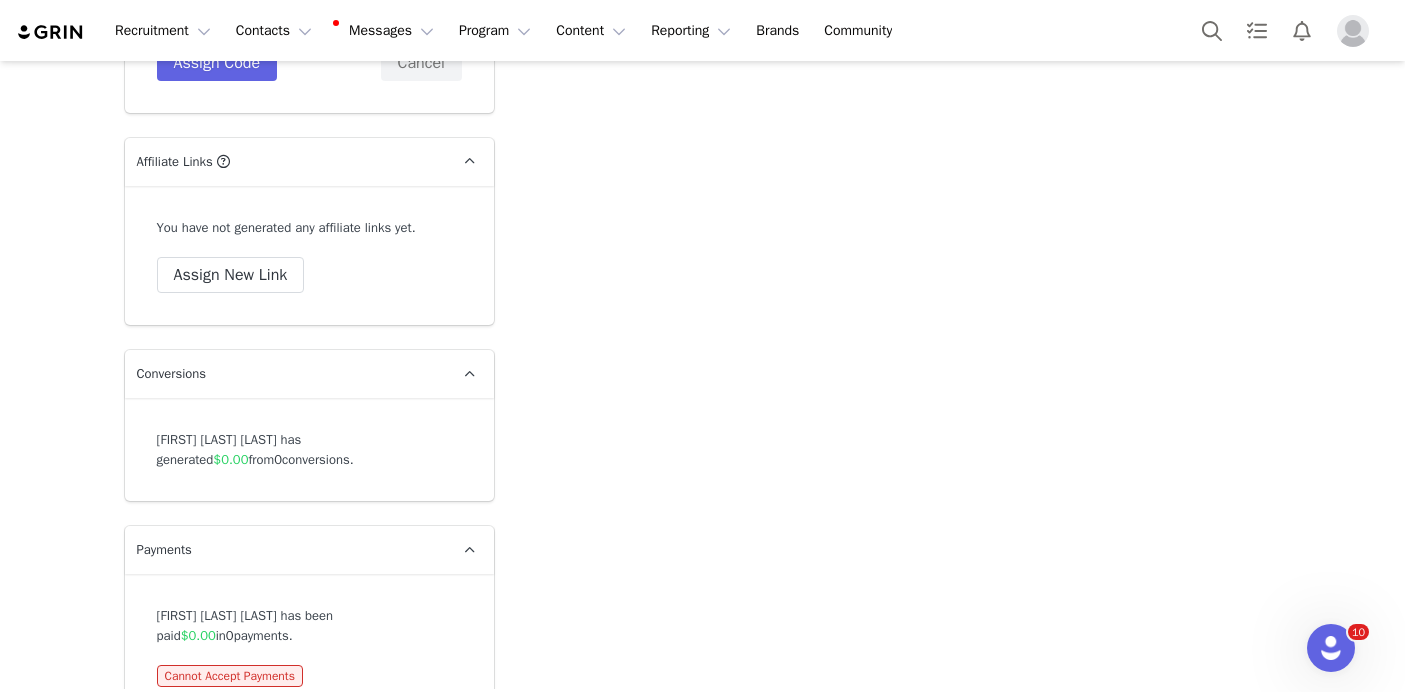 scroll, scrollTop: 8097, scrollLeft: 0, axis: vertical 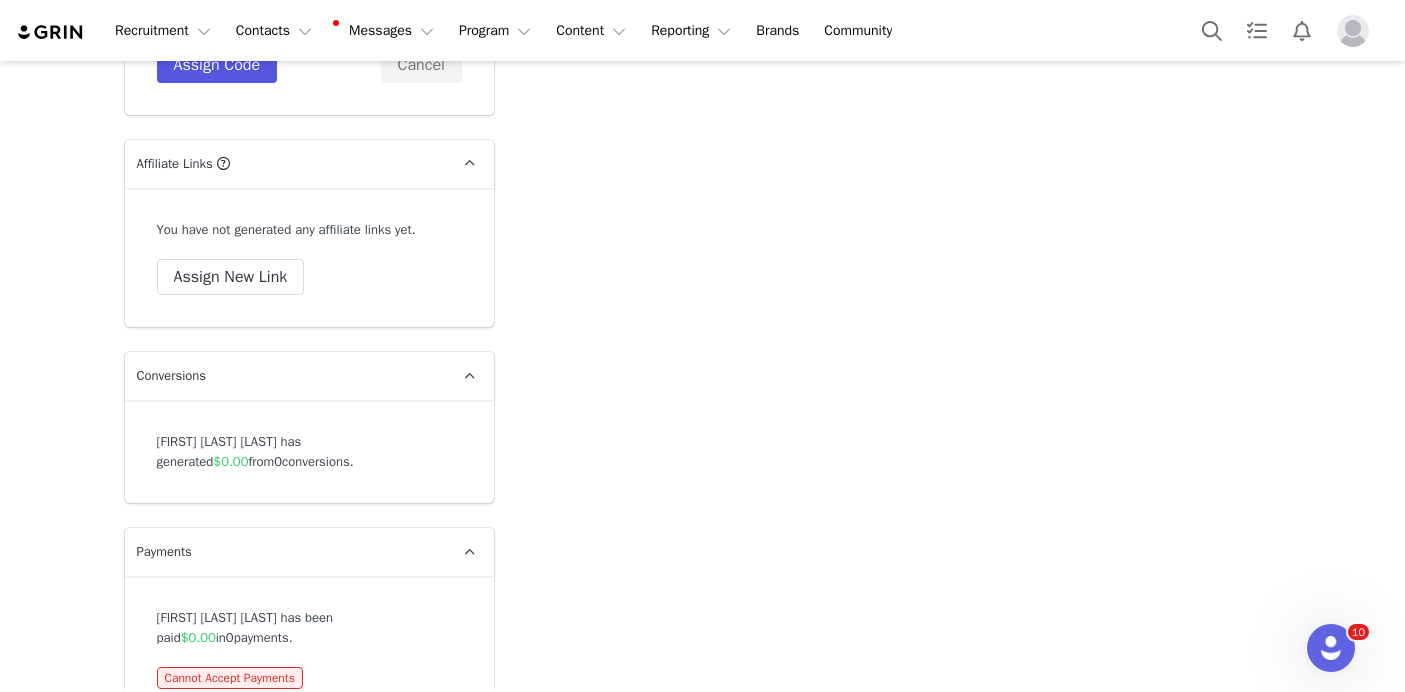 type on "MARTINASTOPELLO15" 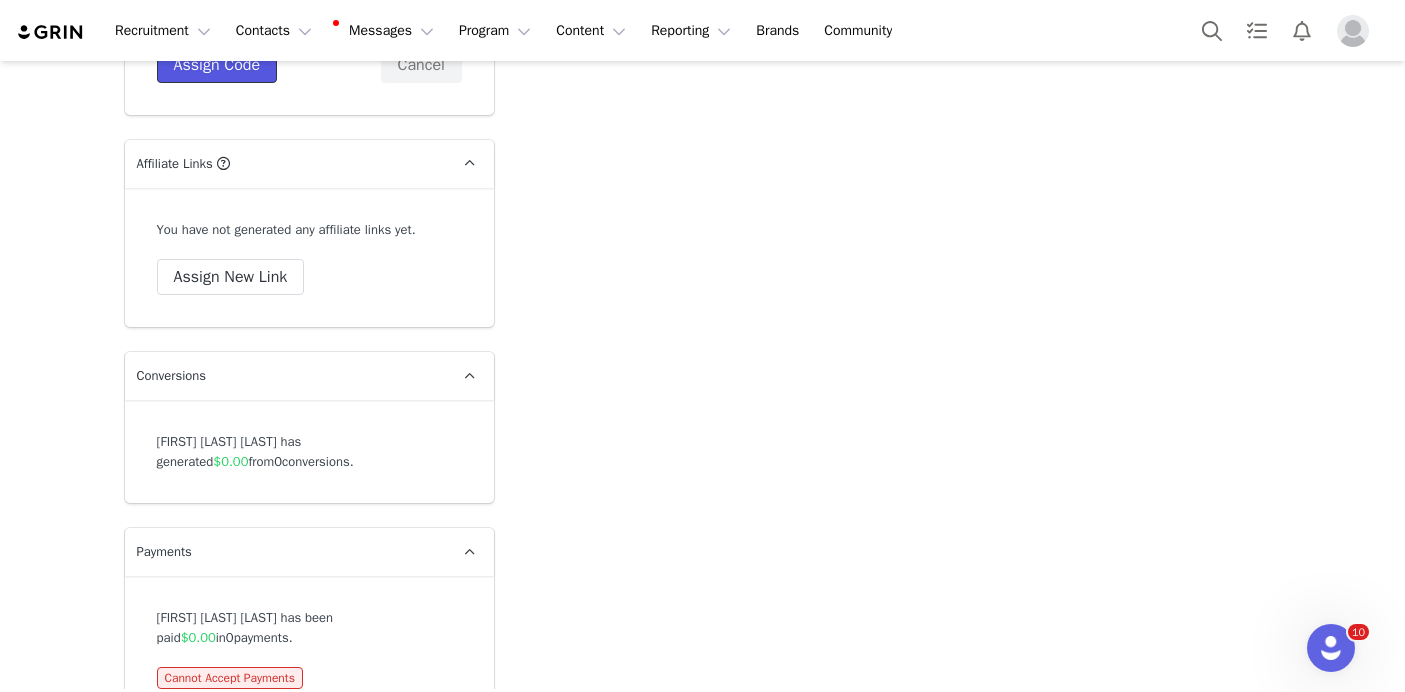click on "Assign Code" at bounding box center (217, 65) 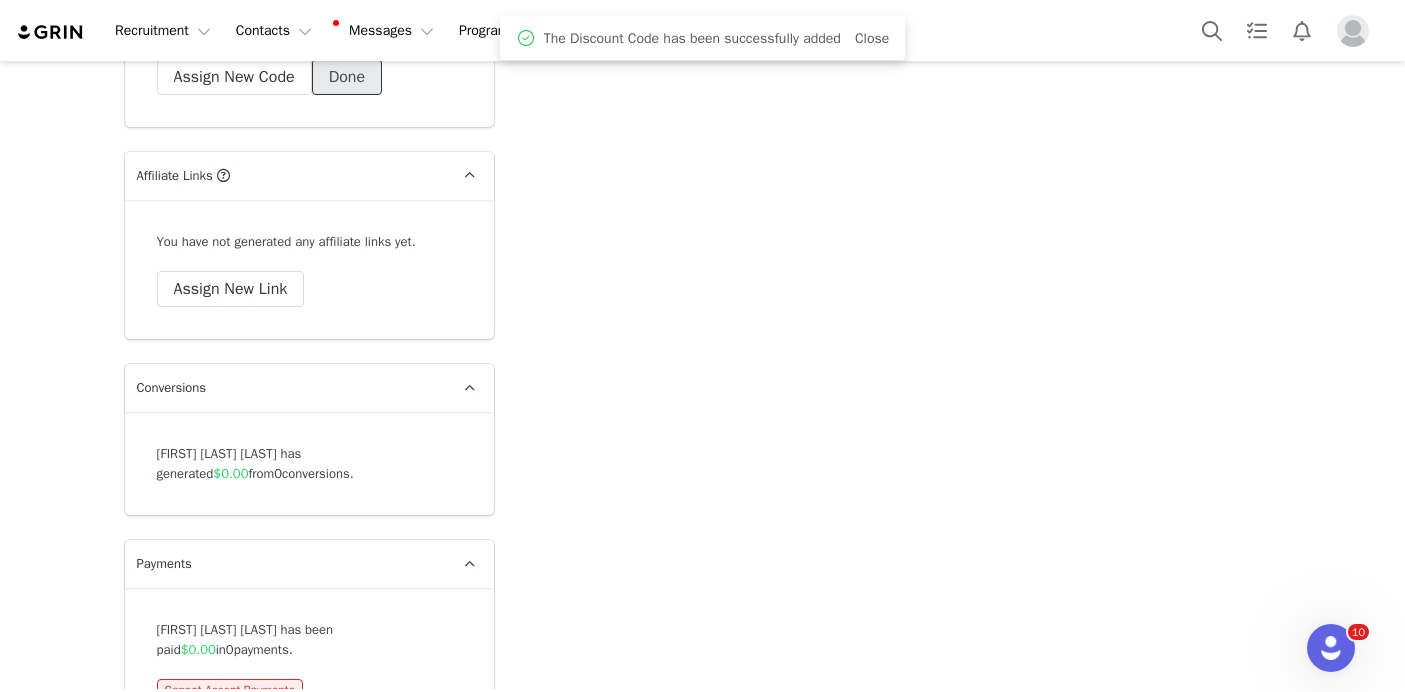 click on "Done" at bounding box center (347, 77) 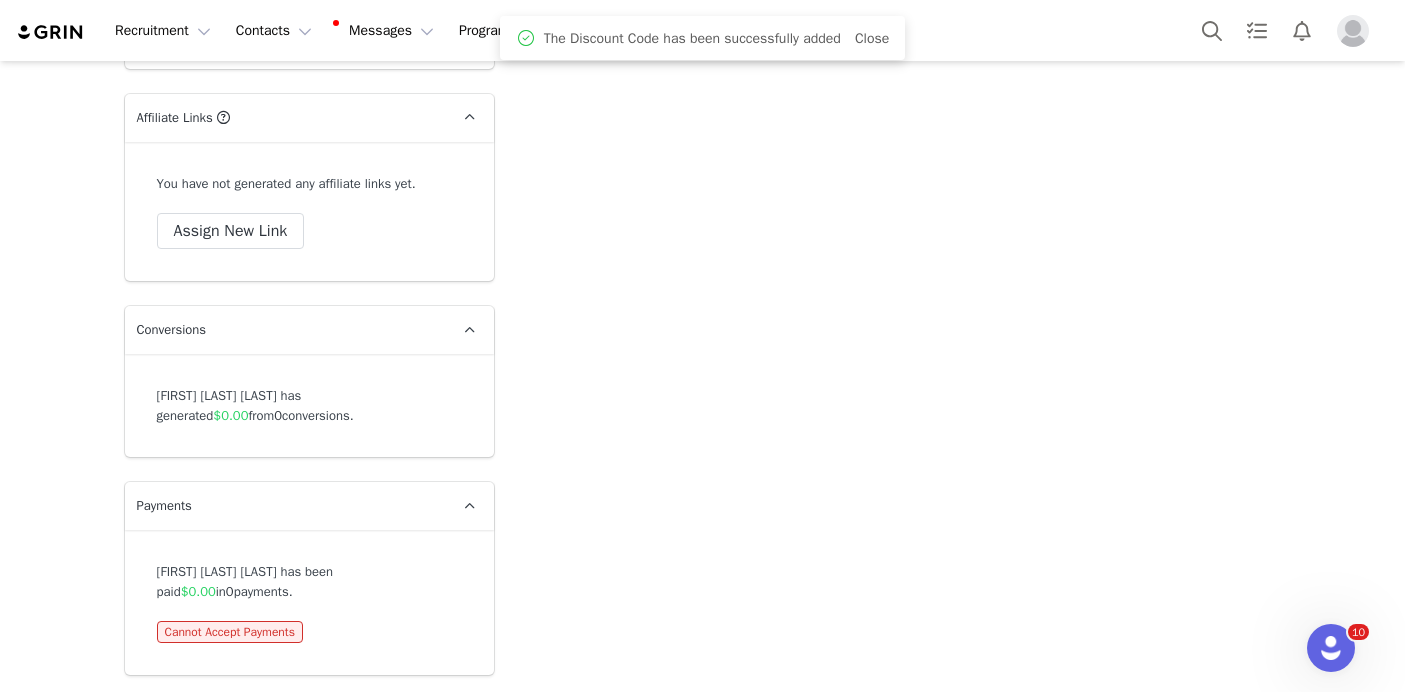 scroll, scrollTop: 8133, scrollLeft: 0, axis: vertical 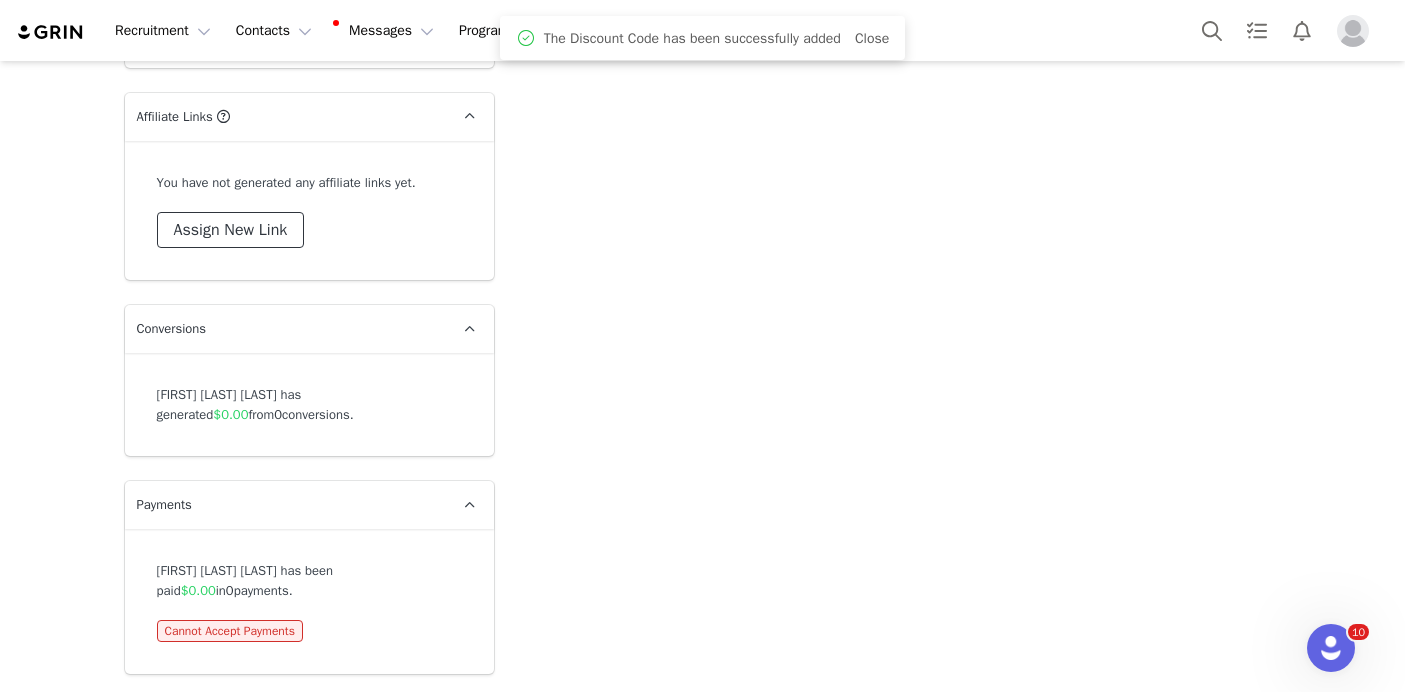 click on "Assign New Link" at bounding box center (231, 230) 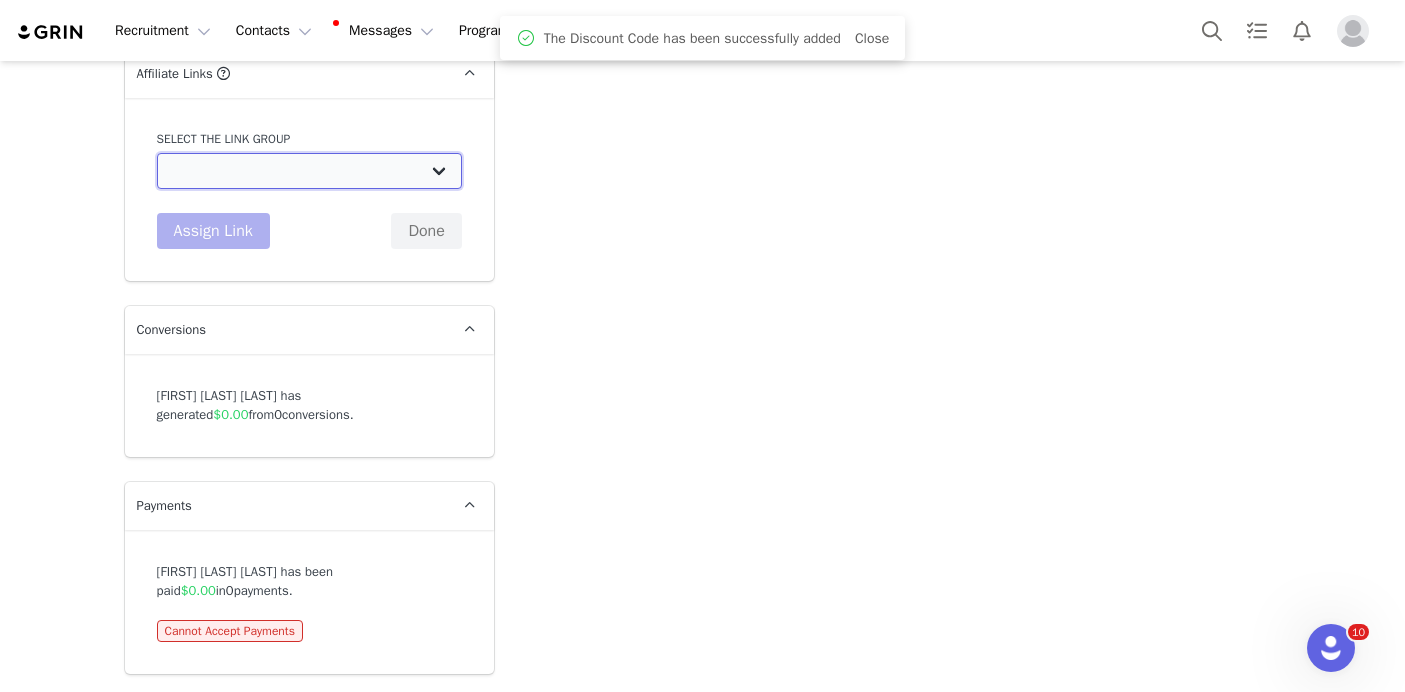 click on "Beyond Clean Beauty Creator Affiliate Link: http://ogee.com/discount/[discount_code_group_6736]   November 25% Link: http://ogee.com/discount/[discount_code_group_6929]   General Link: http://ogee.com/discount/[discount_code_group_6948]   LISA FACE STICK: https://ogee.com/products/sculpted-face-stick?discount/[discount_code_group_6929]   General 25% Link copy: http://ogee.com/discount/[discount_code_group_8553]   OGEE GENERAL: http://ogee.com/discount/[discount_code_group_9201]   BCBC 30%: http://ogee.com/discount/[discount_code_group_9278]   Mega Influencer Affiliate Link: http://ogee.com/discount/[discount_code_group_10005892]   Pinterest Affiliate Link: http://ogee.com/discount/[discount_code_group_10007460]   YouTube Affiliate Link: http://ogee.com/discount/[discount_code_group_10007459]   Blog Affiliate Link: http://ogee.com/discount/[discount_code_group_10008090]" at bounding box center [309, 171] 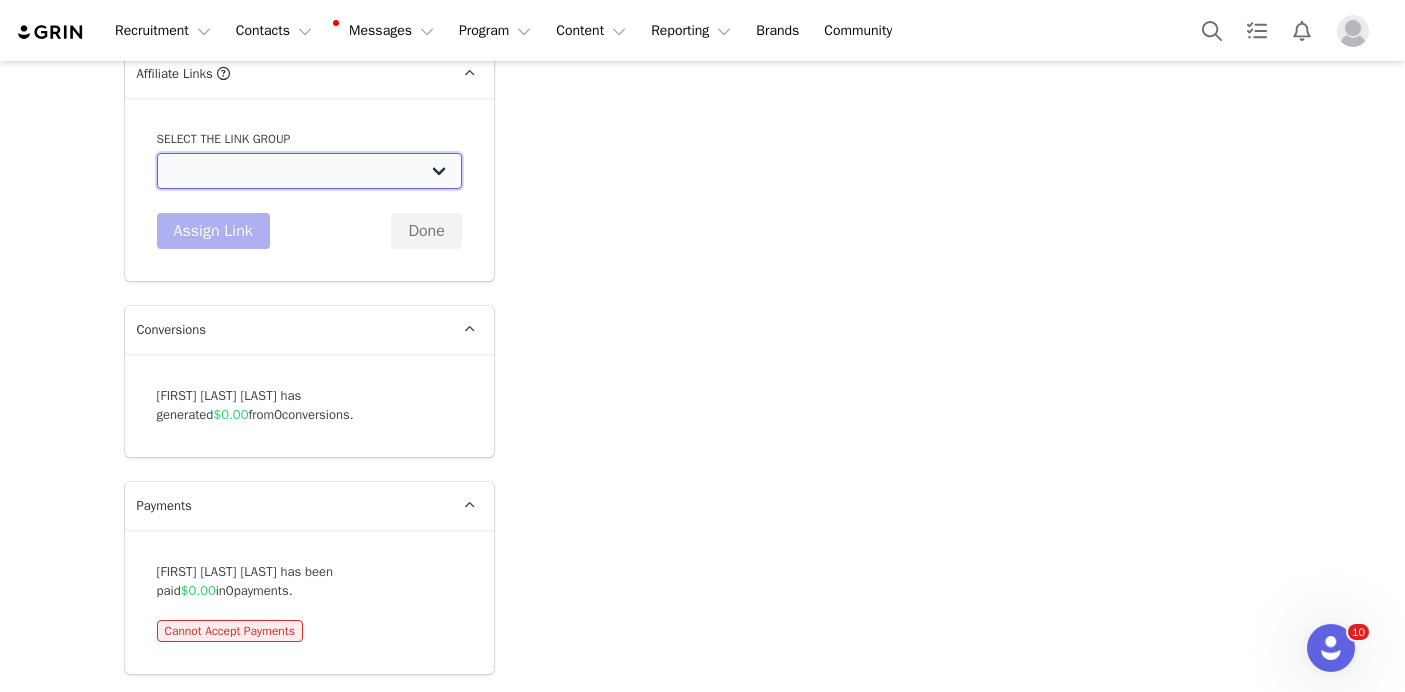 select on "12312" 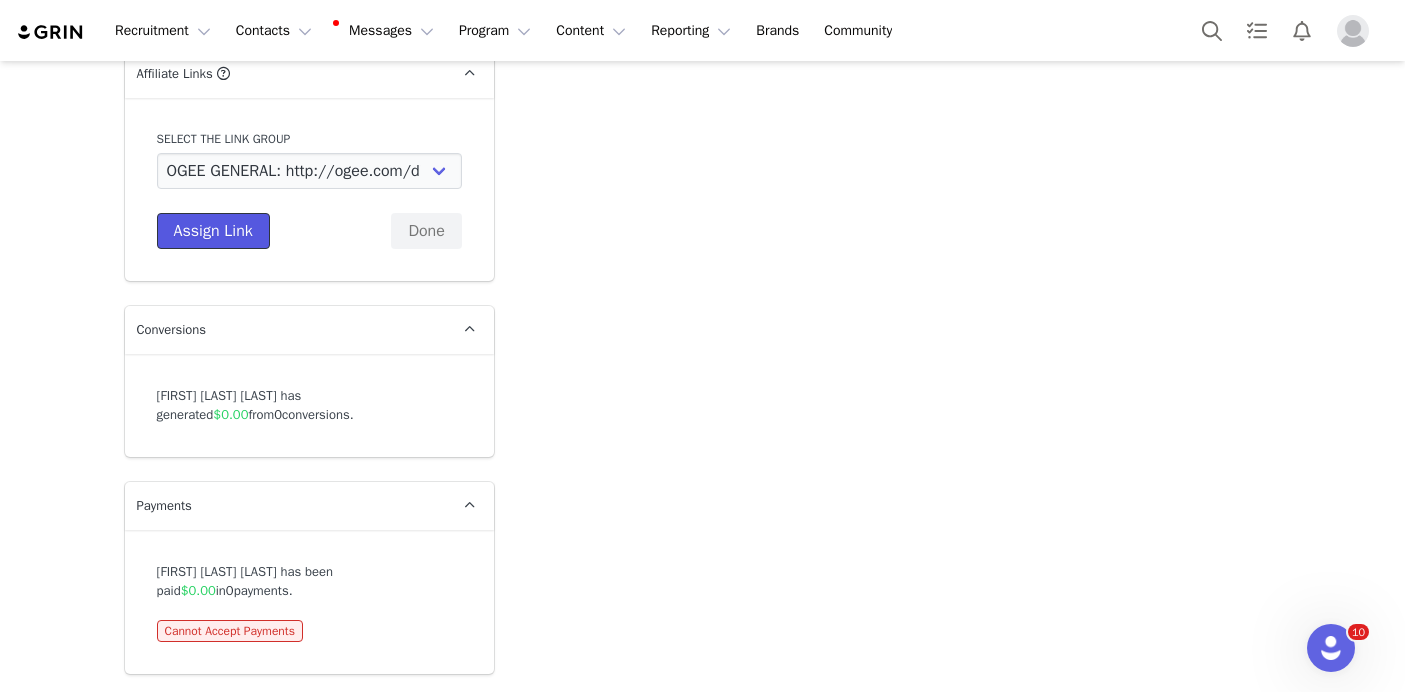 click on "Assign Link" at bounding box center (213, 231) 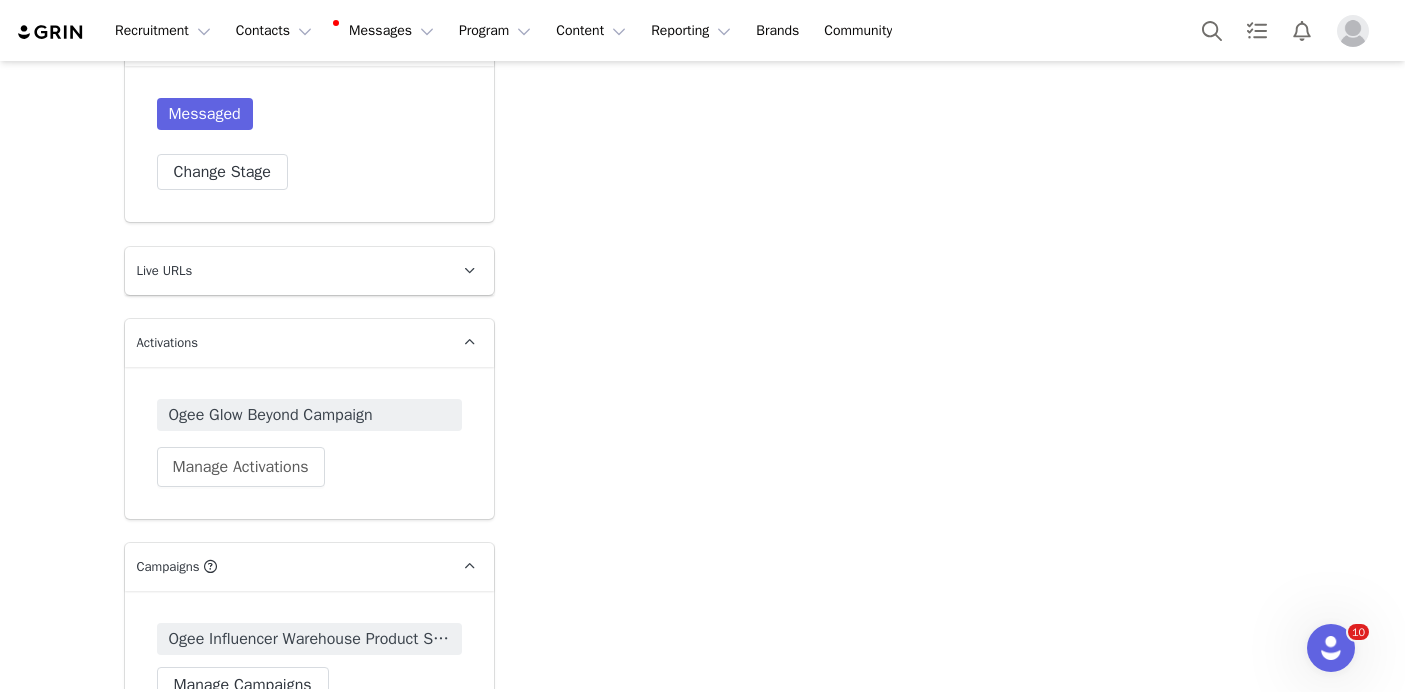 scroll, scrollTop: 6789, scrollLeft: 0, axis: vertical 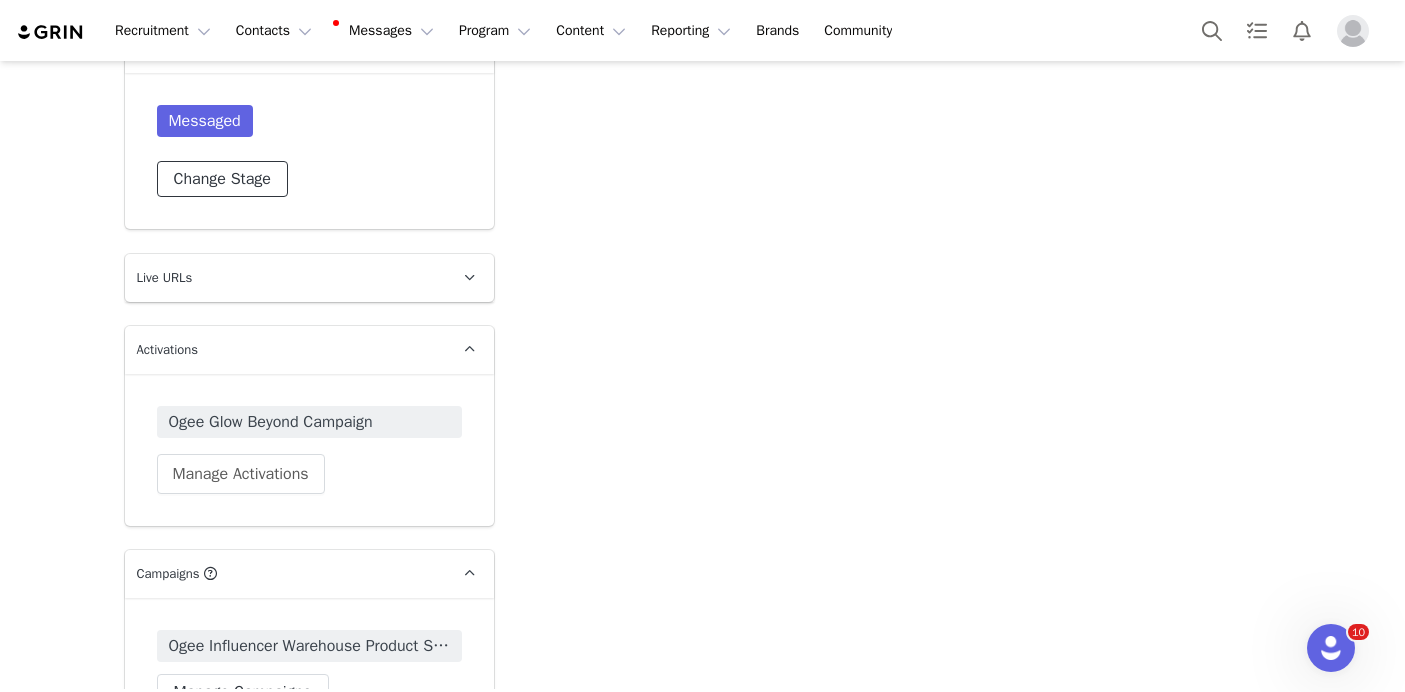 click on "Change Stage" at bounding box center [222, 179] 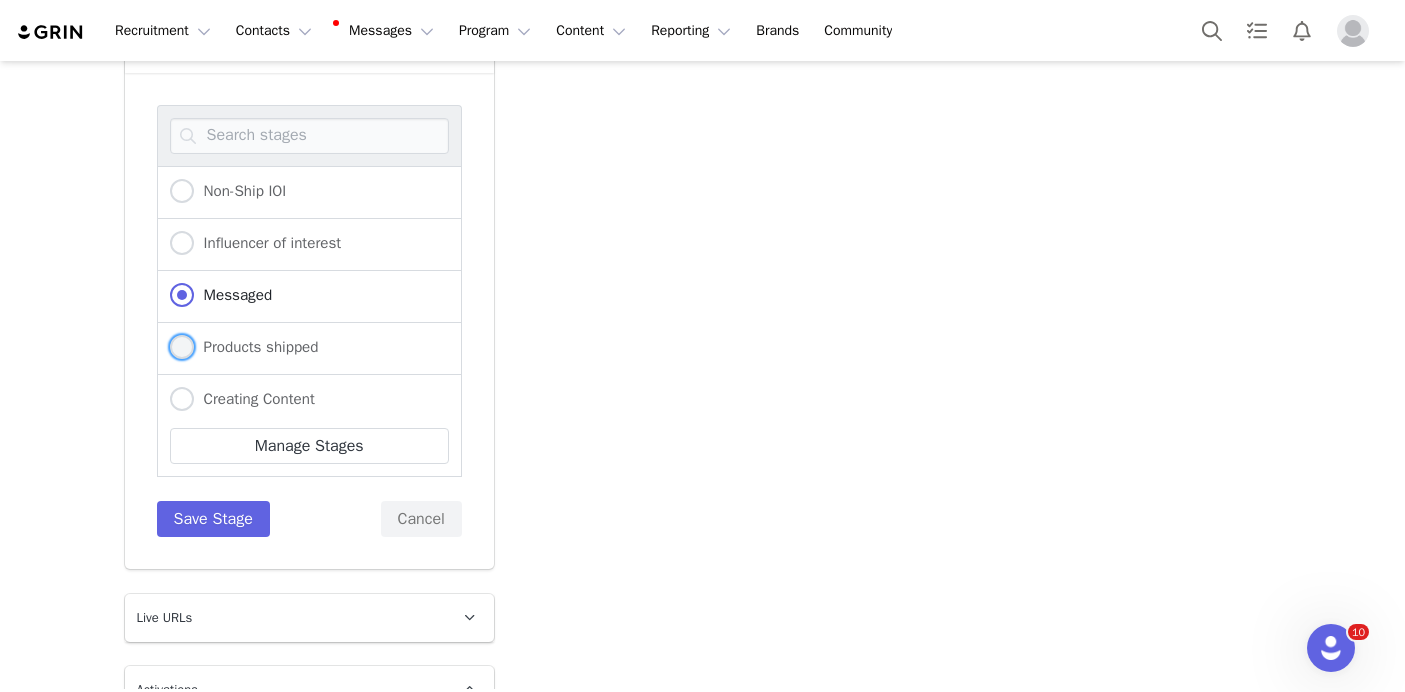 click on "Products shipped" at bounding box center [256, 347] 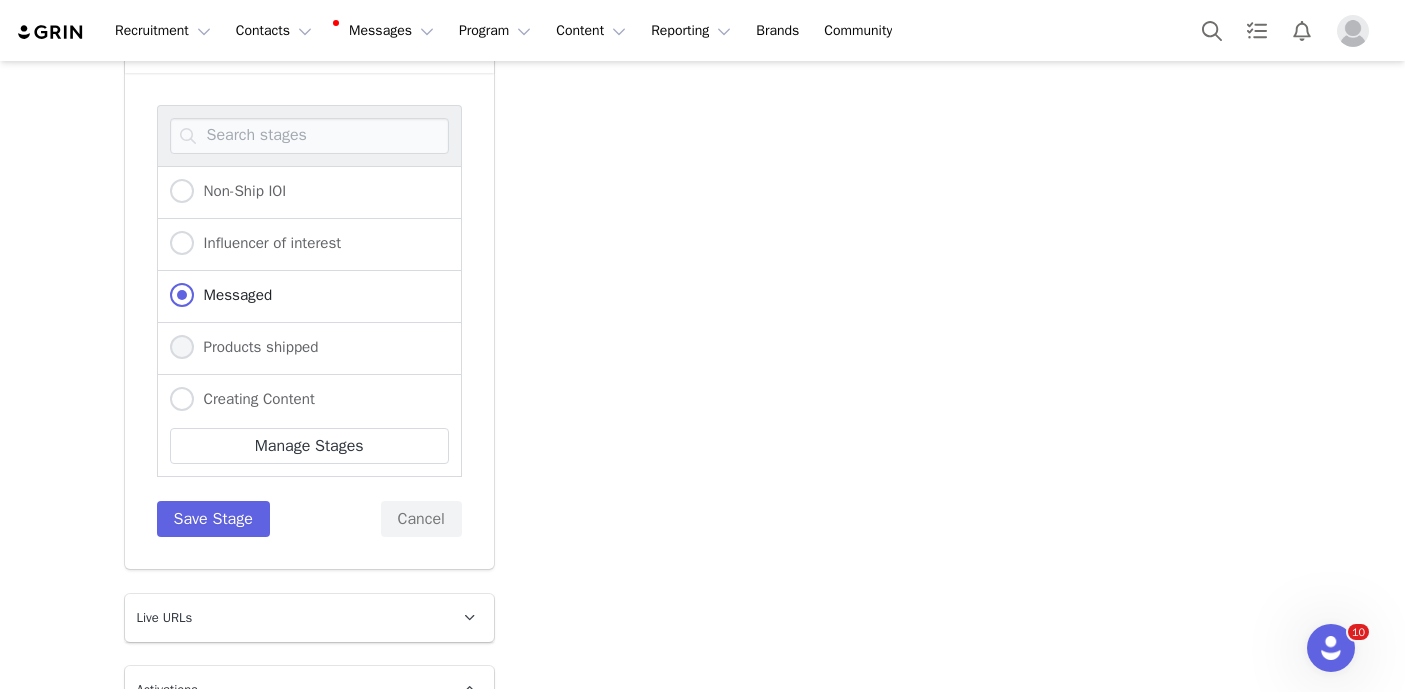 click on "Products shipped" at bounding box center [182, 348] 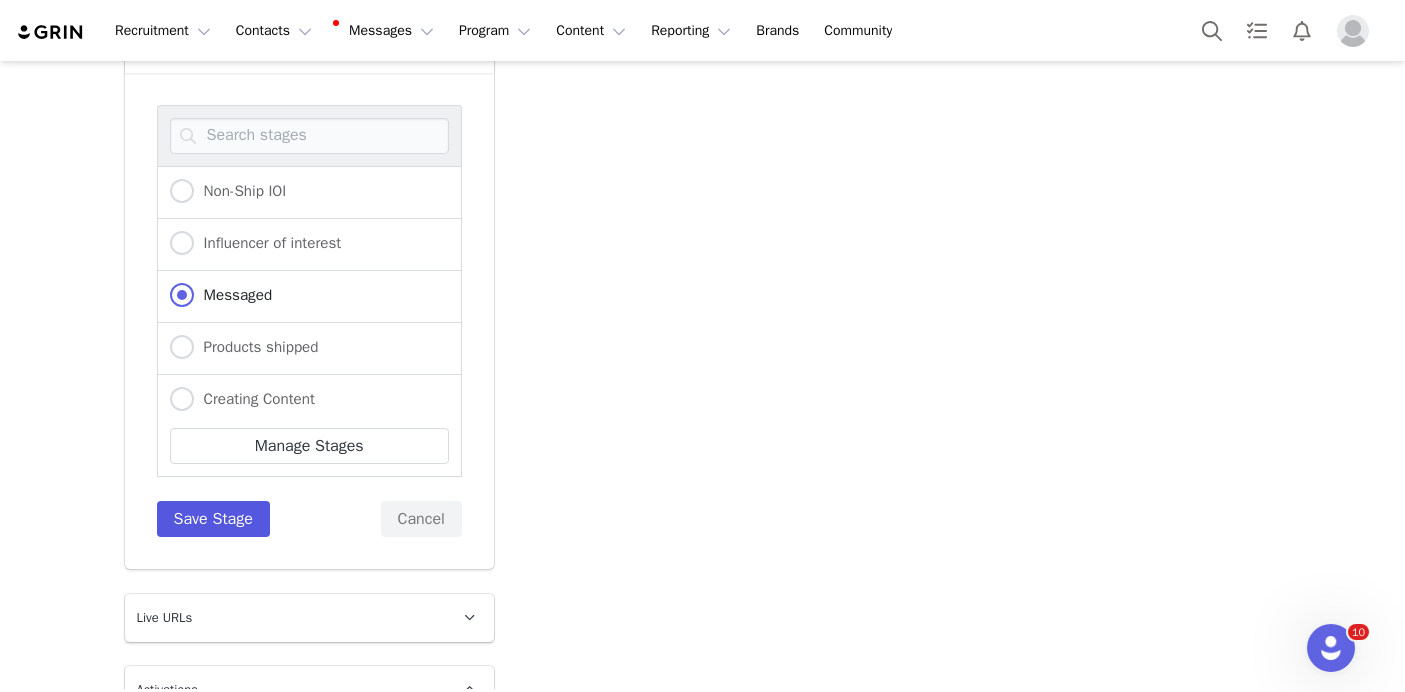 radio on "false" 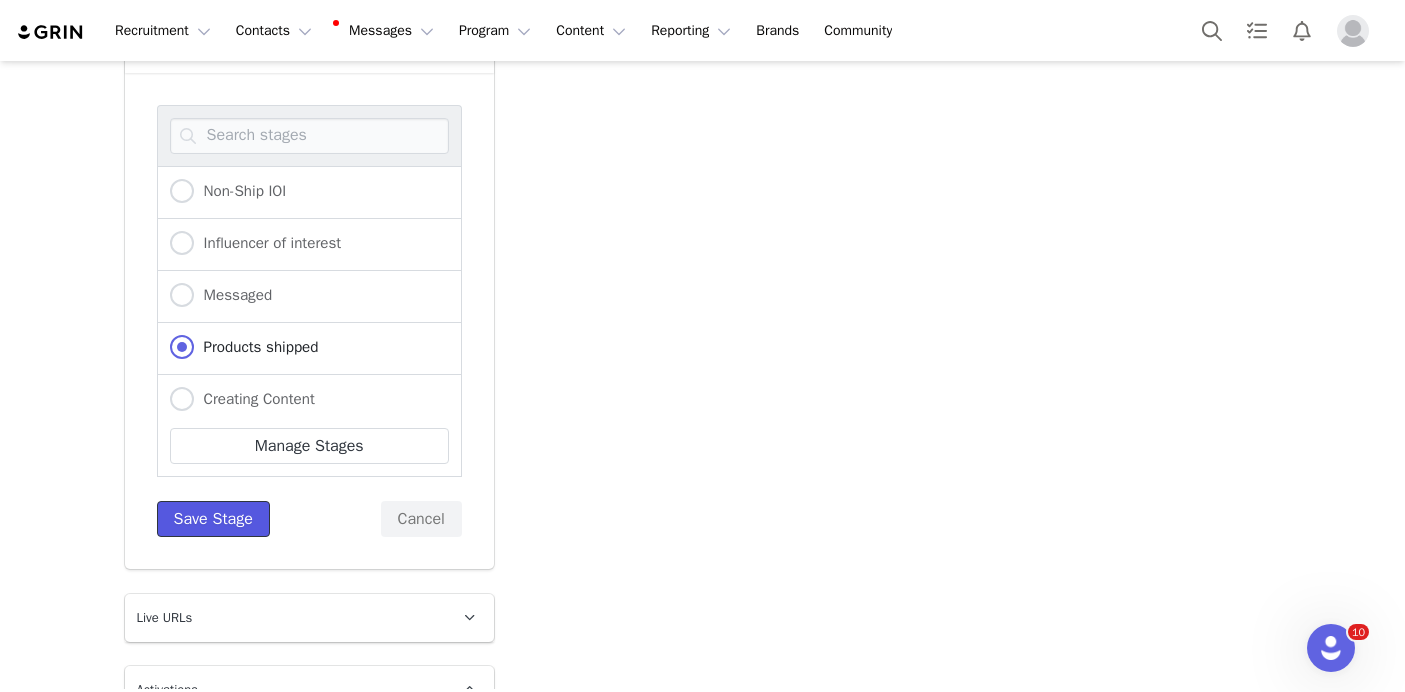 click on "Save Stage" at bounding box center [213, 519] 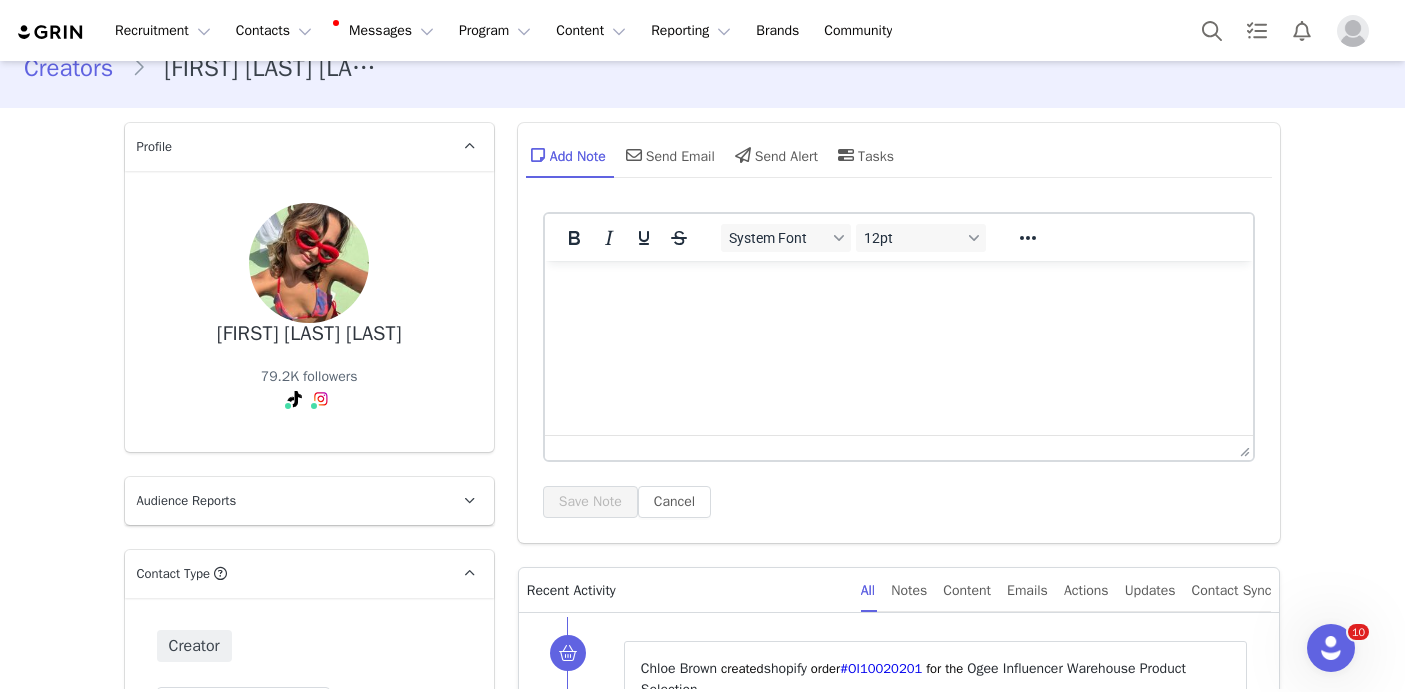 scroll, scrollTop: 0, scrollLeft: 0, axis: both 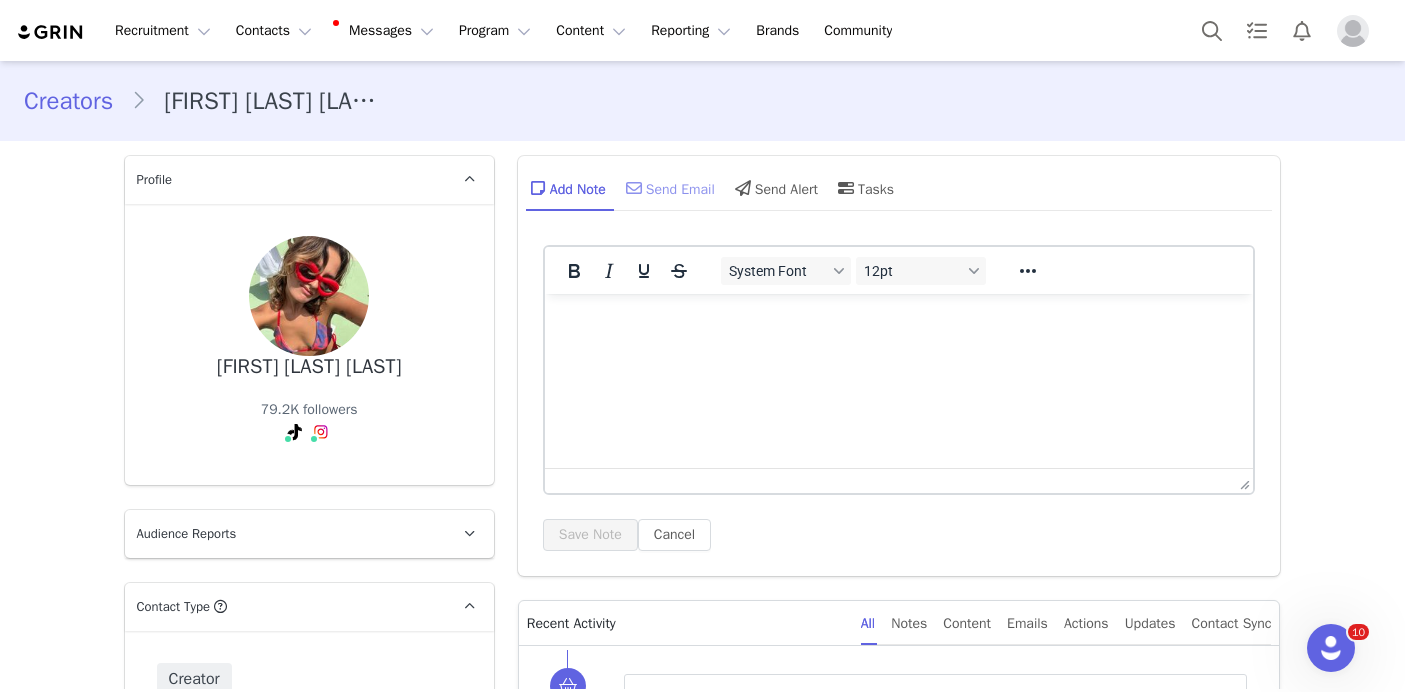 click on "Send Email" at bounding box center [668, 188] 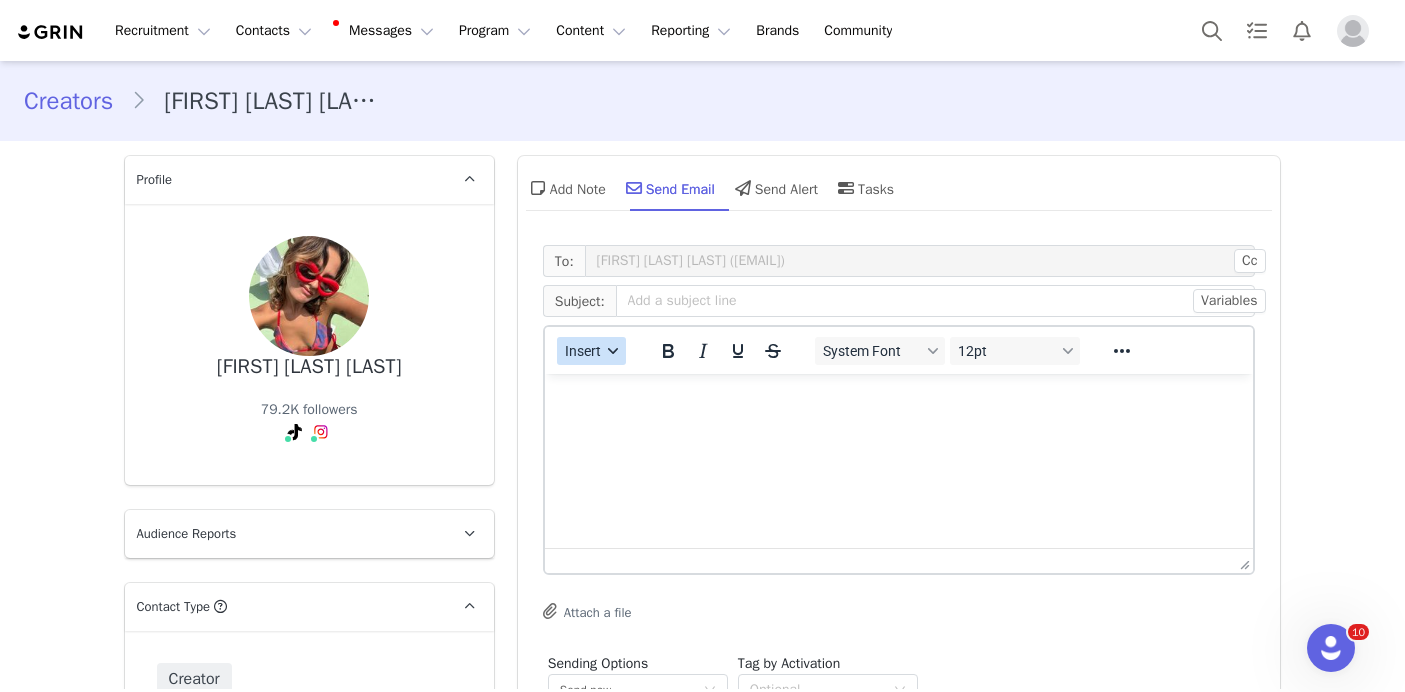 scroll, scrollTop: 0, scrollLeft: 0, axis: both 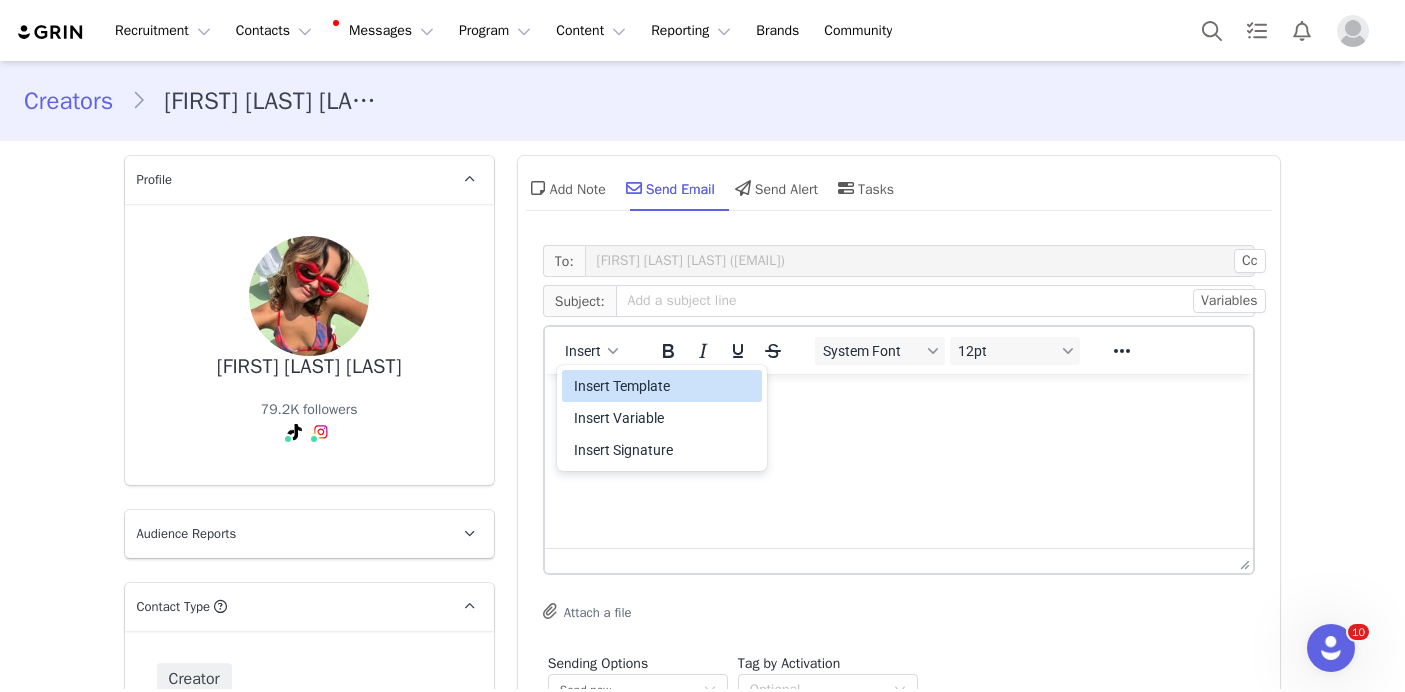 click on "Insert Template" at bounding box center (664, 386) 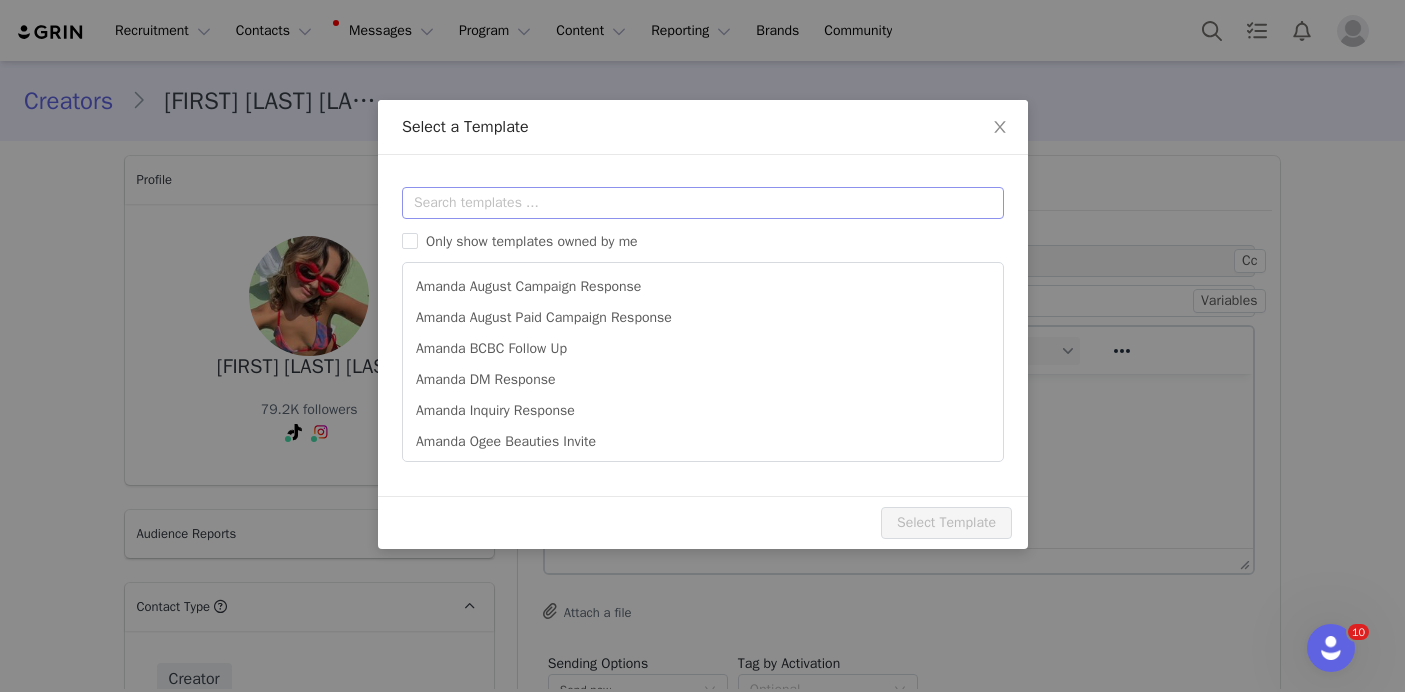 scroll, scrollTop: 0, scrollLeft: 0, axis: both 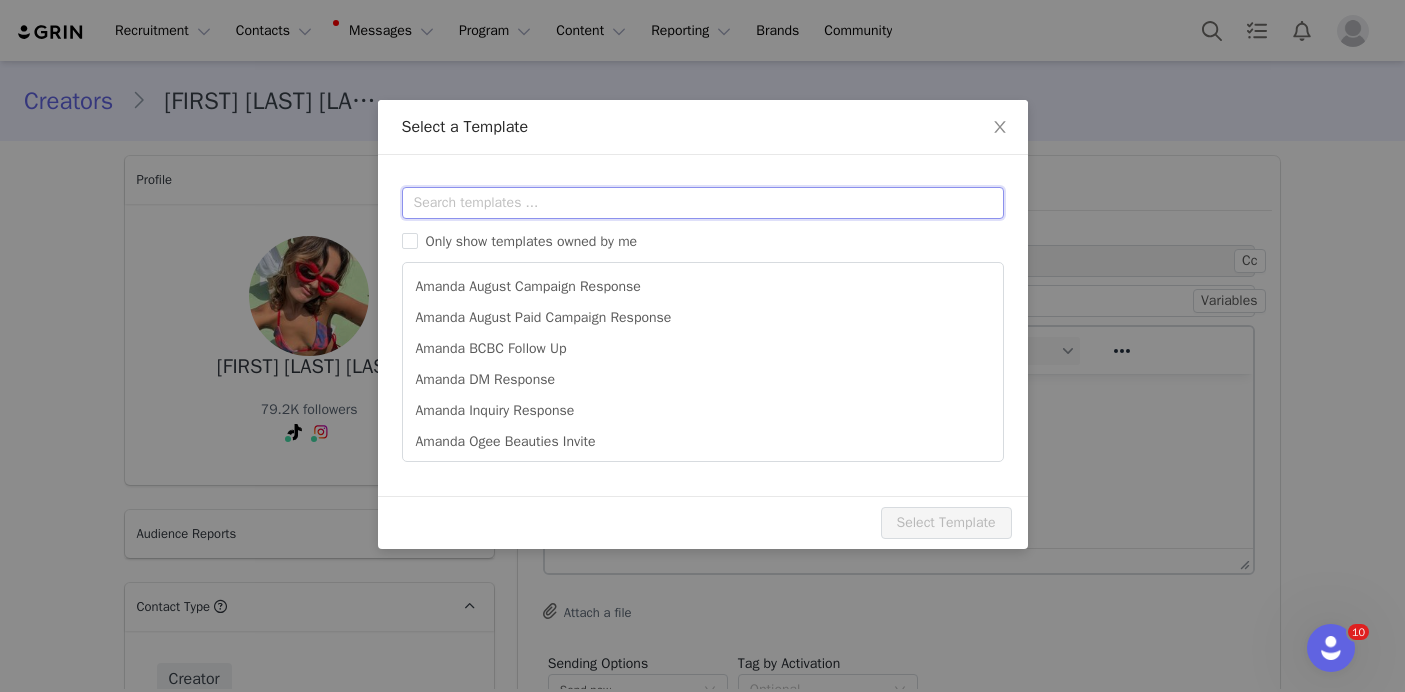 click at bounding box center (703, 203) 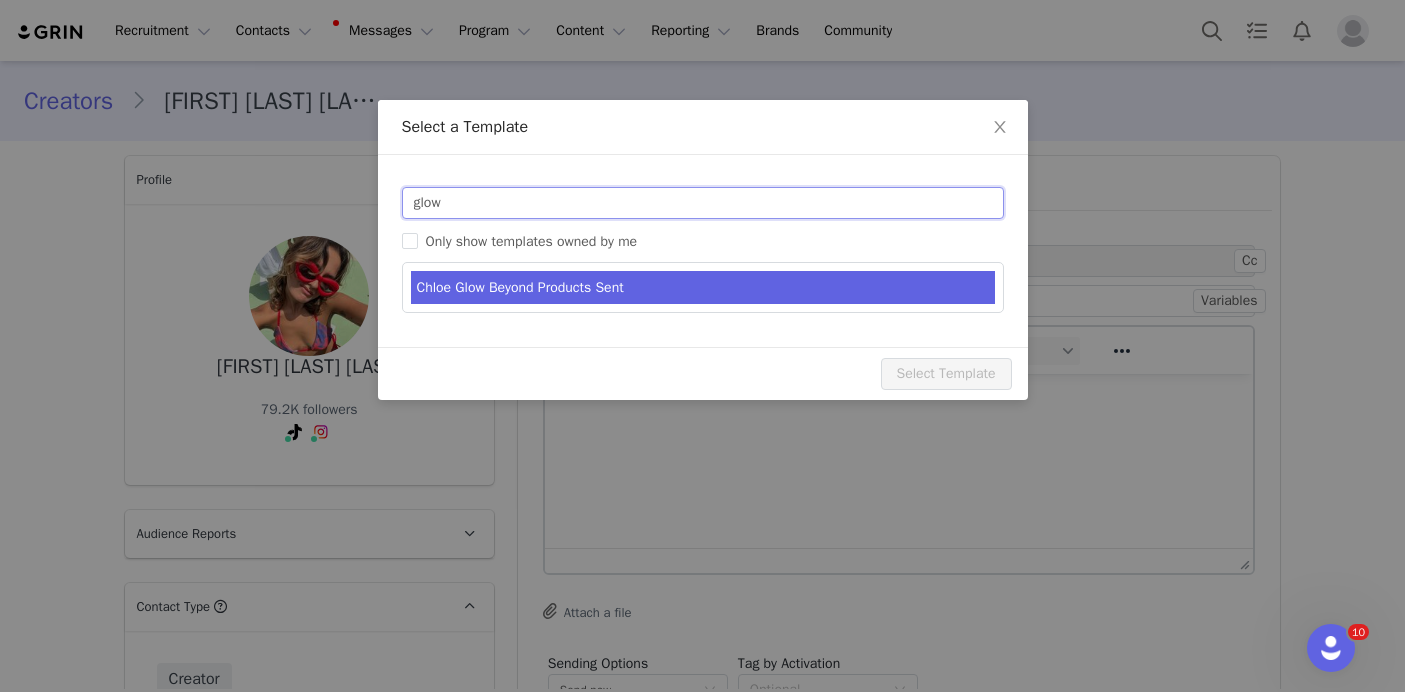 type on "glow" 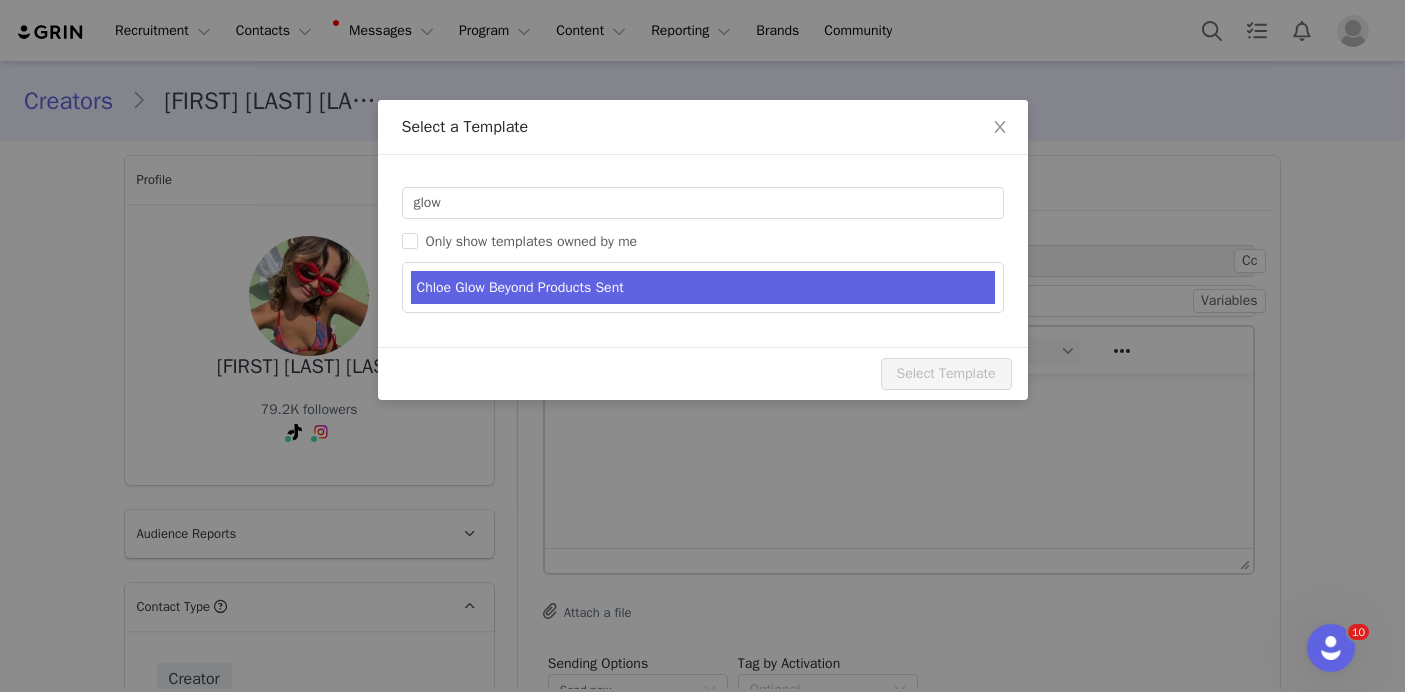 type on "Ogee Glow Beyond Products Sent 💫" 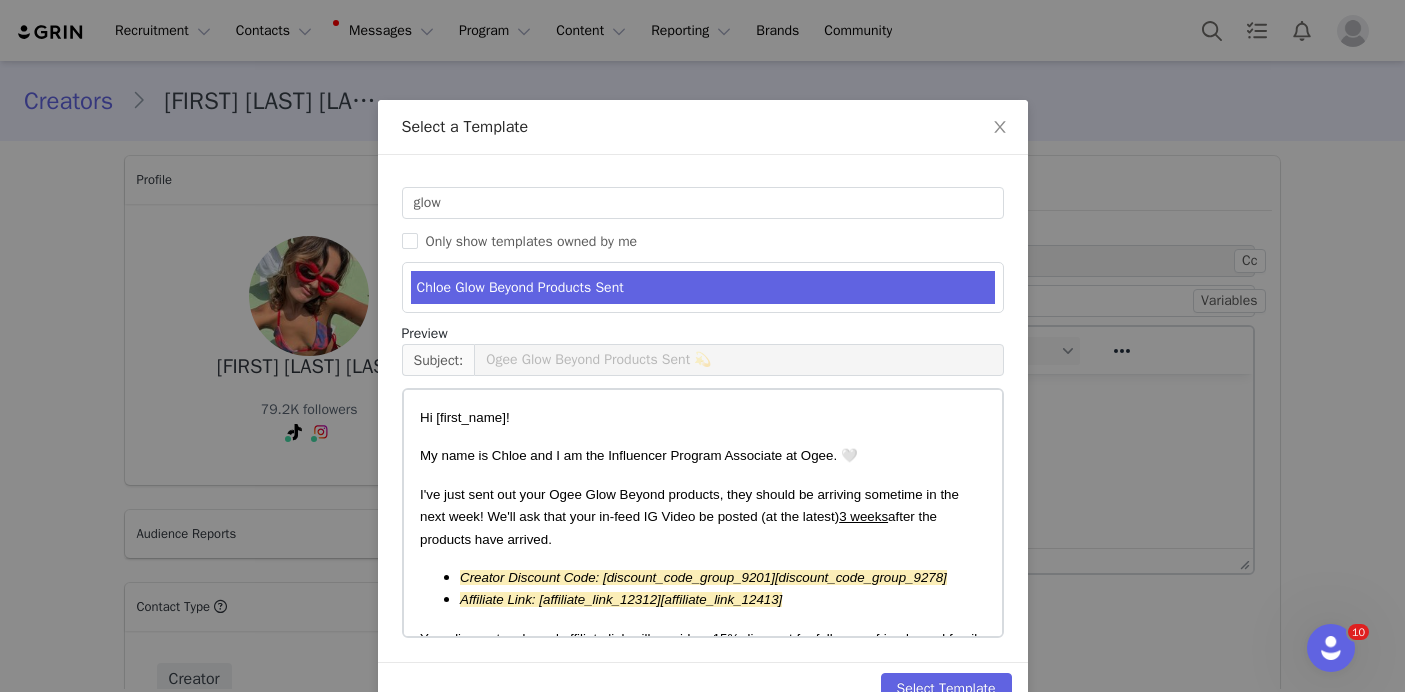scroll, scrollTop: 47, scrollLeft: 0, axis: vertical 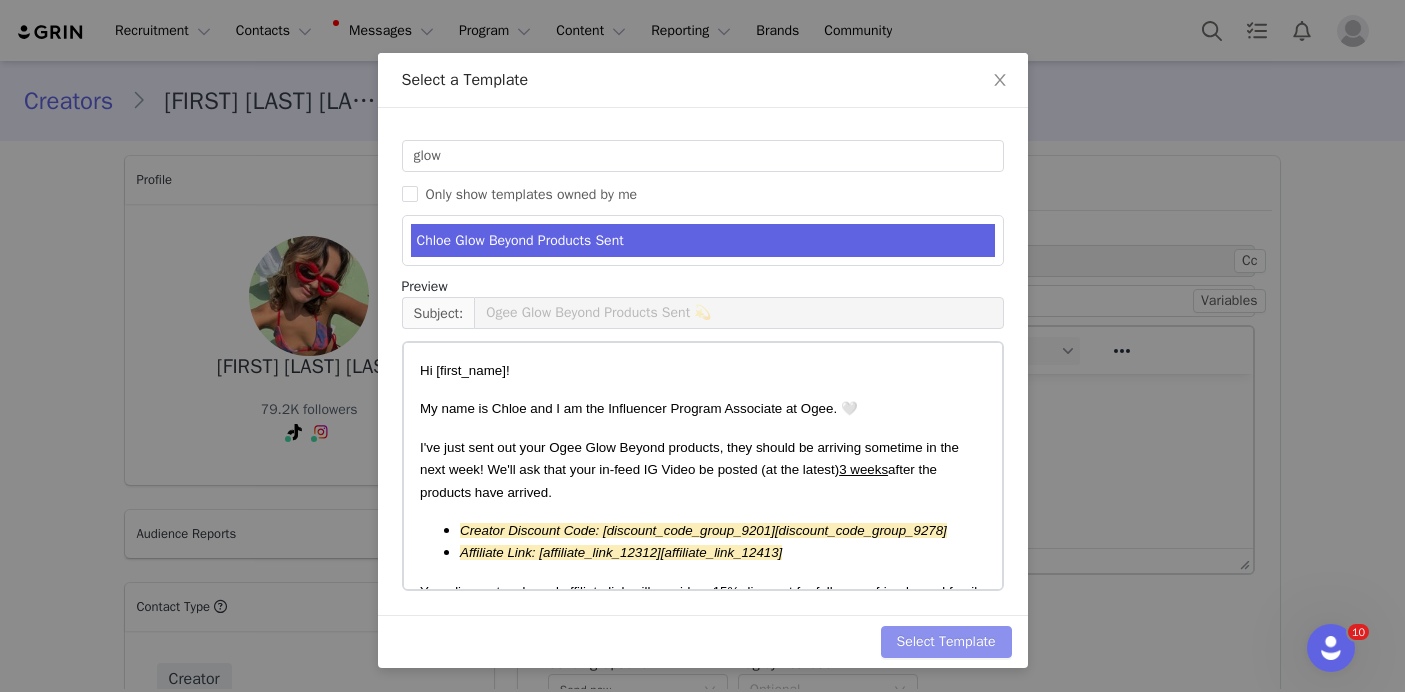 click on "Select Template" at bounding box center (946, 642) 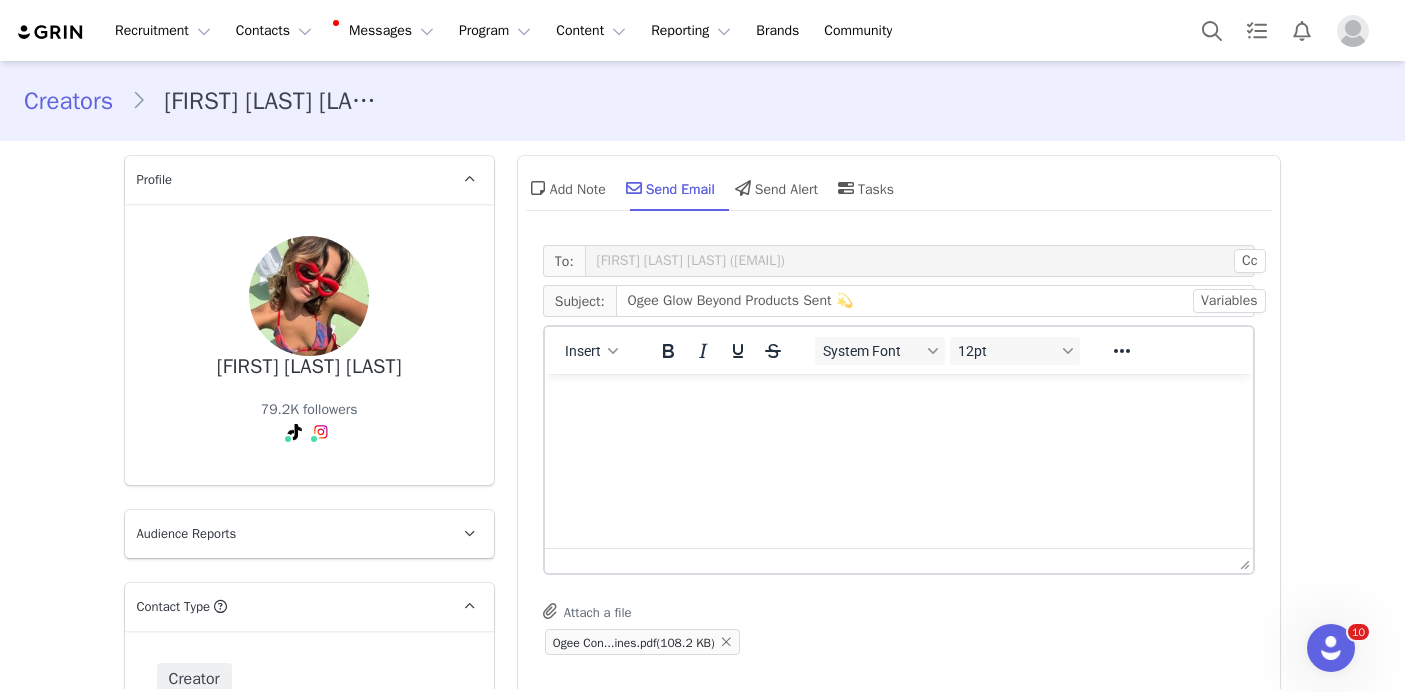scroll, scrollTop: 0, scrollLeft: 0, axis: both 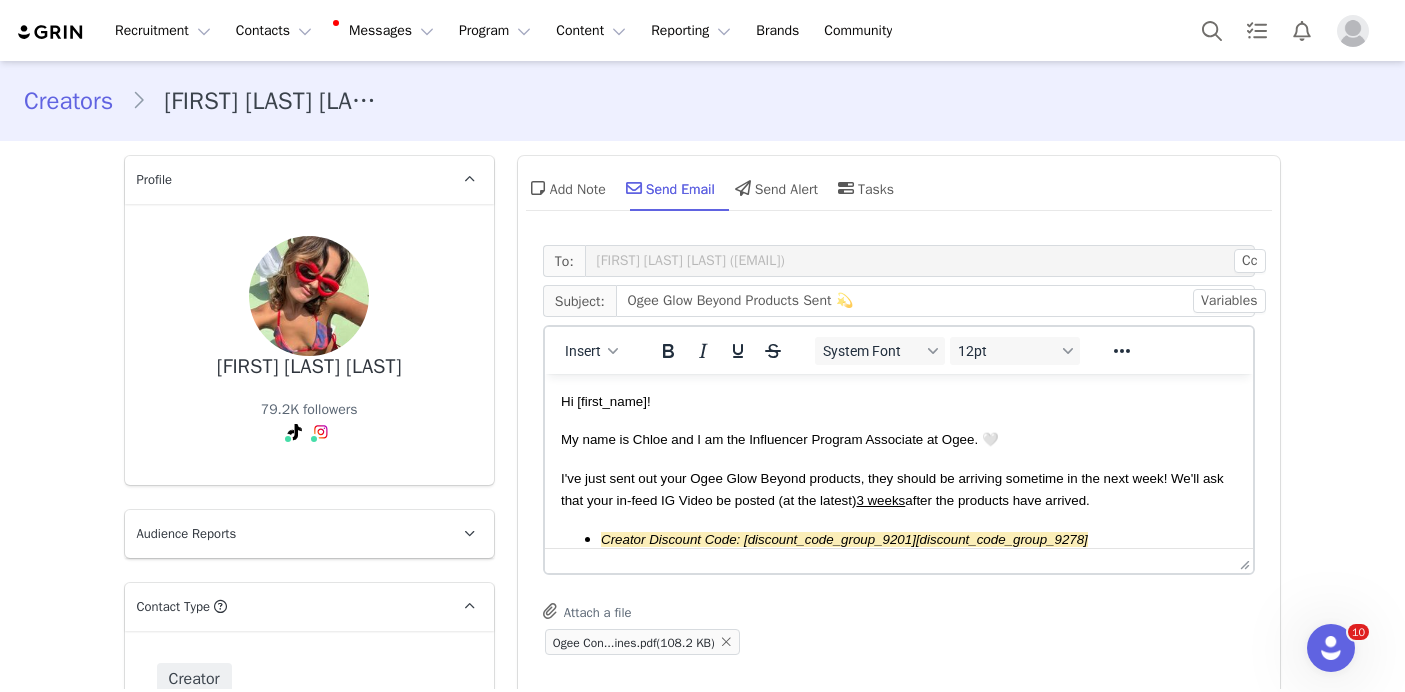 click on "I've just sent out your Ogee Glow Beyond products, they should be arriving sometime in the next week! We'll ask that your in-feed IG Video be posted (at the latest)  3 weeks  after the products have arrived." at bounding box center [891, 489] 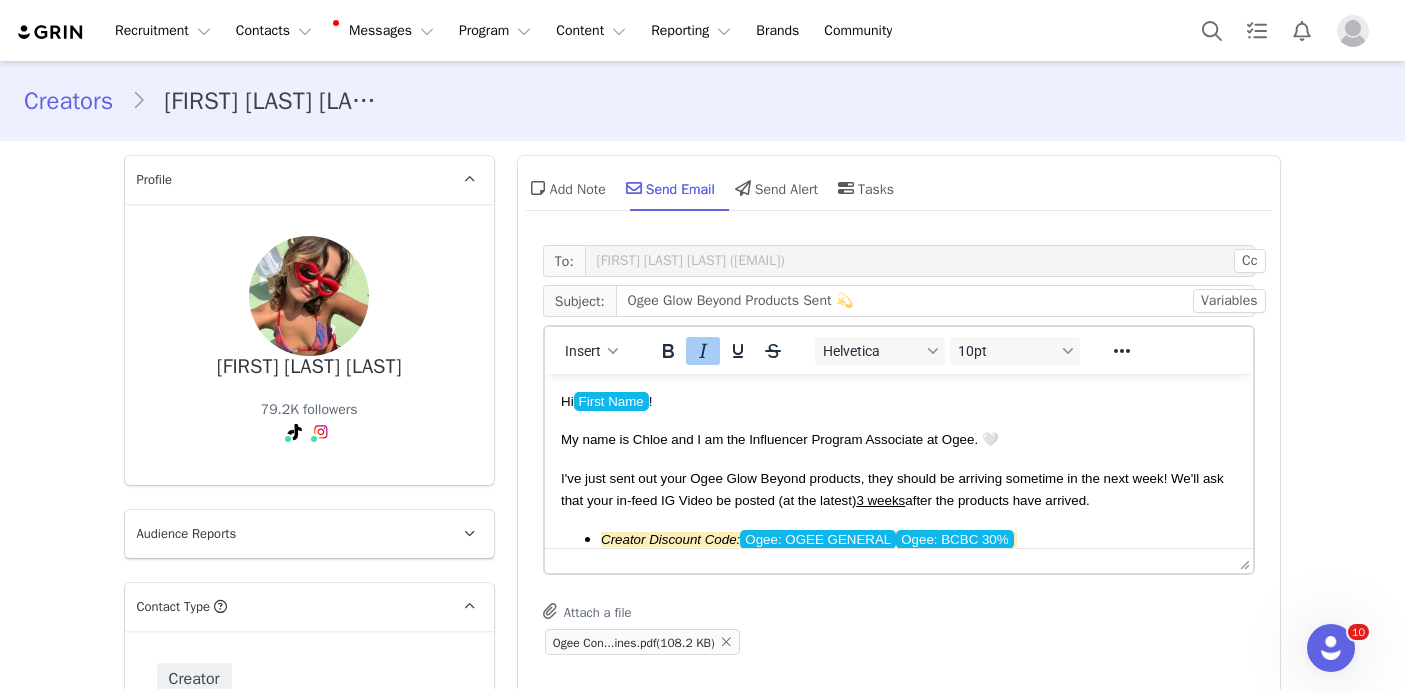 click on "I've just sent out your Ogee Glow Beyond products, they should be arriving sometime in the next week! We'll ask that your in-feed IG Video be posted (at the latest)  3 weeks  after the products have arrived." at bounding box center [891, 489] 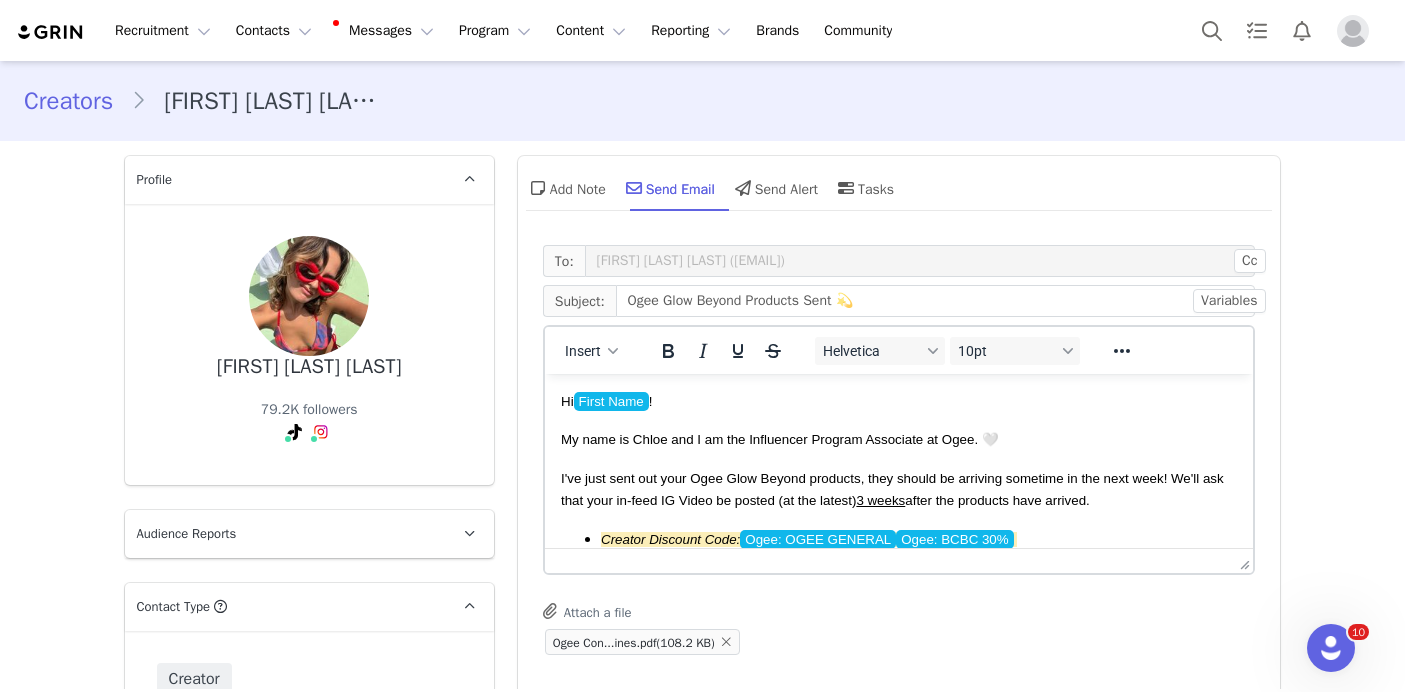 type 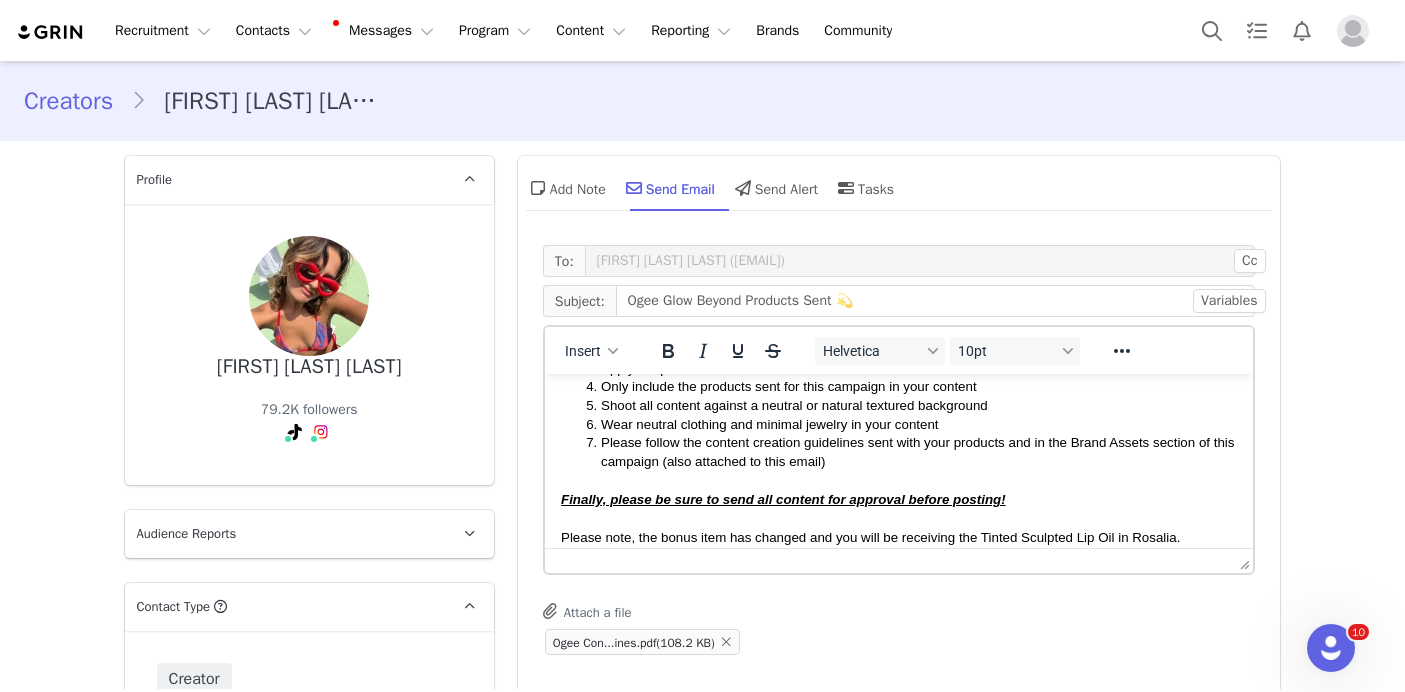 scroll, scrollTop: 387, scrollLeft: 0, axis: vertical 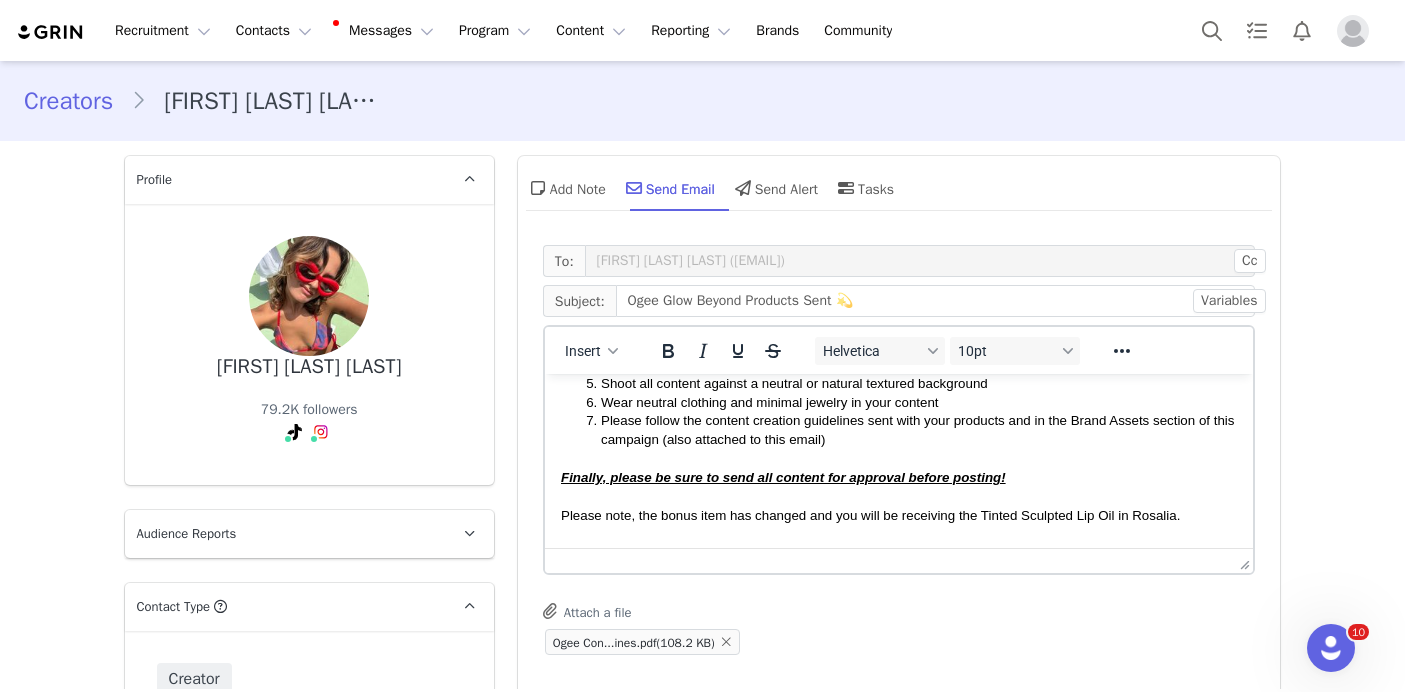 click on "Finally, please be sure to send all content for approval before posting!" at bounding box center [898, 477] 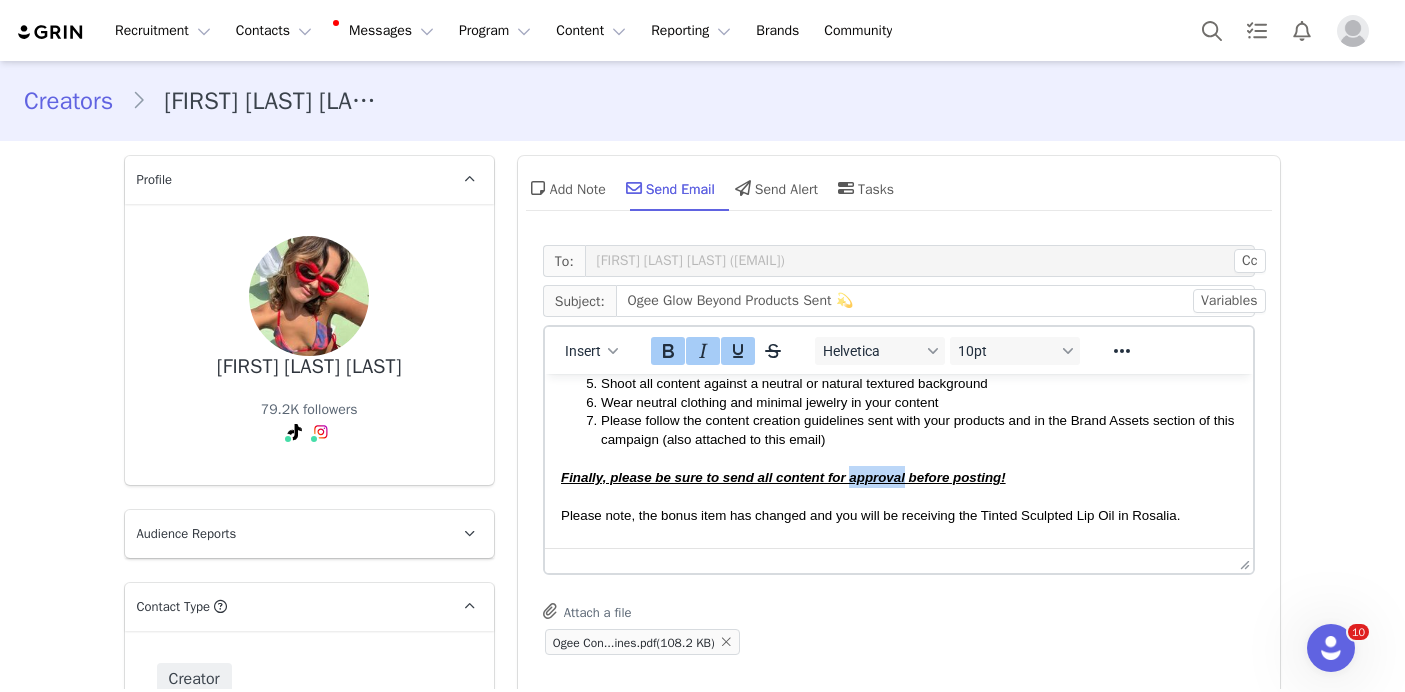 click on "Finally, please be sure to send all content for approval before posting!" at bounding box center [898, 477] 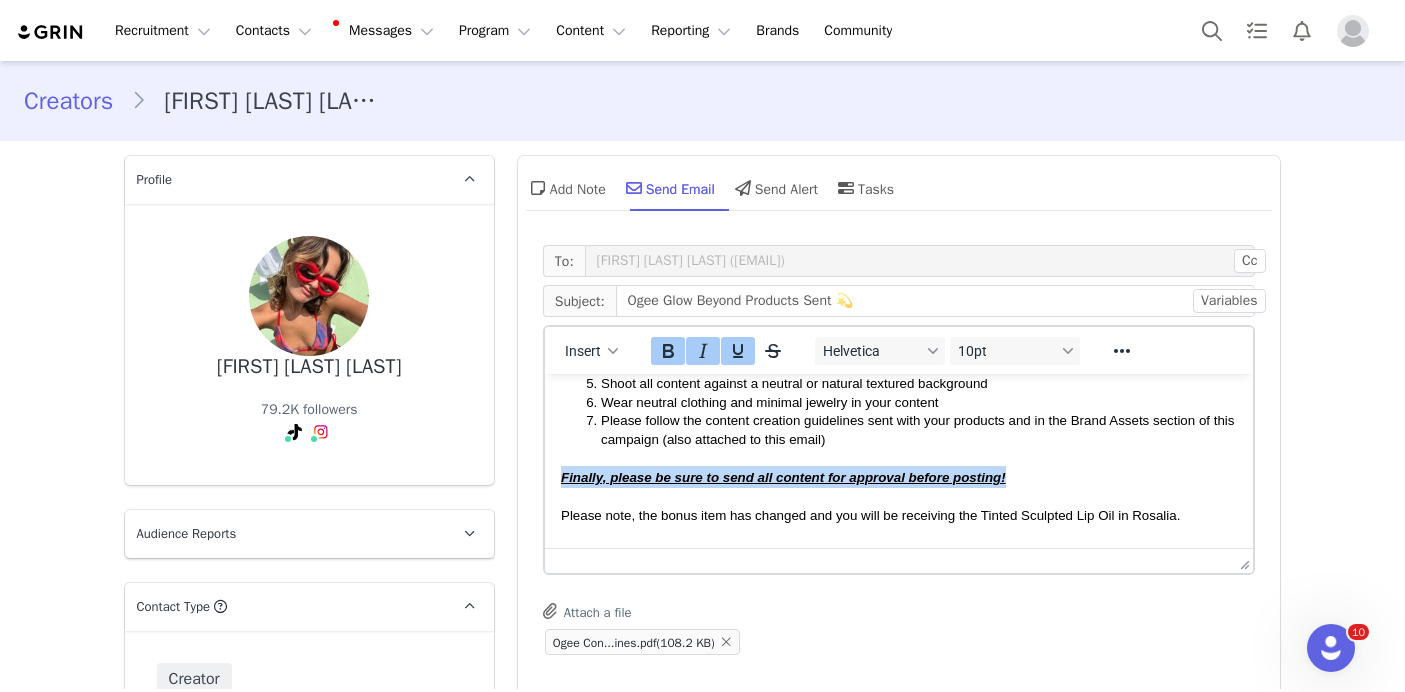 click on "Finally, please be sure to send all content for approval before posting!" at bounding box center [898, 477] 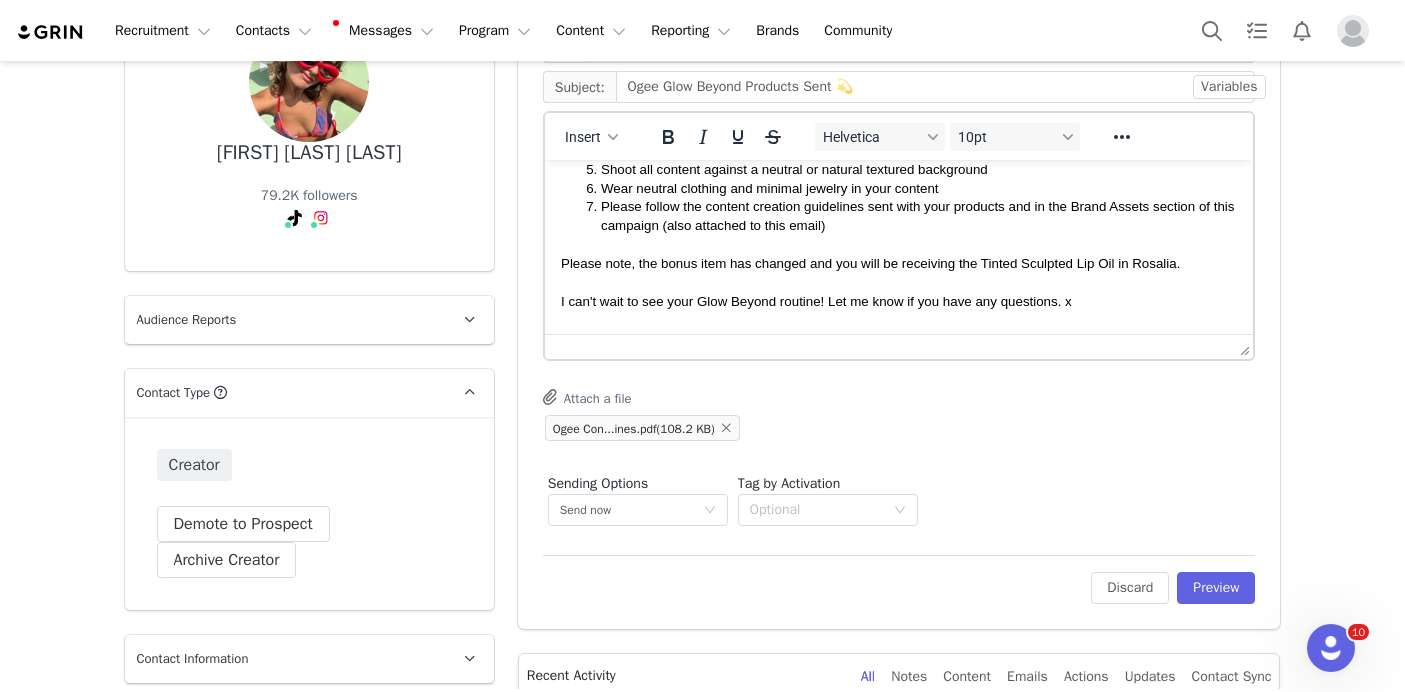scroll, scrollTop: 213, scrollLeft: 0, axis: vertical 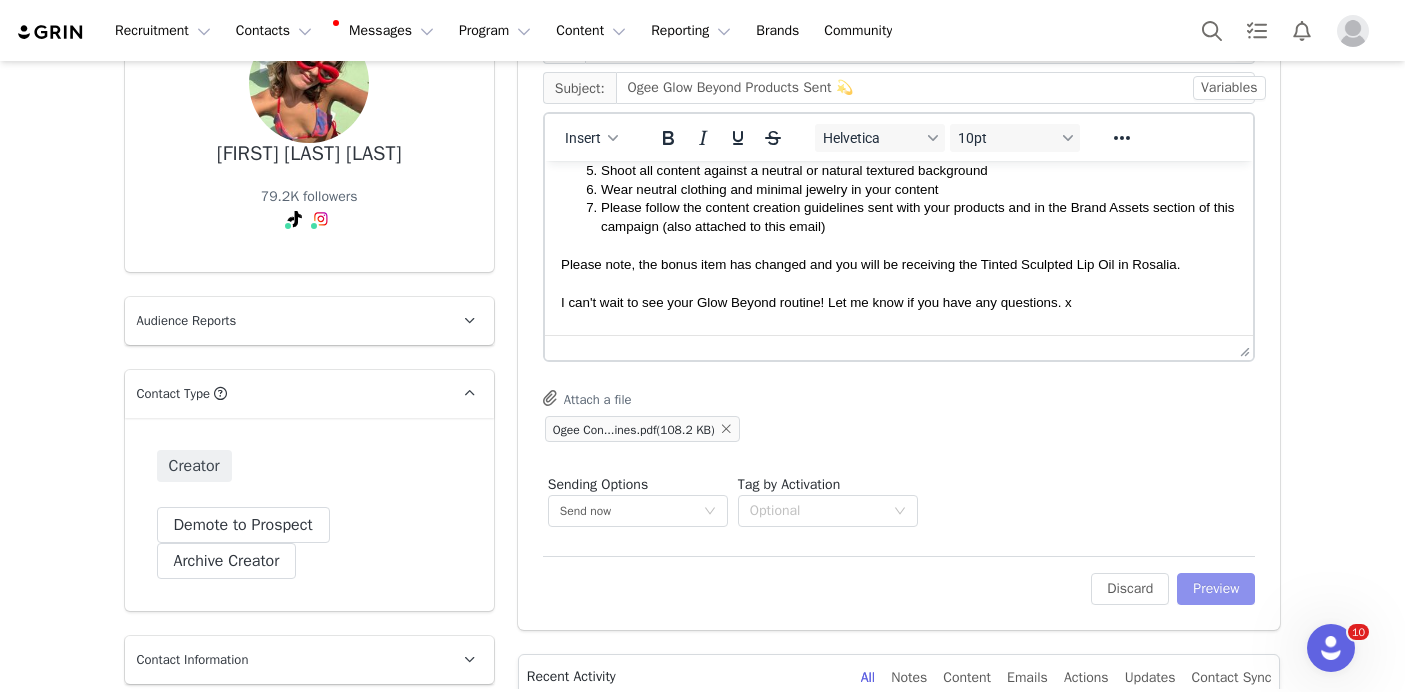 click on "Preview" at bounding box center (1216, 589) 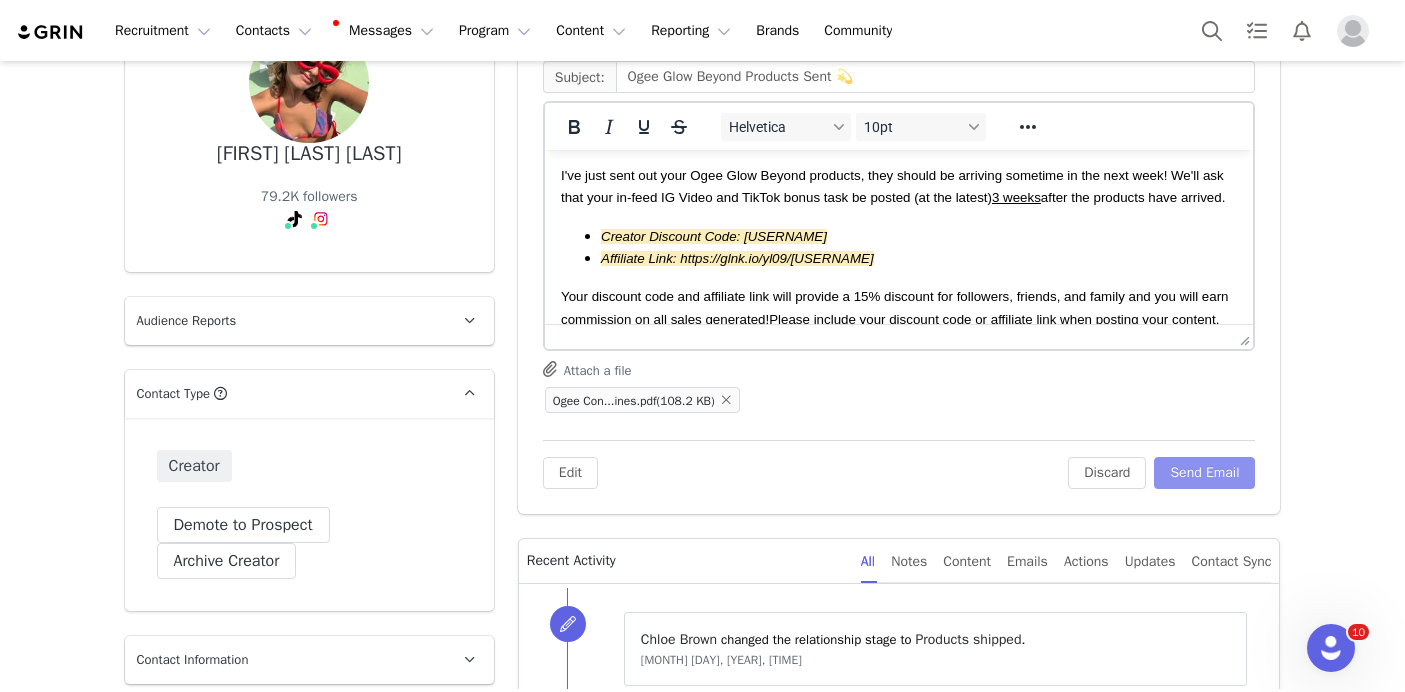 scroll, scrollTop: 76, scrollLeft: 0, axis: vertical 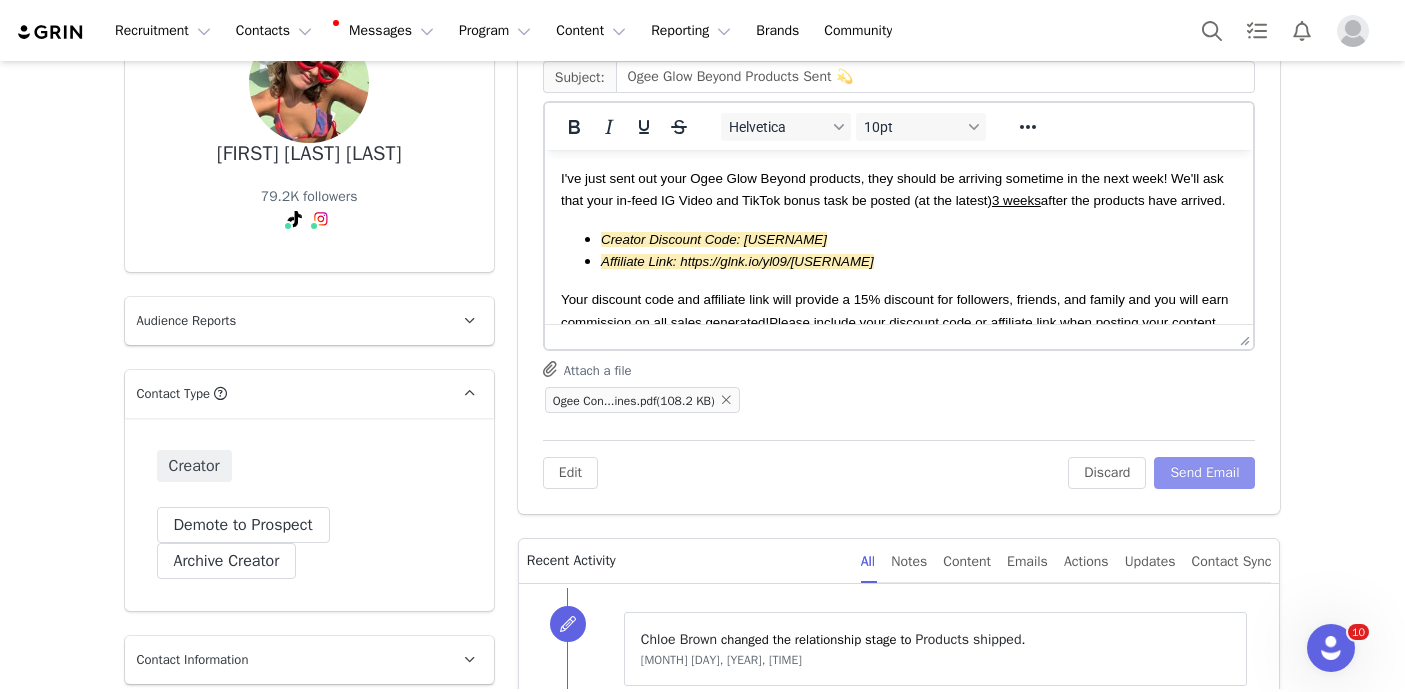 click on "Send Email" at bounding box center (1204, 473) 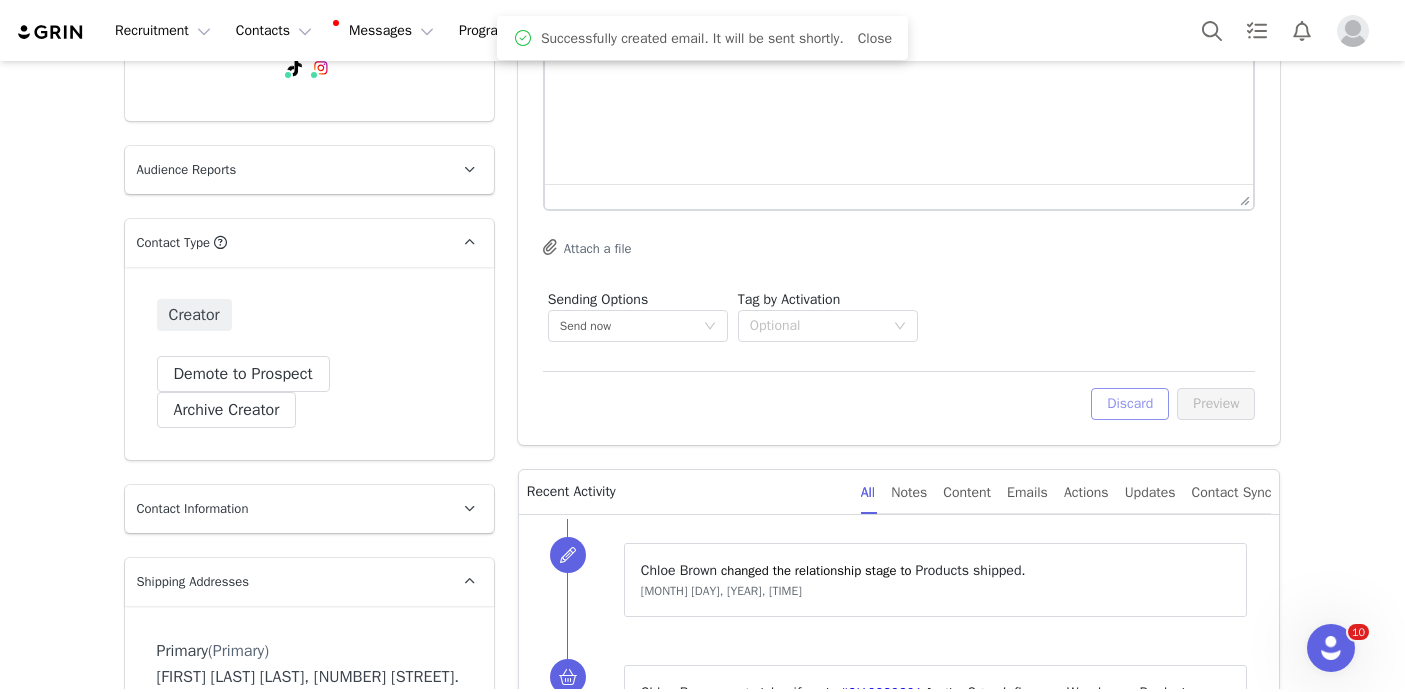 scroll, scrollTop: 0, scrollLeft: 0, axis: both 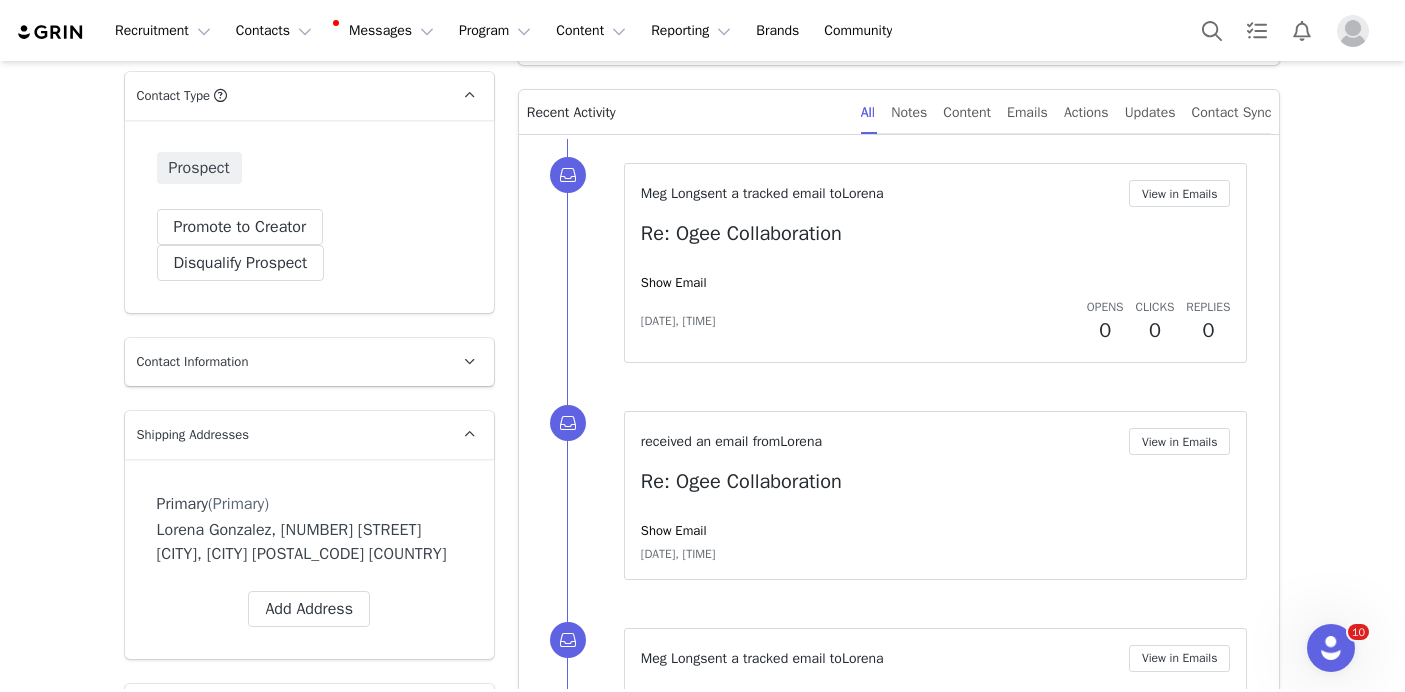 click on "Lorena Gonzalez, [NUMBER] [STREET] [CITY], [CITY] [POSTAL_CODE] [COUNTRY]" at bounding box center (309, 542) 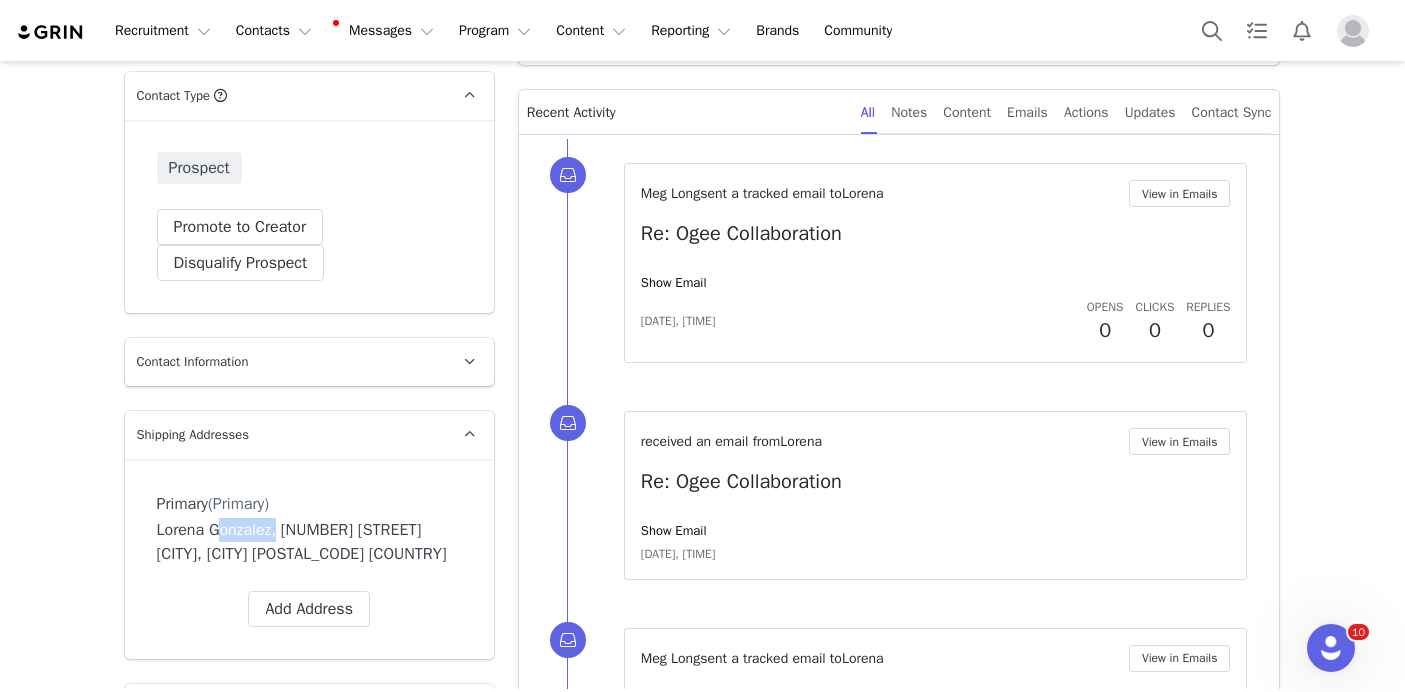 click on "Lorena Gonzalez, [NUMBER] [STREET] [CITY], [CITY] [POSTAL_CODE] [COUNTRY]" at bounding box center (309, 542) 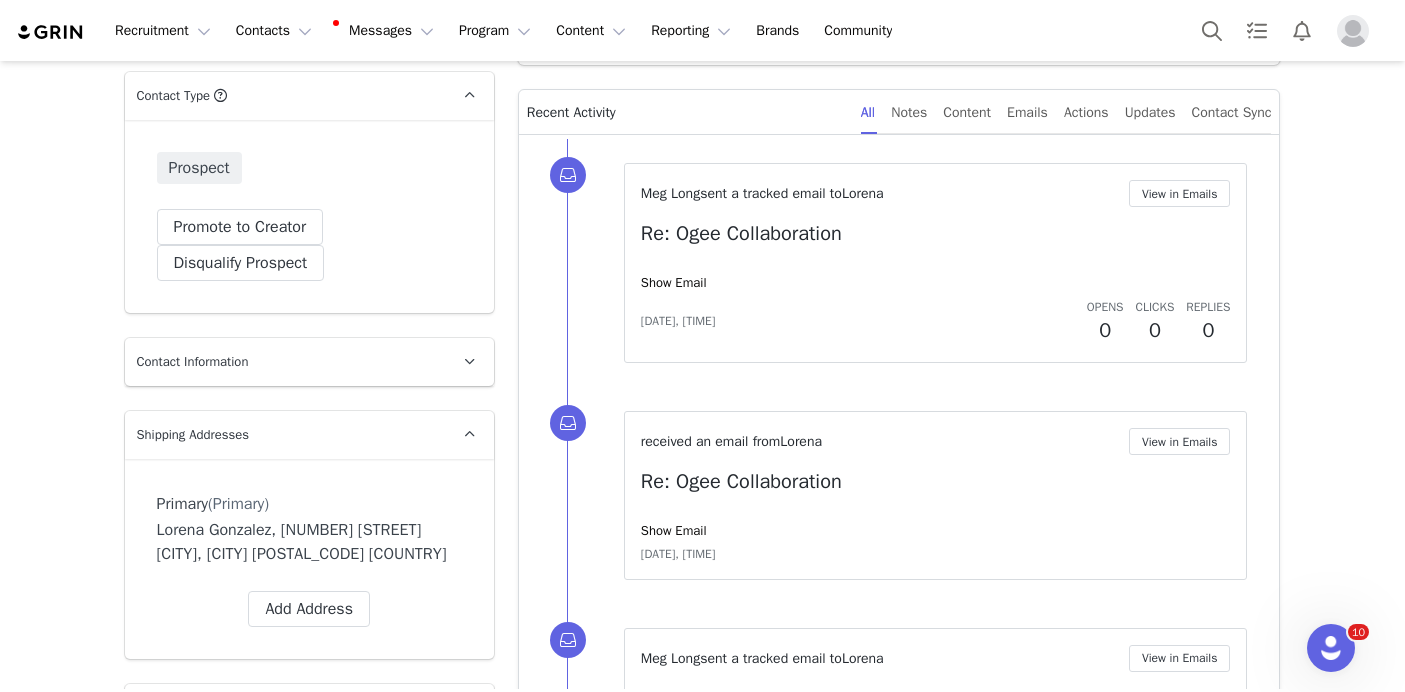 click on "Contact Information" at bounding box center (285, 362) 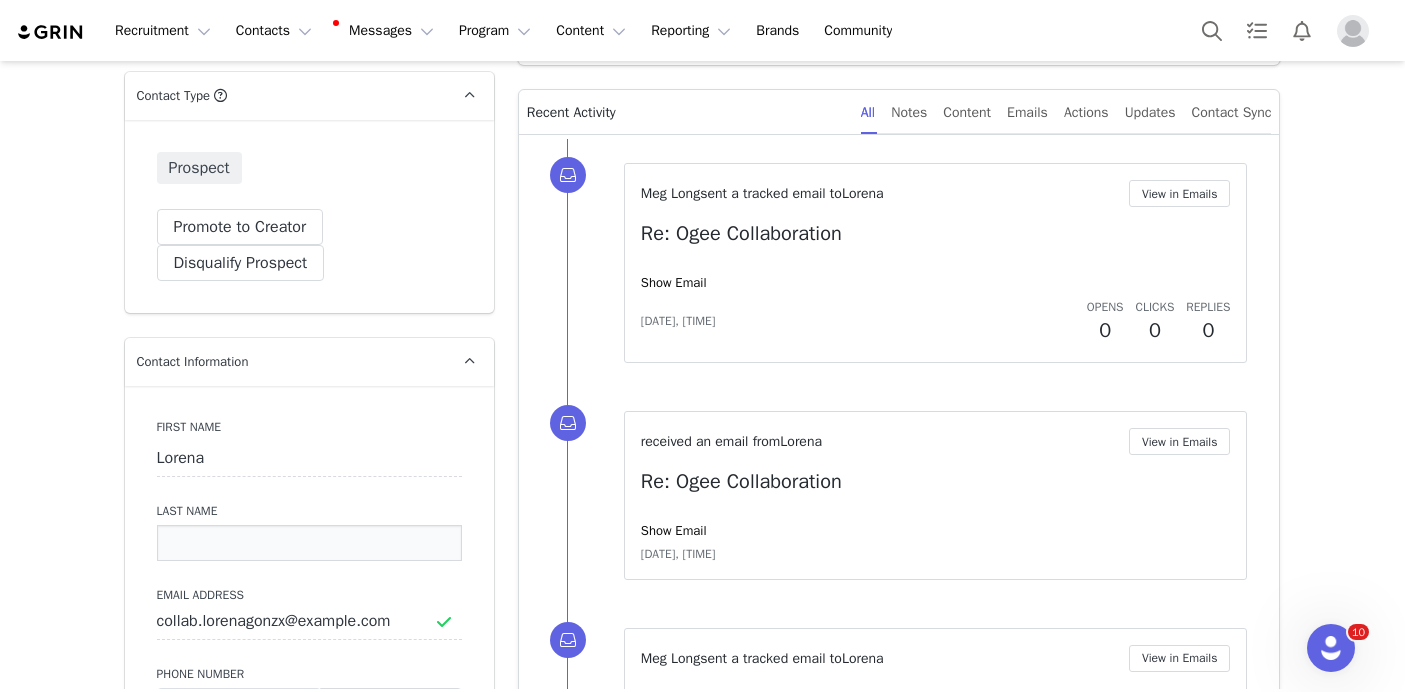click at bounding box center (309, 543) 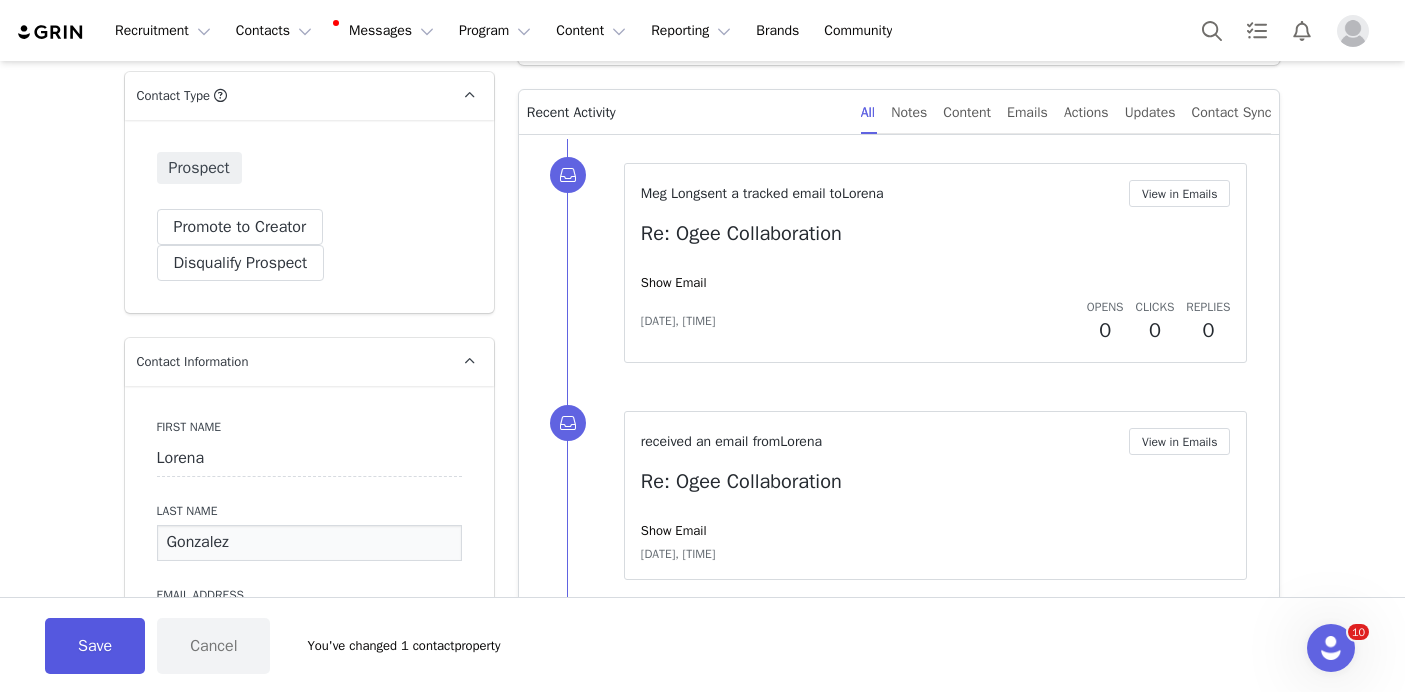 type on "Gonzalez" 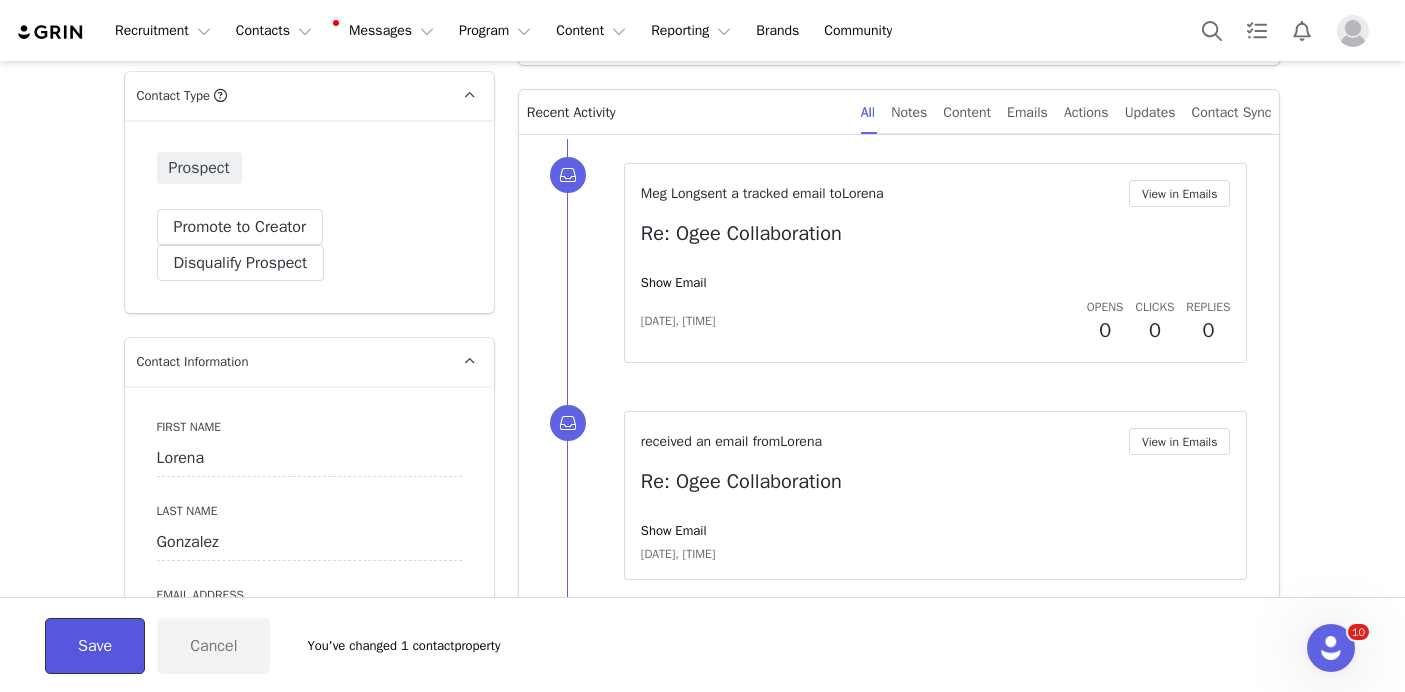 click on "Save" at bounding box center [95, 646] 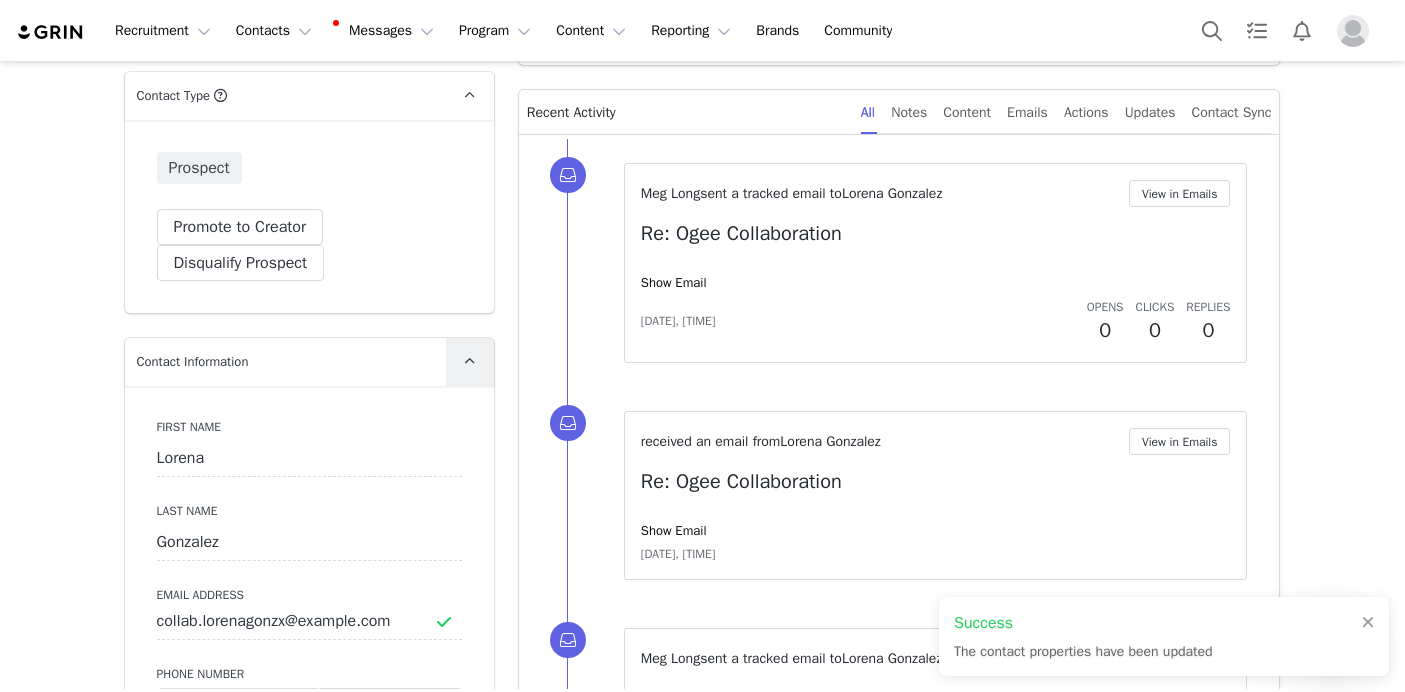 click at bounding box center (470, 362) 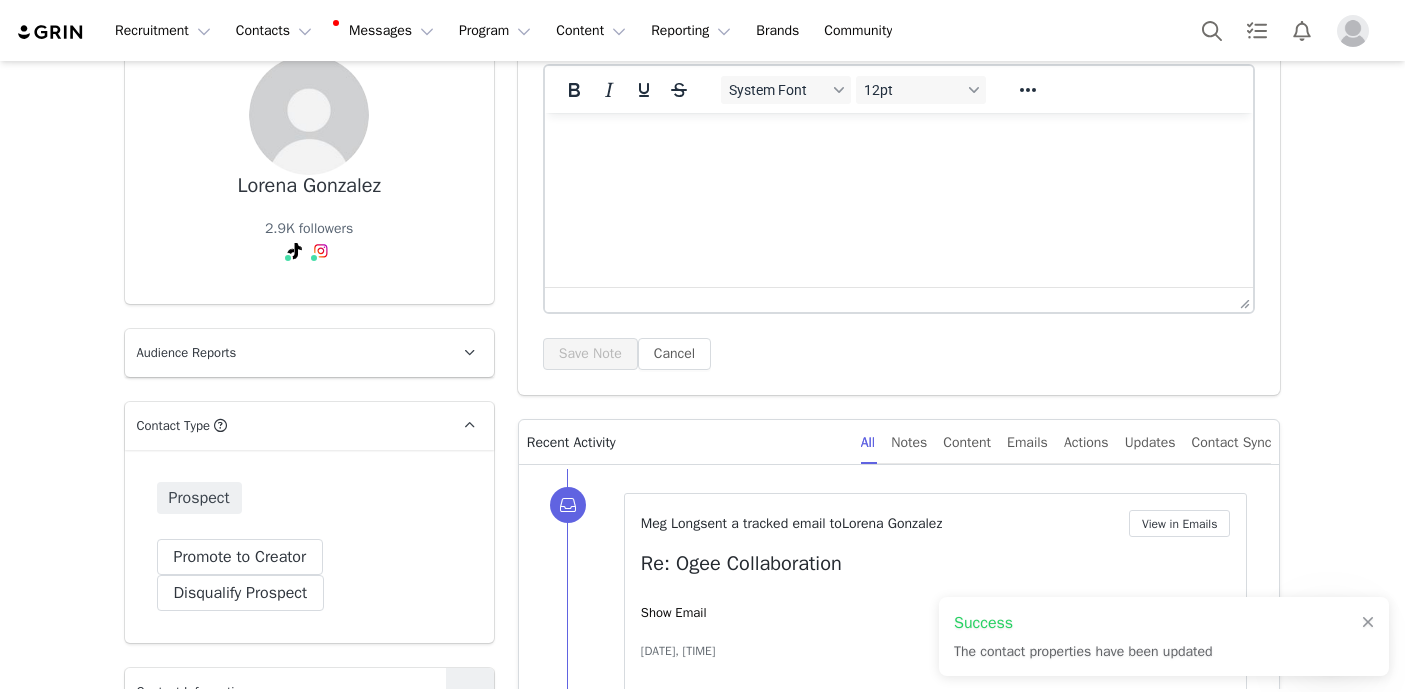 scroll, scrollTop: 0, scrollLeft: 0, axis: both 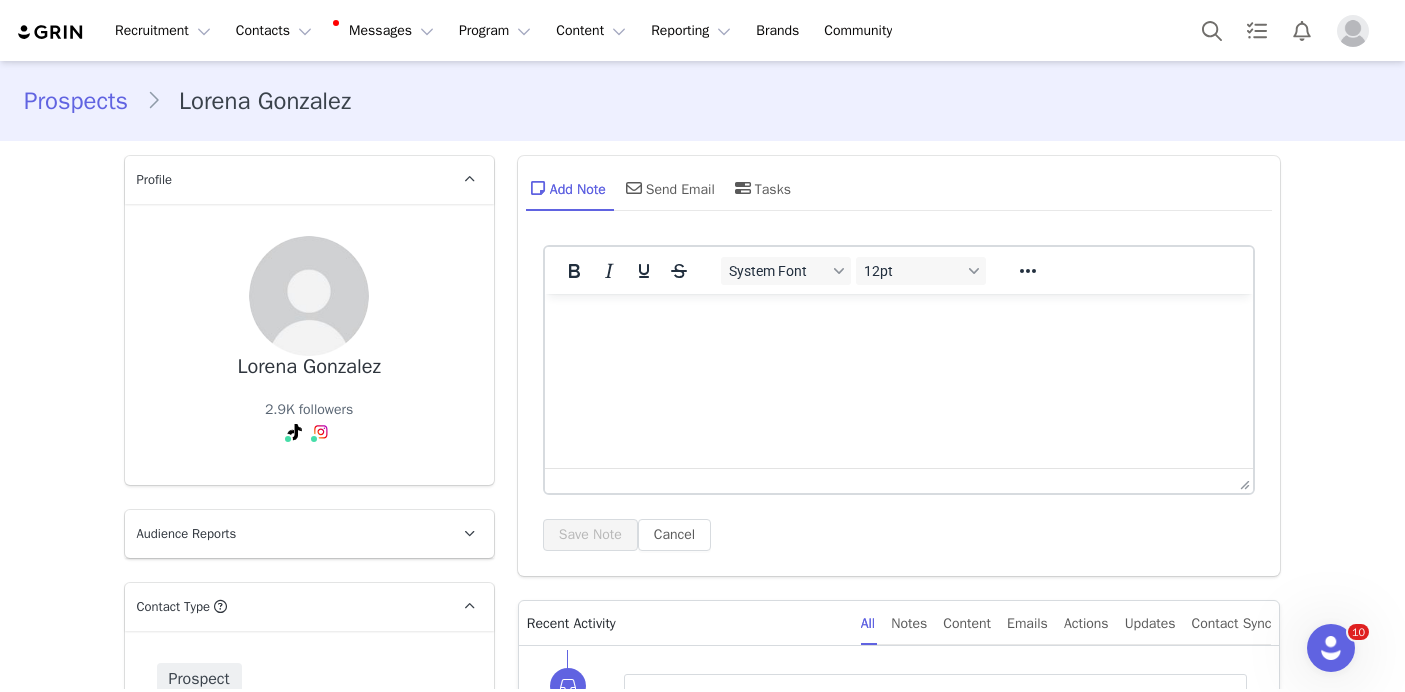 click on "Lorena Gonzalez" at bounding box center [308, 367] 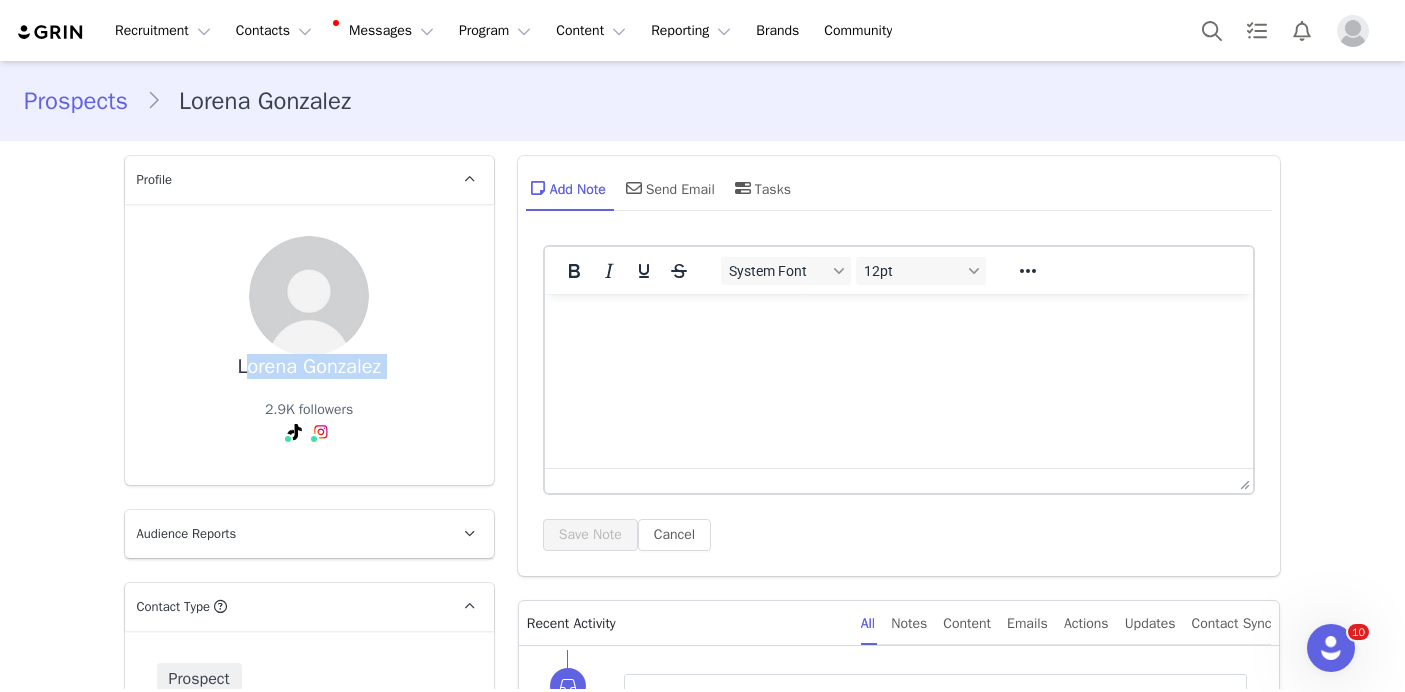 click on "Lorena Gonzalez" at bounding box center (308, 367) 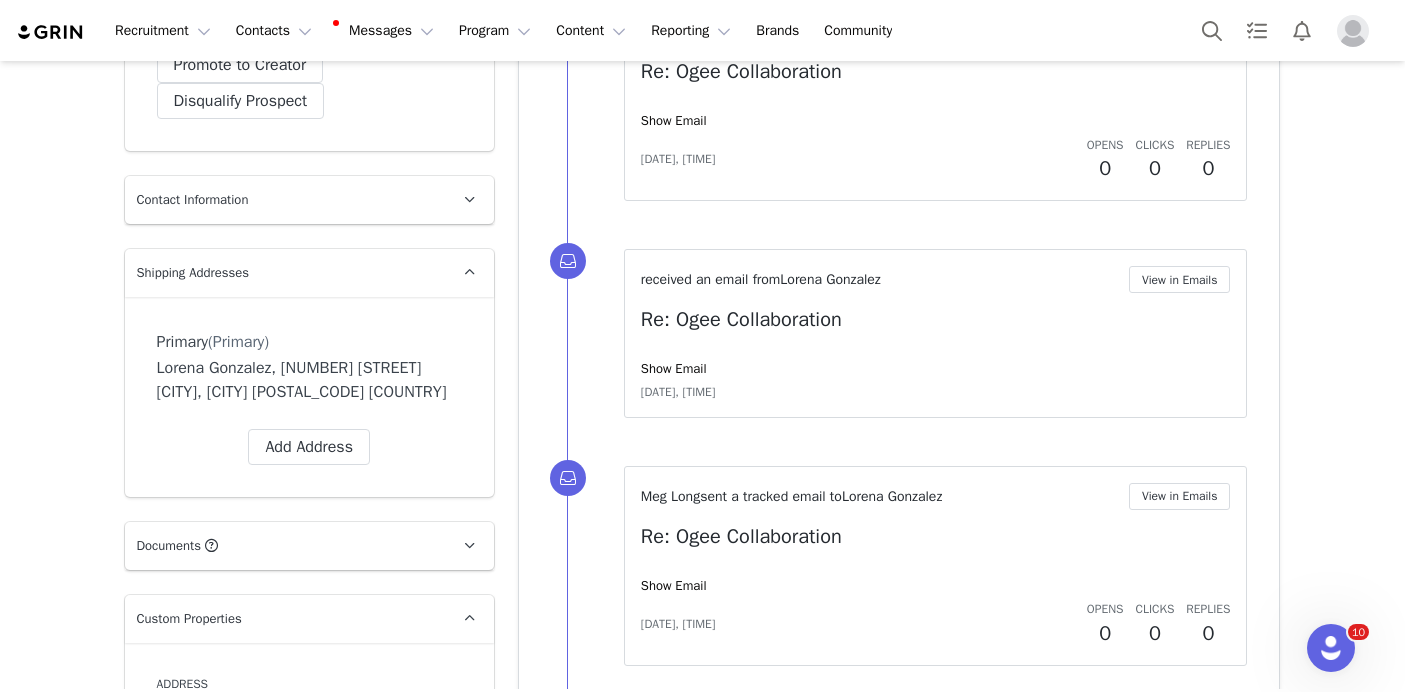 scroll, scrollTop: 675, scrollLeft: 0, axis: vertical 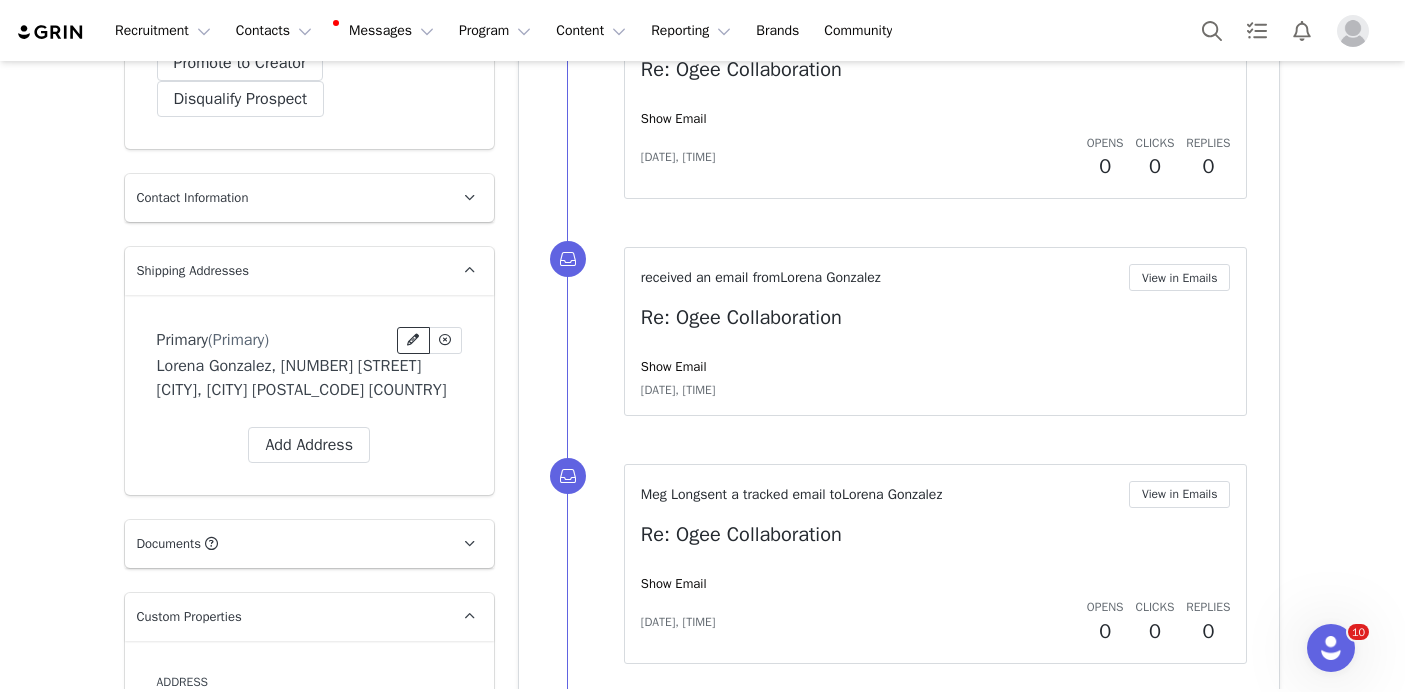 click at bounding box center (413, 340) 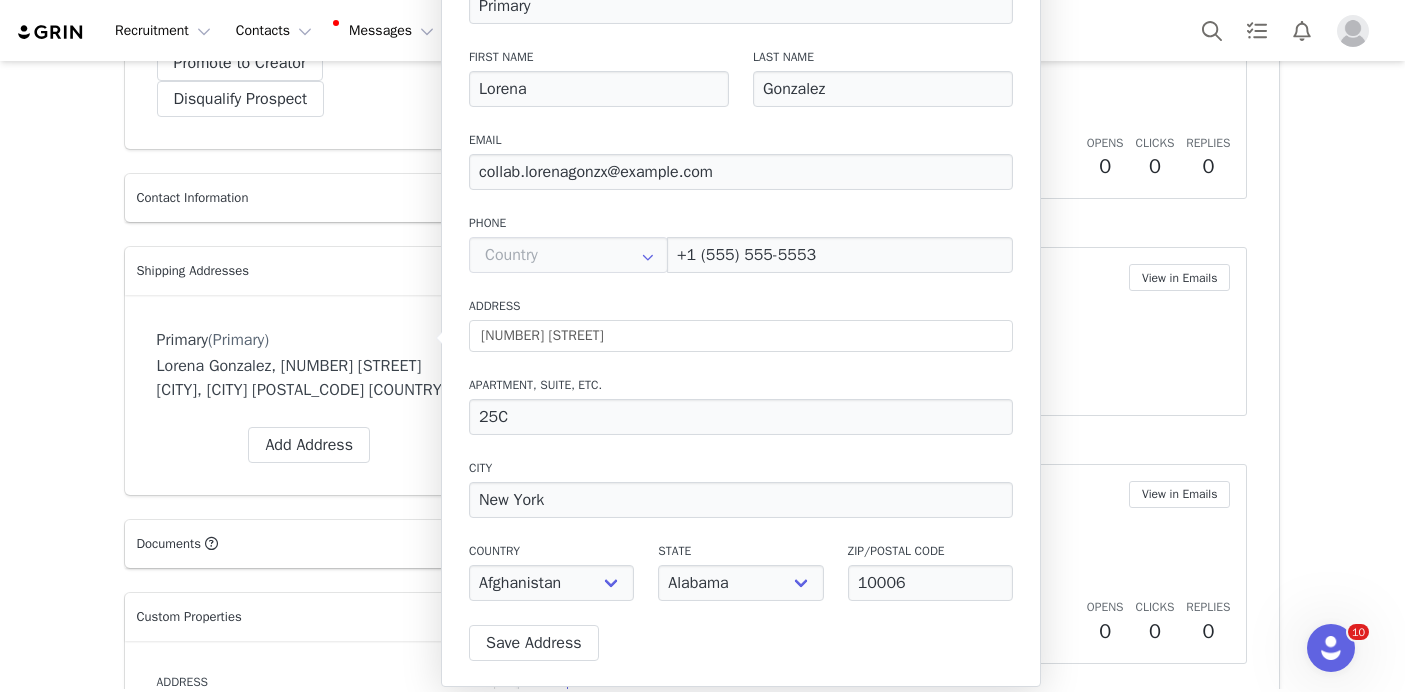 click on "Prospects Lorena Gonzalez Profile  Lorena Gonzalez      2.9K followers  Audience Reports  Request a detailed report of this creator's audience demographics and content performance for each social channel. Limit 100 reports per month.  0 / 100 reports used this month  Instagram          Request Report  TikTok          Request Report Contact Type  Contact type can be Creator, Prospect, Application, or Manager.   Prospect  Promote to Creator Disqualify this Prospect?  Yes, disqualify  Disqualify Prospect Contact Information  First Name  Lorena  Last Name  Gonzalez Email Address collab.lorenagonzx@gmail.com  Phone Number  +1 (United States) +93 (Afghanistan) +358 (Aland Islands) +355 (Albania) +213 (Algeria) +376 (Andorra) +244 (Angola) +1264 (Anguilla) +1268 (Antigua And Barbuda) +54 (Argentina) +374 (Armenia) +297 (Aruba) +61 (Australia) +43 (Austria) +994 (Azerbaijan) +1242 (Bahamas) +973 (Bahrain) +880 (Bangladesh) +1246 (Barbados) +375 (Belarus) +32 (Belgium) +501 (Belize) +229 (Benin) +1441 (Bermuda)  Save" at bounding box center (702, 3246) 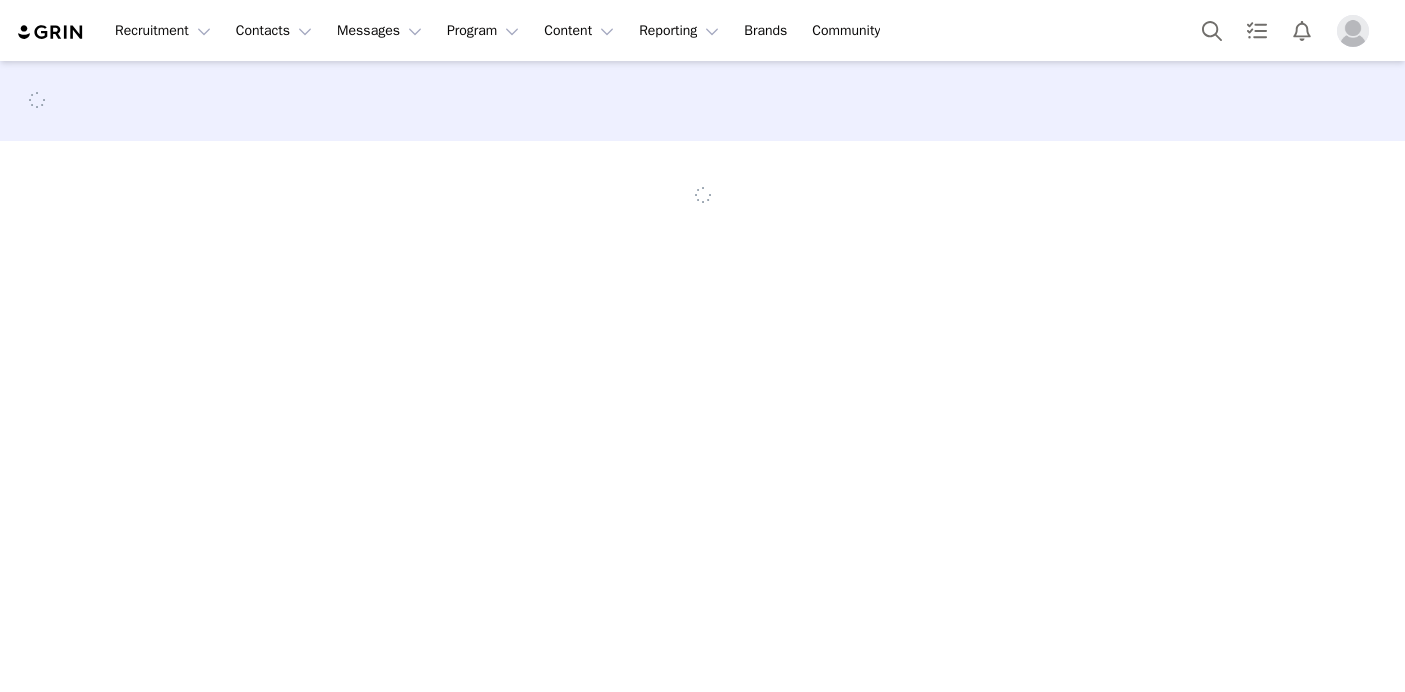 scroll, scrollTop: 0, scrollLeft: 0, axis: both 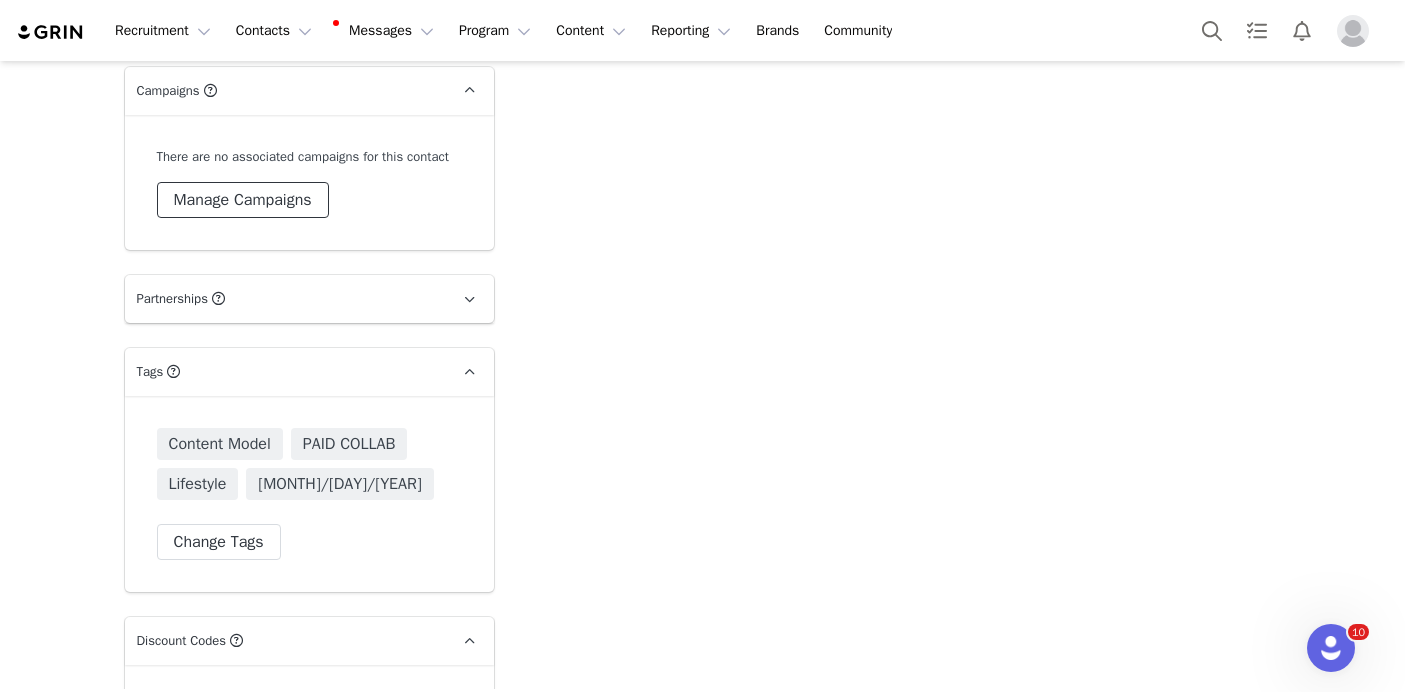 click on "Manage Campaigns" at bounding box center [243, 200] 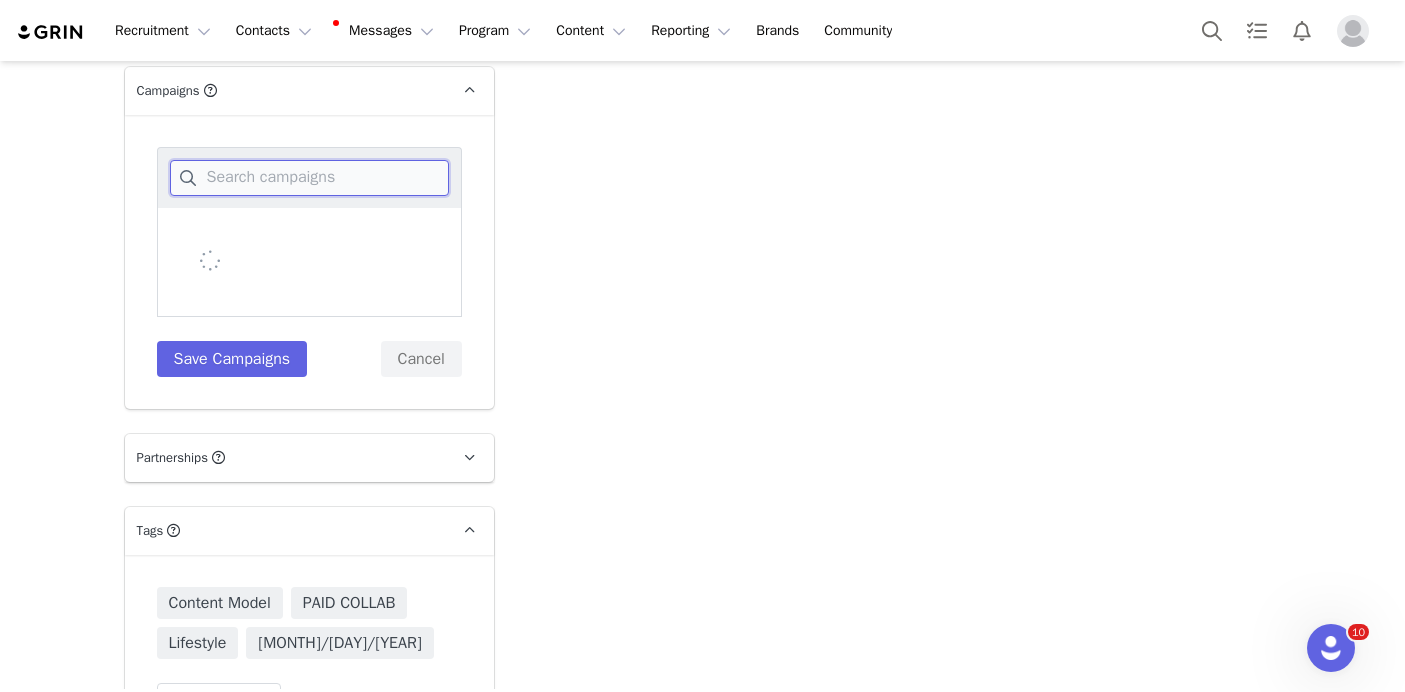 click at bounding box center [309, 178] 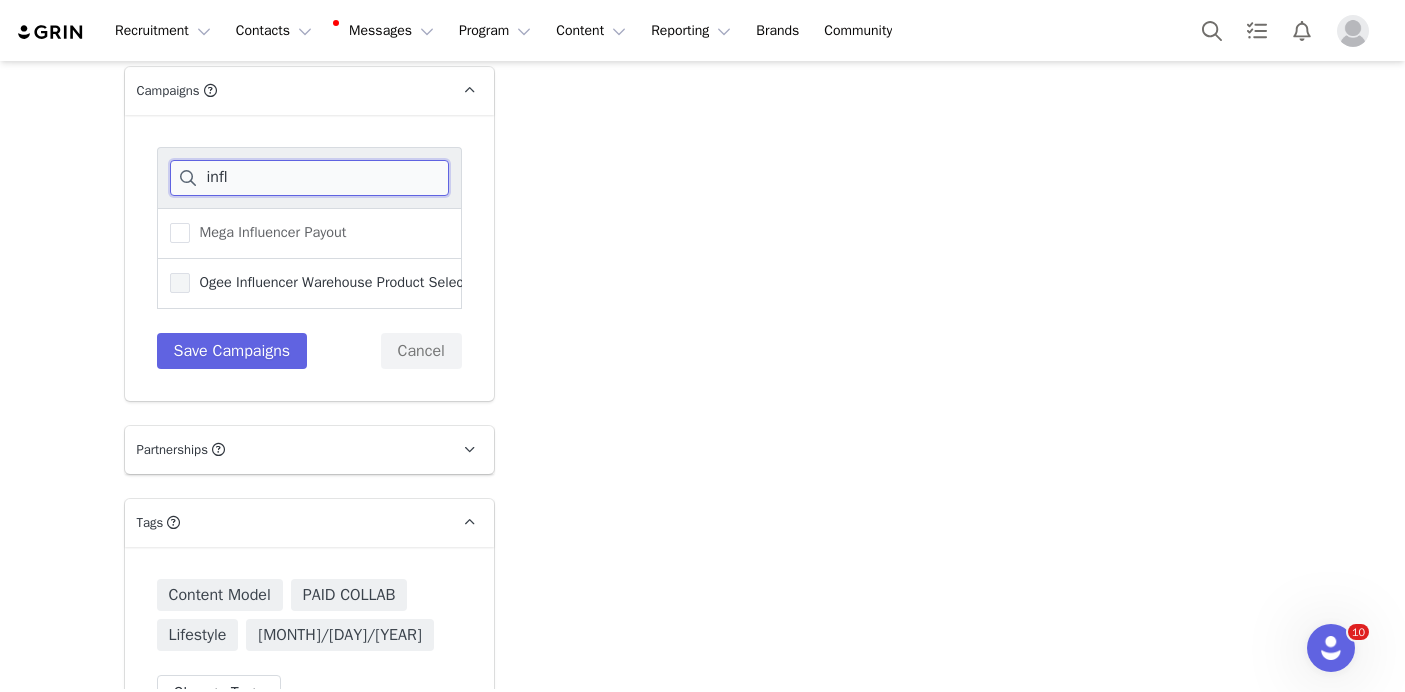 type on "infl" 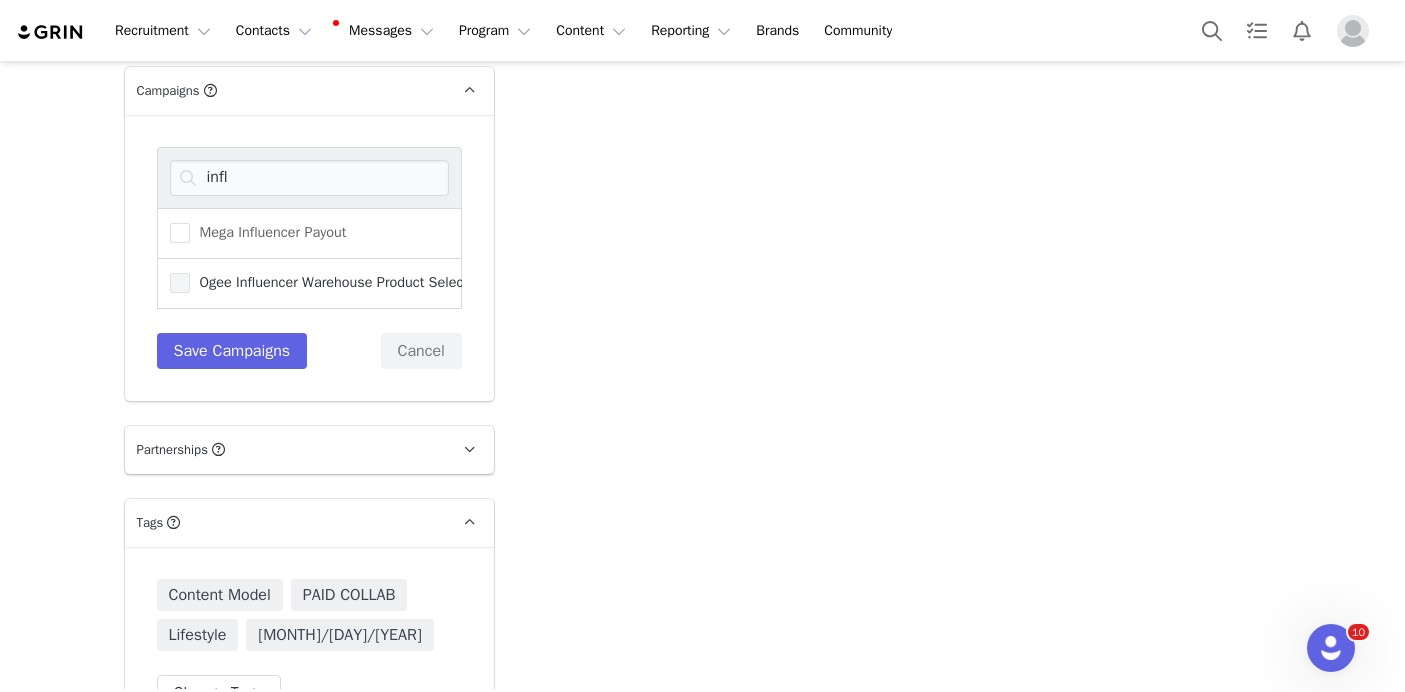 click on "Ogee Influencer Warehouse Product Selection" at bounding box center [338, 282] 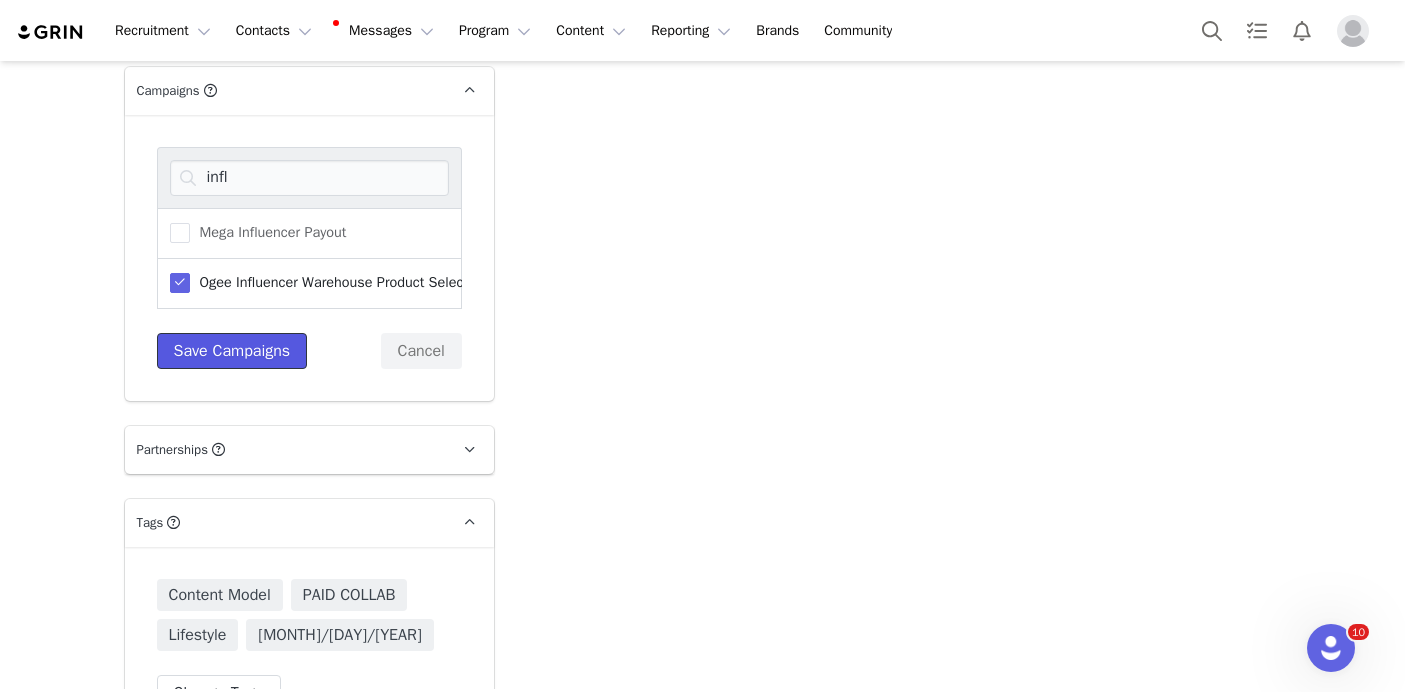 click on "Save Campaigns" at bounding box center (232, 351) 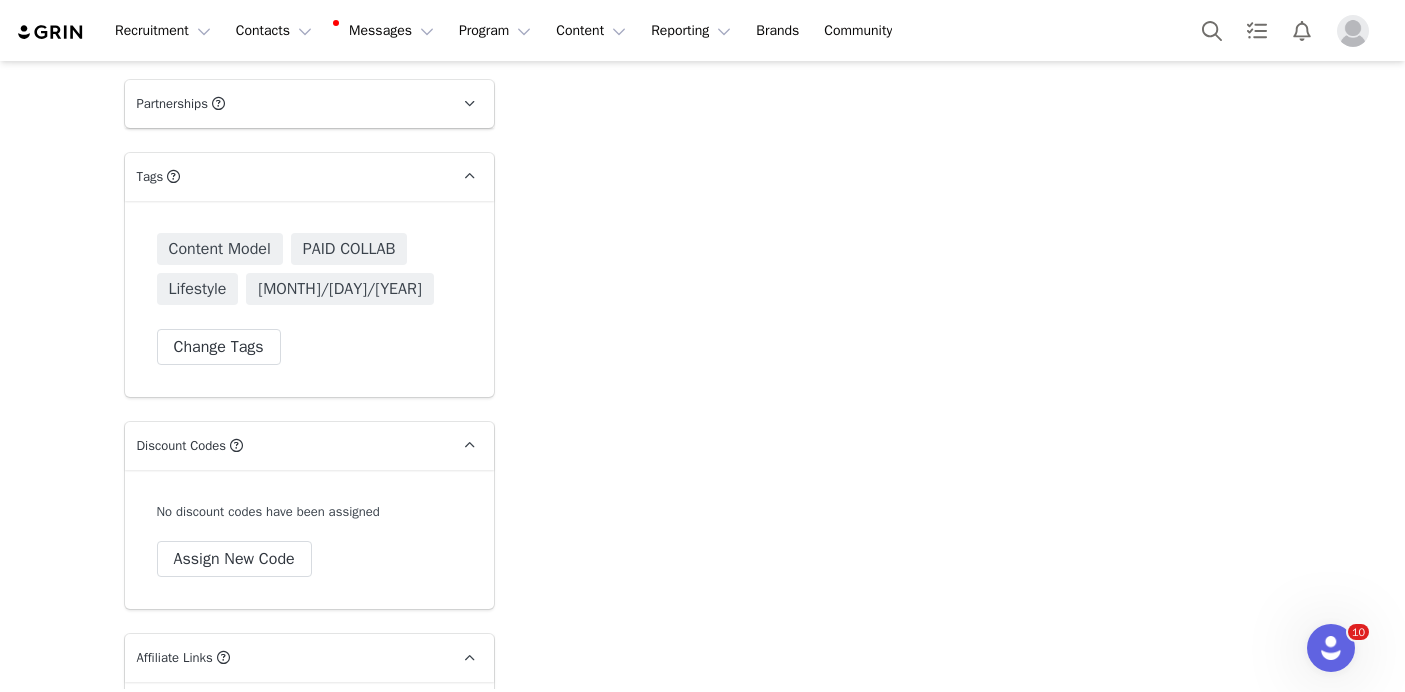 scroll, scrollTop: 7479, scrollLeft: 0, axis: vertical 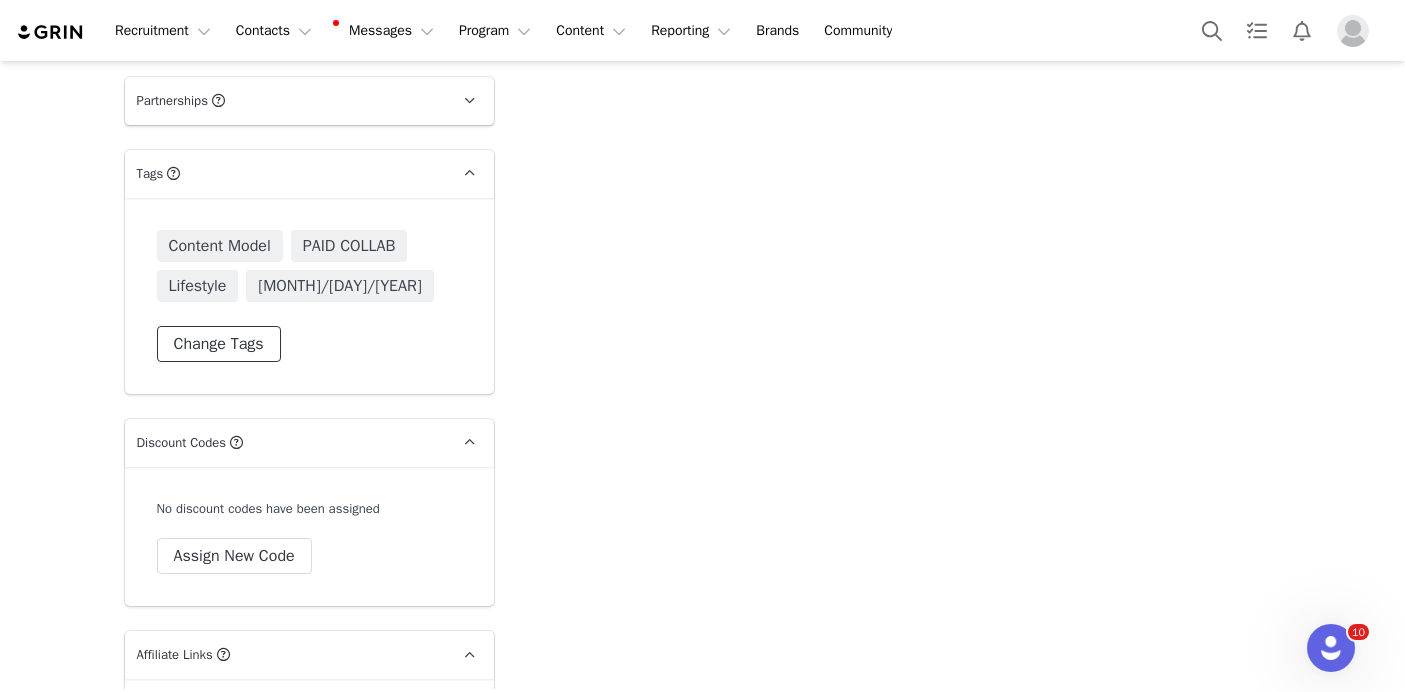click on "Change Tags" at bounding box center (219, 344) 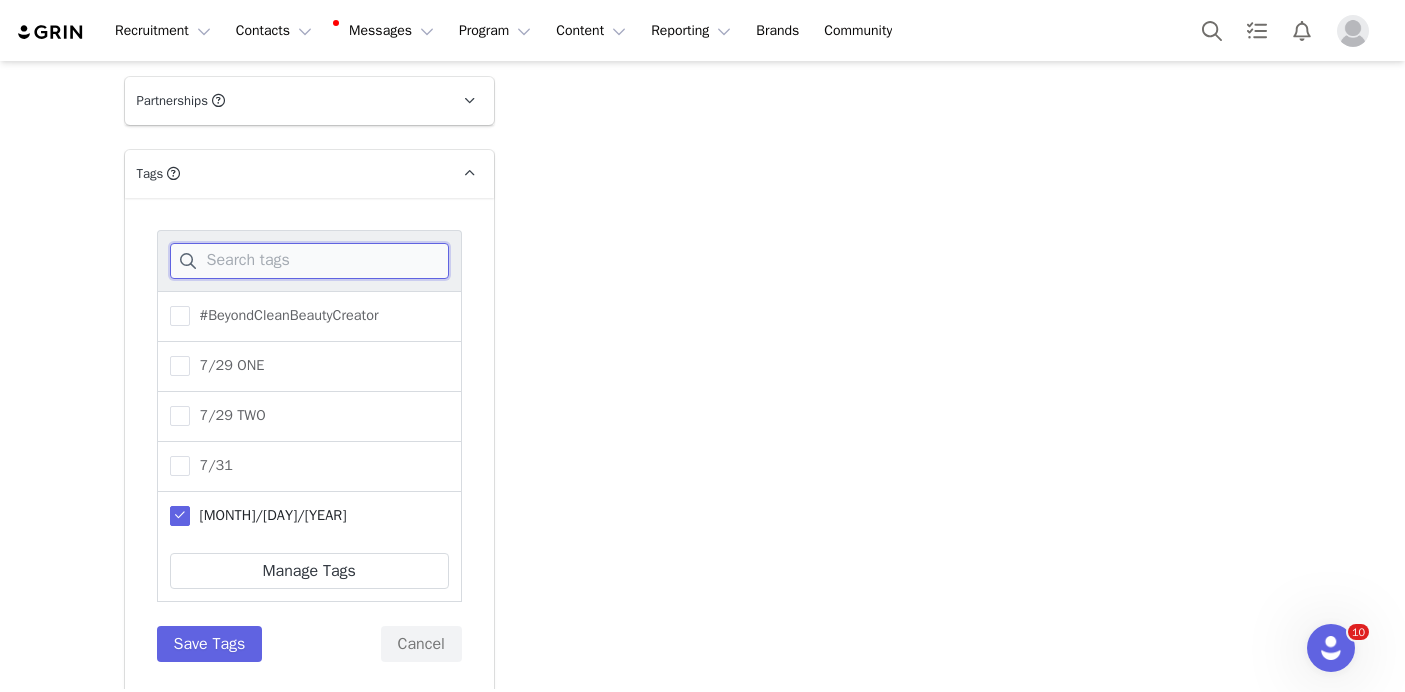 click at bounding box center [309, 261] 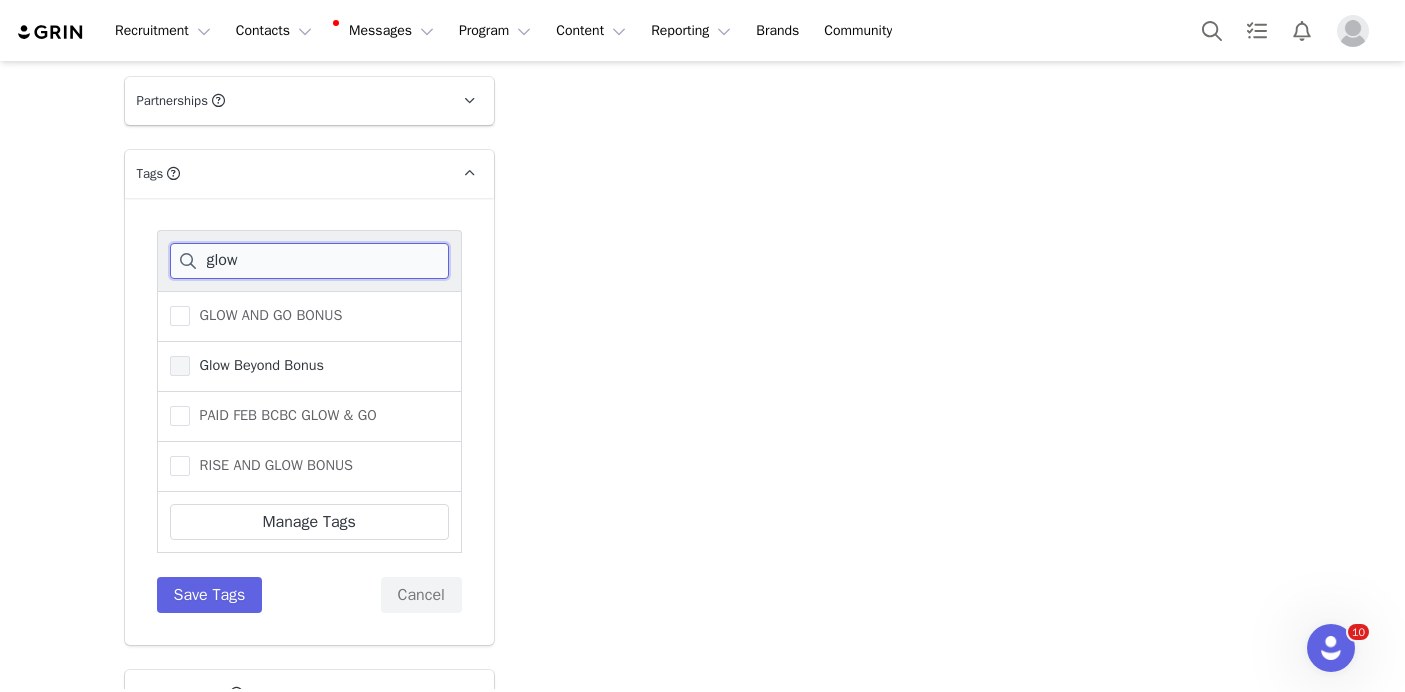 type on "glow" 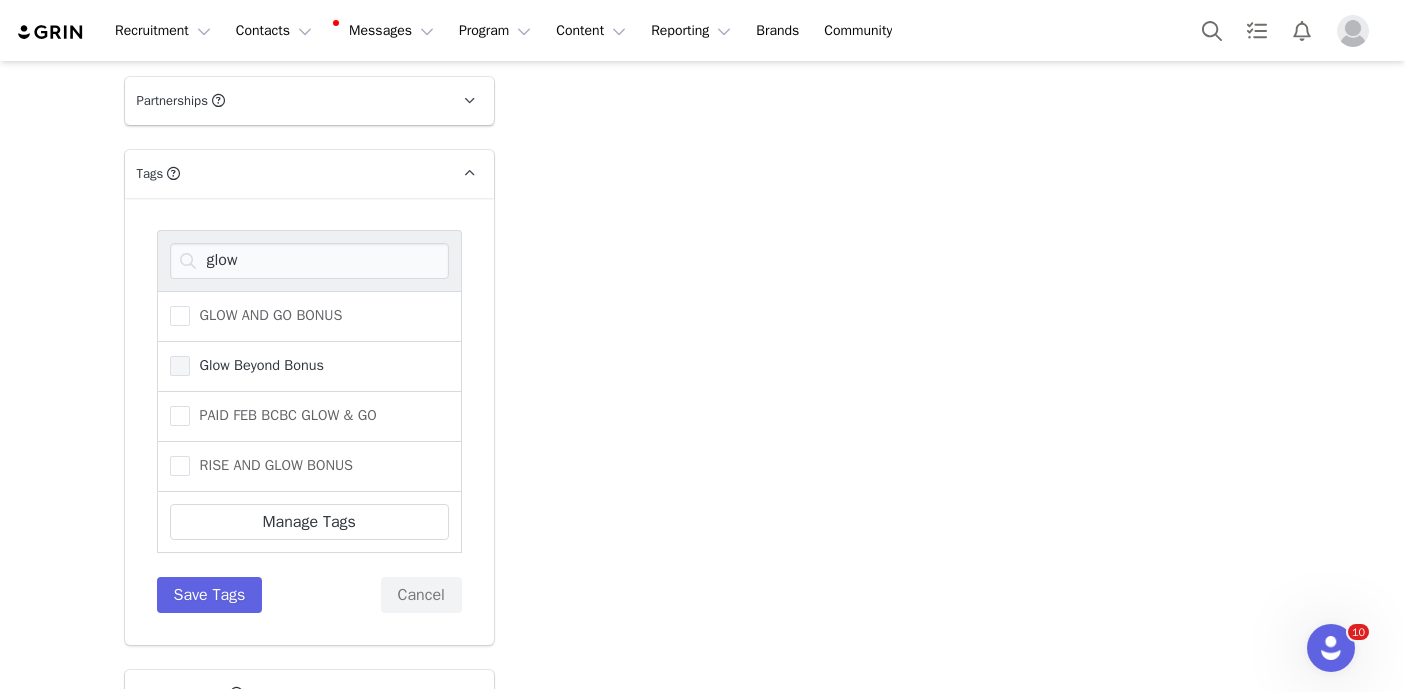 click on "Glow Beyond Bonus" at bounding box center [257, 365] 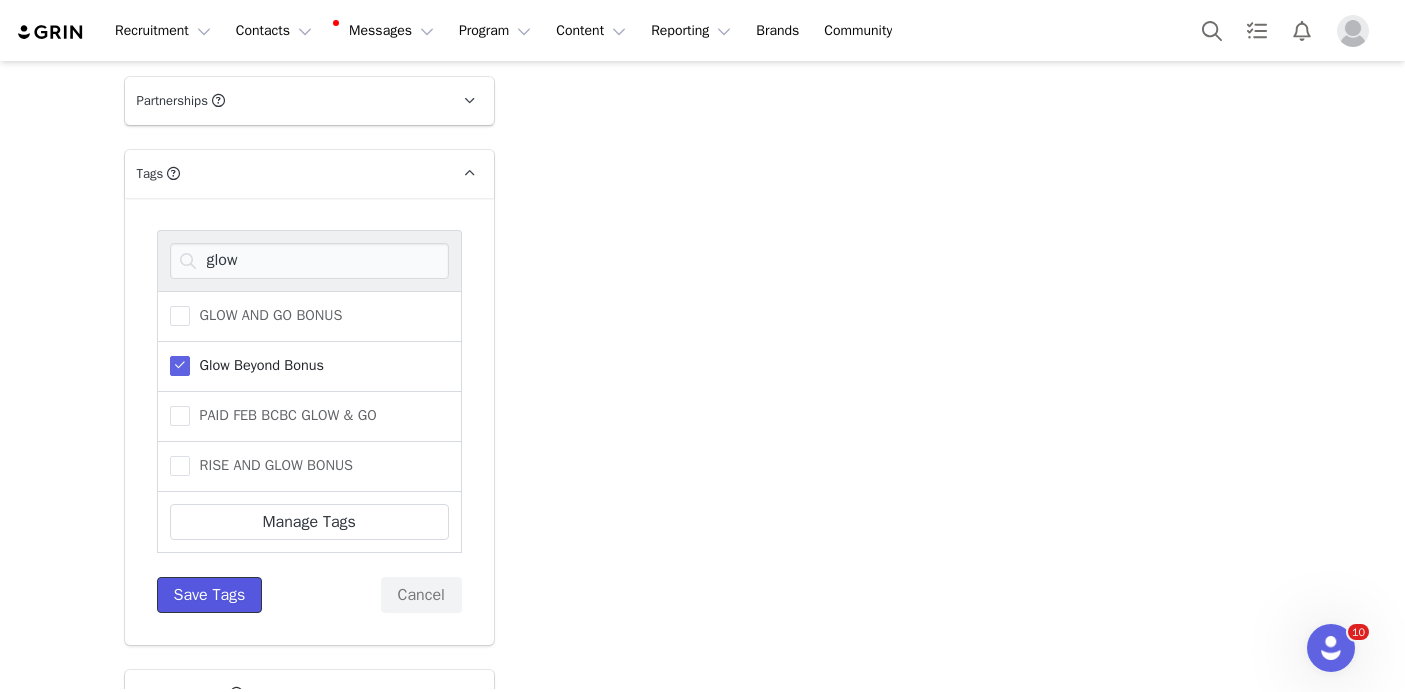 click on "Save Tags" at bounding box center (210, 595) 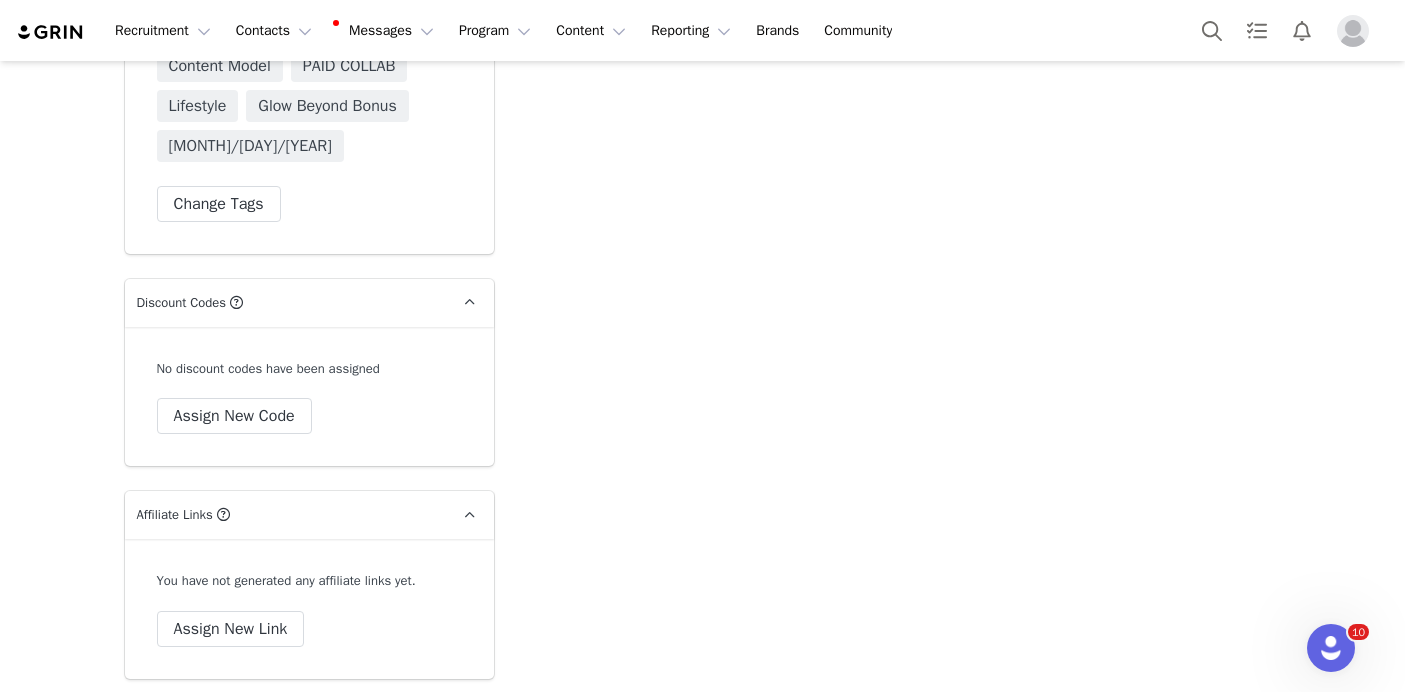 scroll, scrollTop: 7794, scrollLeft: 0, axis: vertical 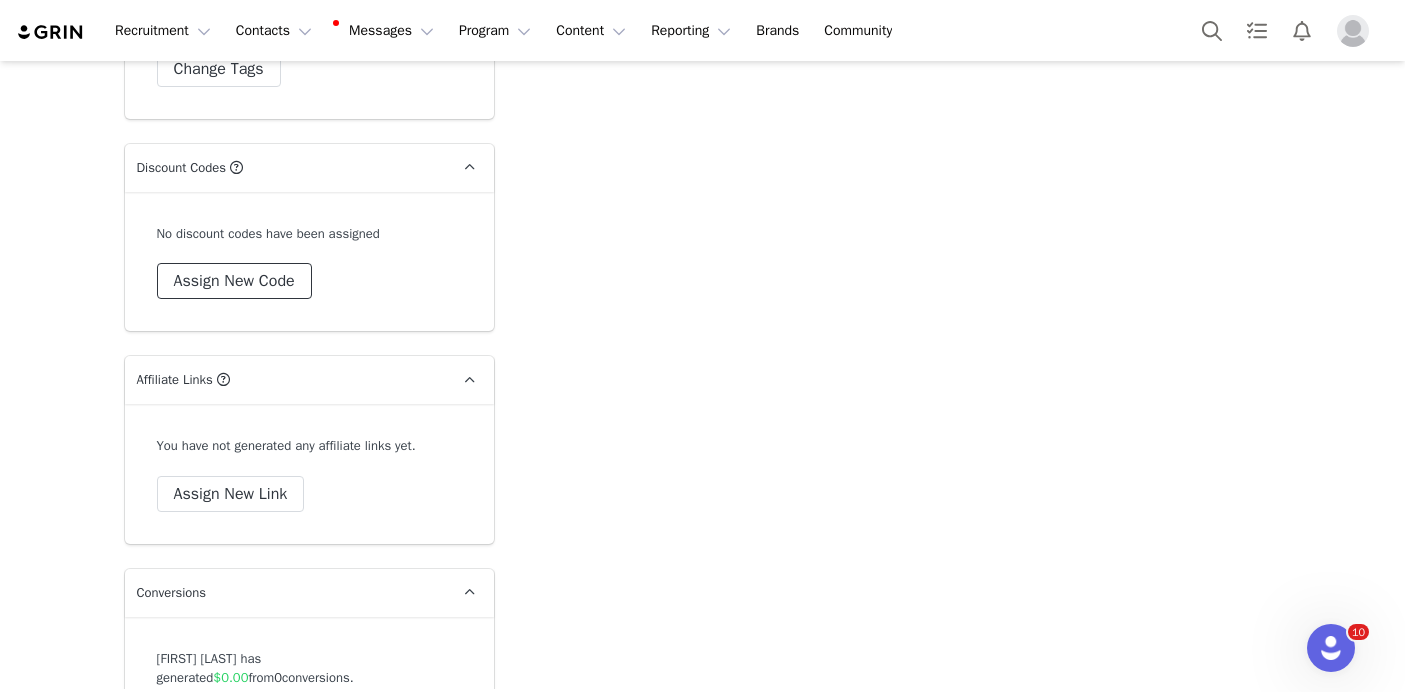 click on "Assign New Code" at bounding box center (234, 281) 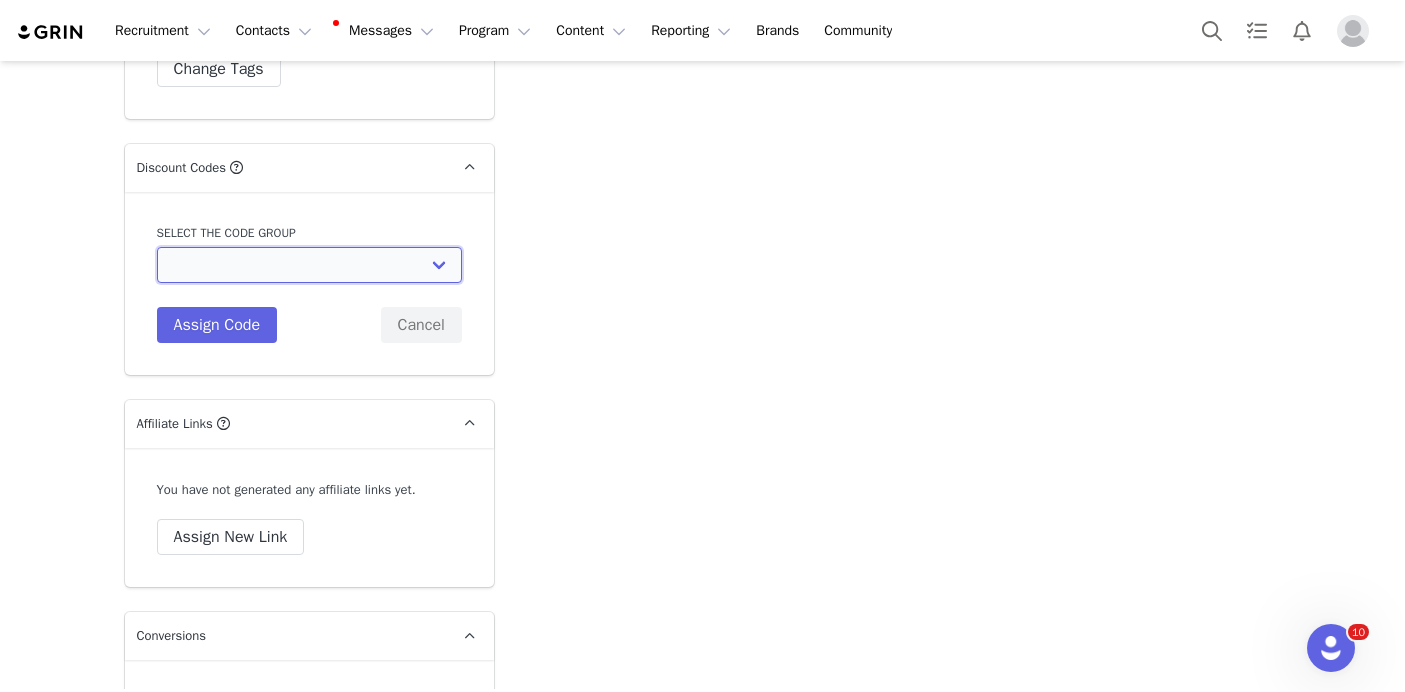 click on "Ogee: Beyond Clean Beauty Creators 15%   Ogee: General 25%   Ogee: OGEE GENERAL   Ogee: BCBC 30%   Ogee: Jenny Kaplan Holiday Discount   Ogee: Influencer Purchase 40% Off   Ogee: Mega Influencer Discount Codes   Ogee: Amanda YouTube Discount Codes   Ogee: Julia Pinterest Discount Codes   Ogee: Julia McGuire Code   Ogee: Sav Blog Discount Codes" at bounding box center (309, 265) 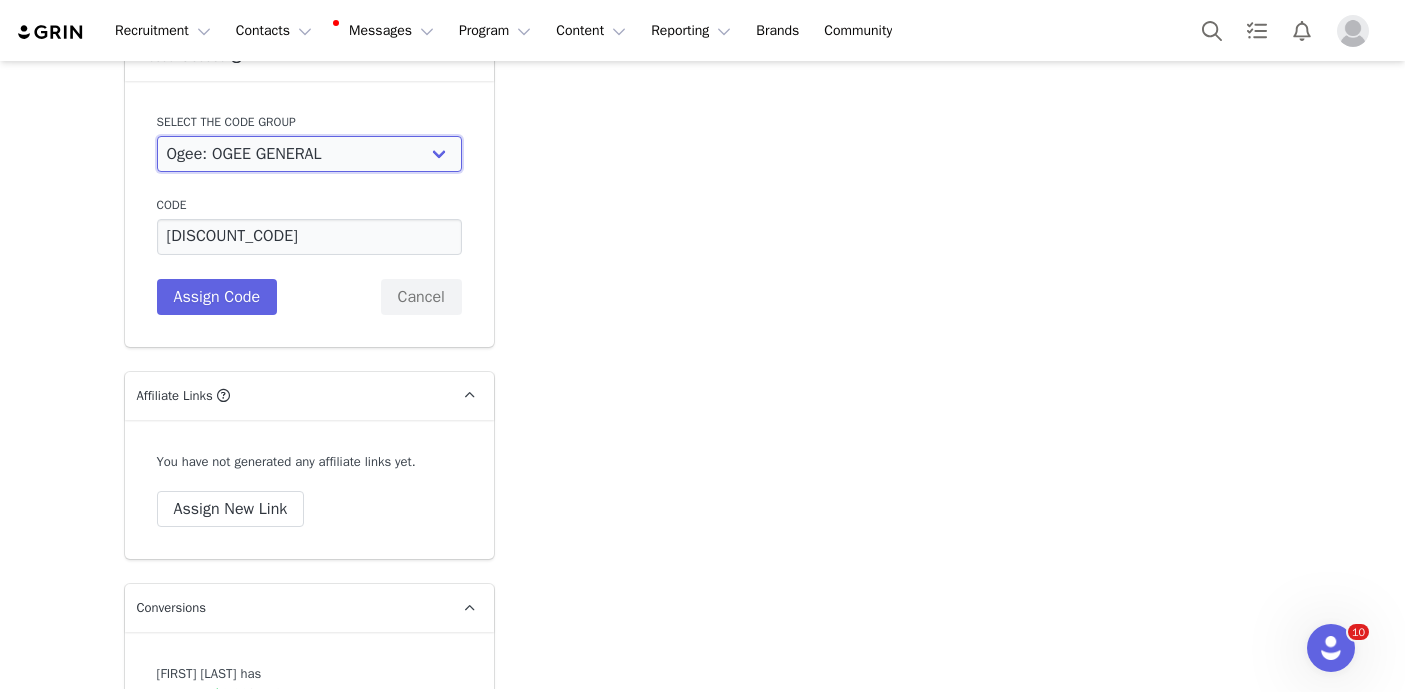scroll, scrollTop: 7955, scrollLeft: 0, axis: vertical 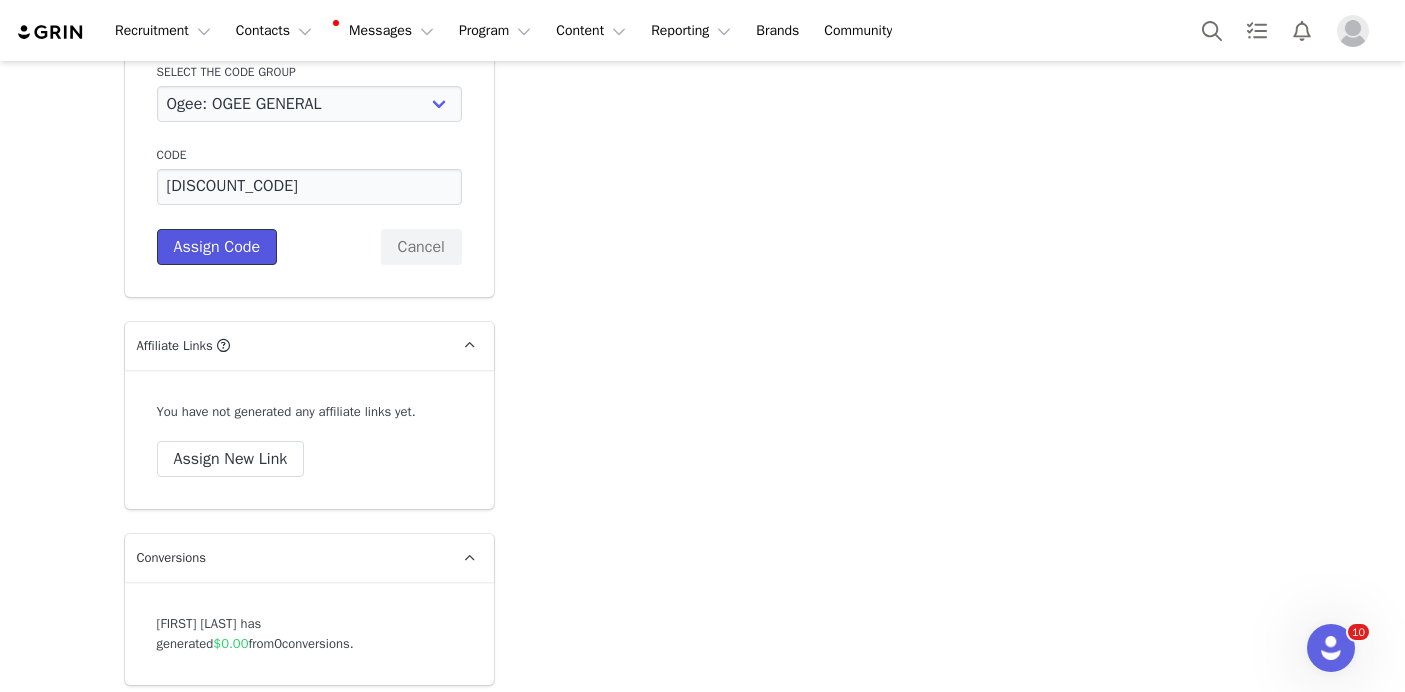 click on "Assign Code" at bounding box center [217, 247] 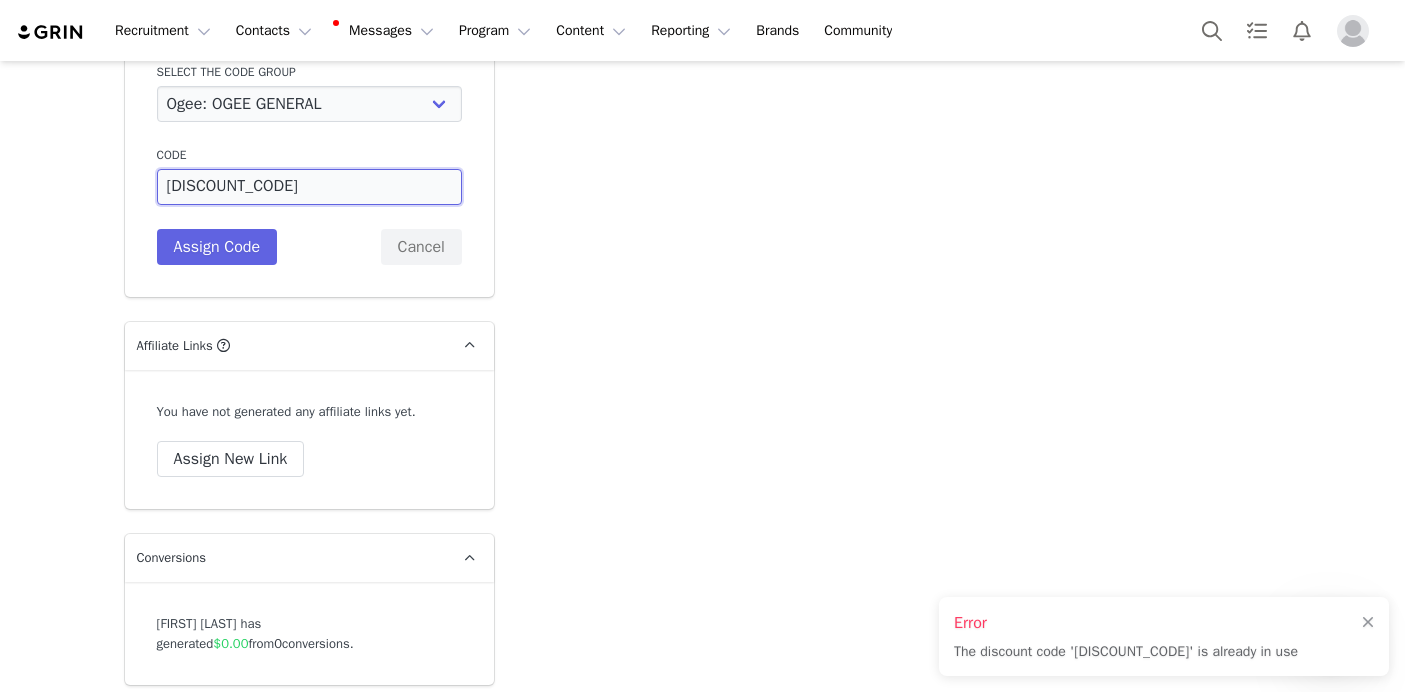 click on "LORENA15" at bounding box center [309, 187] 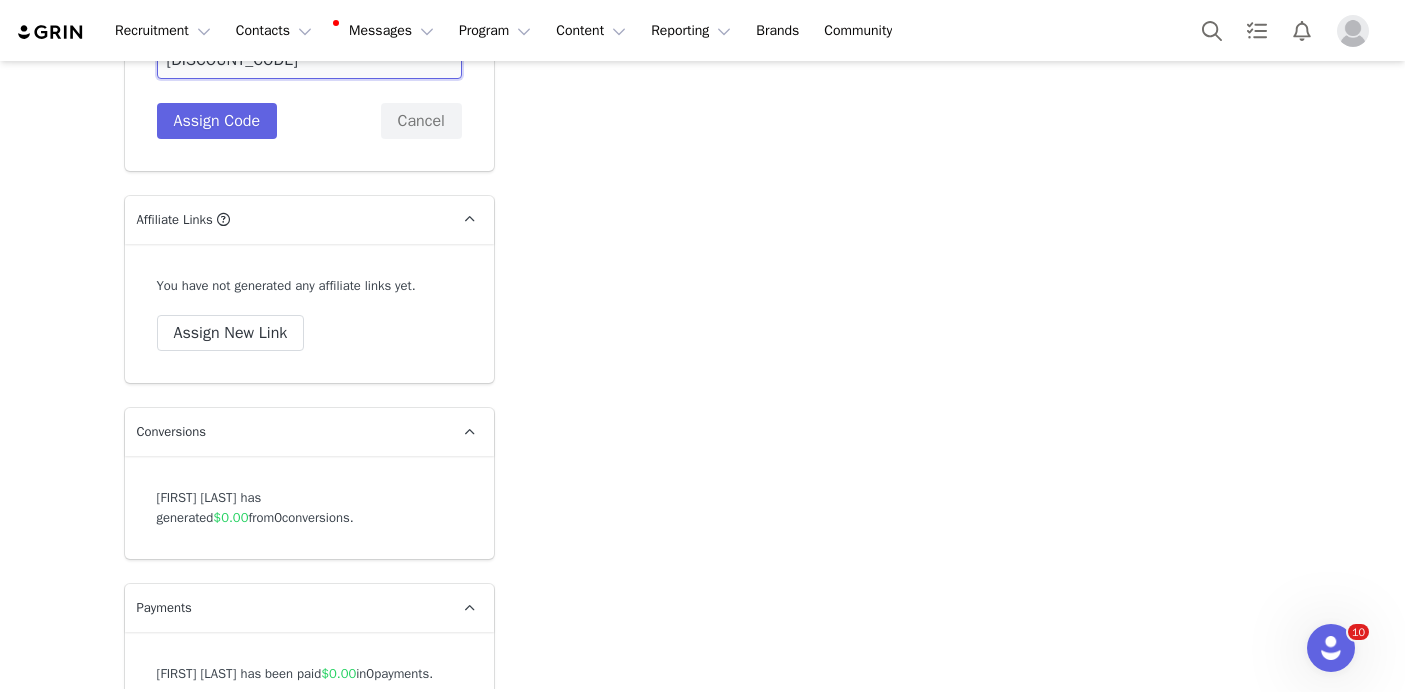 scroll, scrollTop: 8054, scrollLeft: 0, axis: vertical 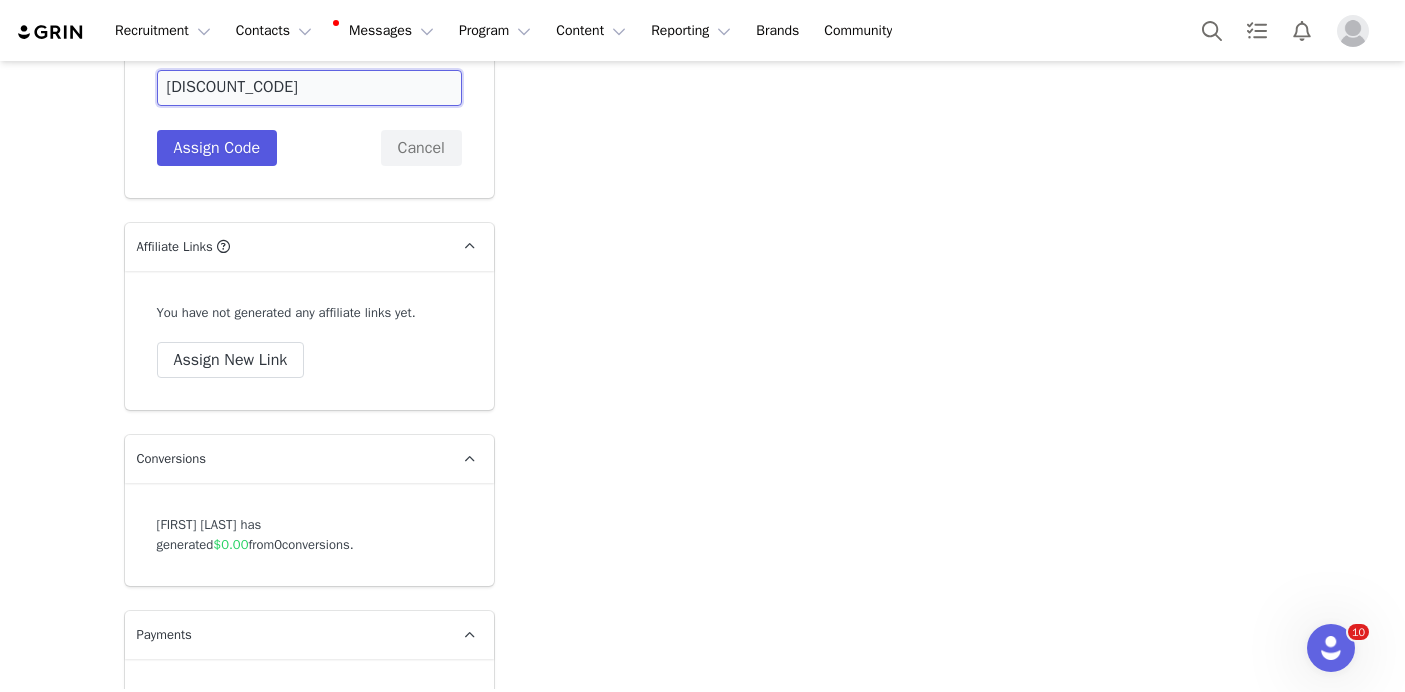 type on "LORENAGONZALEZ15" 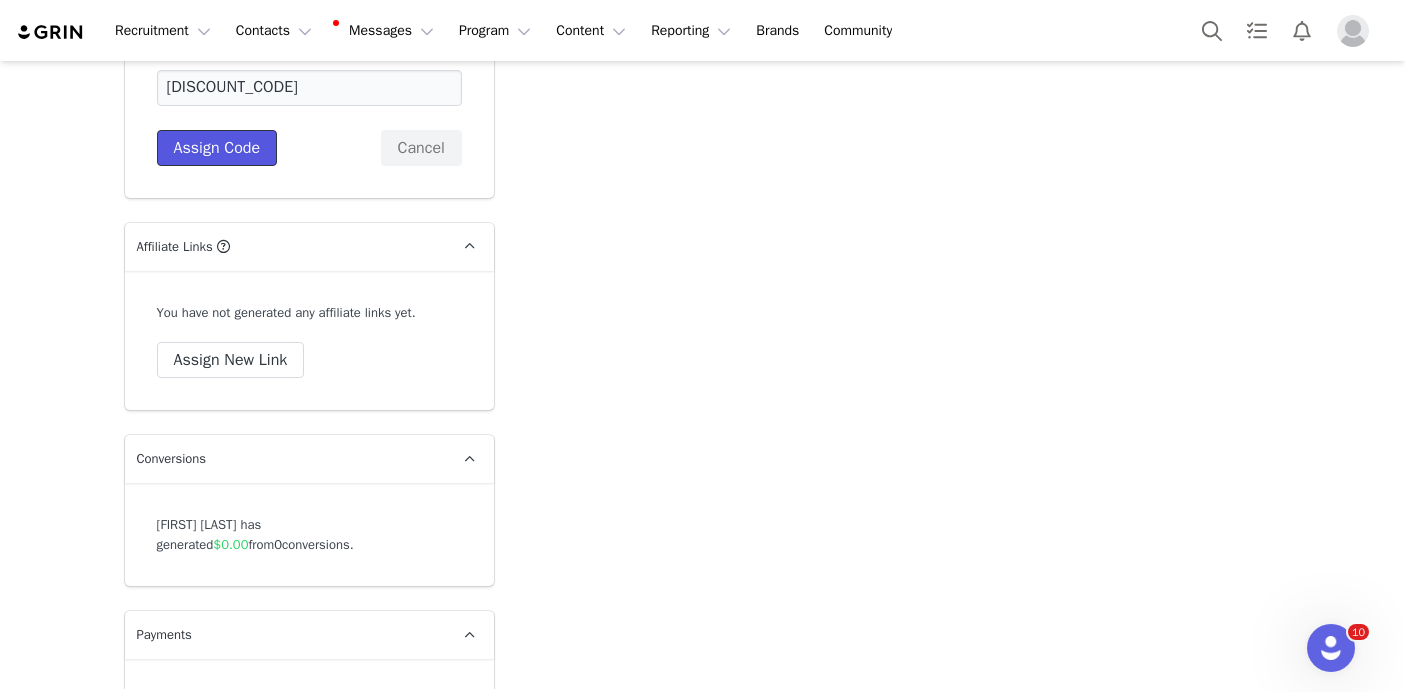 click on "Assign Code" at bounding box center (217, 148) 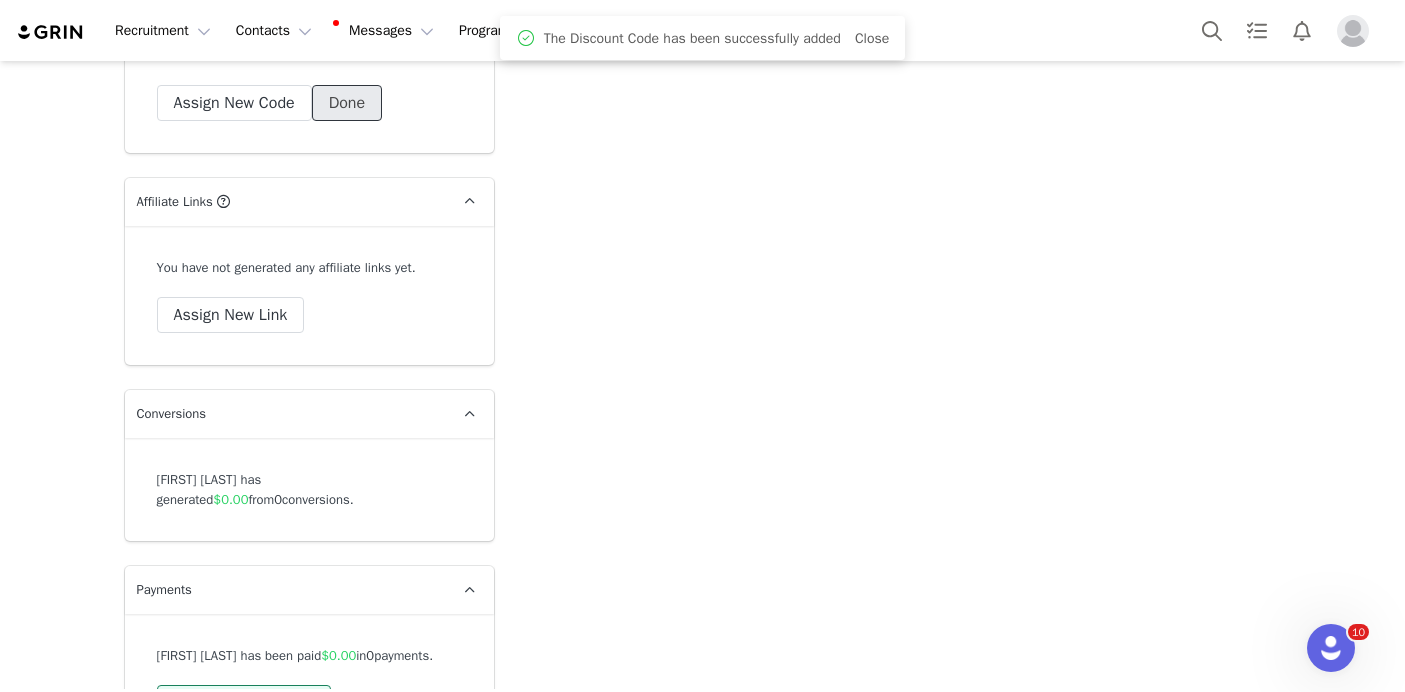 click on "Done" at bounding box center [347, 103] 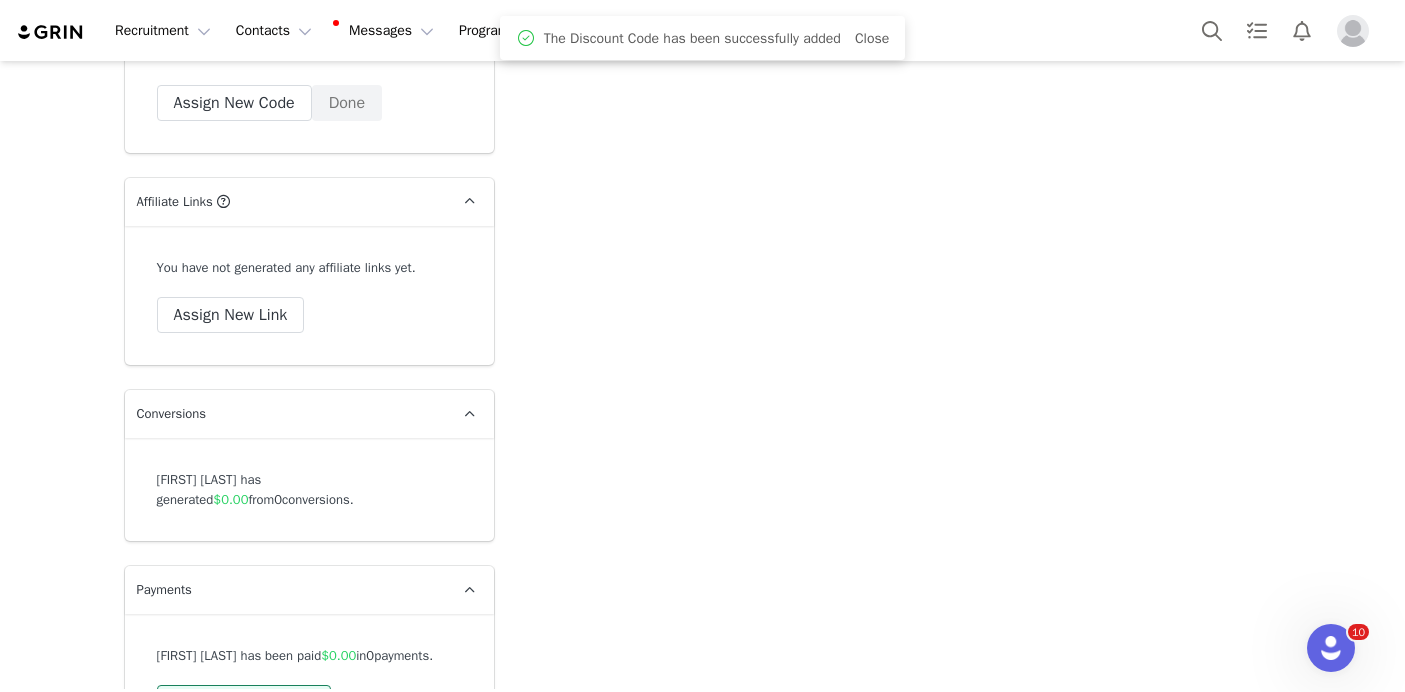 scroll, scrollTop: 8147, scrollLeft: 0, axis: vertical 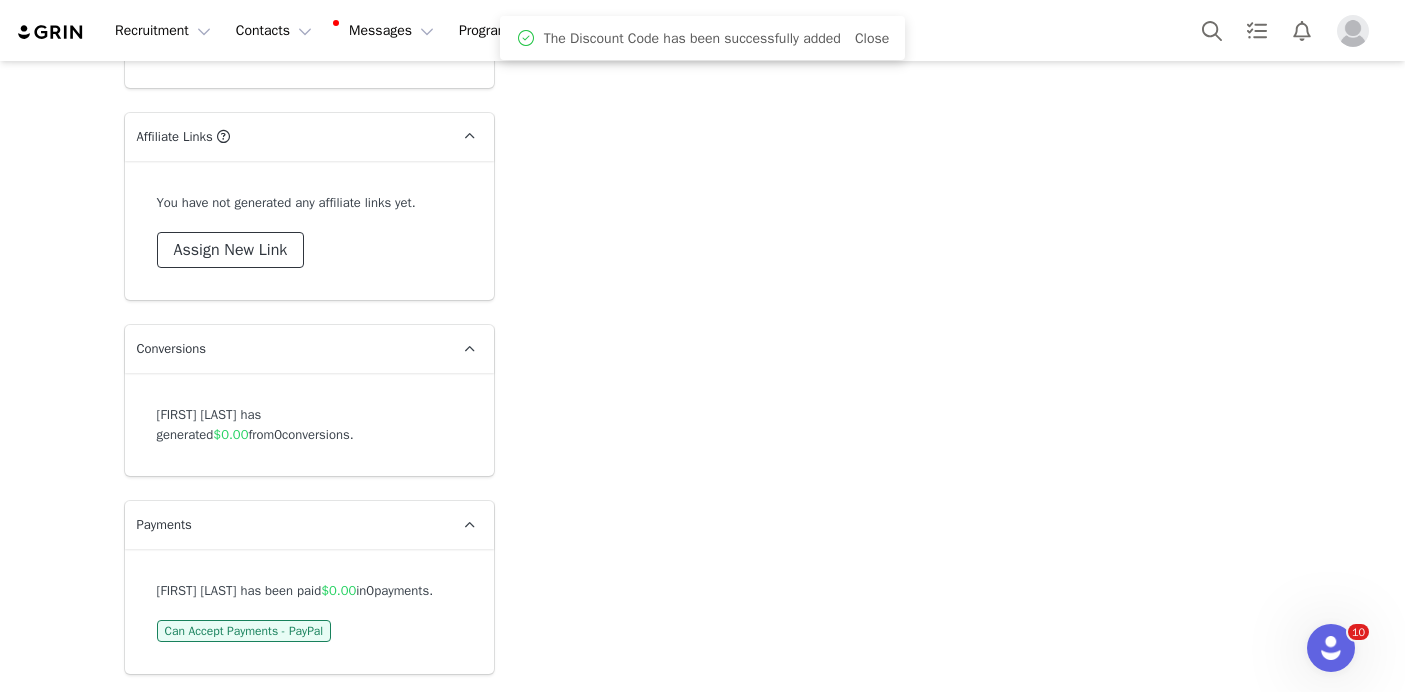 click on "Assign New Link" at bounding box center [231, 250] 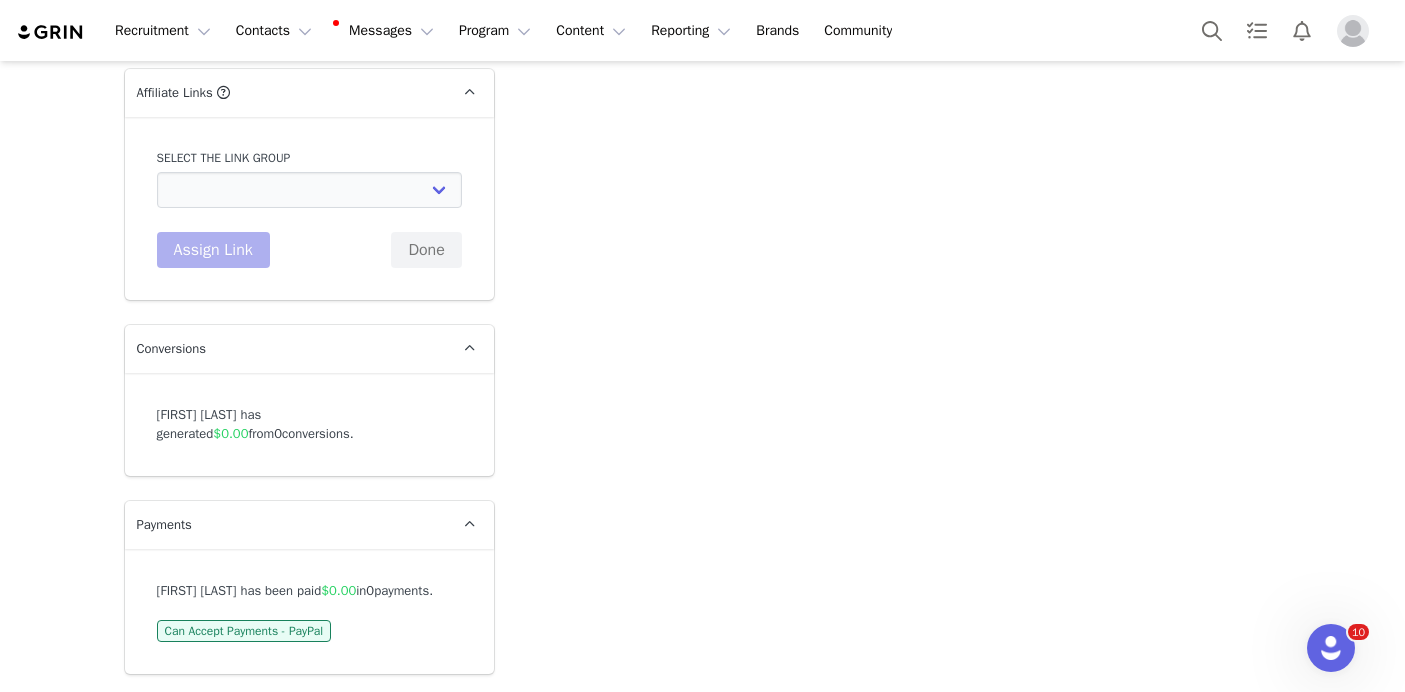 select on "12312" 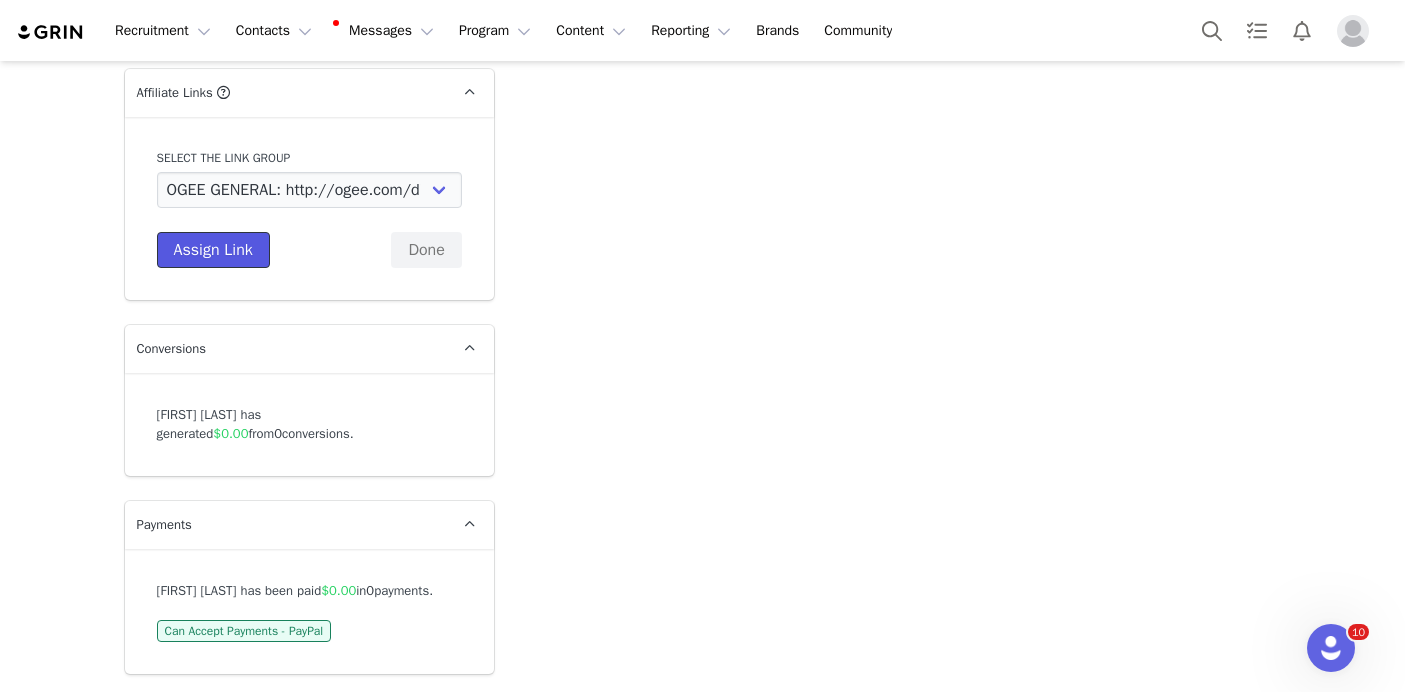 click on "Assign Link" at bounding box center (213, 250) 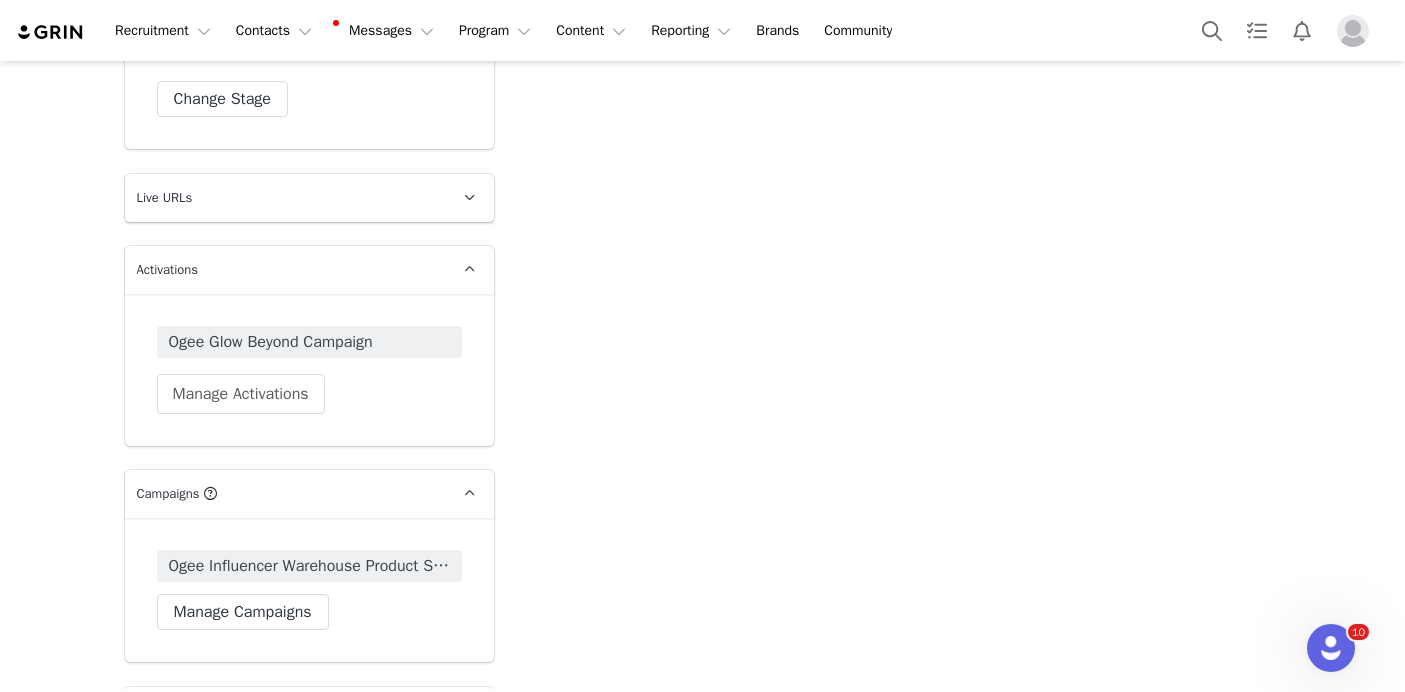 scroll, scrollTop: 6783, scrollLeft: 0, axis: vertical 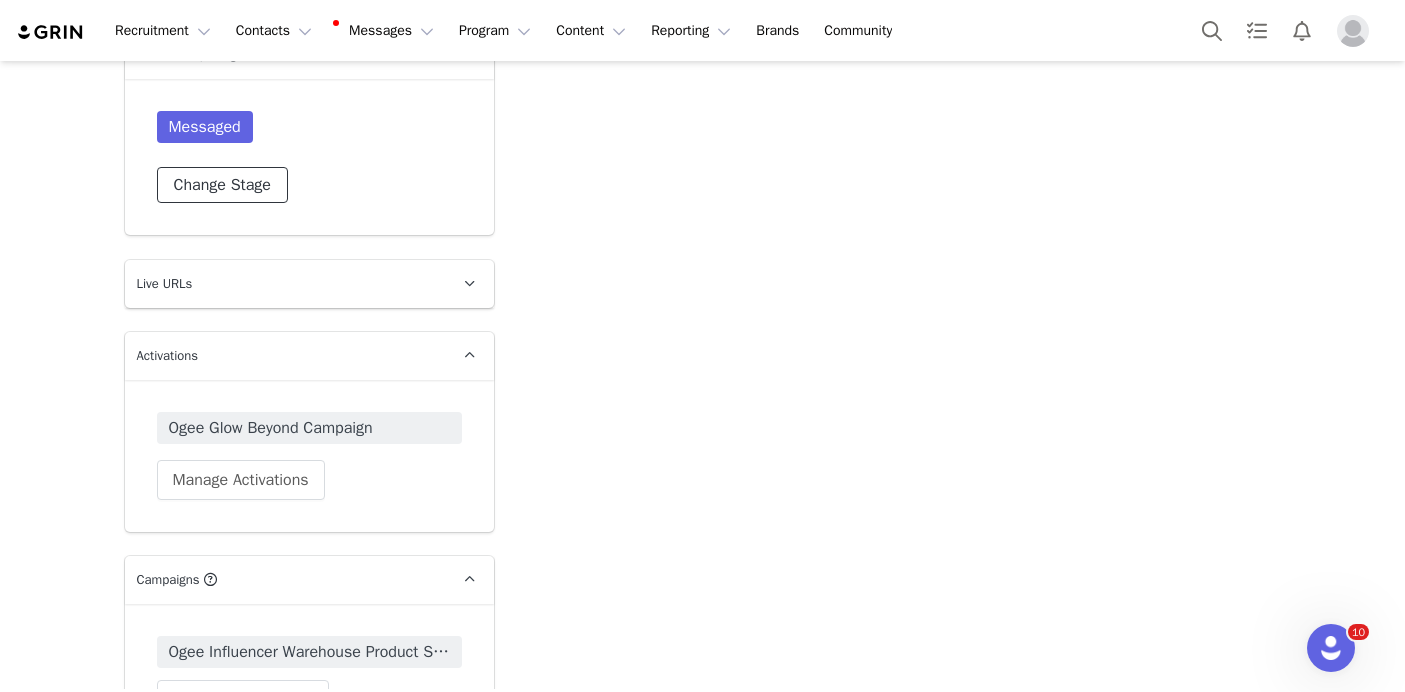 click on "Change Stage" at bounding box center (222, 185) 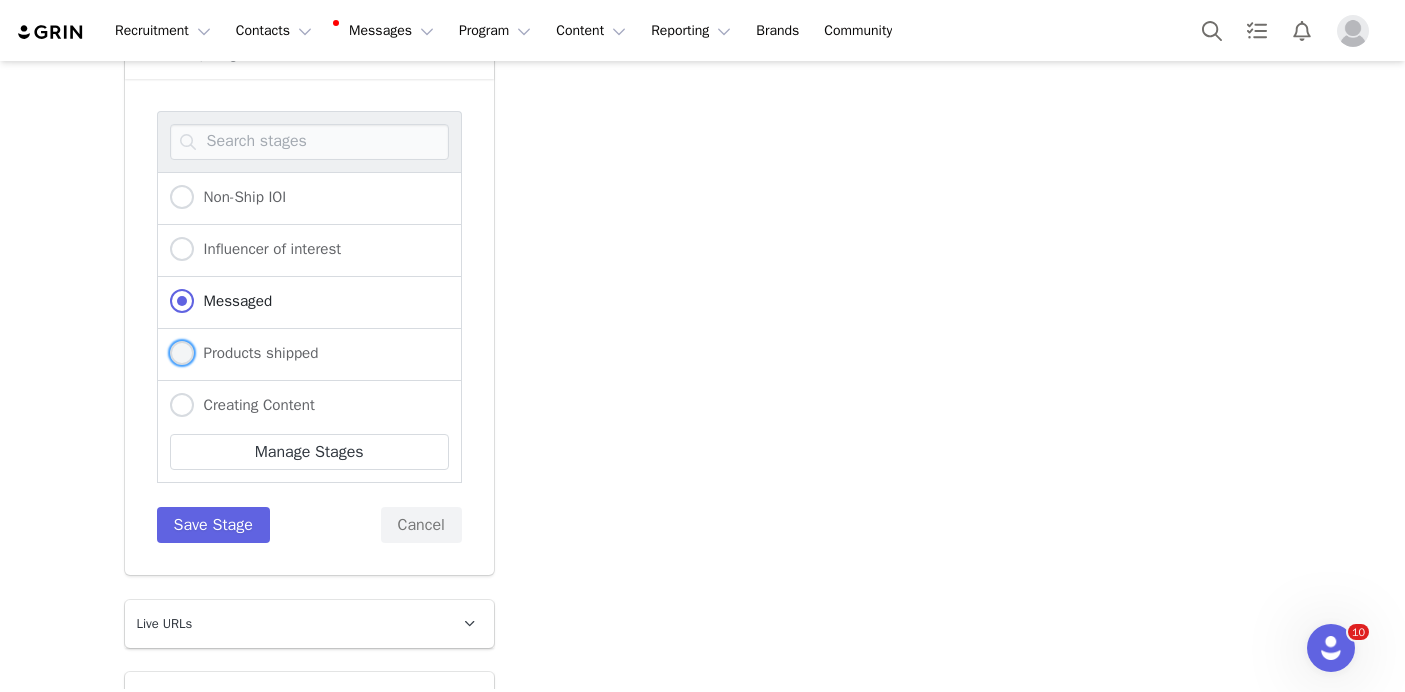 click on "Products shipped" at bounding box center [256, 353] 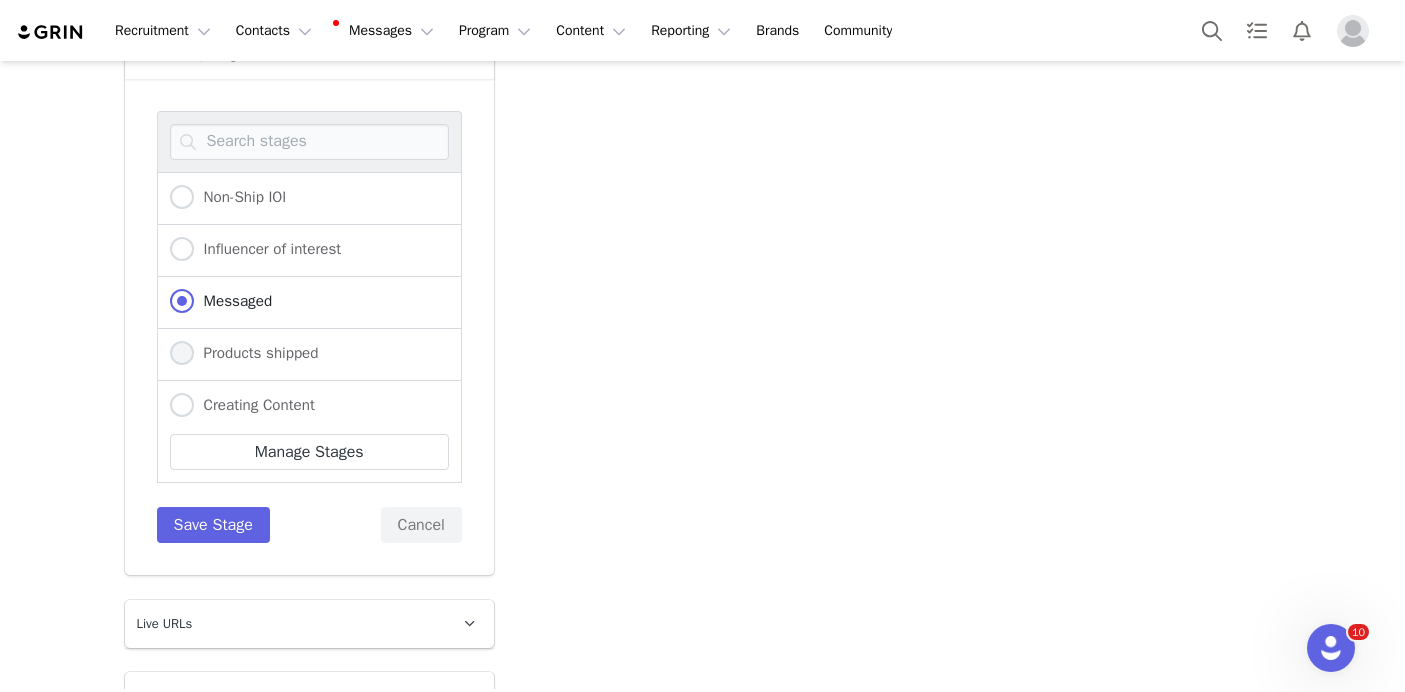 click on "Products shipped" at bounding box center (182, 354) 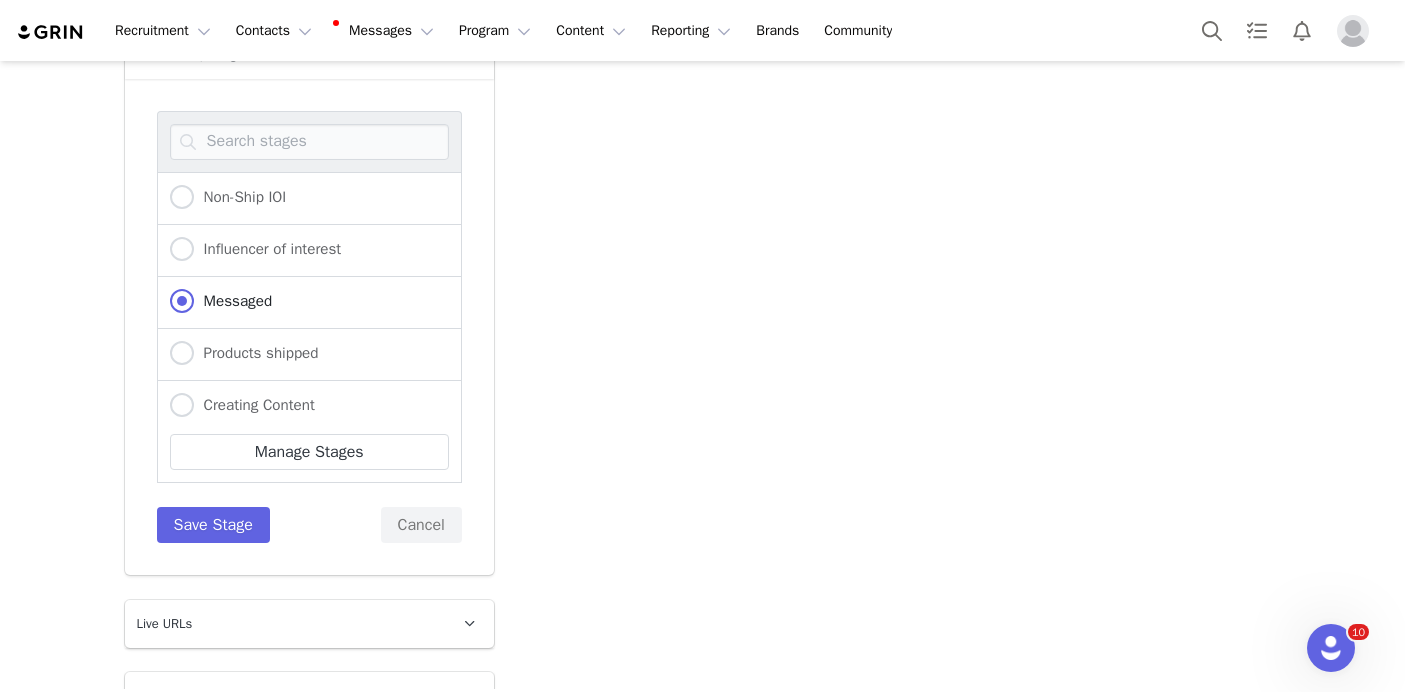 radio on "false" 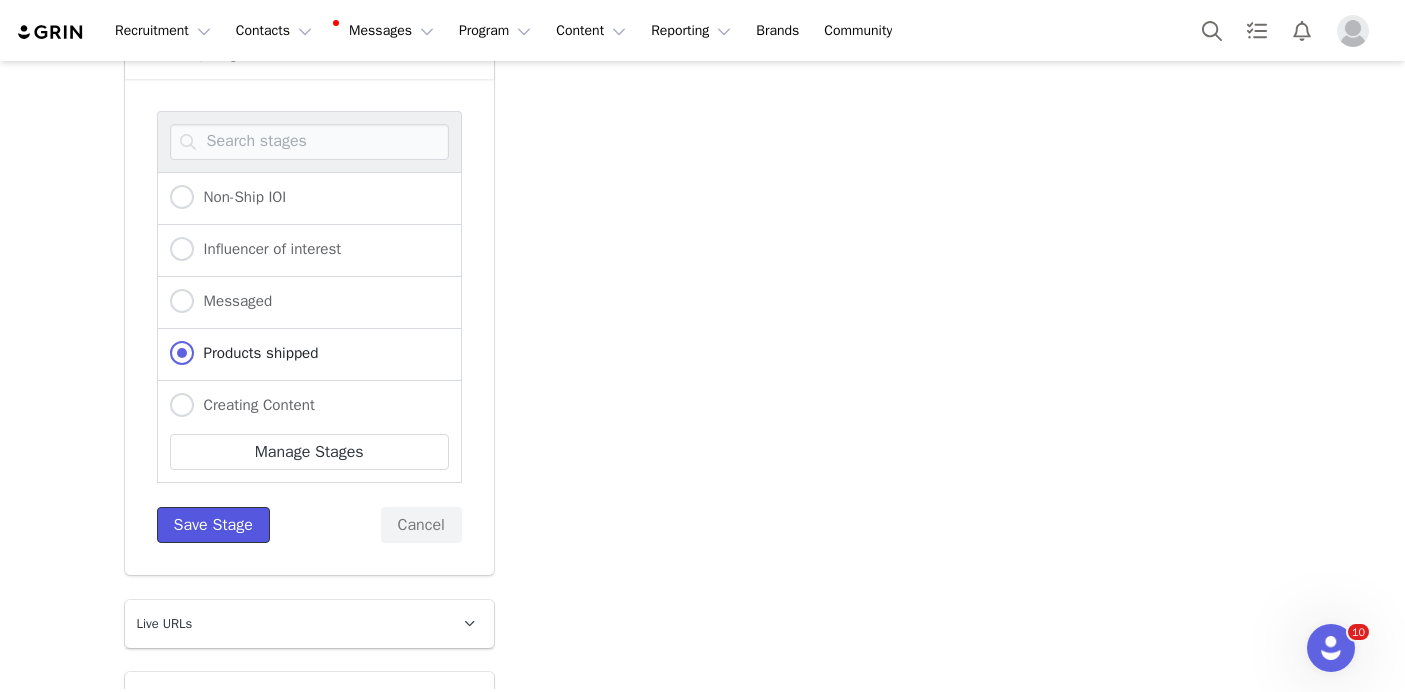 click on "Save Stage" at bounding box center [213, 525] 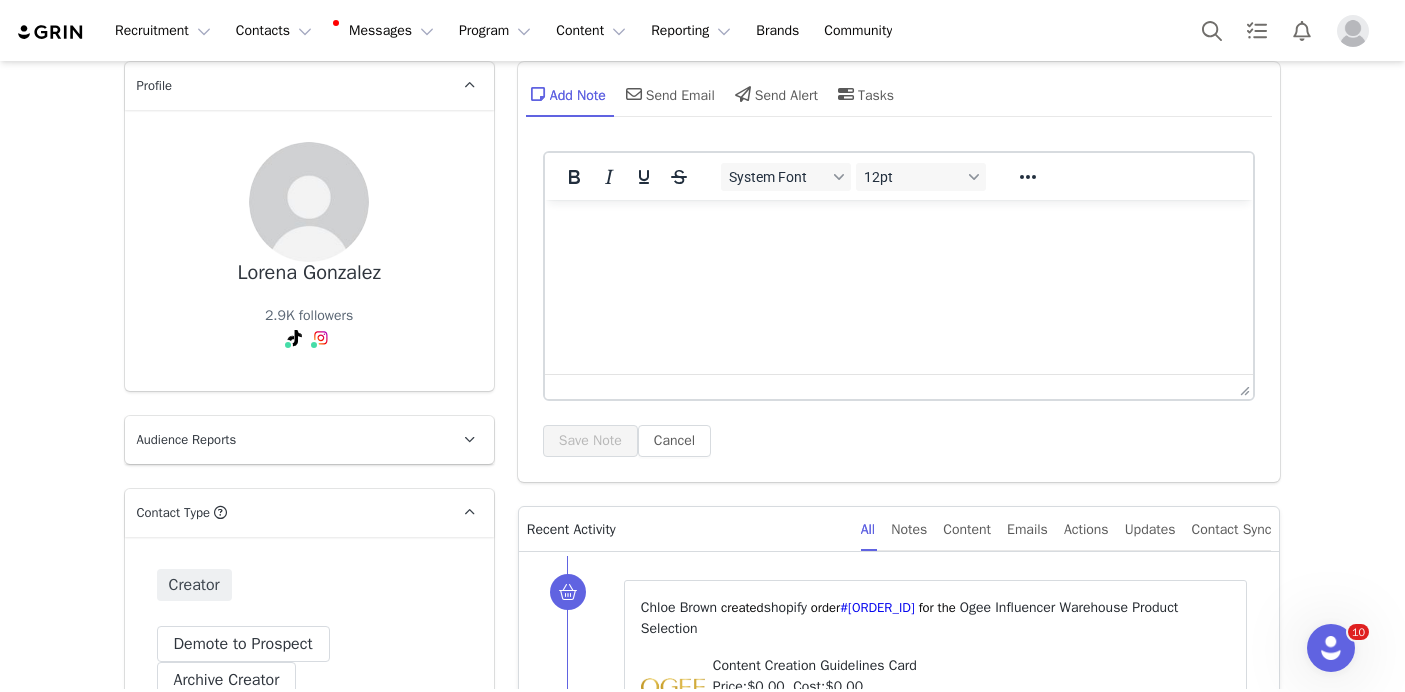 scroll, scrollTop: 0, scrollLeft: 0, axis: both 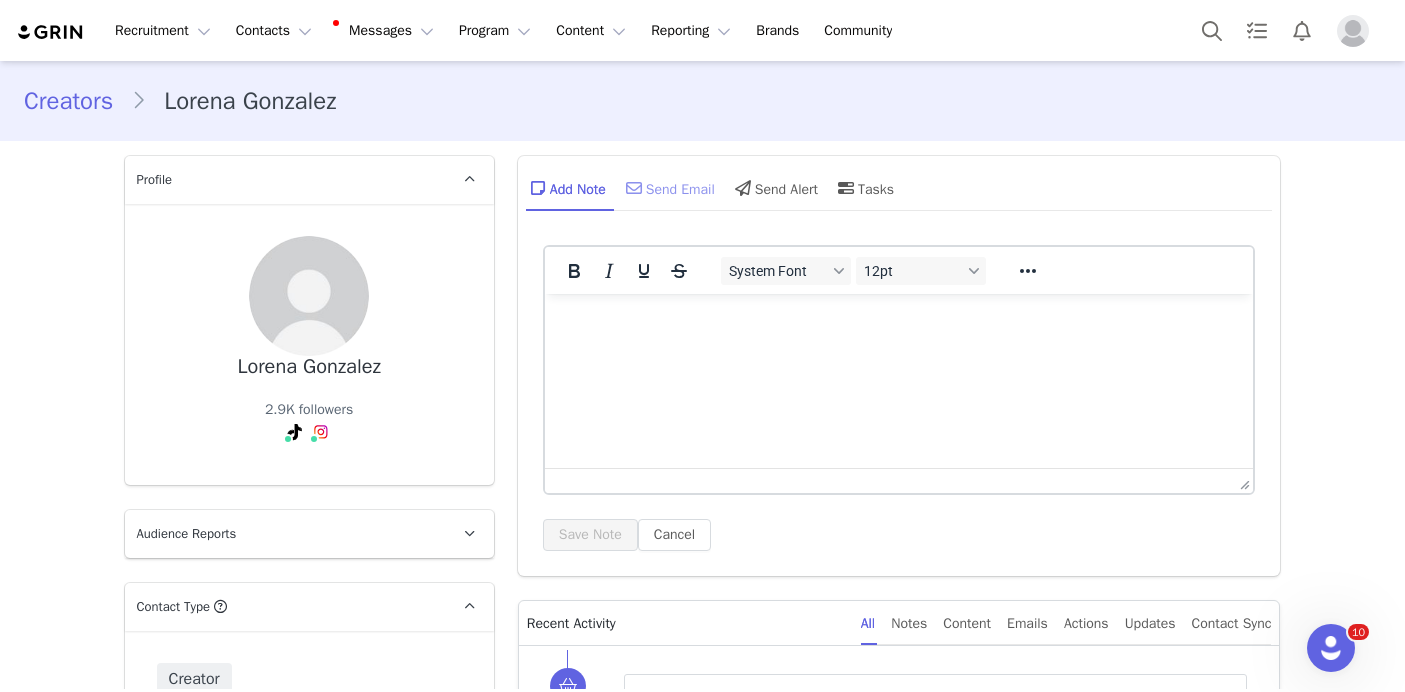 click on "Send Email" at bounding box center [668, 188] 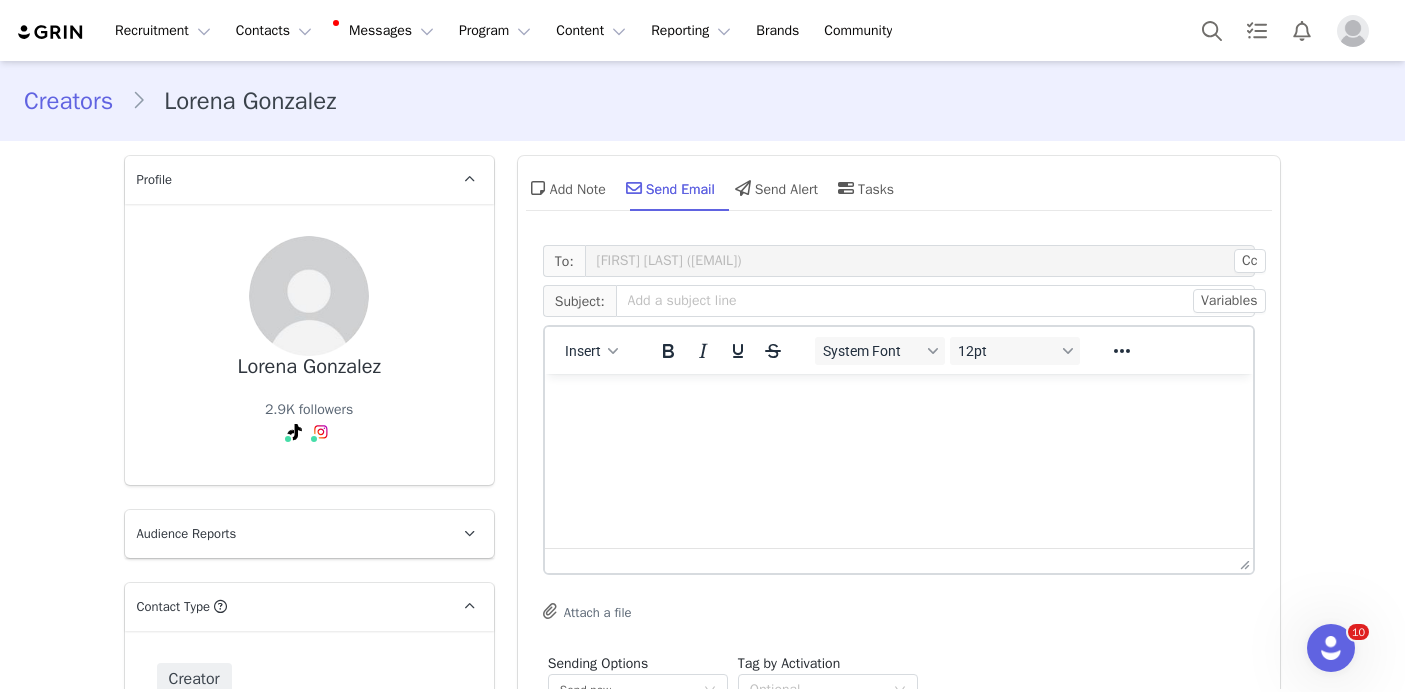 scroll, scrollTop: 0, scrollLeft: 0, axis: both 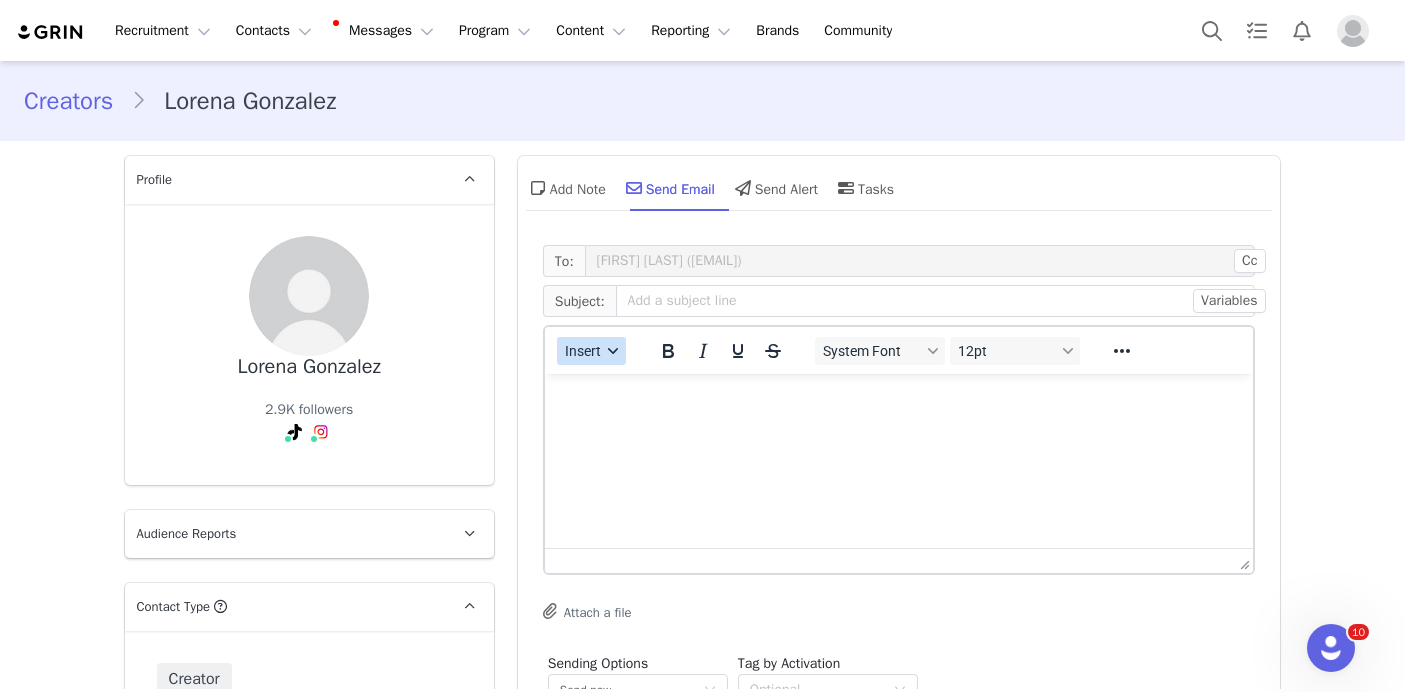 click on "Insert" at bounding box center [583, 351] 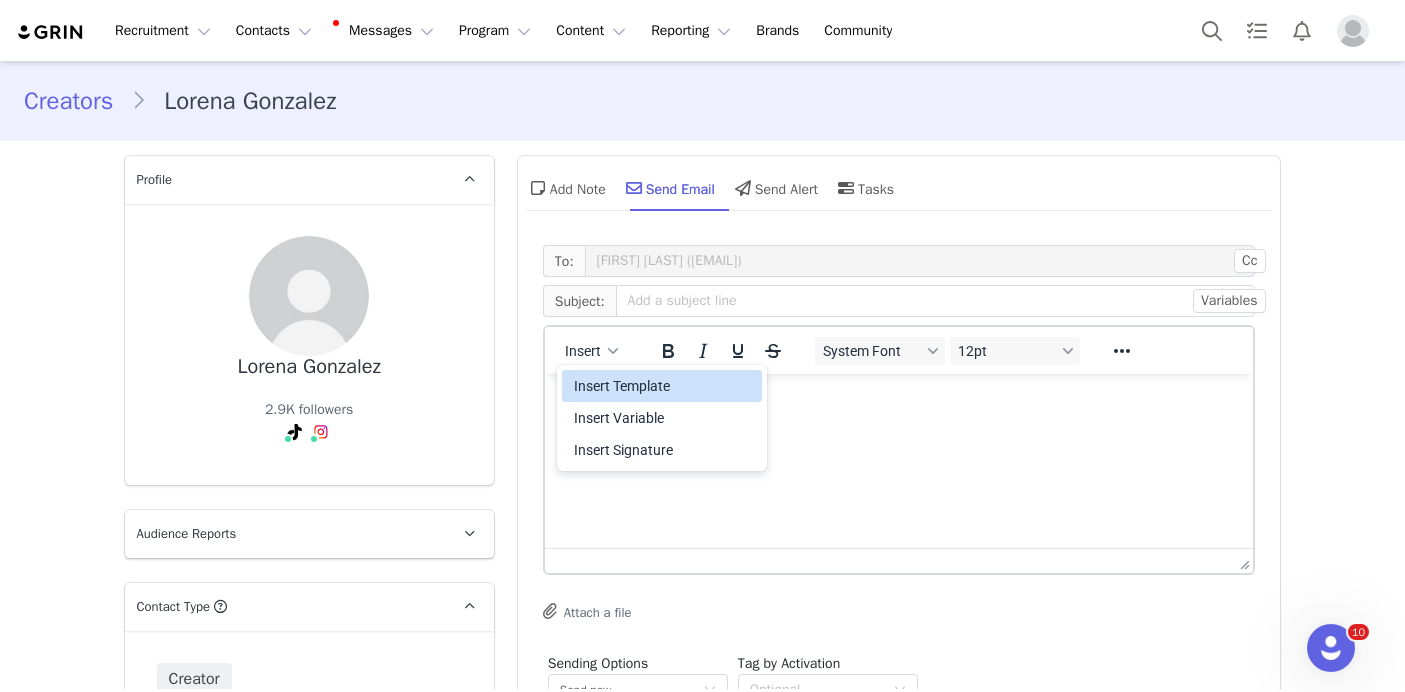 click on "Insert Template" at bounding box center [664, 386] 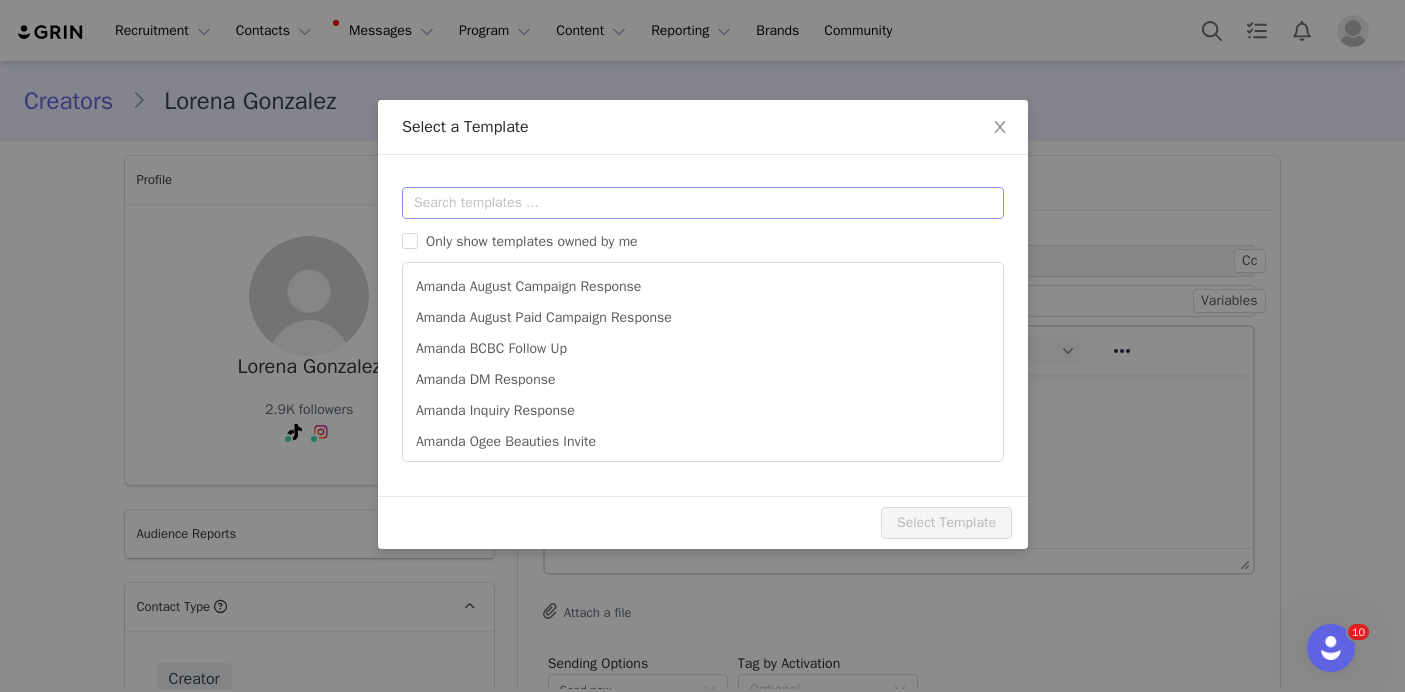 scroll, scrollTop: 0, scrollLeft: 0, axis: both 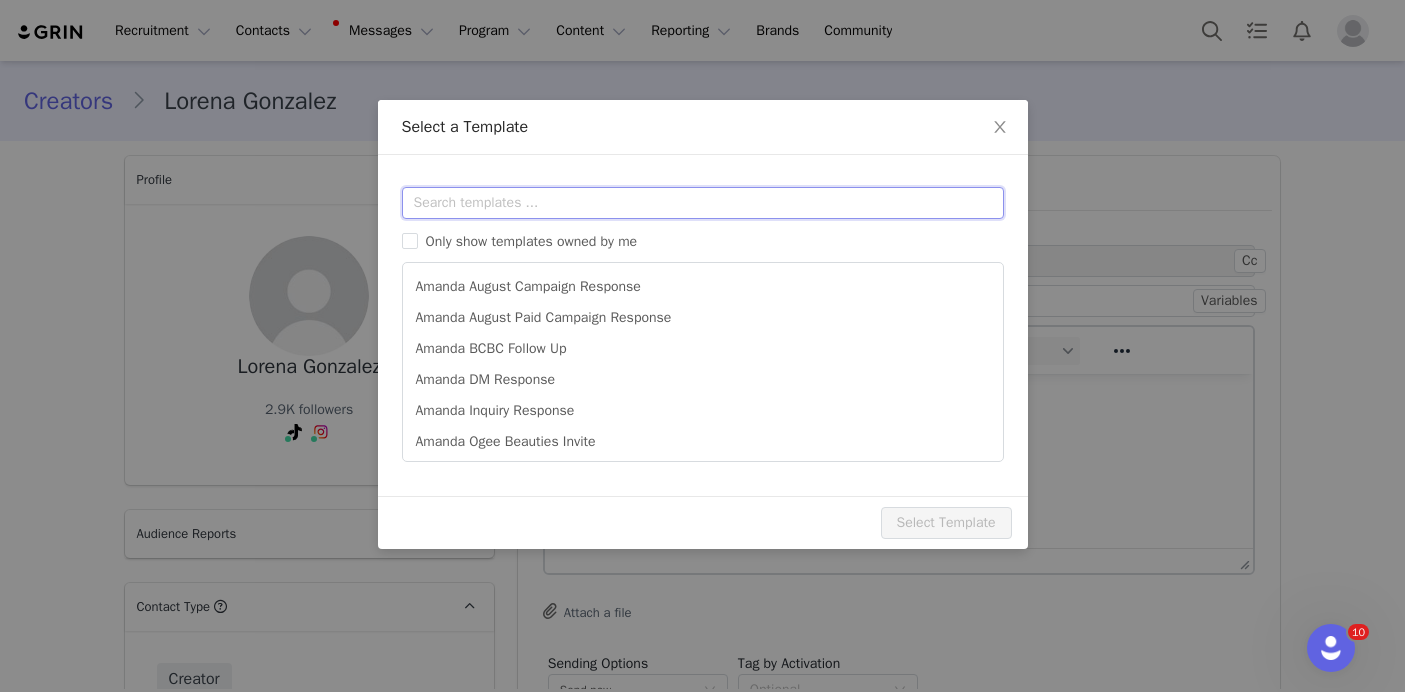 click at bounding box center (703, 203) 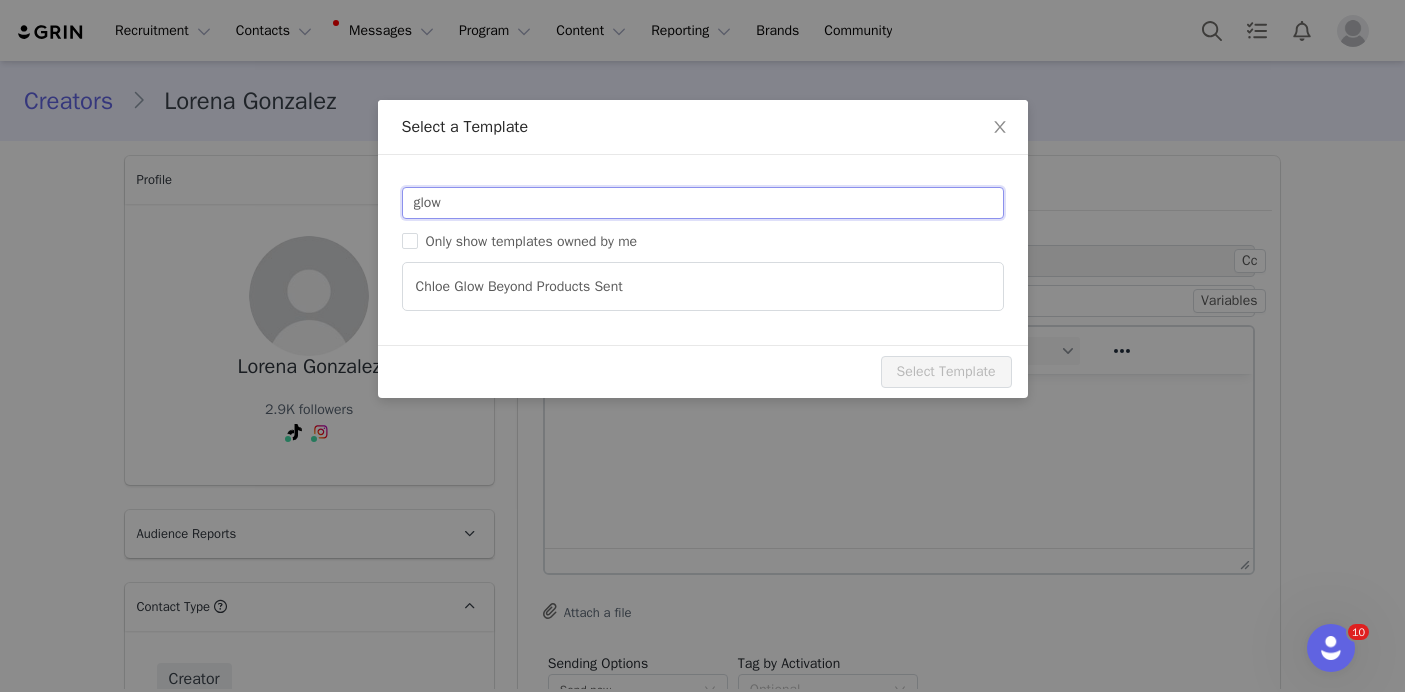 type on "glow" 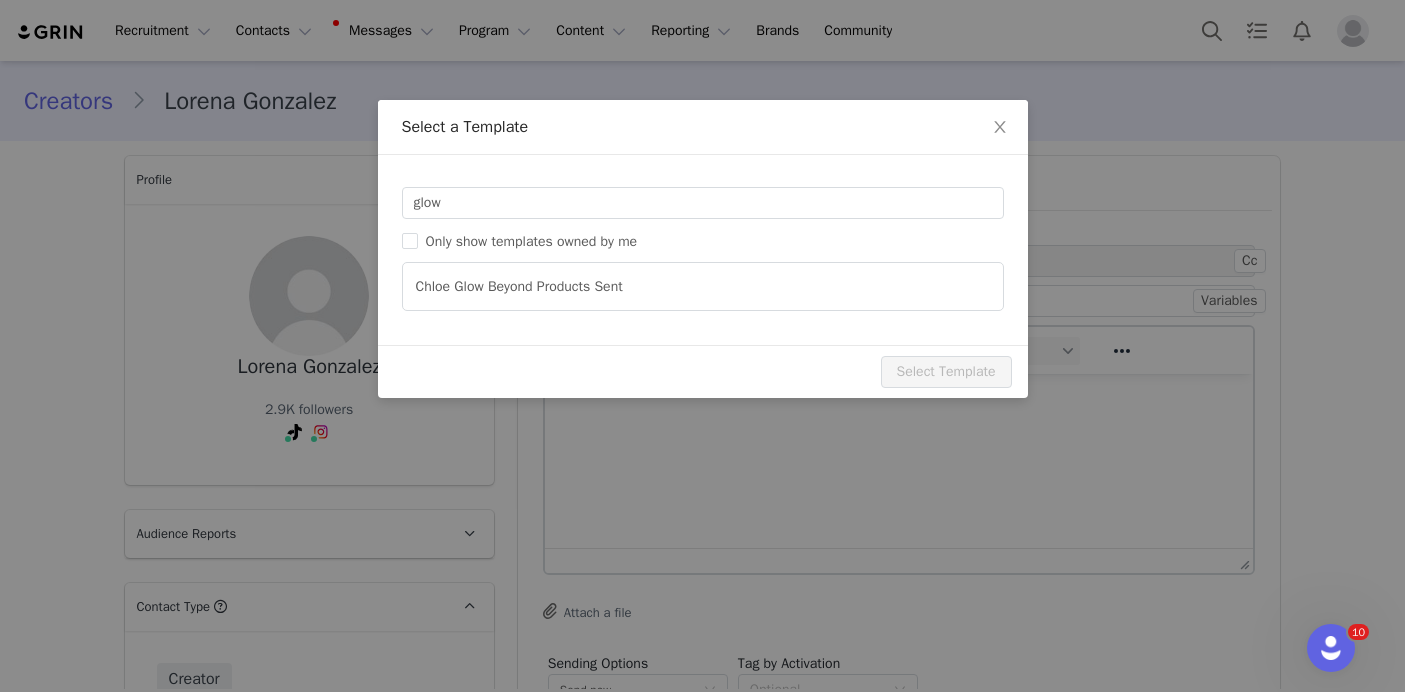 click on "Templates  glow Only show templates owned by me      Chloe Glow Beyond Products Sent  Preview     Subject:" at bounding box center [703, 250] 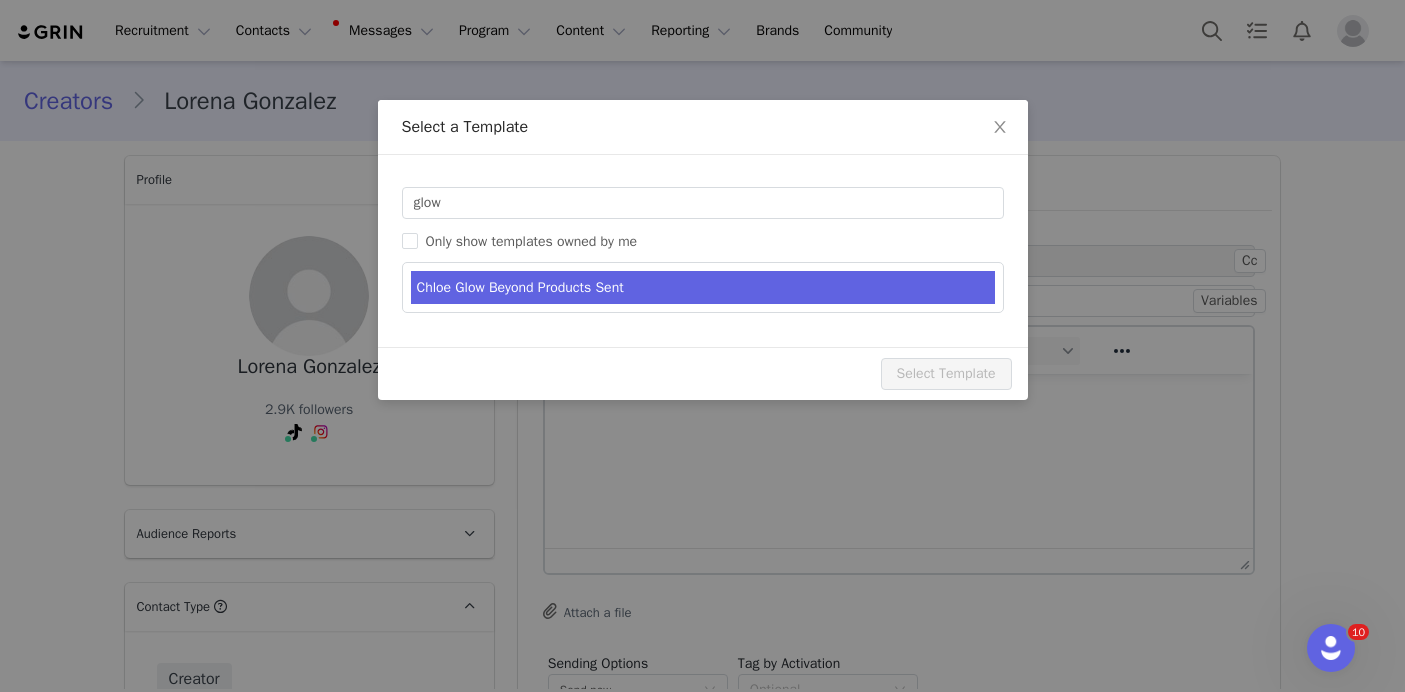 type on "Ogee Glow Beyond Products Sent 💫" 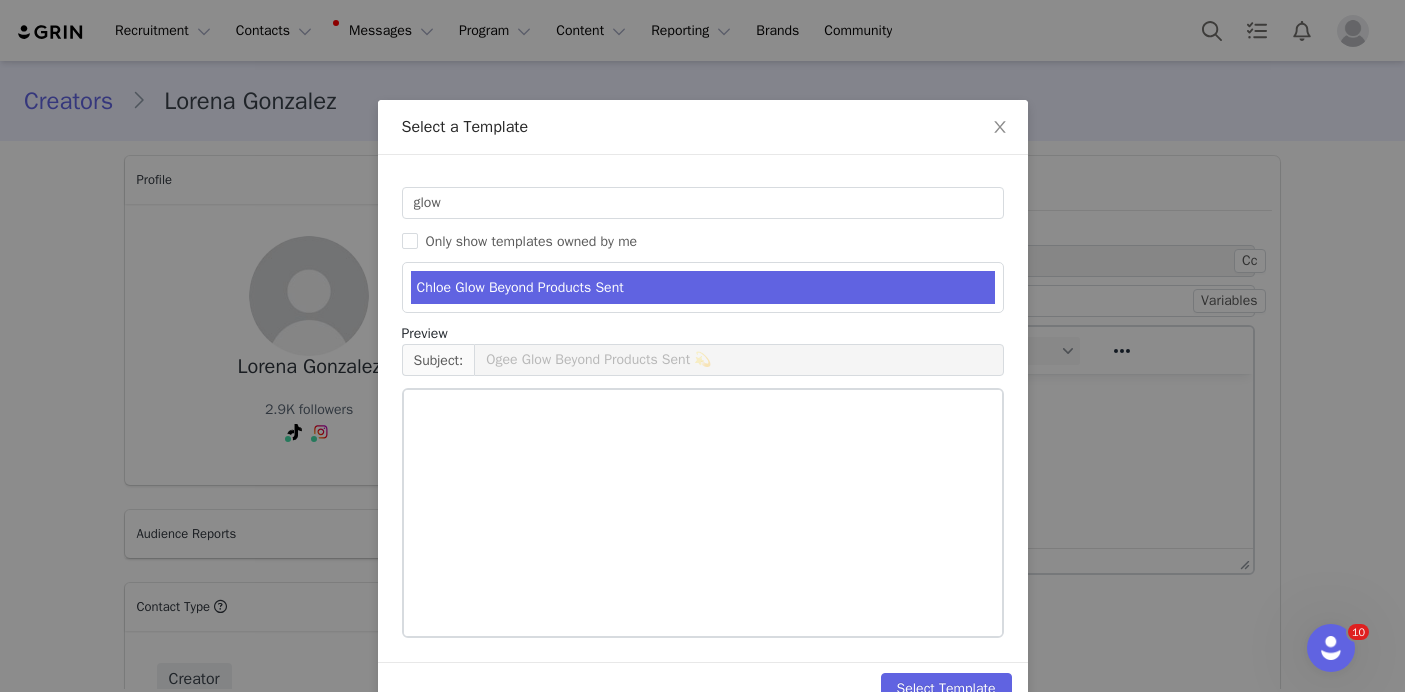 click on "Chloe Glow Beyond Products Sent" at bounding box center [703, 287] 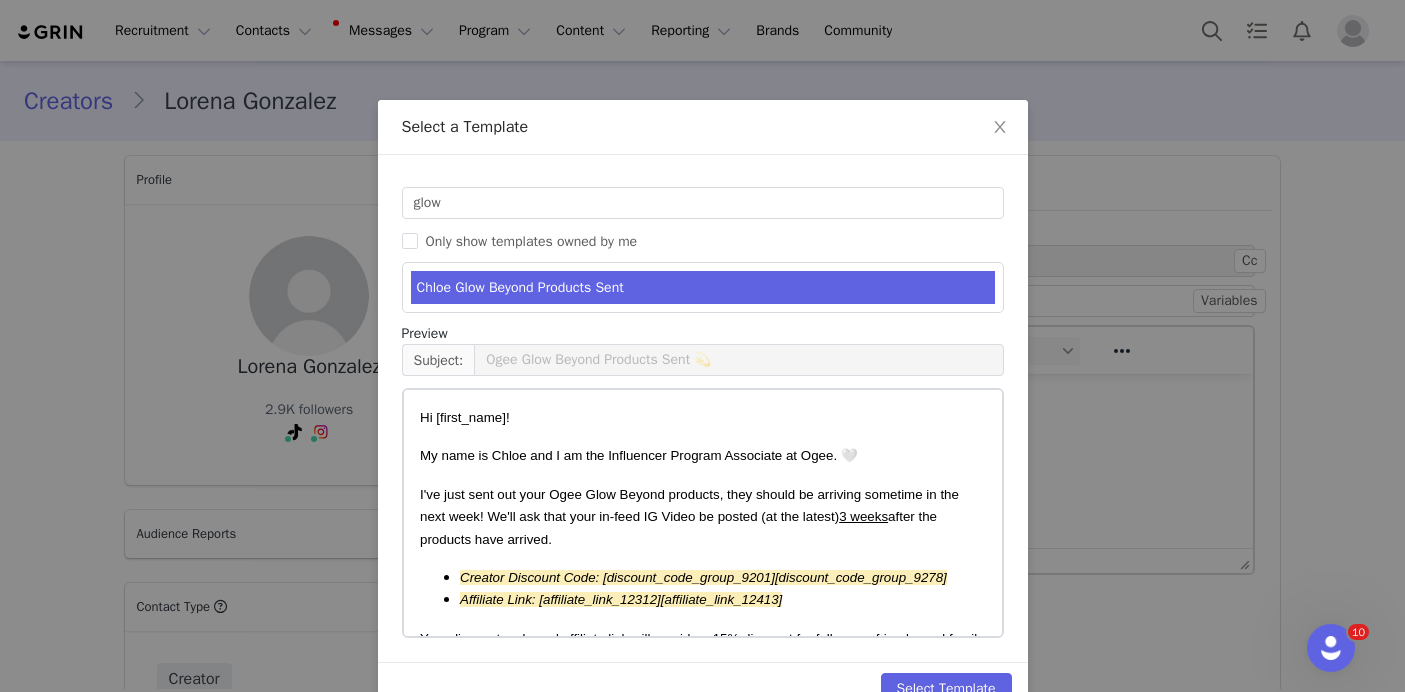 scroll, scrollTop: 47, scrollLeft: 0, axis: vertical 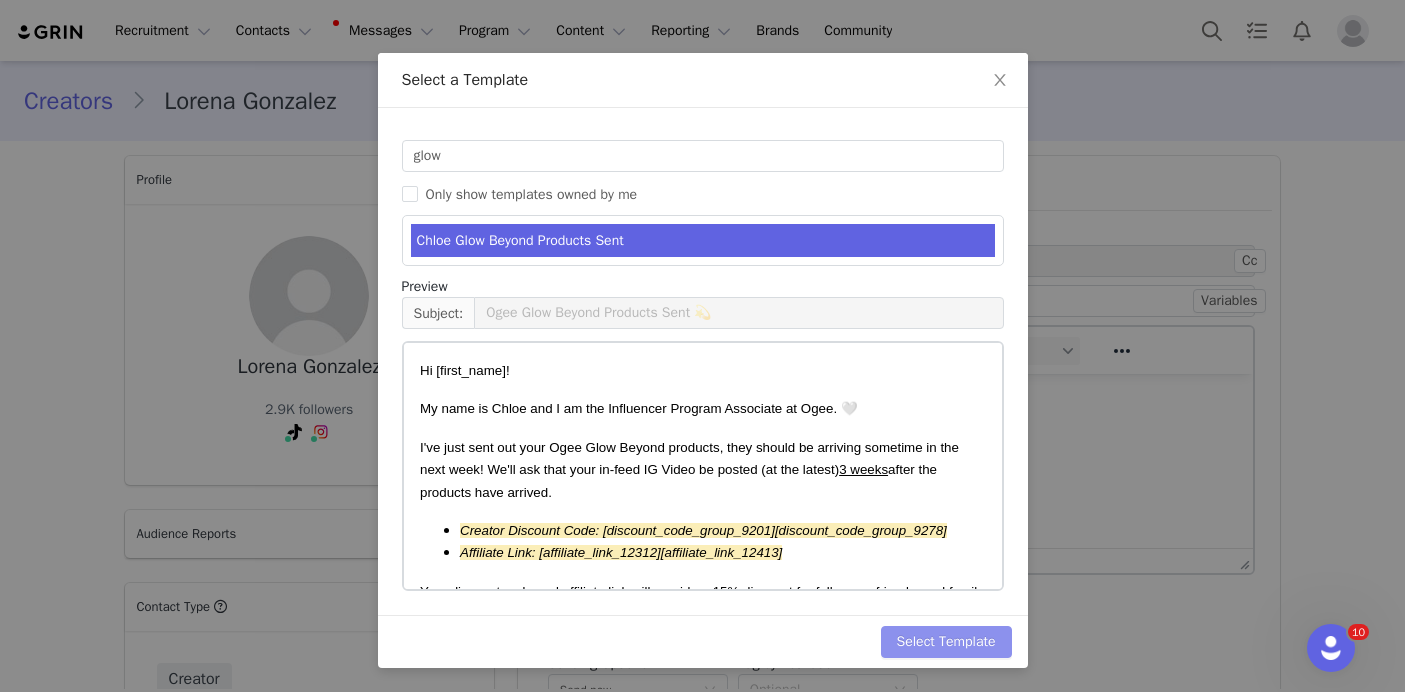 click on "Select Template" at bounding box center [946, 642] 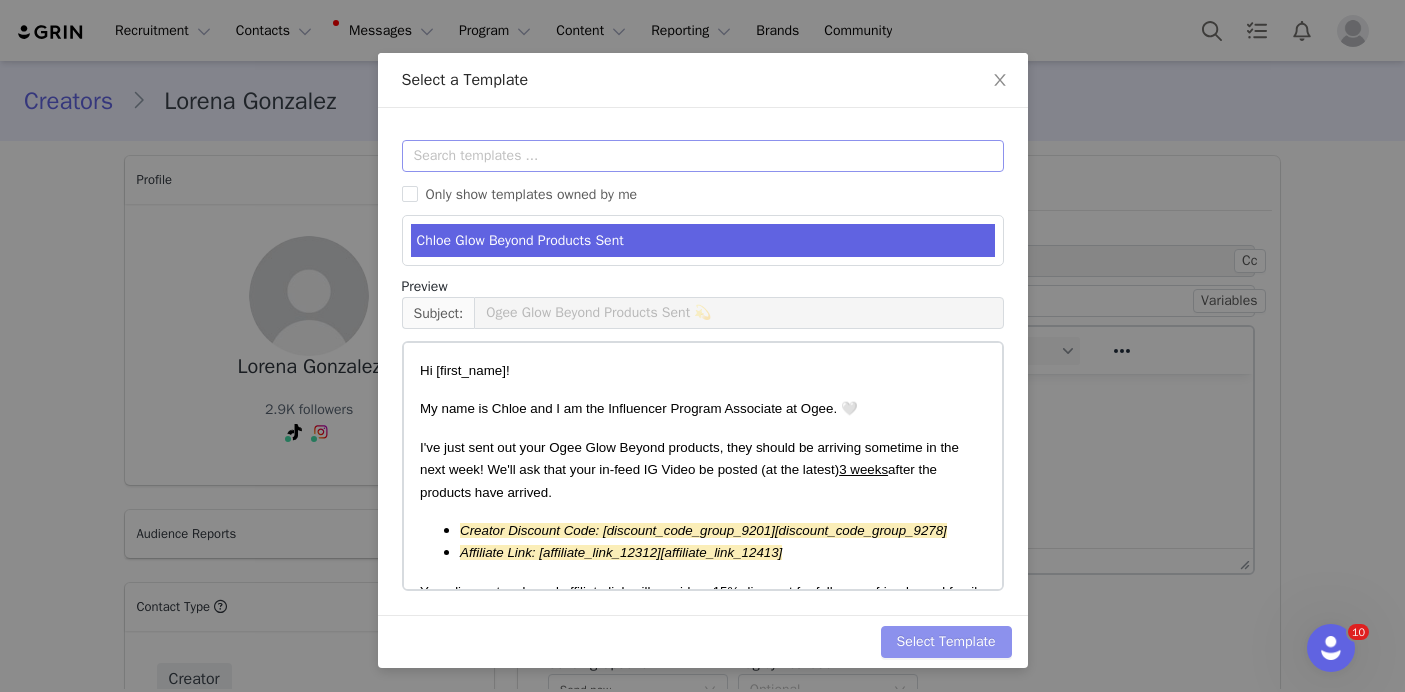 scroll, scrollTop: 0, scrollLeft: 0, axis: both 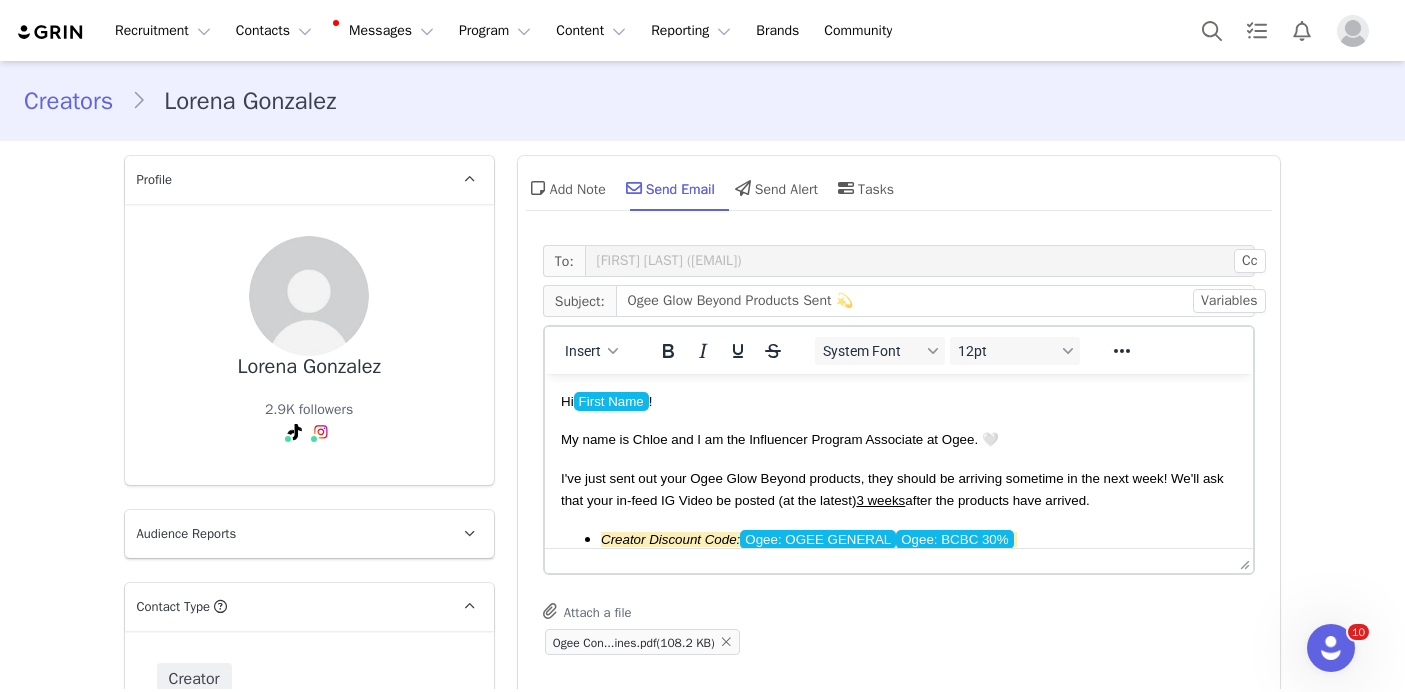 click on "I've just sent out your Ogee Glow Beyond products, they should be arriving sometime in the next week! We'll ask that your in-feed IG Video be posted (at the latest)  3 weeks  after the products have arrived." at bounding box center [891, 489] 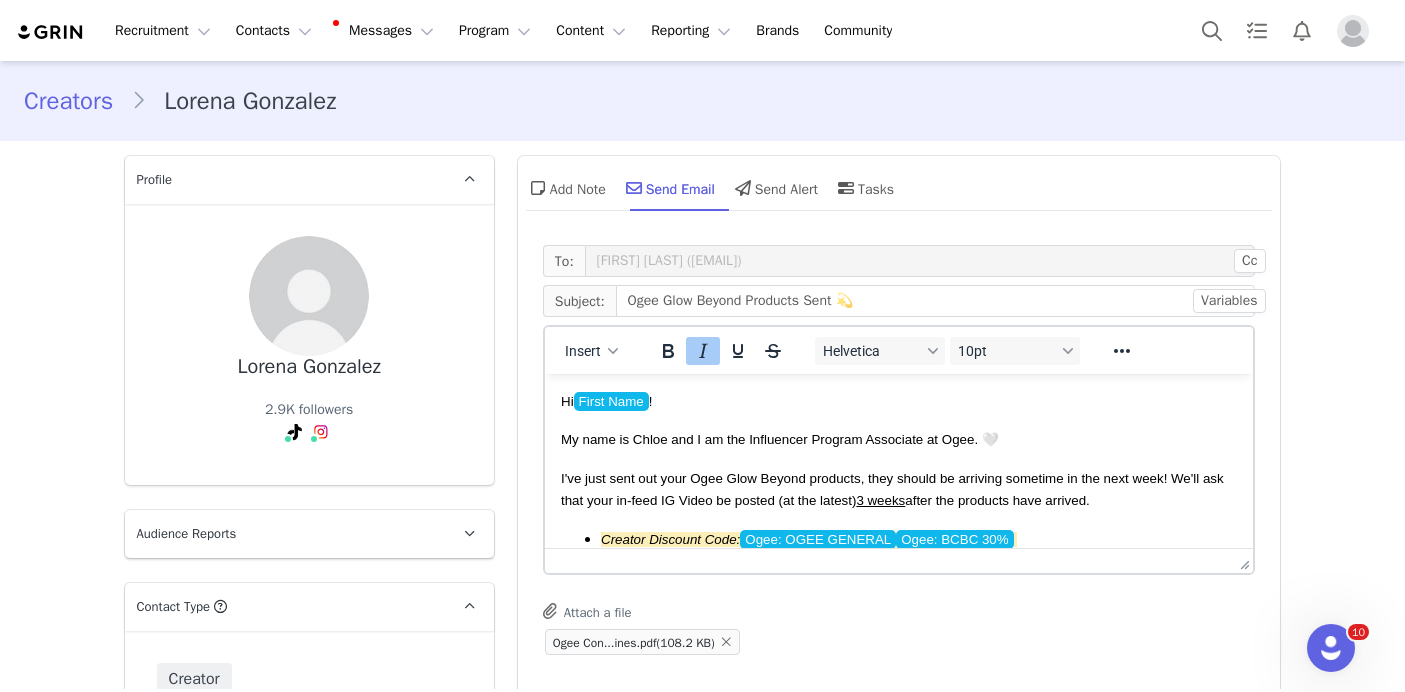 click on "I've just sent out your Ogee Glow Beyond products, they should be arriving sometime in the next week! We'll ask that your in-feed IG Video be posted (at the latest)  3 weeks  after the products have arrived." at bounding box center [891, 489] 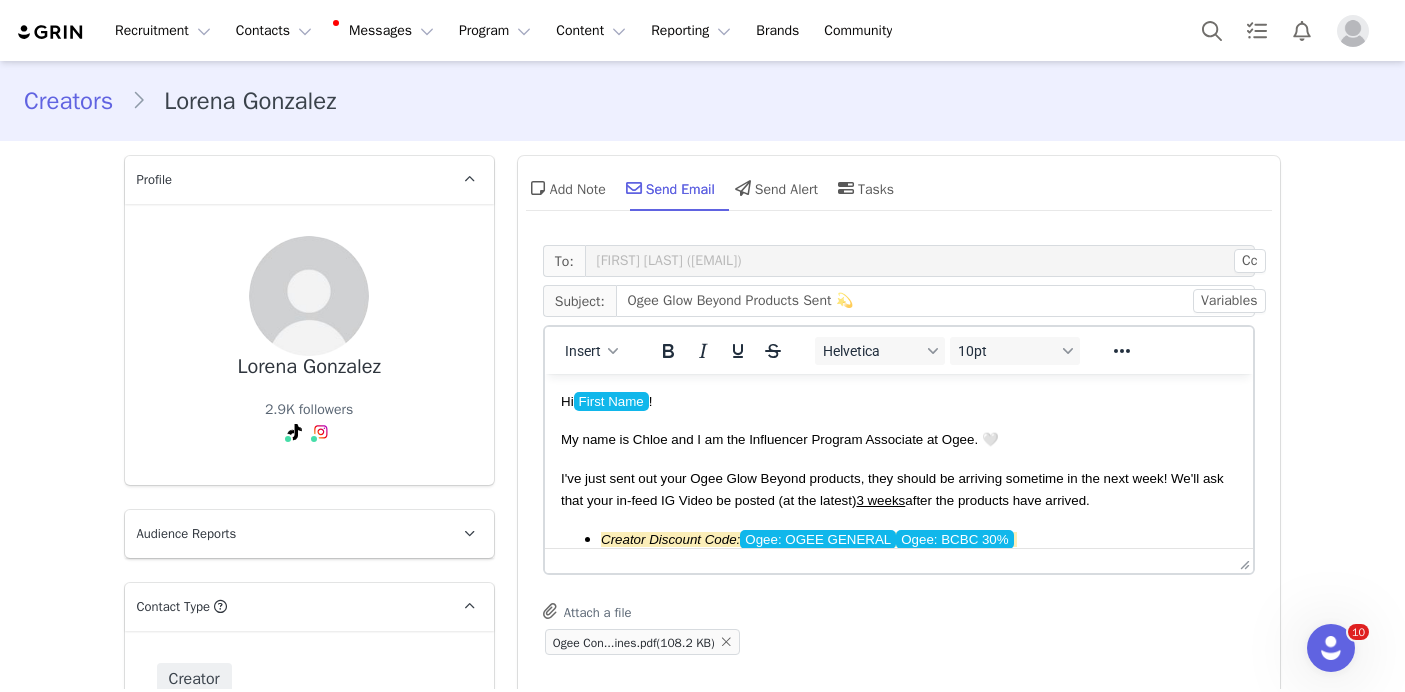 type 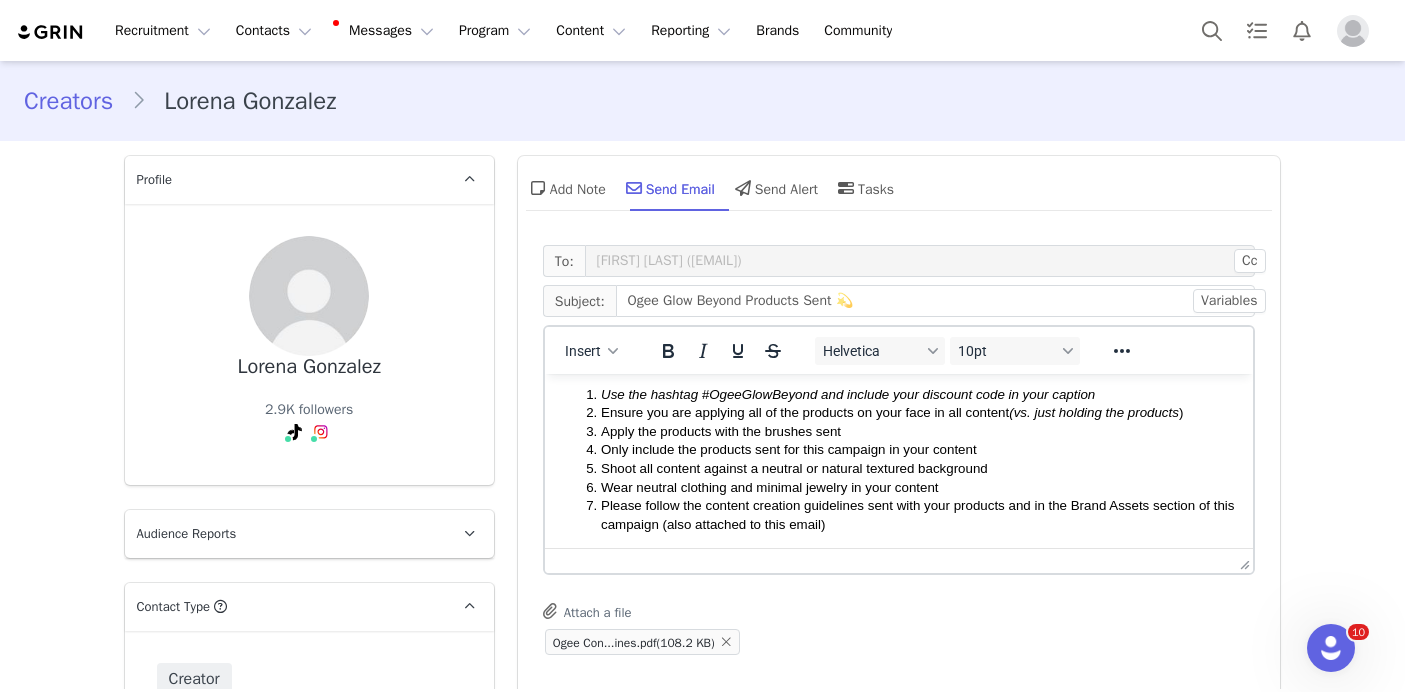 scroll, scrollTop: 309, scrollLeft: 0, axis: vertical 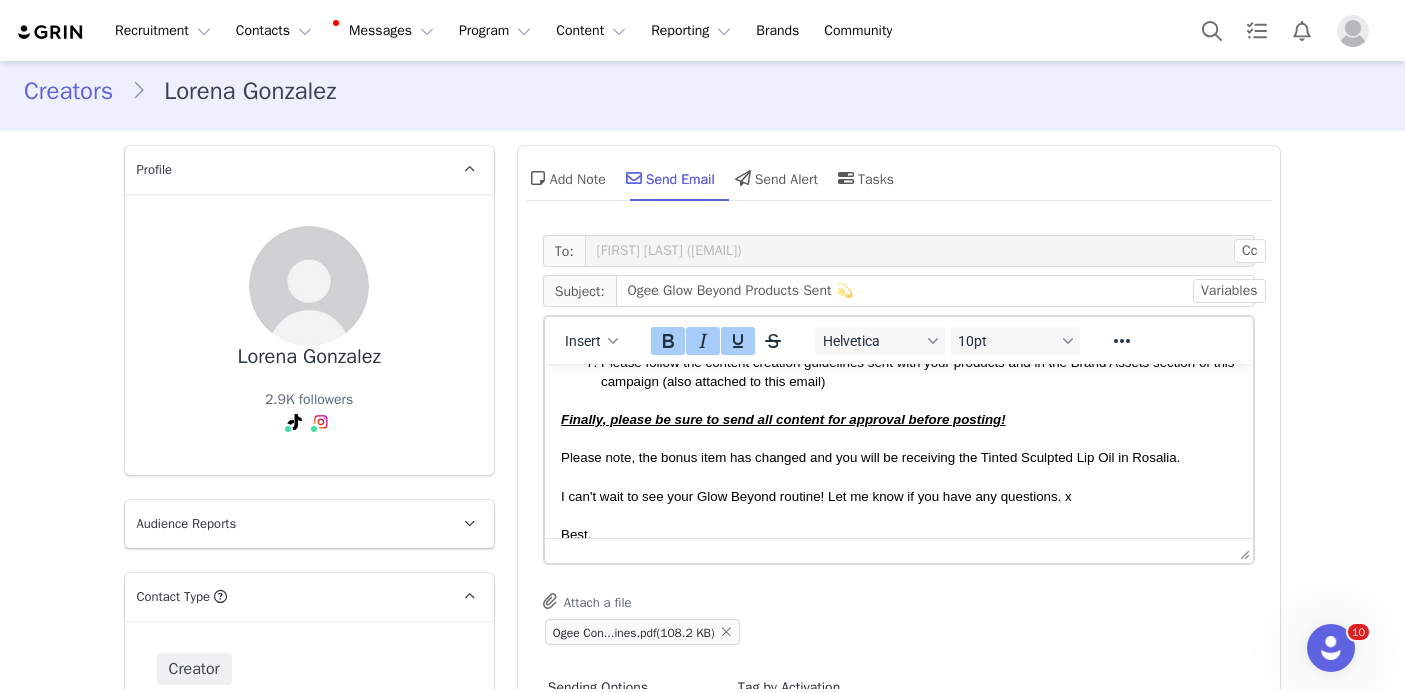 click on "Finally, please be sure to send all content for approval before posting!" at bounding box center (782, 419) 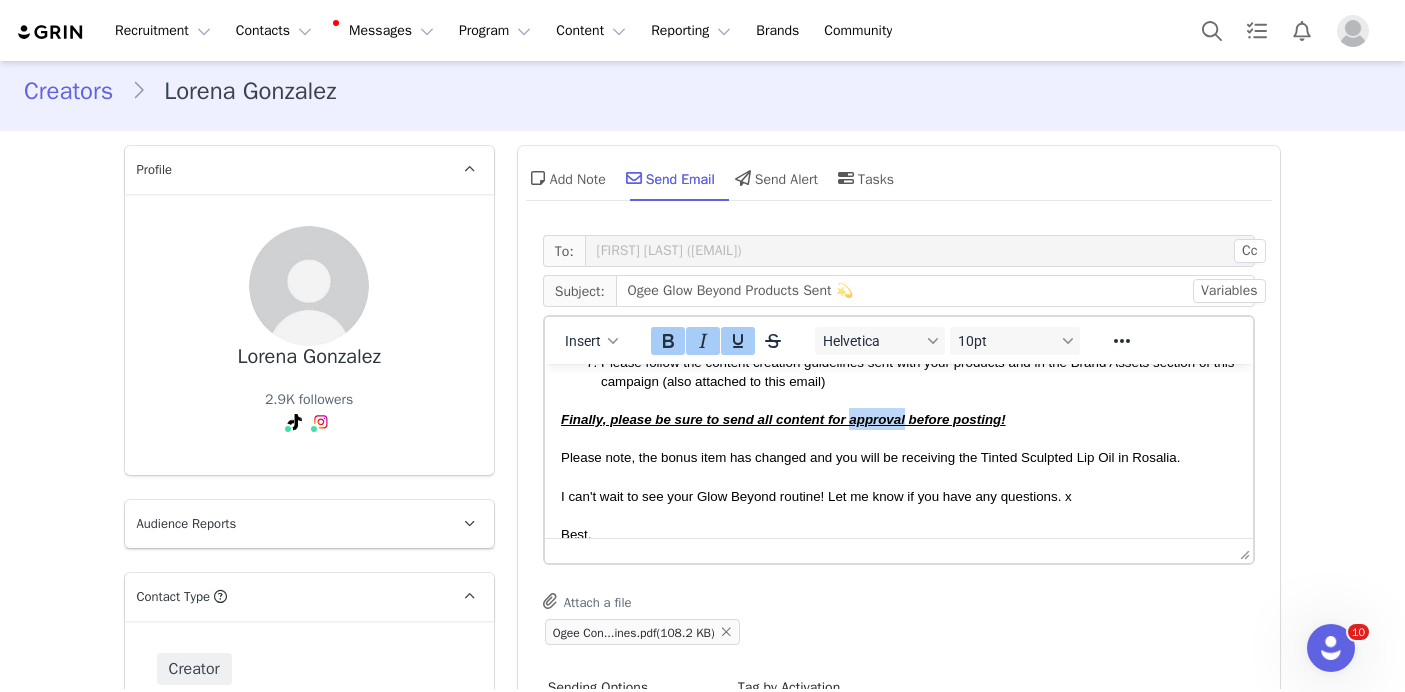 click on "Finally, please be sure to send all content for approval before posting!" at bounding box center (782, 419) 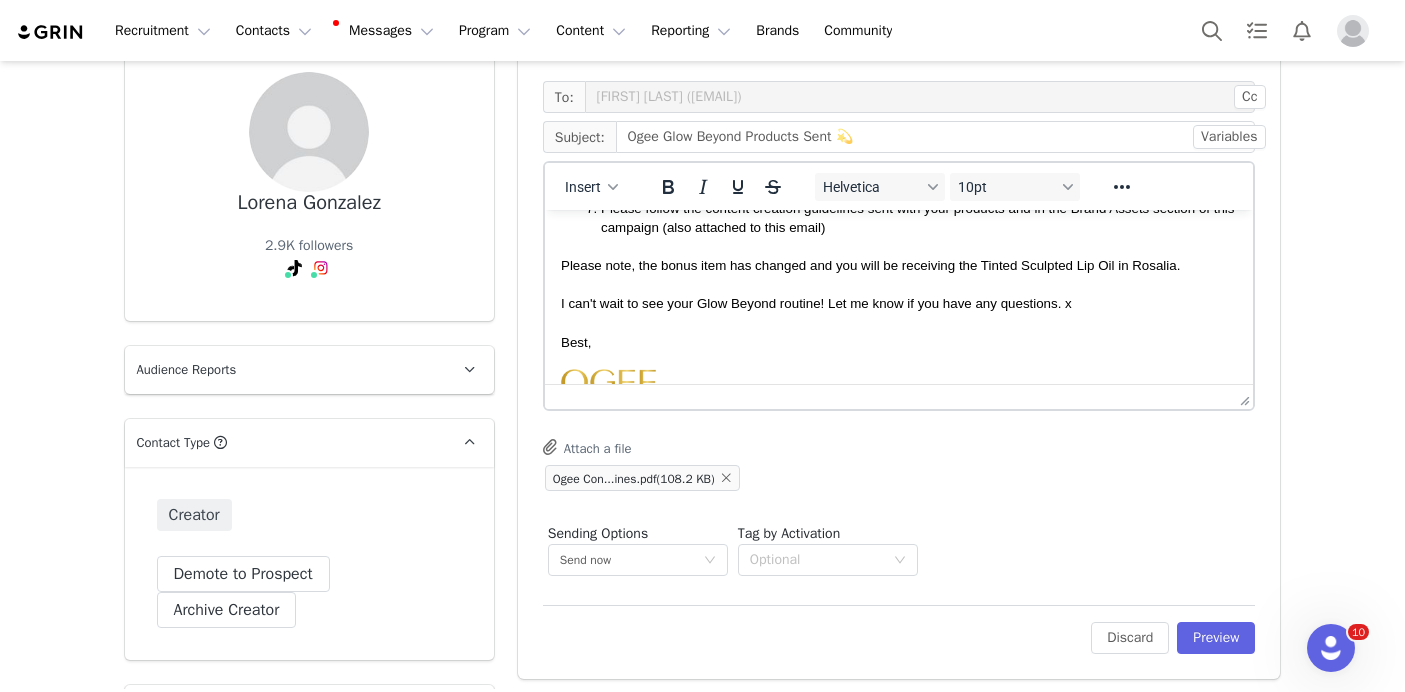 scroll, scrollTop: 171, scrollLeft: 0, axis: vertical 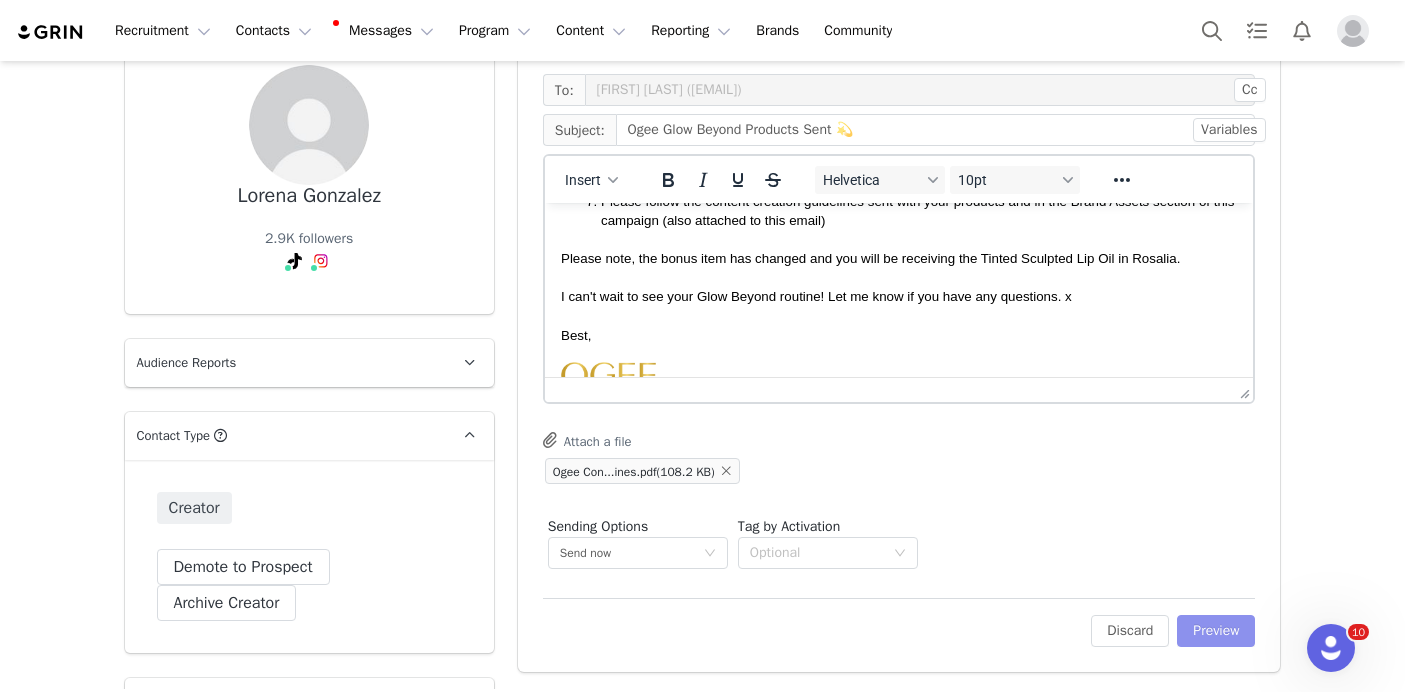 click on "Preview" at bounding box center (1216, 631) 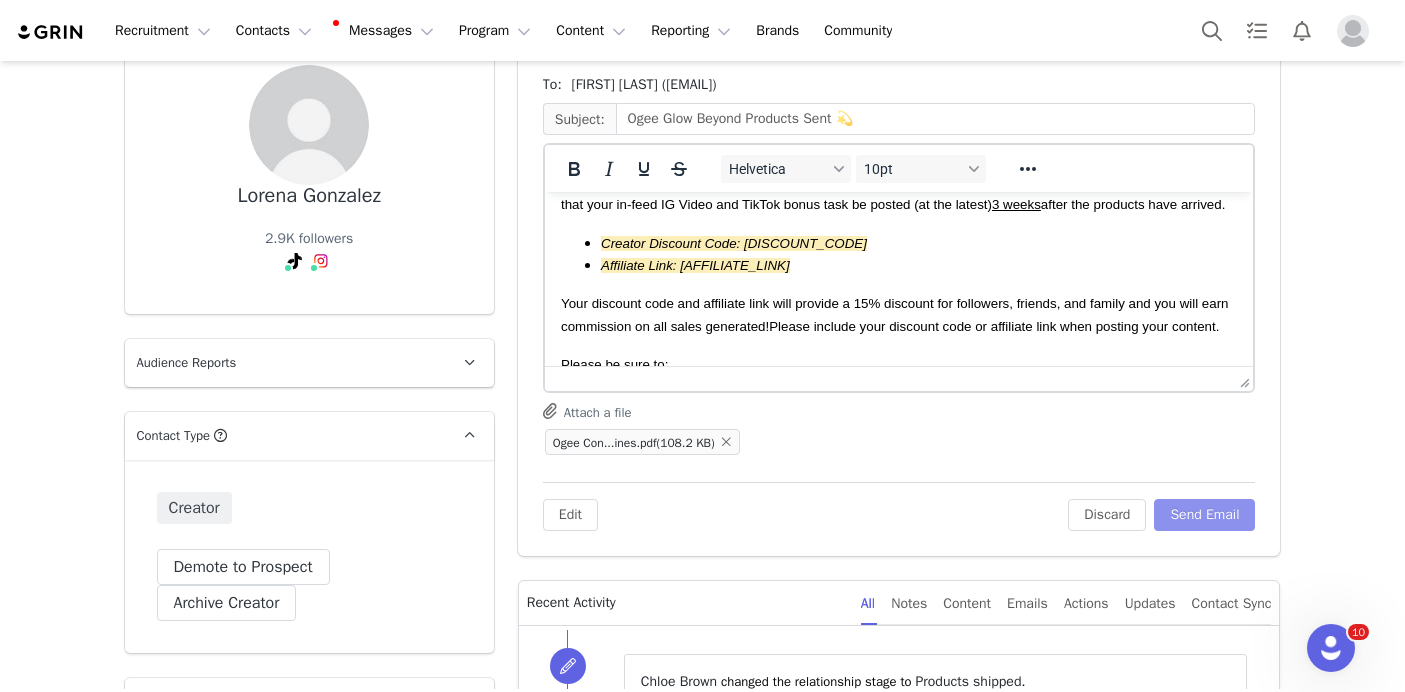 scroll, scrollTop: 116, scrollLeft: 0, axis: vertical 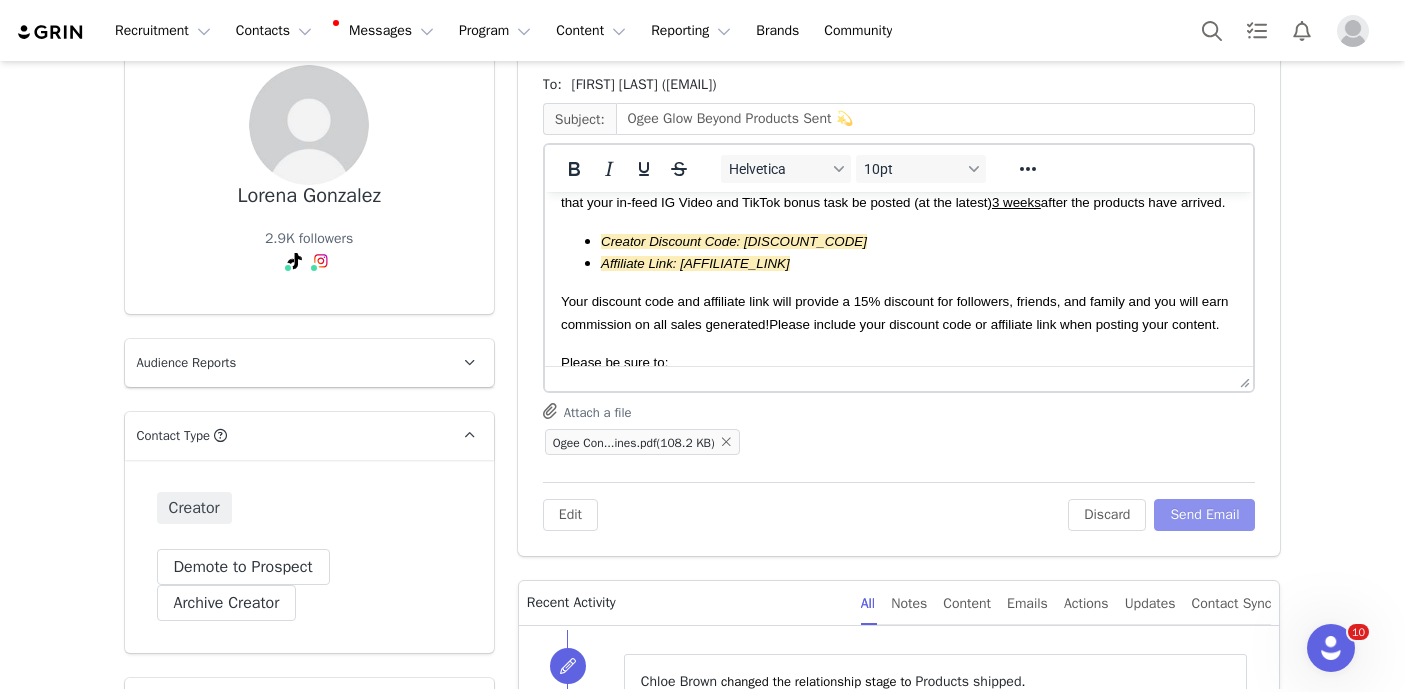 click on "Send Email" at bounding box center (1204, 515) 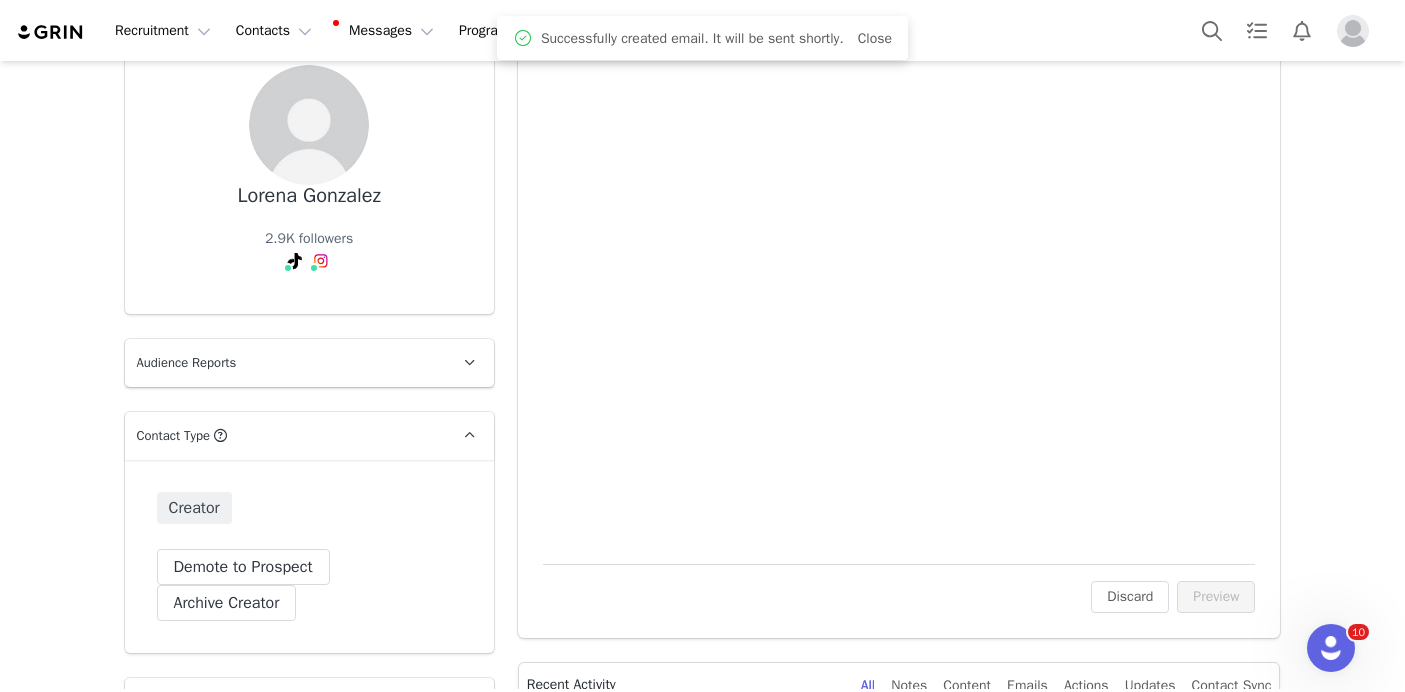 scroll, scrollTop: 0, scrollLeft: 0, axis: both 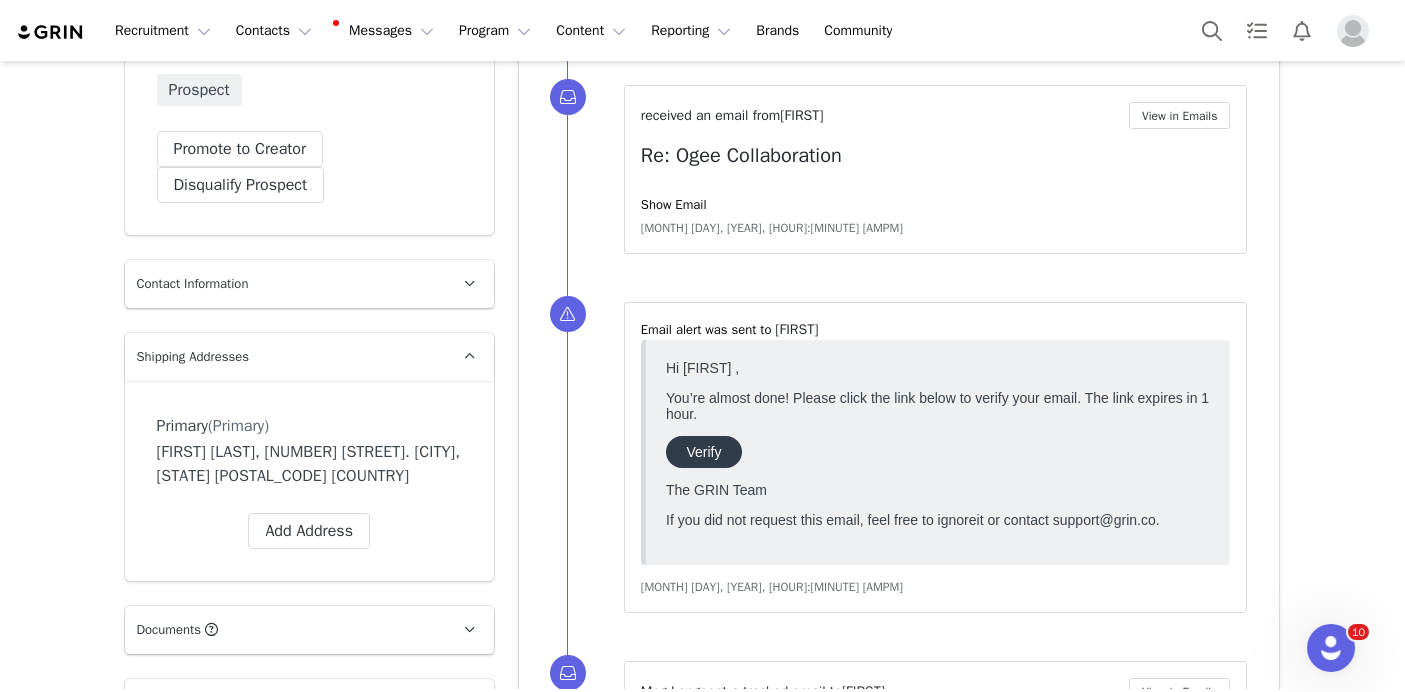 click on "[FIRST] [LAST], [NUMBER] [STREET]. [CITY], [STATE] [POSTAL_CODE] [COUNTRY]" at bounding box center (309, 464) 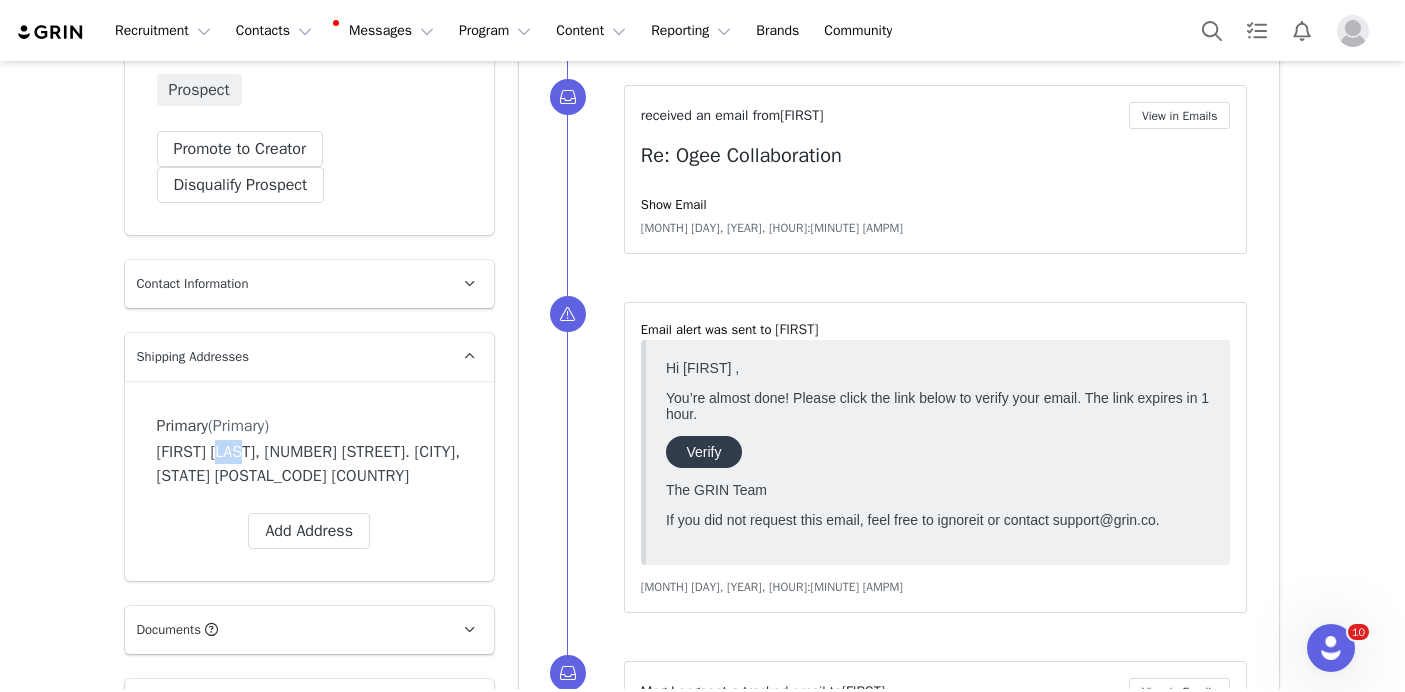 click on "[FIRST] [LAST], [NUMBER] [STREET]. [CITY], [STATE] [POSTAL_CODE] [COUNTRY]" at bounding box center (309, 464) 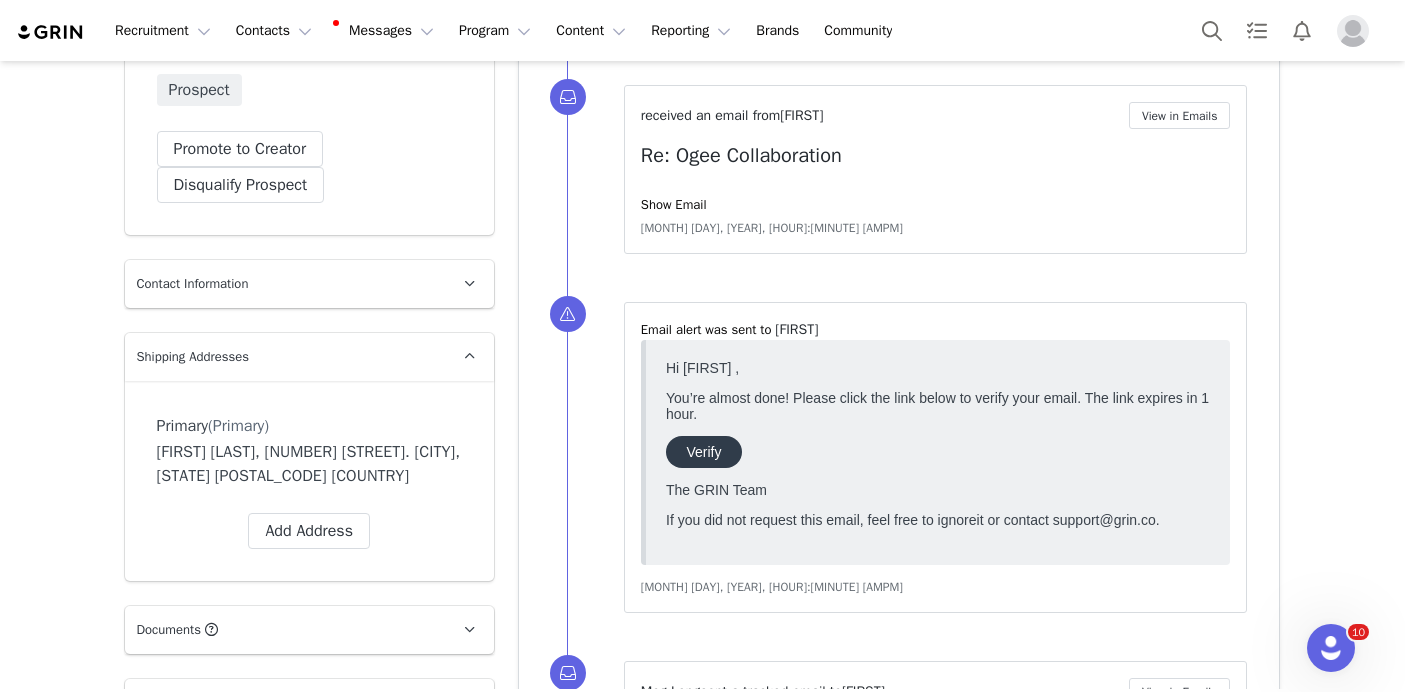 click on "Profile  [FIRST]       5.3K followers  Audience Reports  Request a detailed report of this creator's audience demographics and content performance for each social channel. Limit 100 reports per month.  0 / 100 reports used this month  Instagram          Request Report Contact Type  Contact type can be Creator, Prospect, Application, or Manager.   Prospect  Promote to Creator Disqualify this Prospect?  Yes, disqualify  Disqualify Prospect Contact Information  First Name  [FIRST]  Last Name  Email Address [EMAIL]  Phone Number  +1 (United States) +93 (Afghanistan) +358 (Aland Islands) +355 (Albania) +213 (Algeria) +376 (Andorra) +244 (Angola) +1264 (Anguilla) +1268 (Antigua And Barbuda) +54 (Argentina) +374 (Armenia) +297 (Aruba) +61 (Australia) +43 (Austria) +994 (Azerbaijan) +1242 (Bahamas) +973 (Bahrain) +880 (Bangladesh) +1246 (Barbados) +375 (Belarus) +32 (Belgium) +501 (Belize) +229 (Benin) +1441 (Bermuda) +975 (Bhutan) +591 (Bolivia) +267 (Botswana)" at bounding box center [309, 3349] 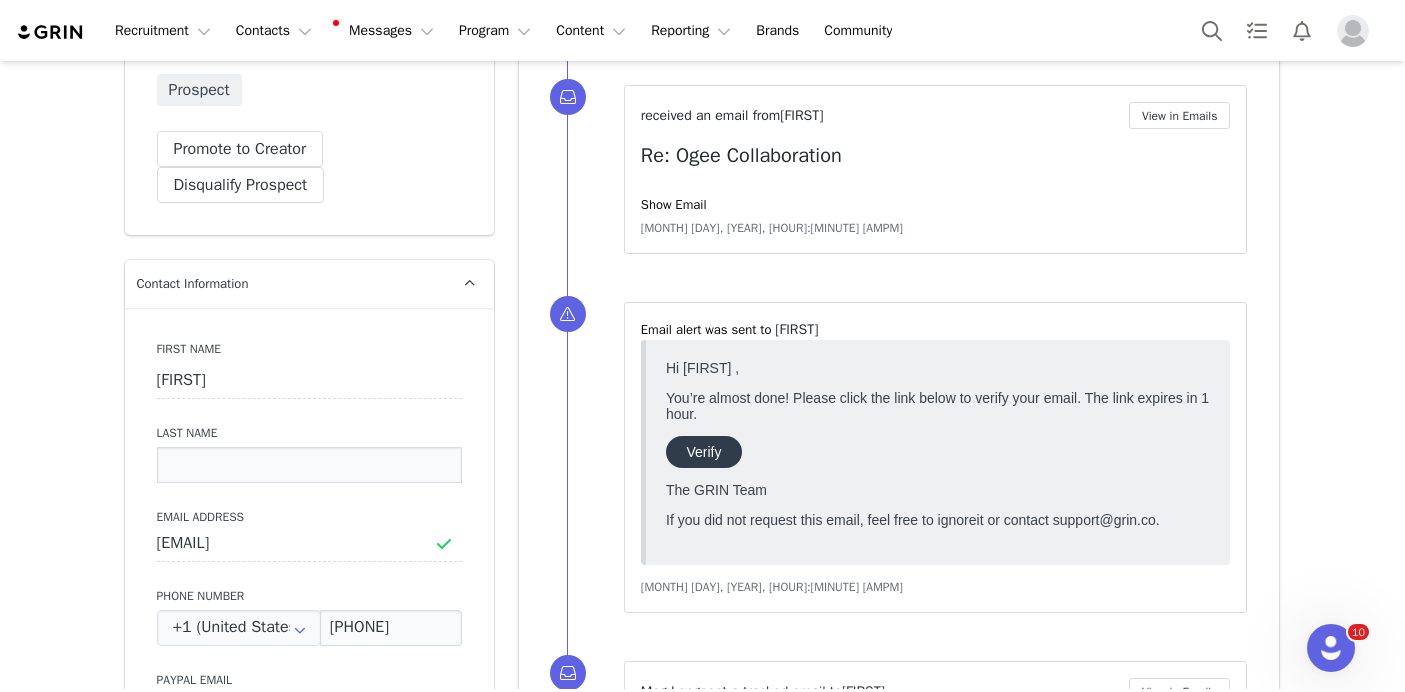 click at bounding box center [309, 465] 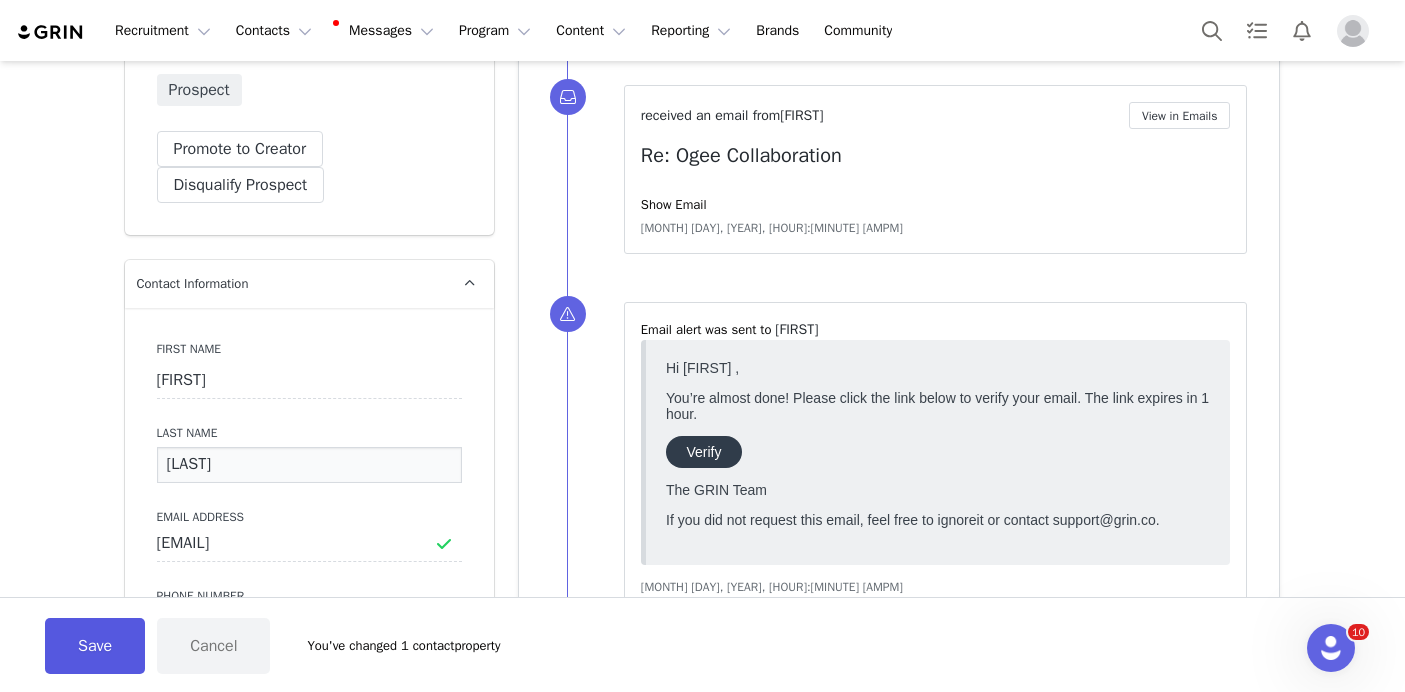 type on "[LAST]" 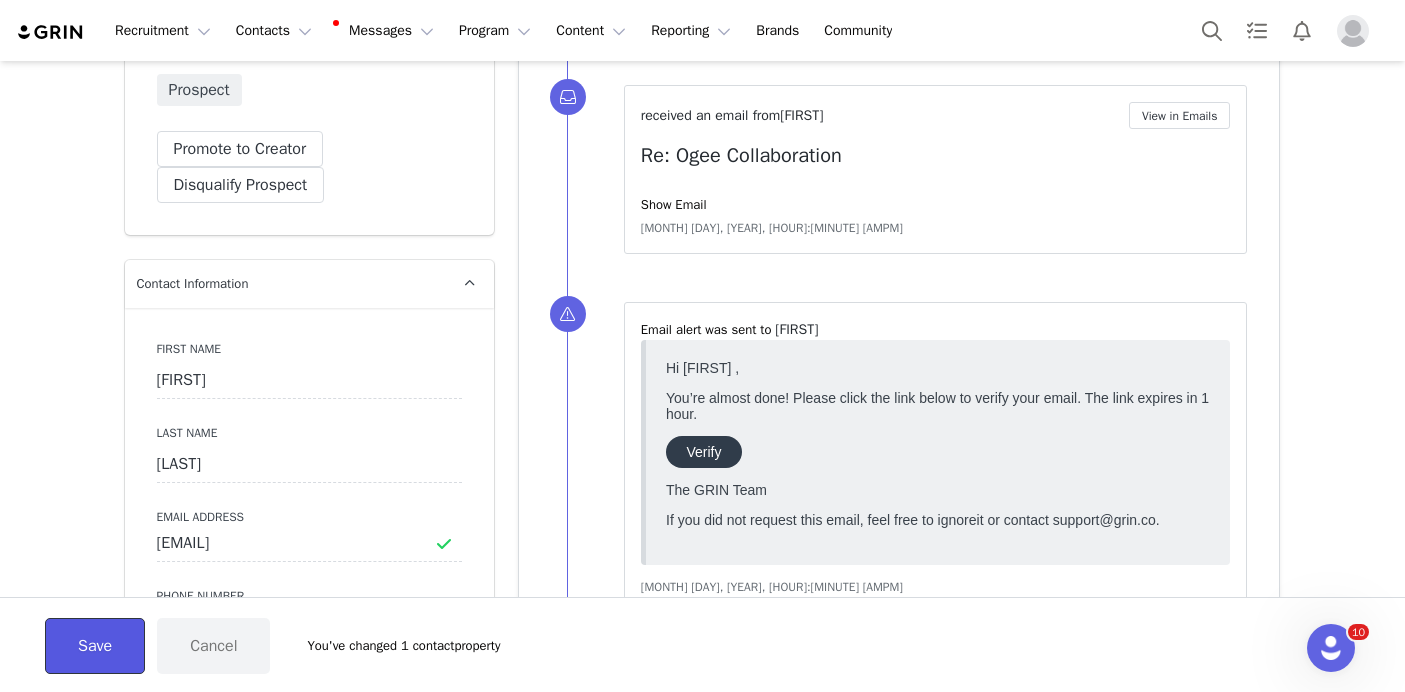 click on "Save" at bounding box center [95, 646] 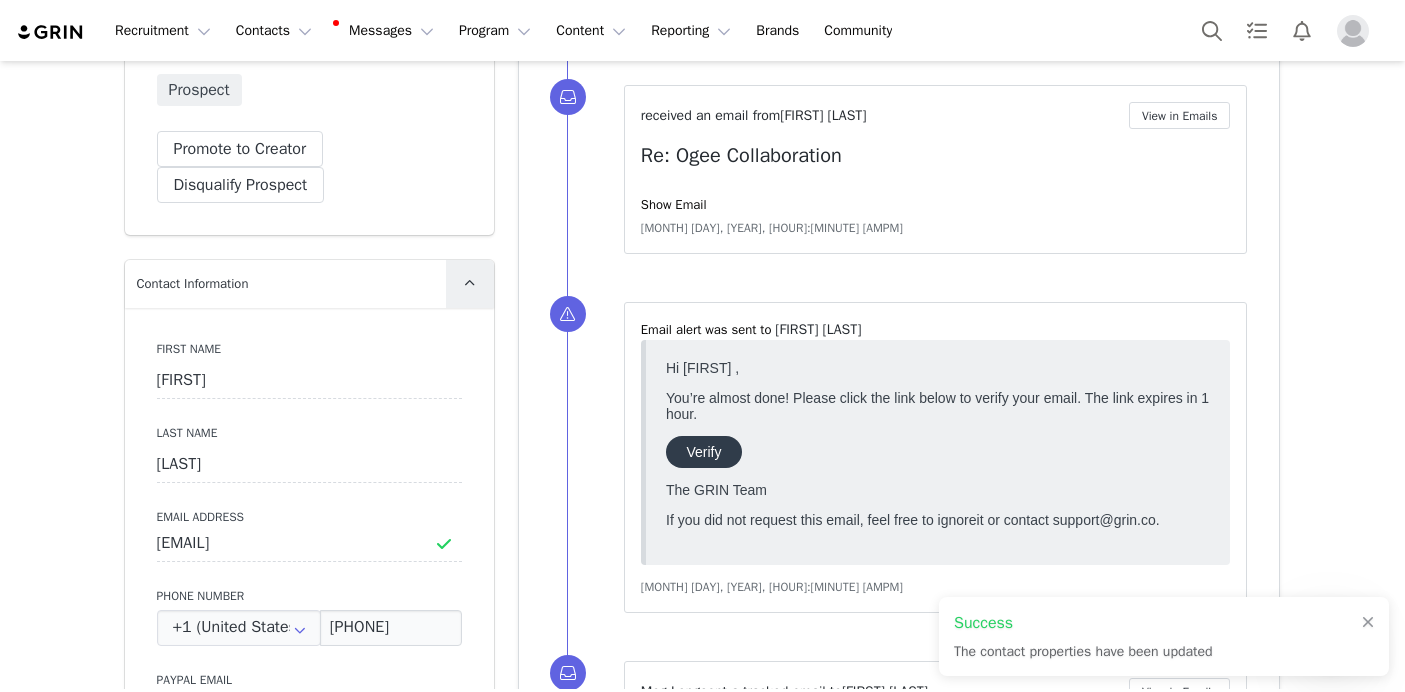 click at bounding box center (470, 284) 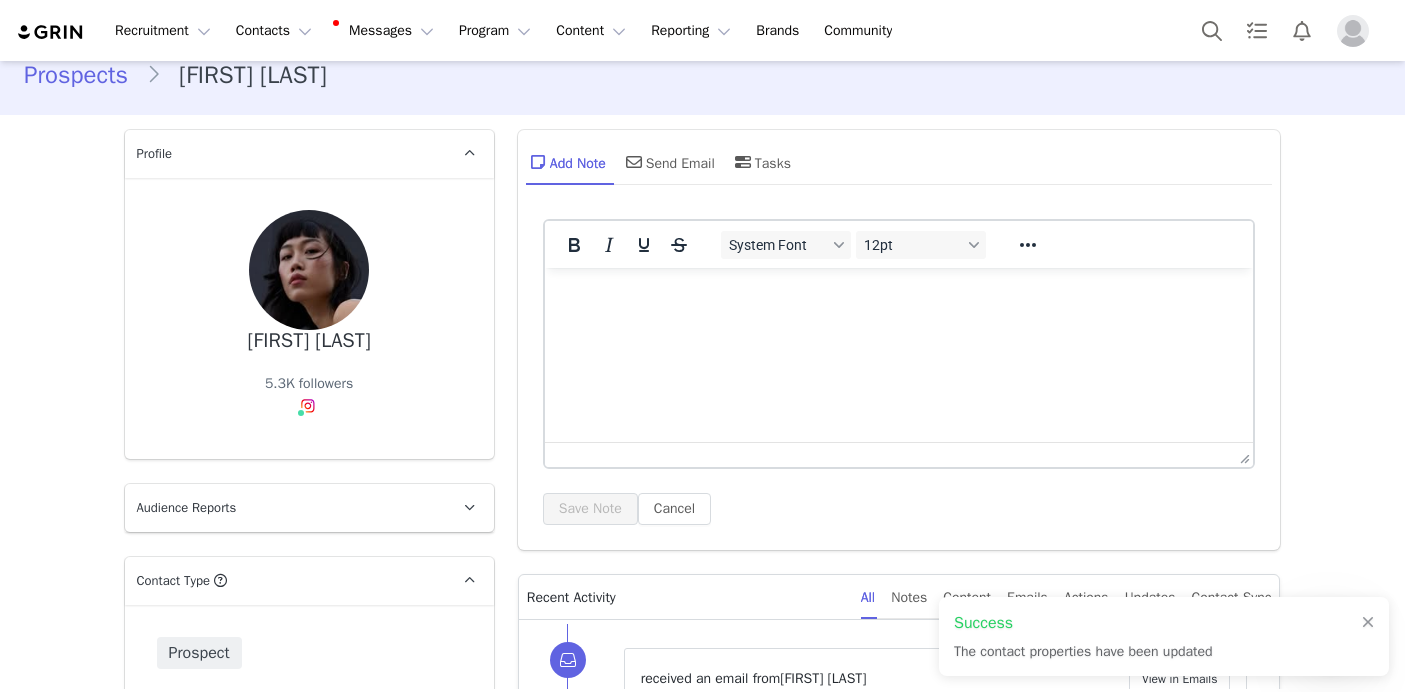 scroll, scrollTop: 0, scrollLeft: 0, axis: both 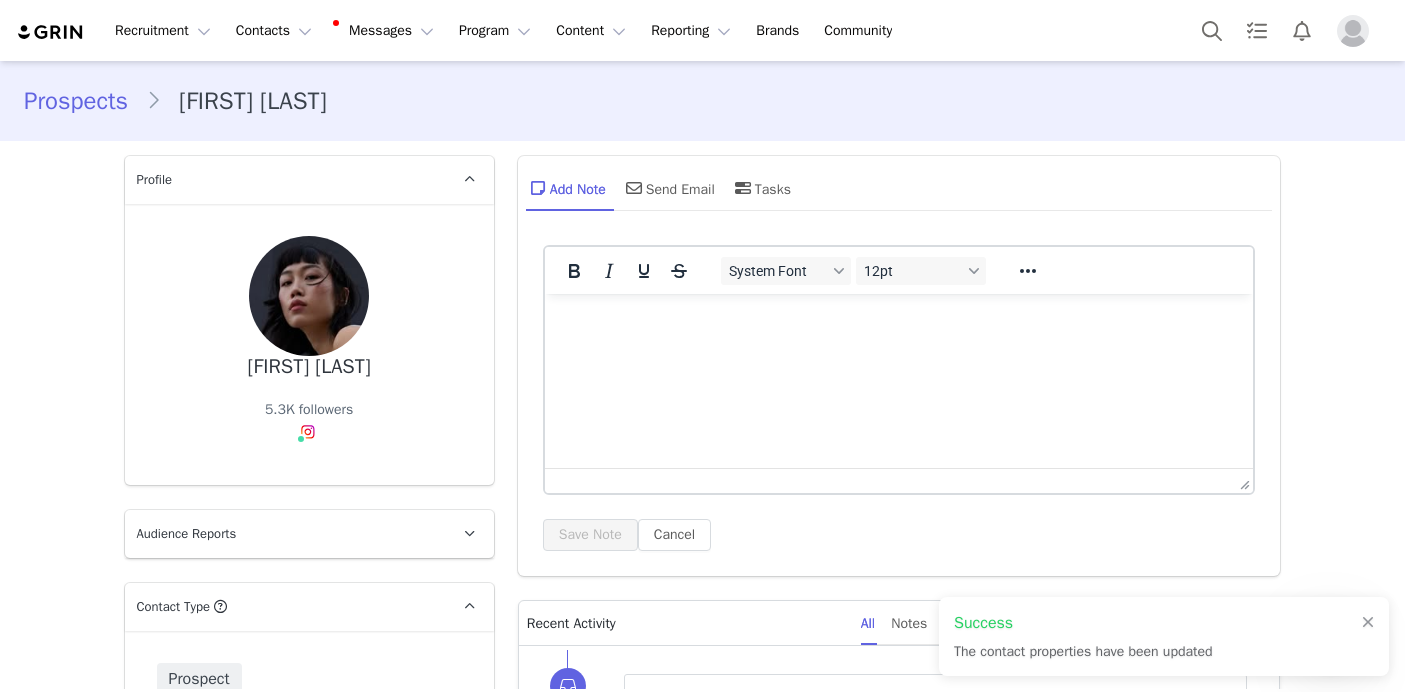 click on "[FIRST] [LAST]" at bounding box center [309, 367] 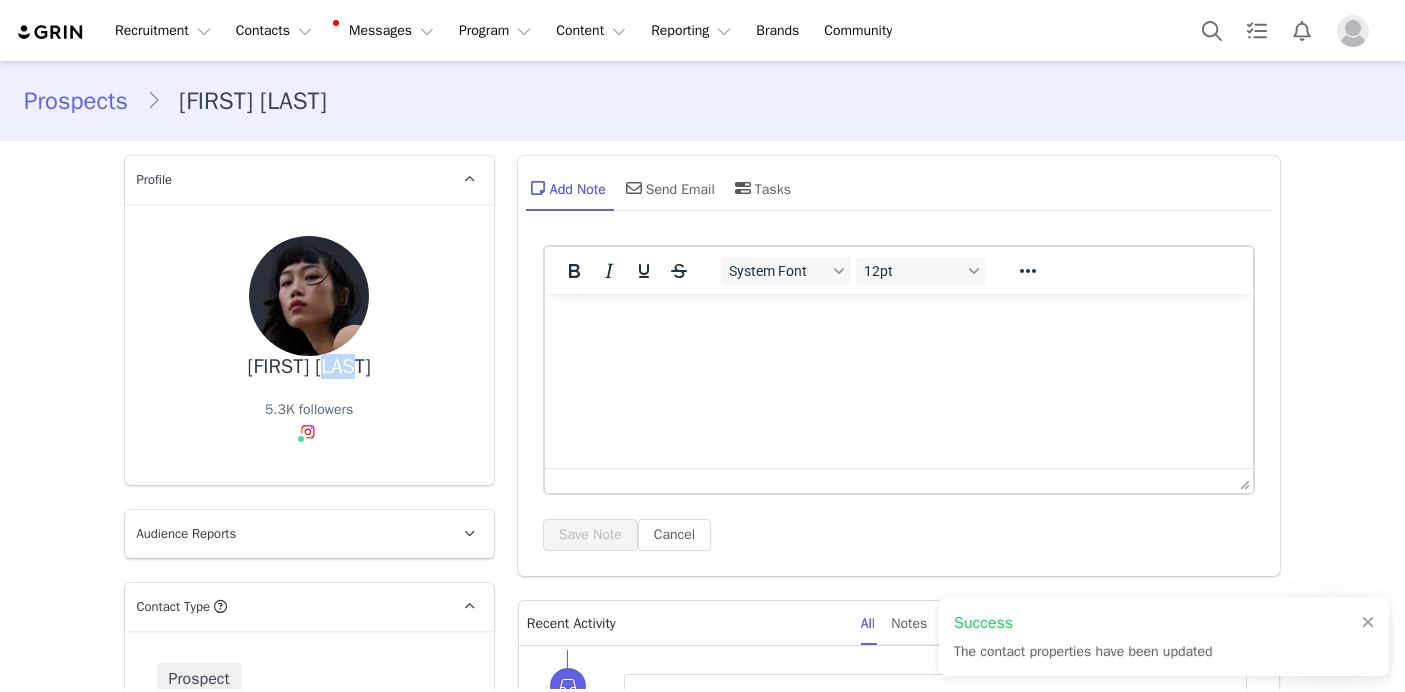 click on "[FIRST] [LAST]" at bounding box center [309, 367] 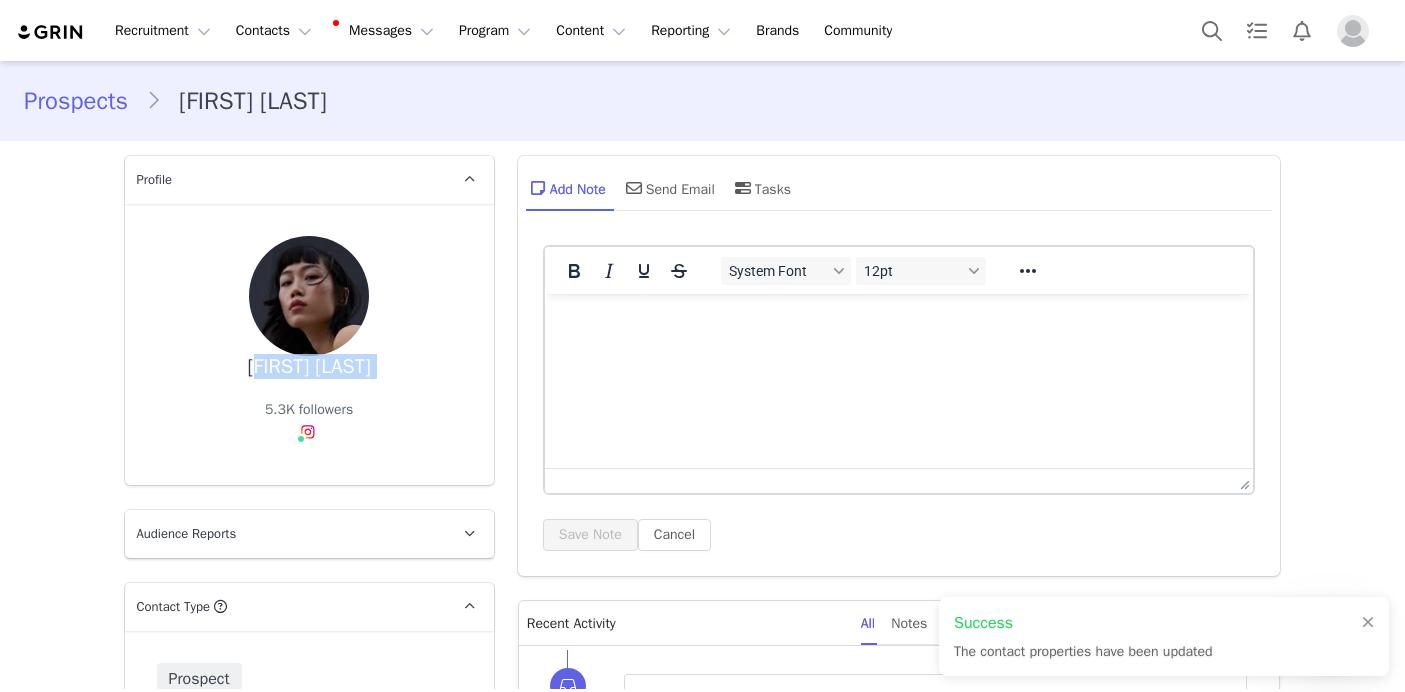 click on "[FIRST] [LAST]" at bounding box center (309, 367) 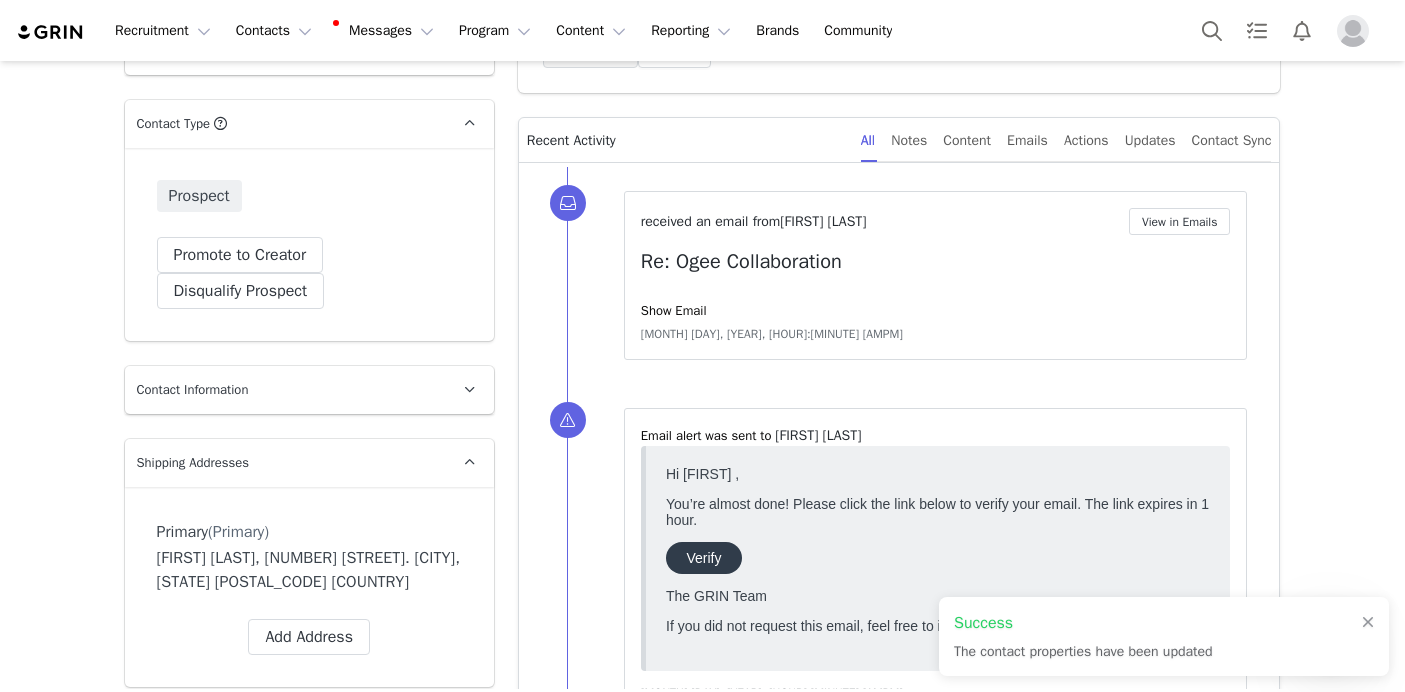 scroll, scrollTop: 487, scrollLeft: 0, axis: vertical 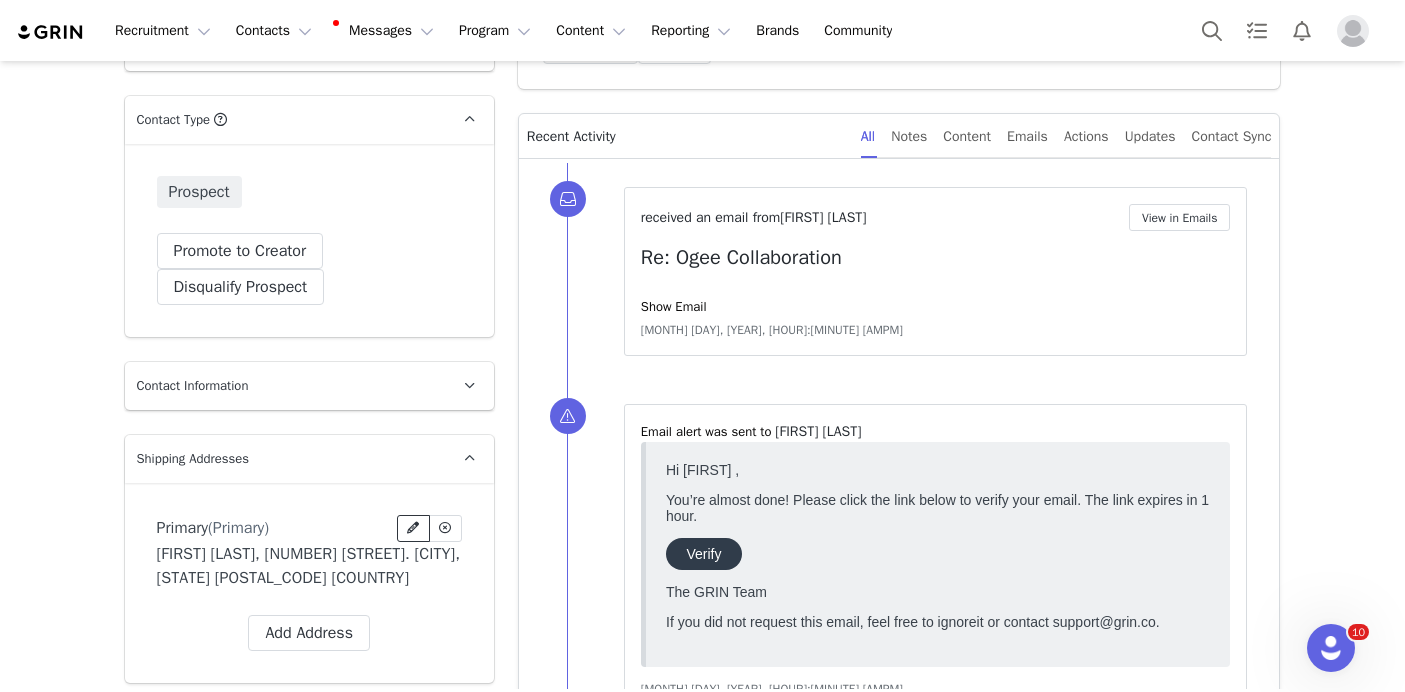 click at bounding box center [413, 528] 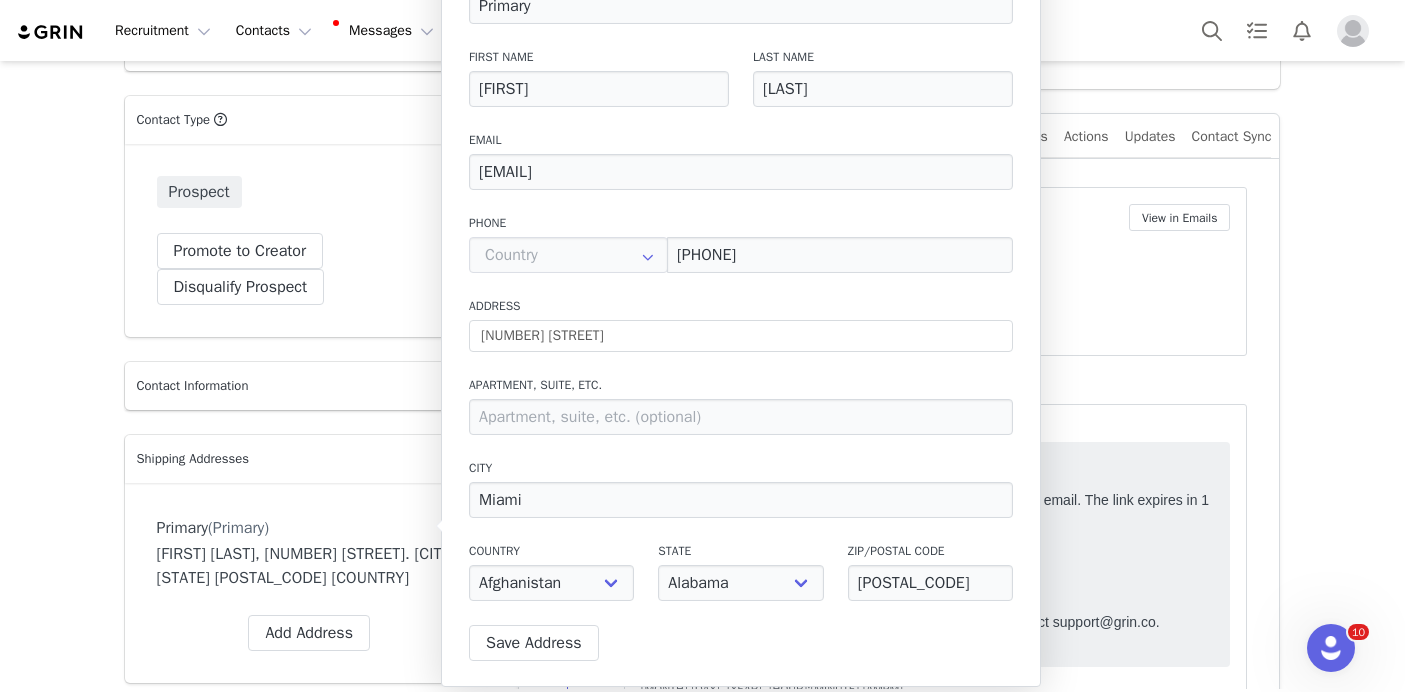 click on "Prospects [FIRST] [LAST] Profile  [FIRST] [LAST]      5.3K followers  Audience Reports  Request a detailed report of this creator's audience demographics and content performance for each social channel. Limit 100 reports per month.  0 / 100 reports used this month  Instagram          Request Report Contact Type  Contact type can be Creator, Prospect, Application, or Manager.   Prospect  Promote to Creator Disqualify this Prospect?  Yes, disqualify  Disqualify Prospect Contact Information  First Name  [FIRST]  Last Name  [LAST] Email Address [EMAIL]  Phone Number  +1 (United States) +93 (Afghanistan) +358 (Aland Islands) +355 (Albania) +213 (Algeria) +376 (Andorra) +244 (Angola) +1264 (Anguilla) +1268 (Antigua And Barbuda) +54 (Argentina) +374 (Armenia) +297 (Aruba) +61 (Australia) +43 (Austria) +994 (Azerbaijan) +1242 (Bahamas) +973 (Bahrain) +880 (Bangladesh) +1246 (Barbados) +375 (Belarus) +32 (Belgium) +501 (Belize) +229 (Benin) +1441 (Bermuda) +975 (Bhutan) +591 (Bolivia) +267 (Botswana) +55 (Brazil)" at bounding box center (702, 3411) 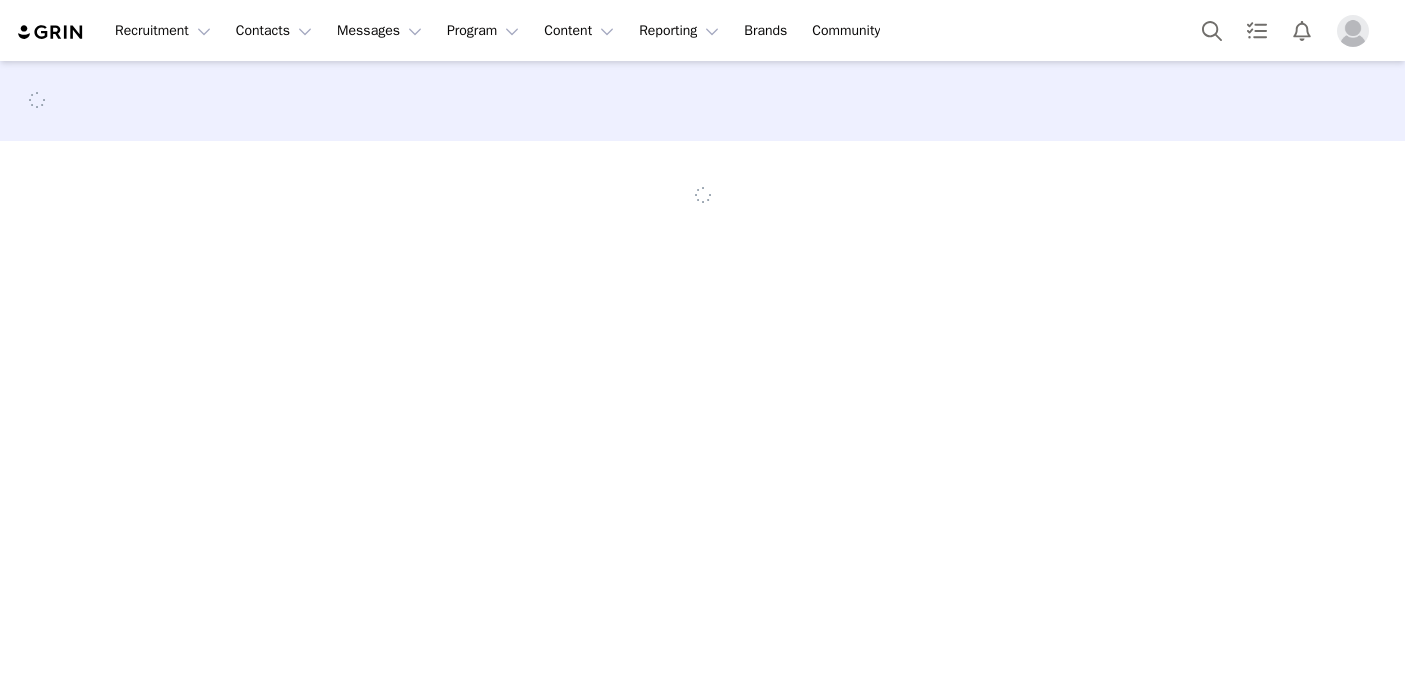 scroll, scrollTop: 0, scrollLeft: 0, axis: both 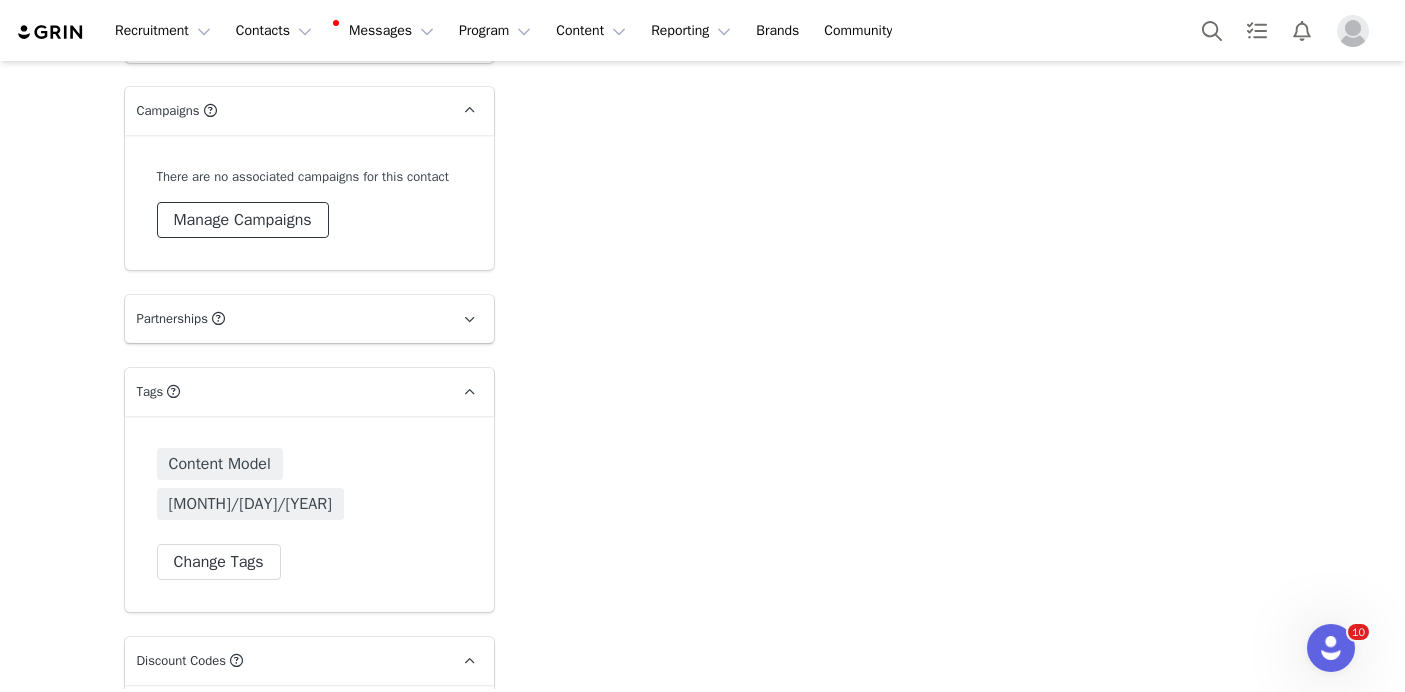 click on "Manage Campaigns" at bounding box center [243, 220] 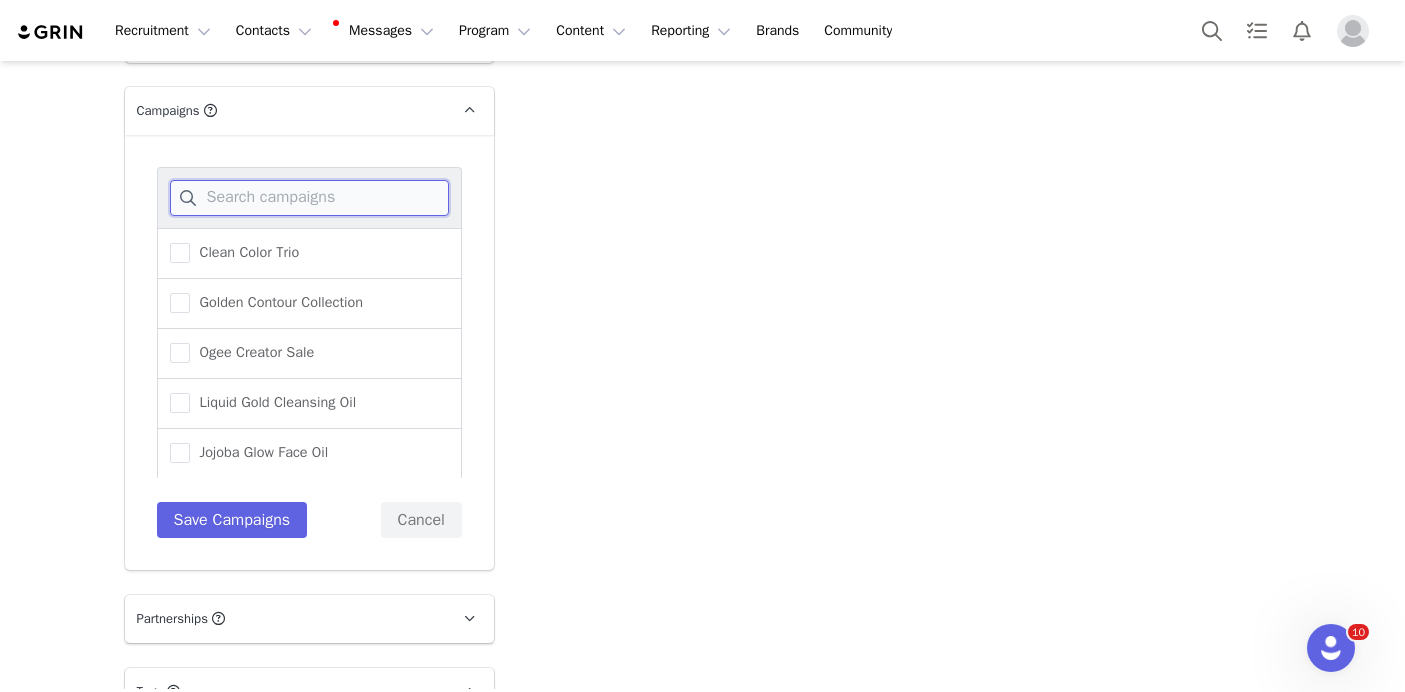 click at bounding box center [309, 198] 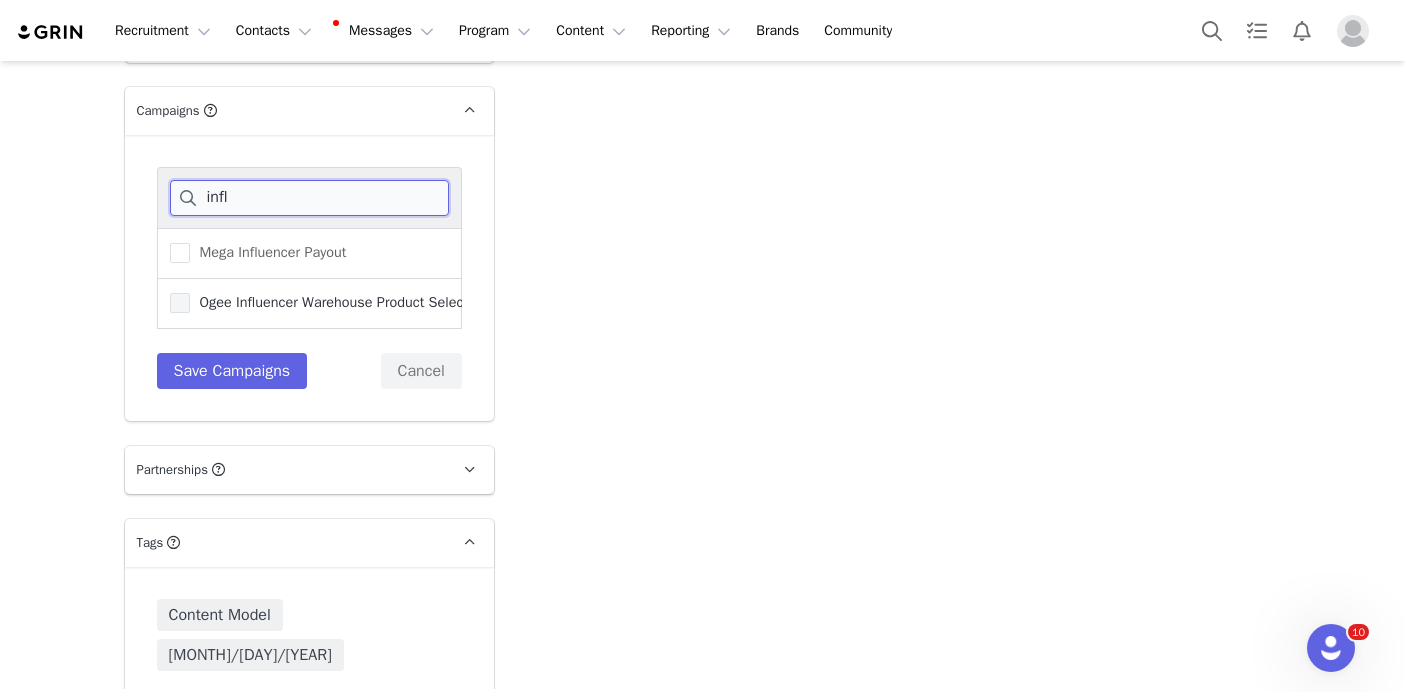type on "infl" 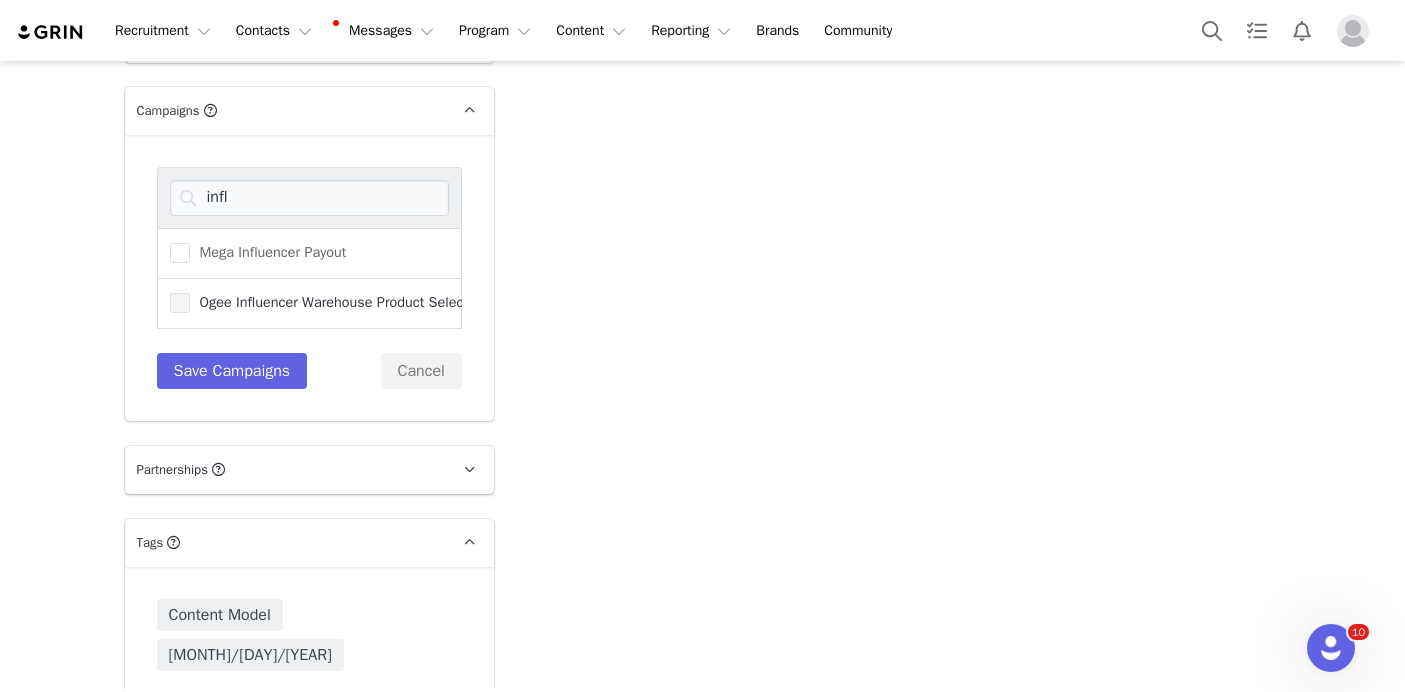 click on "Ogee Influencer Warehouse Product Selection" at bounding box center [338, 302] 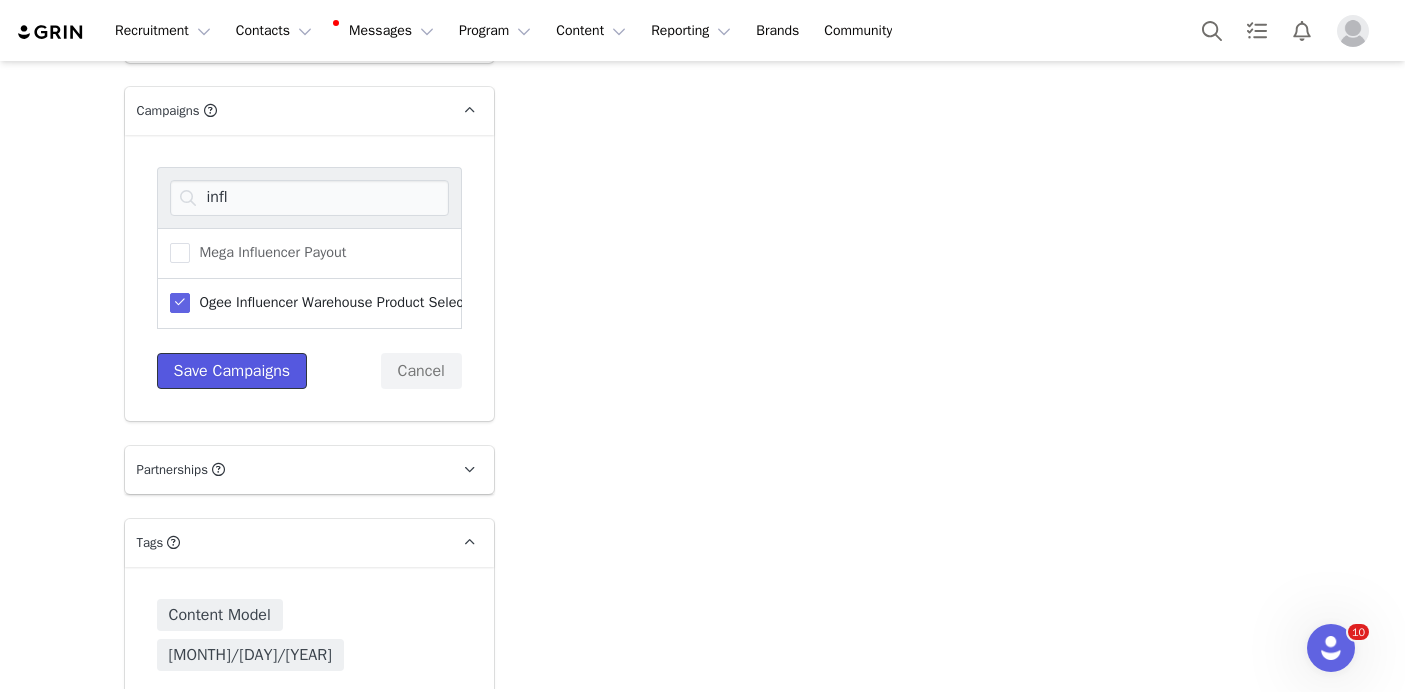 click on "Save Campaigns" at bounding box center (232, 371) 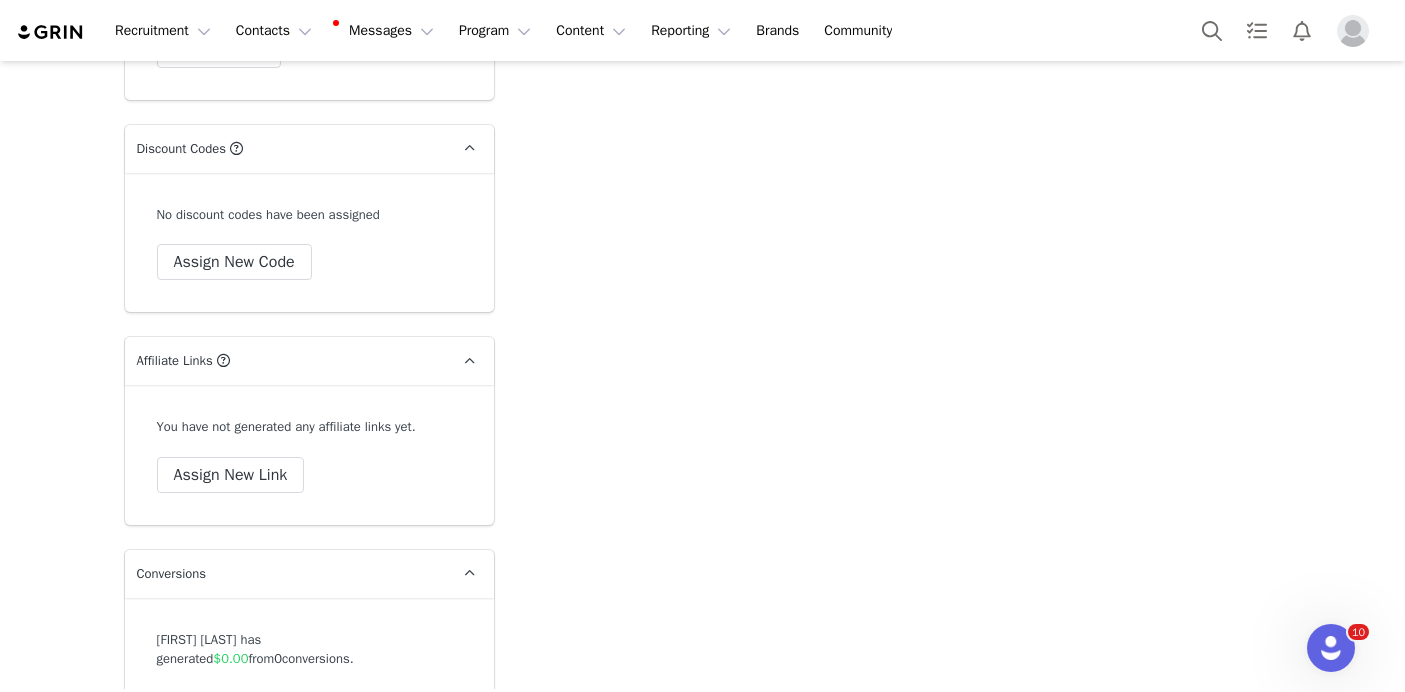 scroll, scrollTop: 7706, scrollLeft: 0, axis: vertical 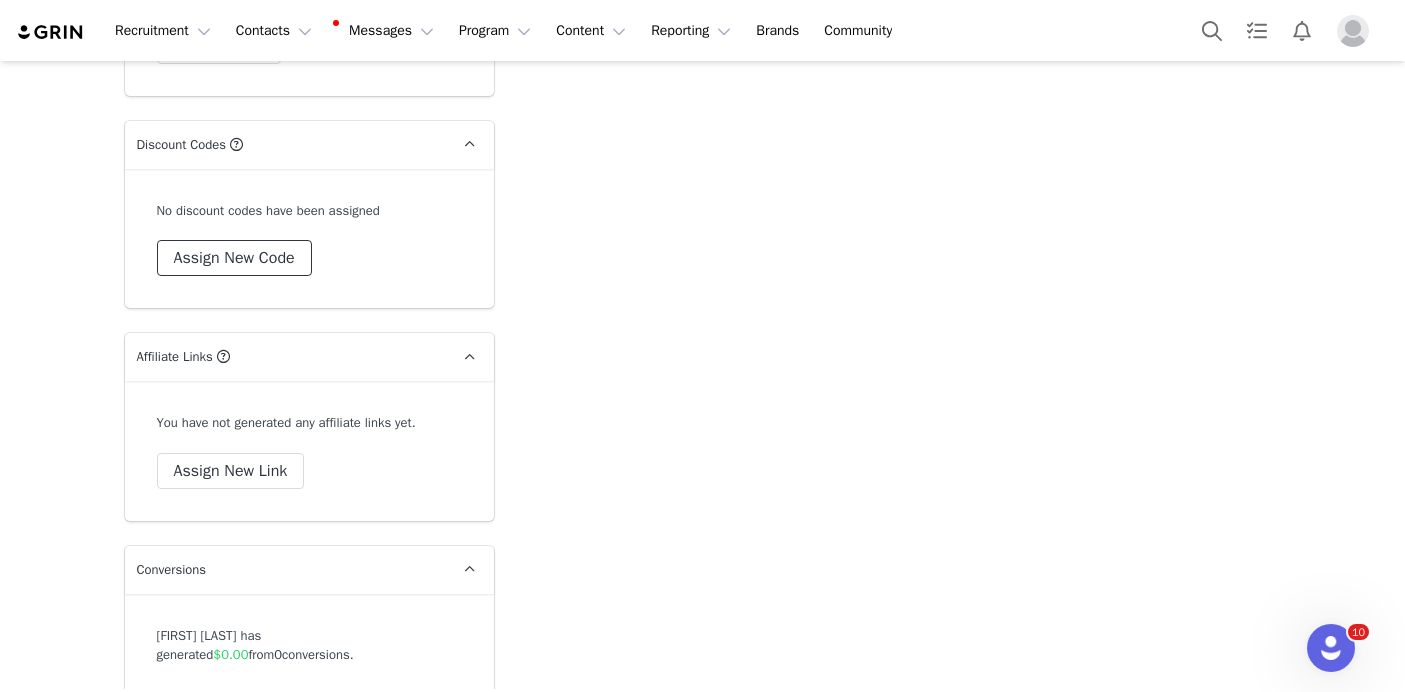 click on "Assign New Code" at bounding box center [234, 258] 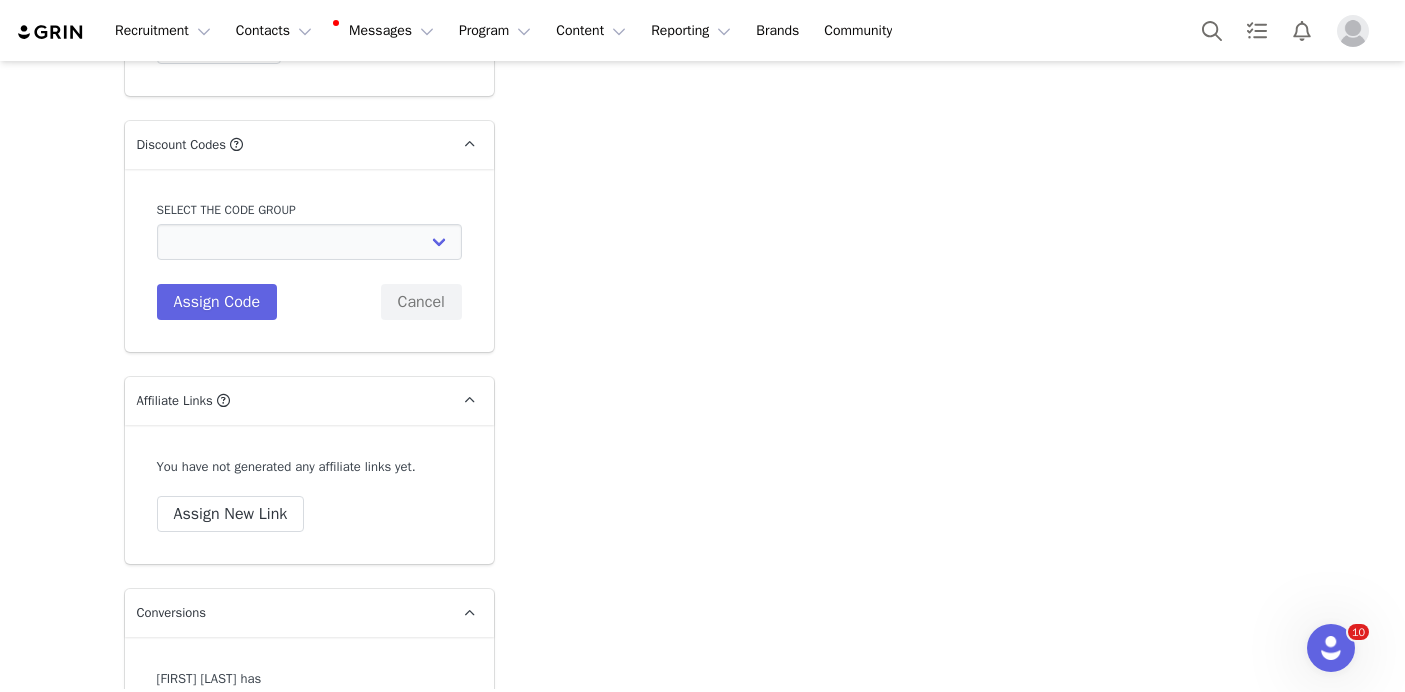 click on "Select the code group   Ogee: Beyond Clean Beauty Creators 15%   Ogee: General 25%   Ogee: OGEE GENERAL   Ogee: BCBC 30%   Ogee: Jenny Kaplan Holiday Discount   Ogee: Influencer Purchase 40% Off   Ogee: Mega Influencer Discount Codes   Ogee: Amanda YouTube Discount Codes   Ogee: Julia Pinterest Discount Codes   Ogee: Julia McGuire Code   Ogee: Sav Blog Discount Codes   Code   Description   Assign Code  Cancel" at bounding box center [309, 260] 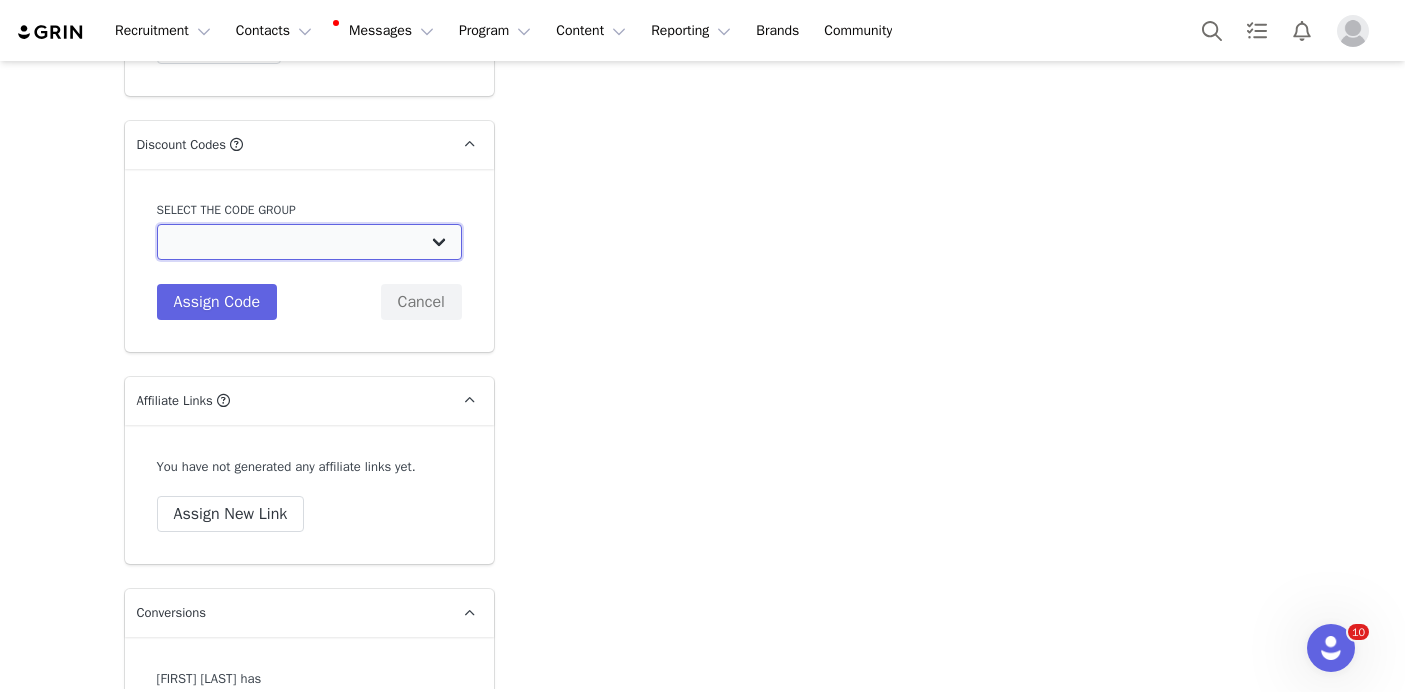 click on "Ogee: Beyond Clean Beauty Creators 15%   Ogee: General 25%   Ogee: OGEE GENERAL   Ogee: BCBC 30%   Ogee: Jenny Kaplan Holiday Discount   Ogee: Influencer Purchase 40% Off   Ogee: Mega Influencer Discount Codes   Ogee: Amanda YouTube Discount Codes   Ogee: Julia Pinterest Discount Codes   Ogee: Julia McGuire Code   Ogee: Sav Blog Discount Codes" at bounding box center [309, 242] 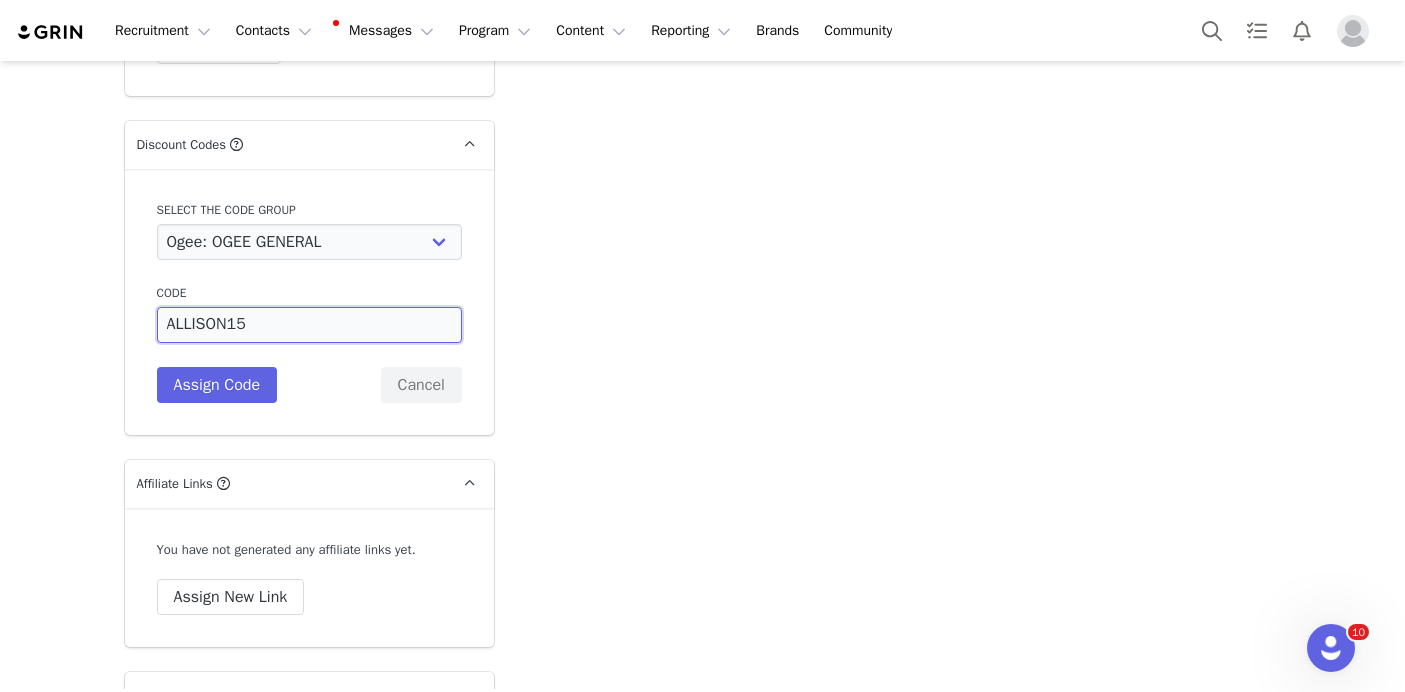 click on "ALLISON15" at bounding box center [309, 325] 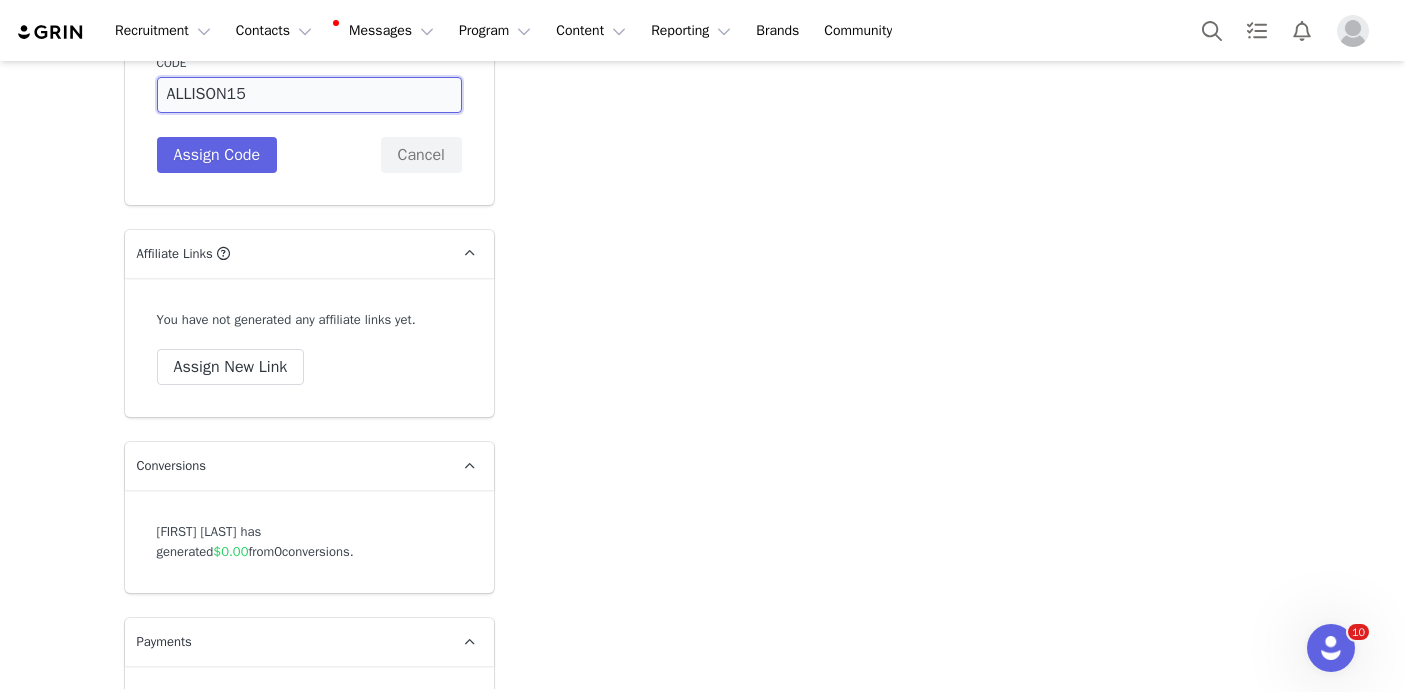 scroll, scrollTop: 7937, scrollLeft: 0, axis: vertical 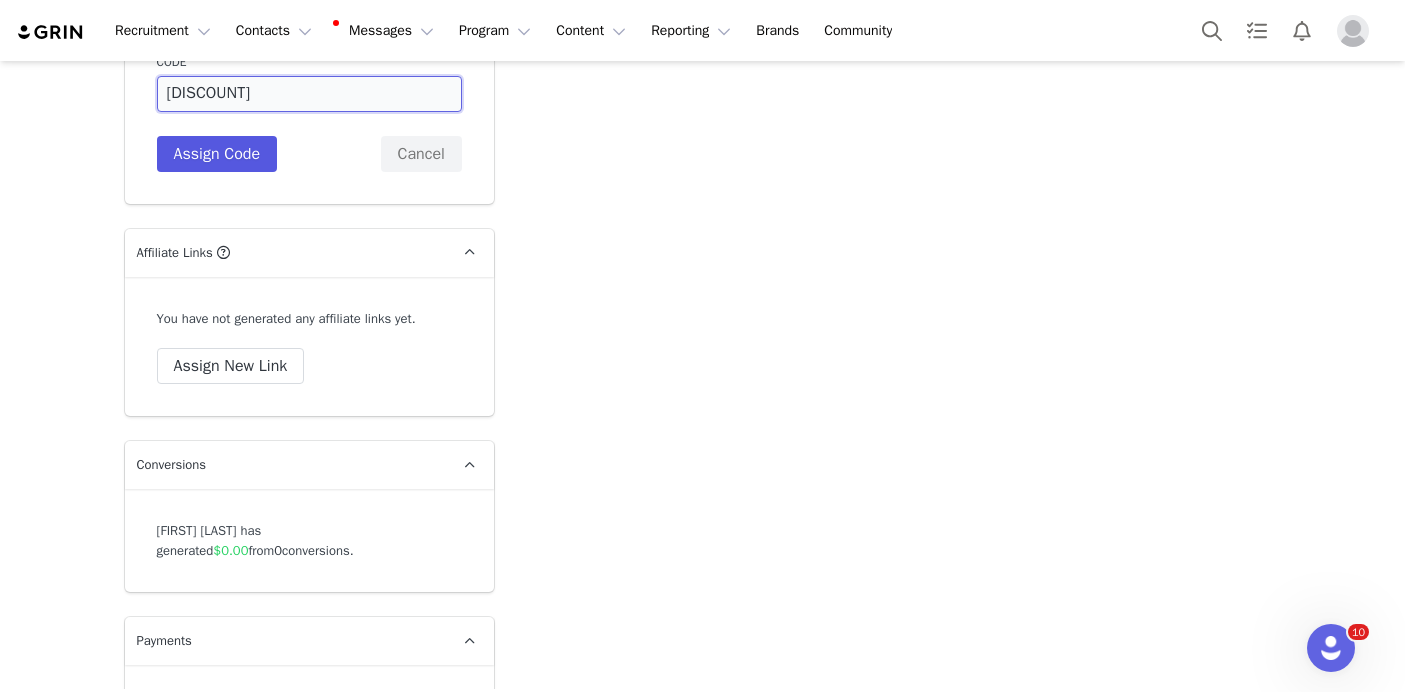 type on "[DISCOUNT]" 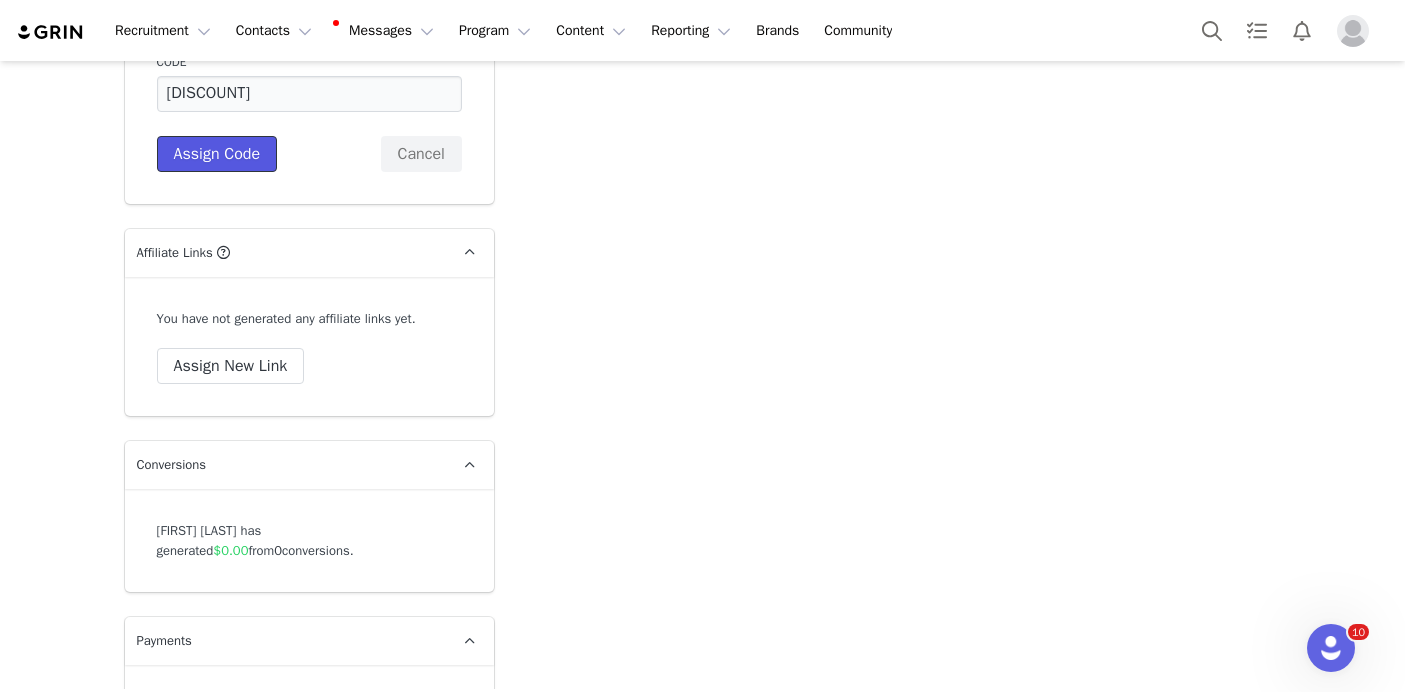 click on "Assign Code" at bounding box center [217, 154] 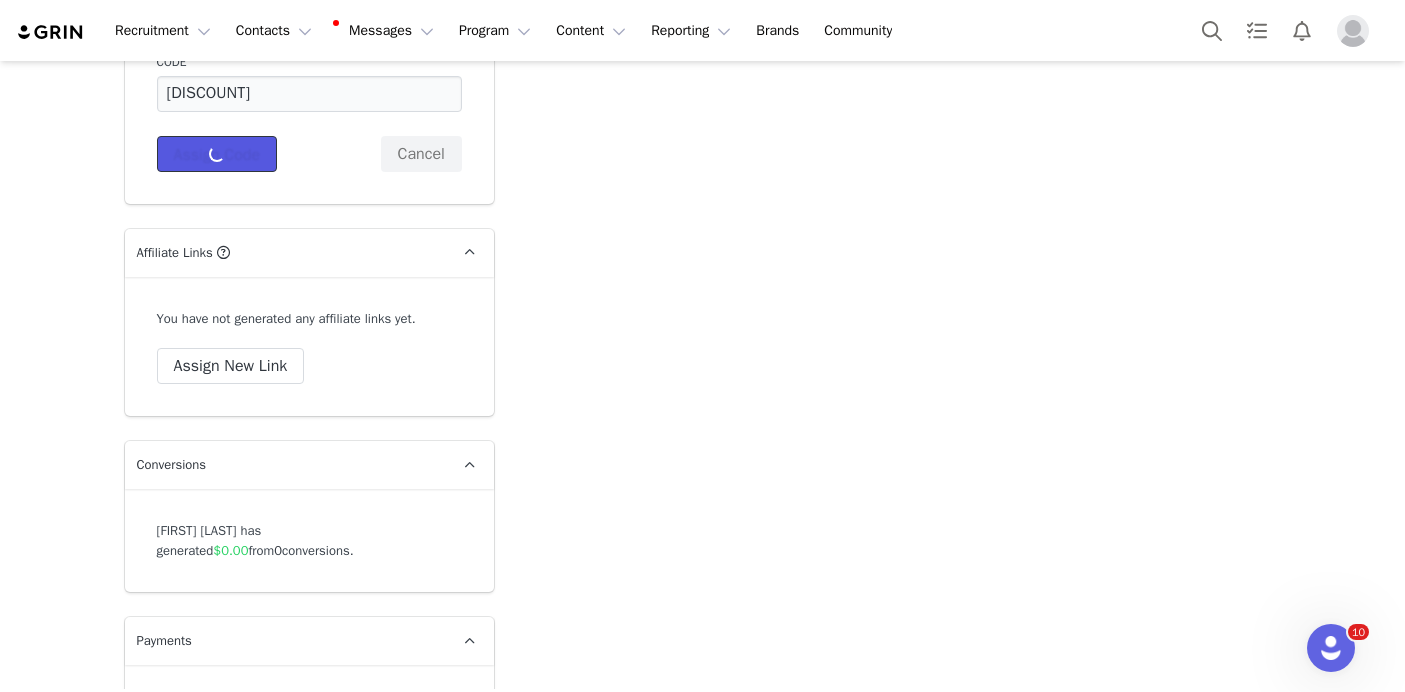 type 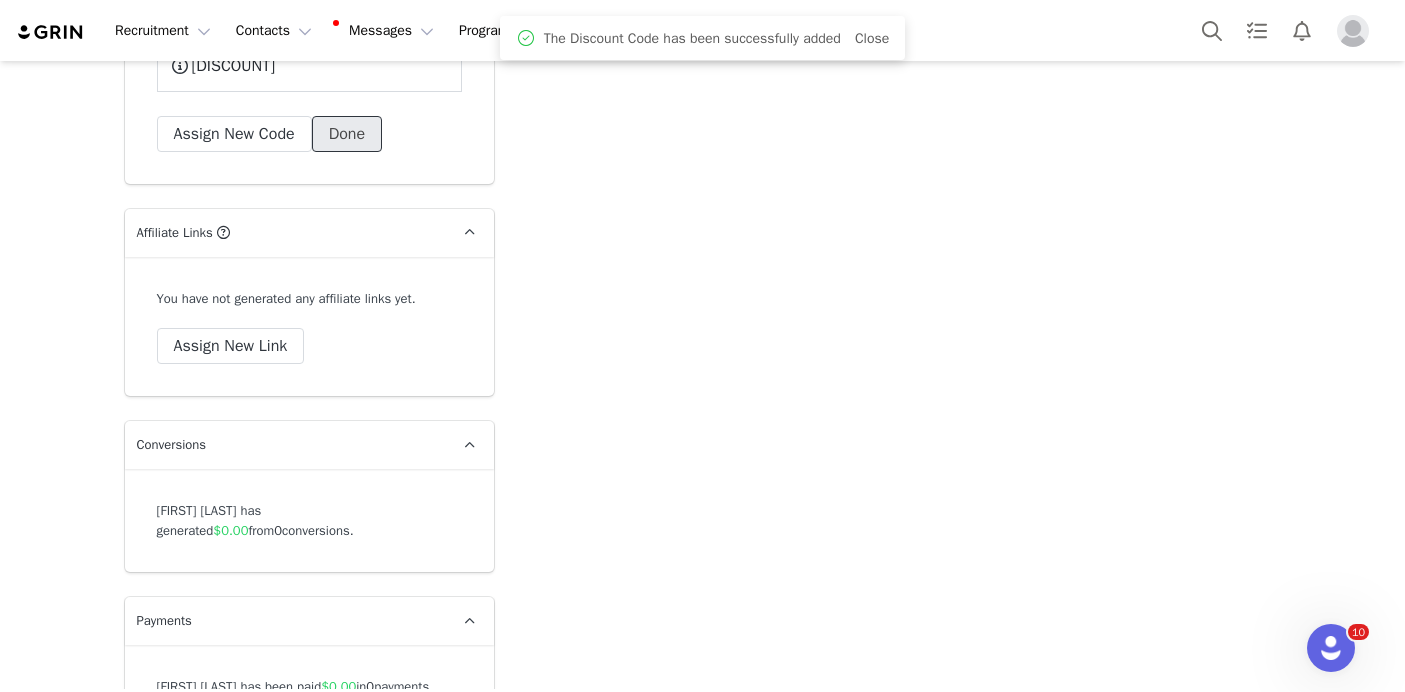 click on "Done" at bounding box center [347, 134] 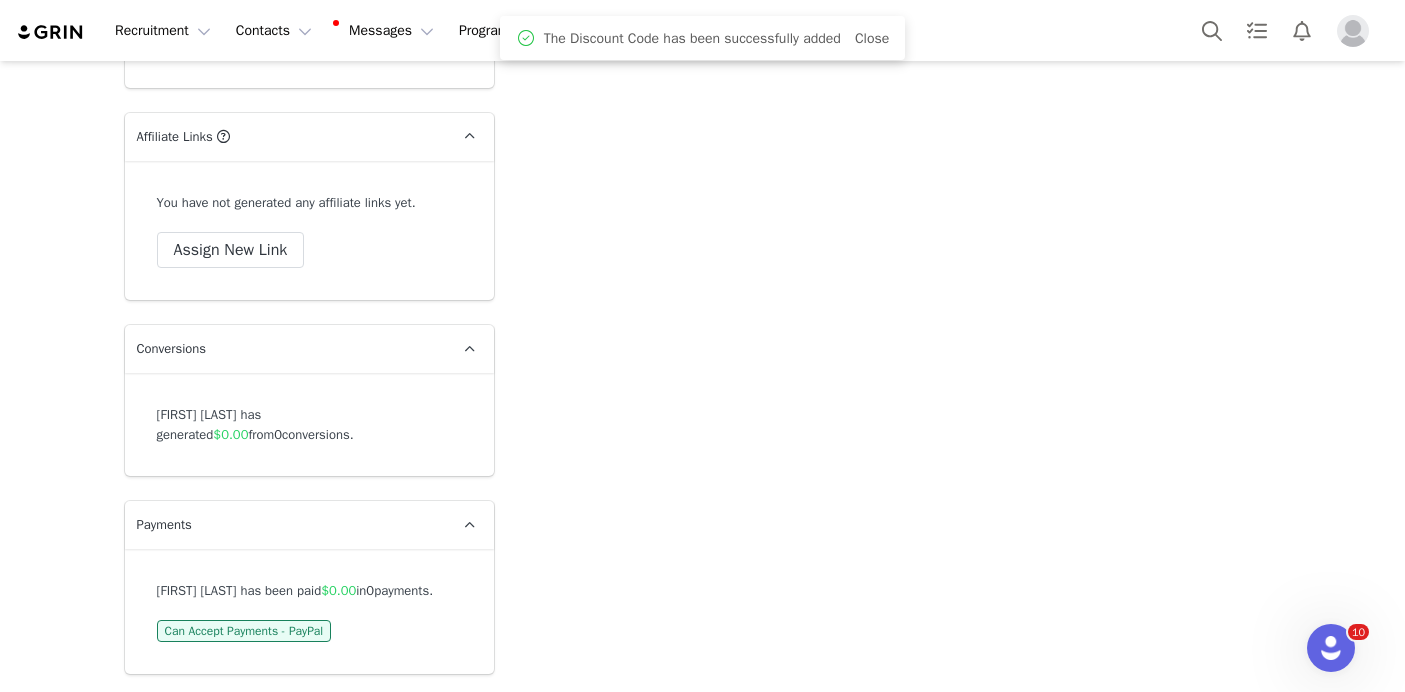 scroll, scrollTop: 8009, scrollLeft: 0, axis: vertical 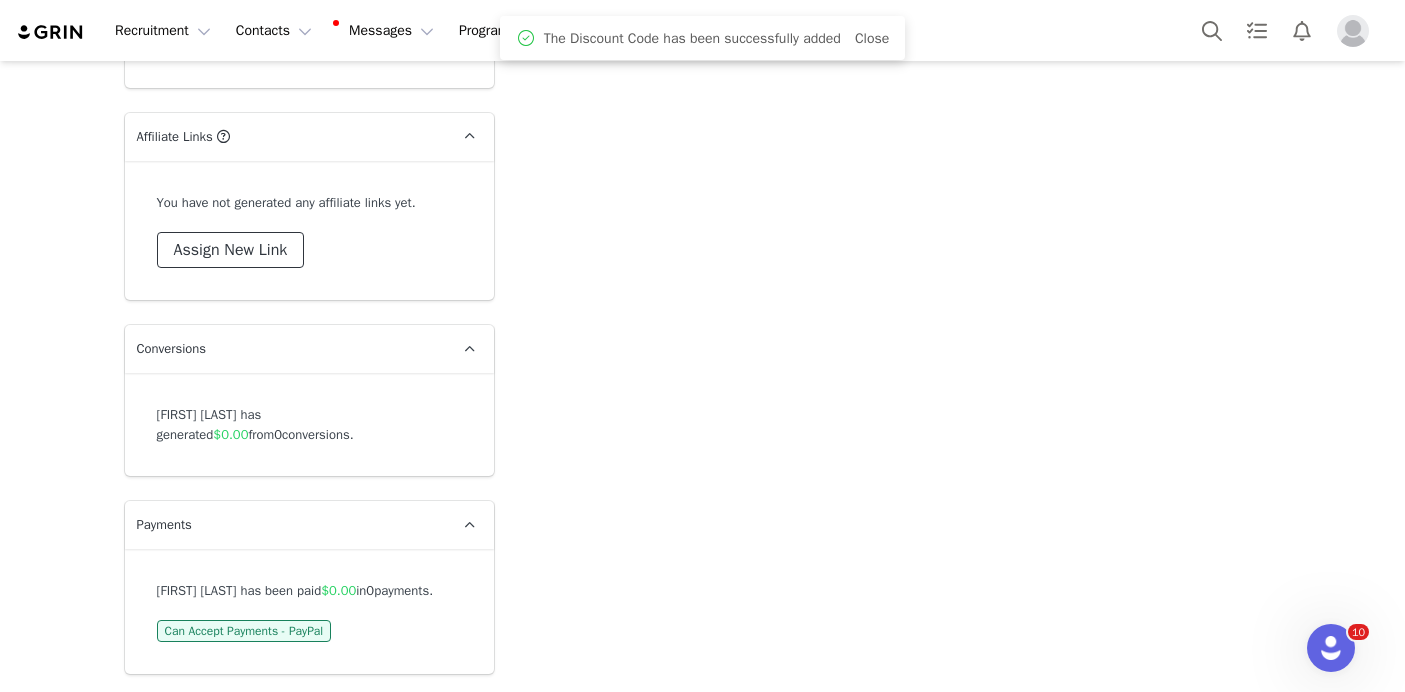 click on "Assign New Link" at bounding box center [231, 250] 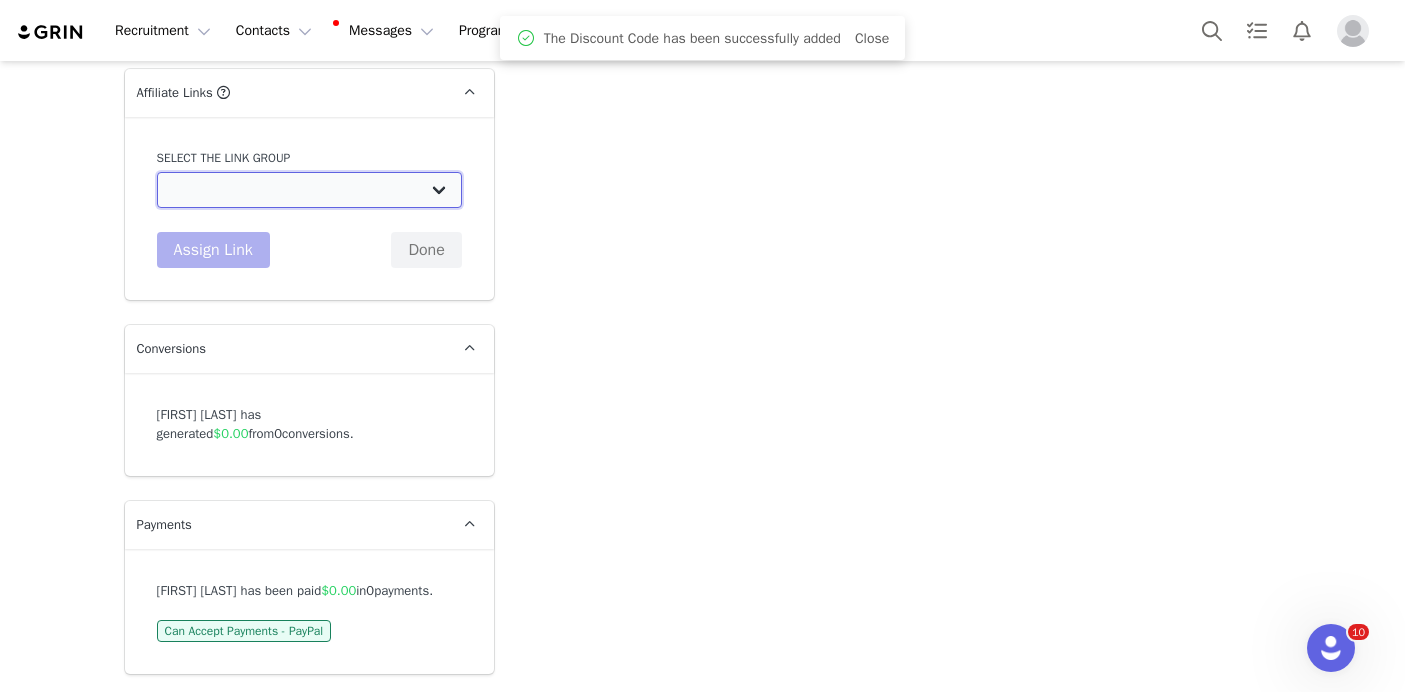 click on "Beyond Clean Beauty Creator Affiliate Link: http://ogee.com/discount/[discount_code_group_6736]   November 25% Link: http://ogee.com/discount/[discount_code_group_6929]   General Link: http://ogee.com/discount/[discount_code_group_6948]   LISA FACE STICK: https://ogee.com/products/sculpted-face-stick?discount/[discount_code_group_6929]   General 25% Link copy: http://ogee.com/discount/[discount_code_group_8553]   OGEE GENERAL: http://ogee.com/discount/[discount_code_group_9201]   BCBC 30%: http://ogee.com/discount/[discount_code_group_9278]   Mega Influencer Affiliate Link: http://ogee.com/discount/[discount_code_group_10005892]   Pinterest Affiliate Link: http://ogee.com/discount/[discount_code_group_10007460]   YouTube Affiliate Link: http://ogee.com/discount/[discount_code_group_10007459]   Blog Affiliate Link: http://ogee.com/discount/[discount_code_group_10008090]" at bounding box center (309, 190) 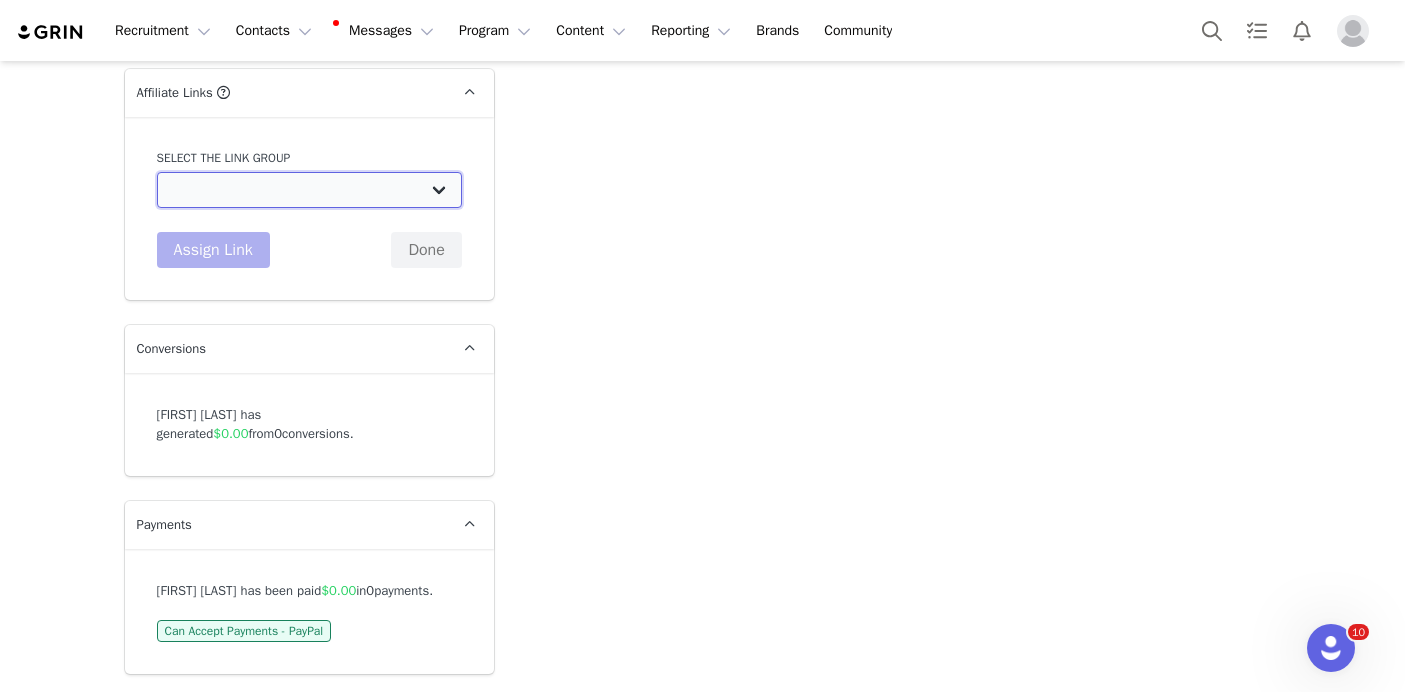 select on "12312" 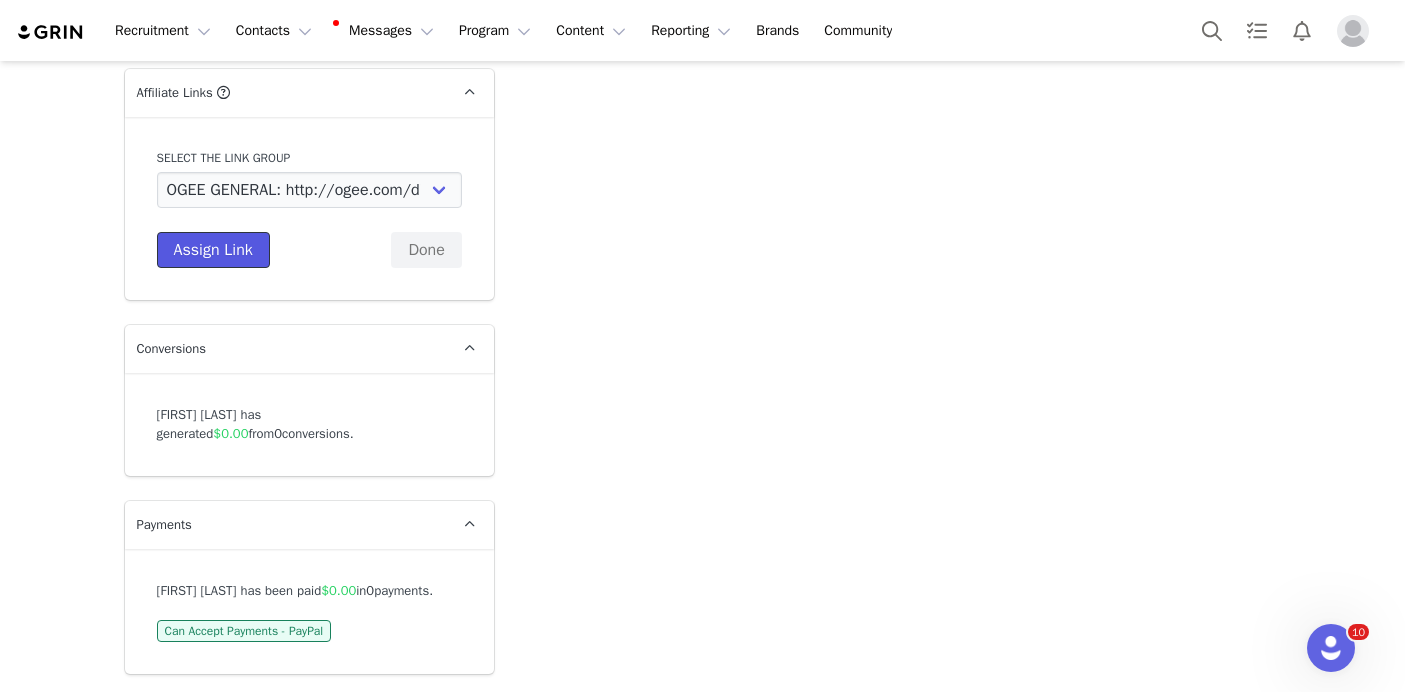 click on "Assign Link" at bounding box center (213, 250) 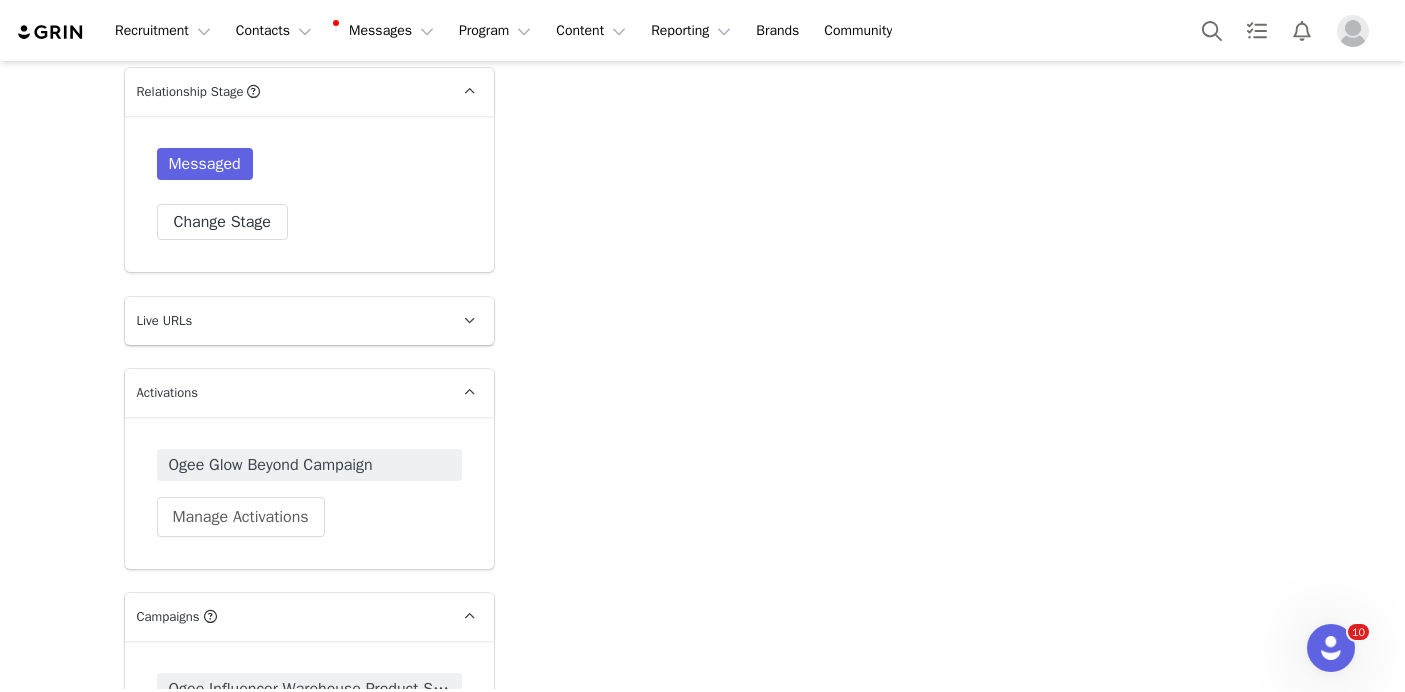 scroll, scrollTop: 6653, scrollLeft: 0, axis: vertical 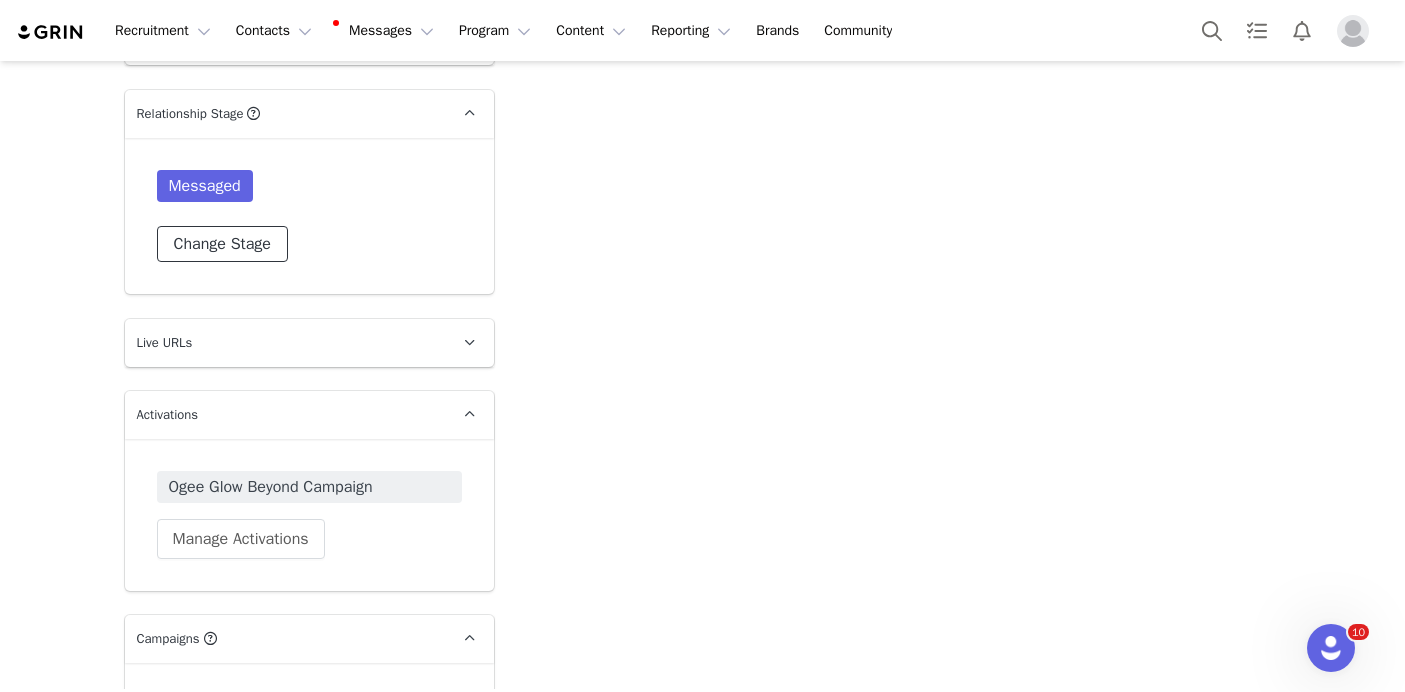 click on "Change Stage" at bounding box center (222, 244) 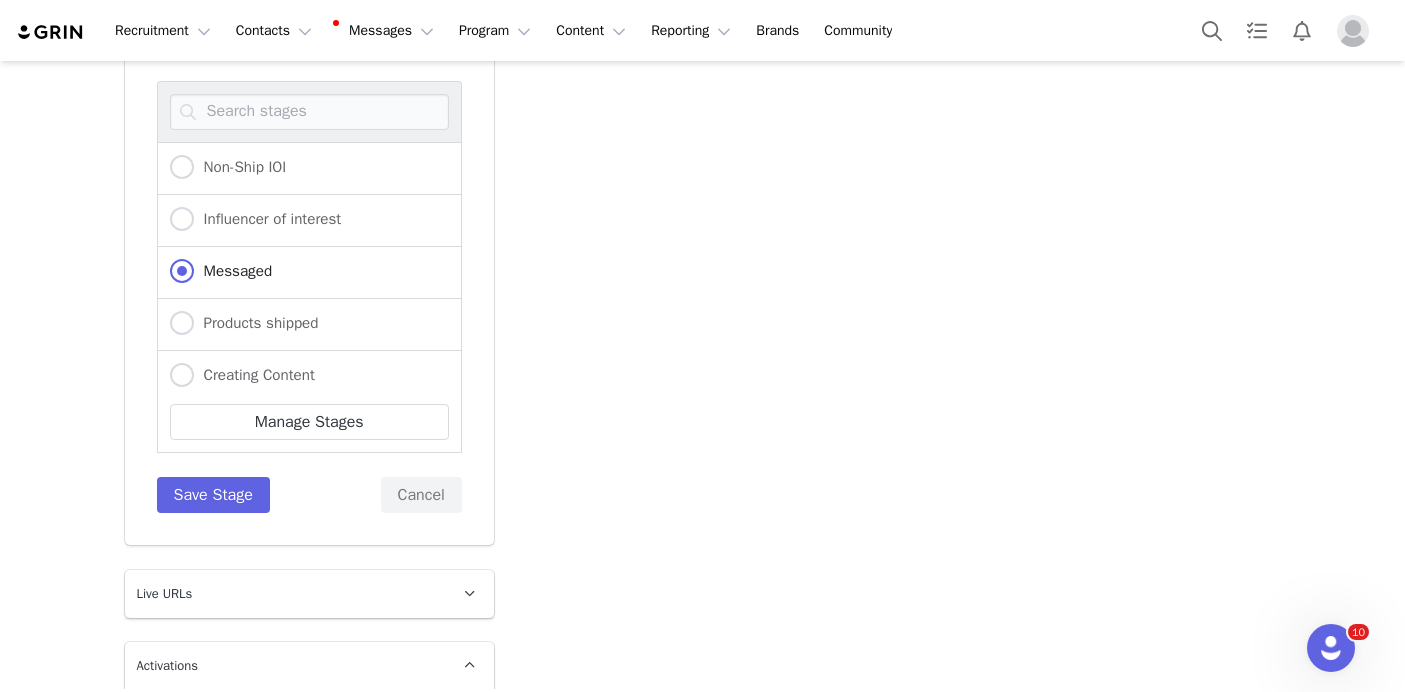scroll, scrollTop: 6795, scrollLeft: 0, axis: vertical 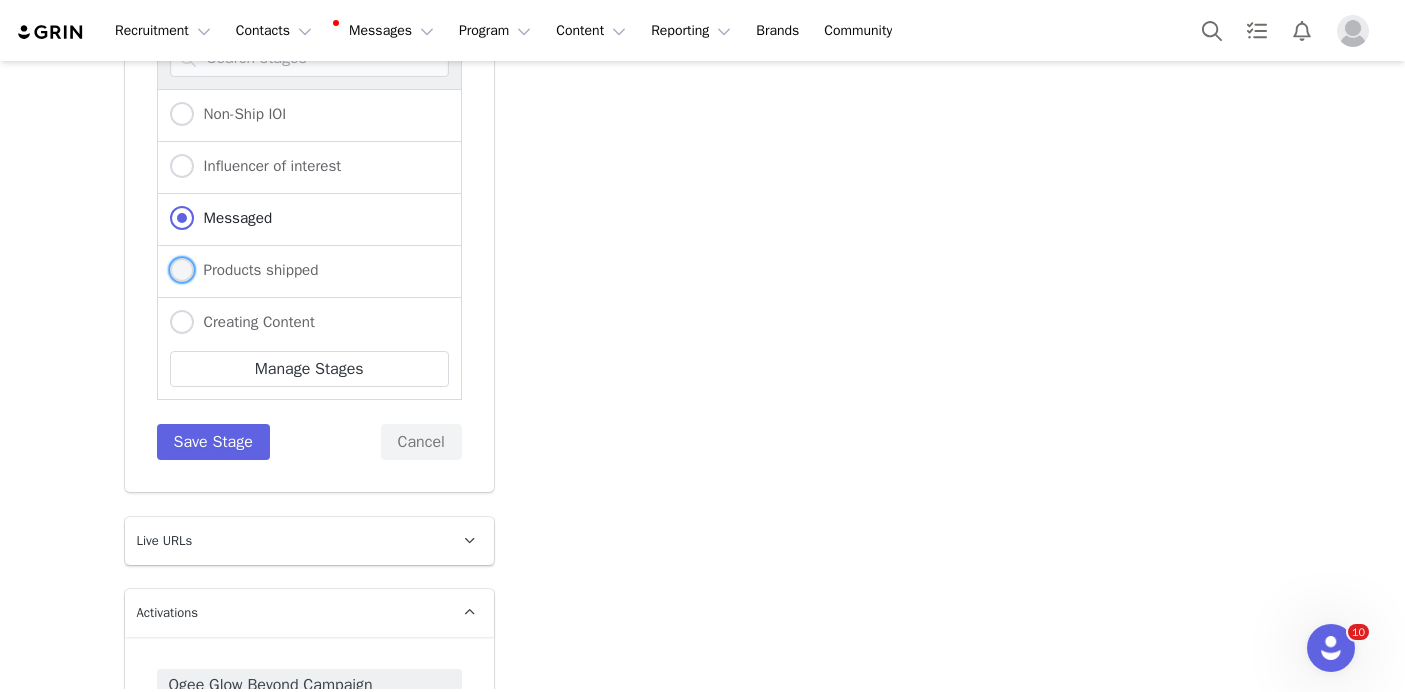 click on "Products shipped" at bounding box center [256, 270] 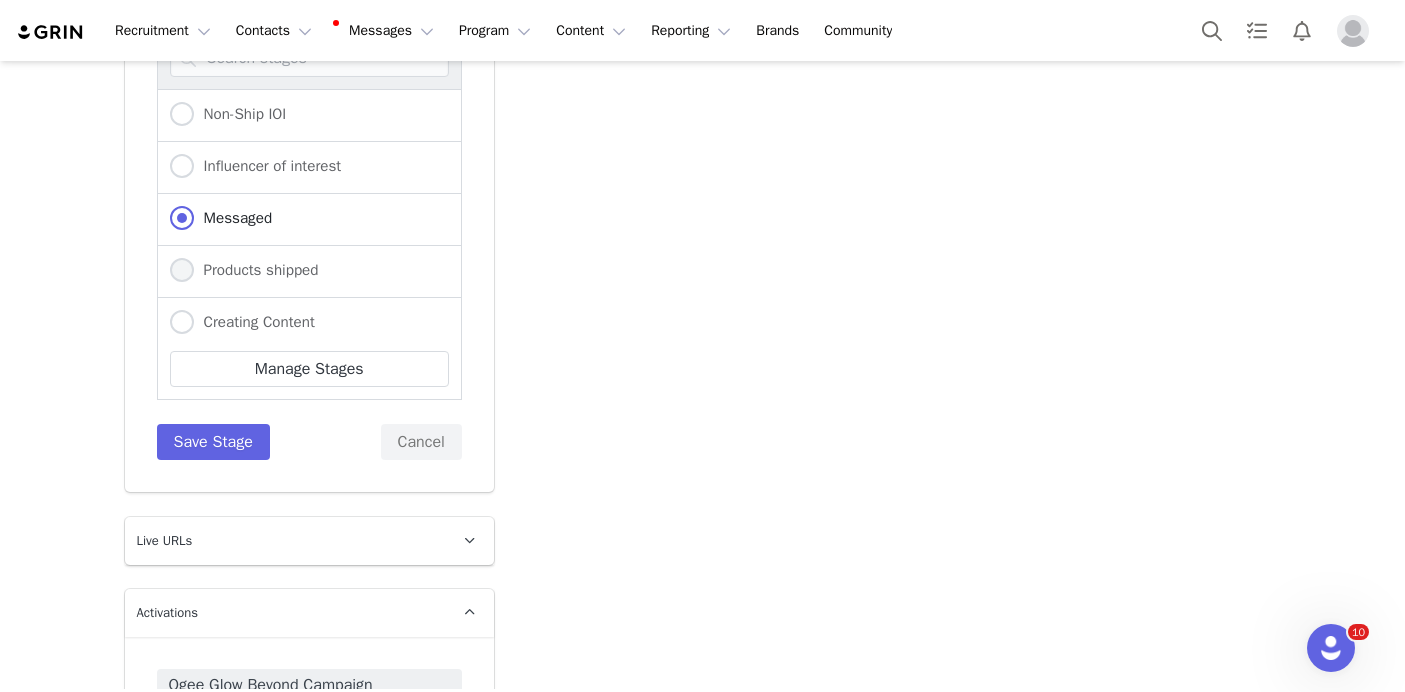 click on "Products shipped" at bounding box center (182, 271) 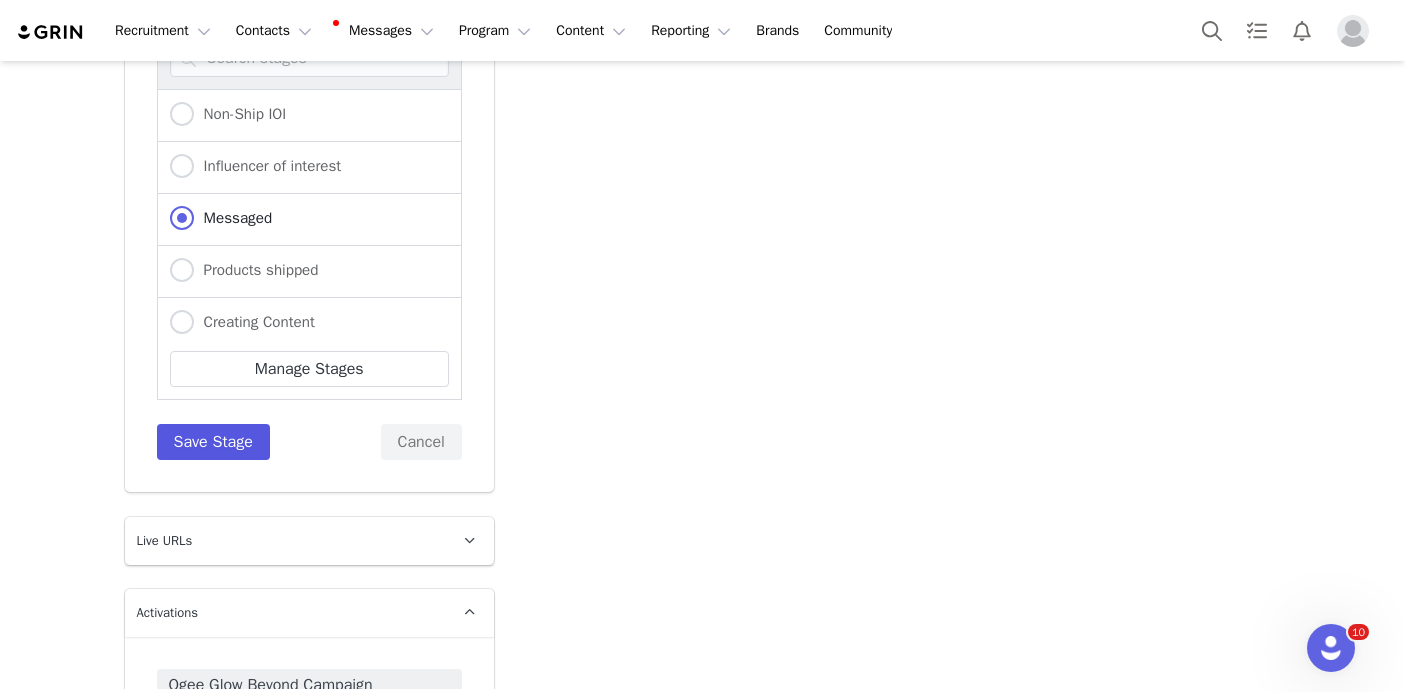 radio on "false" 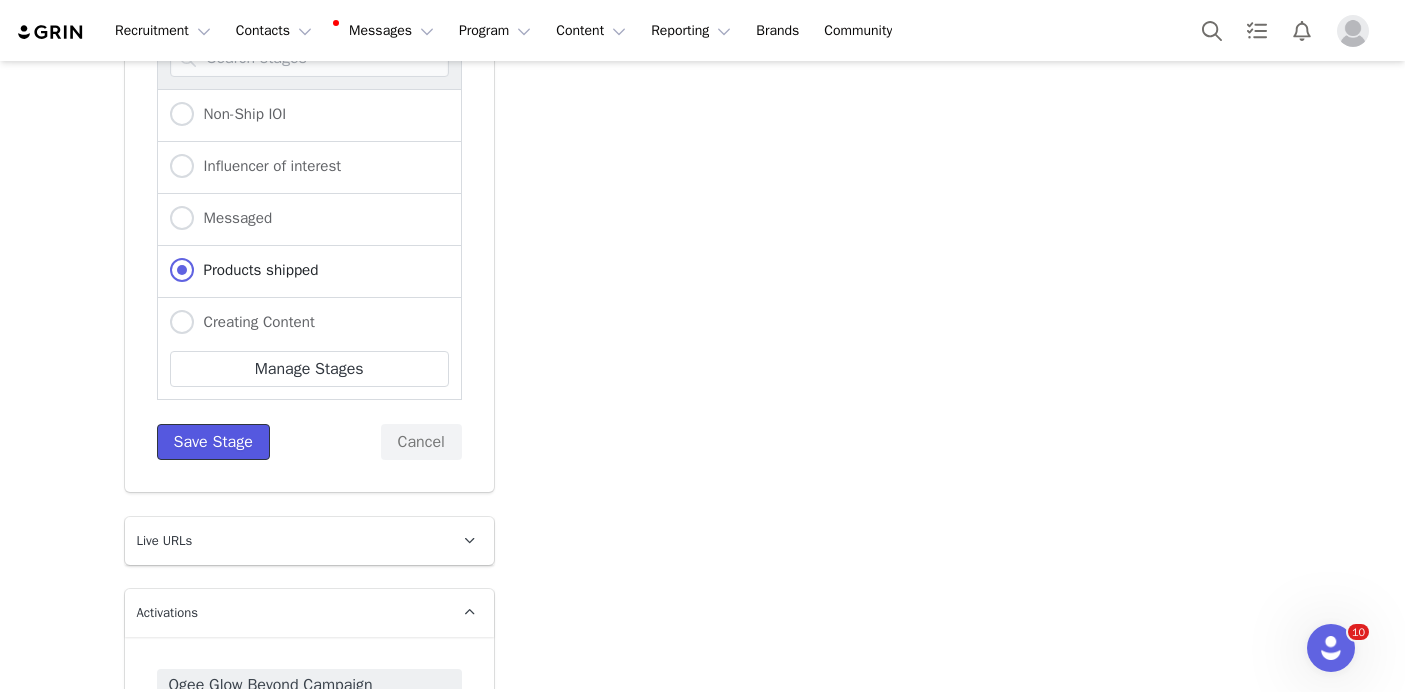 click on "Save Stage" at bounding box center [213, 442] 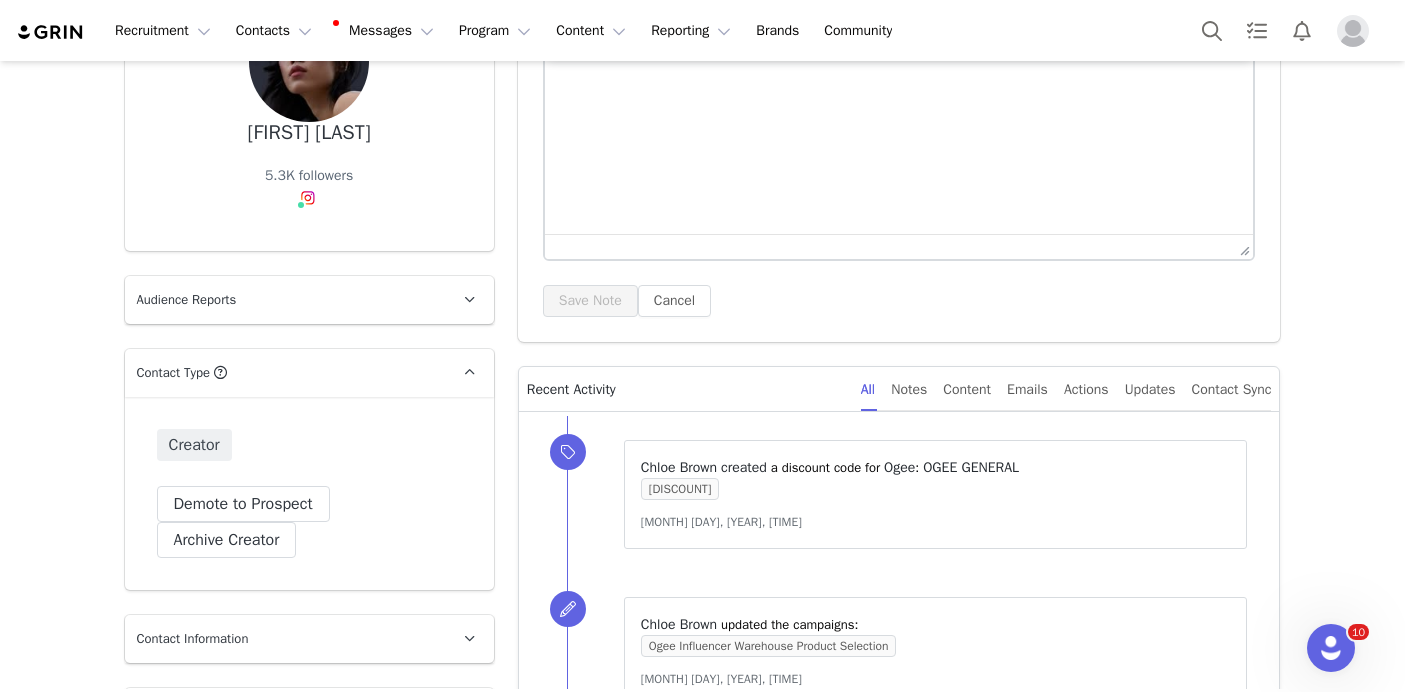 scroll, scrollTop: 0, scrollLeft: 0, axis: both 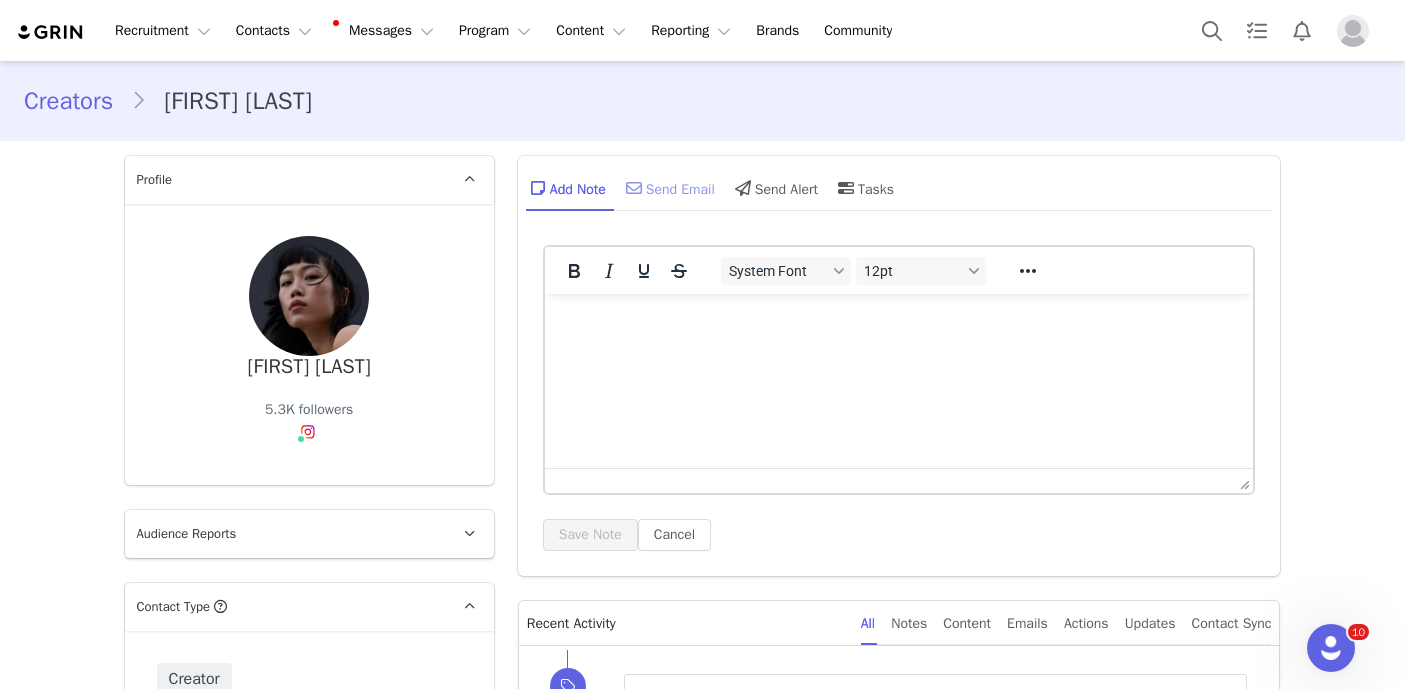 click on "Send Email" at bounding box center [668, 188] 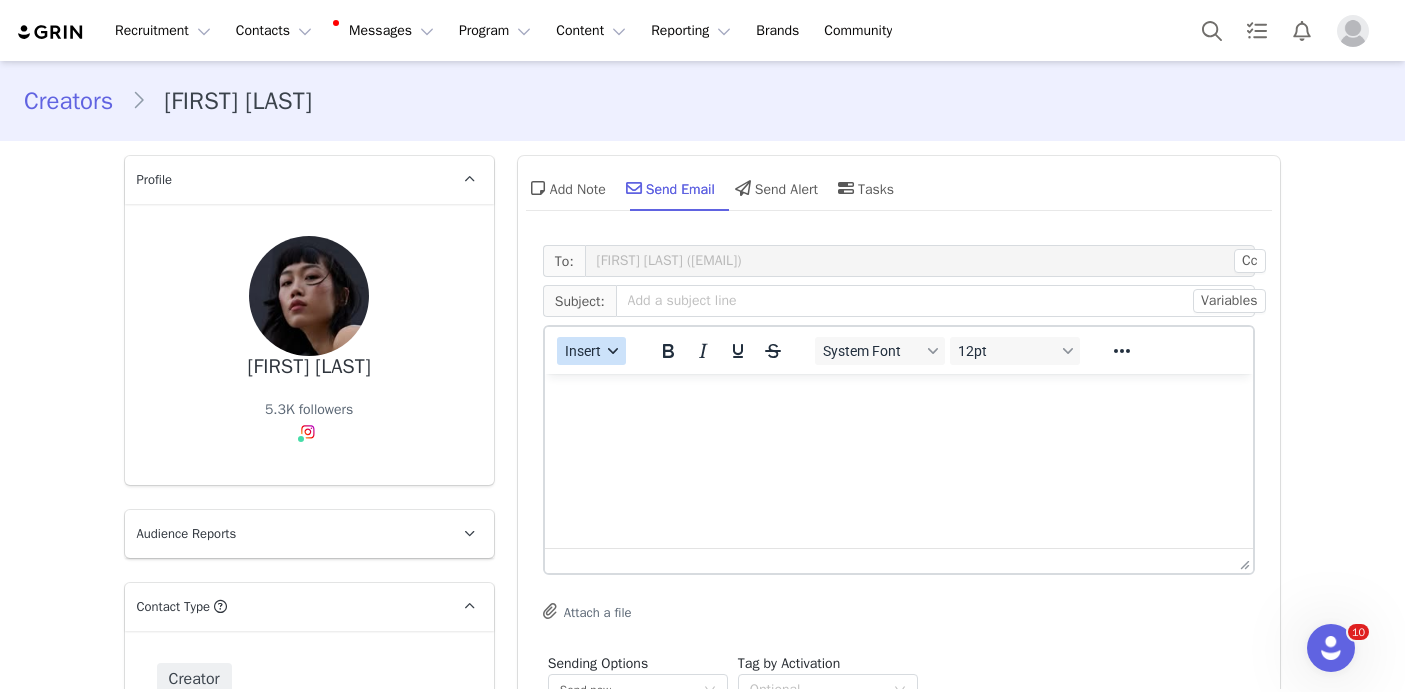 scroll, scrollTop: 0, scrollLeft: 0, axis: both 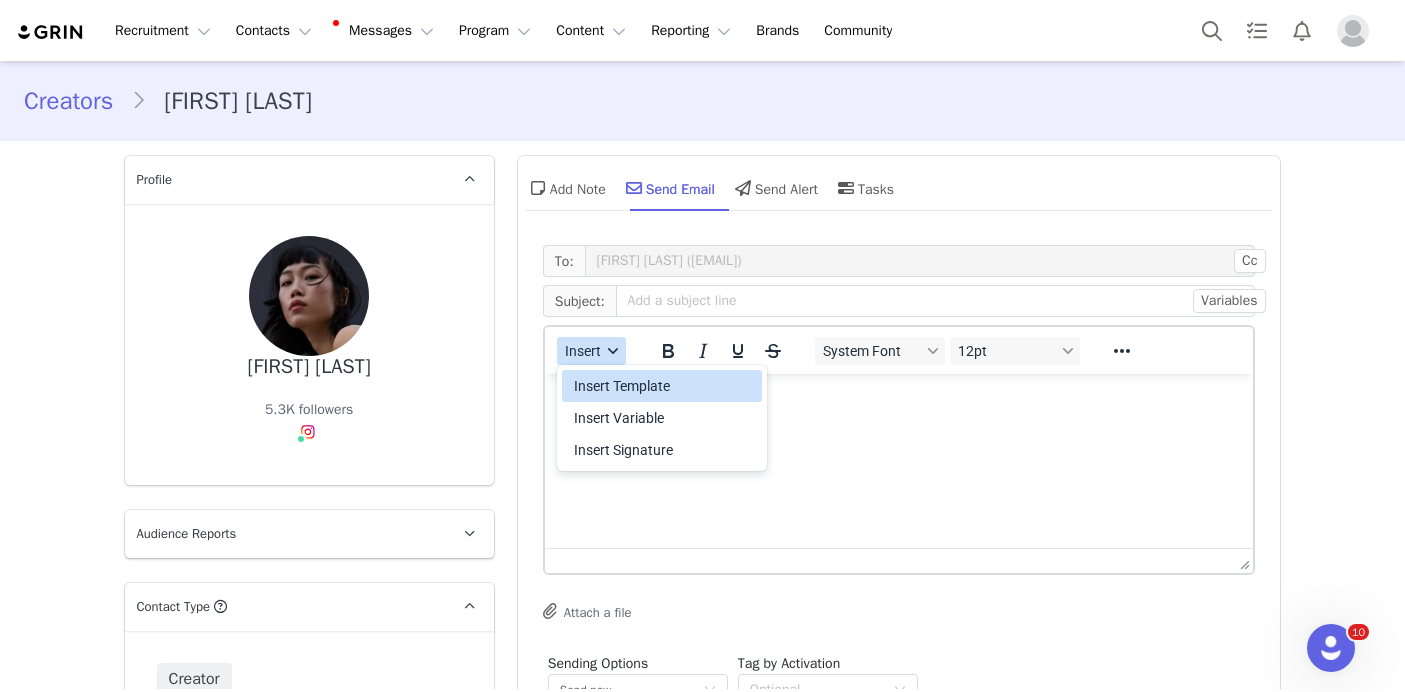 click on "Insert Template" at bounding box center (664, 386) 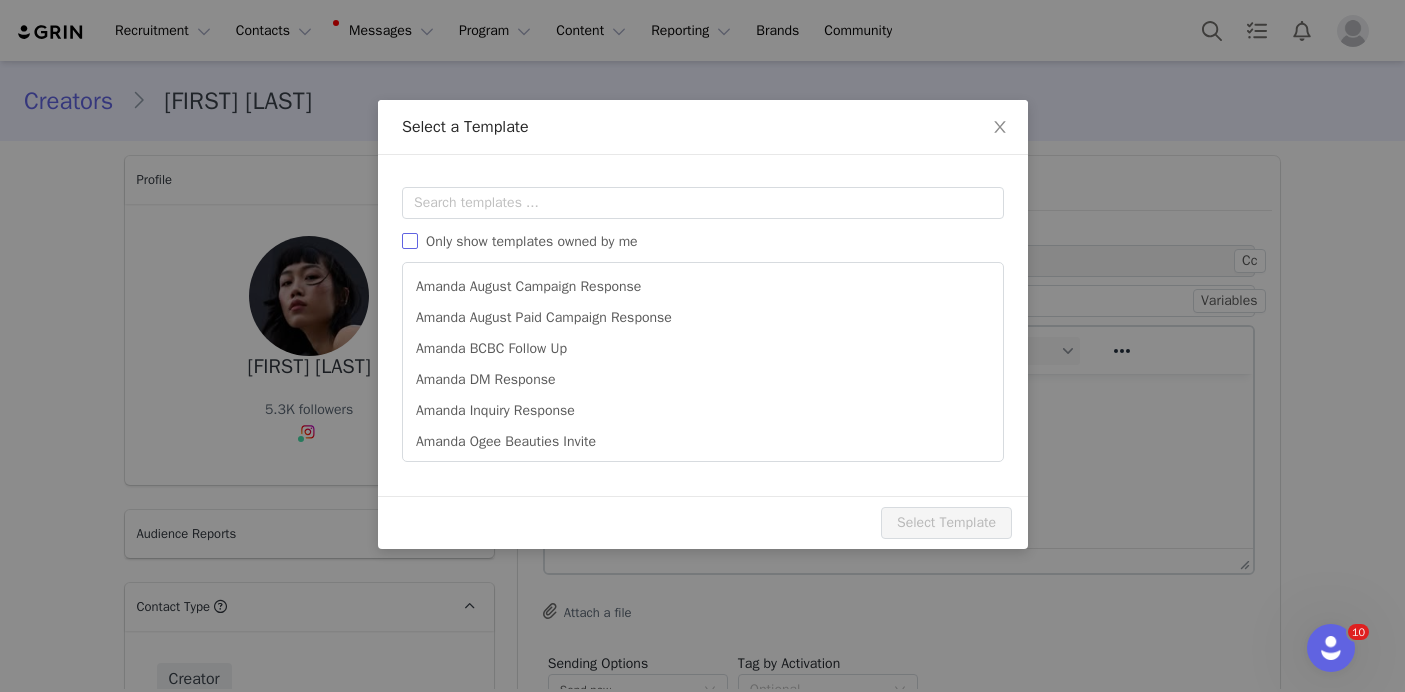 scroll, scrollTop: 0, scrollLeft: 0, axis: both 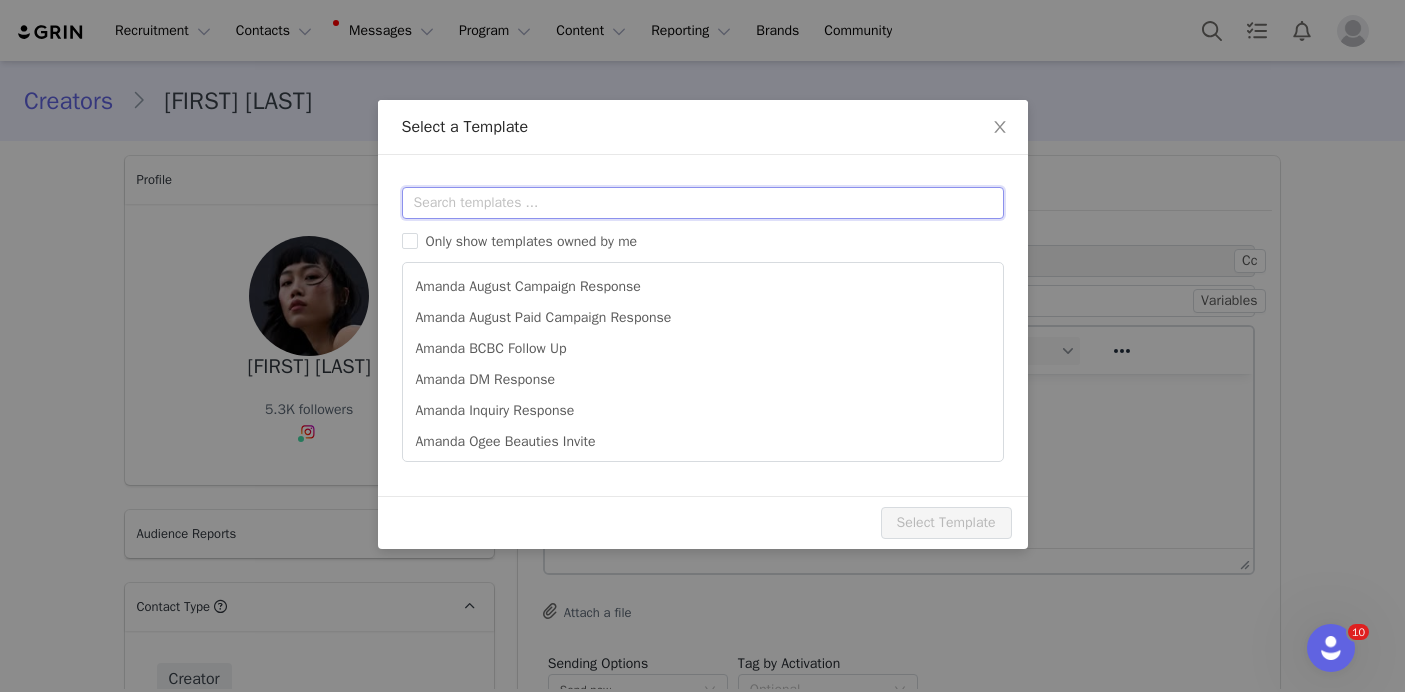 click at bounding box center (703, 203) 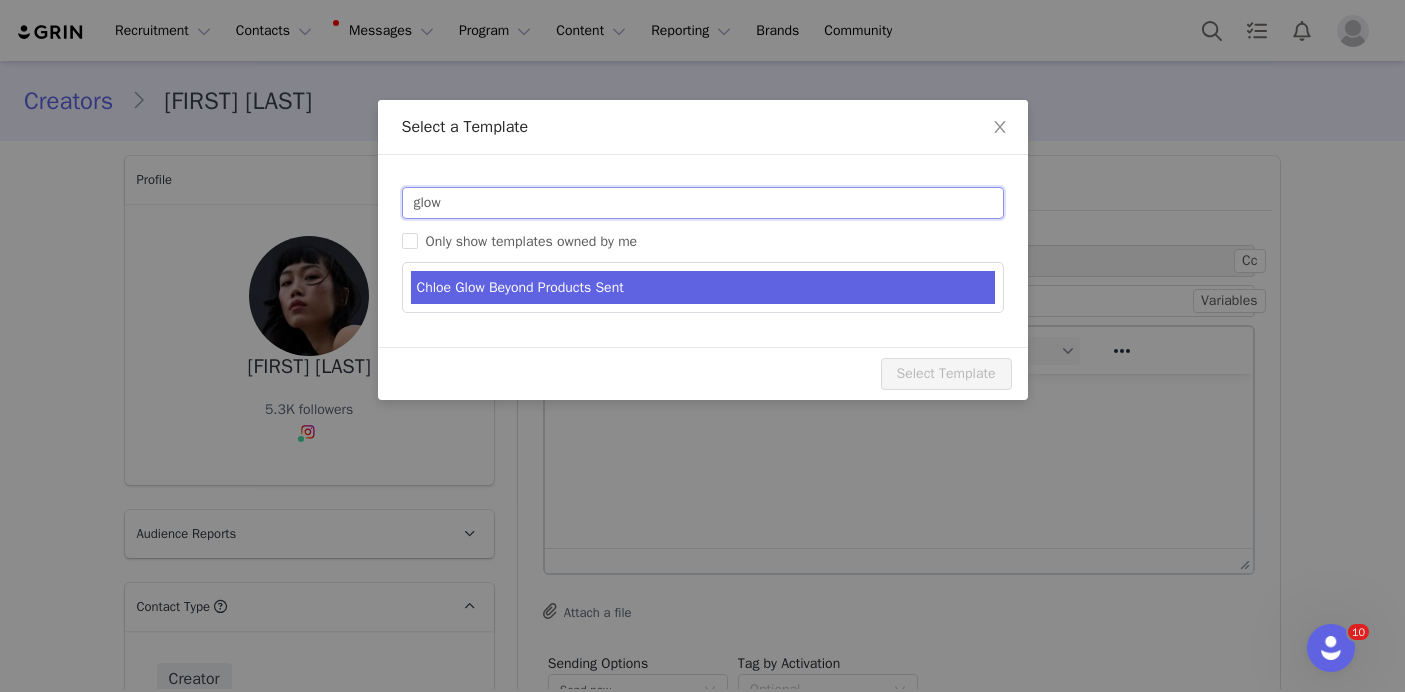 type on "glow" 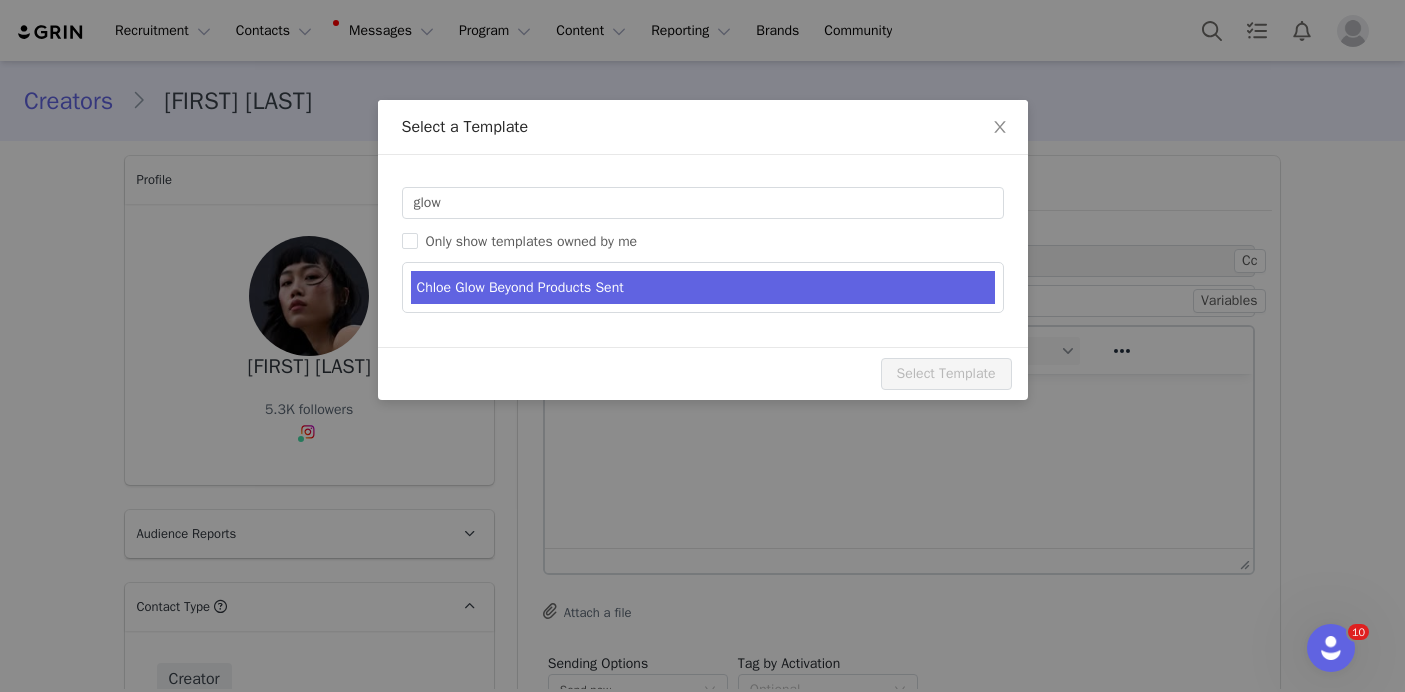 type on "Ogee Glow Beyond Products Sent 💫" 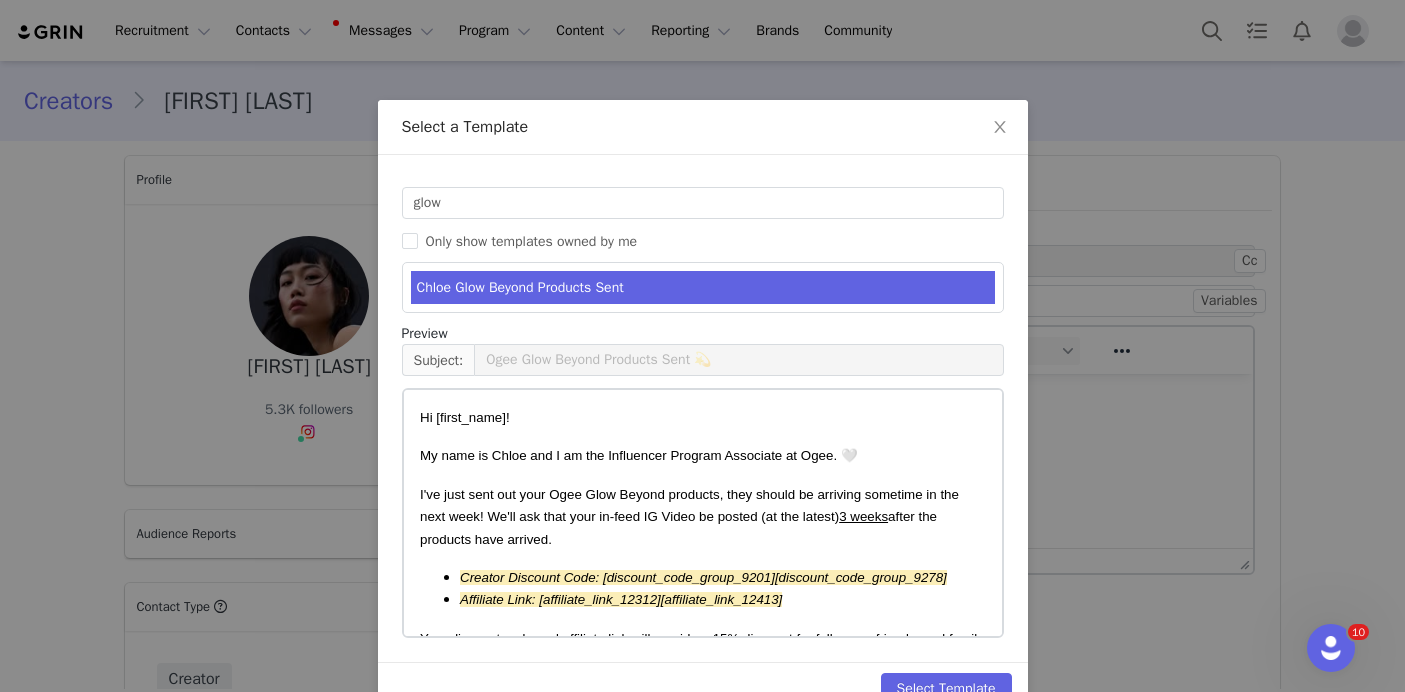 scroll, scrollTop: 47, scrollLeft: 0, axis: vertical 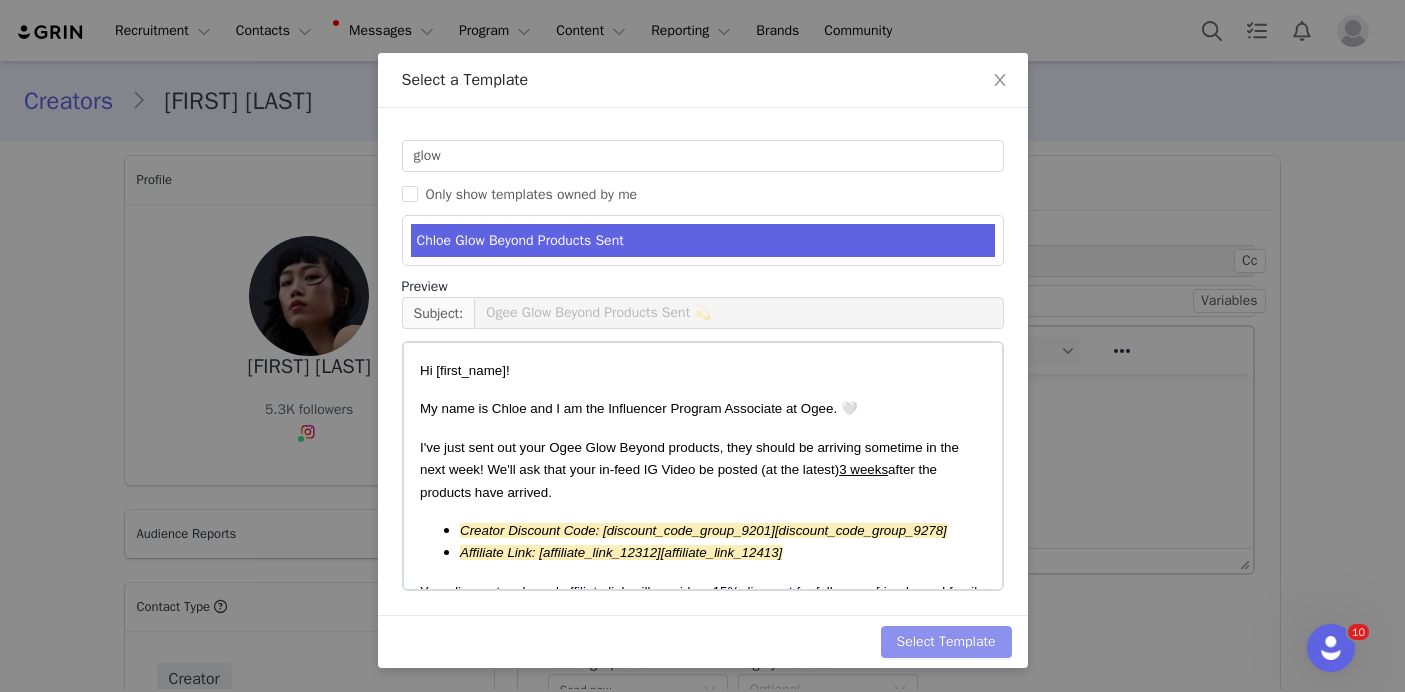 click on "Select Template" at bounding box center [946, 642] 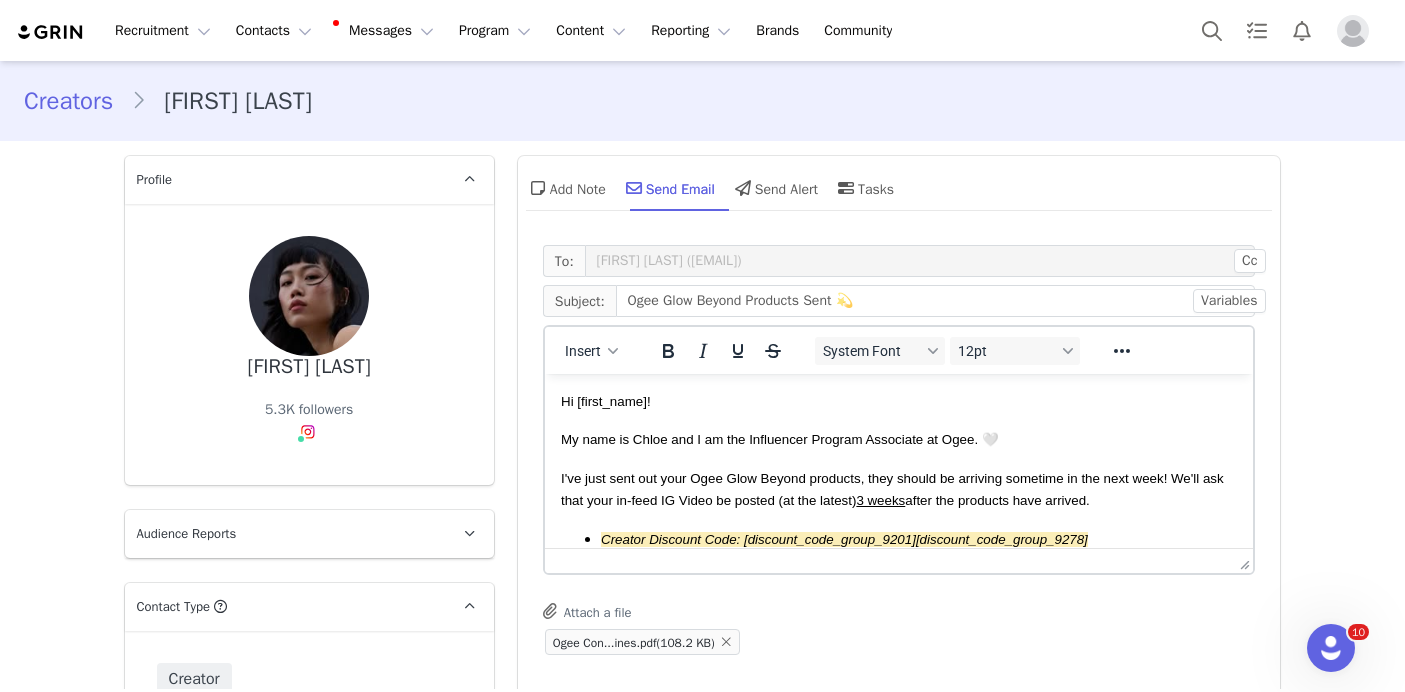 scroll, scrollTop: 0, scrollLeft: 0, axis: both 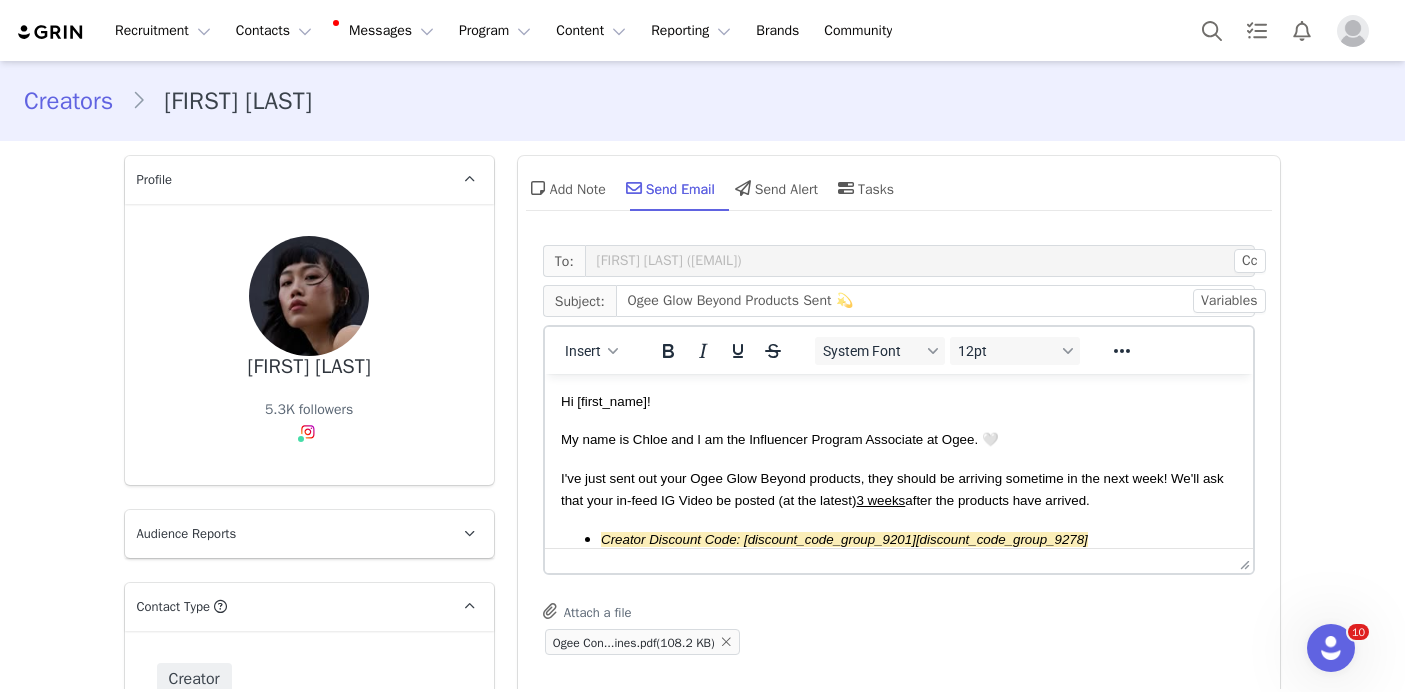 click on "I've just sent out your Ogee Glow Beyond products, they should be arriving sometime in the next week! We'll ask that your in-feed IG Video be posted (at the latest)  3 weeks  after the products have arrived." at bounding box center (891, 489) 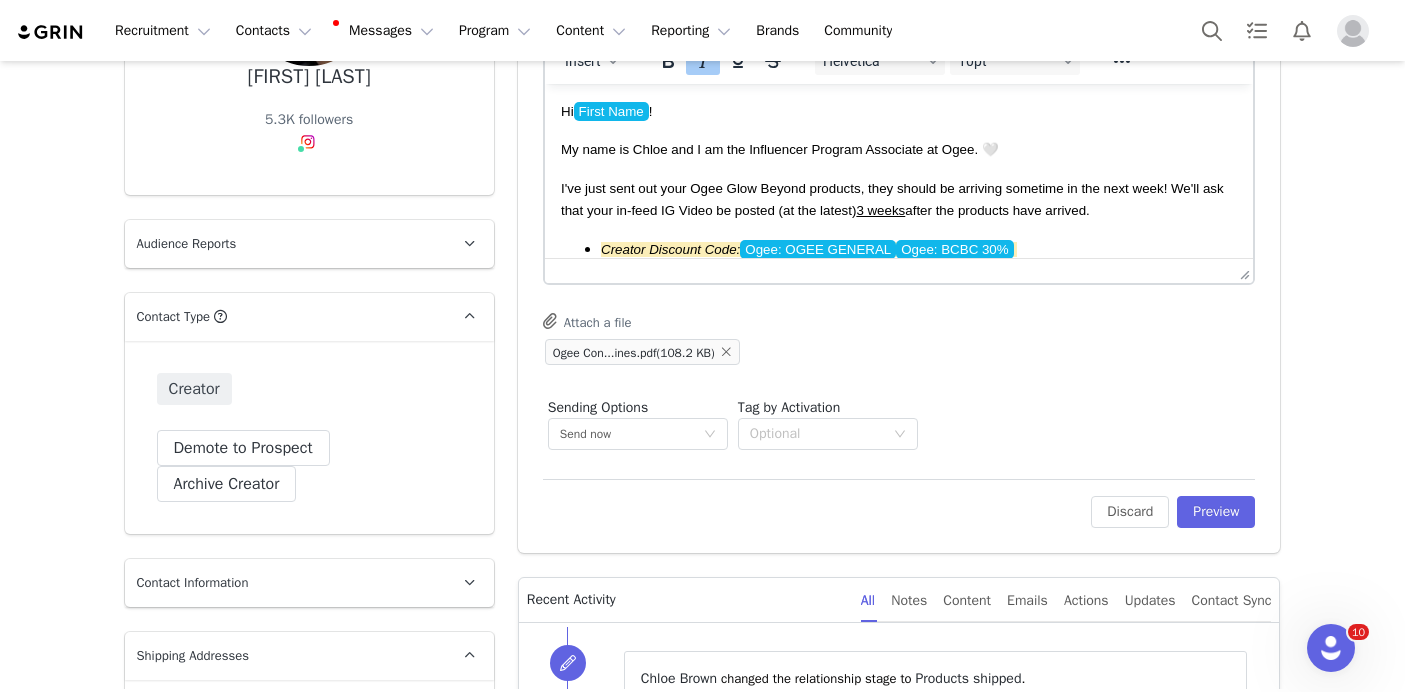 scroll, scrollTop: 211, scrollLeft: 0, axis: vertical 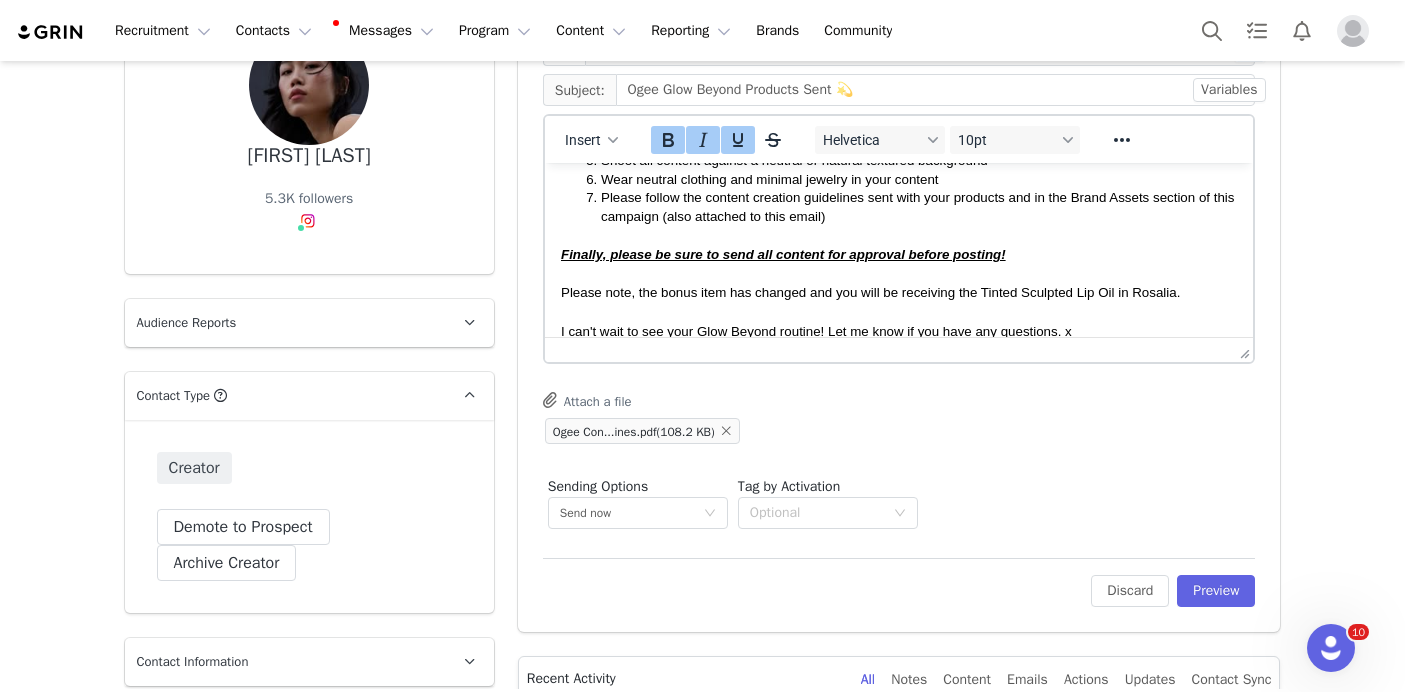 drag, startPoint x: 1195, startPoint y: 296, endPoint x: 562, endPoint y: 255, distance: 634.3264 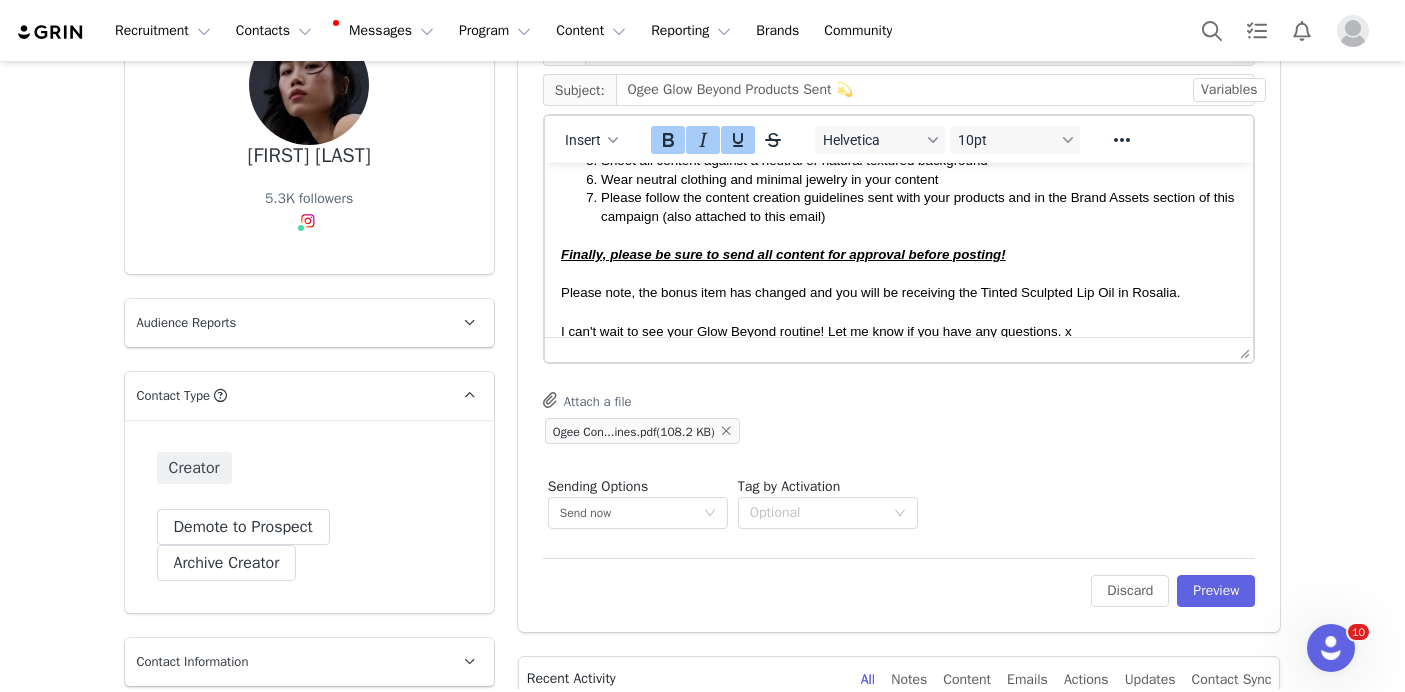 click on "Hi  First Name !  My name is Chloe and I am the Influencer Program Associate at Ogee. 🤍 I've just sent out your Ogee Glow Beyond products, they should be arriving sometime in the next week! We'll ask that your in-feed IG Video be posted (at the latest)  3 weeks  after the products have arrived.  Creator Discount Code:  Ogee: OGEE GENERAL Ogee: BCBC 30%   Affiliate Link:  Link: OGEE GENERAL Link: BCBC 30%   Your discount code and affiliate link will provide a 15% discount for followers, friends, and family and y ou will earn commission on all sales generated !  Please include your discount code or affiliate link when posting your content. Please be sure to: Use the hashtag #OgeeGlowBeyond and include your discount code in your caption Ensure you are applying all of the products on your face in all content  (vs. just holding the products ) Apply the products with the brushes sent Only include the products sent for this campaign in your content Wear neutral clothing and minimal jewelry in your content  |" at bounding box center [898, 149] 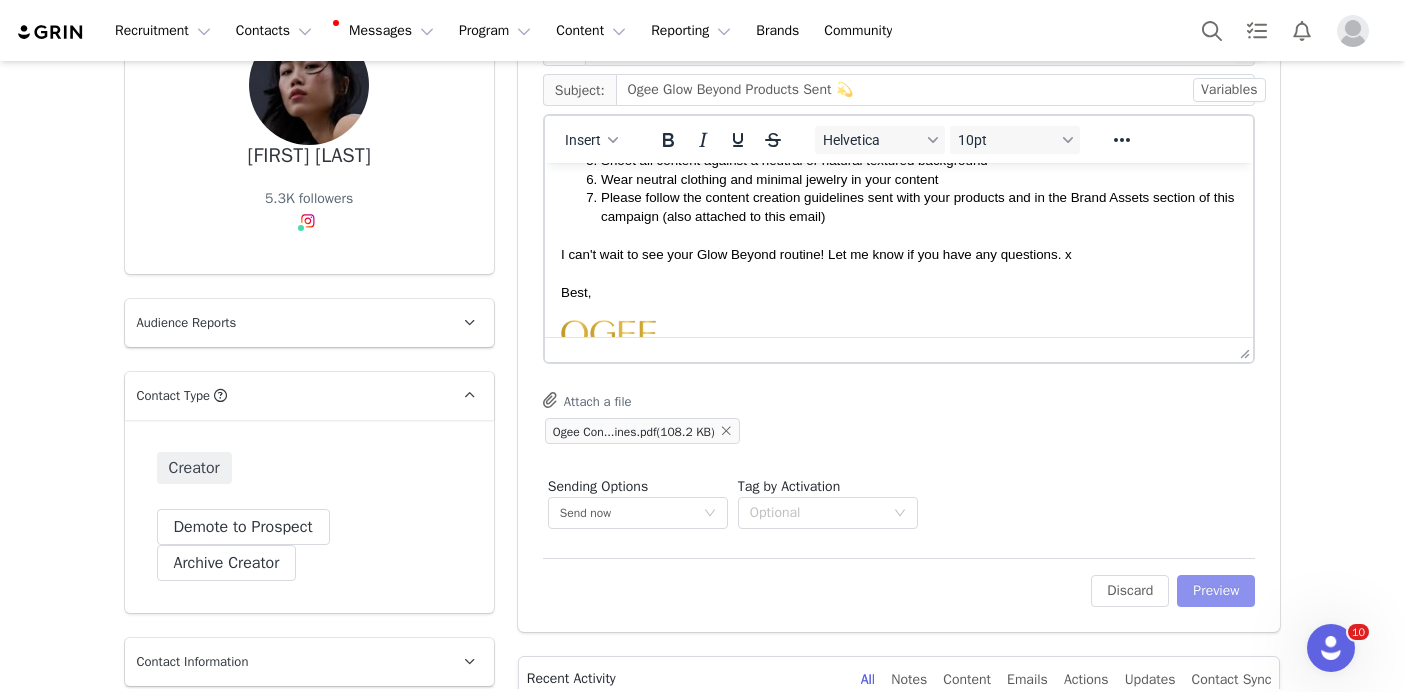click on "Preview" at bounding box center (1216, 591) 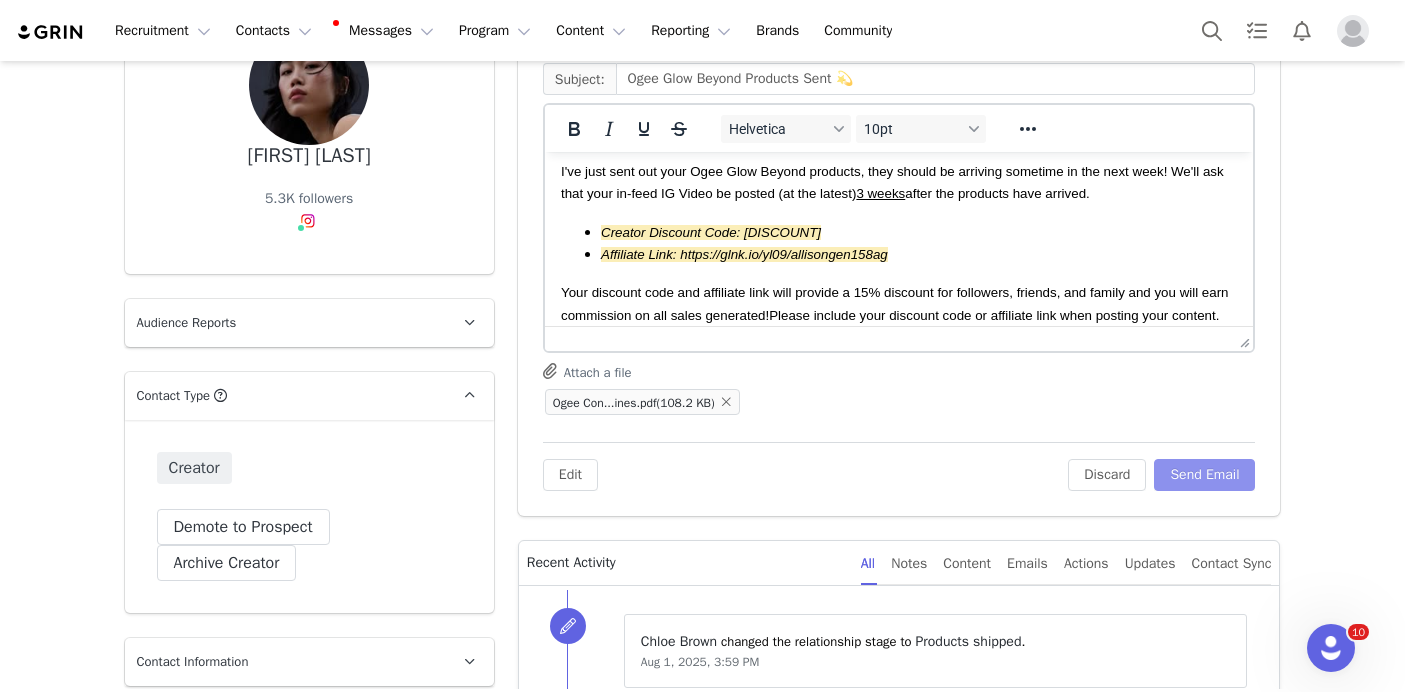 scroll, scrollTop: 95, scrollLeft: 0, axis: vertical 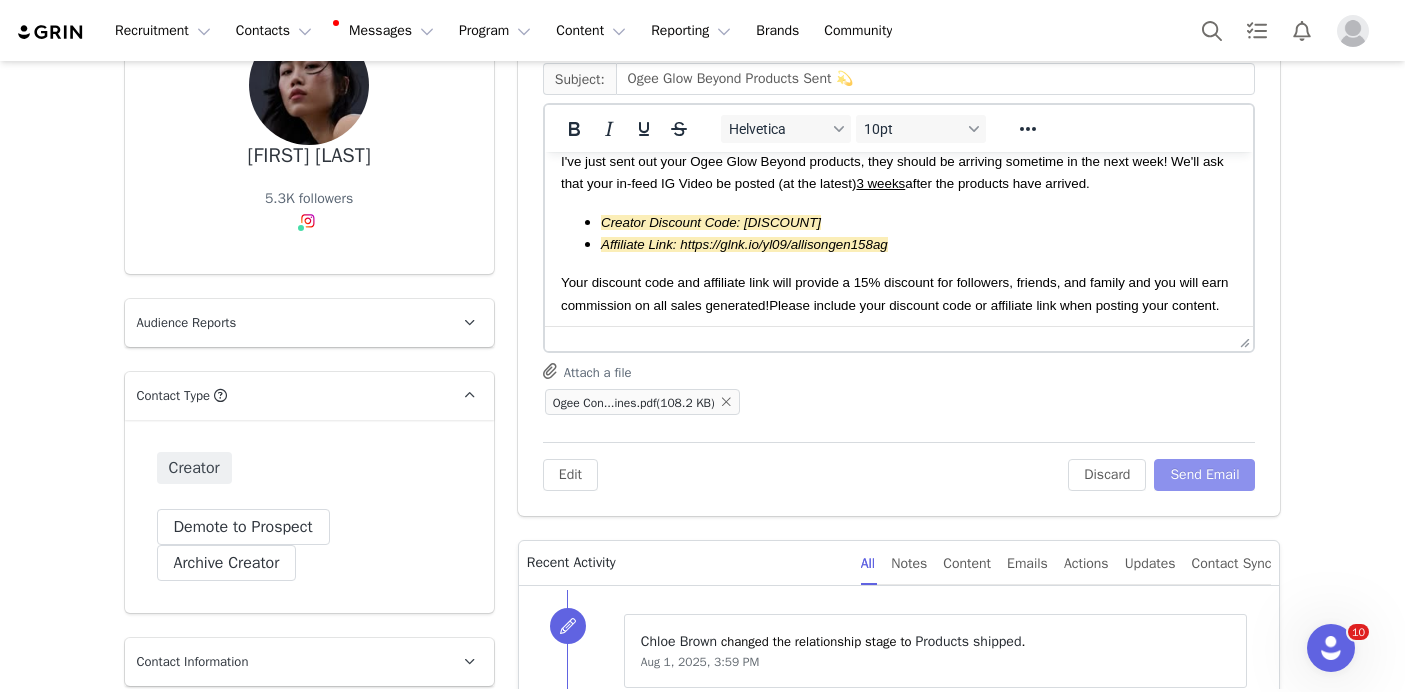 click on "Send Email" at bounding box center (1204, 475) 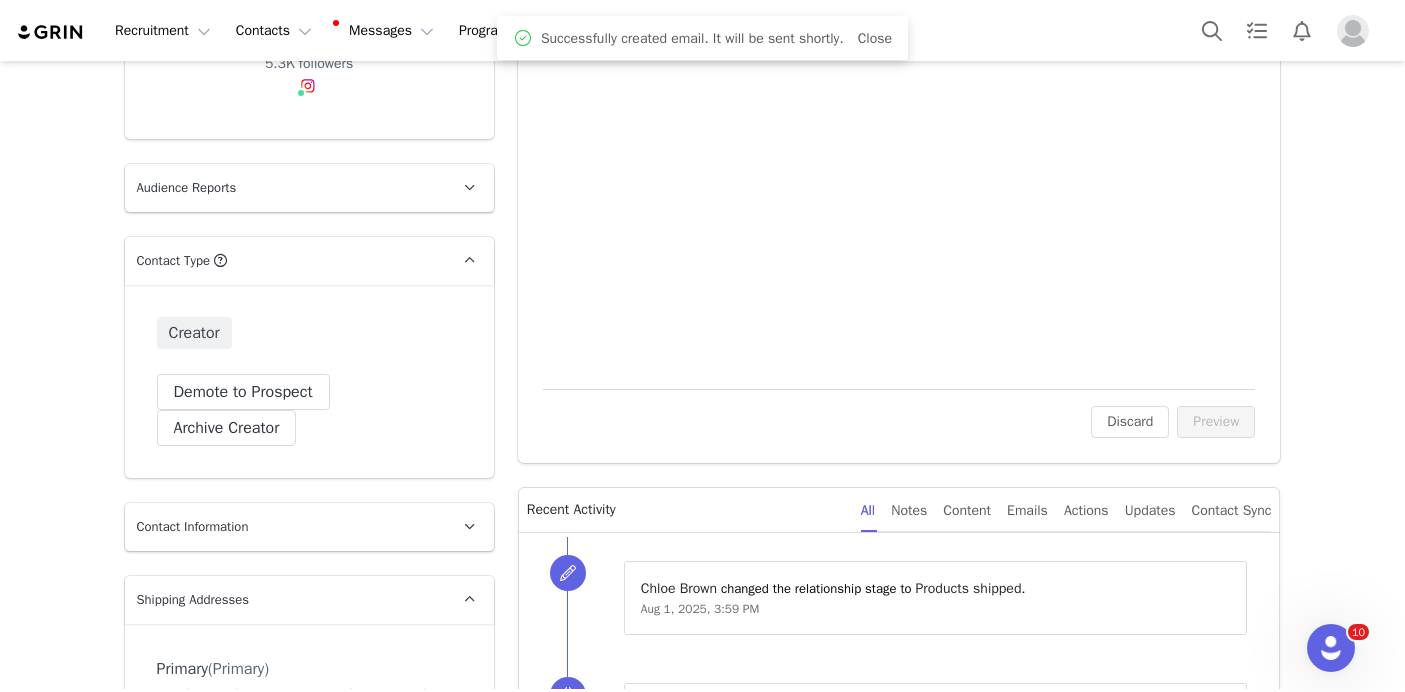 scroll, scrollTop: 0, scrollLeft: 0, axis: both 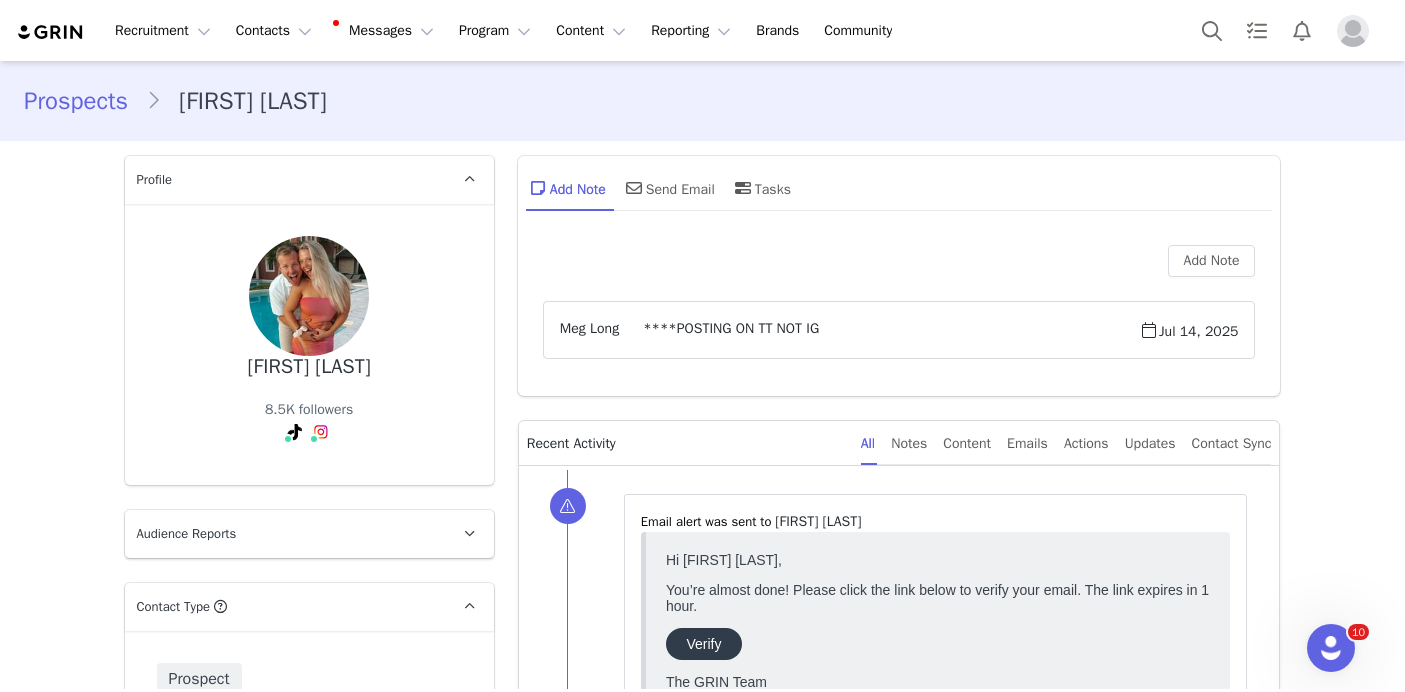 click on "Lindsay Hennigan" at bounding box center [309, 367] 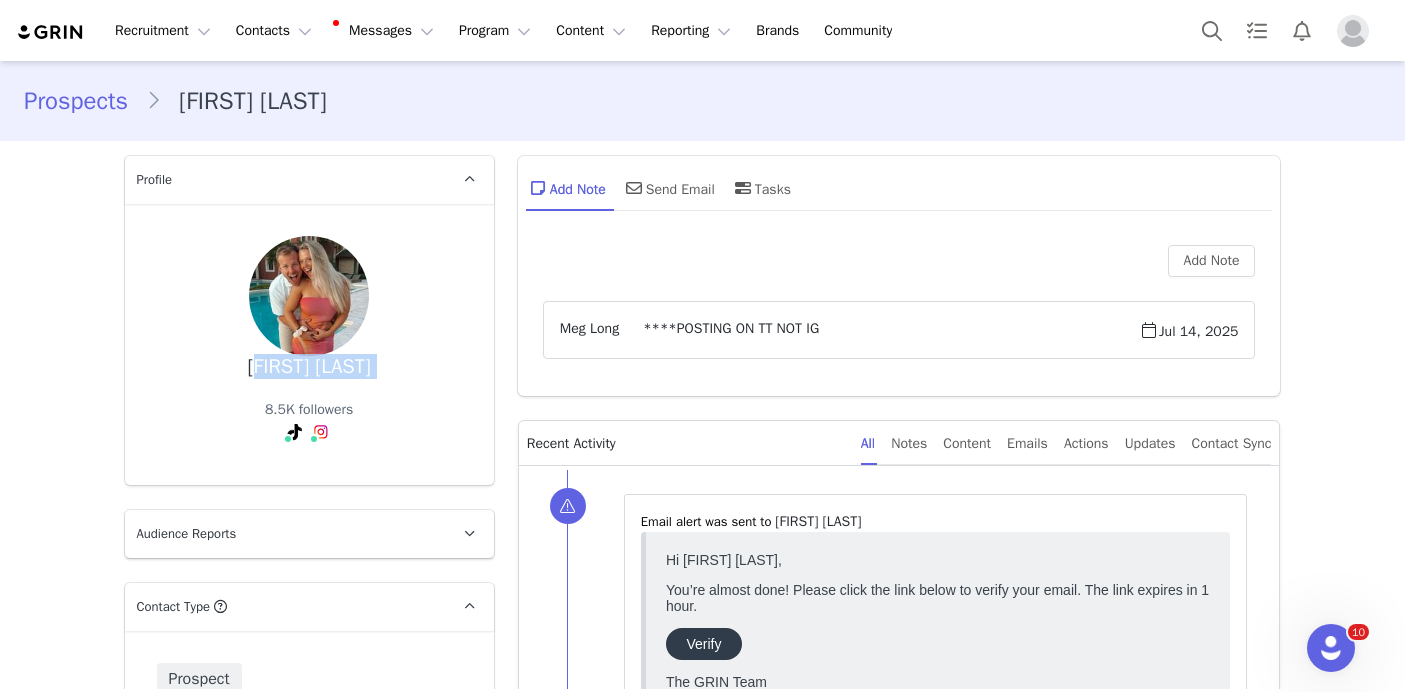 click on "Lindsay Hennigan" at bounding box center [309, 367] 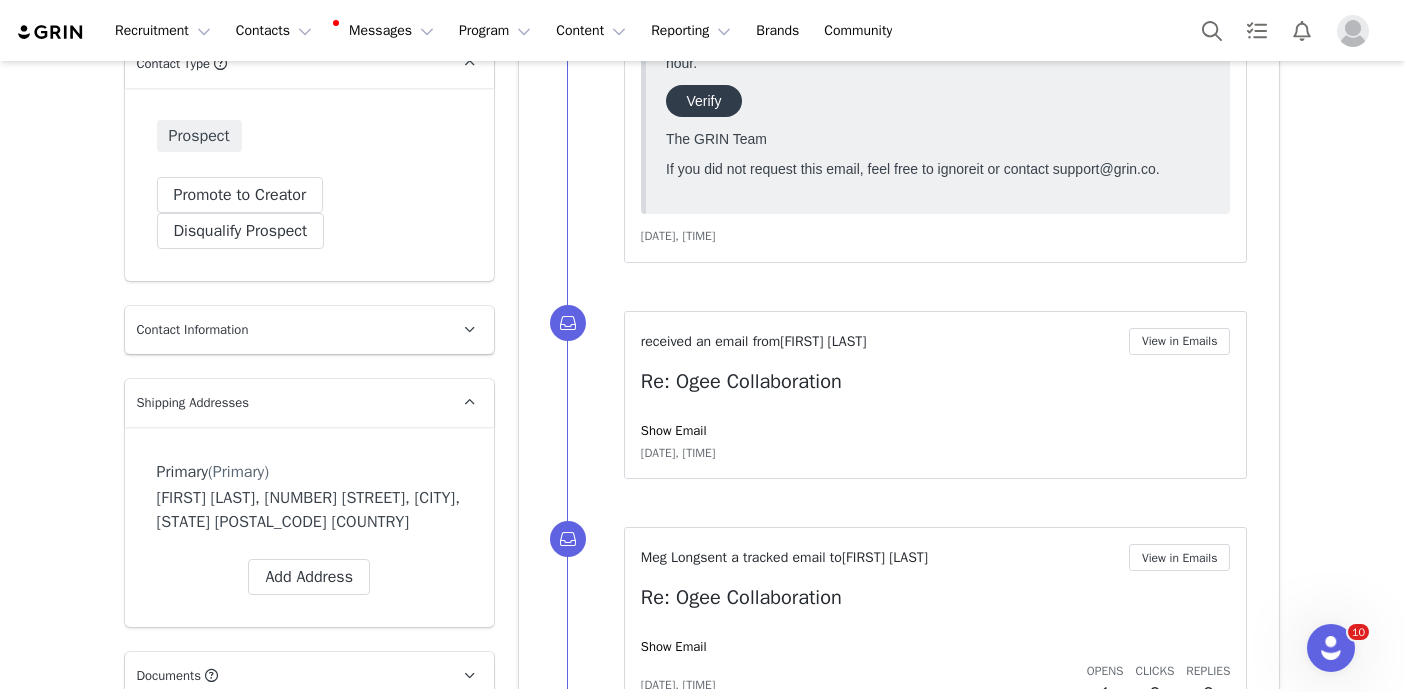 scroll, scrollTop: 705, scrollLeft: 0, axis: vertical 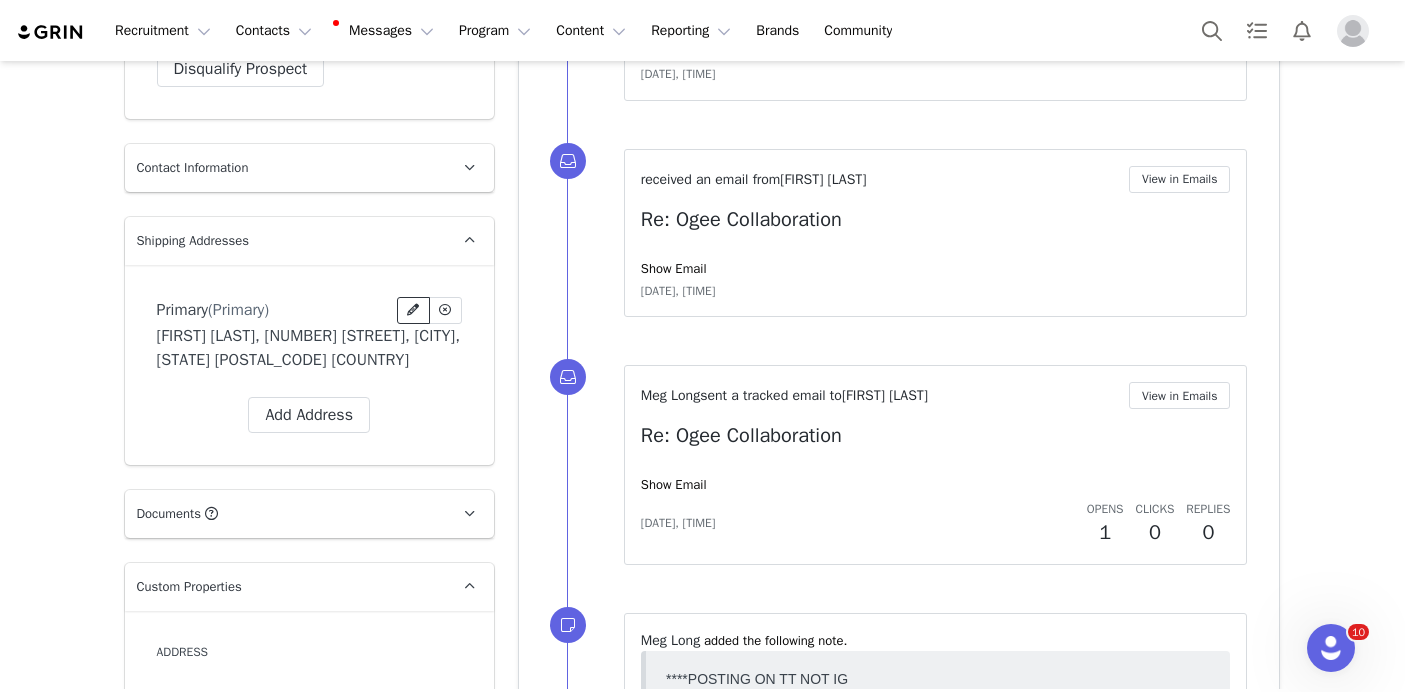 click at bounding box center (413, 310) 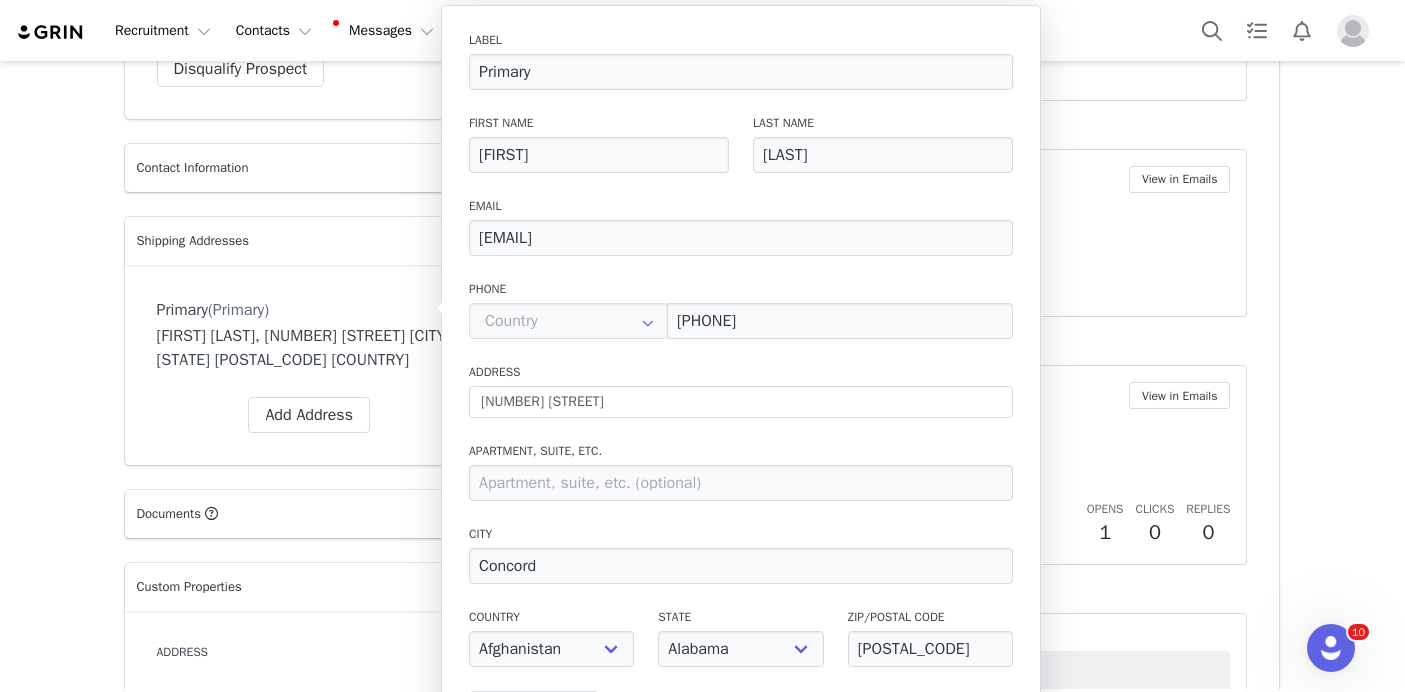 click on "Prospects Lindsay Hennigan Profile  Lindsay Hennigan      8.5K followers  Audience Reports  Request a detailed report of this creator's audience demographics and content performance for each social channel. Limit 100 reports per month.  0 / 100 reports used this month  Instagram          Request Report  TikTok          Request Report Contact Type  Contact type can be Creator, Prospect, Application, or Manager.   Prospect  Promote to Creator Disqualify this Prospect?  Yes, disqualify  Disqualify Prospect Contact Information  First Name  Lindsay  Last Name  Hennigan Email Address lindsayhenni@gmail.com  Phone Number  +1 (United States) +93 (Afghanistan) +358 (Aland Islands) +355 (Albania) +213 (Algeria) +376 (Andorra) +244 (Angola) +1264 (Anguilla) +1268 (Antigua And Barbuda) +54 (Argentina) +374 (Armenia) +297 (Aruba) +61 (Australia) +43 (Austria) +994 (Azerbaijan) +1242 (Bahamas) +973 (Bahrain) +880 (Bangladesh) +1246 (Barbados) +375 (Belarus) +32 (Belgium) +501 (Belize) +229 (Benin) +1441 (Bermuda)  Gender" 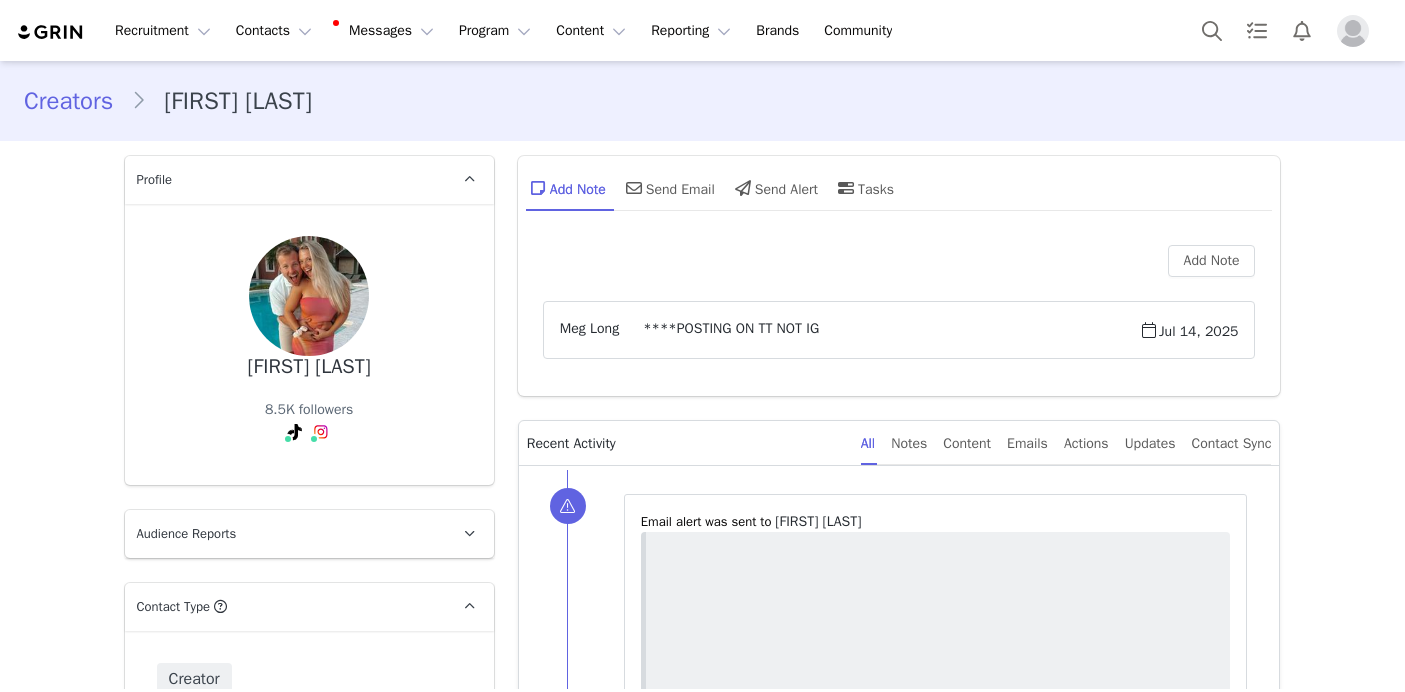 scroll, scrollTop: 0, scrollLeft: 0, axis: both 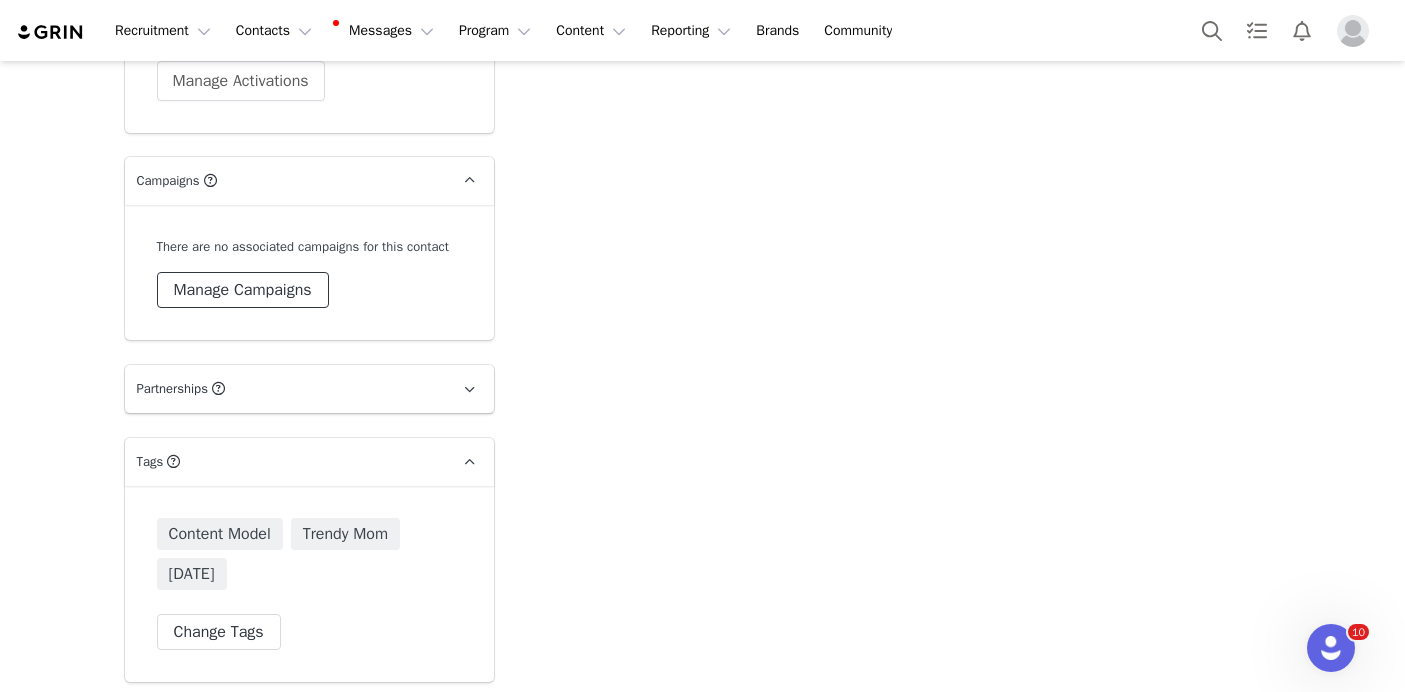 click on "Manage Campaigns" at bounding box center (243, 290) 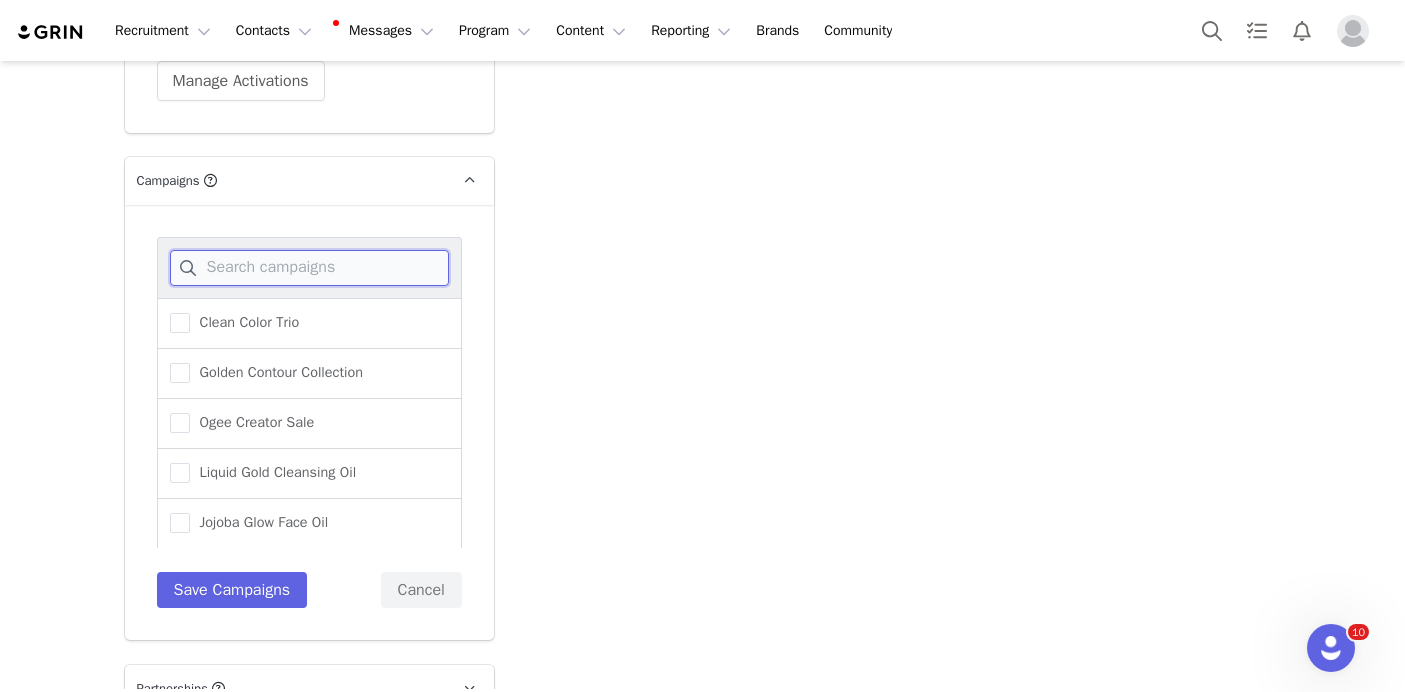 click at bounding box center [309, 268] 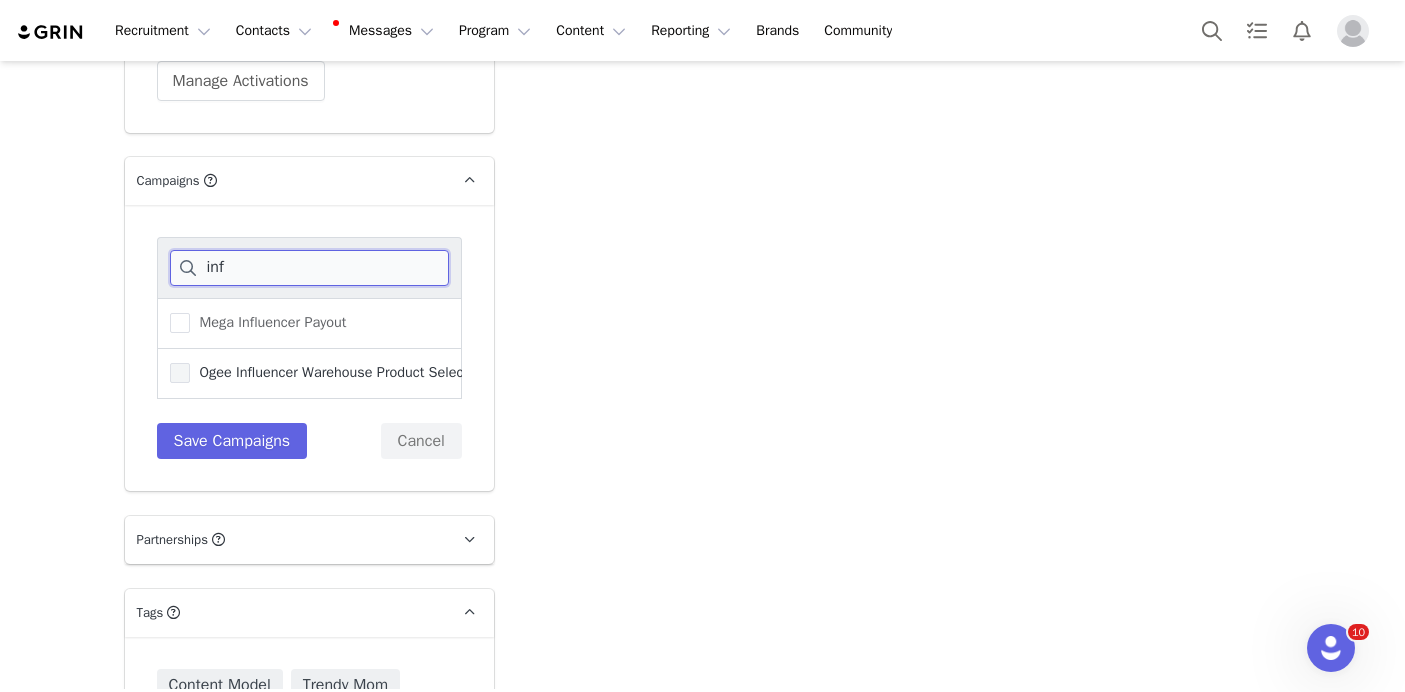 type on "inf" 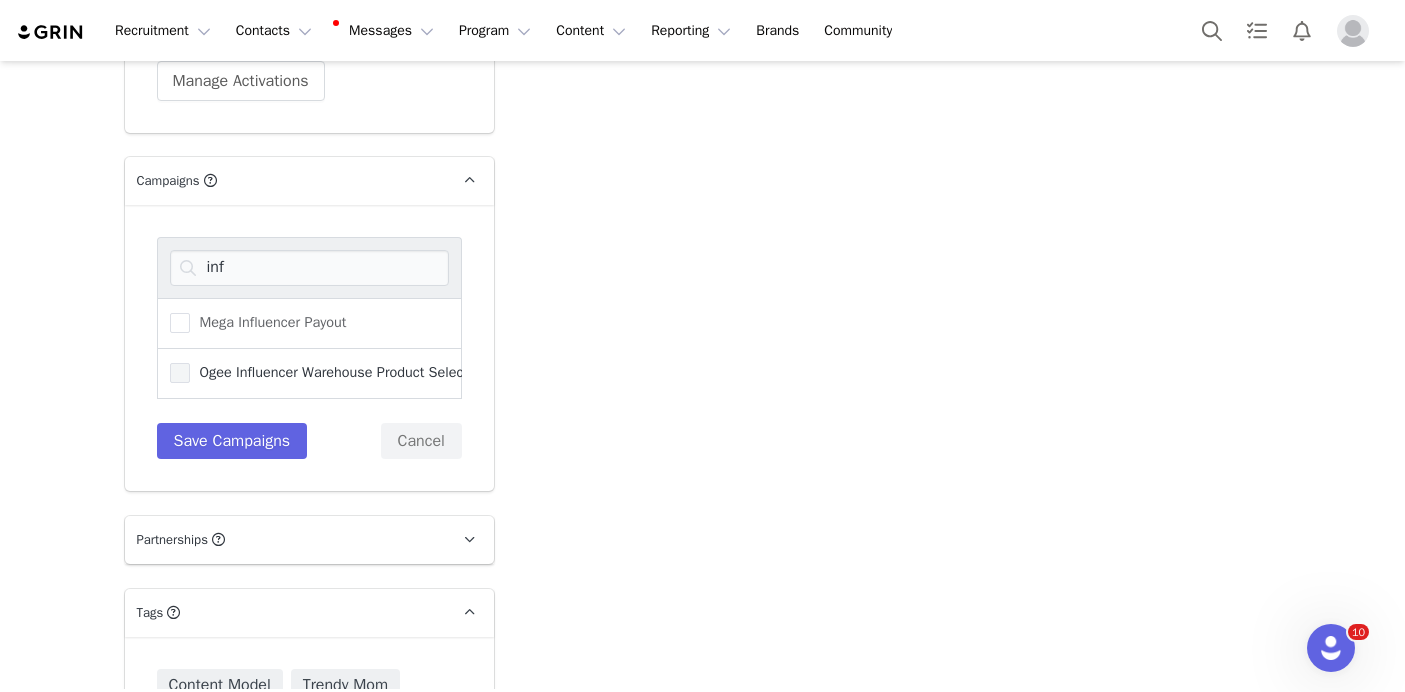 click on "Ogee Influencer Warehouse Product Selection" at bounding box center (338, 372) 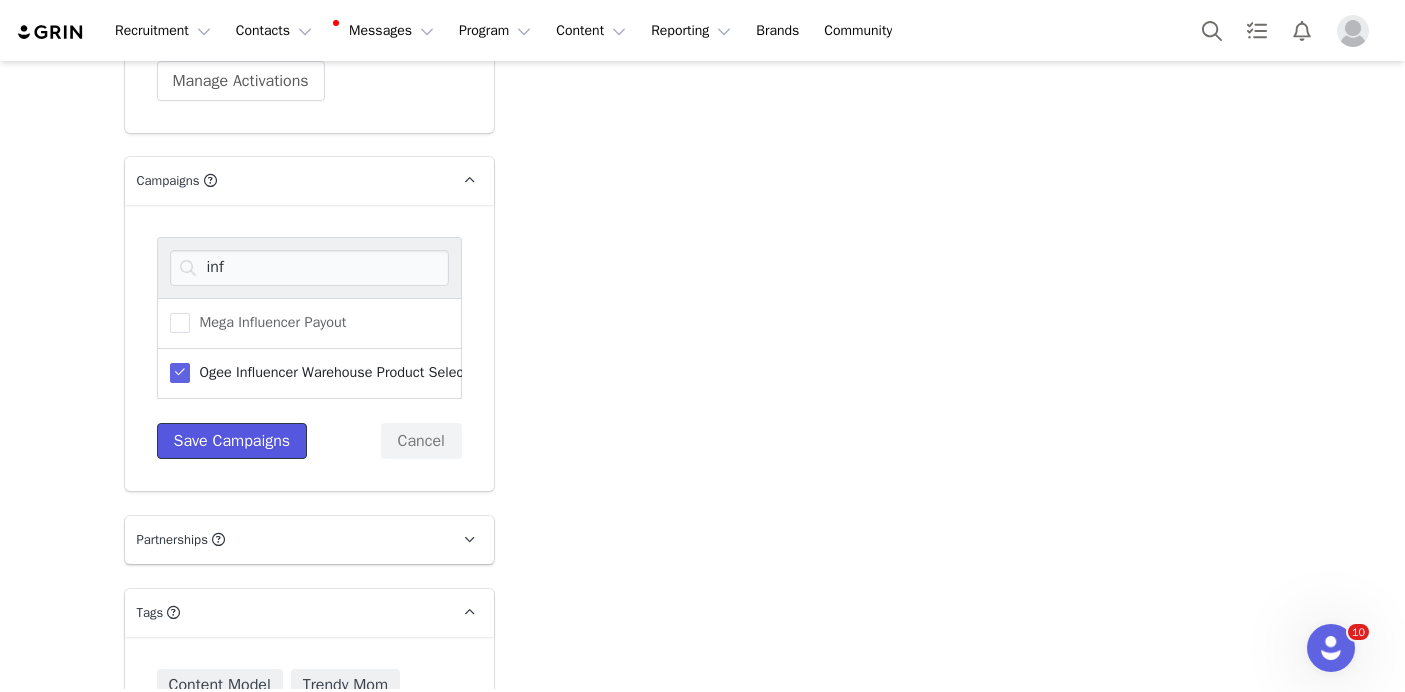 click on "Save Campaigns" at bounding box center [232, 441] 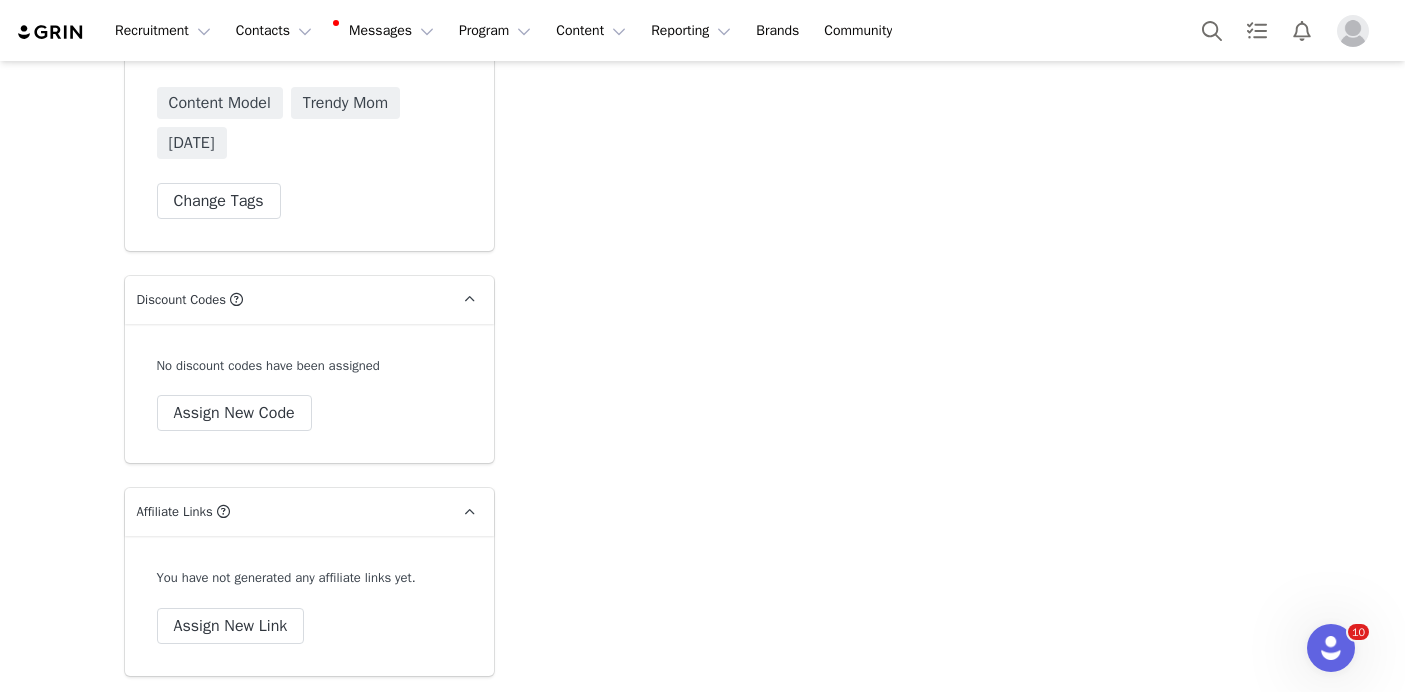 scroll, scrollTop: 7628, scrollLeft: 0, axis: vertical 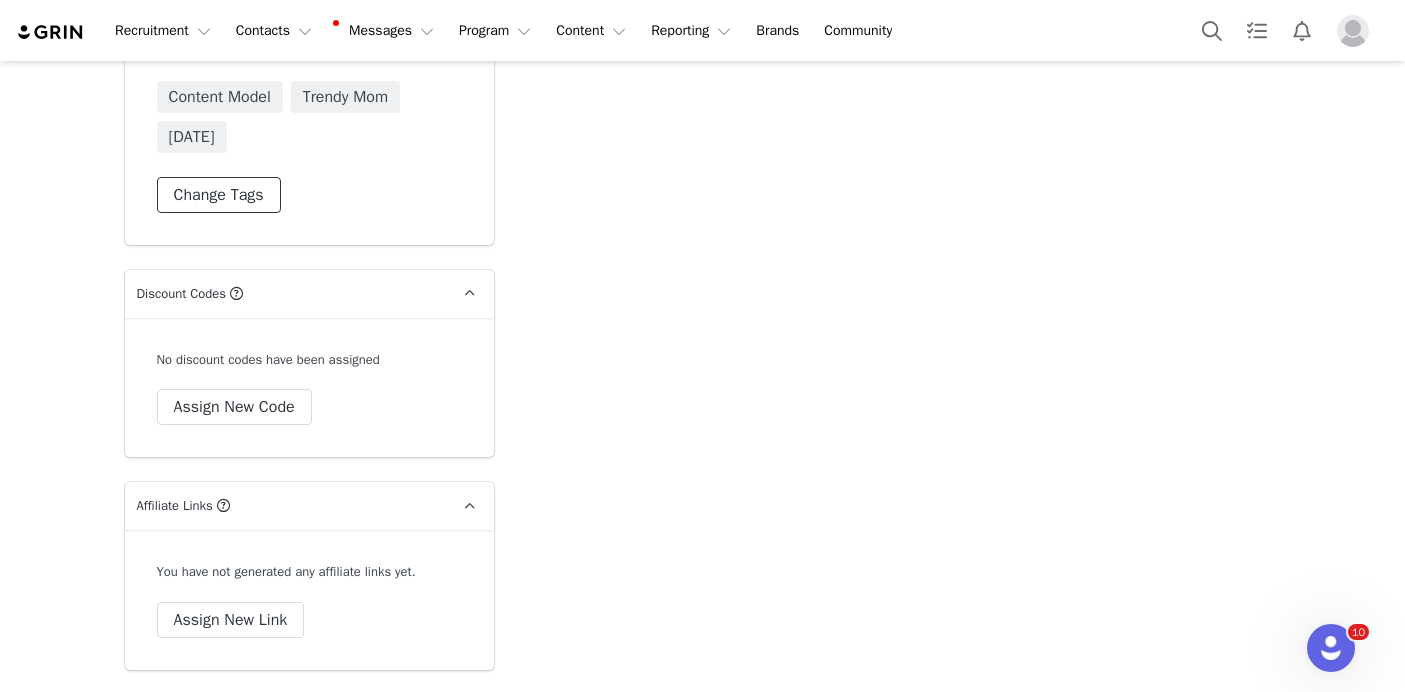 click on "Change Tags" at bounding box center [219, 195] 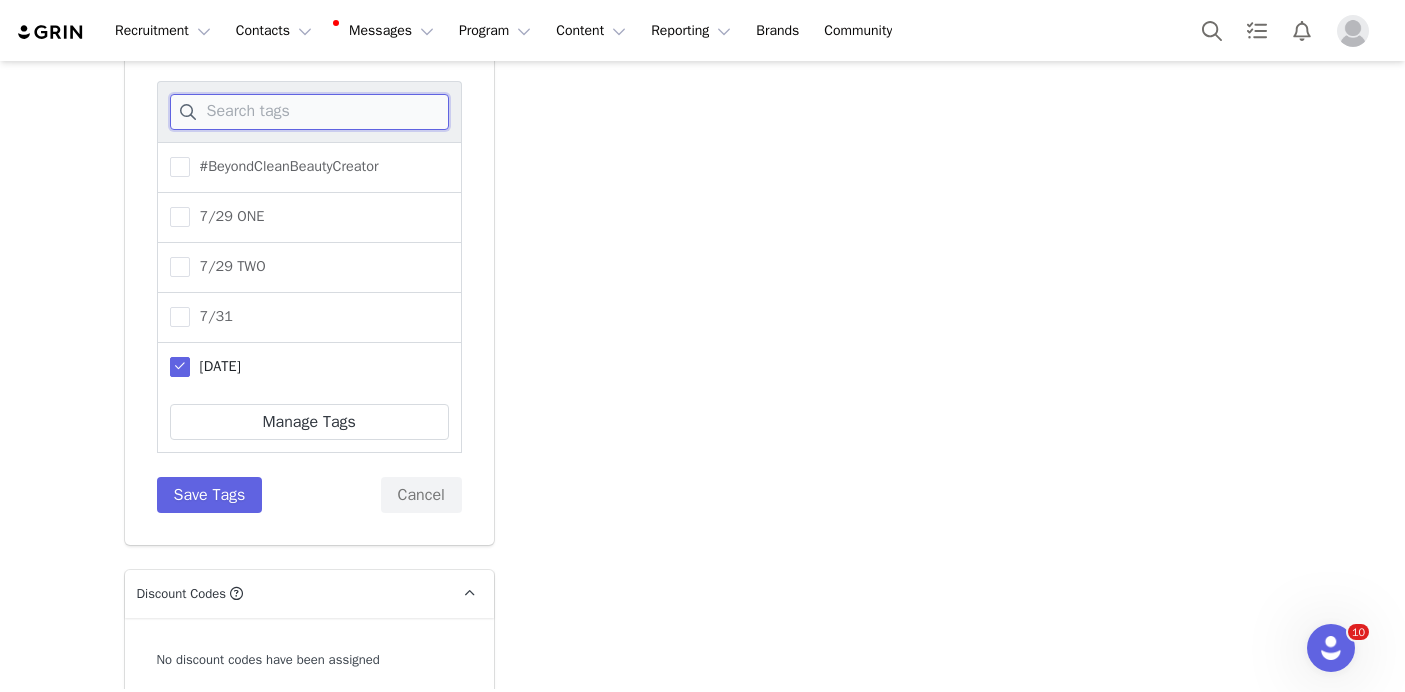 click at bounding box center [309, 112] 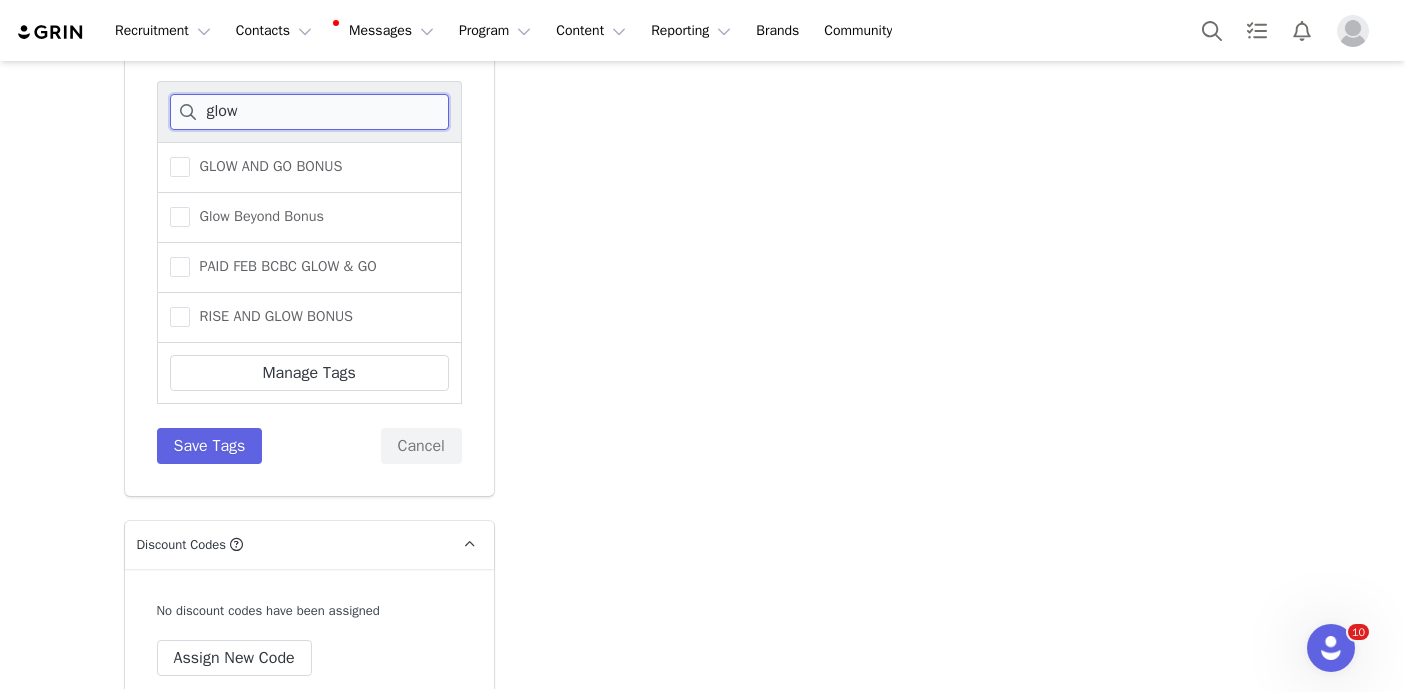 type on "glow" 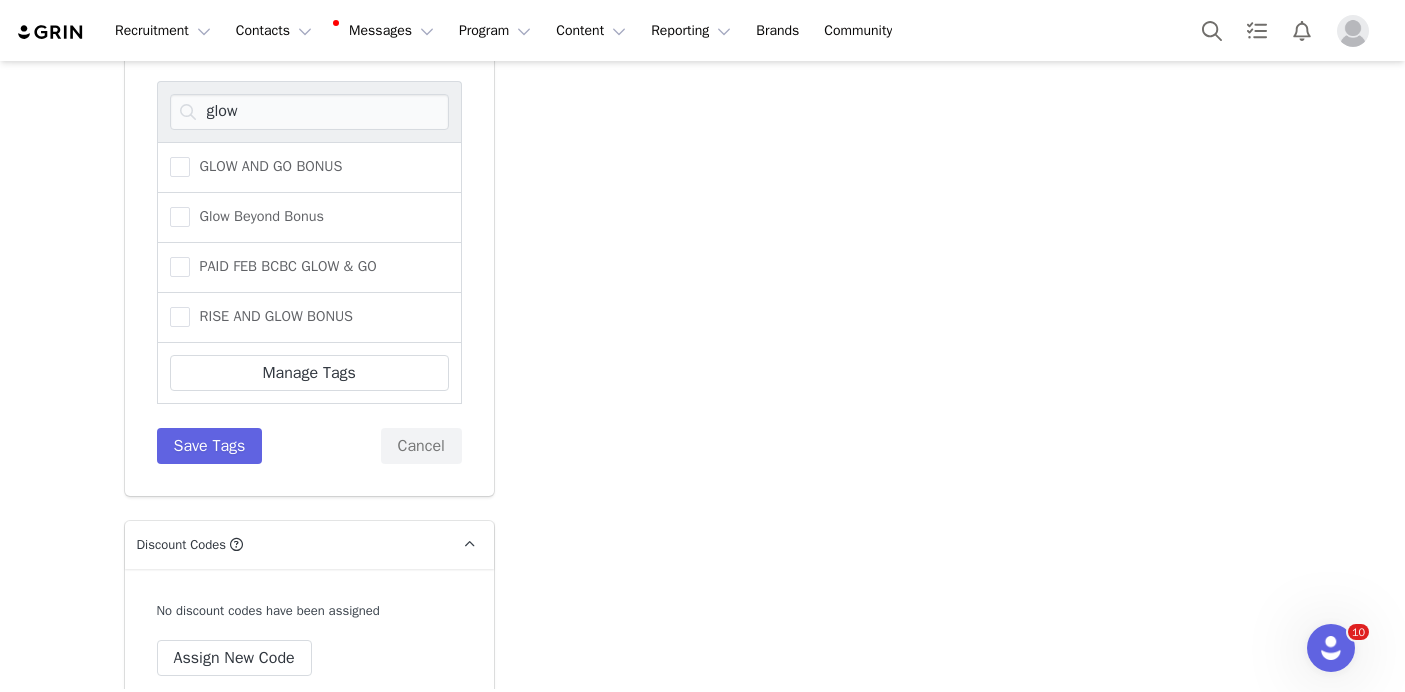 click on "Glow Beyond Bonus" at bounding box center [309, 218] 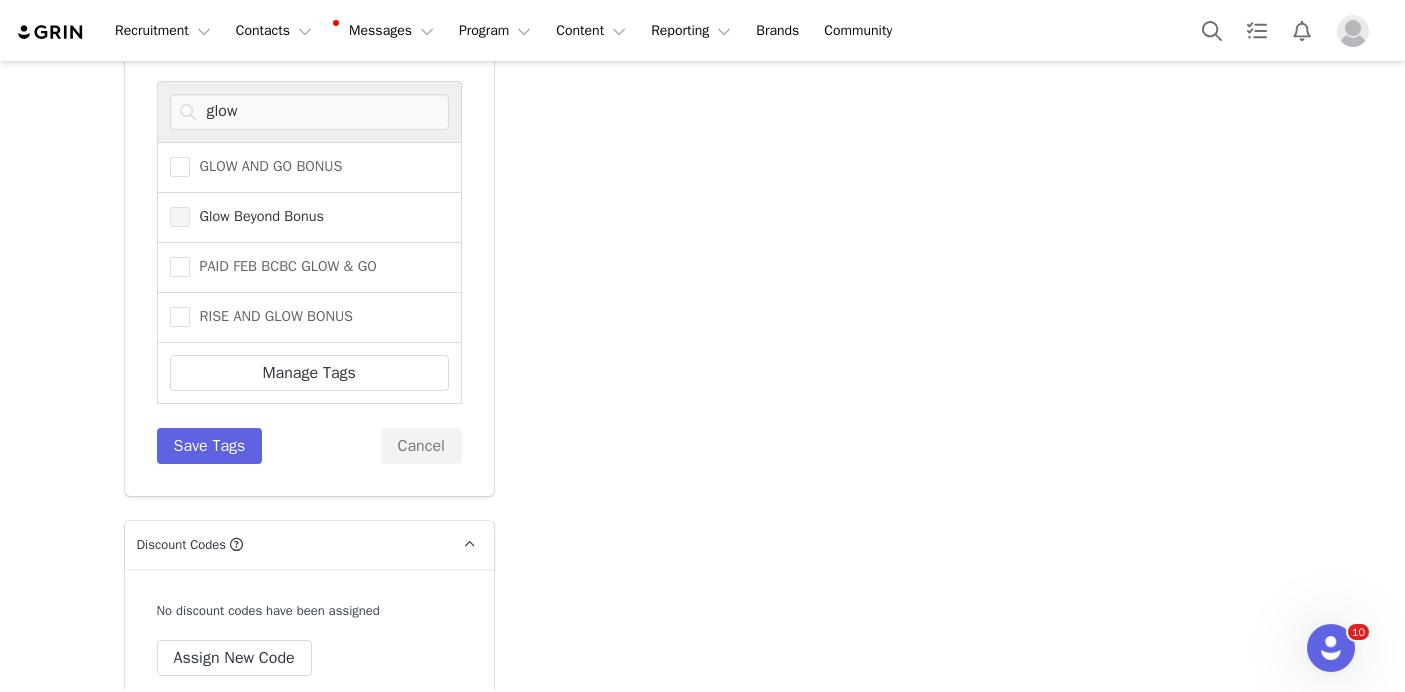 click on "Glow Beyond Bonus" at bounding box center [257, 216] 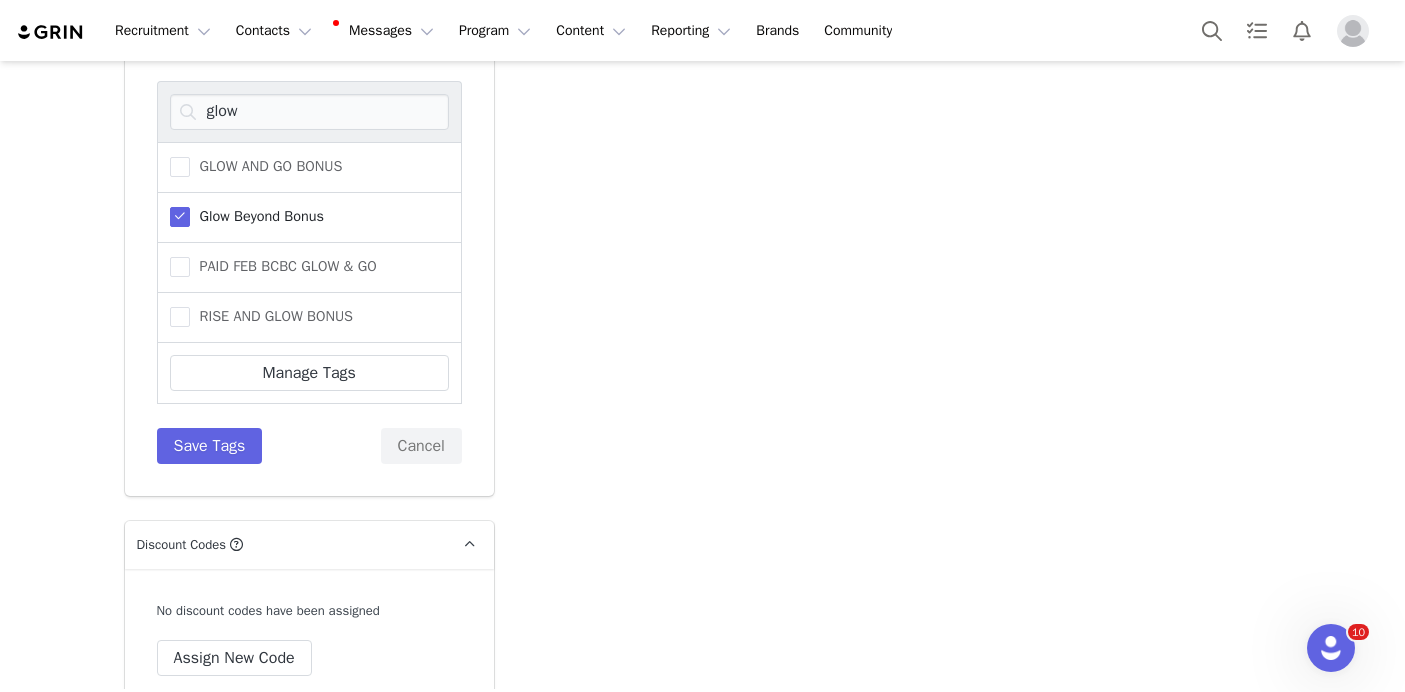 click on "glow  GLOW AND GO BONUS   Glow Beyond Bonus   PAID FEB BCBC GLOW & GO   RISE AND GLOW BONUS   Manage Tags   Save Tags  Cancel" at bounding box center (309, 272) 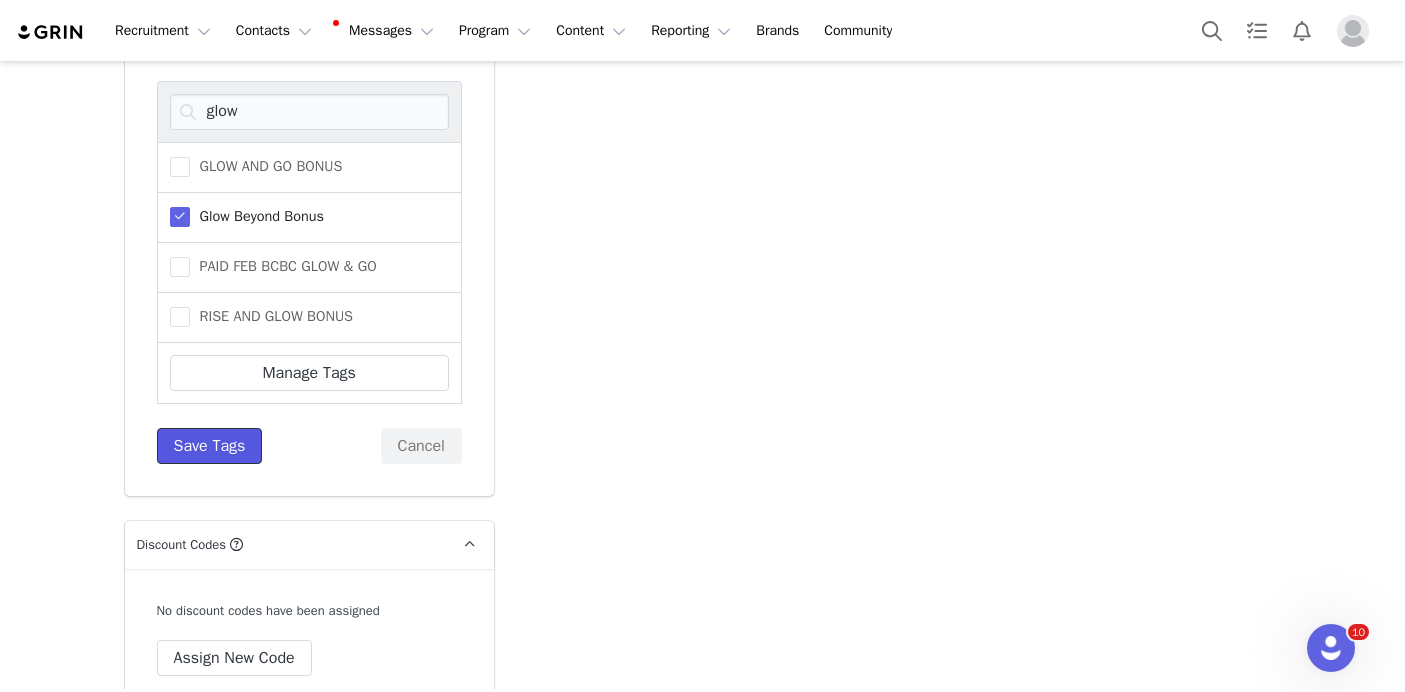 click on "Save Tags" at bounding box center (210, 446) 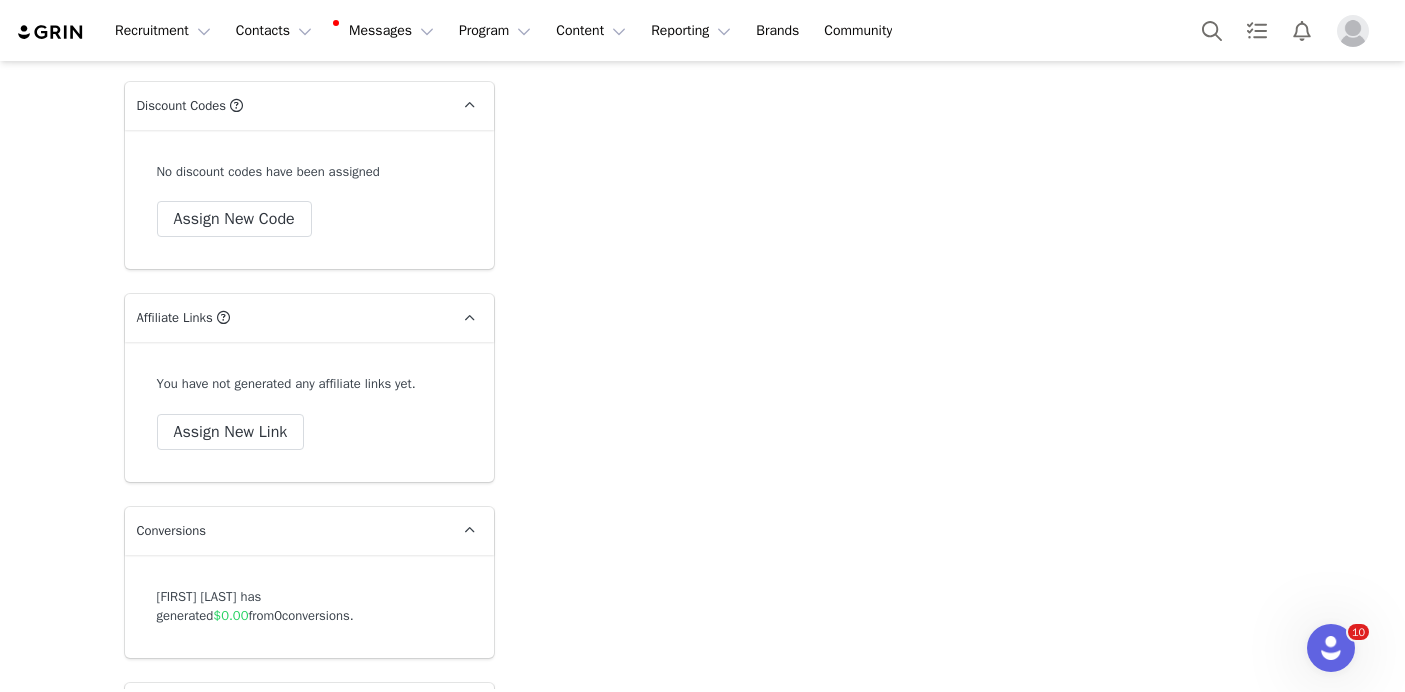 scroll, scrollTop: 7869, scrollLeft: 0, axis: vertical 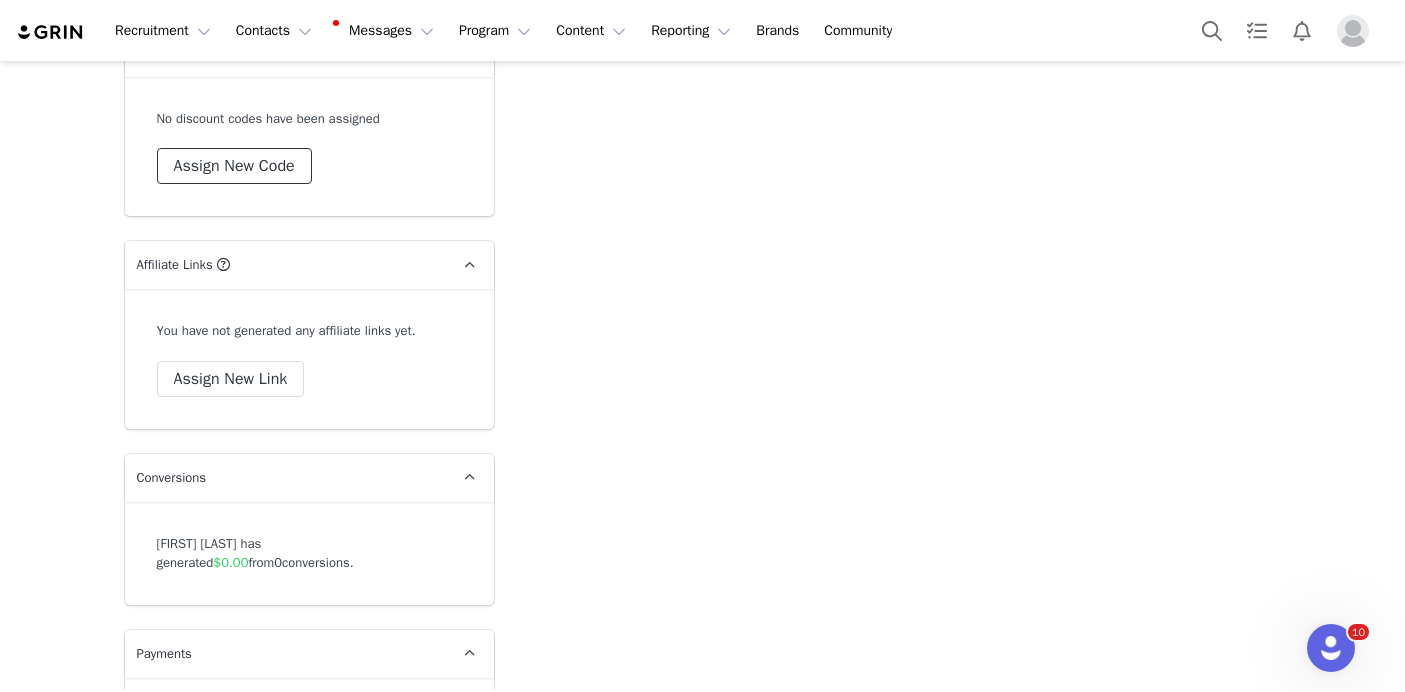 click on "Assign New Code" at bounding box center (234, 166) 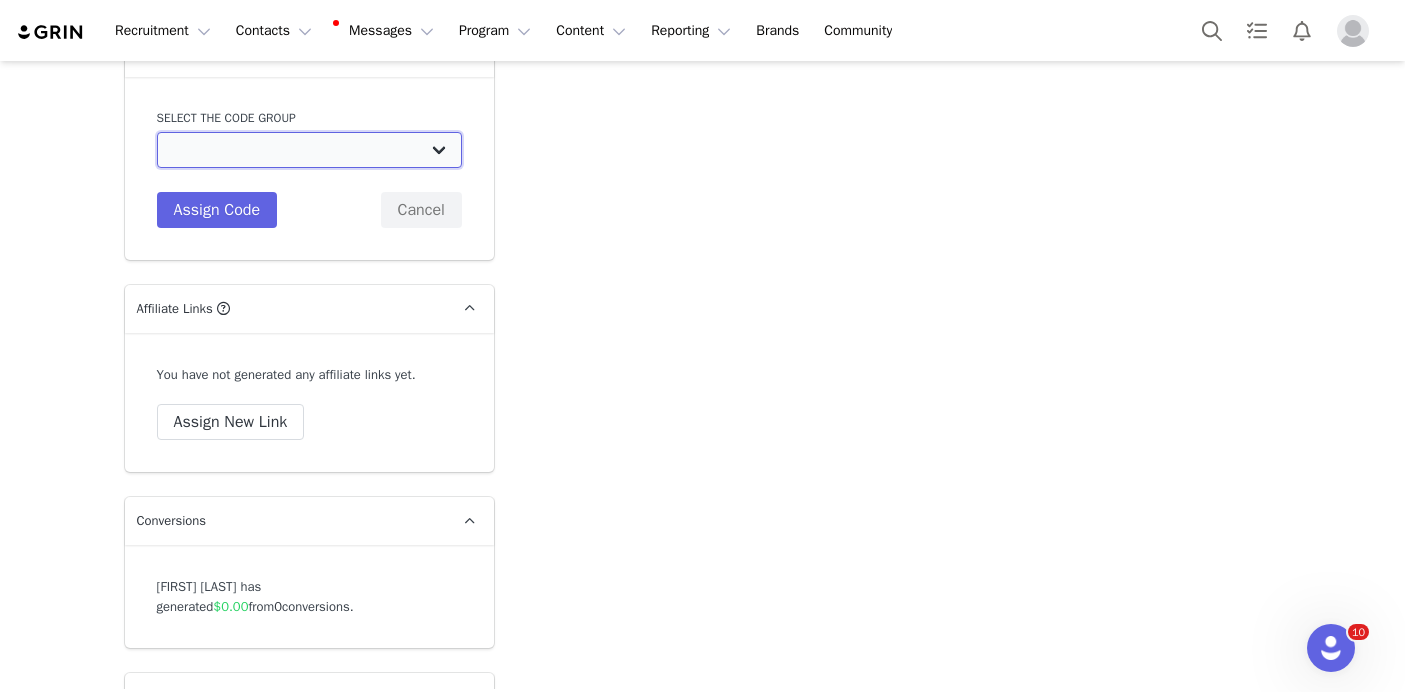 click on "Ogee: Beyond Clean Beauty Creators 15%   Ogee: General 25%   Ogee: OGEE GENERAL   Ogee: BCBC 30%   Ogee: Jenny Kaplan Holiday Discount   Ogee: Influencer Purchase 40% Off   Ogee: Mega Influencer Discount Codes   Ogee: Amanda YouTube Discount Codes   Ogee: Julia Pinterest Discount Codes   Ogee: Julia McGuire Code   Ogee: Sav Blog Discount Codes" at bounding box center (309, 150) 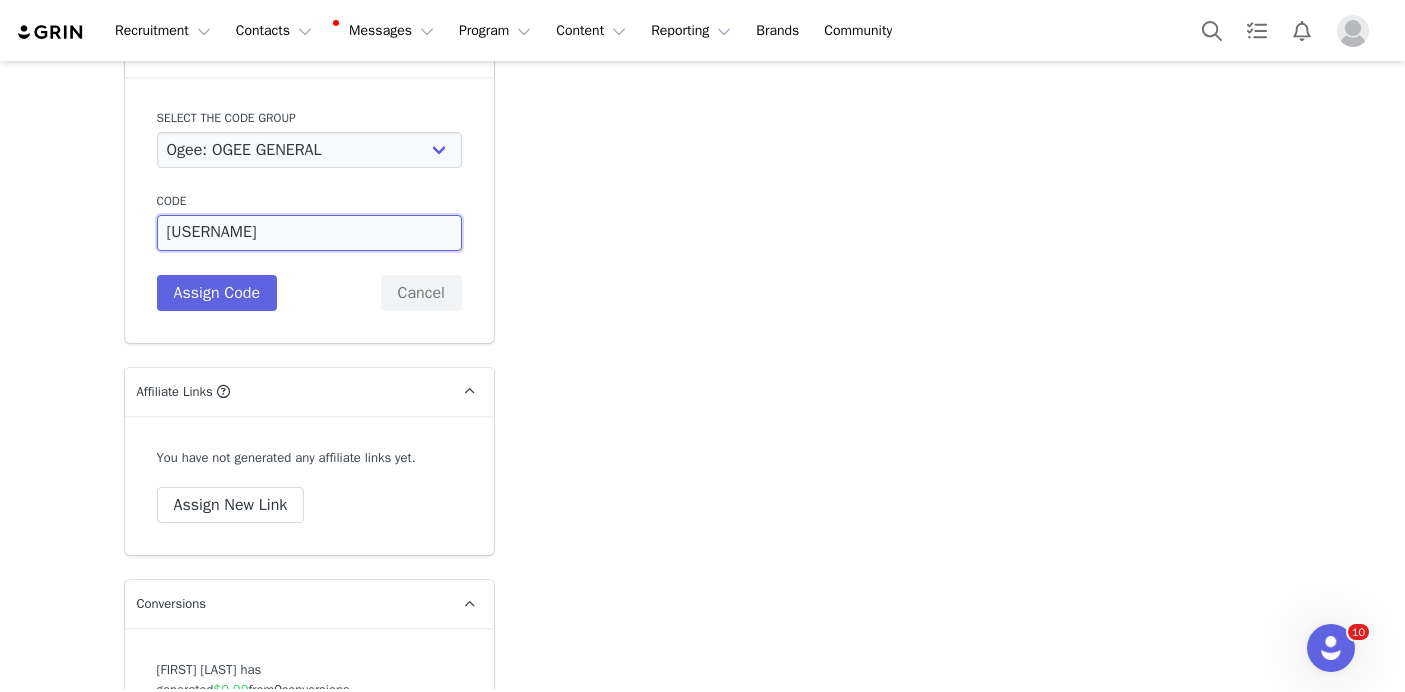 click on "LINDSAY15" at bounding box center (309, 233) 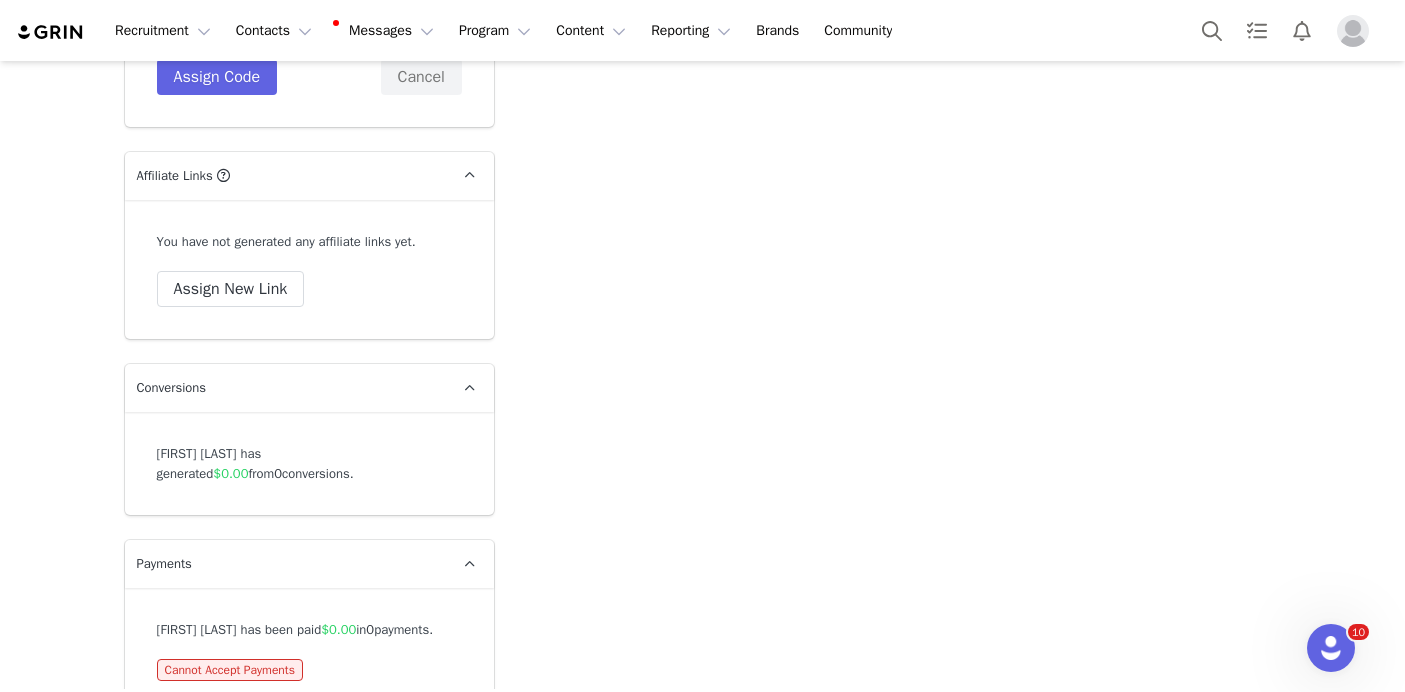 scroll, scrollTop: 8087, scrollLeft: 0, axis: vertical 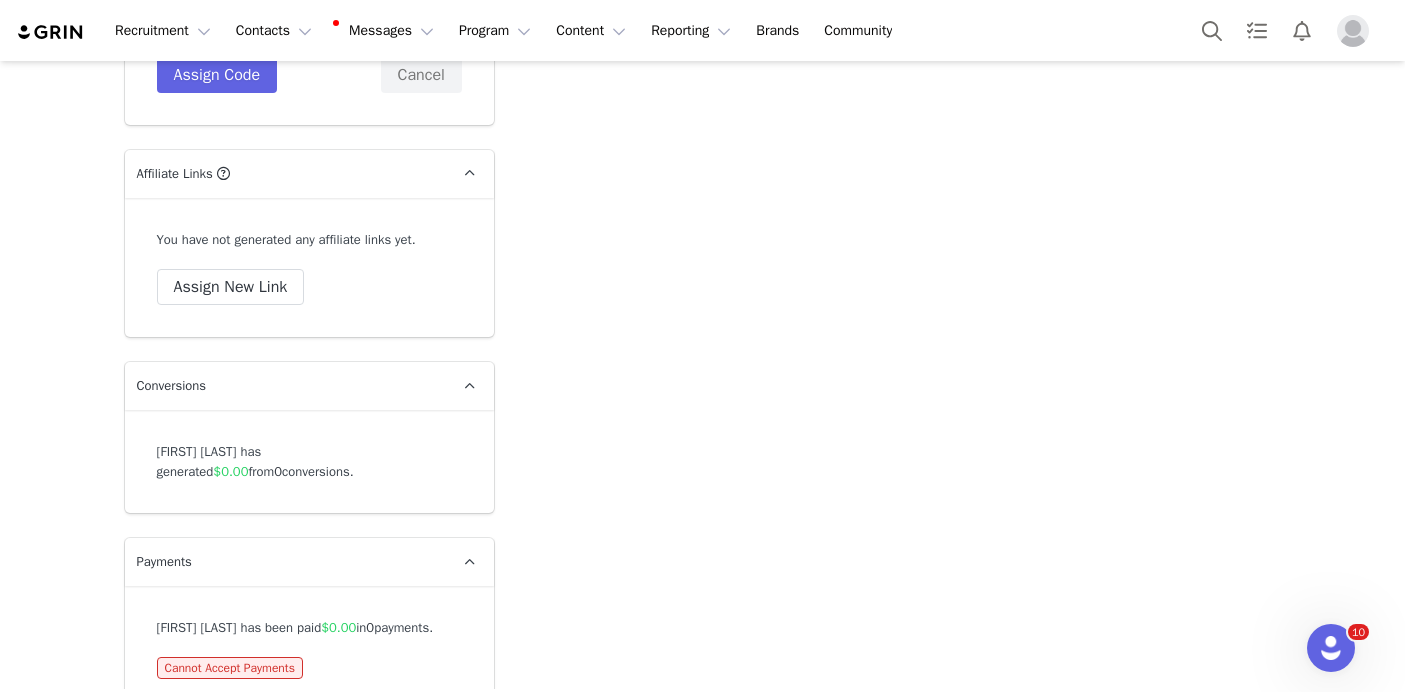 click on "LINDSAYHENNIGAN15" at bounding box center [309, 15] 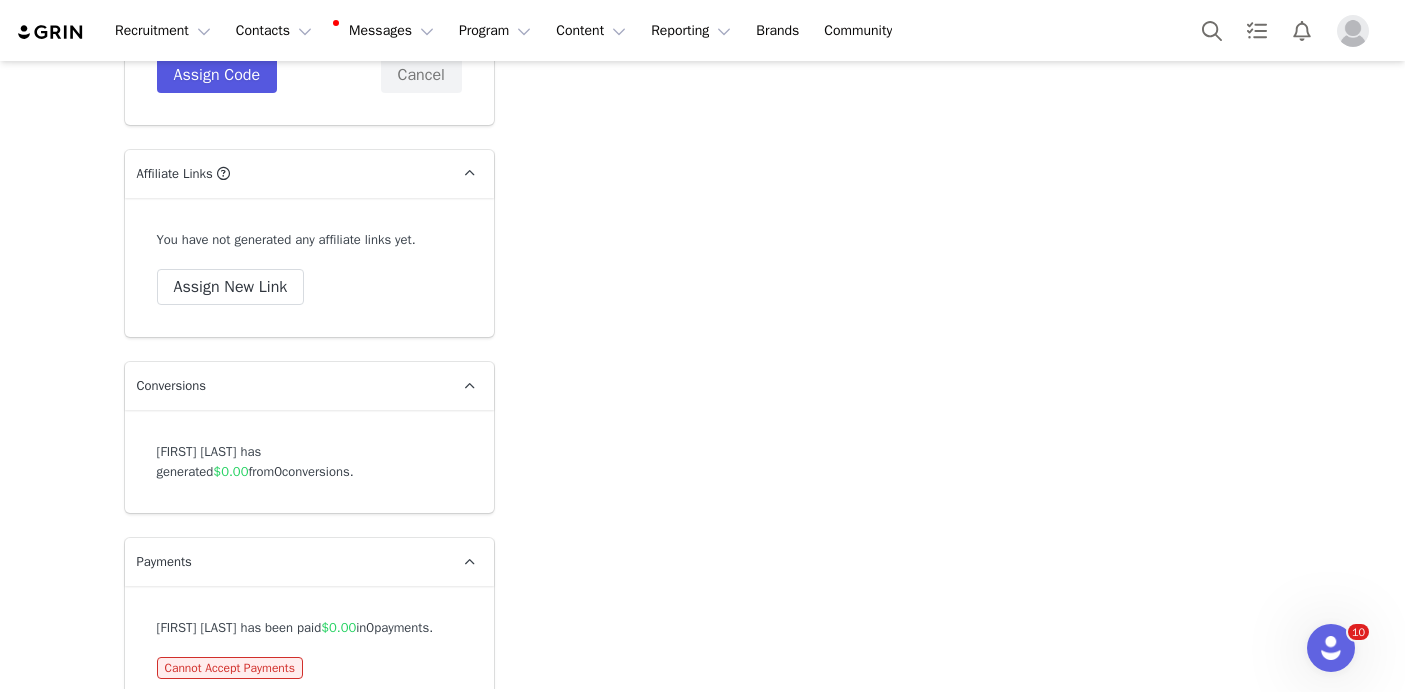 type on "LINDSAYHENNIGAN15" 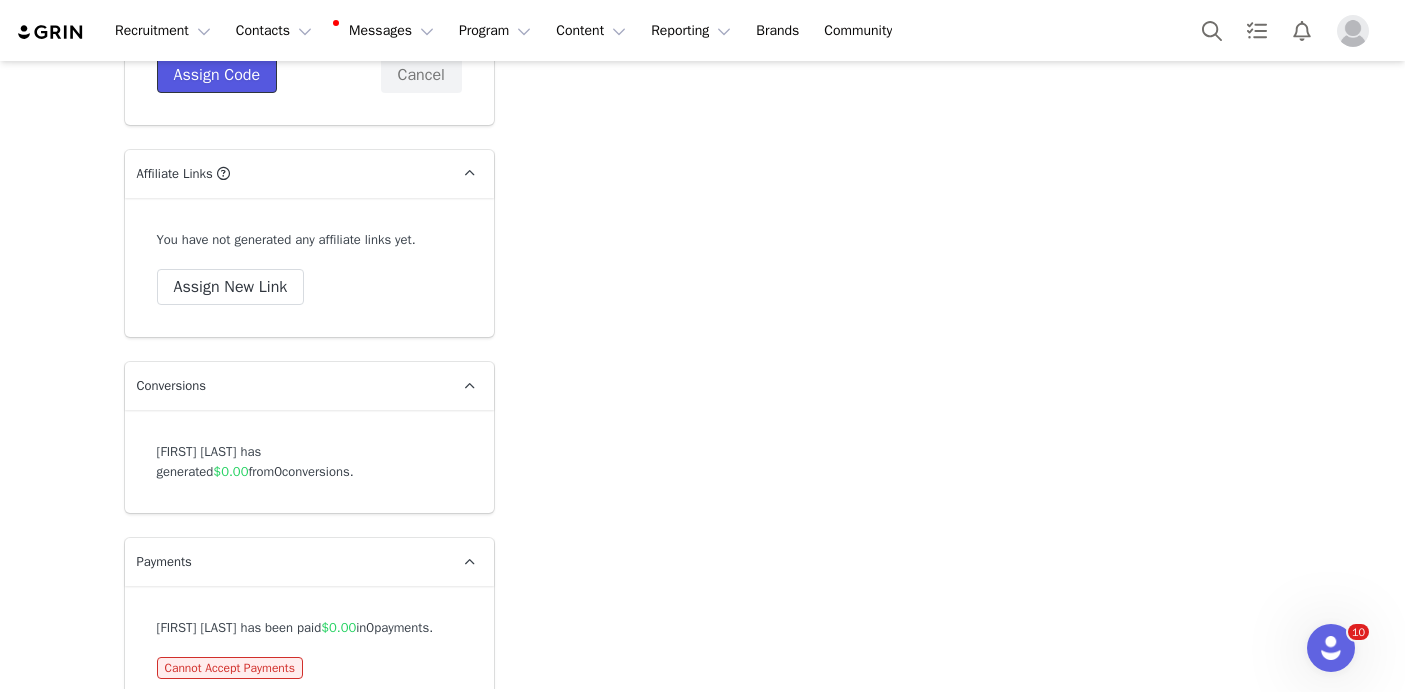 click on "Assign Code" at bounding box center (217, 75) 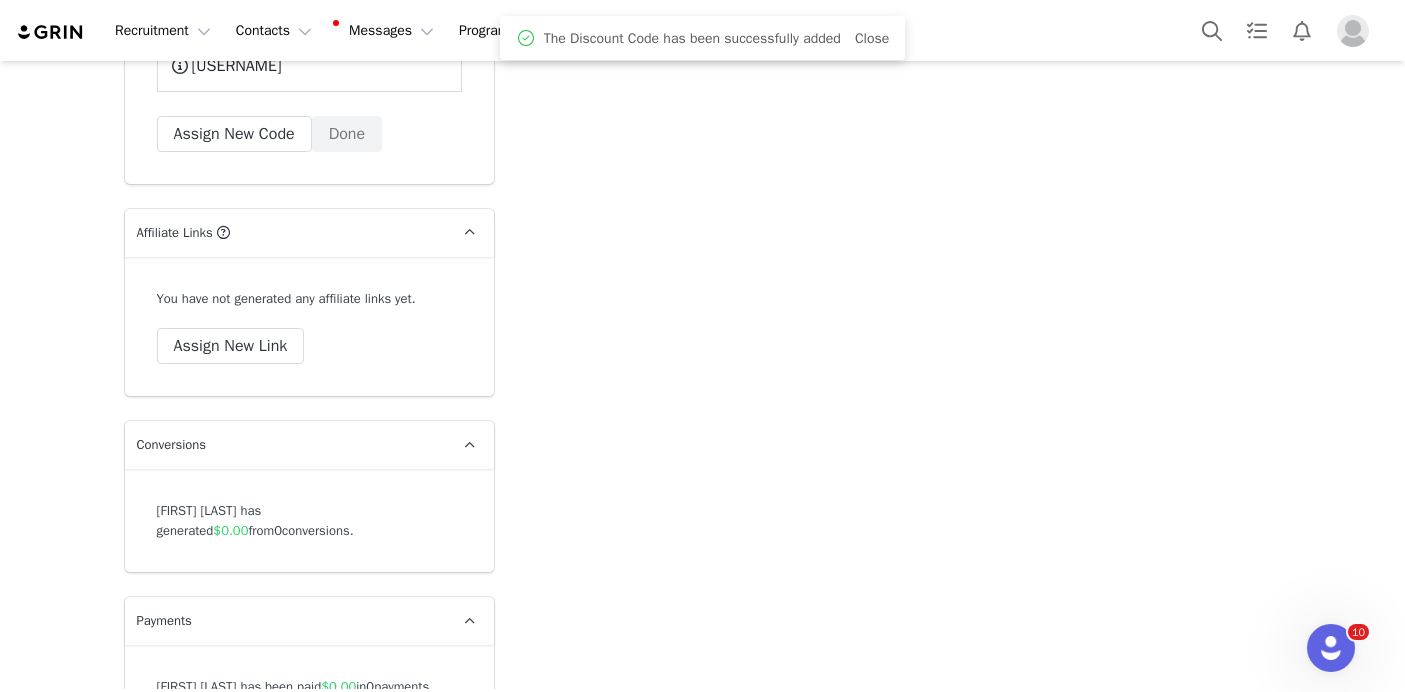 scroll, scrollTop: 7974, scrollLeft: 0, axis: vertical 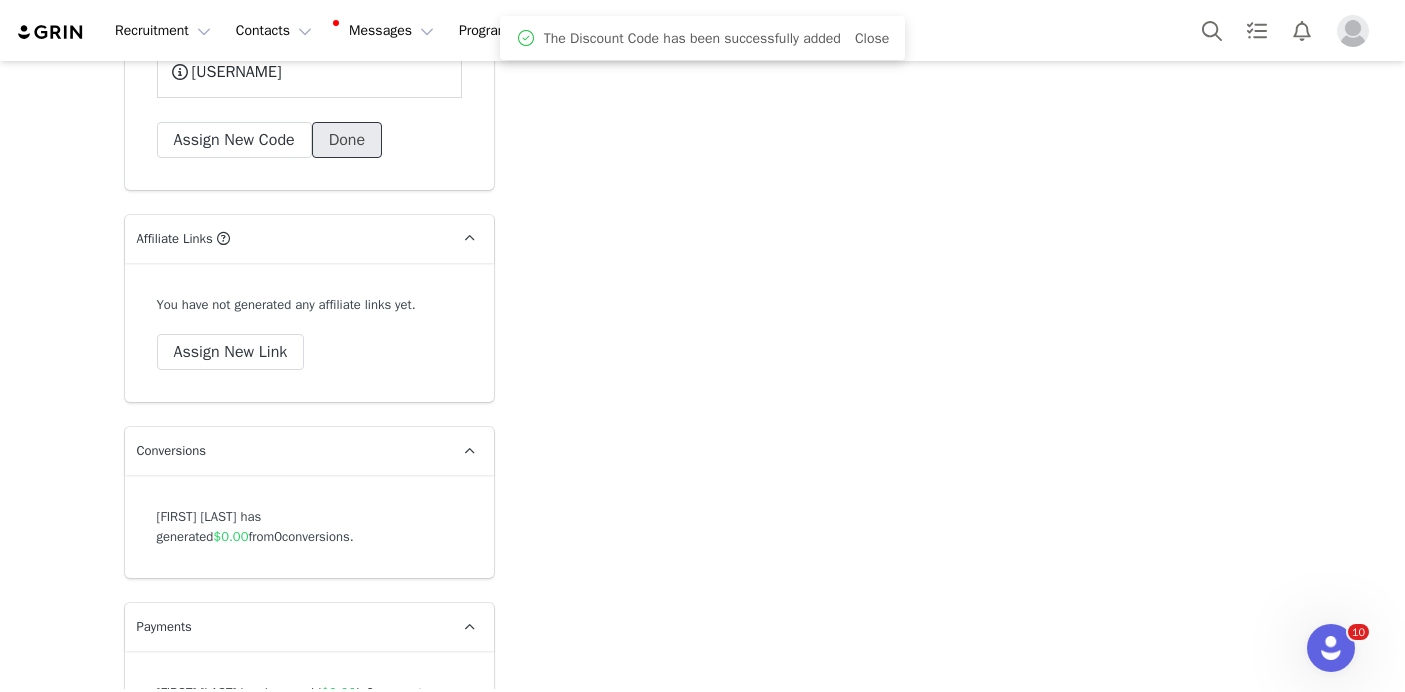 click on "Done" at bounding box center (347, 140) 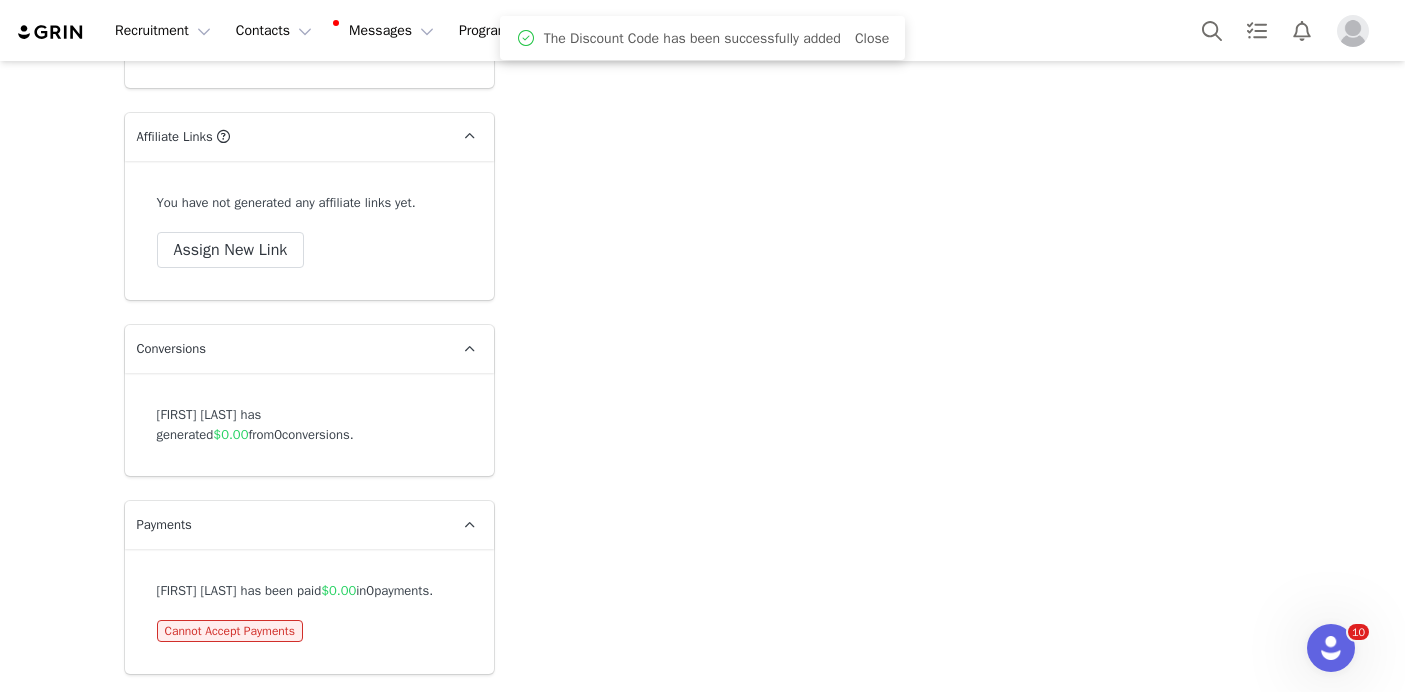scroll, scrollTop: 8144, scrollLeft: 0, axis: vertical 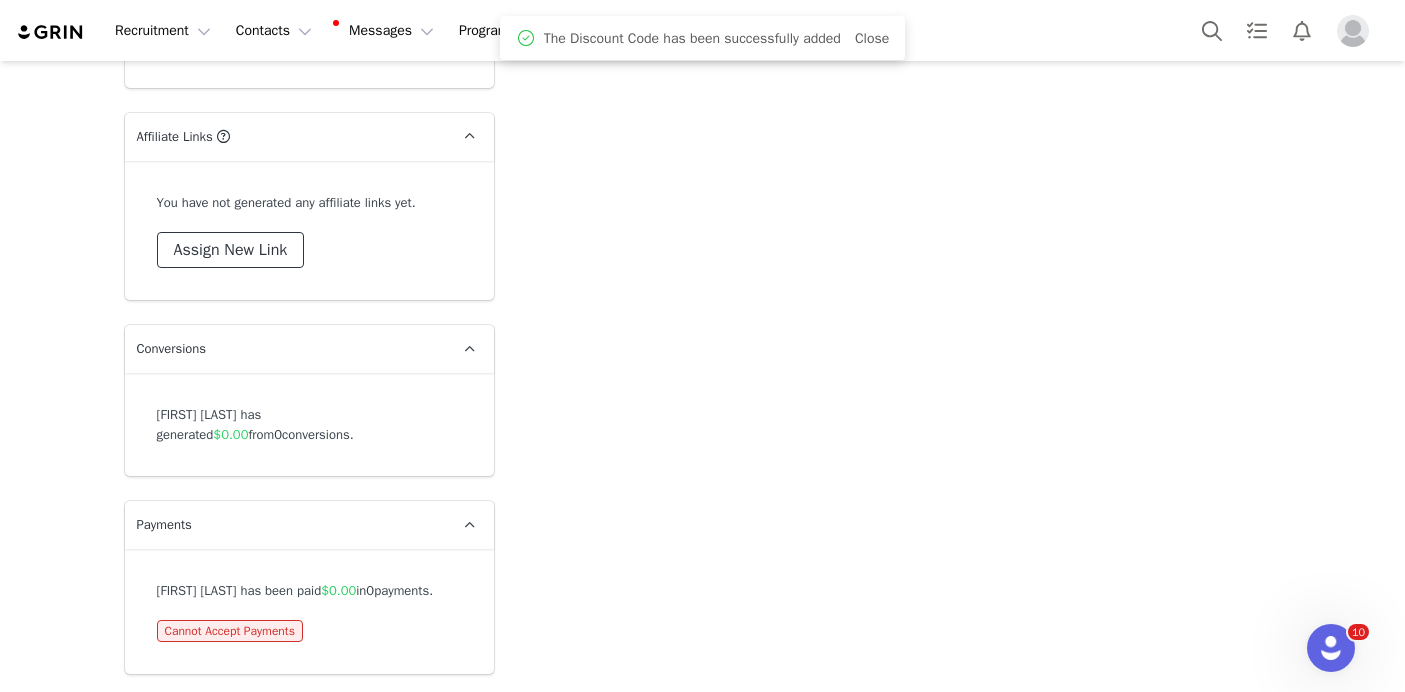 click on "Assign New Link" at bounding box center (231, 250) 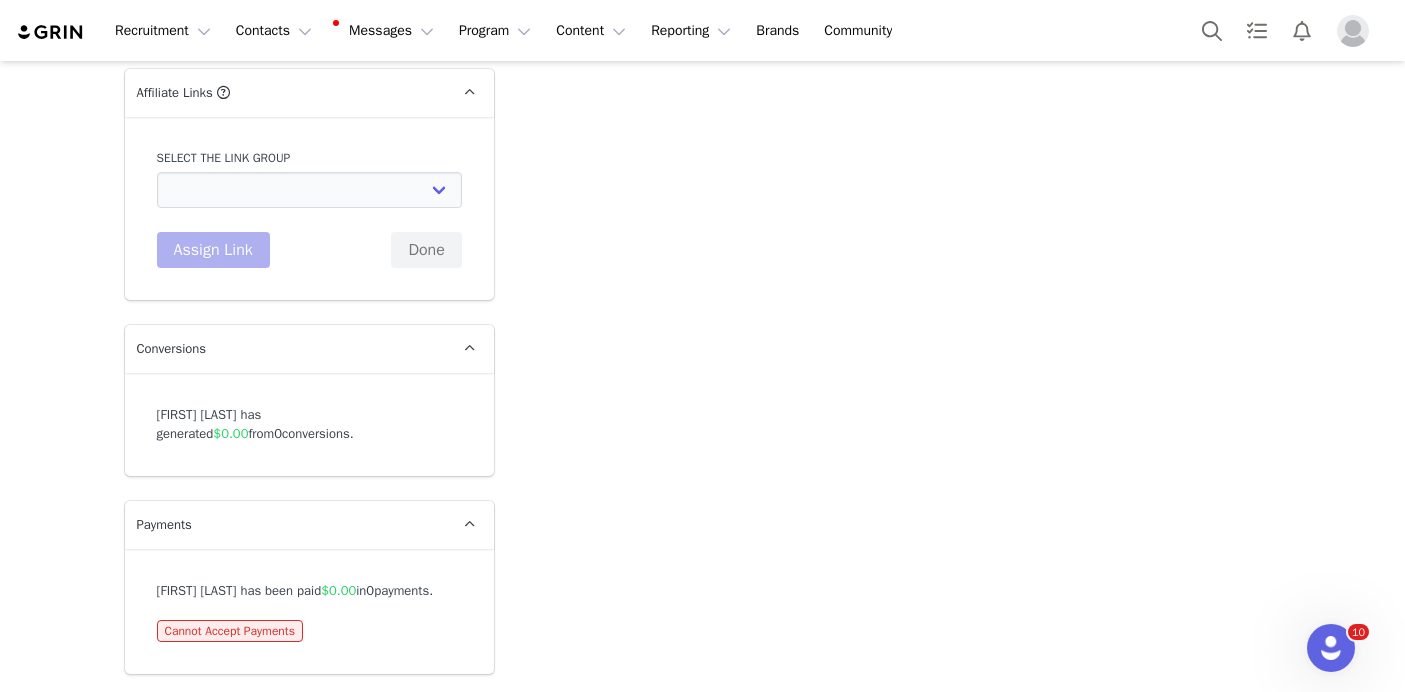 select on "12312" 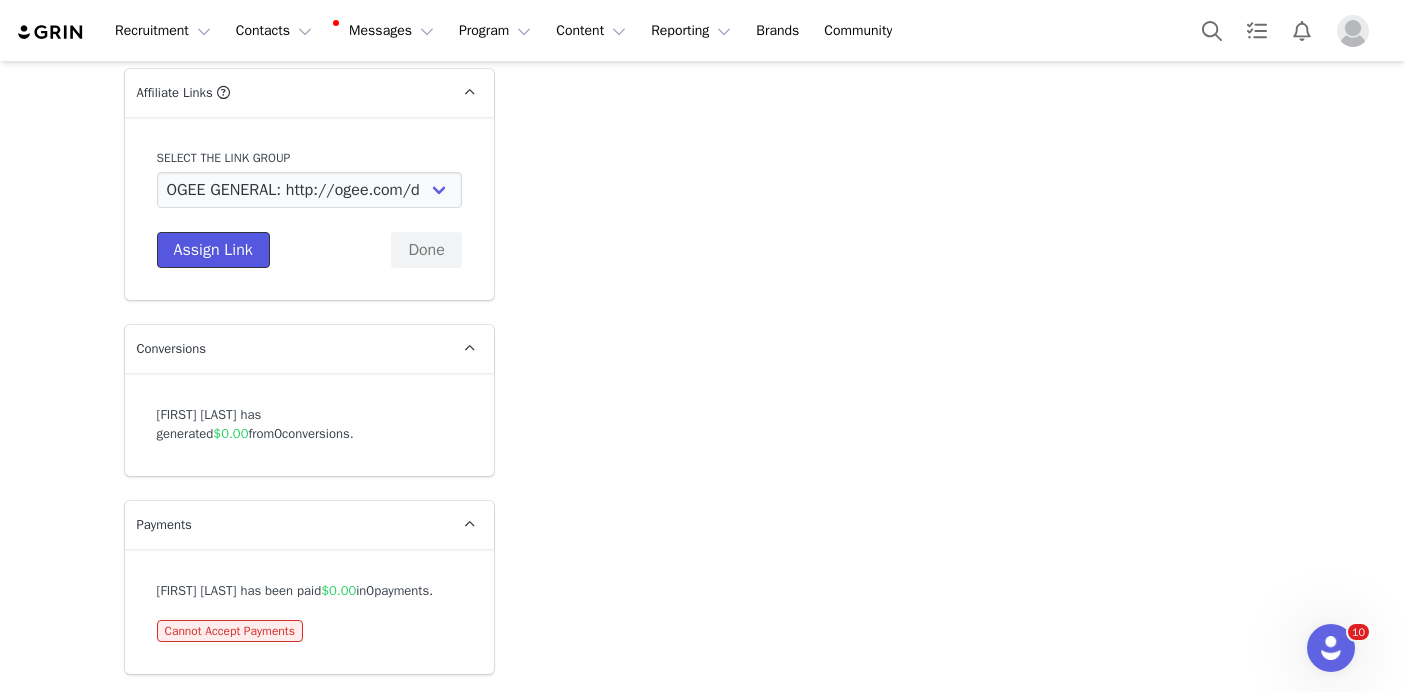 click on "Assign Link" at bounding box center (213, 250) 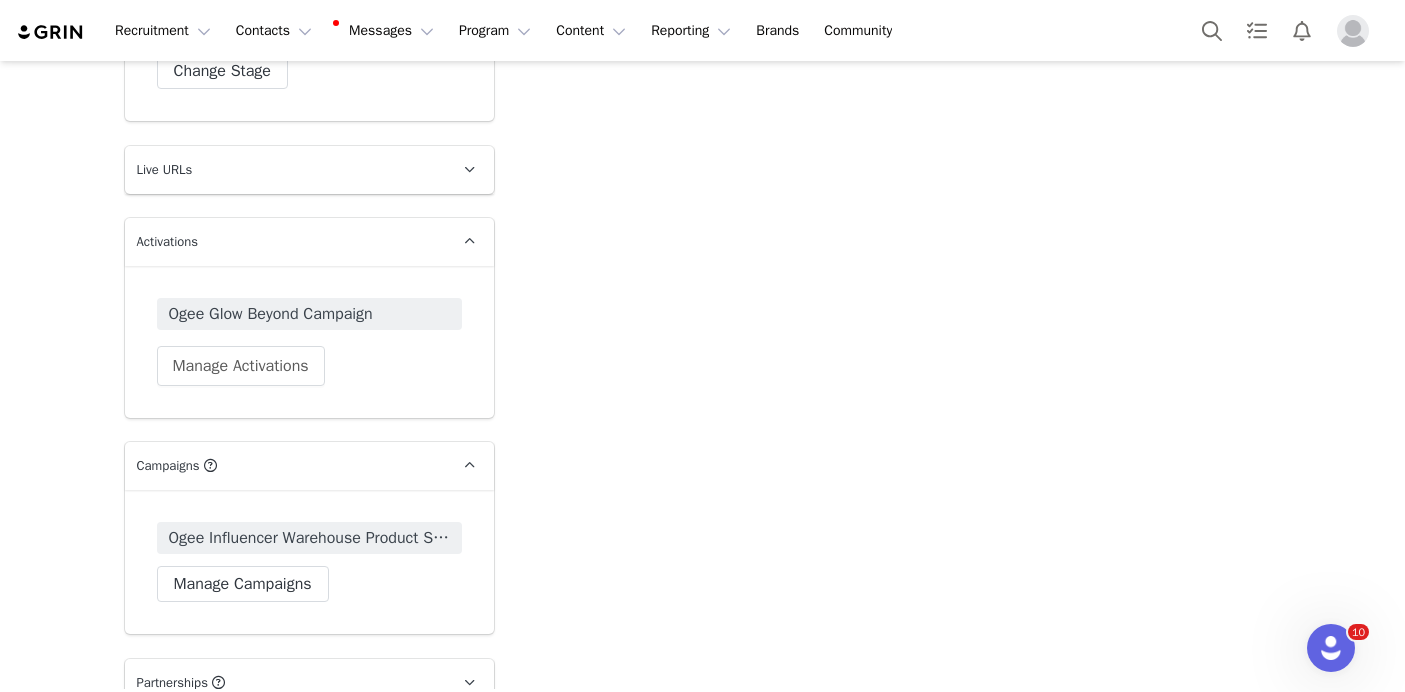 scroll, scrollTop: 6821, scrollLeft: 0, axis: vertical 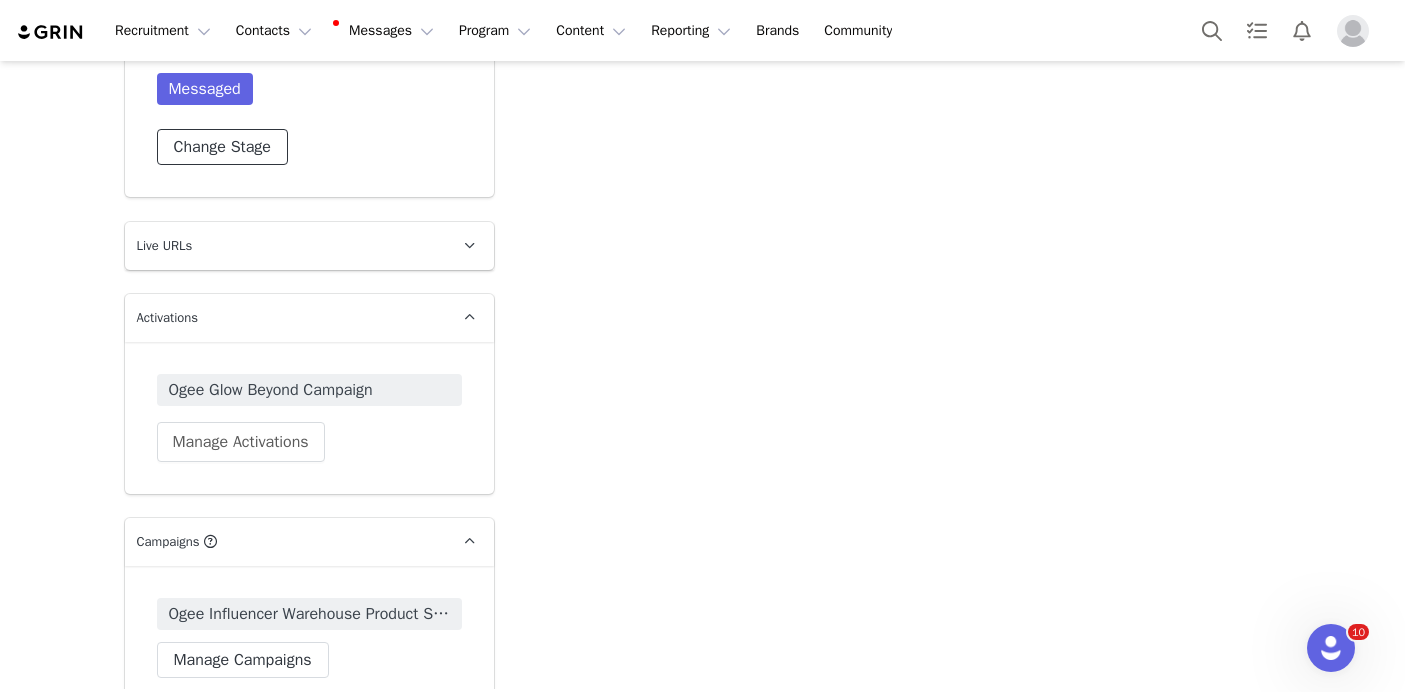 click on "Change Stage" at bounding box center (222, 147) 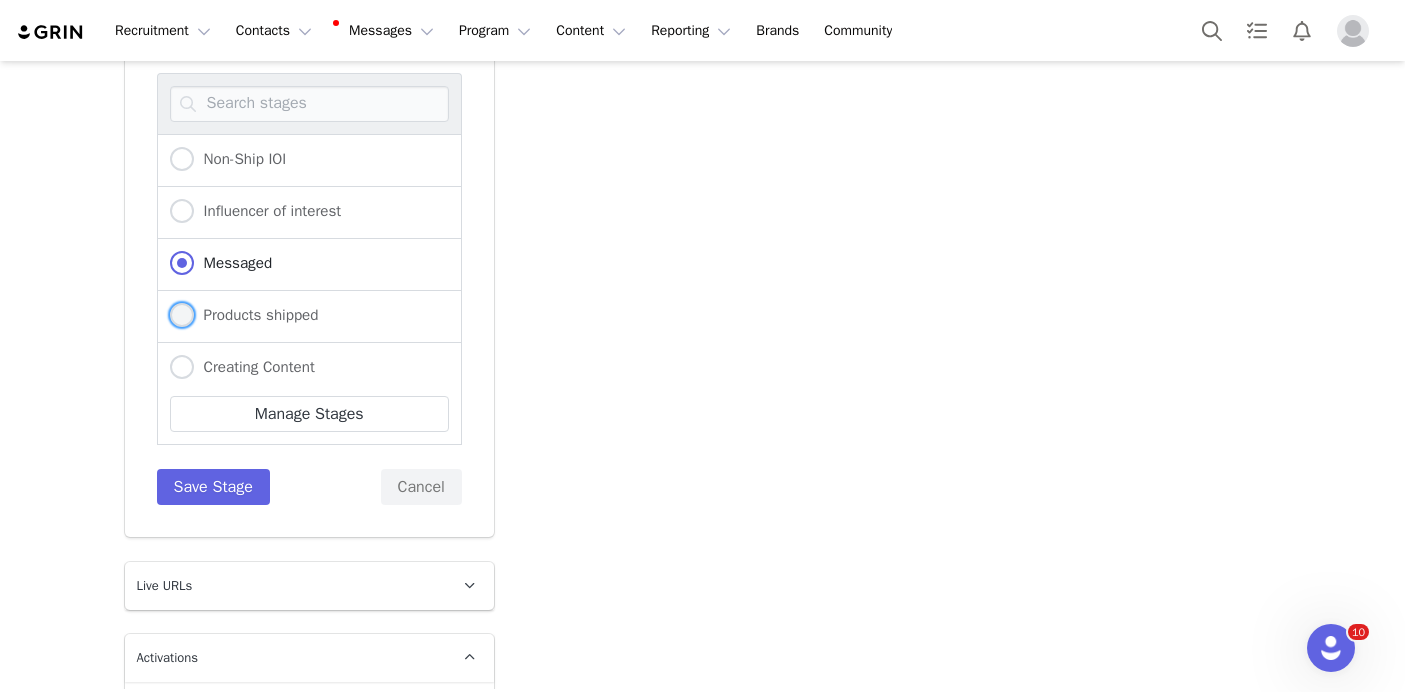 click on "Products shipped" at bounding box center [256, 315] 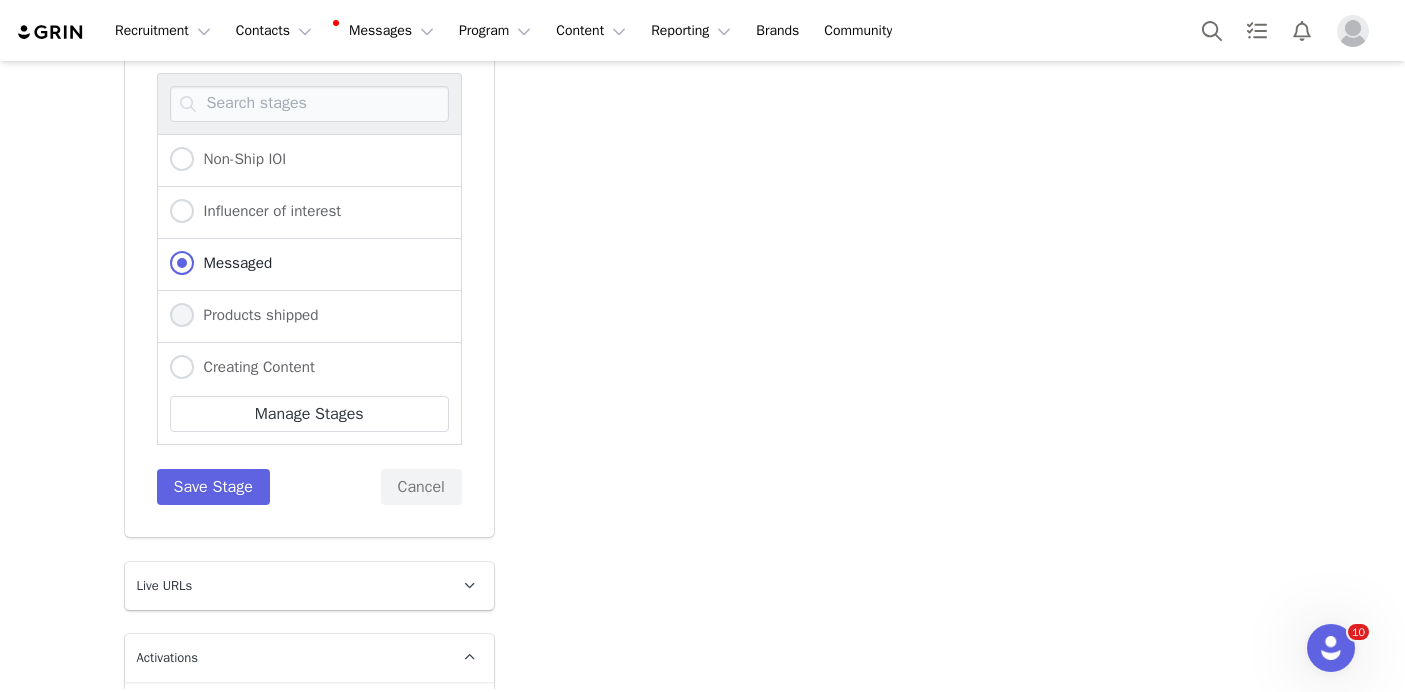 click on "Products shipped" at bounding box center (182, 316) 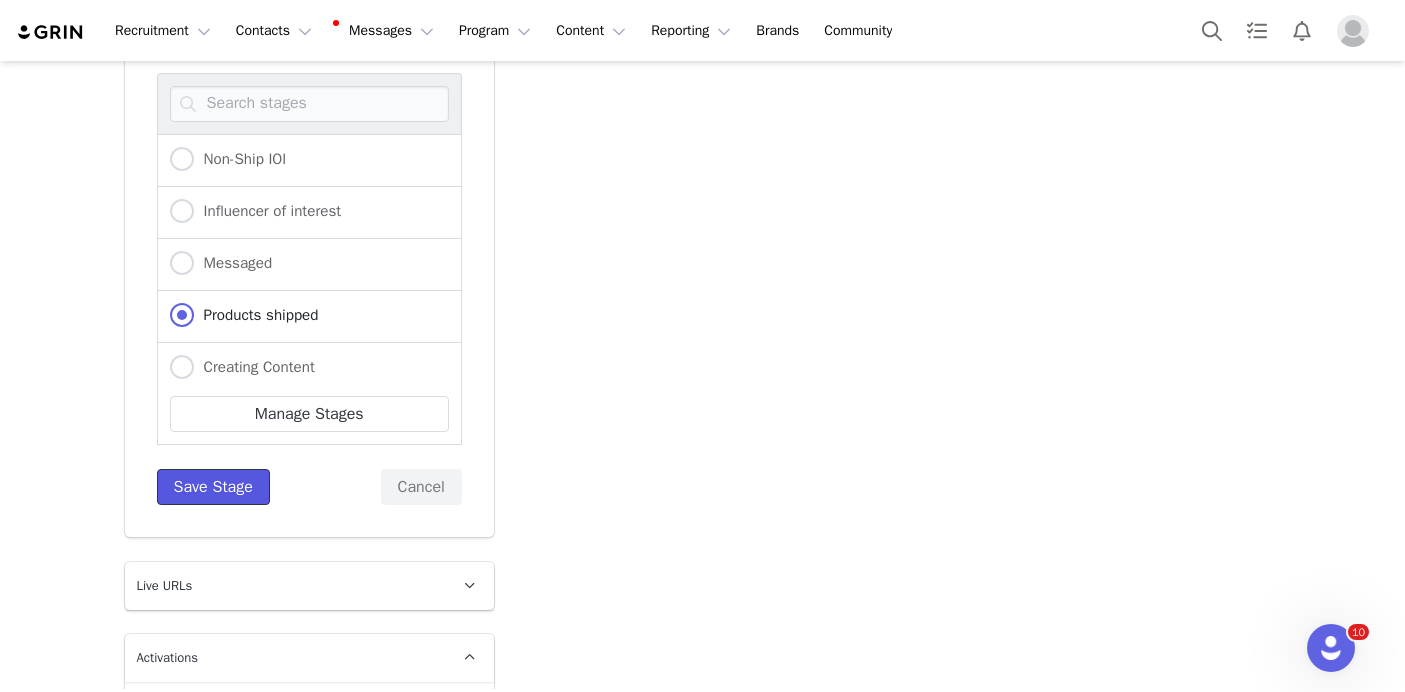 click on "Save Stage" at bounding box center (213, 487) 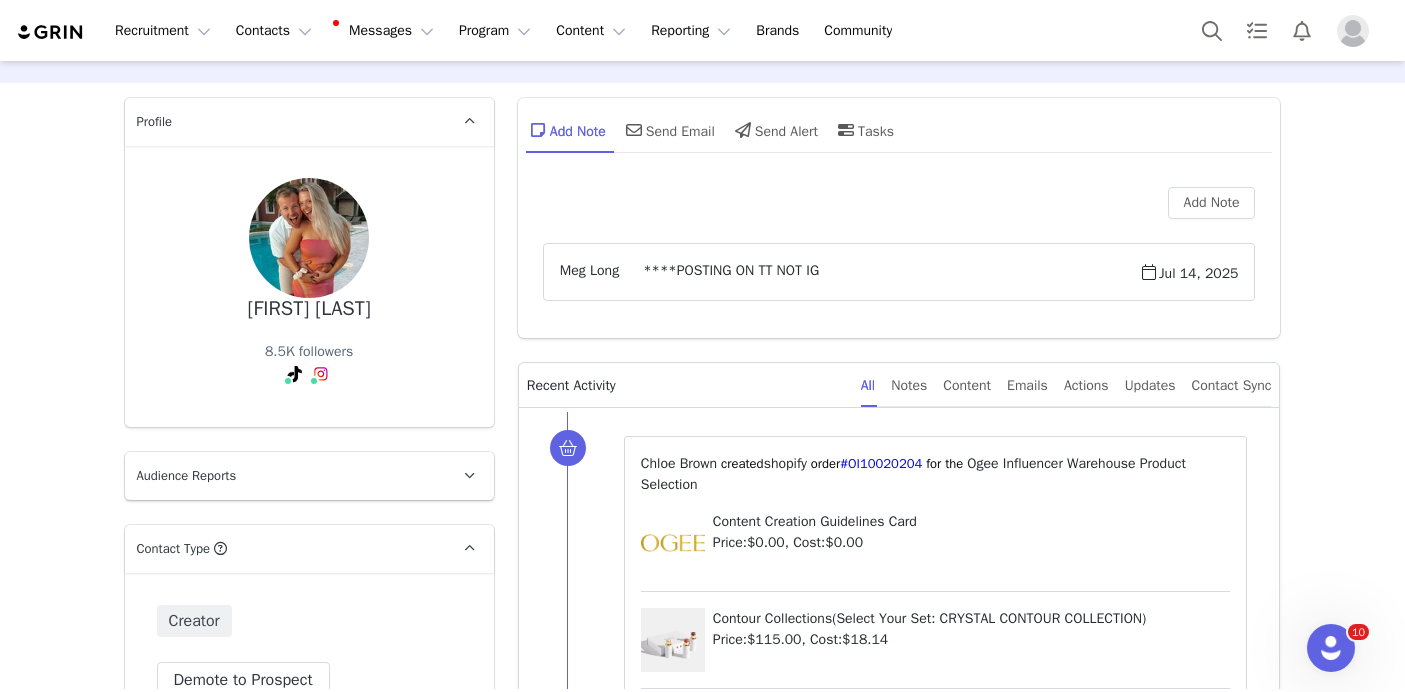 scroll, scrollTop: 0, scrollLeft: 0, axis: both 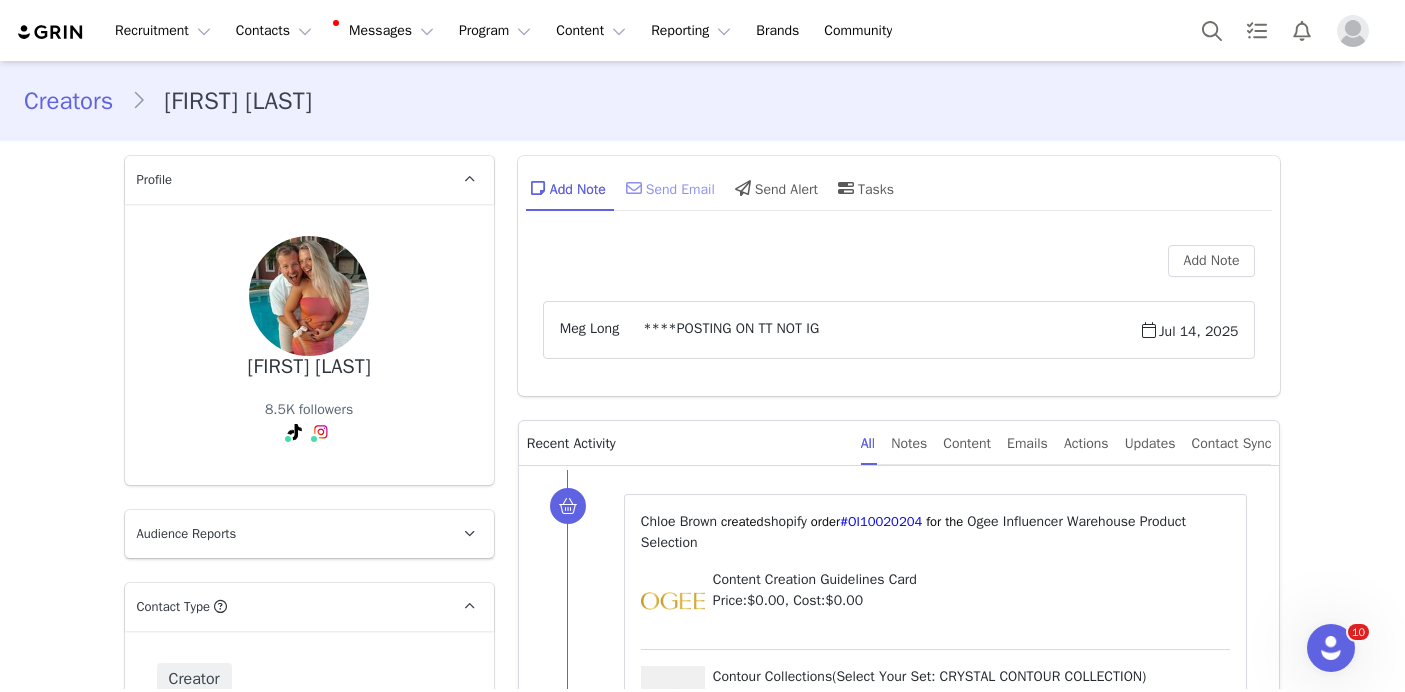 click on "Send Email" at bounding box center (668, 188) 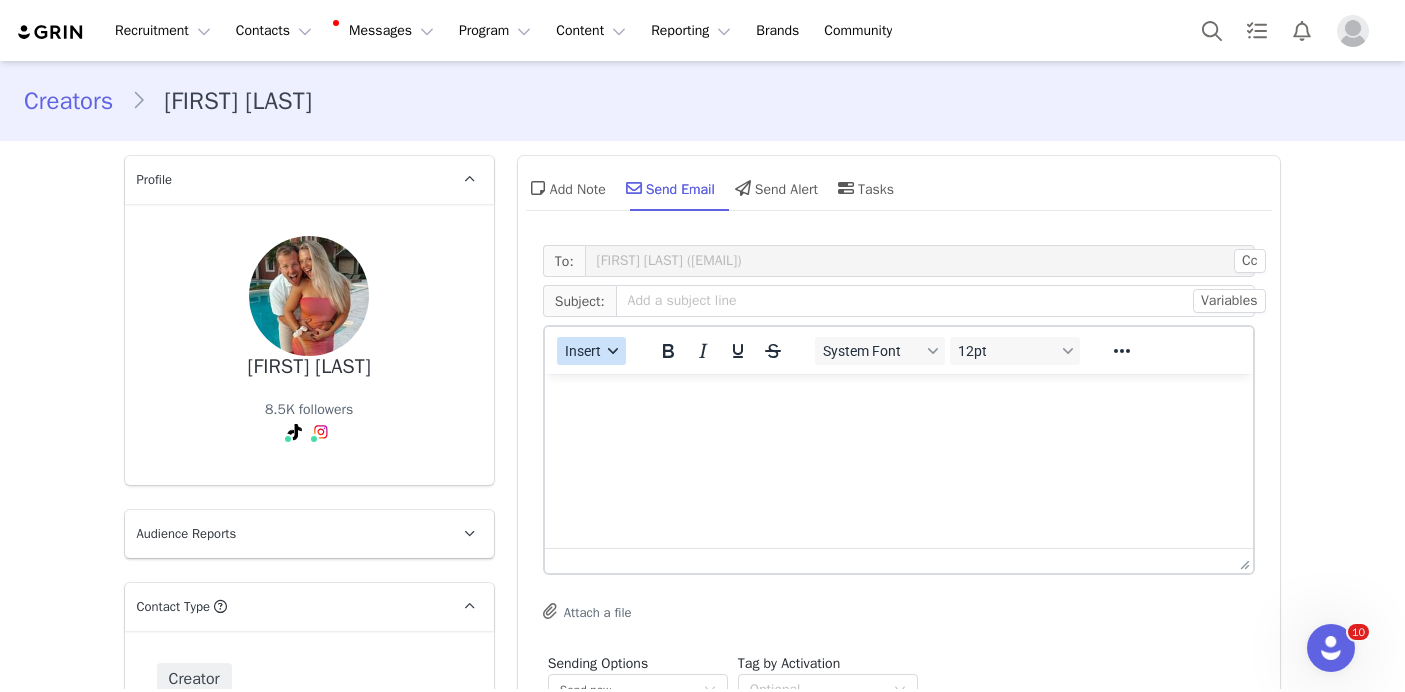 scroll, scrollTop: 0, scrollLeft: 0, axis: both 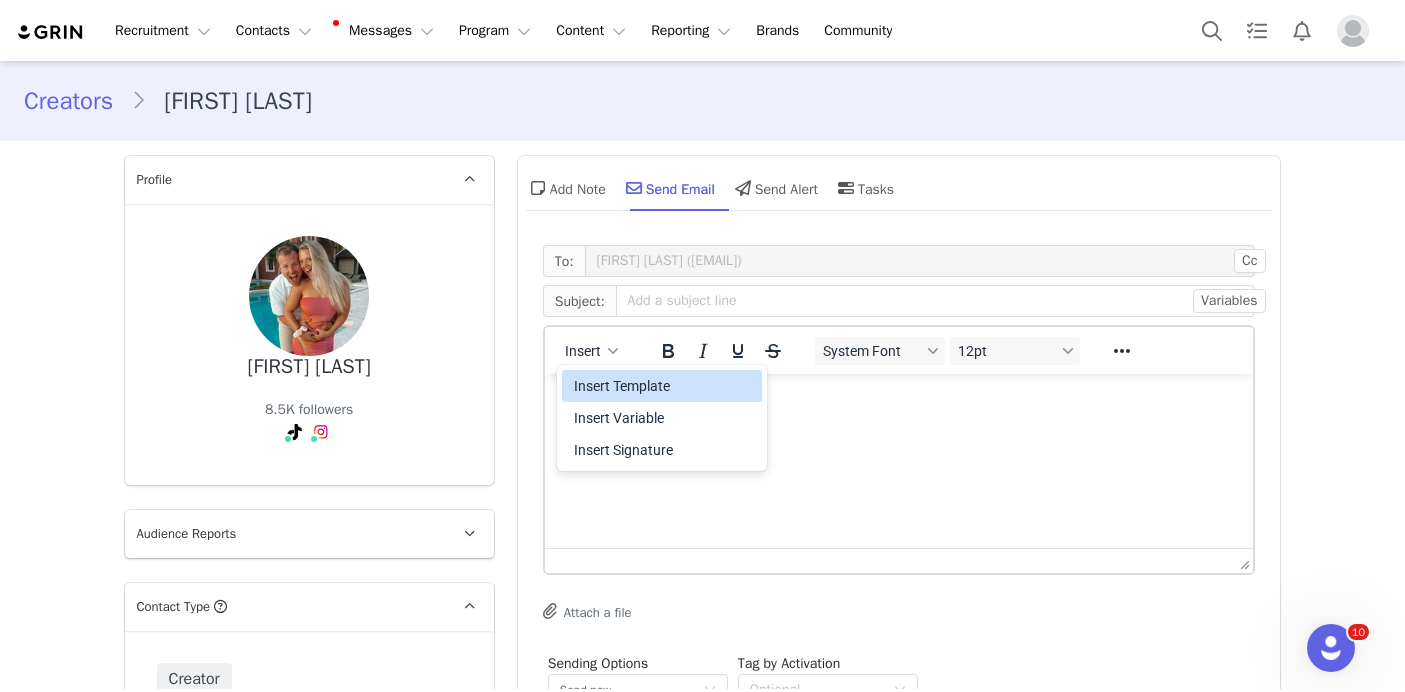 click on "Insert Template" at bounding box center (664, 386) 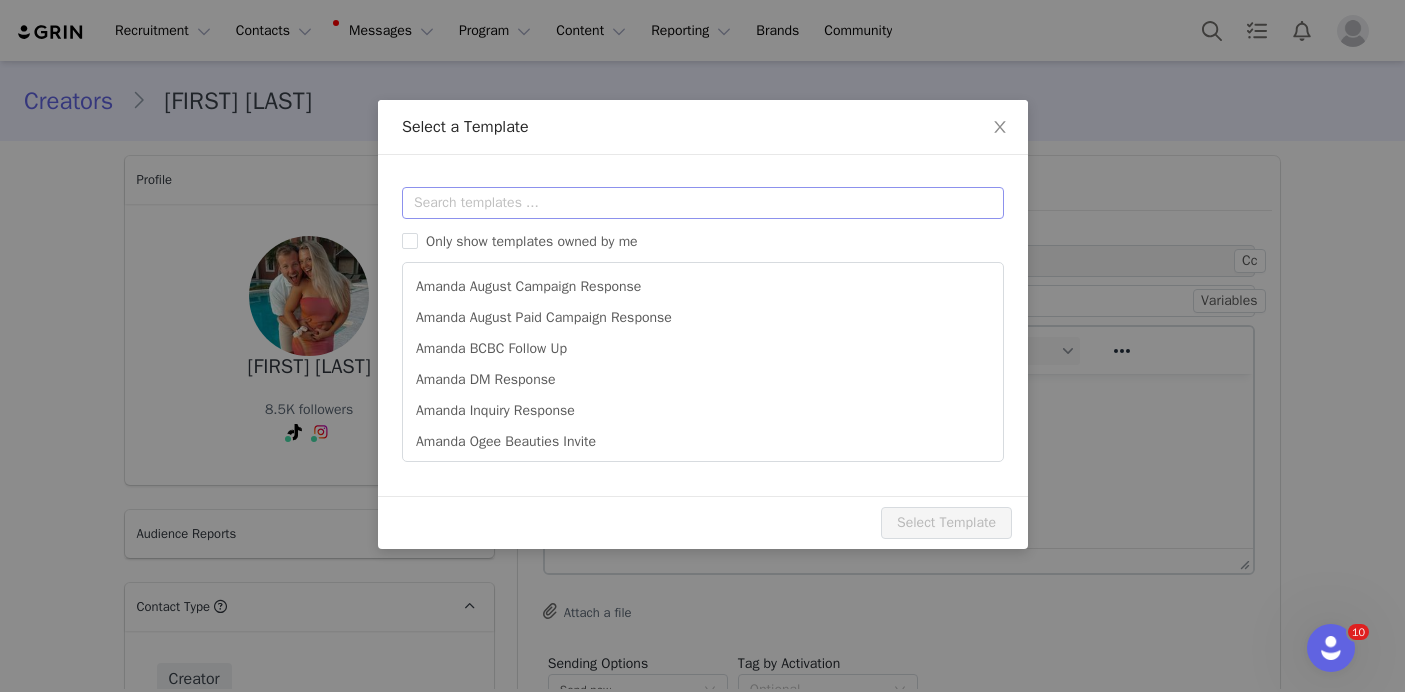 scroll, scrollTop: 0, scrollLeft: 0, axis: both 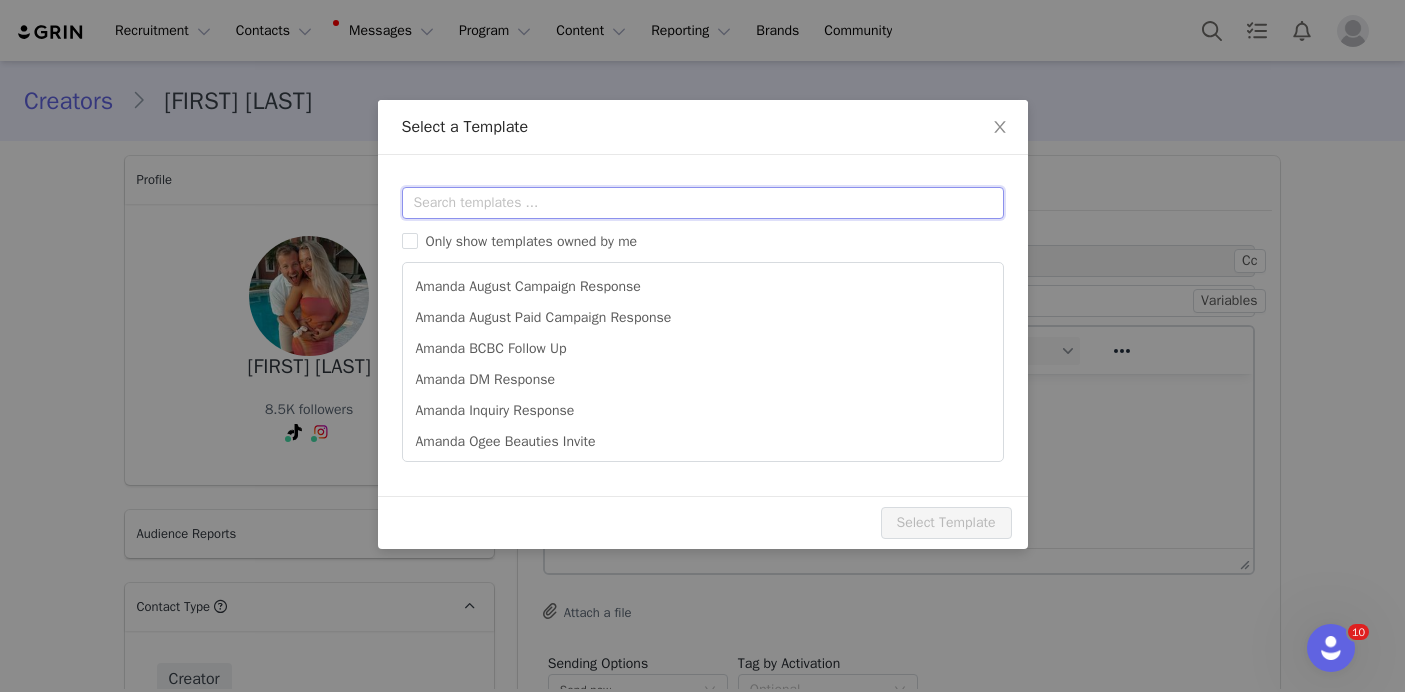 click at bounding box center (703, 203) 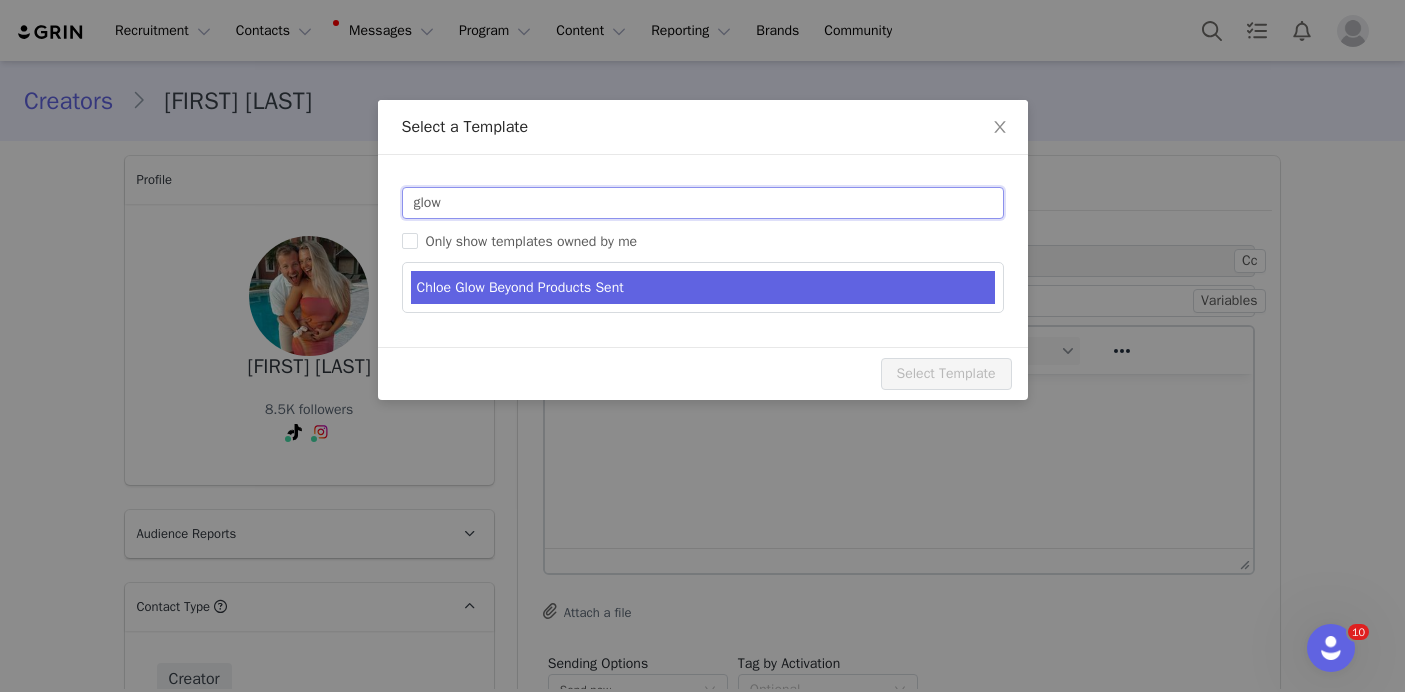 type on "glow" 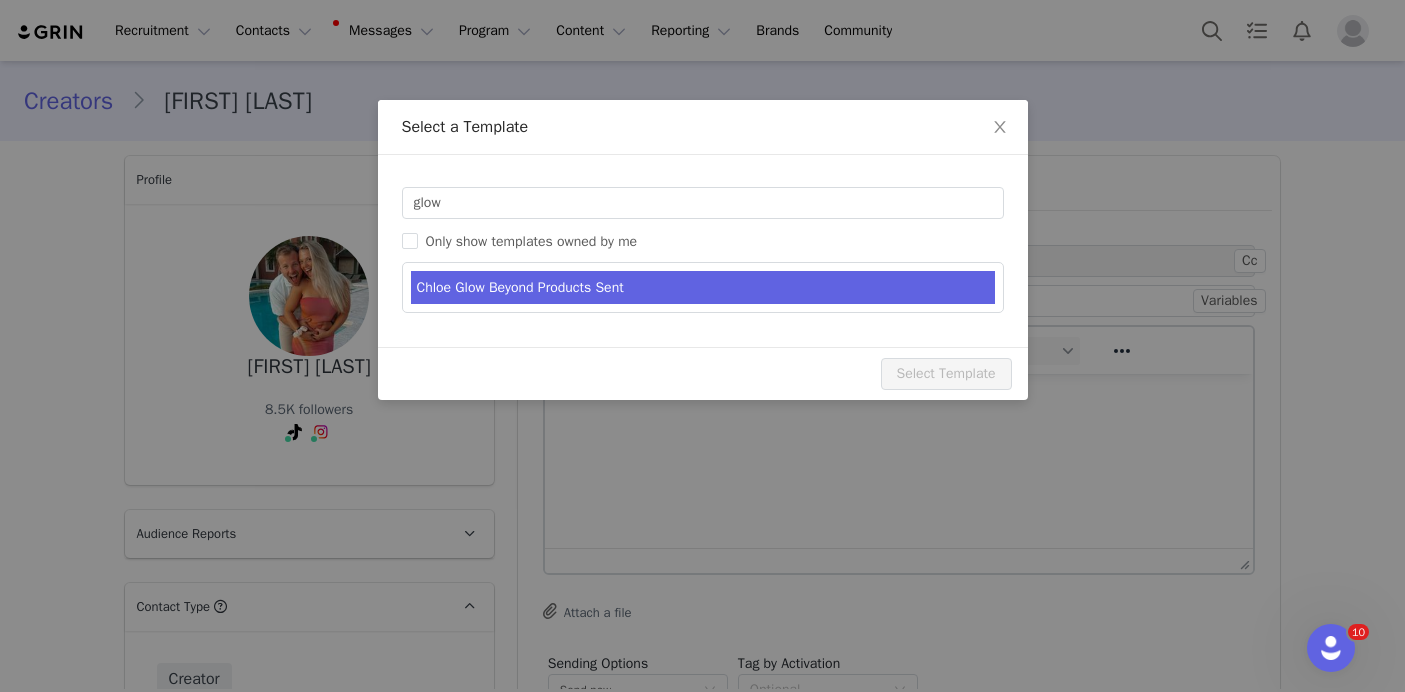 type on "Ogee Glow Beyond Products Sent 💫" 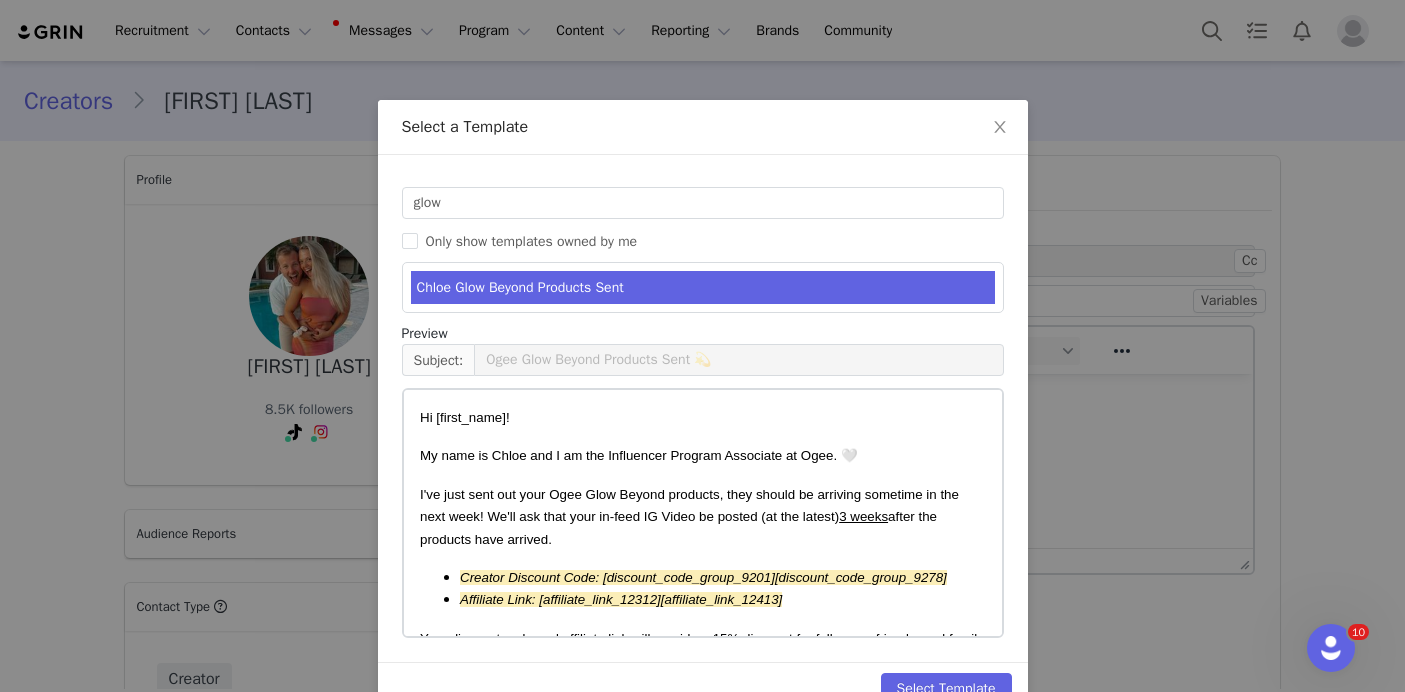 scroll, scrollTop: 47, scrollLeft: 0, axis: vertical 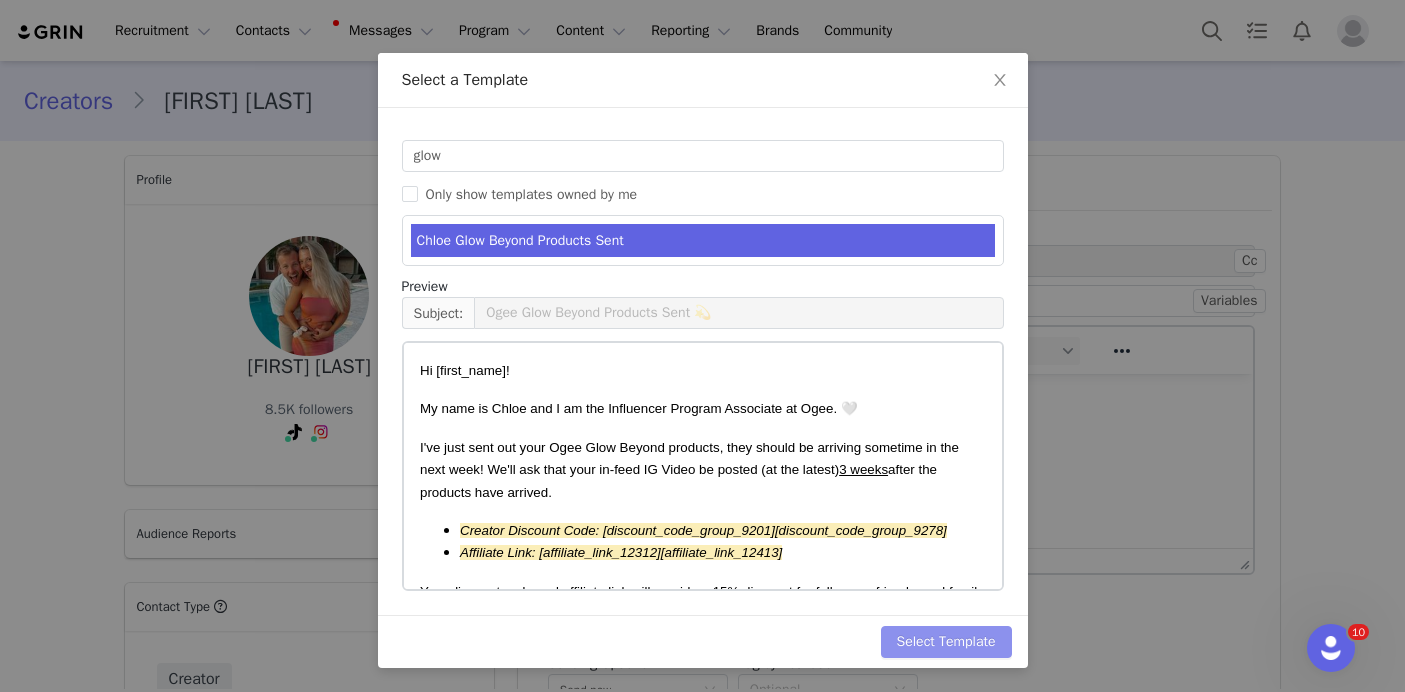 click on "Select Template" at bounding box center (946, 642) 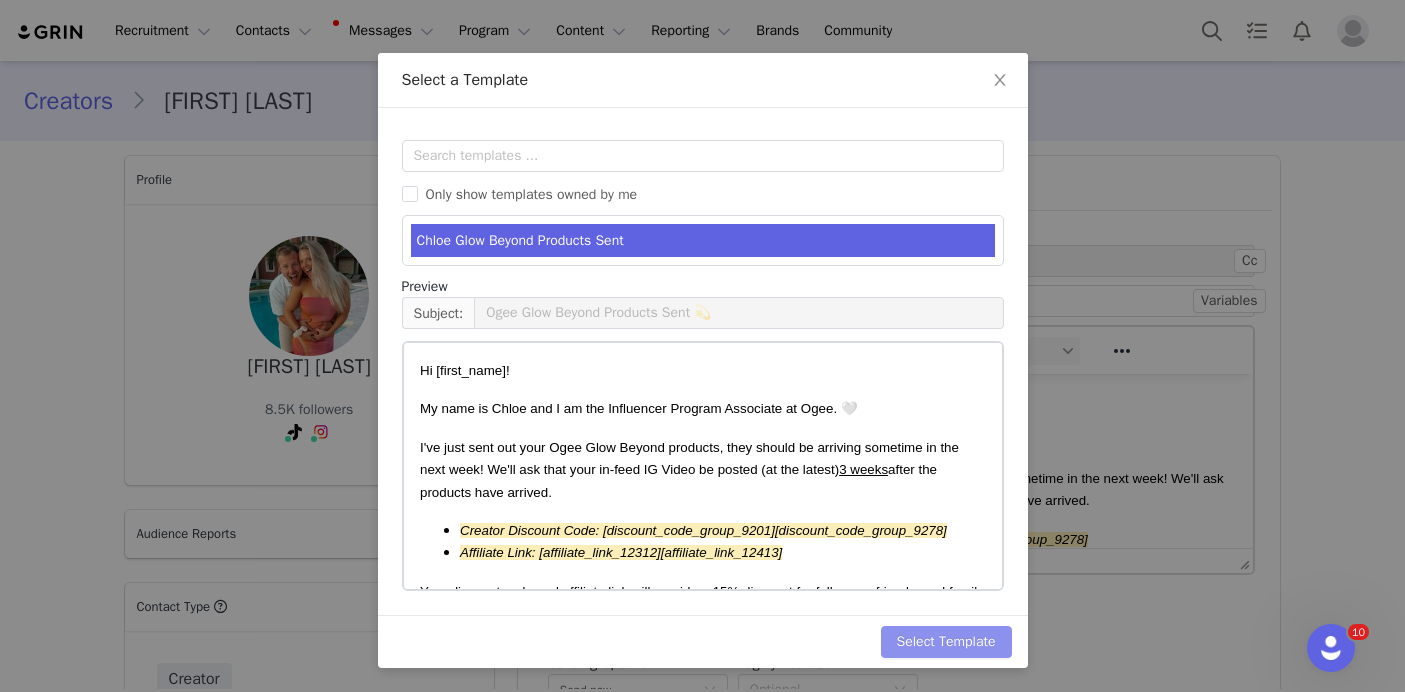 scroll, scrollTop: 0, scrollLeft: 0, axis: both 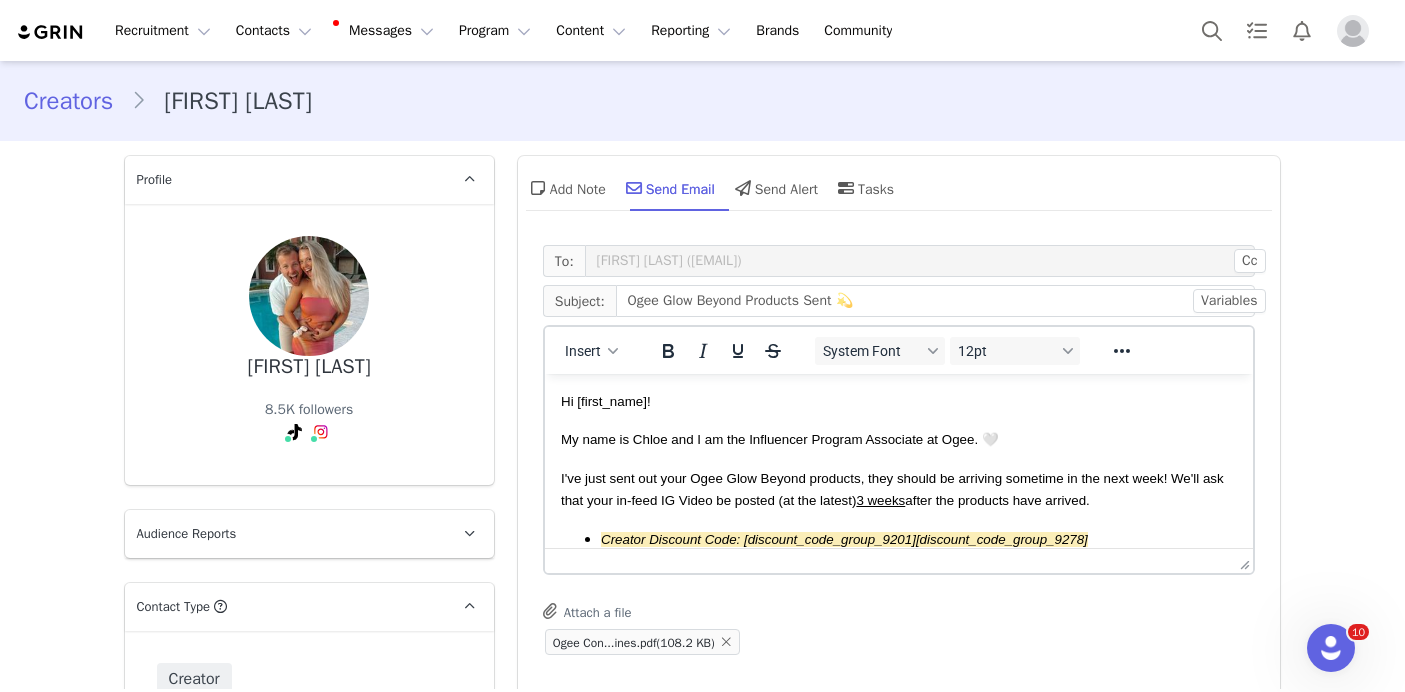 click on "I've just sent out your Ogee Glow Beyond products, they should be arriving sometime in the next week! We'll ask that your in-feed IG Video be posted (at the latest)  3 weeks  after the products have arrived." at bounding box center (891, 489) 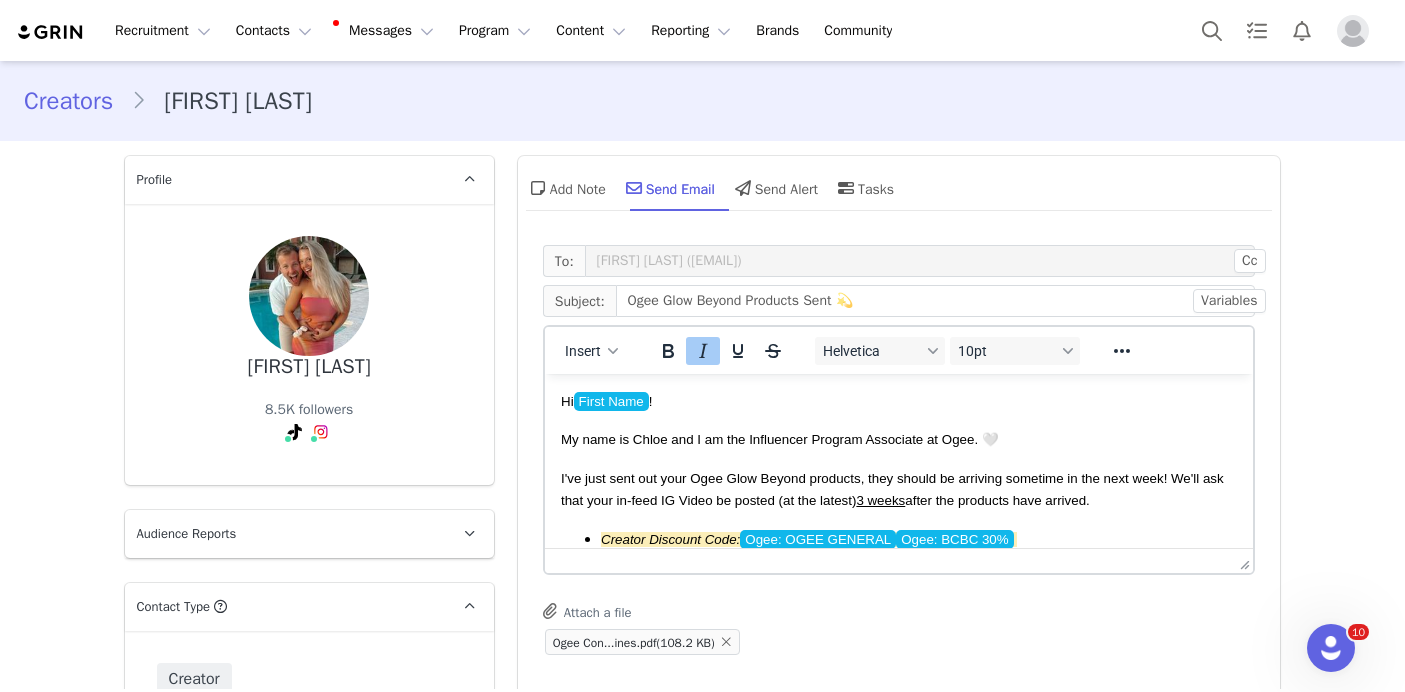 click on "I've just sent out your Ogee Glow Beyond products, they should be arriving sometime in the next week! We'll ask that your in-feed IG Video be posted (at the latest)  3 weeks  after the products have arrived." at bounding box center (891, 489) 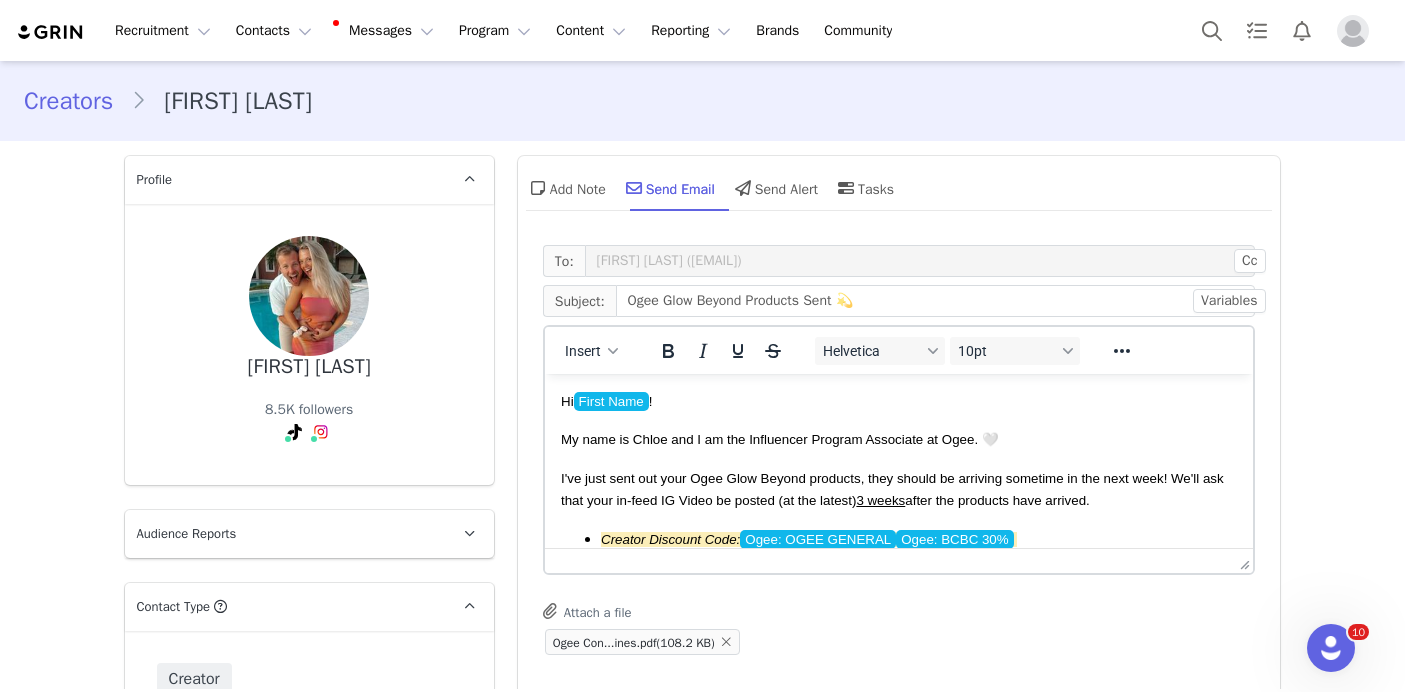 type 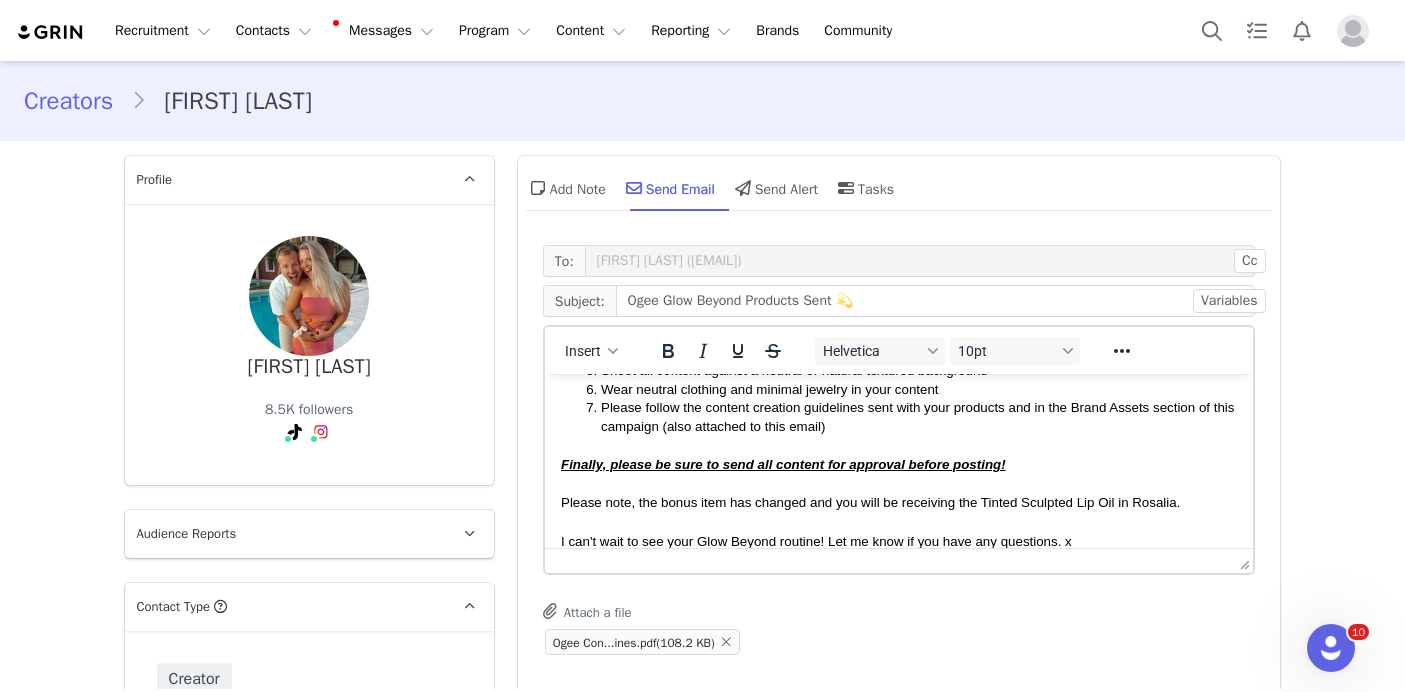 scroll, scrollTop: 441, scrollLeft: 0, axis: vertical 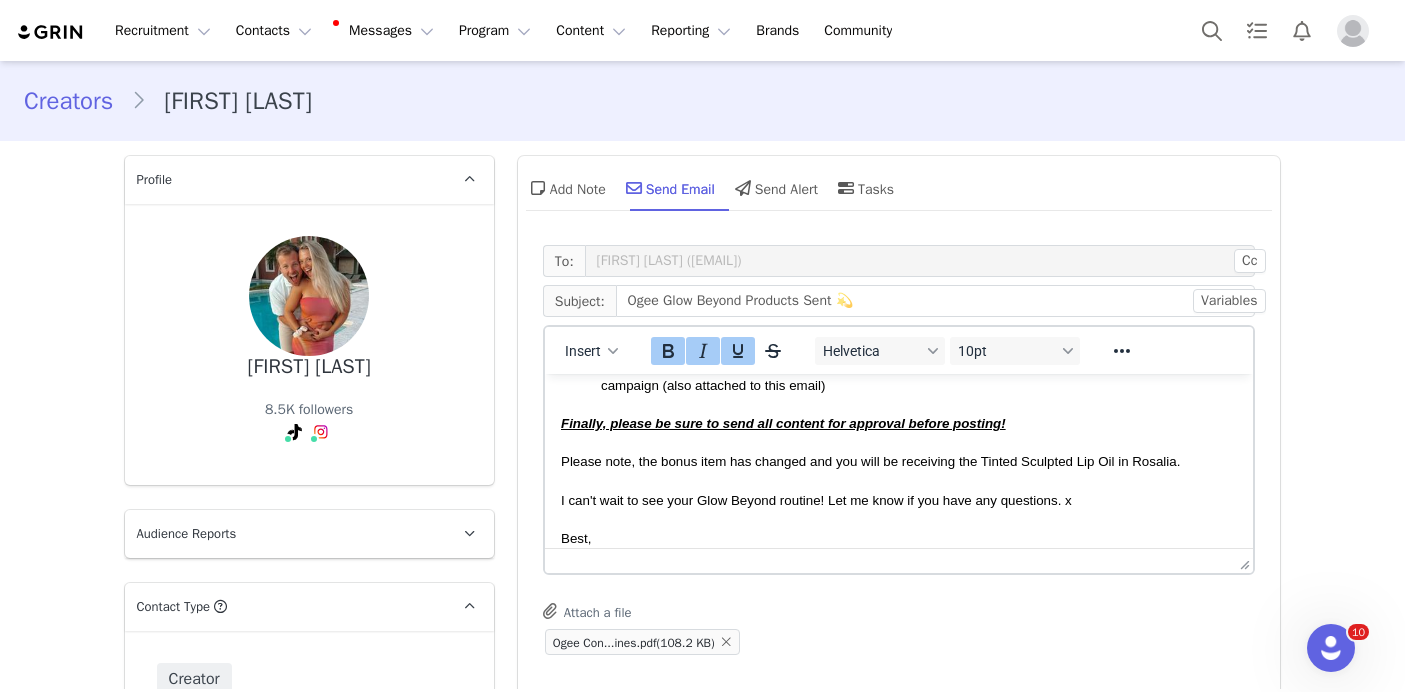 click on "Hi  First Name !  My name is Chloe and I am the Influencer Program Associate at Ogee. 🤍 I've just sent out your Ogee Glow Beyond products, they should be arriving sometime in the next week! We'll ask that your in-feed IG Video and TikTok bonus task be posted (at the latest)  3 weeks  after the products have arrived.  Creator Discount Code:  Ogee: OGEE GENERAL Ogee: BCBC 30%   Affiliate Link:  Link: OGEE GENERAL Link: BCBC 30%   Your discount code and affiliate link will provide a 15% discount for followers, friends, and family and y ou will earn commission on all sales generated !  Please include your discount code or affiliate link when posting your content. Please be sure to: Use the hashtag #OgeeGlowBeyond and include your discount code in your caption Ensure you are applying all of the products on your face in all content  (vs. just holding the products ) Apply the products with the brushes sent Only include the products sent for this campaign in your content Best,  Chloe Brown  | e.  Instagram" at bounding box center [898, 318] 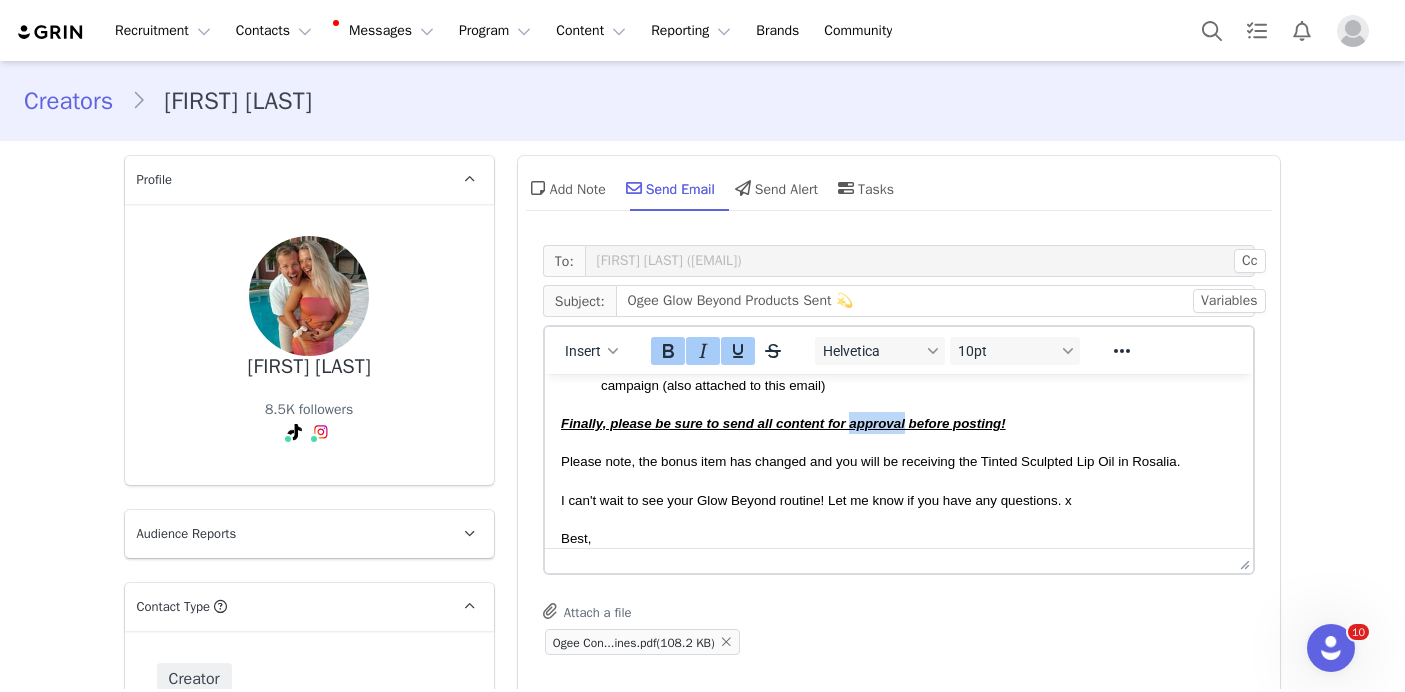 click on "Finally, please be sure to send all content for approval before posting!" at bounding box center (782, 423) 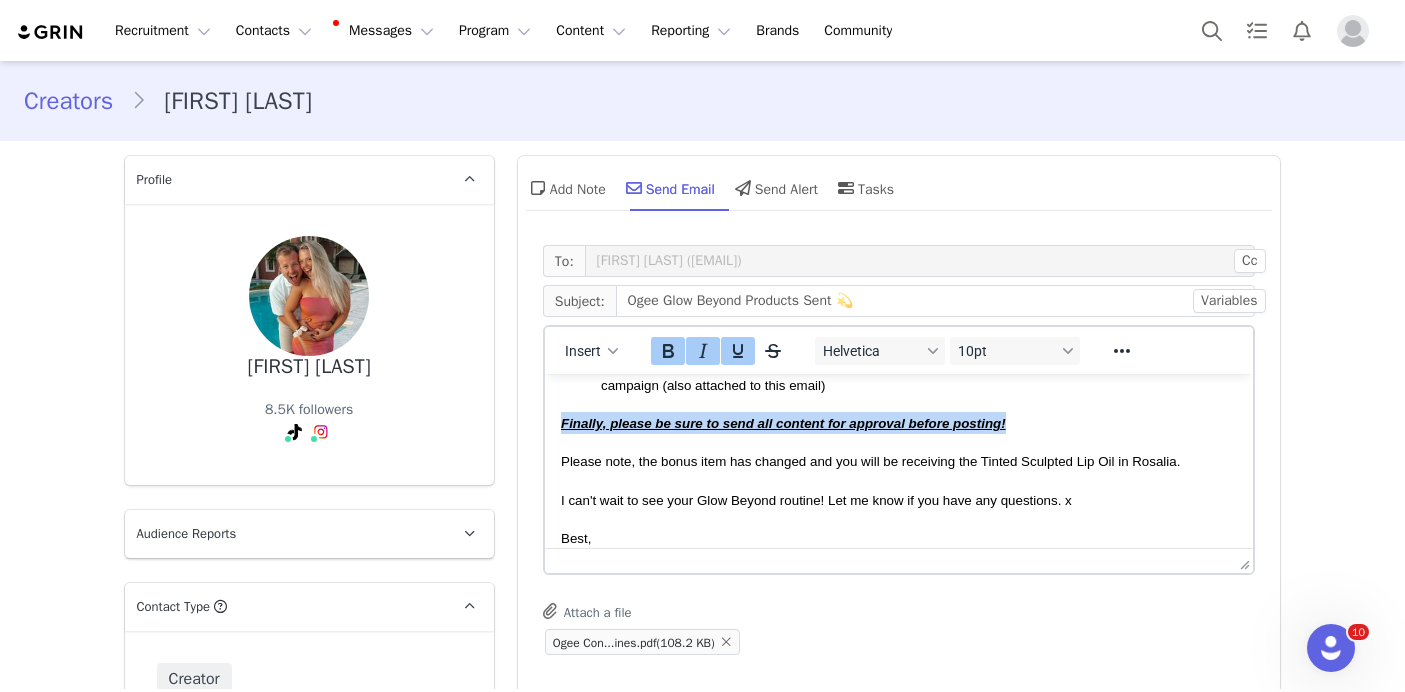 click on "Finally, please be sure to send all content for approval before posting!" at bounding box center [782, 423] 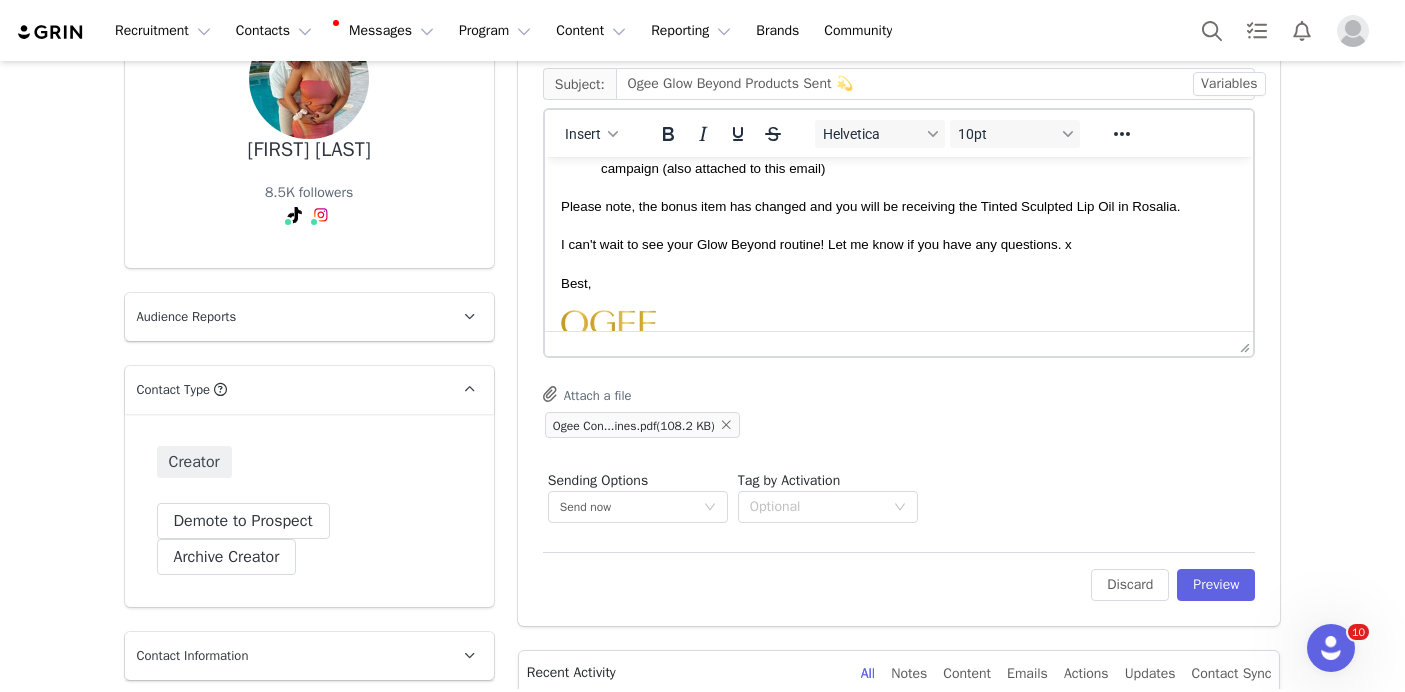 scroll, scrollTop: 221, scrollLeft: 0, axis: vertical 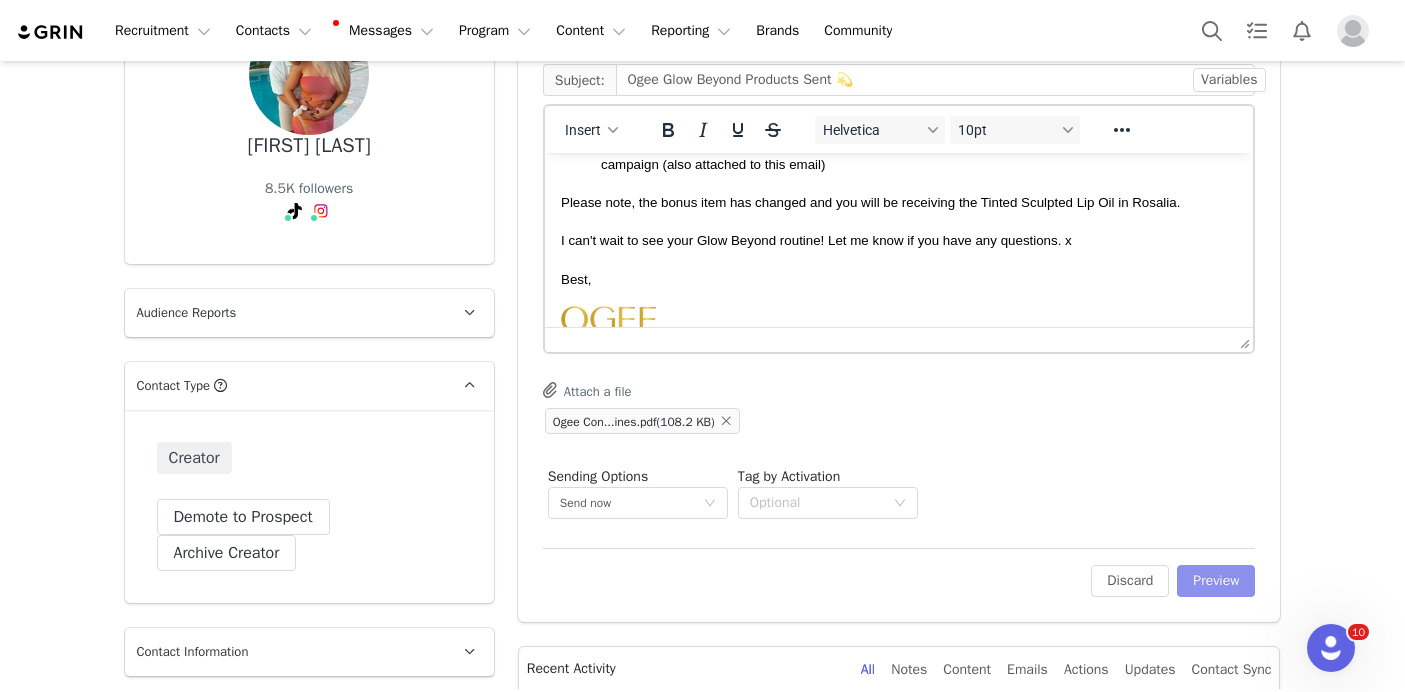 click on "Preview" at bounding box center [1216, 581] 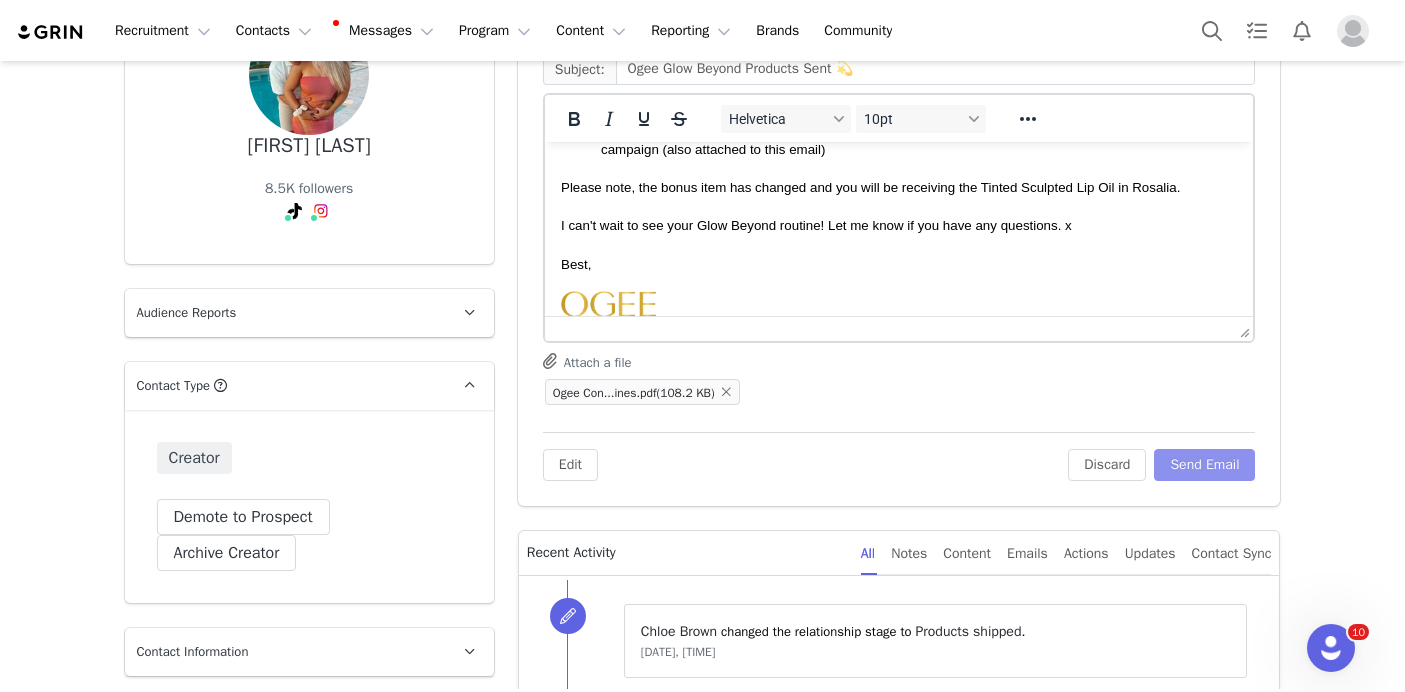 scroll, scrollTop: 472, scrollLeft: 0, axis: vertical 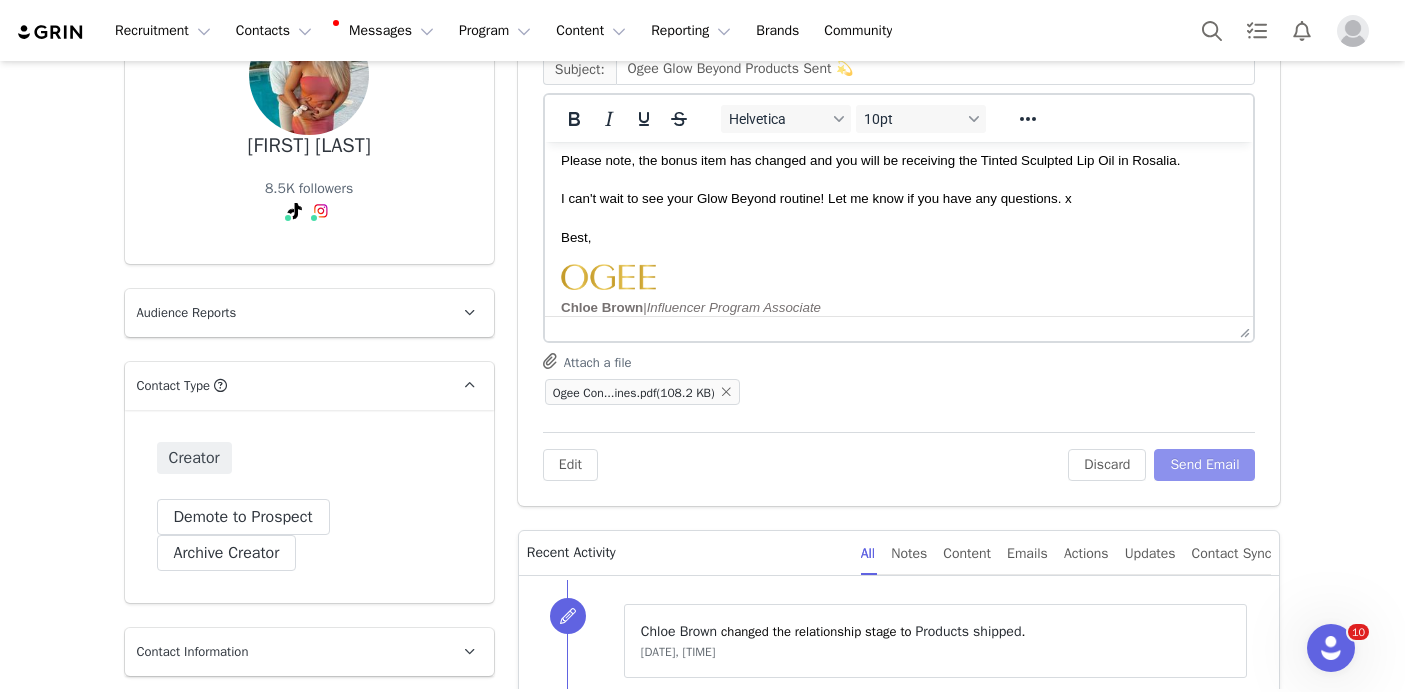 click on "Send Email" at bounding box center (1204, 465) 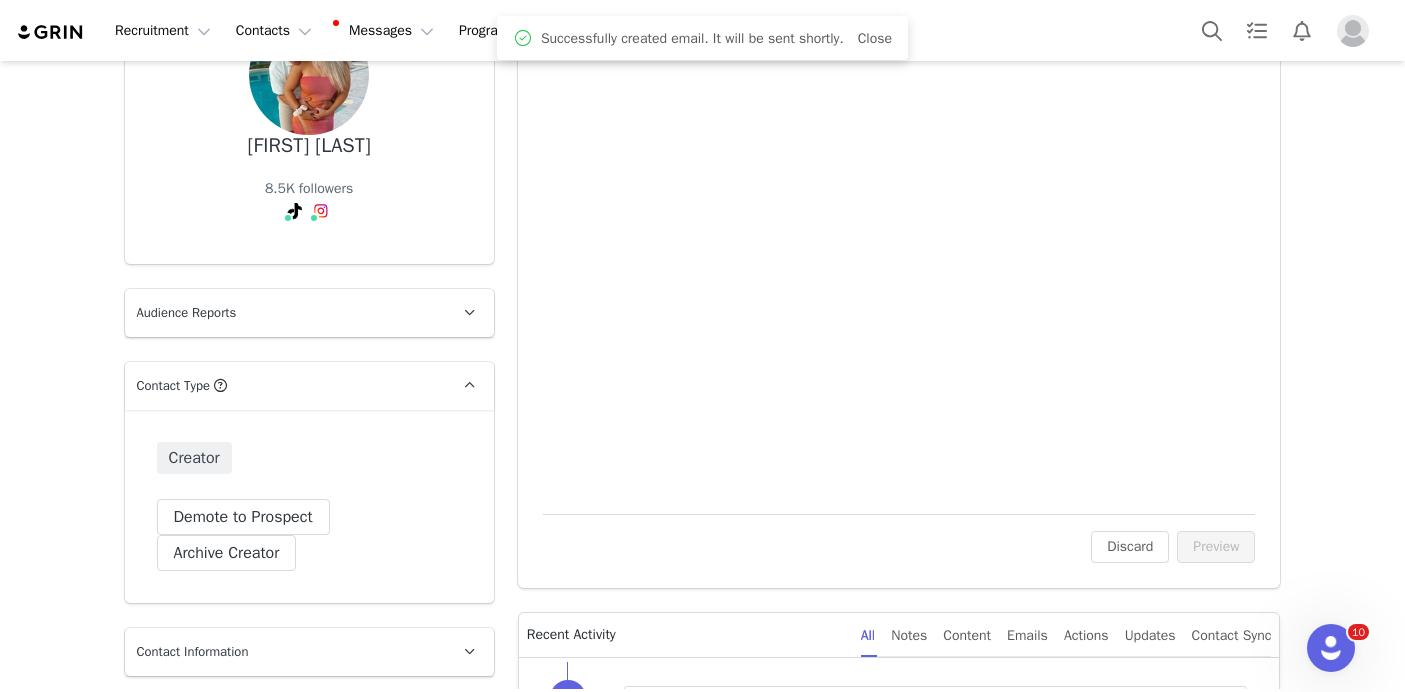 scroll, scrollTop: 0, scrollLeft: 0, axis: both 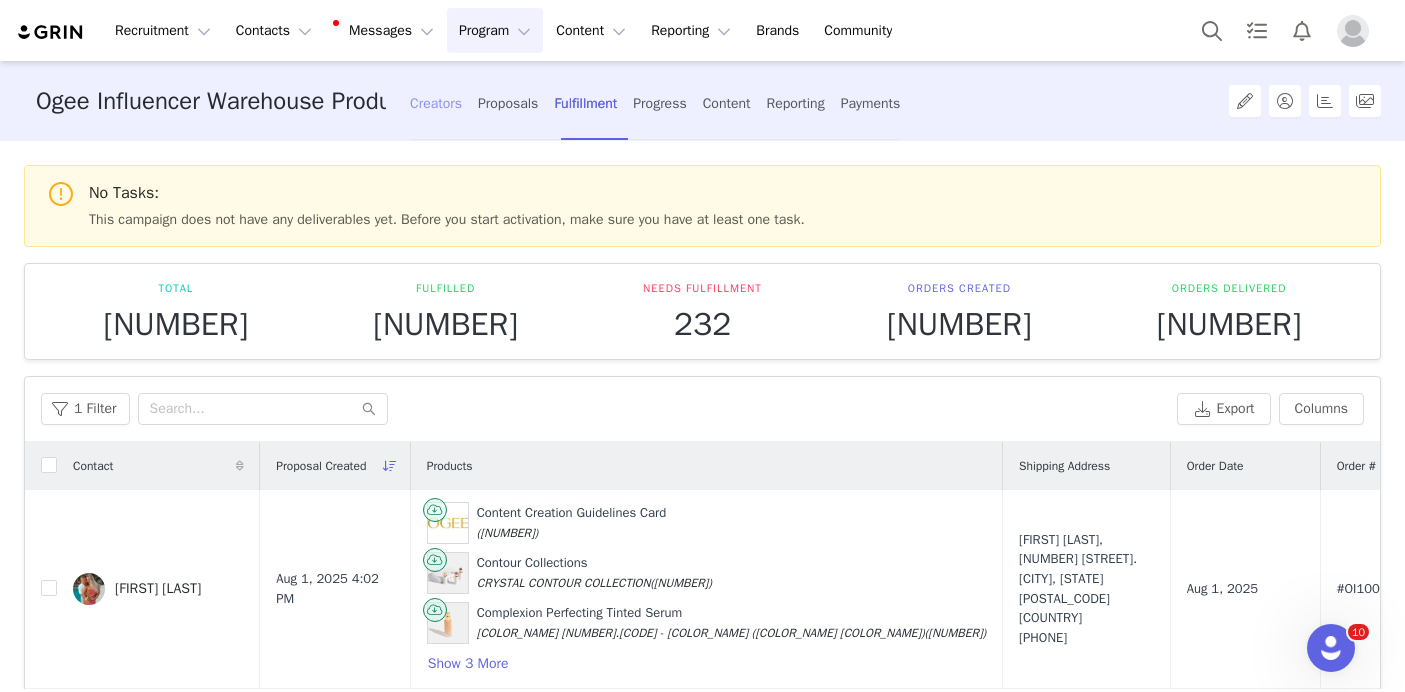 click on "Creators" at bounding box center [436, 103] 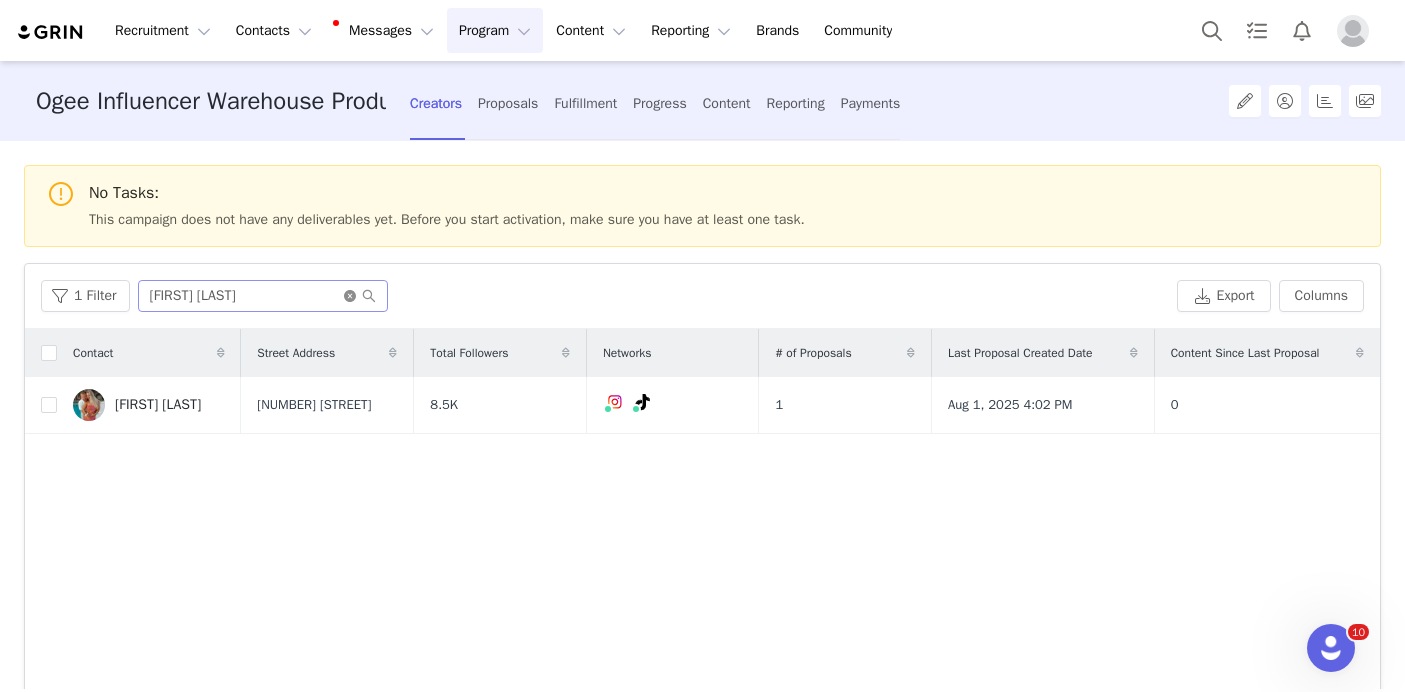 click 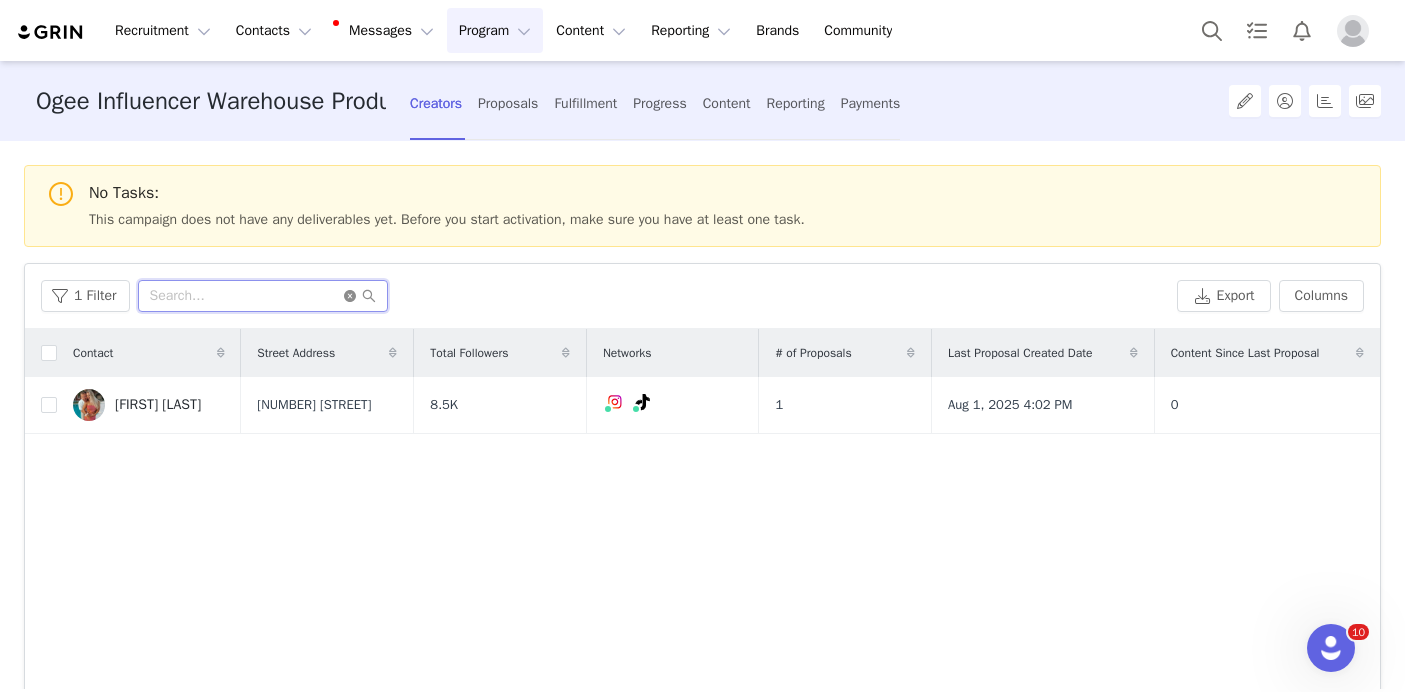 click at bounding box center (263, 296) 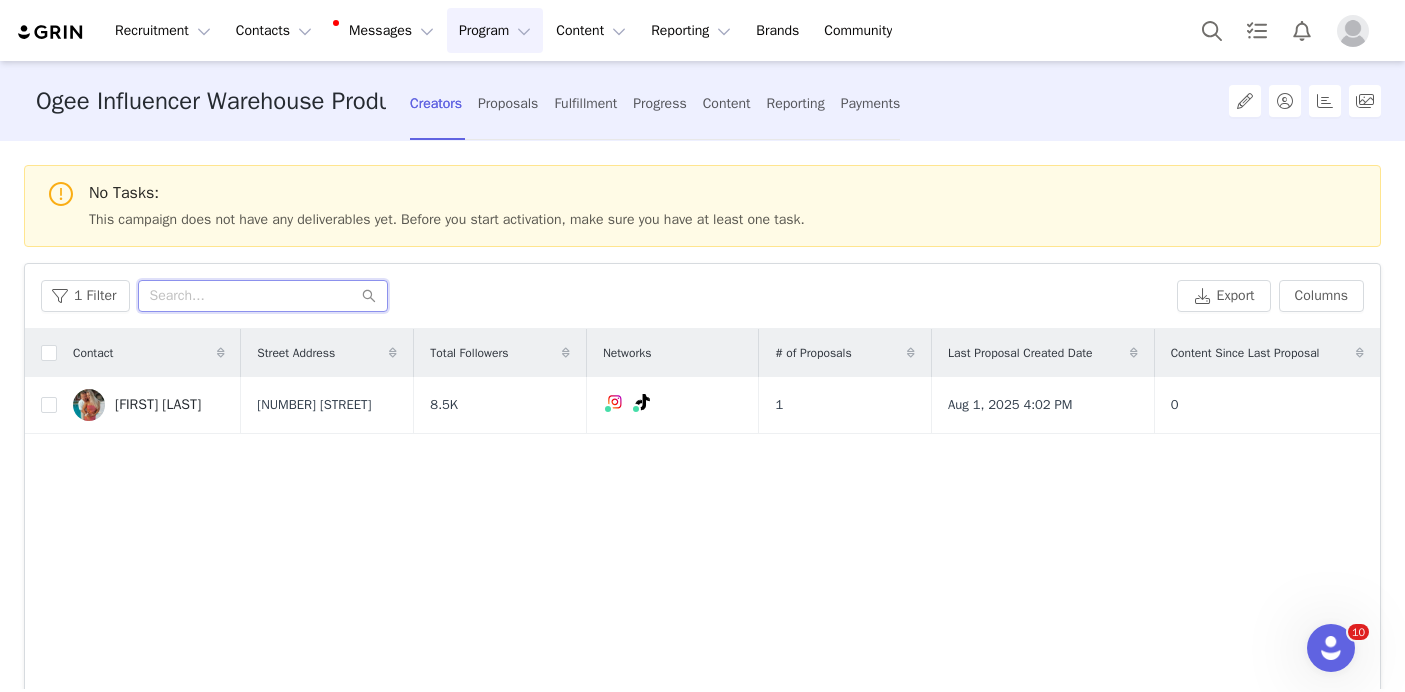 paste on "[FIRST] [LAST]" 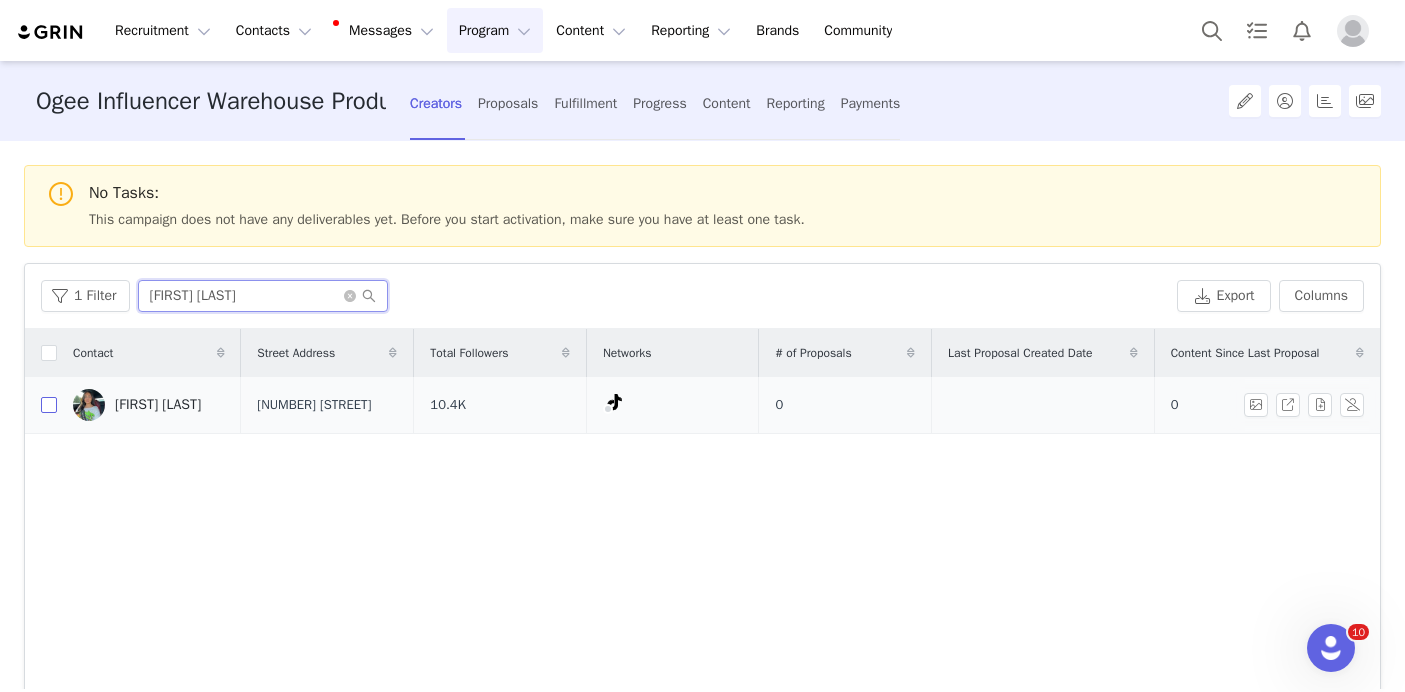 type on "[FIRST] [LAST]" 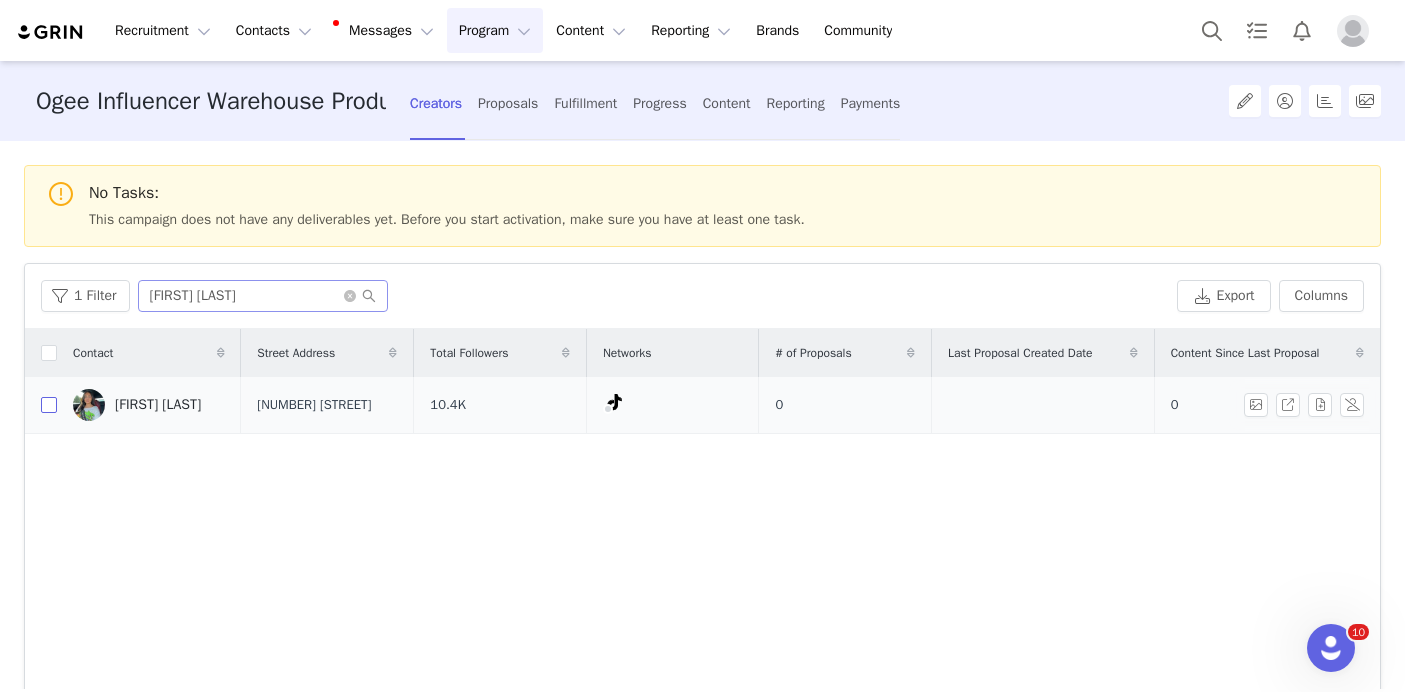 click at bounding box center [49, 405] 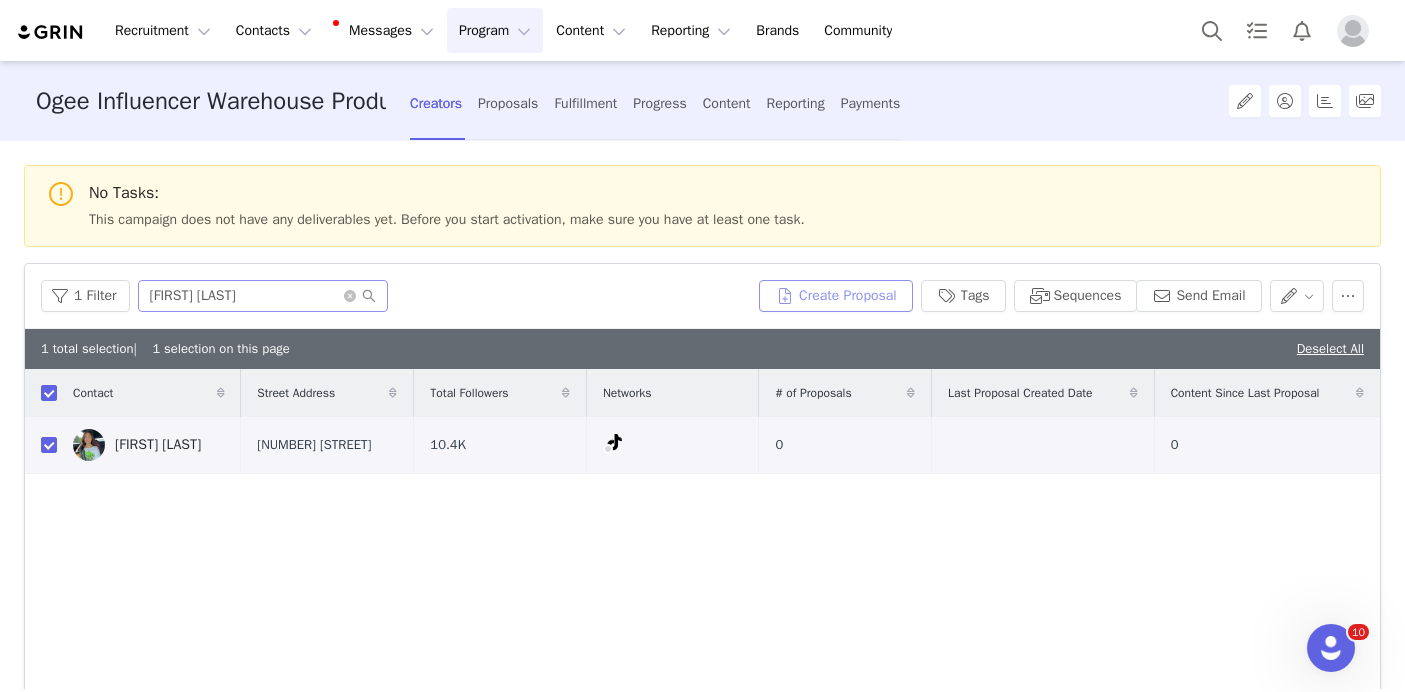 click on "Create Proposal" at bounding box center (836, 296) 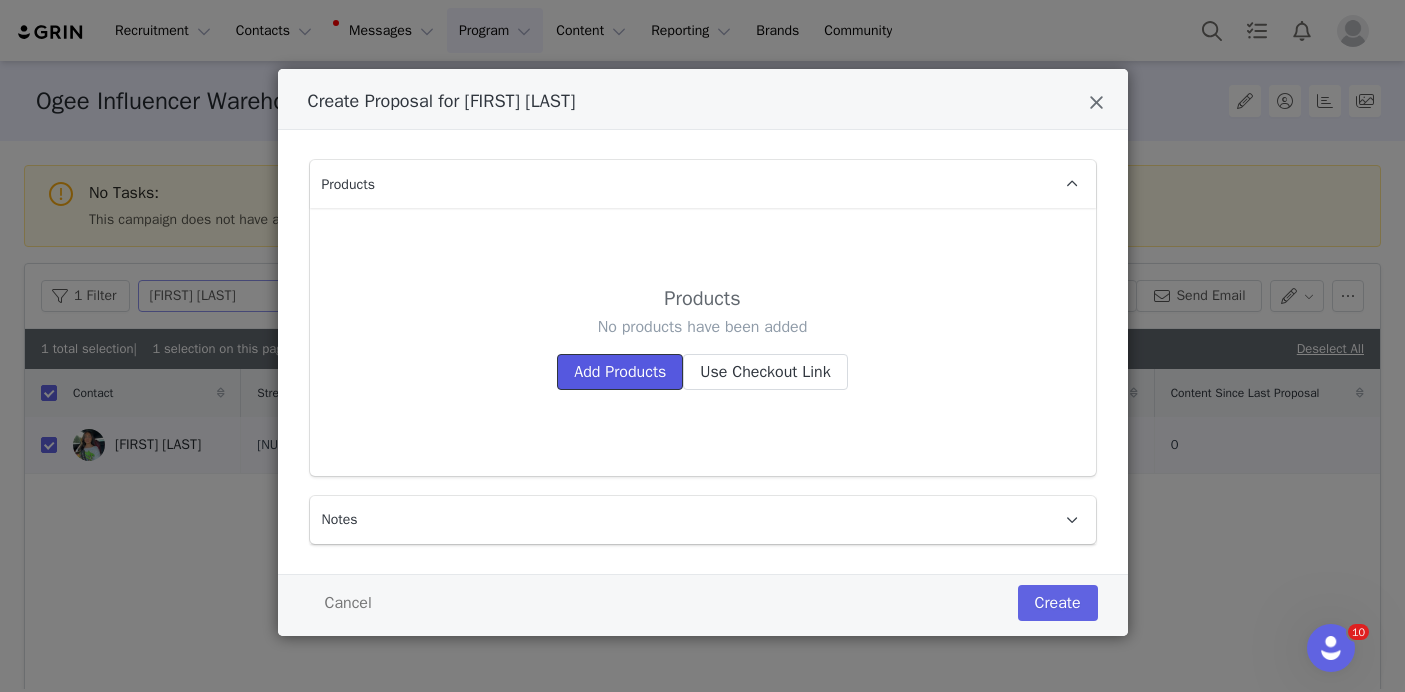 click on "Add Products" at bounding box center (620, 372) 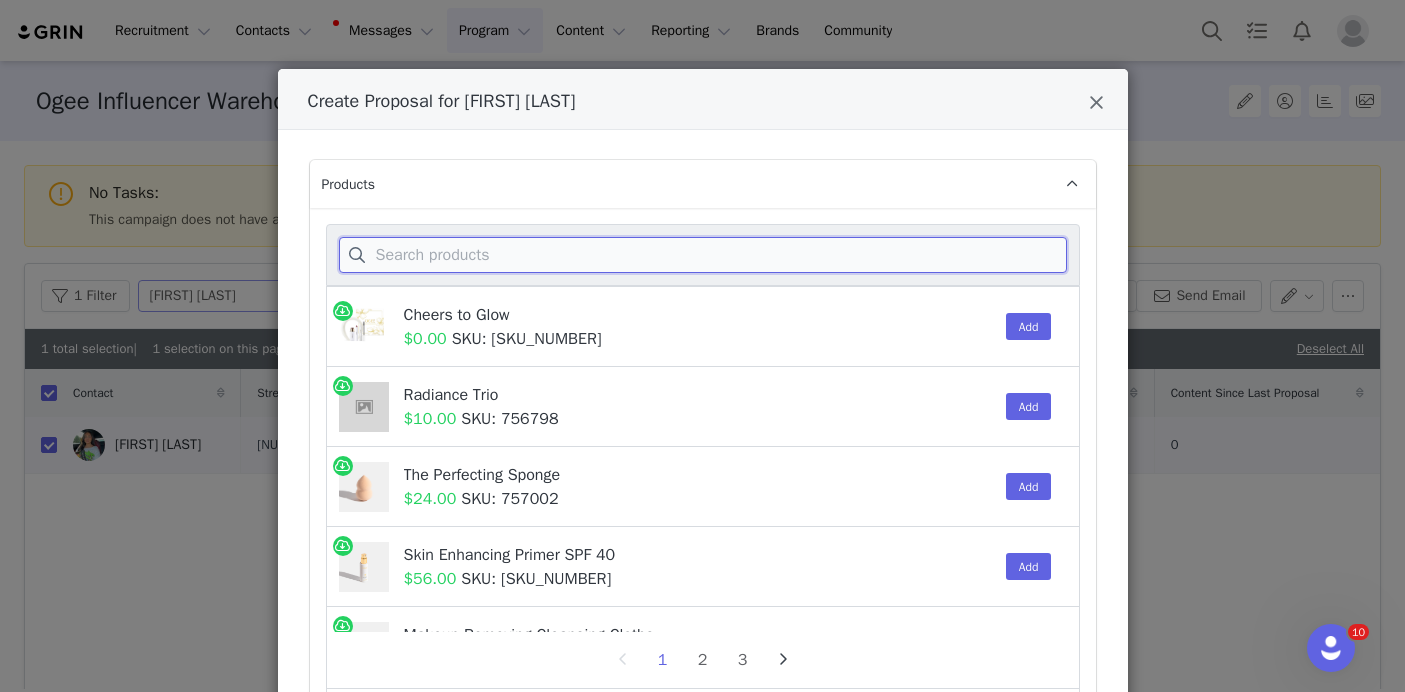 click at bounding box center [703, 255] 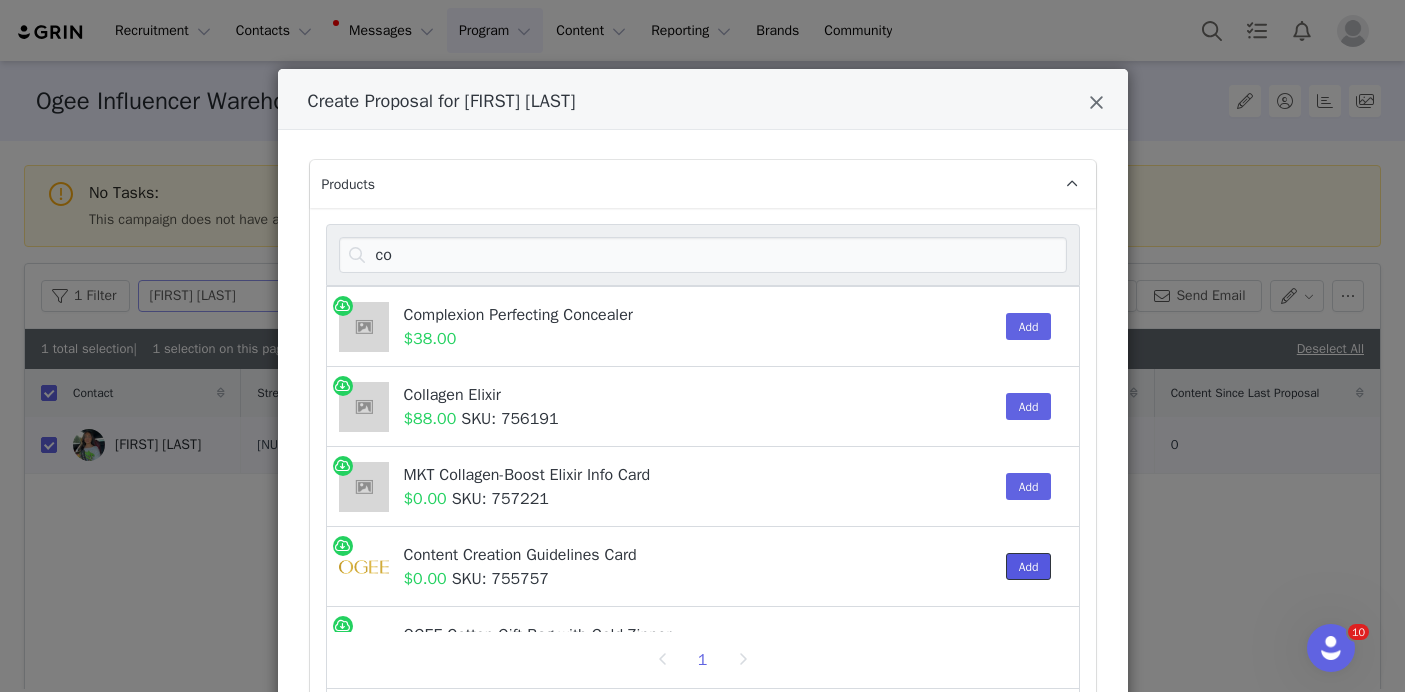 click on "Add" at bounding box center (1029, 566) 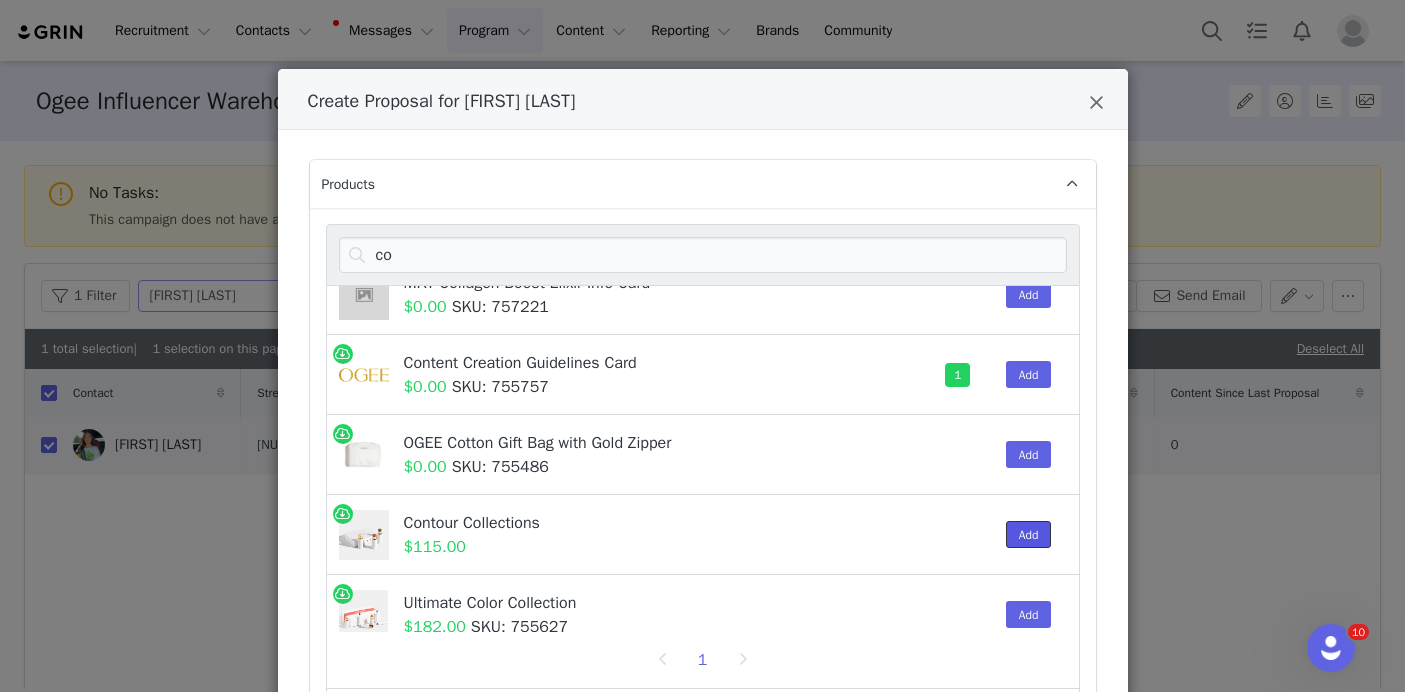 click on "Add" at bounding box center (1029, 534) 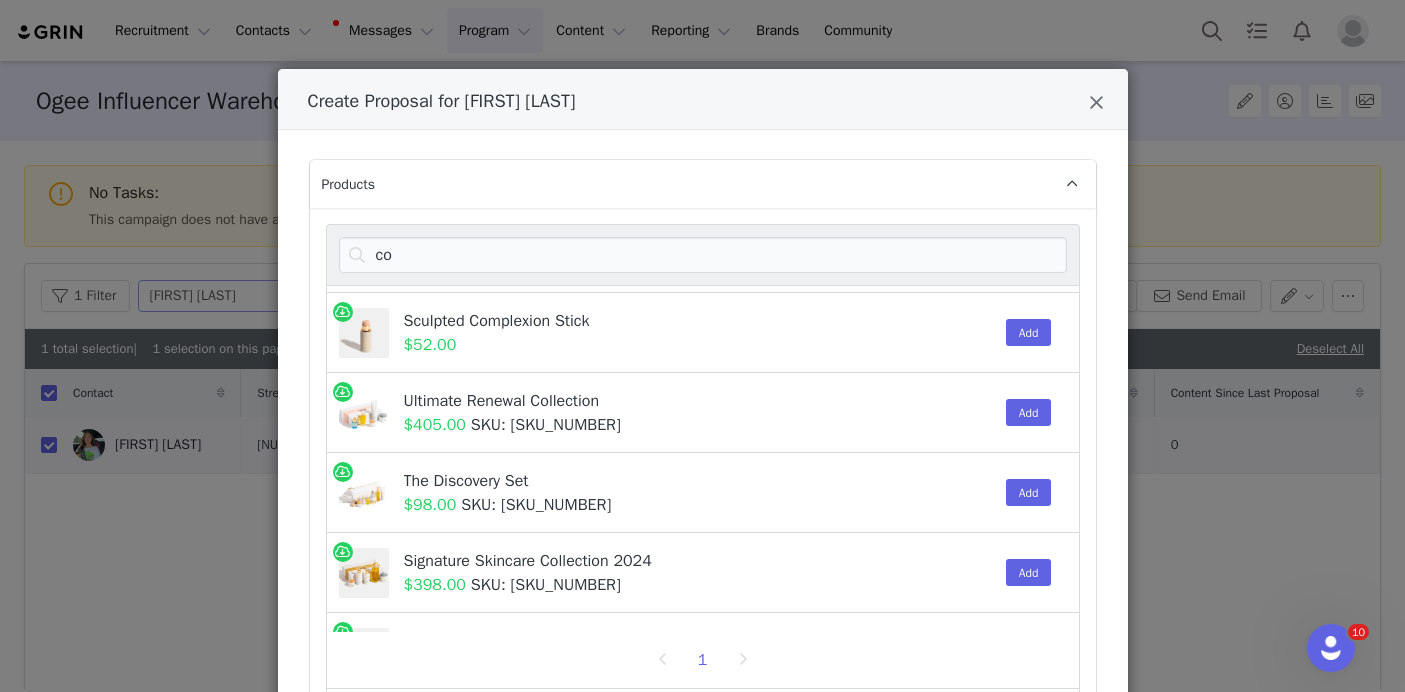 scroll, scrollTop: 935, scrollLeft: 0, axis: vertical 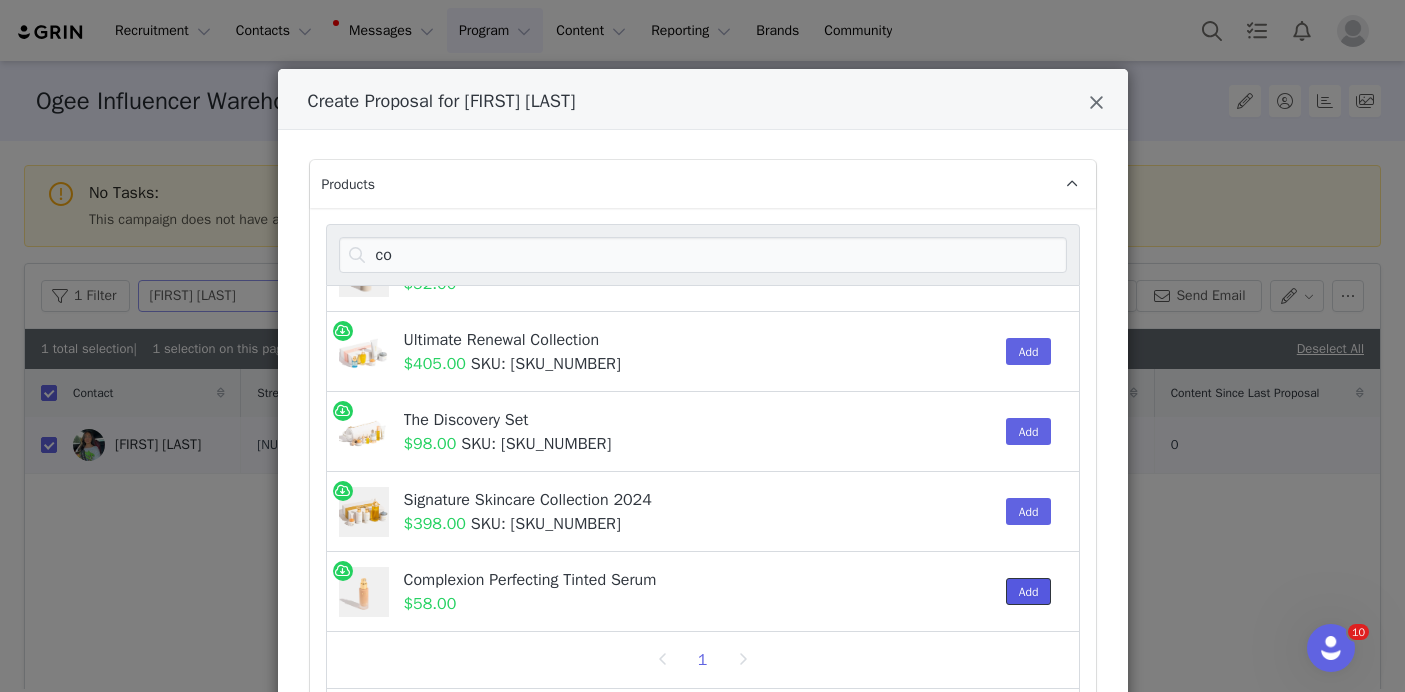 click on "Add" at bounding box center (1029, 591) 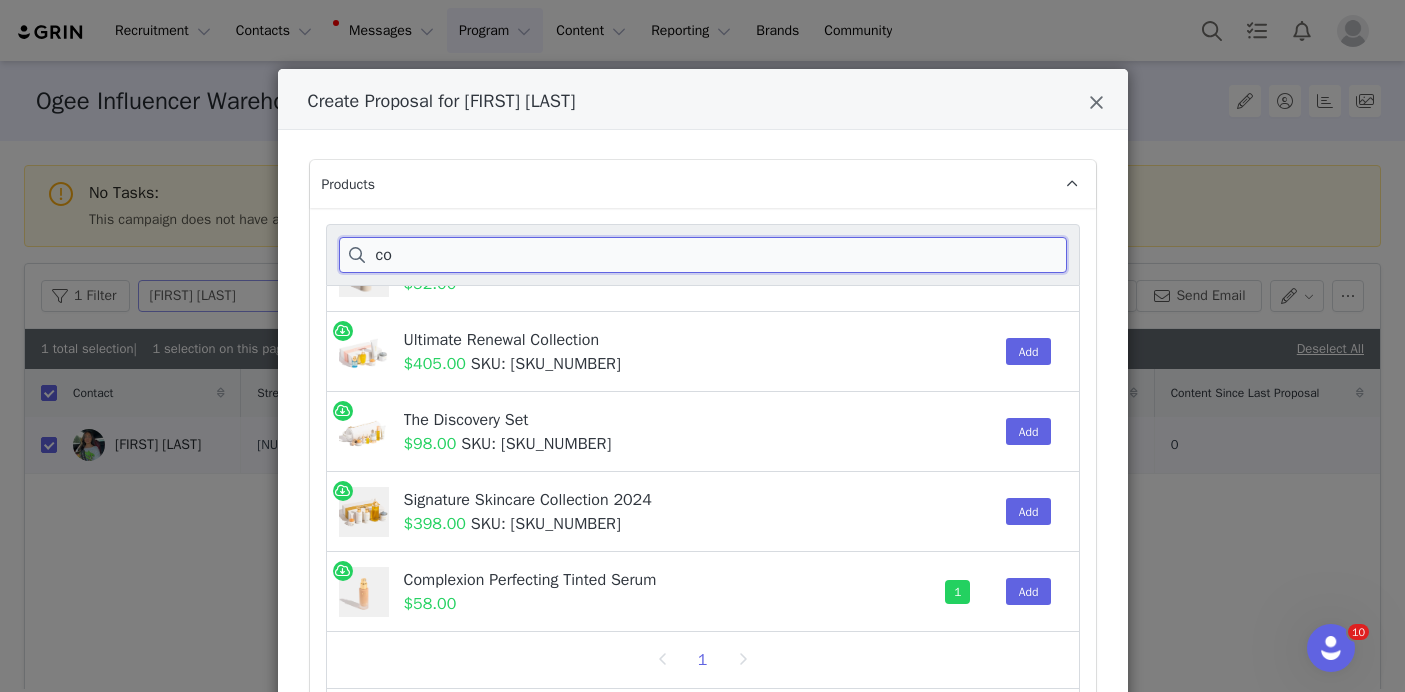 click on "co" at bounding box center (703, 255) 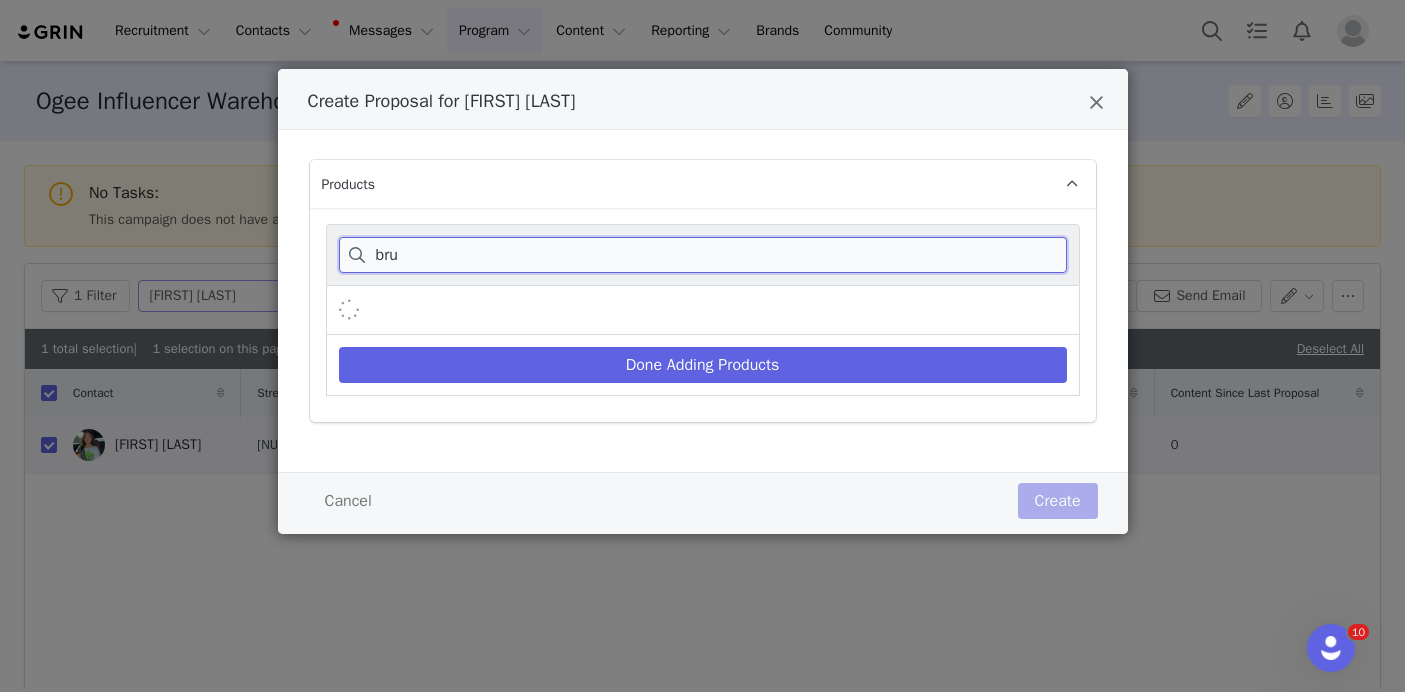 scroll, scrollTop: 215, scrollLeft: 0, axis: vertical 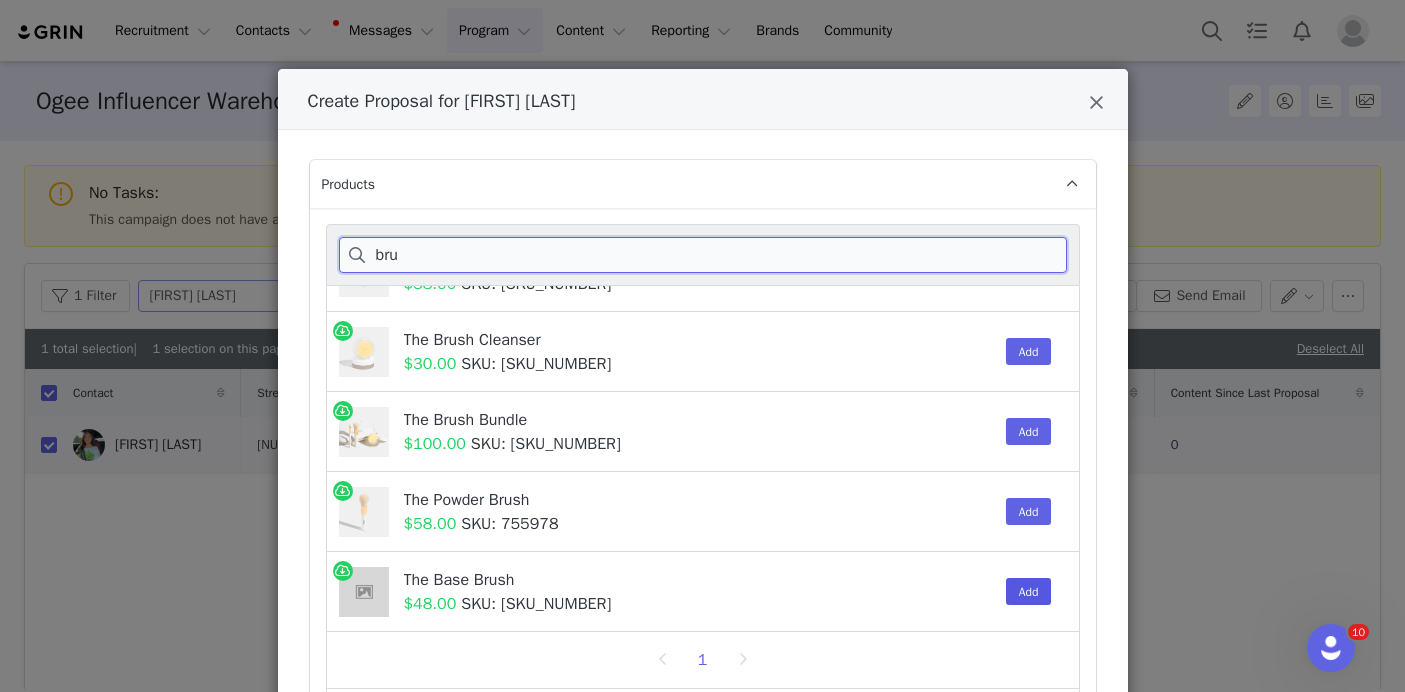 type on "bru" 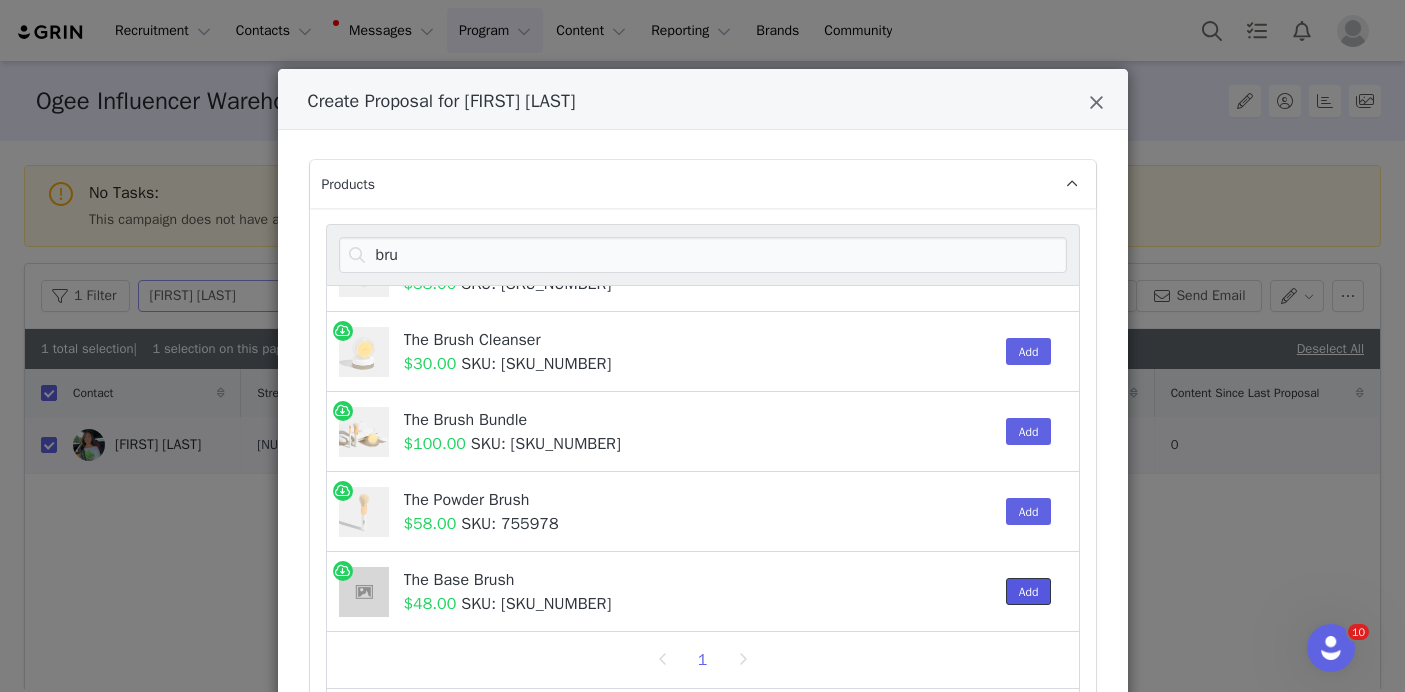 click on "Add" at bounding box center [1029, 591] 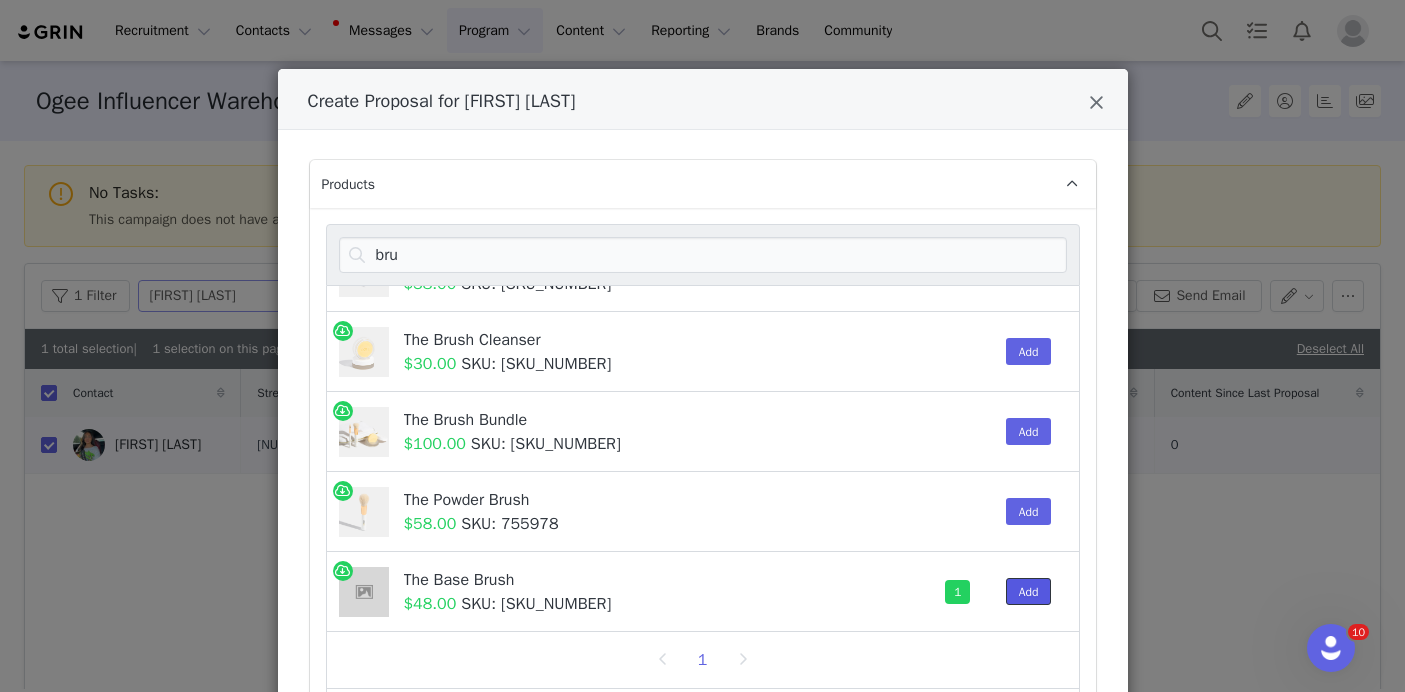 scroll, scrollTop: 0, scrollLeft: 0, axis: both 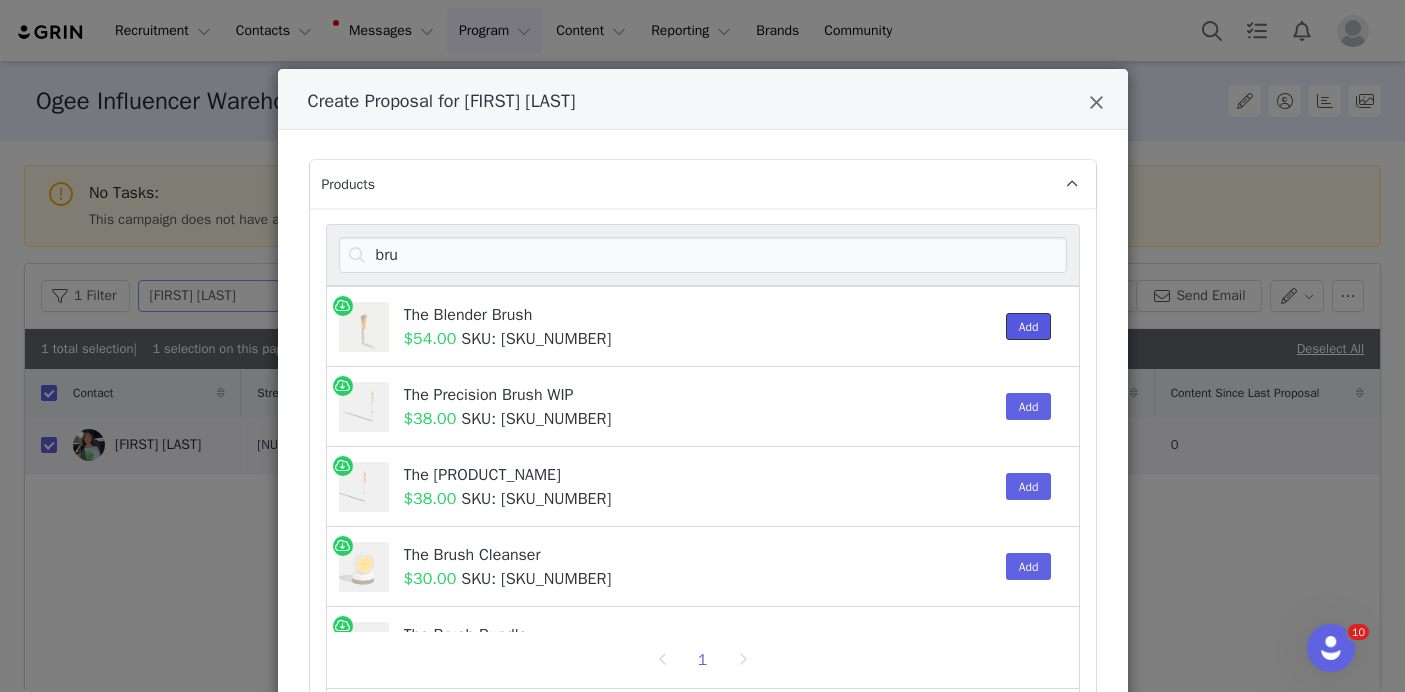 click on "Add" at bounding box center (1029, 326) 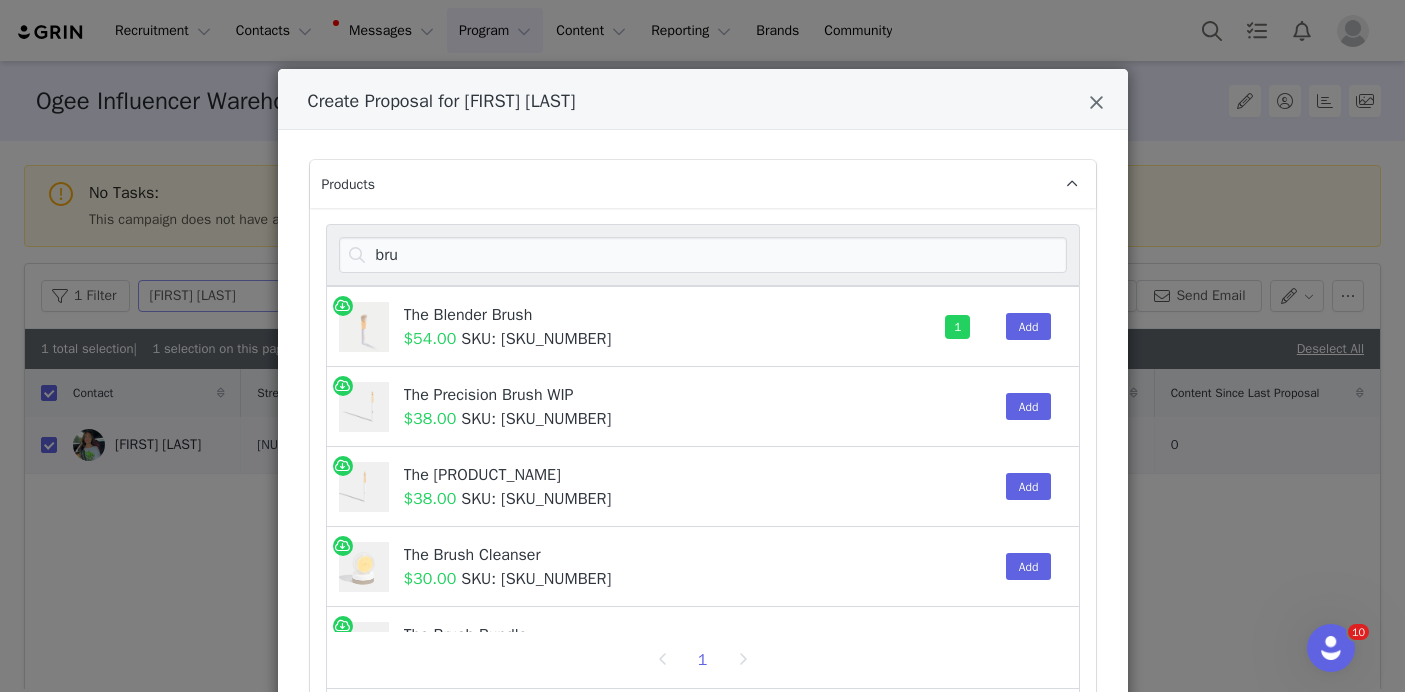 click on "bru" at bounding box center [703, 255] 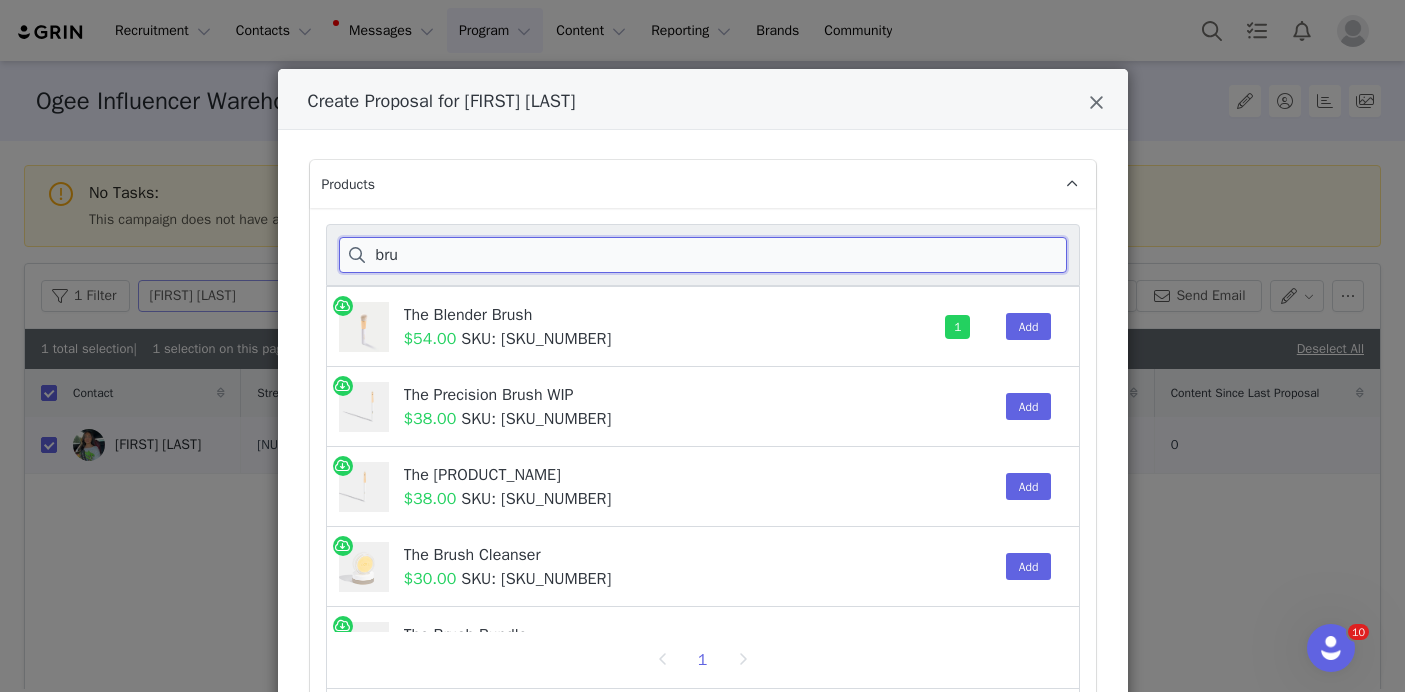 click on "bru" at bounding box center (703, 255) 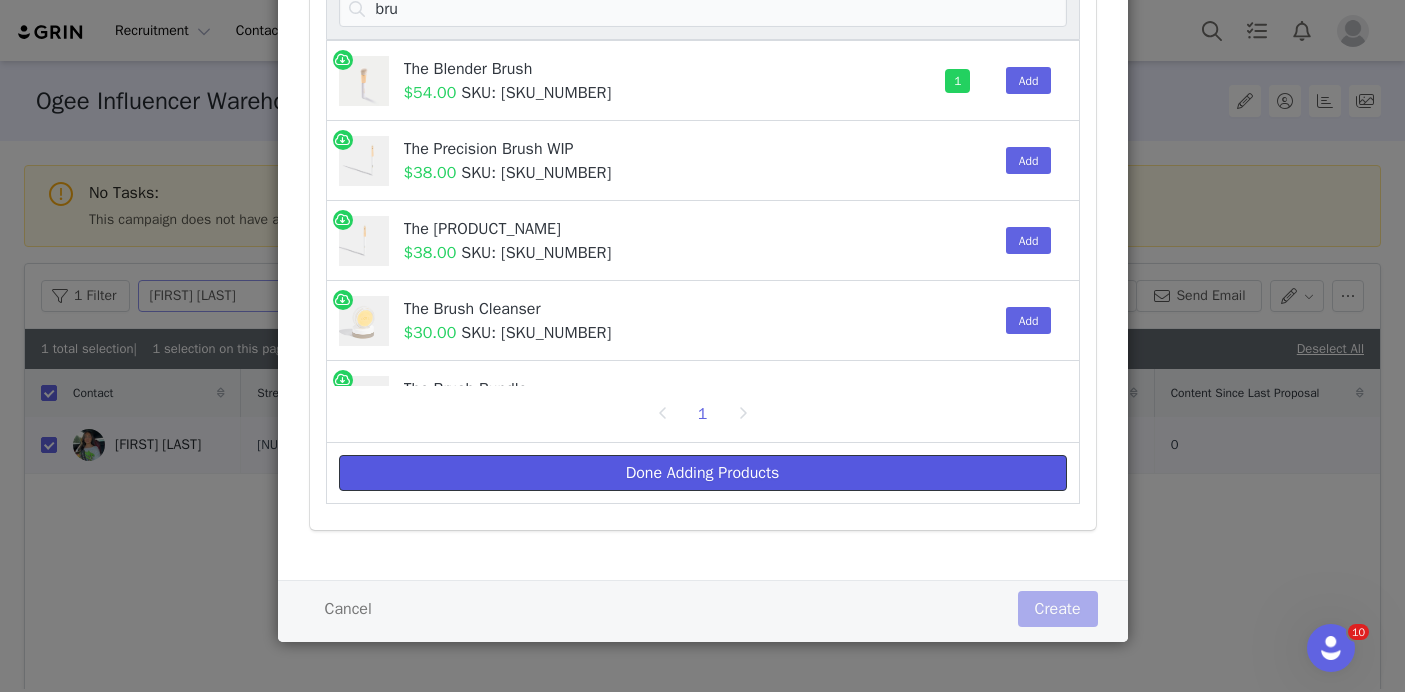 click on "Done Adding Products" at bounding box center (703, 473) 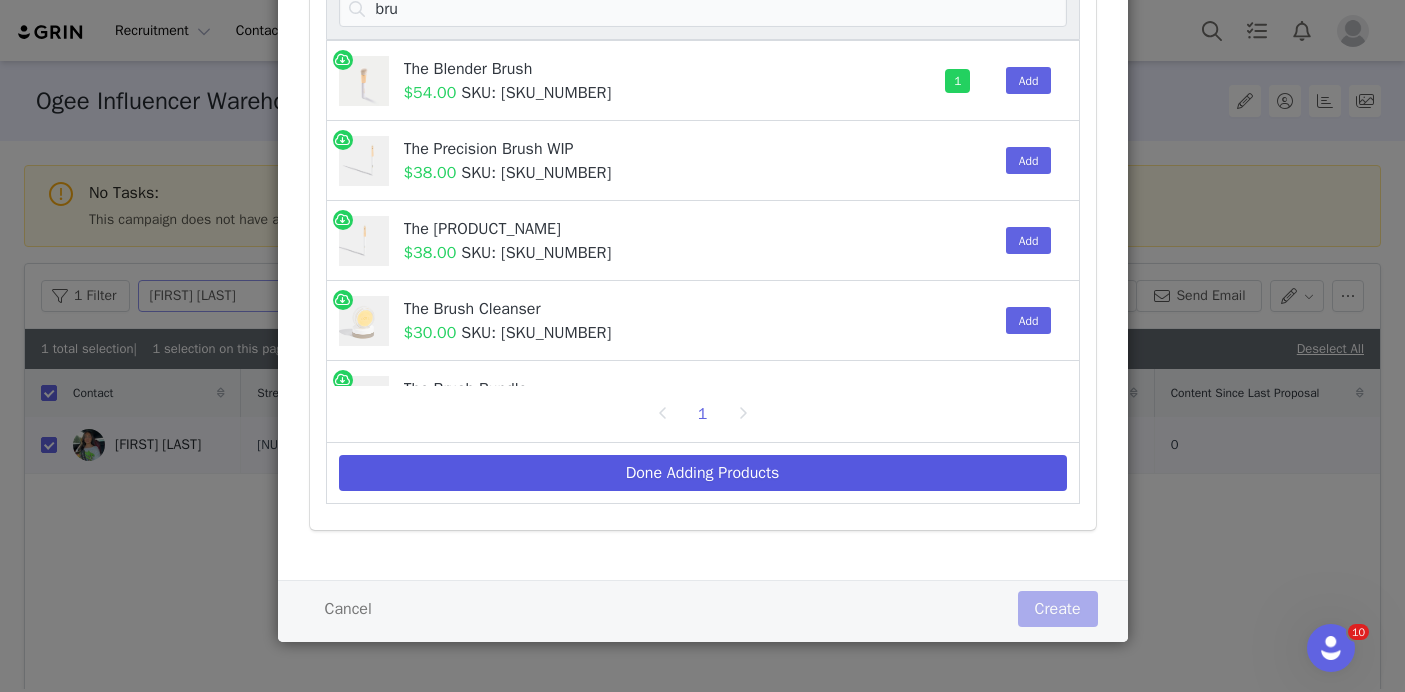 scroll, scrollTop: 0, scrollLeft: 0, axis: both 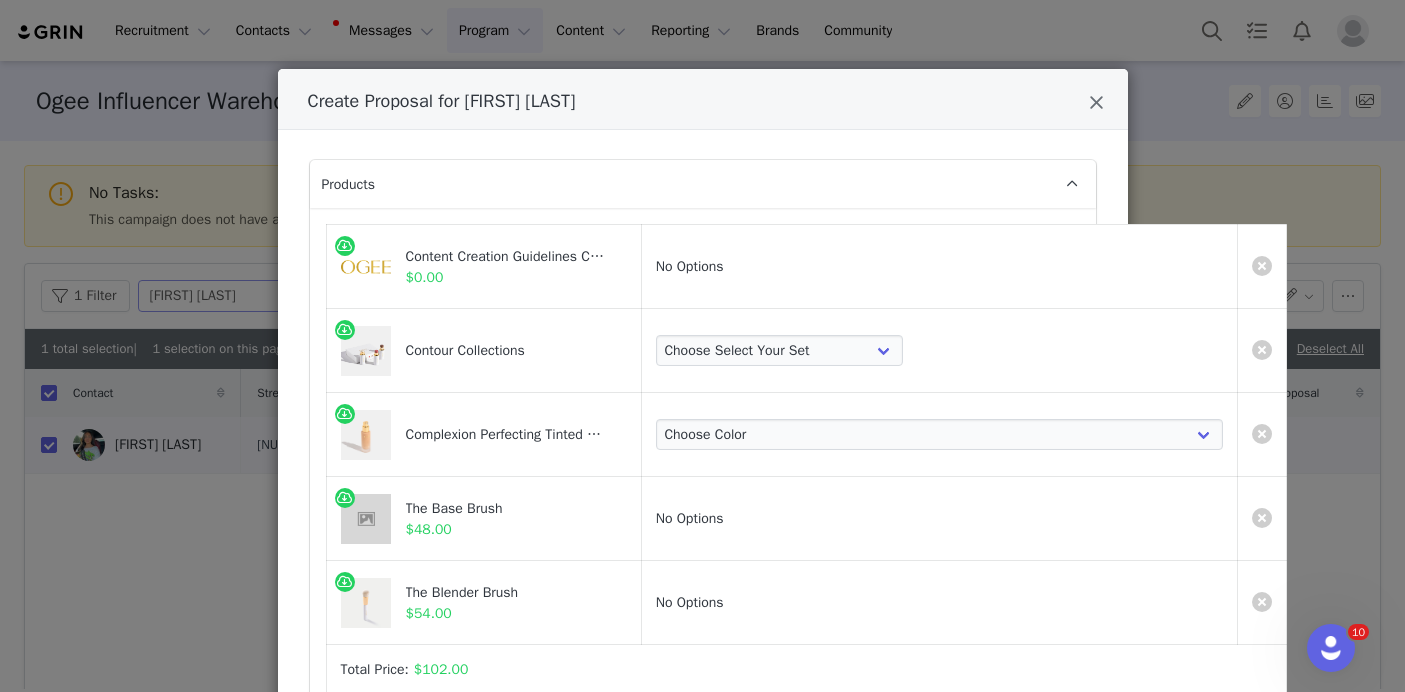 click on "Choose Select Your Set  CRYSTAL CONTOUR COLLECTION   GOLDEN CONTOUR COLLECTION   RADIANT CONTOUR COLLECTION" at bounding box center [939, 351] 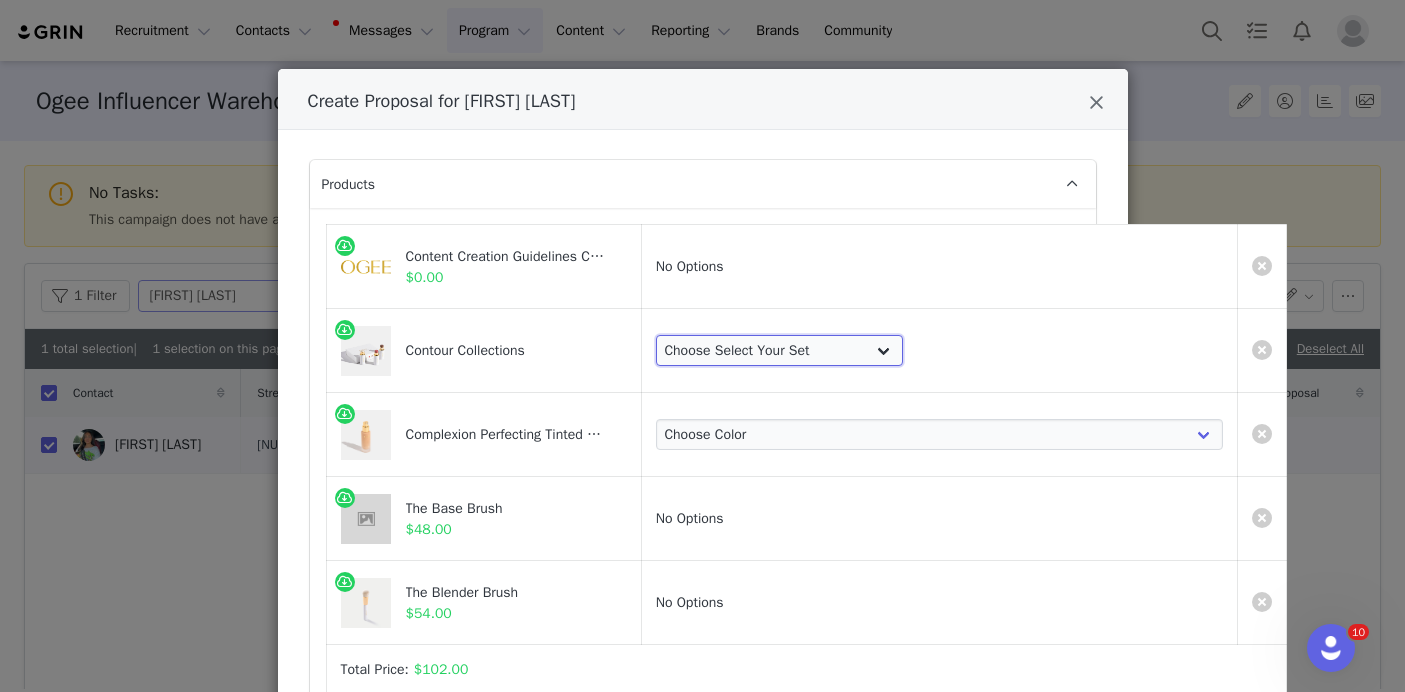 click on "Choose Select Your Set  CRYSTAL CONTOUR COLLECTION   GOLDEN CONTOUR COLLECTION   RADIANT CONTOUR COLLECTION" at bounding box center [780, 351] 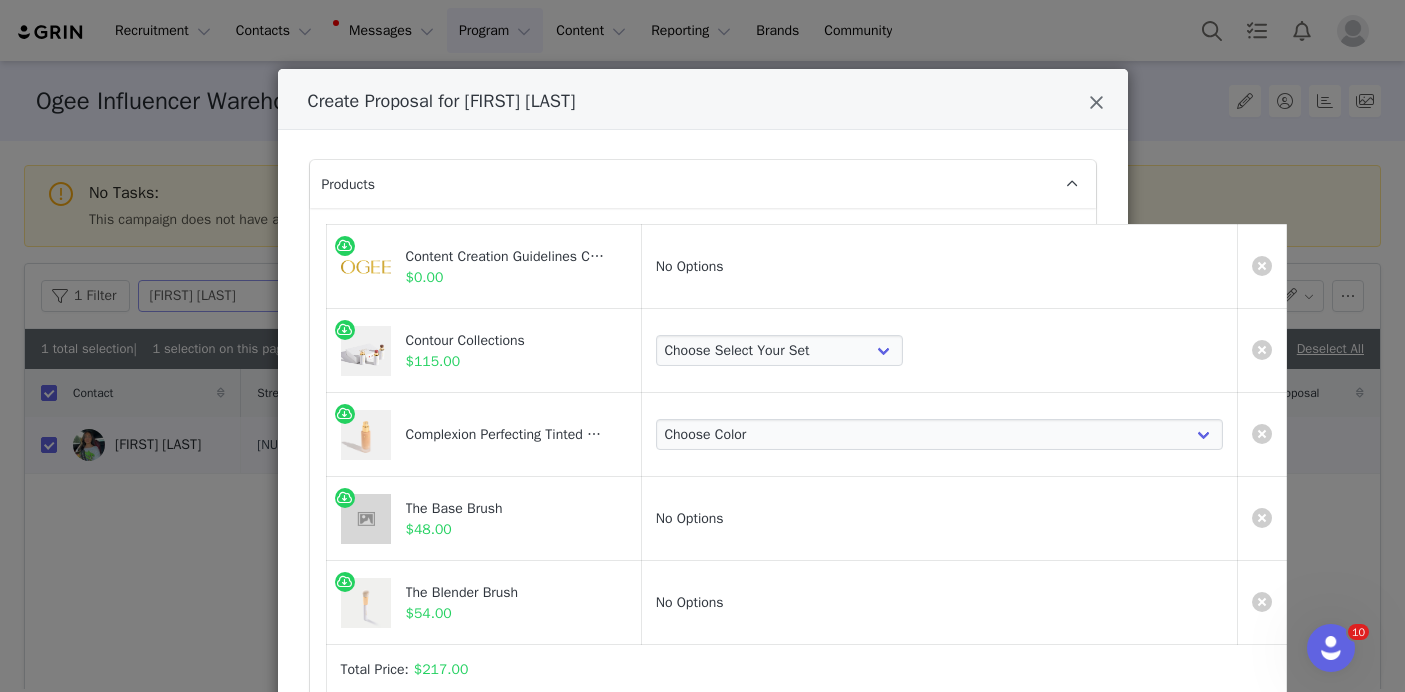 click on "Choose Color  [COLOR_NAME] [NUMBER].[CODE] - [COLOR_NAME] ([COLOR_NAME] [COLOR_NAME])   [COLOR_NAME] [NUMBER].[CODE] - [COLOR_NAME] ([COLOR_NAME] [COLOR_NAME])   [COLOR_NAME] [NUMBER].[CODE] - [COLOR_NAME] ([COLOR_NAME] [COLOR_NAME])   [COLOR_NAME] [NUMBER].[CODE] - [COLOR_NAME] ([COLOR_NAME] [COLOR_NAME])   [COLOR_NAME] [NUMBER].[CODE] - [COLOR_NAME] ([COLOR_NAME] [COLOR_NAME])   [COLOR_NAME] [NUMBER].[CODE] - [COLOR_NAME] ([COLOR_NAME] [COLOR_NAME])   [COLOR_NAME] [NUMBER].[CODE] - [COLOR_NAME] ([COLOR_NAME] [COLOR_NAME])   [COLOR_NAME] [NUMBER].[CODE] - [COLOR_NAME] ([COLOR_NAME] [COLOR_NAME])   [COLOR_NAME] [NUMBER].[CODE] - [COLOR_NAME] ([COLOR_NAME] [COLOR_NAME])   [COLOR_NAME] [NUMBER].[CODE] - [COLOR_NAME] ([COLOR_NAME] [COLOR_NAME])   [COLOR_NAME] [NUMBER].[CODE] - [COLOR_NAME] ([COLOR_NAME] [COLOR_NAME])   [COLOR_NAME] [NUMBER].[CODE] - [COLOR_NAME] ([COLOR_NAME] [COLOR_NAME])   [COLOR_NAME] [NUMBER].[CODE] - [COLOR_NAME] ([COLOR_NAME] [COLOR_NAME])   [COLOR_NAME] [NUMBER].[CODE] - [COLOR_NAME] ([COLOR_NAME] [COLOR_NAME])   [COLOR_NAME] [NUMBER].[CODE] - [COLOR_NAME] ([COLOR_NAME] [COLOR_NAME])   [COLOR_NAME] [NUMBER].[CODE] - [COLOR_NAME] ([COLOR_NAME] [COLOR_NAME])   [COLOR_NAME] [NUMBER].[CODE] - [COLOR_NAME] ([COLOR_NAME] [COLOR_NAME])   [COLOR_NAME] [NUMBER].[CODE] - [COLOR_NAME] ([COLOR_NAME] [COLOR_NAME])   [COLOR_NAME] [NUMBER].[CODE] - [COLOR_NAME] ([COLOR_NAME] [COLOR_NAME])" at bounding box center (939, 435) 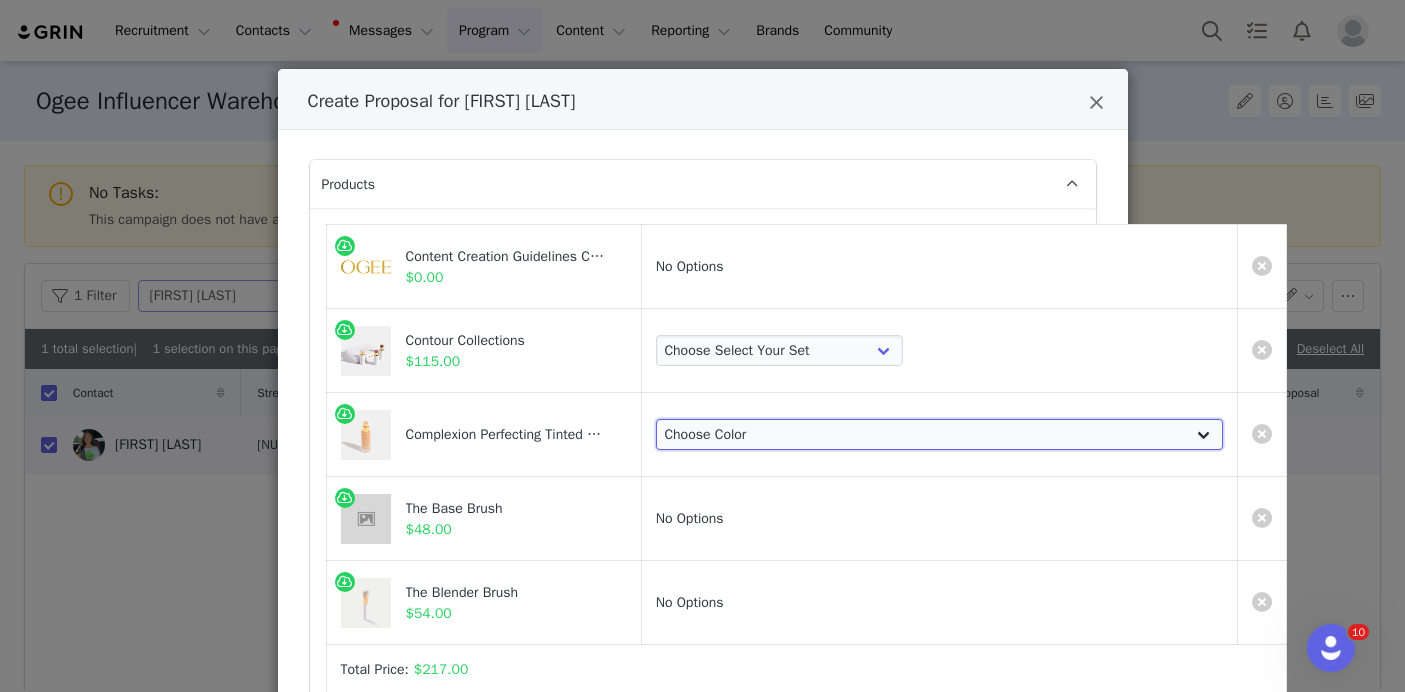 click on "Choose Color  [COLOR_NAME] [NUMBER].[CODE] - [COLOR_NAME] ([COLOR_NAME] [COLOR_NAME])   [COLOR_NAME] [NUMBER].[CODE] - [COLOR_NAME] ([COLOR_NAME] [COLOR_NAME])   [COLOR_NAME] [NUMBER].[CODE] - [COLOR_NAME] ([COLOR_NAME] [COLOR_NAME])   [COLOR_NAME] [NUMBER].[CODE] - [COLOR_NAME] ([COLOR_NAME] [COLOR_NAME])   [COLOR_NAME] [NUMBER].[CODE] - [COLOR_NAME] ([COLOR_NAME] [COLOR_NAME])   [COLOR_NAME] [NUMBER].[CODE] - [COLOR_NAME] ([COLOR_NAME] [COLOR_NAME])   [COLOR_NAME] [NUMBER].[CODE] - [COLOR_NAME] ([COLOR_NAME] [COLOR_NAME])   [COLOR_NAME] [NUMBER].[CODE] - [COLOR_NAME] ([COLOR_NAME] [COLOR_NAME])   [COLOR_NAME] [NUMBER].[CODE] - [COLOR_NAME] ([COLOR_NAME] [COLOR_NAME])   [COLOR_NAME] [NUMBER].[CODE] - [COLOR_NAME] ([COLOR_NAME] [COLOR_NAME])   [COLOR_NAME] [NUMBER].[CODE] - [COLOR_NAME] ([COLOR_NAME] [COLOR_NAME])   [COLOR_NAME] [NUMBER].[CODE] - [COLOR_NAME] ([COLOR_NAME] [COLOR_NAME])   [COLOR_NAME] [NUMBER].[CODE] - [COLOR_NAME] ([COLOR_NAME] [COLOR_NAME])   [COLOR_NAME] [NUMBER].[CODE] - [COLOR_NAME] ([COLOR_NAME] [COLOR_NAME])   [COLOR_NAME] [NUMBER].[CODE] - [COLOR_NAME] ([COLOR_NAME] [COLOR_NAME])   [COLOR_NAME] [NUMBER].[CODE] - [COLOR_NAME] ([COLOR_NAME] [COLOR_NAME])   [COLOR_NAME] [NUMBER].[CODE] - [COLOR_NAME] ([COLOR_NAME] [COLOR_NAME])   [COLOR_NAME] [NUMBER].[CODE] - [COLOR_NAME] ([COLOR_NAME] [COLOR_NAME])   [COLOR_NAME] [NUMBER].[CODE] - [COLOR_NAME] ([COLOR_NAME] [COLOR_NAME])" at bounding box center (940, 435) 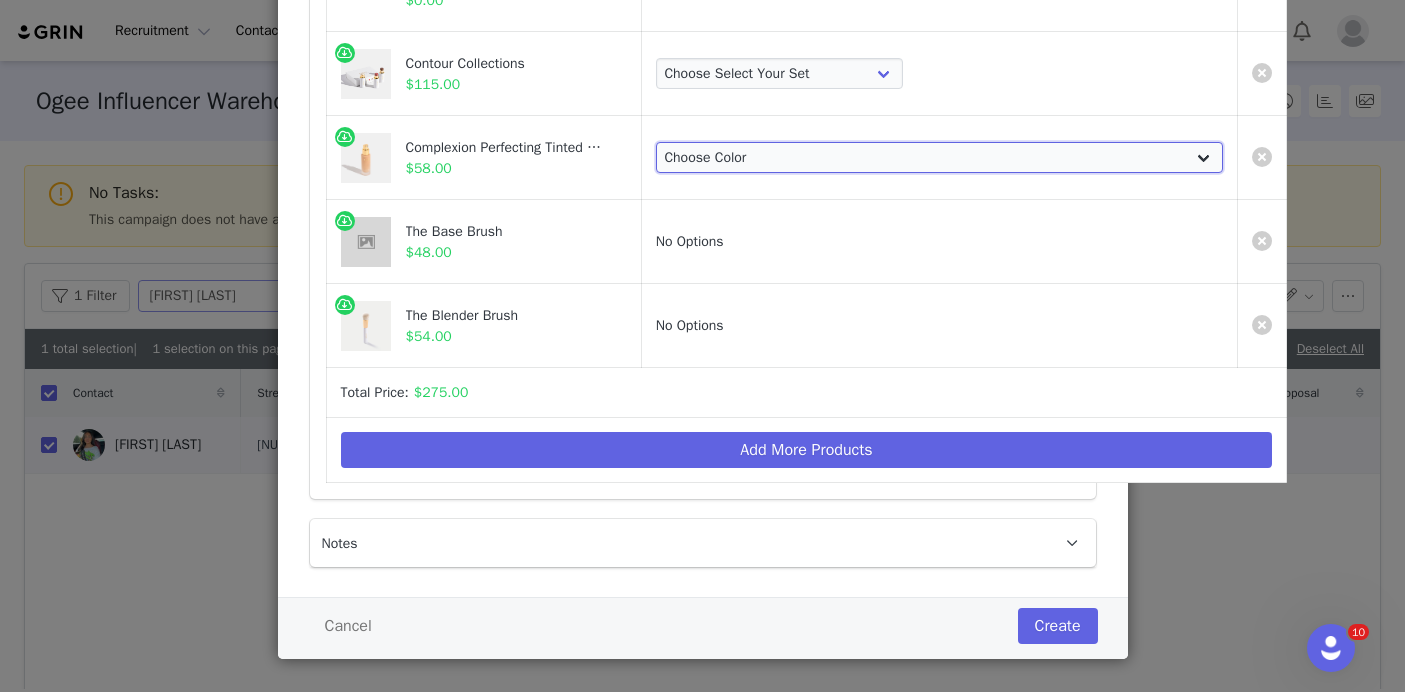 scroll, scrollTop: 294, scrollLeft: 0, axis: vertical 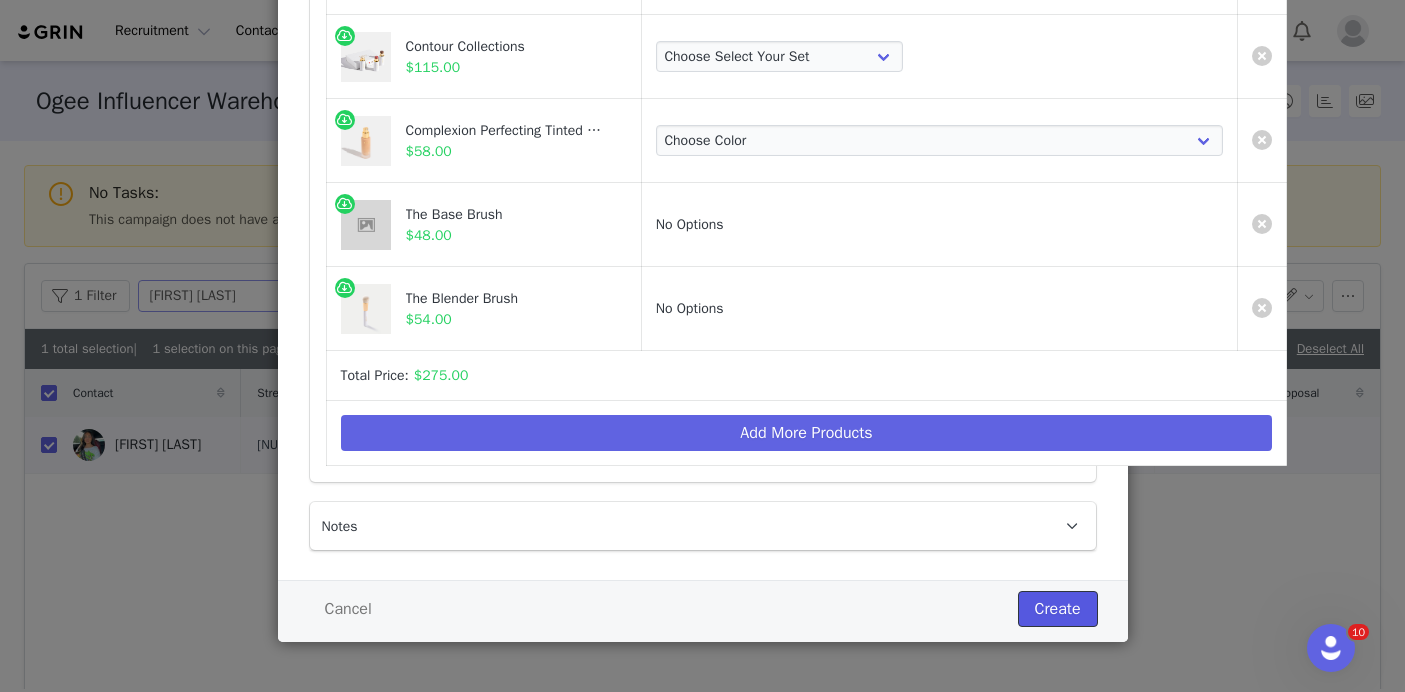 click on "Create" at bounding box center (1058, 609) 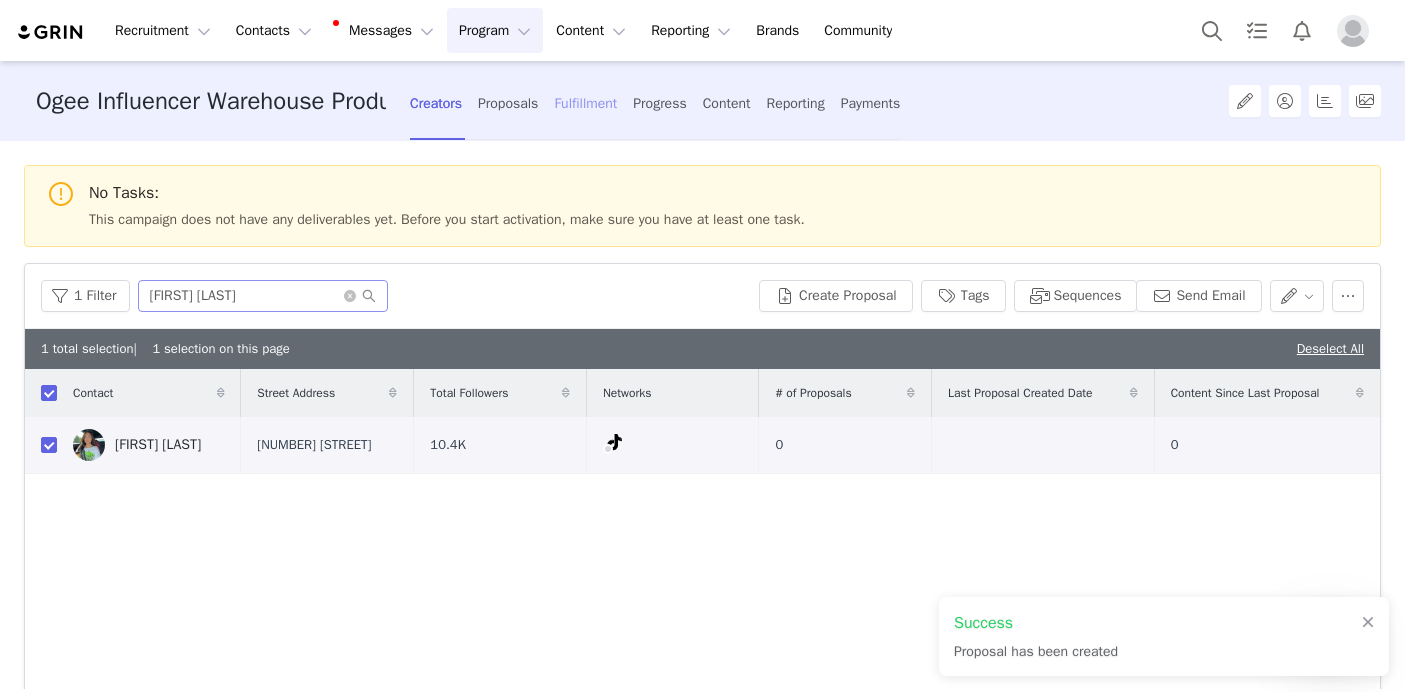 click on "Fulfillment" at bounding box center (585, 103) 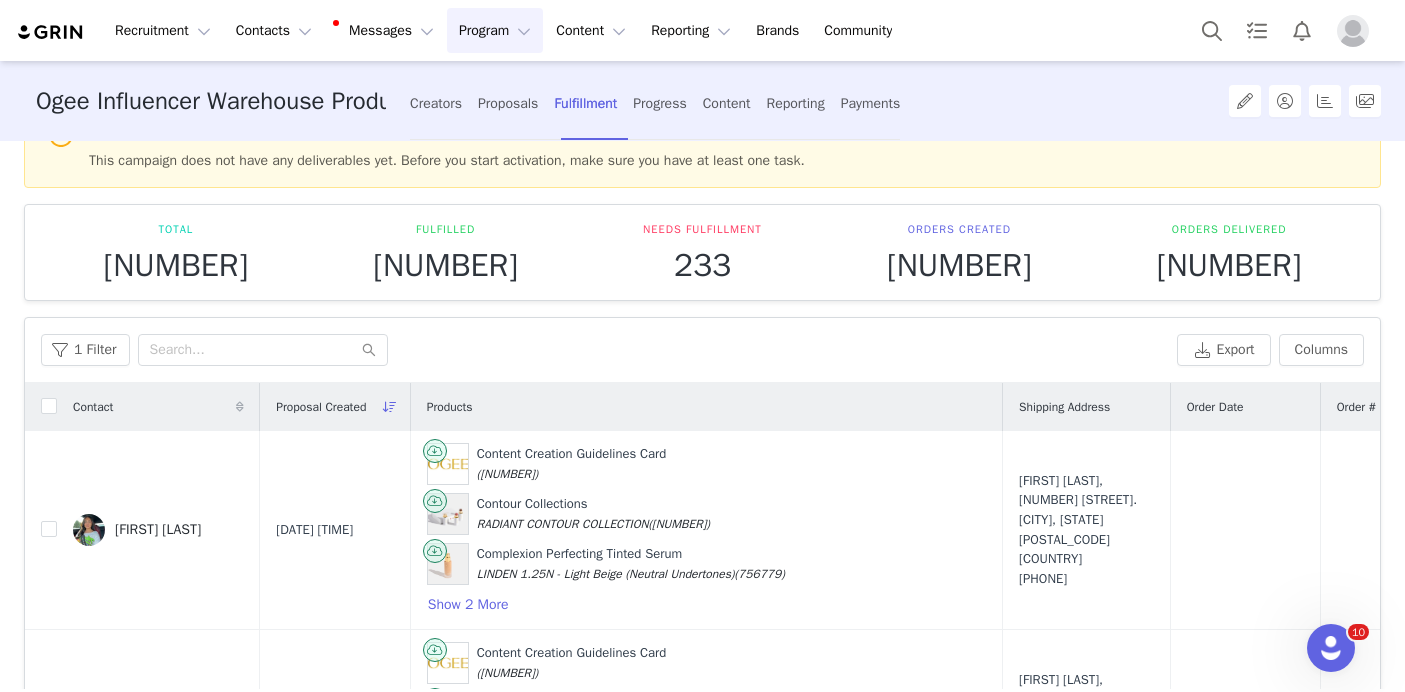 scroll, scrollTop: 83, scrollLeft: 0, axis: vertical 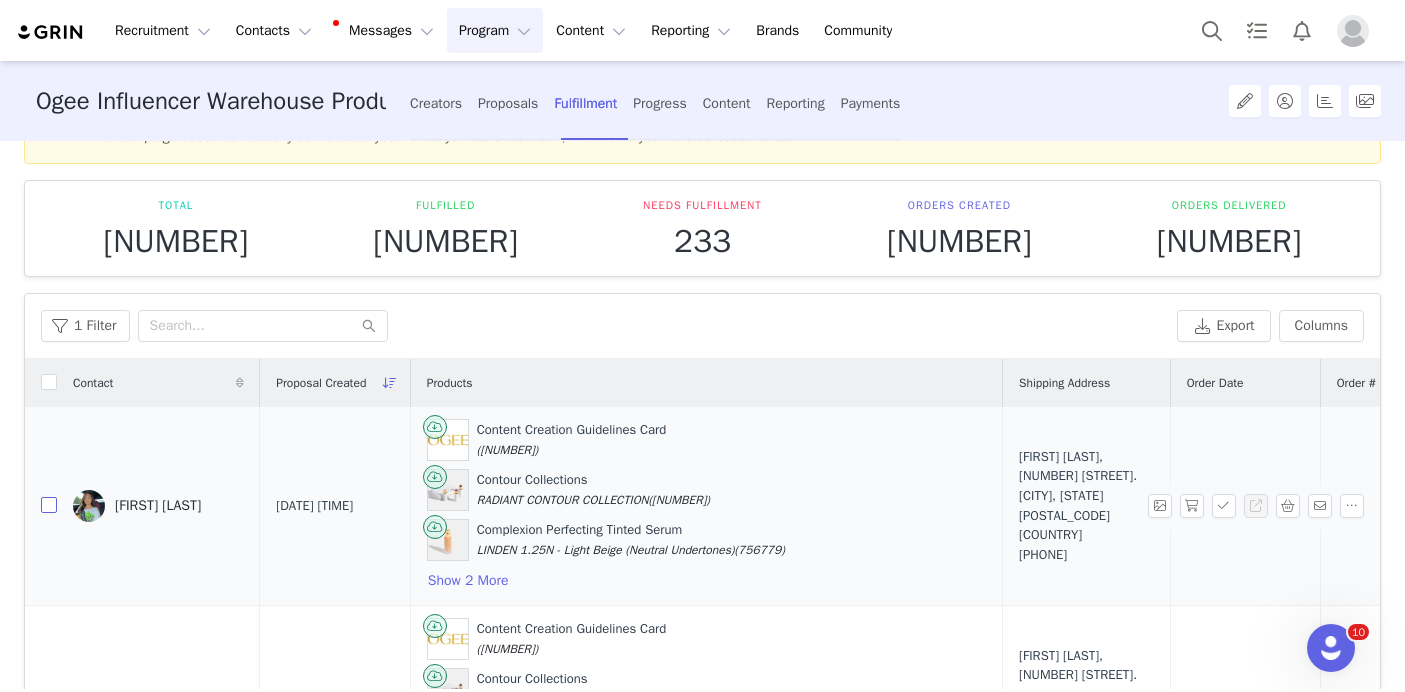 click at bounding box center (49, 505) 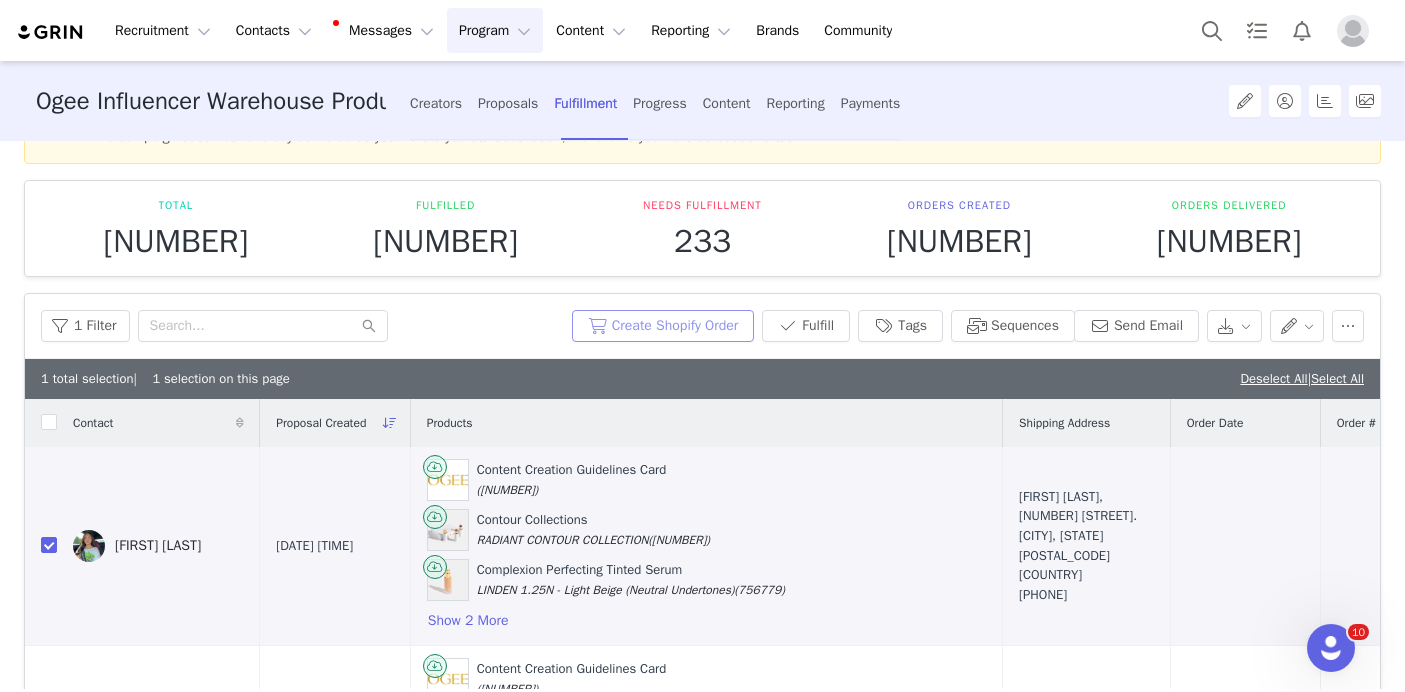 click on "Create Shopify Order" at bounding box center [663, 326] 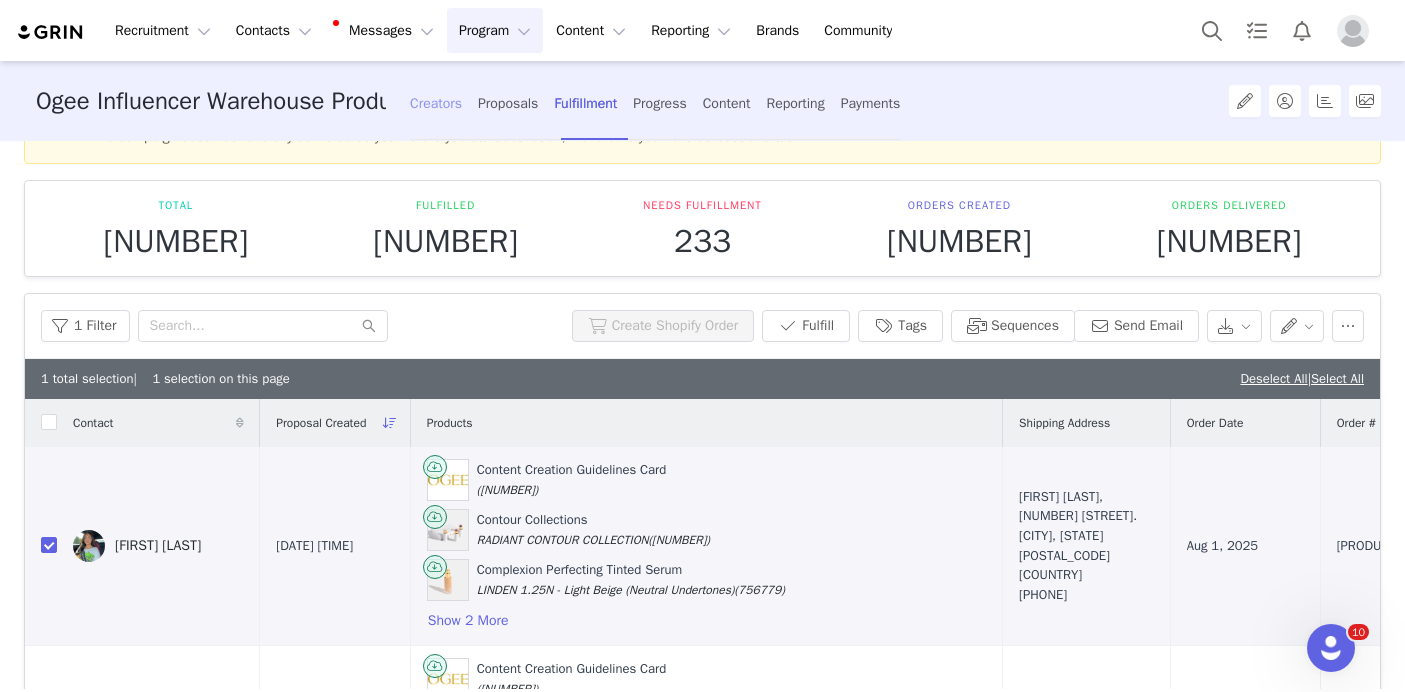 click on "Creators" at bounding box center [436, 103] 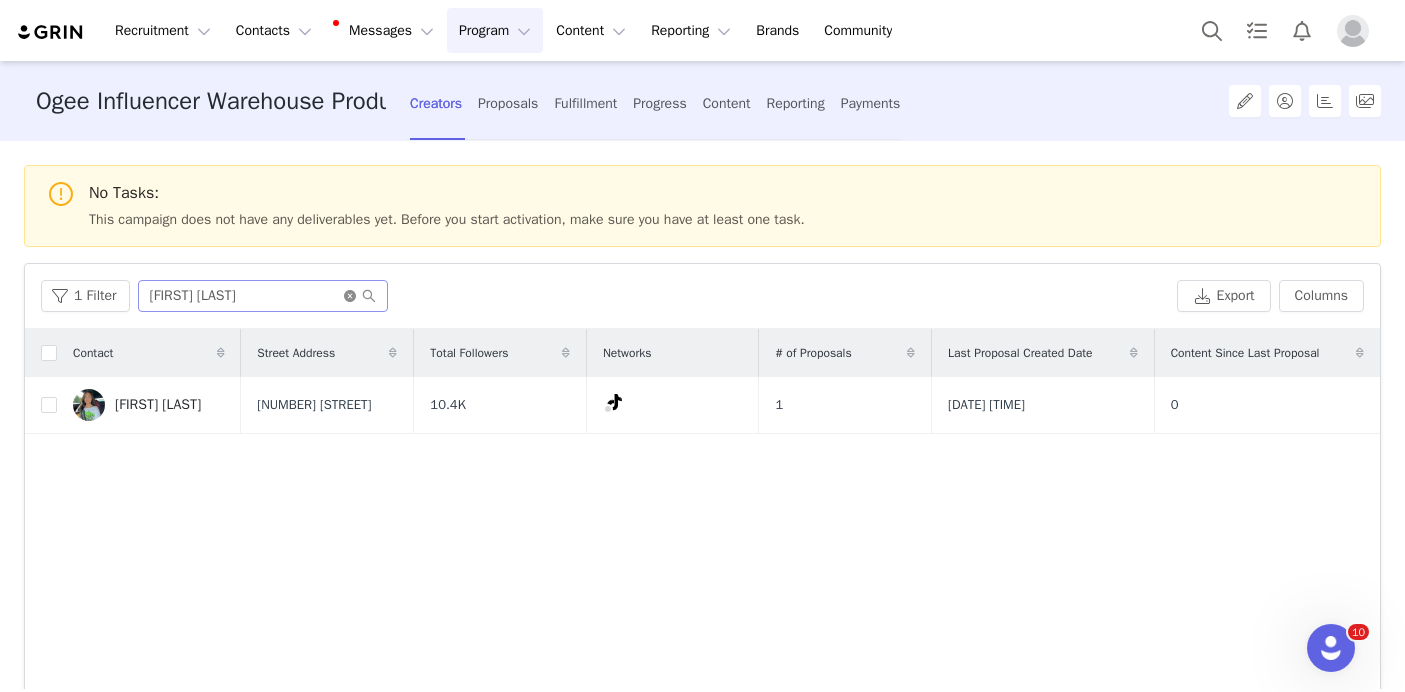 click 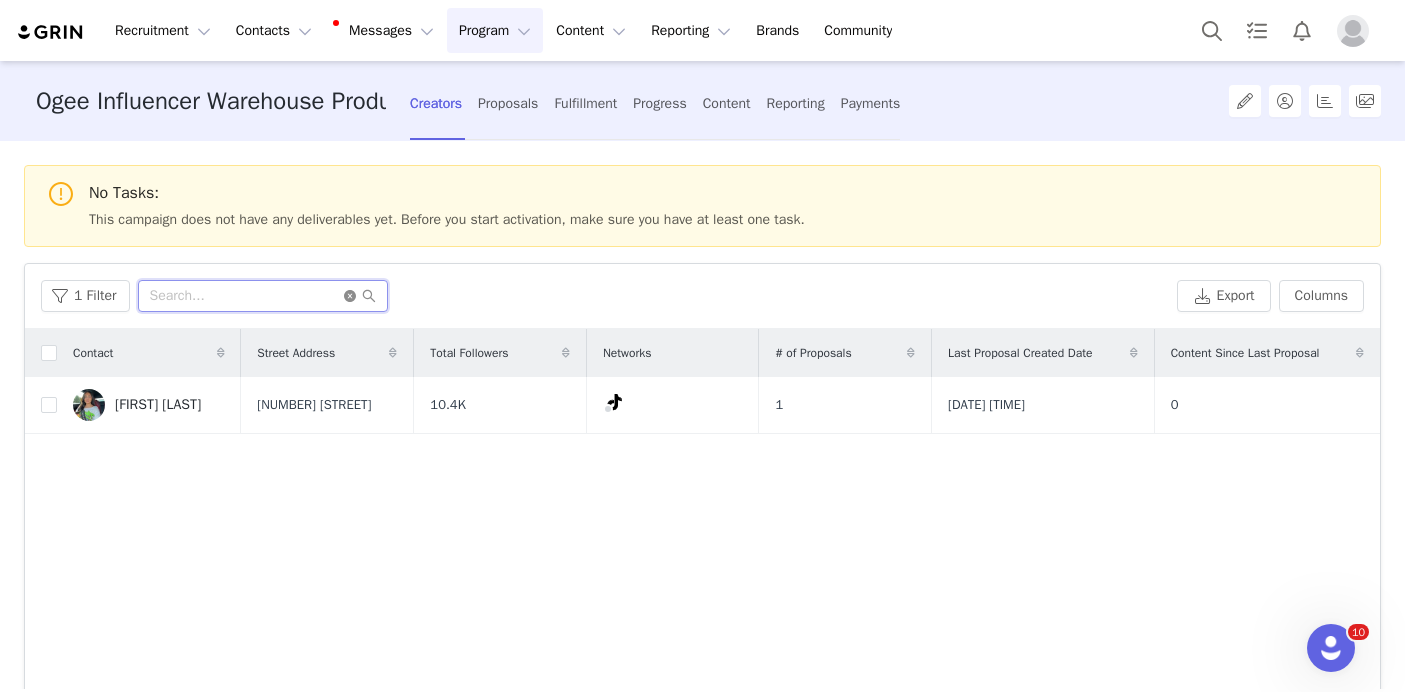 click at bounding box center (263, 296) 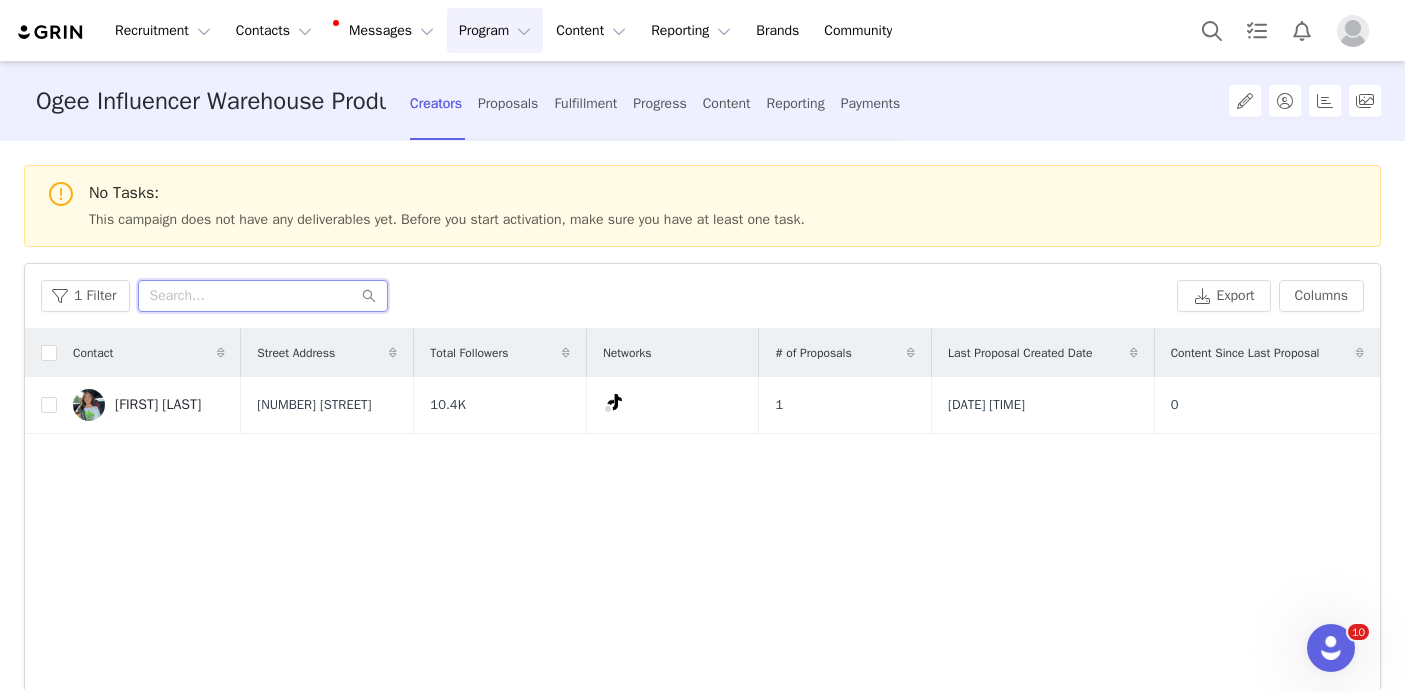paste on "[FIRST] [LAST]" 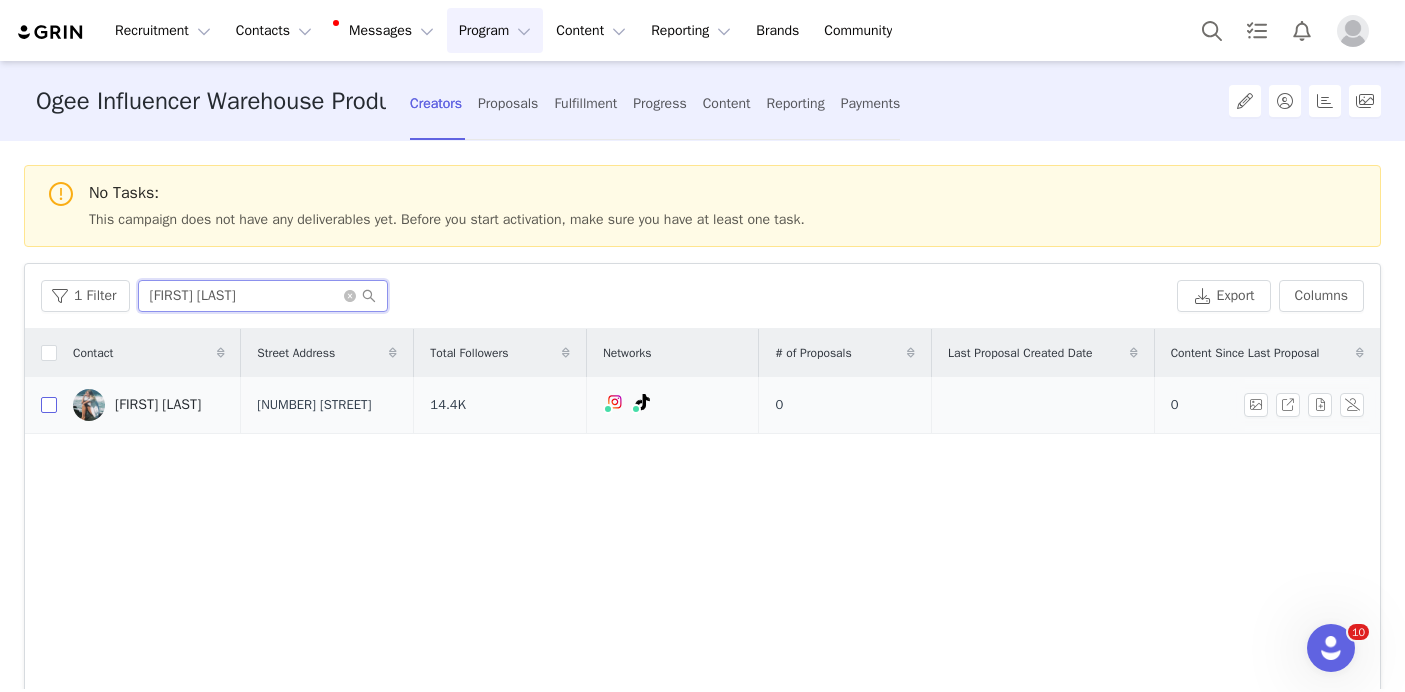 type on "[FIRST] [LAST]" 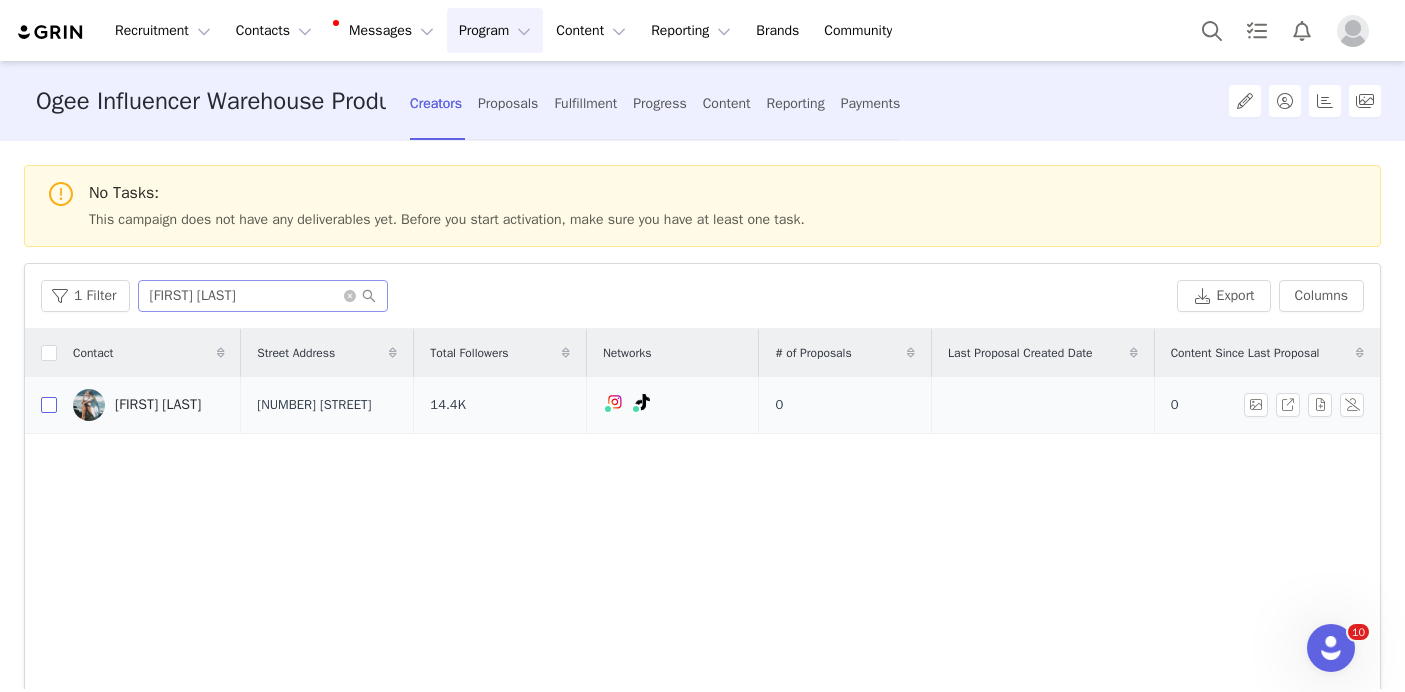 click at bounding box center (49, 405) 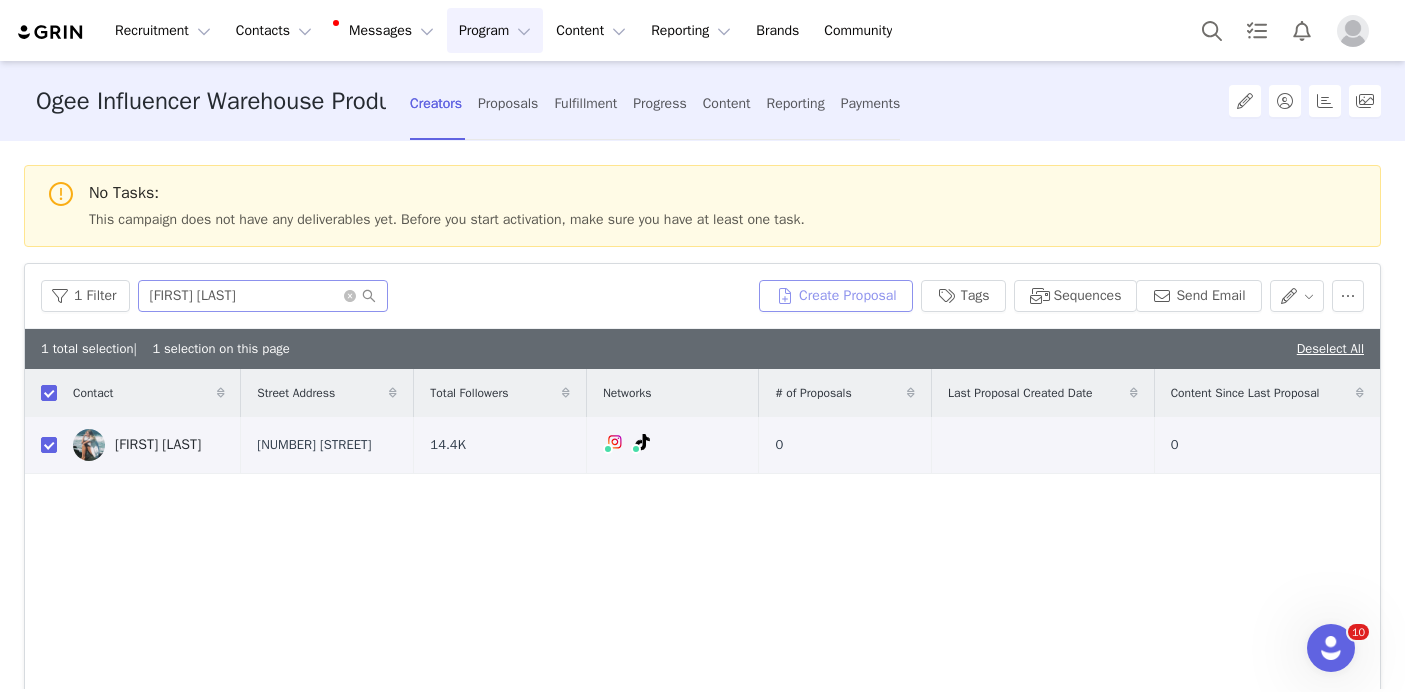 click on "Create Proposal" at bounding box center (836, 296) 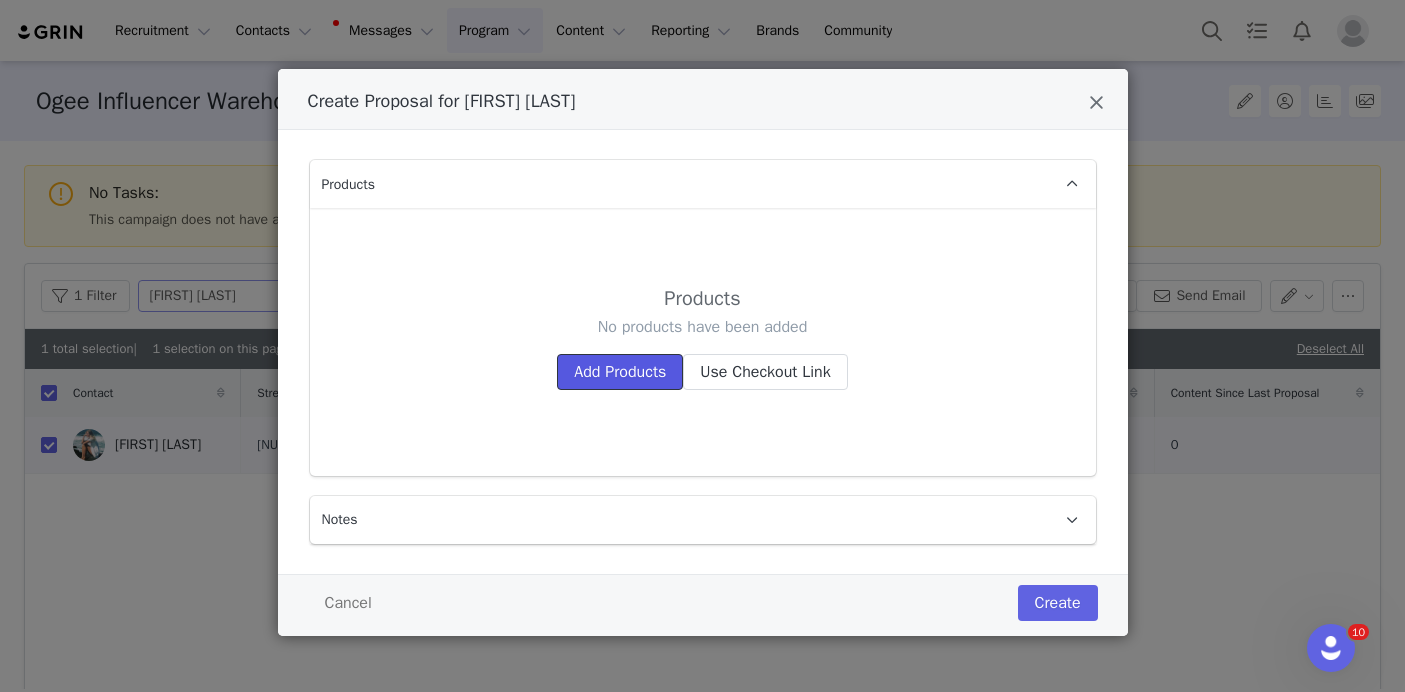 click on "Add Products" at bounding box center [620, 372] 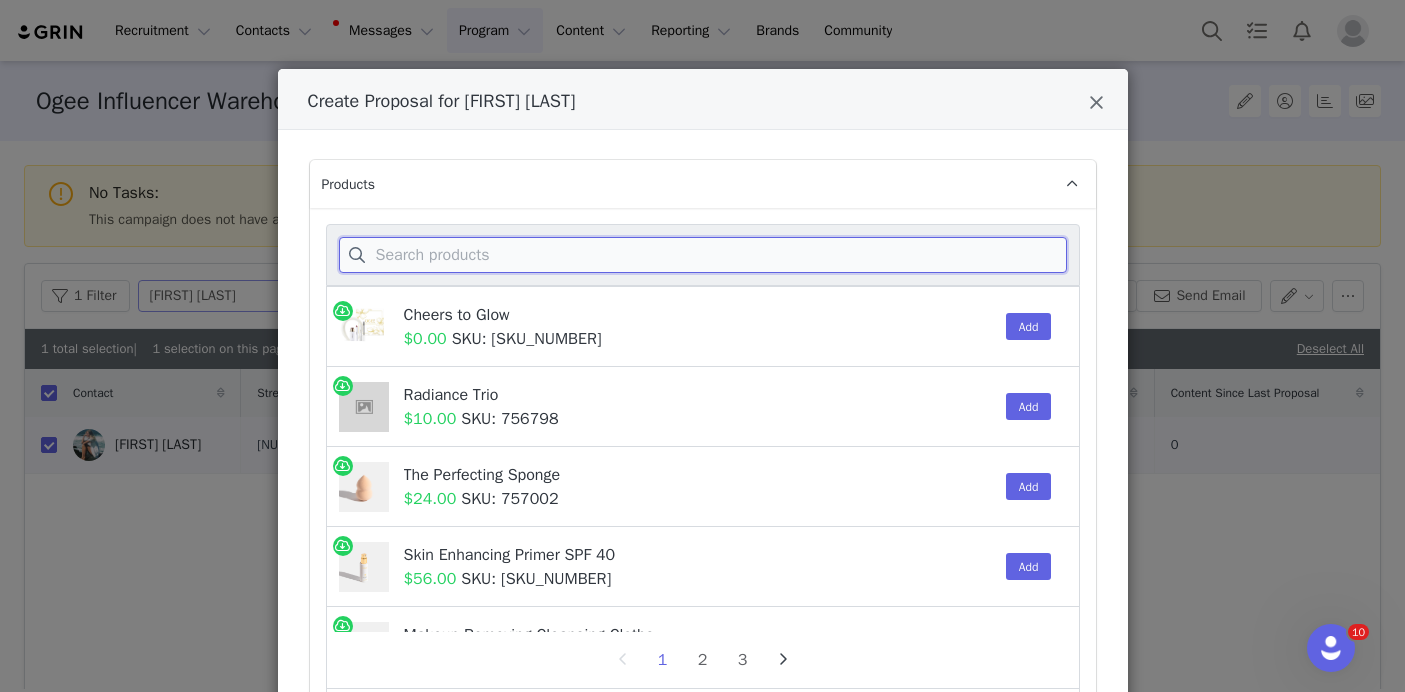 click at bounding box center [703, 255] 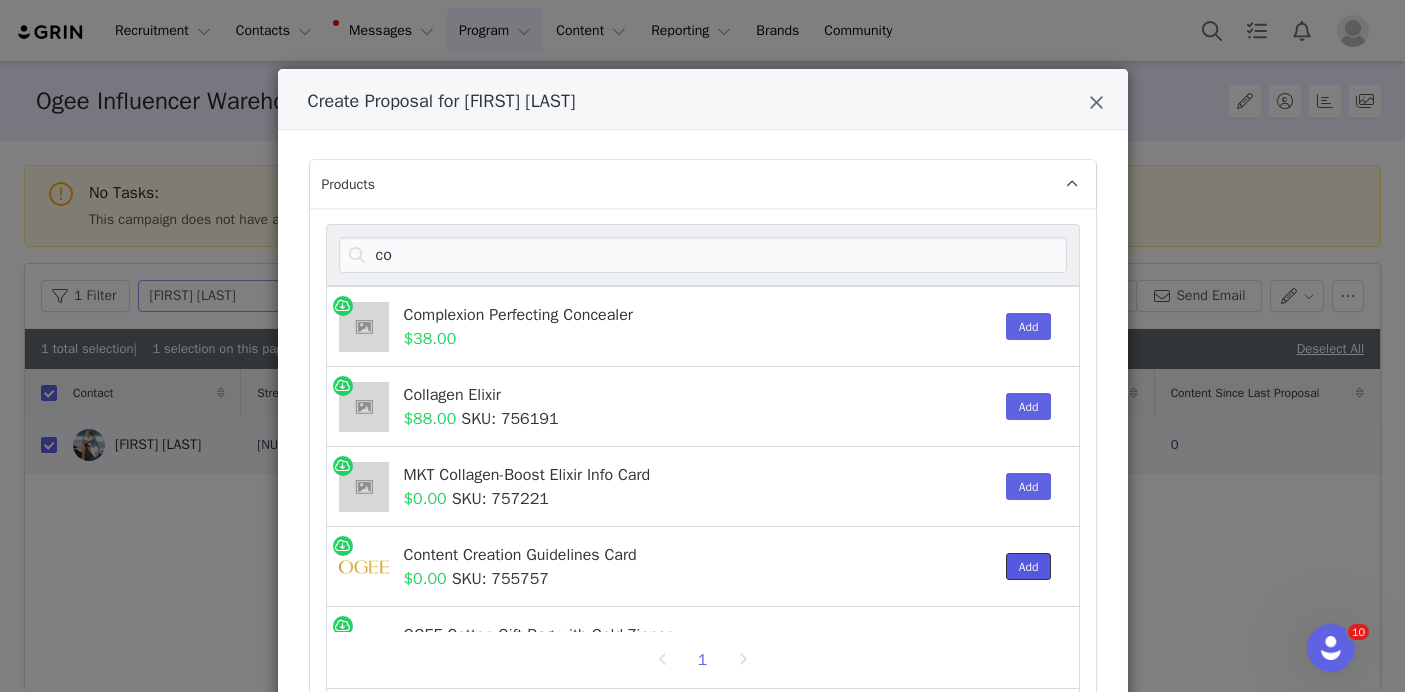 click on "Add" at bounding box center (1029, 566) 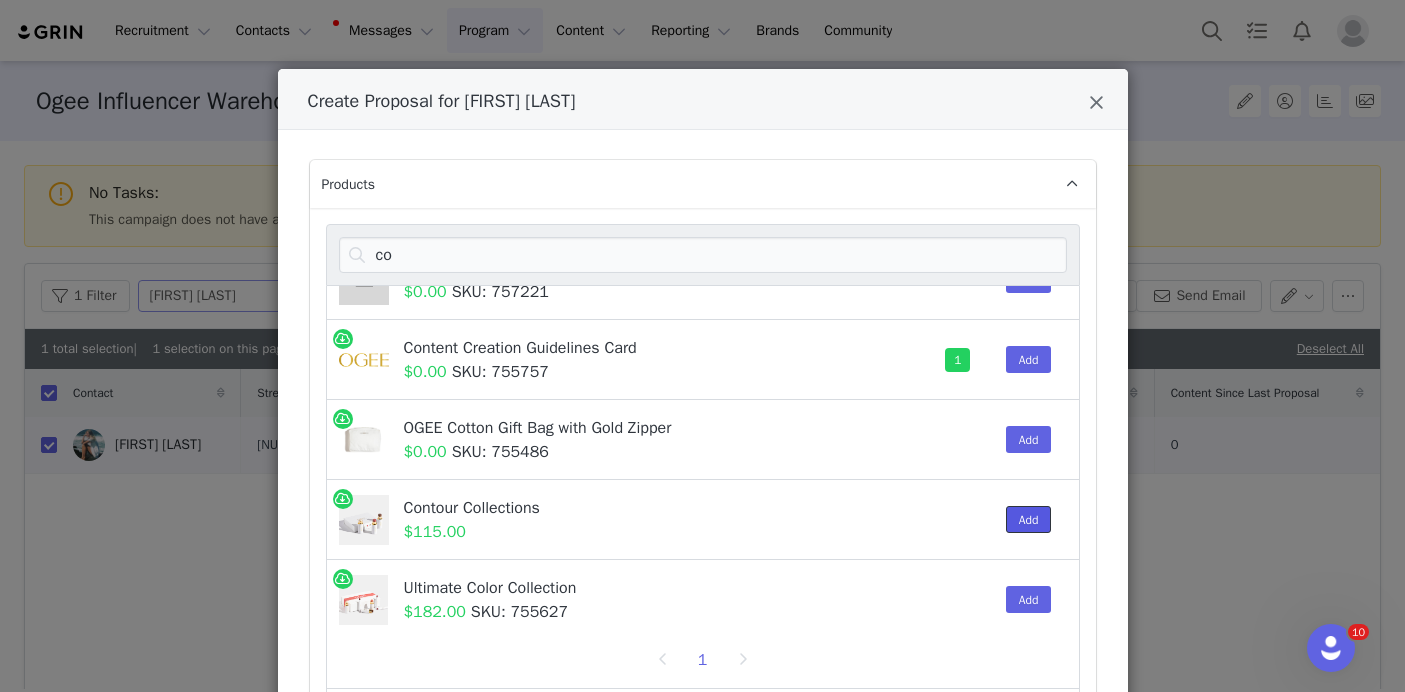 click on "Add" at bounding box center [1029, 519] 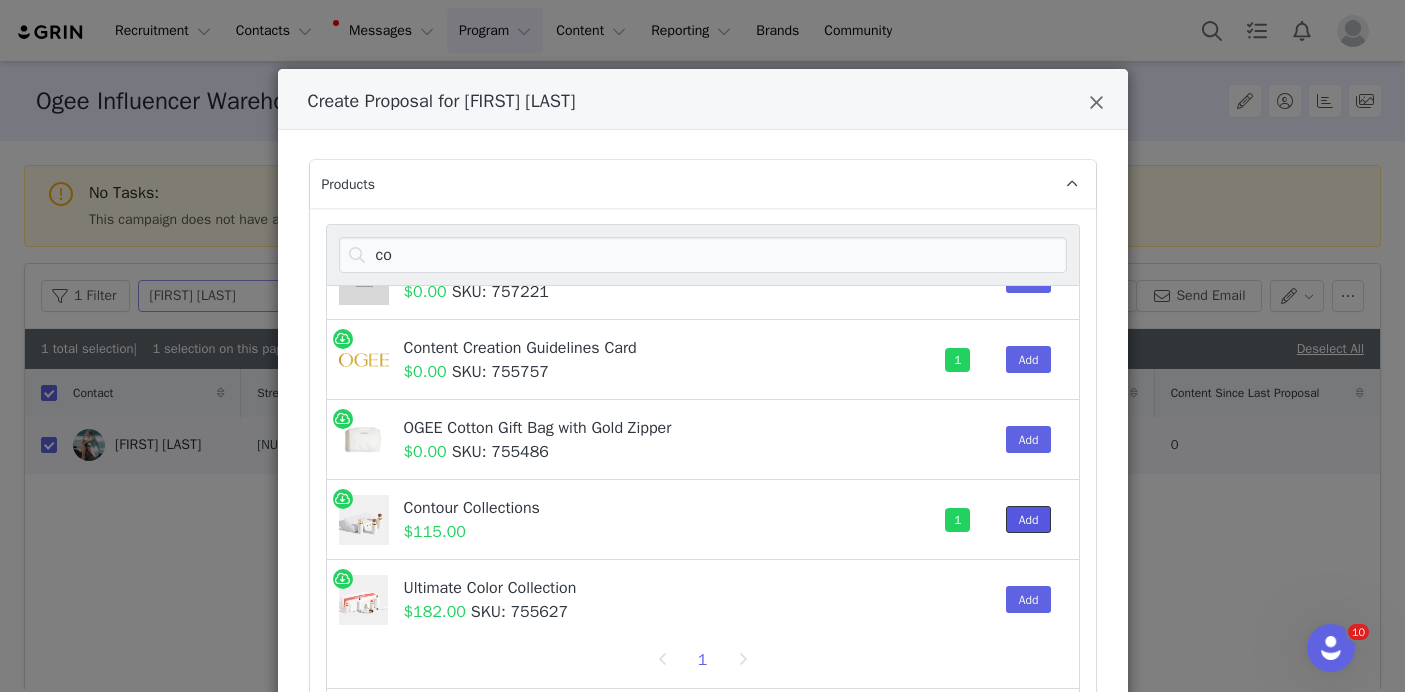scroll, scrollTop: 935, scrollLeft: 0, axis: vertical 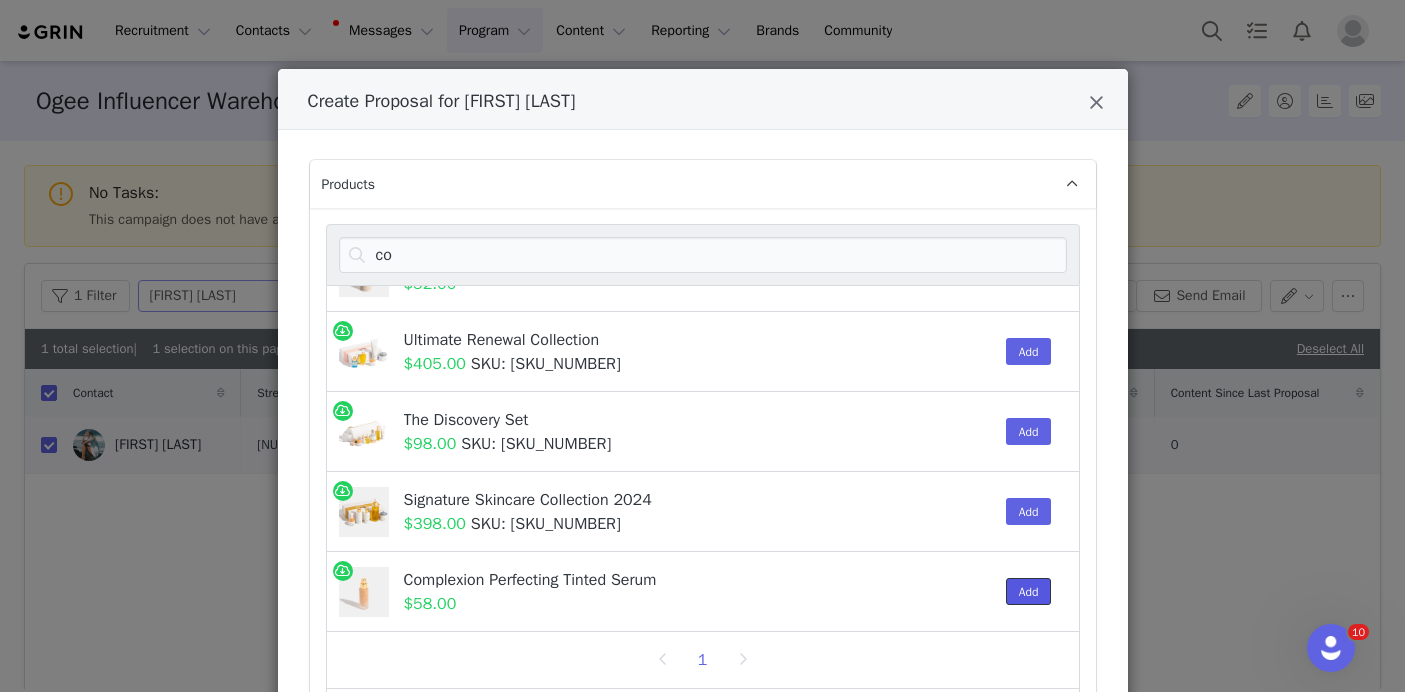 click on "Add" at bounding box center [1029, 591] 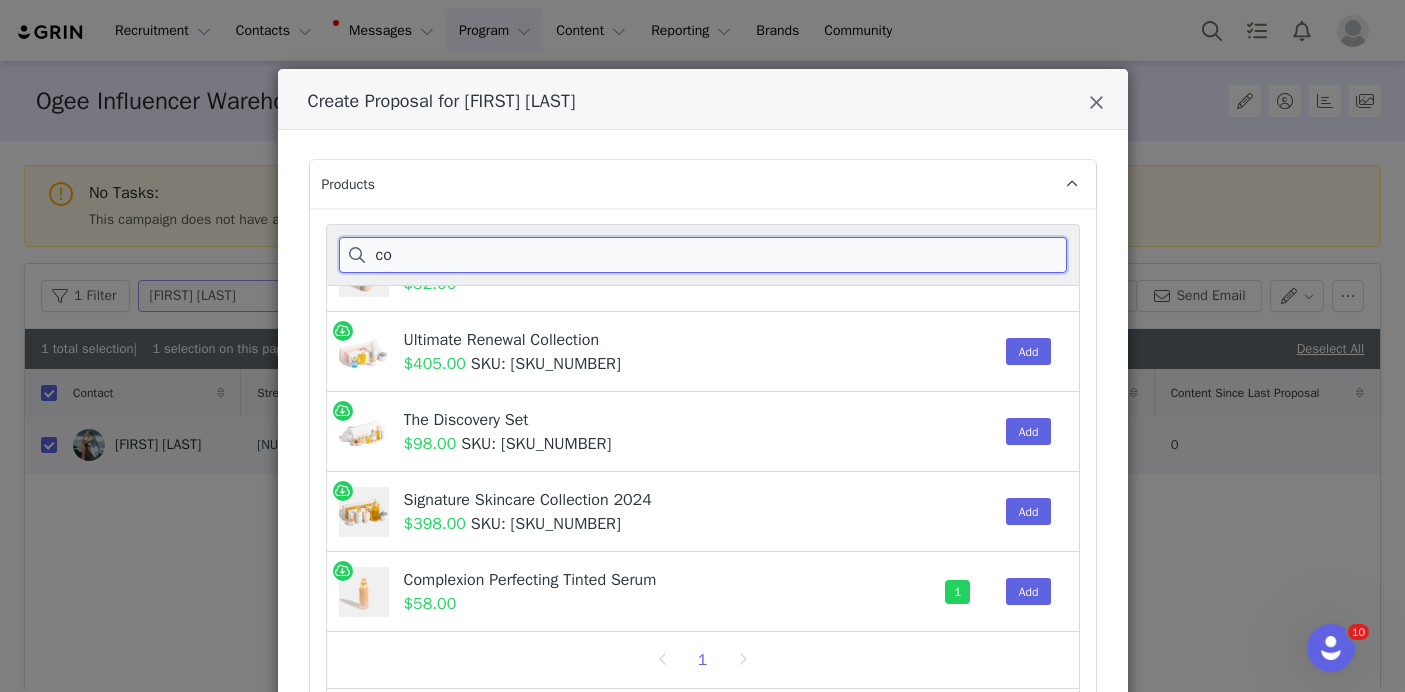 click on "co" at bounding box center (703, 255) 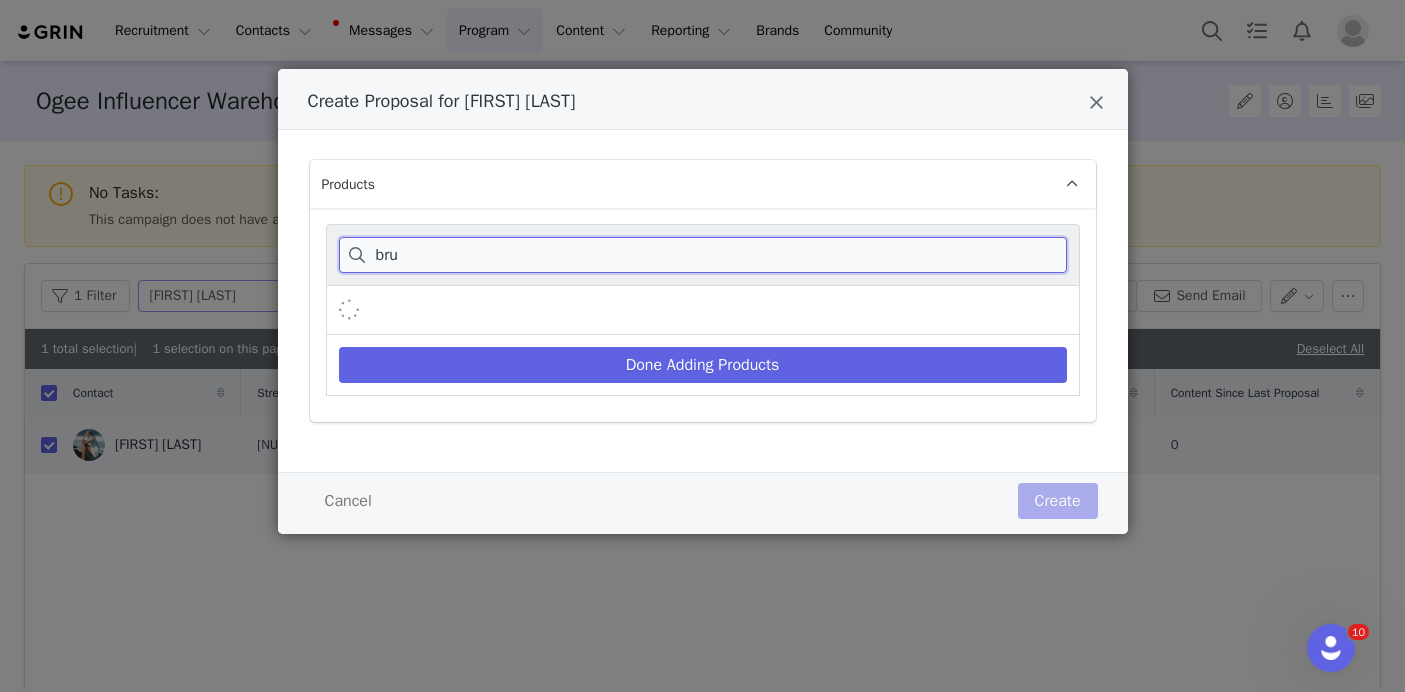 scroll, scrollTop: 215, scrollLeft: 0, axis: vertical 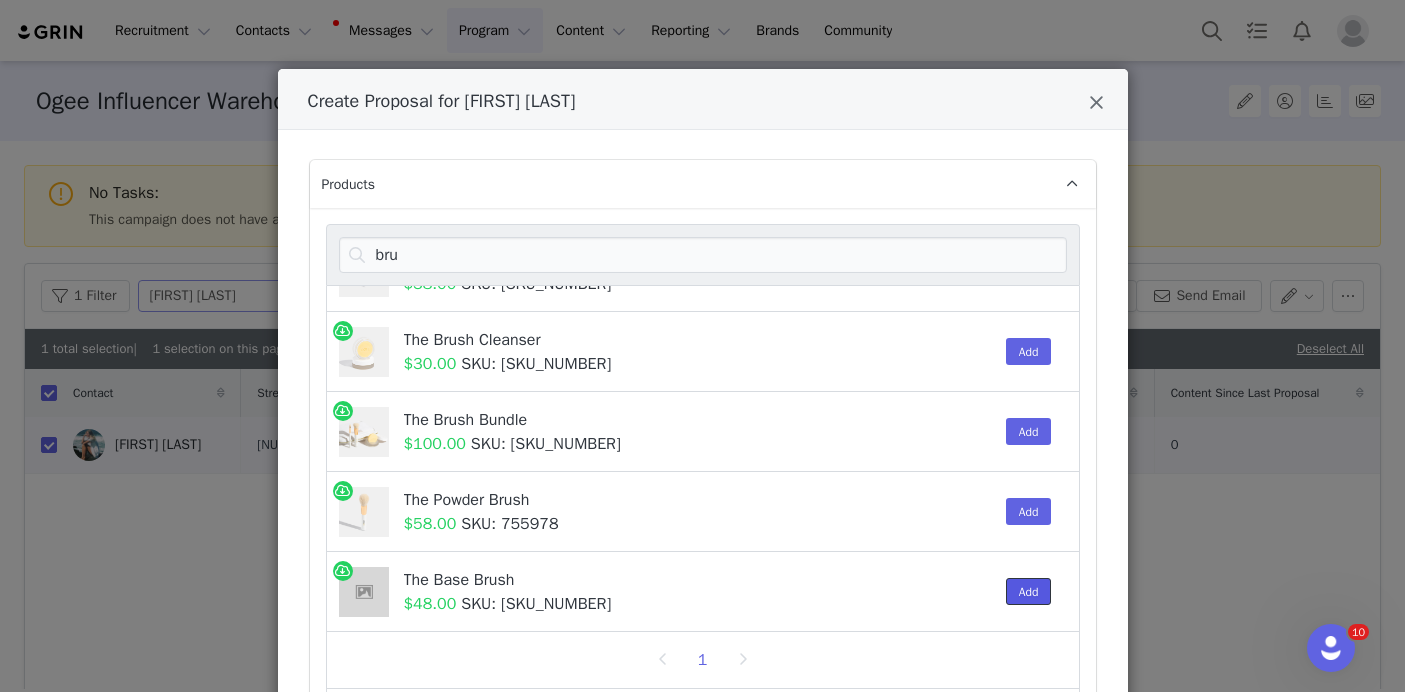 click on "Add" at bounding box center (1029, 591) 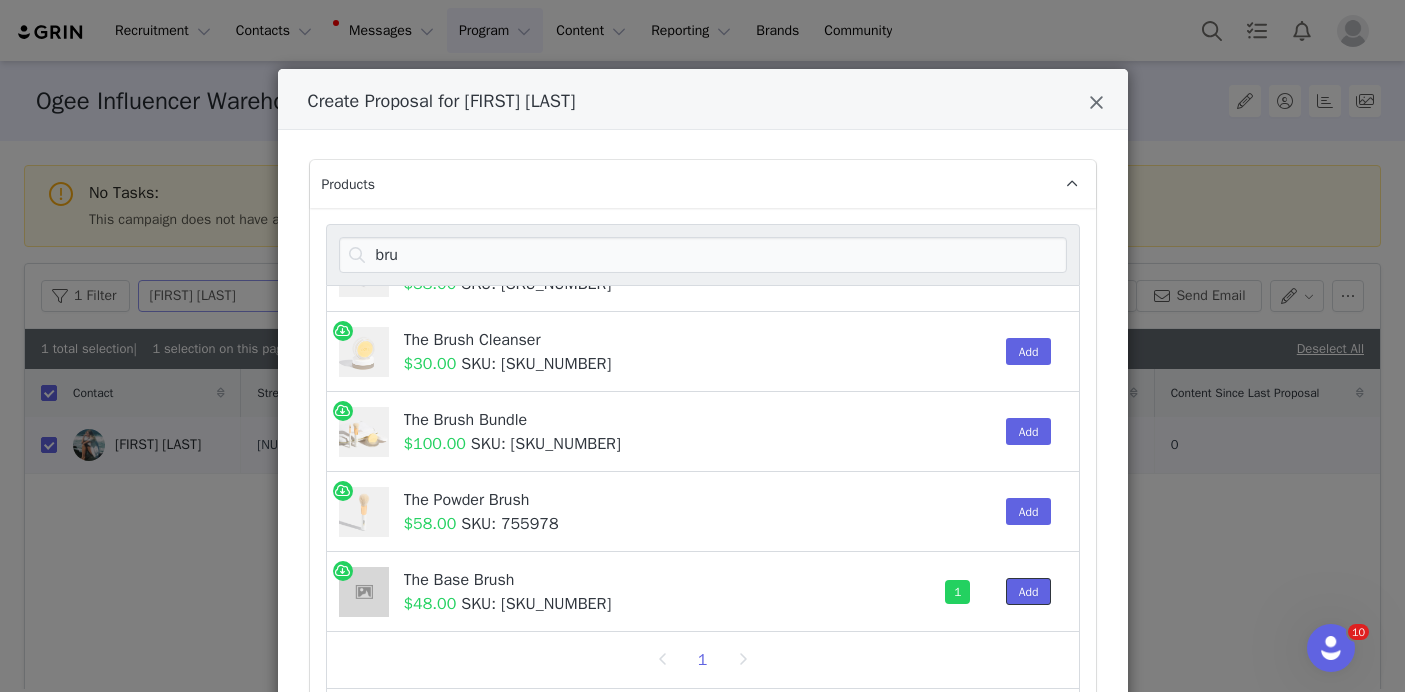 scroll, scrollTop: 0, scrollLeft: 0, axis: both 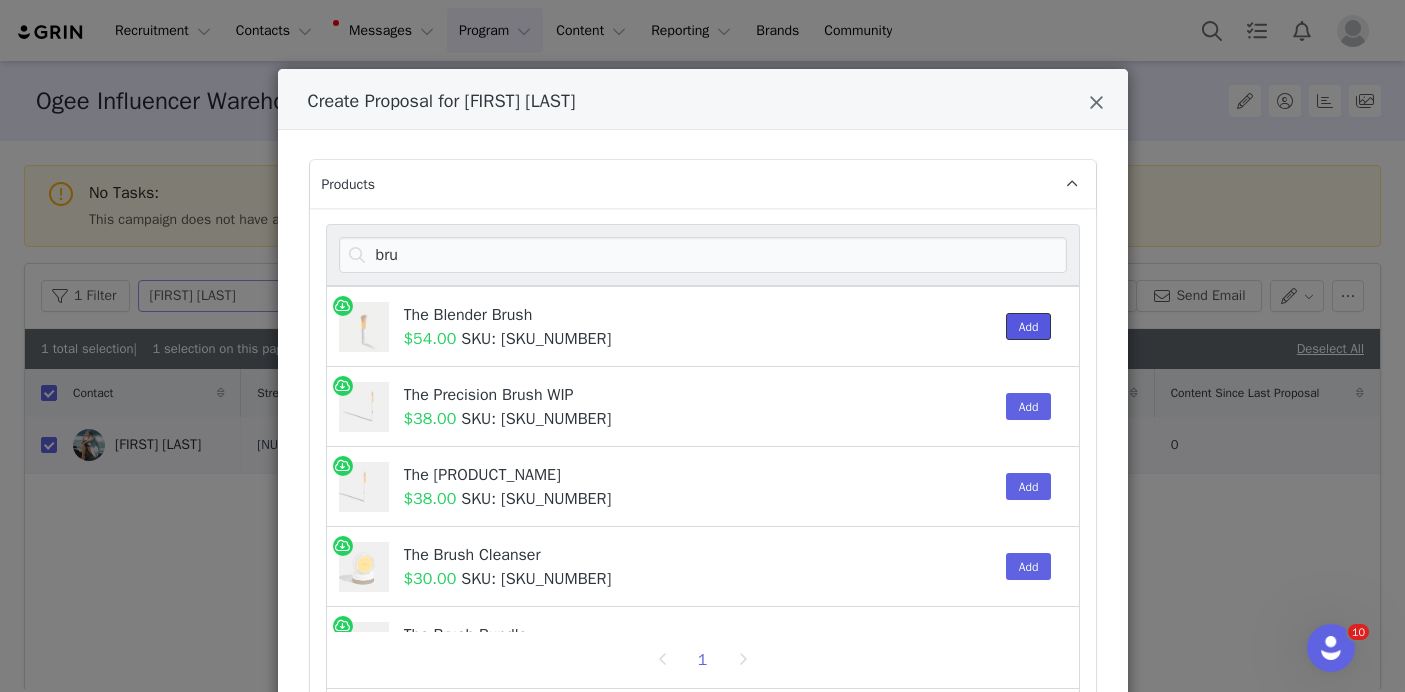 click on "Add" at bounding box center [1029, 326] 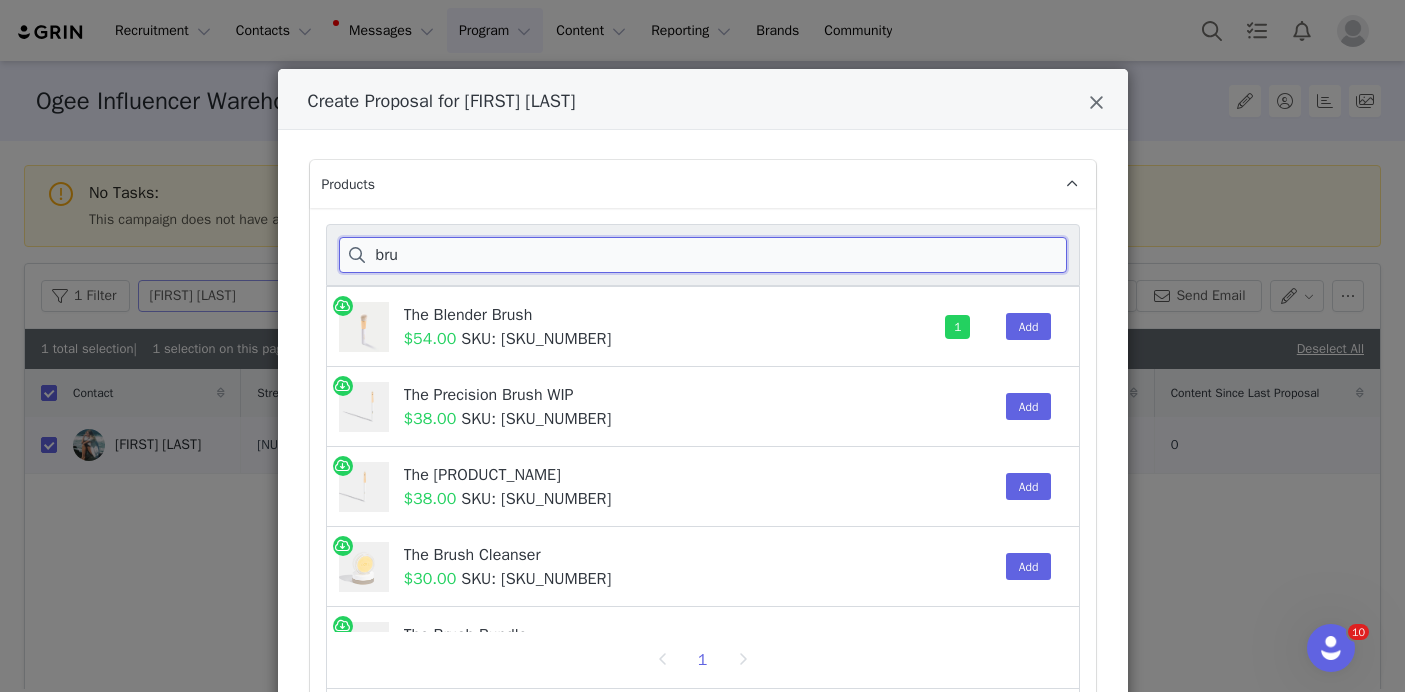 click on "bru" at bounding box center (703, 255) 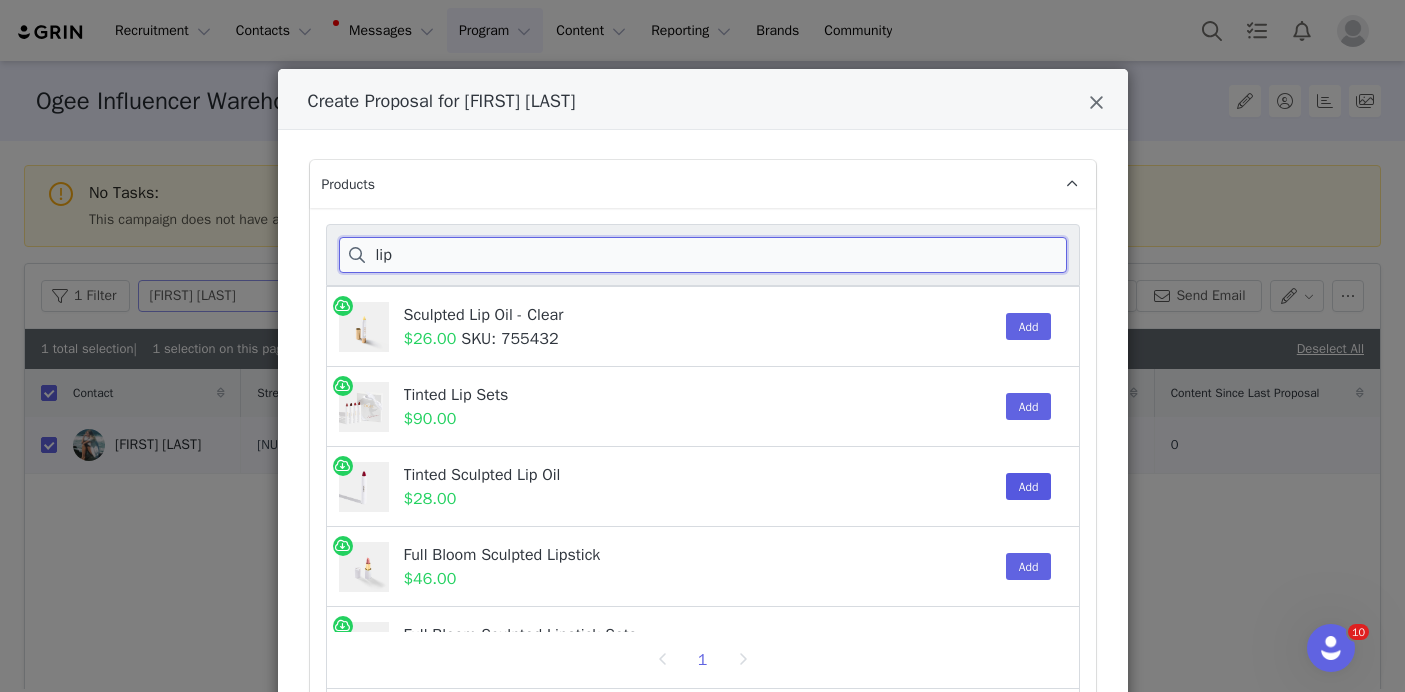 type on "lip" 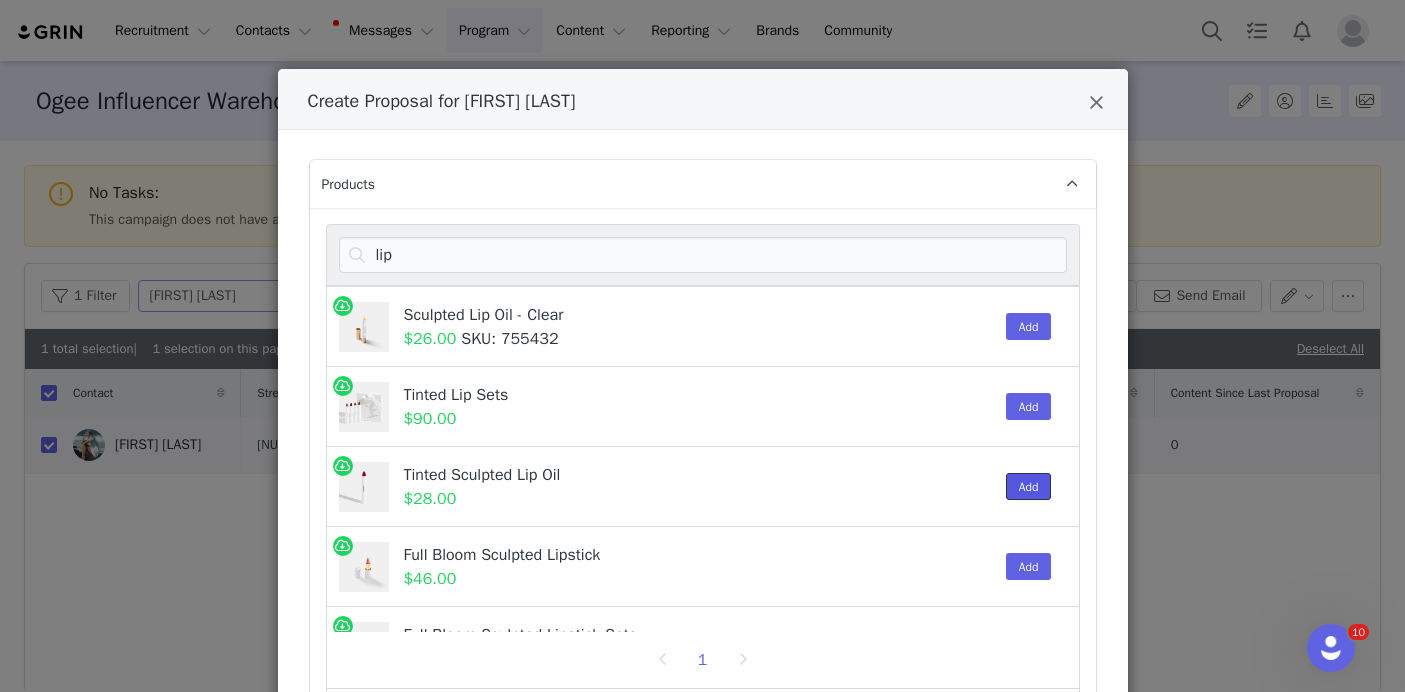 click on "Add" at bounding box center [1029, 486] 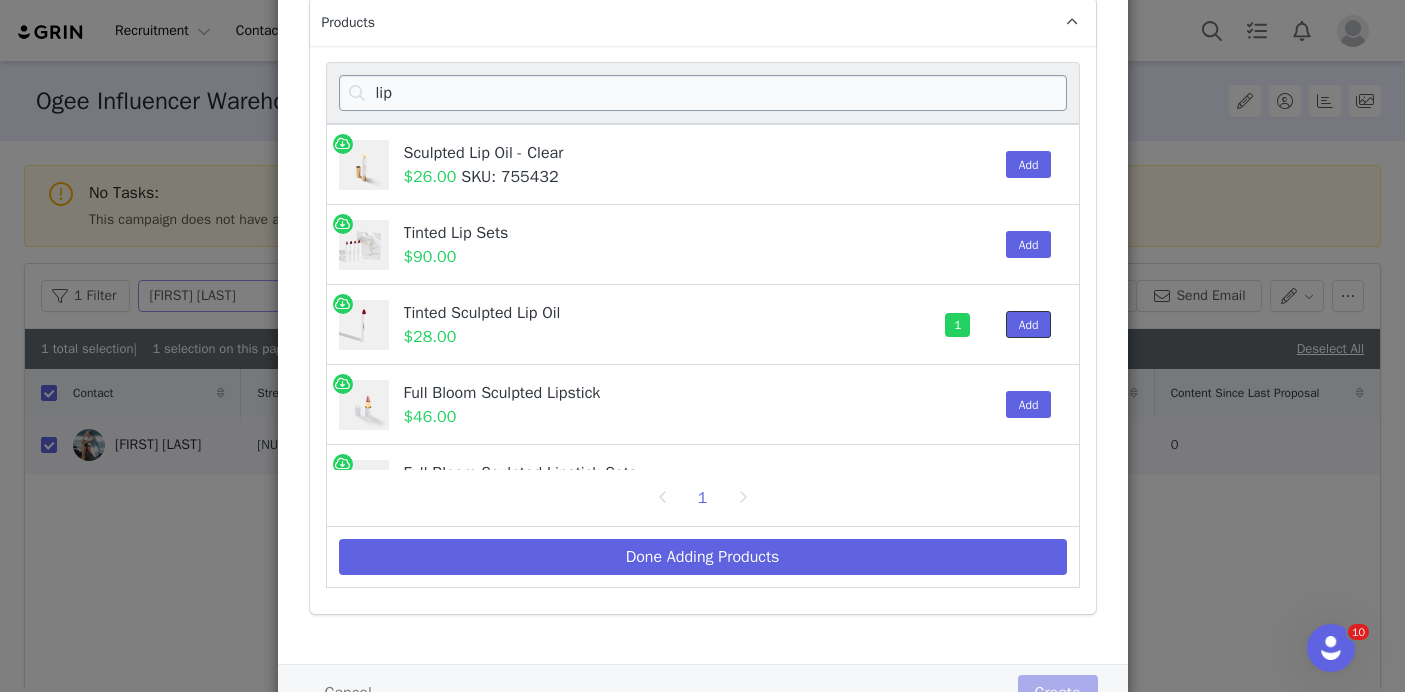 scroll, scrollTop: 246, scrollLeft: 0, axis: vertical 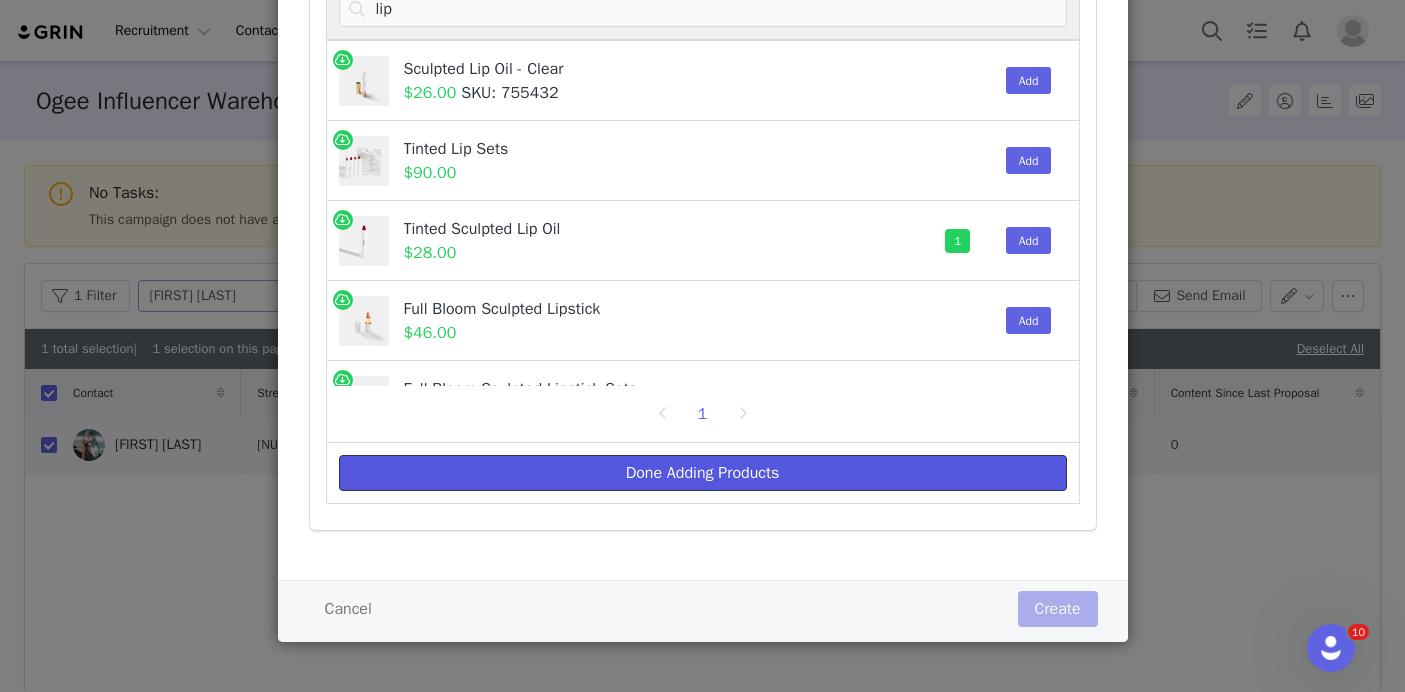 click on "Done Adding Products" at bounding box center (703, 473) 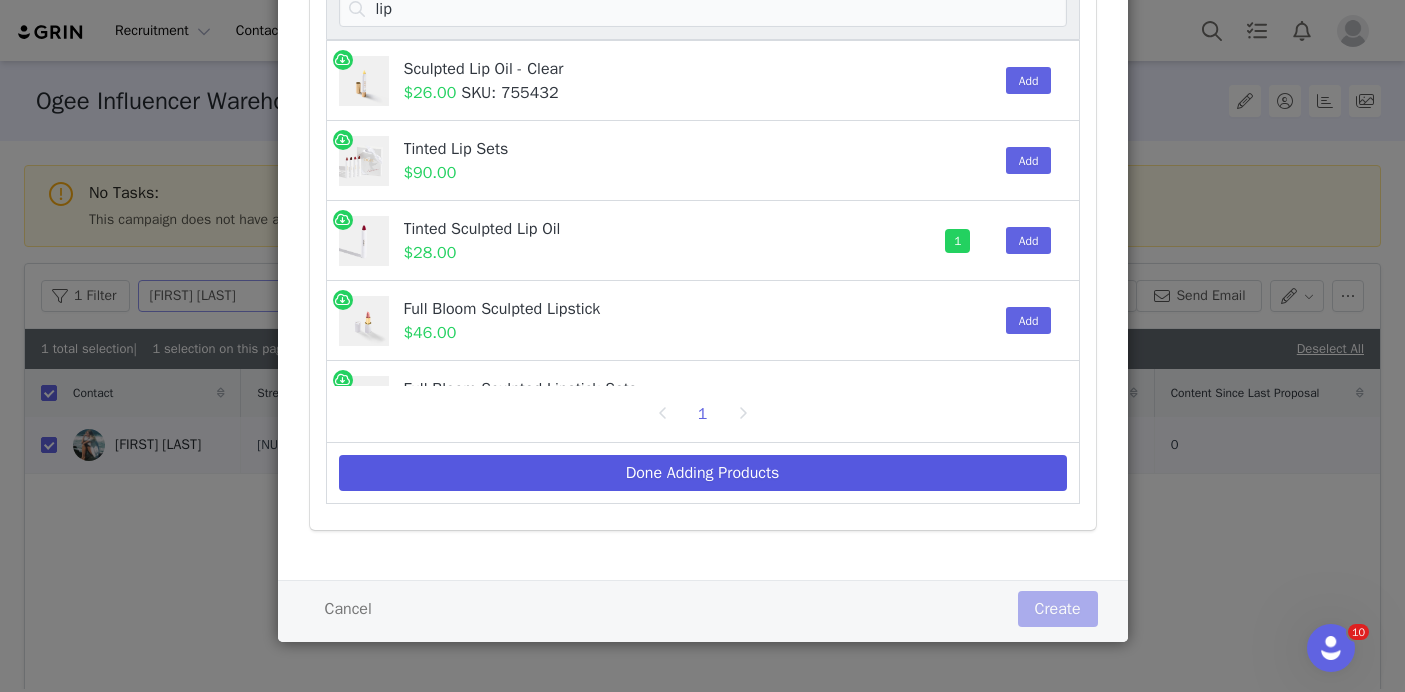 scroll, scrollTop: 0, scrollLeft: 0, axis: both 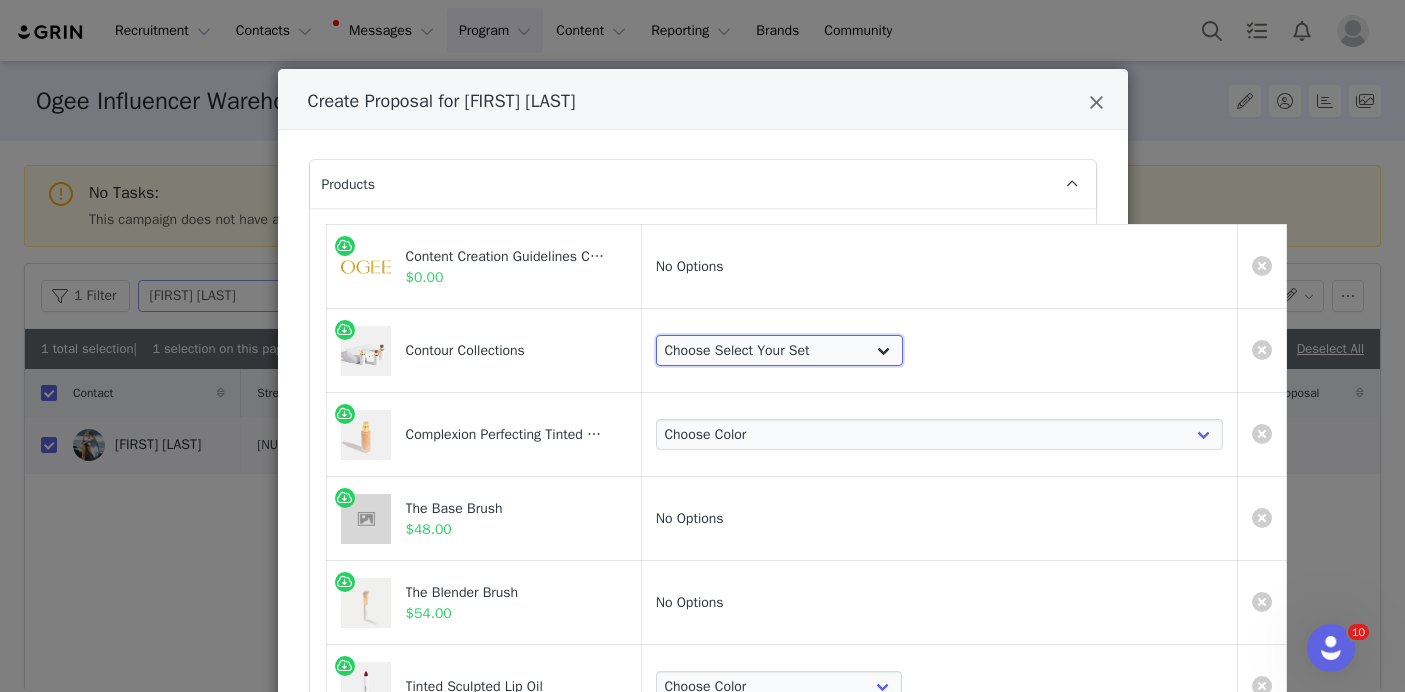 click on "Choose Select Your Set  CRYSTAL CONTOUR COLLECTION   GOLDEN CONTOUR COLLECTION   RADIANT CONTOUR COLLECTION" at bounding box center [780, 351] 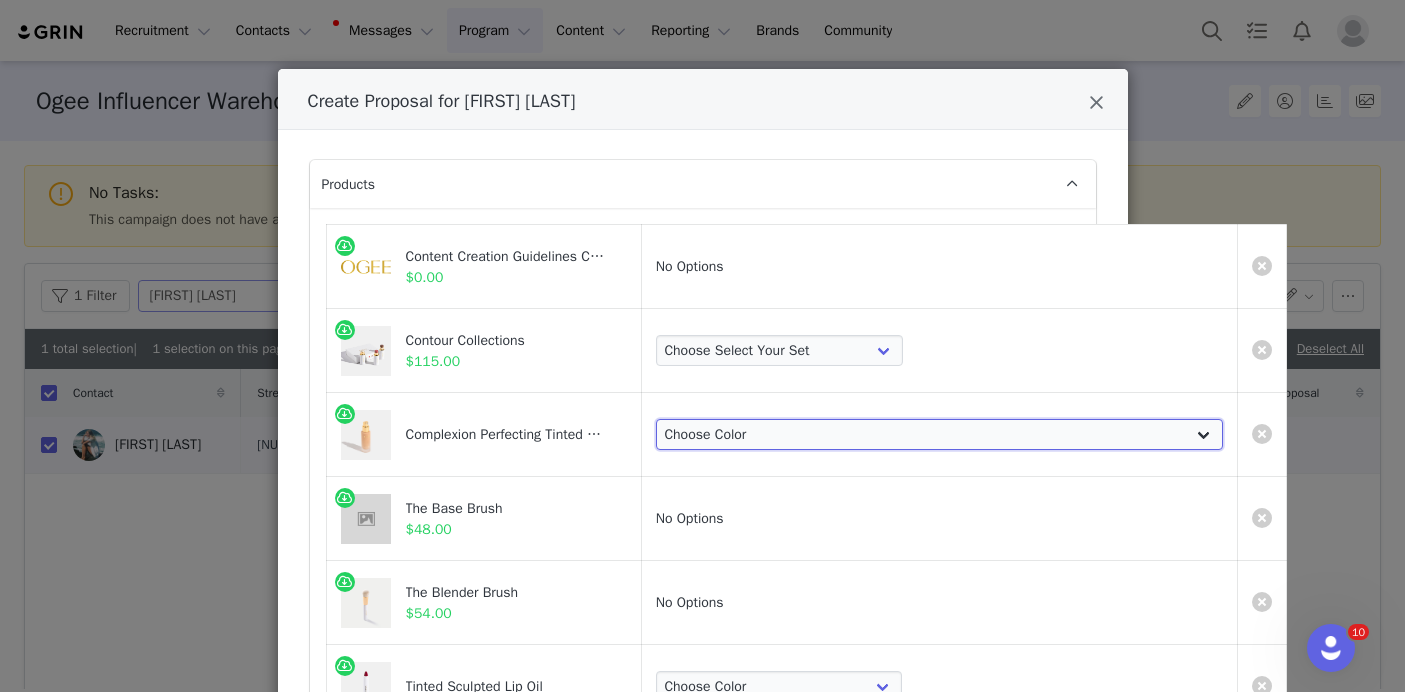 click on "Choose Color  POPLAR 0.10C - Fair (White-Pink Undertones)   BIRCH 0.25N - Fair (Neutral Undertones)   ASPEN 1.0W - Fair (Warm Undertones)   CEDAR 1.20C - Fair (Pink-Beige Undertones)   LINDEN 1.25N - Light Beige (Neutral Undertones)   HAZEL 2.00N - Light (Golden Undertones)   LARCH 2.25C - Light Medium (Beige Undertones)   BANYAN 2.75W - Light Medium (Warm-Peach Undertones)   PALMETTO 2.80N - Medium Light Tan (Olive Undertones)   WILLOW 3.00C - Medium Light (Peach-Beige Undertones)   JUNIPER 3.25W - Medium Light Tan (Bright-Golden Undertones)   GINKGO 5.00N - Medium Tan (Neutral Undertones)   OAK 5.25N - Medium Beige (Golden Undertones)   MAPLE 8.25W - Medium Deep (Golden Bronze Undertones)   ANJOU 11.5N - Deep Beige (Golden Undertones)   ACACIA 12.25C - Deep (Red Undertones)   SPRUCE 12.75N - Deep (Bronze Undertones)   SEQUOIA 13.0C - Deep Auburn (Copper Undertones)   CHESTNUT 13.75W - Deep Auburn (Rich-Golden Undertones)   MAHOGANY 14.5N - Deep Cocoa (Rich Undertones)" at bounding box center (940, 435) 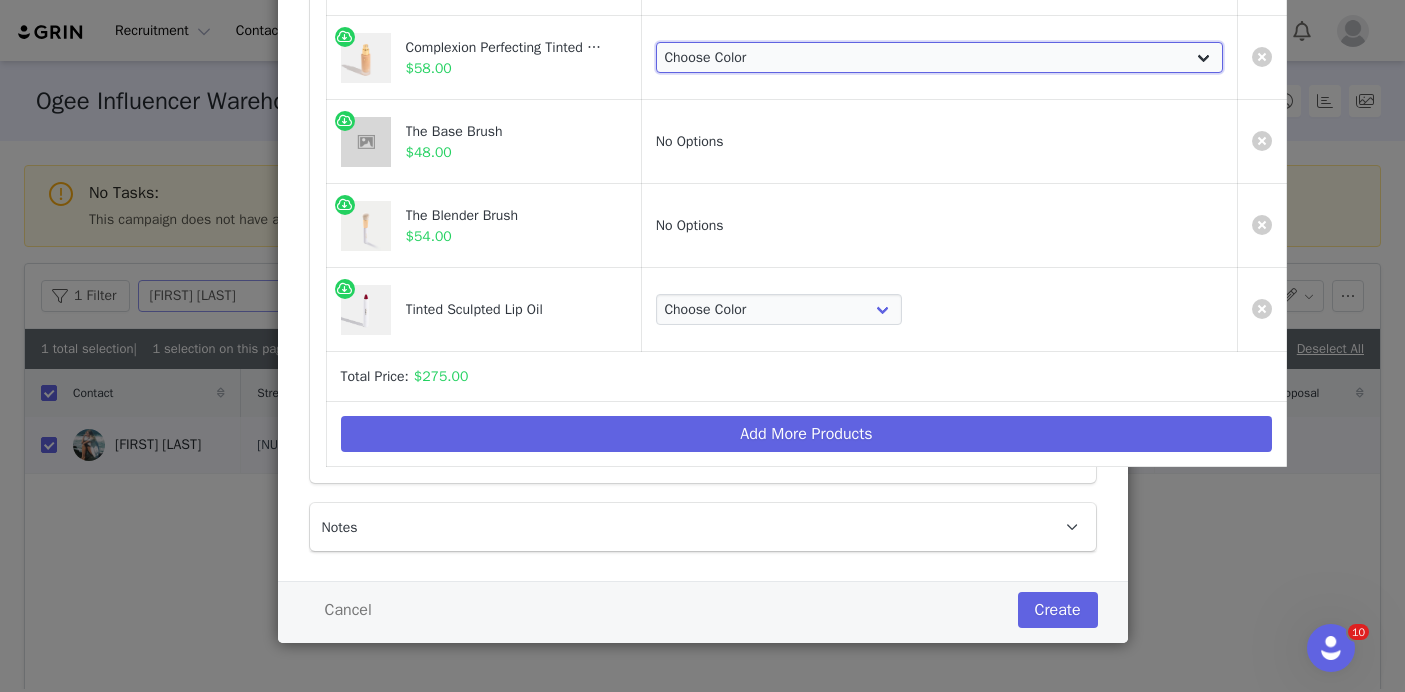 scroll, scrollTop: 375, scrollLeft: 0, axis: vertical 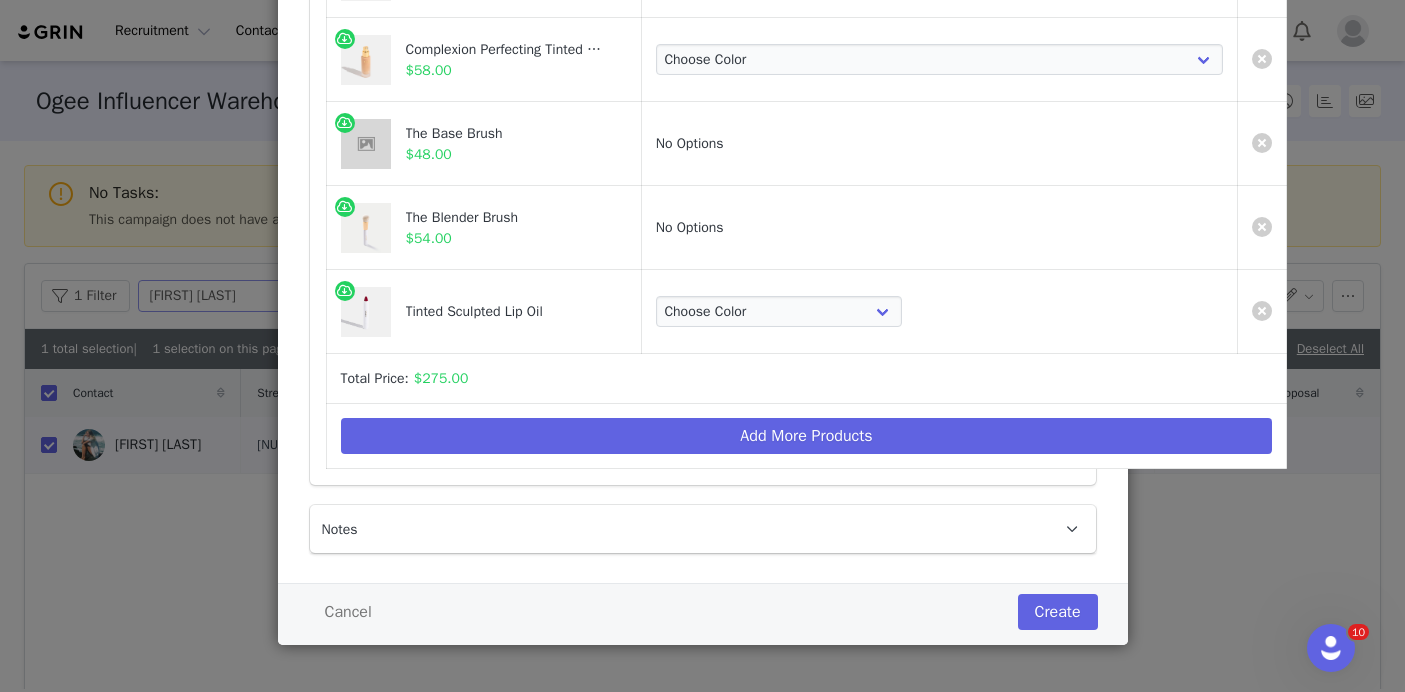 click on "Choose Color  AZALEA - VIBRANT FUCHSIA   BEGONIA - RED PLUM   CAMELLIA - CLASSIC PINK   DAHLIA - BURGUNDY WINE   LINNEA - SHIMMERY PEACH   MAGNOLIA - WHITE PINK   PETUNIA - SHEER BLUSH   ROSALIA - DUSTY ROSE   NOLANA - TERRACOTTA BROWN   VIOLA - BLACKBERRY BROWN" at bounding box center (939, 312) 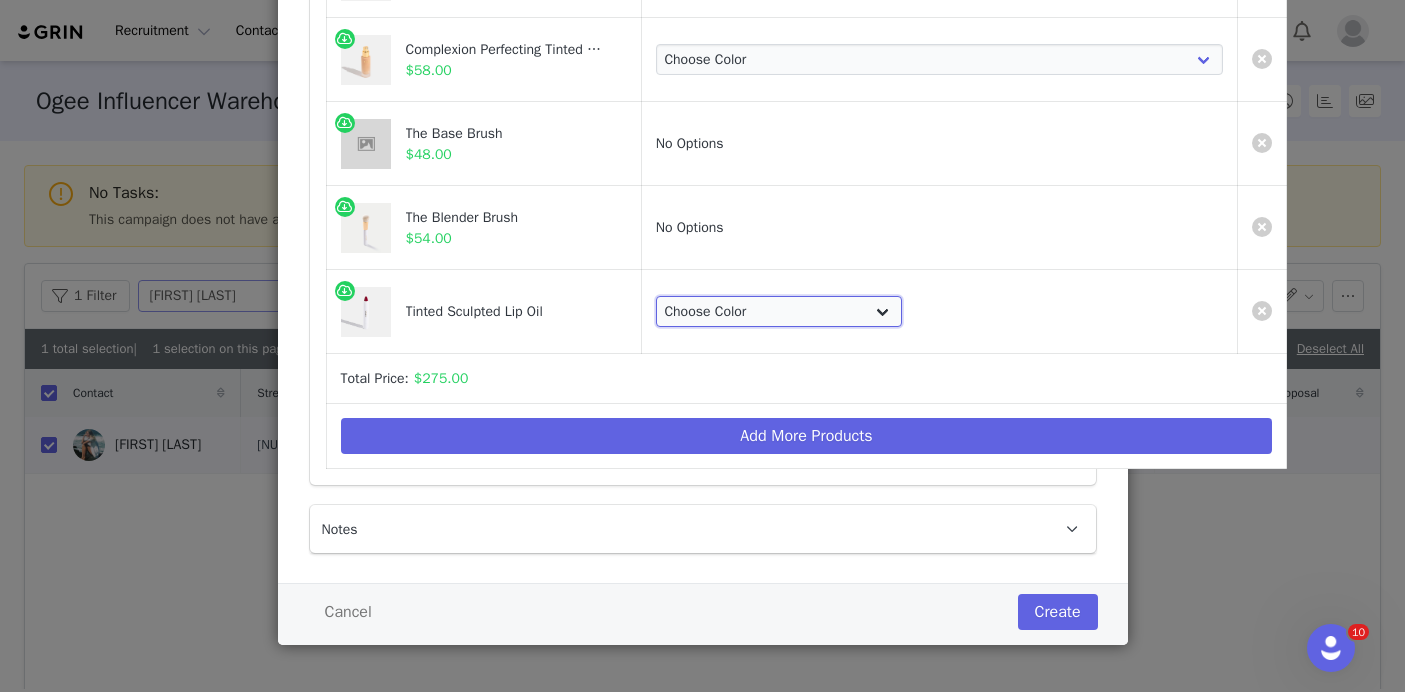 click on "Choose Color  AZALEA - VIBRANT FUCHSIA   BEGONIA - RED PLUM   CAMELLIA - CLASSIC PINK   DAHLIA - BURGUNDY WINE   LINNEA - SHIMMERY PEACH   MAGNOLIA - WHITE PINK   PETUNIA - SHEER BLUSH   ROSALIA - DUSTY ROSE   NOLANA - TERRACOTTA BROWN   VIOLA - BLACKBERRY BROWN" at bounding box center [779, 312] 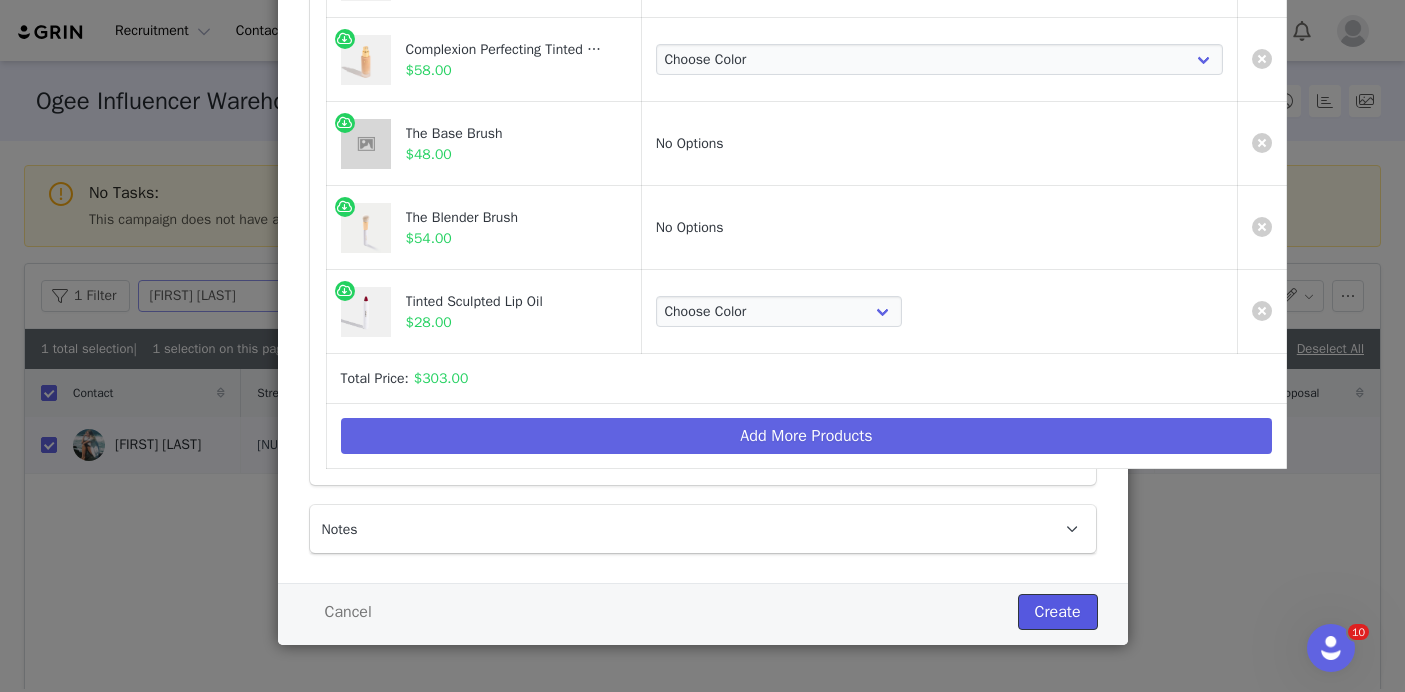 click on "Create" at bounding box center [1058, 612] 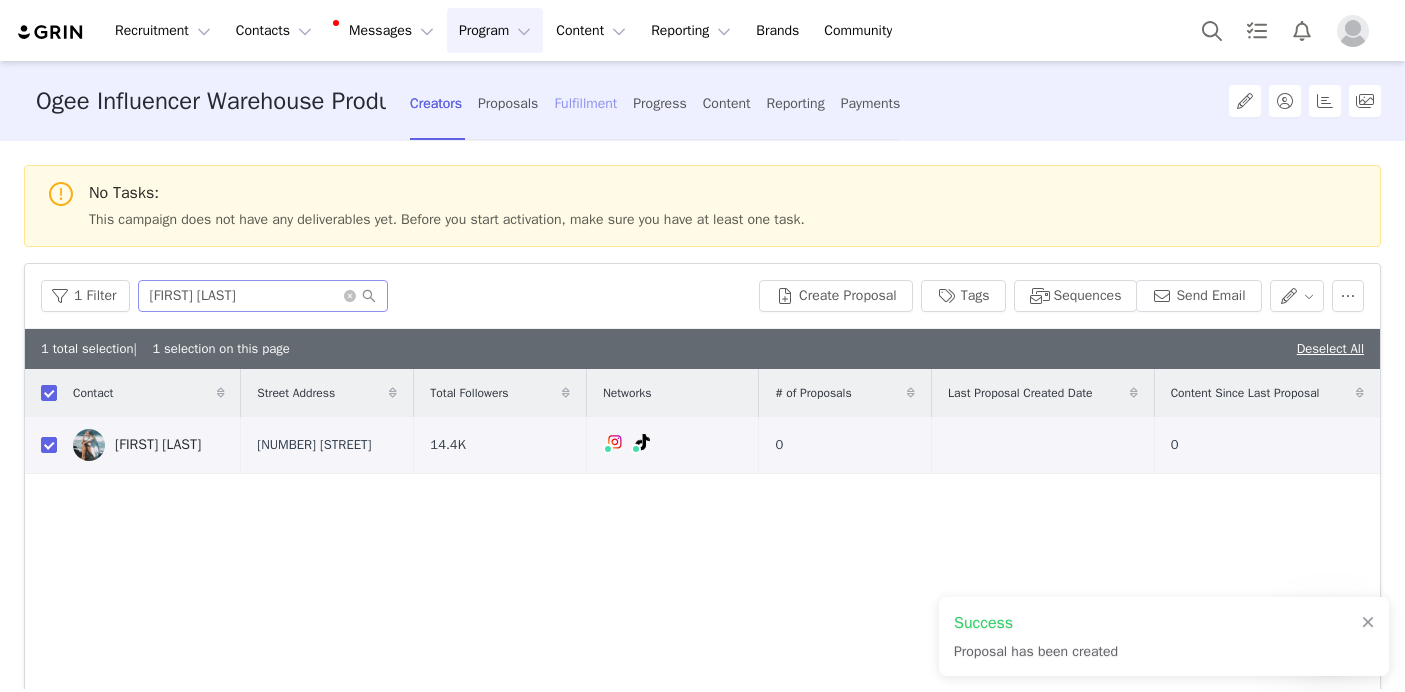 click on "Fulfillment" at bounding box center [585, 103] 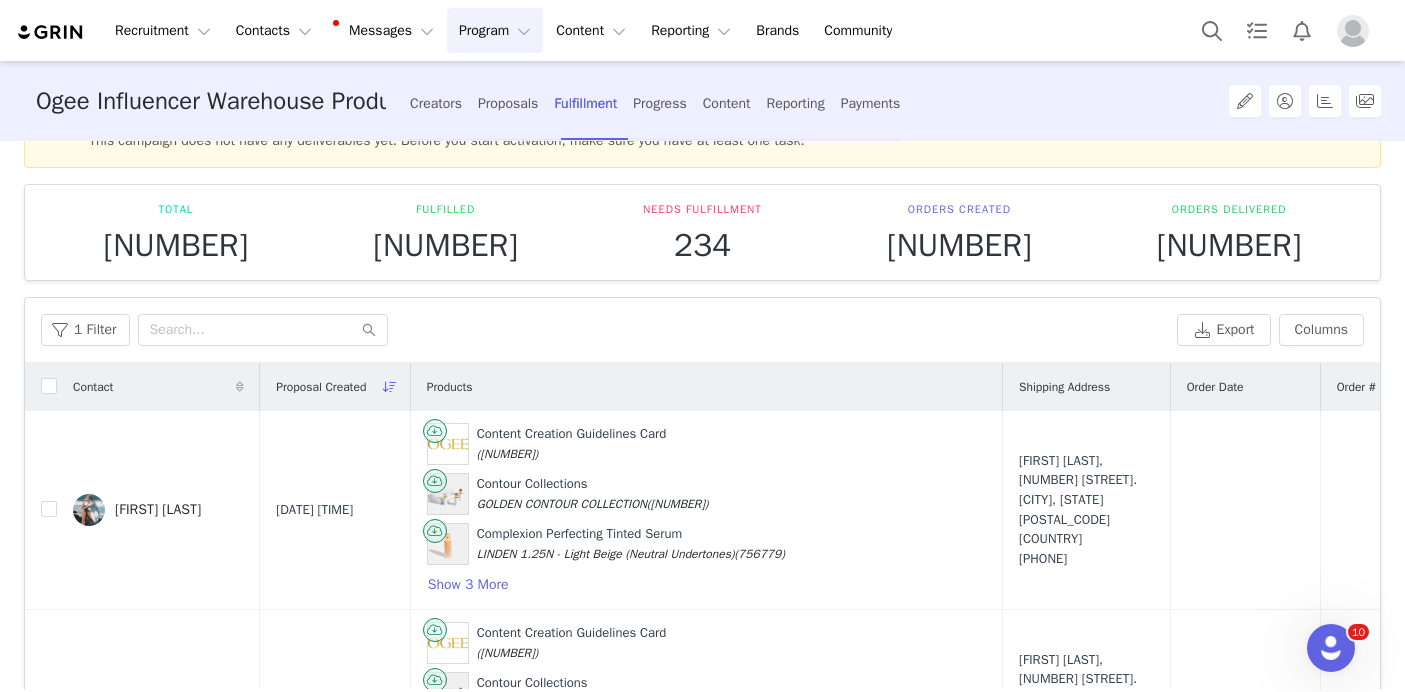 scroll, scrollTop: 95, scrollLeft: 0, axis: vertical 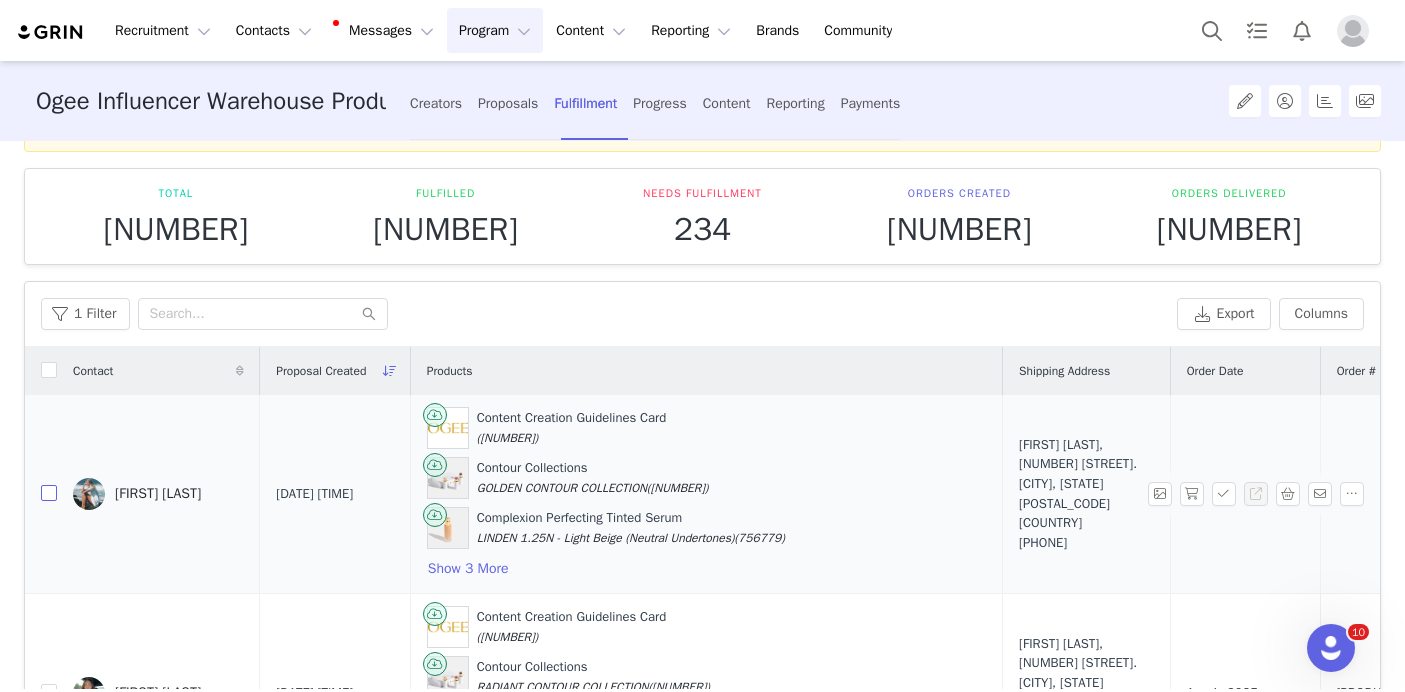 click at bounding box center (49, 493) 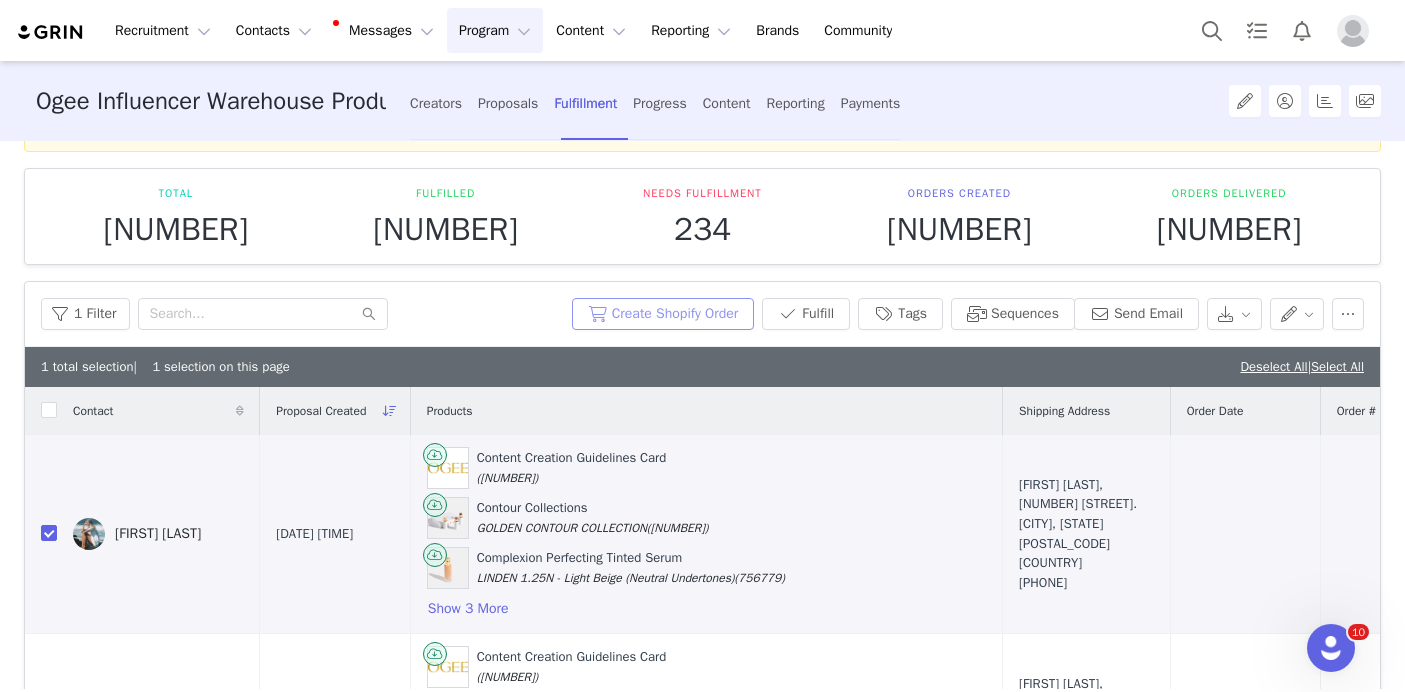 click on "Create Shopify Order" at bounding box center [663, 314] 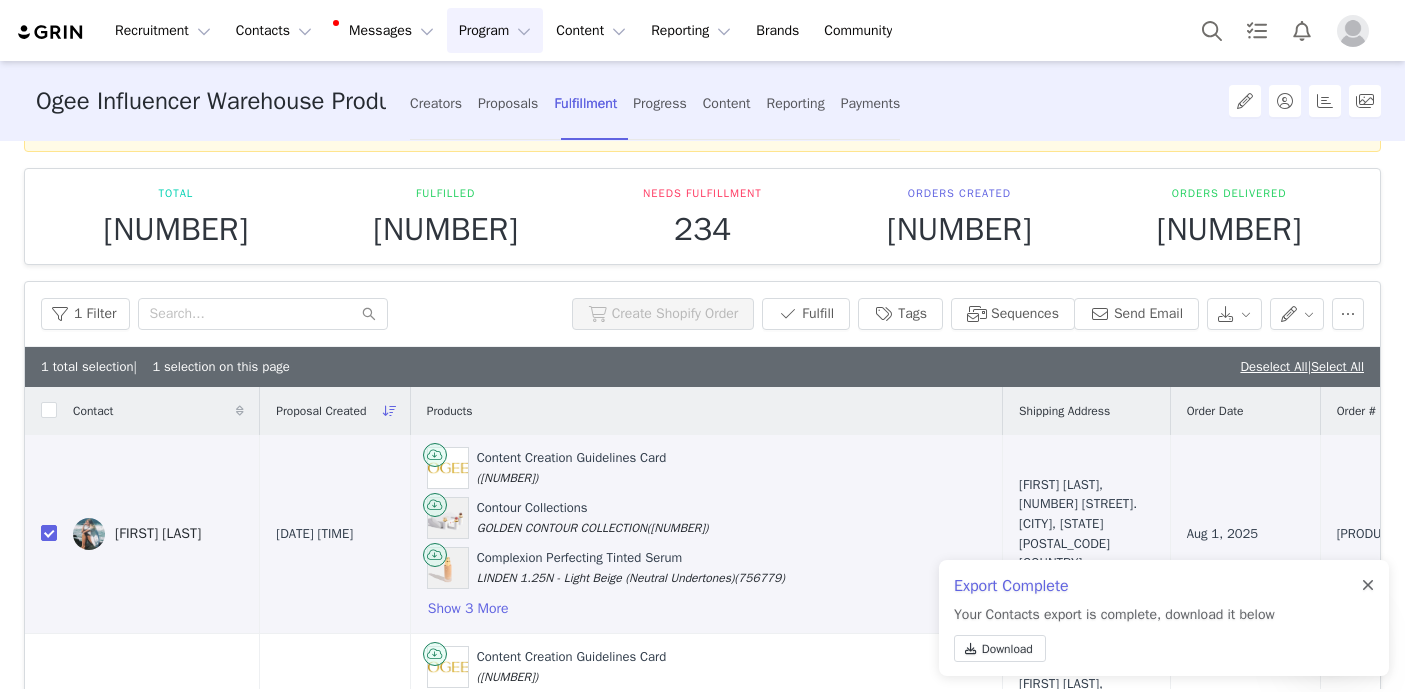 click at bounding box center (1368, 586) 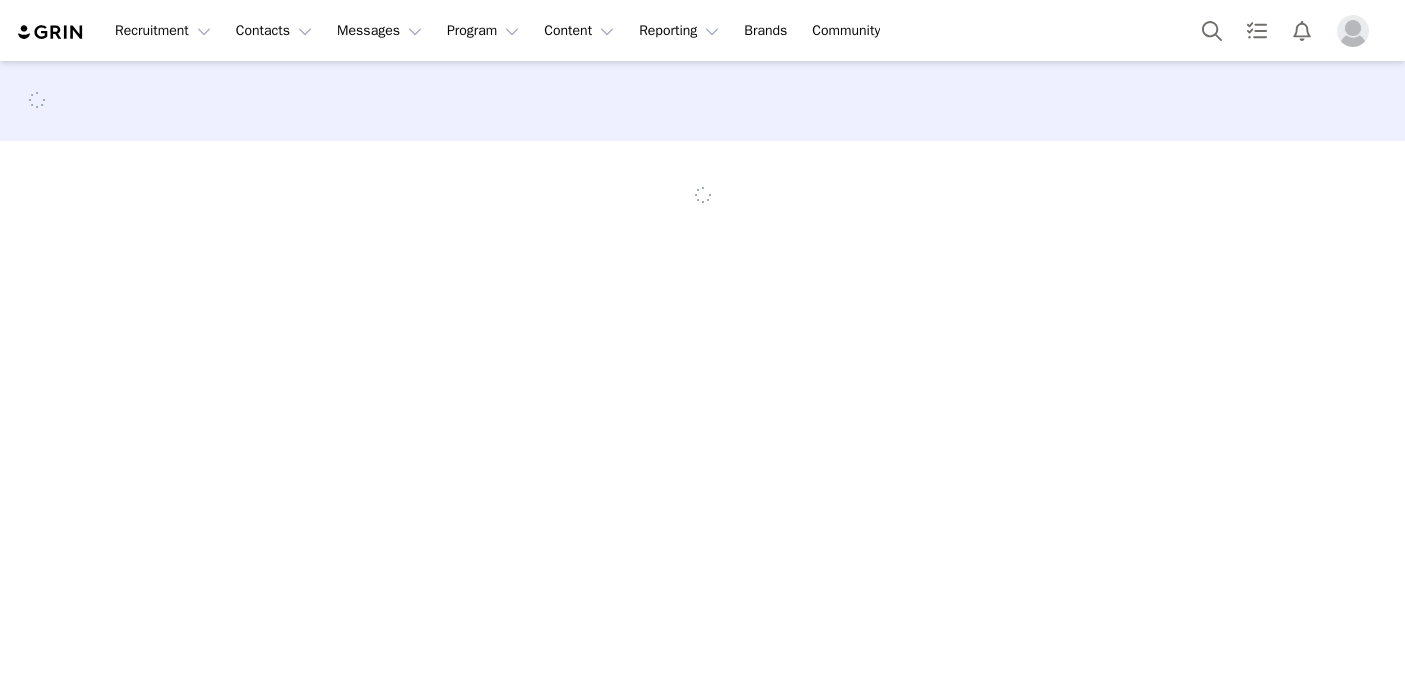 scroll, scrollTop: 0, scrollLeft: 0, axis: both 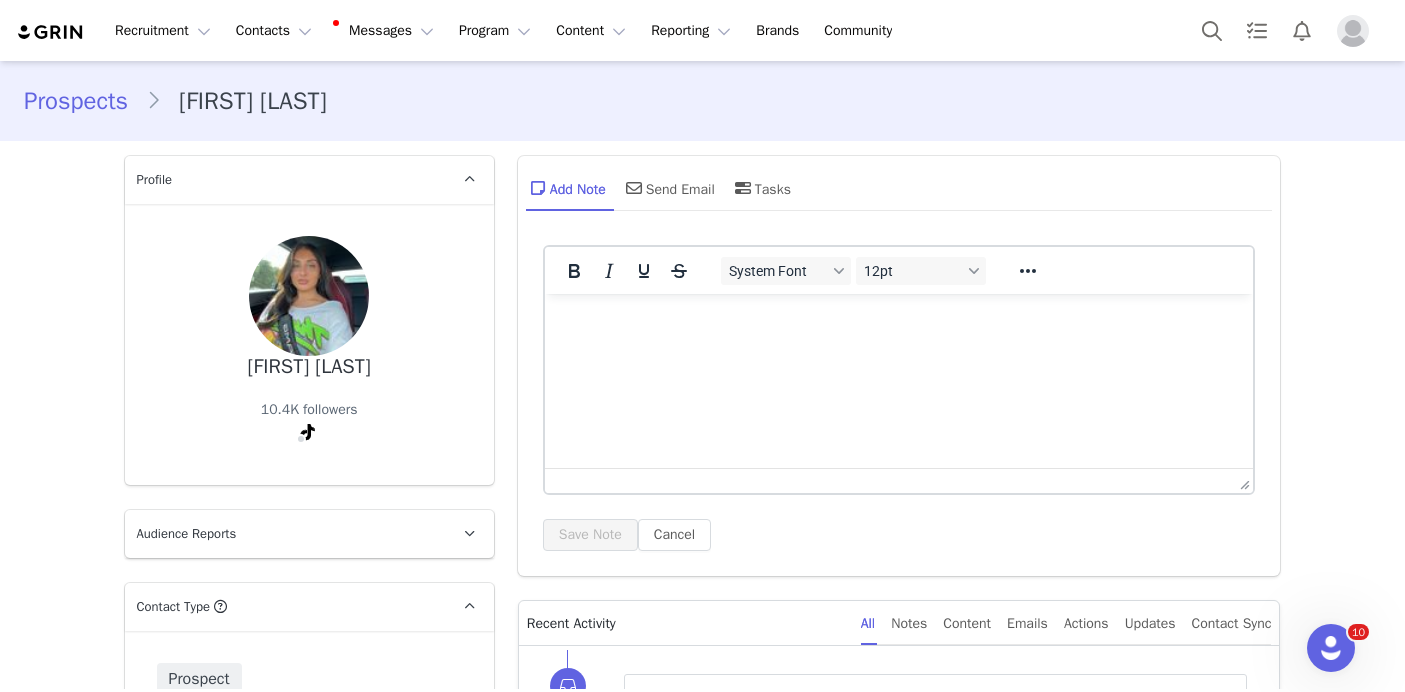click on "[FIRST] [LAST]" at bounding box center [309, 367] 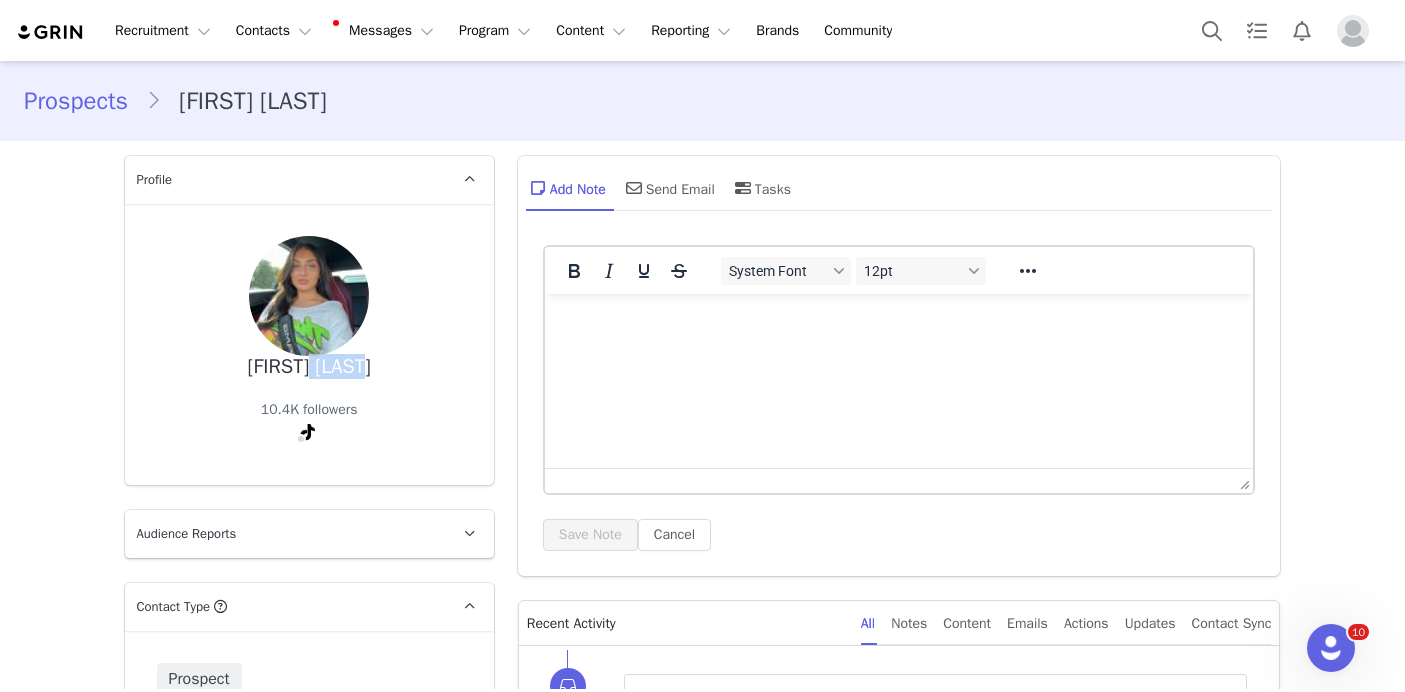click on "[FIRST] [LAST]" at bounding box center (309, 367) 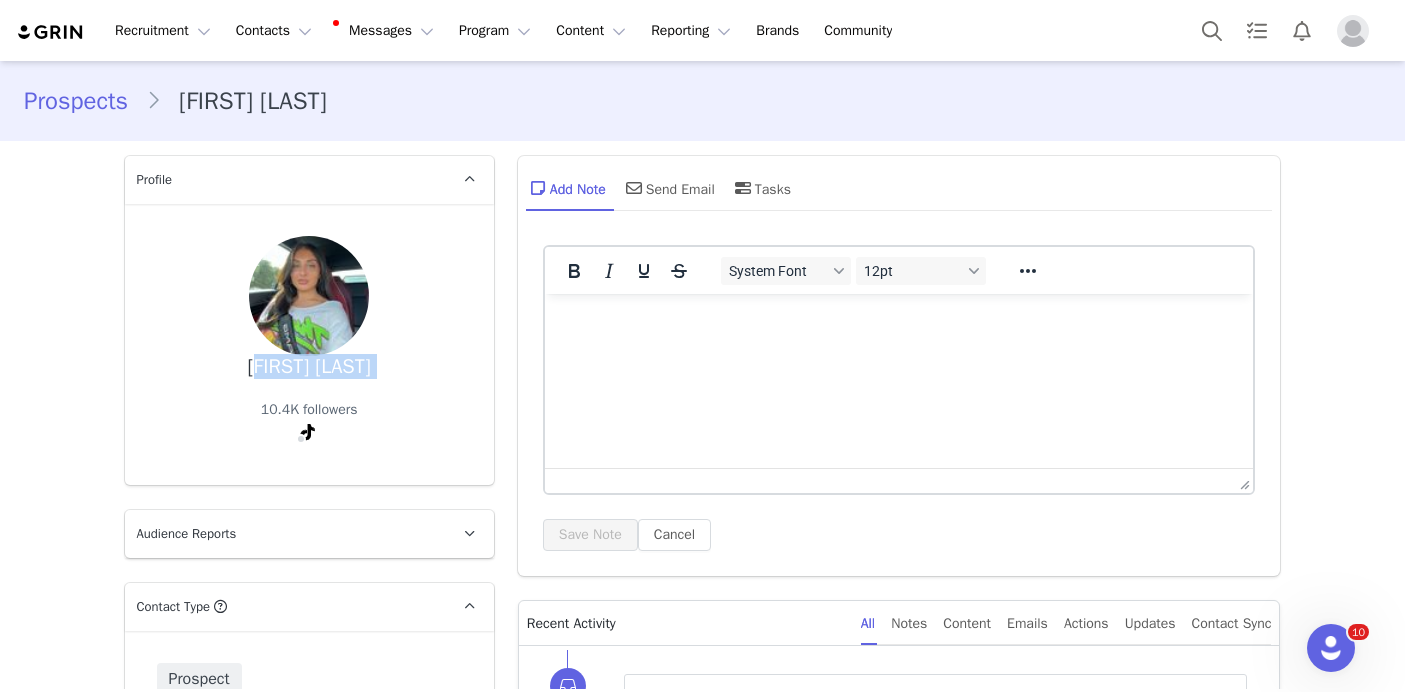 click on "[FIRST] [LAST]" at bounding box center [309, 367] 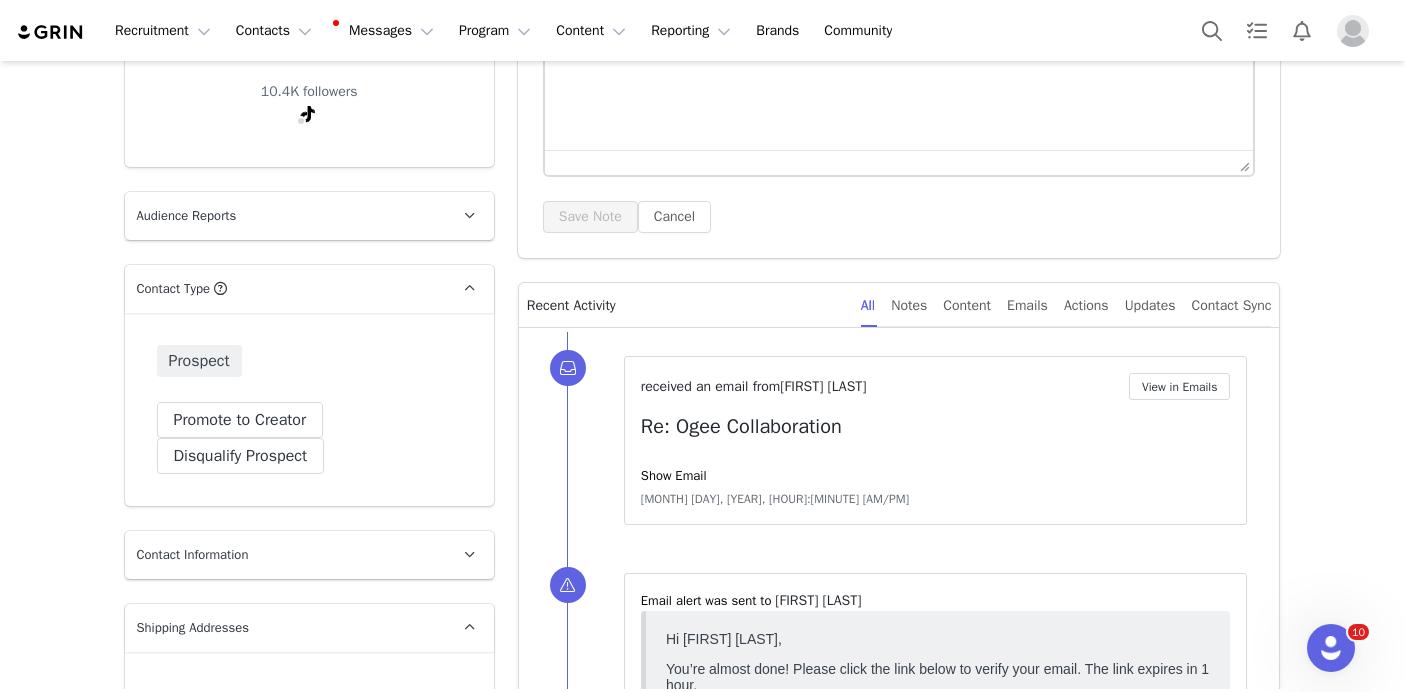 scroll, scrollTop: 481, scrollLeft: 0, axis: vertical 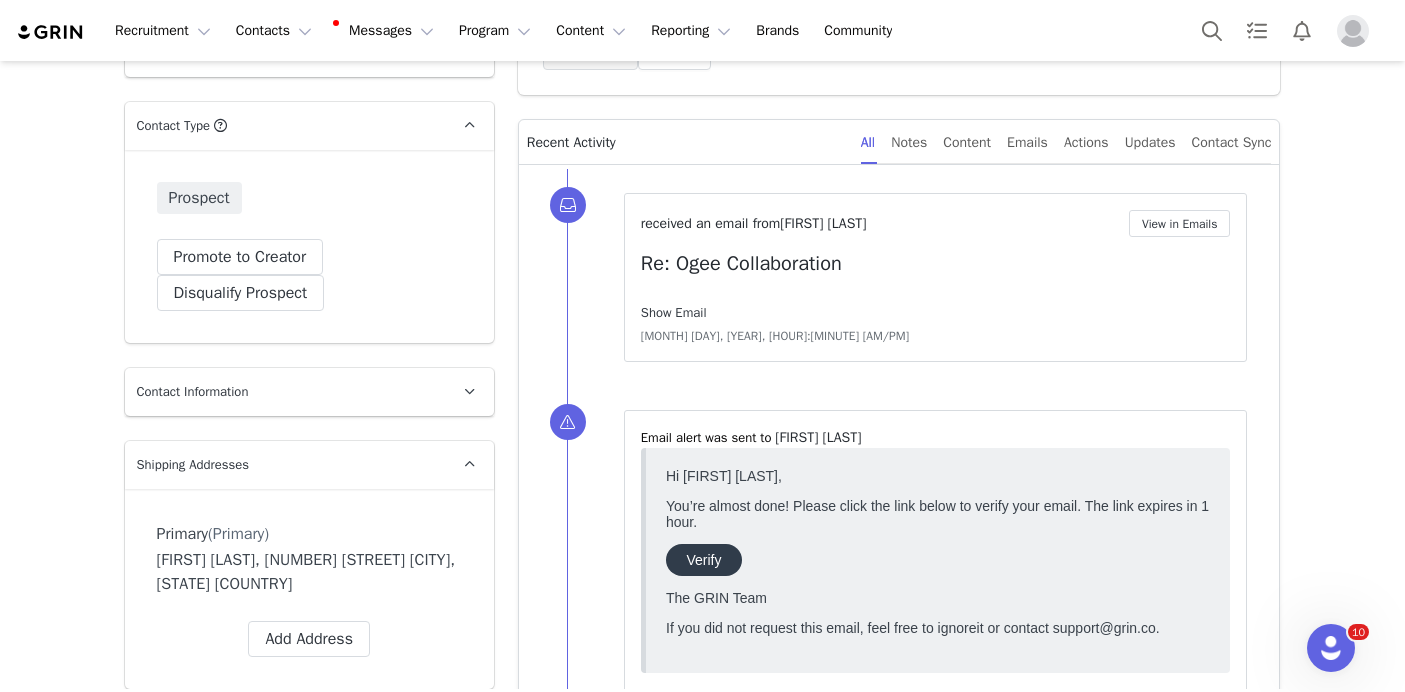 click on "Show Email" at bounding box center (674, 312) 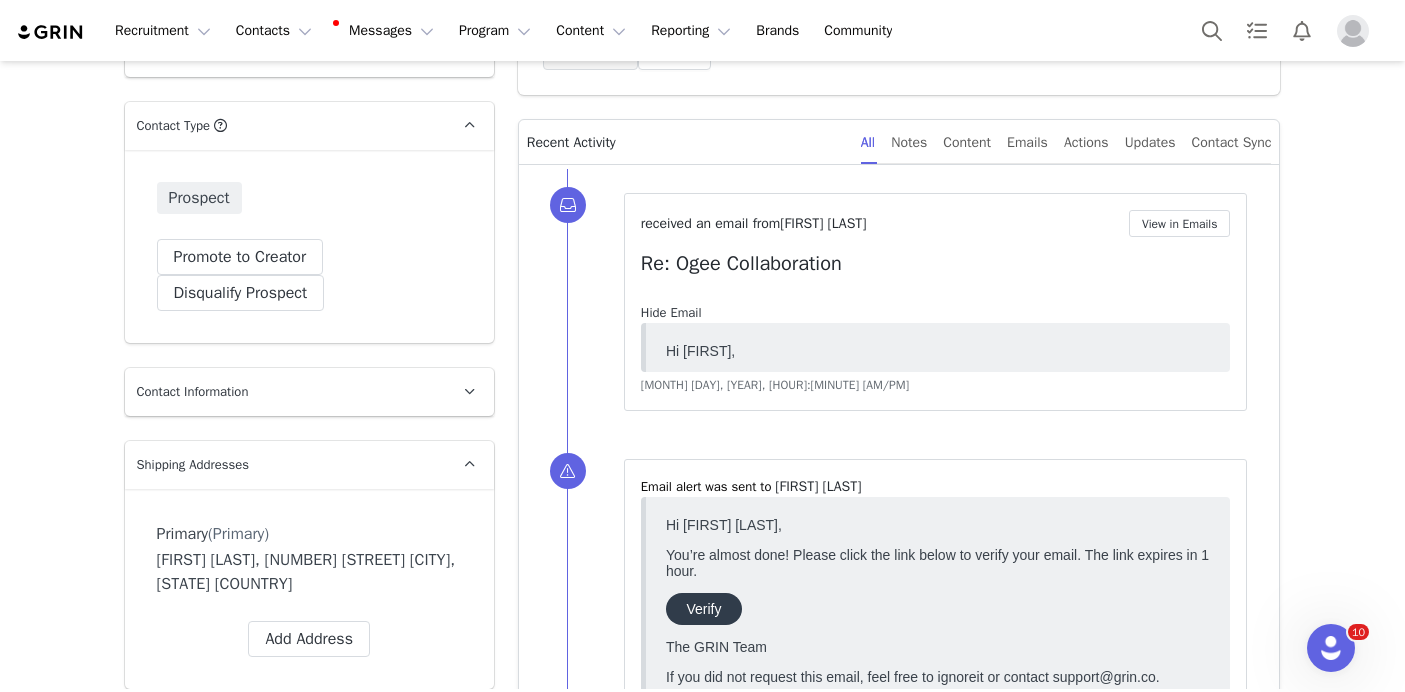 scroll, scrollTop: 0, scrollLeft: 0, axis: both 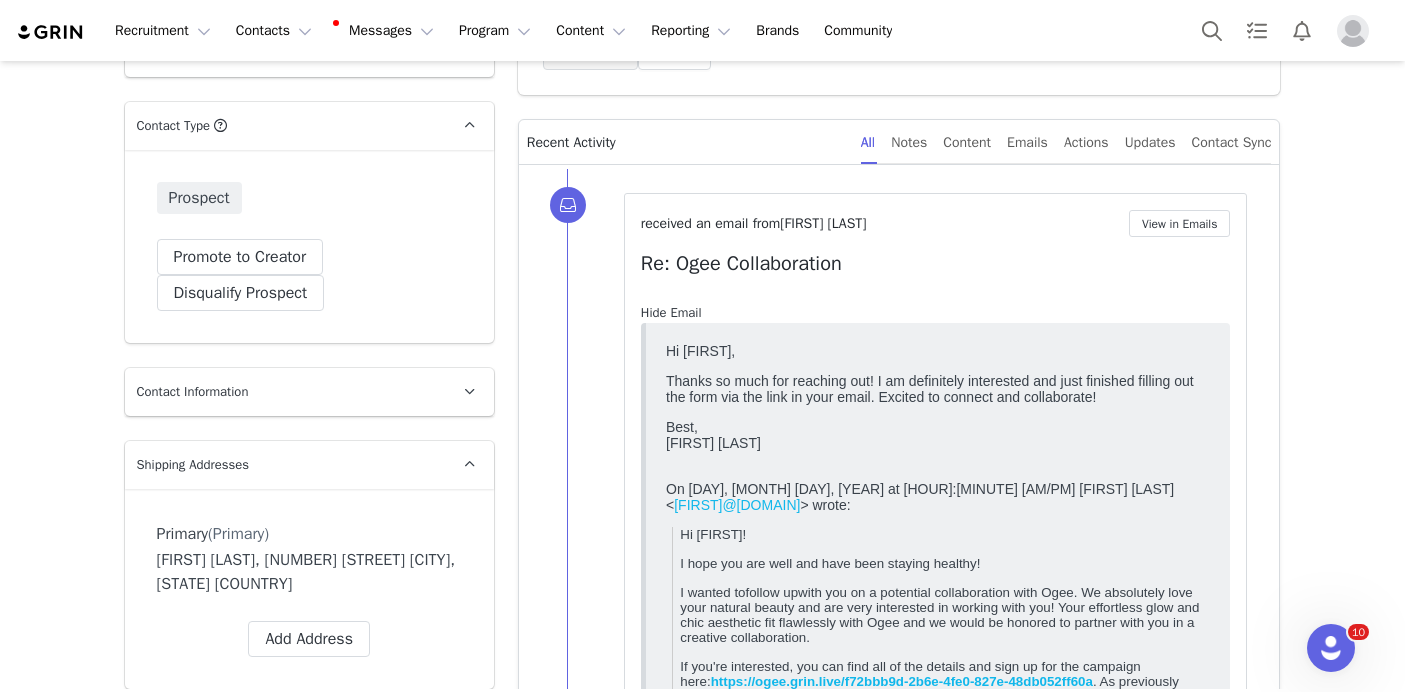 click on "Hide Email" at bounding box center [671, 312] 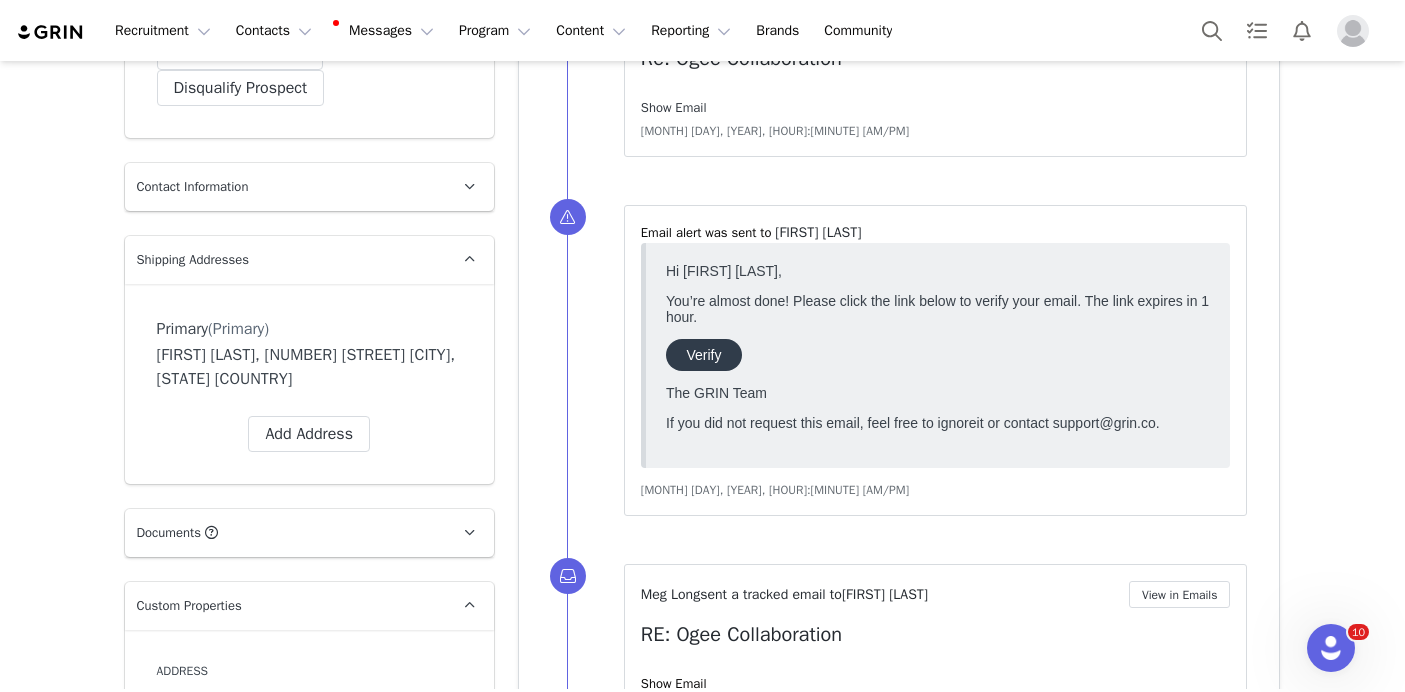 scroll, scrollTop: 712, scrollLeft: 0, axis: vertical 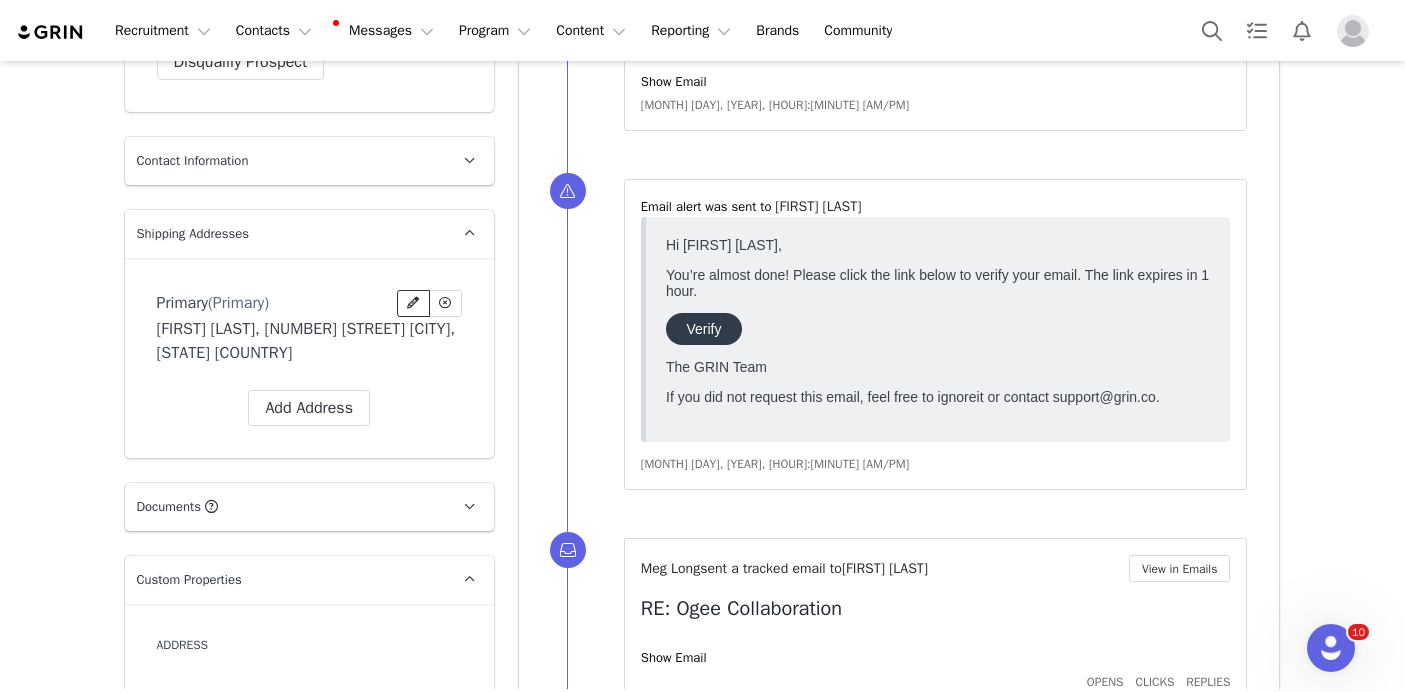 click at bounding box center (413, 303) 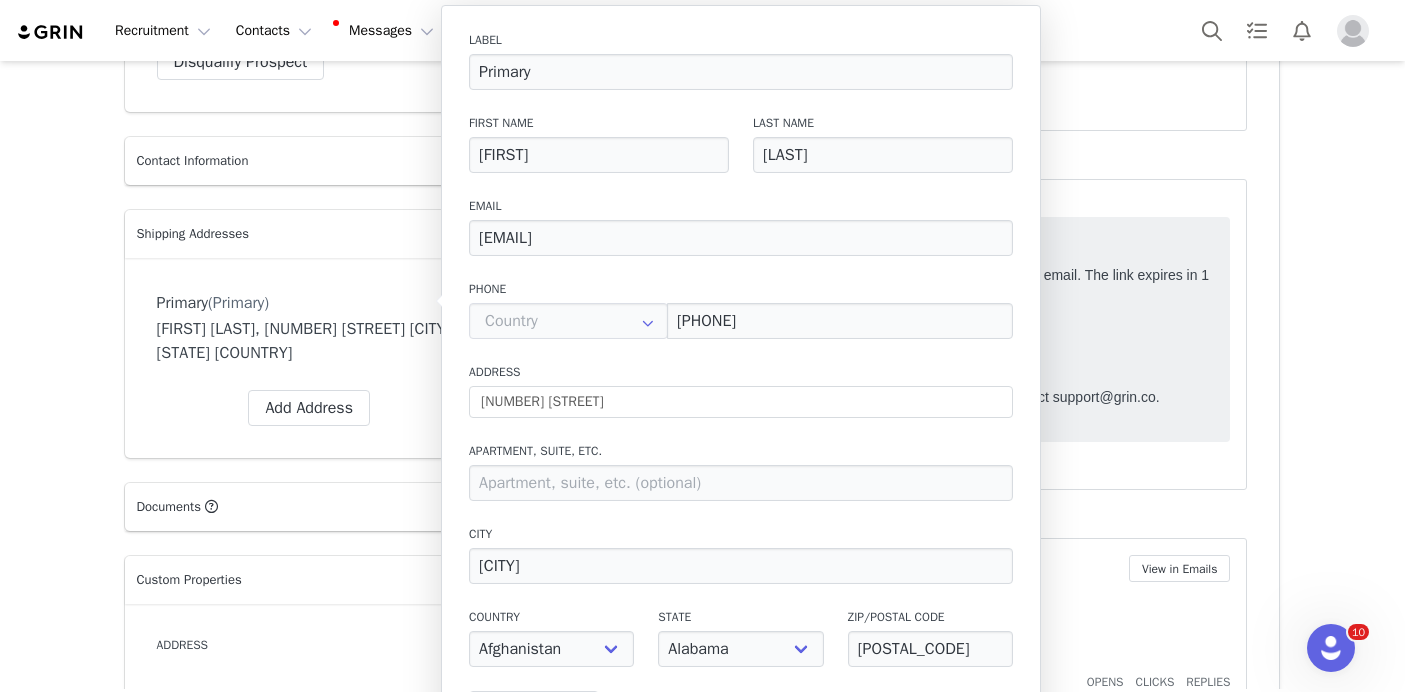 click on "Prospects [FIRST] [LAST] Profile [FIRST] [LAST] 10.4K followers Audience Reports Request a detailed report of this creator's audience demographics and content performance for each social channel. Limit 100 reports per month. 0 / 100 reports used this month TikTok Request Report Contact Type Contact type can be Creator, Prospect, Application, or Manager. Prospect Promote to Creator Disqualify this Prospect? Yes, disqualify Disqualify Prospect Contact Information First Name Paige Last Name O’Neil Email Address [EMAIL] Phone Number +1 (United States) +93 (Afghanistan) +358 (Aland Islands) +355 (Albania) +213 (Algeria) +376 (Andorra) +244 (Angola) +1264 (Anguilla) +1268 (Antigua And Barbuda) +54 (Argentina) +374 (Armenia) +297 (Aruba) +61 (Australia) +43 (Austria) +994 (Azerbaijan) +1242 (Bahamas) +973 (Bahrain) +880 (Bangladesh) +1246 (Barbados) +375 (Belarus) +32 (Belgium) +501 (Belize) +229 (Benin) +1441 (Bermuda) +975 (Bhutan) +591 (Bolivia) +267 (Botswana)" at bounding box center [702, 3186] 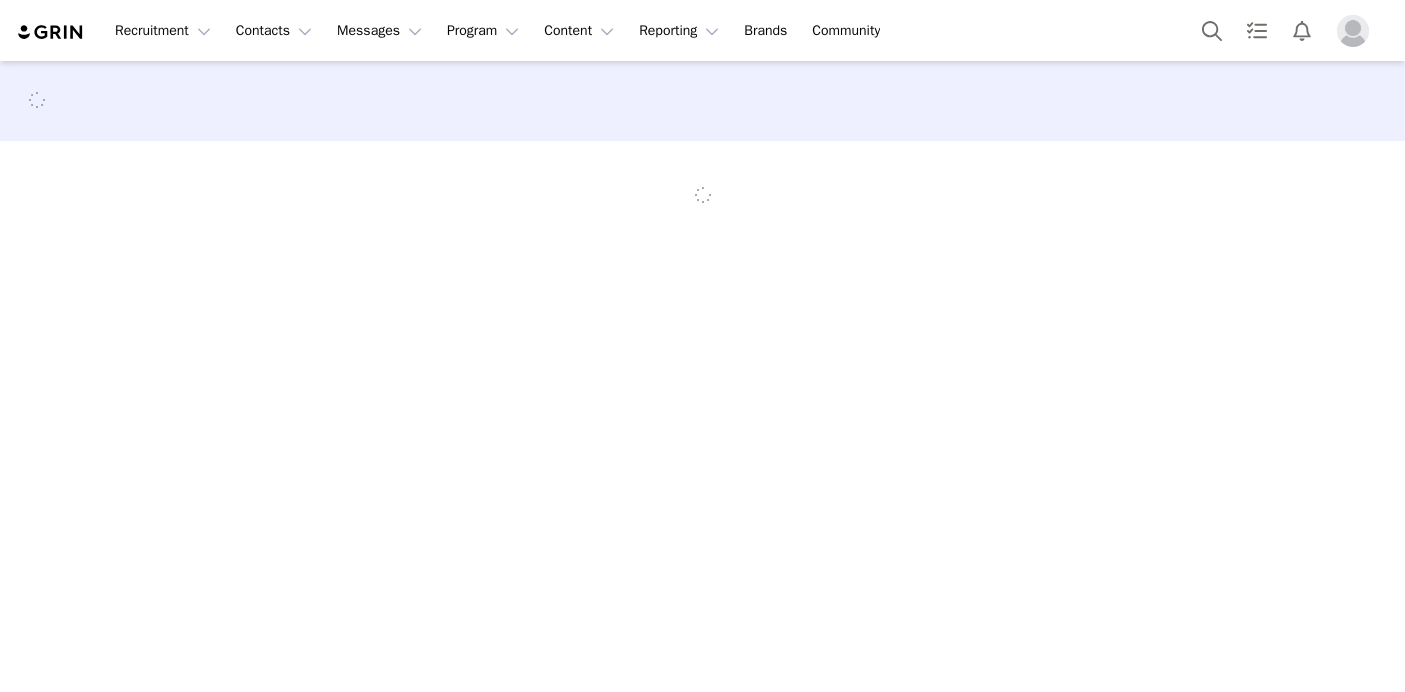 scroll, scrollTop: 0, scrollLeft: 0, axis: both 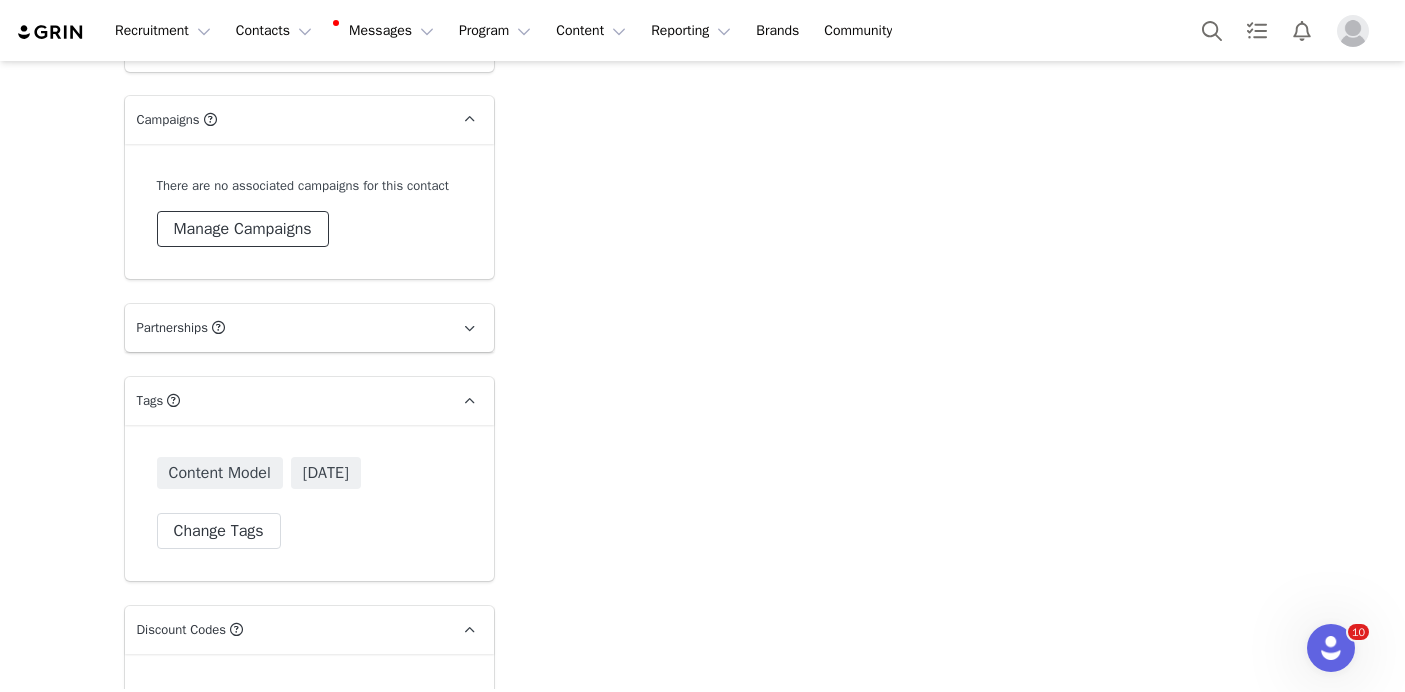 click on "Manage Campaigns" at bounding box center (243, 229) 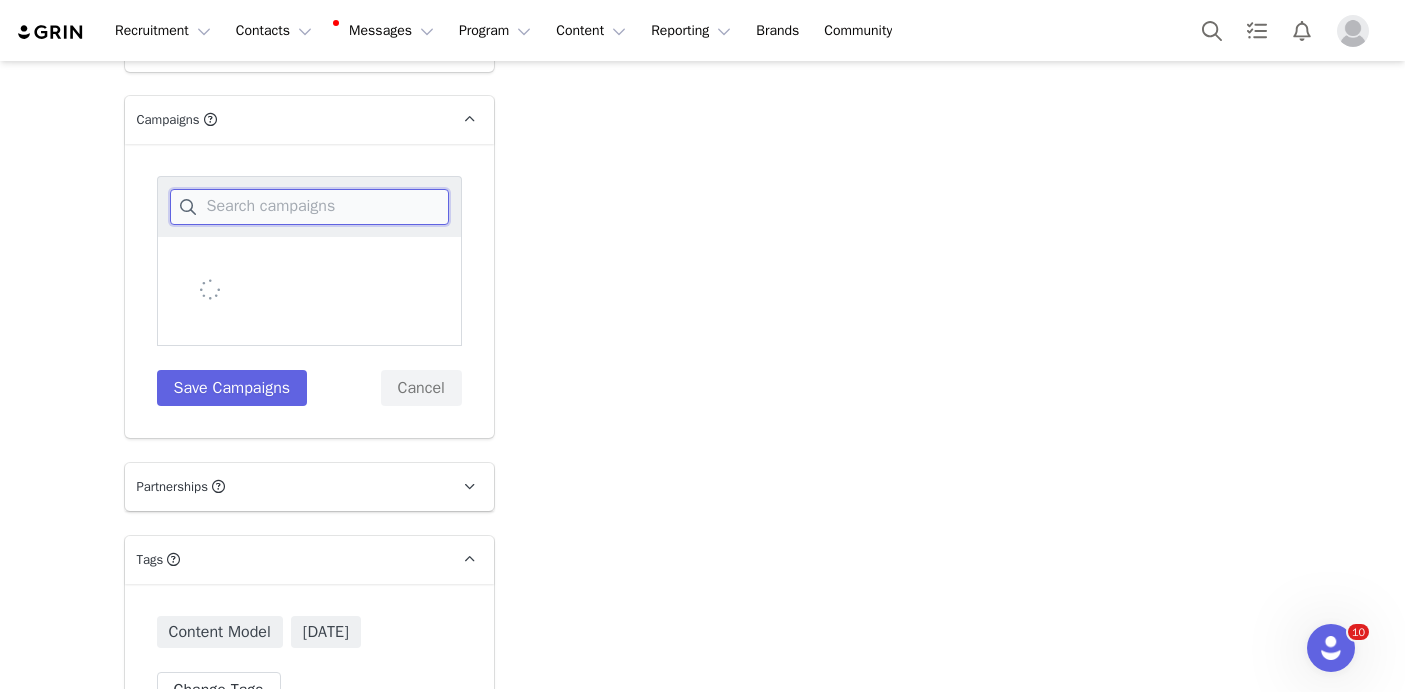 click at bounding box center [309, 207] 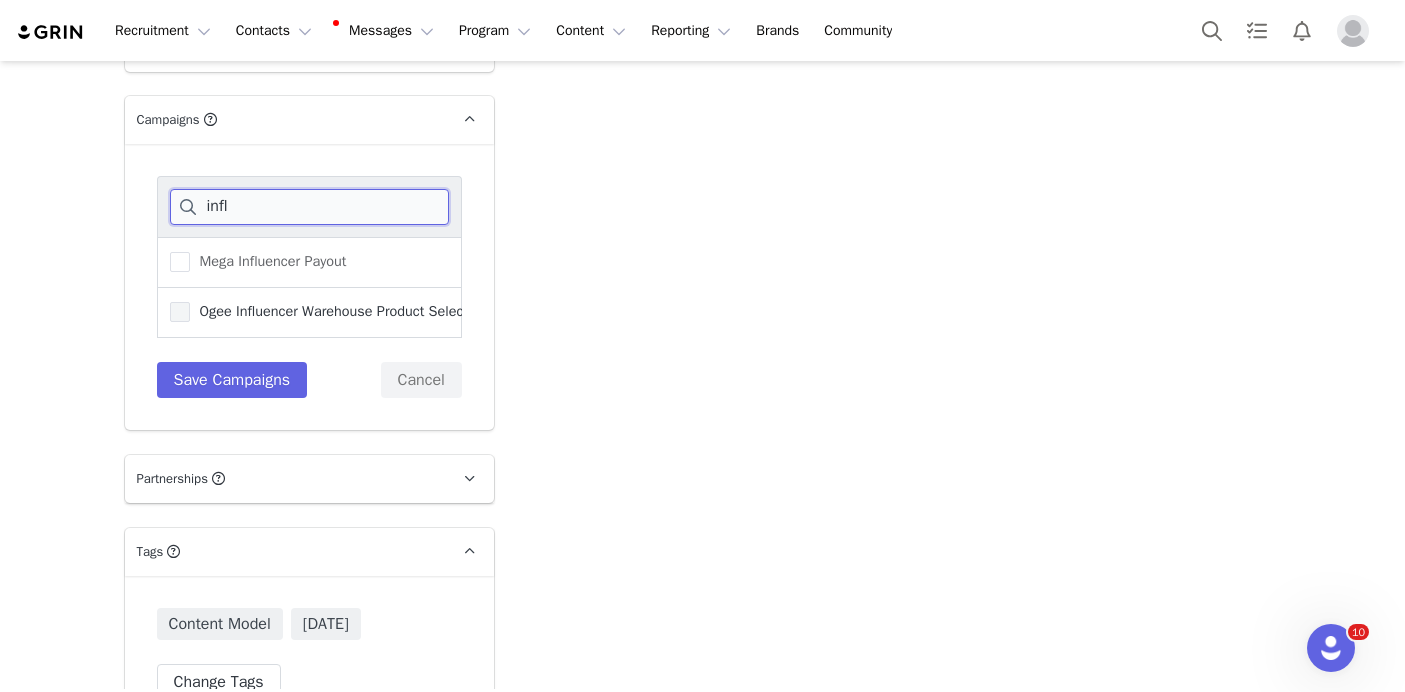 type on "infl" 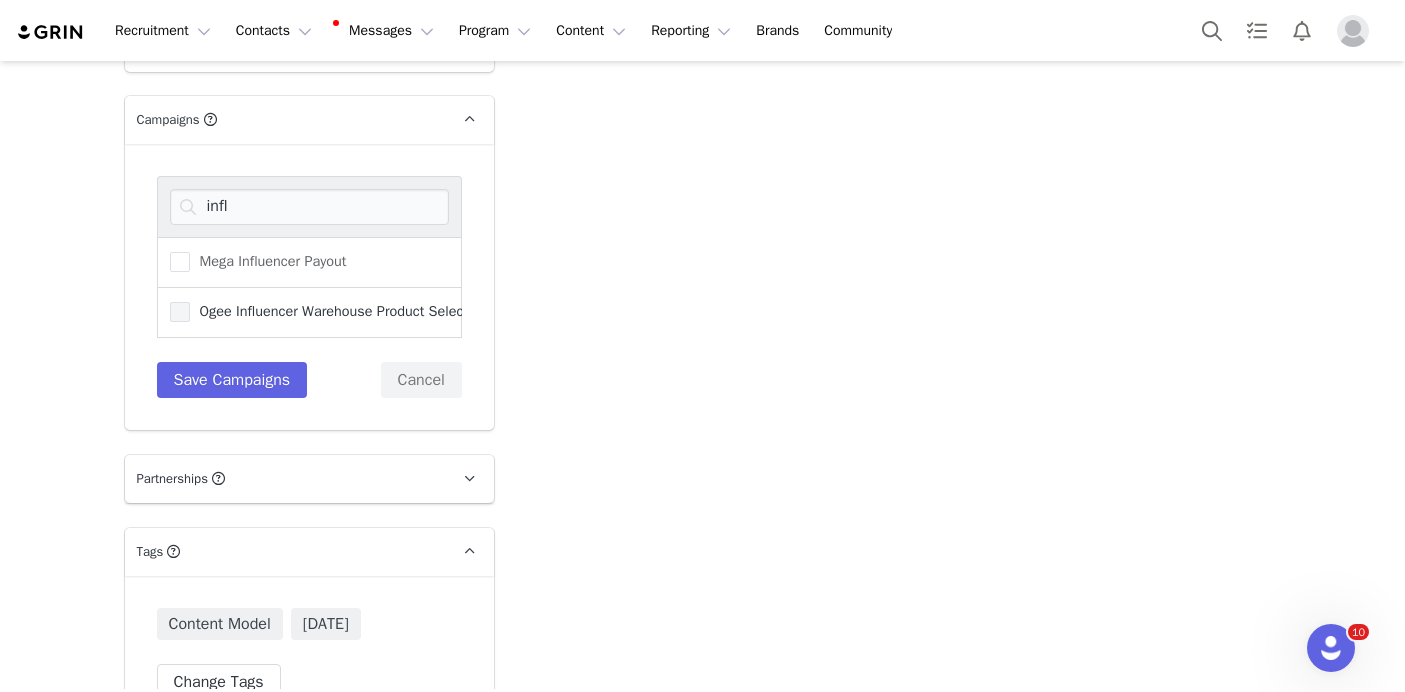 click on "Ogee Influencer Warehouse Product Selection" at bounding box center (338, 311) 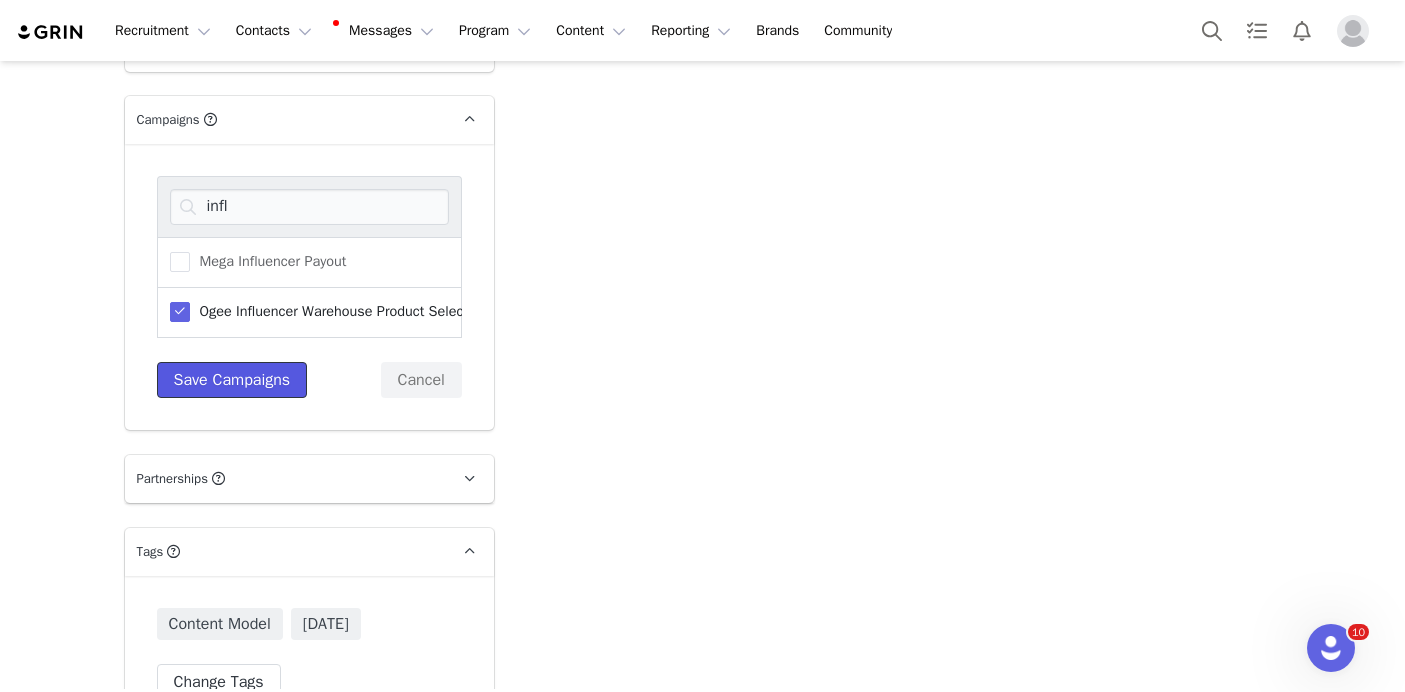 click on "Save Campaigns" at bounding box center (232, 380) 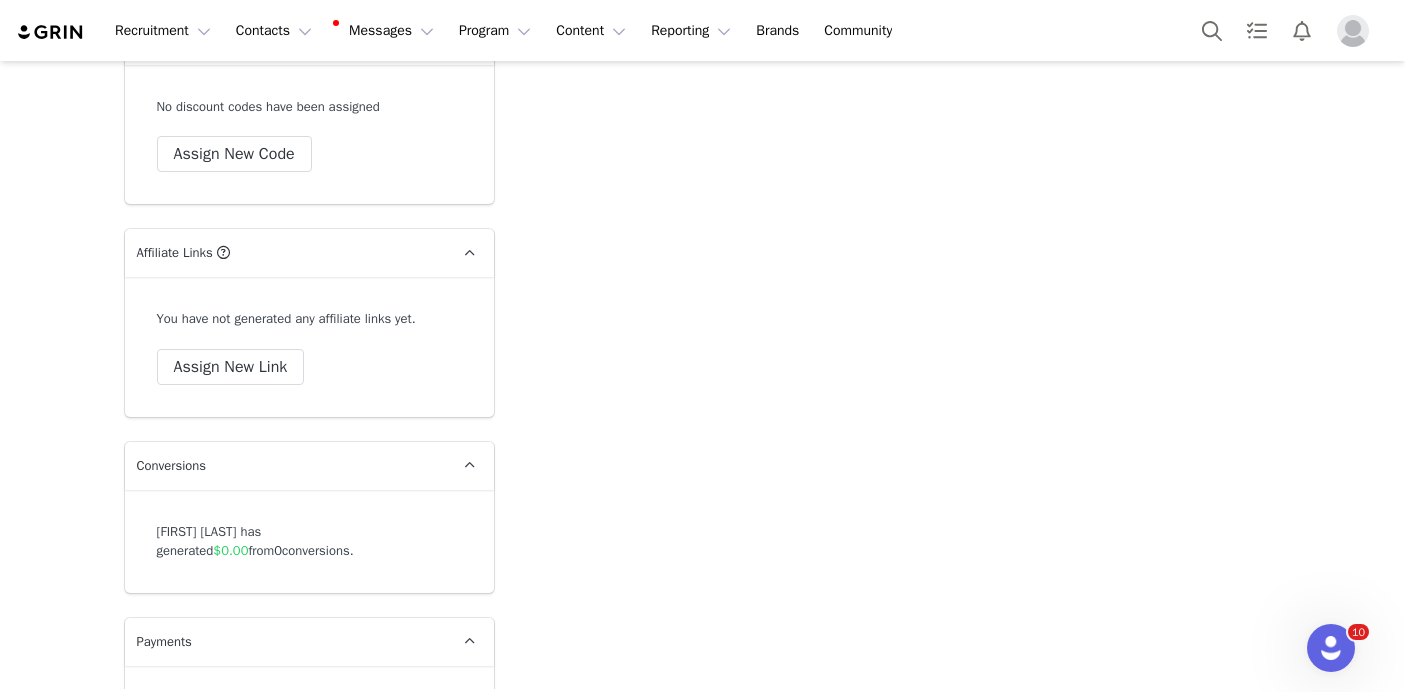 scroll, scrollTop: 7775, scrollLeft: 0, axis: vertical 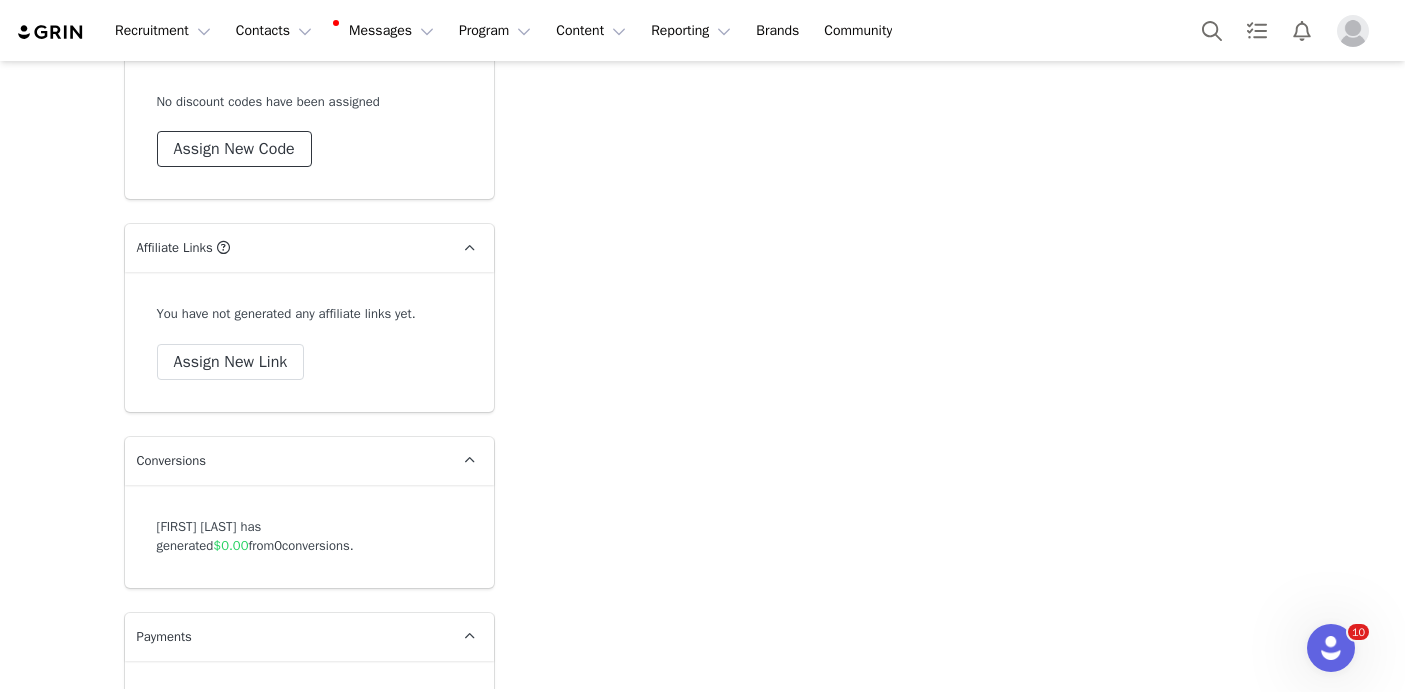 click on "Assign New Code" at bounding box center (234, 149) 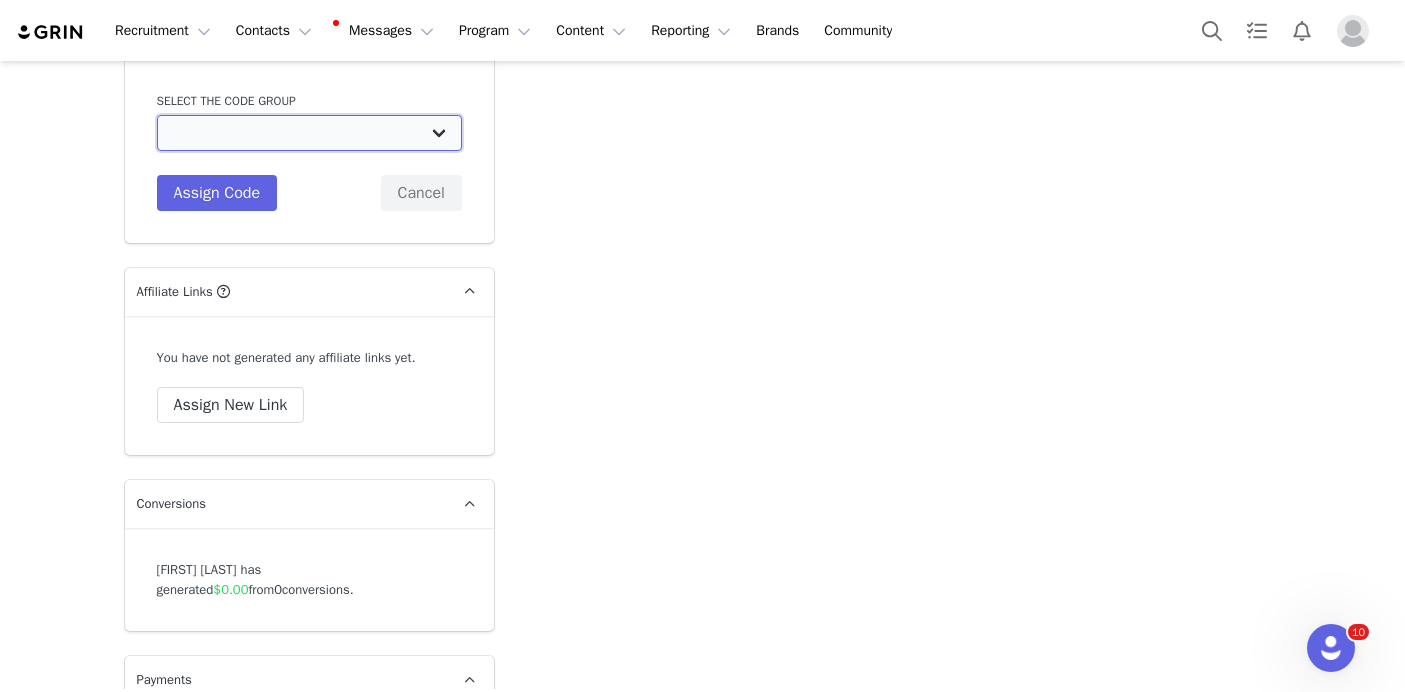 click on "Ogee: Beyond Clean Beauty Creators 15%   Ogee: General 25%   Ogee: OGEE GENERAL   Ogee: BCBC 30%   Ogee: Jenny Kaplan Holiday Discount   Ogee: Influencer Purchase 40% Off   Ogee: Mega Influencer Discount Codes   Ogee: Amanda YouTube Discount Codes   Ogee: Julia Pinterest Discount Codes   Ogee: Julia McGuire Code   Ogee: Sav Blog Discount Codes" at bounding box center (309, 133) 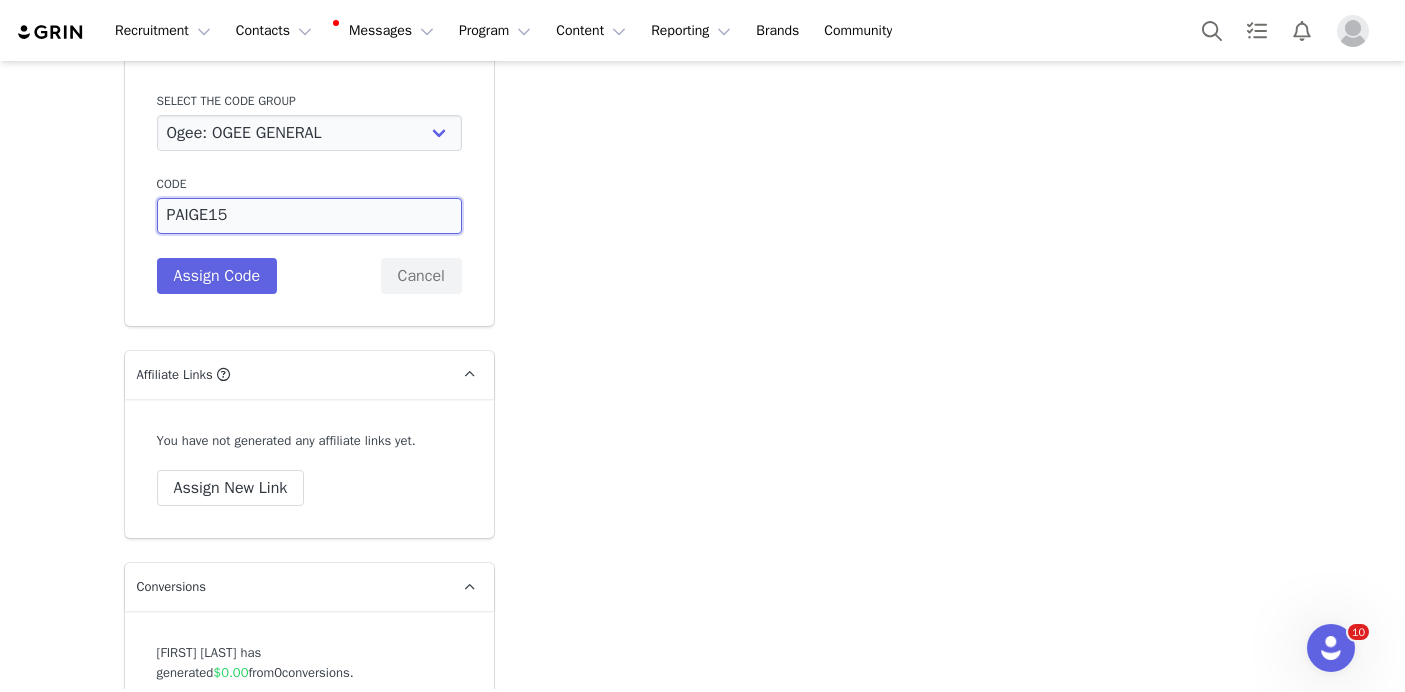 click on "PAIGE15" at bounding box center (309, 216) 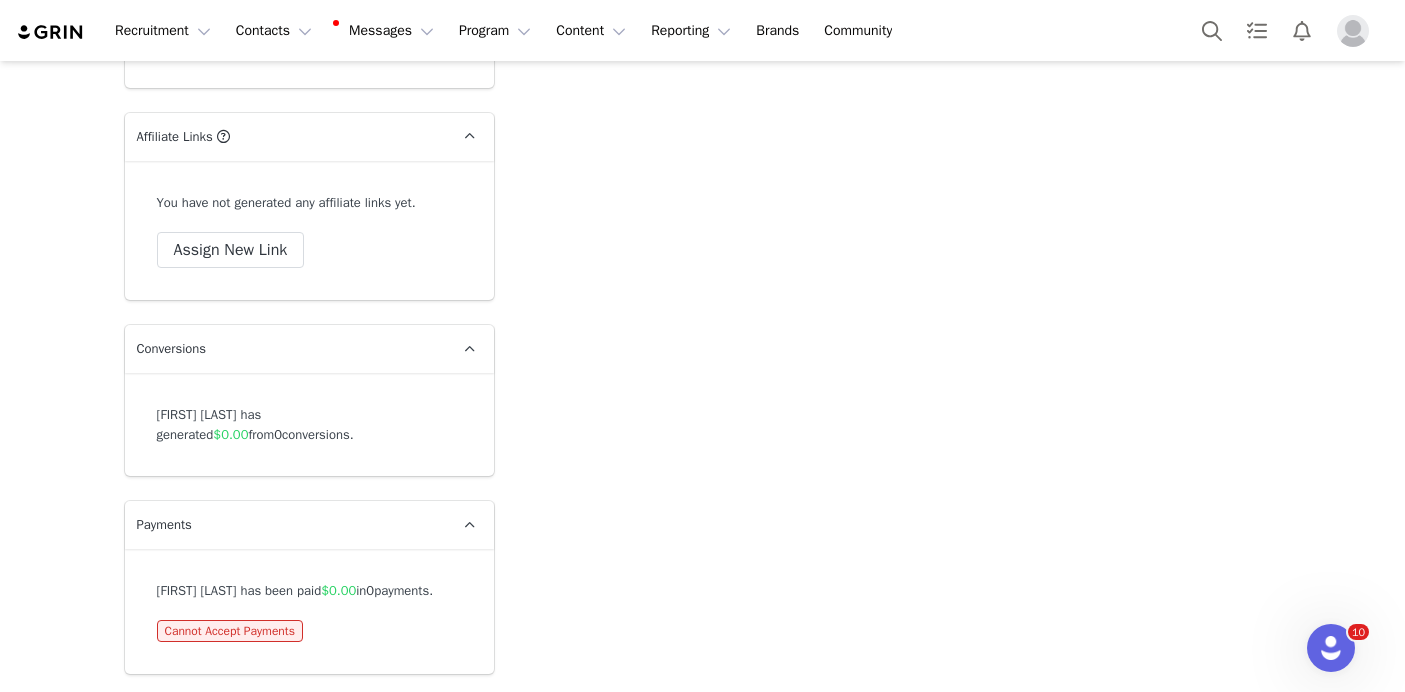 scroll, scrollTop: 7960, scrollLeft: 0, axis: vertical 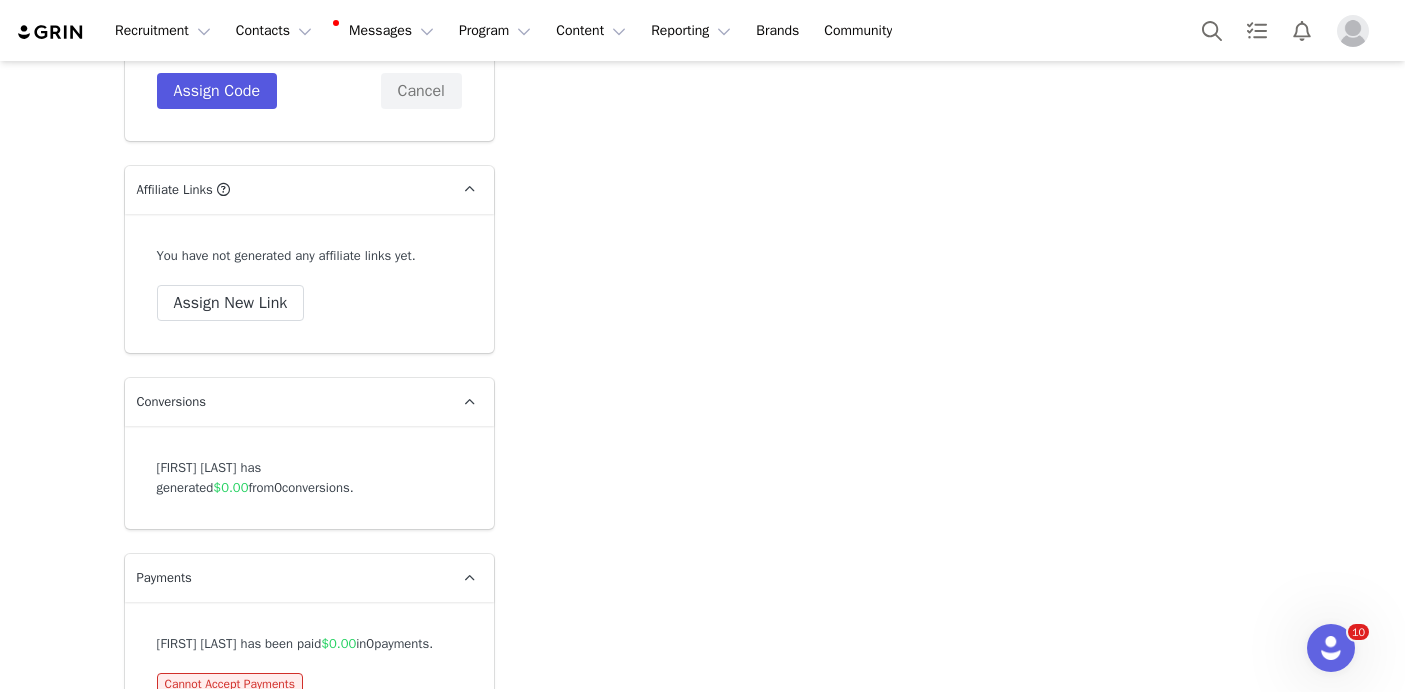 type on "PAIGEONEIL15" 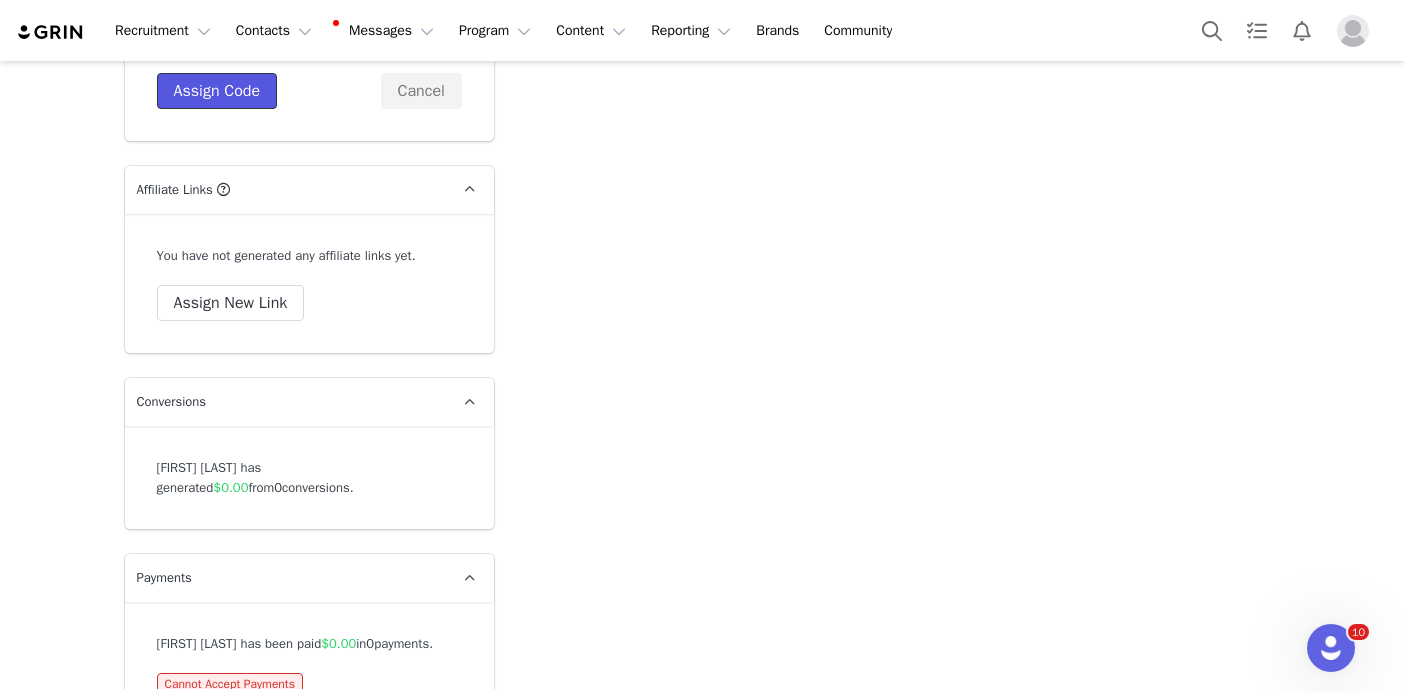 click on "Assign Code" at bounding box center [217, 91] 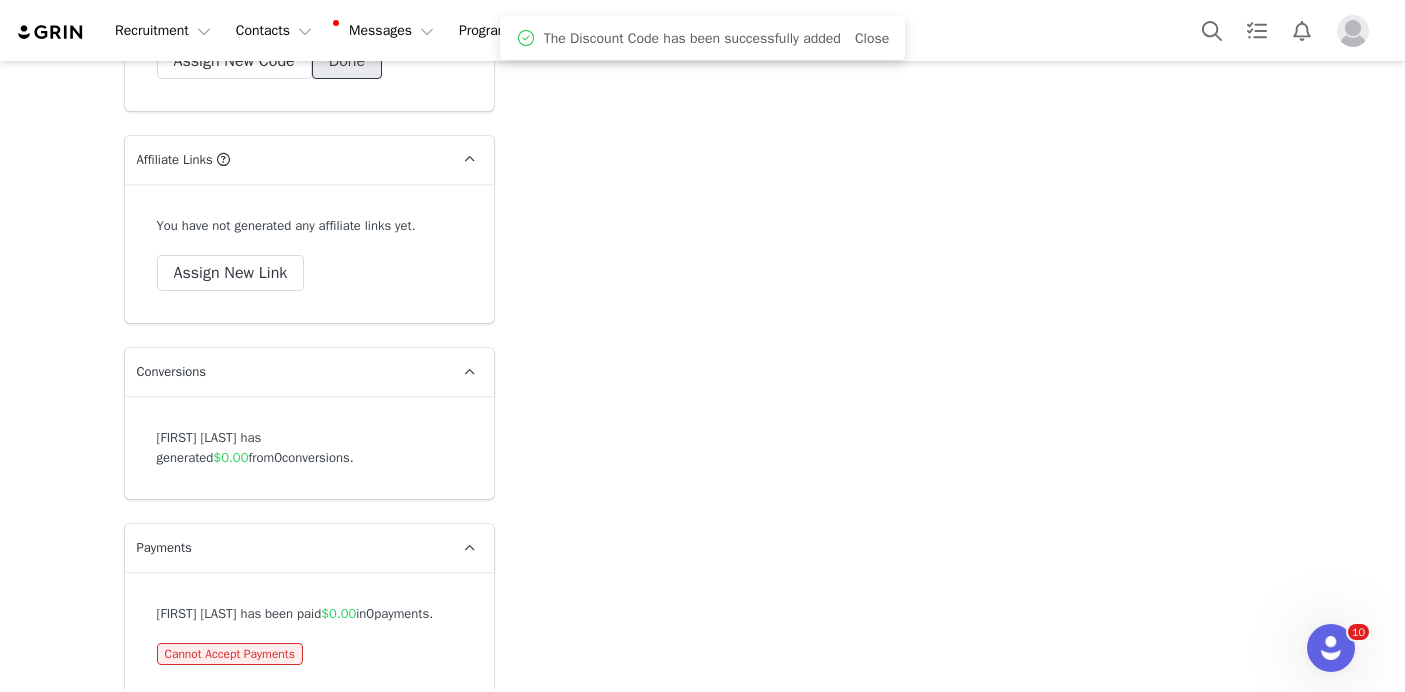 click on "Done" at bounding box center [347, 61] 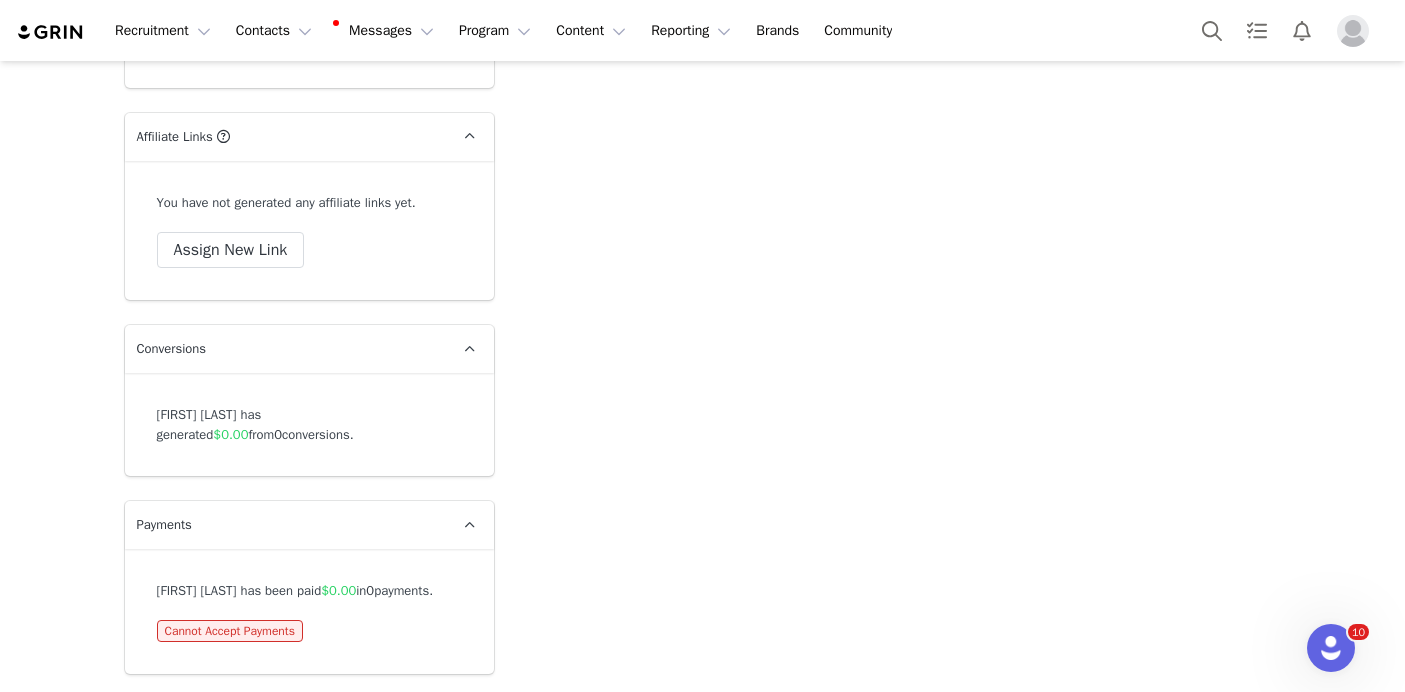 scroll, scrollTop: 8012, scrollLeft: 0, axis: vertical 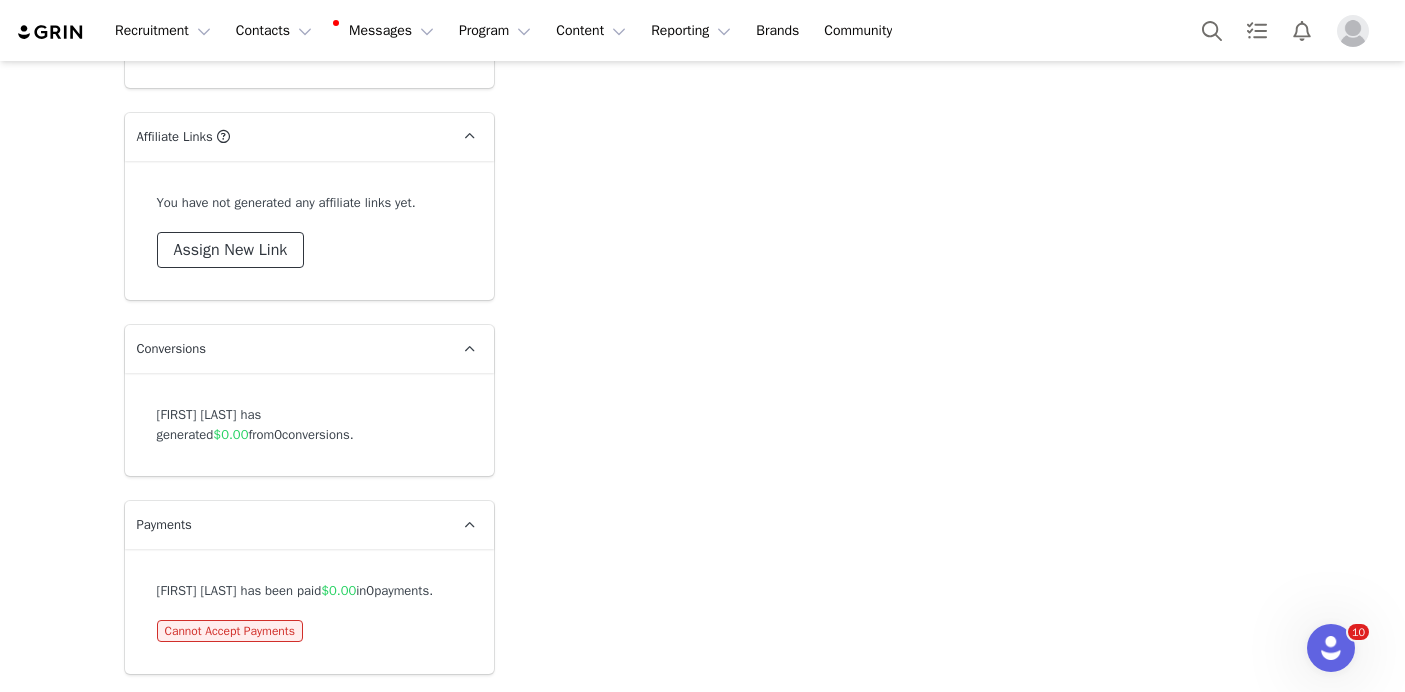 click on "Assign New Link" at bounding box center (231, 250) 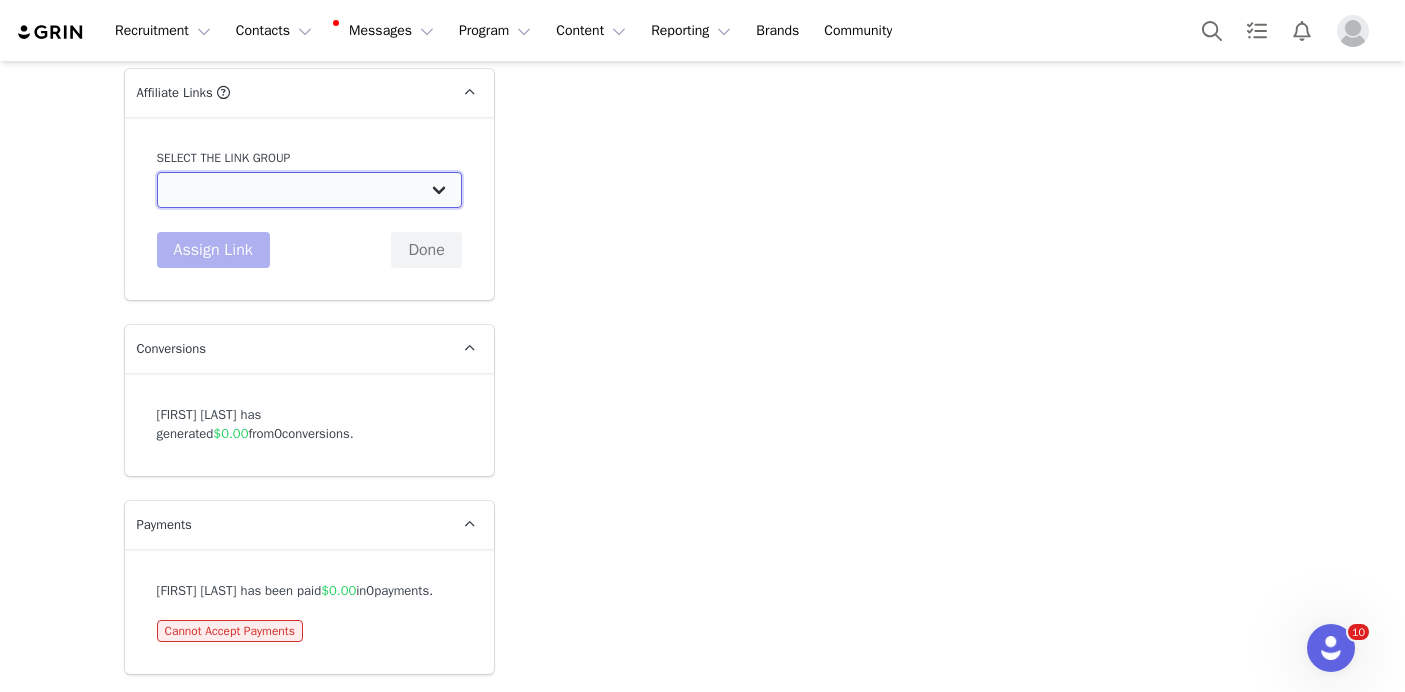 click on "Beyond Clean Beauty Creator Affiliate Link: http://ogee.com/discount/[discount_code_group_6736]   November 25% Link: http://ogee.com/discount/[discount_code_group_6929]   General Link: http://ogee.com/discount/[discount_code_group_6948]   LISA FACE STICK: https://ogee.com/products/sculpted-face-stick?discount/[discount_code_group_6929]   General 25% Link copy: http://ogee.com/discount/[discount_code_group_8553]   OGEE GENERAL: http://ogee.com/discount/[discount_code_group_9201]   BCBC 30%: http://ogee.com/discount/[discount_code_group_9278]   Mega Influencer Affiliate Link: http://ogee.com/discount/[discount_code_group_10005892]   Pinterest Affiliate Link: http://ogee.com/discount/[discount_code_group_10007460]   YouTube Affiliate Link: http://ogee.com/discount/[discount_code_group_10007459]   Blog Affiliate Link: http://ogee.com/discount/[discount_code_group_10008090]" at bounding box center (309, 190) 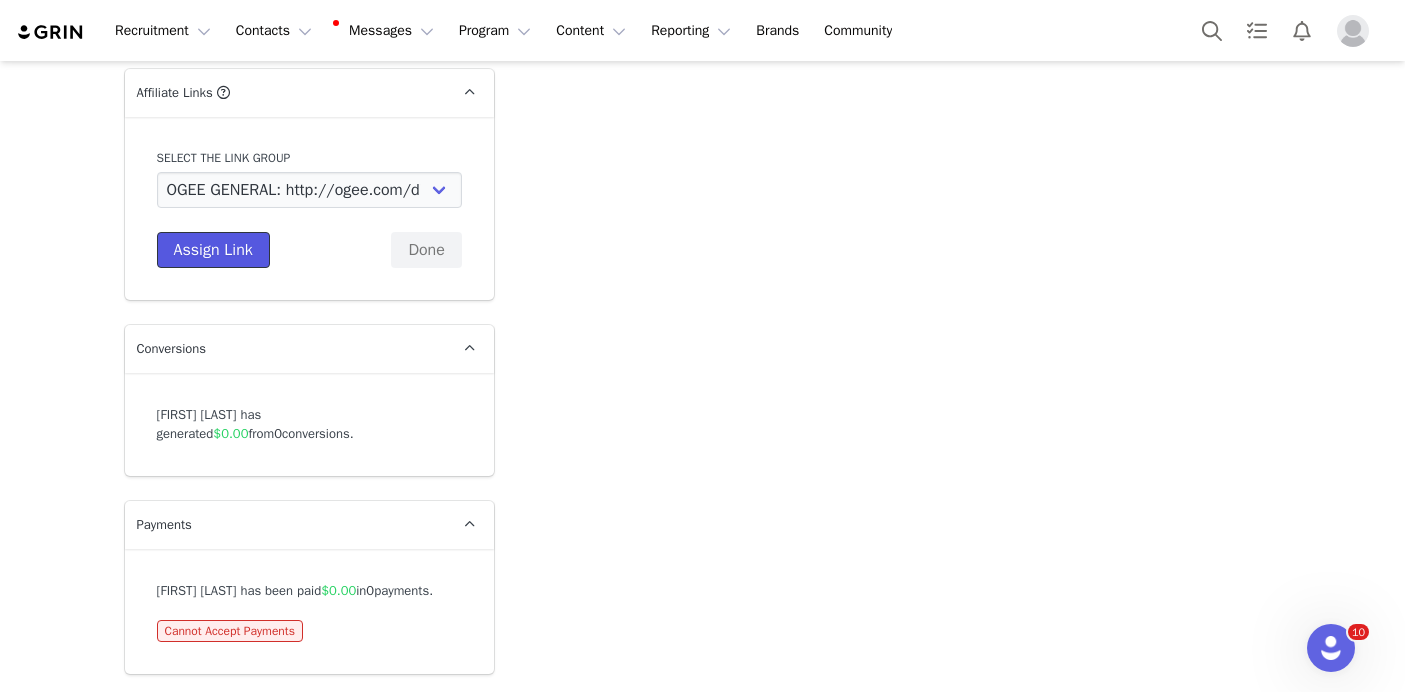 click on "Assign Link" at bounding box center [213, 250] 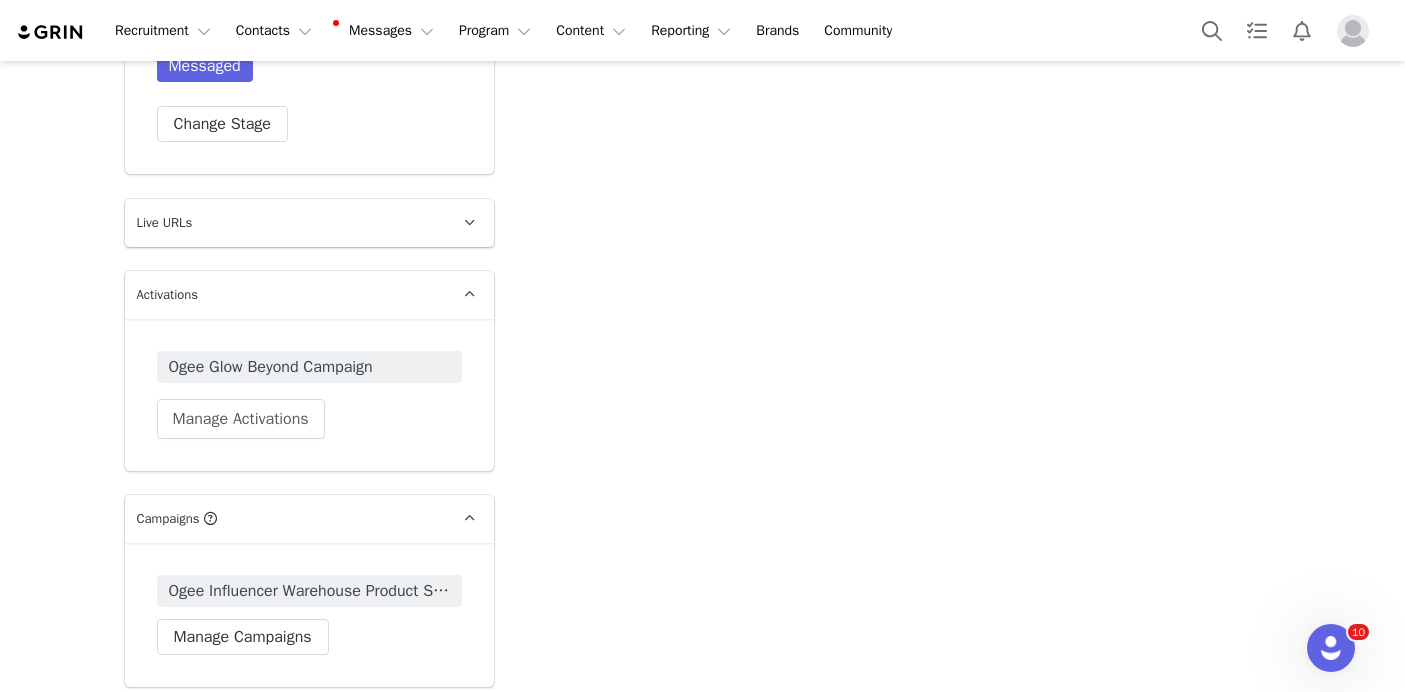 scroll, scrollTop: 6817, scrollLeft: 0, axis: vertical 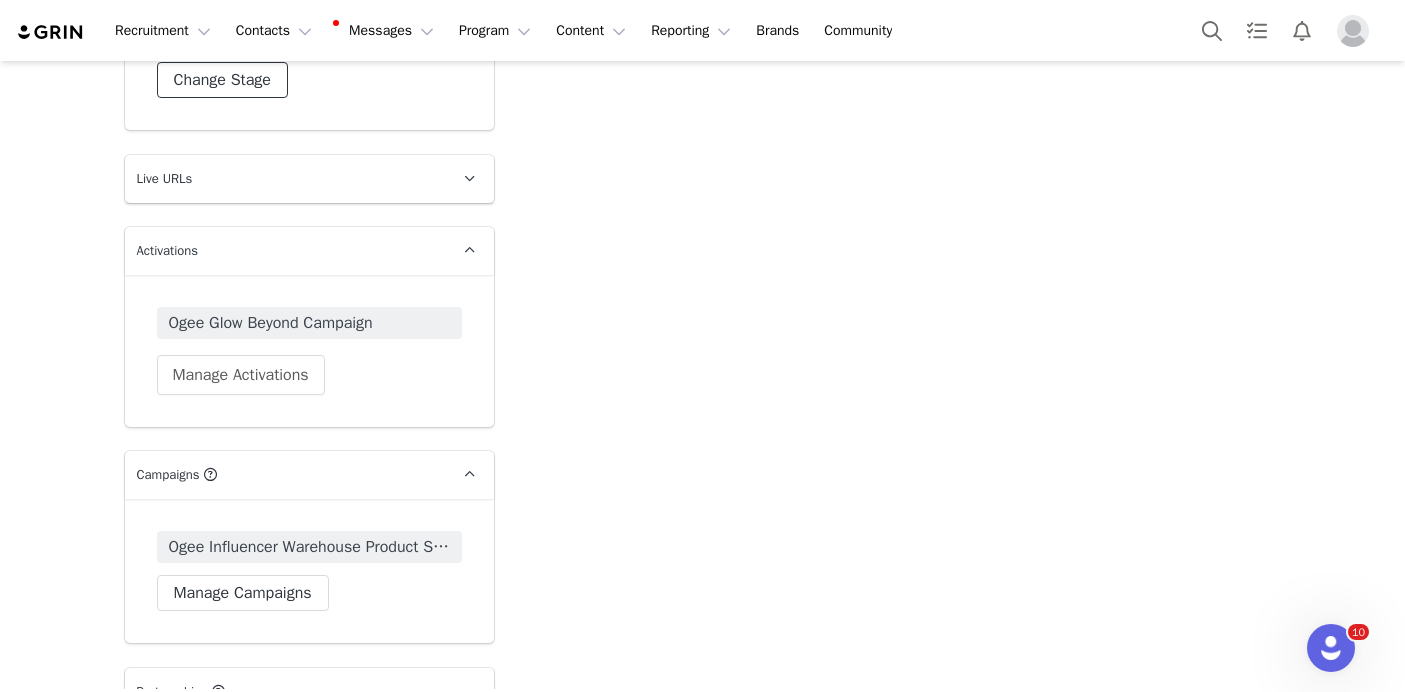 click on "Change Stage" at bounding box center [222, 80] 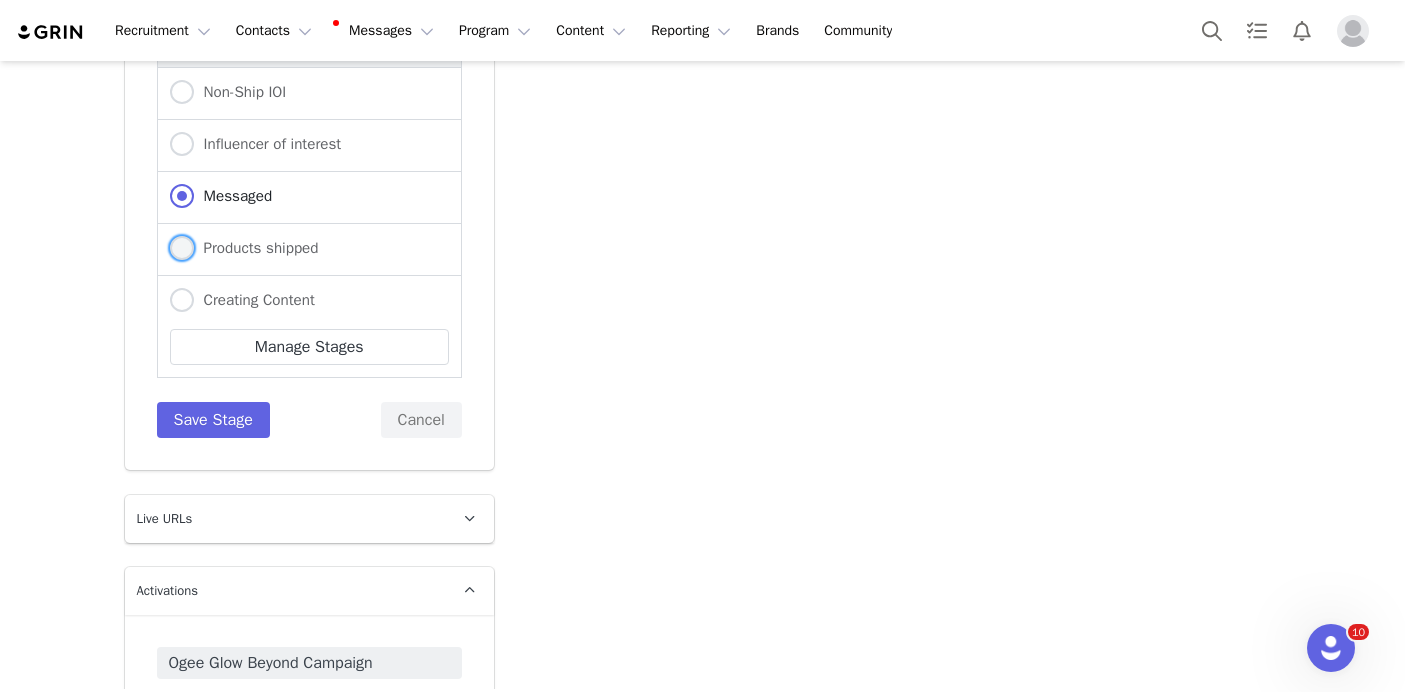 click on "Products shipped" at bounding box center (256, 248) 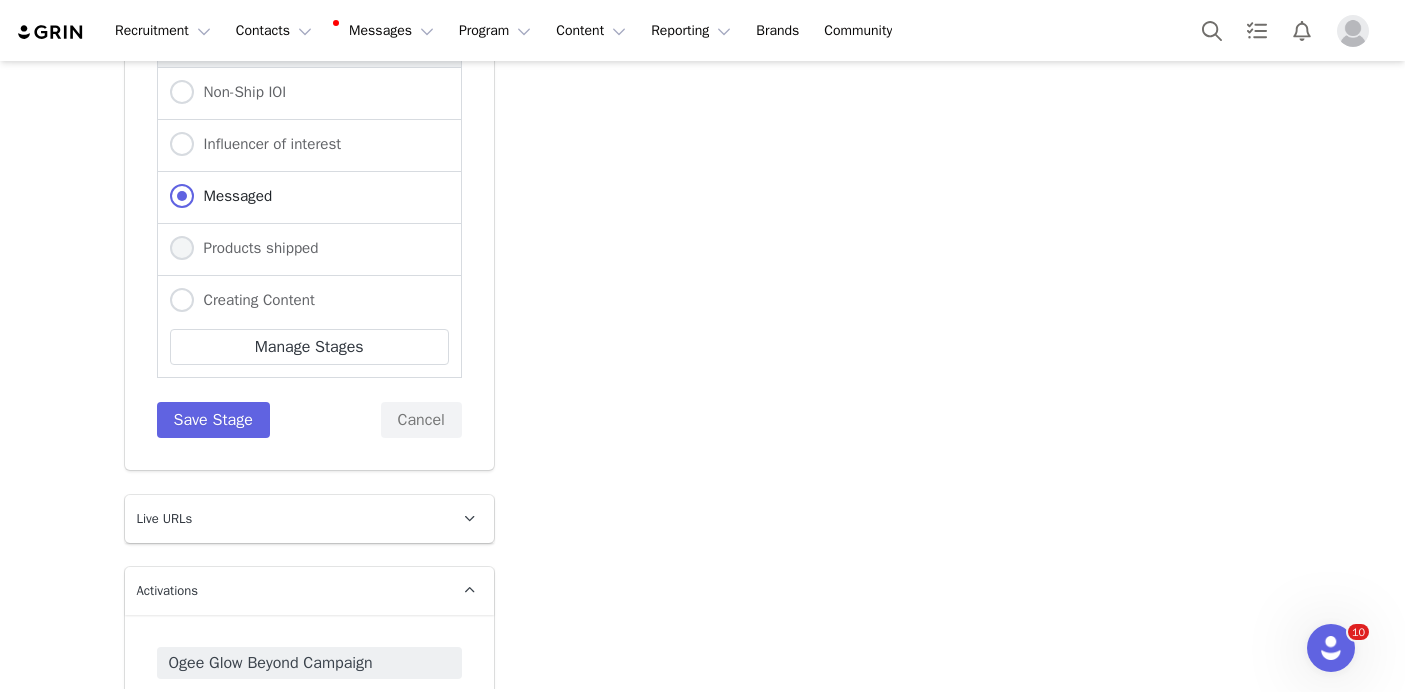 click on "Products shipped" at bounding box center (182, 249) 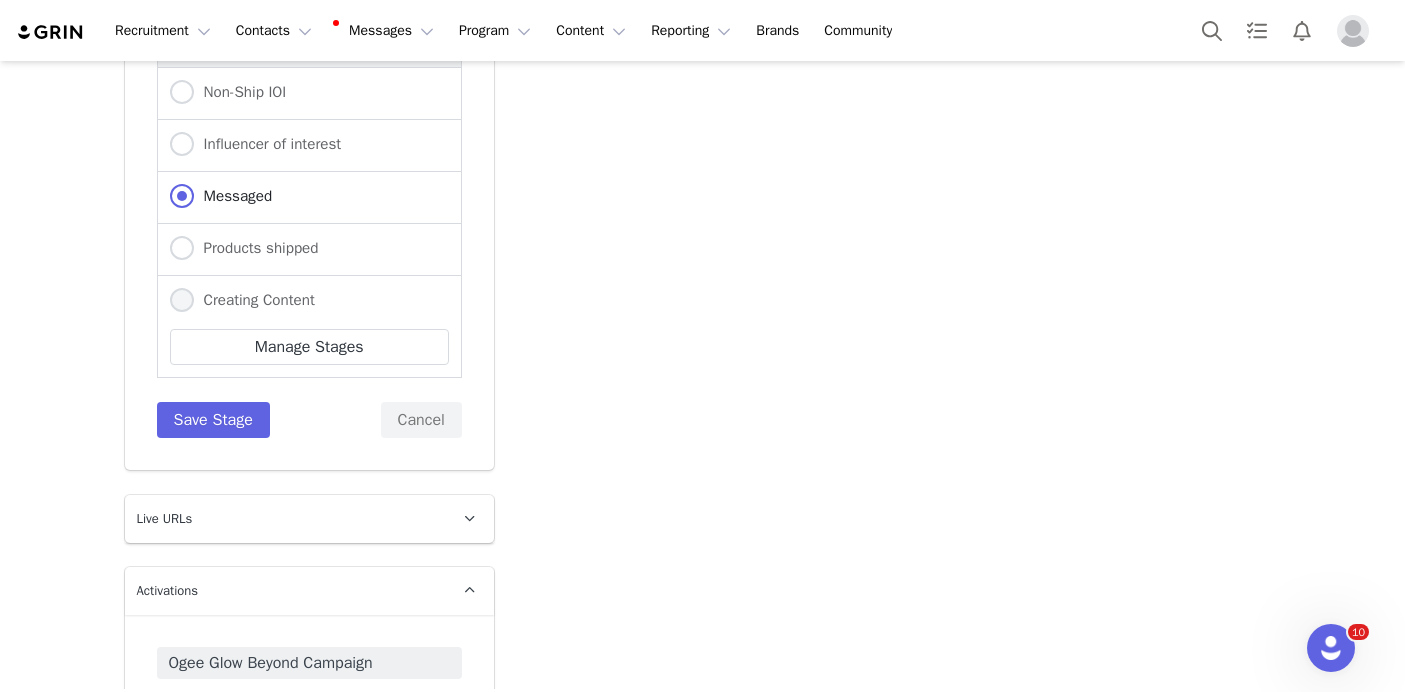 radio on "false" 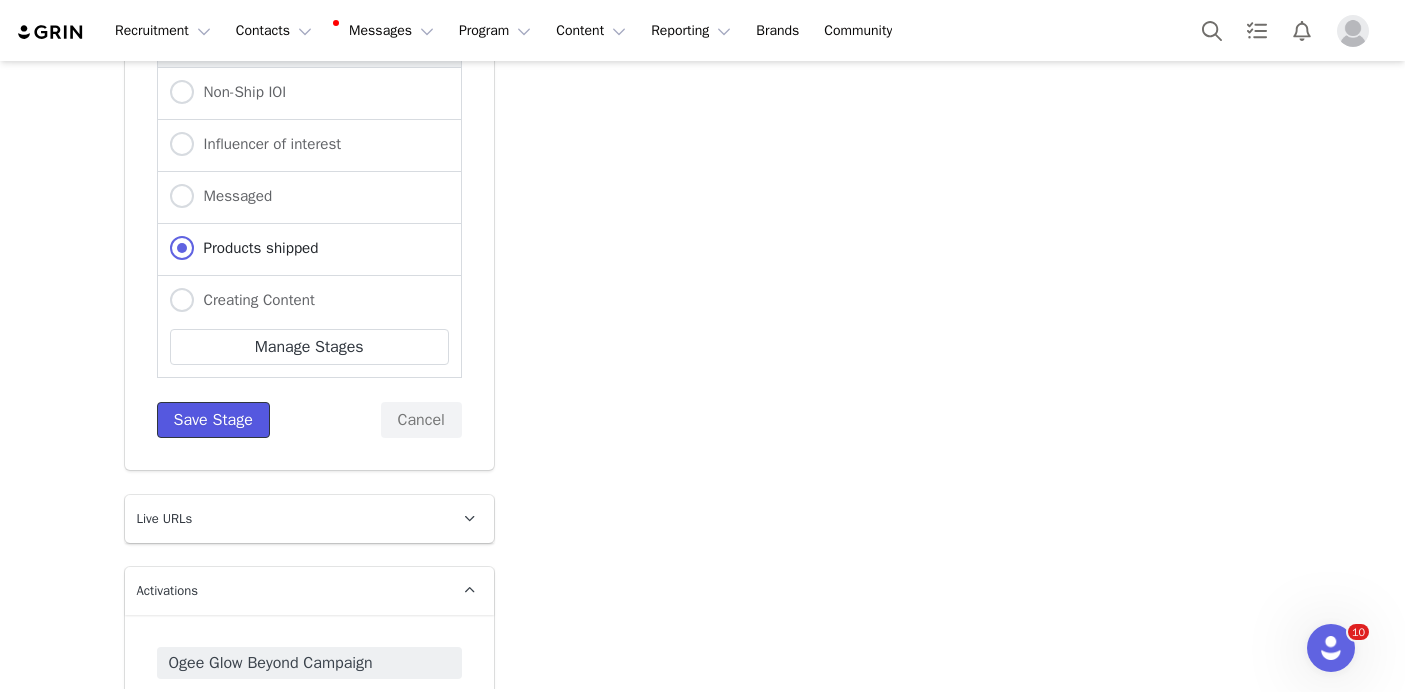 click on "Save Stage" at bounding box center (213, 420) 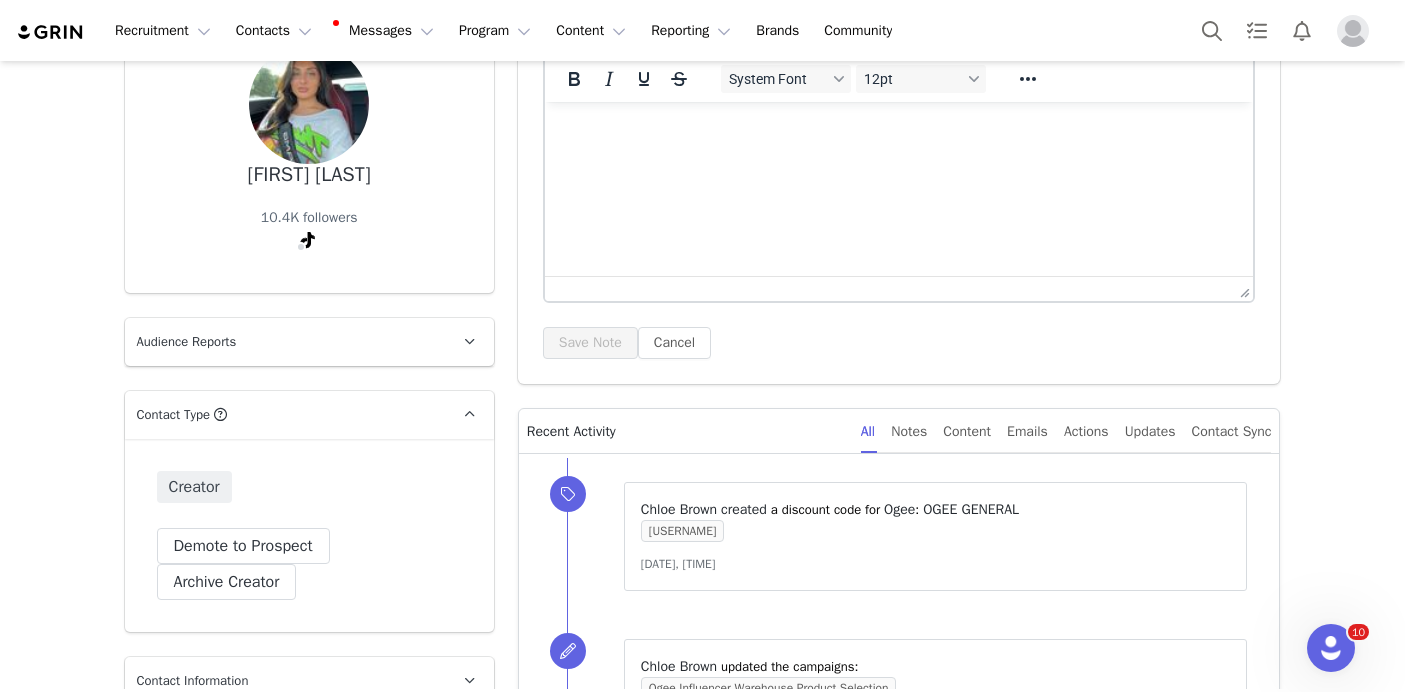 scroll, scrollTop: 0, scrollLeft: 0, axis: both 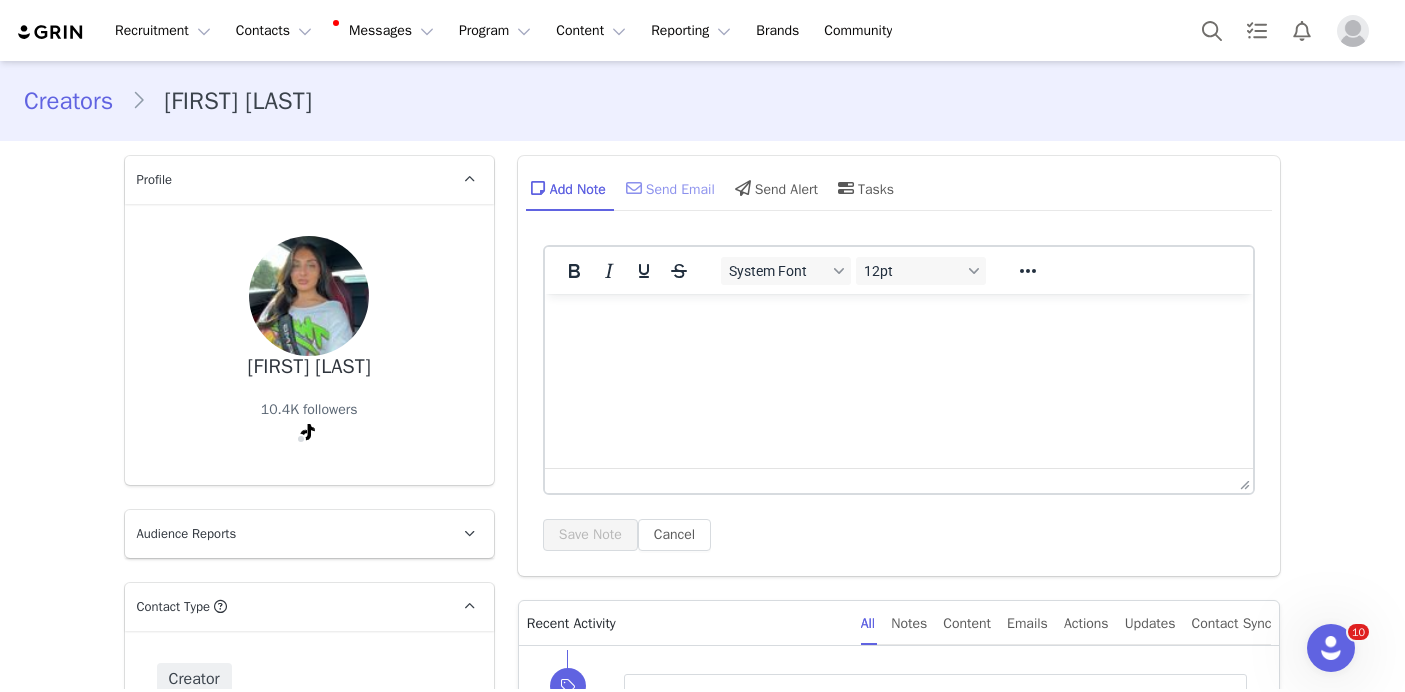 click on "Send Email" at bounding box center [668, 188] 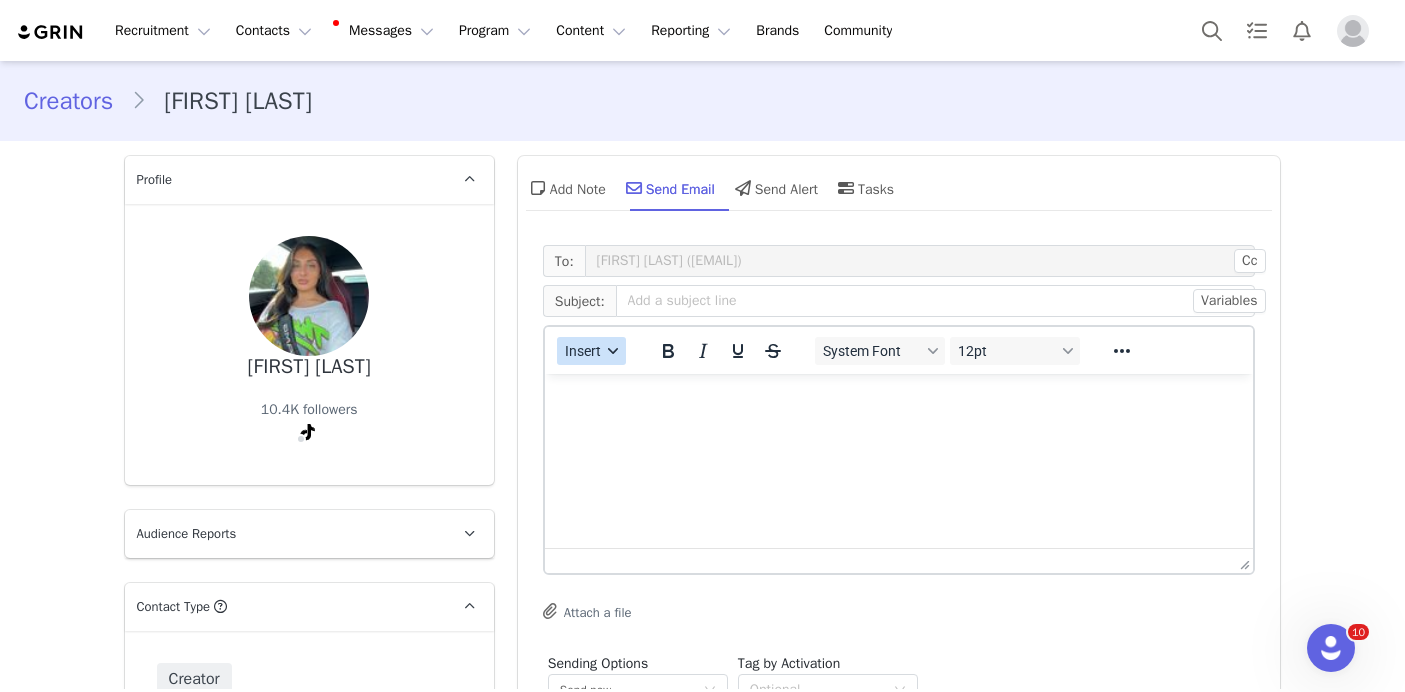 scroll, scrollTop: 0, scrollLeft: 0, axis: both 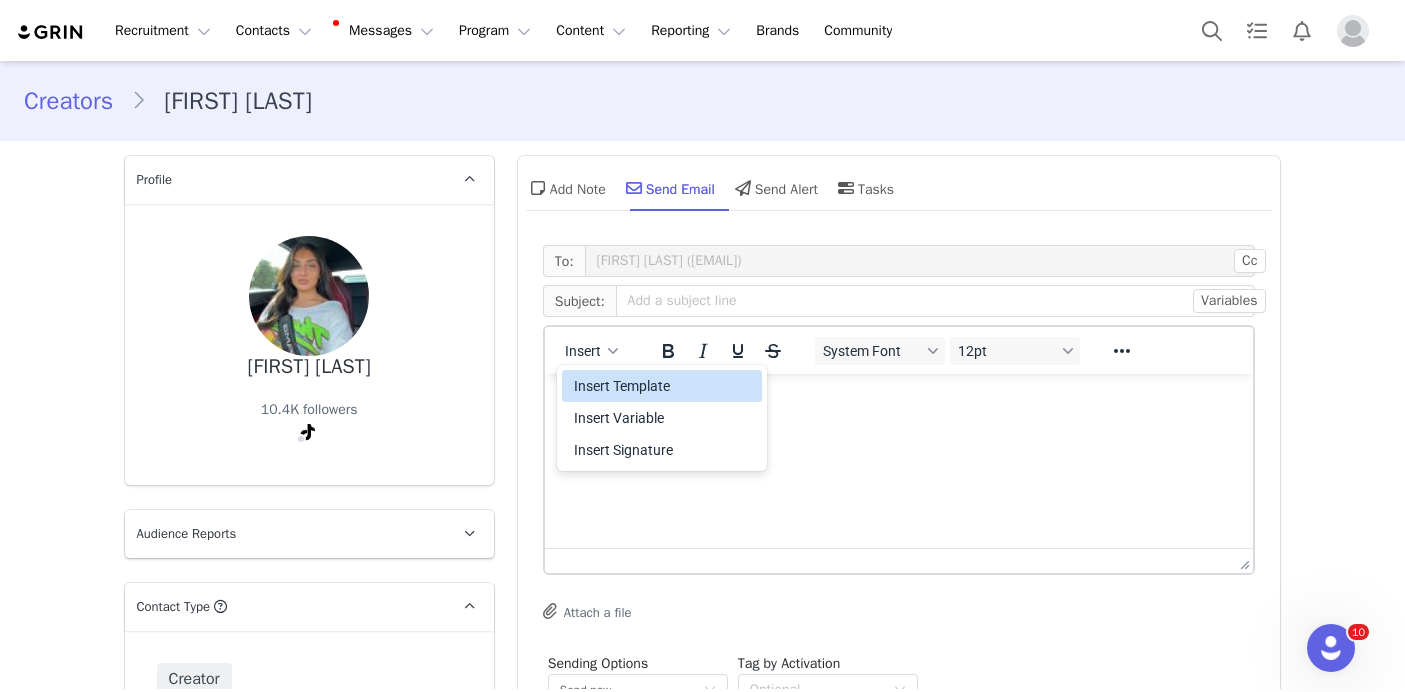 click on "Insert Template" at bounding box center [664, 386] 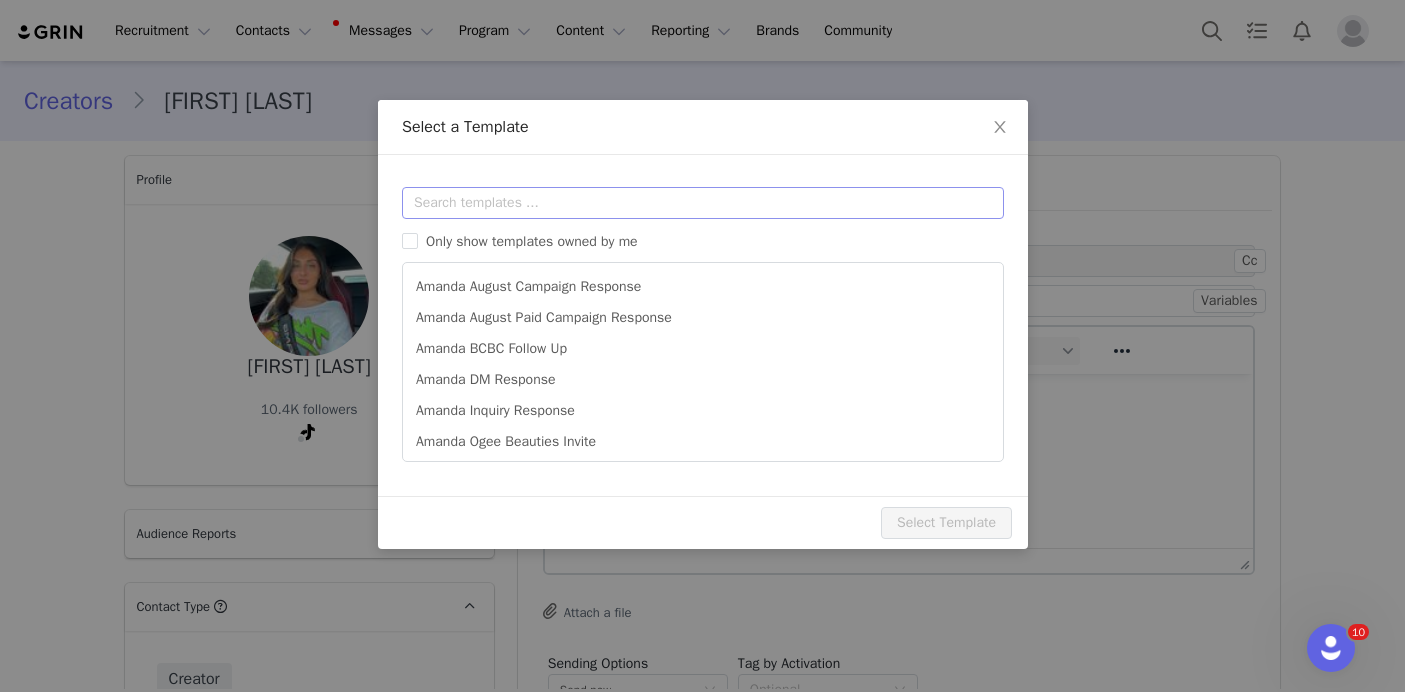 scroll, scrollTop: 0, scrollLeft: 0, axis: both 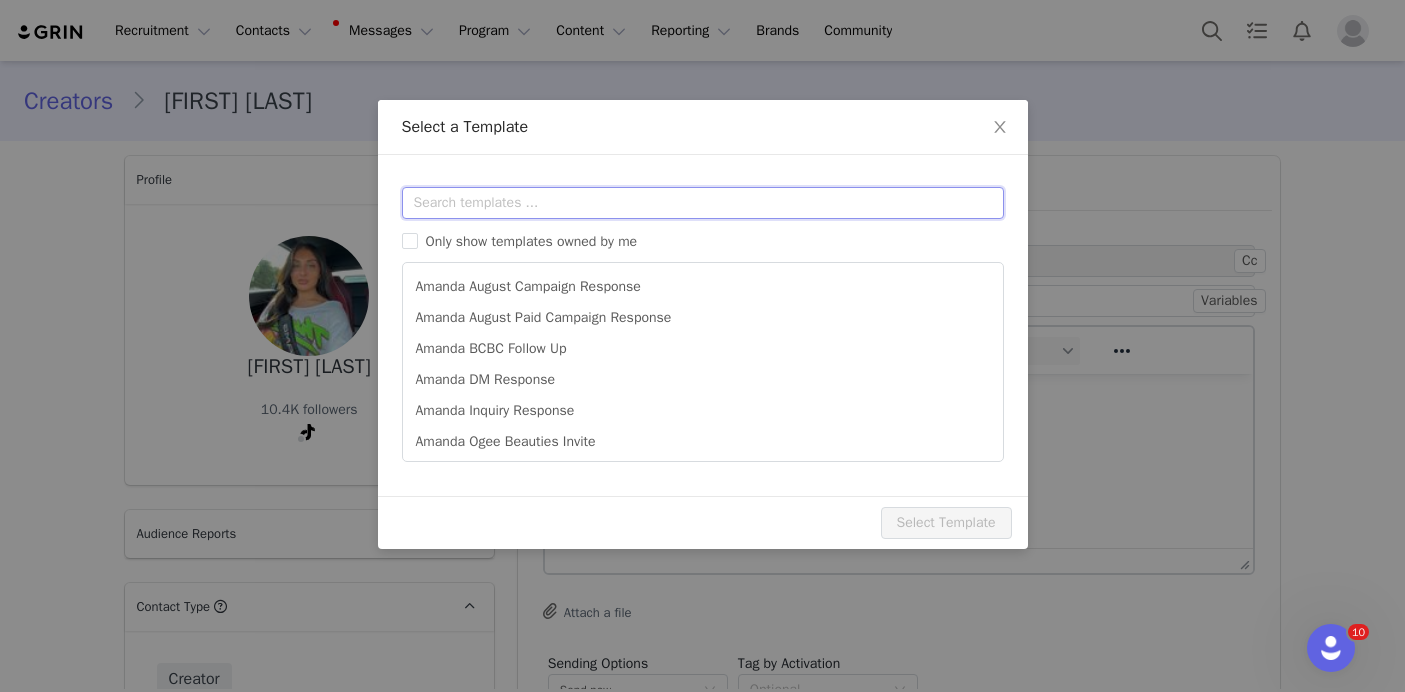 click at bounding box center [703, 203] 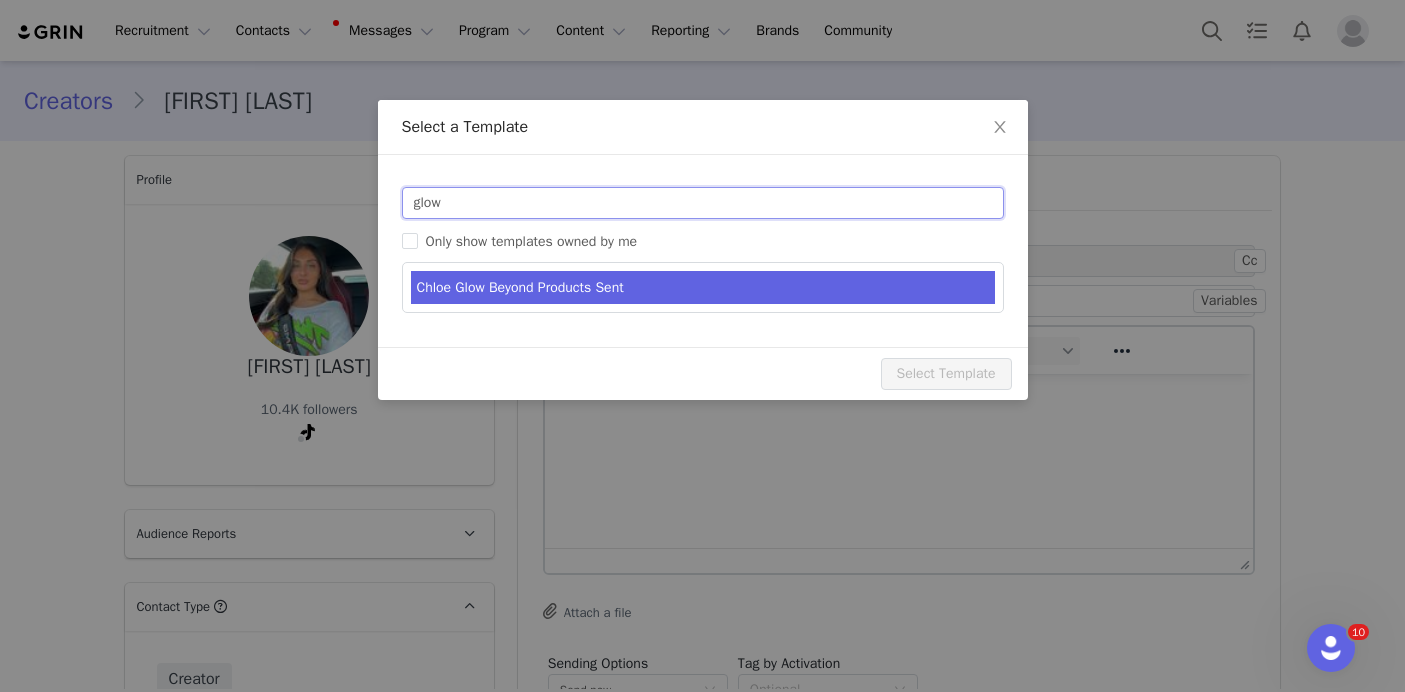 type on "glow" 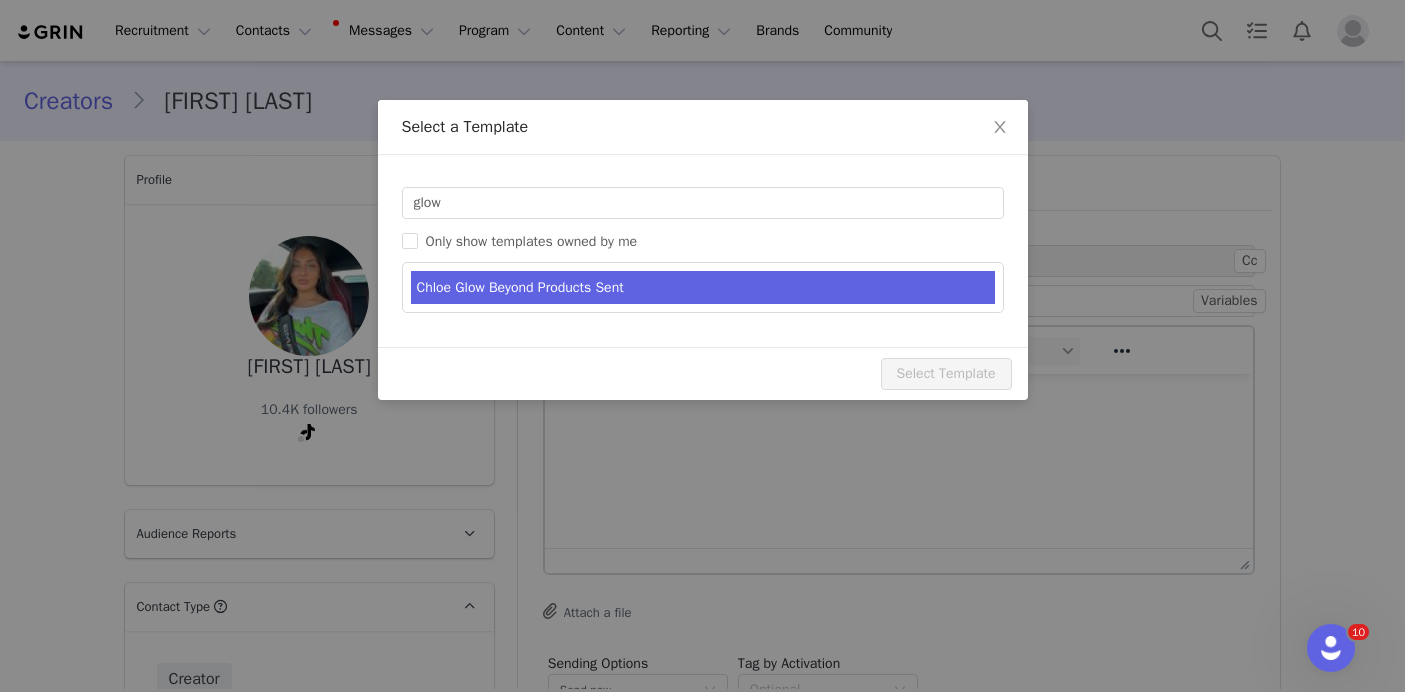 type on "Ogee Glow Beyond Products Sent 💫" 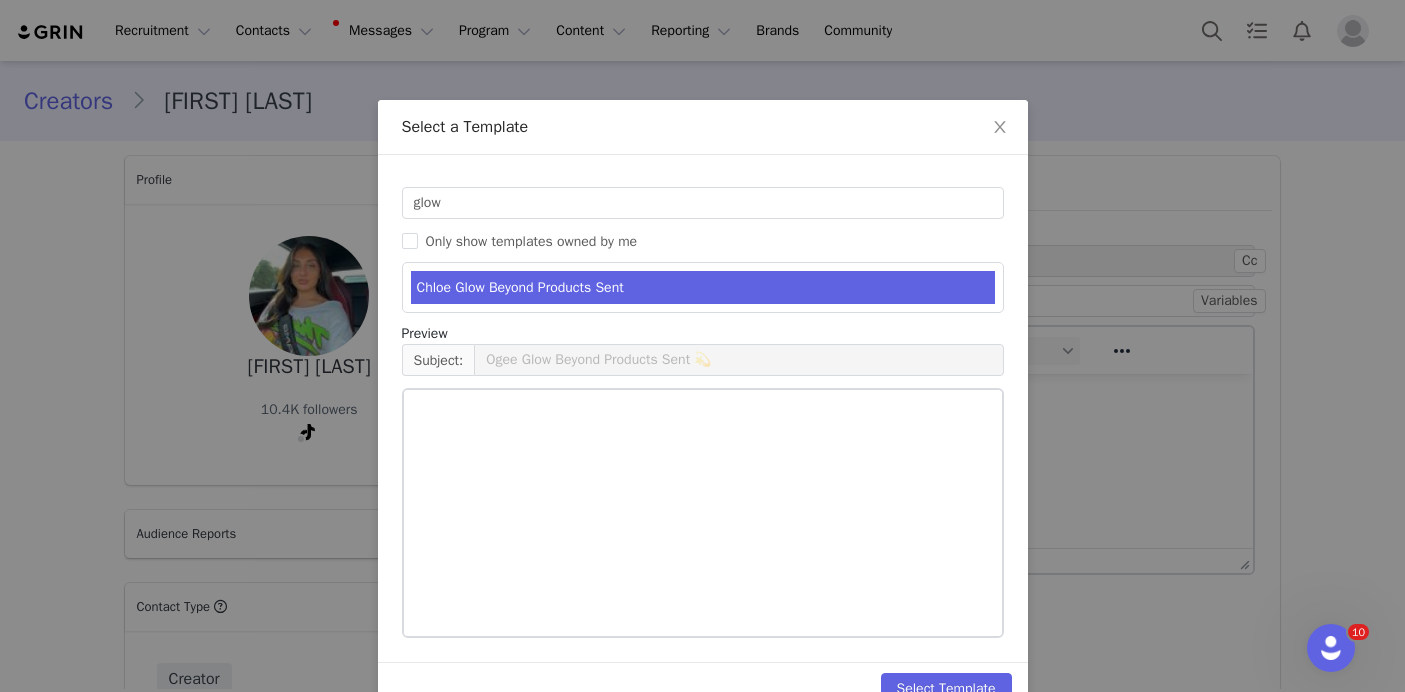 click on "Chloe Glow Beyond Products Sent" at bounding box center [703, 287] 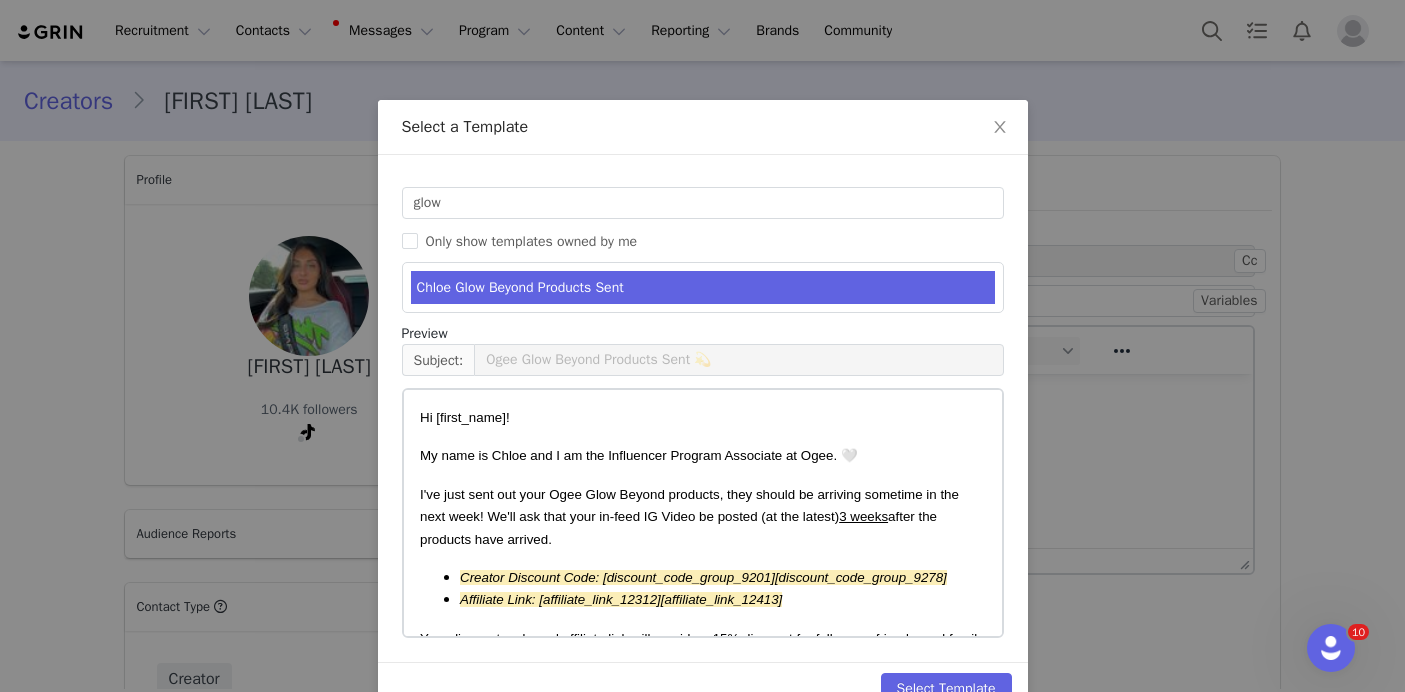 scroll, scrollTop: 47, scrollLeft: 0, axis: vertical 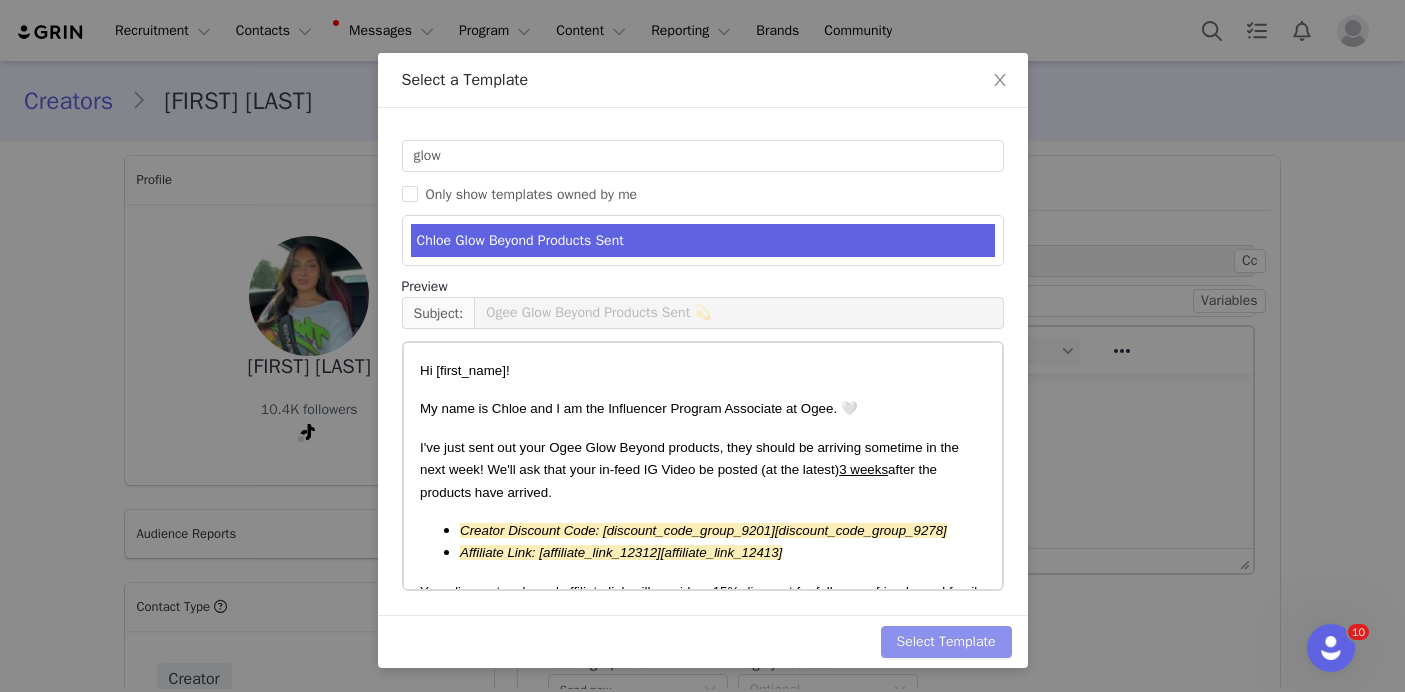 click on "Select Template" at bounding box center [946, 642] 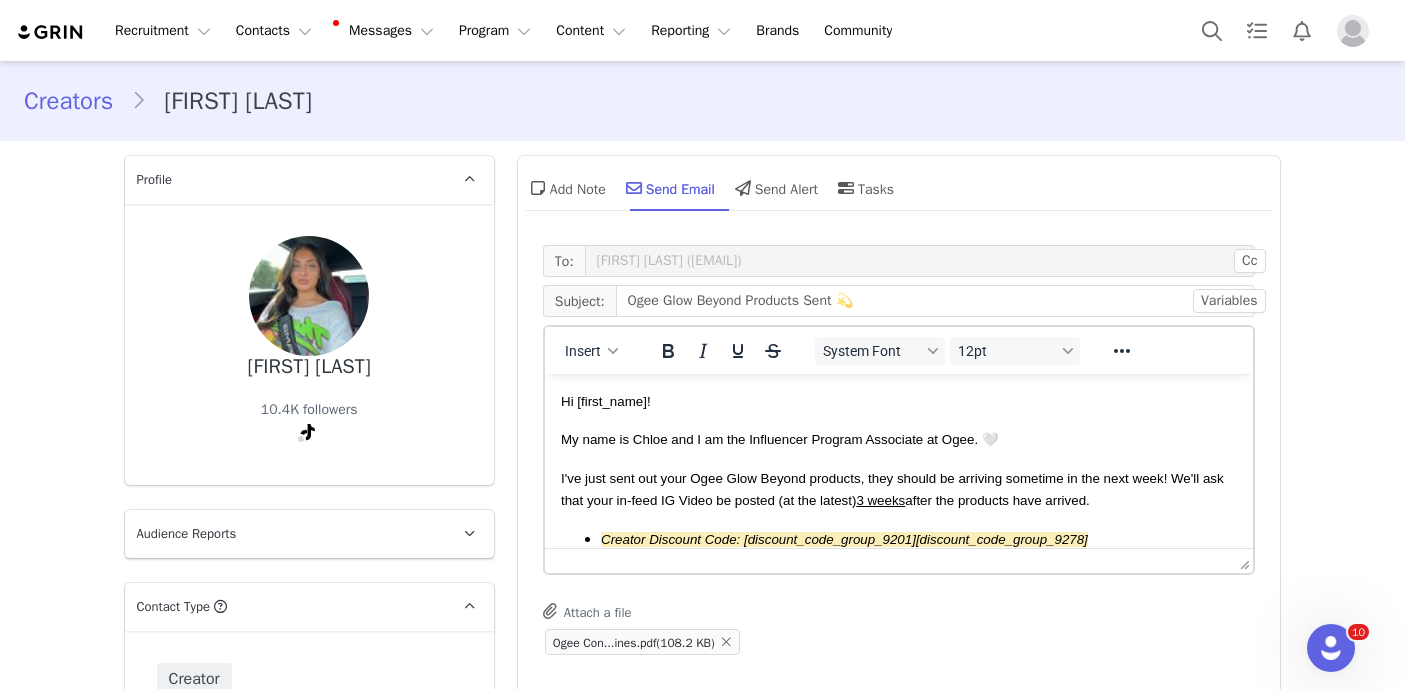 scroll, scrollTop: 0, scrollLeft: 0, axis: both 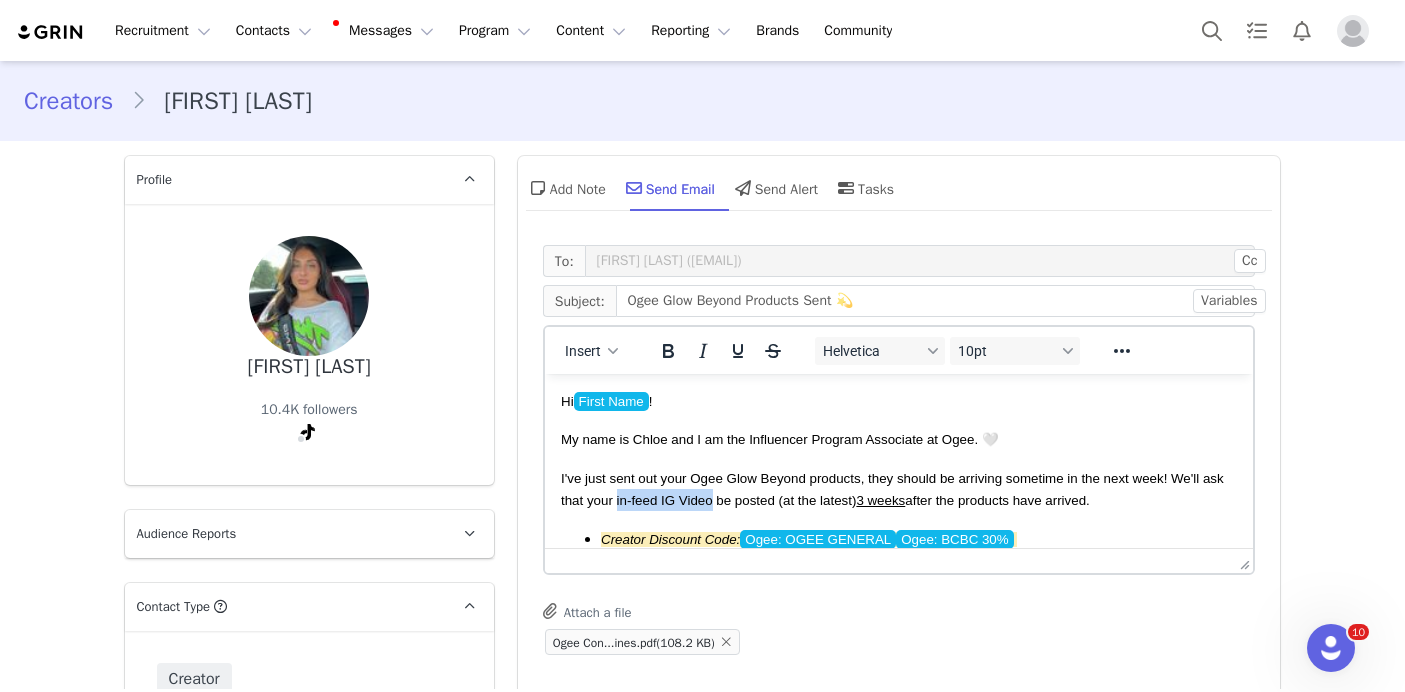 drag, startPoint x: 710, startPoint y: 501, endPoint x: 616, endPoint y: 494, distance: 94.26028 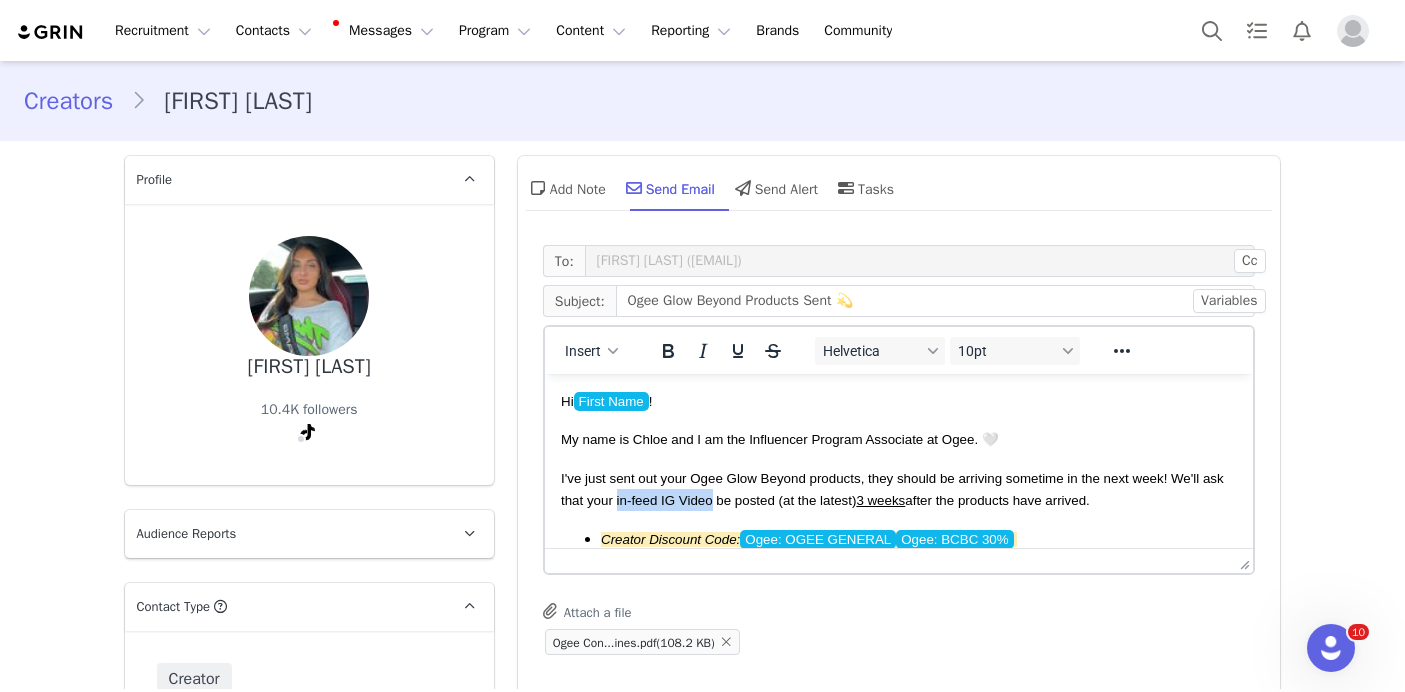 click on "I've just sent out your Ogee Glow Beyond products, they should be arriving sometime in the next week! We'll ask that your in-feed IG Video be posted (at the latest)  3 weeks  after the products have arrived." at bounding box center [891, 489] 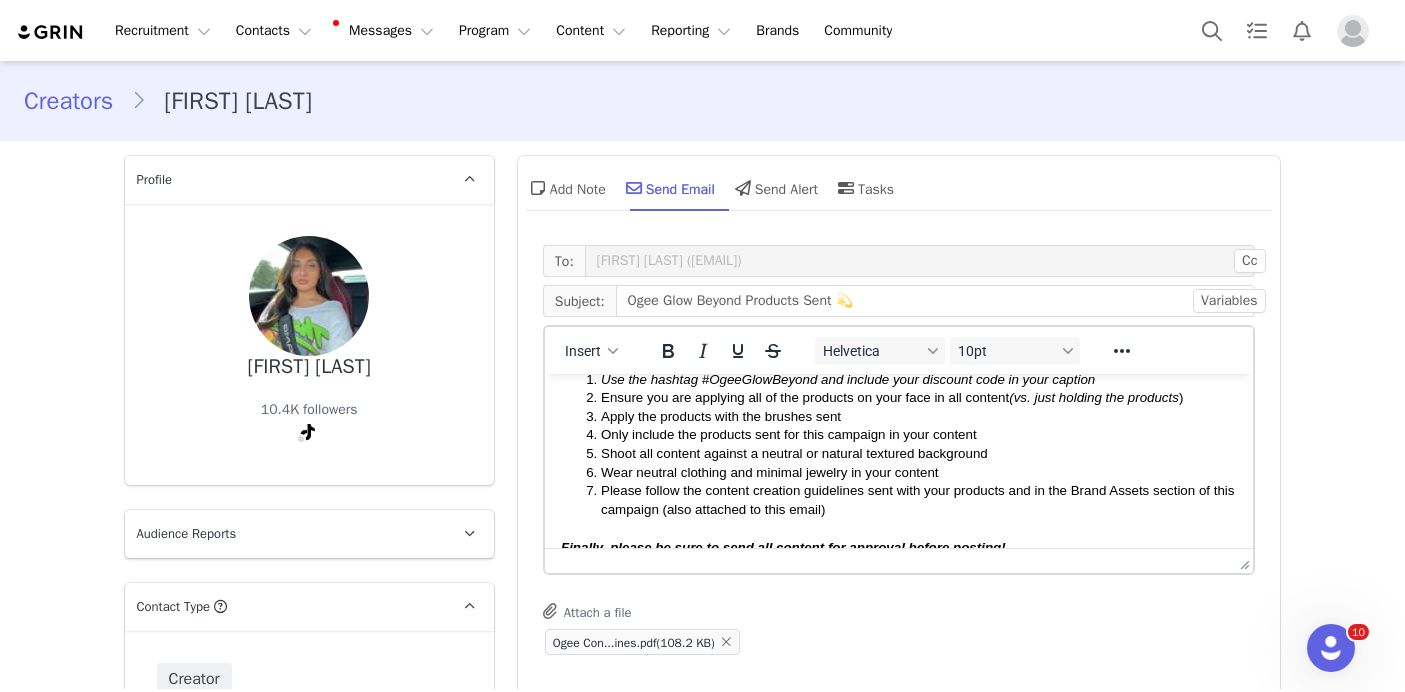 scroll, scrollTop: 370, scrollLeft: 0, axis: vertical 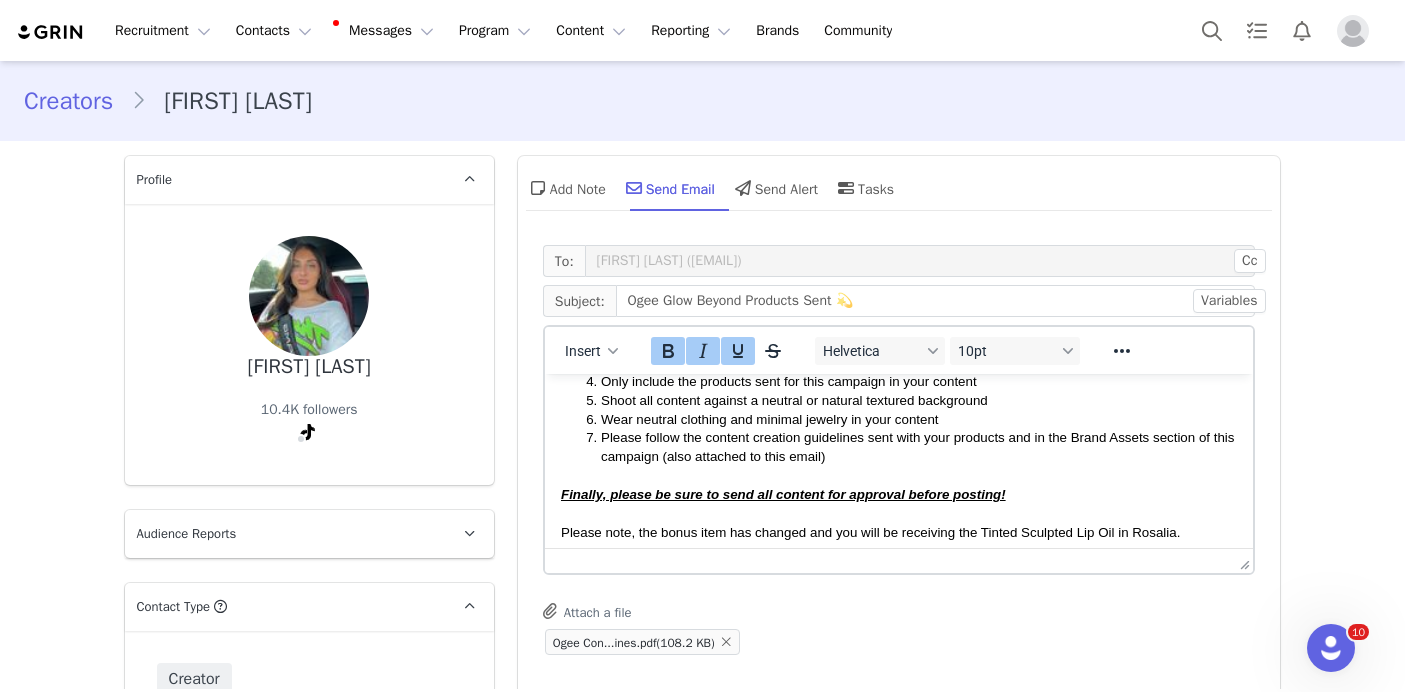 drag, startPoint x: 1187, startPoint y: 530, endPoint x: 592, endPoint y: 477, distance: 597.35583 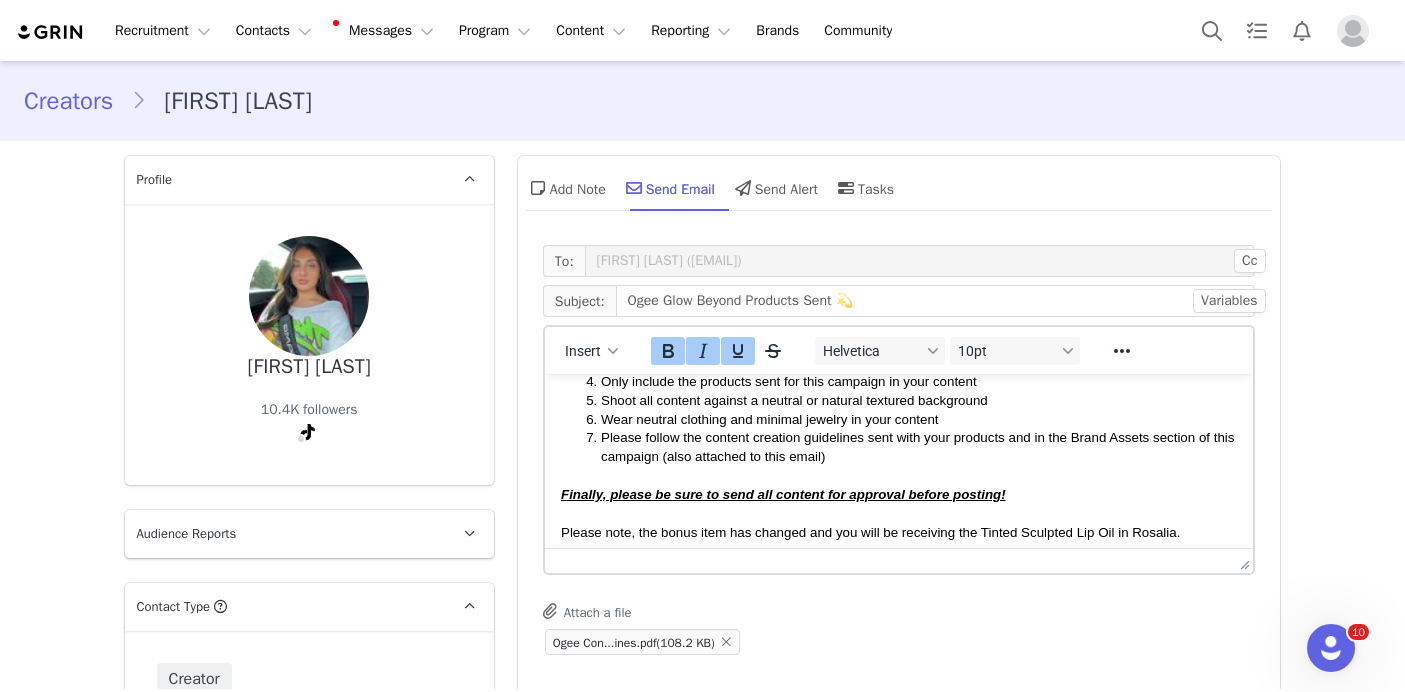click on "Hi  First Name !  My name is Chloe and I am the Influencer Program Associate at Ogee. 🤍 I've just sent out your Ogee Glow Beyond products, they should be arriving sometime in the next week! We'll ask that your TikTok be posted (at the latest)  3 weeks  after the products have arrived.  Creator Discount Code:  Ogee: OGEE GENERAL Ogee: BCBC 30%   Affiliate Link:  Link: OGEE GENERAL Link: BCBC 30%   Your discount code and affiliate link will provide a 15% discount for followers, friends, and family and y ou will earn commission on all sales generated !  Please include your discount code or affiliate link when posting your content. Please be sure to: Use the hashtag #OgeeGlowBeyond and include your discount code in your caption Ensure you are applying all of the products on your face in all content  (vs. just holding the products ) Apply the products with the brushes sent Only include the products sent for this campaign in your content Shoot all content against a neutral or natural textured background  |" at bounding box center (898, 389) 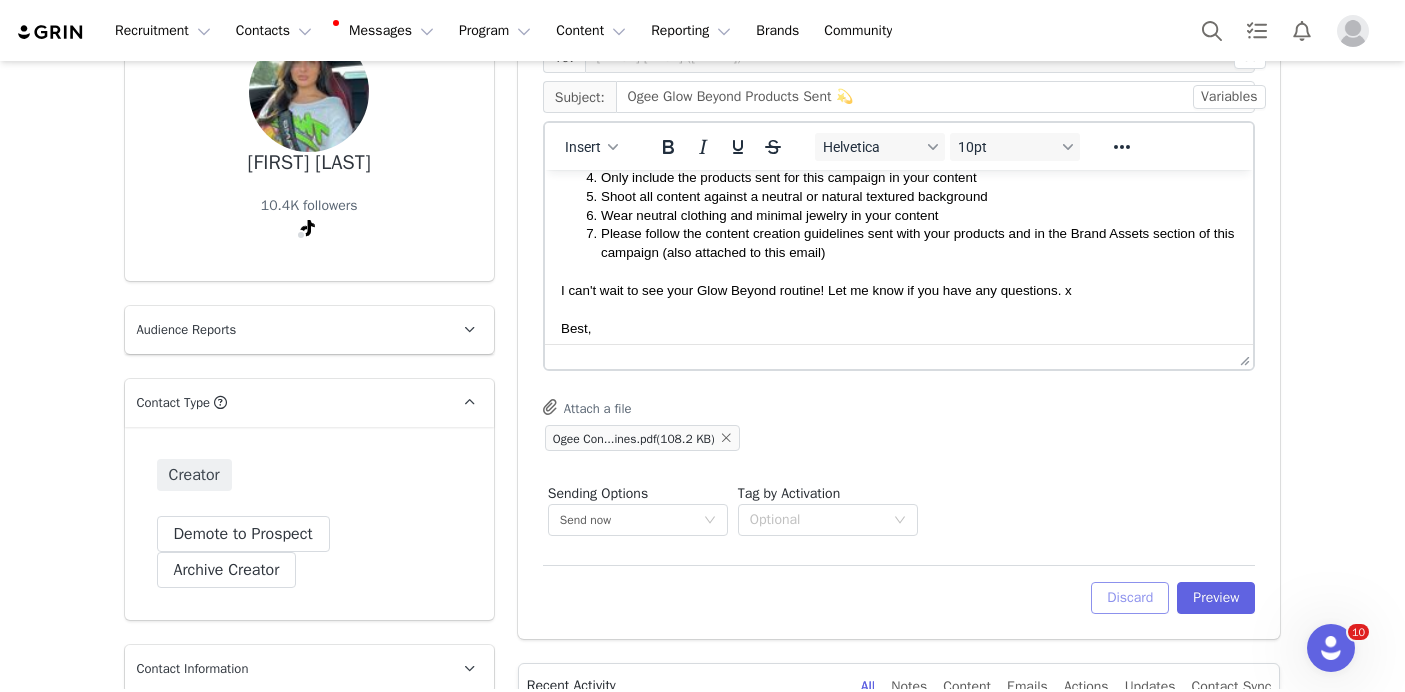 scroll, scrollTop: 220, scrollLeft: 0, axis: vertical 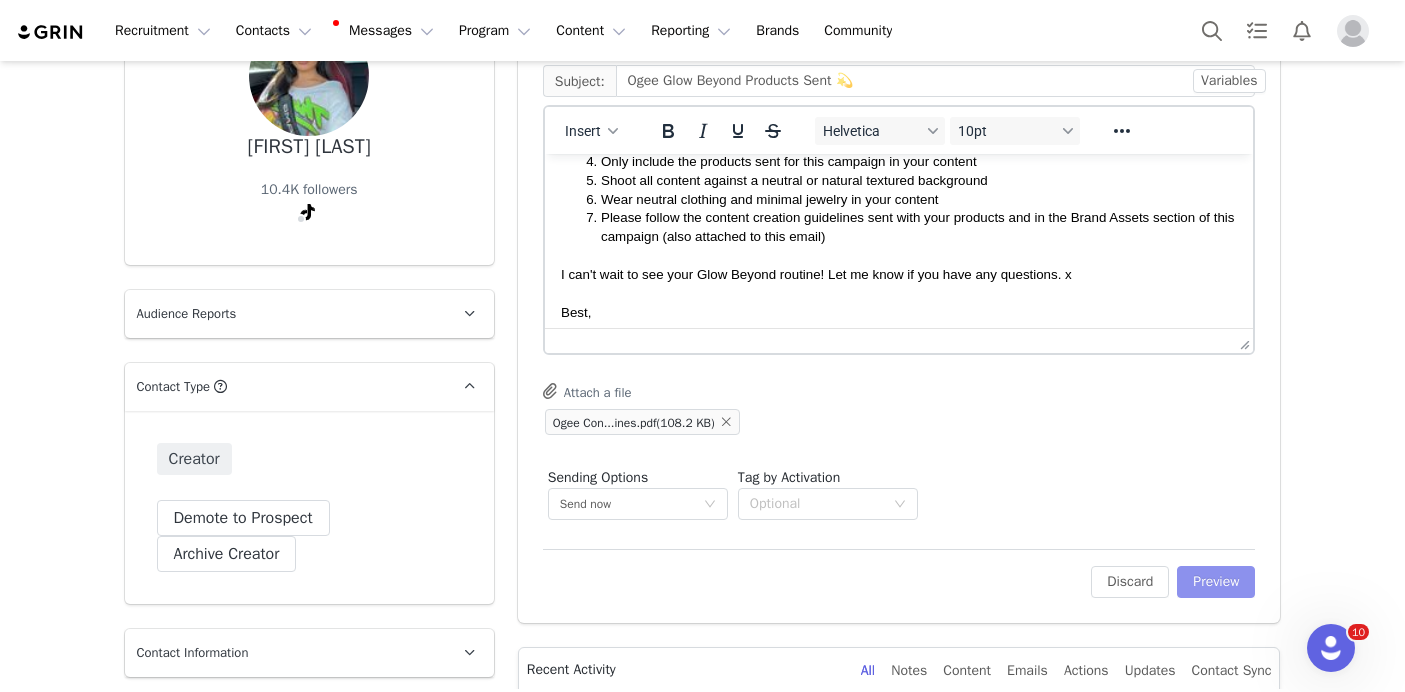 click on "Preview" at bounding box center (1216, 582) 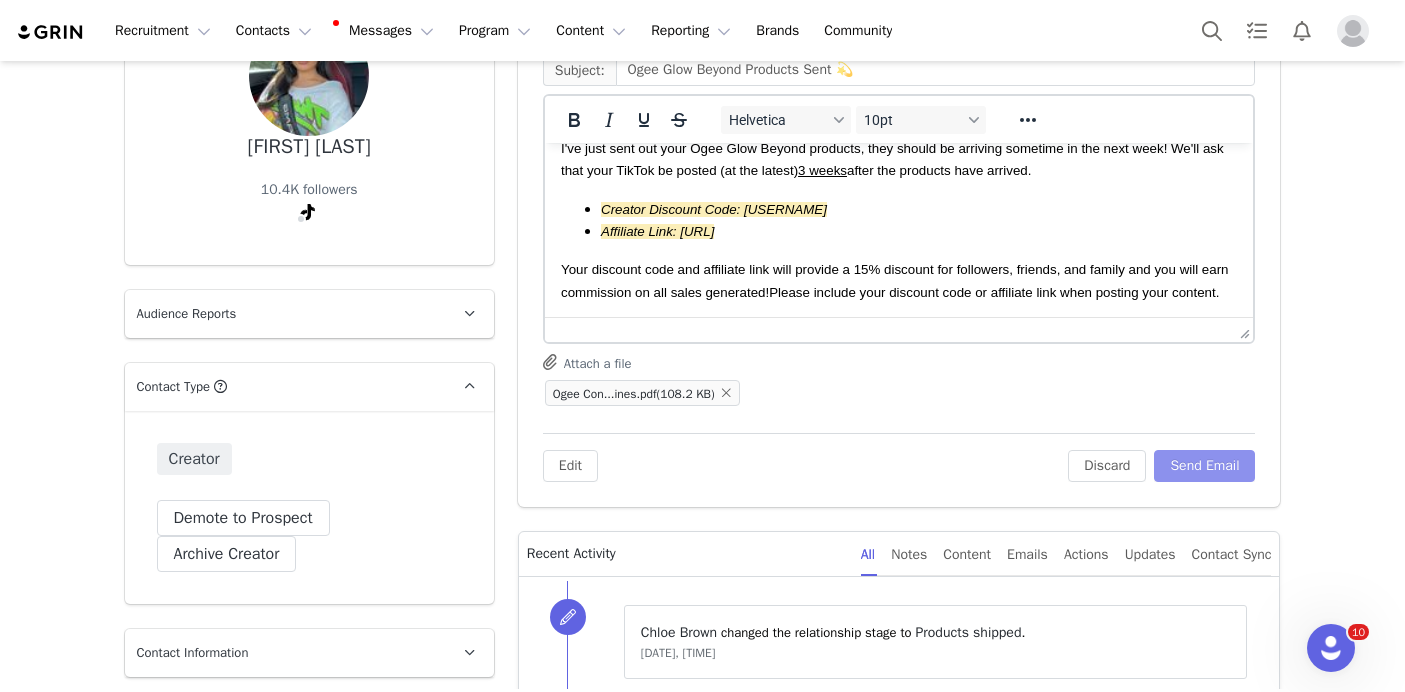 scroll, scrollTop: 143, scrollLeft: 0, axis: vertical 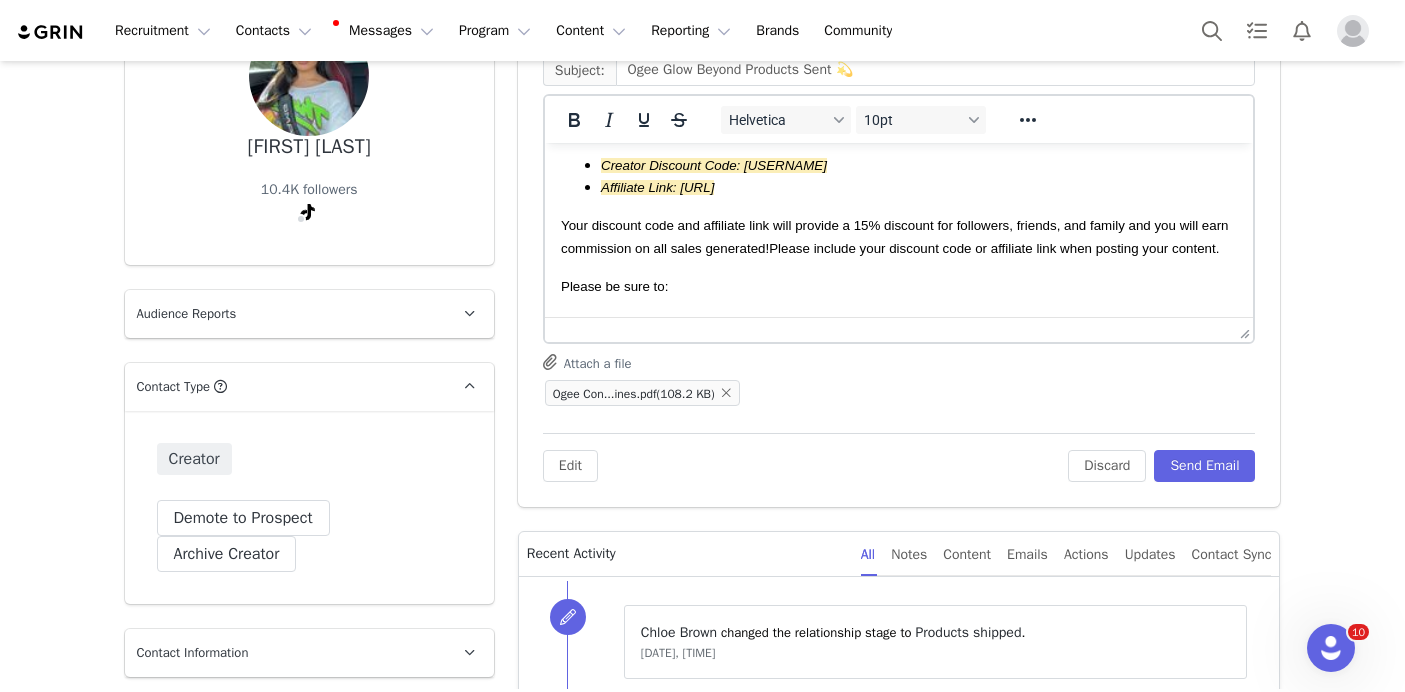 click on "Edit     Discard Send Email" at bounding box center (899, 457) 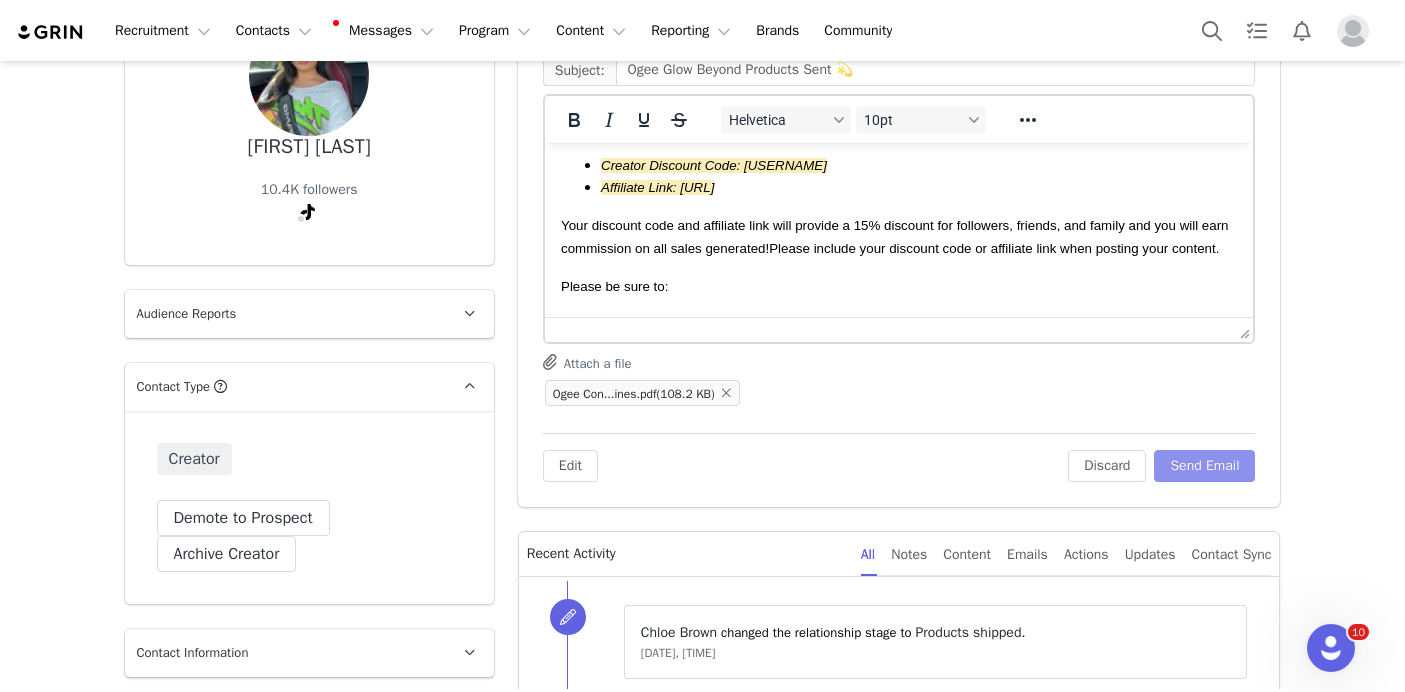 click on "Send Email" at bounding box center (1204, 466) 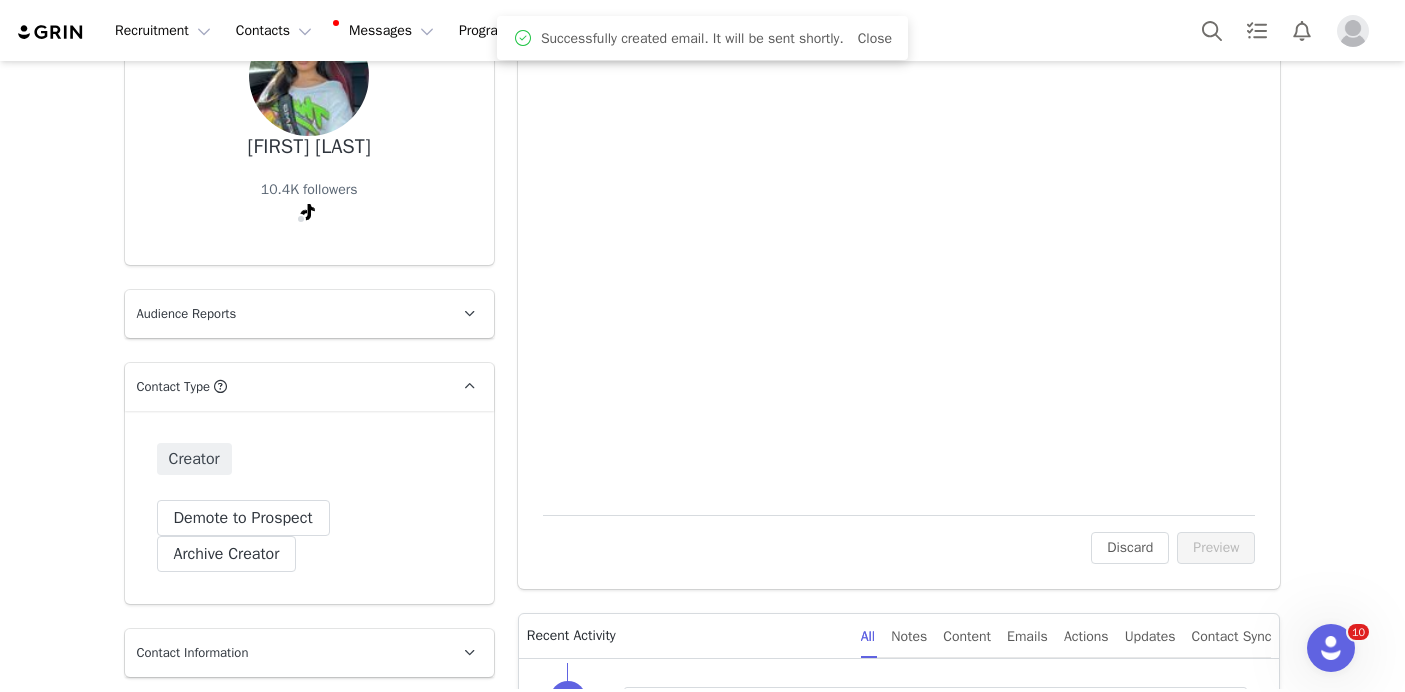 scroll, scrollTop: 0, scrollLeft: 0, axis: both 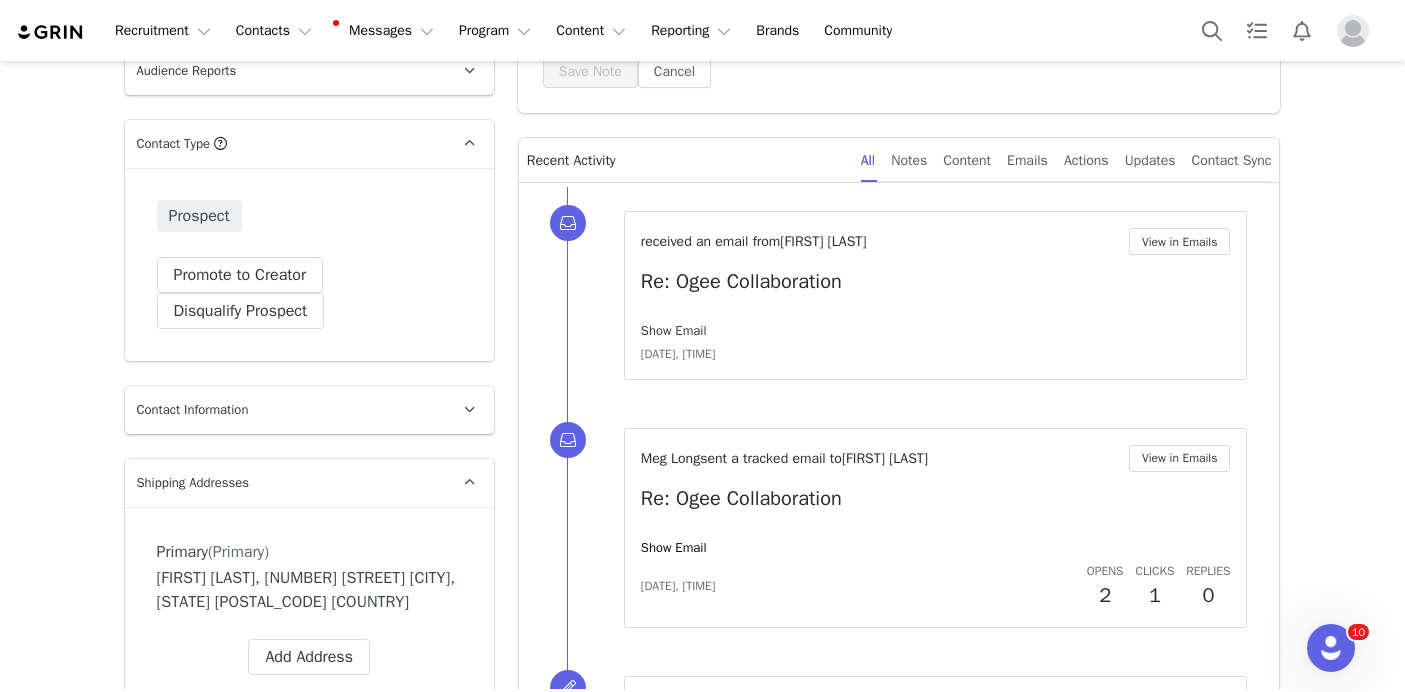 click on "Show Email" at bounding box center (674, 330) 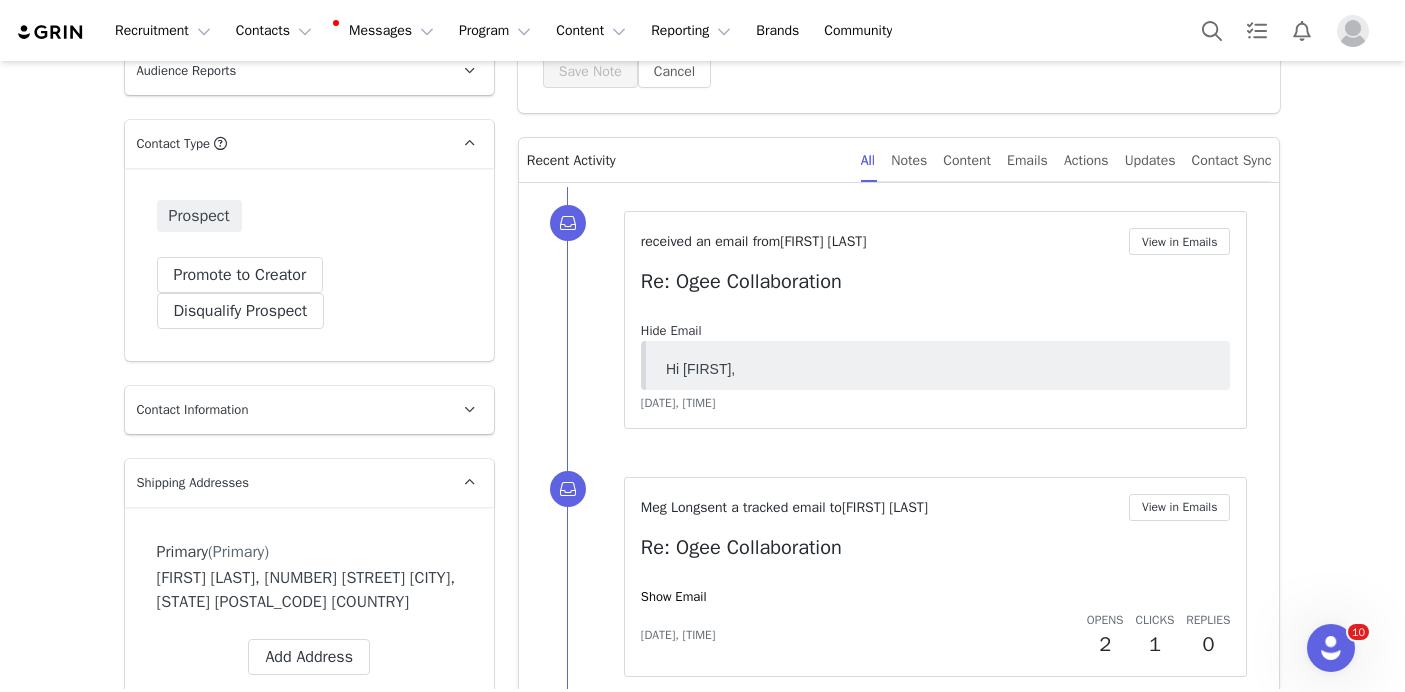 scroll, scrollTop: 0, scrollLeft: 0, axis: both 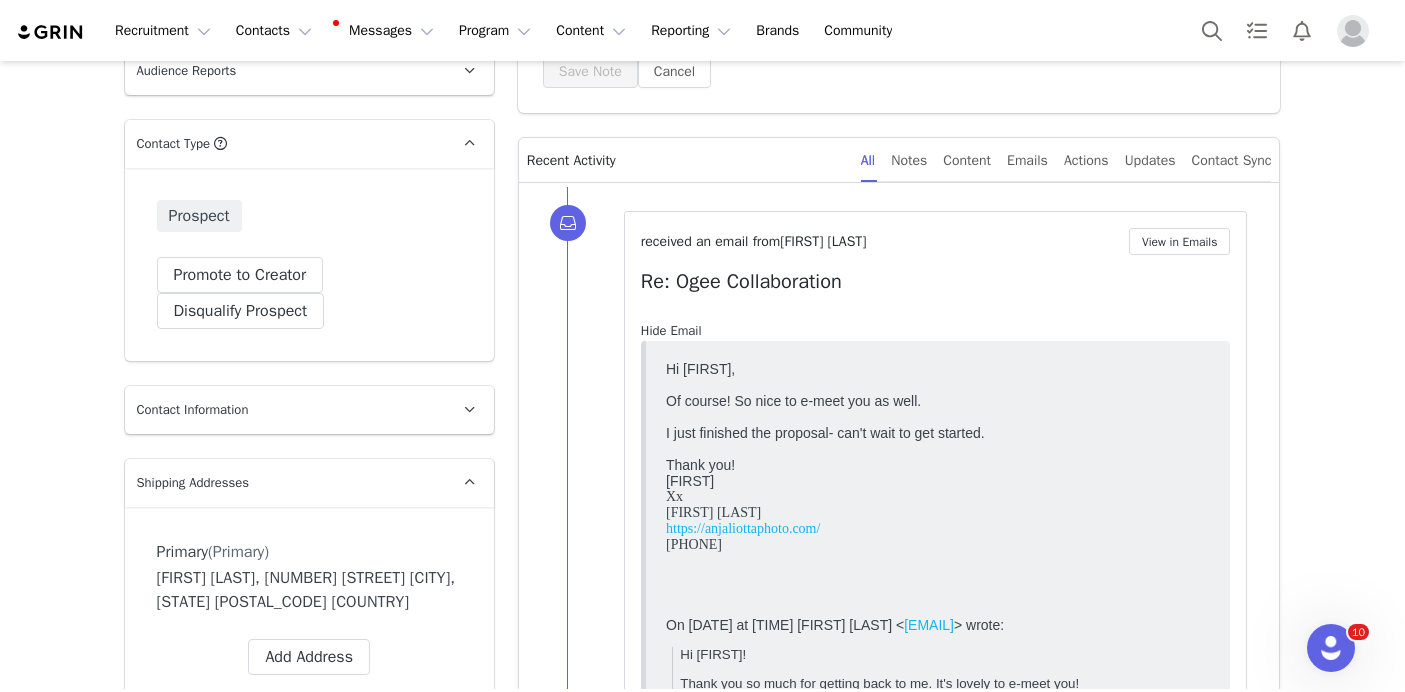 click on "Hide Email" at bounding box center [671, 330] 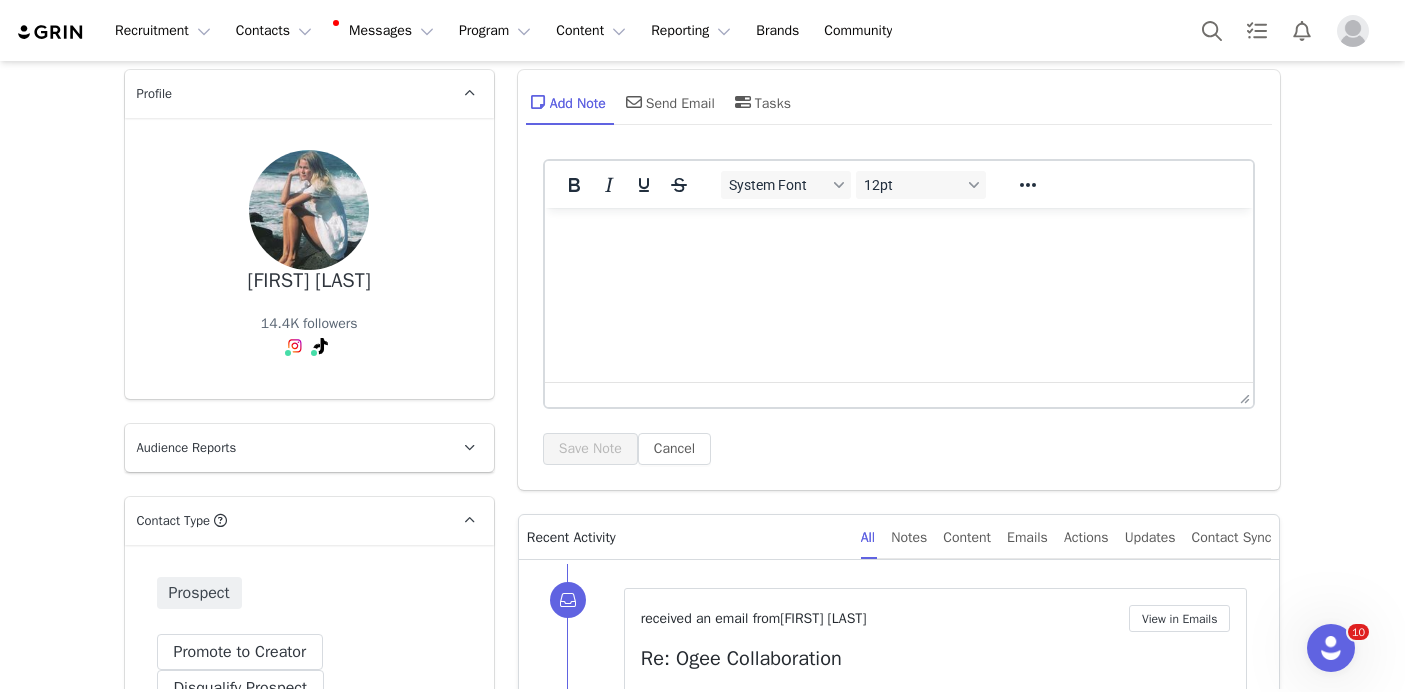 scroll, scrollTop: 0, scrollLeft: 0, axis: both 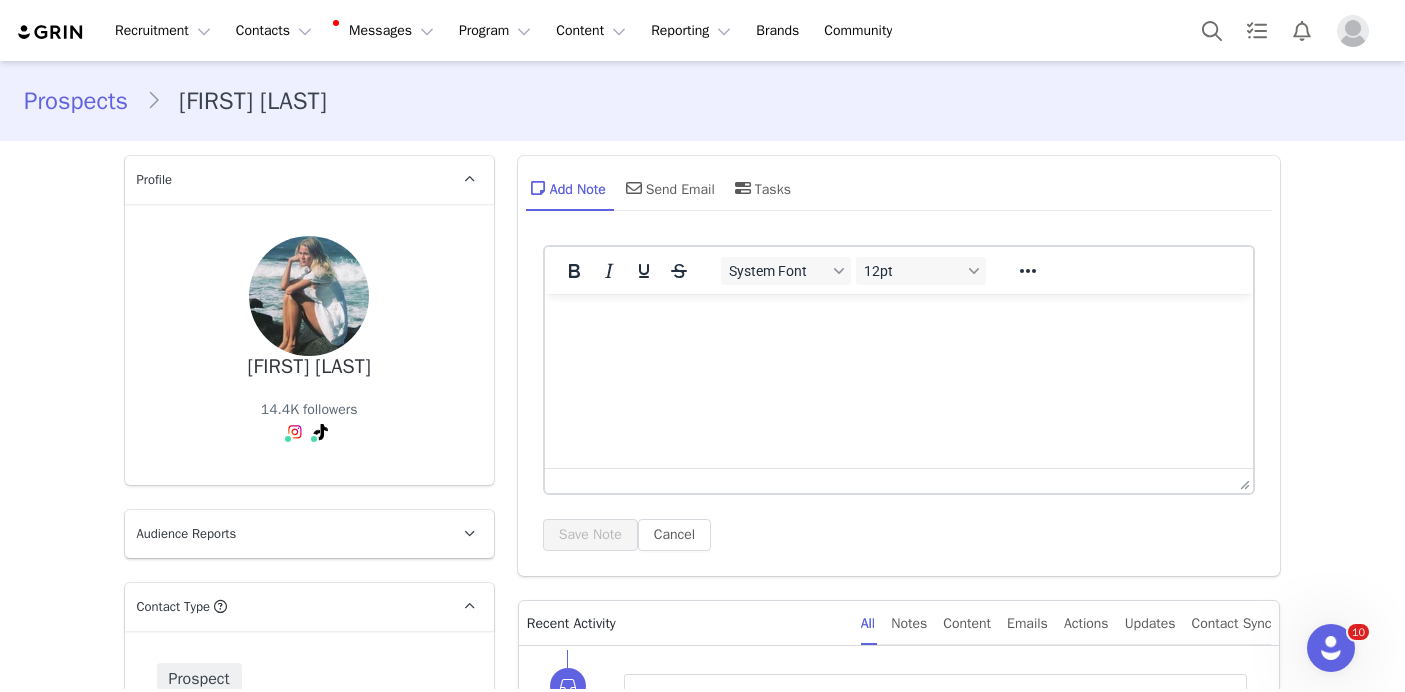 click on "Anja Liotta" at bounding box center (309, 367) 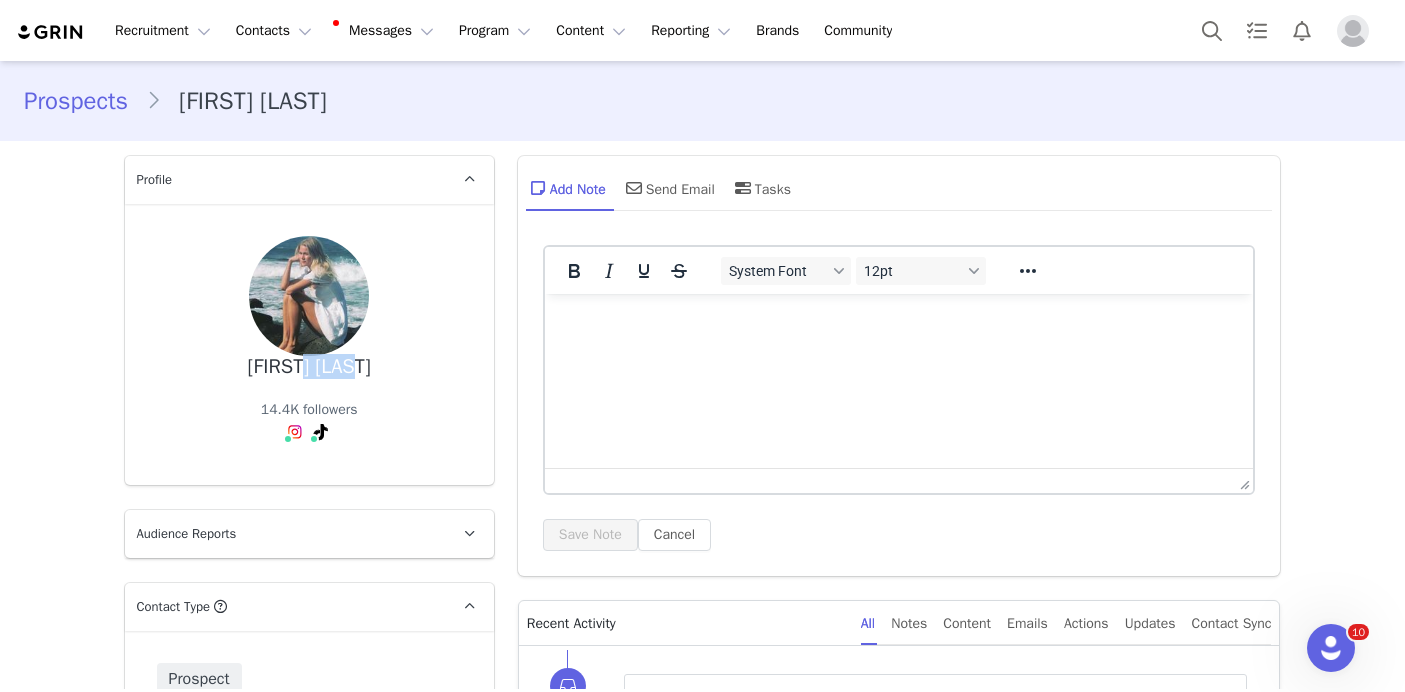 click on "Anja Liotta" at bounding box center (309, 367) 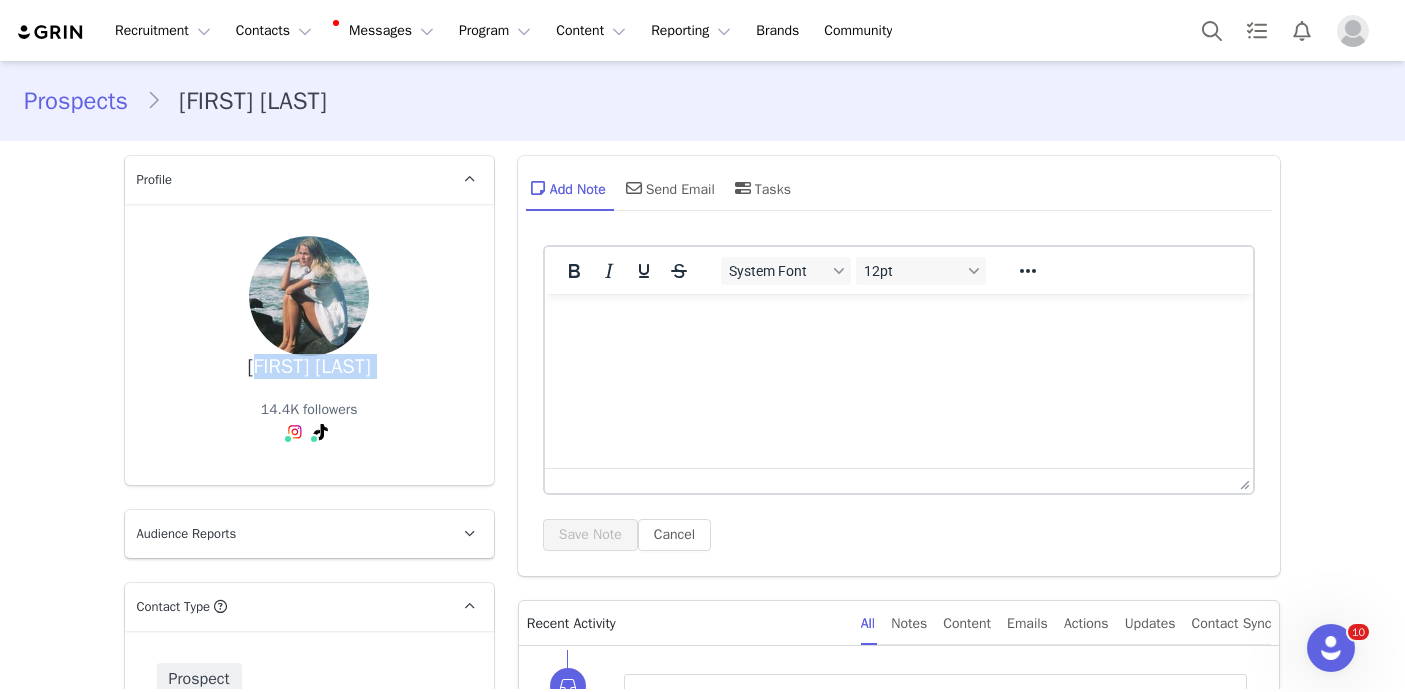 click on "Anja Liotta" at bounding box center [309, 367] 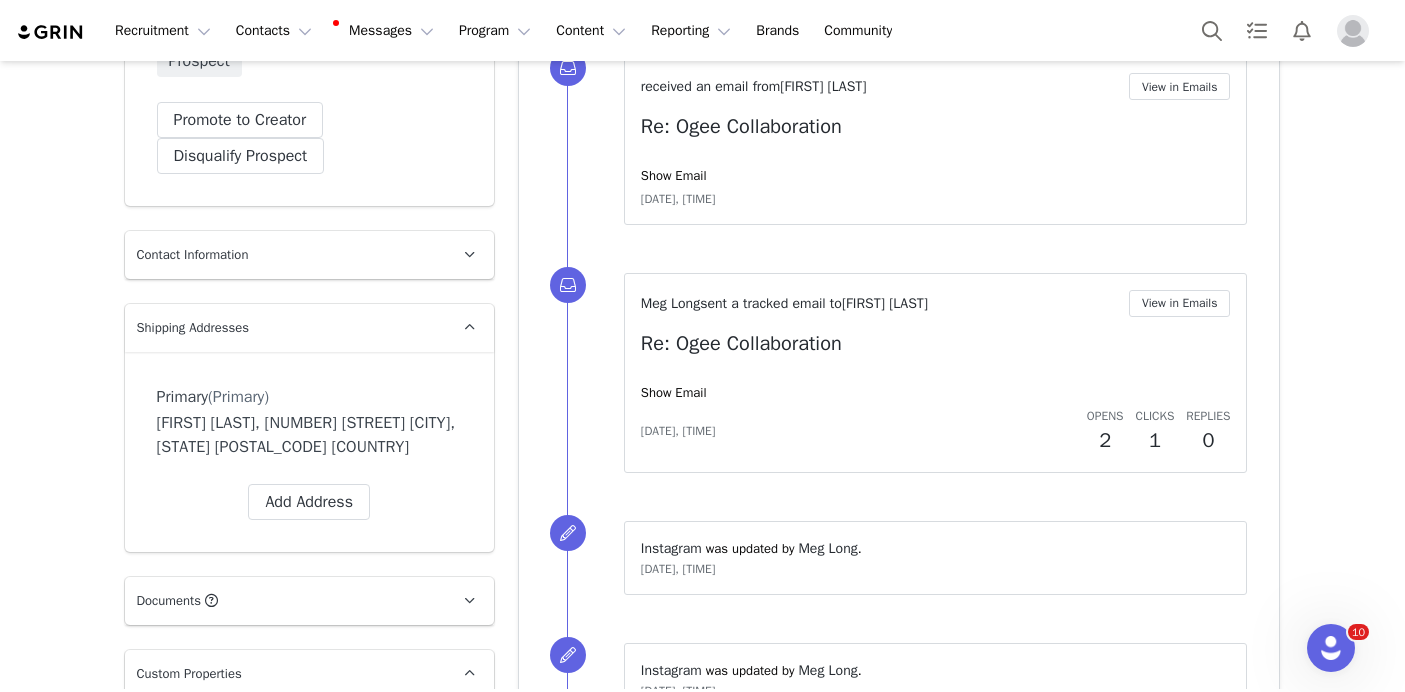 scroll, scrollTop: 624, scrollLeft: 0, axis: vertical 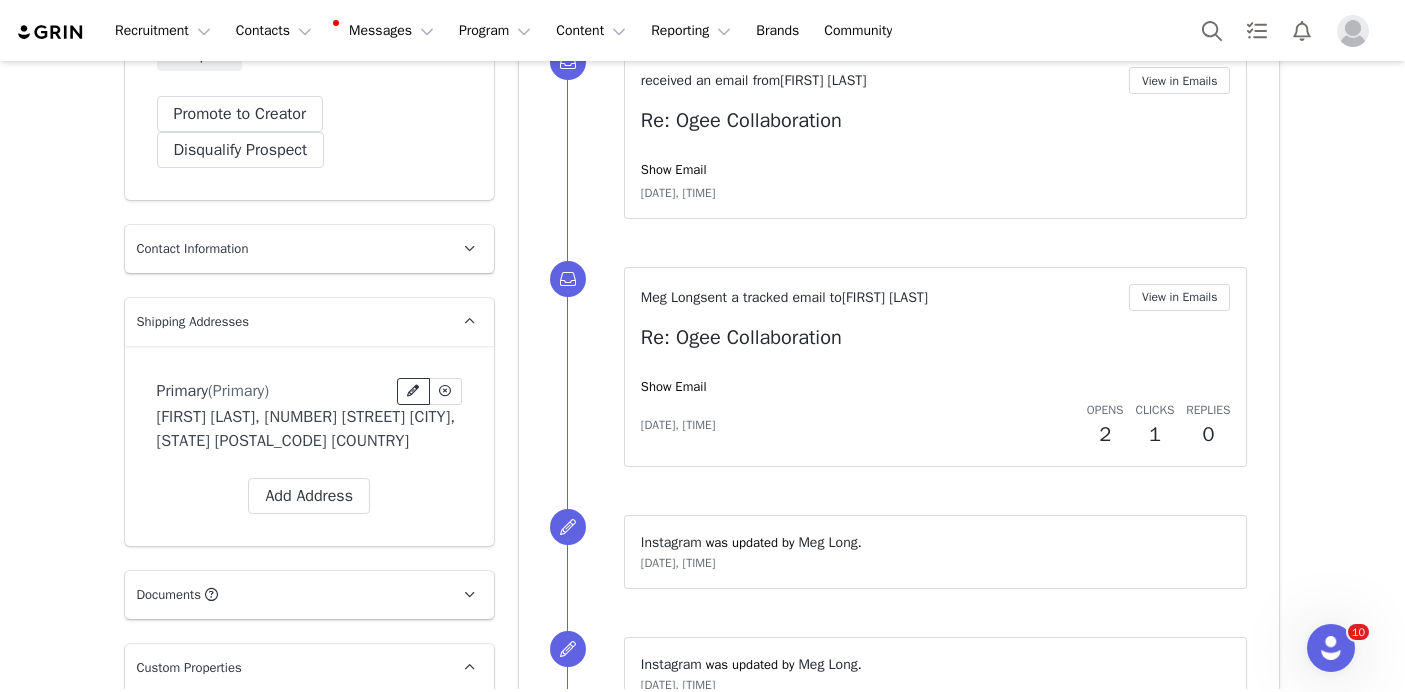click at bounding box center [413, 391] 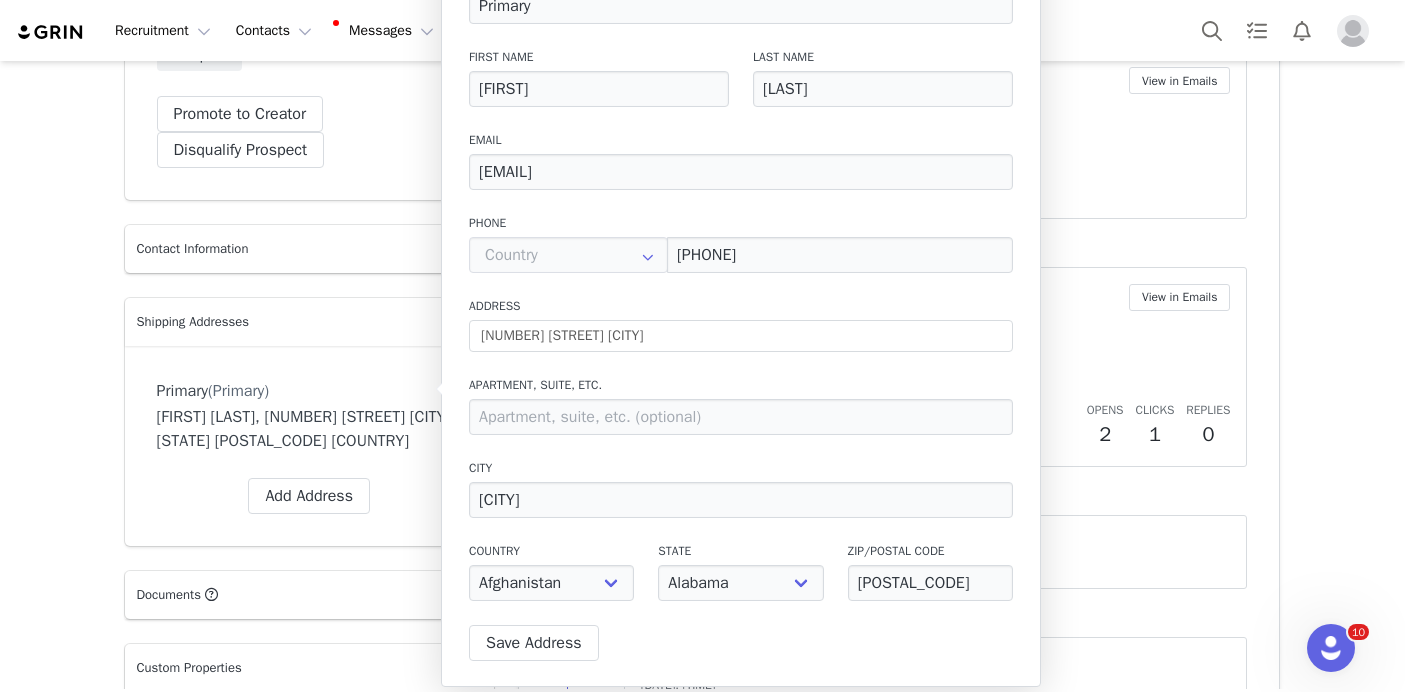 click on "Prospects Anja Liotta Profile  Anja Liotta      14.4K followers  Audience Reports  Request a detailed report of this creator's audience demographics and content performance for each social channel. Limit 100 reports per month.  0 / 100 reports used this month  Instagram          Request Report  TikTok          Request Report Contact Type  Contact type can be Creator, Prospect, Application, or Manager.   Prospect  Promote to Creator Disqualify this Prospect?  Yes, disqualify  Disqualify Prospect Contact Information  First Name  Anja  Last Name  Liotta Email Address anja@anjaliottaphoto.com  Phone Number  +1 (United States) +93 (Afghanistan) +358 (Aland Islands) +355 (Albania) +213 (Algeria) +376 (Andorra) +244 (Angola) +1264 (Anguilla) +1268 (Antigua And Barbuda) +54 (Argentina) +374 (Armenia) +297 (Aruba) +61 (Australia) +43 (Austria) +994 (Azerbaijan) +1242 (Bahamas) +973 (Bahrain) +880 (Bangladesh) +1246 (Barbados) +375 (Belarus) +32 (Belgium) +501 (Belize) +229 (Benin) +1441 (Bermuda) +975 (Bhutan)  Save" at bounding box center (702, 3277) 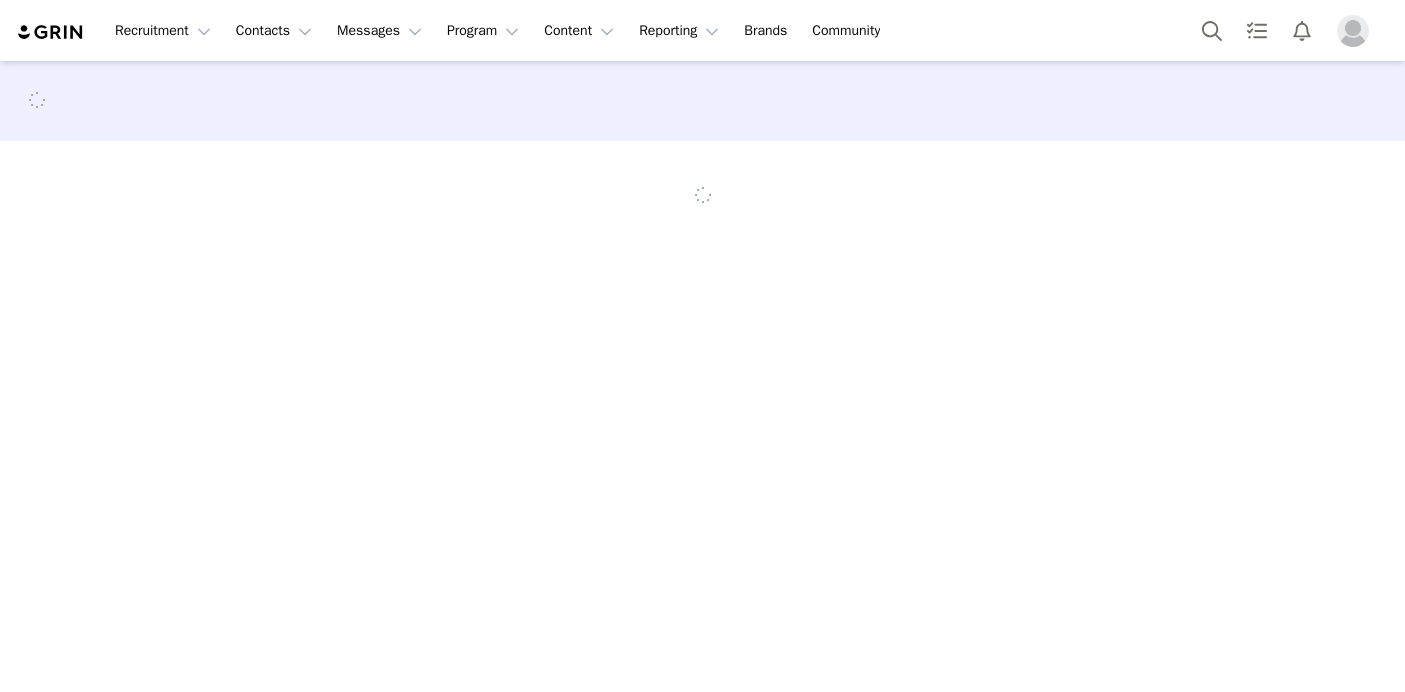 scroll, scrollTop: 0, scrollLeft: 0, axis: both 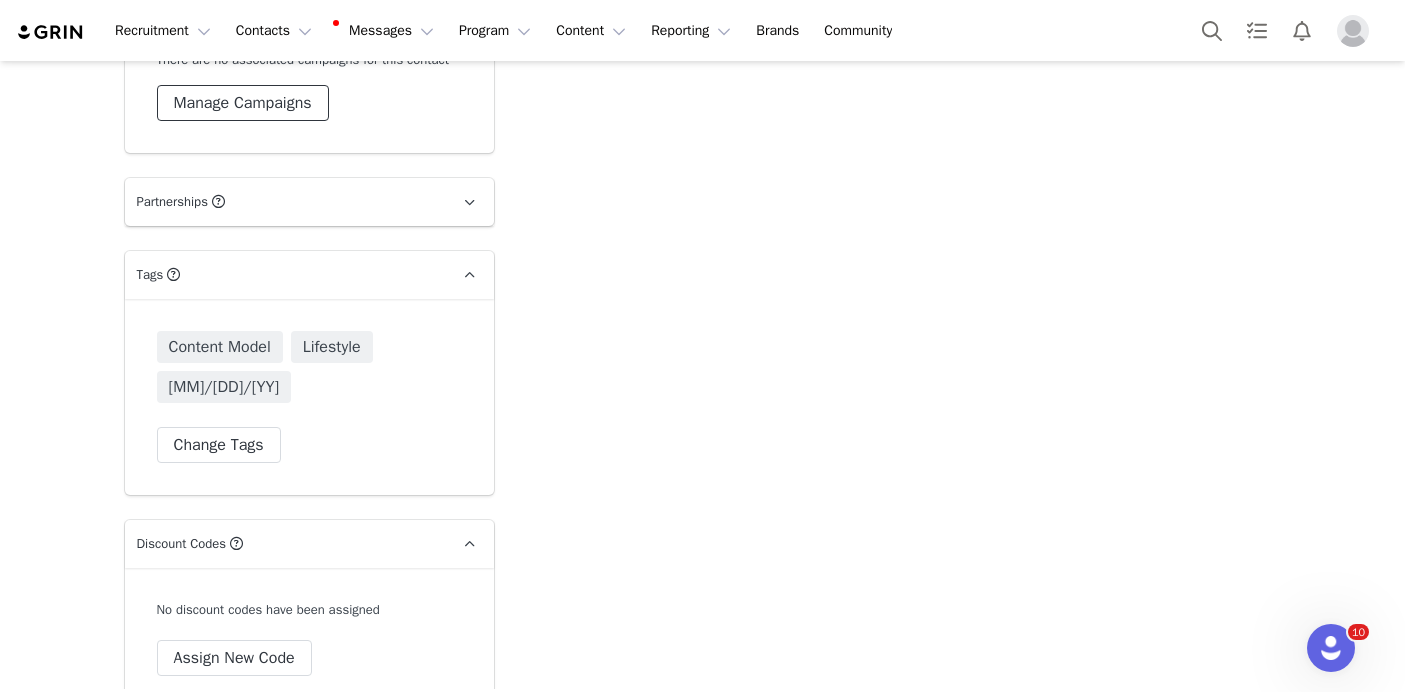 click on "Manage Campaigns" at bounding box center [243, 103] 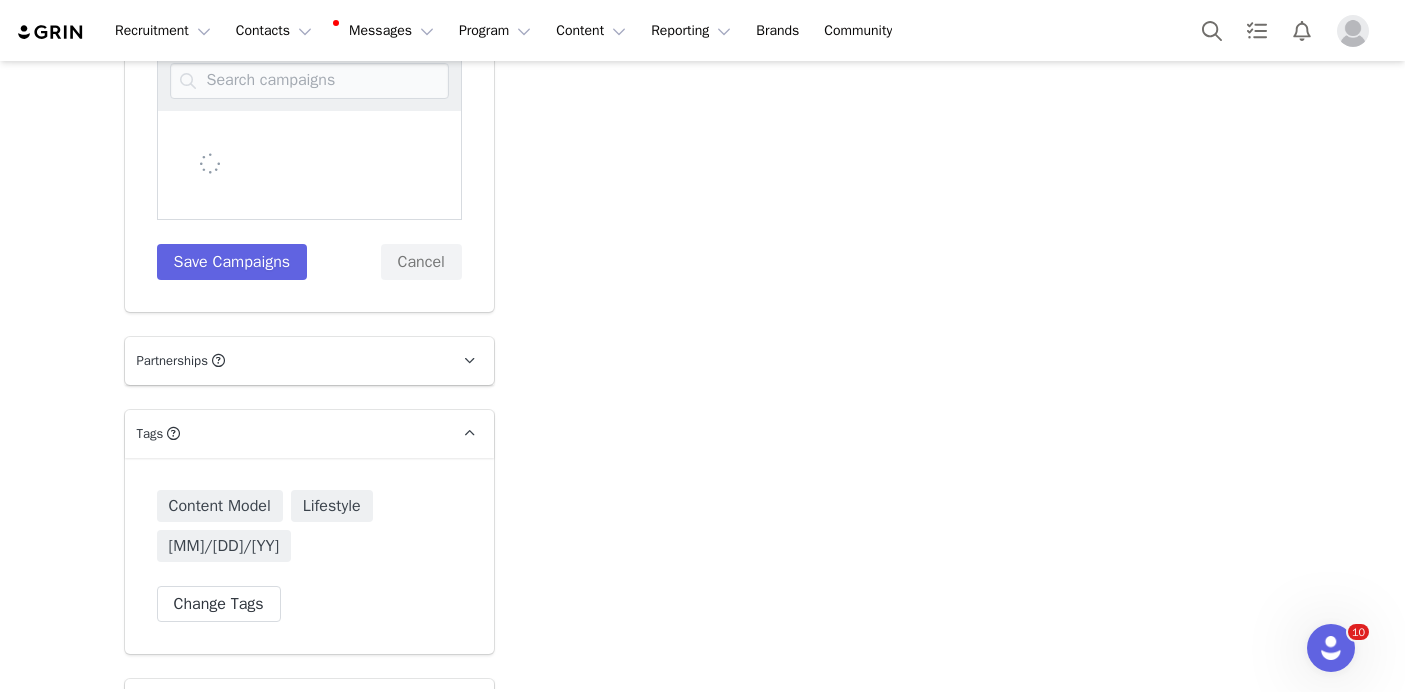 click at bounding box center [309, 80] 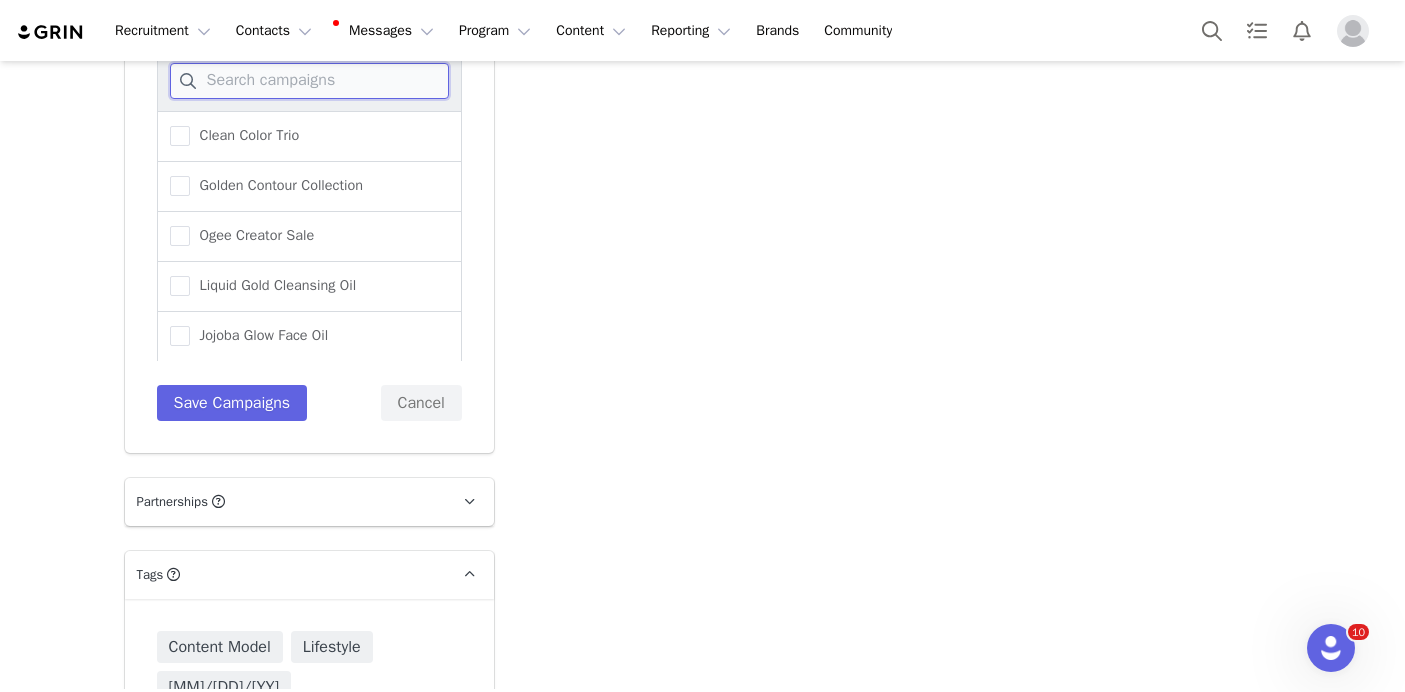 click at bounding box center [309, 81] 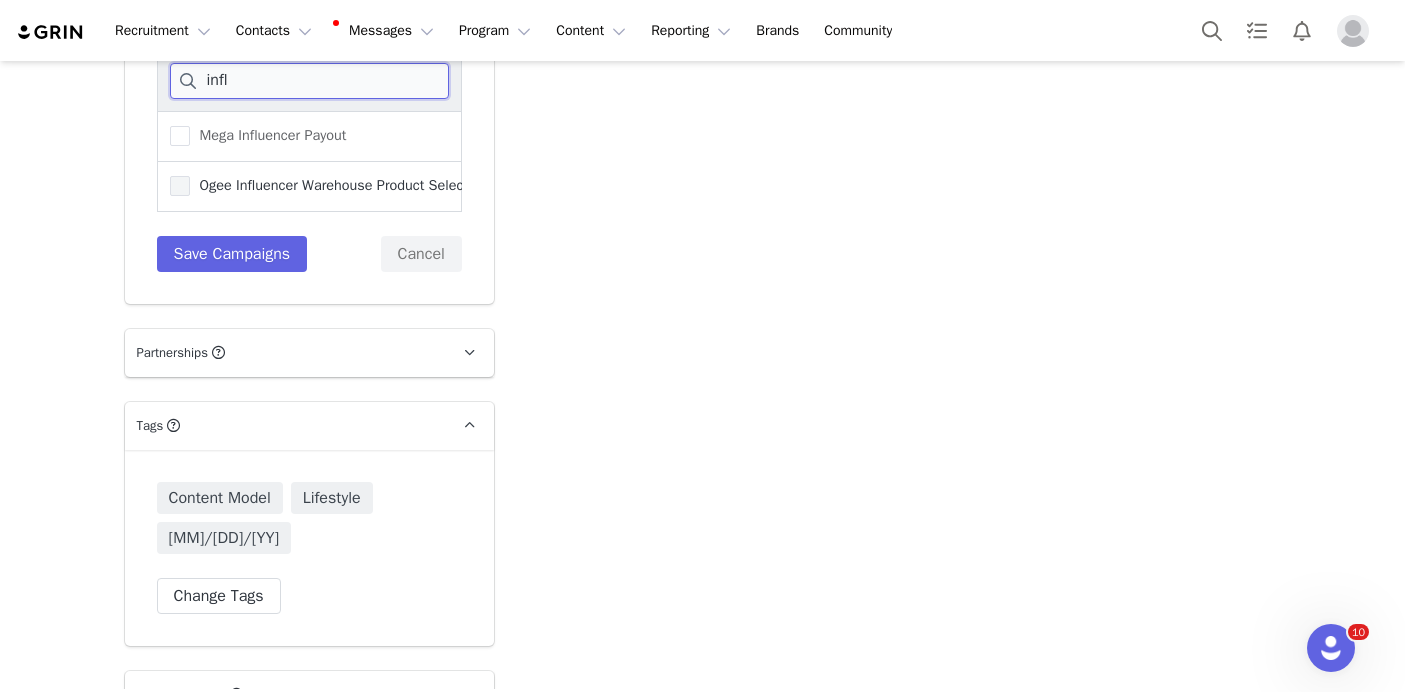 type on "infl" 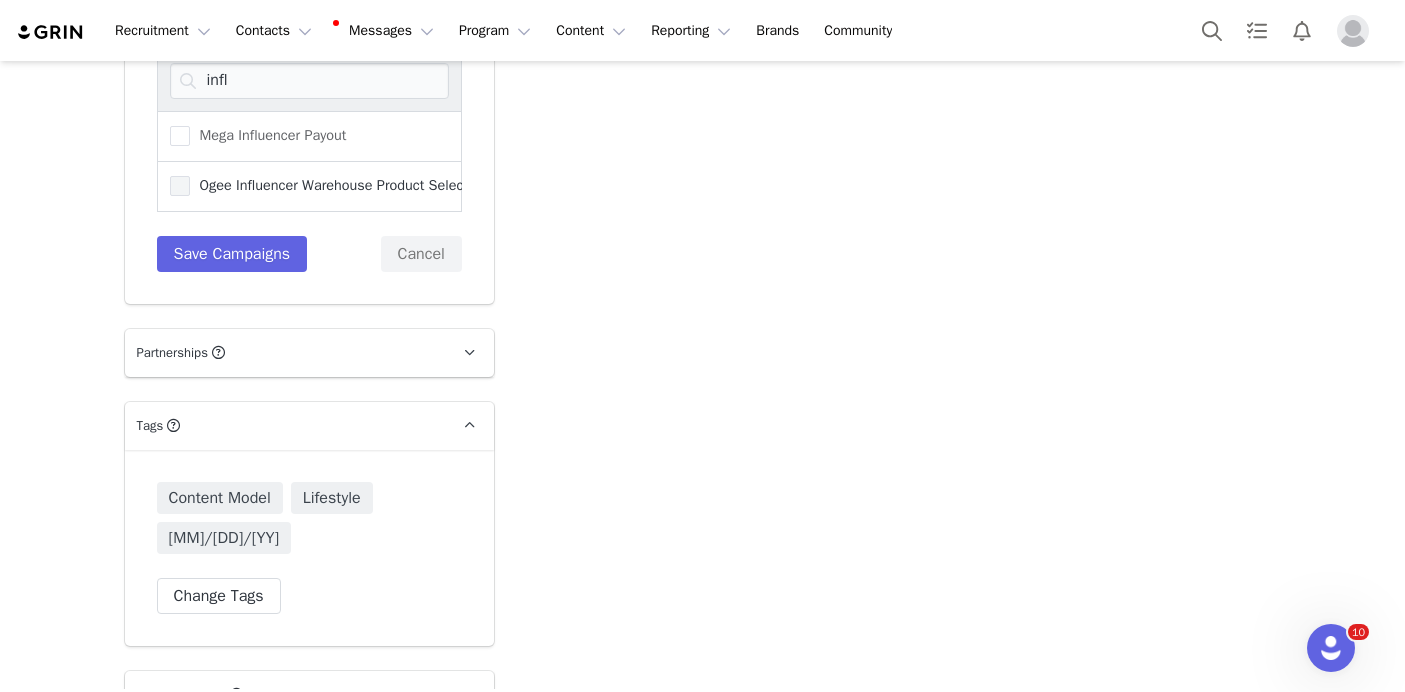 click on "Ogee Influencer Warehouse Product Selection" at bounding box center [338, 185] 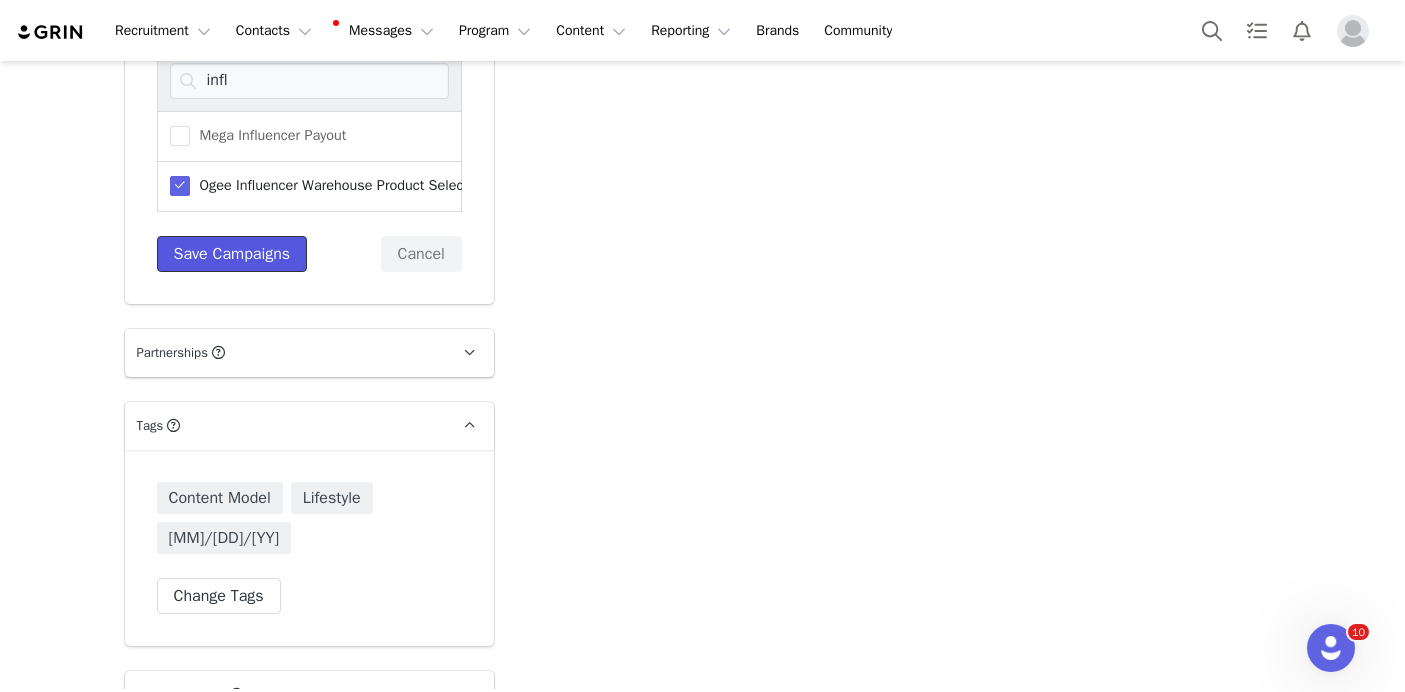 click on "Save Campaigns" at bounding box center (232, 254) 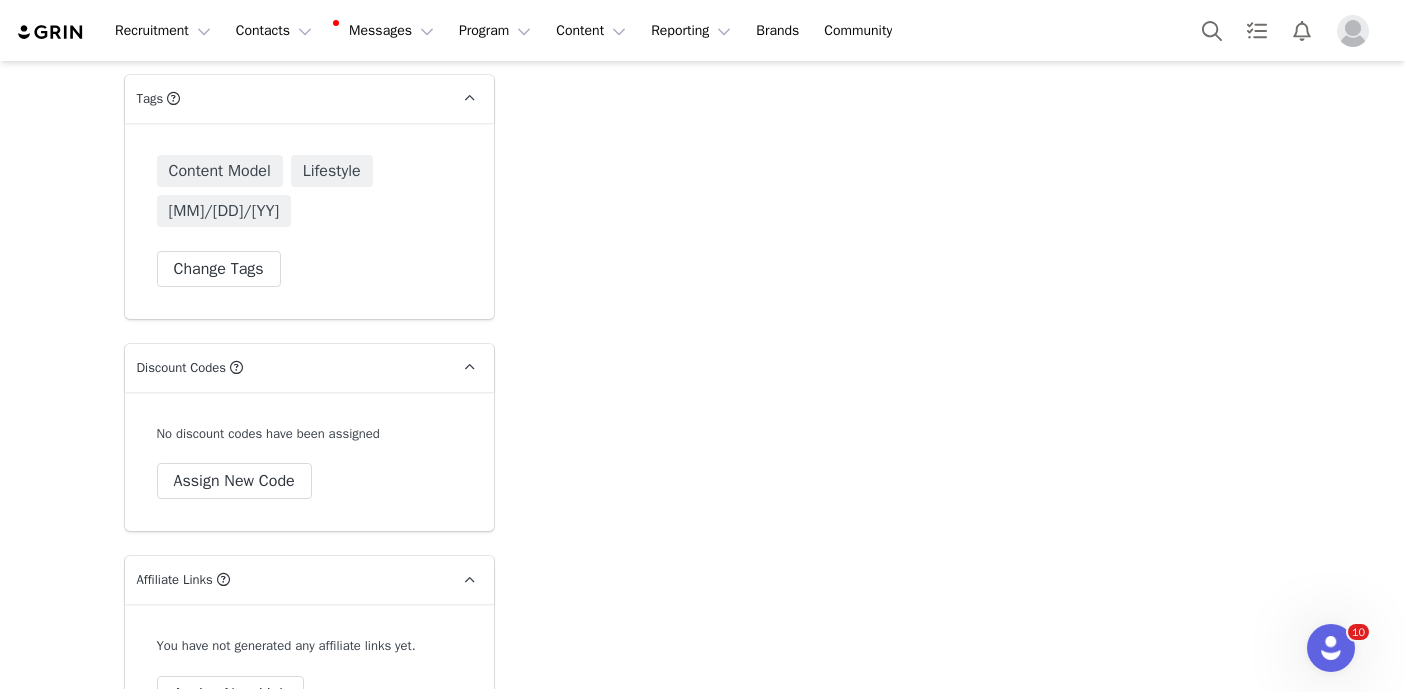 scroll, scrollTop: 7548, scrollLeft: 0, axis: vertical 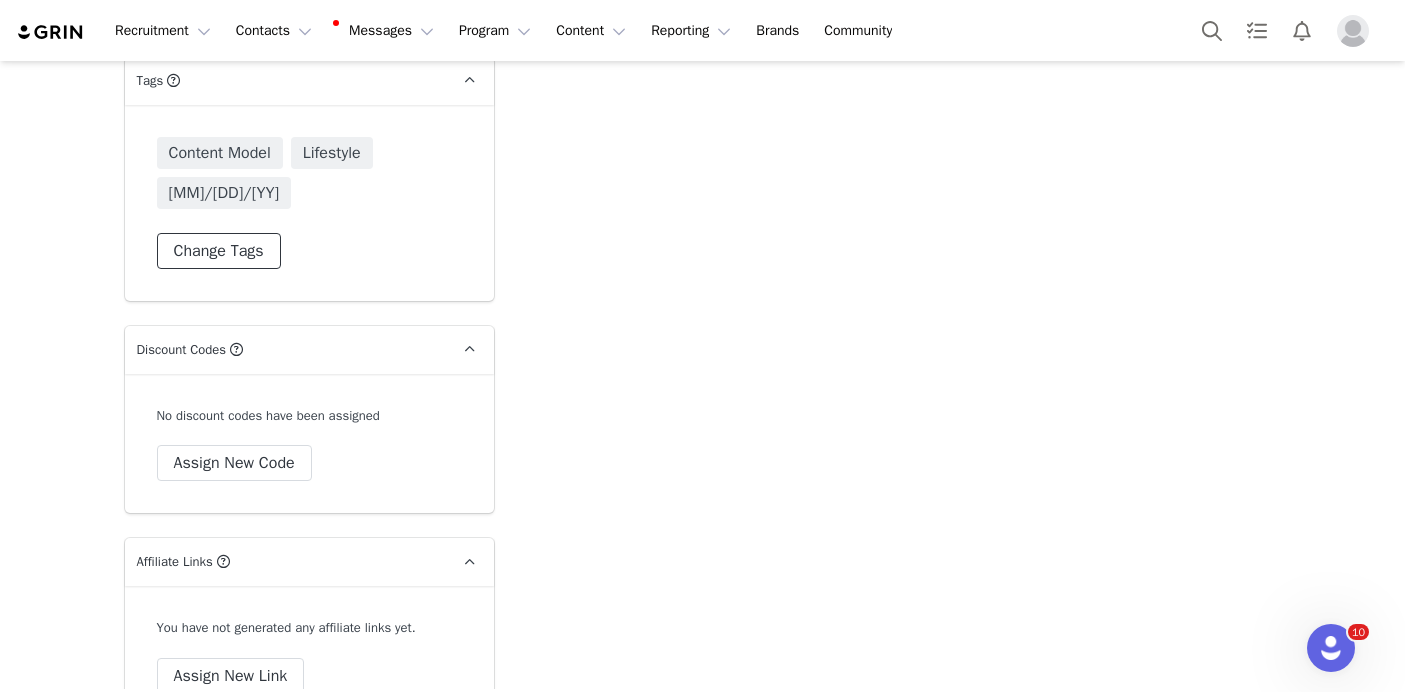 click on "Change Tags" at bounding box center (219, 251) 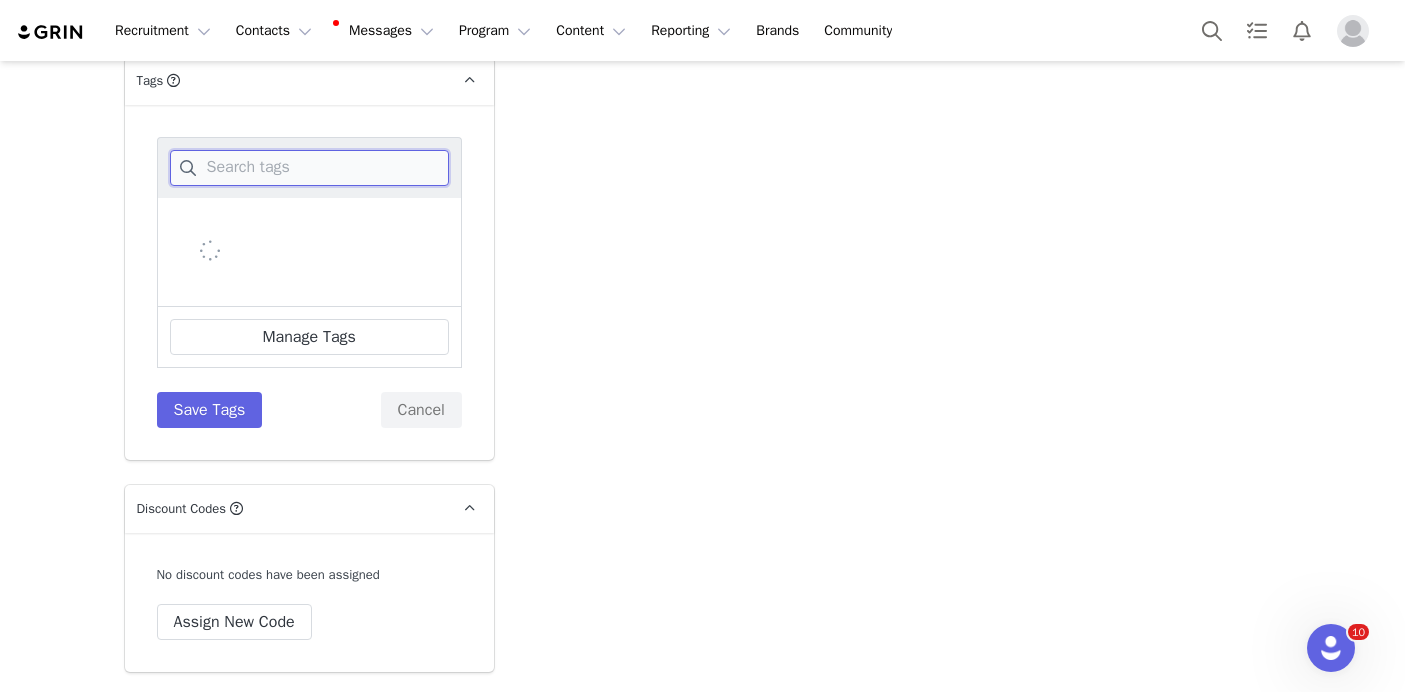 click at bounding box center (309, 168) 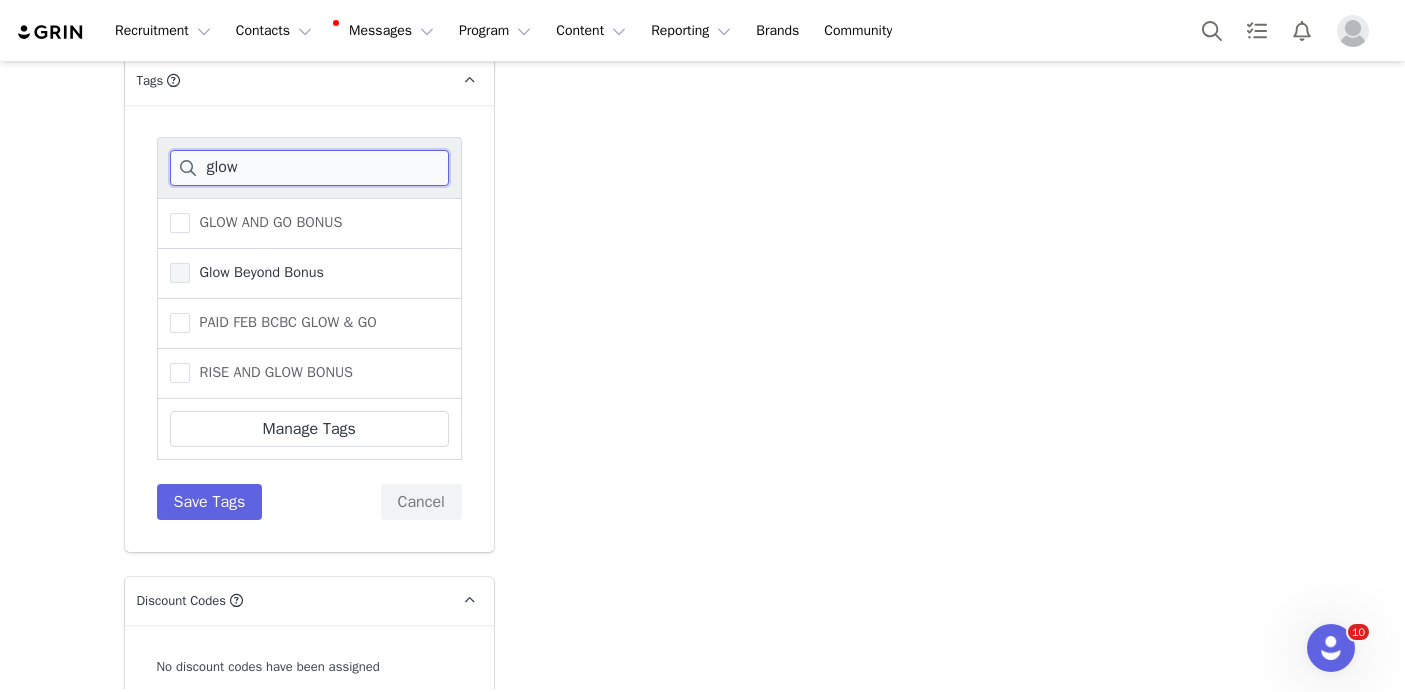type on "glow" 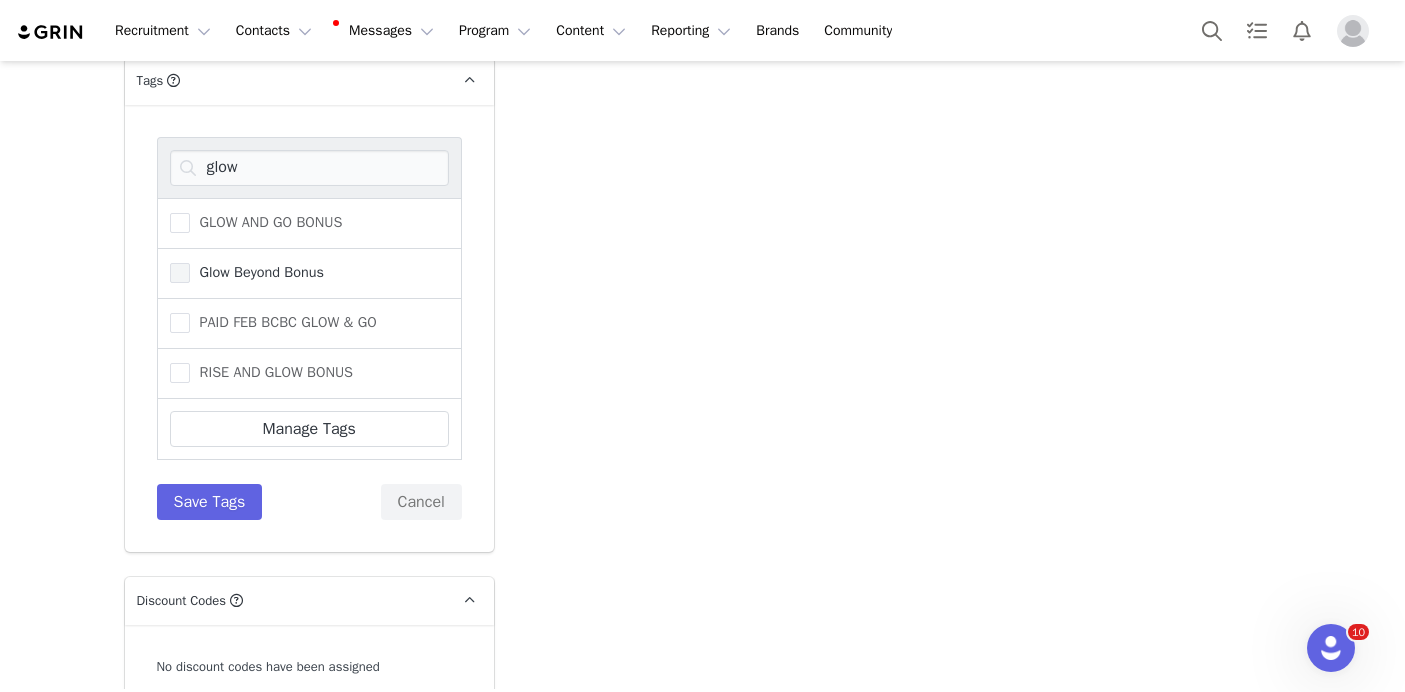click on "Glow Beyond Bonus" at bounding box center (247, 273) 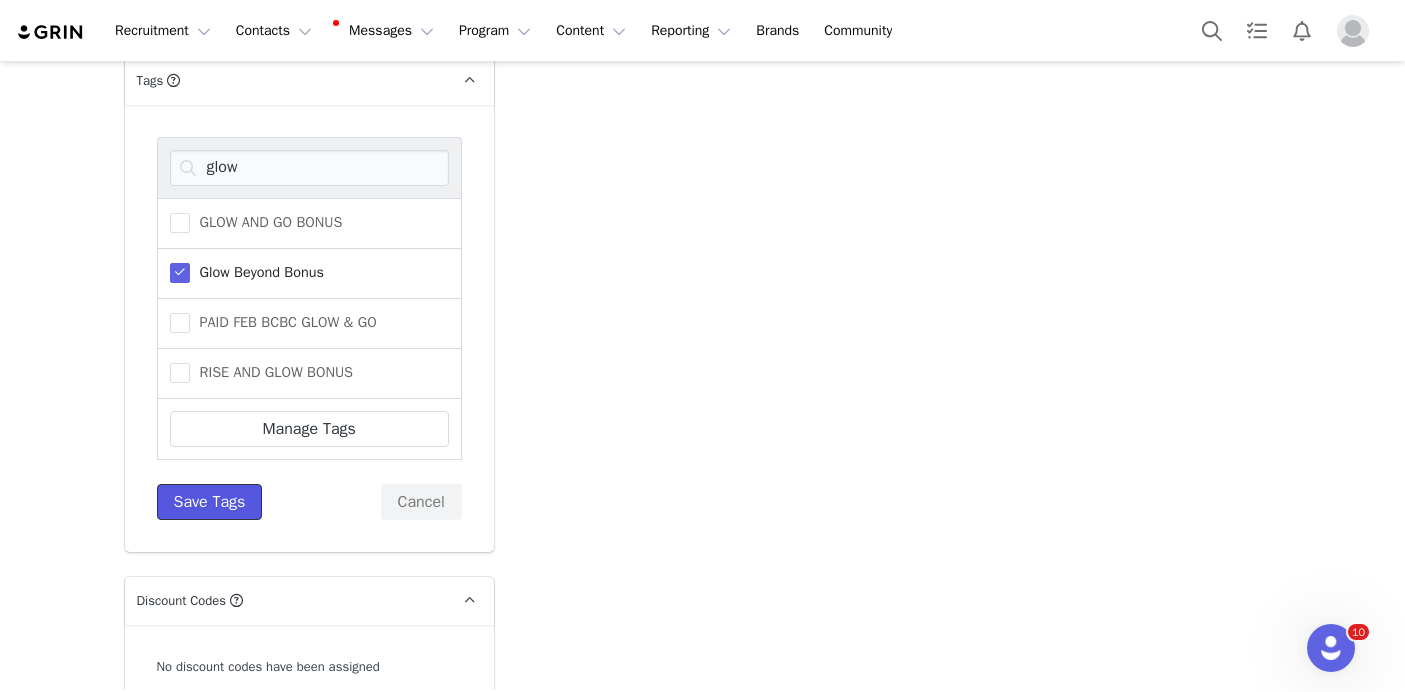 click on "Save Tags" at bounding box center [210, 502] 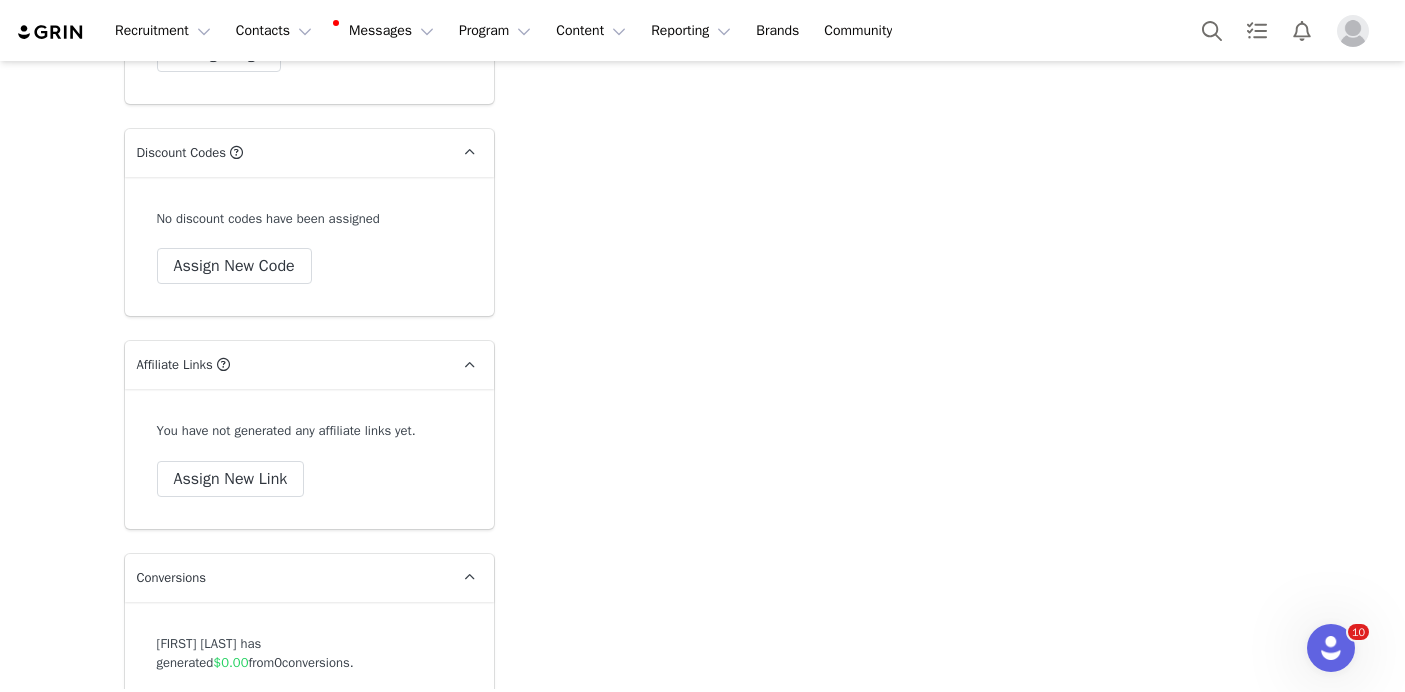 scroll, scrollTop: 7803, scrollLeft: 0, axis: vertical 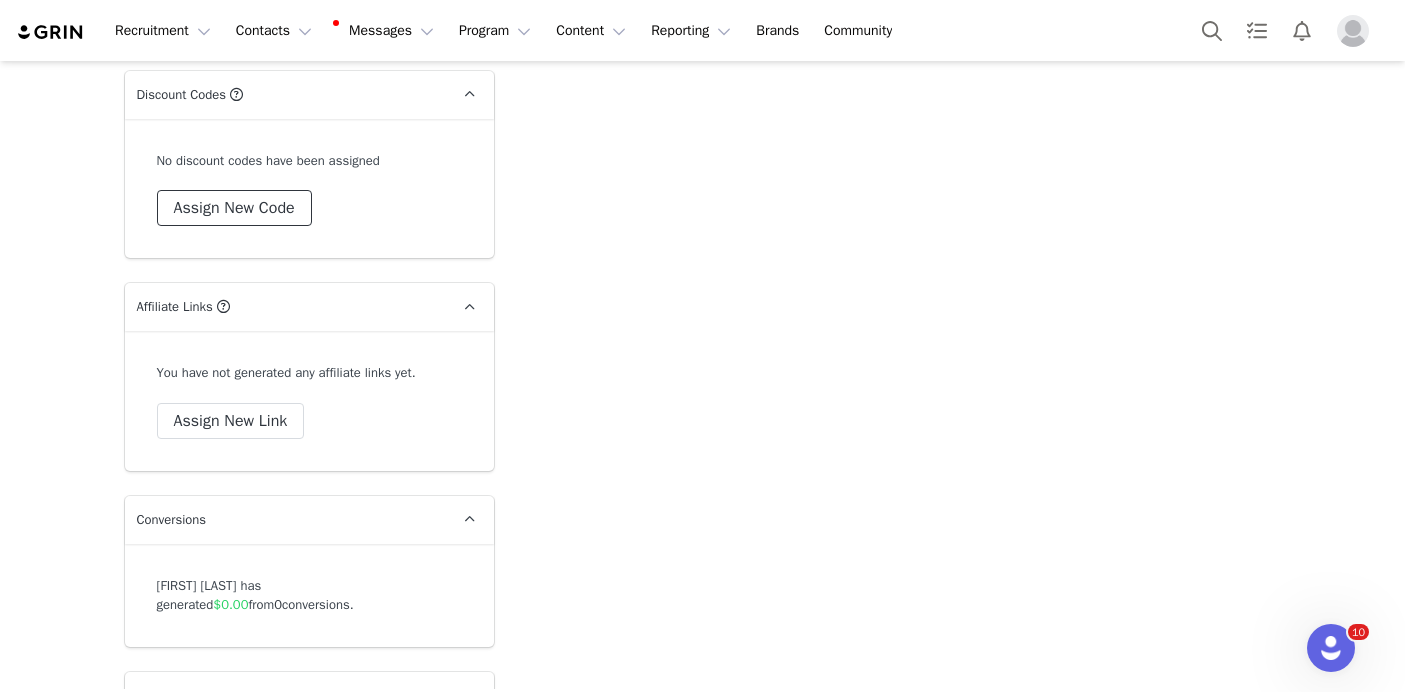 click on "Assign New Code" at bounding box center (234, 208) 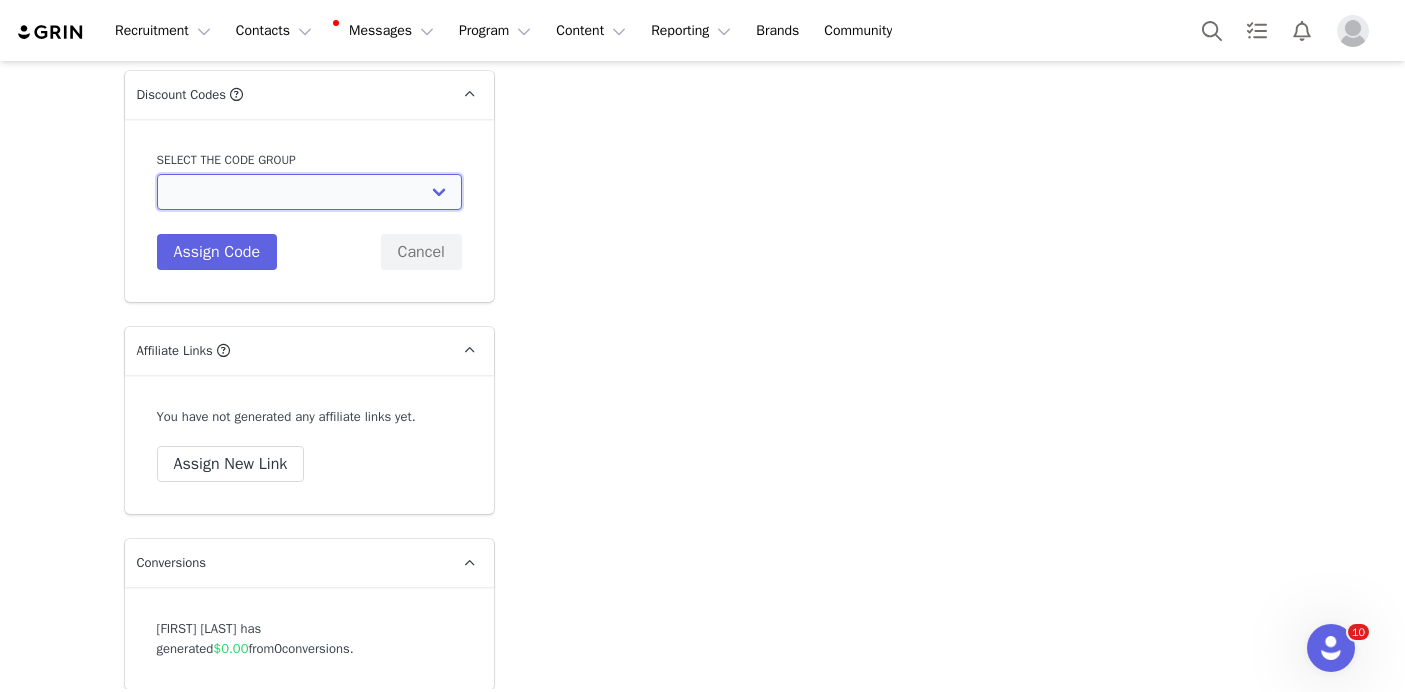 click on "Ogee: Beyond Clean Beauty Creators 15%   Ogee: General 25%   Ogee: OGEE GENERAL   Ogee: BCBC 30%   Ogee: Jenny Kaplan Holiday Discount   Ogee: Influencer Purchase 40% Off   Ogee: Mega Influencer Discount Codes   Ogee: Amanda YouTube Discount Codes   Ogee: Julia Pinterest Discount Codes   Ogee: Julia McGuire Code   Ogee: Sav Blog Discount Codes" at bounding box center [309, 192] 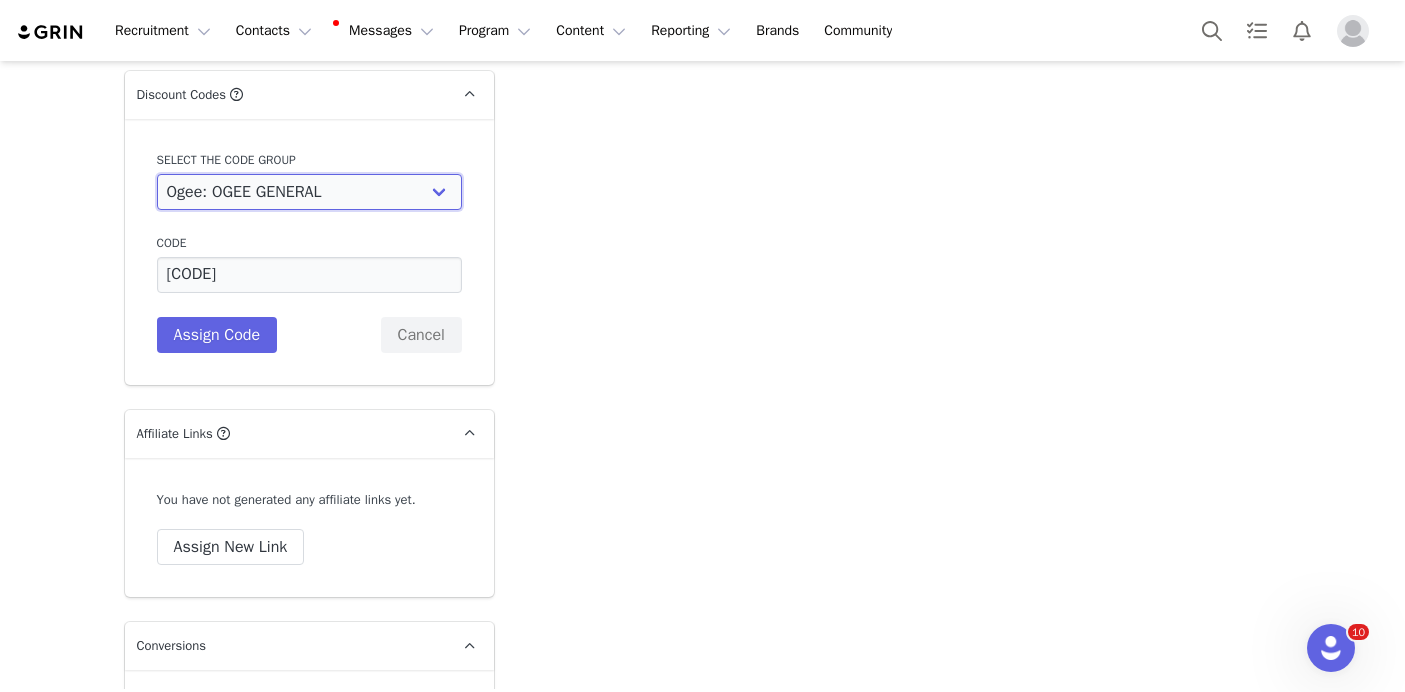scroll, scrollTop: 7893, scrollLeft: 0, axis: vertical 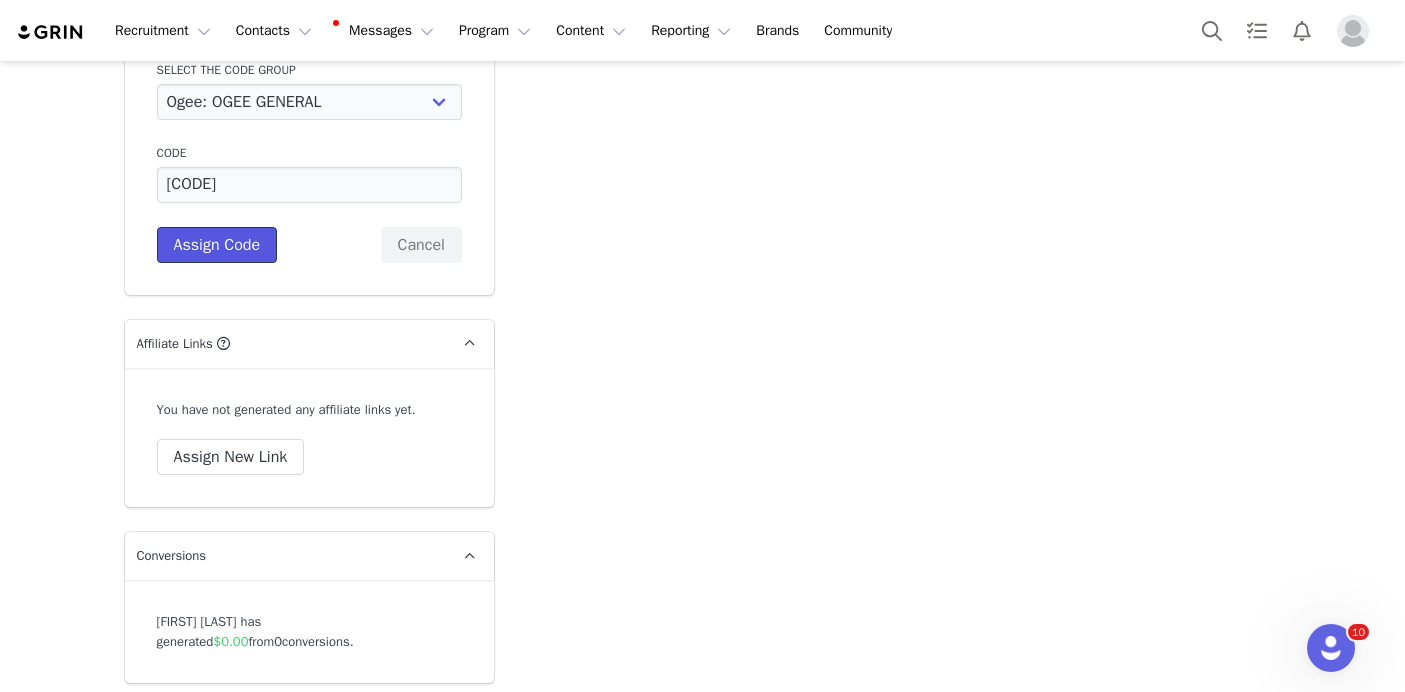 click on "Assign Code" at bounding box center [217, 245] 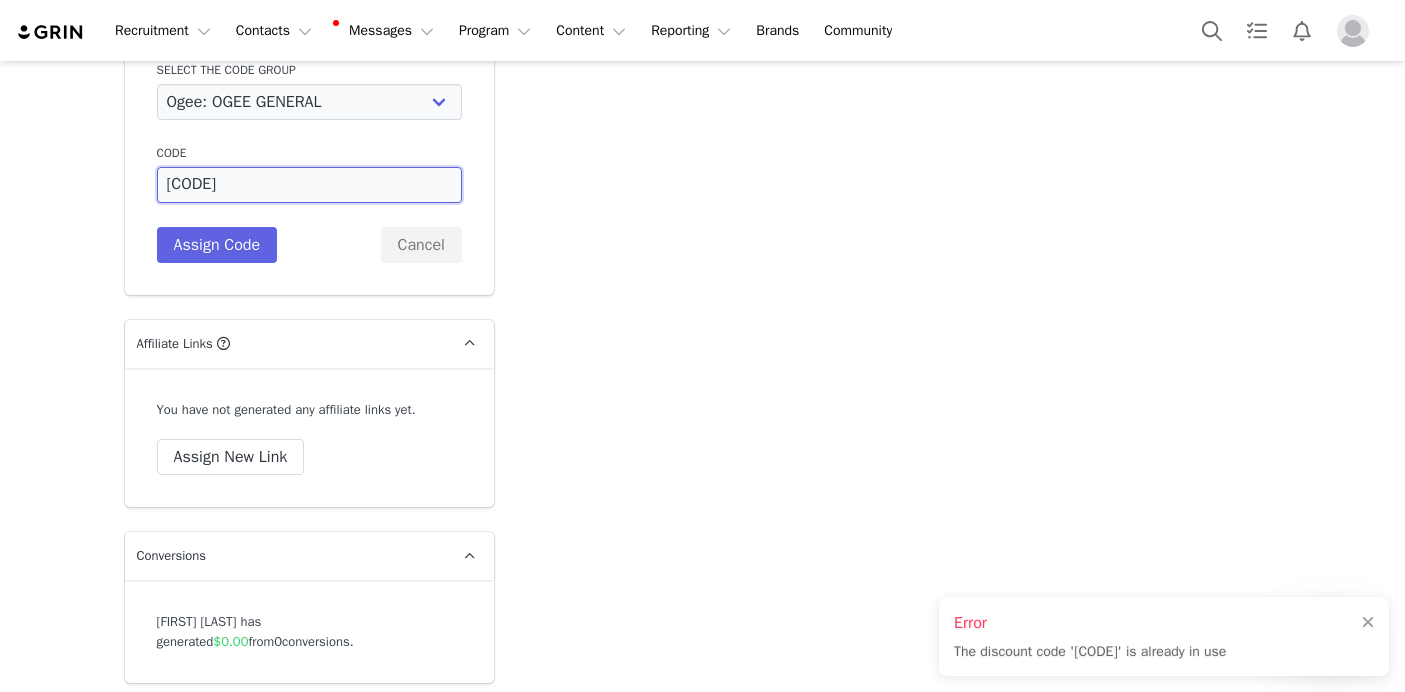 click on "[CODE]" at bounding box center [309, 185] 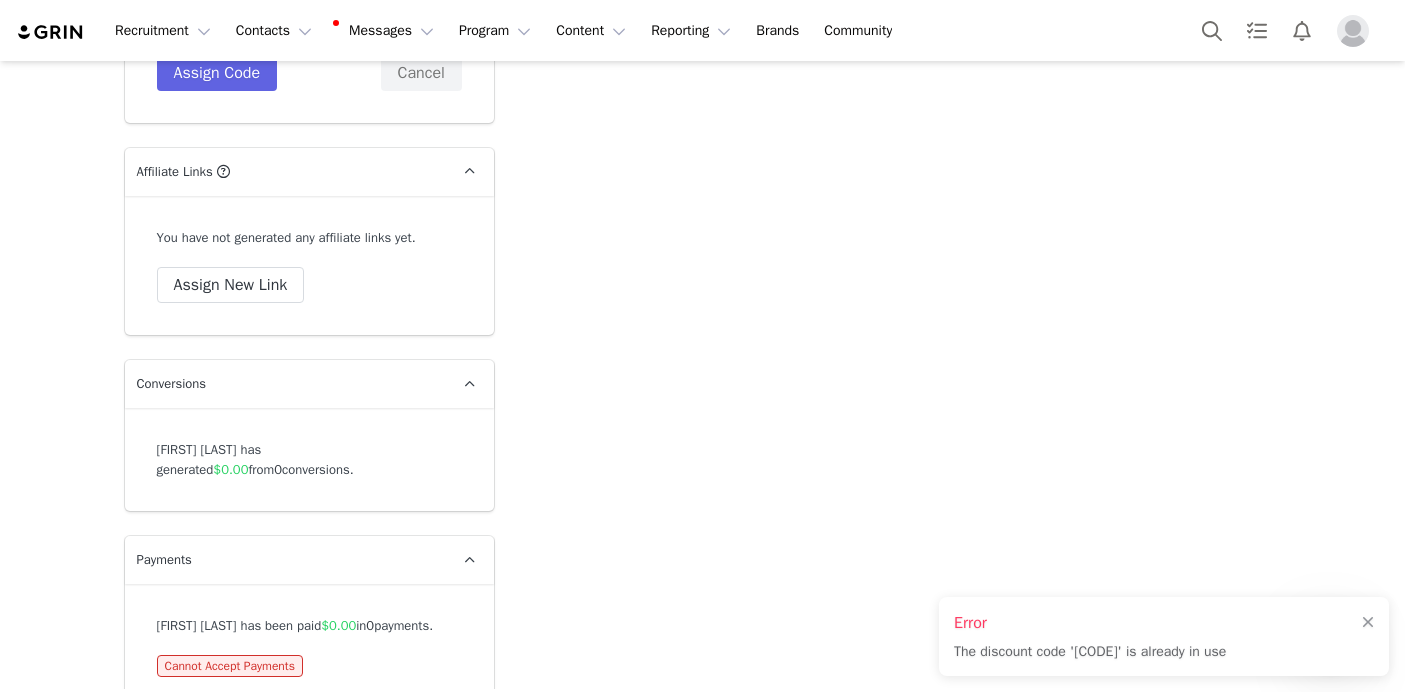 scroll, scrollTop: 8066, scrollLeft: 0, axis: vertical 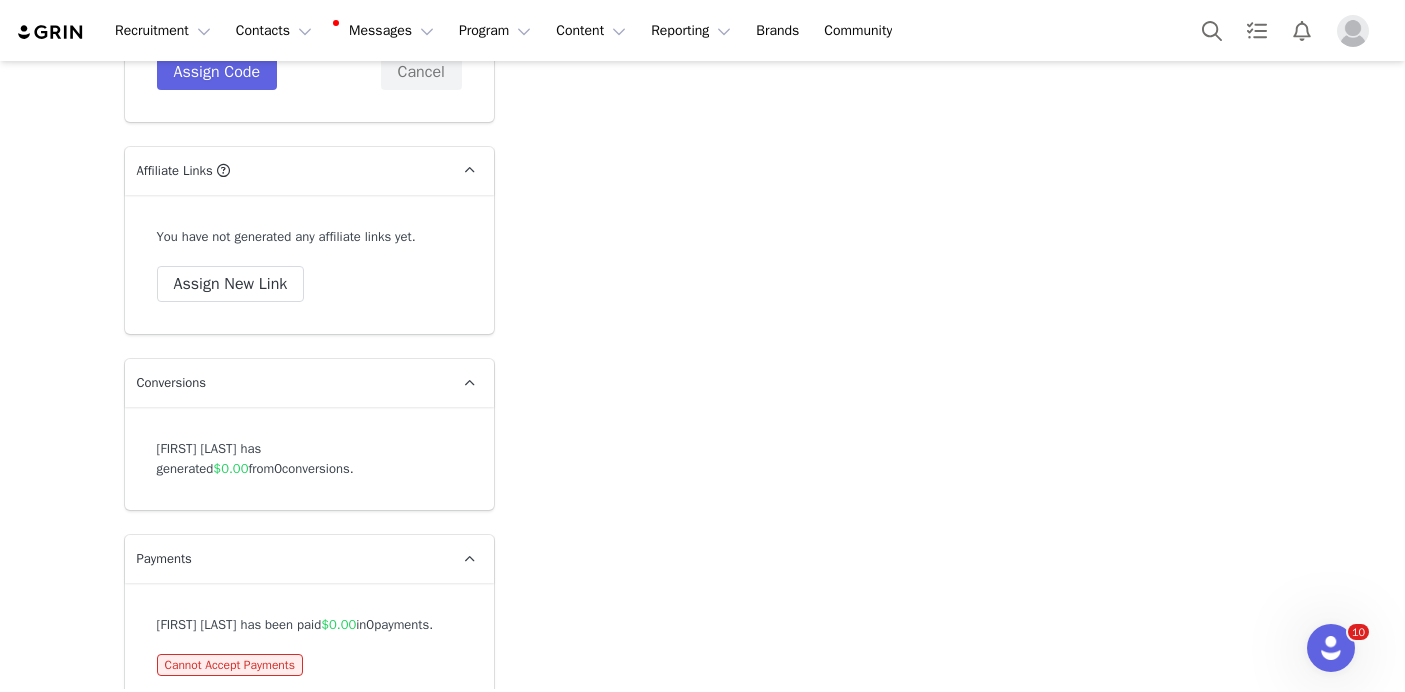 click on "[CODE]" at bounding box center [309, 12] 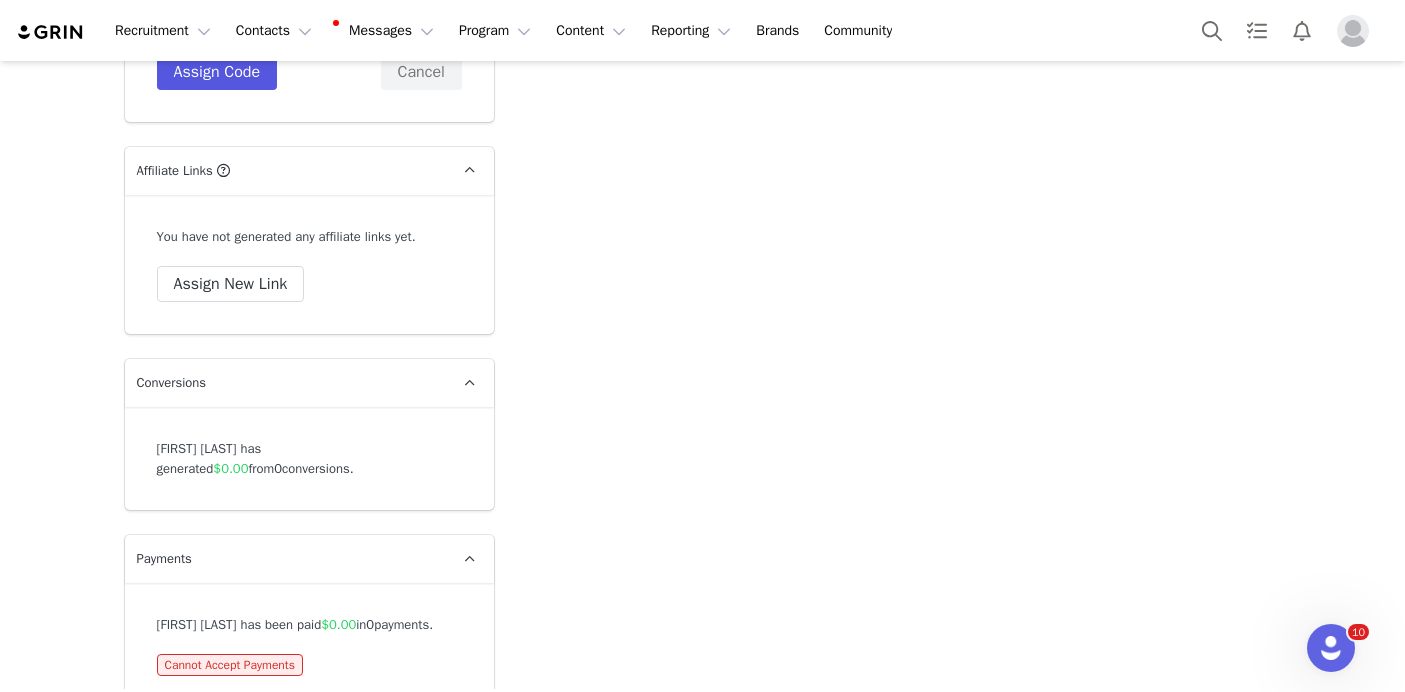 type on "[CODE]" 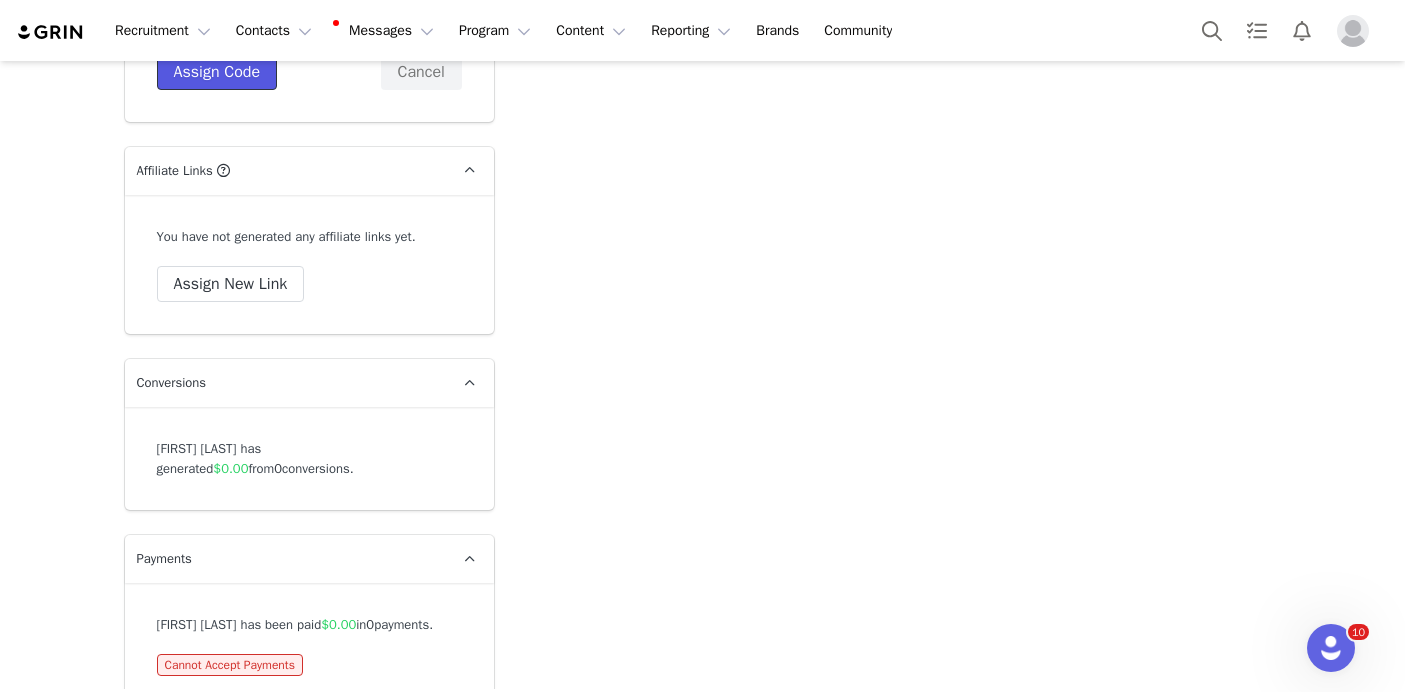 click on "Assign Code" at bounding box center [217, 72] 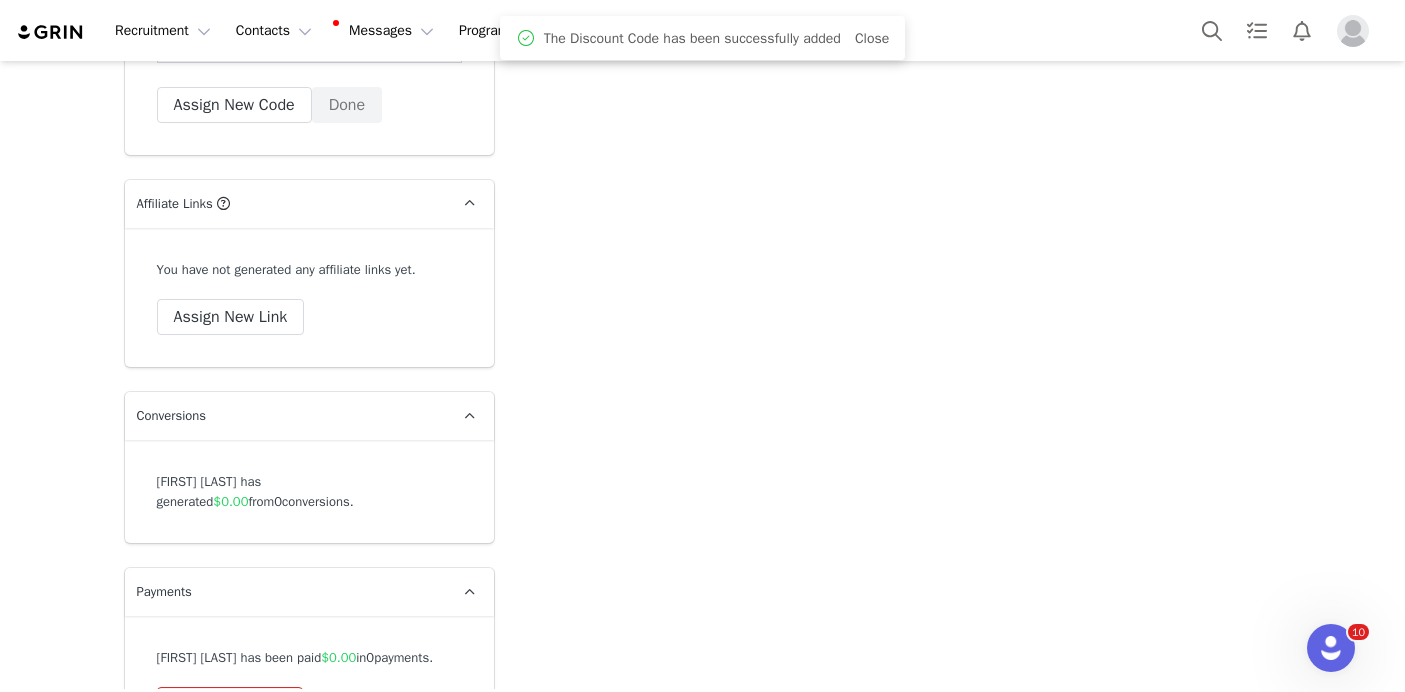 scroll, scrollTop: 7923, scrollLeft: 0, axis: vertical 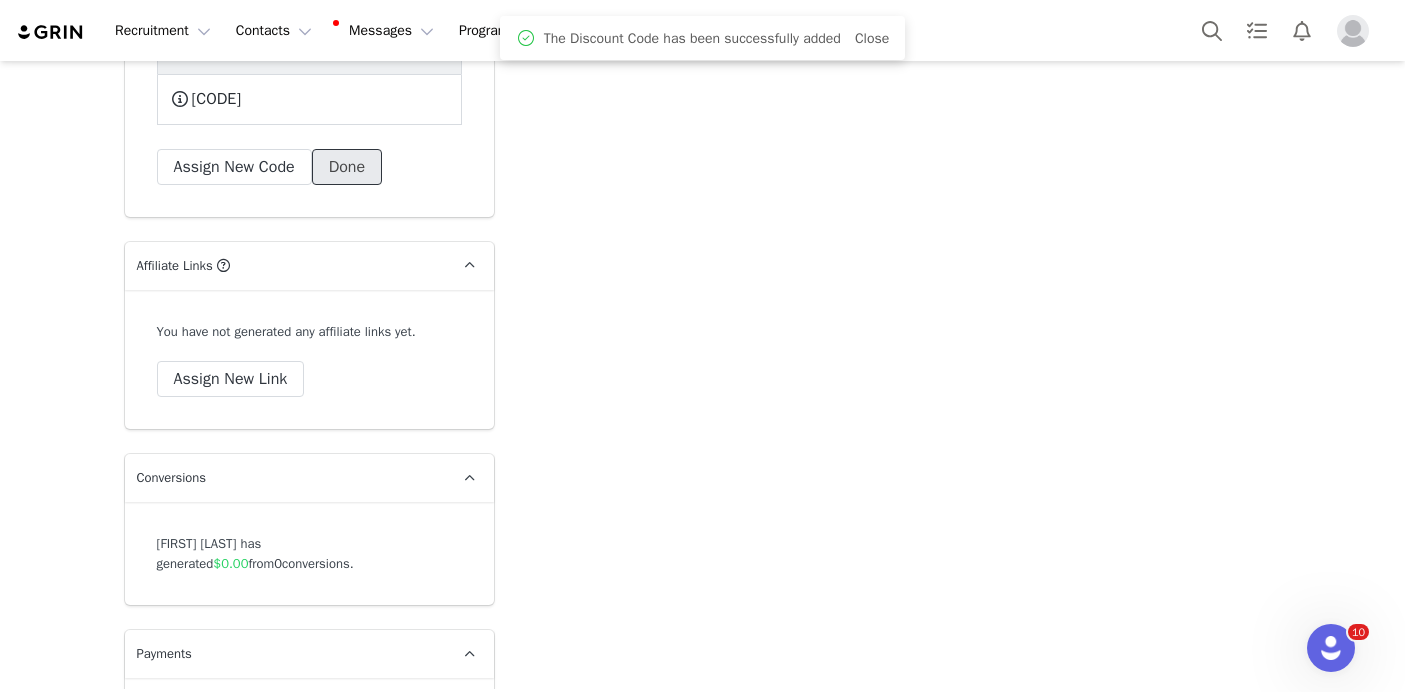 click on "Done" at bounding box center [347, 167] 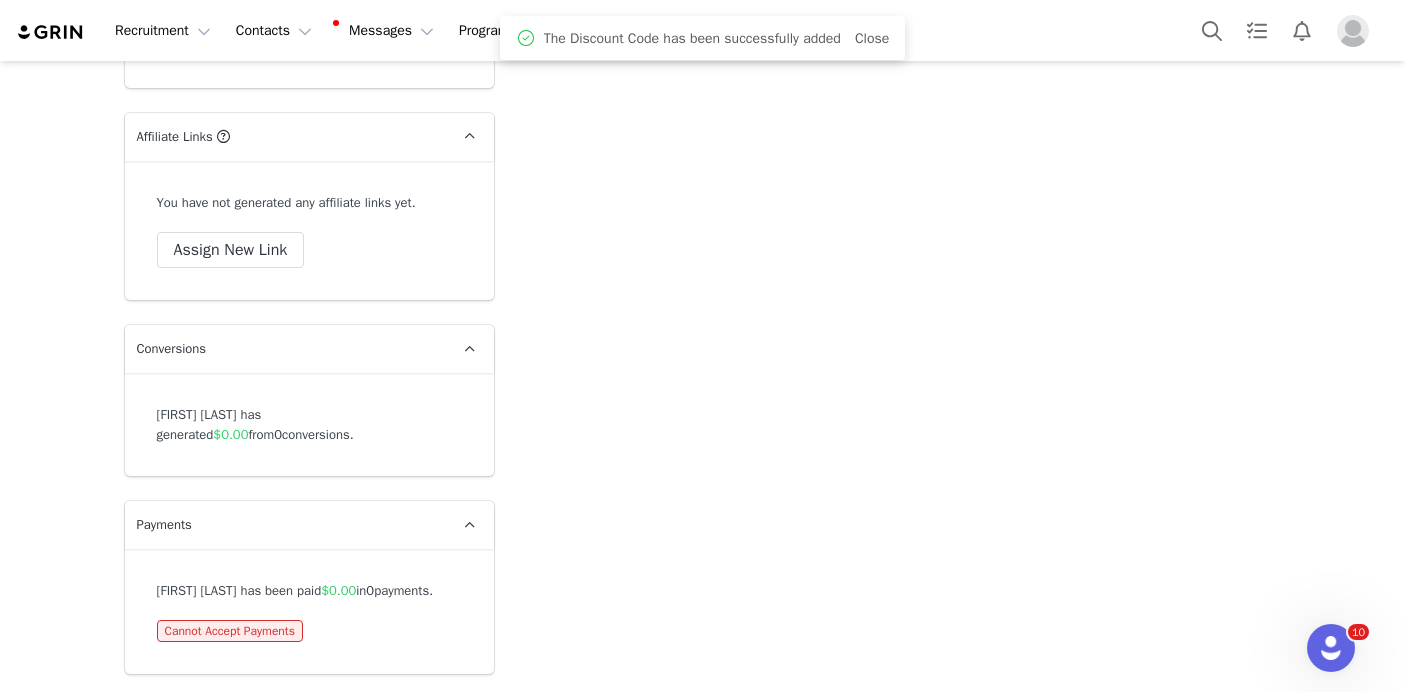 scroll, scrollTop: 8065, scrollLeft: 0, axis: vertical 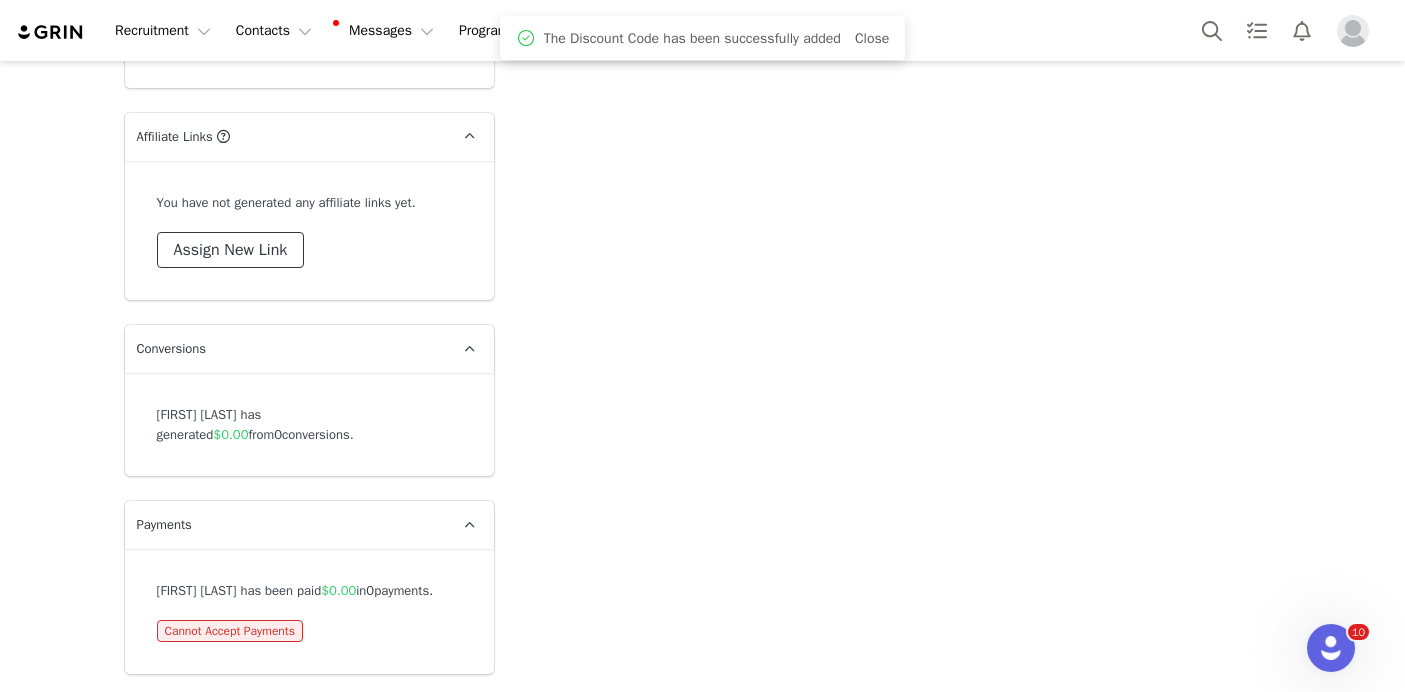 click on "Assign New Link" at bounding box center (231, 250) 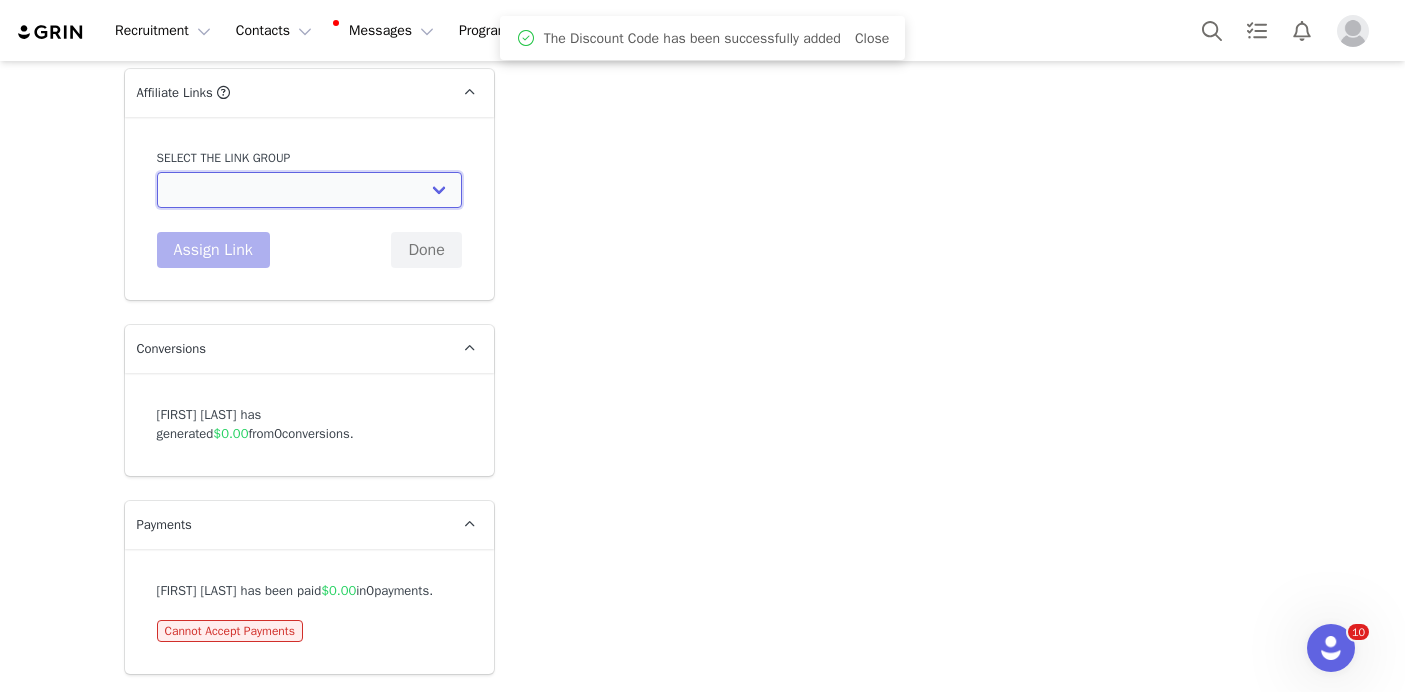 click on "Beyond Clean Beauty Creator Affiliate Link: http://ogee.com/discount/[discount_code_group_6736]   November 25% Link: http://ogee.com/discount/[discount_code_group_6929]   General Link: http://ogee.com/discount/[discount_code_group_6948]   LISA FACE STICK: https://ogee.com/products/sculpted-face-stick?discount/[discount_code_group_6929]   General 25% Link copy: http://ogee.com/discount/[discount_code_group_8553]   OGEE GENERAL: http://ogee.com/discount/[discount_code_group_9201]   BCBC 30%: http://ogee.com/discount/[discount_code_group_9278]   Mega Influencer Affiliate Link: http://ogee.com/discount/[discount_code_group_10005892]   Pinterest Affiliate Link: http://ogee.com/discount/[discount_code_group_10007460]   YouTube Affiliate Link: http://ogee.com/discount/[discount_code_group_10007459]   Blog Affiliate Link: http://ogee.com/discount/[discount_code_group_10008090]" at bounding box center [309, 190] 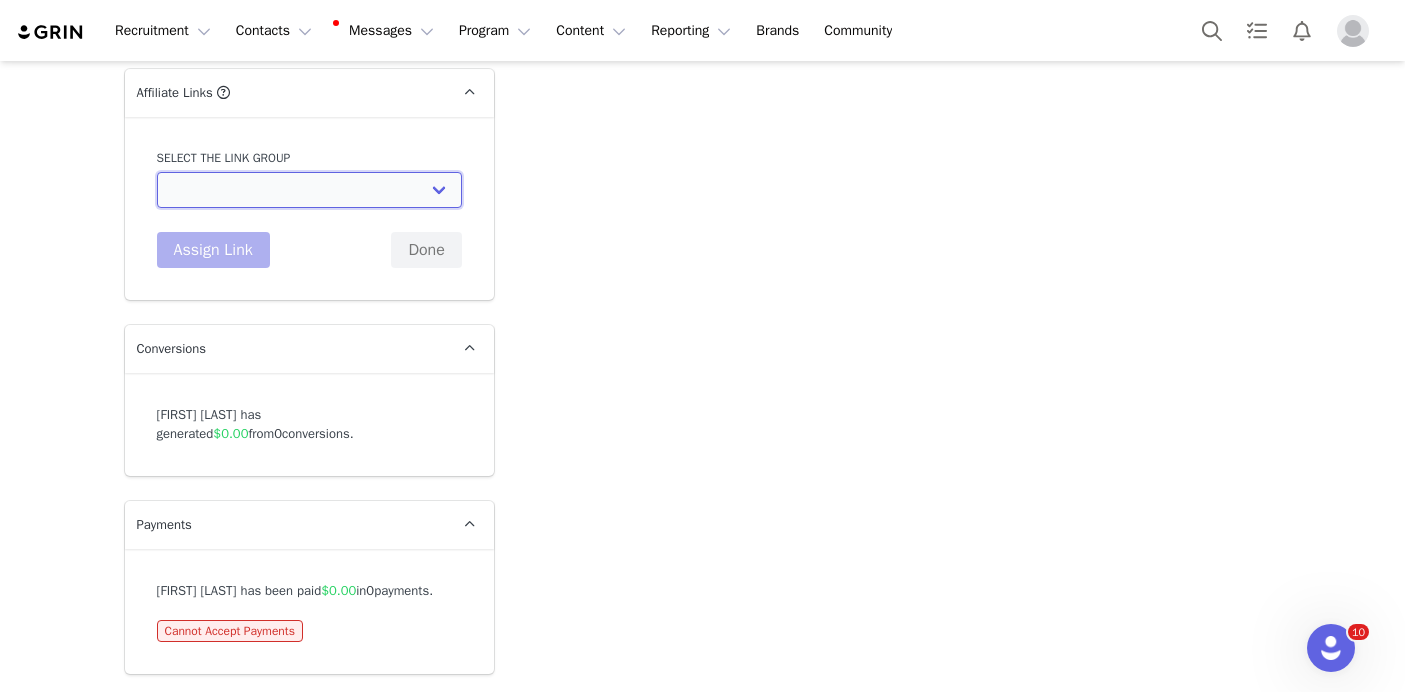 select on "12312" 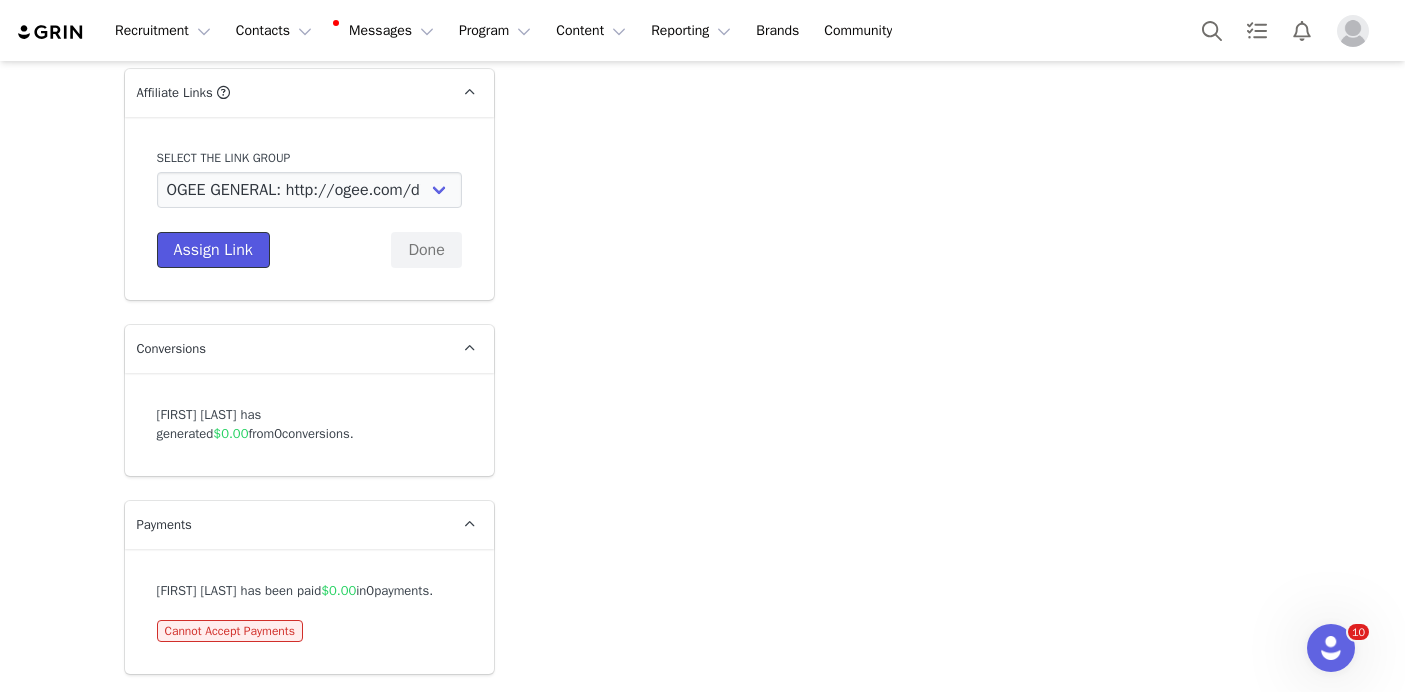 click on "Assign Link" at bounding box center (213, 250) 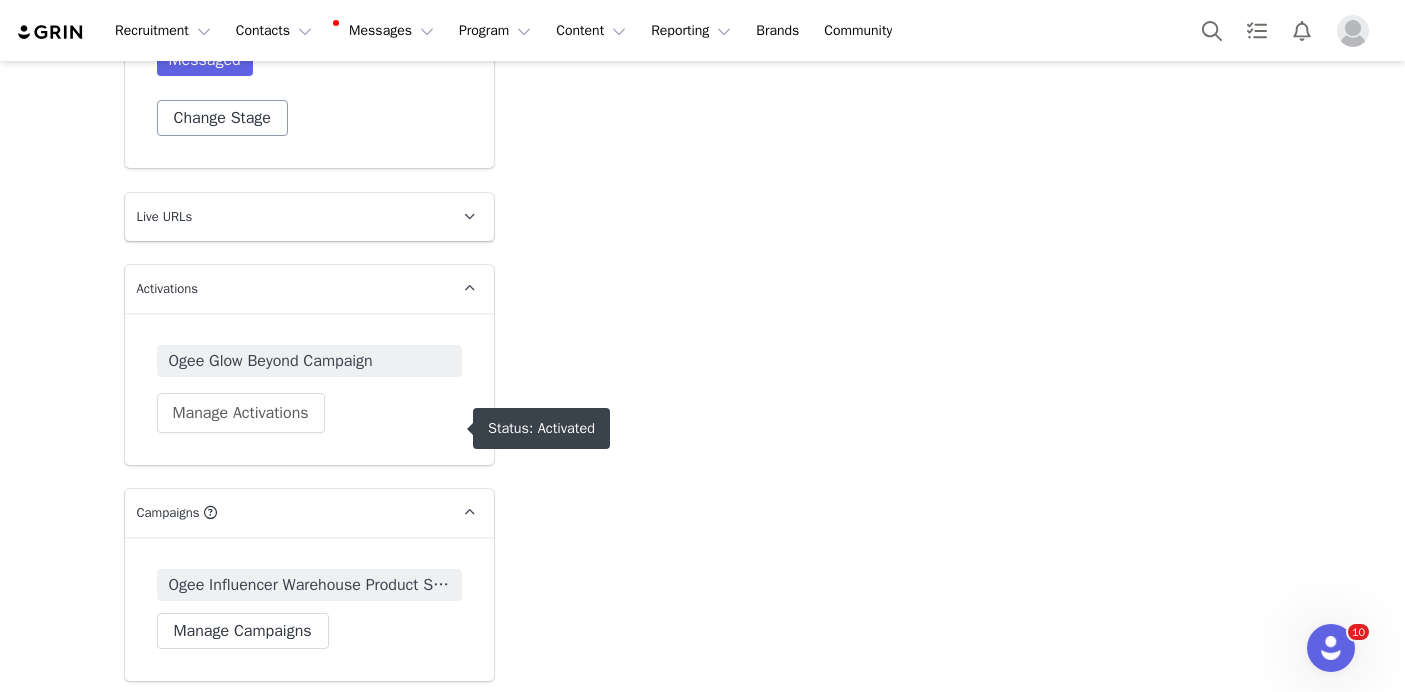 scroll, scrollTop: 6813, scrollLeft: 0, axis: vertical 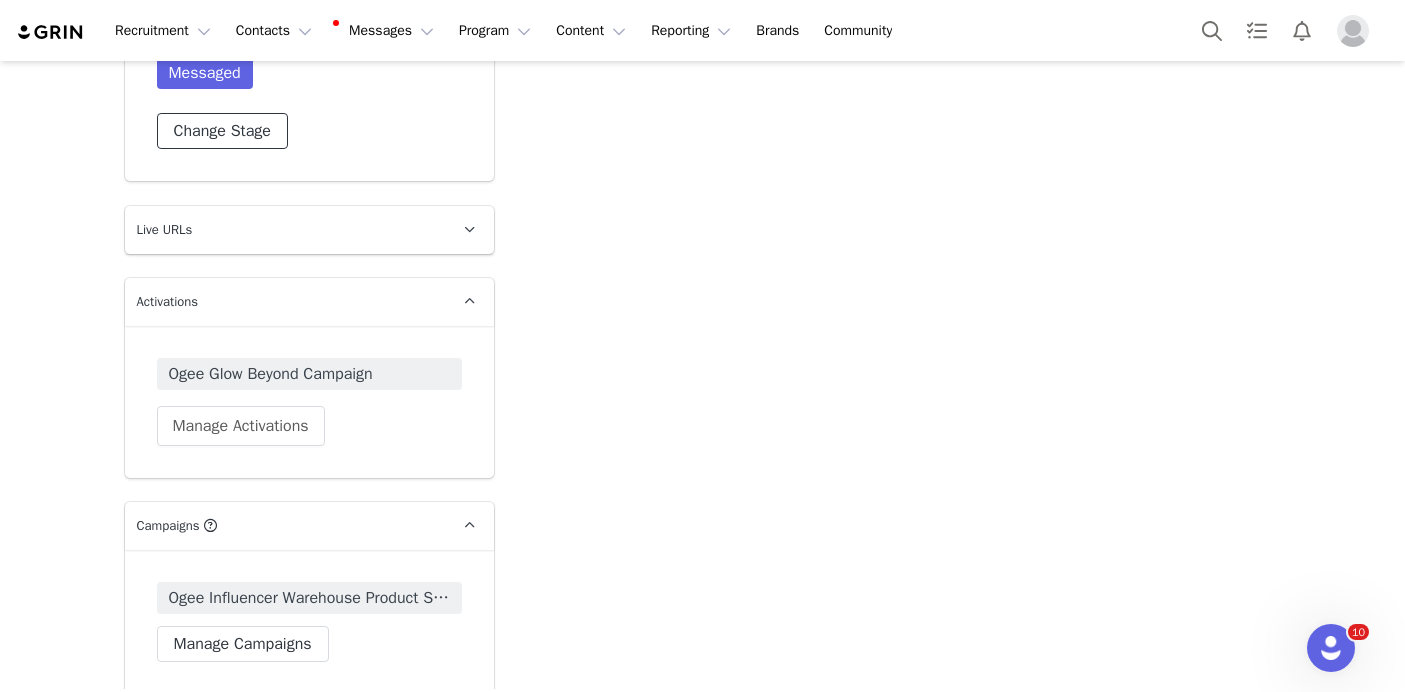 click on "Change Stage" at bounding box center (222, 131) 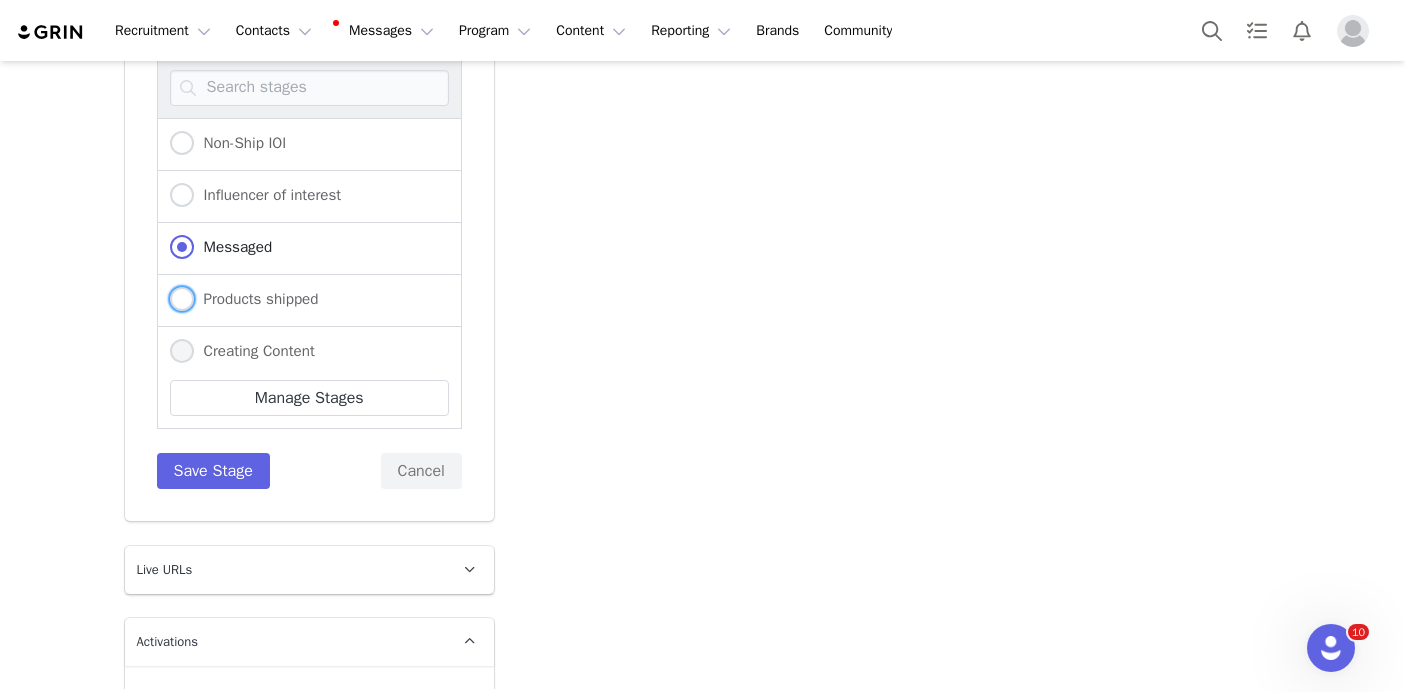 drag, startPoint x: 254, startPoint y: 401, endPoint x: 247, endPoint y: 458, distance: 57.428215 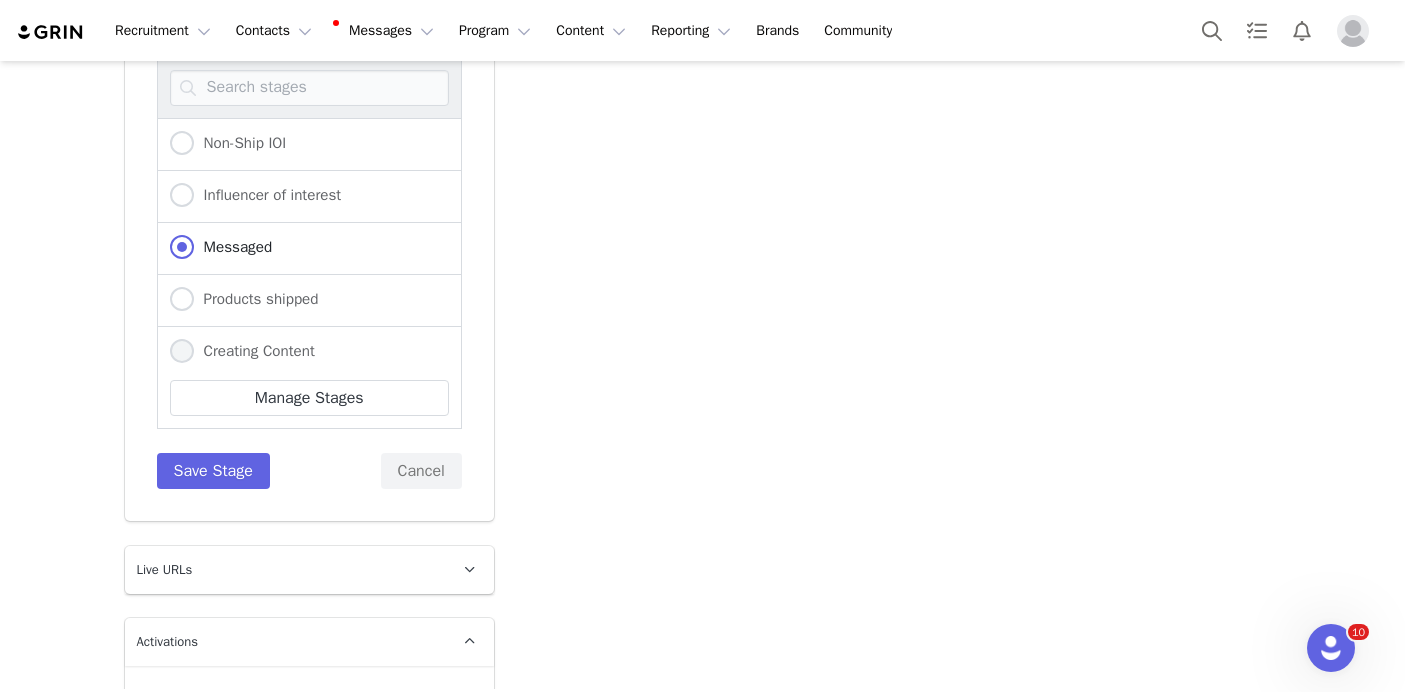click on "Products shipped" at bounding box center (182, 300) 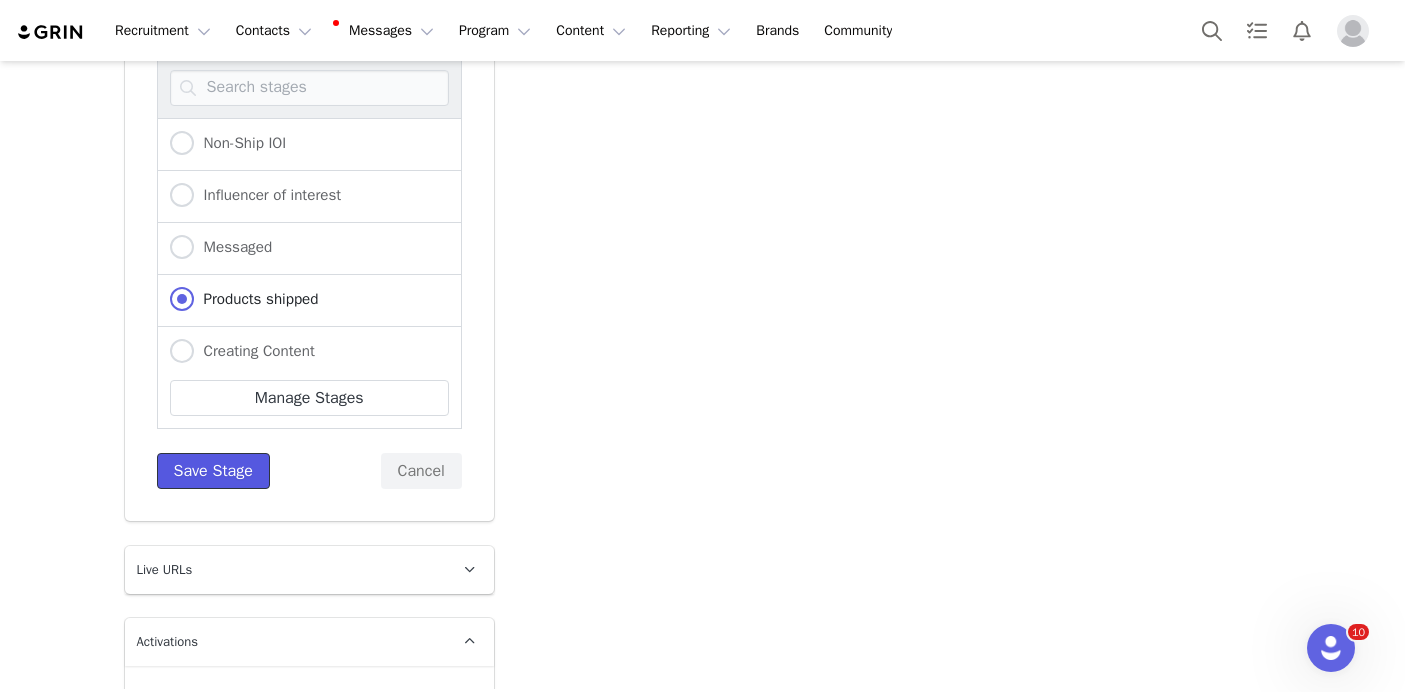 click on "Save Stage" at bounding box center (213, 471) 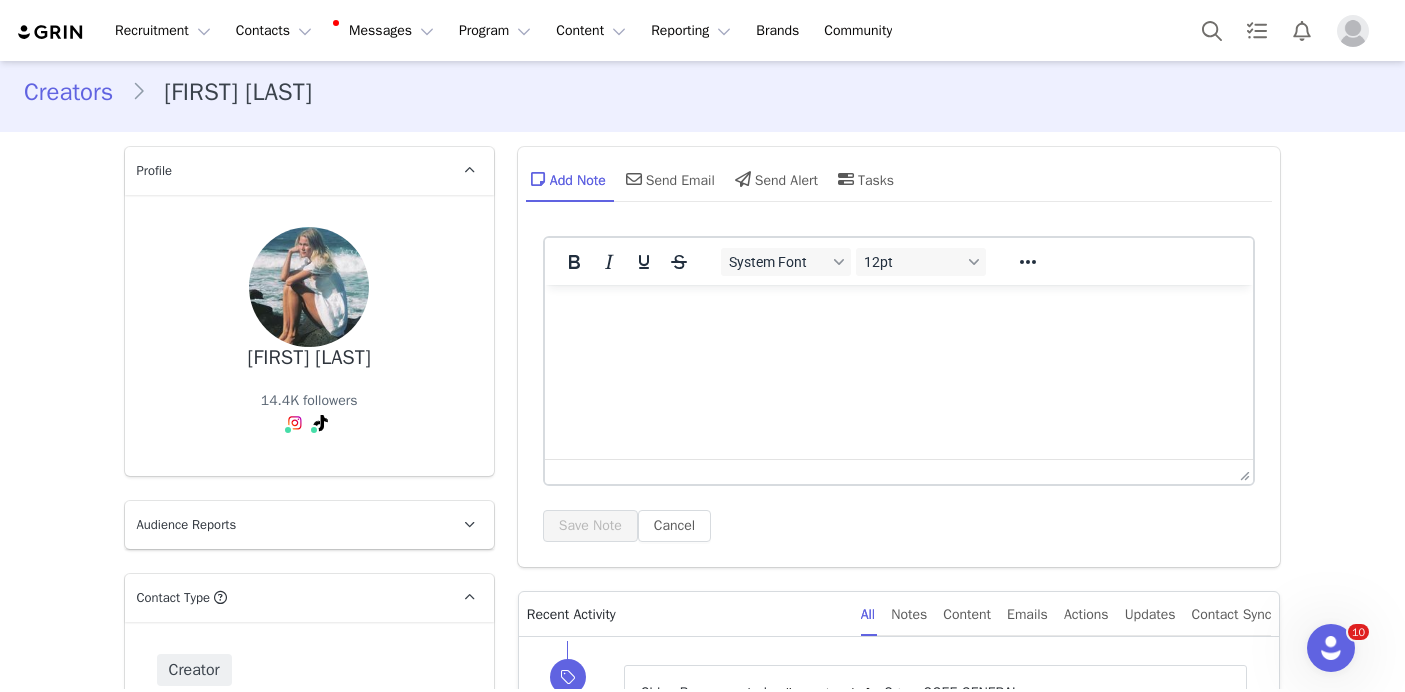 scroll, scrollTop: 0, scrollLeft: 0, axis: both 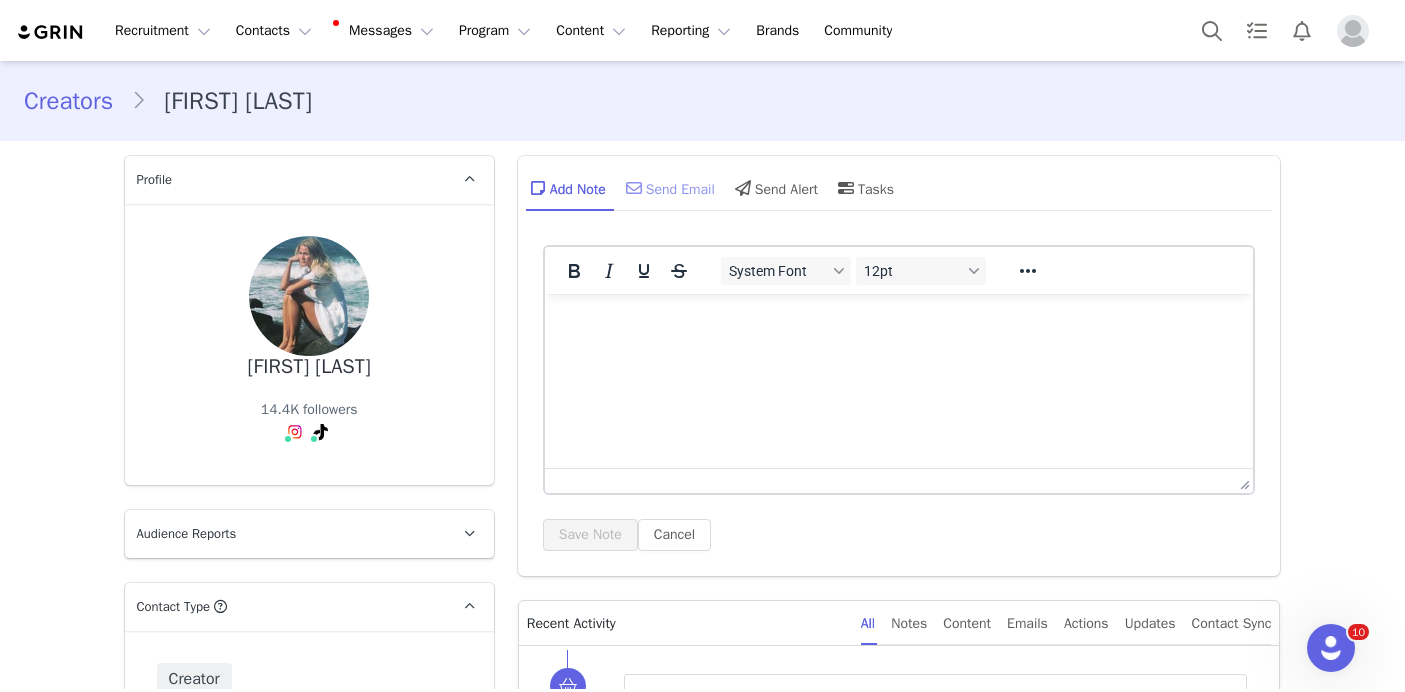 click on "Send Email" at bounding box center [668, 188] 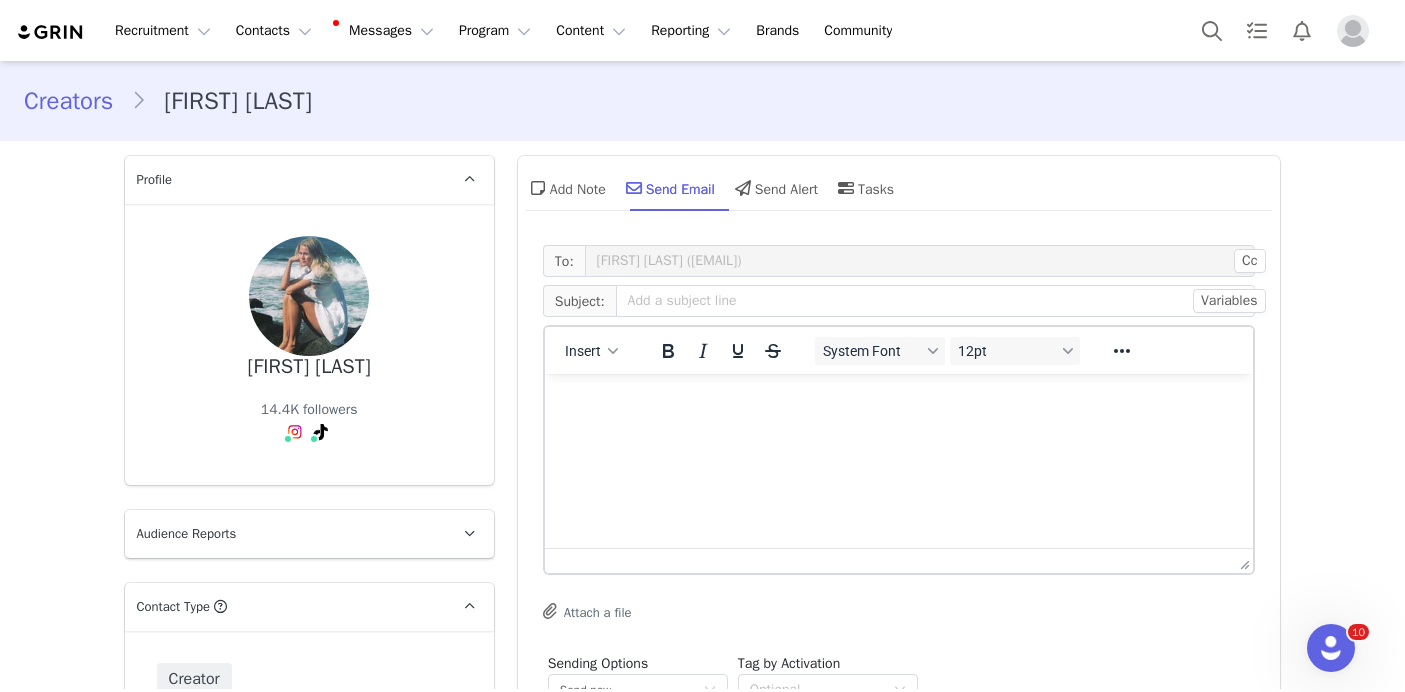 scroll, scrollTop: 0, scrollLeft: 0, axis: both 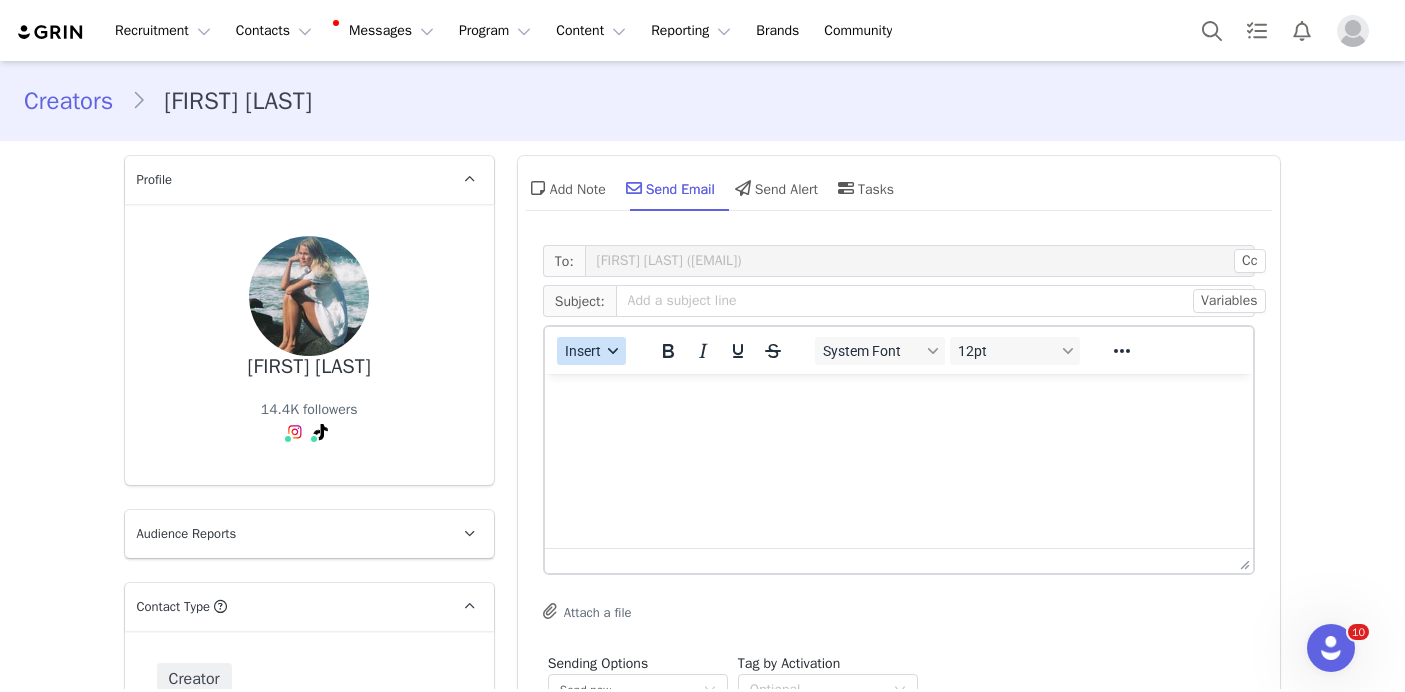 click on "Insert" at bounding box center (583, 351) 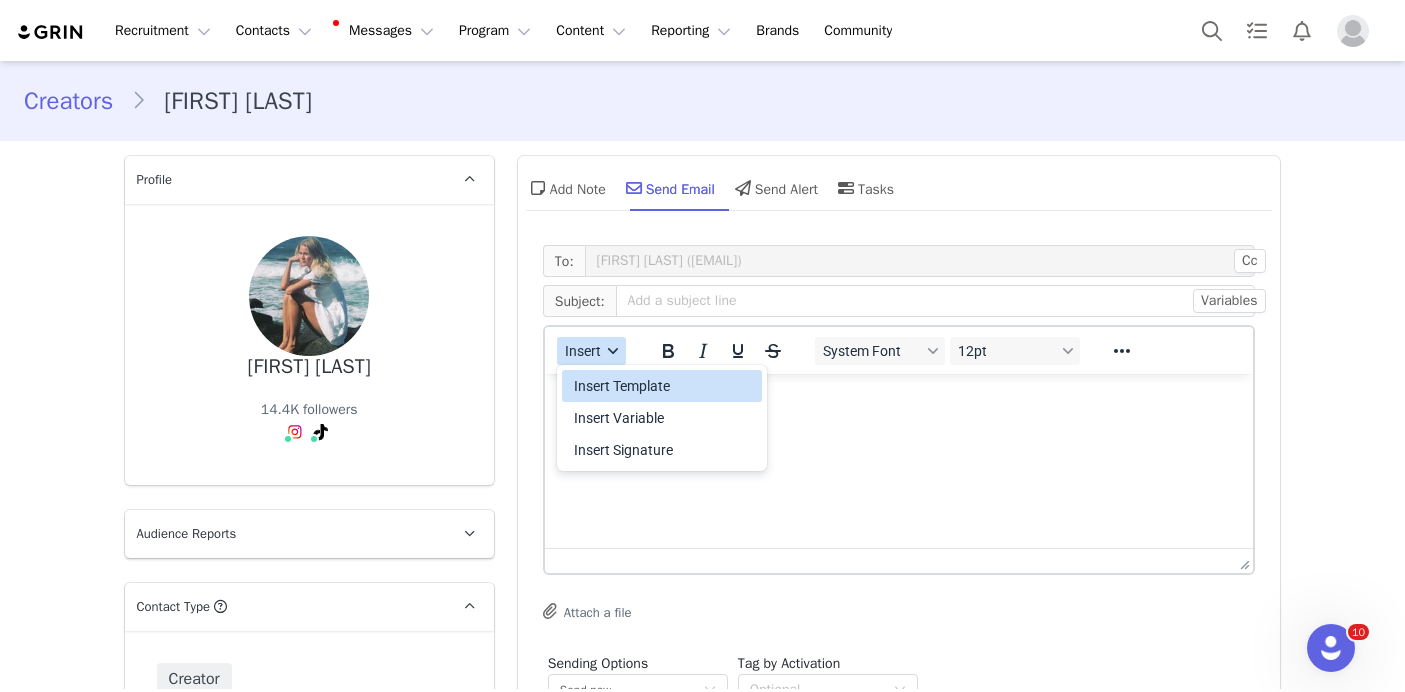 click on "Insert Template" at bounding box center (664, 386) 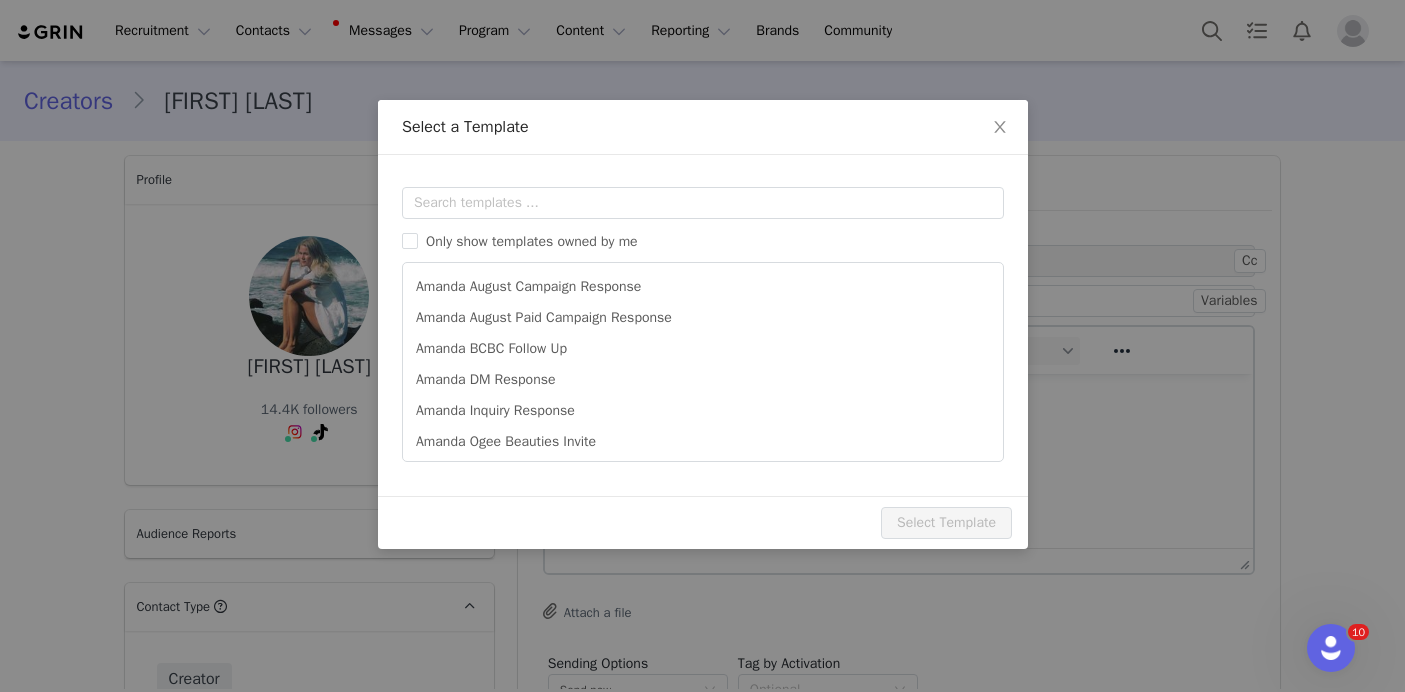 scroll, scrollTop: 0, scrollLeft: 0, axis: both 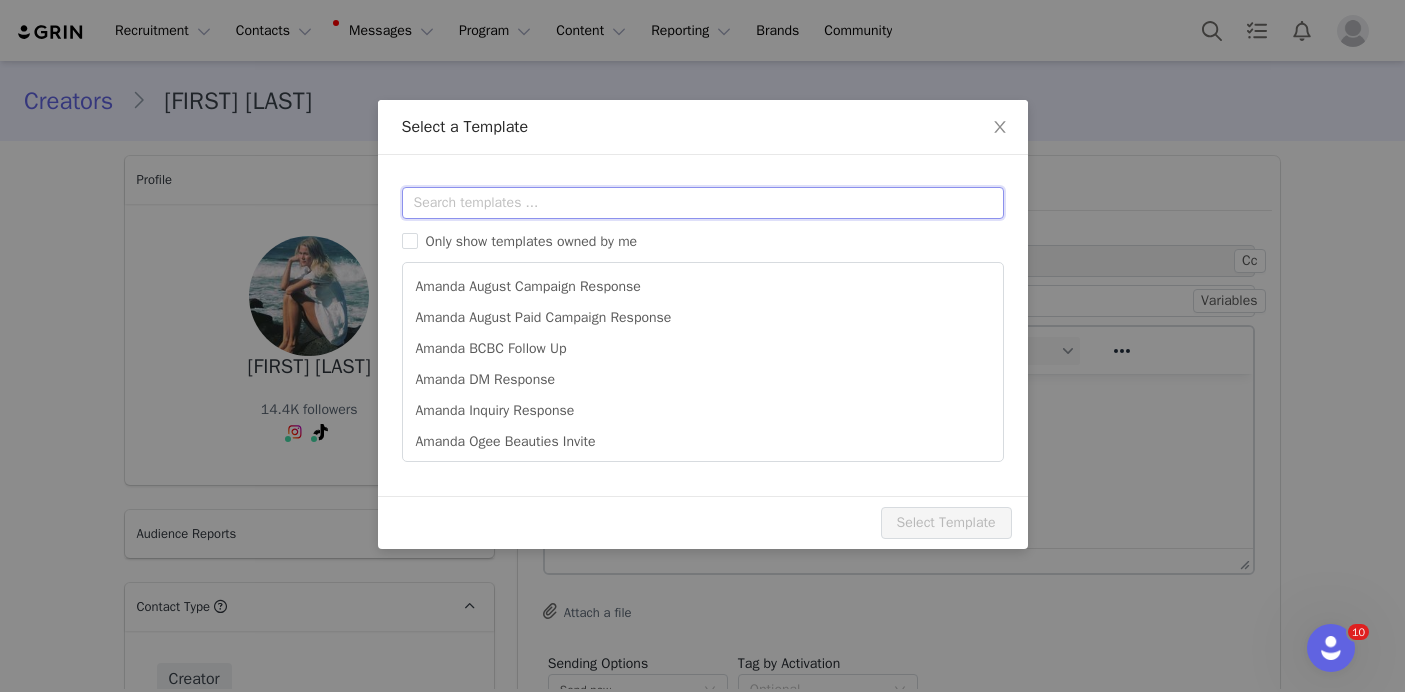 click at bounding box center [703, 203] 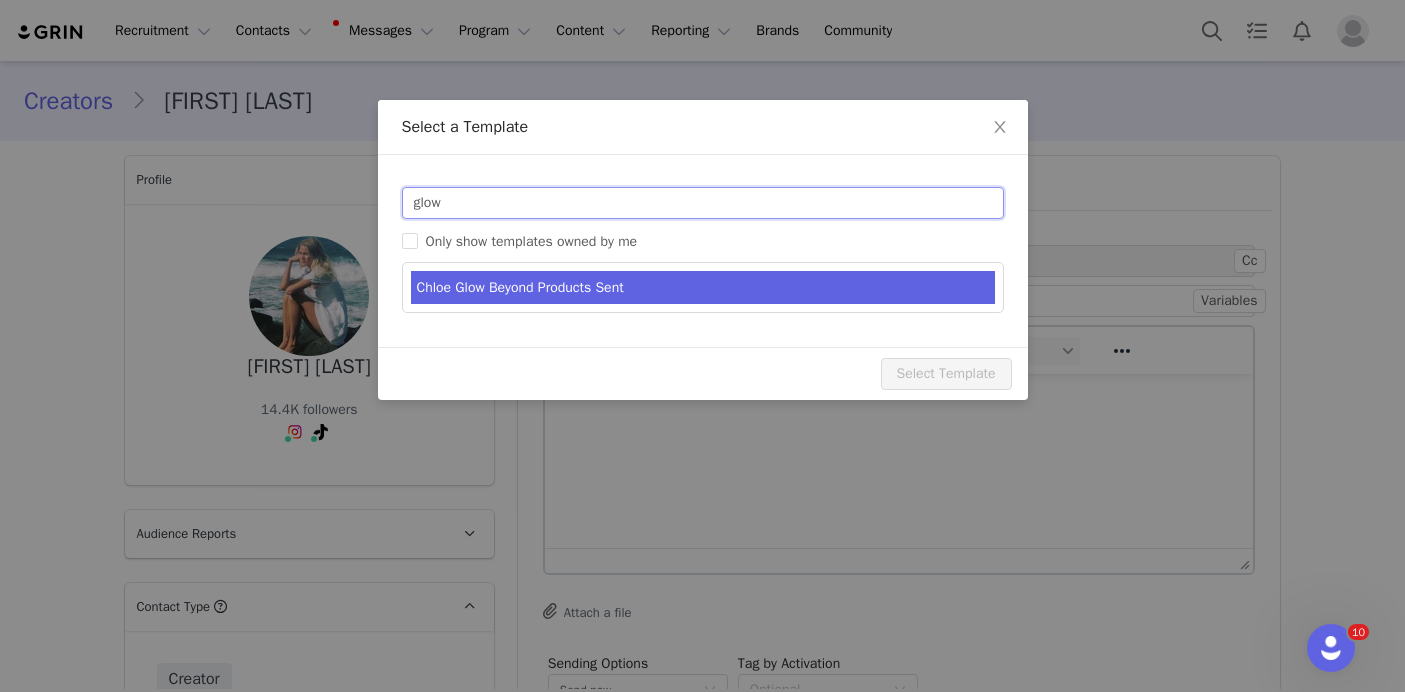 type on "glow" 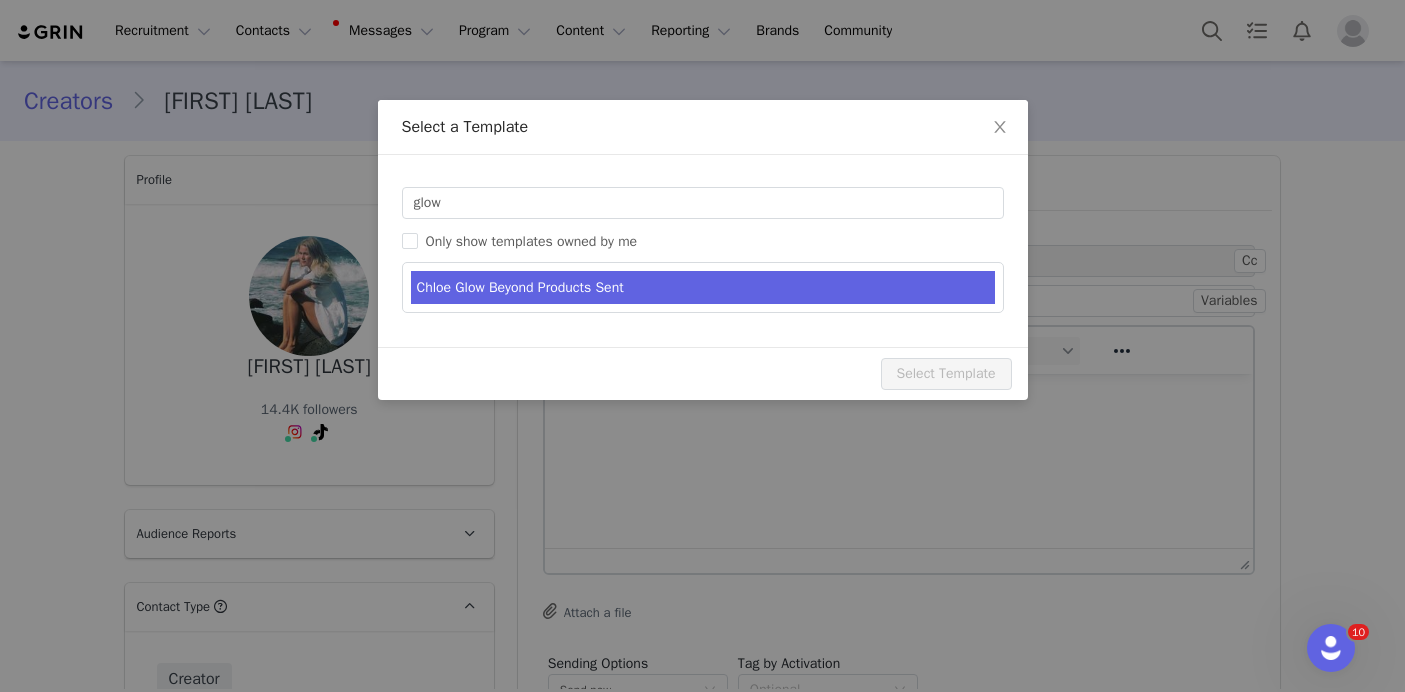 type on "Ogee Glow Beyond Products Sent 💫" 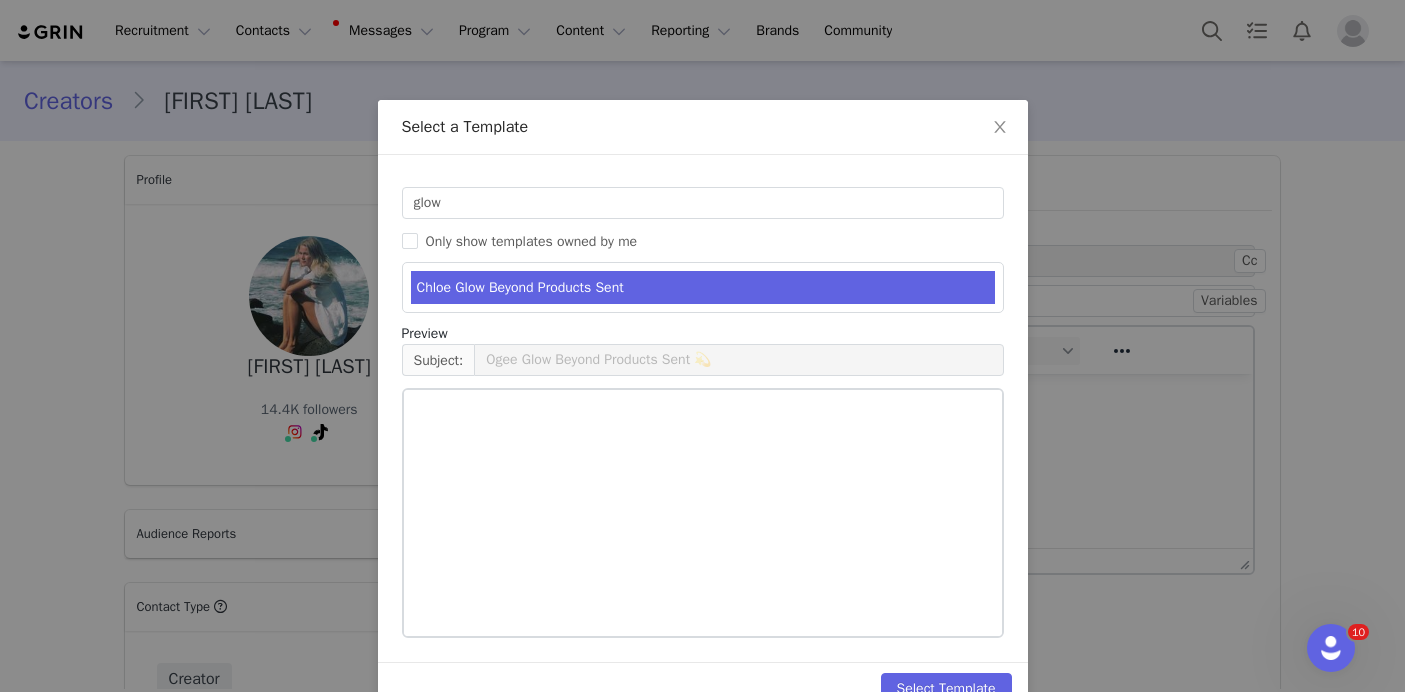 click on "Chloe Glow Beyond Products Sent" at bounding box center [703, 287] 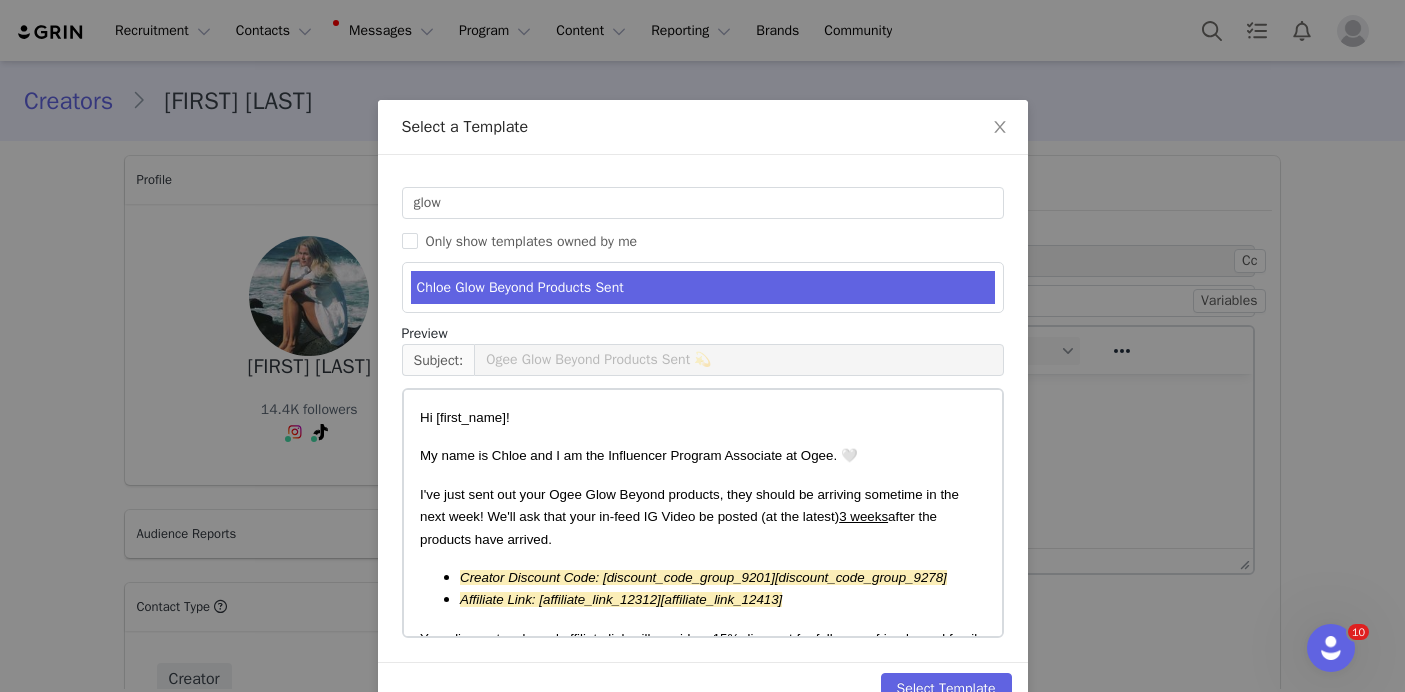 scroll, scrollTop: 47, scrollLeft: 0, axis: vertical 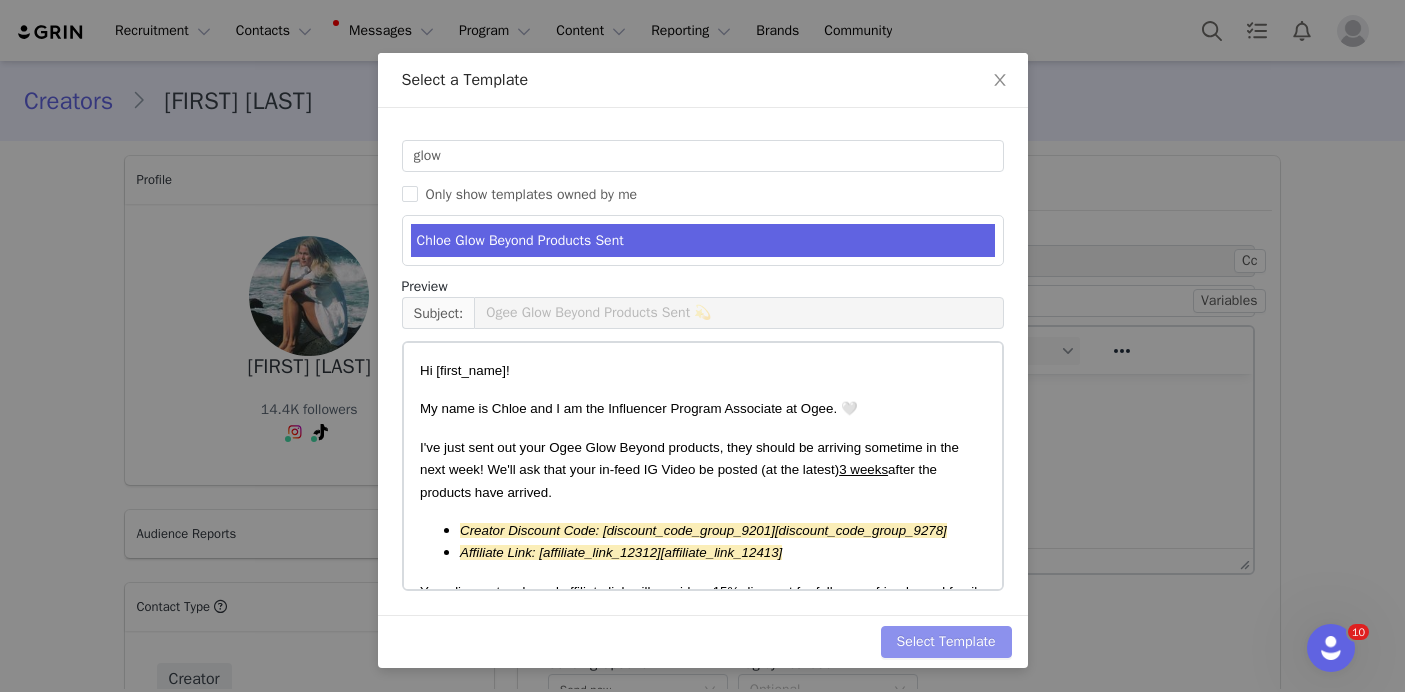 click on "Select Template" at bounding box center [946, 642] 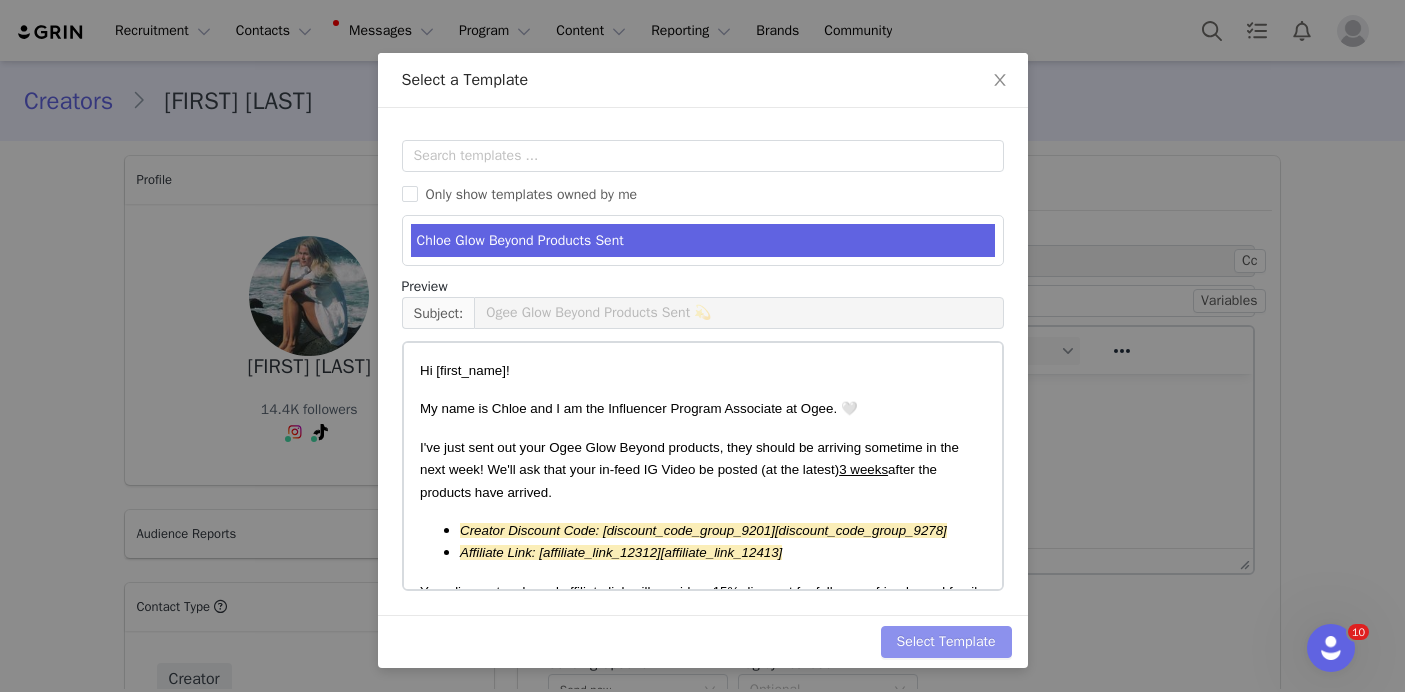 scroll, scrollTop: 0, scrollLeft: 0, axis: both 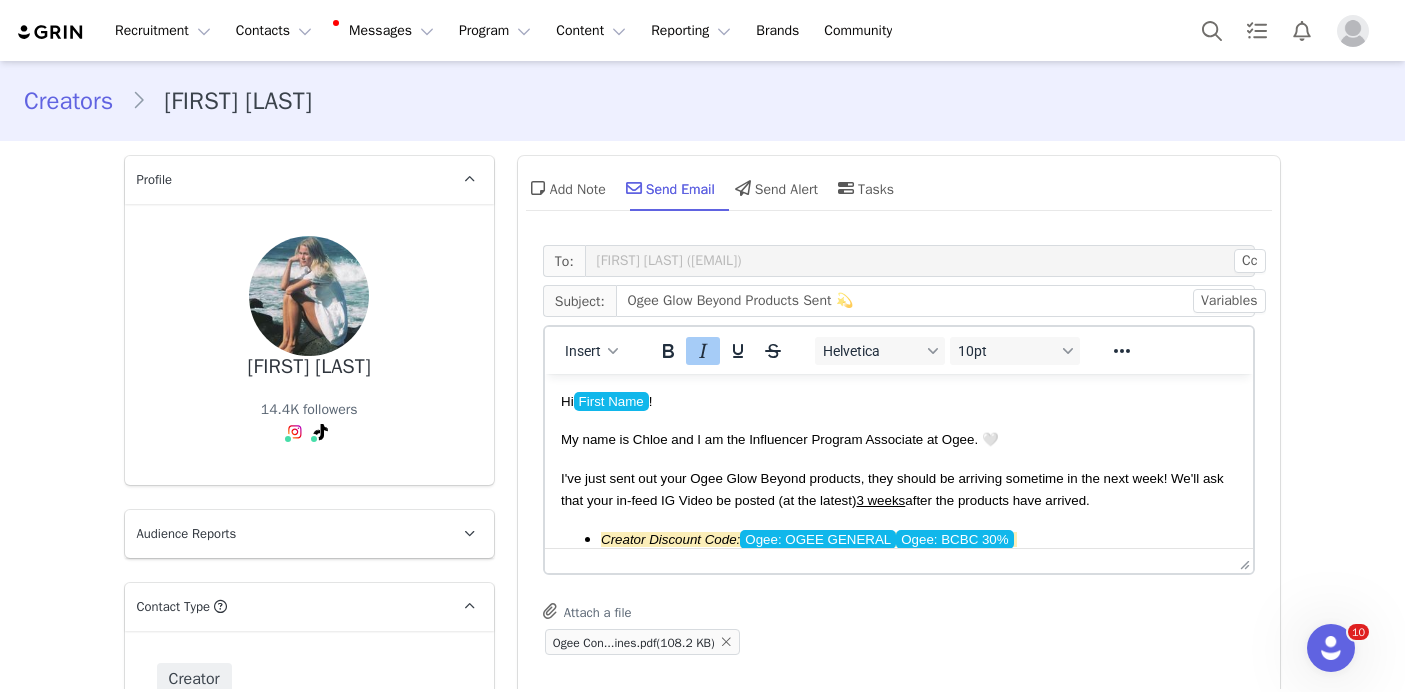 click on "I've just sent out your Ogee Glow Beyond products, they should be arriving sometime in the next week! We'll ask that your in-feed IG Video be posted (at the latest)  3 weeks  after the products have arrived." at bounding box center [891, 489] 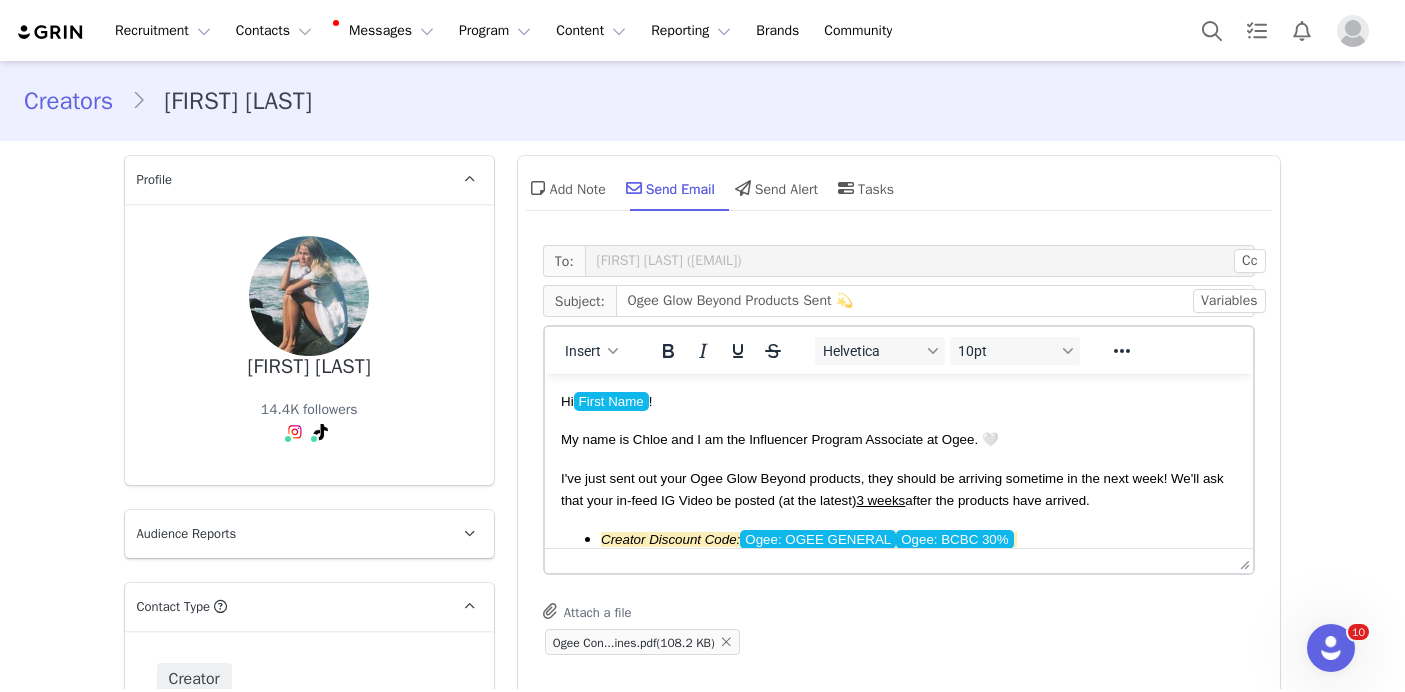 click on "I've just sent out your Ogee Glow Beyond products, they should be arriving sometime in the next week! We'll ask that your in-feed IG Video be posted (at the latest)  3 weeks  after the products have arrived." at bounding box center (898, 489) 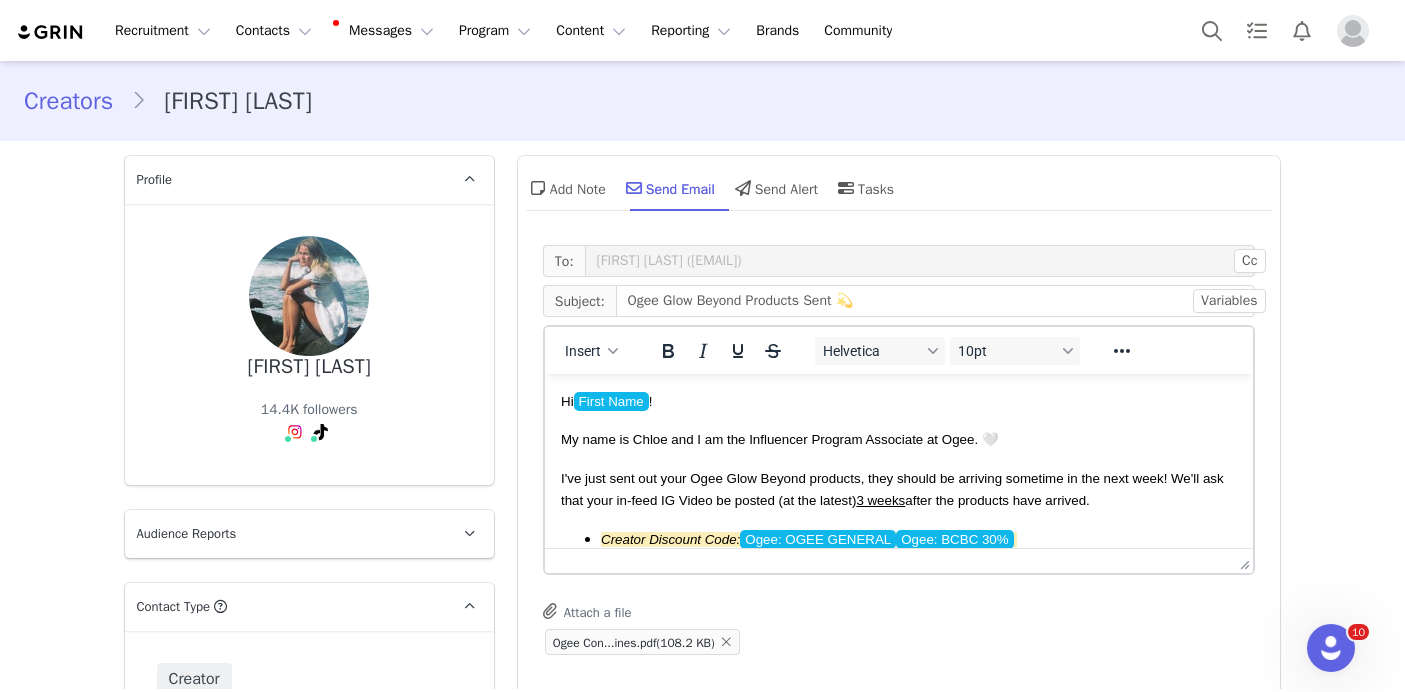 type 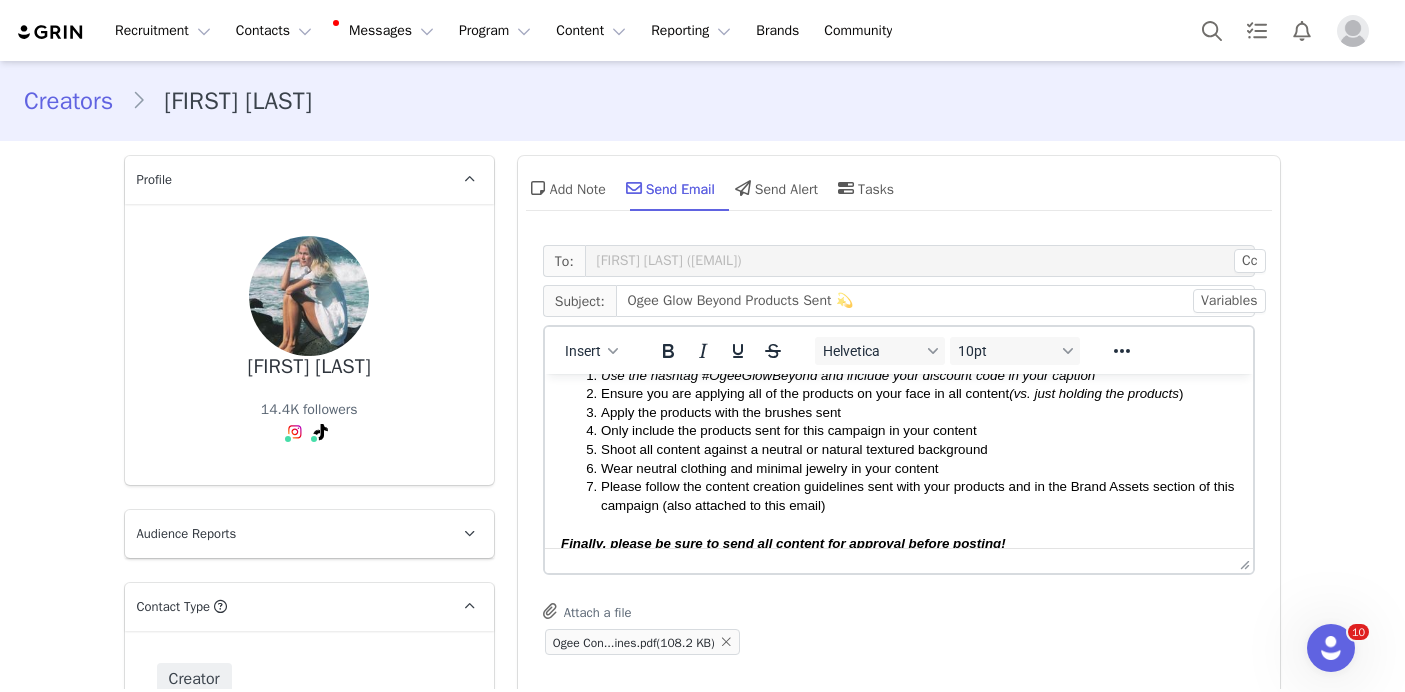 scroll, scrollTop: 355, scrollLeft: 0, axis: vertical 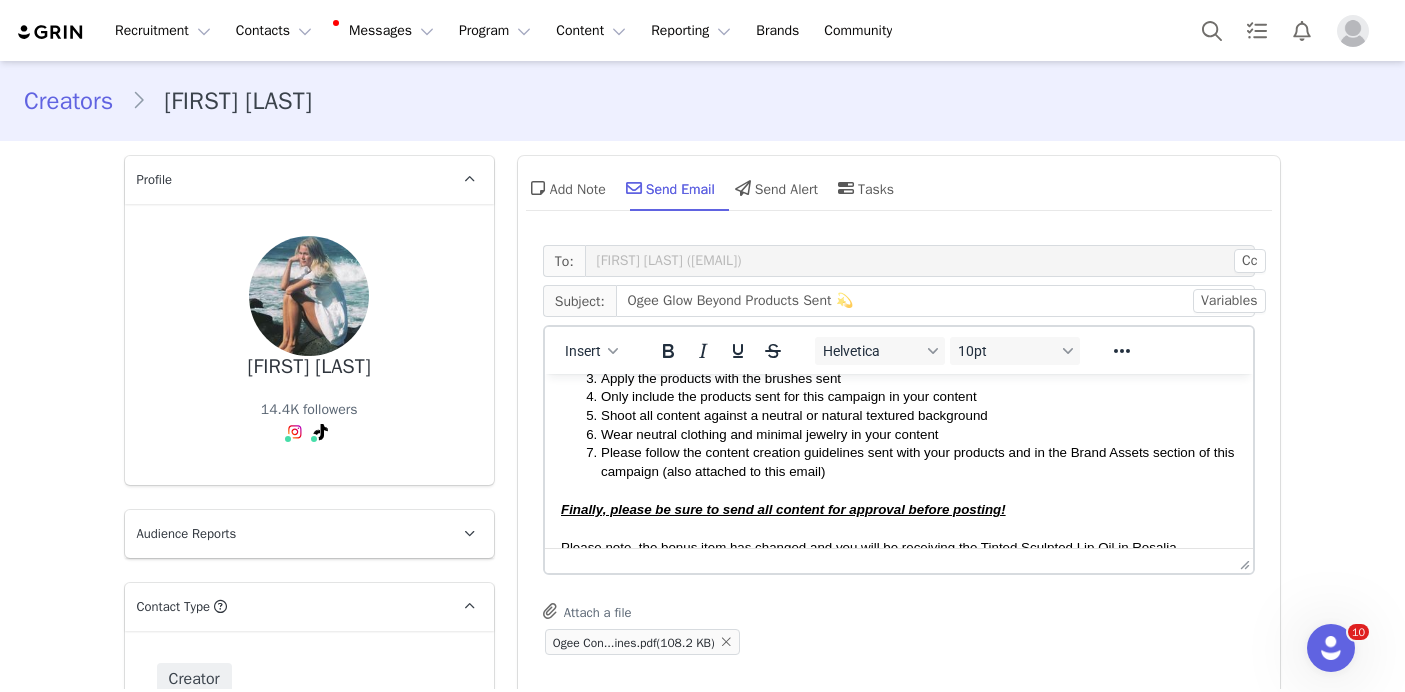 click on "Finally, please be sure to send all content for approval before posting!" at bounding box center (898, 509) 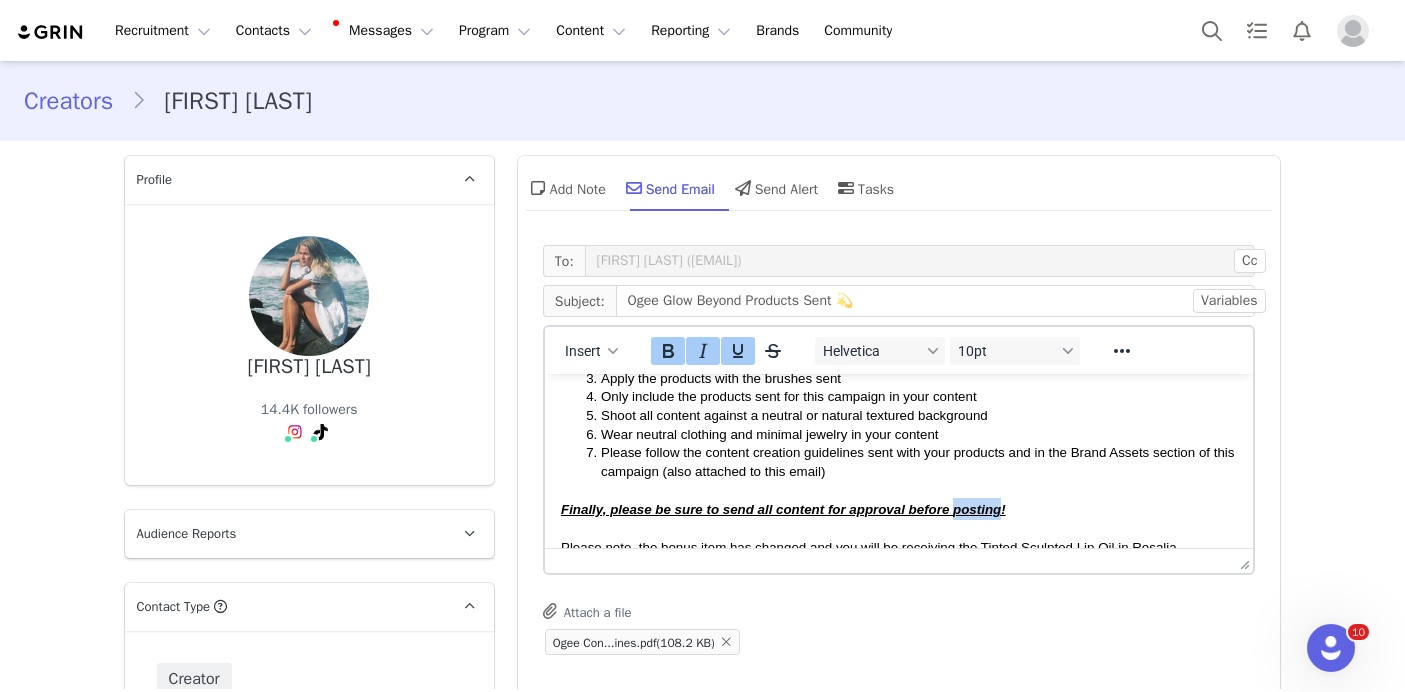 click on "Finally, please be sure to send all content for approval before posting!" at bounding box center (898, 509) 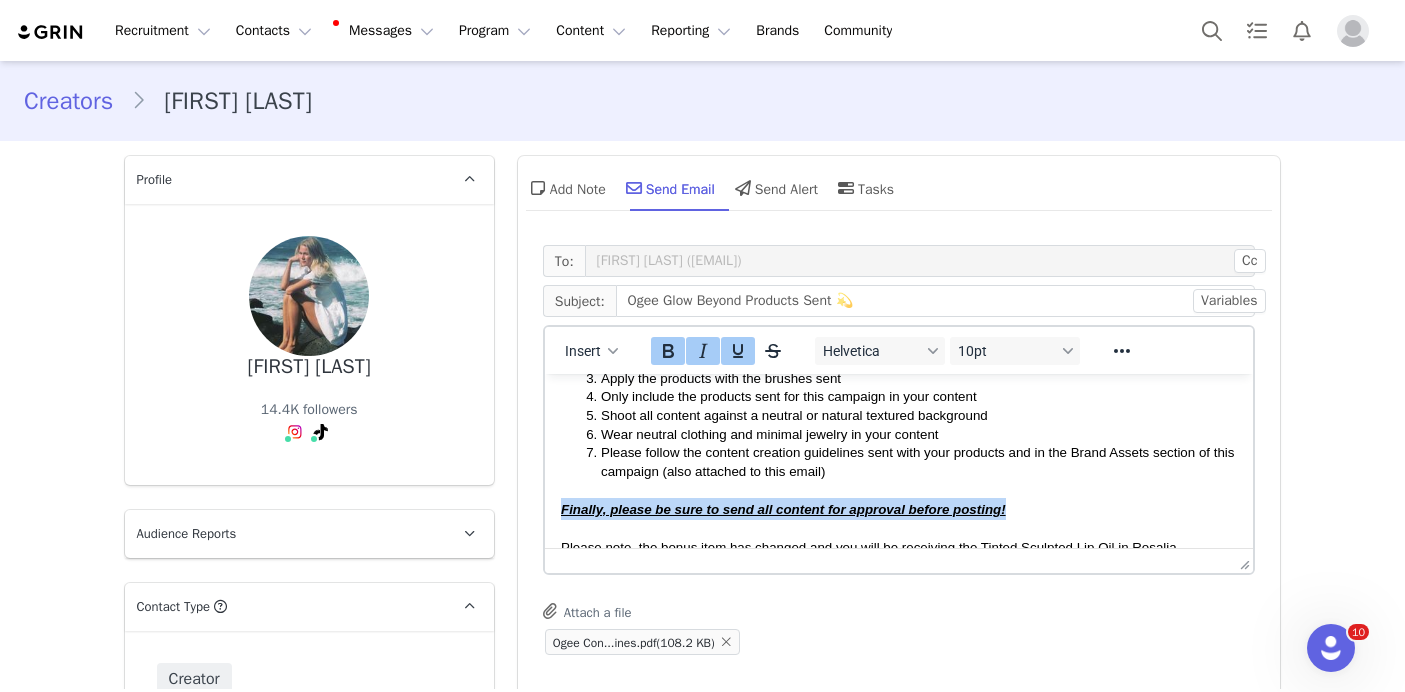 click on "Finally, please be sure to send all content for approval before posting!" at bounding box center [898, 509] 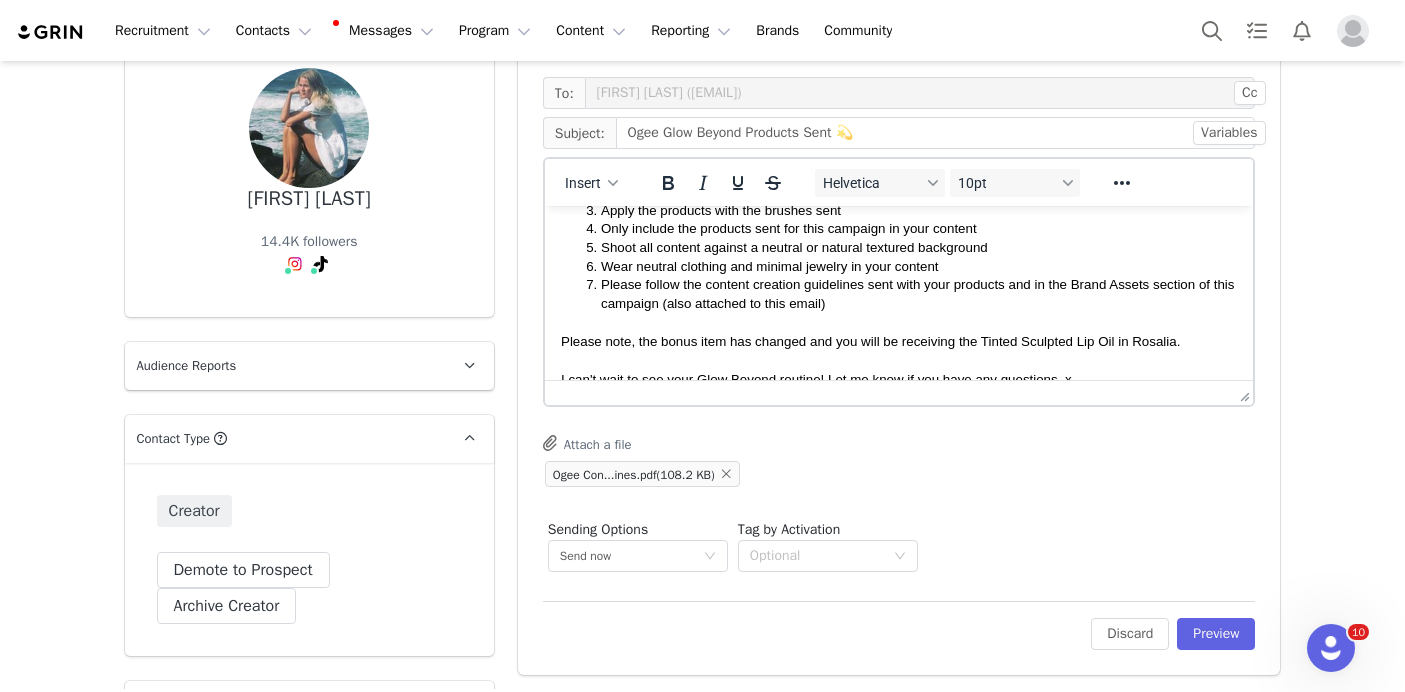 scroll, scrollTop: 179, scrollLeft: 0, axis: vertical 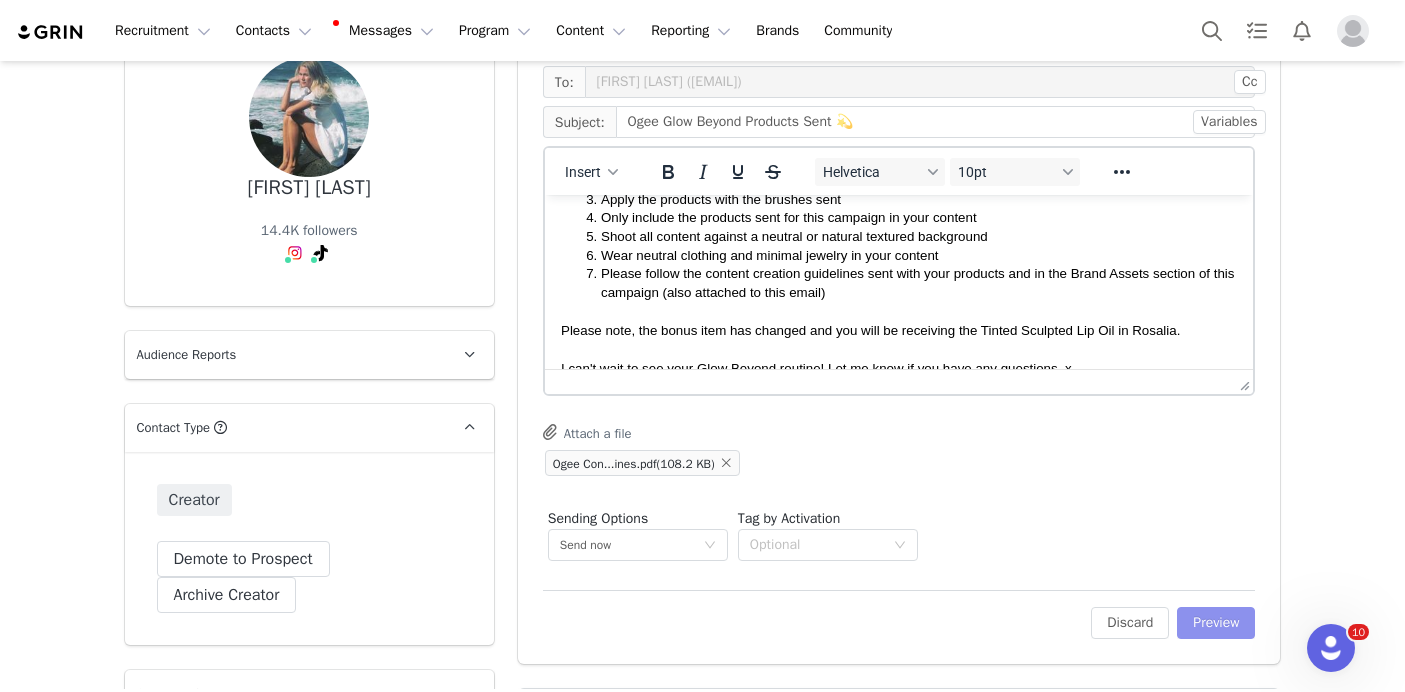 click on "Preview" at bounding box center [1216, 623] 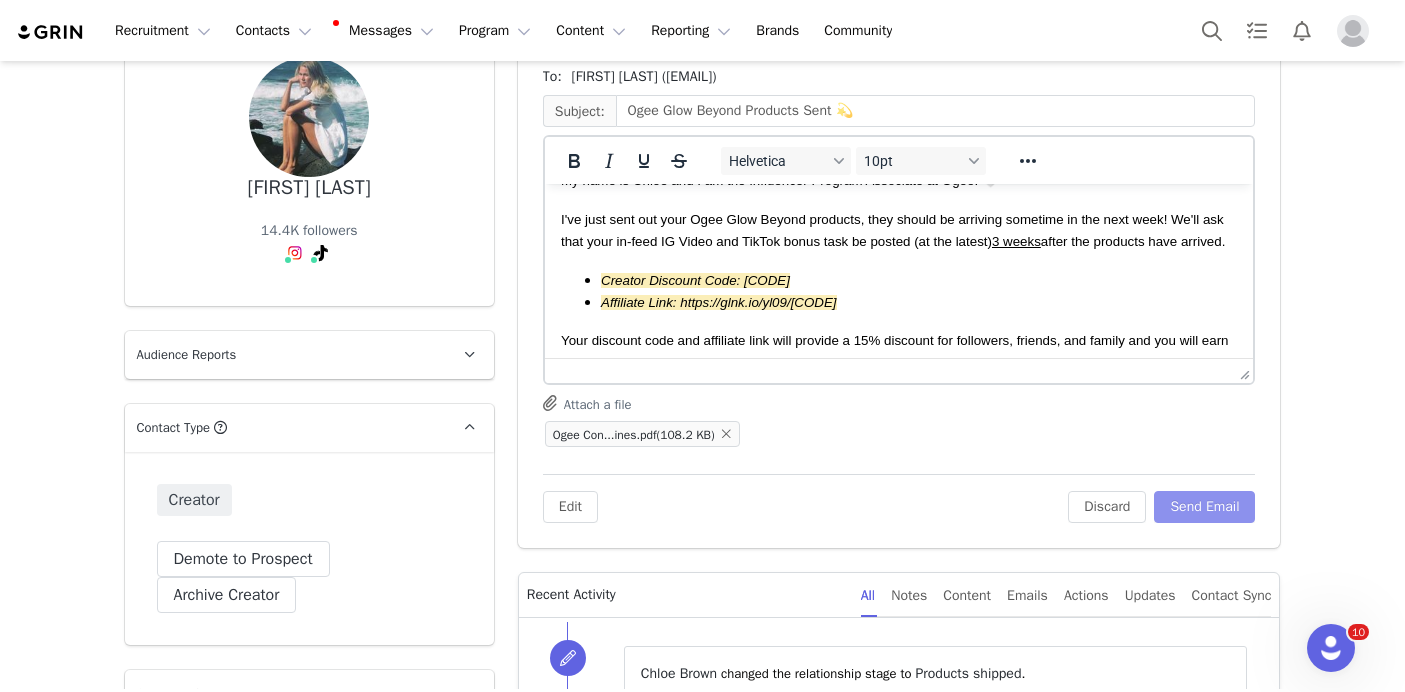 scroll, scrollTop: 68, scrollLeft: 0, axis: vertical 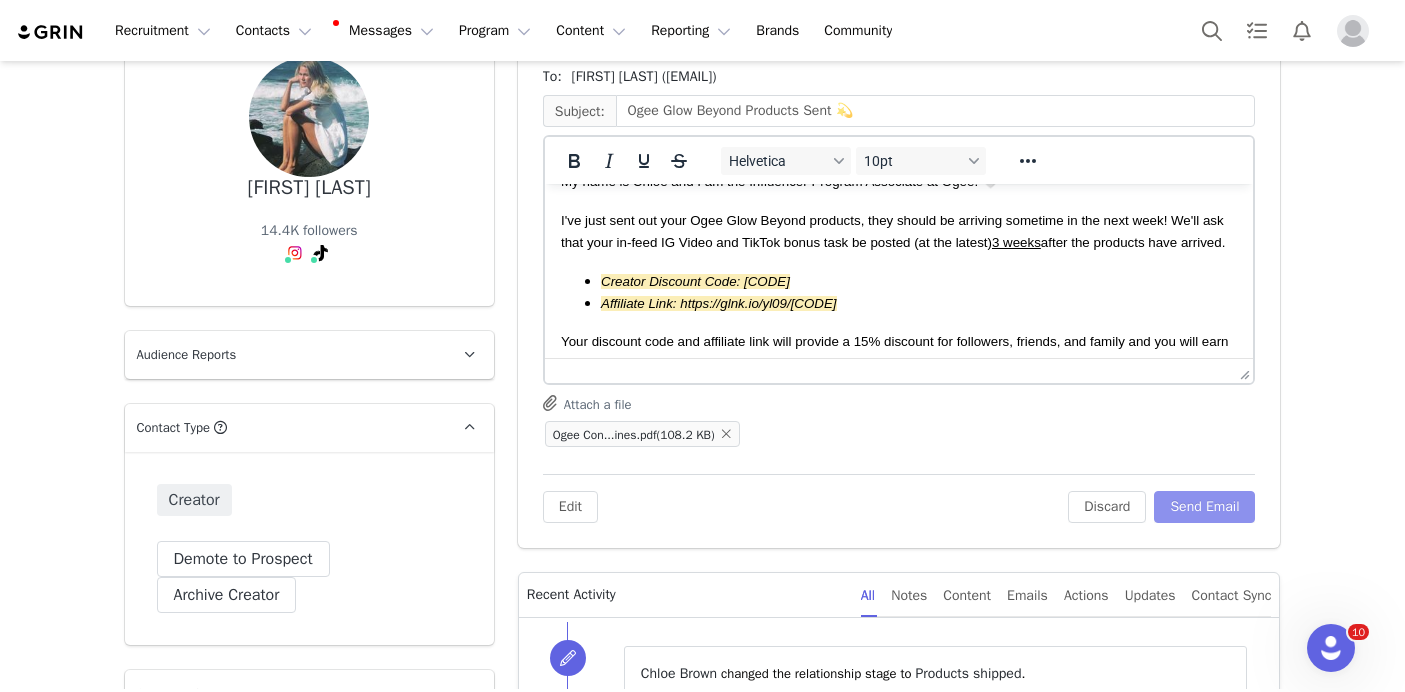 click on "Send Email" at bounding box center [1204, 507] 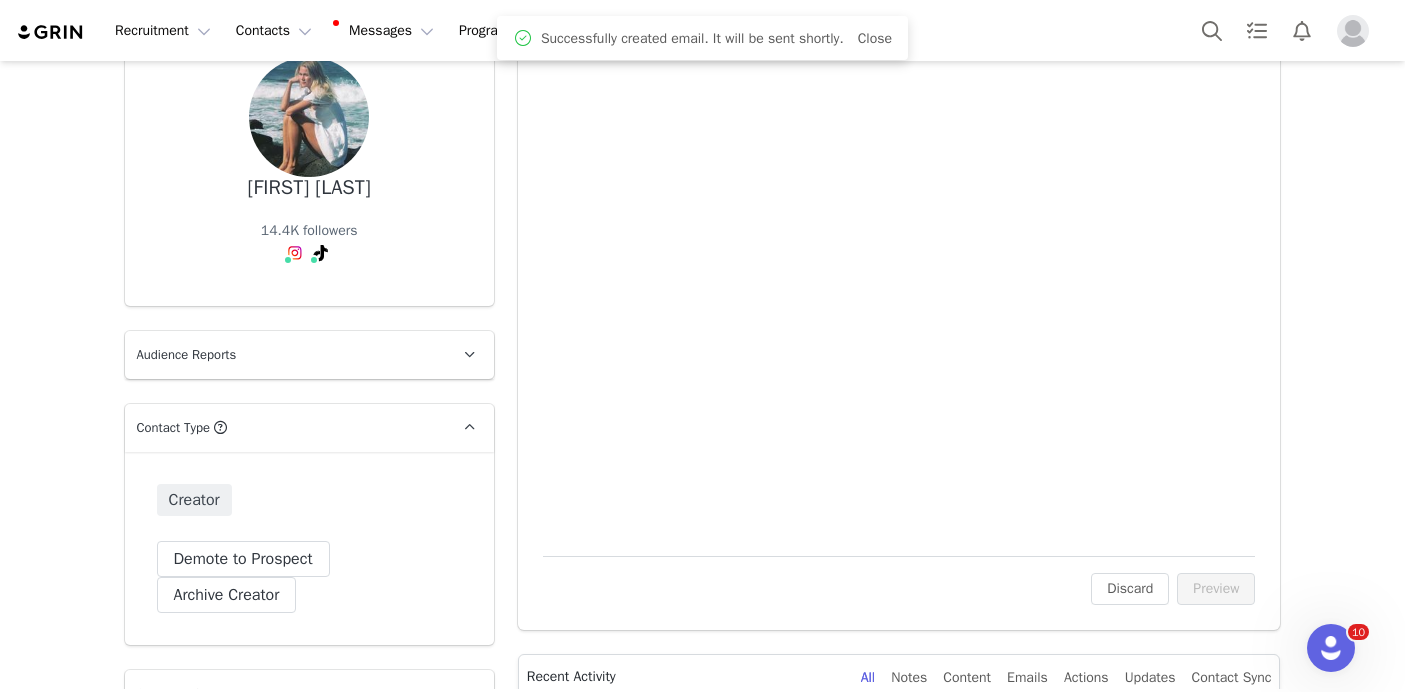 scroll, scrollTop: 0, scrollLeft: 0, axis: both 